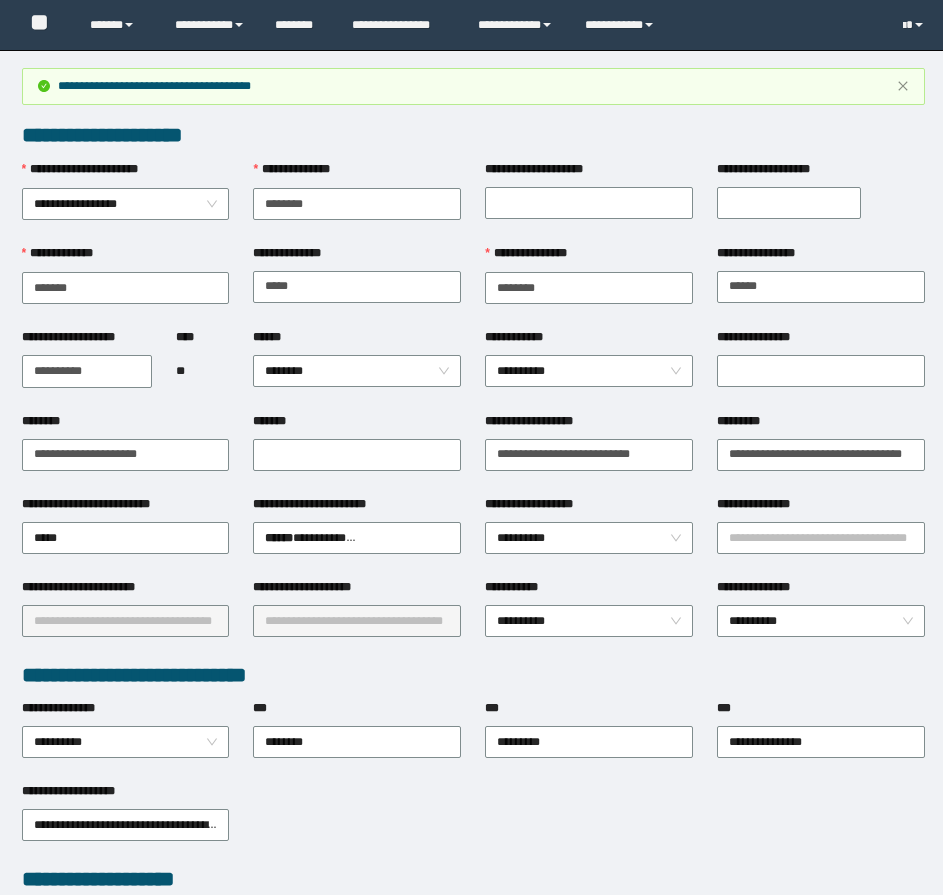 scroll, scrollTop: 0, scrollLeft: 0, axis: both 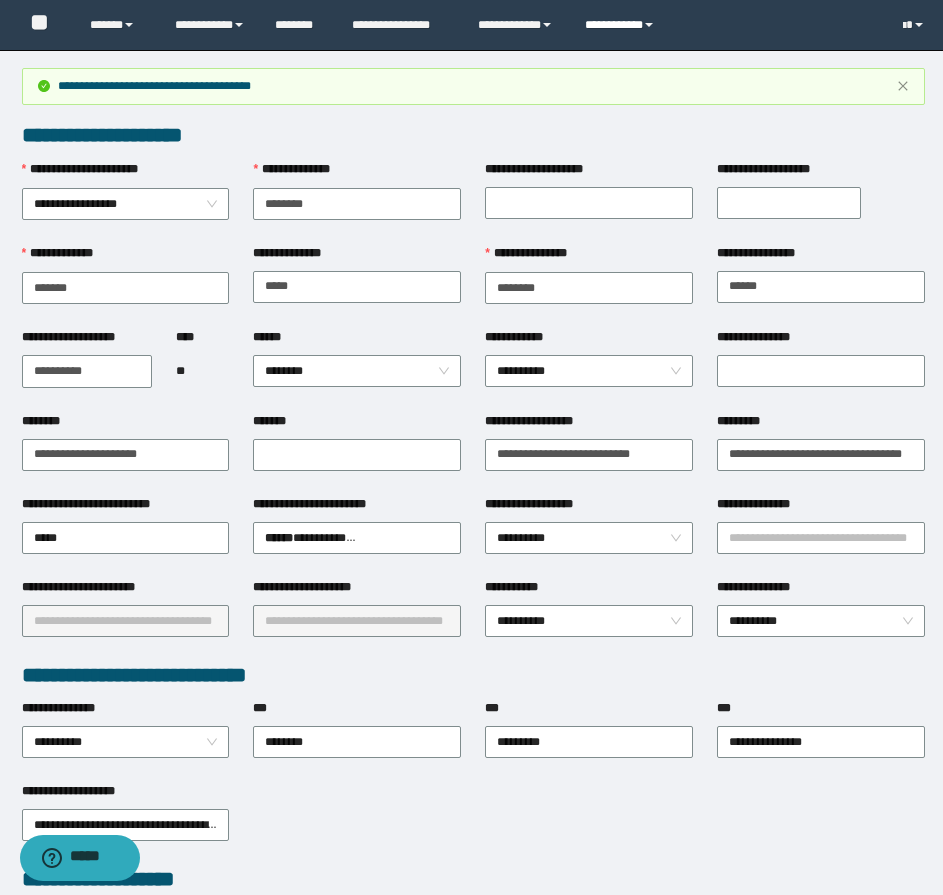 click at bounding box center [649, 25] 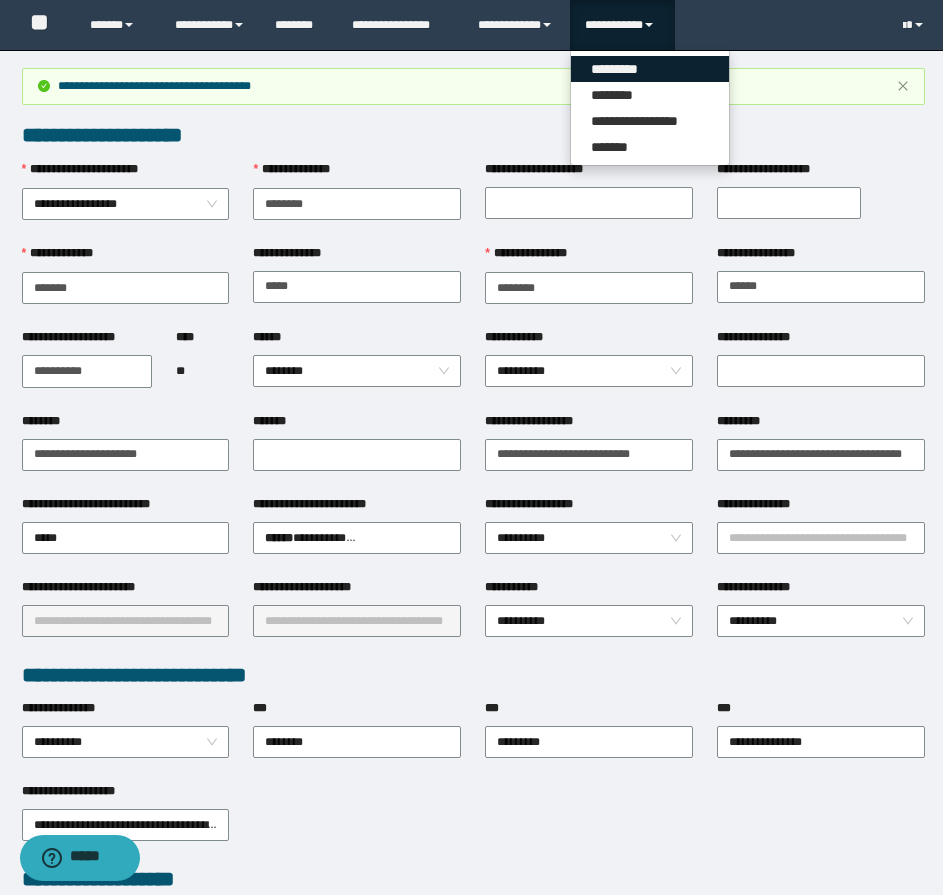 click on "*********" at bounding box center (650, 69) 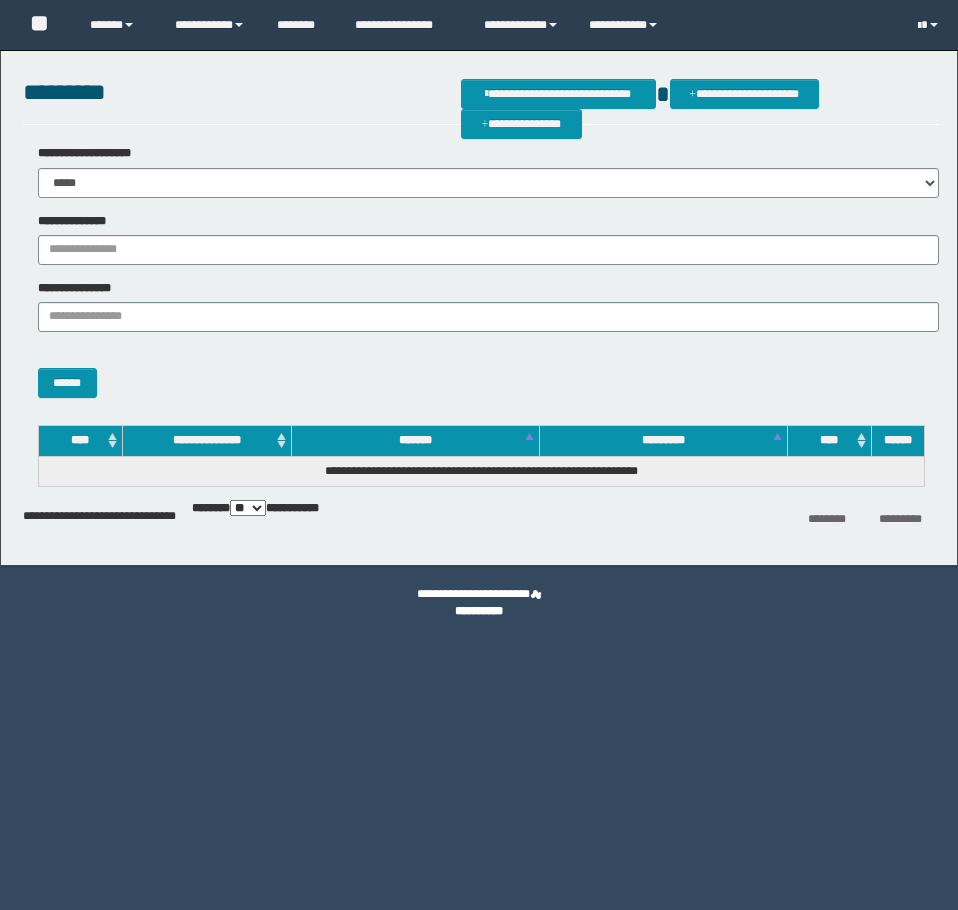 scroll, scrollTop: 0, scrollLeft: 0, axis: both 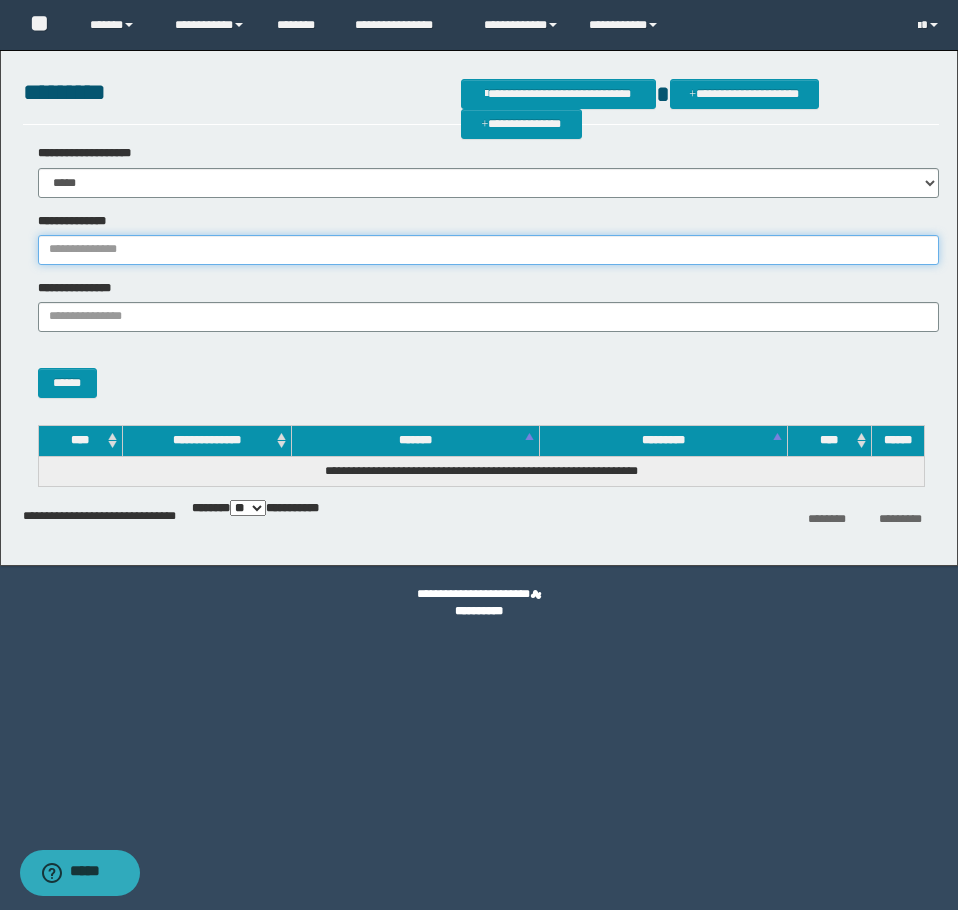 click on "**********" at bounding box center (488, 250) 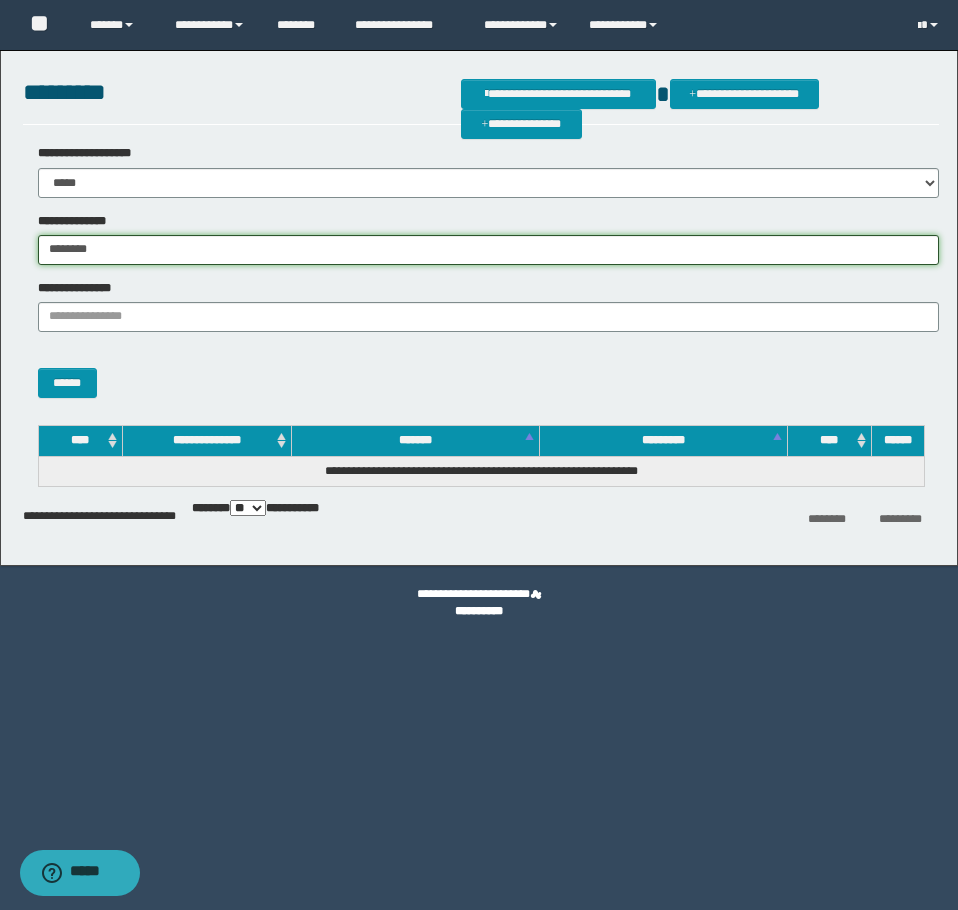 type on "********" 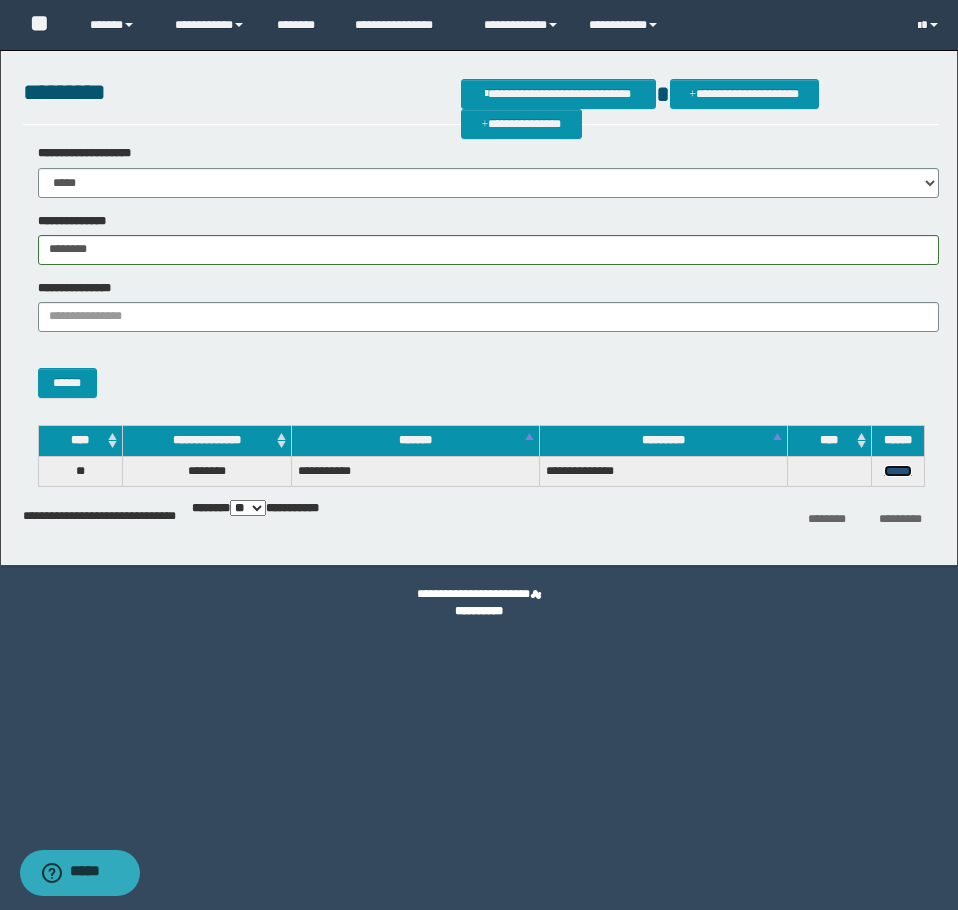 drag, startPoint x: 900, startPoint y: 477, endPoint x: 867, endPoint y: 391, distance: 92.11406 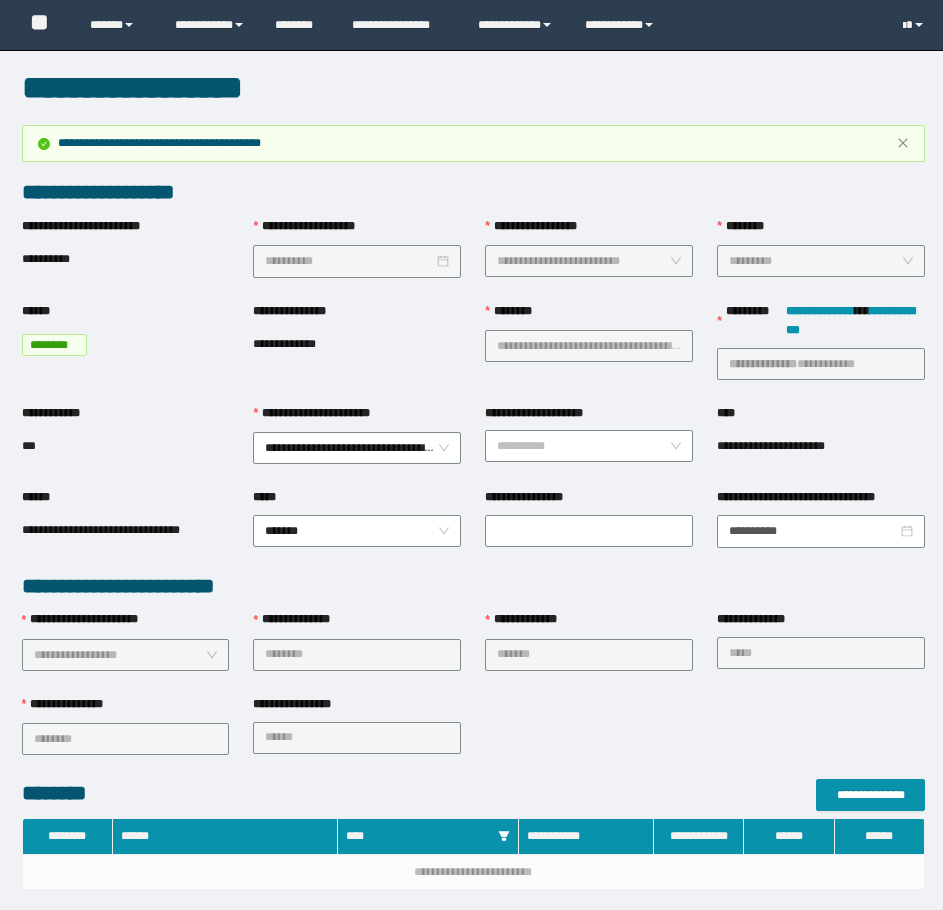 scroll, scrollTop: 0, scrollLeft: 0, axis: both 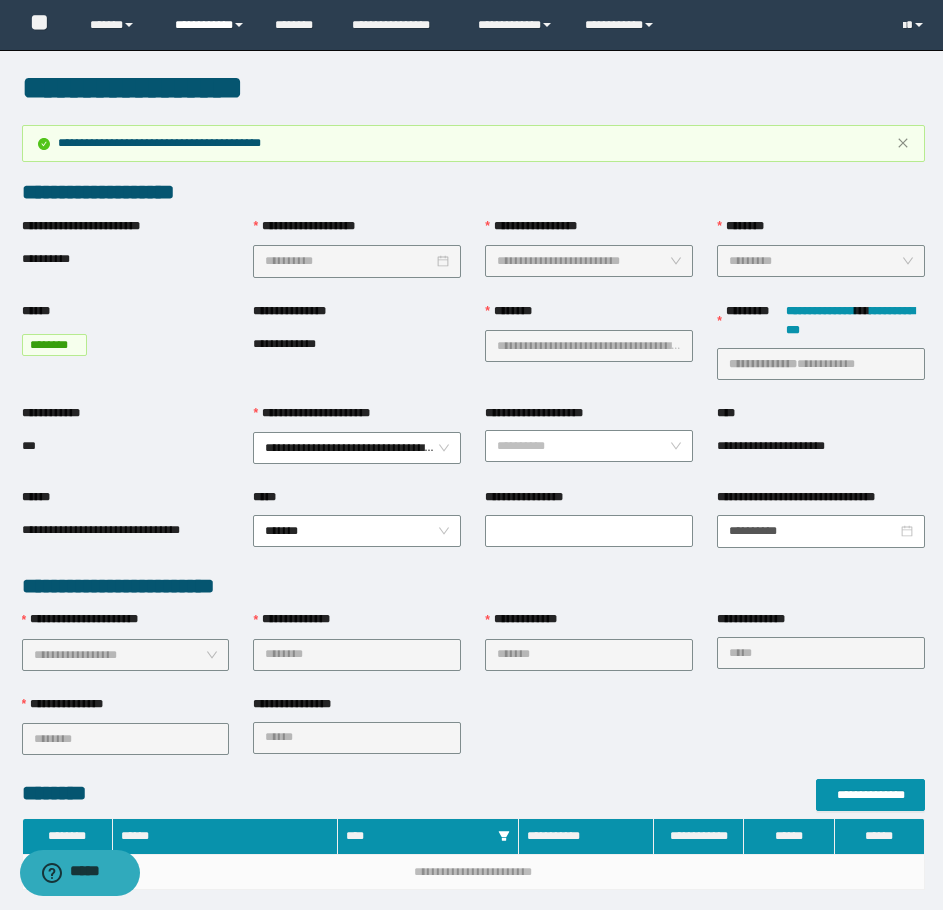 click on "**********" at bounding box center (210, 25) 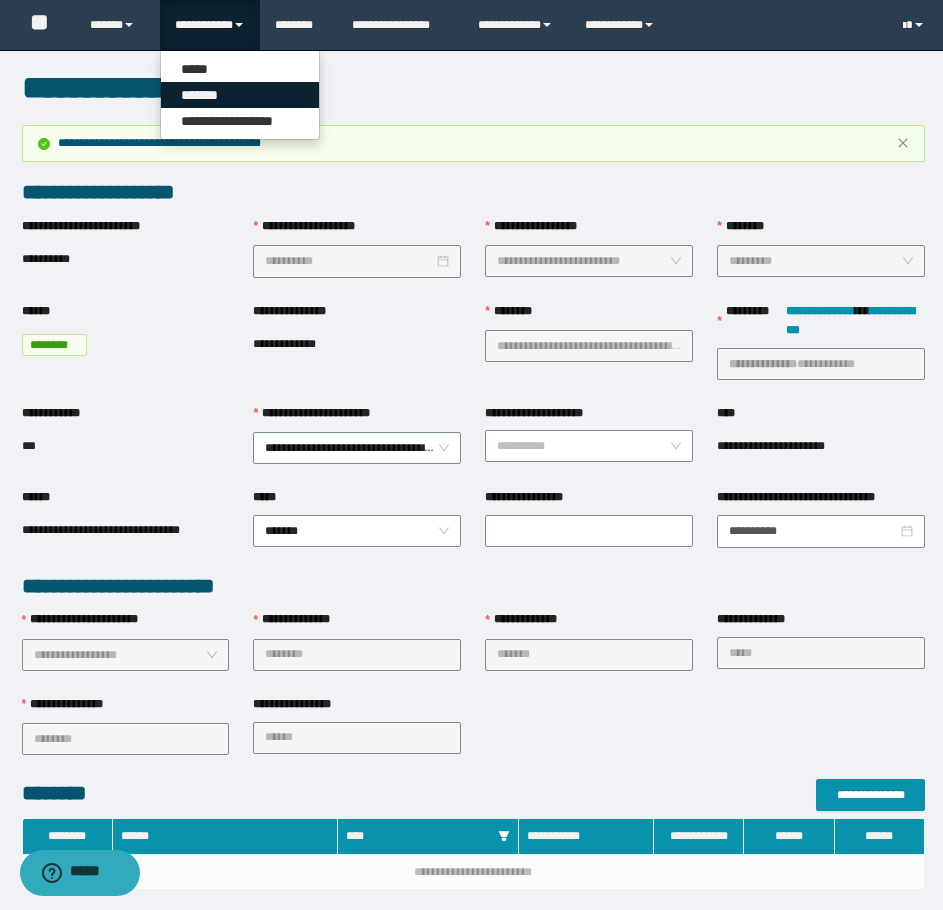 click on "*******" at bounding box center [240, 95] 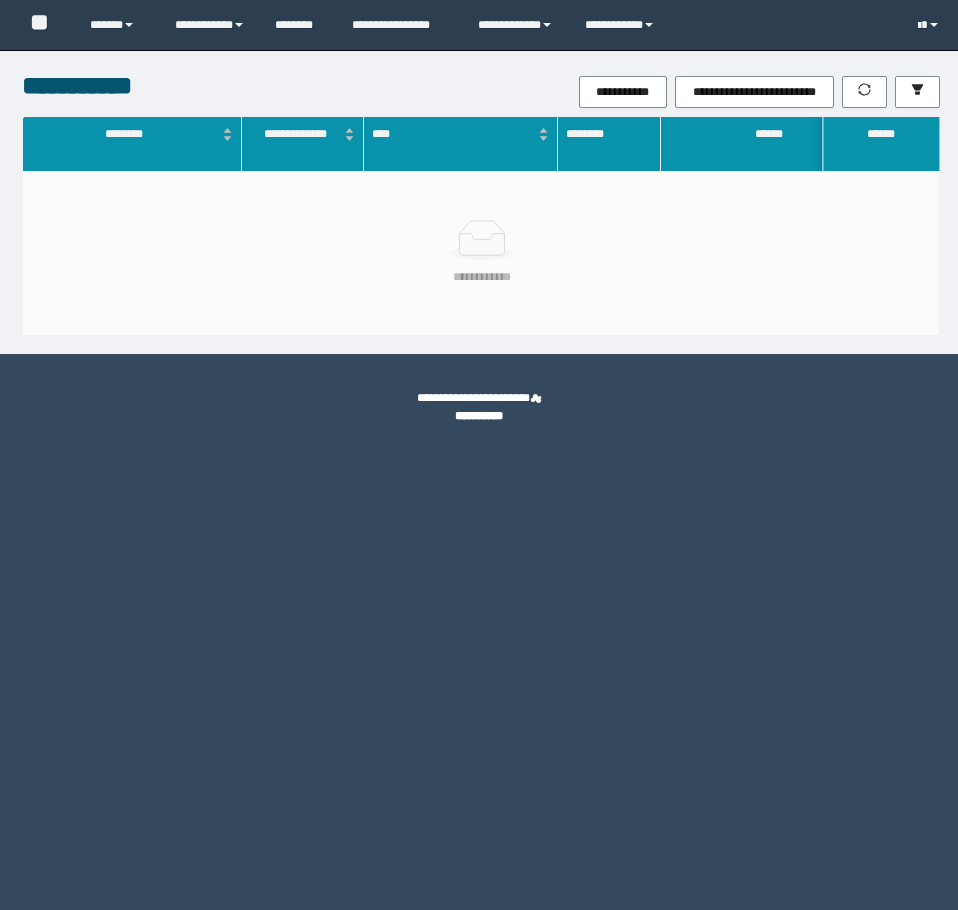 scroll, scrollTop: 0, scrollLeft: 0, axis: both 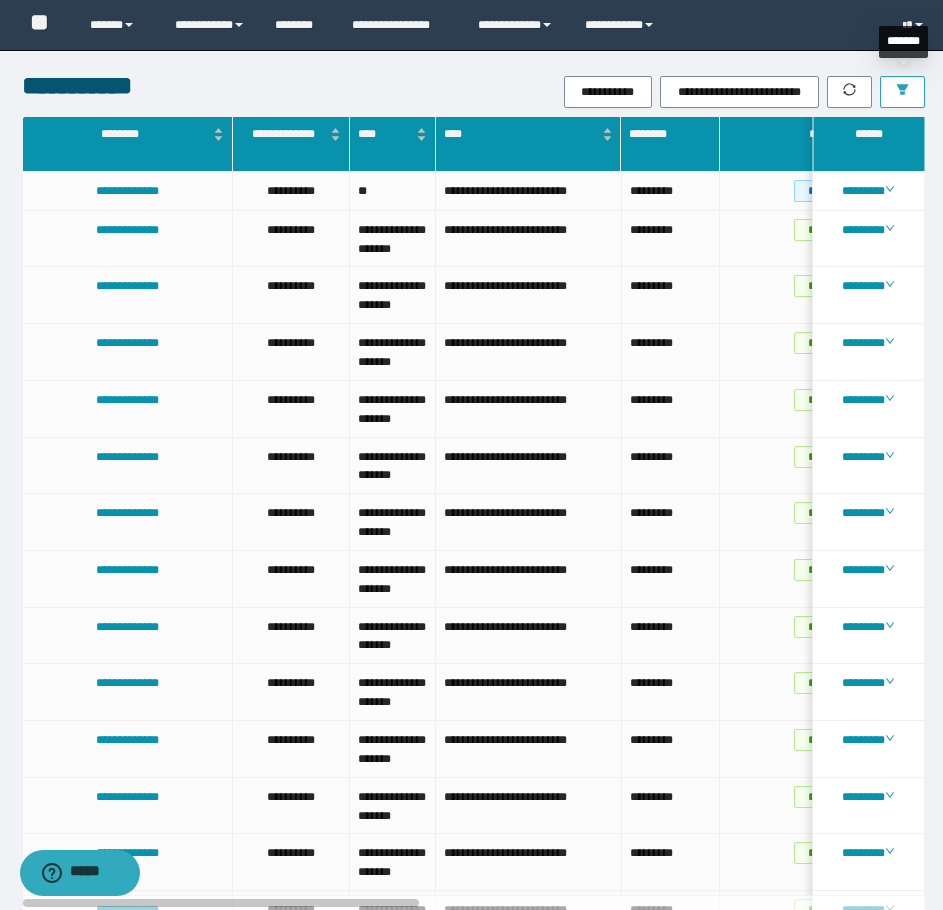 click at bounding box center (902, 92) 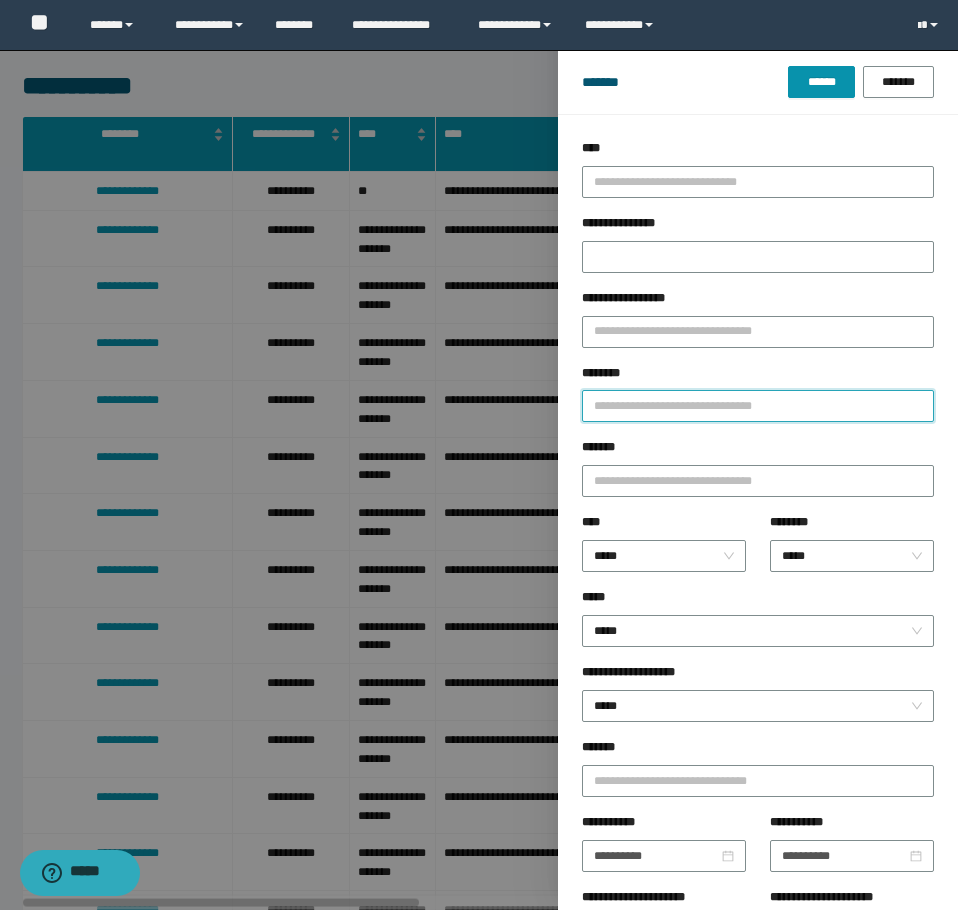 click on "********" at bounding box center (758, 406) 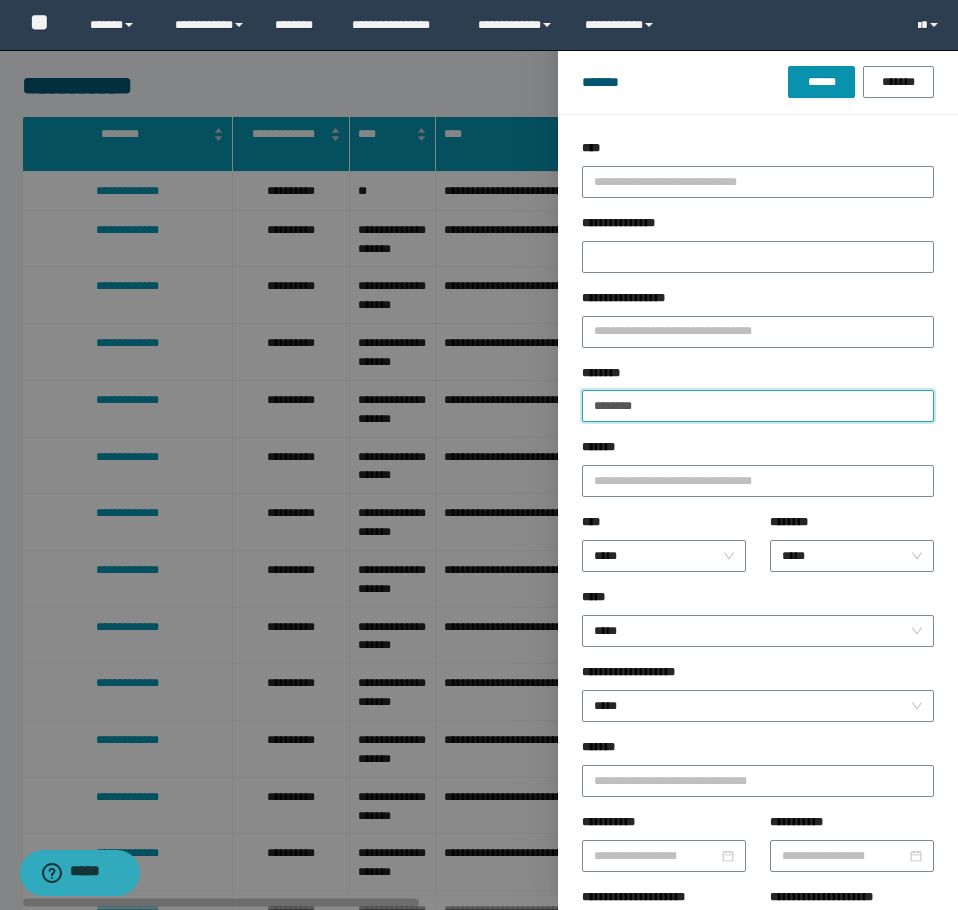 type on "********" 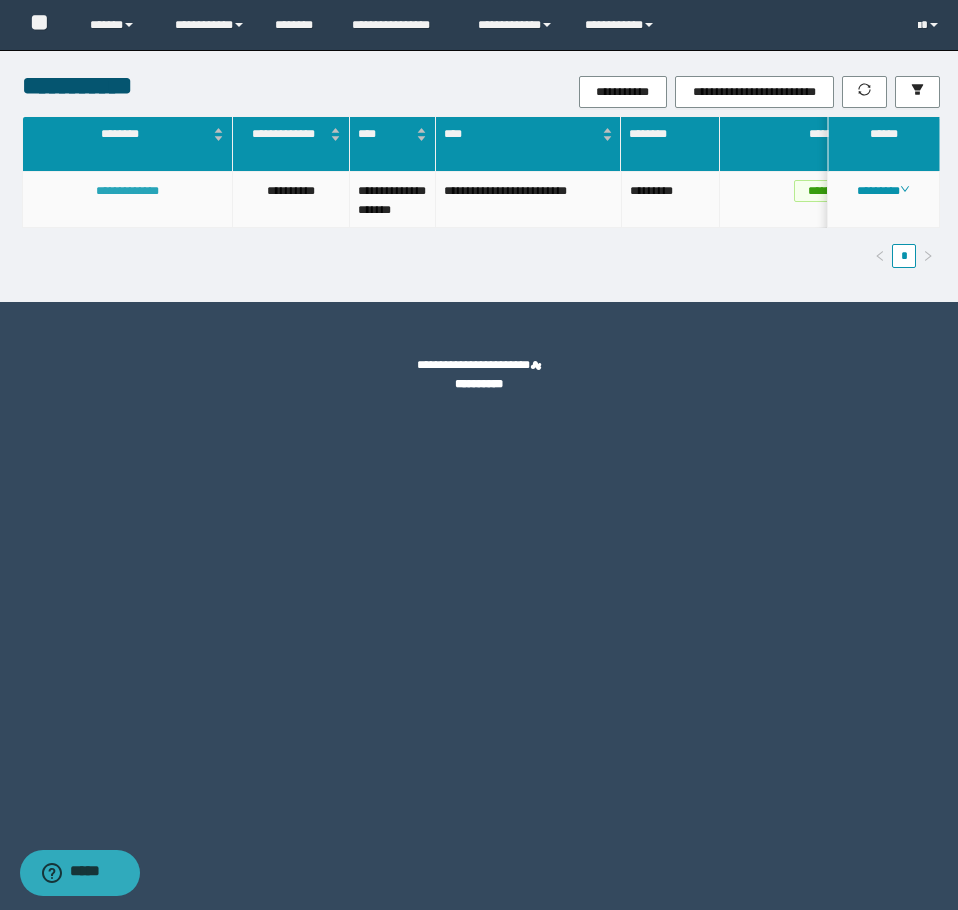 click on "**********" at bounding box center [127, 191] 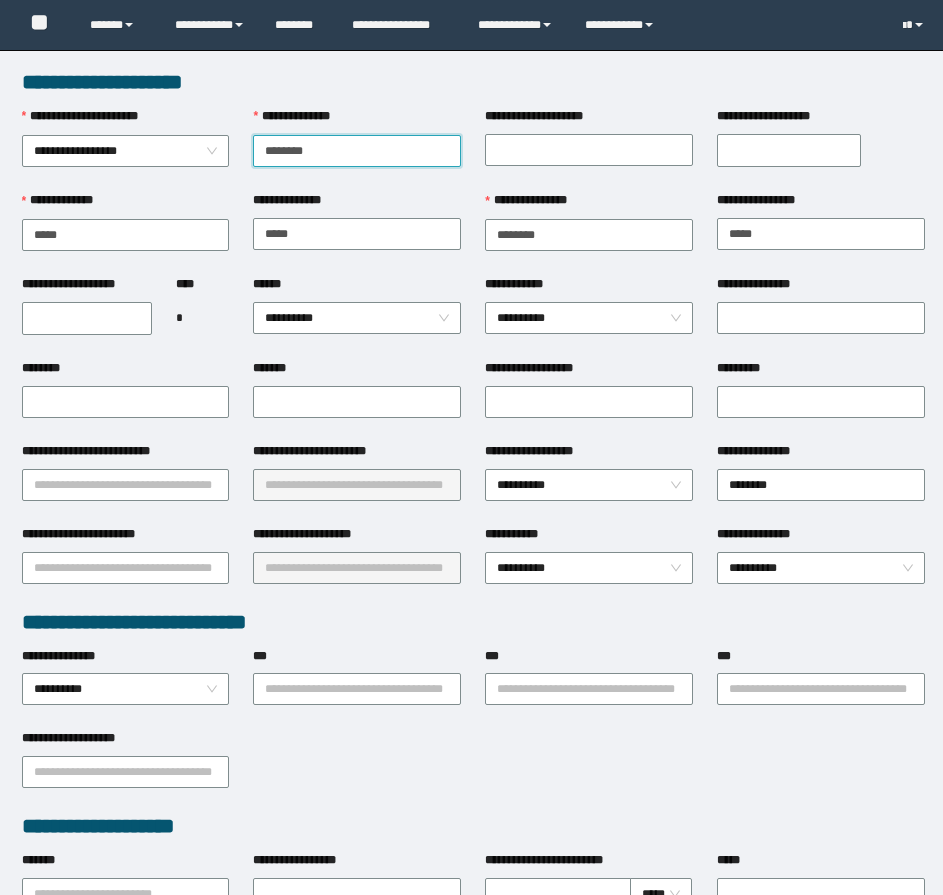 scroll, scrollTop: 0, scrollLeft: 0, axis: both 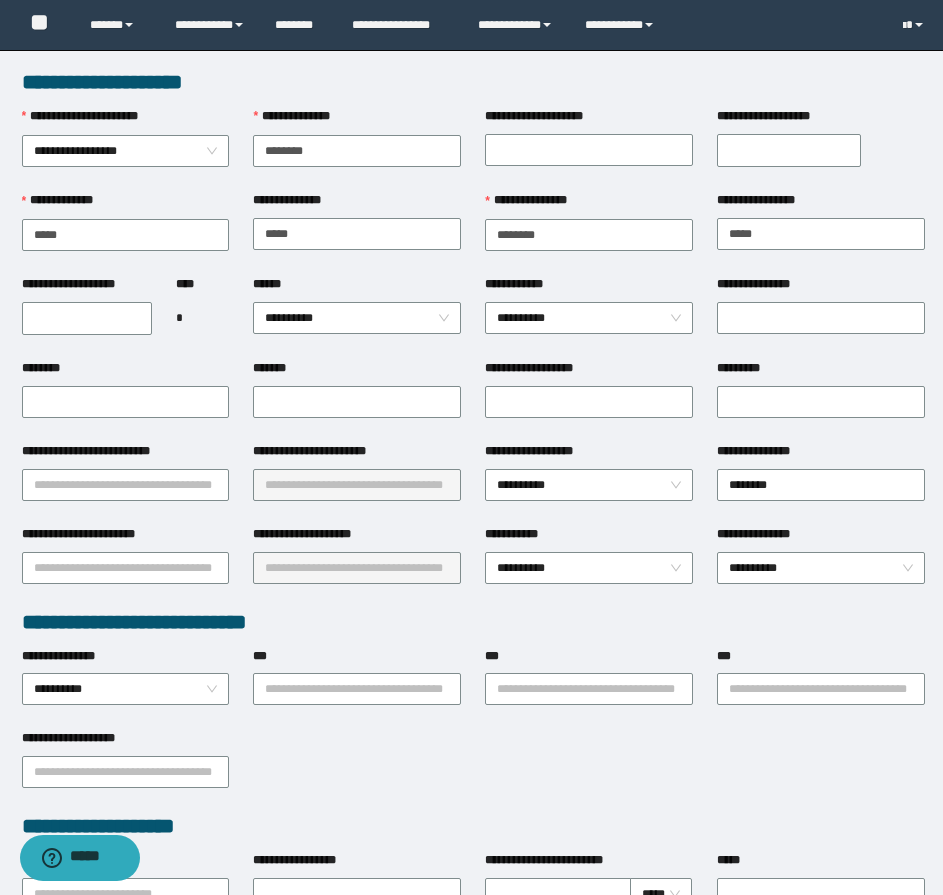 click on "**********" at bounding box center (87, 318) 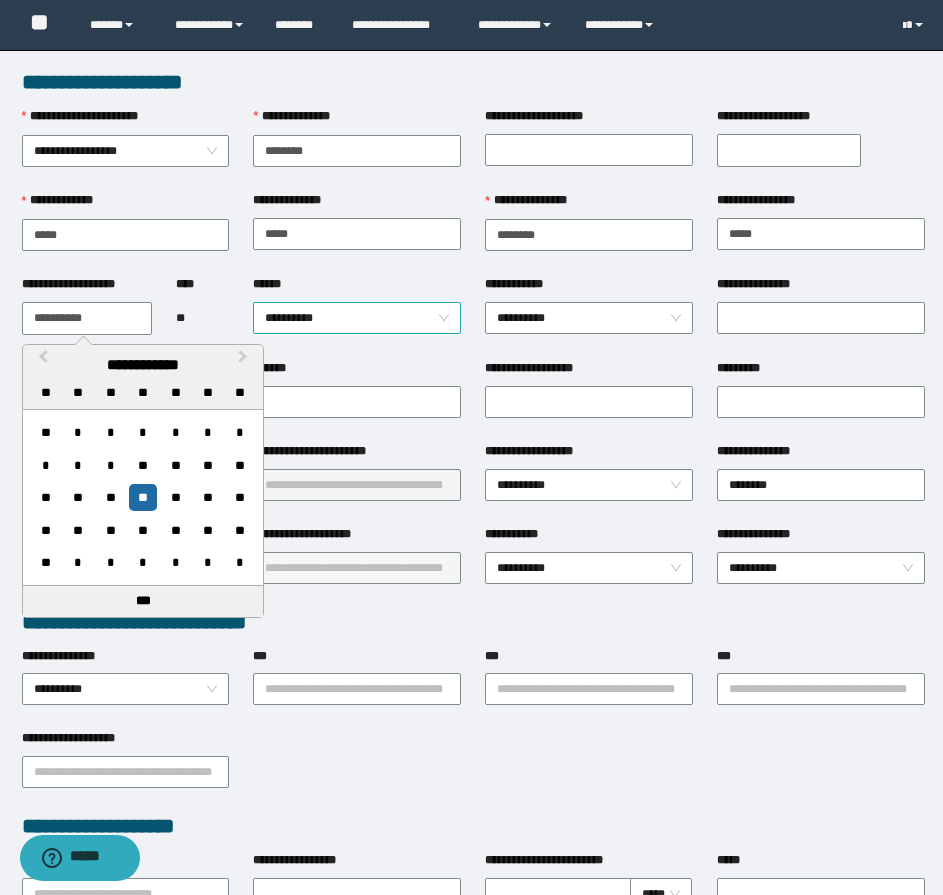 type on "**********" 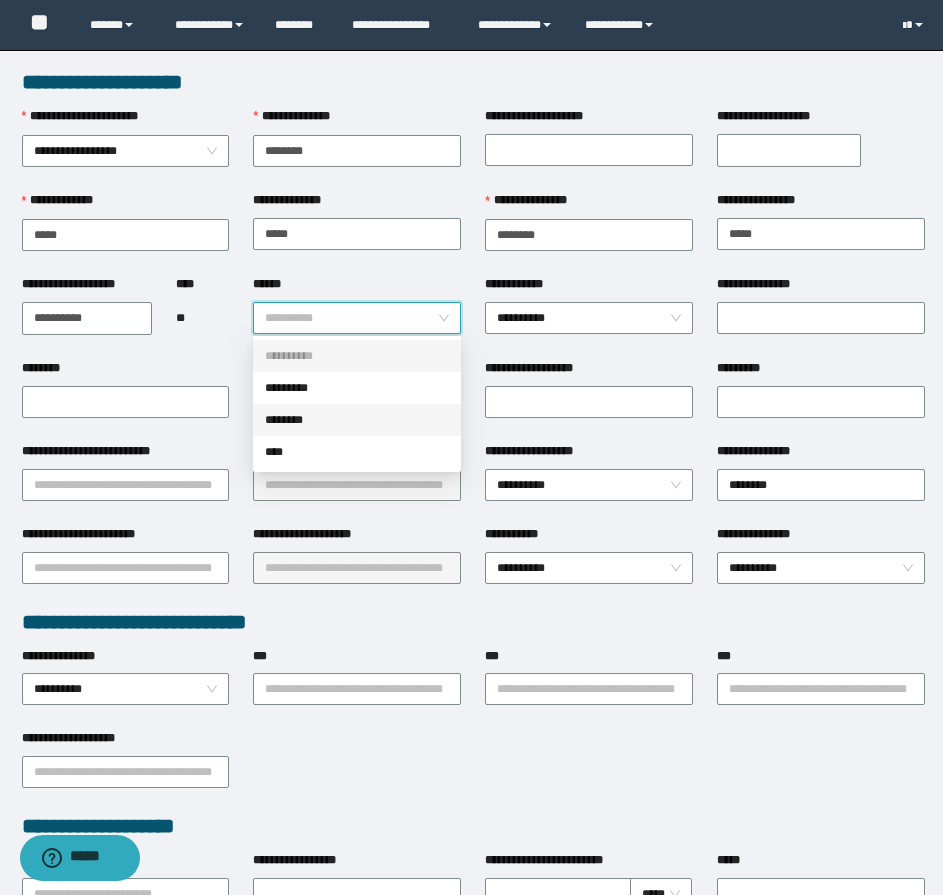 click on "********" at bounding box center (357, 420) 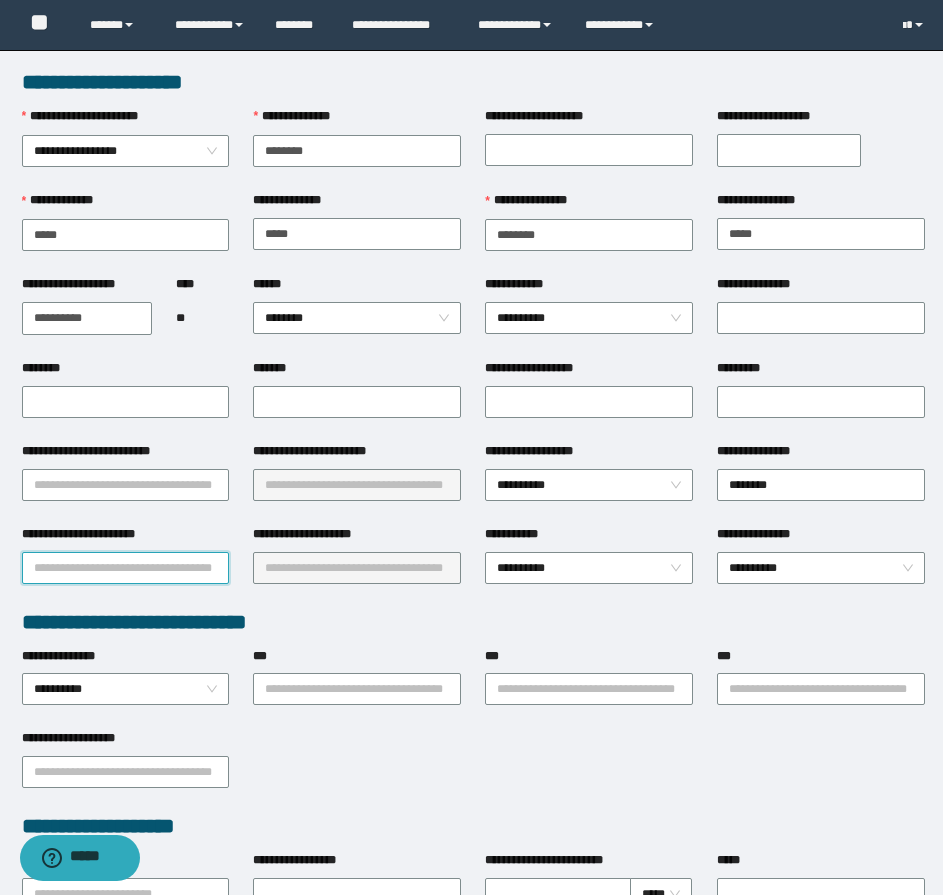 click on "**********" at bounding box center (126, 568) 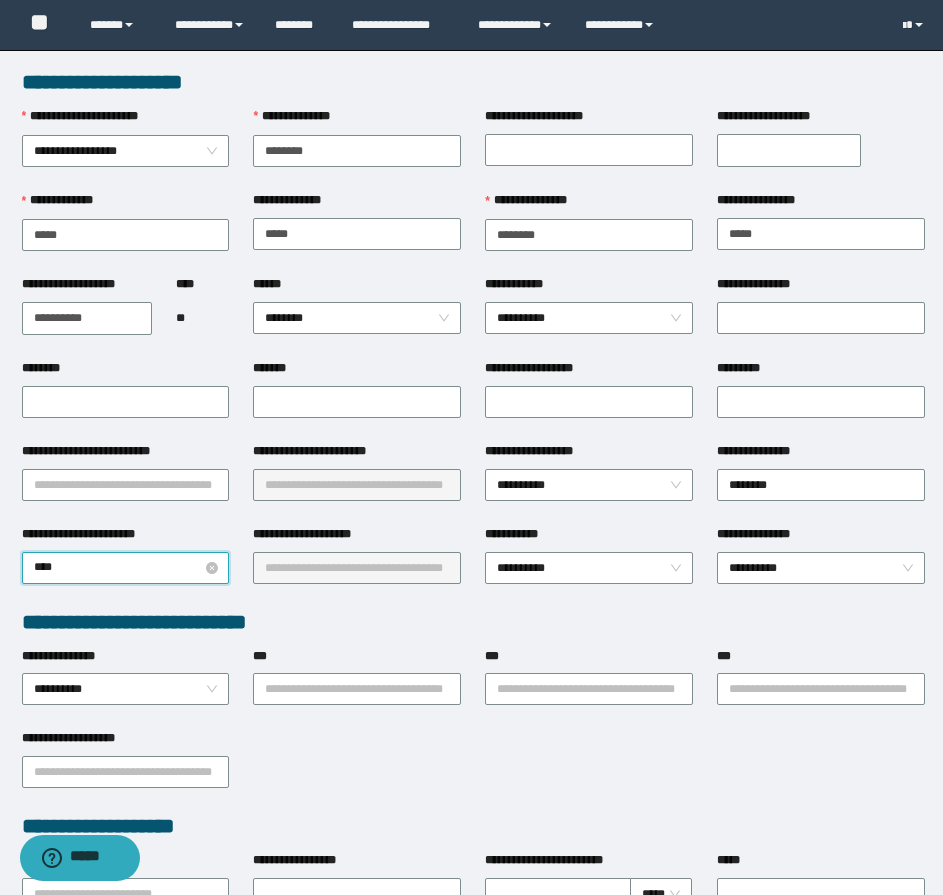 type on "*****" 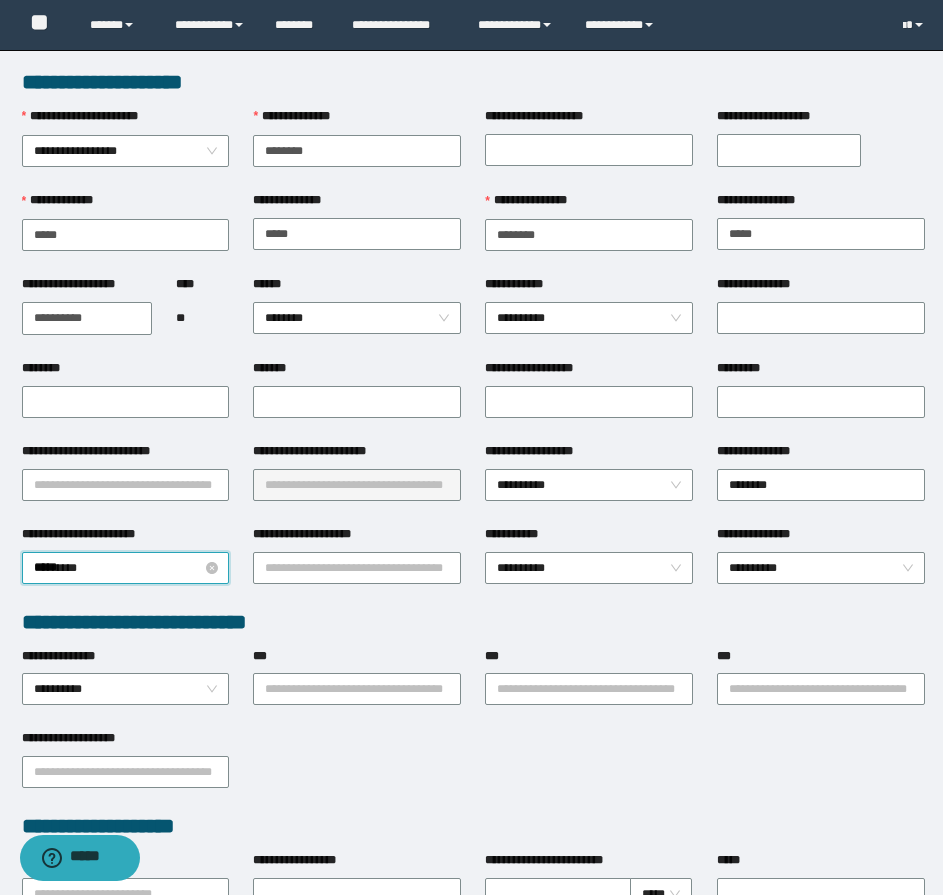 type 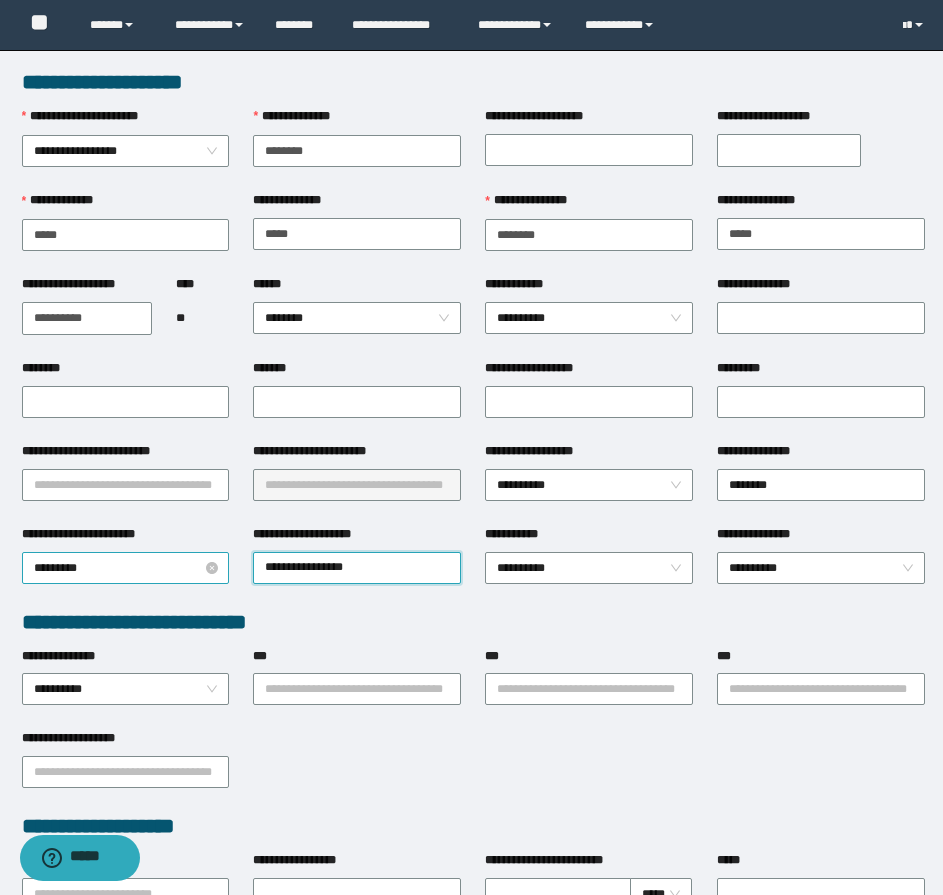 type on "**********" 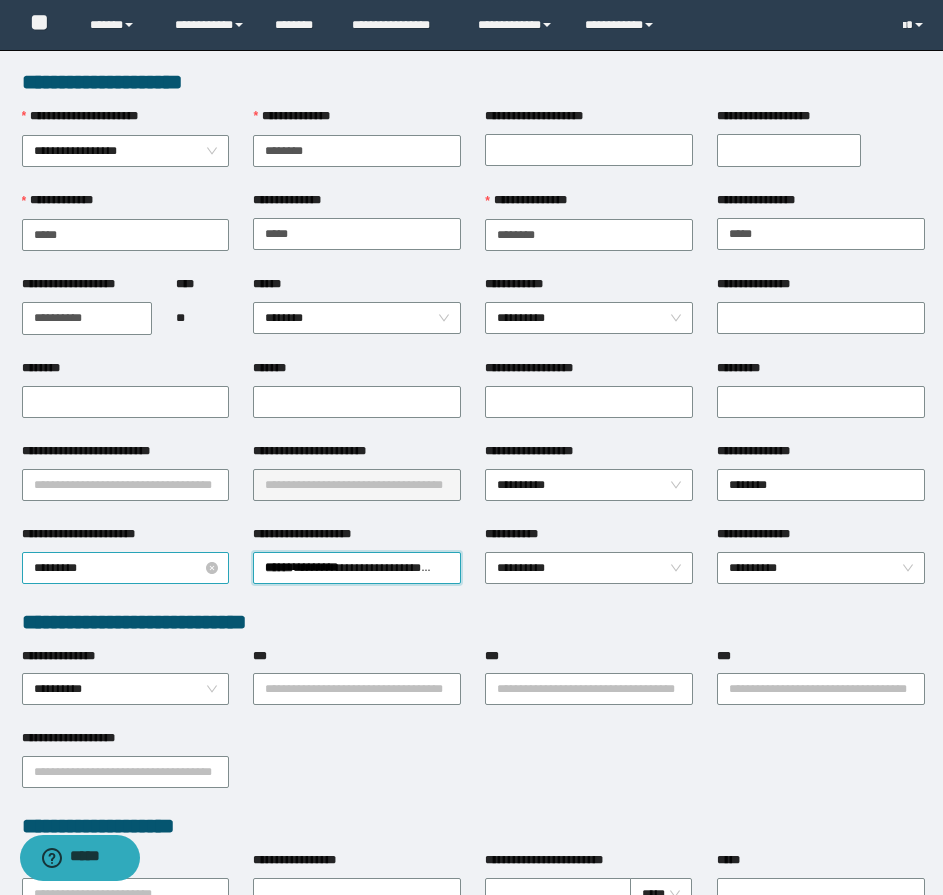 type 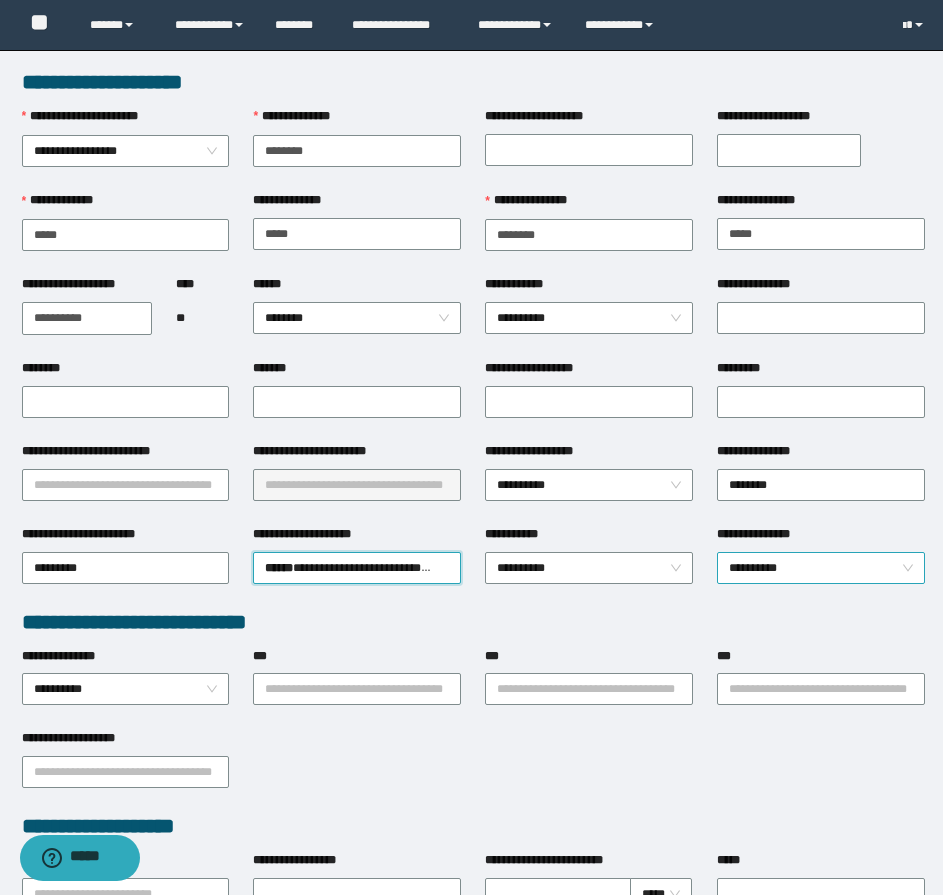 click on "**********" at bounding box center (821, 568) 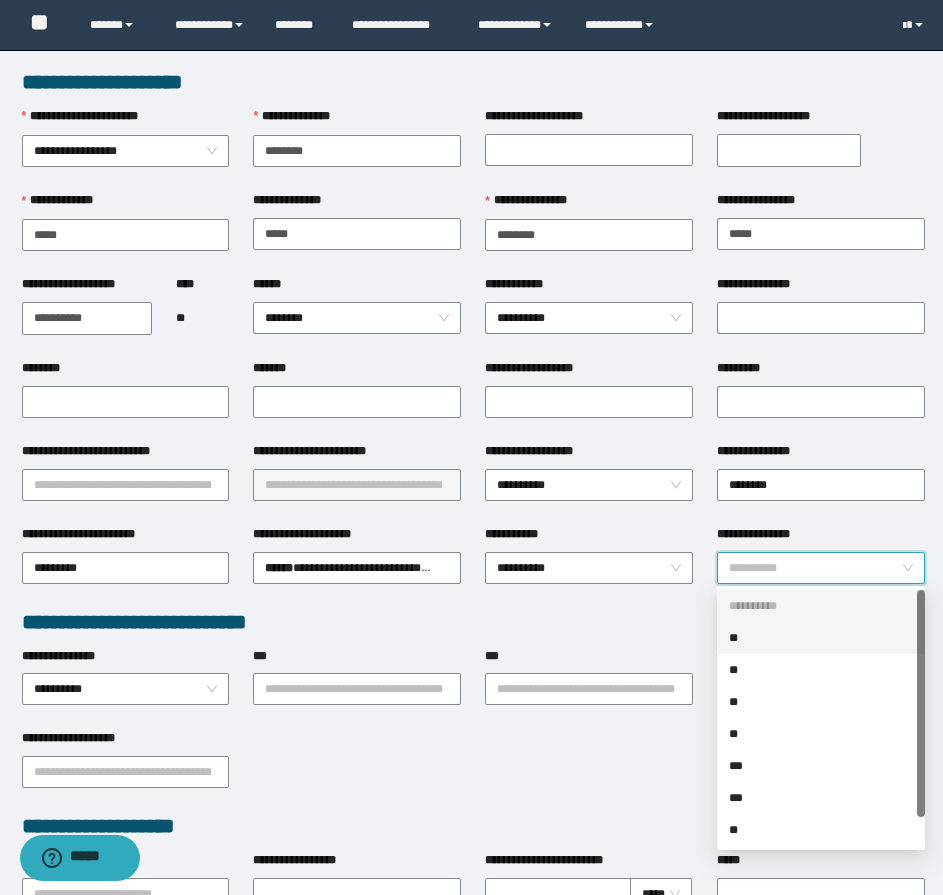 click on "**" at bounding box center [821, 638] 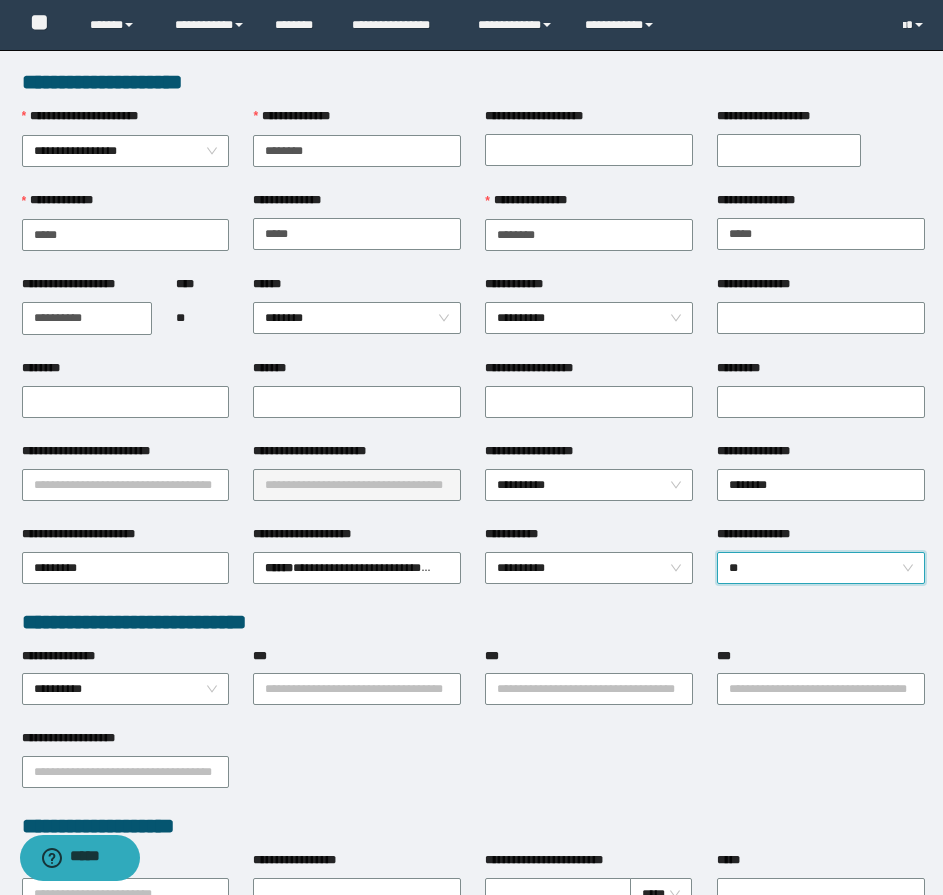 click on "**********" at bounding box center (789, 150) 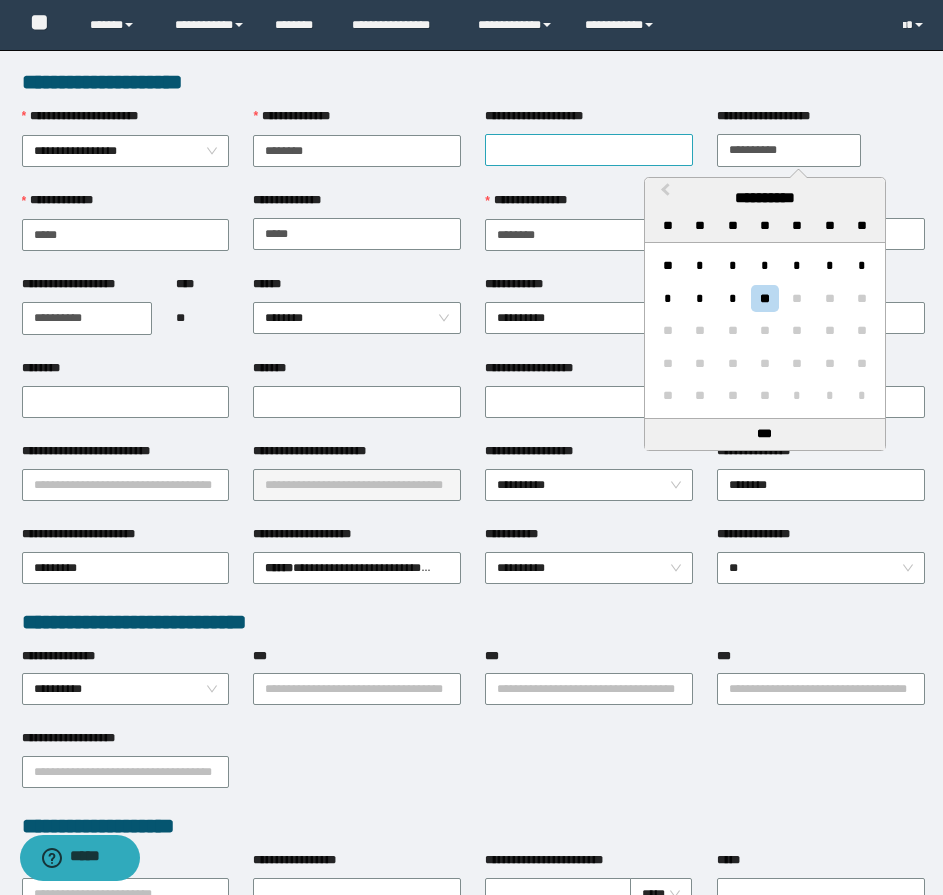 type on "**********" 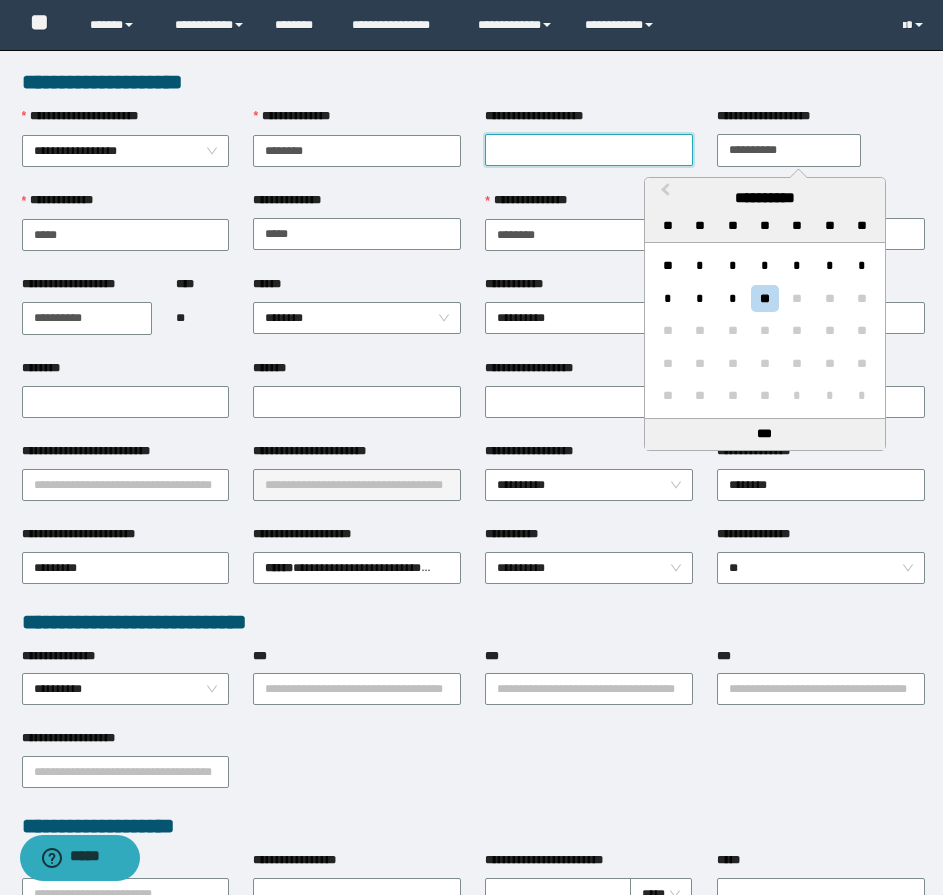click on "**********" at bounding box center (589, 150) 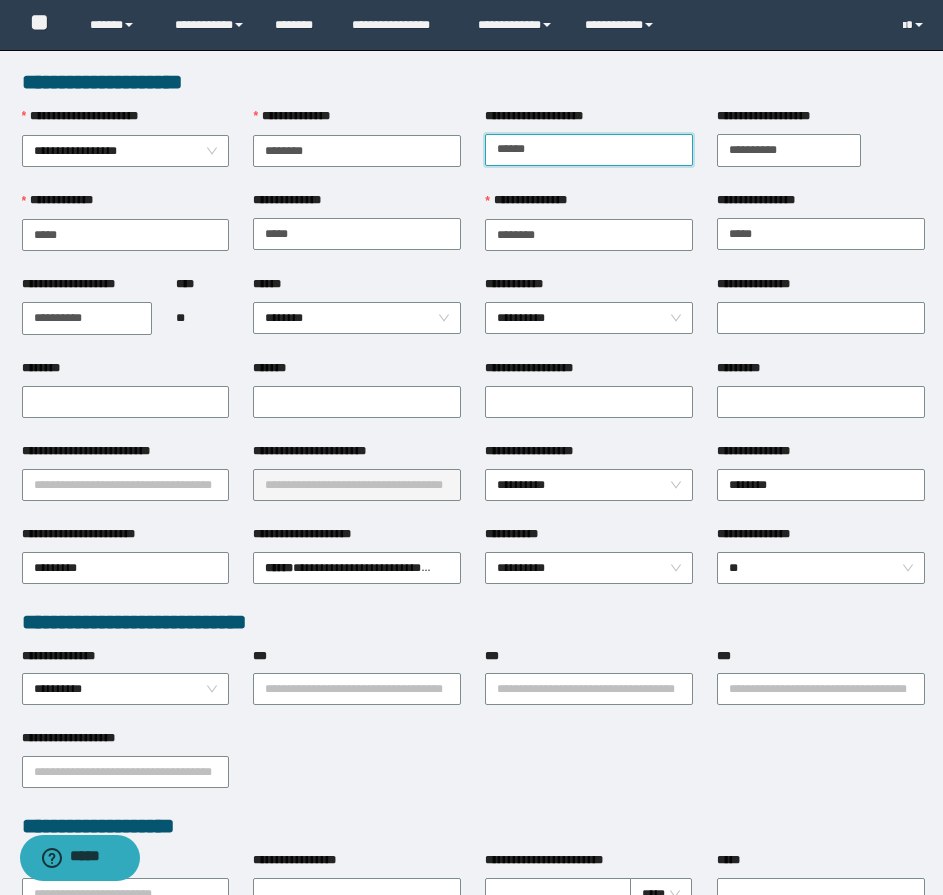 type on "******" 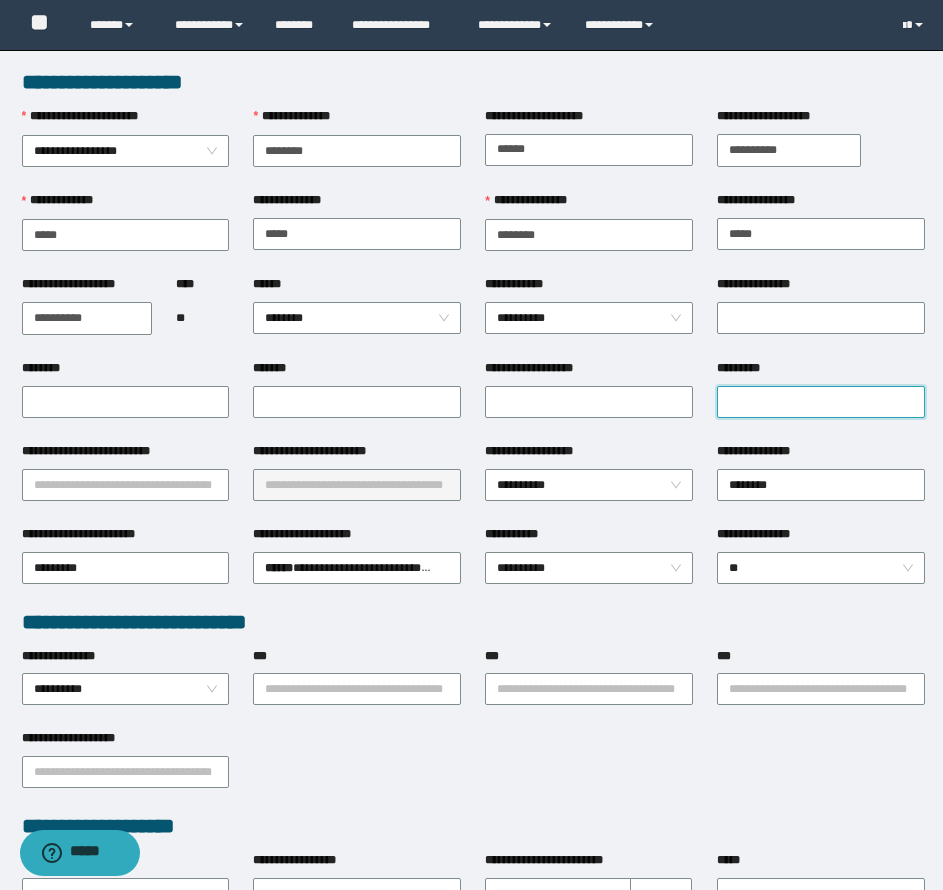 click on "*********" at bounding box center (821, 402) 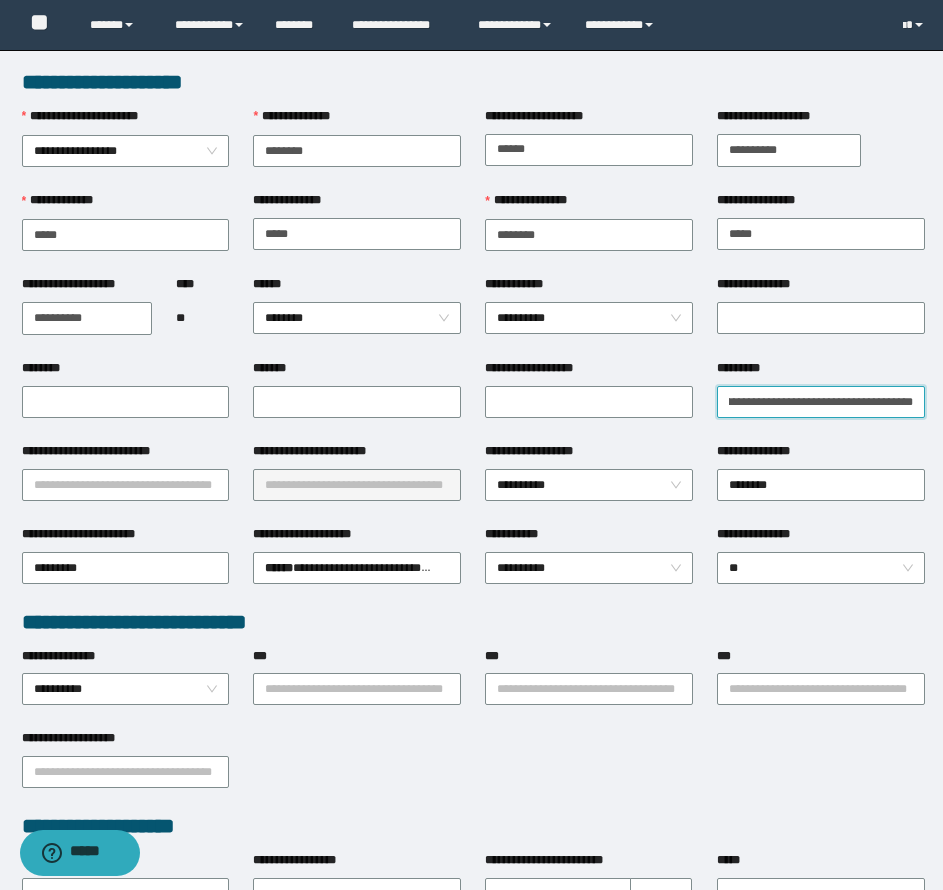 scroll, scrollTop: 0, scrollLeft: 40, axis: horizontal 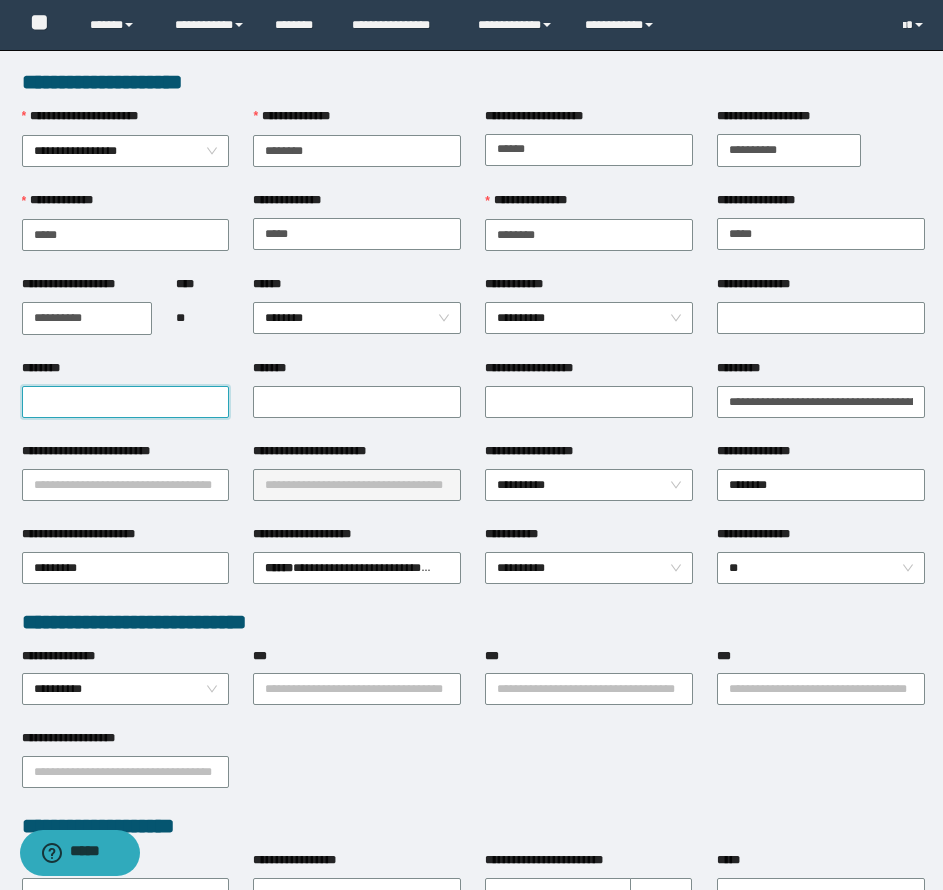 click on "********" at bounding box center (126, 402) 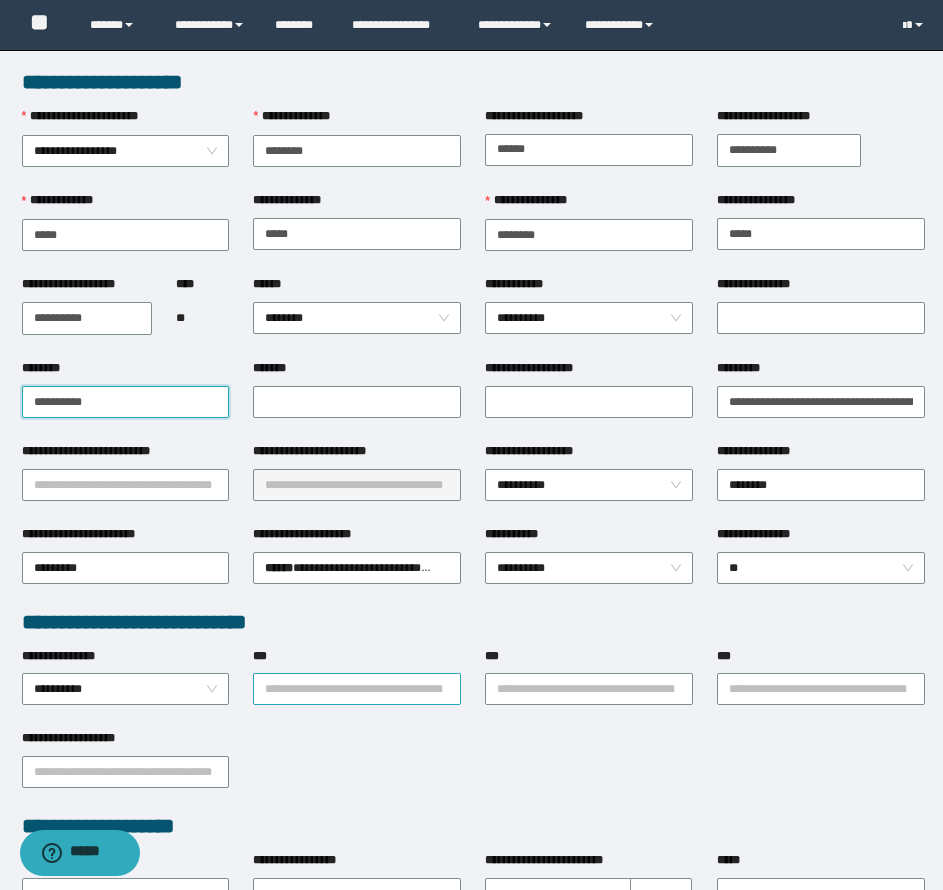 type on "**********" 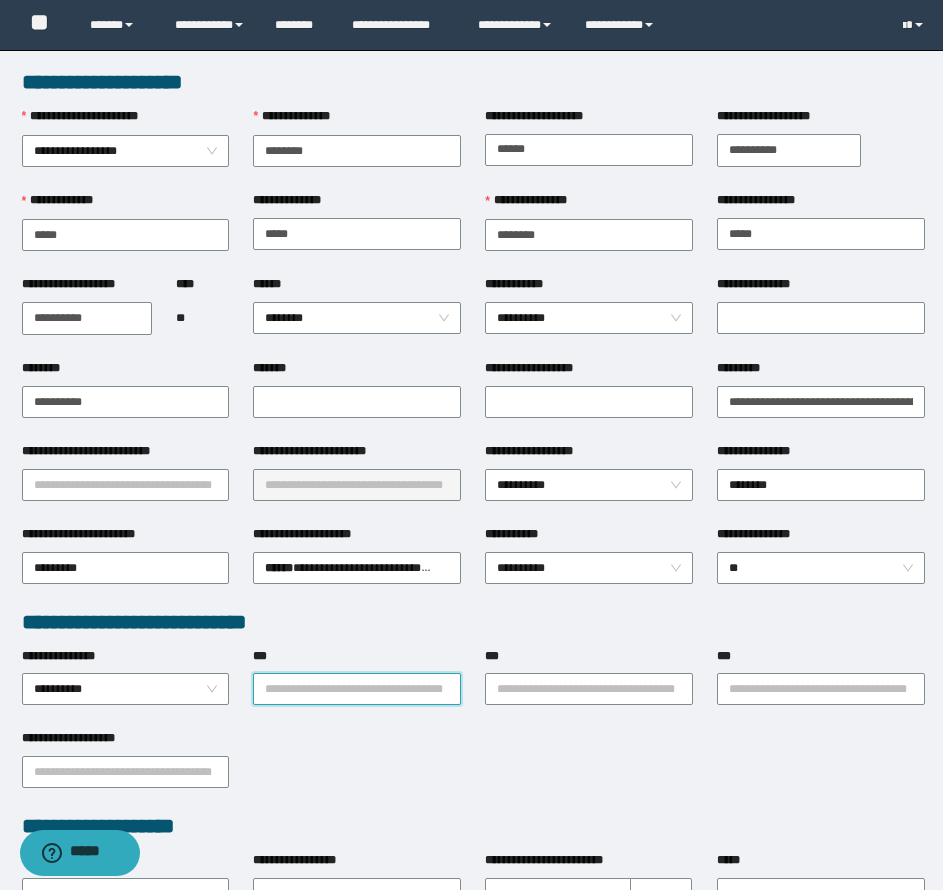 click on "***" at bounding box center [357, 689] 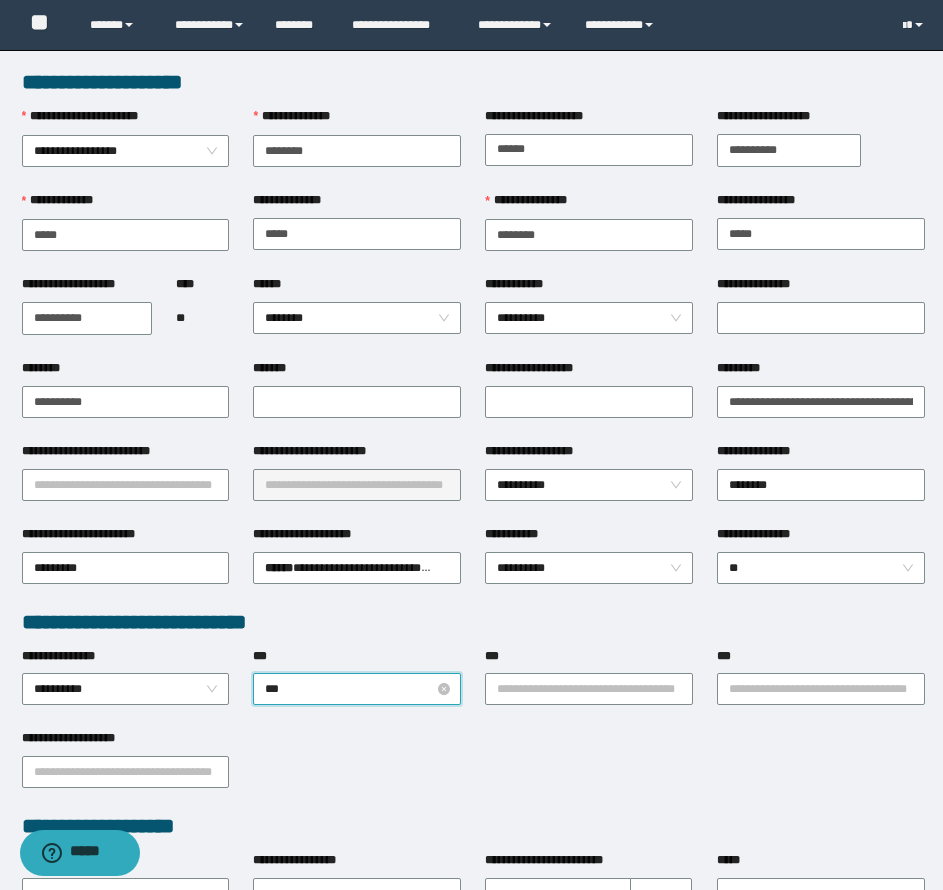 type on "****" 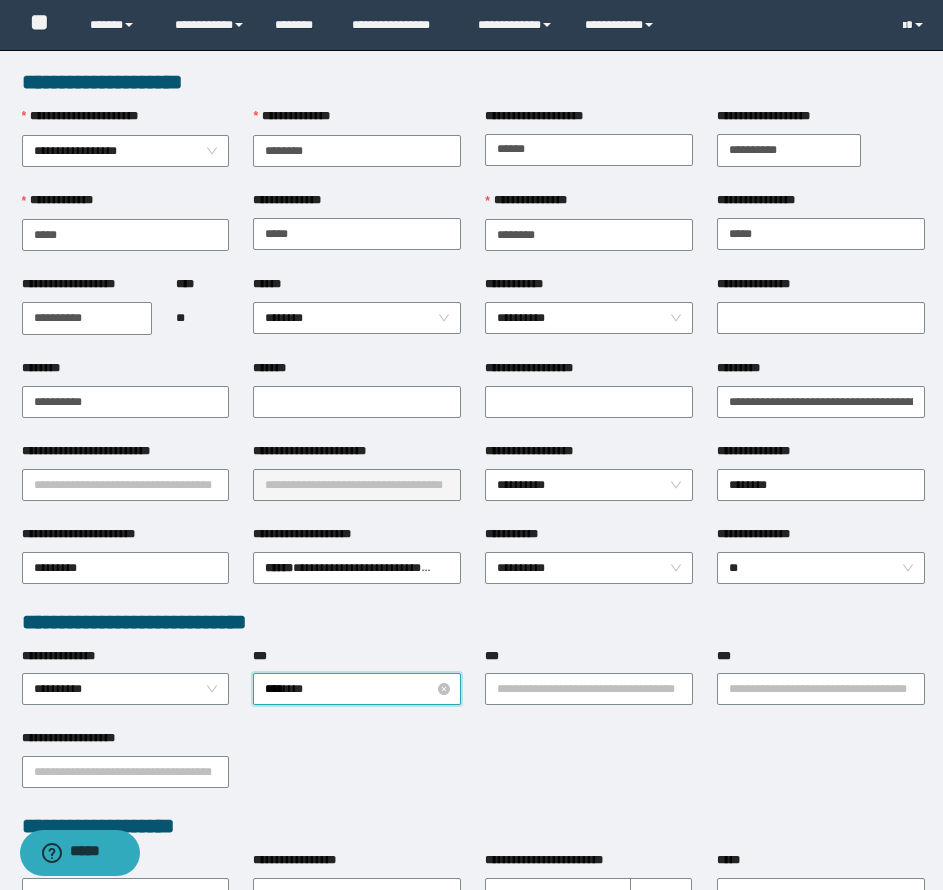 type 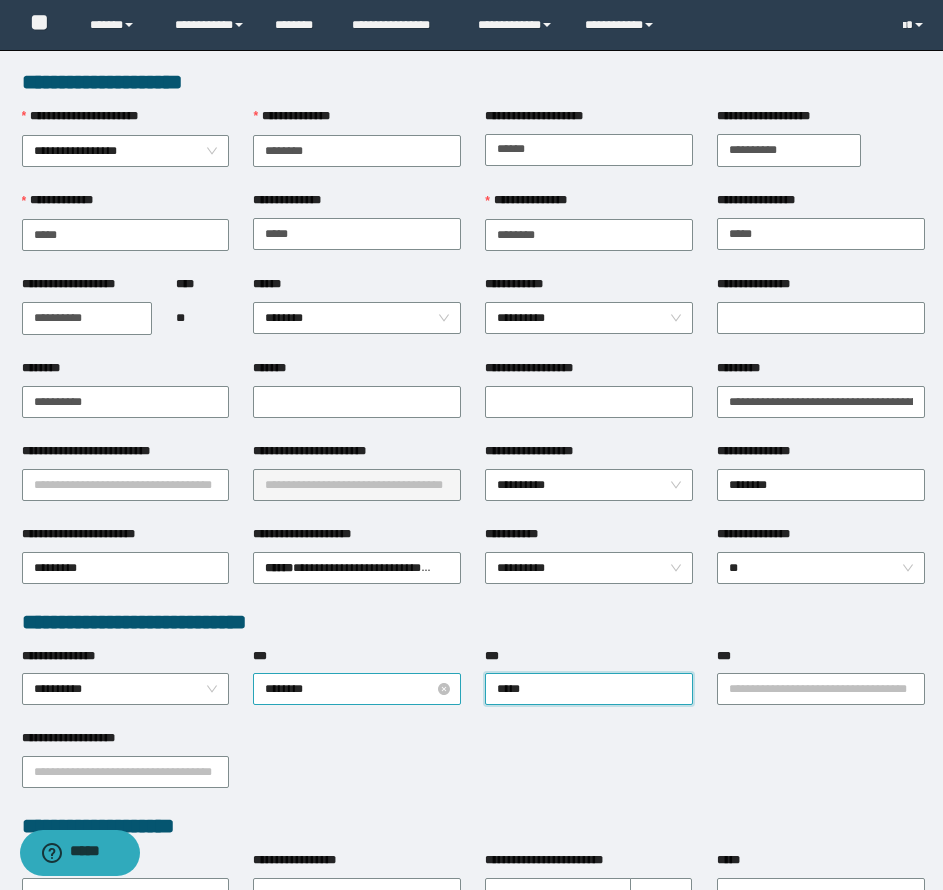 type on "******" 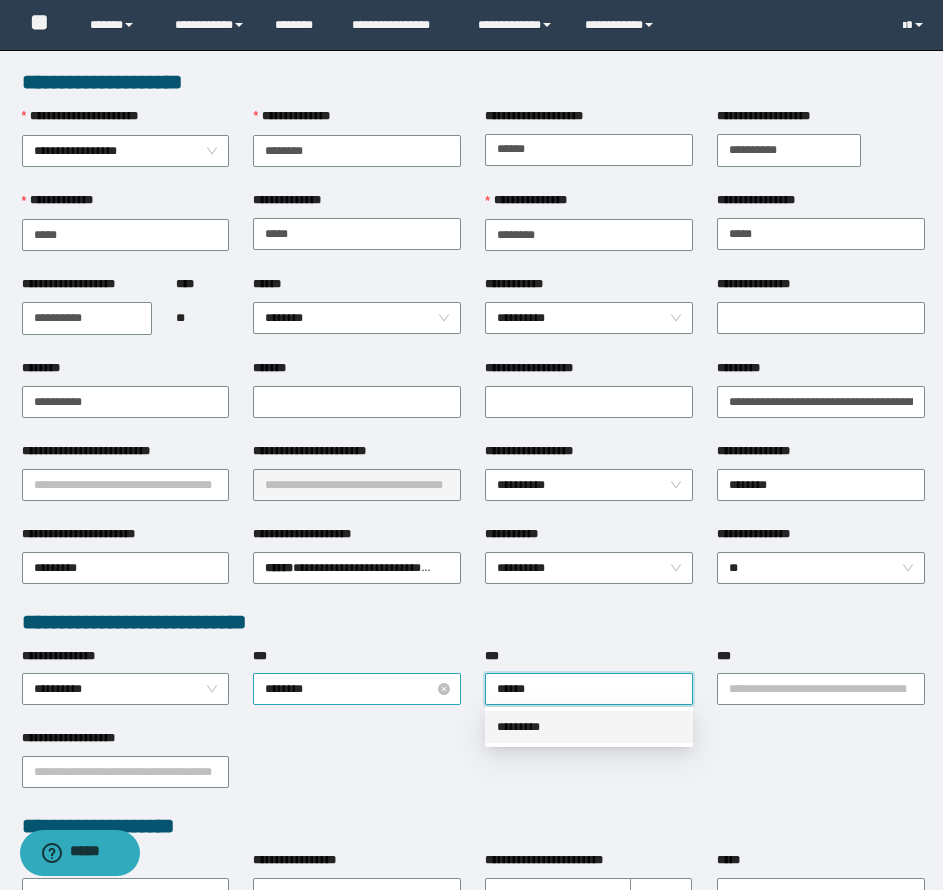 type 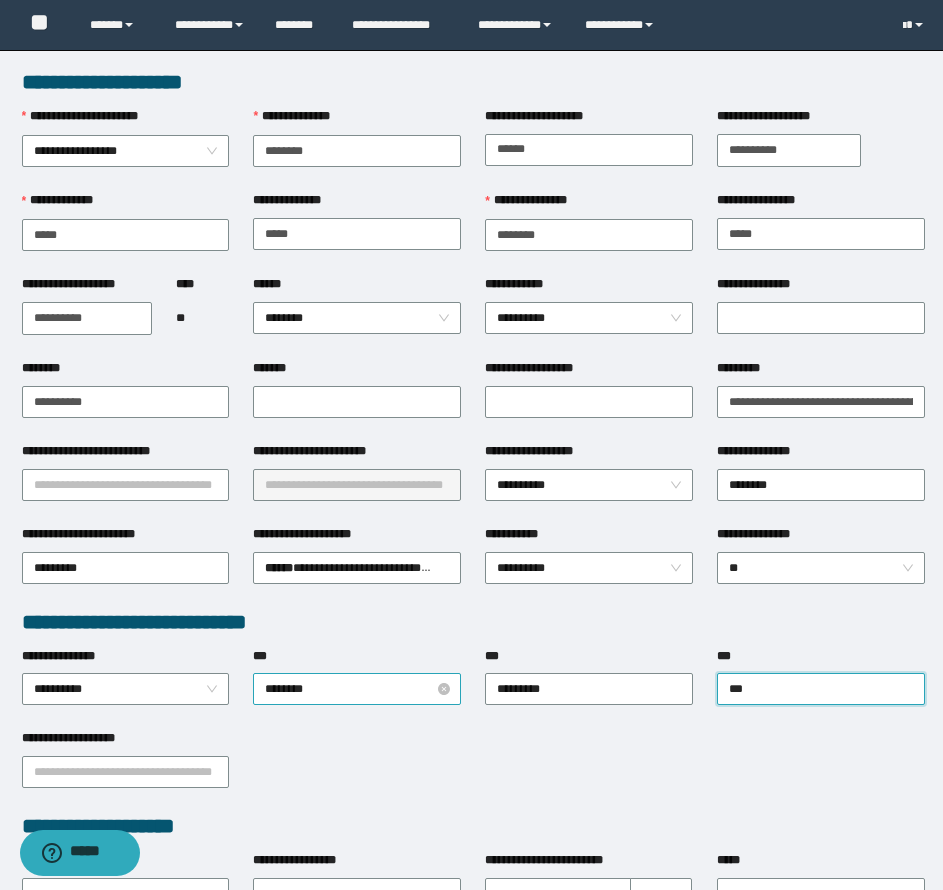 type on "****" 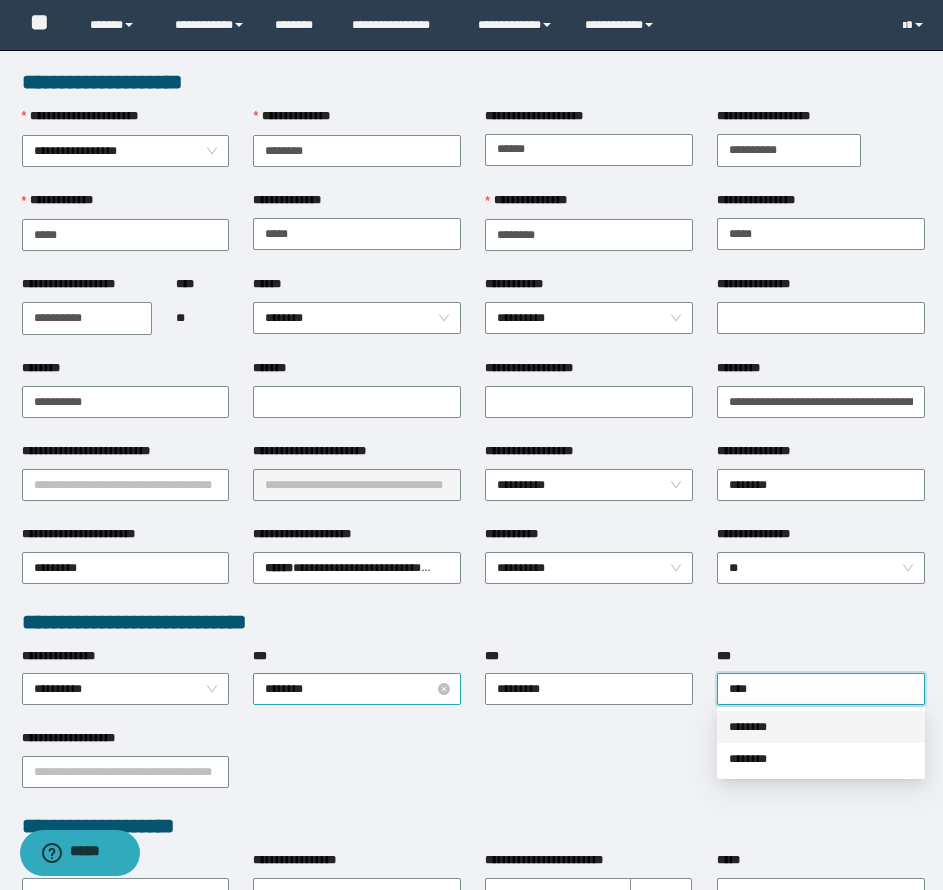 type 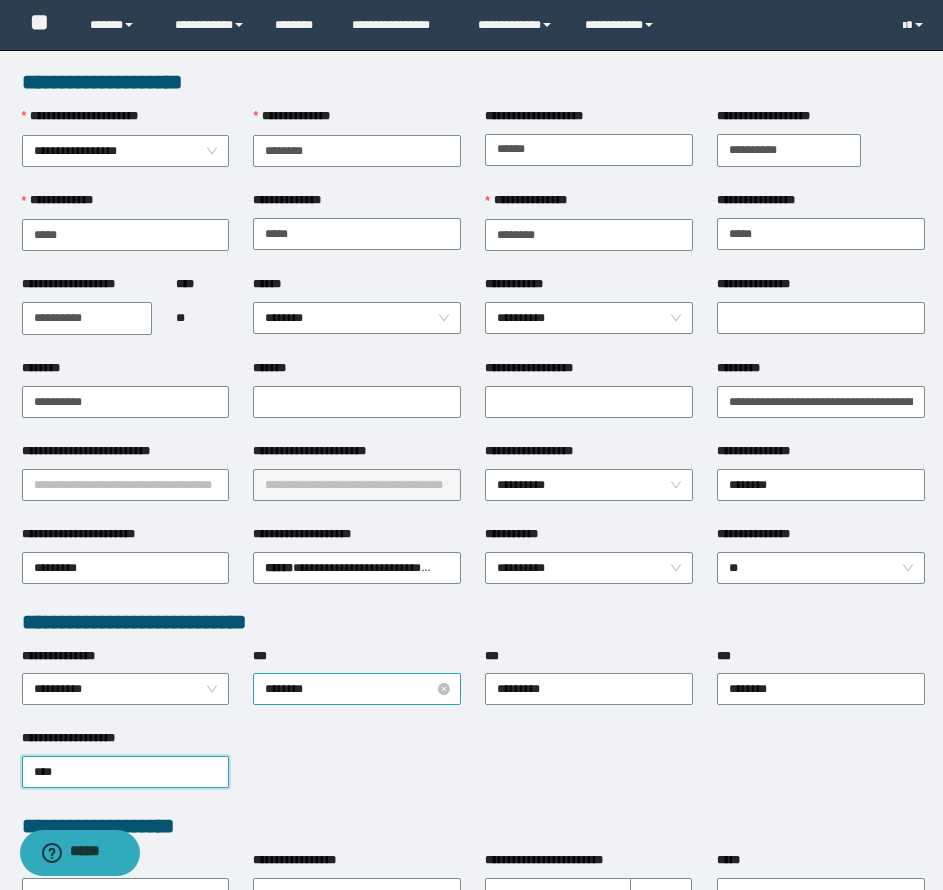 type on "*****" 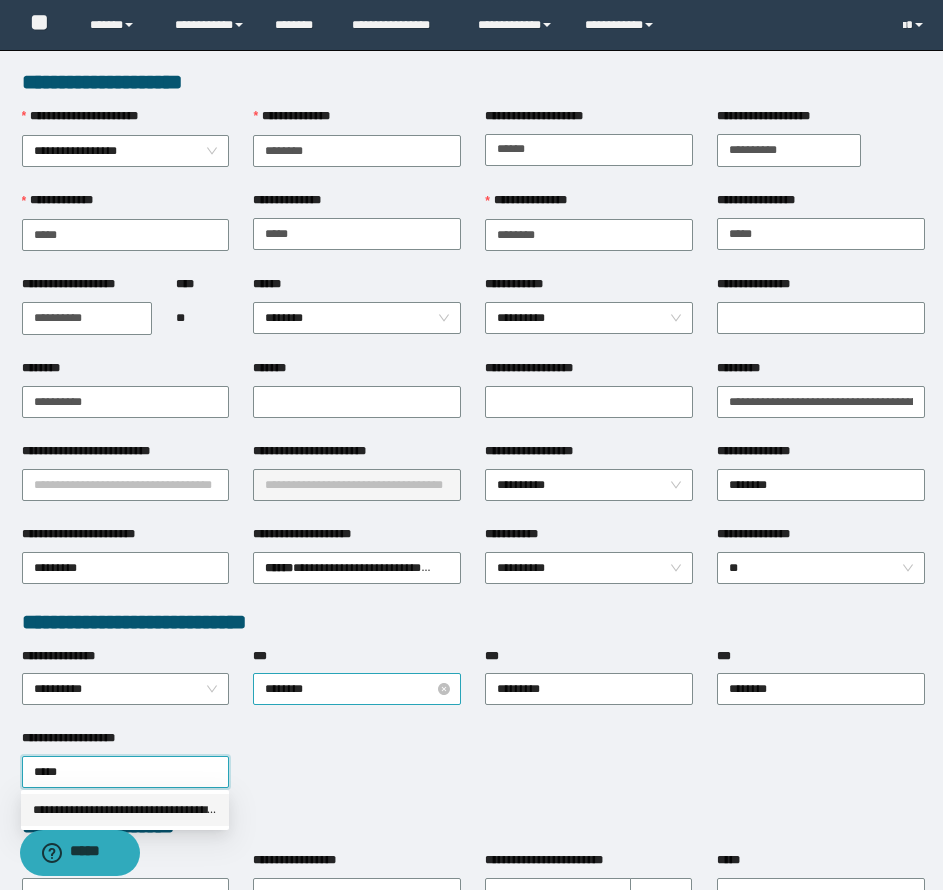 type 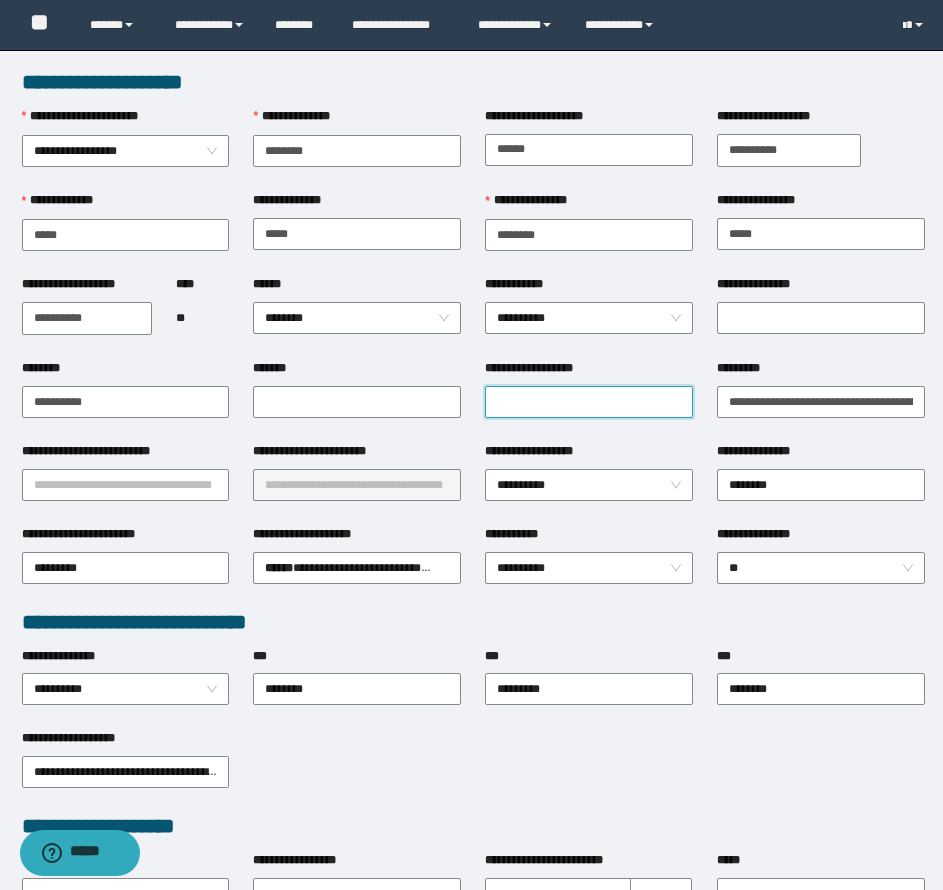 click on "**********" at bounding box center (589, 402) 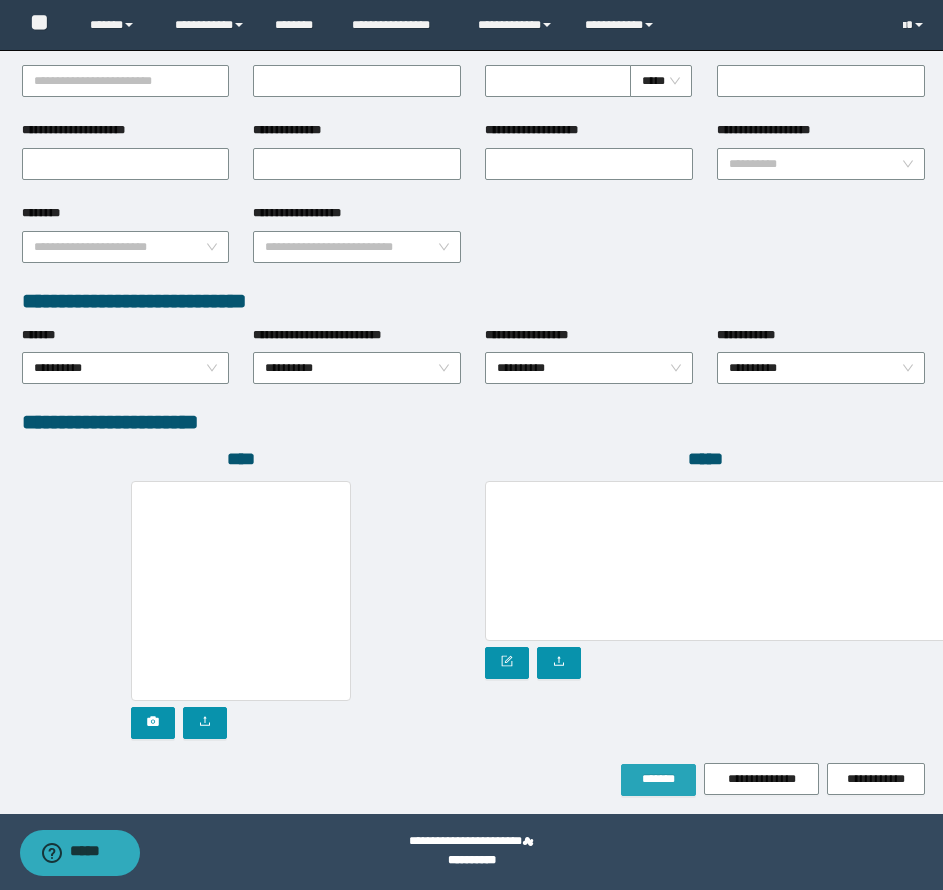type on "**********" 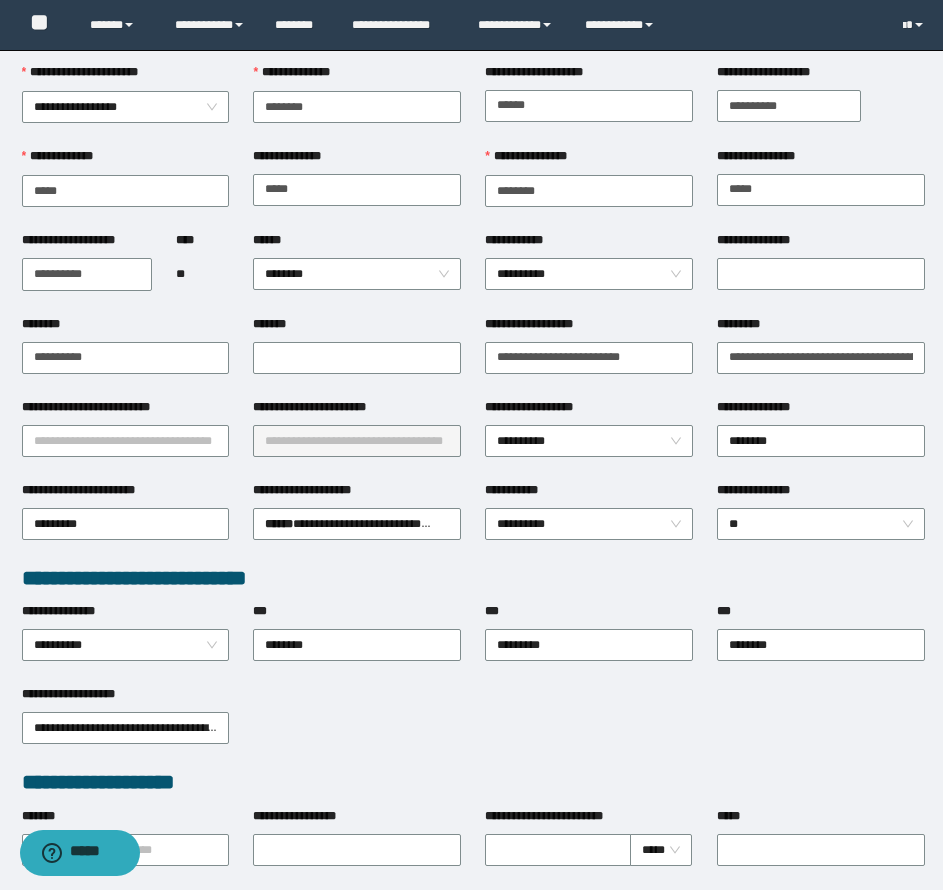 scroll, scrollTop: 0, scrollLeft: 0, axis: both 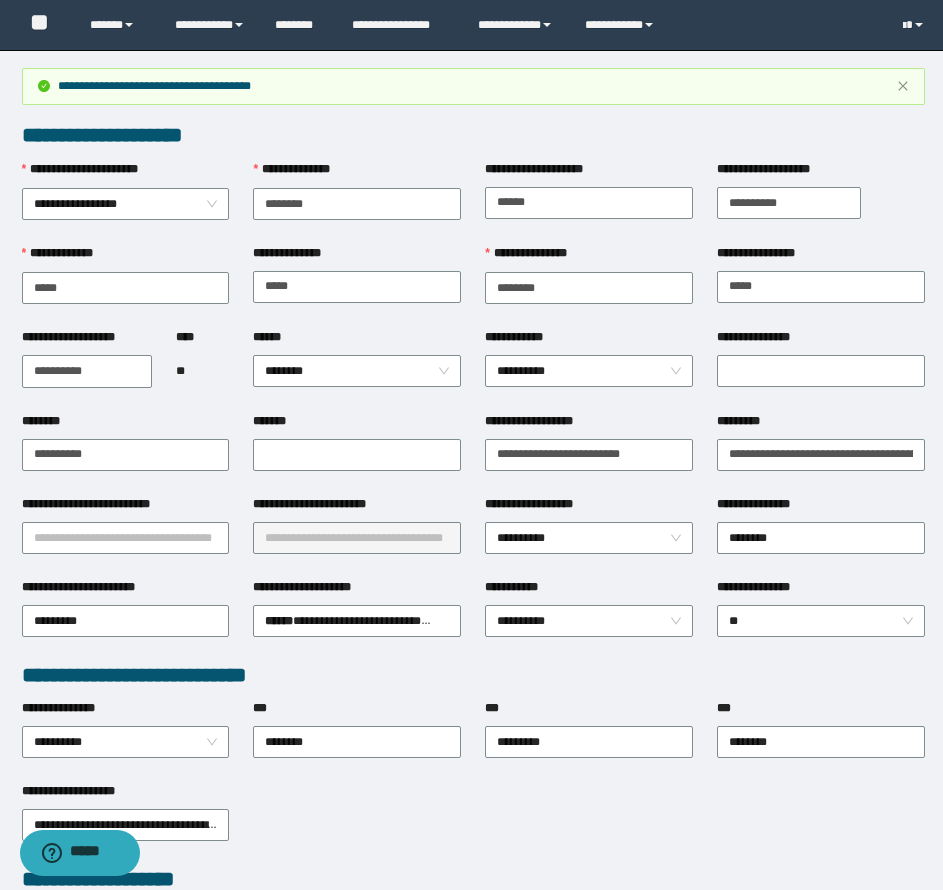 type 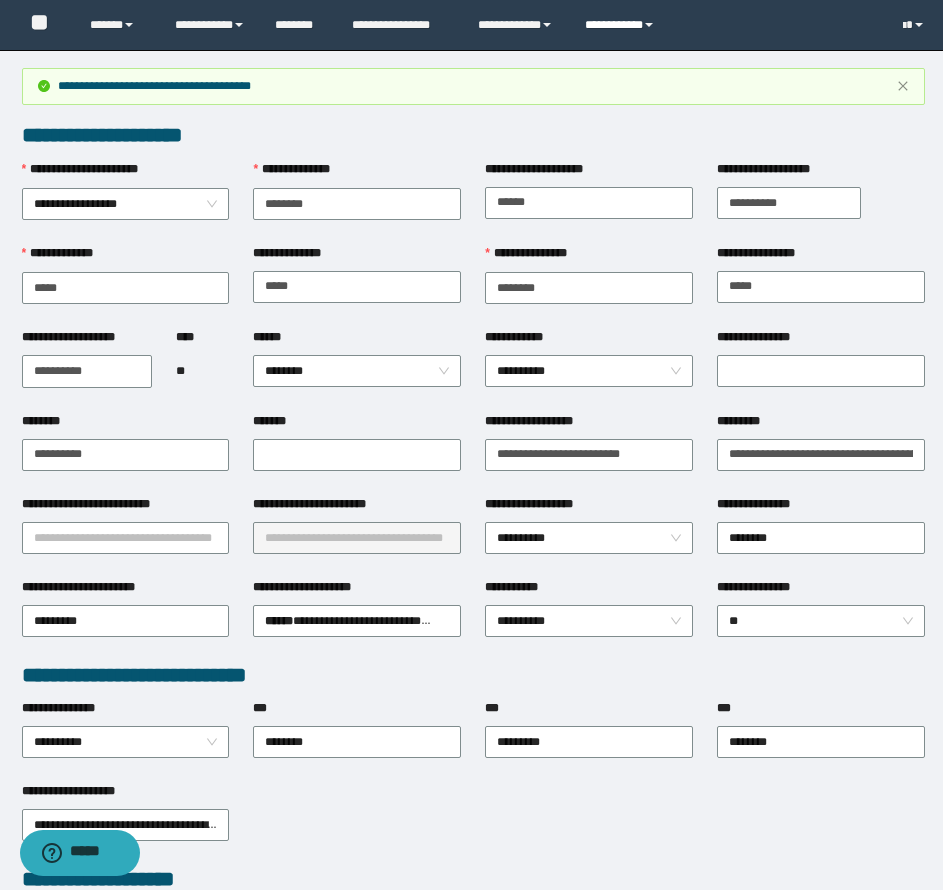click at bounding box center (649, 25) 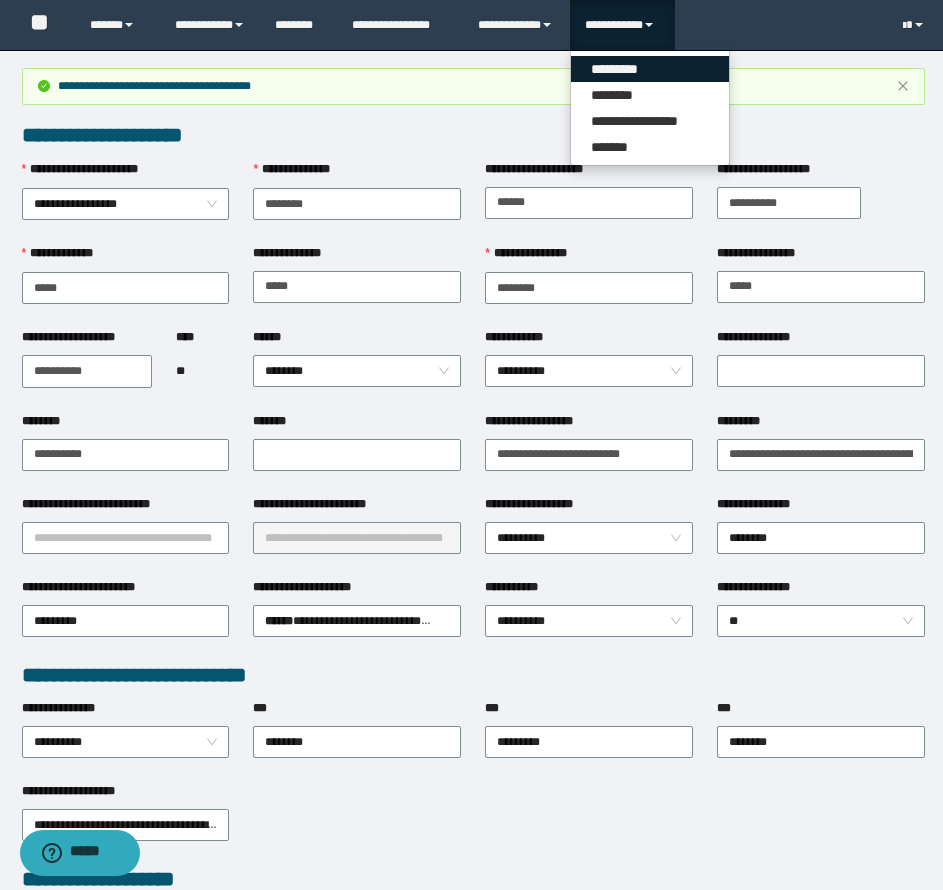 click on "*********" at bounding box center [650, 69] 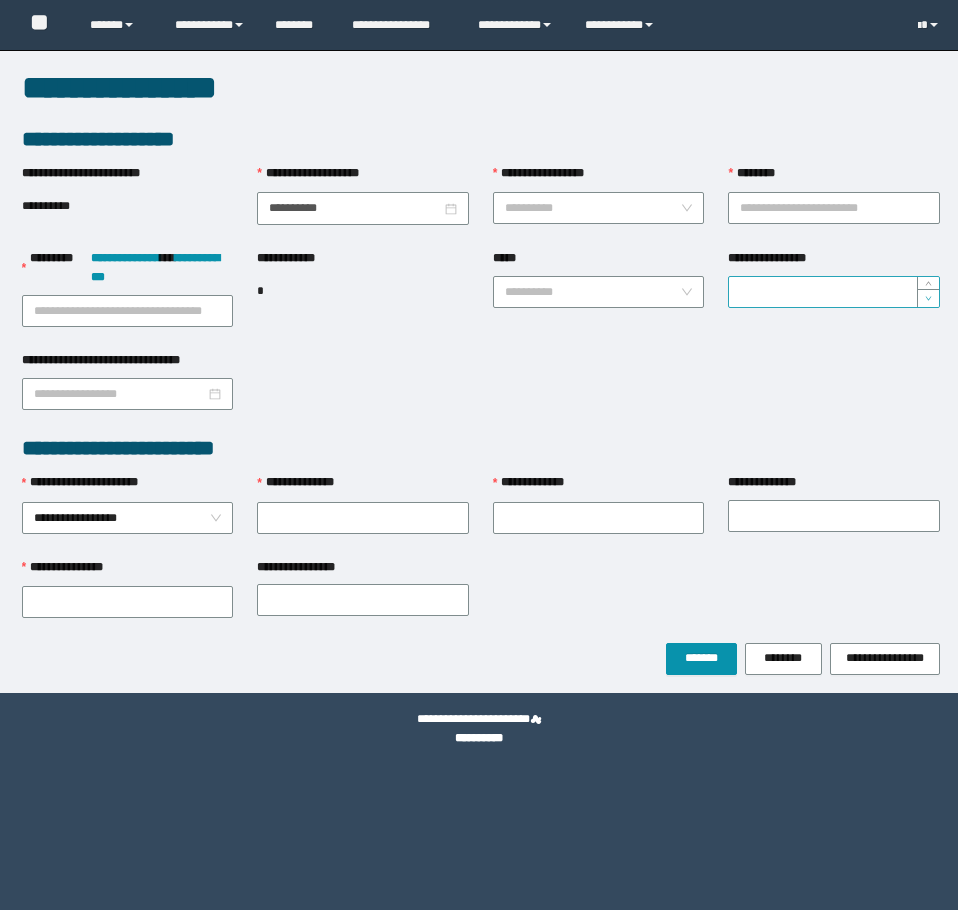 scroll, scrollTop: 0, scrollLeft: 0, axis: both 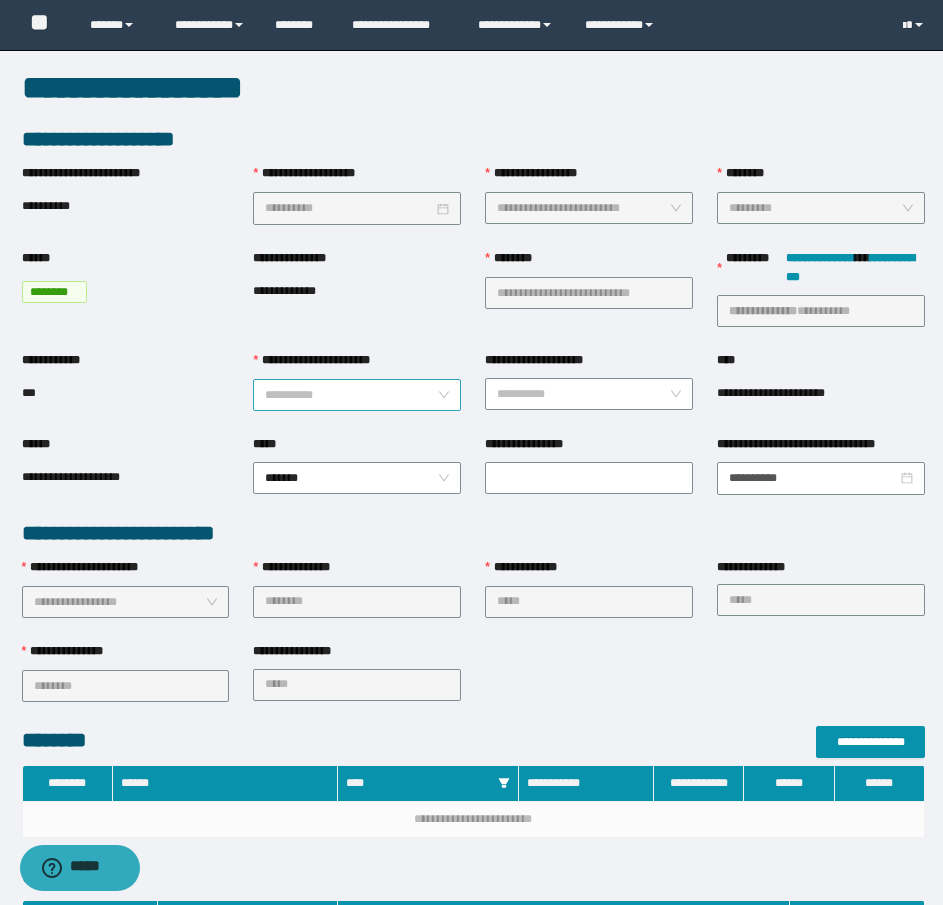 click on "**********" at bounding box center (351, 395) 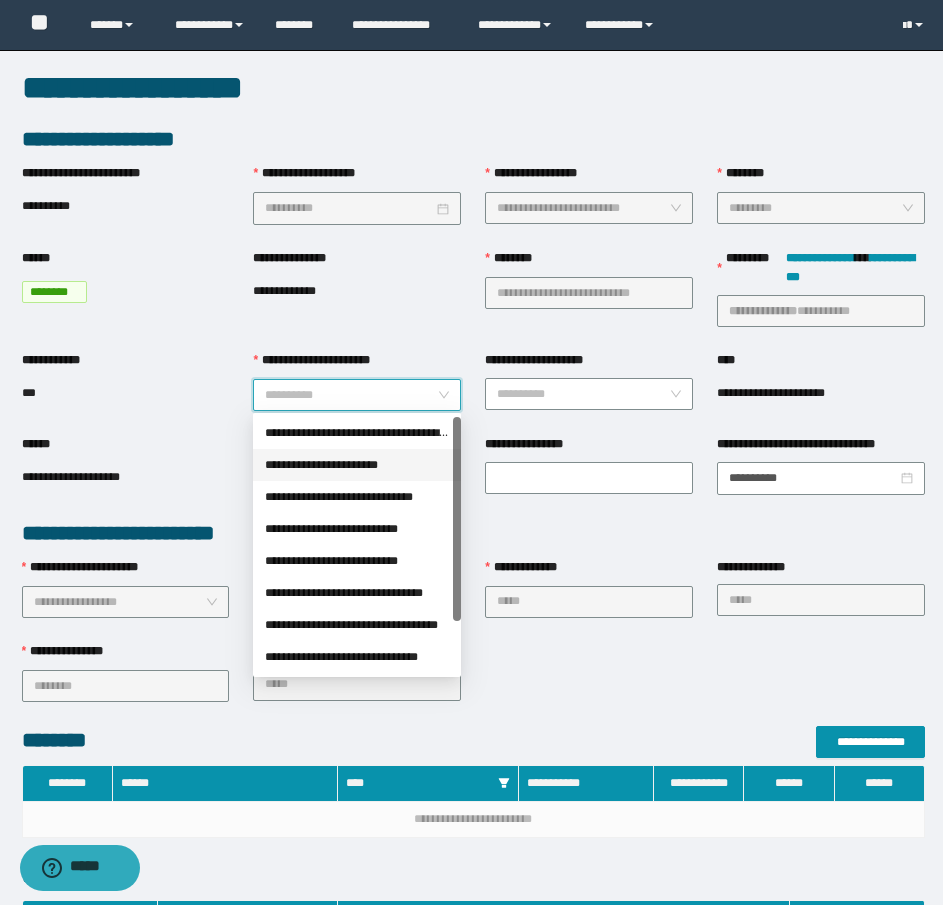 click on "**********" at bounding box center (357, 465) 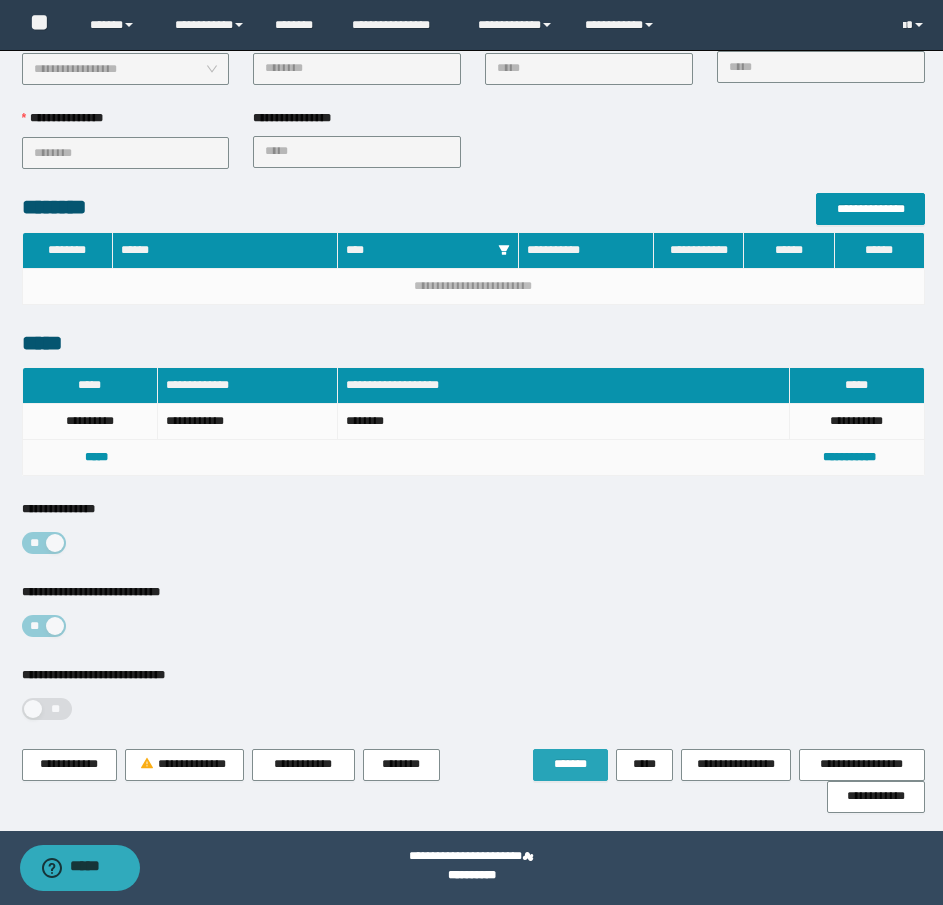 click on "*******" at bounding box center (570, 764) 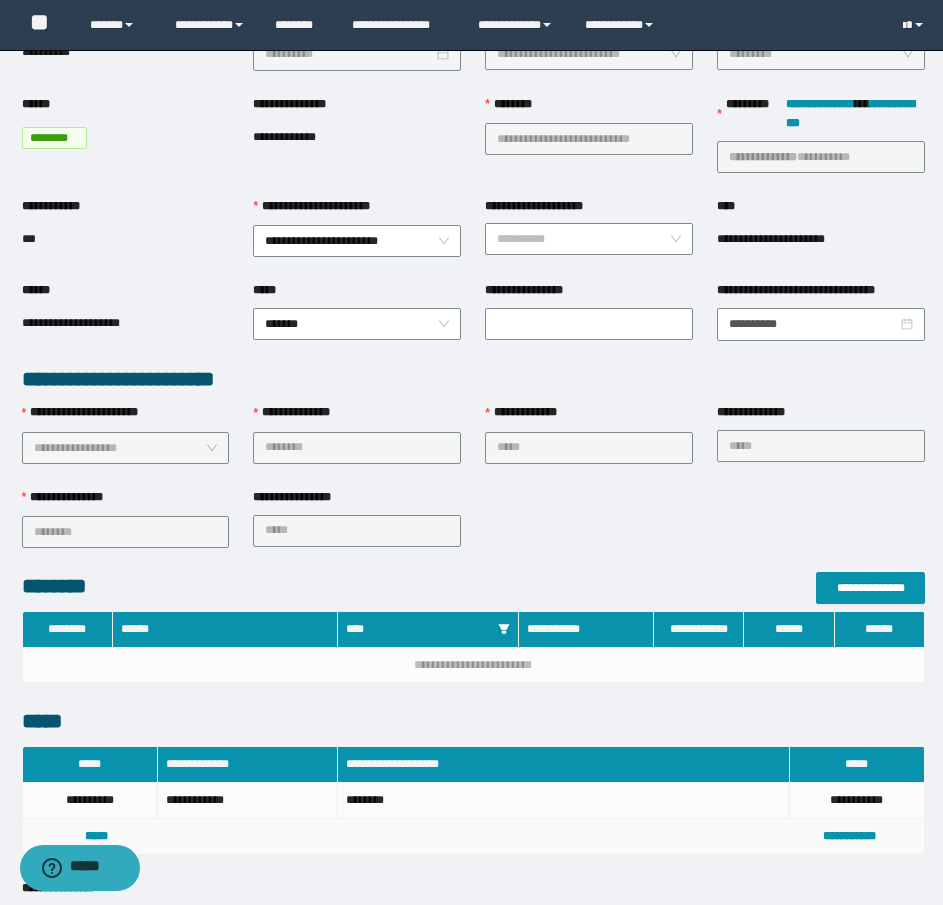 scroll, scrollTop: 0, scrollLeft: 0, axis: both 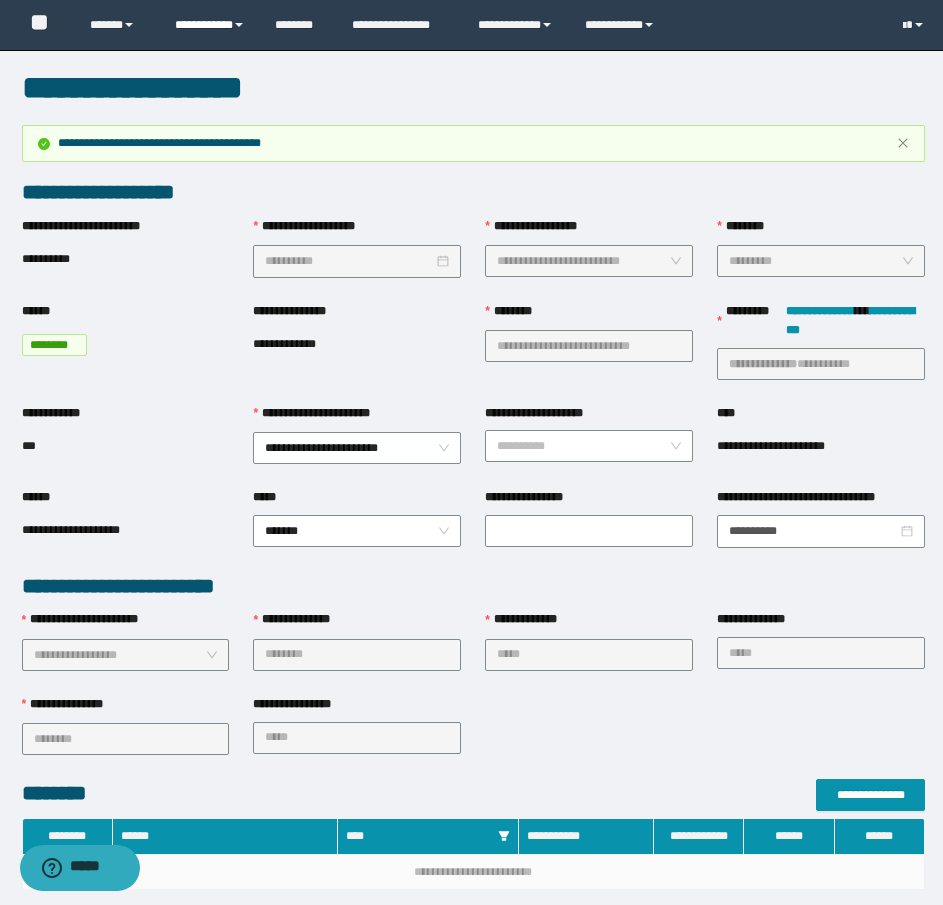 click on "**********" at bounding box center (210, 25) 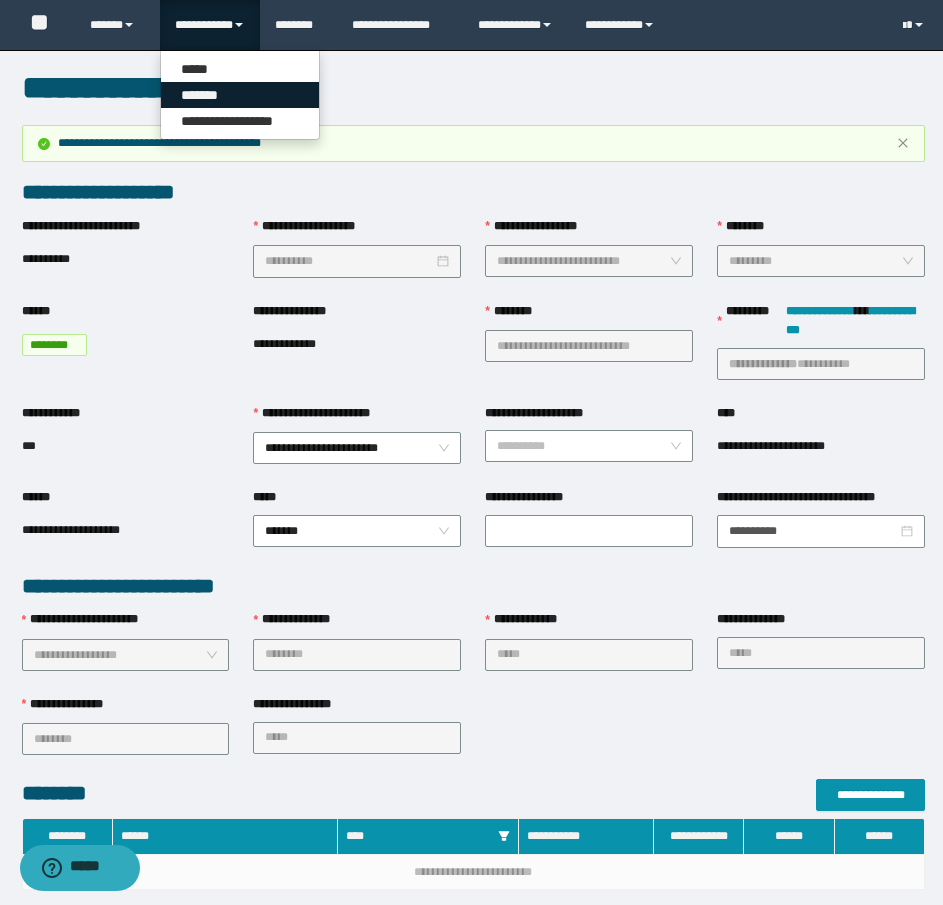 click on "*******" at bounding box center [240, 95] 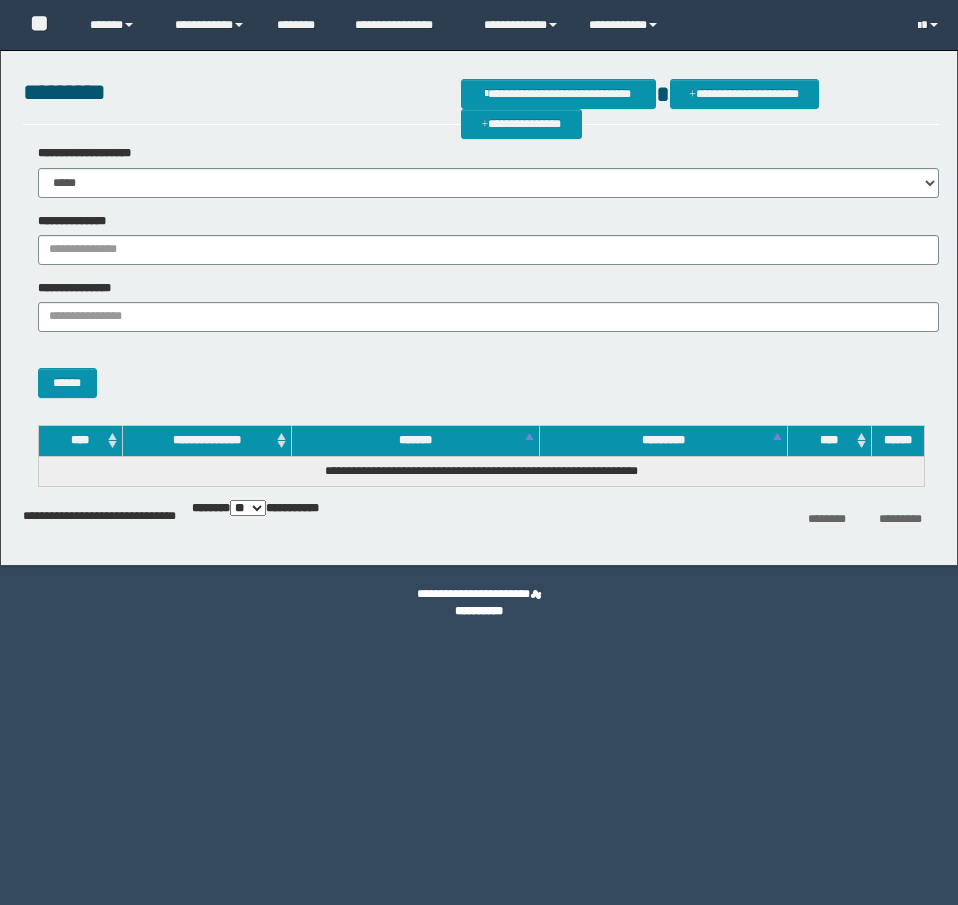 scroll, scrollTop: 0, scrollLeft: 0, axis: both 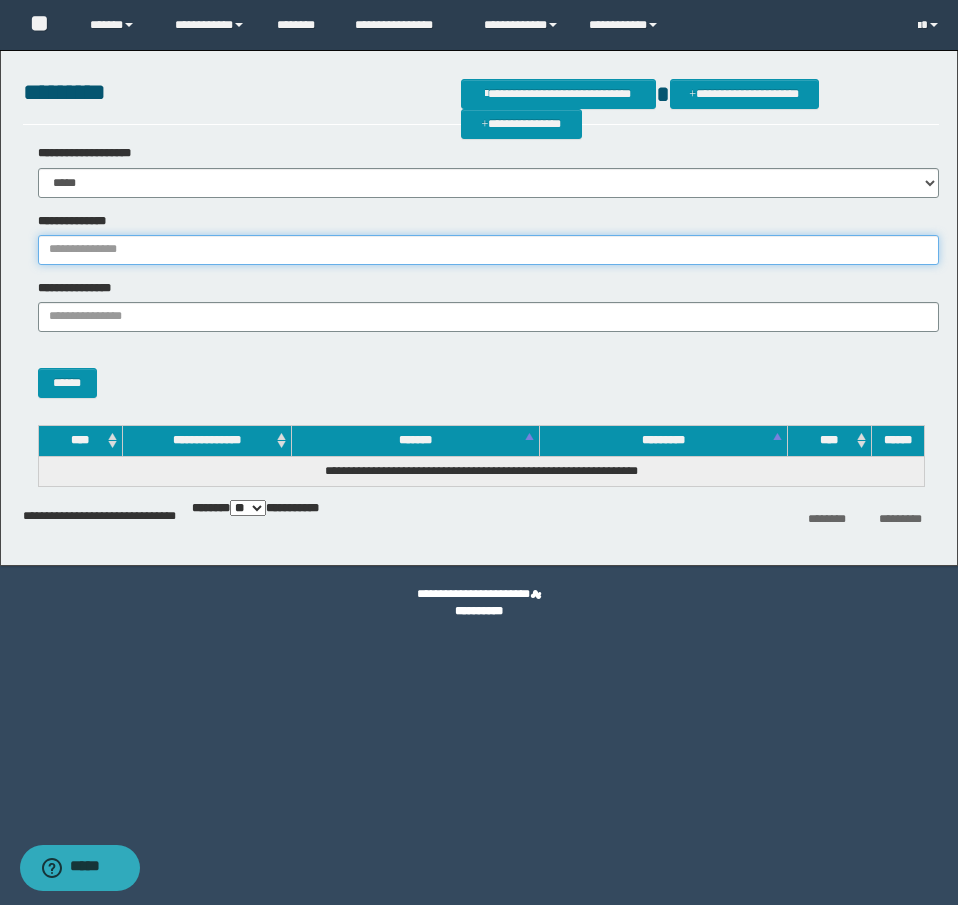 click on "**********" at bounding box center [488, 250] 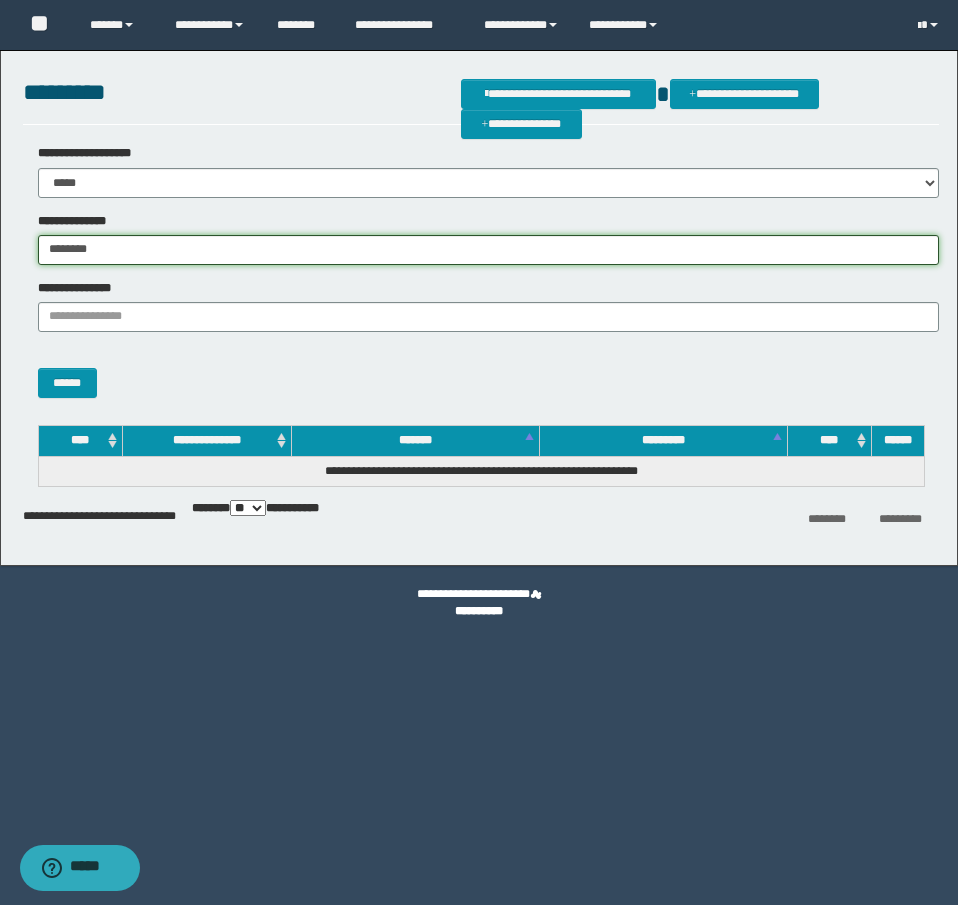 type on "********" 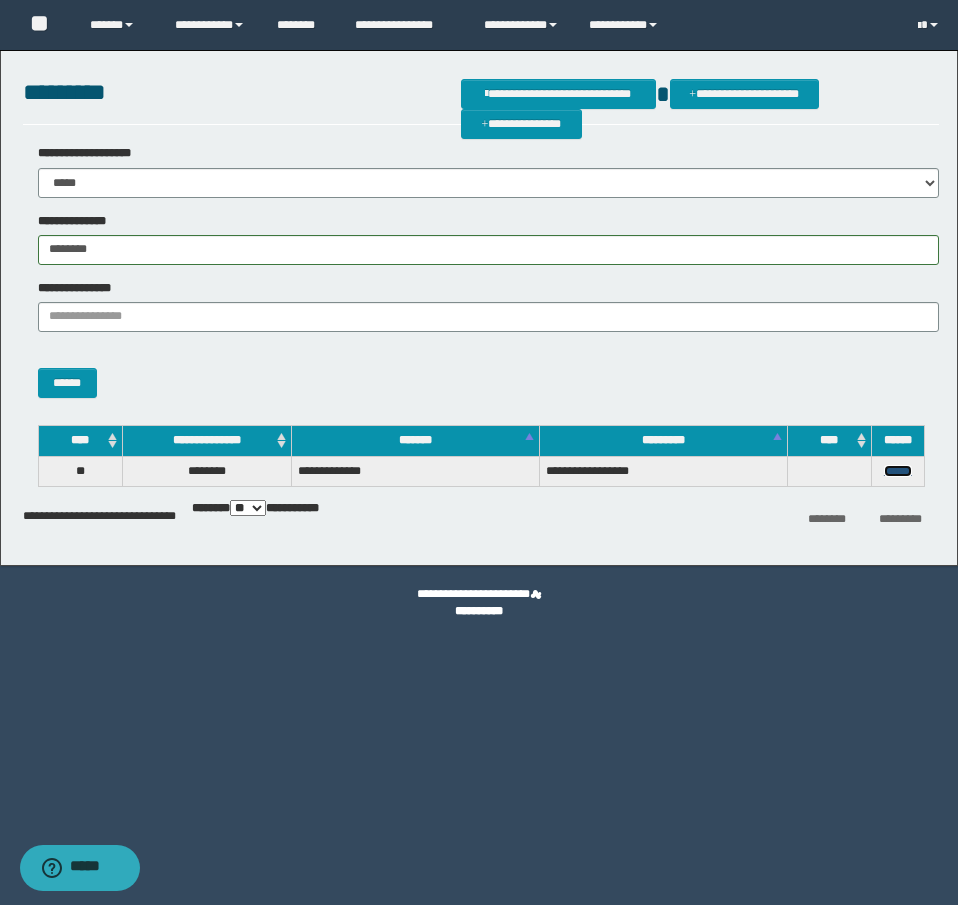 click on "******" at bounding box center [898, 471] 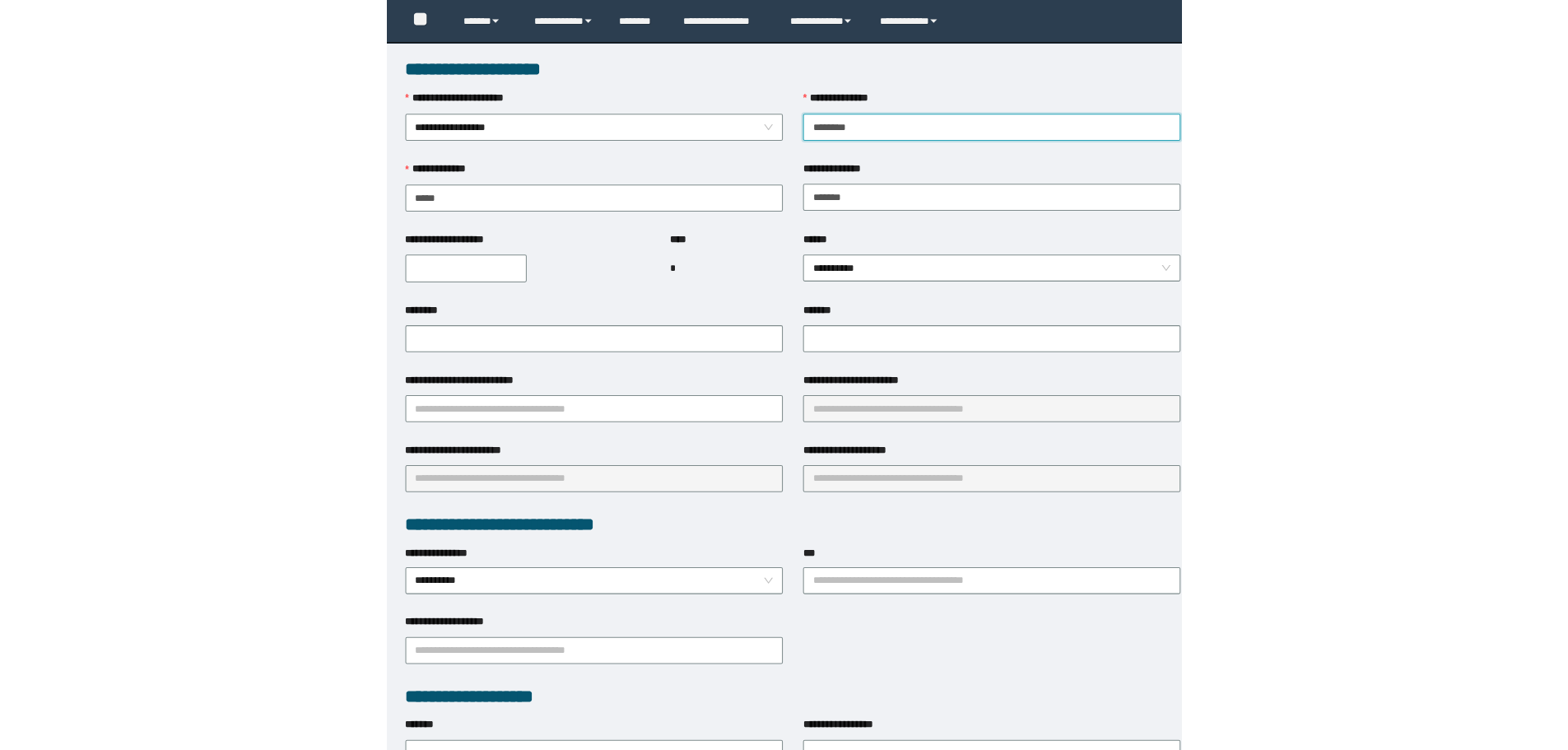 scroll, scrollTop: 0, scrollLeft: 0, axis: both 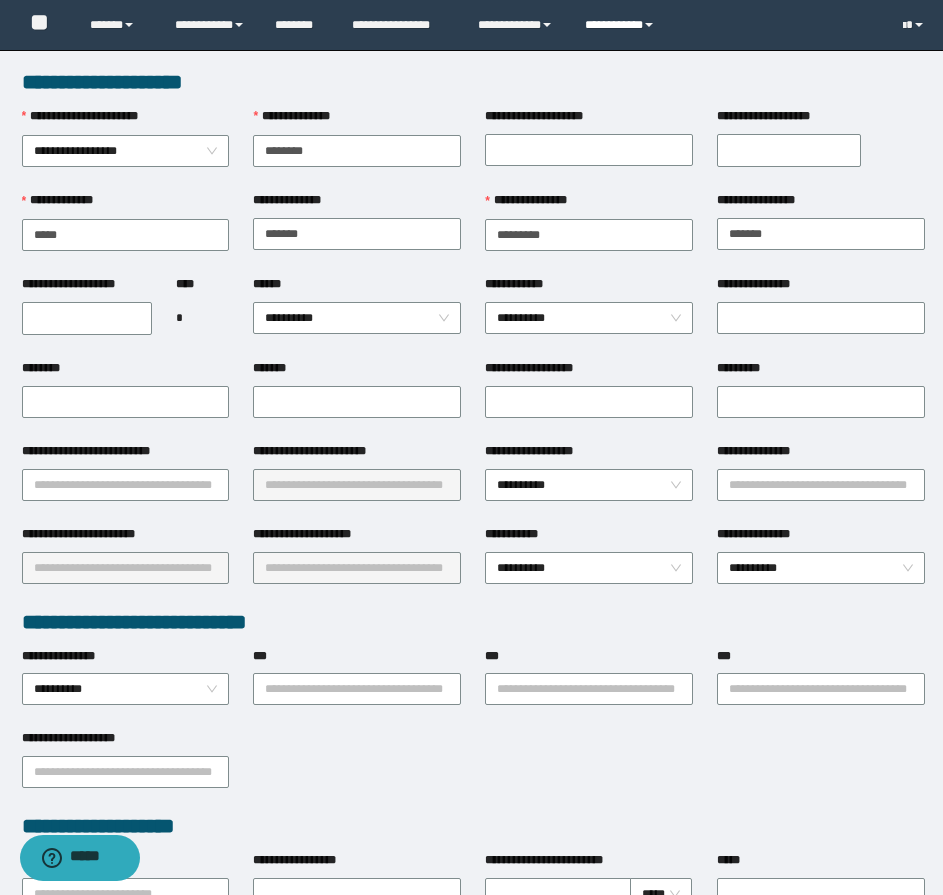 click on "**********" at bounding box center (622, 25) 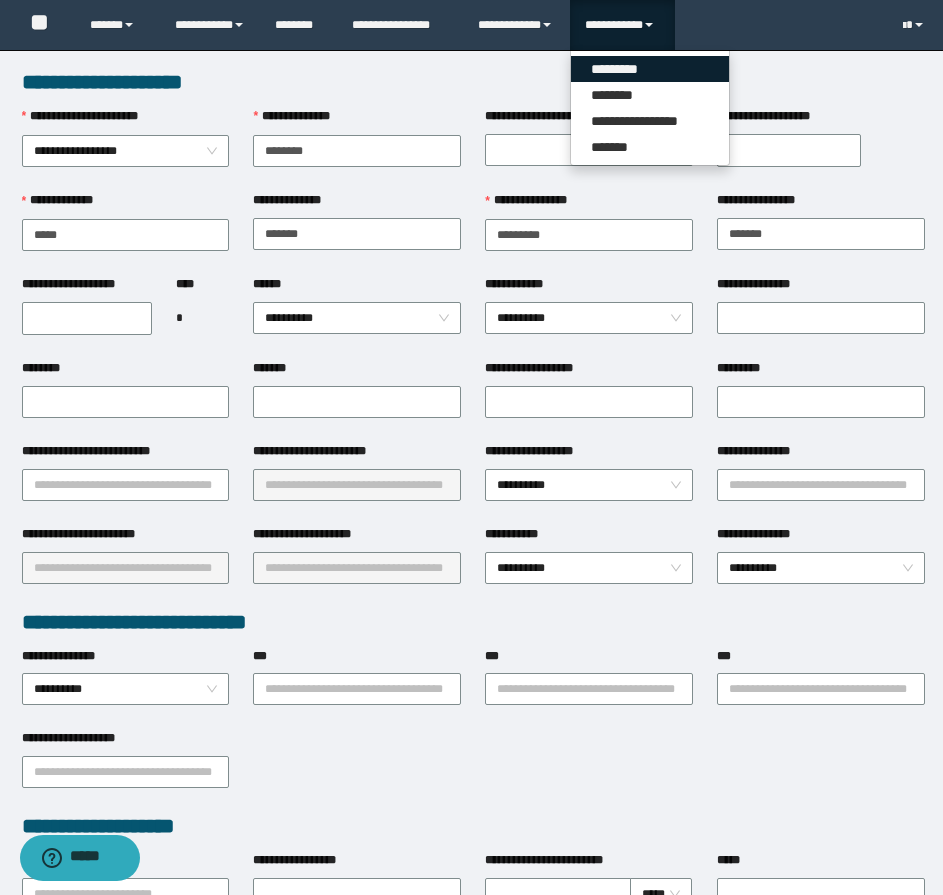 click on "*********" at bounding box center [650, 69] 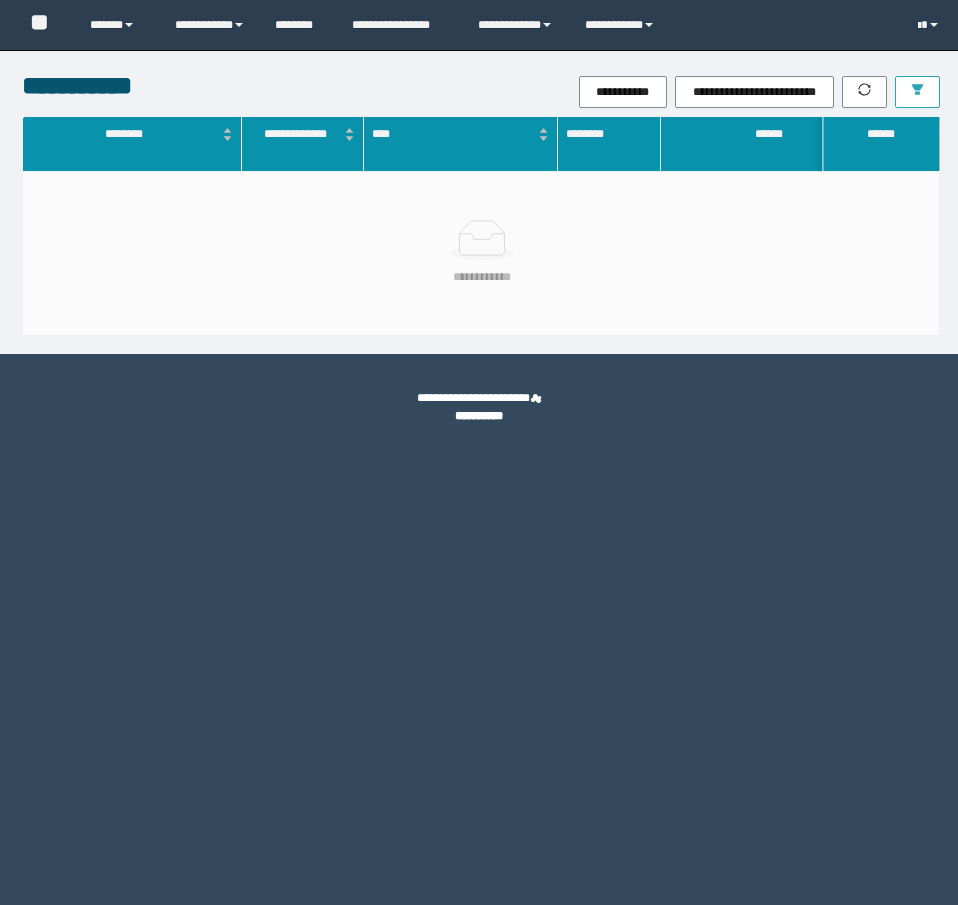 scroll, scrollTop: 0, scrollLeft: 0, axis: both 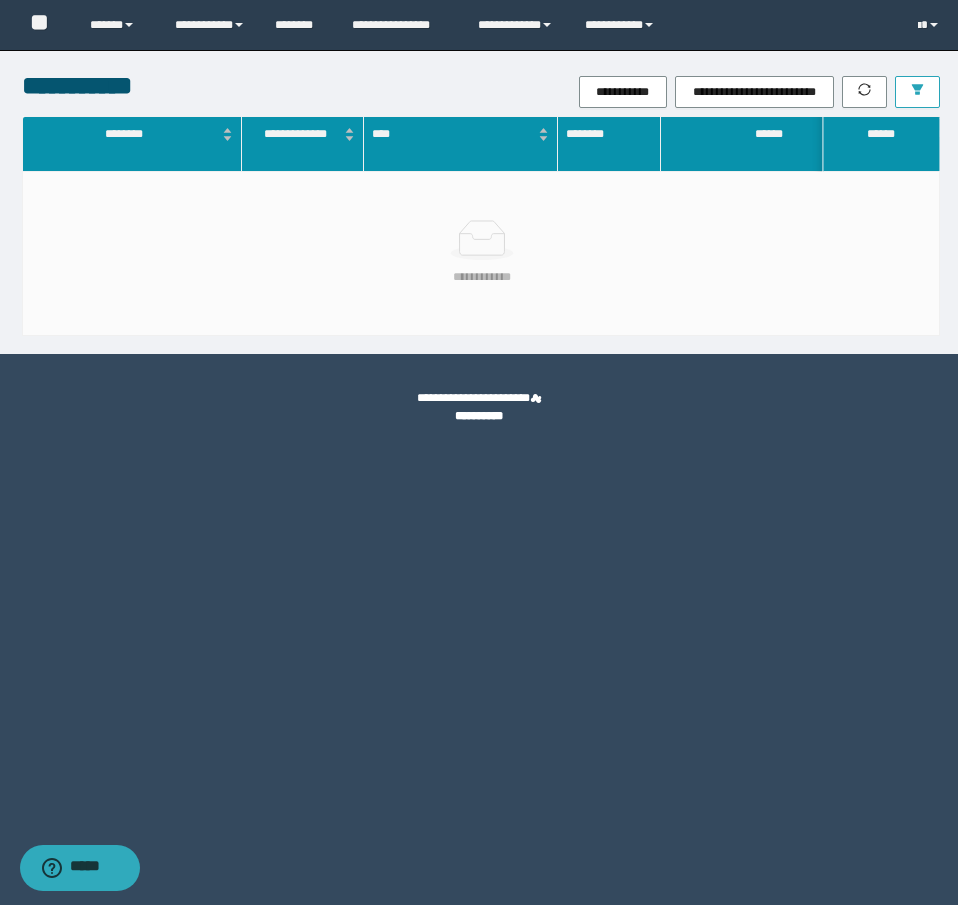 click at bounding box center [917, 92] 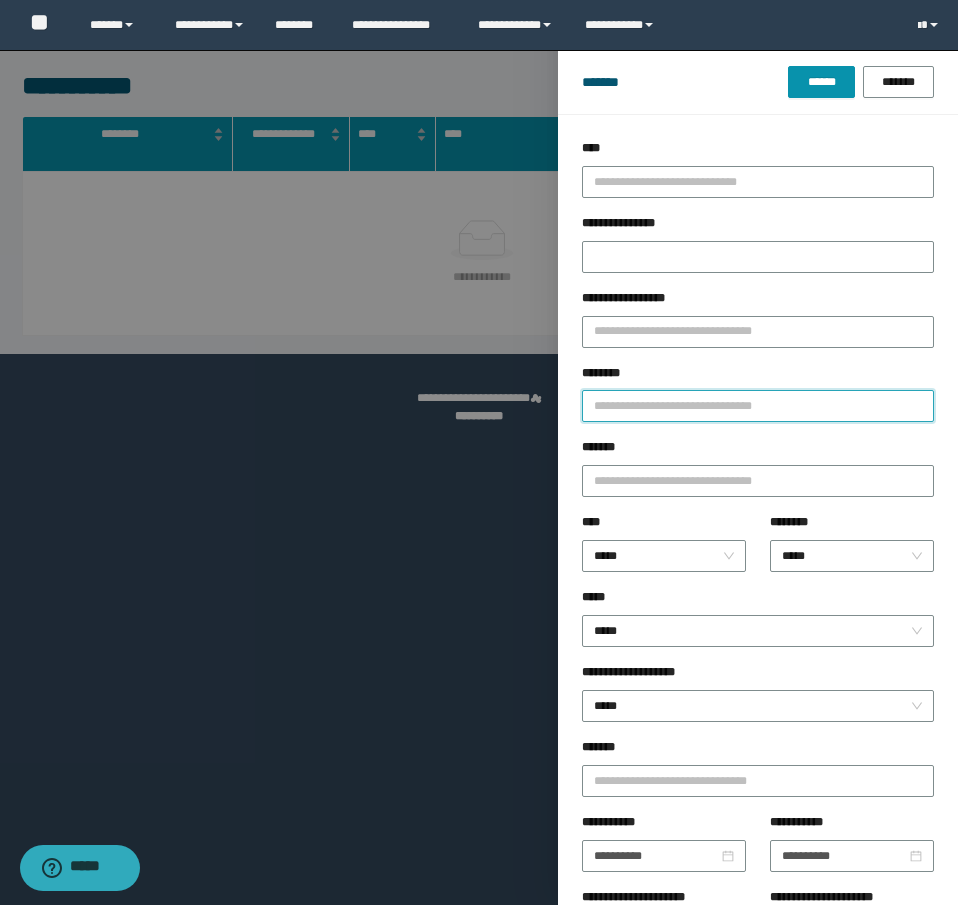 click on "********" at bounding box center [758, 406] 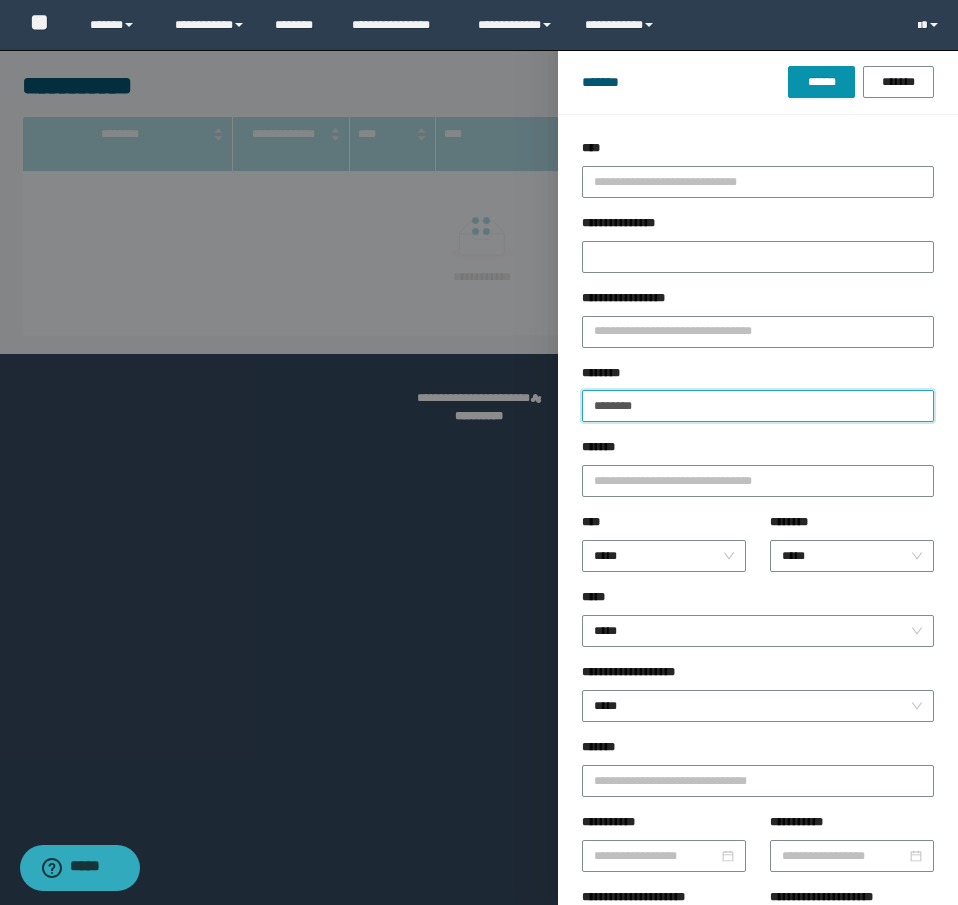 type on "********" 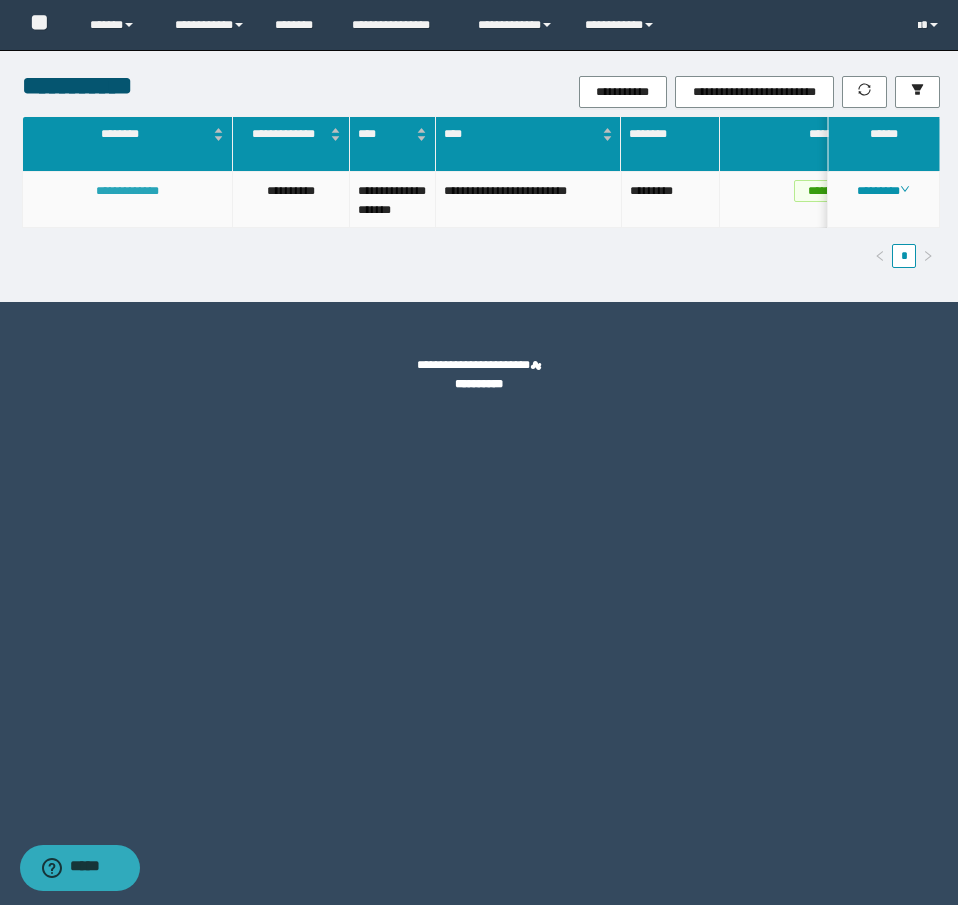 click on "**********" at bounding box center (127, 191) 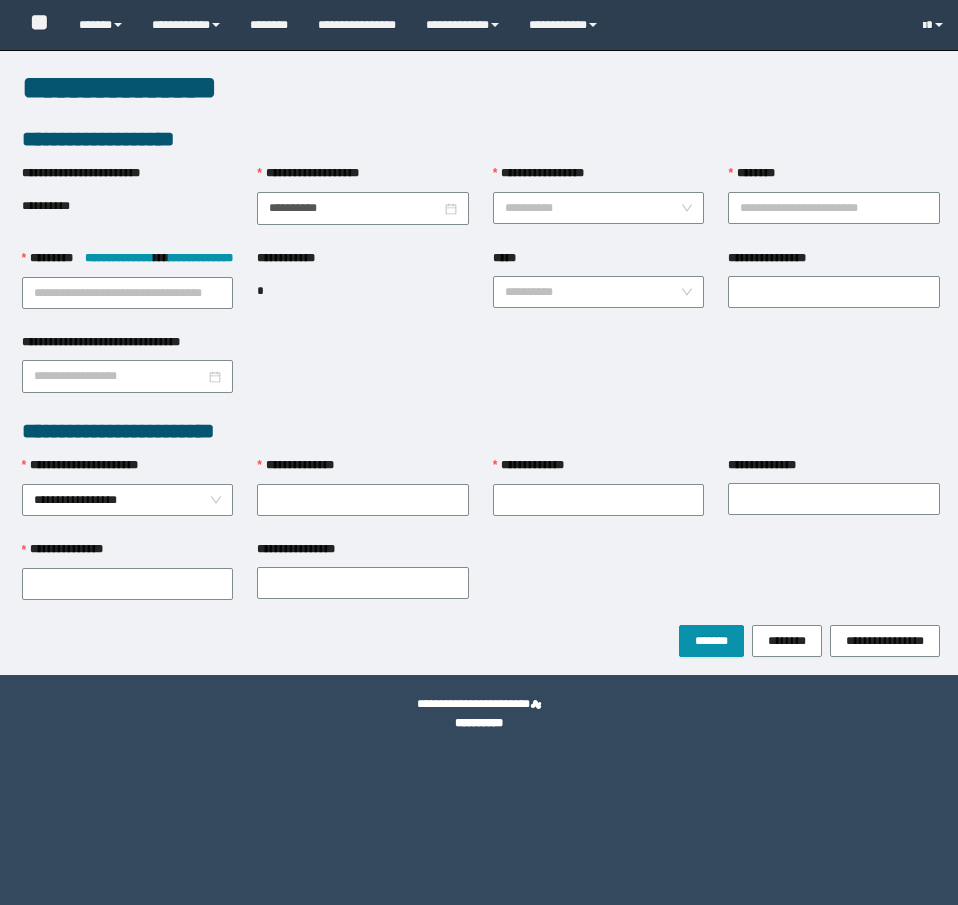scroll, scrollTop: 0, scrollLeft: 0, axis: both 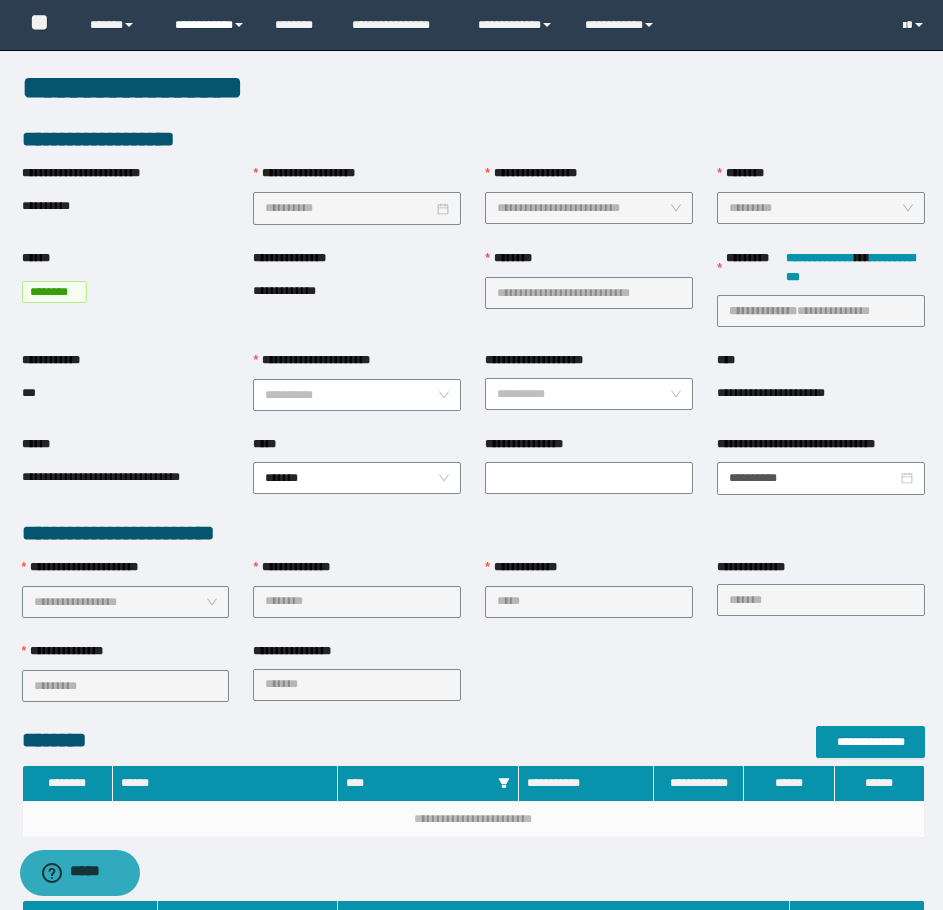 click on "**********" at bounding box center [210, 25] 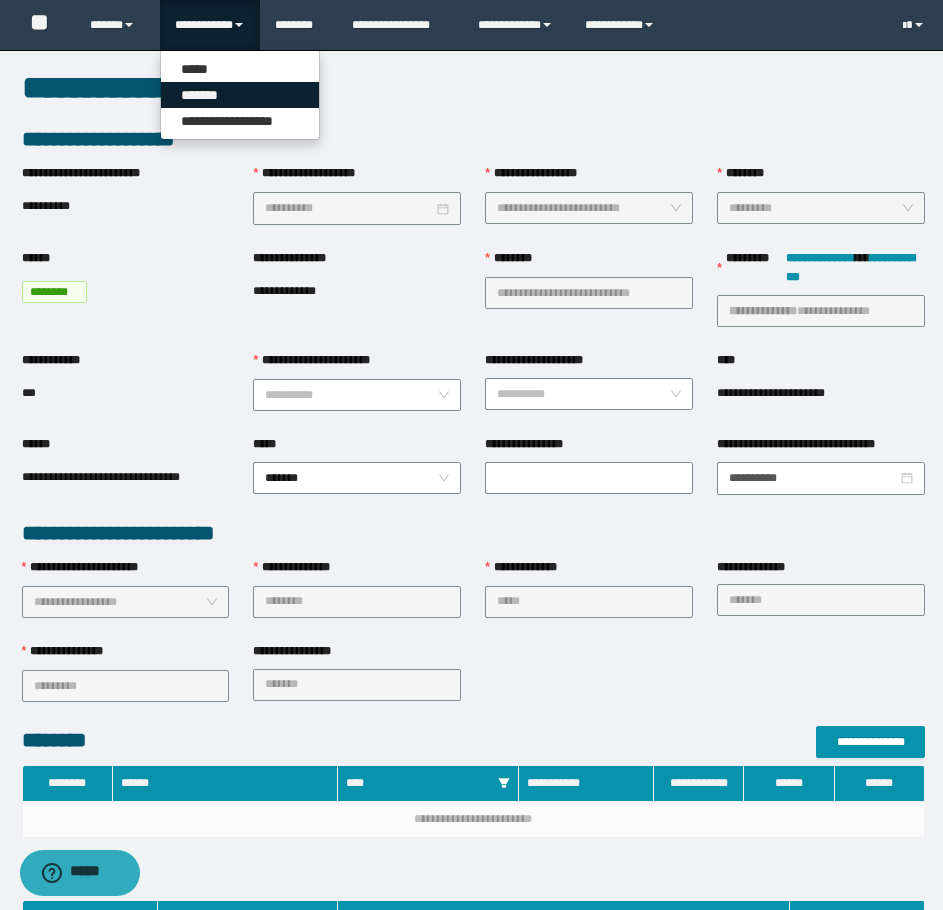 click on "*******" at bounding box center (240, 95) 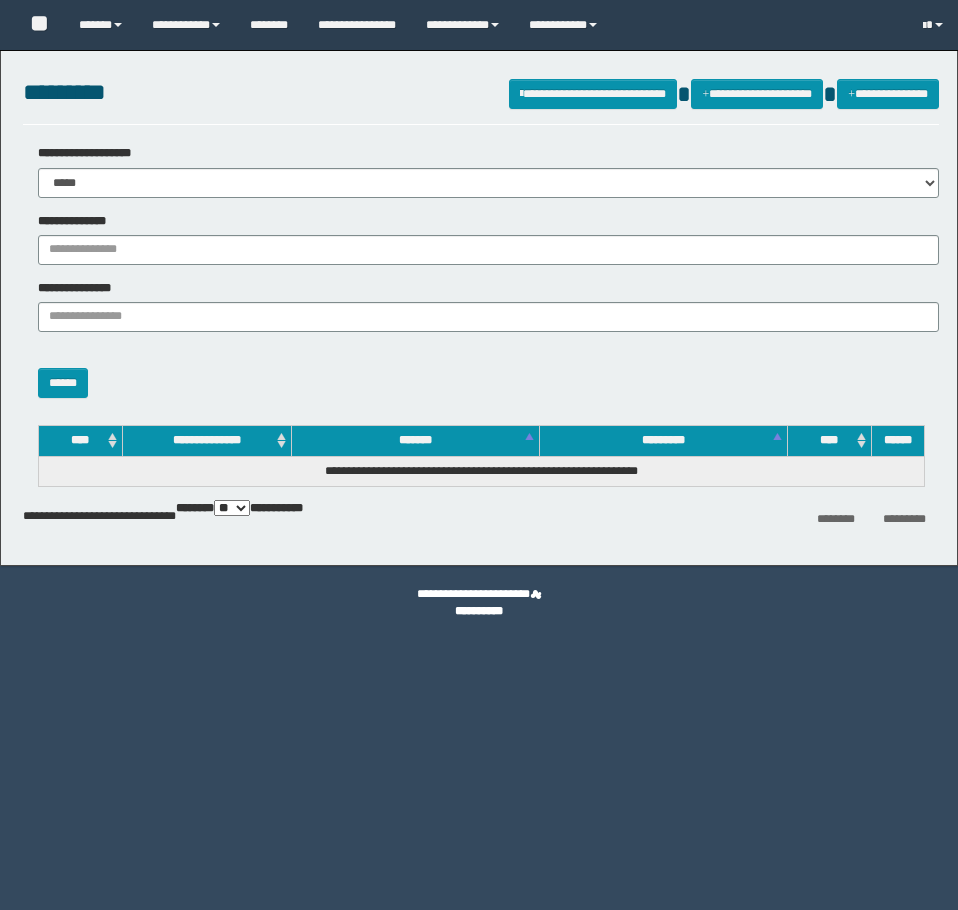 scroll, scrollTop: 0, scrollLeft: 0, axis: both 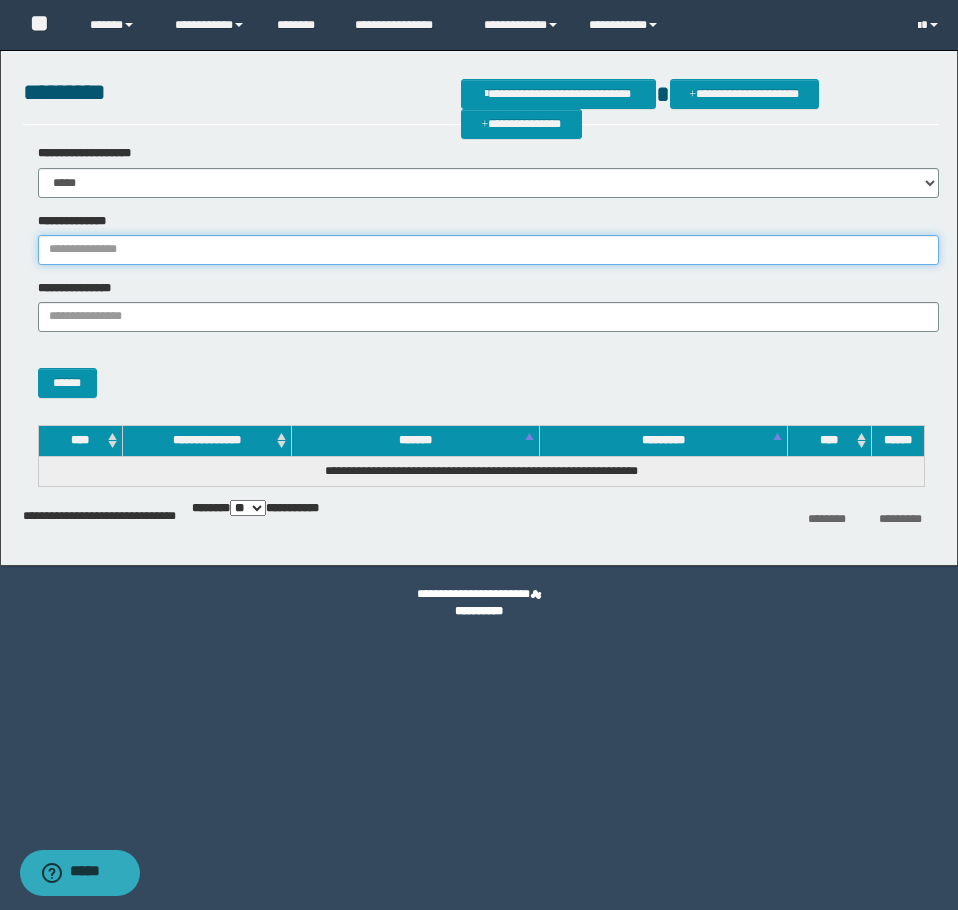 click on "**********" at bounding box center (488, 250) 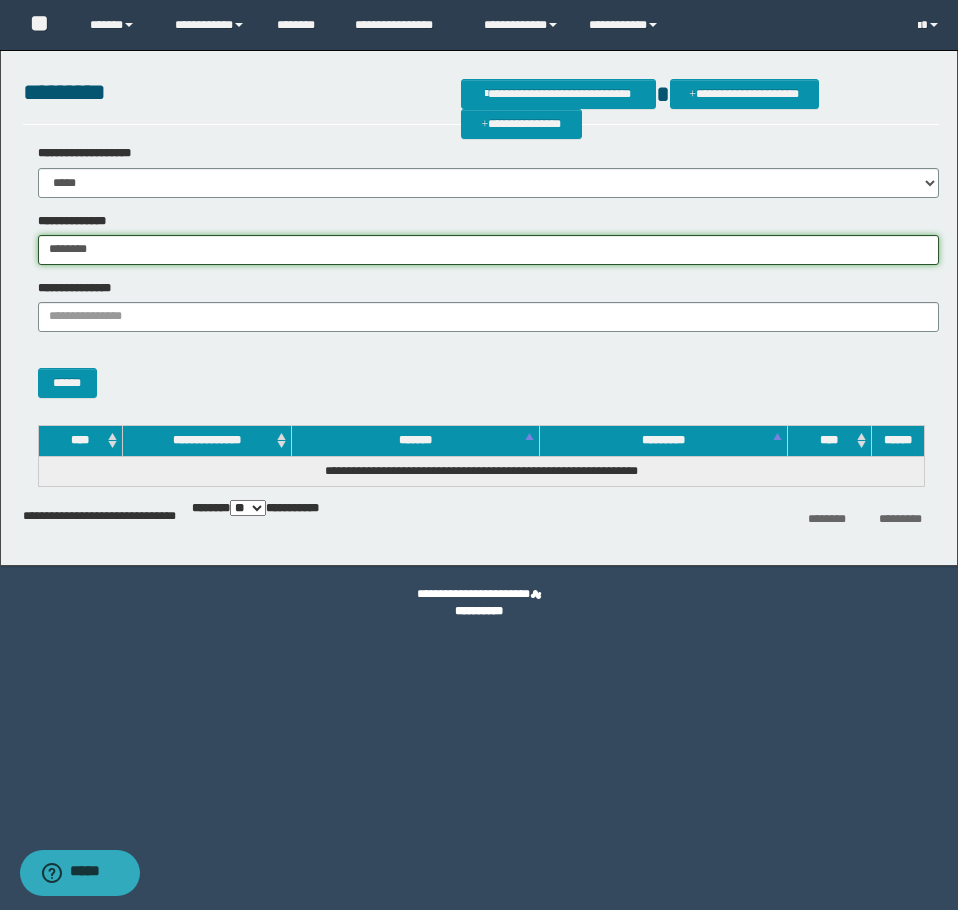 type on "********" 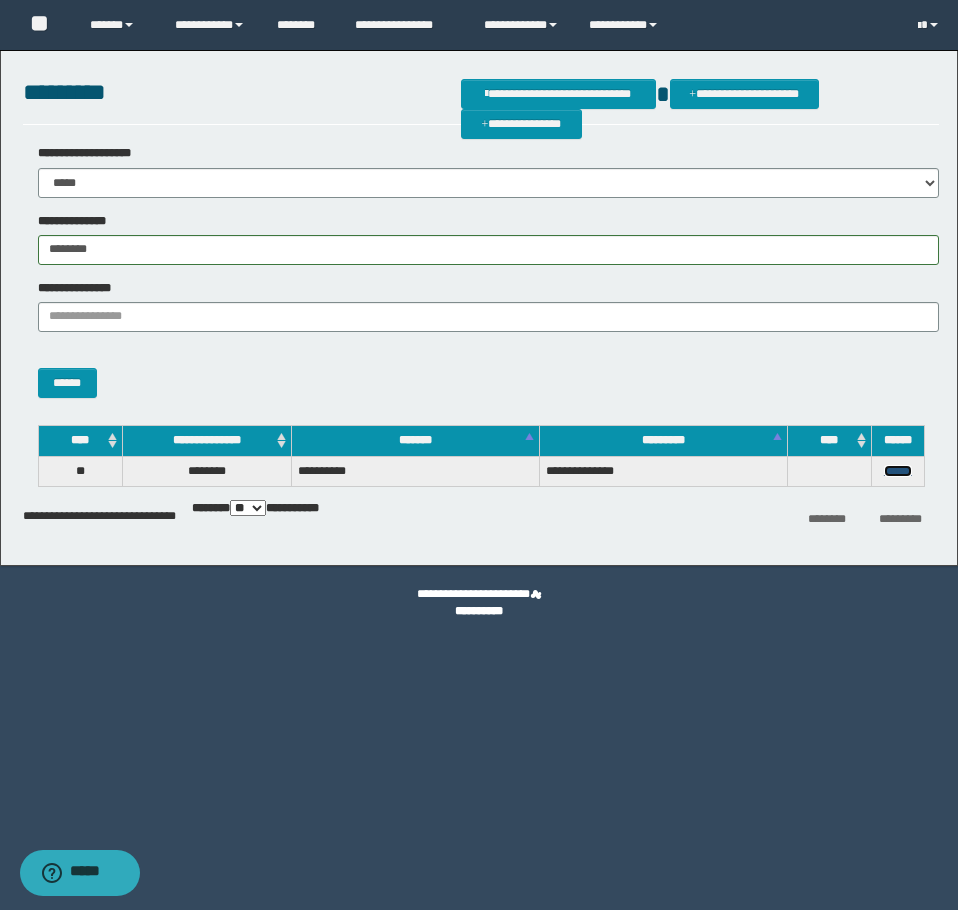 click on "******" at bounding box center (898, 471) 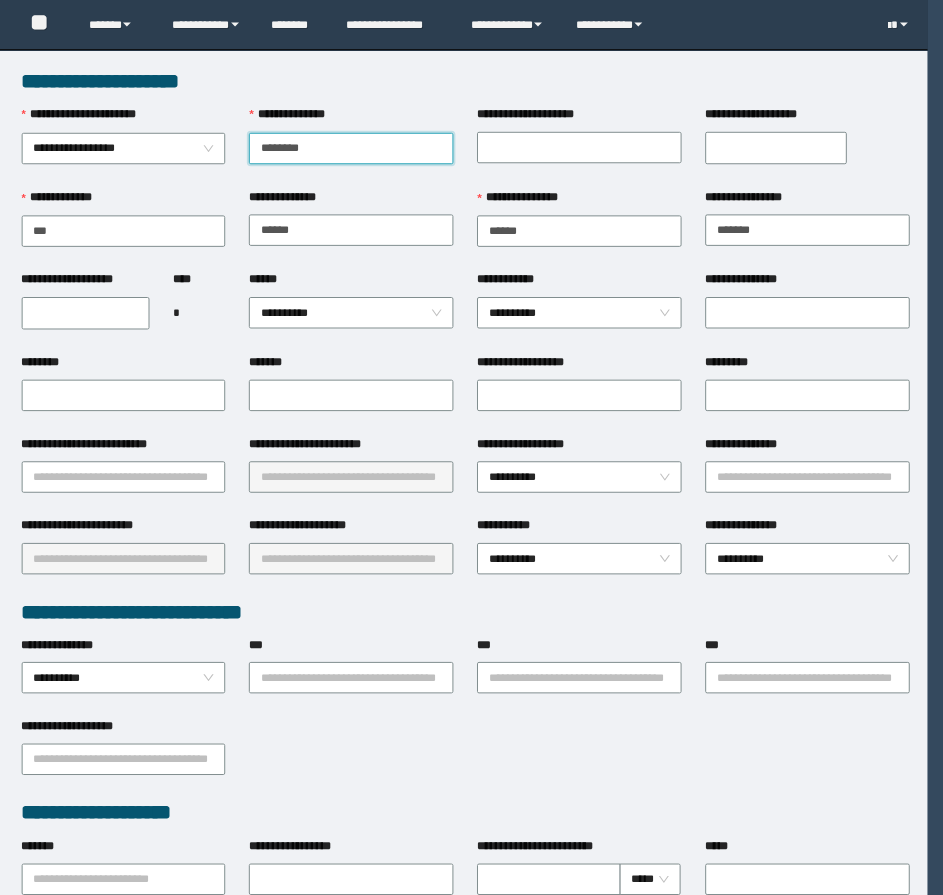 scroll, scrollTop: 0, scrollLeft: 0, axis: both 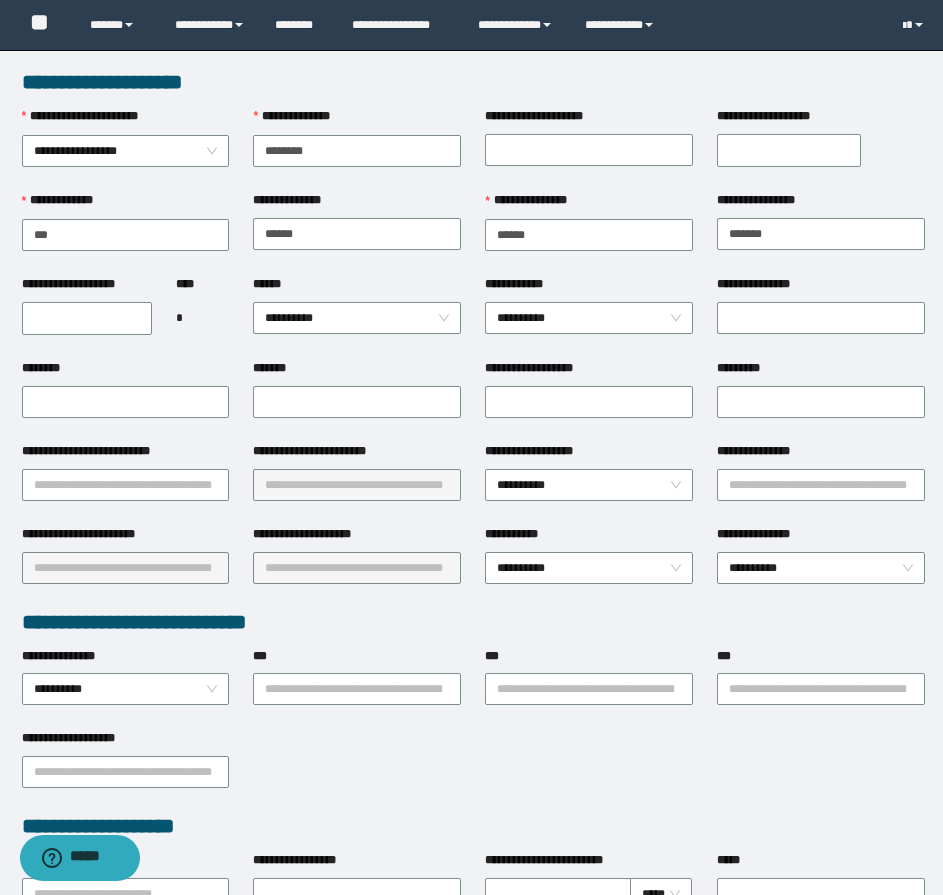 click on "**********" at bounding box center [87, 318] 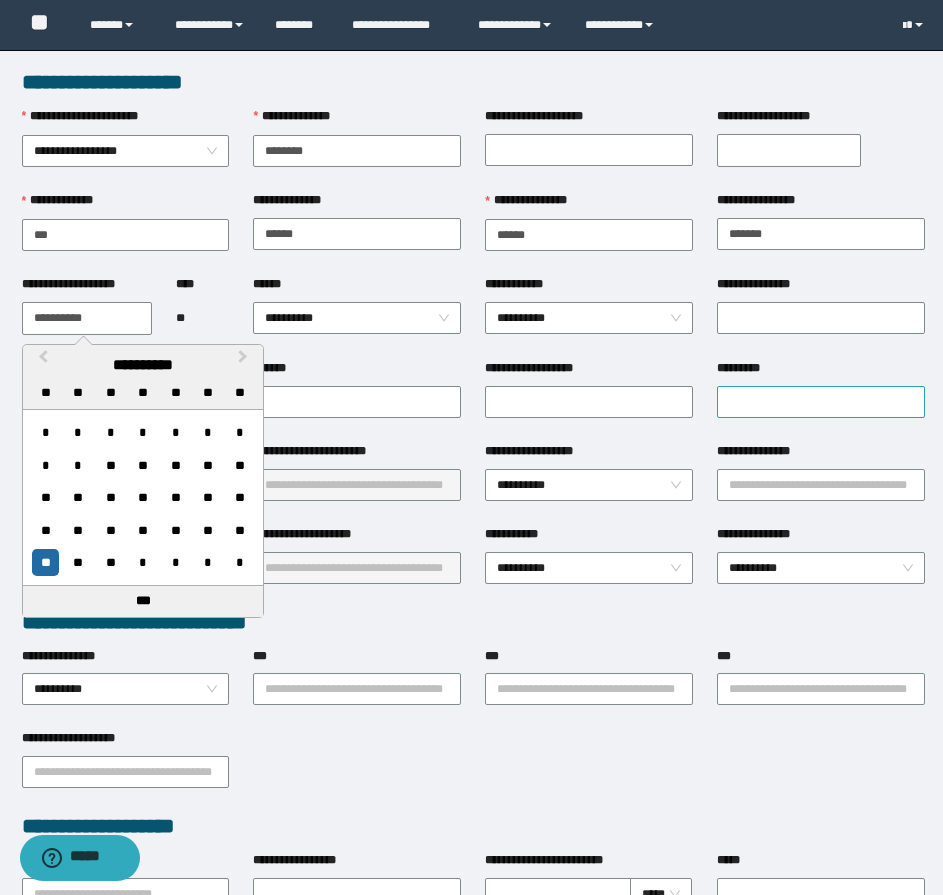 type on "**********" 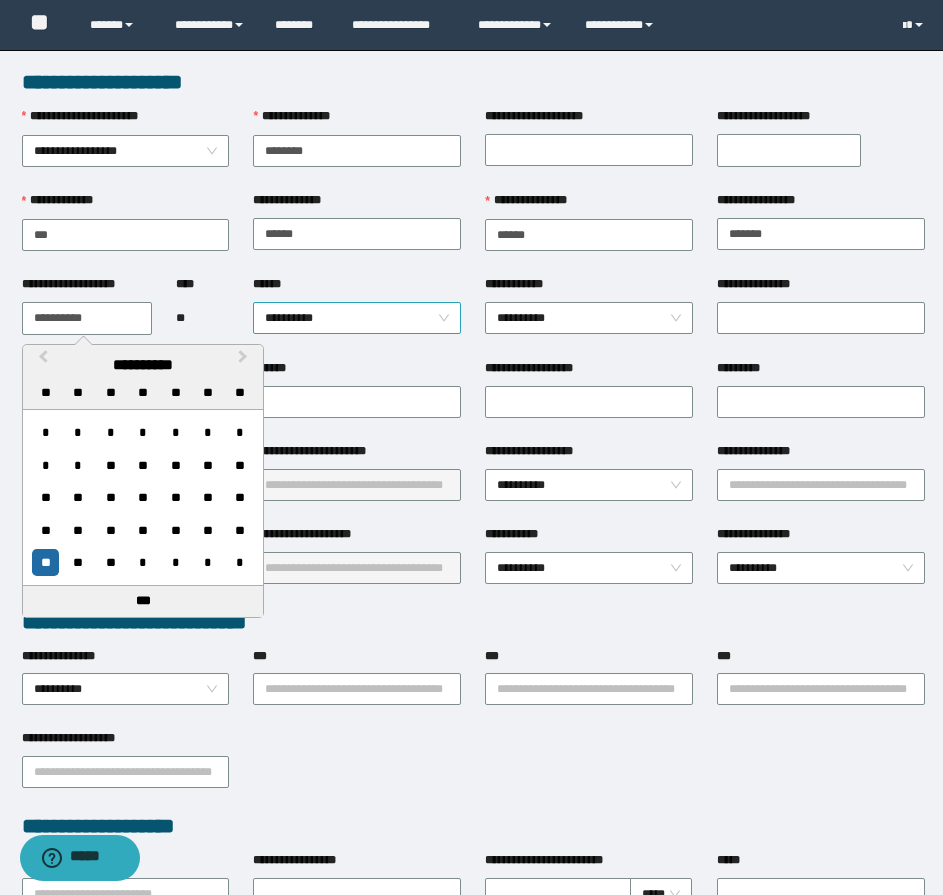 click on "**********" at bounding box center (357, 318) 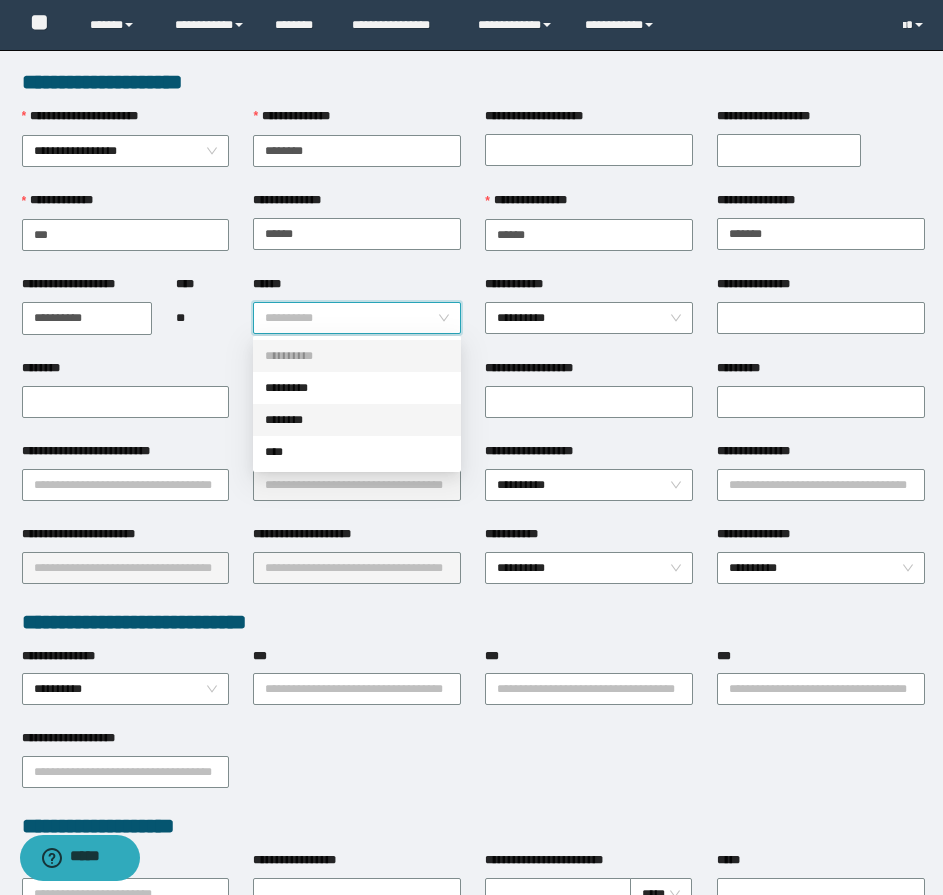 click on "********" at bounding box center [357, 420] 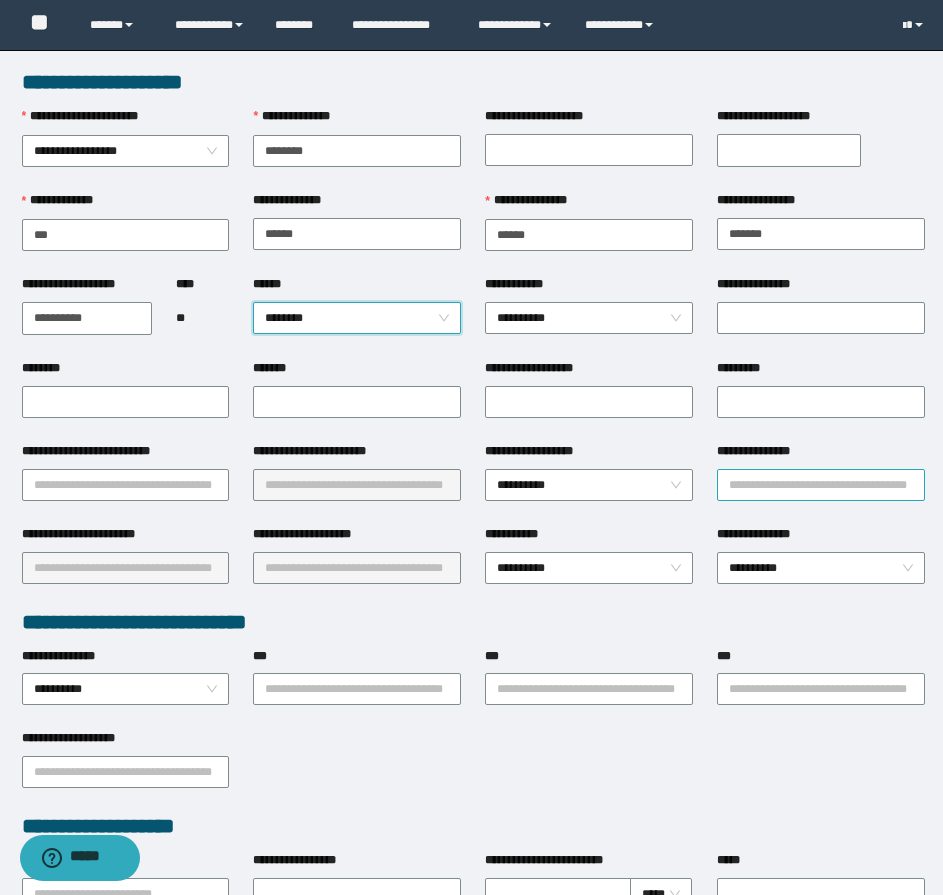 click on "**********" at bounding box center (821, 485) 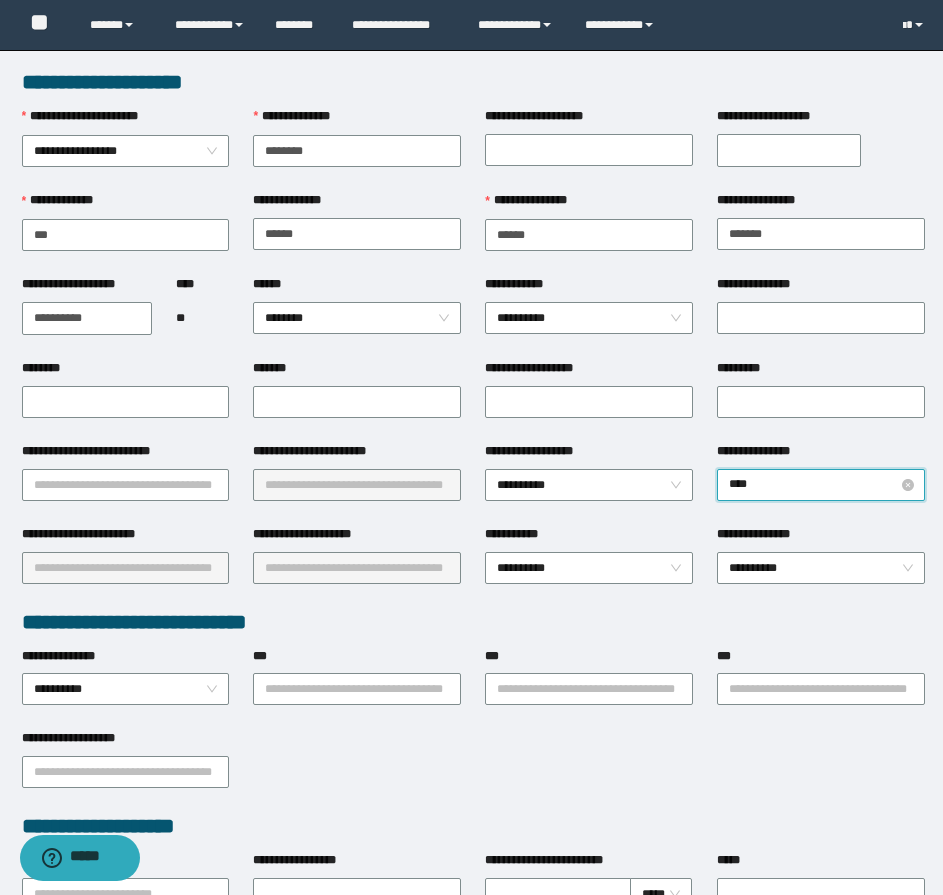 type on "*****" 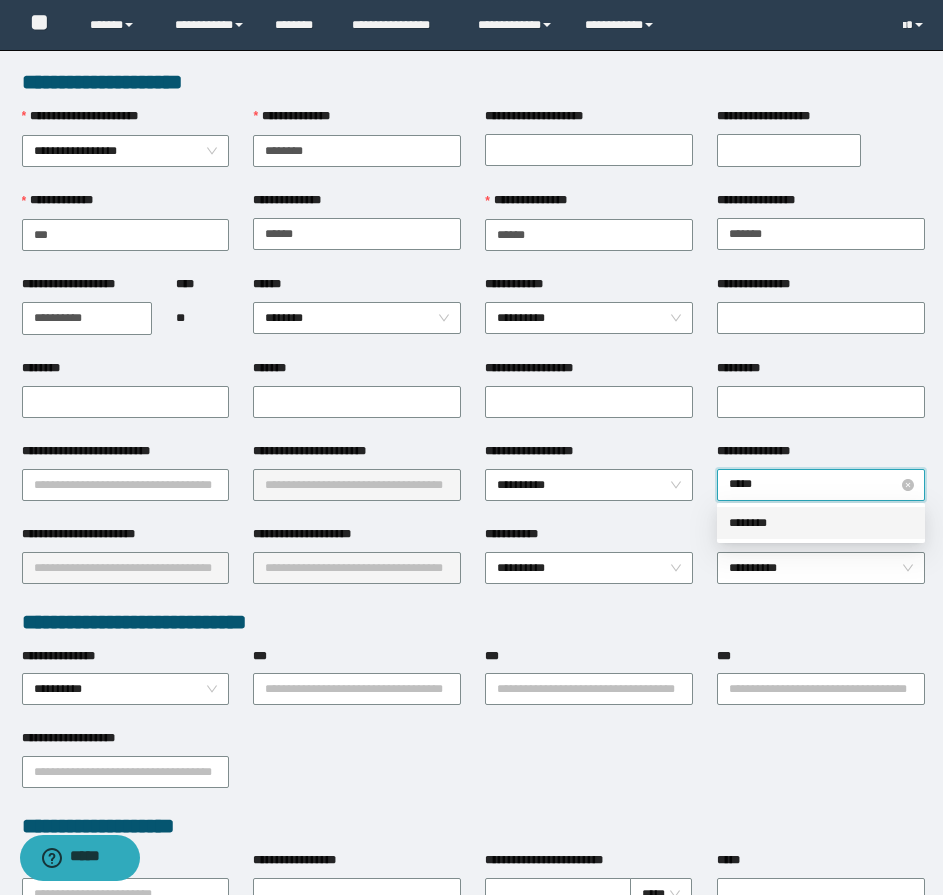 type 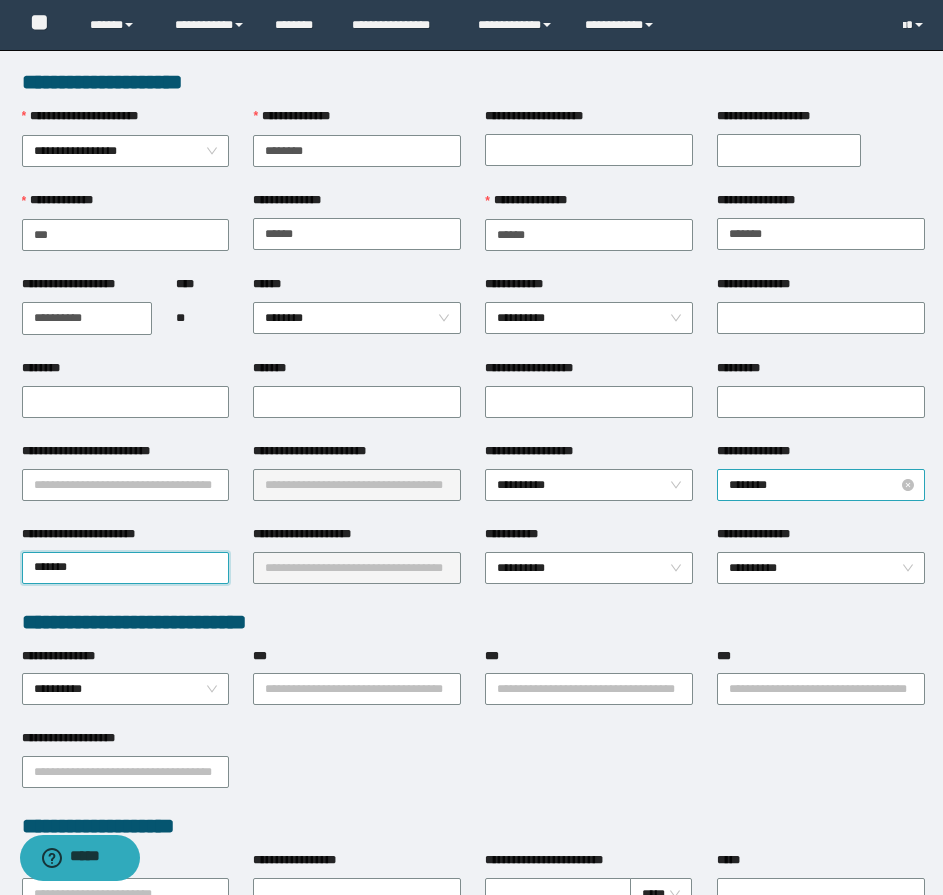 type on "******" 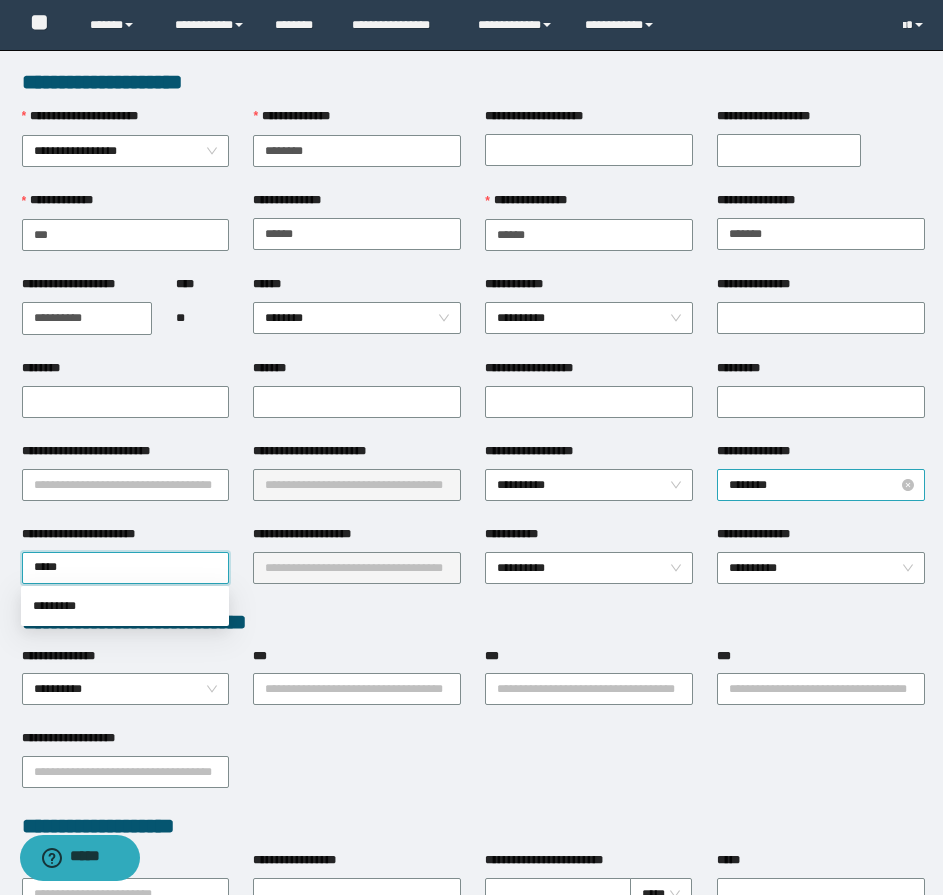 type on "******" 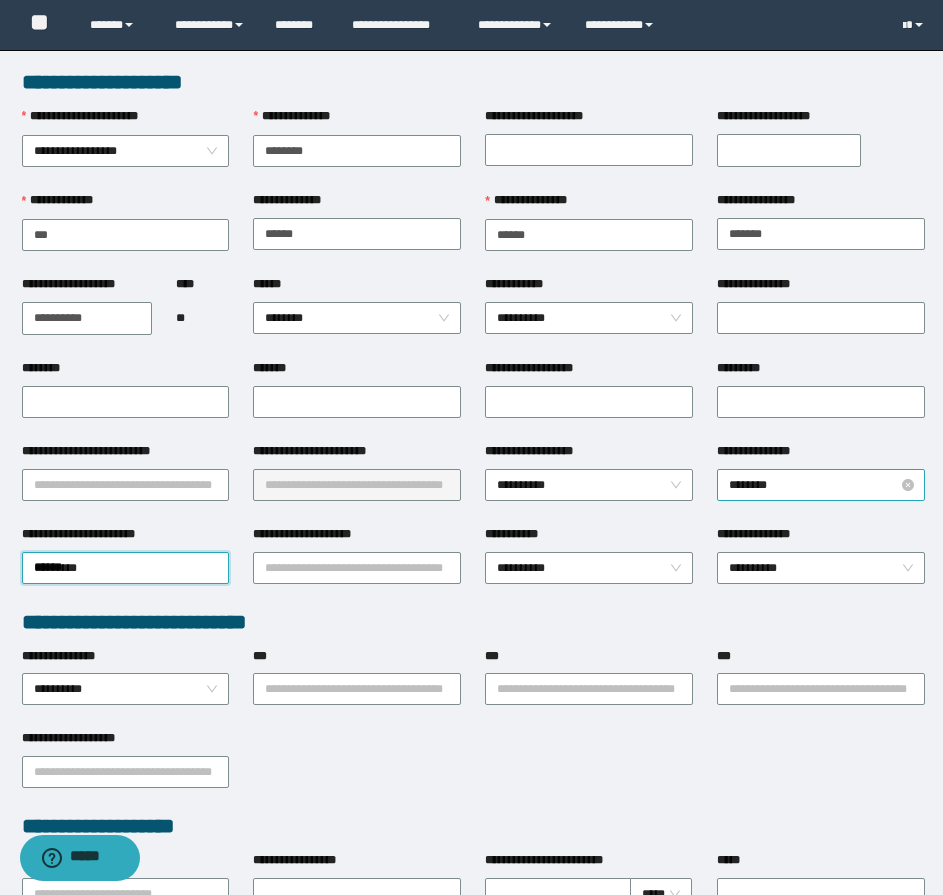 type 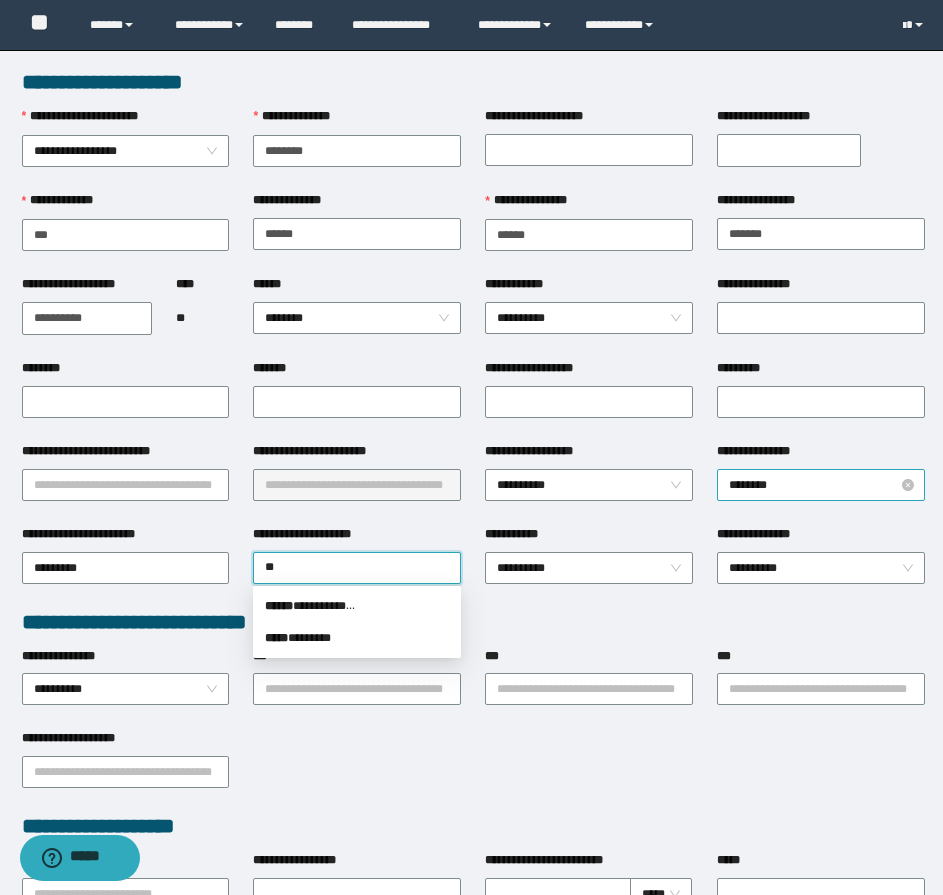 type on "*" 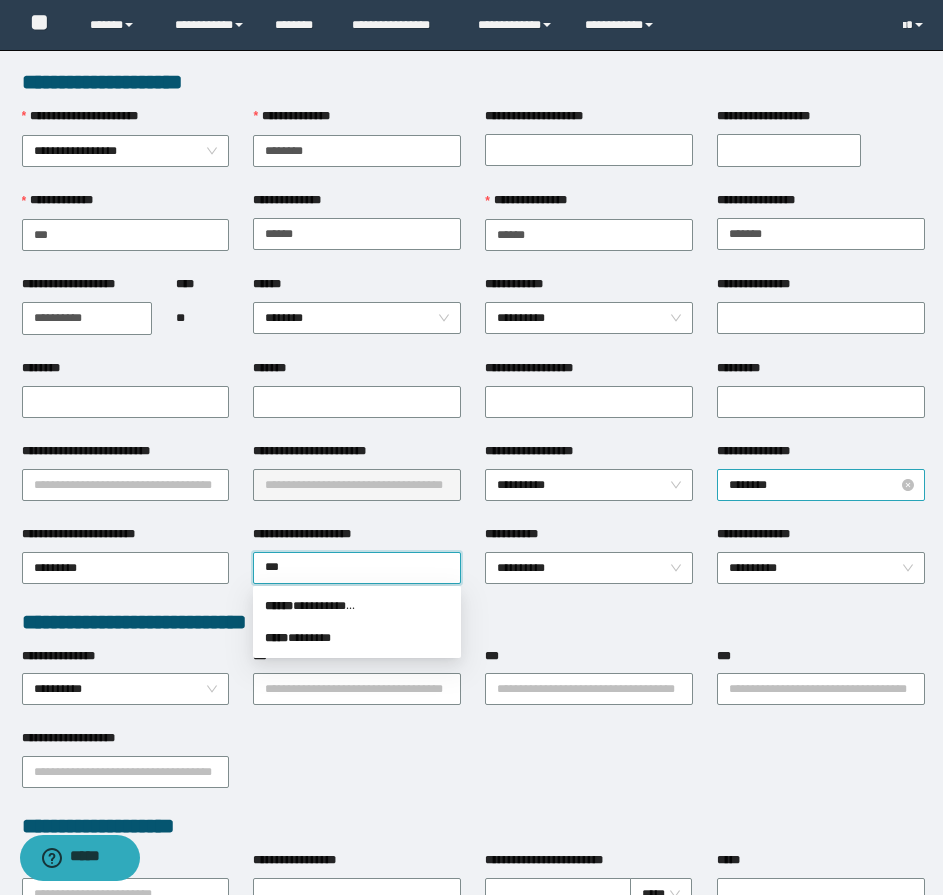 type on "****" 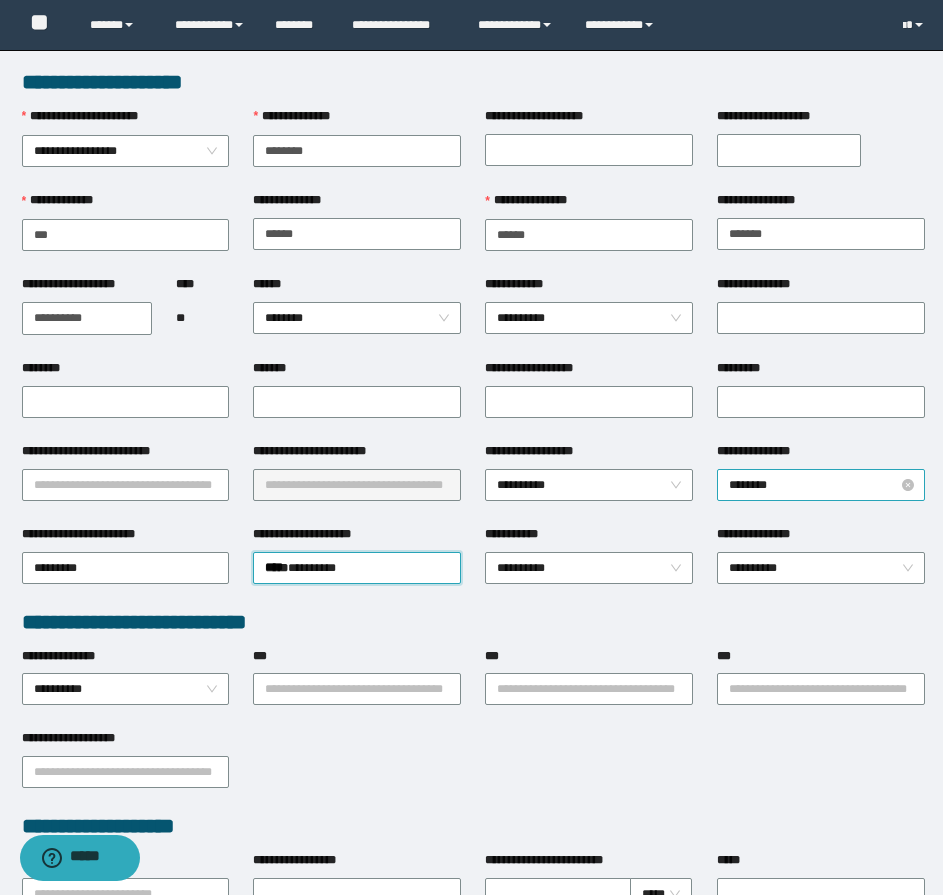 type 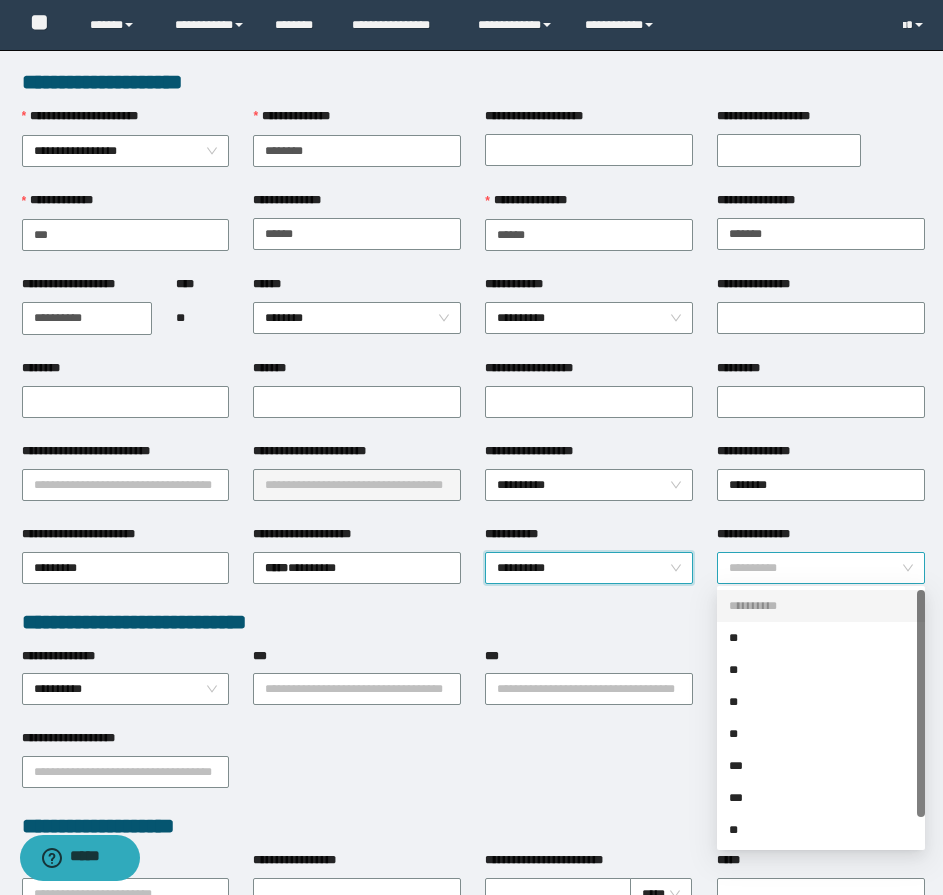 click on "**********" at bounding box center (821, 568) 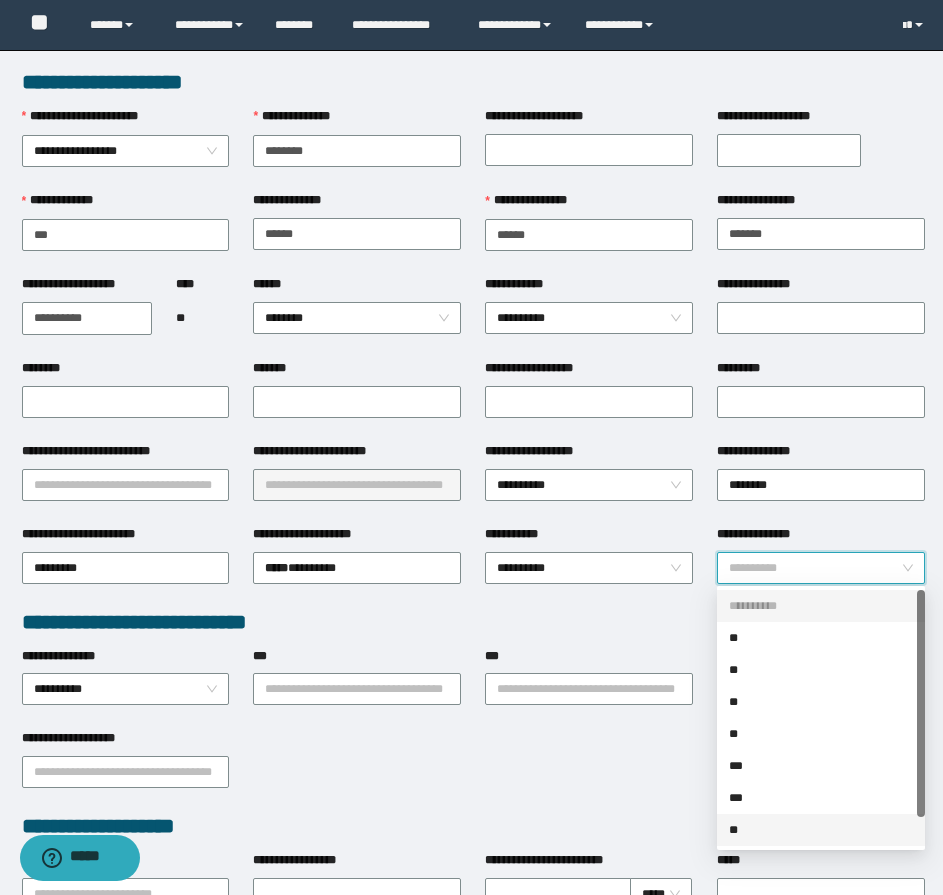 click on "**" at bounding box center [821, 830] 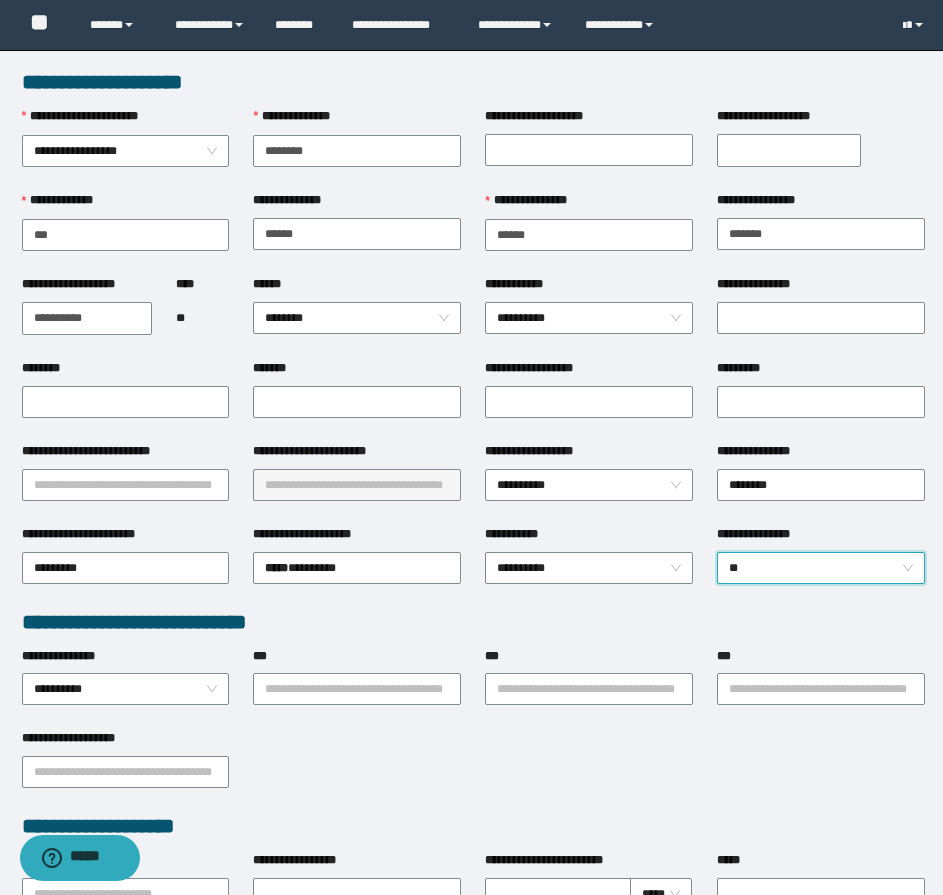 click on "**********" at bounding box center (789, 150) 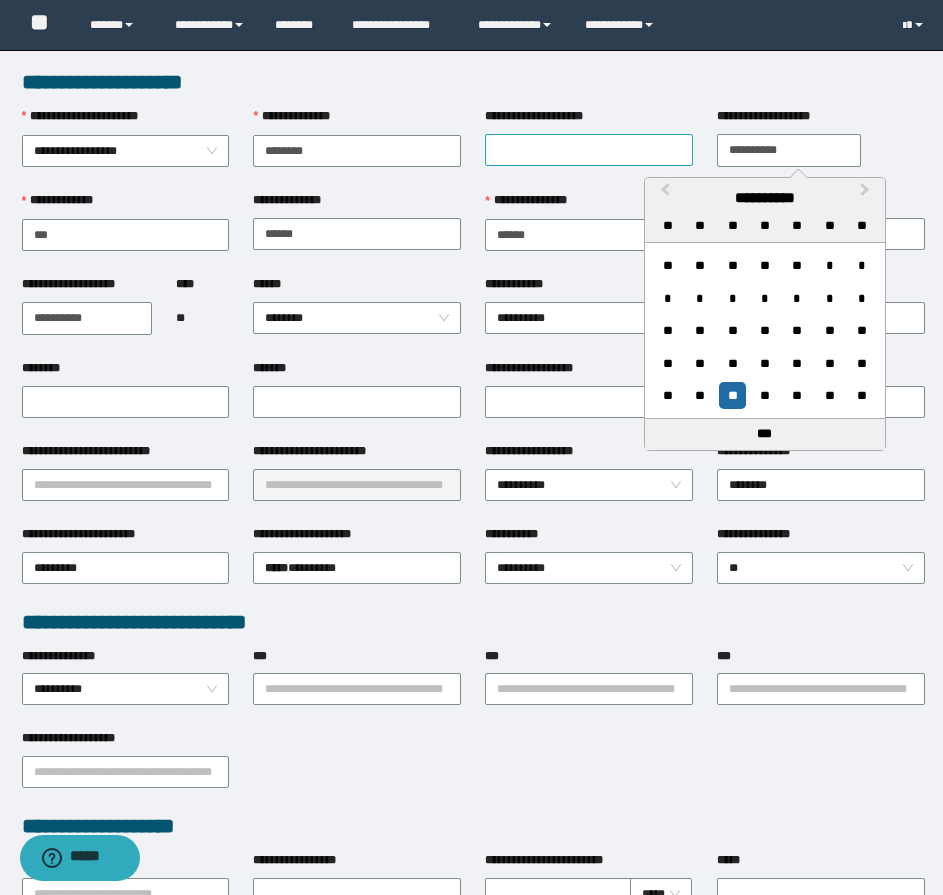 type on "**********" 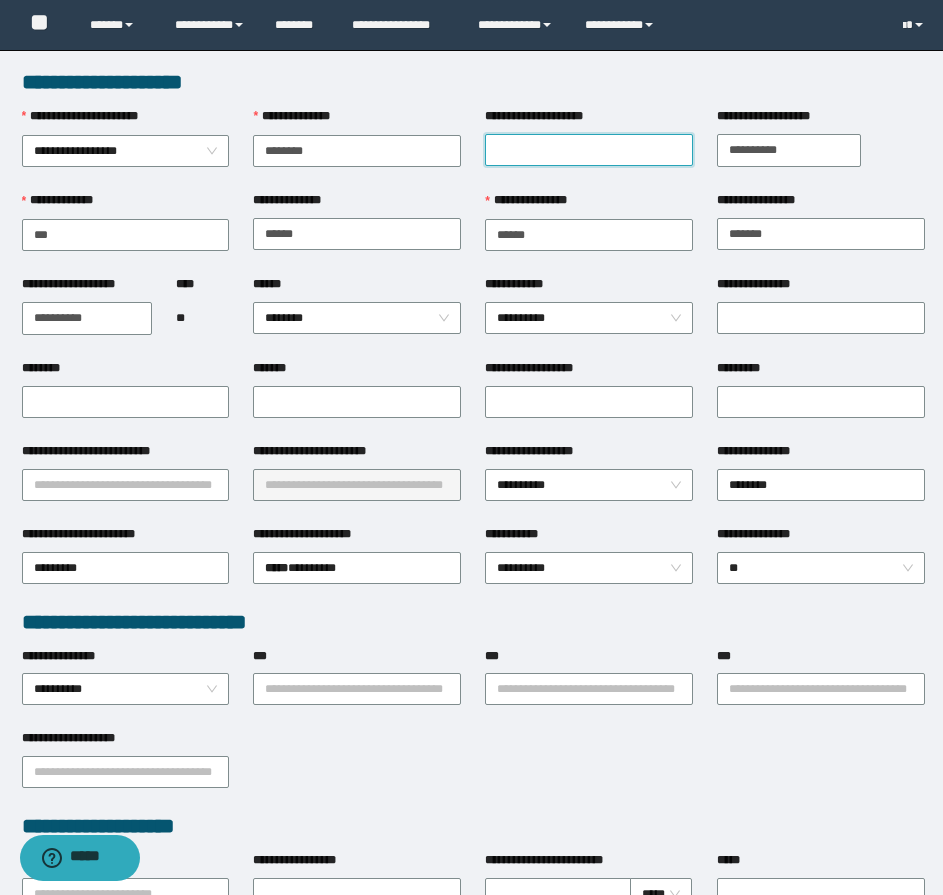 click on "**********" at bounding box center (589, 150) 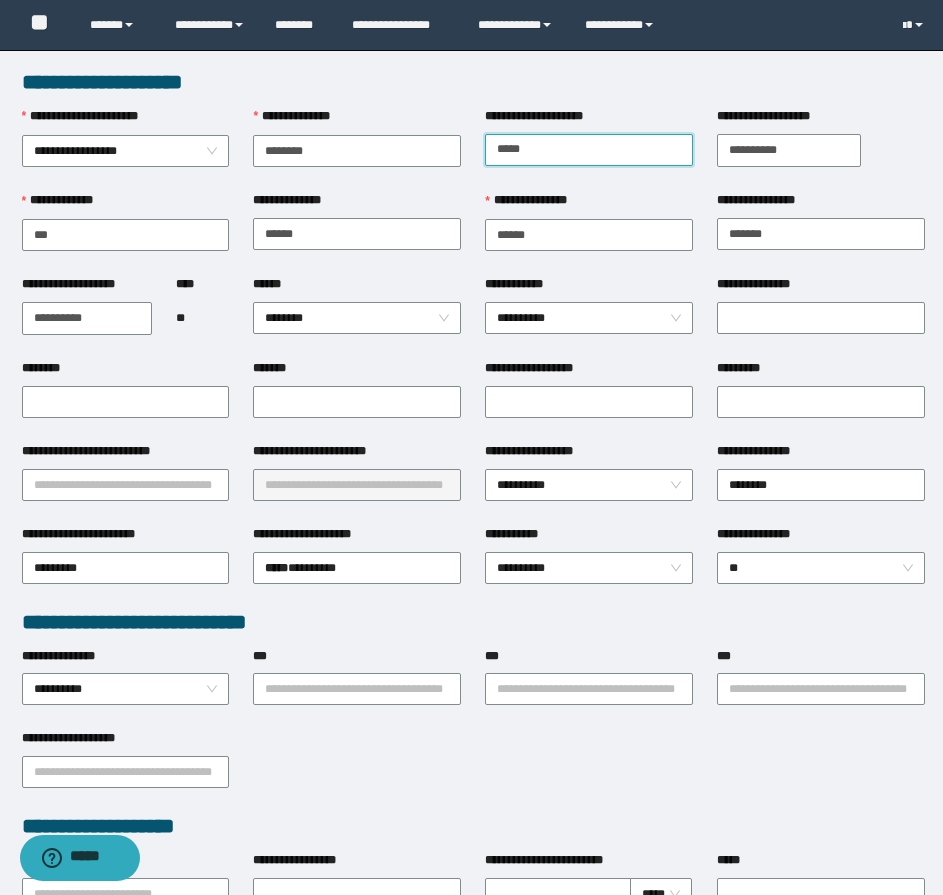 type on "******" 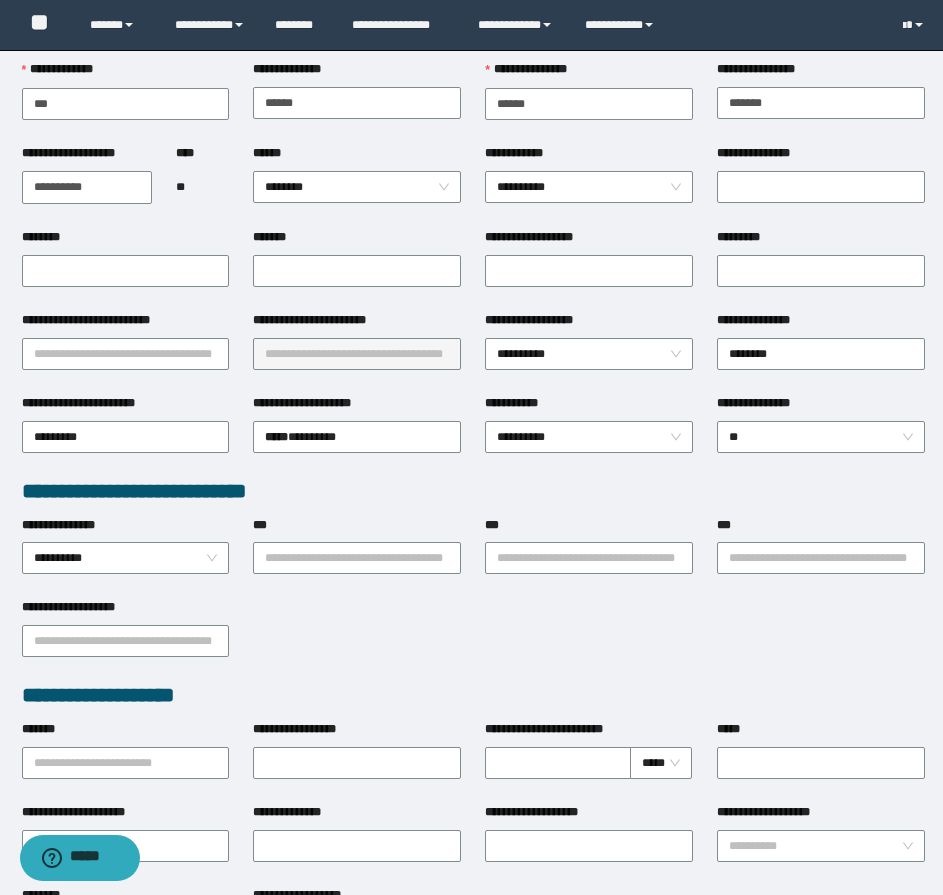scroll, scrollTop: 0, scrollLeft: 0, axis: both 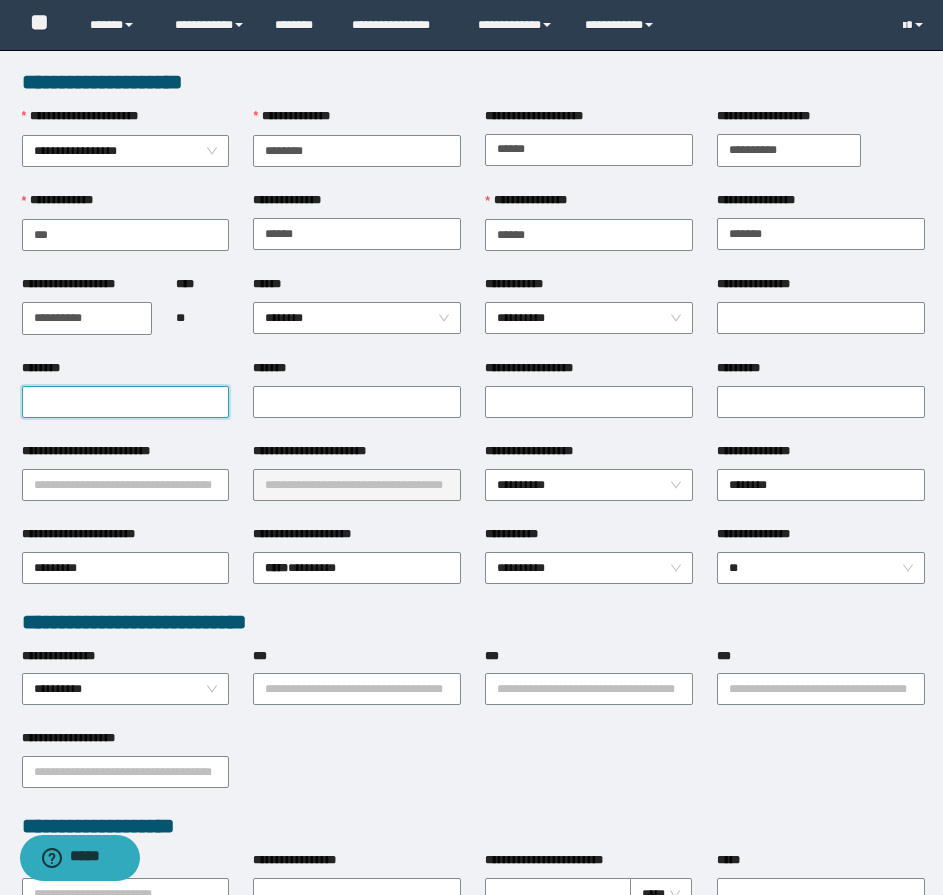 click on "********" at bounding box center (126, 402) 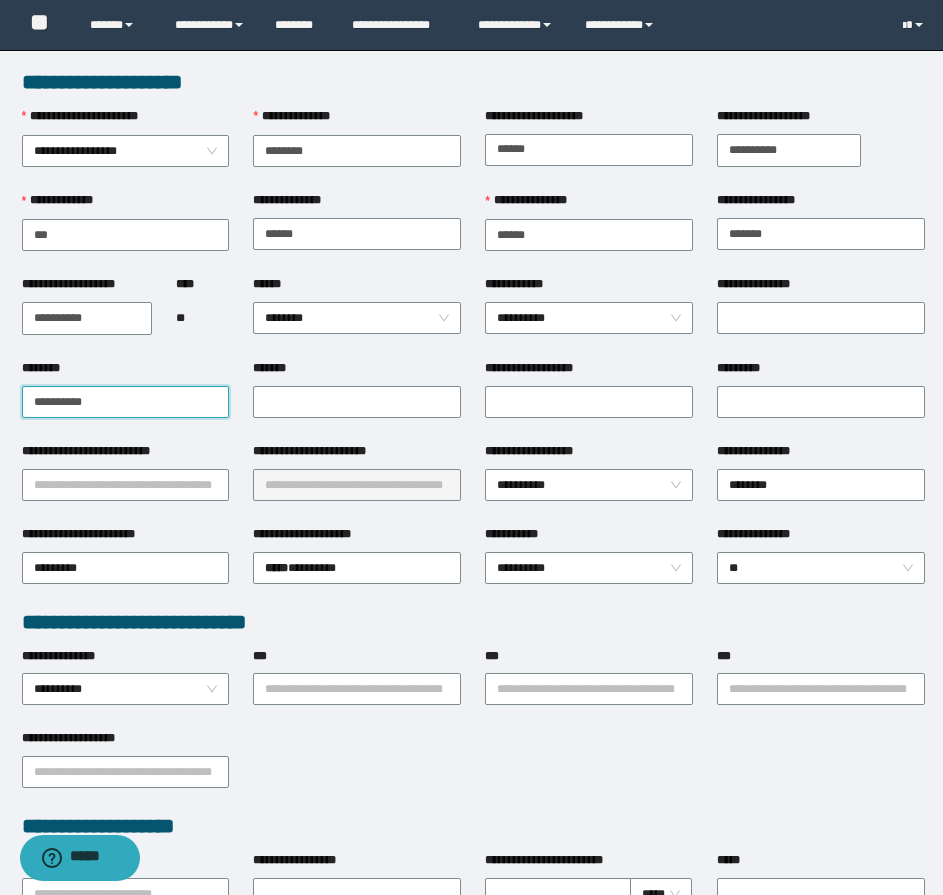 type on "**********" 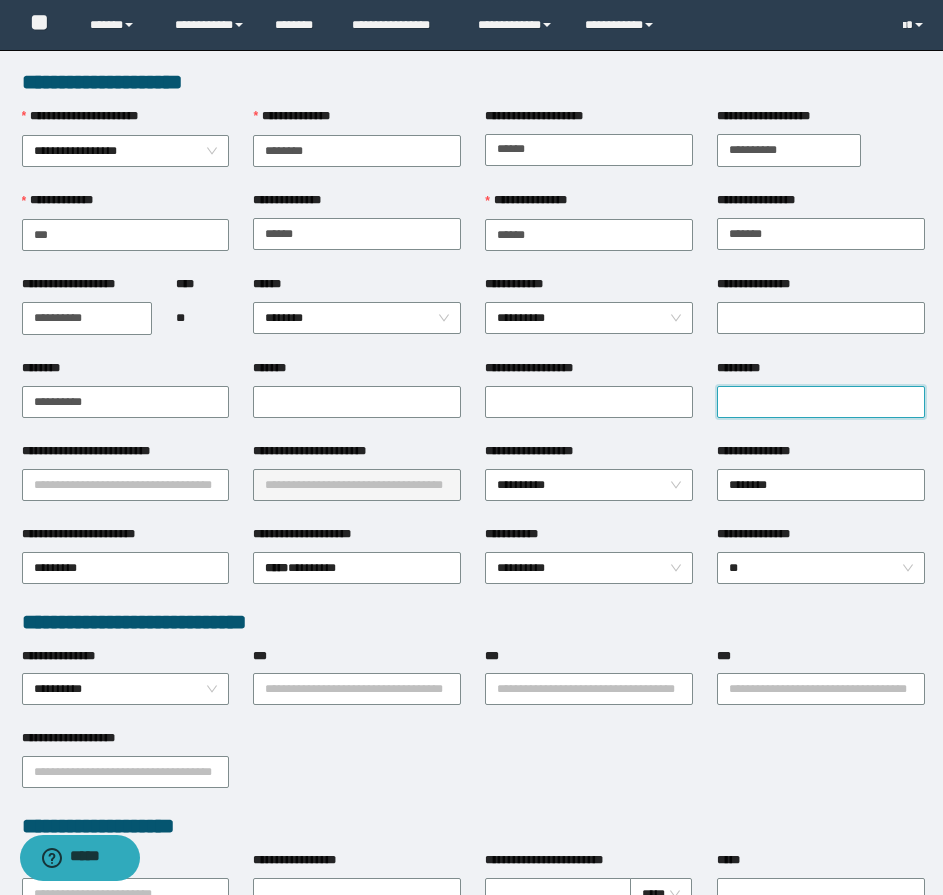 click on "*********" at bounding box center [821, 402] 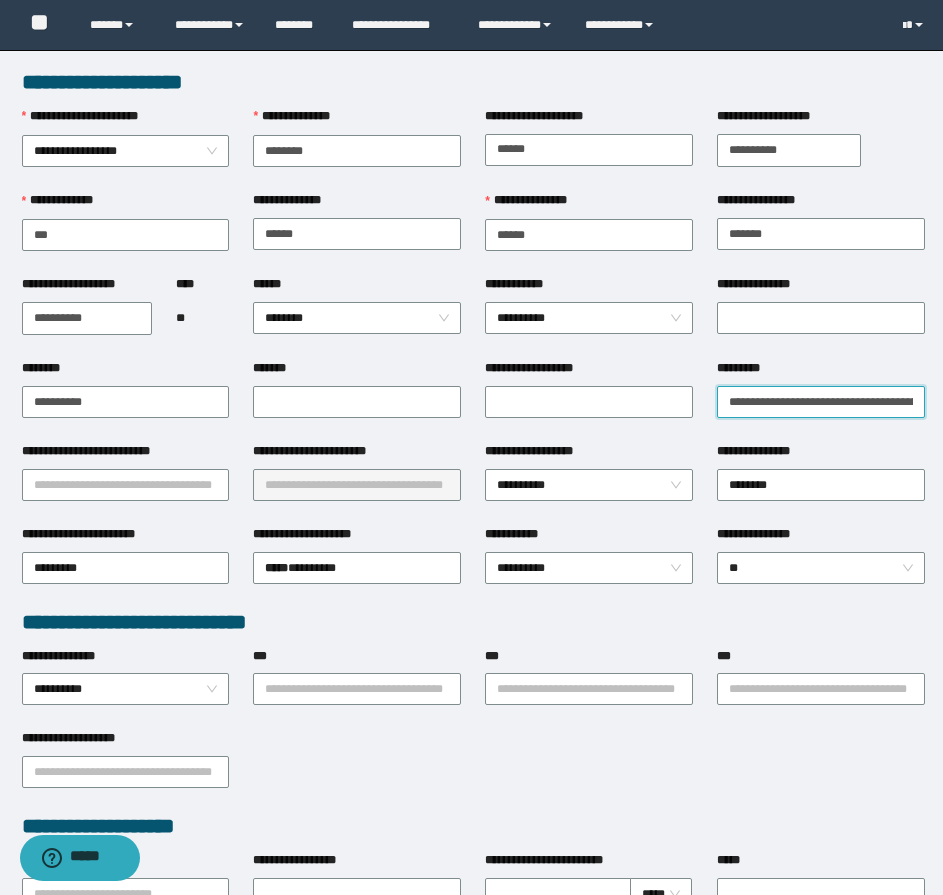 scroll, scrollTop: 0, scrollLeft: 47, axis: horizontal 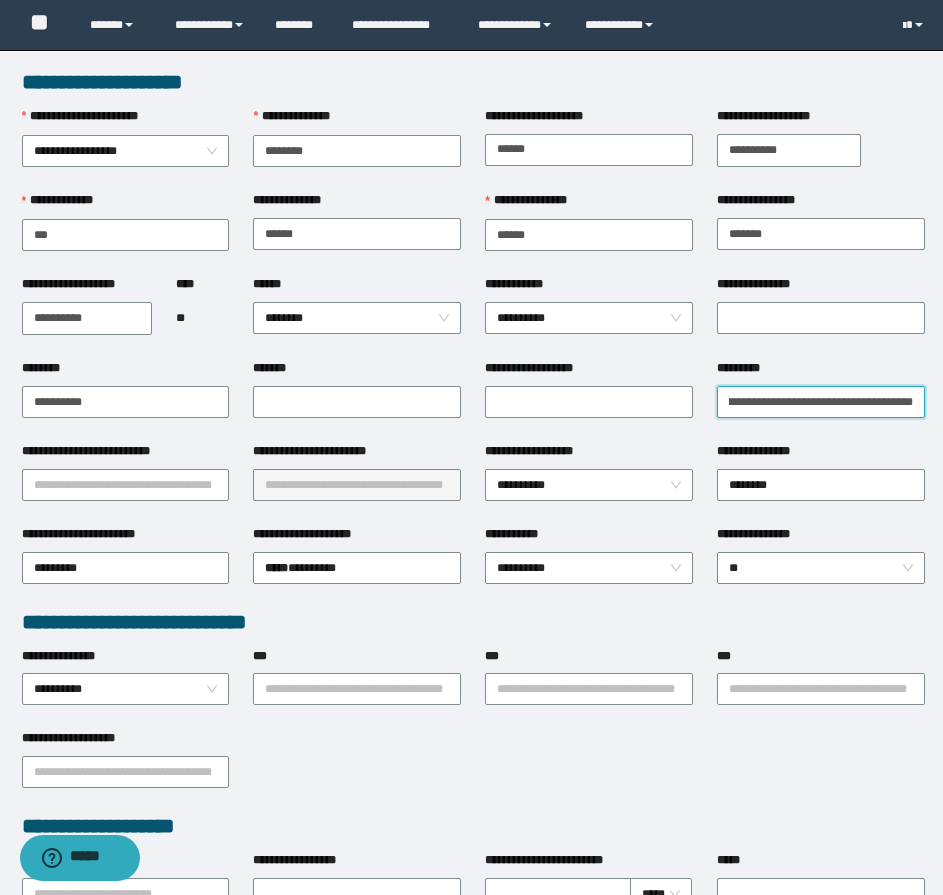 click on "**********" at bounding box center [821, 402] 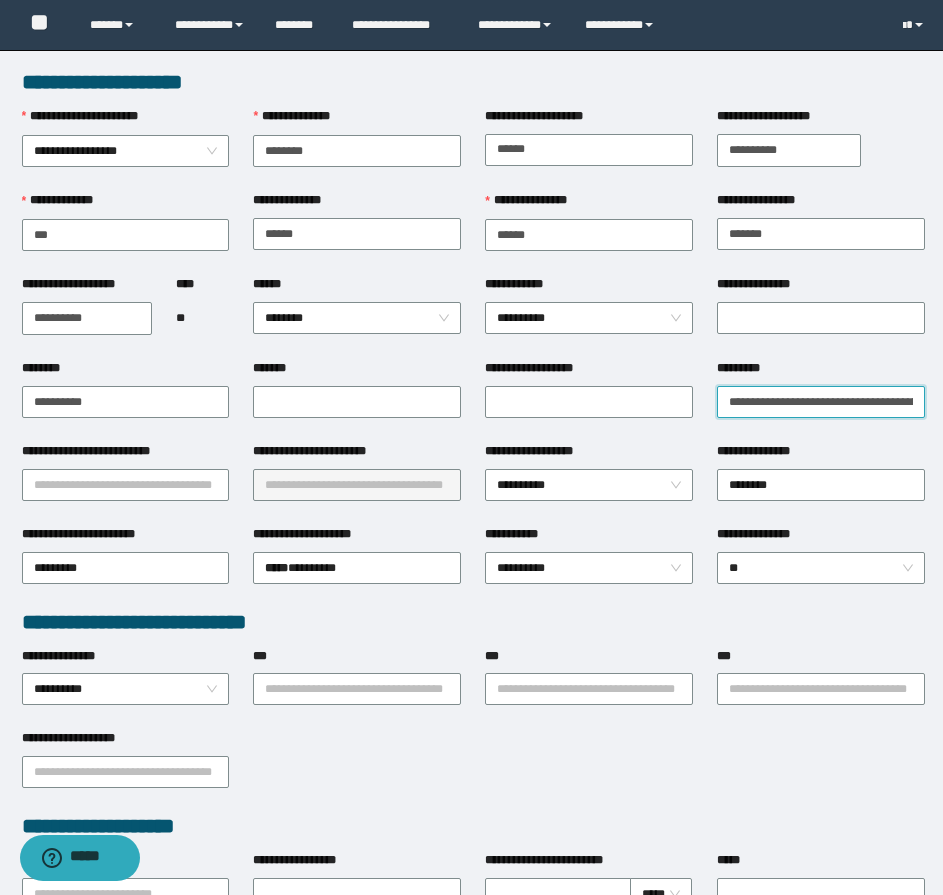 scroll, scrollTop: 0, scrollLeft: 38, axis: horizontal 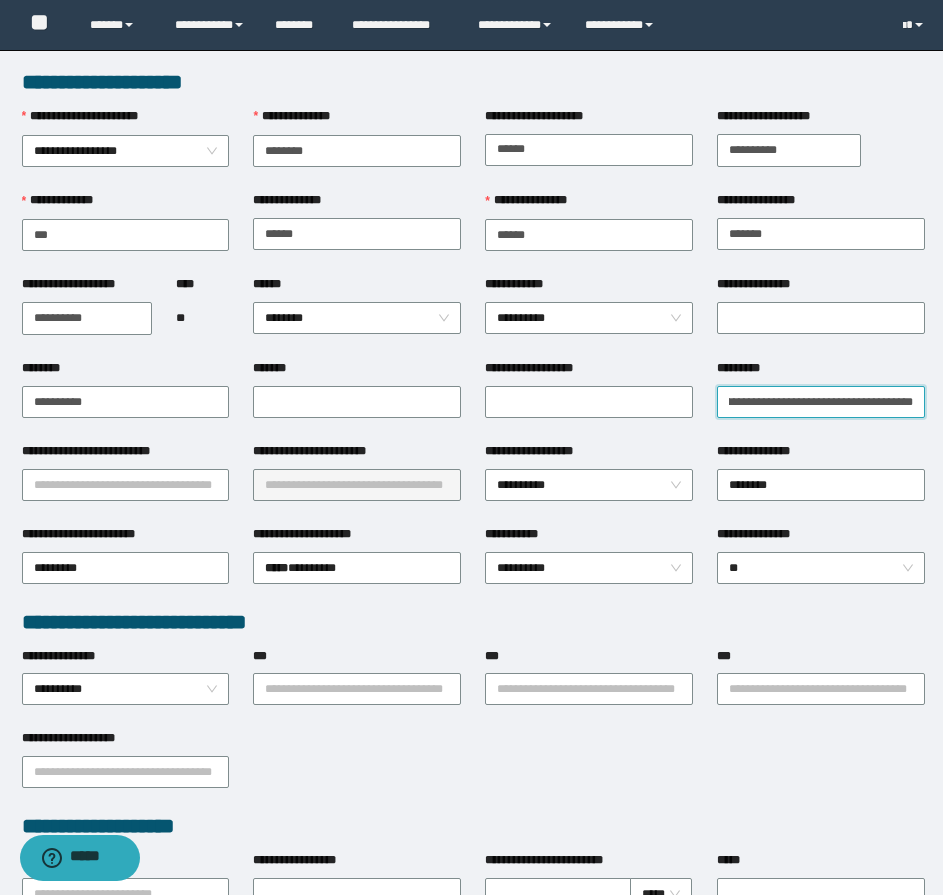 type on "**********" 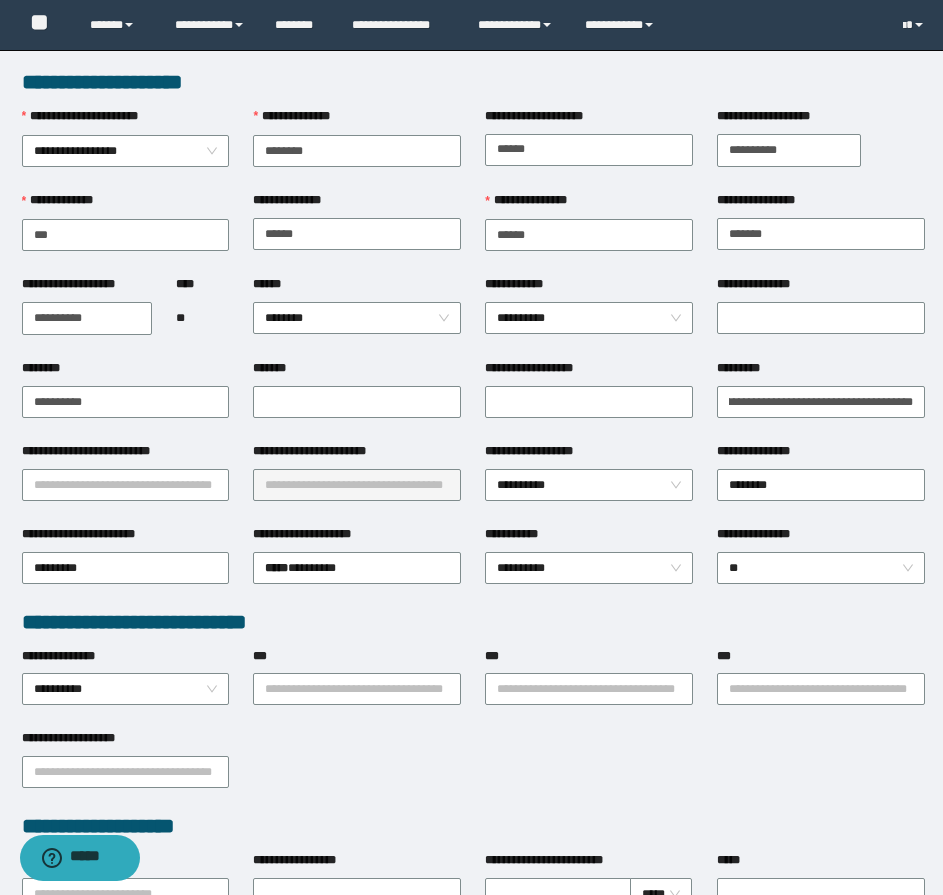scroll, scrollTop: 0, scrollLeft: 0, axis: both 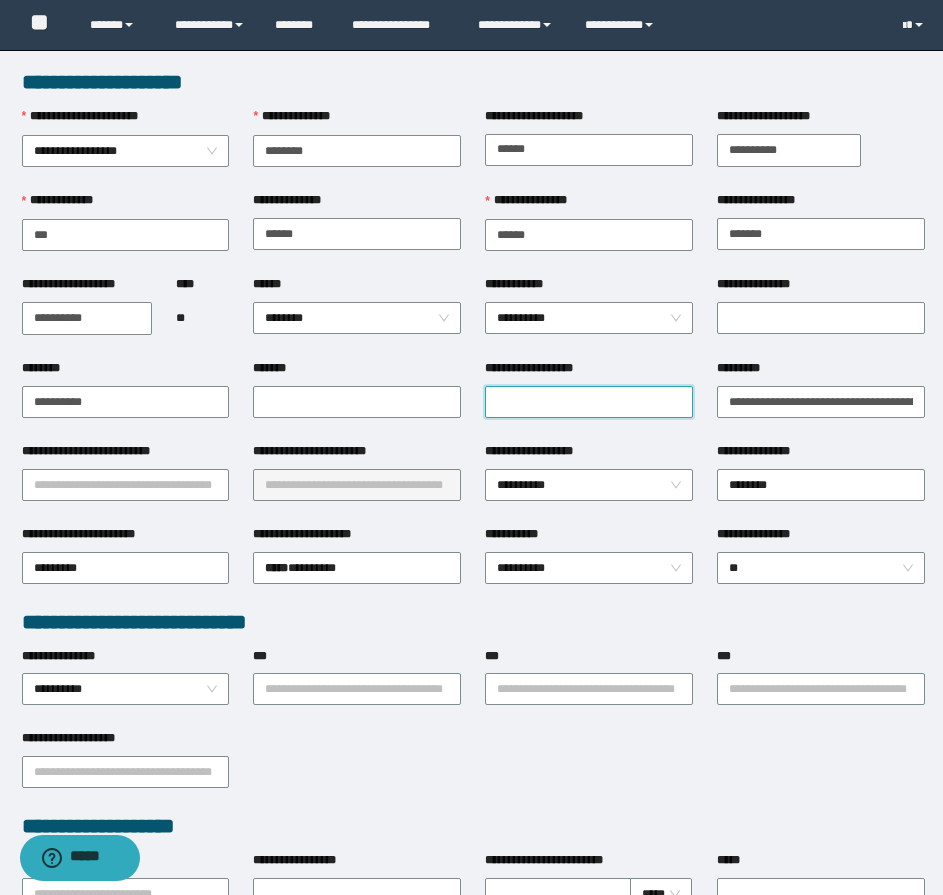 click on "**********" at bounding box center (589, 402) 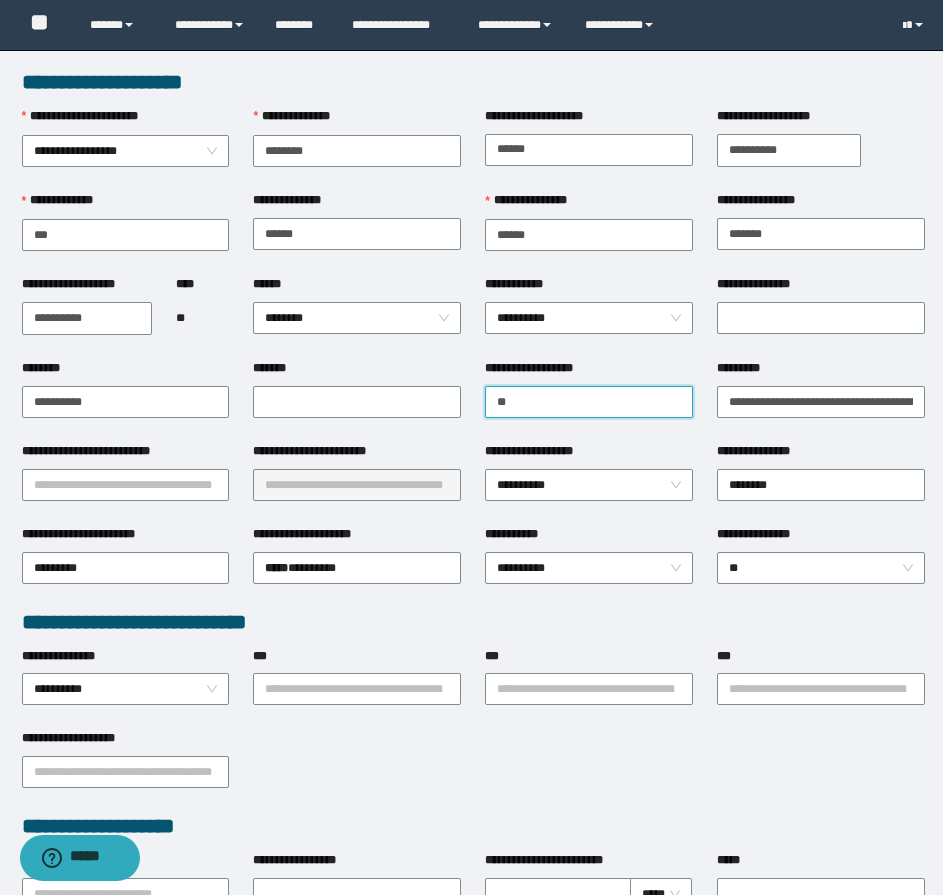 type on "*" 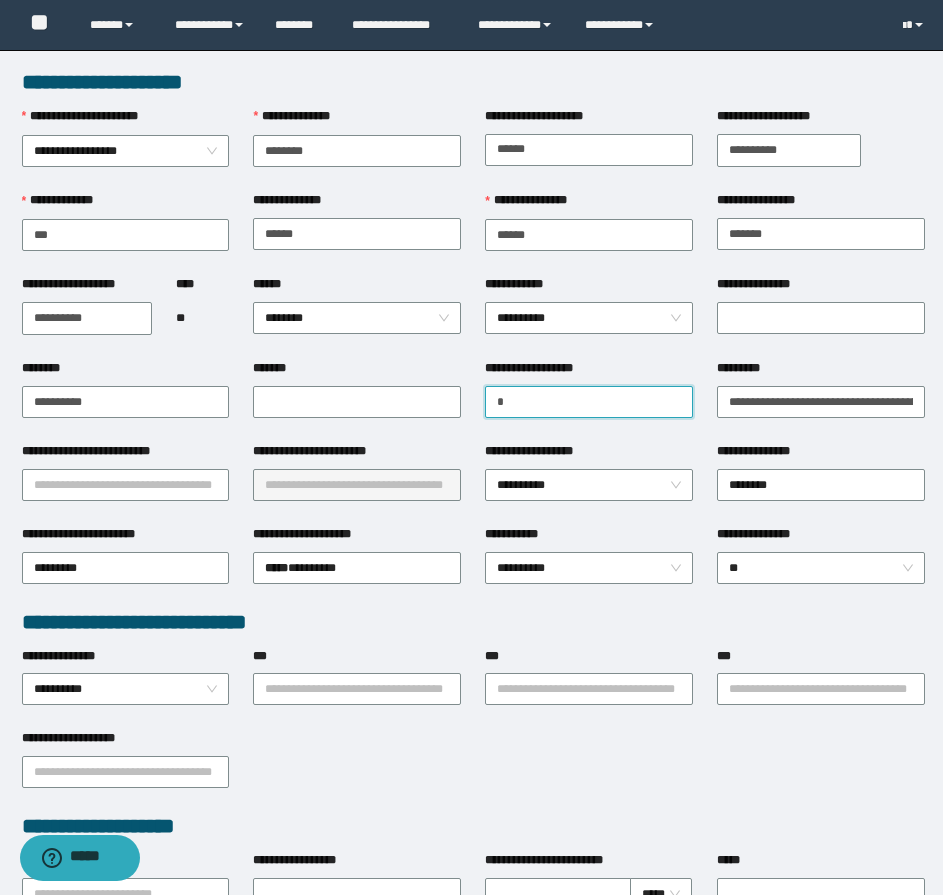 type 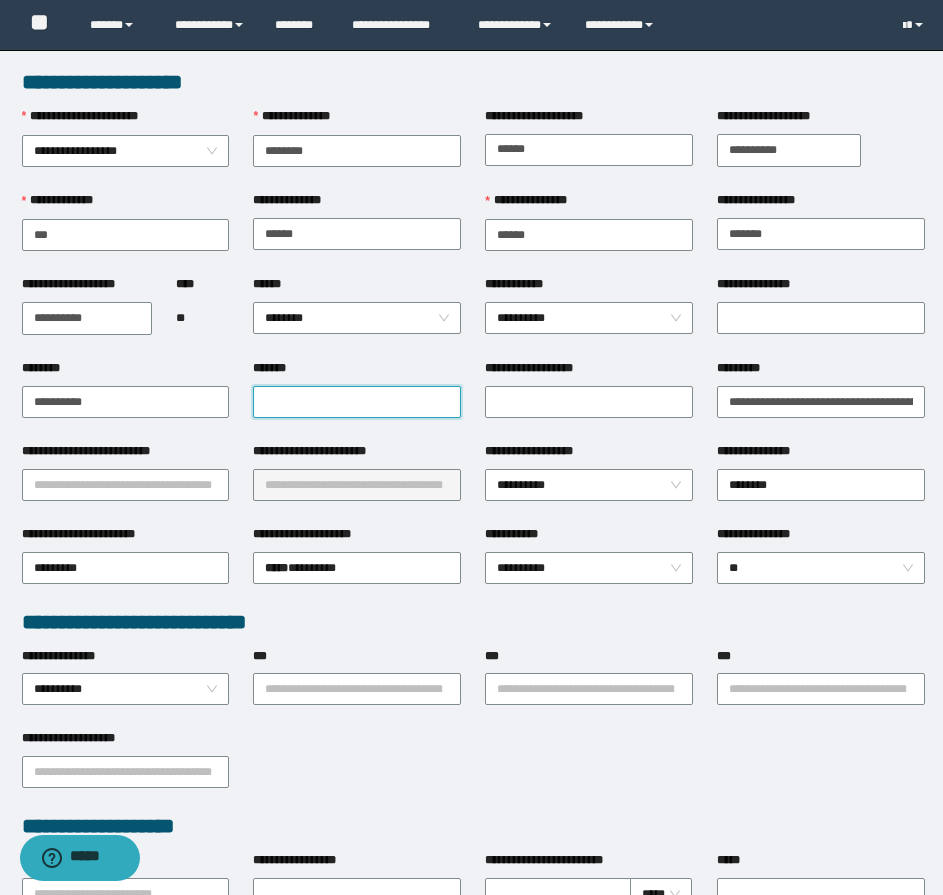 click on "*******" at bounding box center [357, 402] 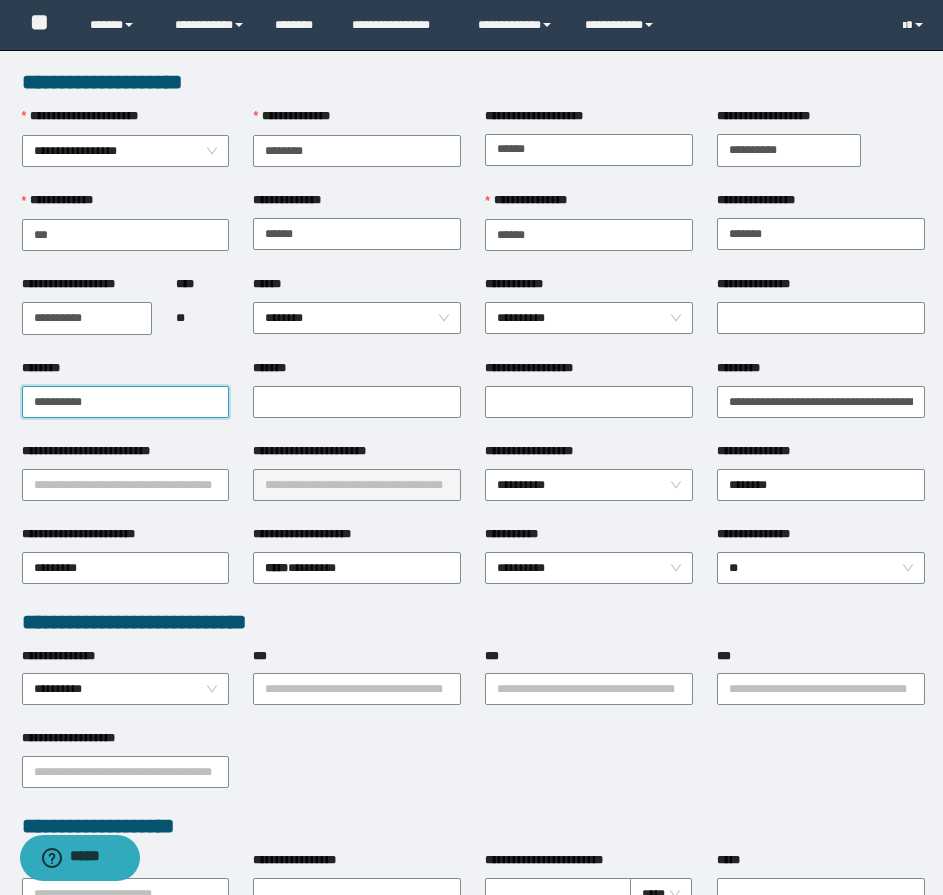click on "**********" at bounding box center (126, 402) 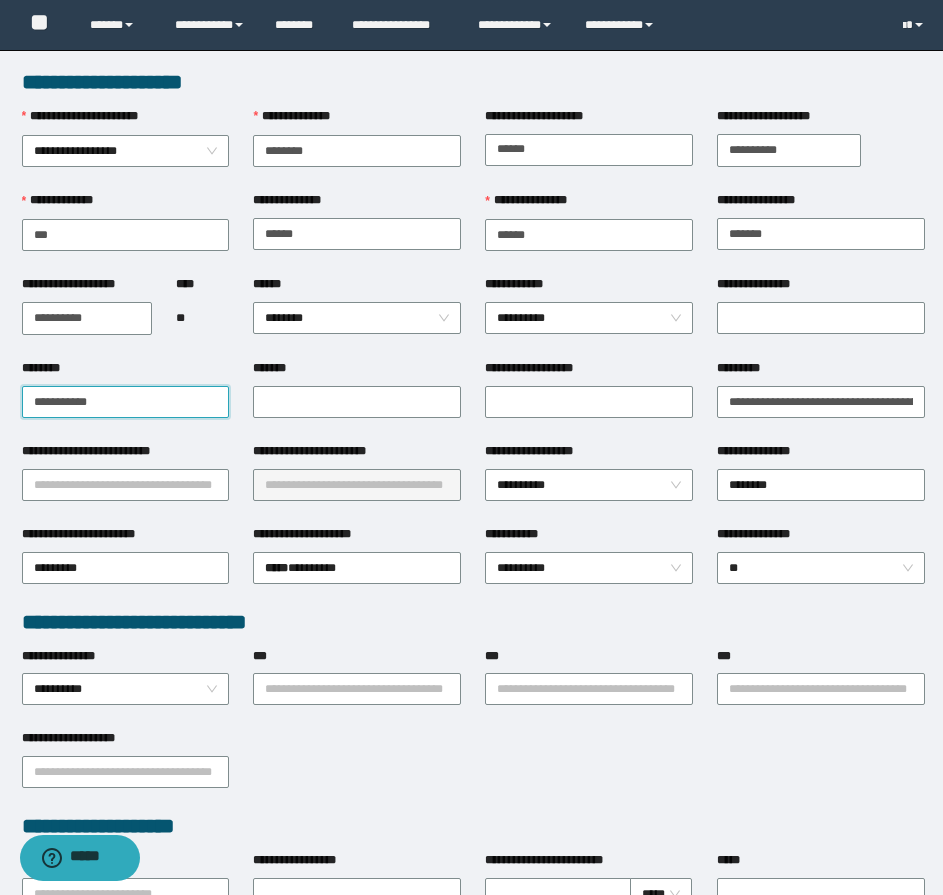 paste on "**********" 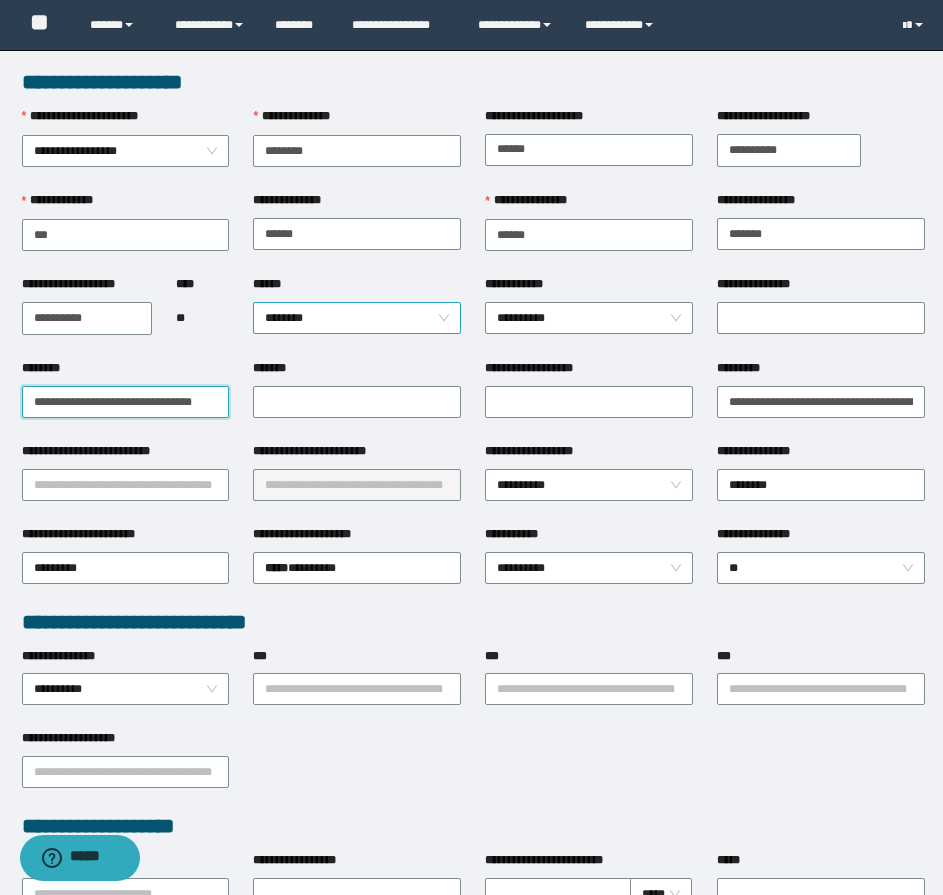 scroll, scrollTop: 0, scrollLeft: 17, axis: horizontal 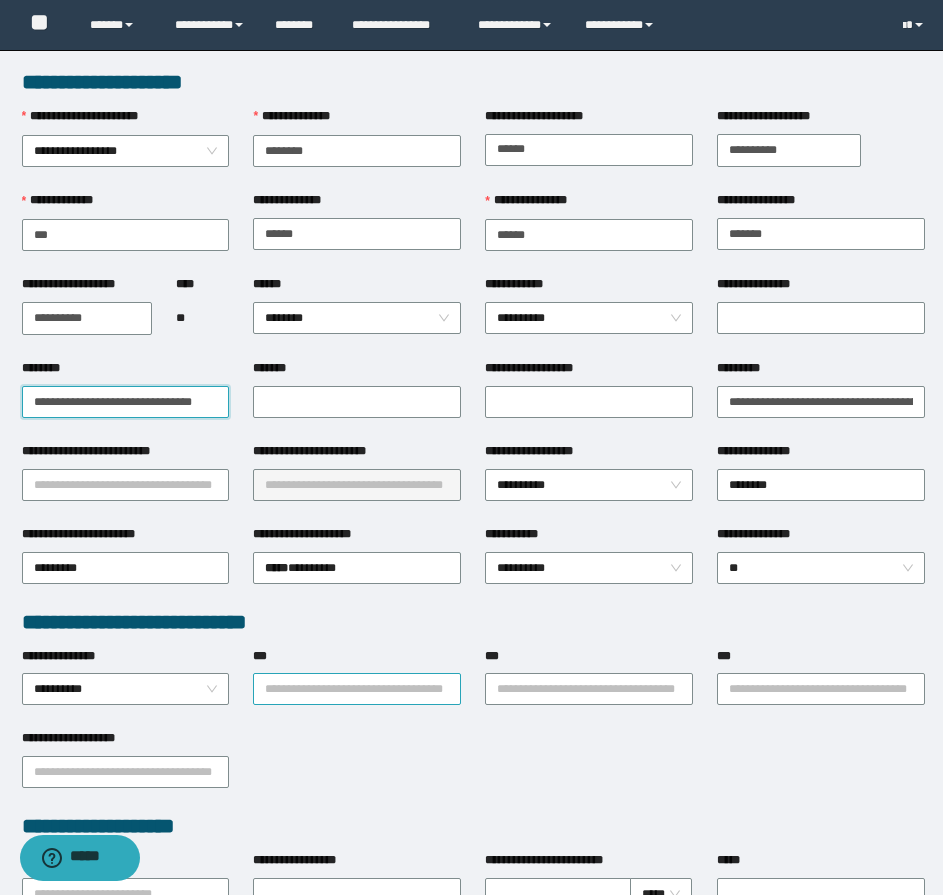 type on "**********" 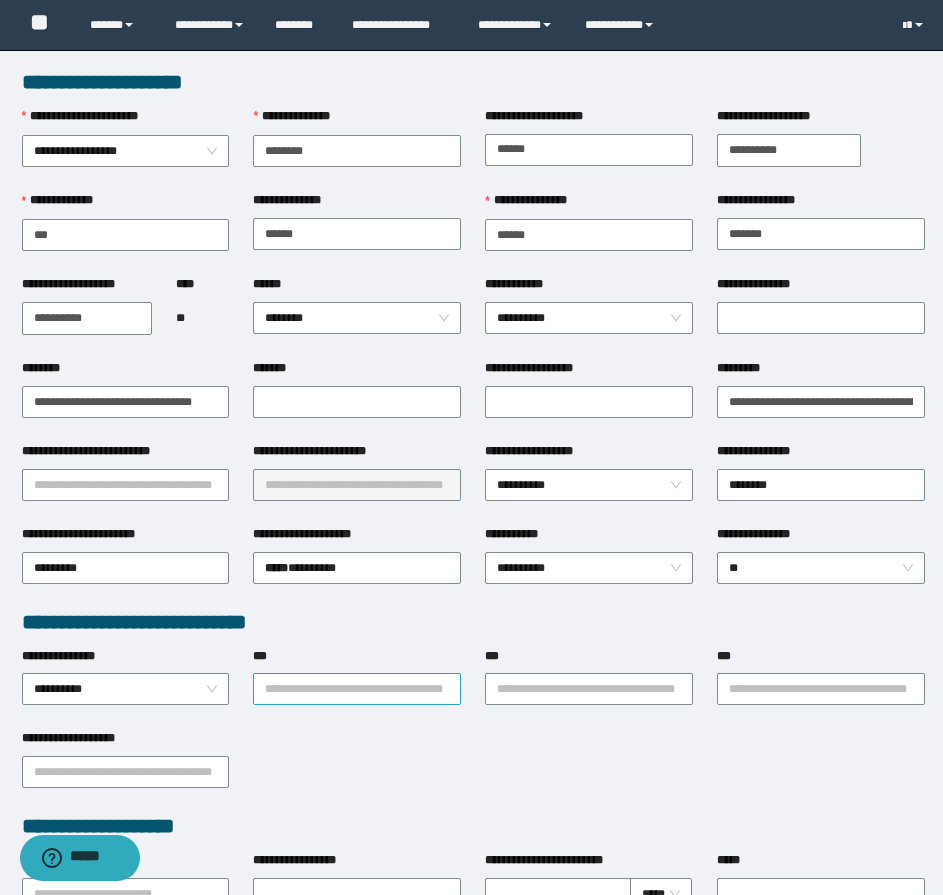 click on "***" at bounding box center (357, 689) 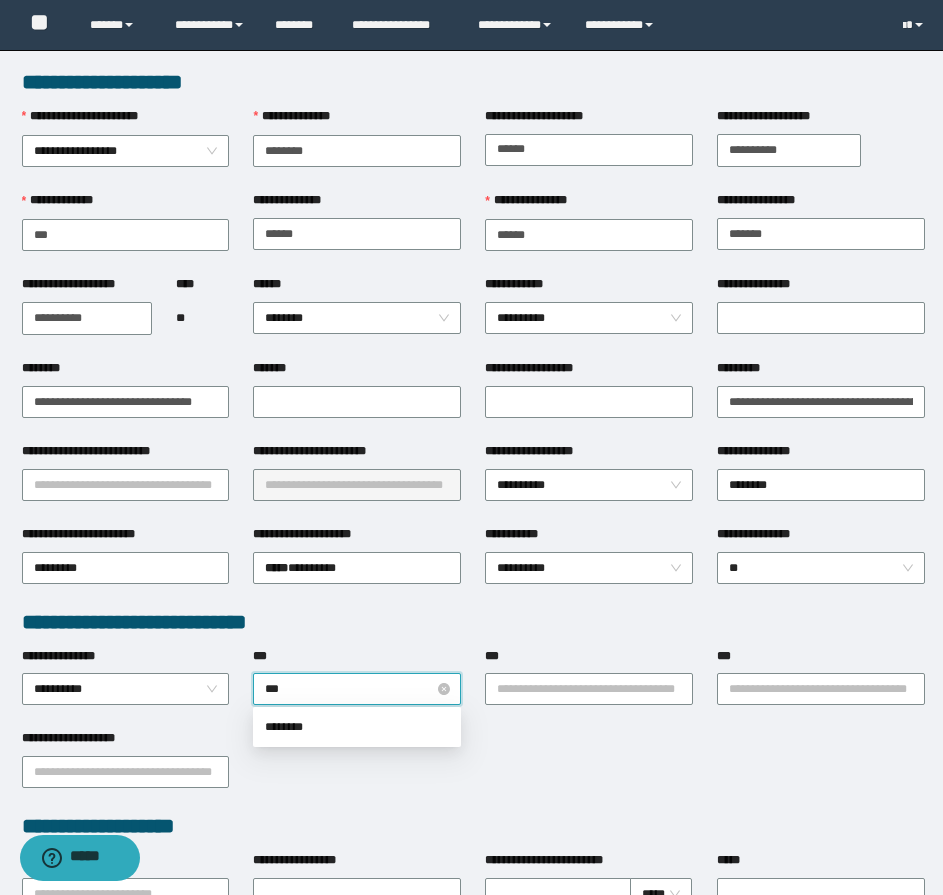 type on "****" 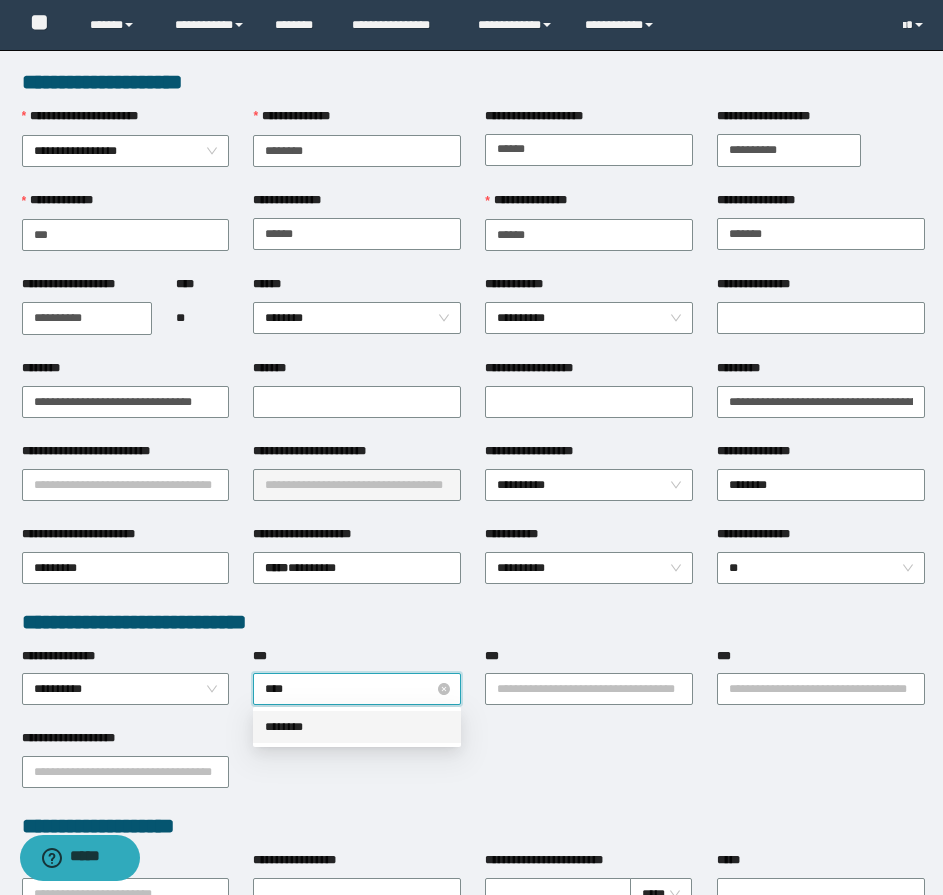type 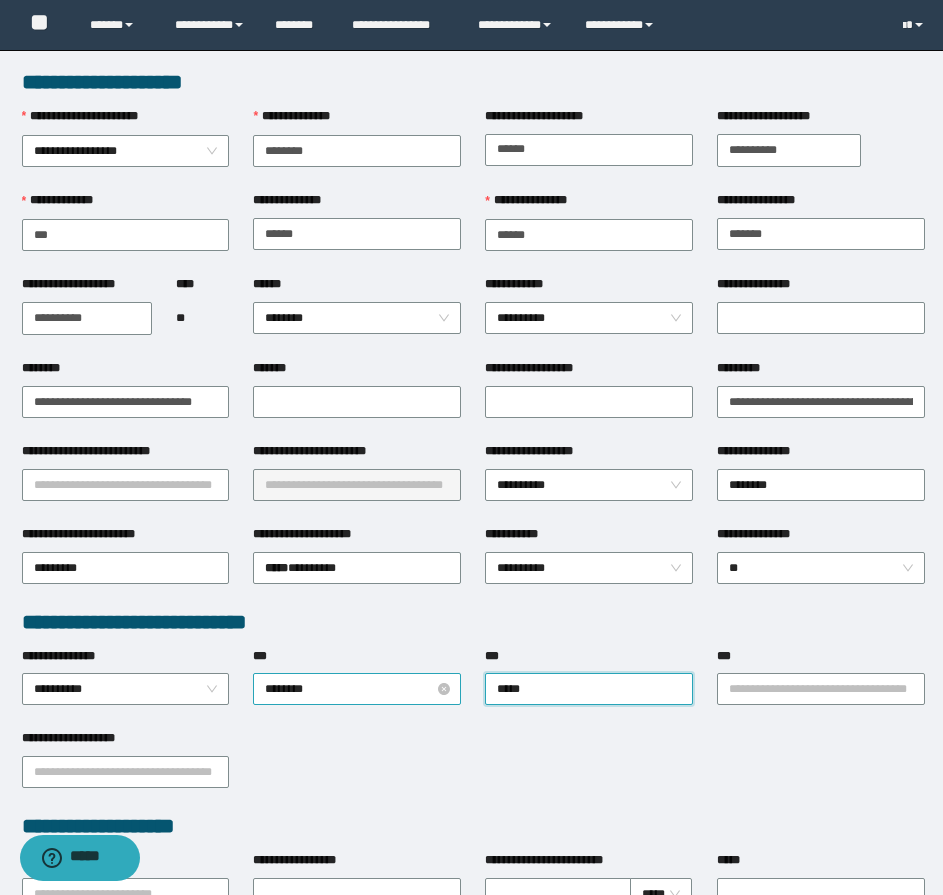 type on "******" 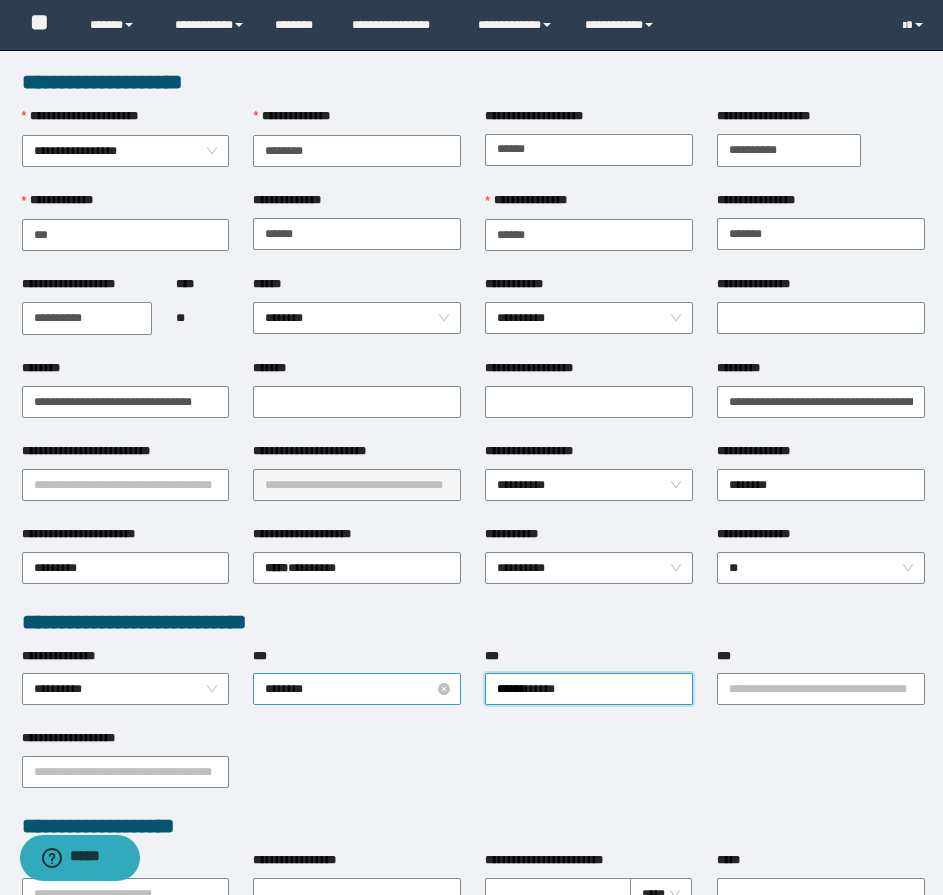 type 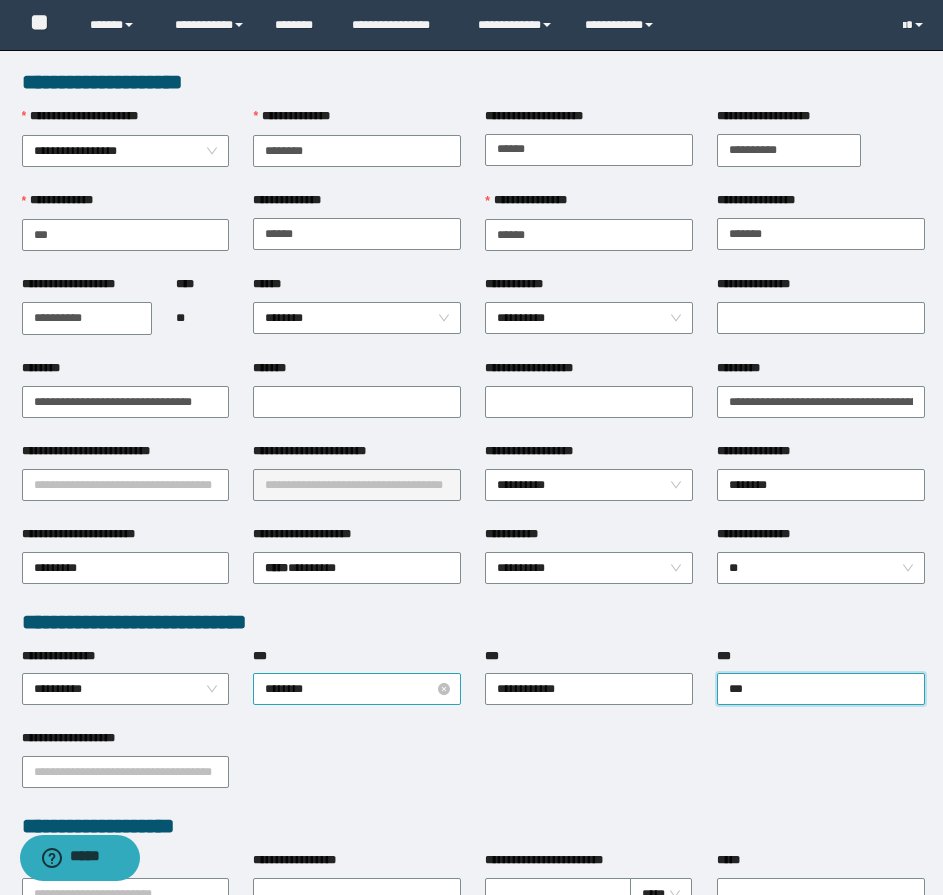 type on "****" 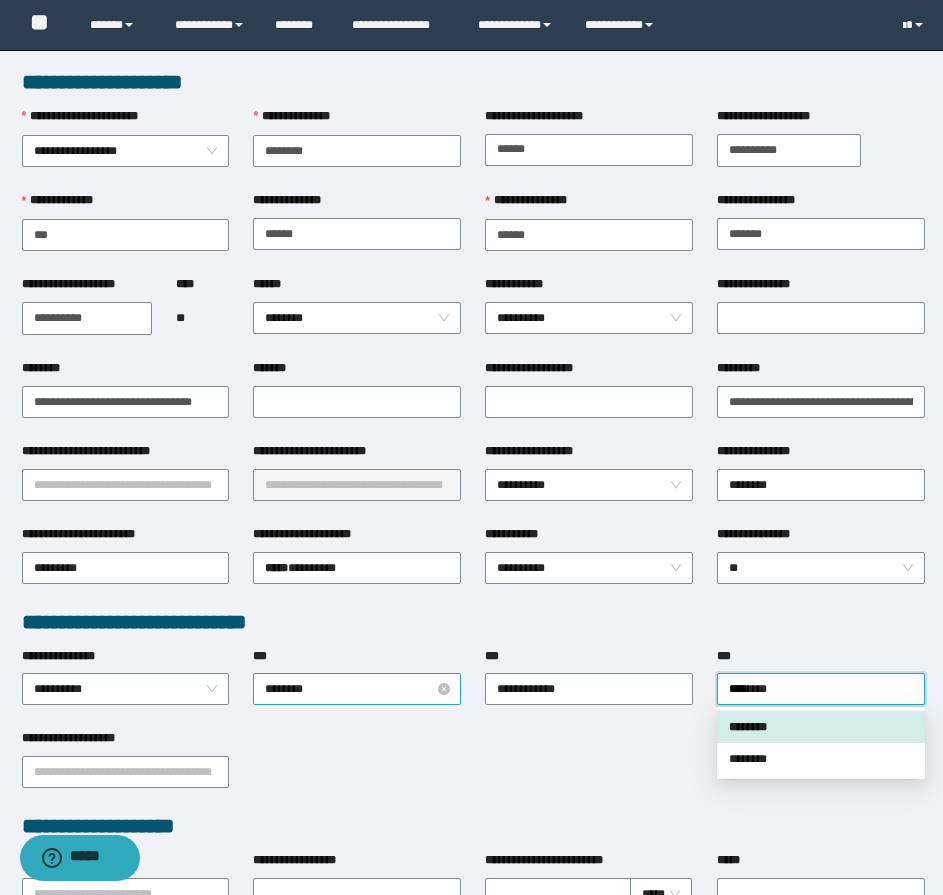 type 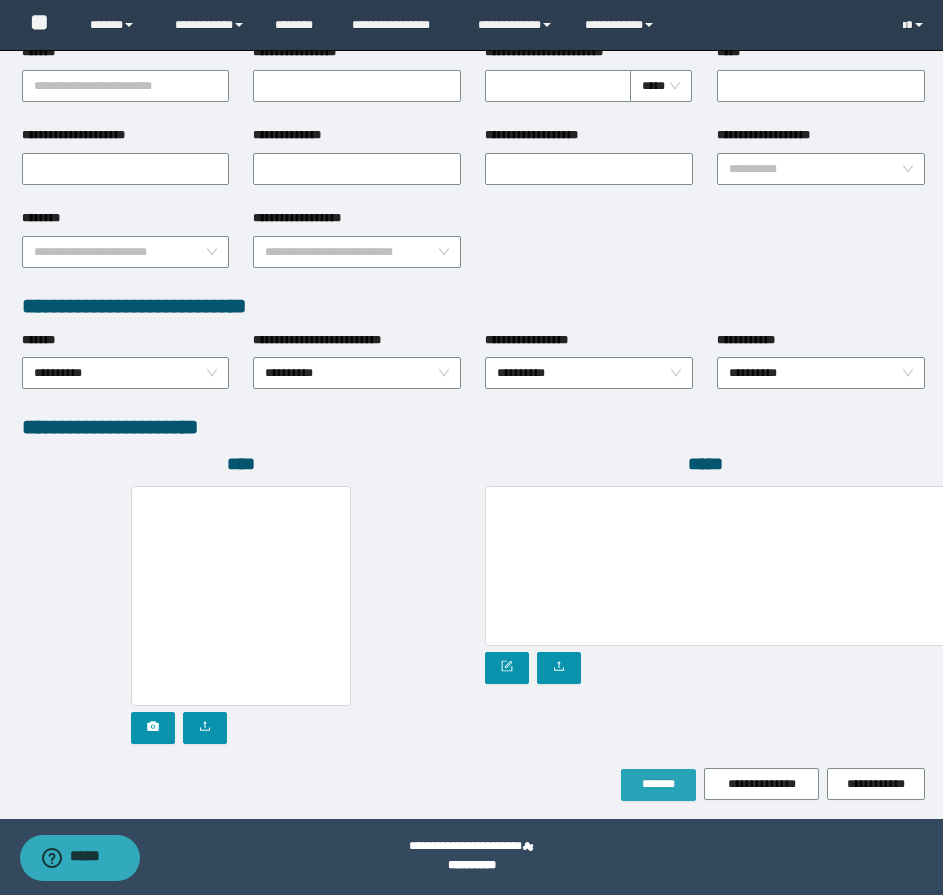 click on "*******" at bounding box center [658, 785] 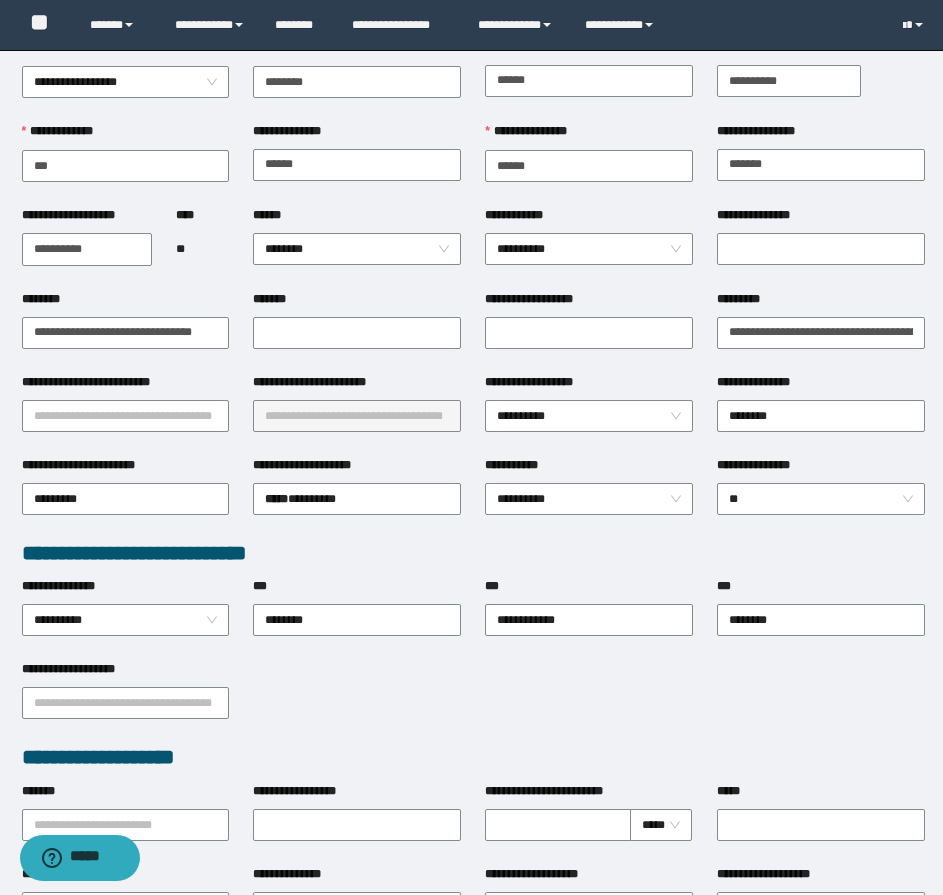 scroll, scrollTop: 0, scrollLeft: 0, axis: both 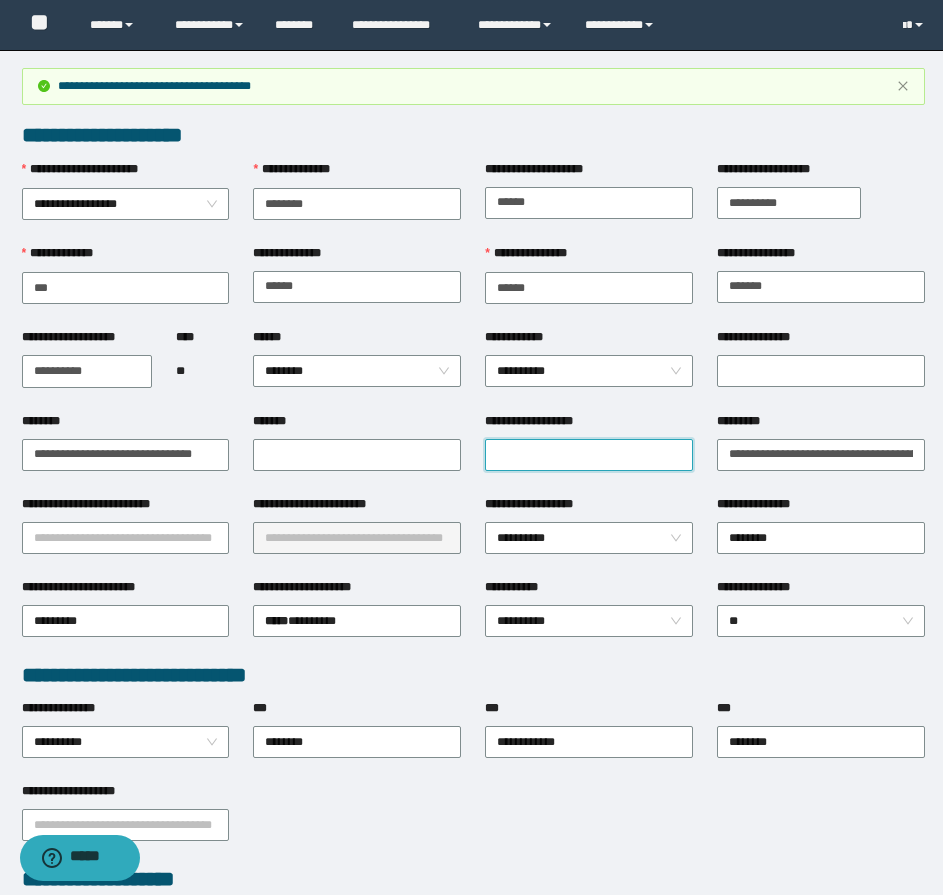 click on "**********" at bounding box center (589, 455) 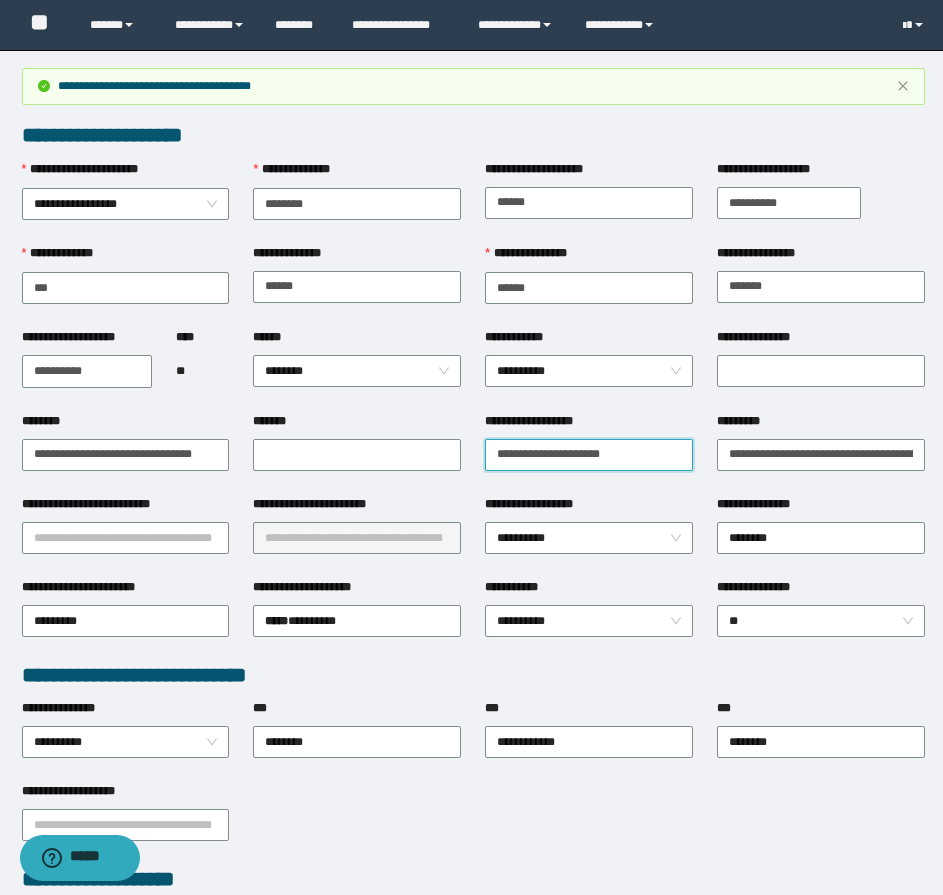 click on "**********" at bounding box center [589, 455] 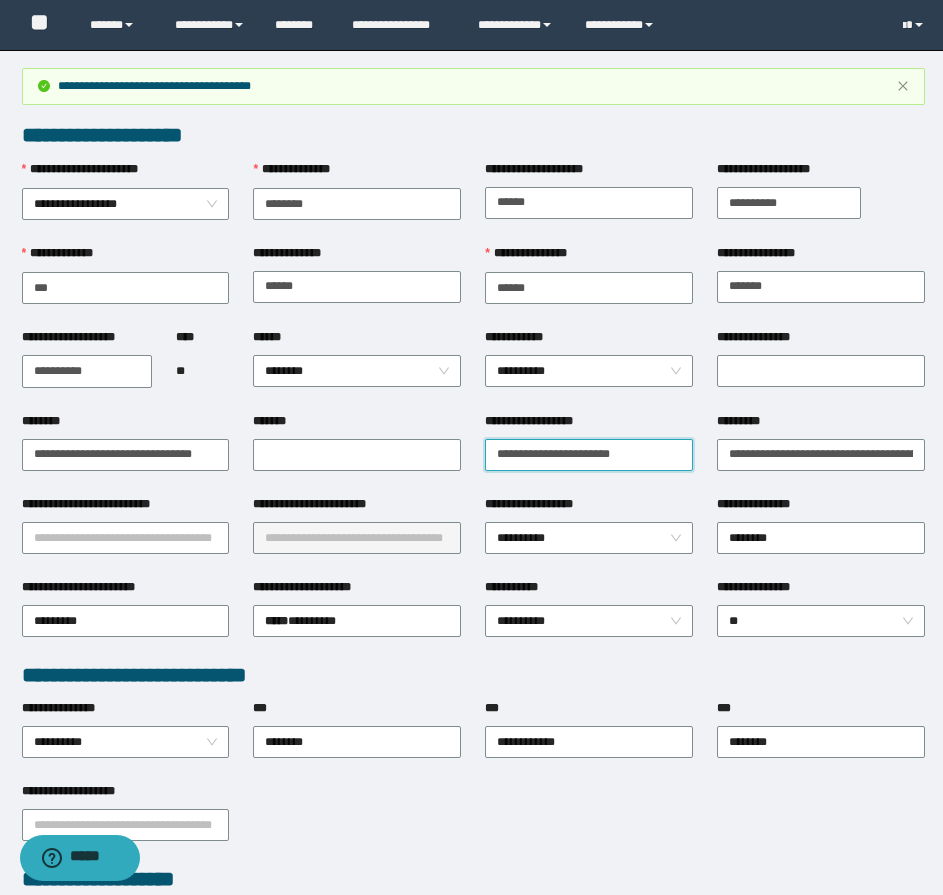 paste on "**********" 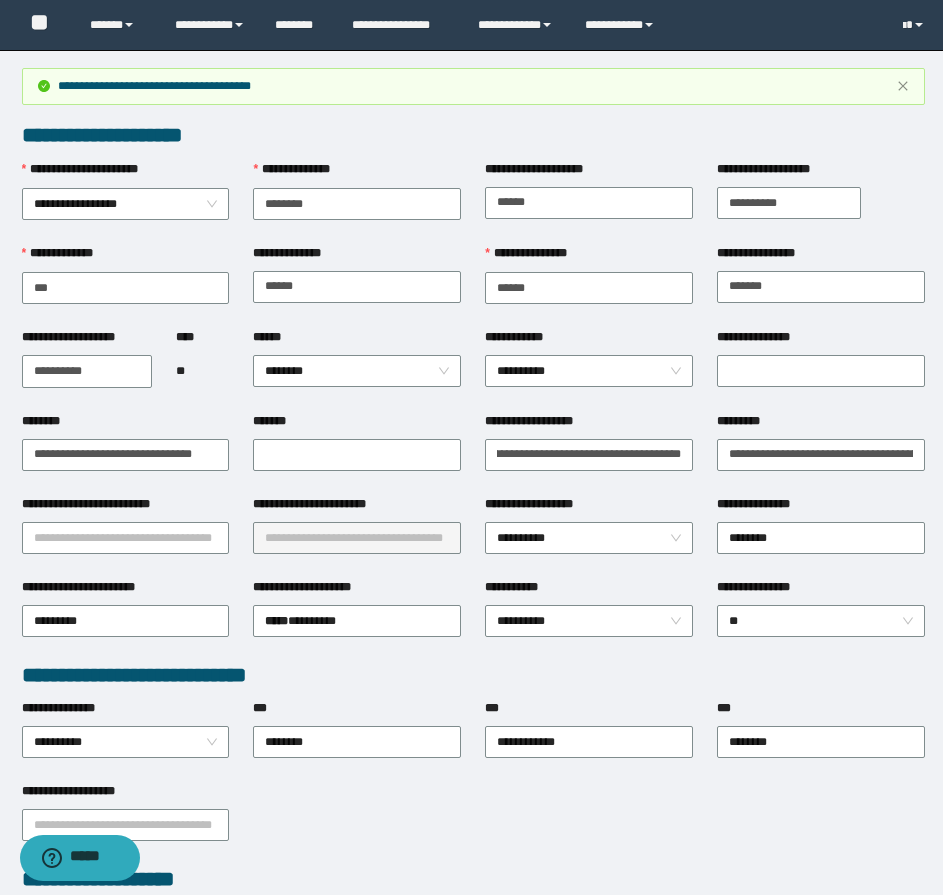 scroll, scrollTop: 0, scrollLeft: 0, axis: both 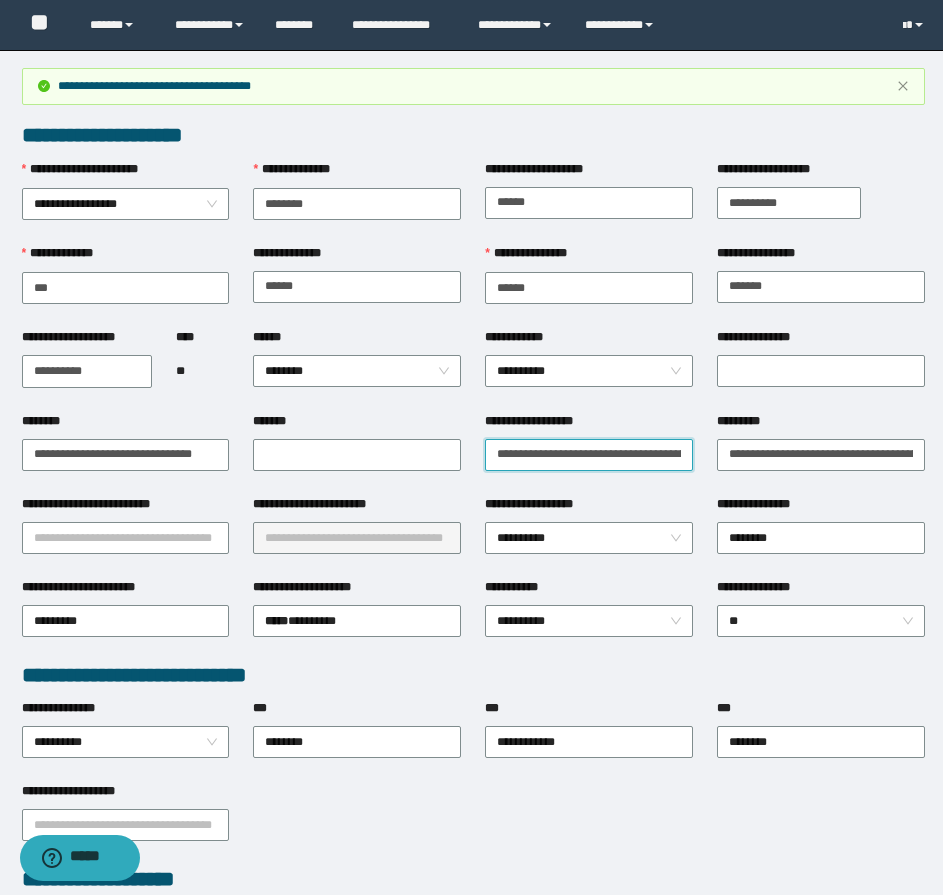 click on "**********" at bounding box center [589, 455] 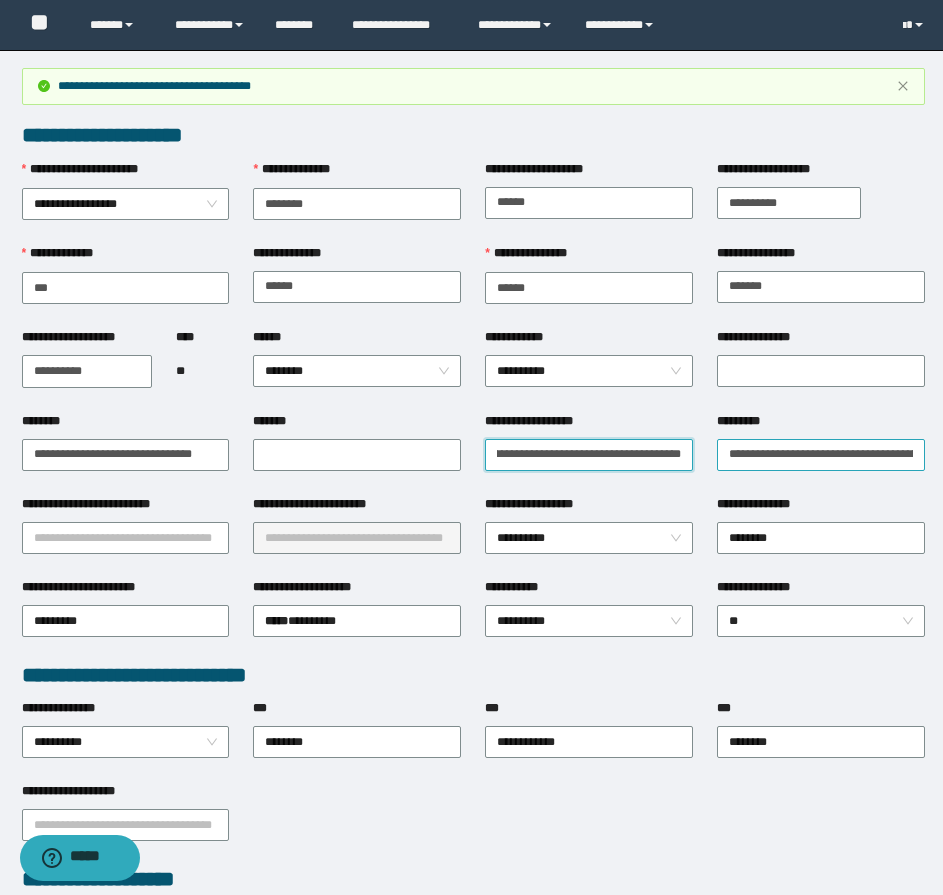 scroll, scrollTop: 0, scrollLeft: 92, axis: horizontal 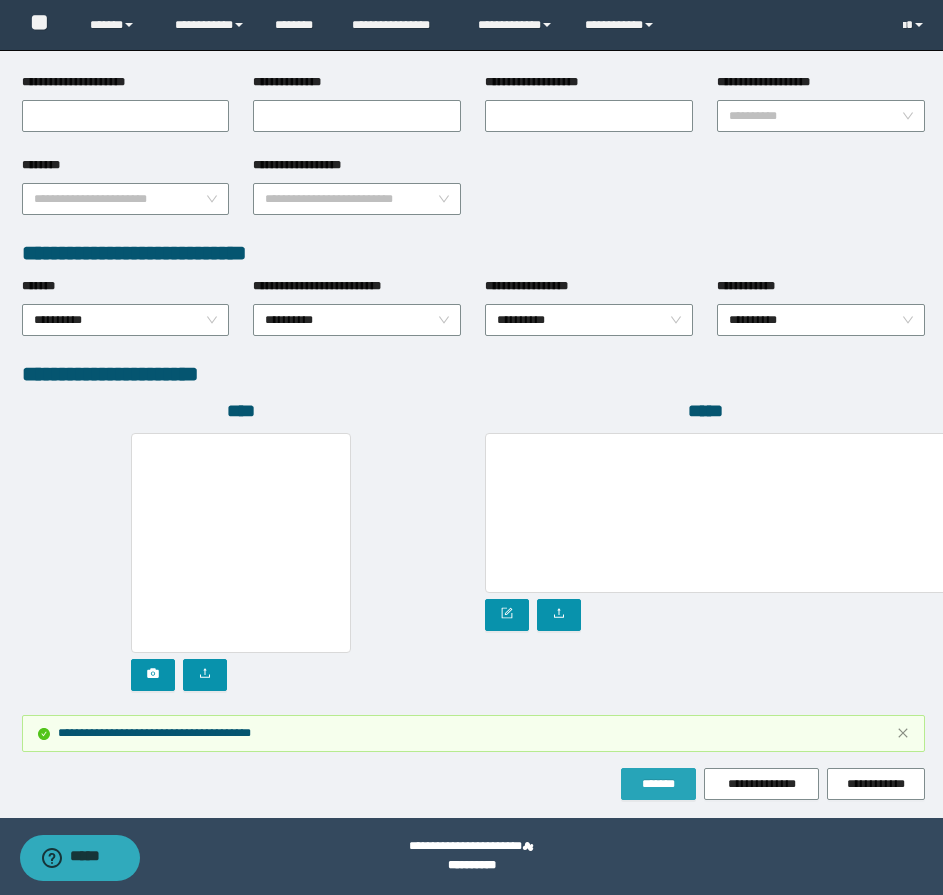 type on "**********" 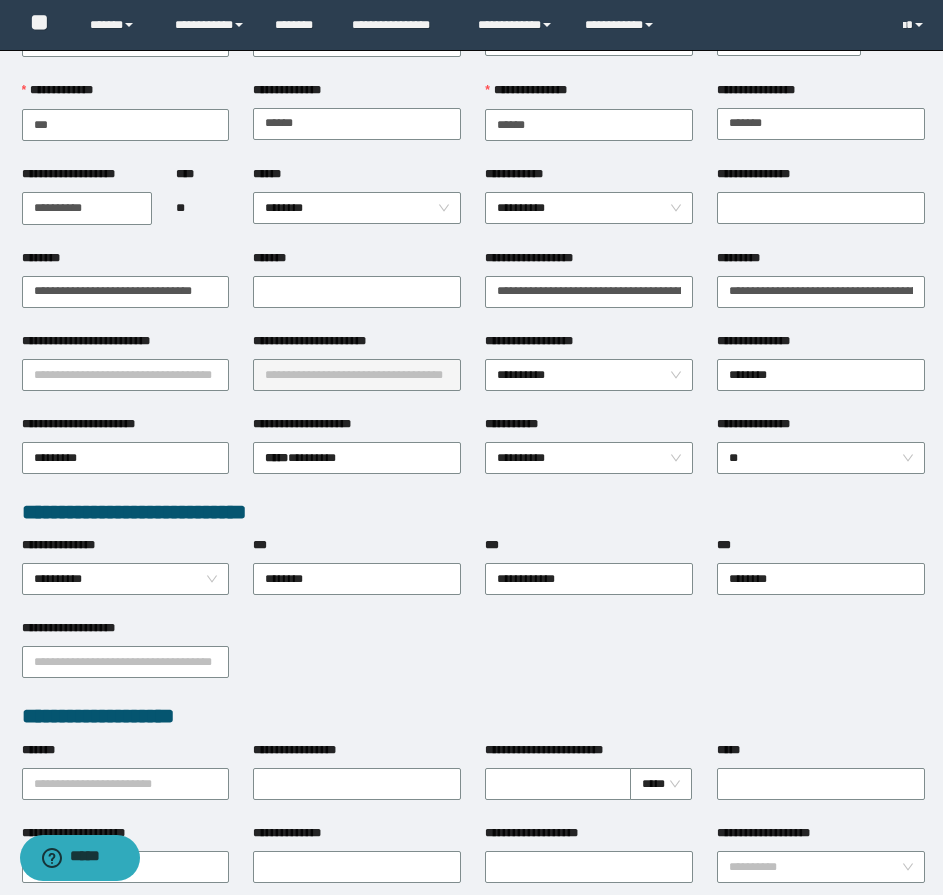scroll, scrollTop: 0, scrollLeft: 0, axis: both 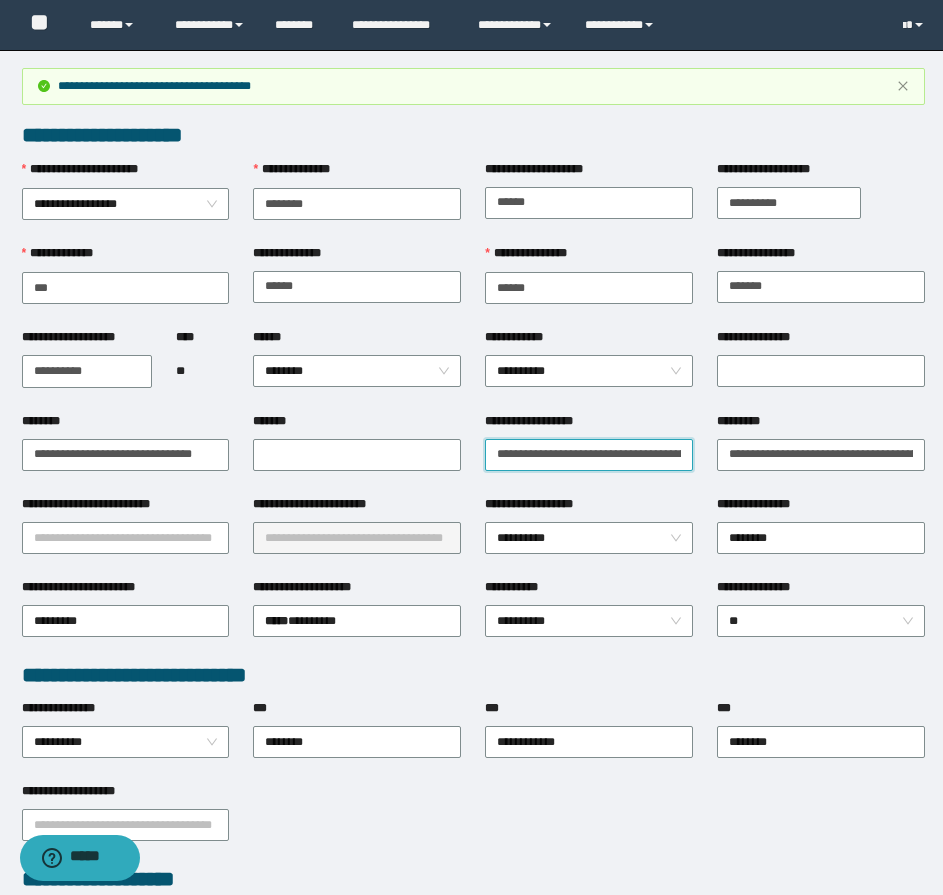 click on "**********" at bounding box center [589, 455] 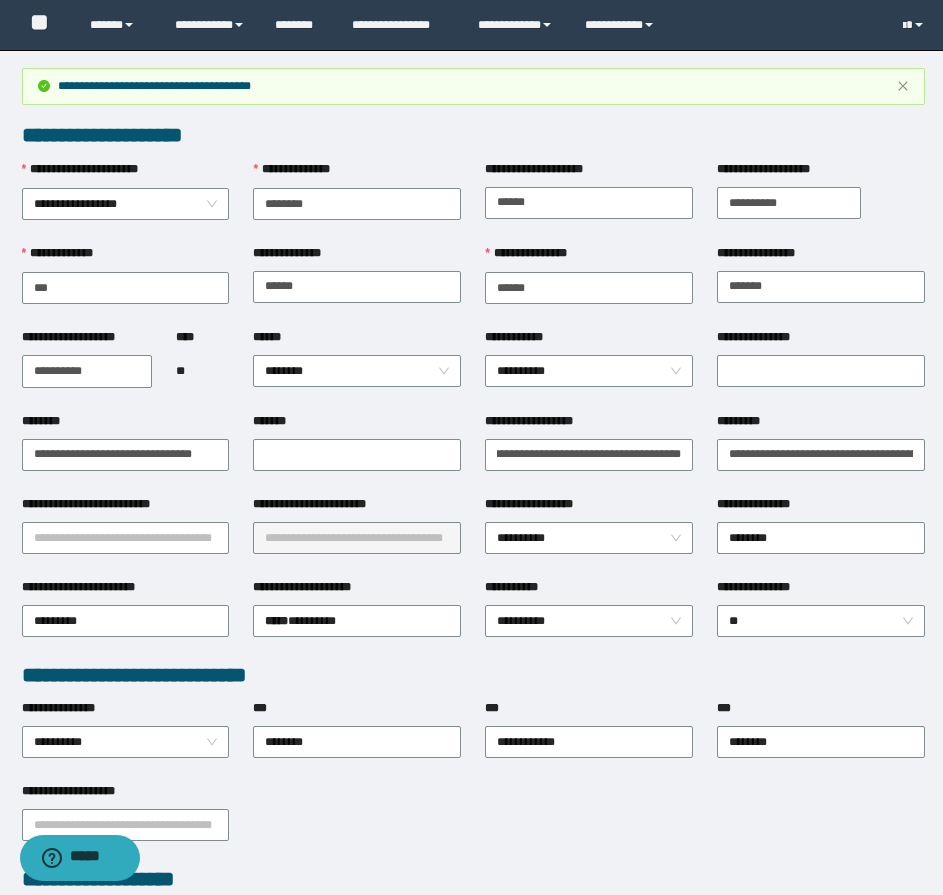 scroll, scrollTop: 0, scrollLeft: 0, axis: both 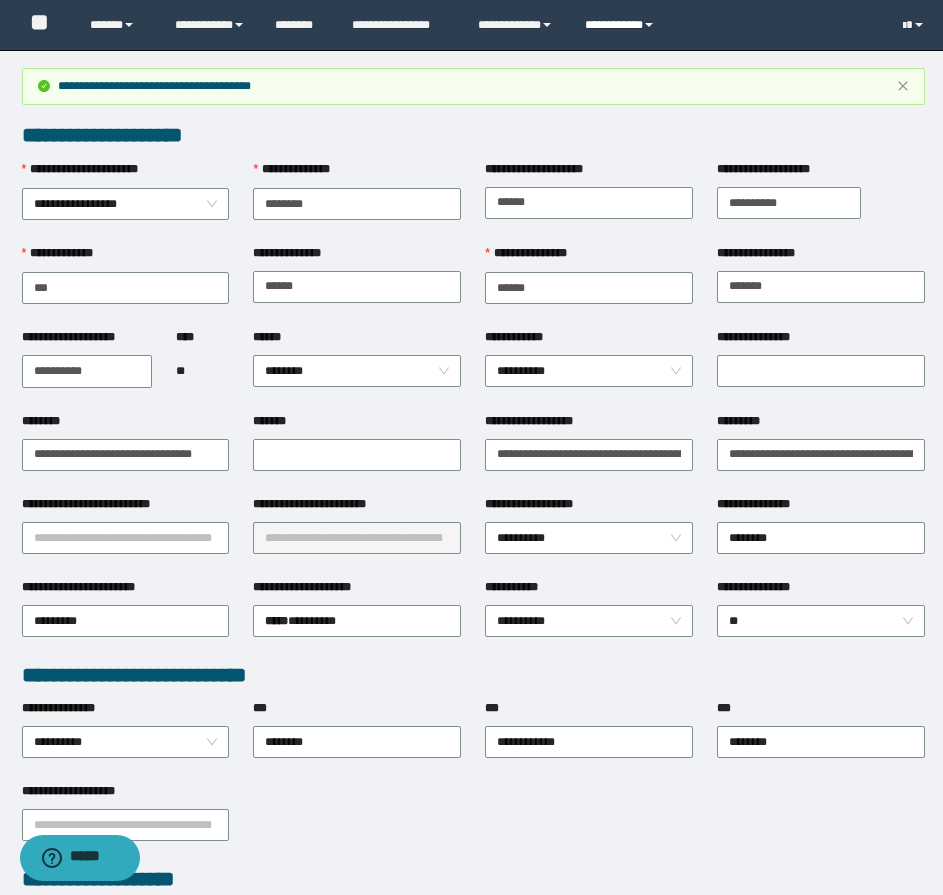 click on "**********" at bounding box center [622, 25] 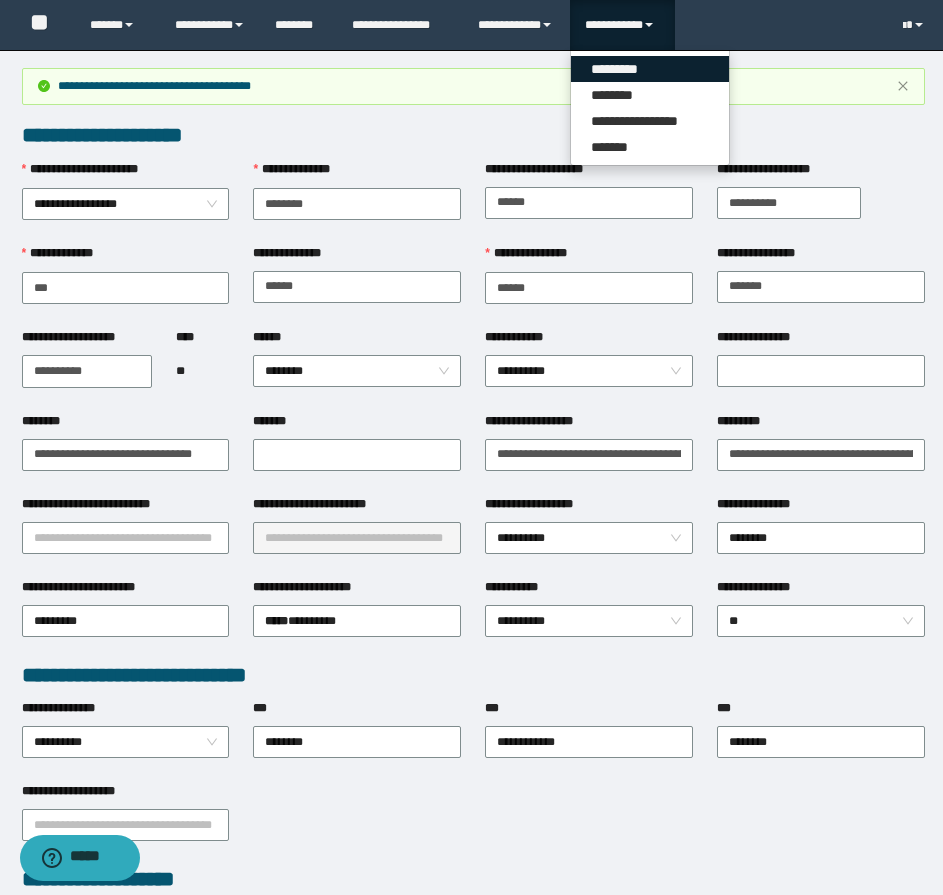 click on "*********" at bounding box center [650, 69] 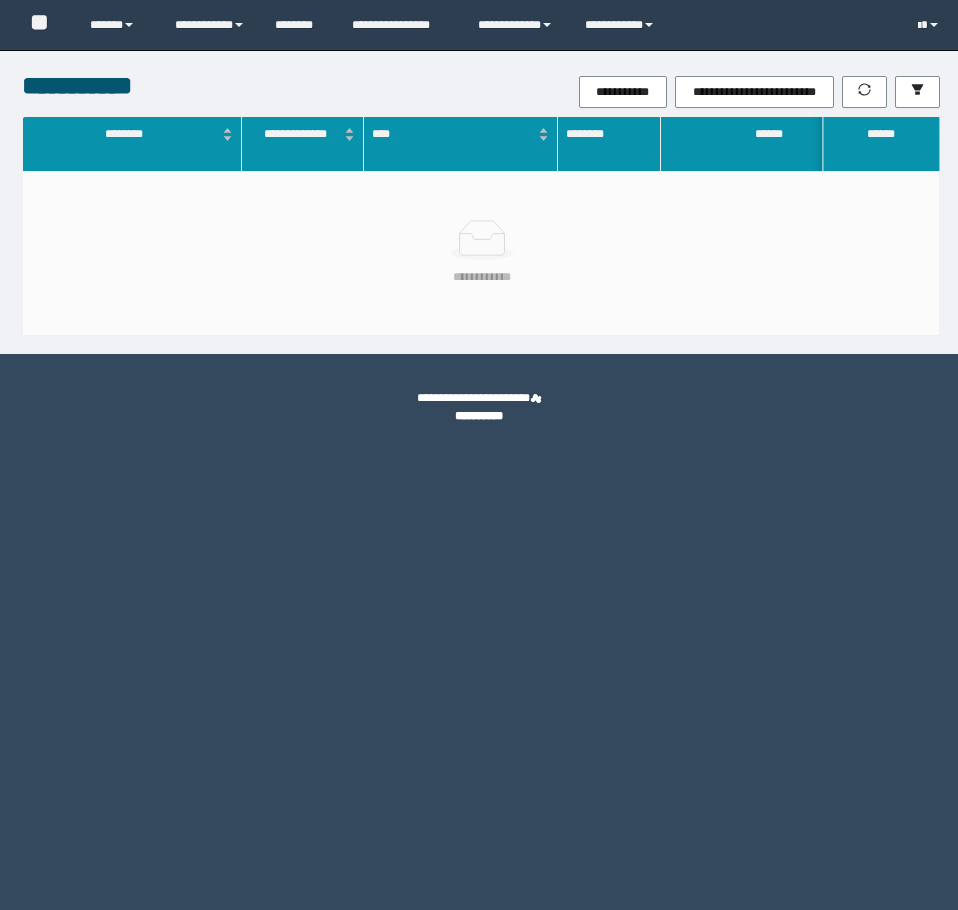 scroll, scrollTop: 0, scrollLeft: 0, axis: both 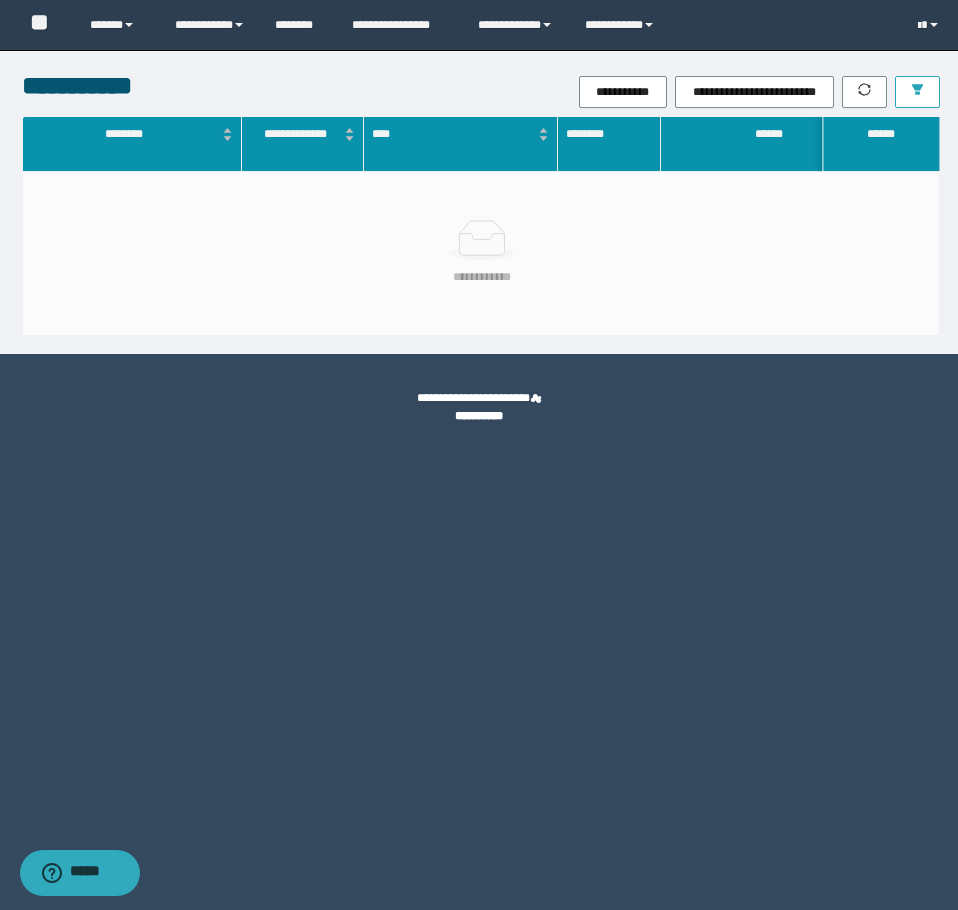 click at bounding box center (917, 92) 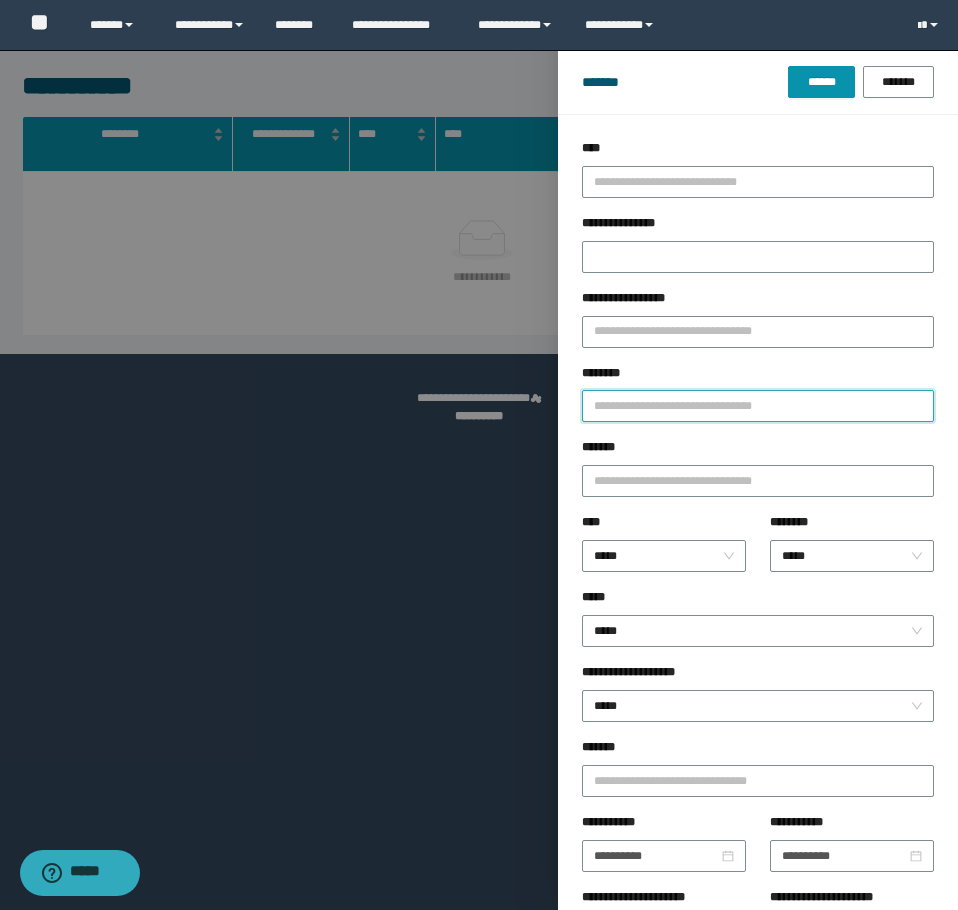click on "********" at bounding box center [758, 406] 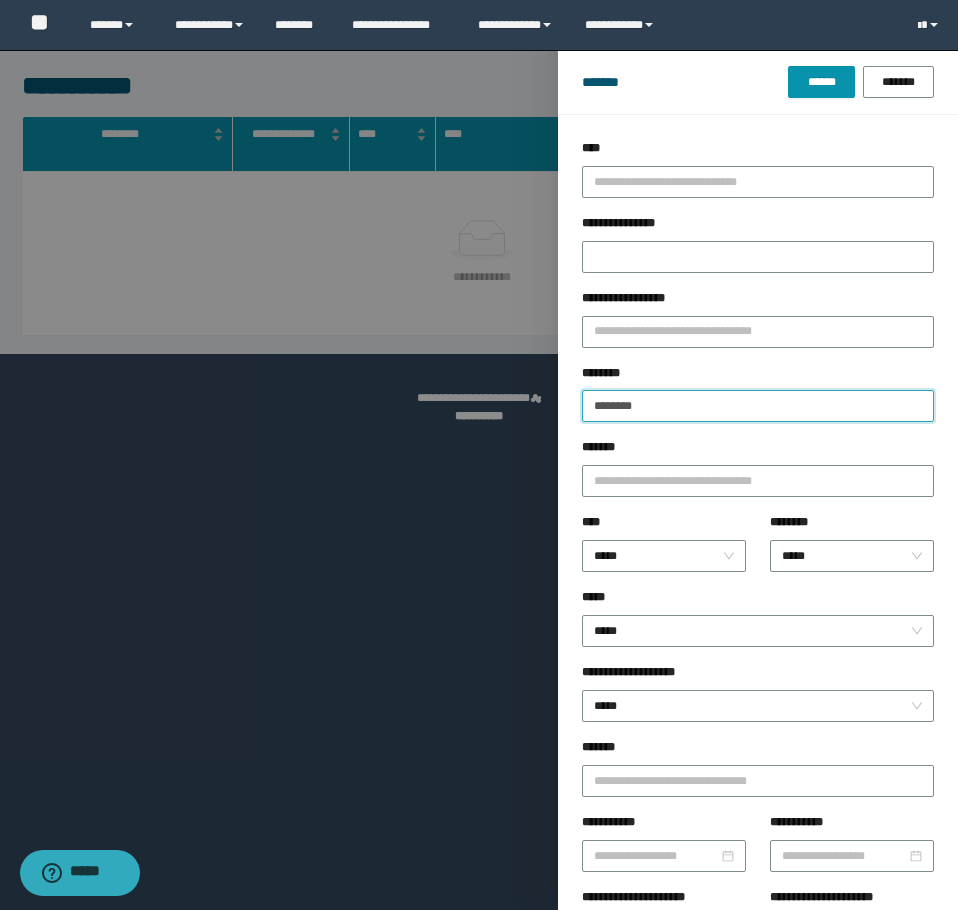 type on "********" 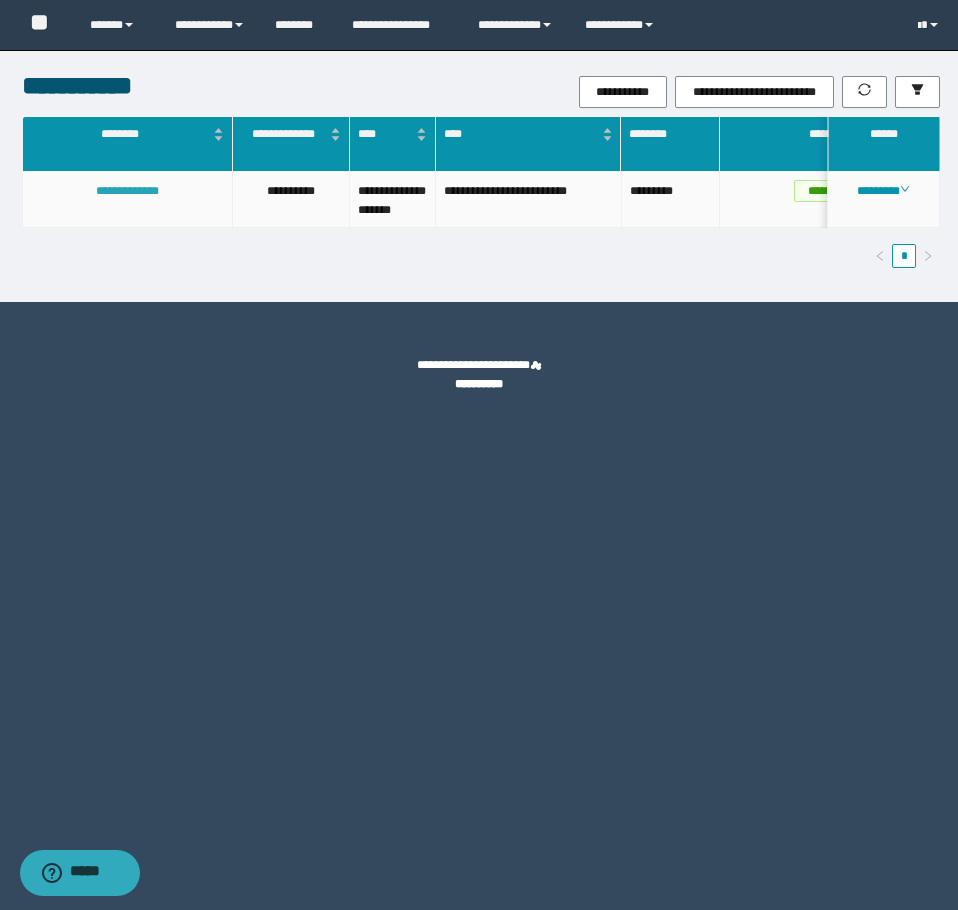 click on "**********" at bounding box center (127, 191) 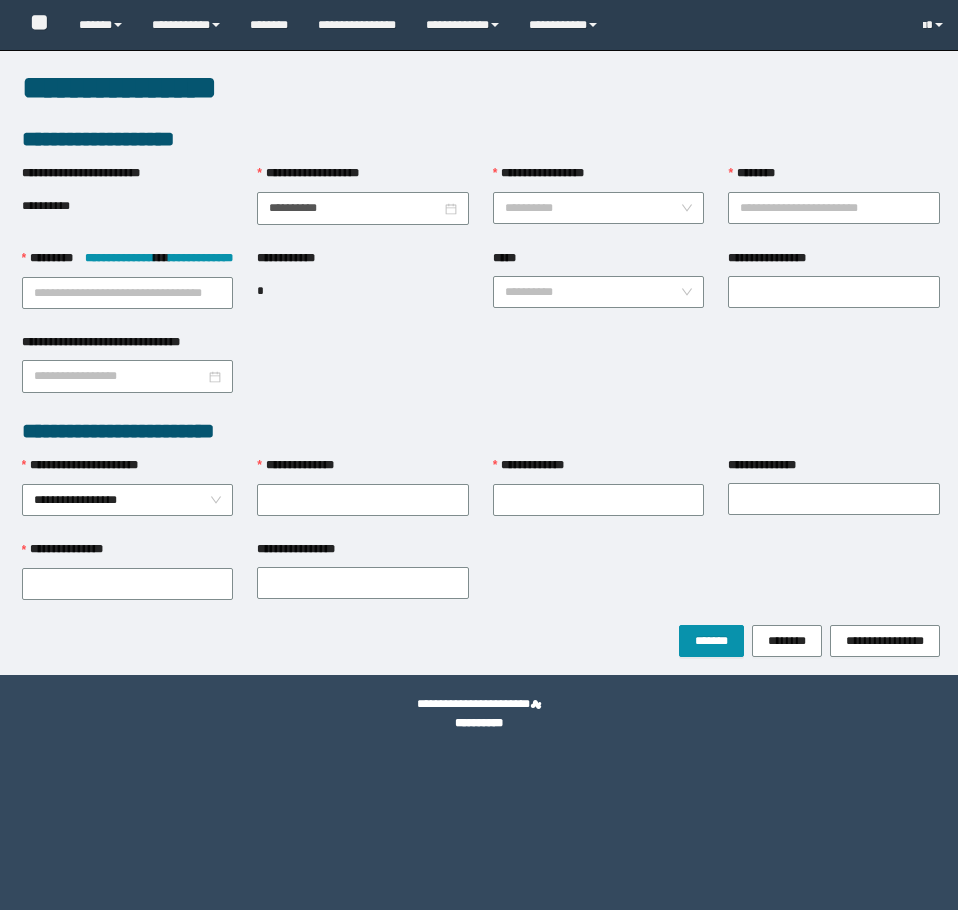 scroll, scrollTop: 0, scrollLeft: 0, axis: both 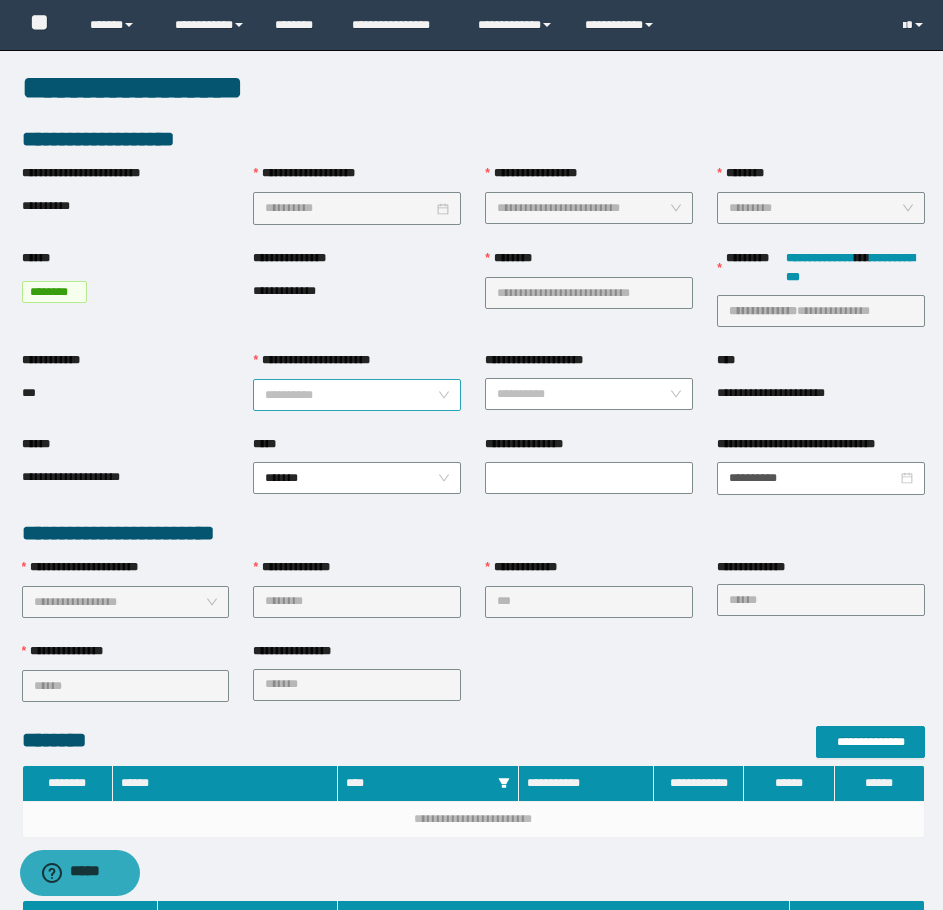click on "**********" at bounding box center (357, 395) 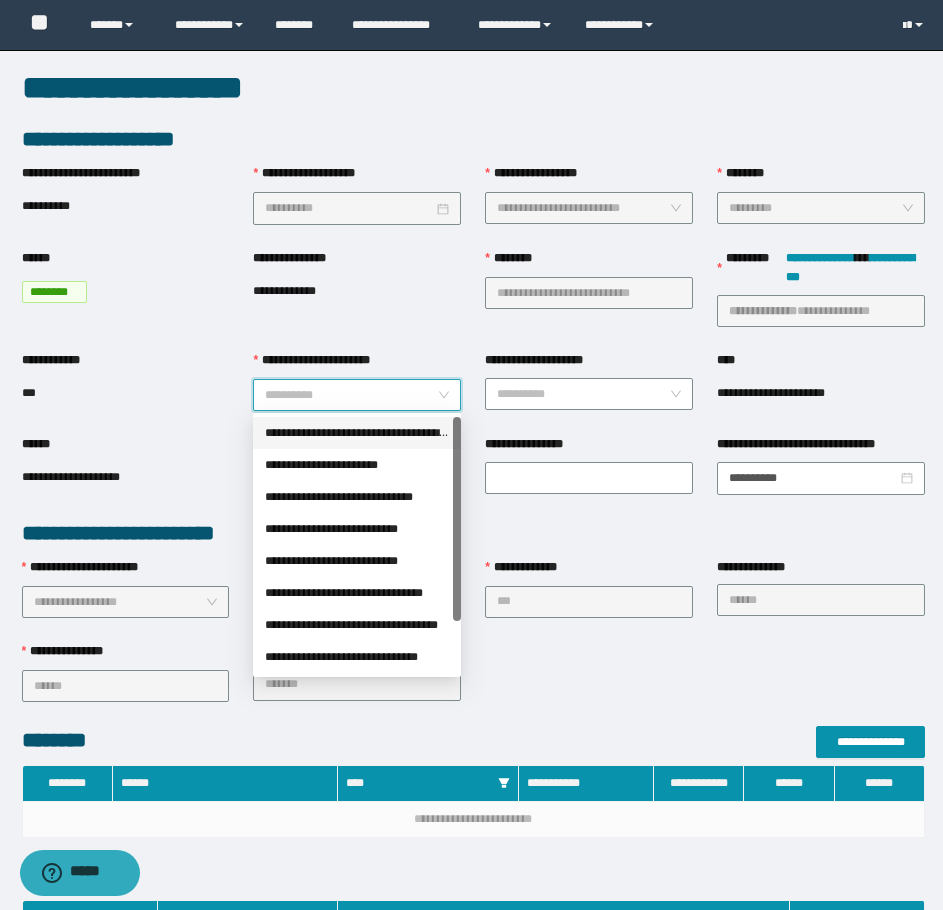 click on "**********" at bounding box center [357, 433] 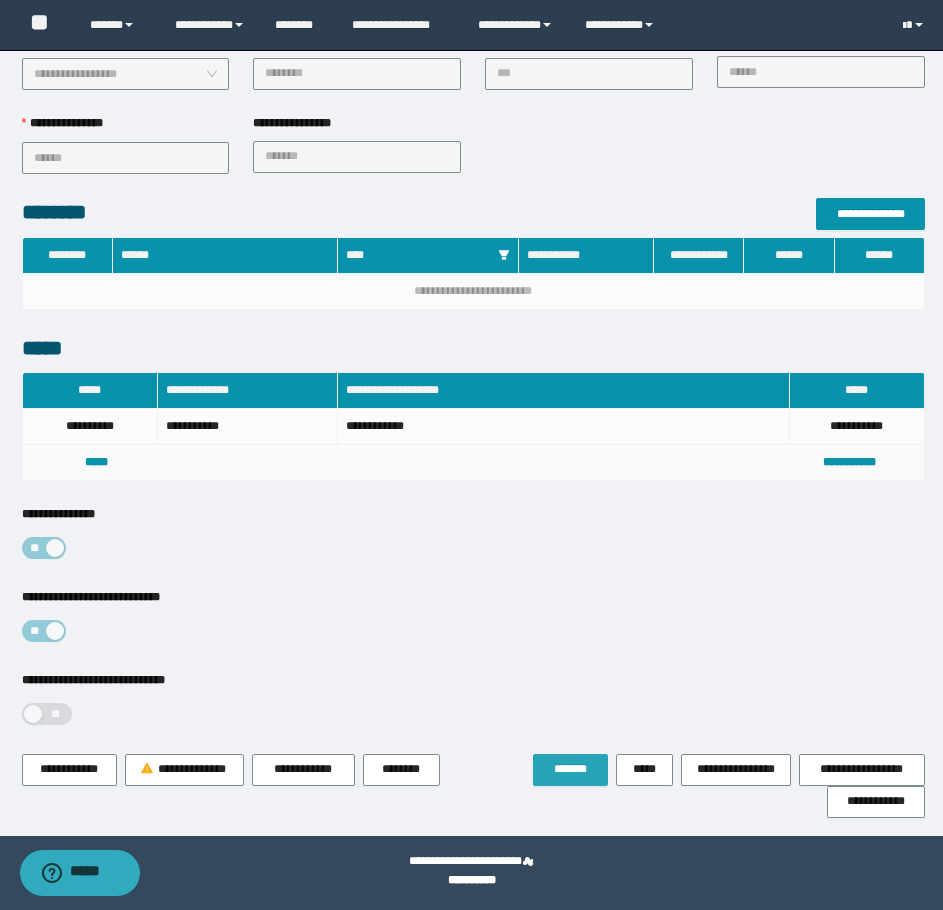 click on "*******" at bounding box center (570, 769) 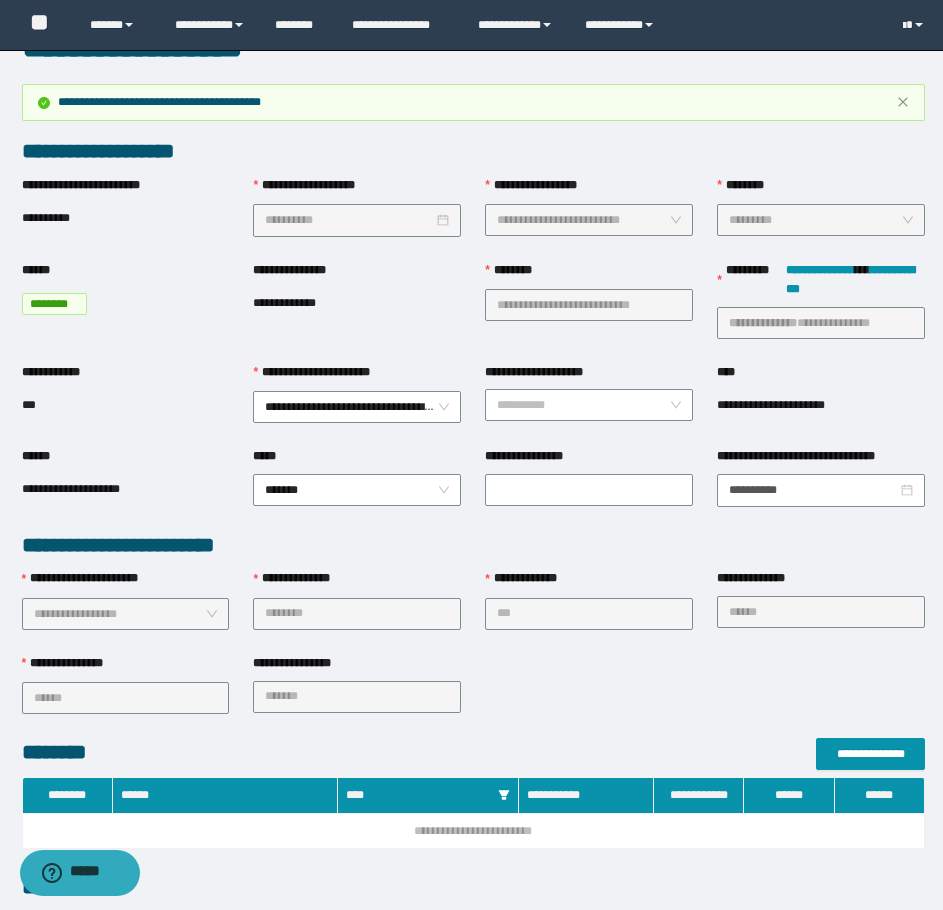 scroll, scrollTop: 0, scrollLeft: 0, axis: both 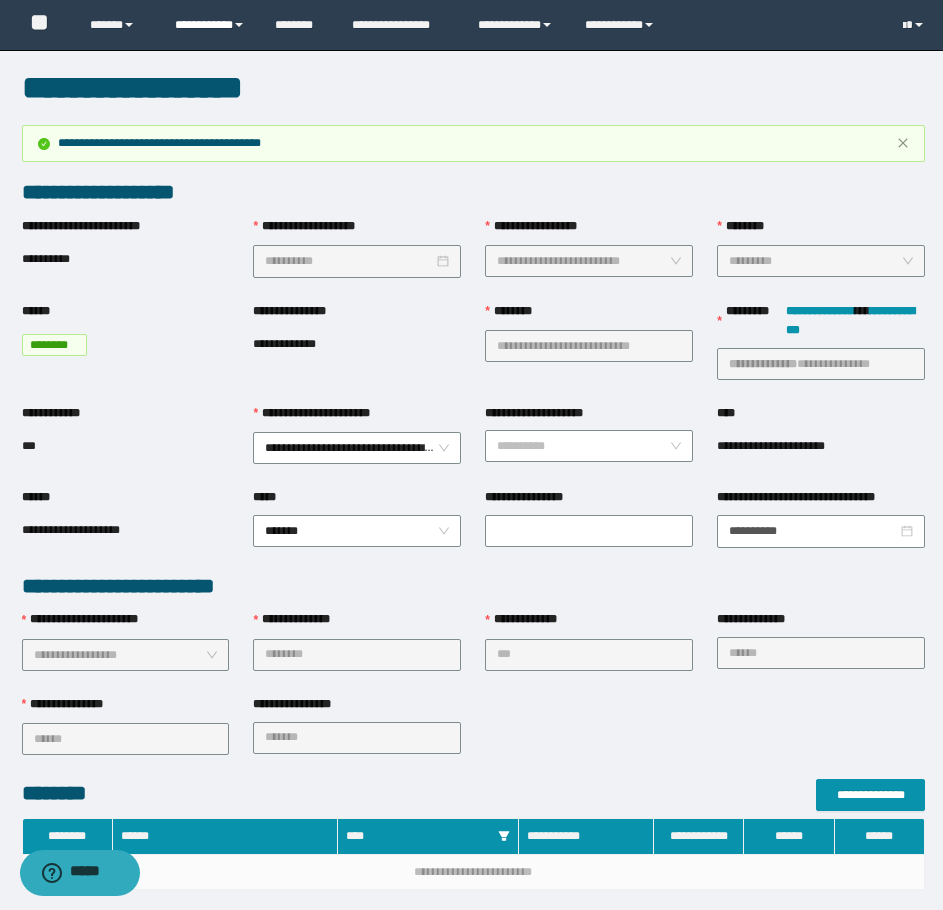 click on "**********" at bounding box center [210, 25] 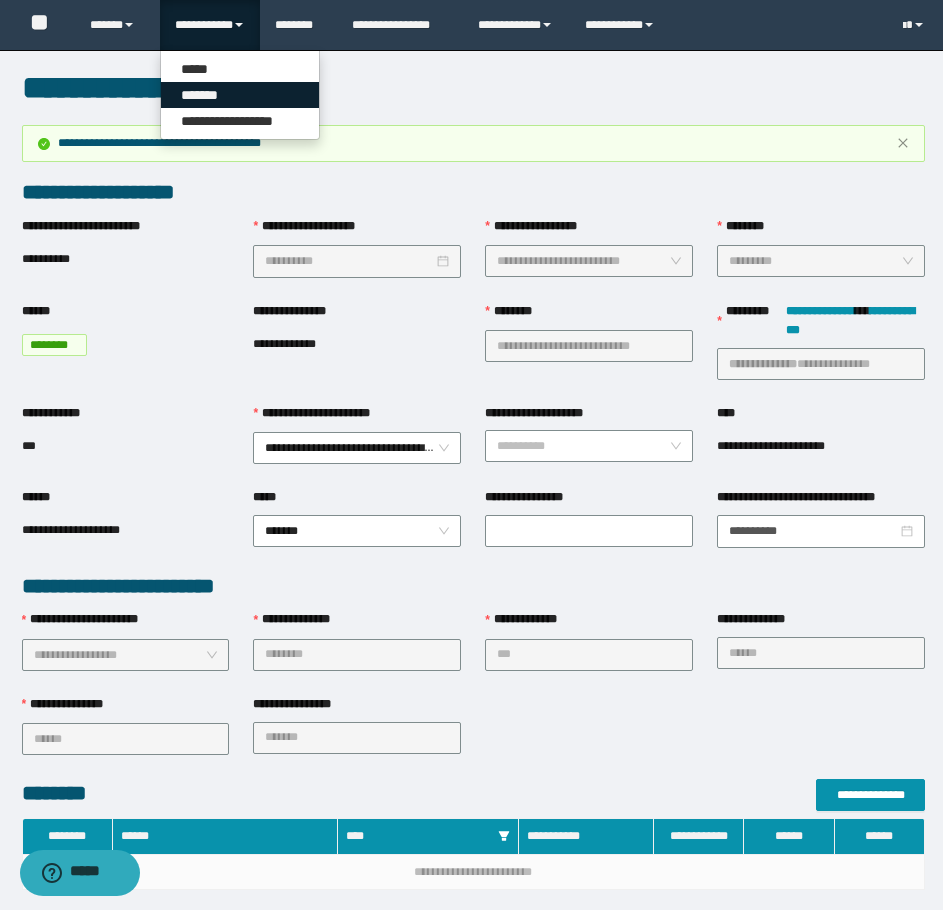 click on "*******" at bounding box center [240, 95] 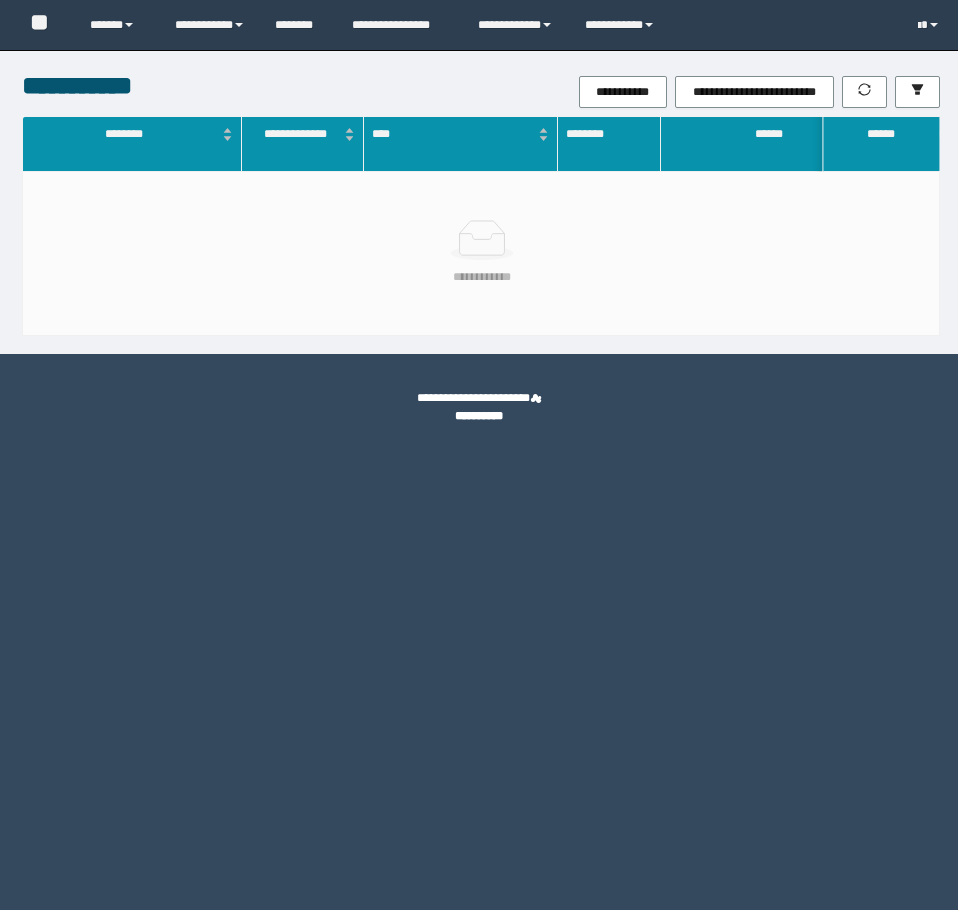 scroll, scrollTop: 0, scrollLeft: 0, axis: both 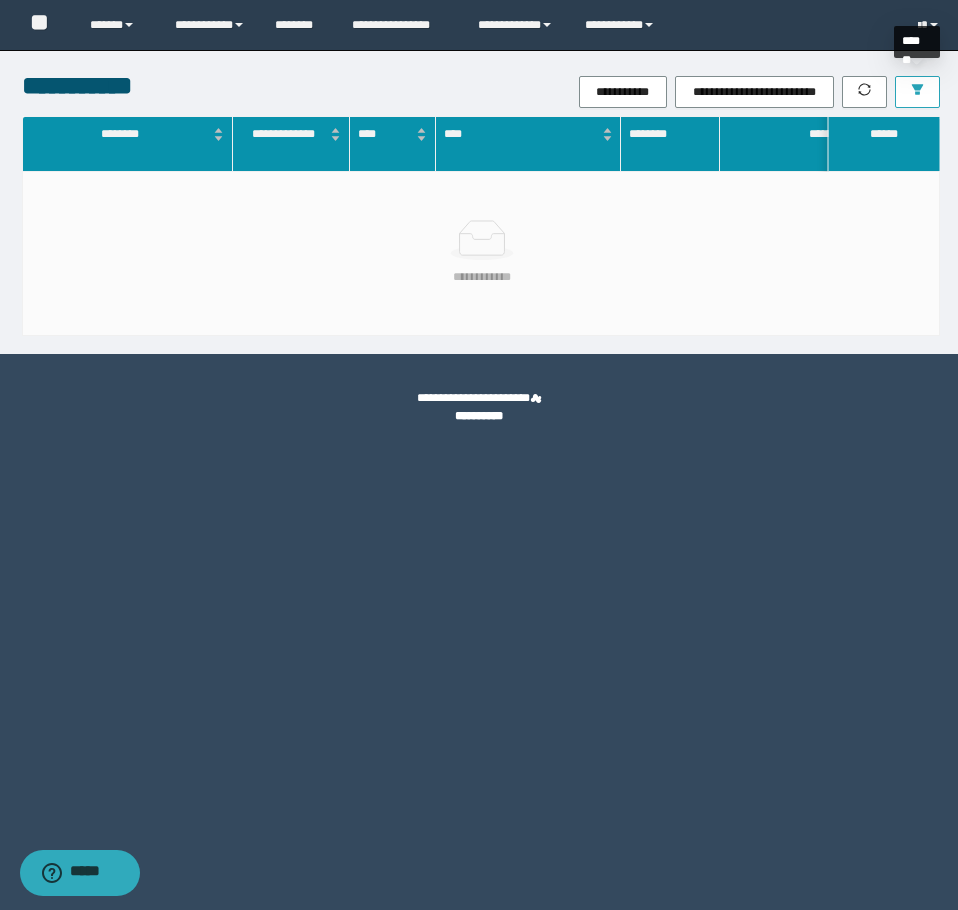 click at bounding box center (917, 92) 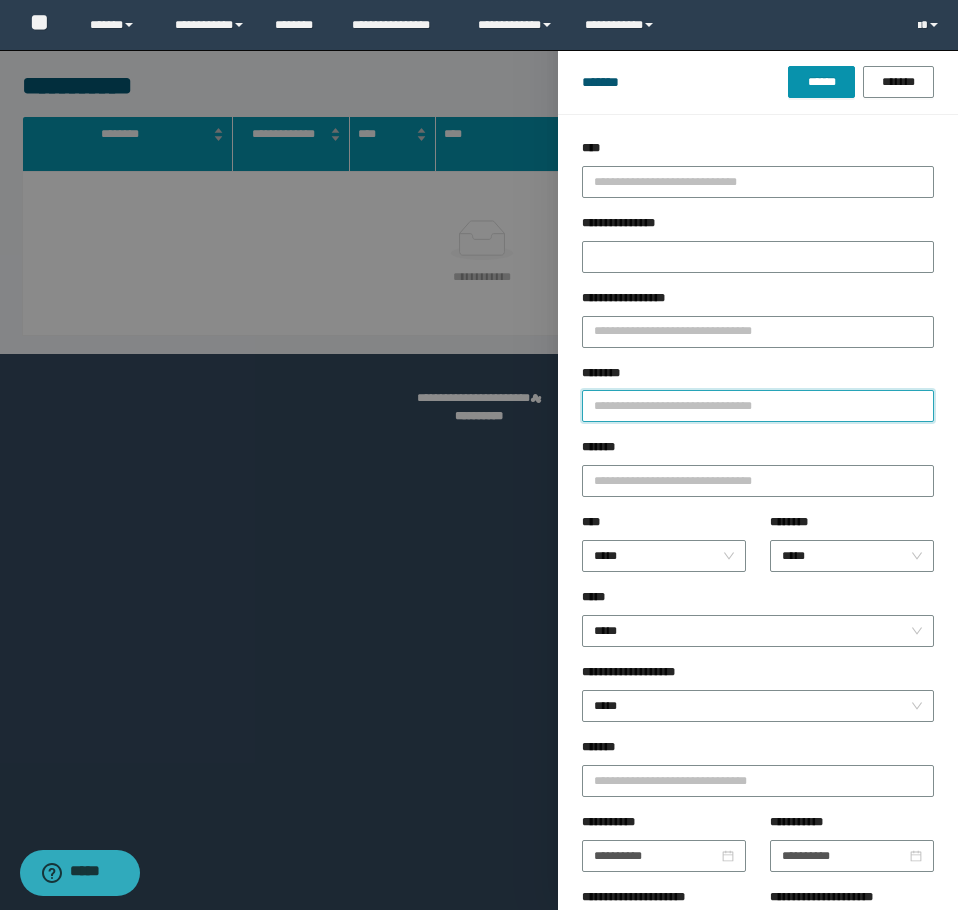 click on "********" at bounding box center [758, 406] 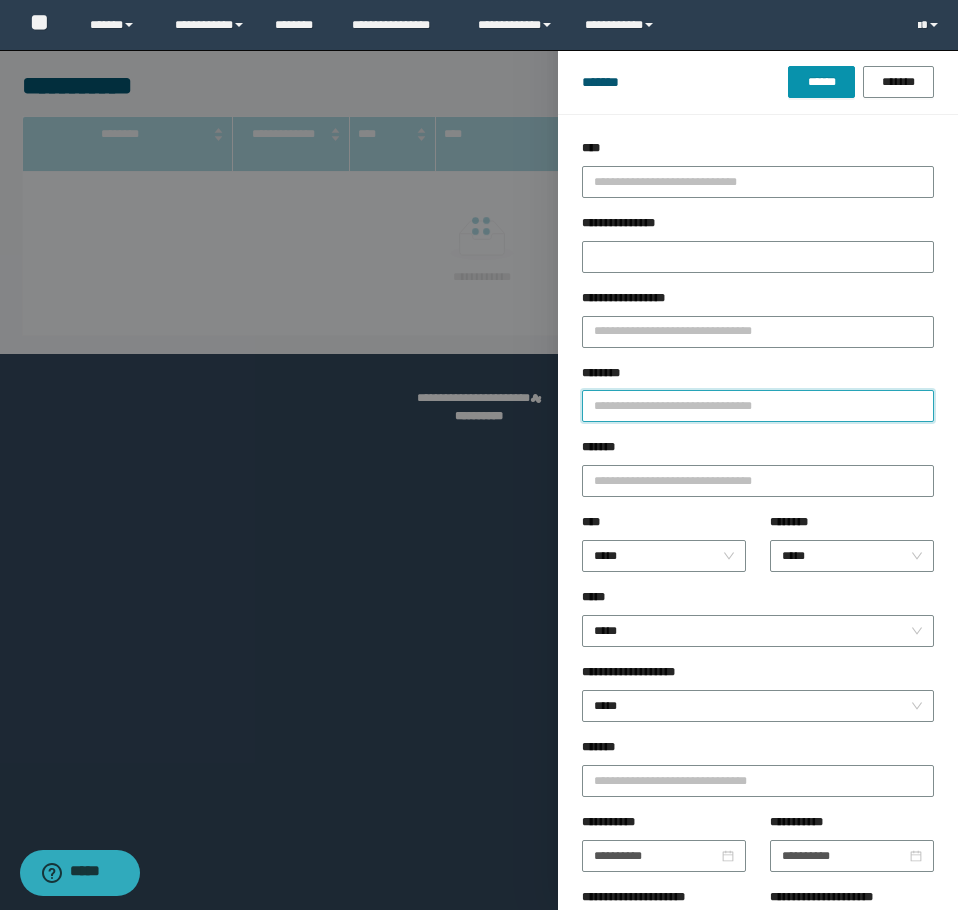 paste on "********" 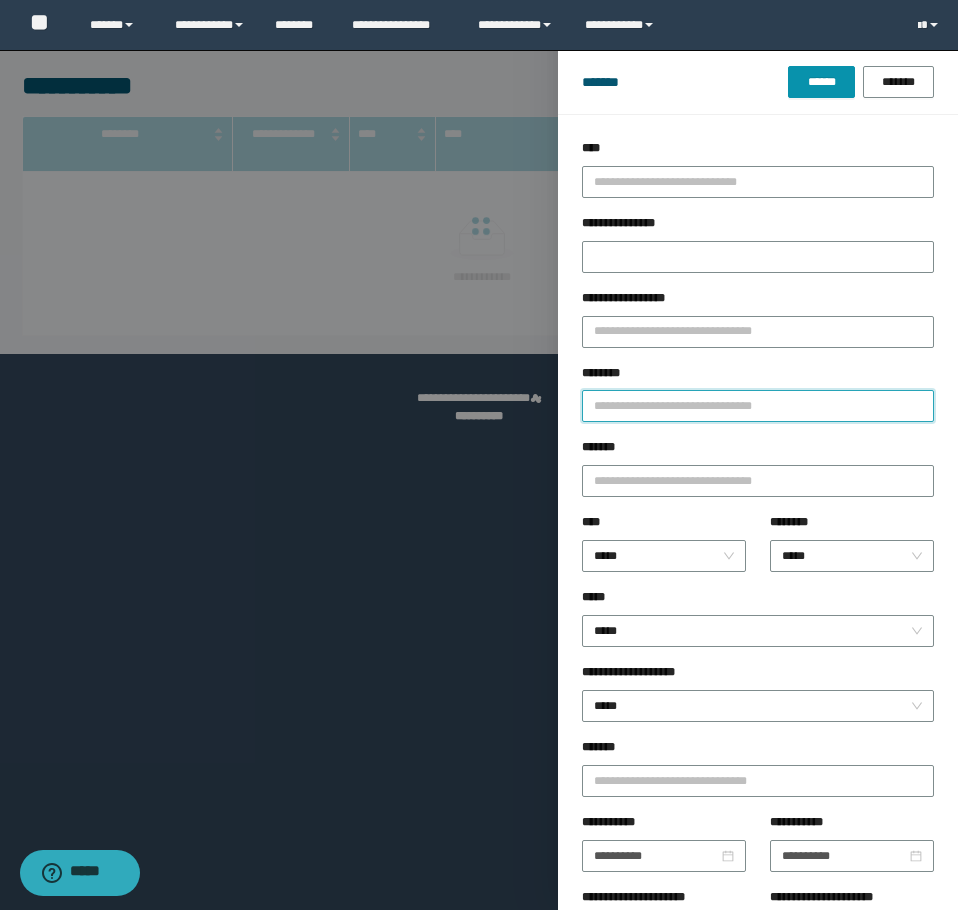 type on "********" 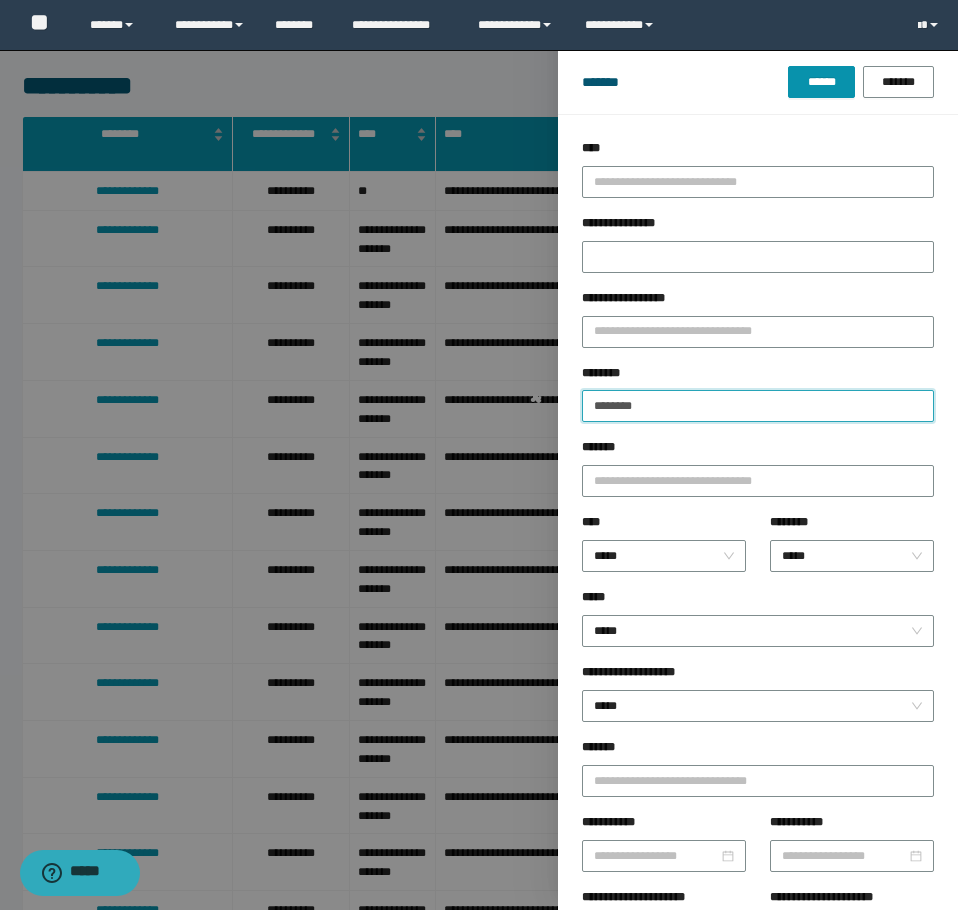 type on "********" 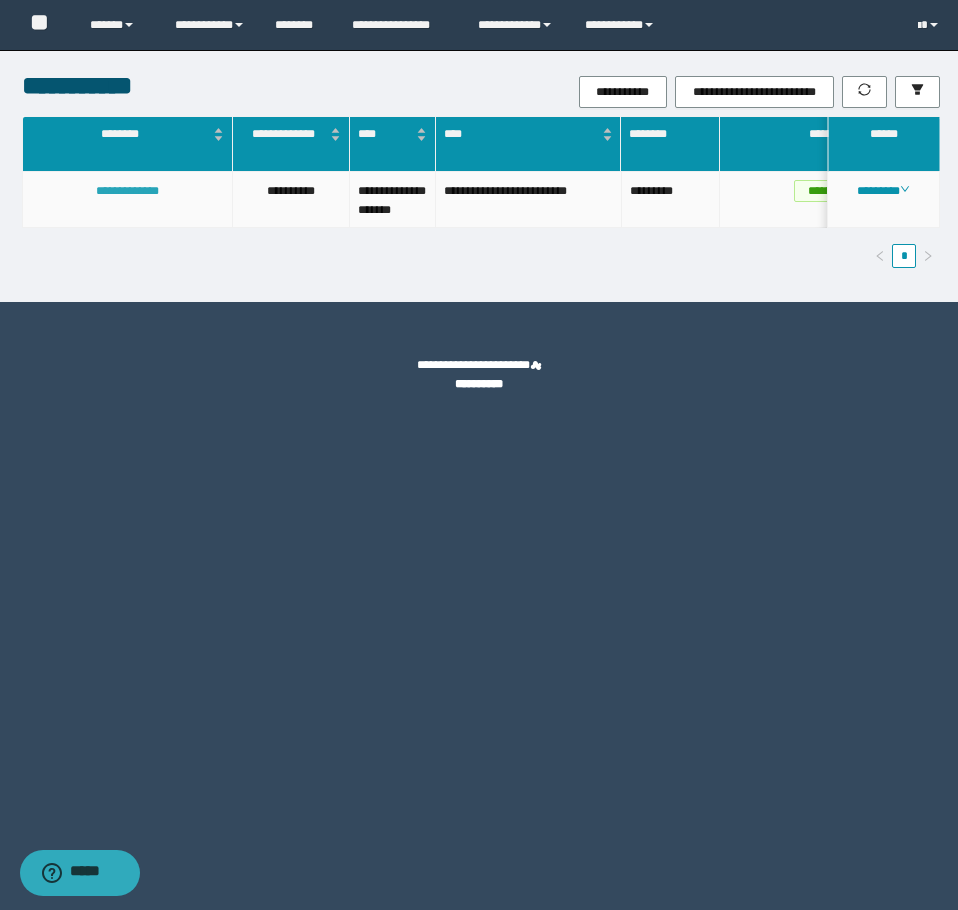 click on "**********" at bounding box center [127, 191] 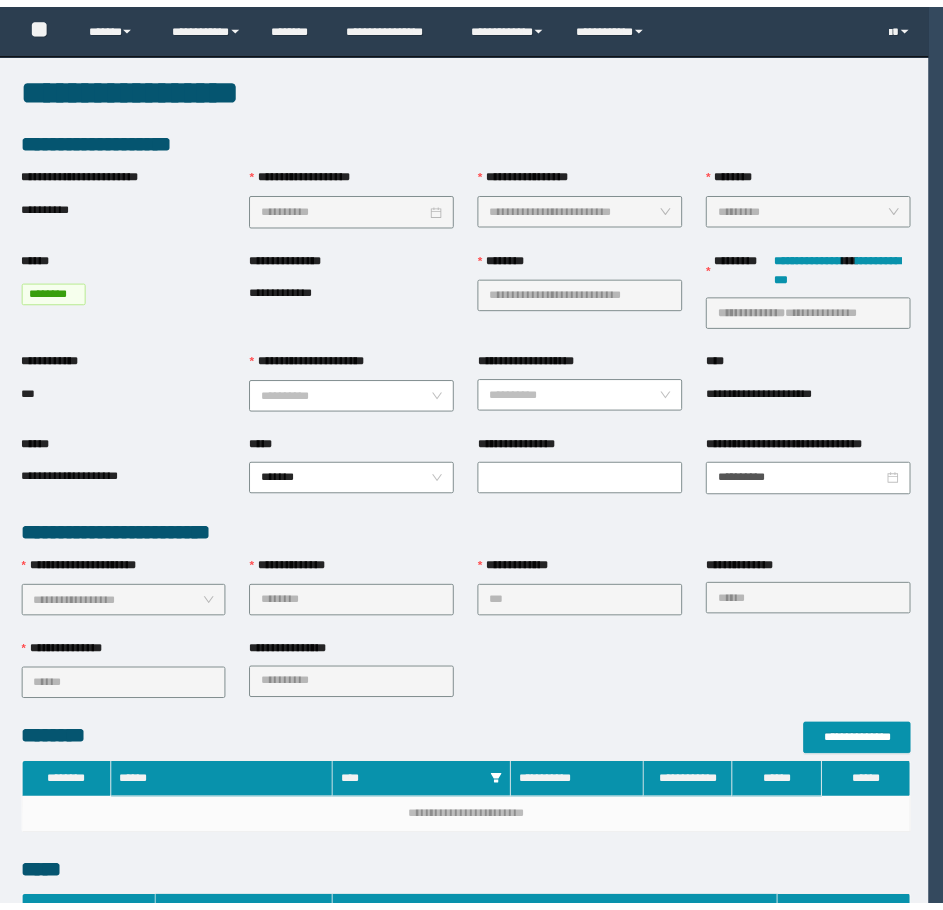 scroll, scrollTop: 0, scrollLeft: 0, axis: both 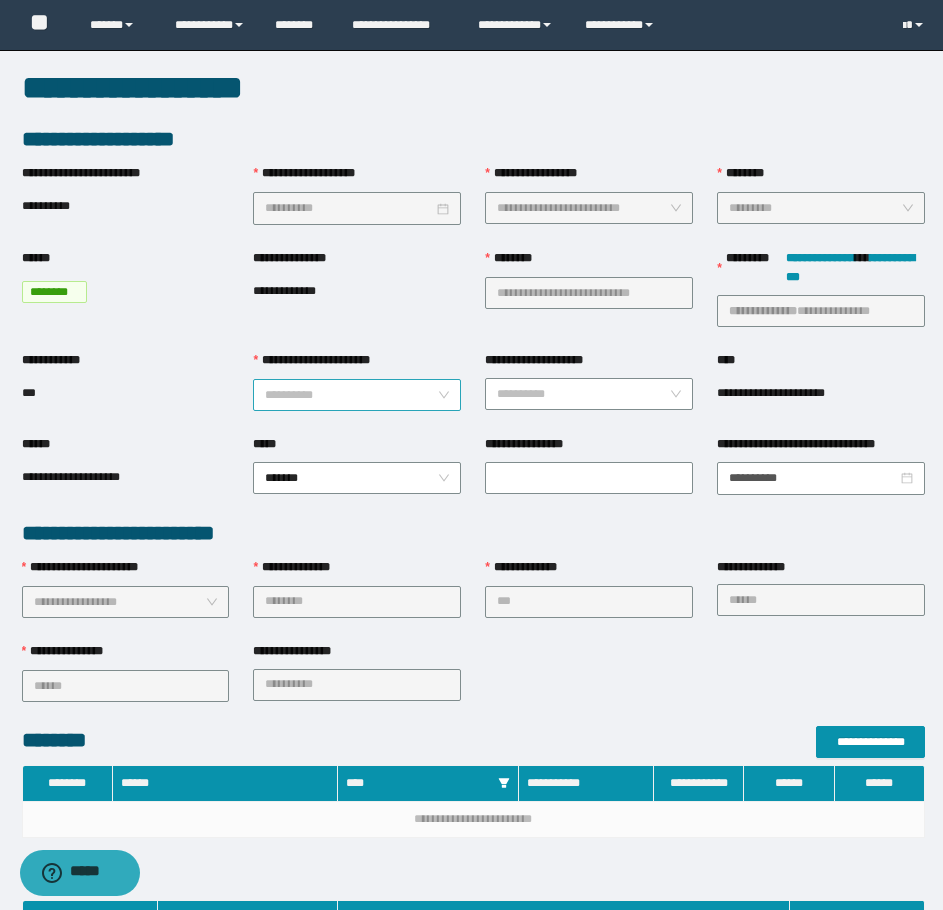 click on "**********" at bounding box center (351, 395) 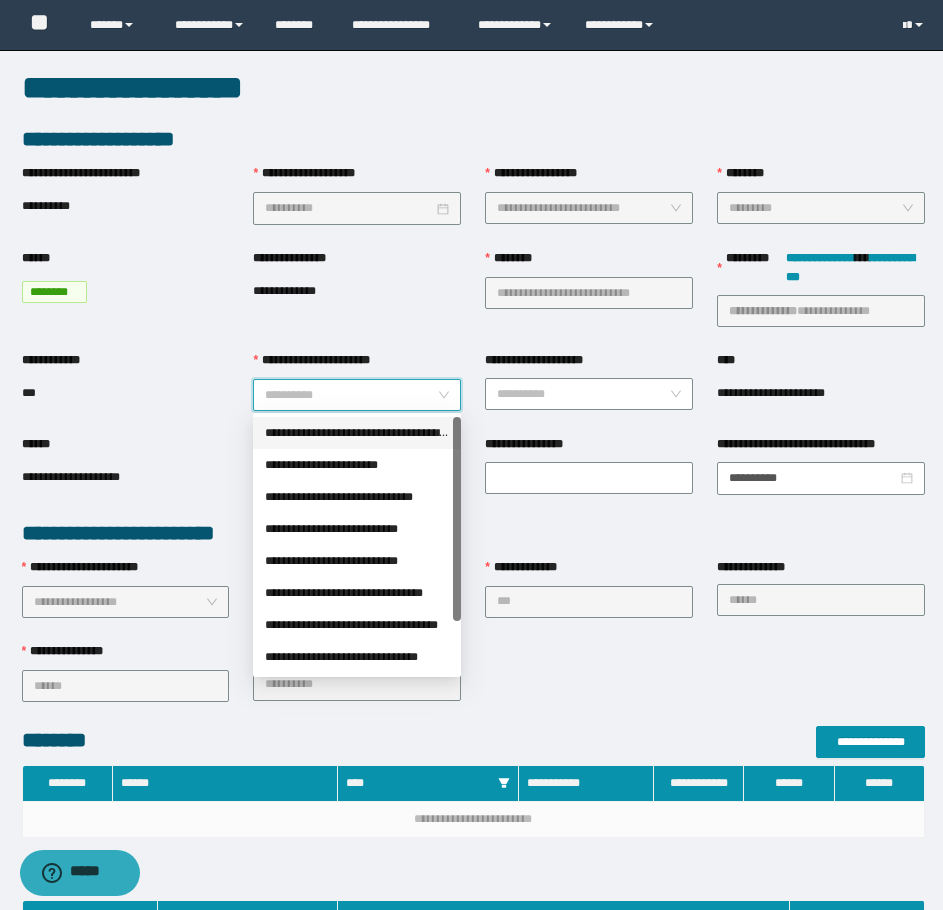 click on "**********" at bounding box center (357, 433) 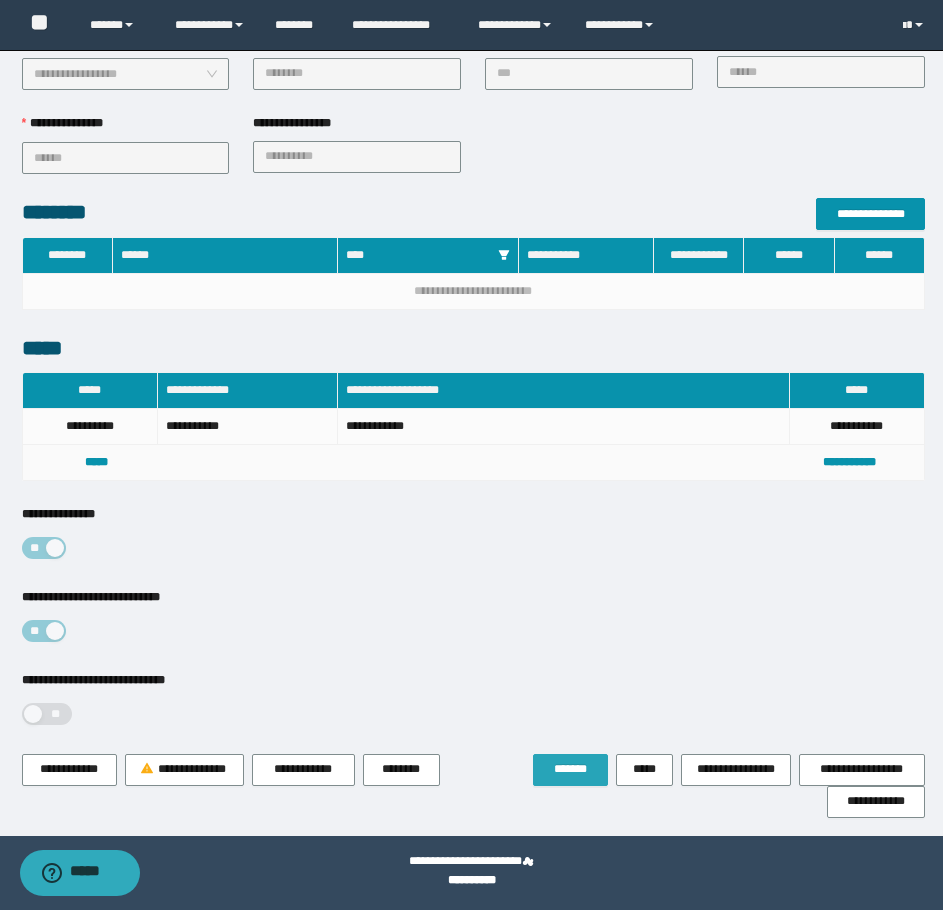 click on "*******" at bounding box center (570, 770) 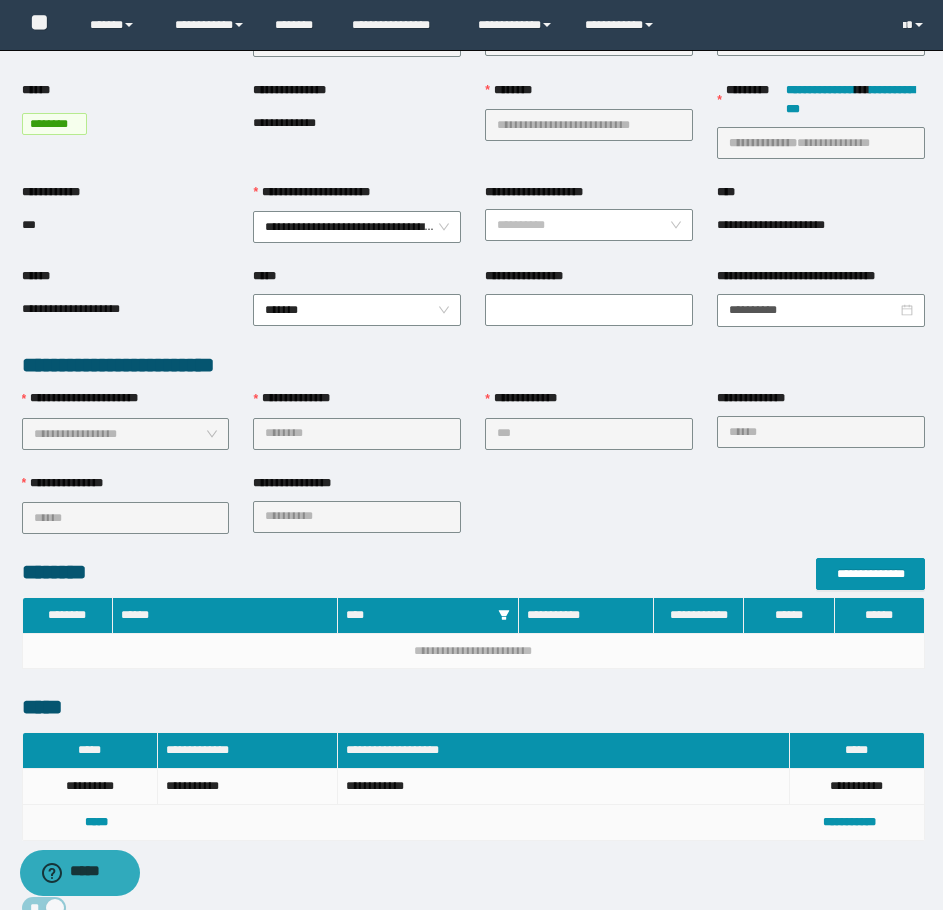 scroll, scrollTop: 0, scrollLeft: 0, axis: both 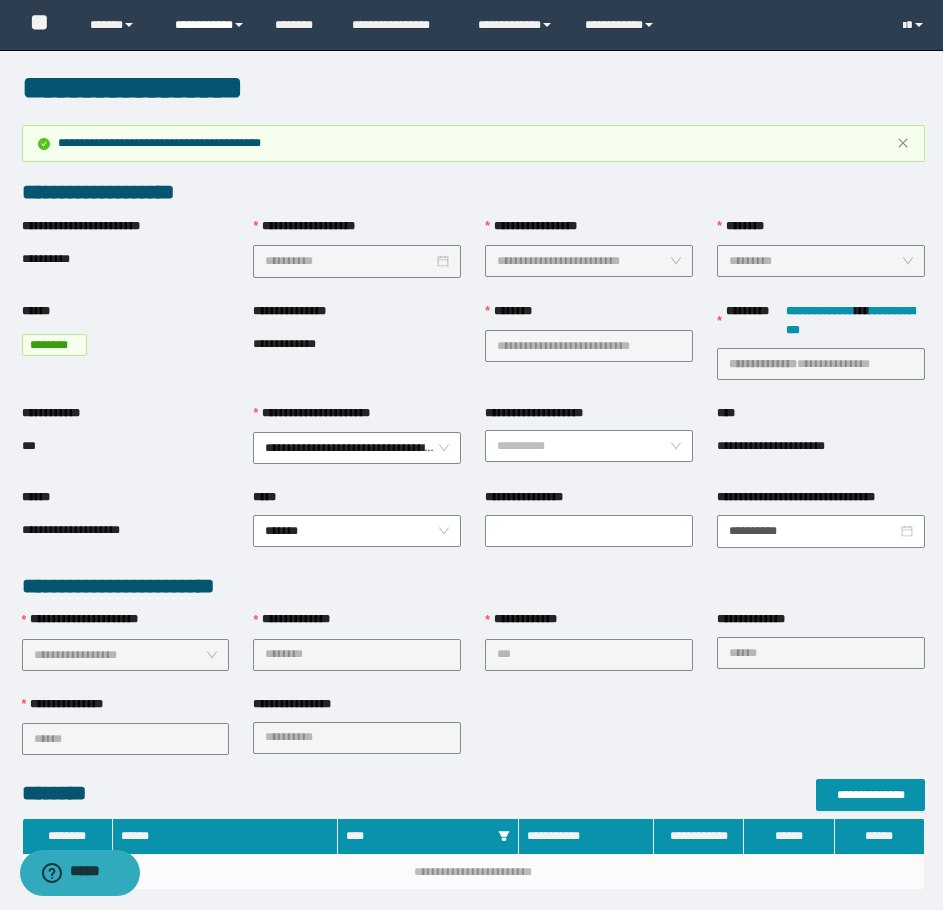 click on "**********" at bounding box center (210, 25) 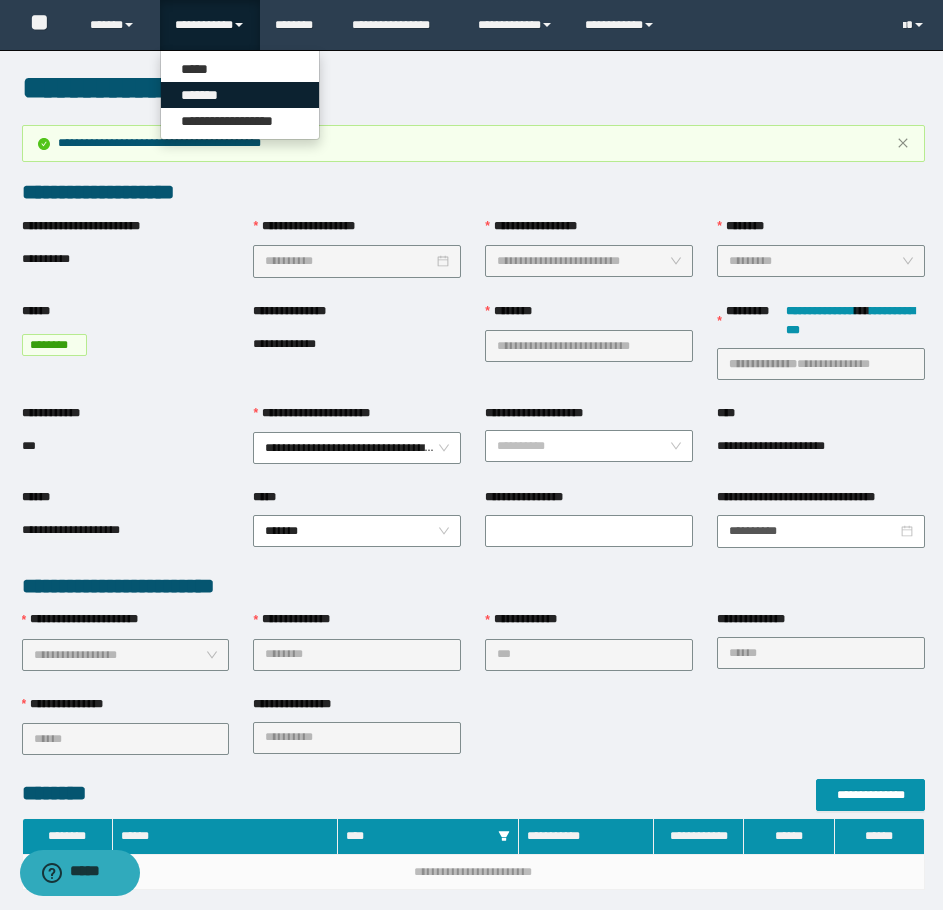click on "*******" at bounding box center (240, 95) 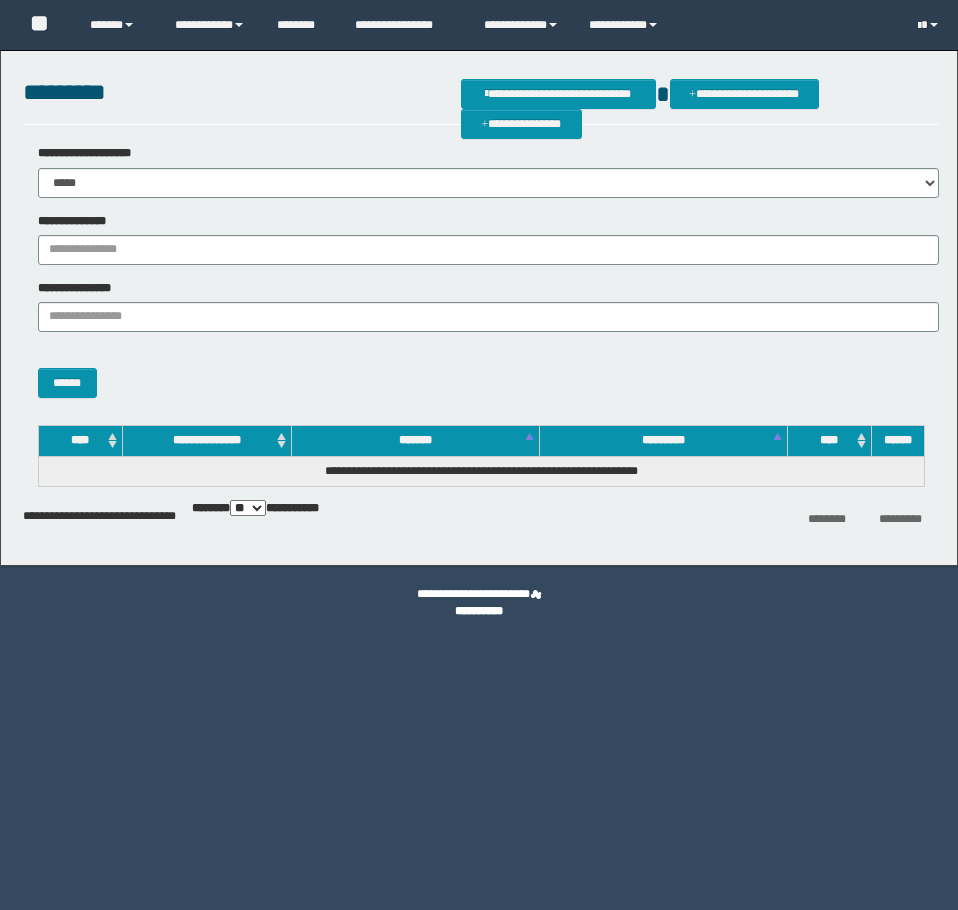 scroll, scrollTop: 0, scrollLeft: 0, axis: both 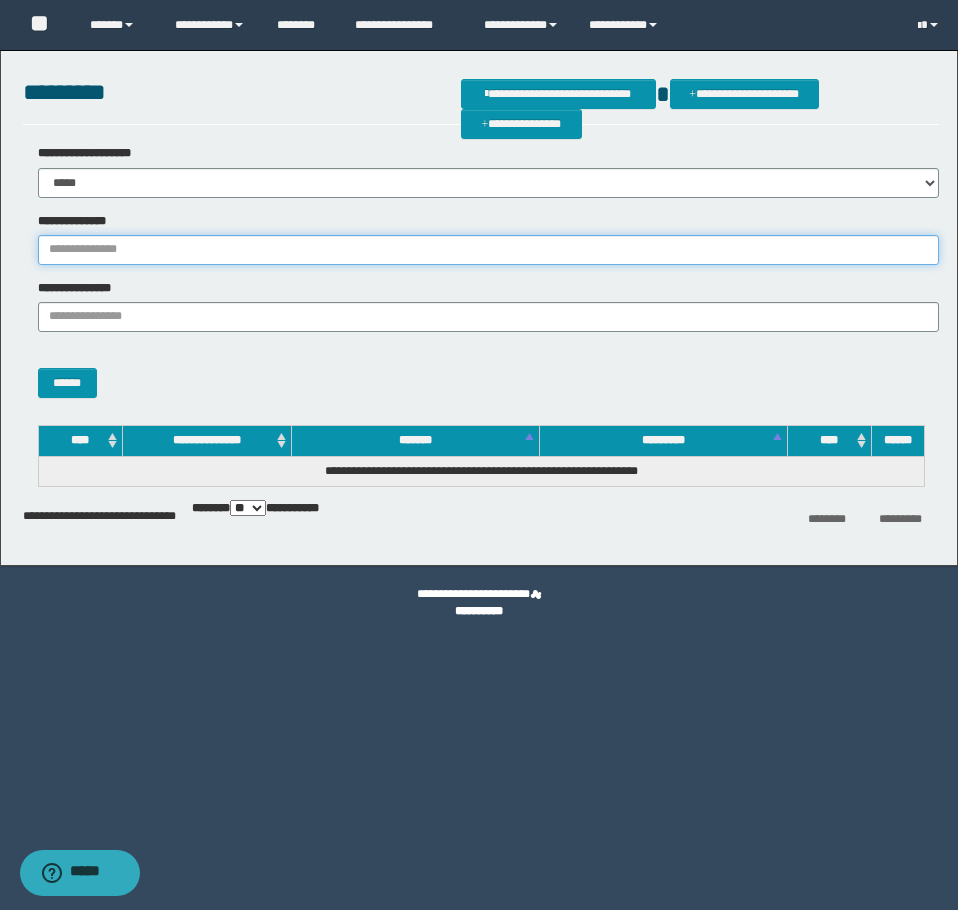 click on "**********" at bounding box center [488, 250] 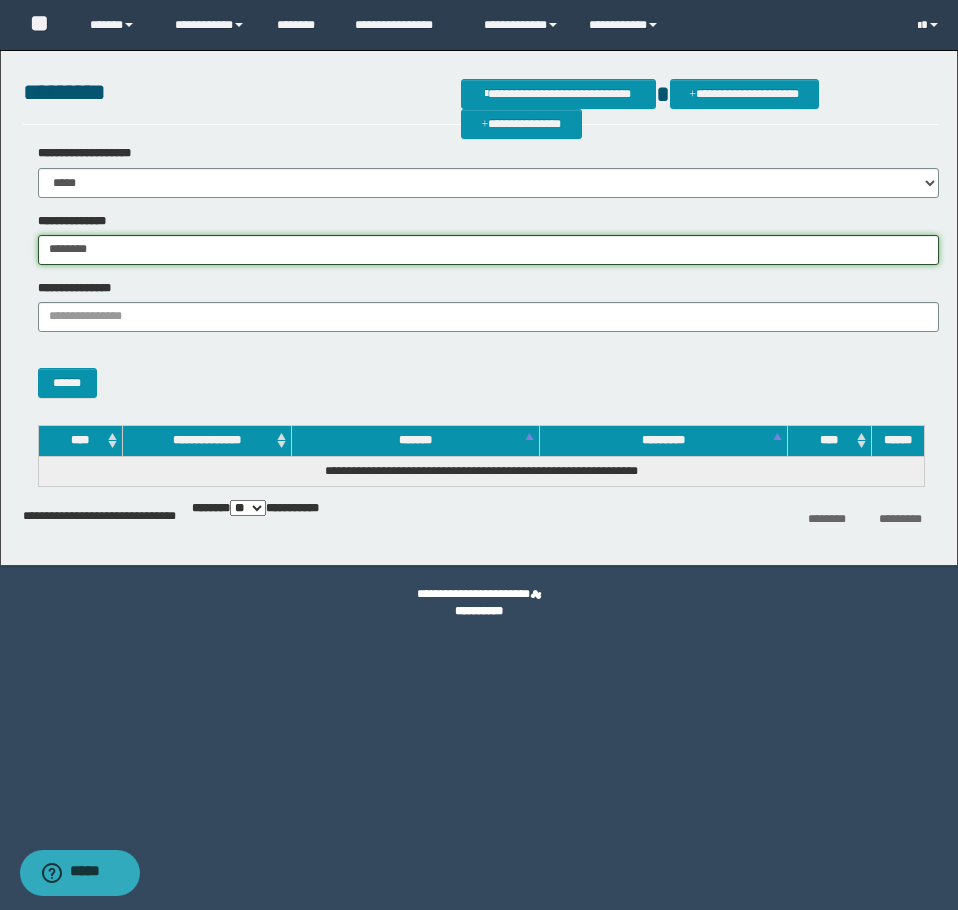 type on "********" 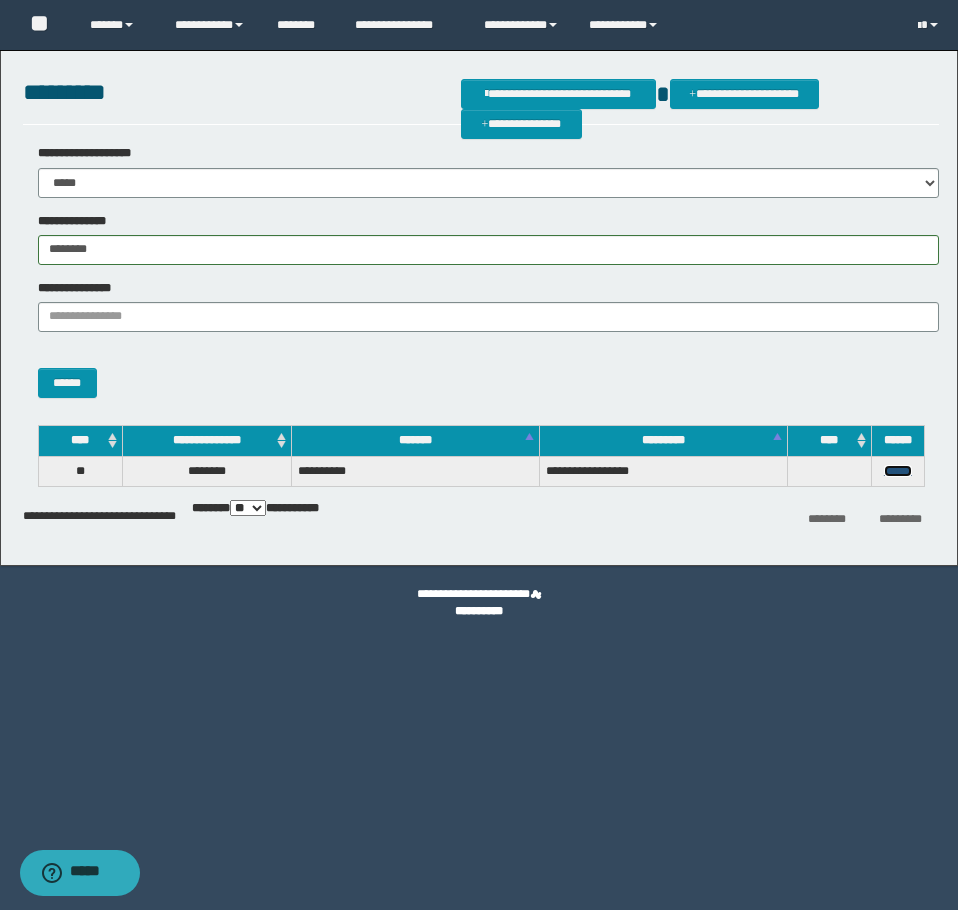 click on "******" at bounding box center [898, 471] 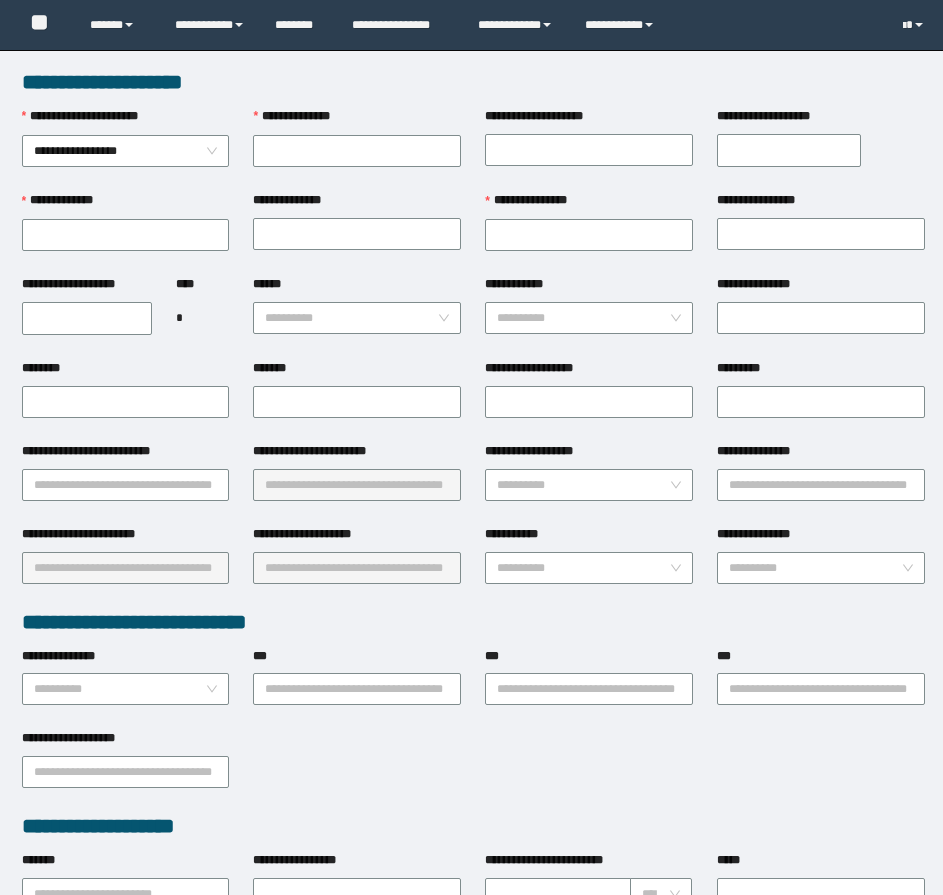 scroll, scrollTop: 0, scrollLeft: 0, axis: both 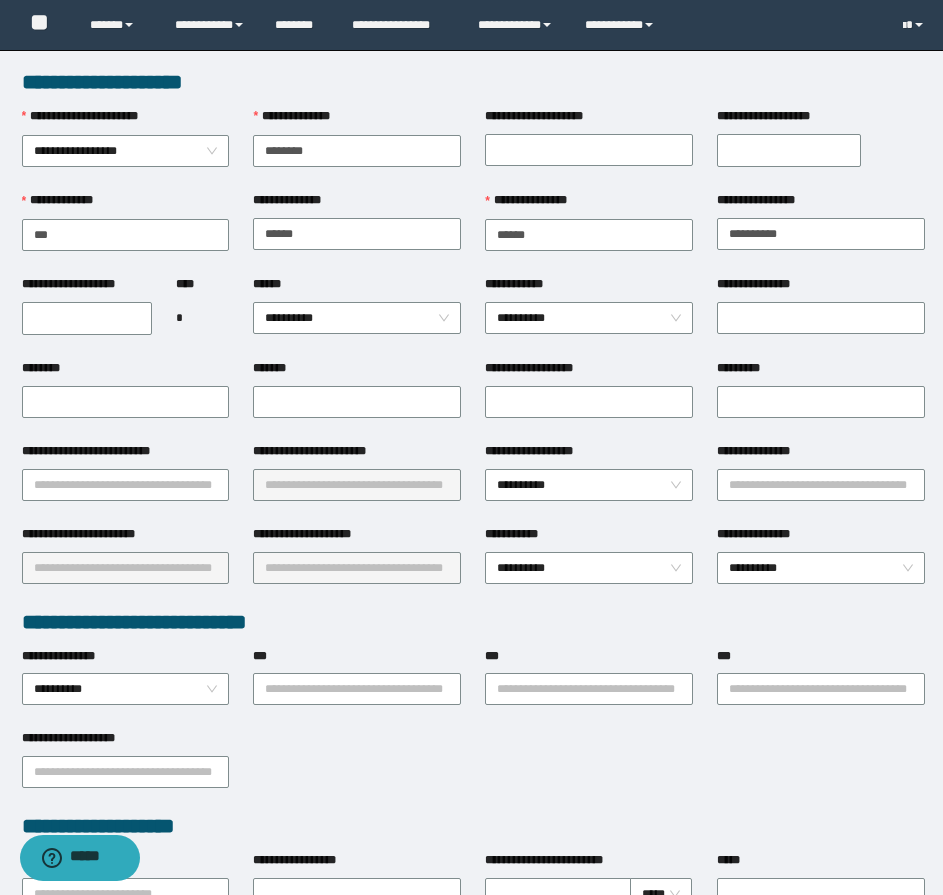 click on "**********" at bounding box center [87, 318] 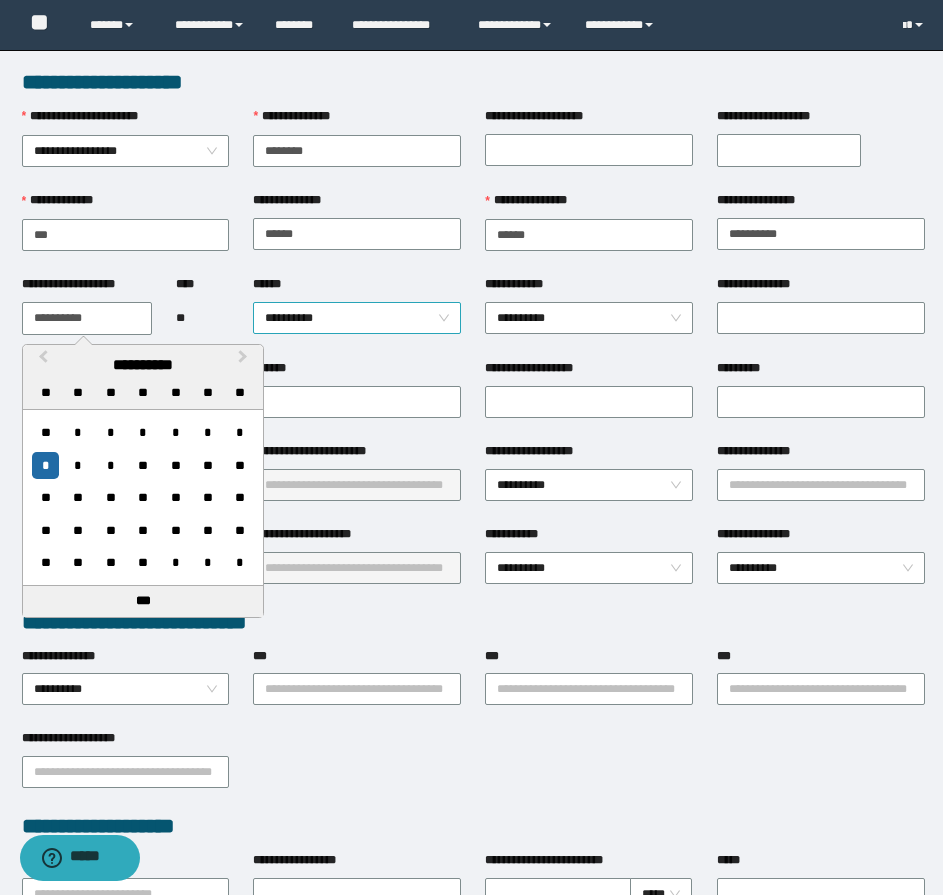 type on "**********" 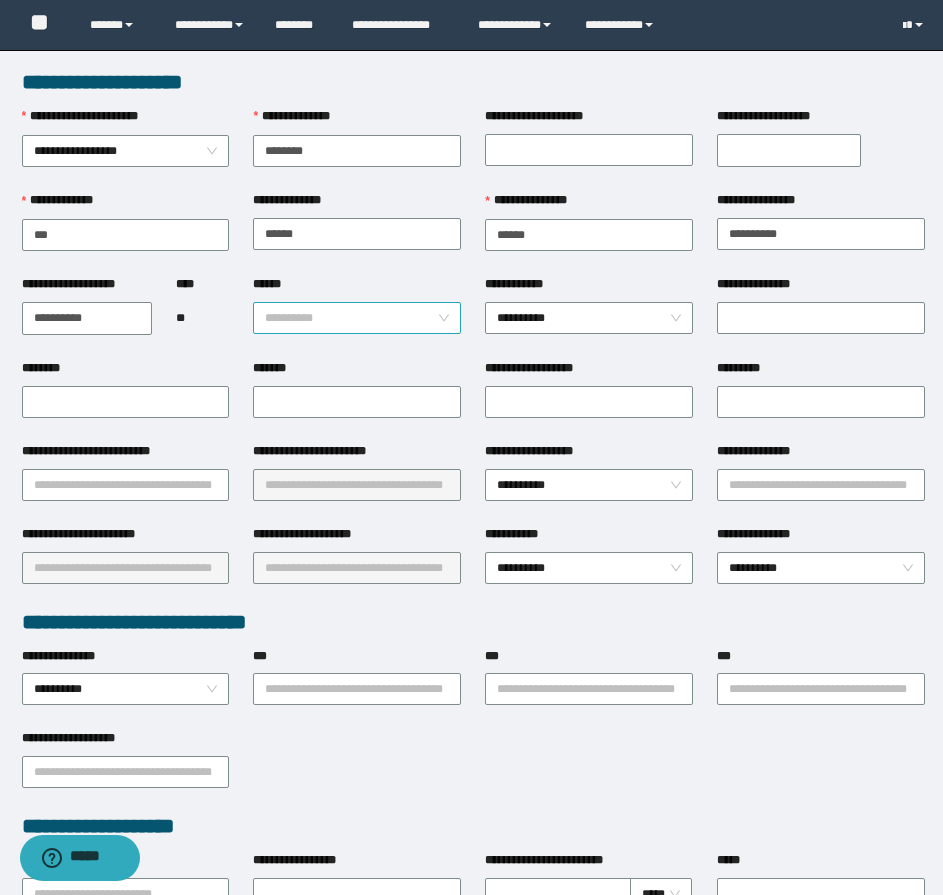 click on "**********" at bounding box center (357, 318) 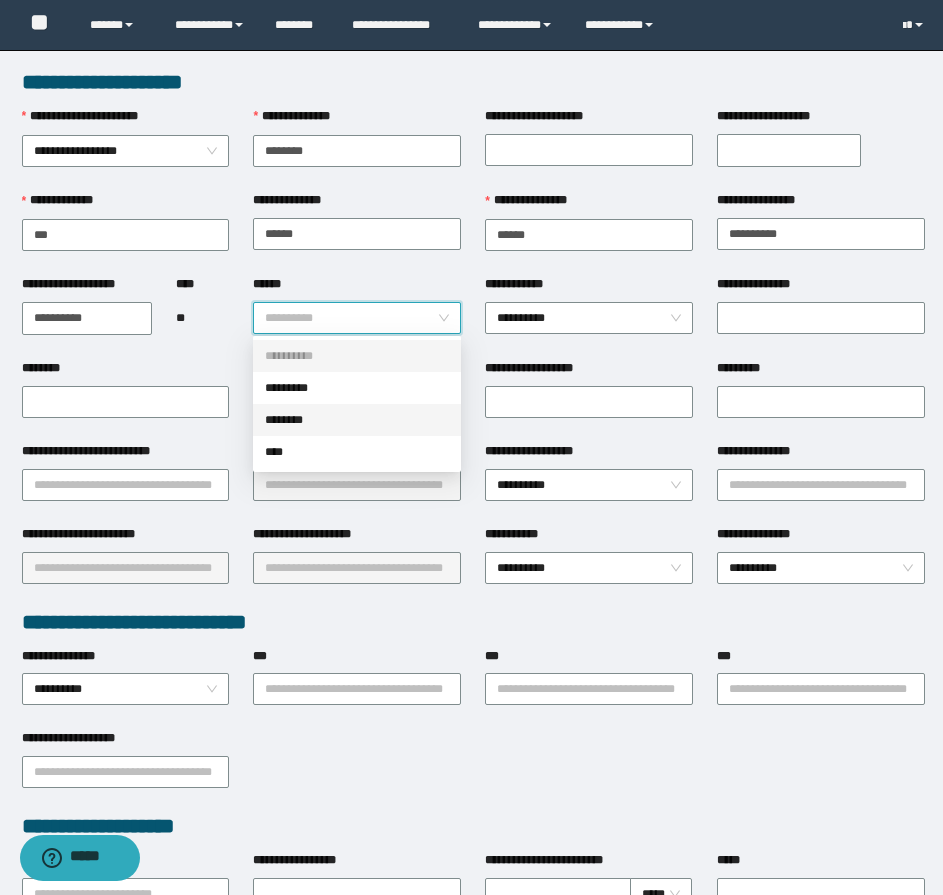 click on "********" at bounding box center (357, 420) 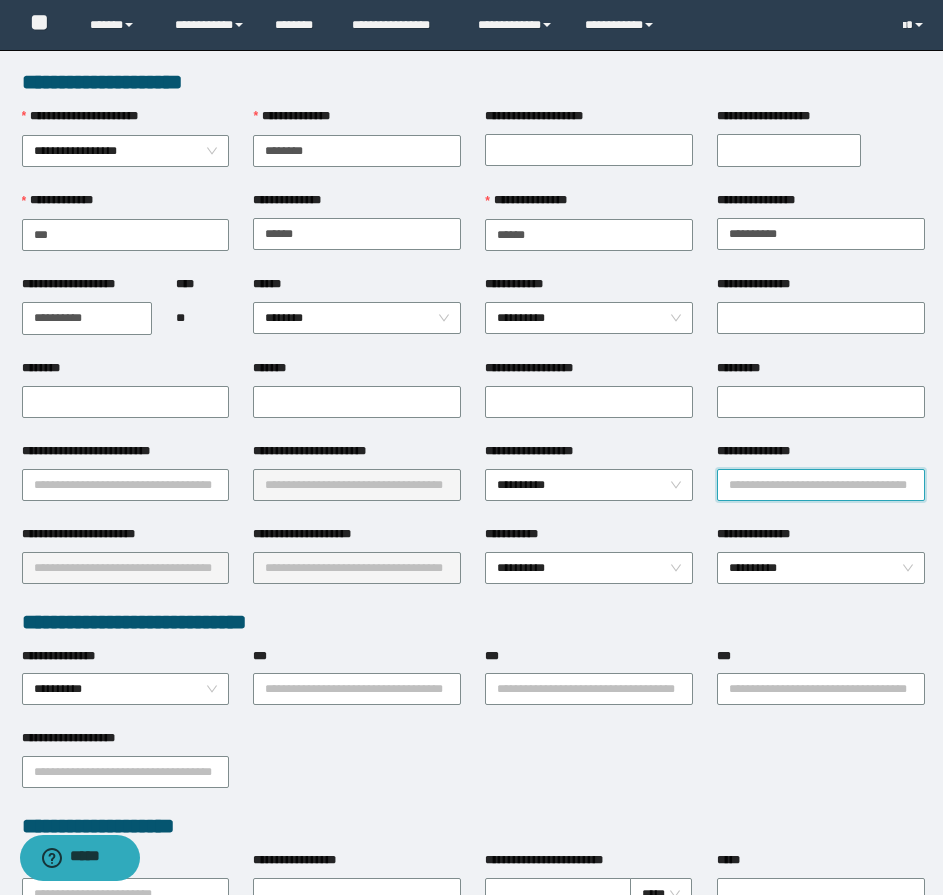 click on "**********" at bounding box center (821, 485) 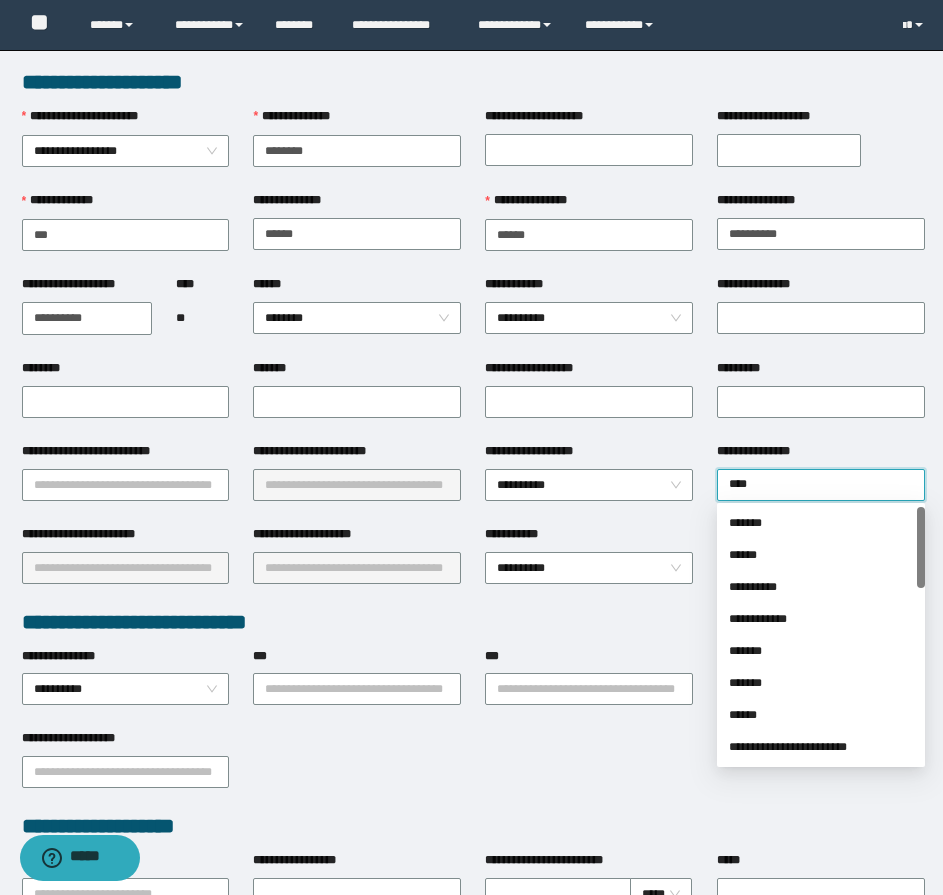 type on "*****" 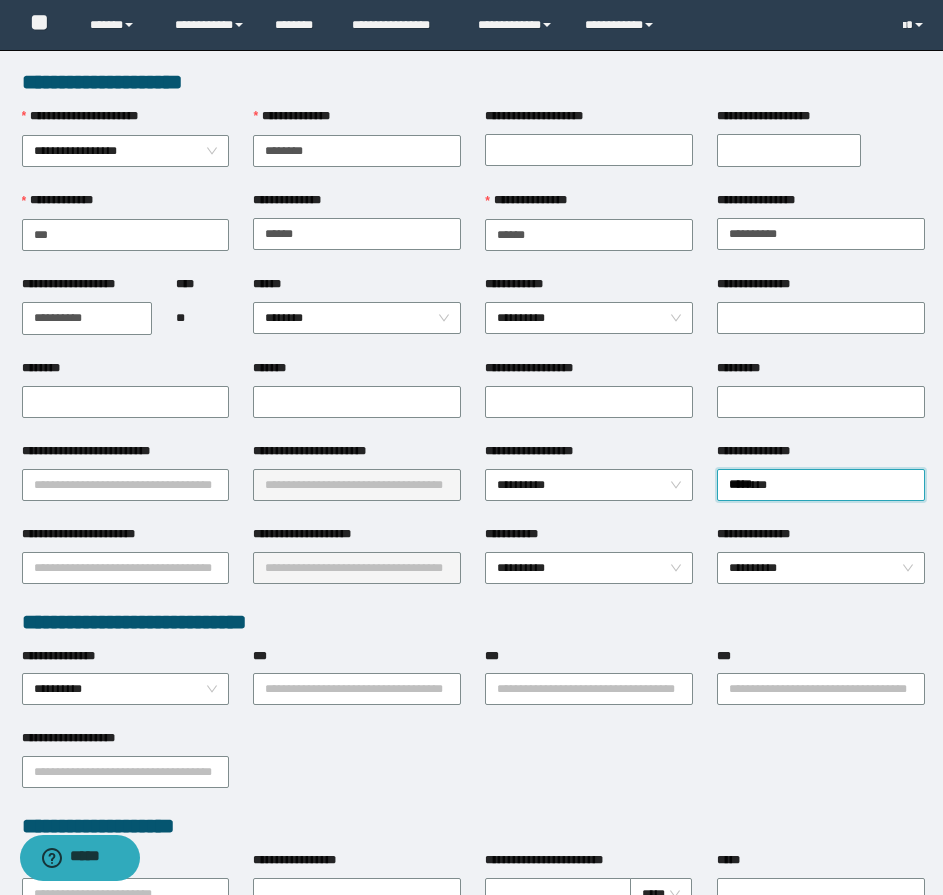 type 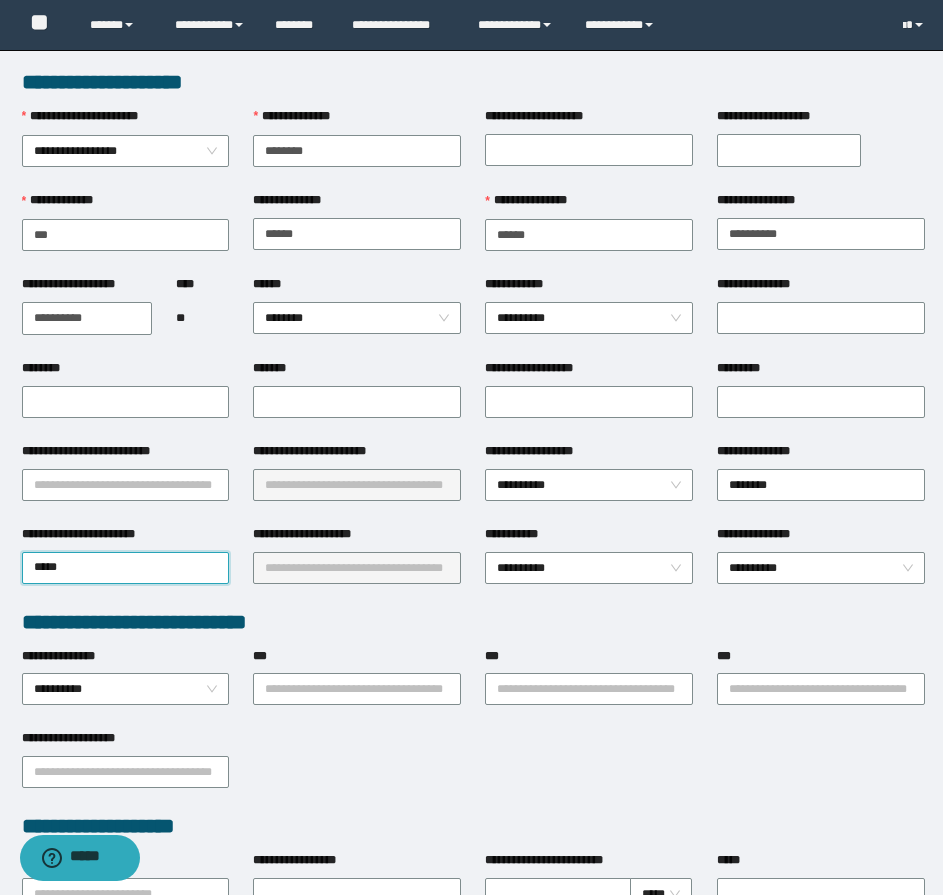 type on "******" 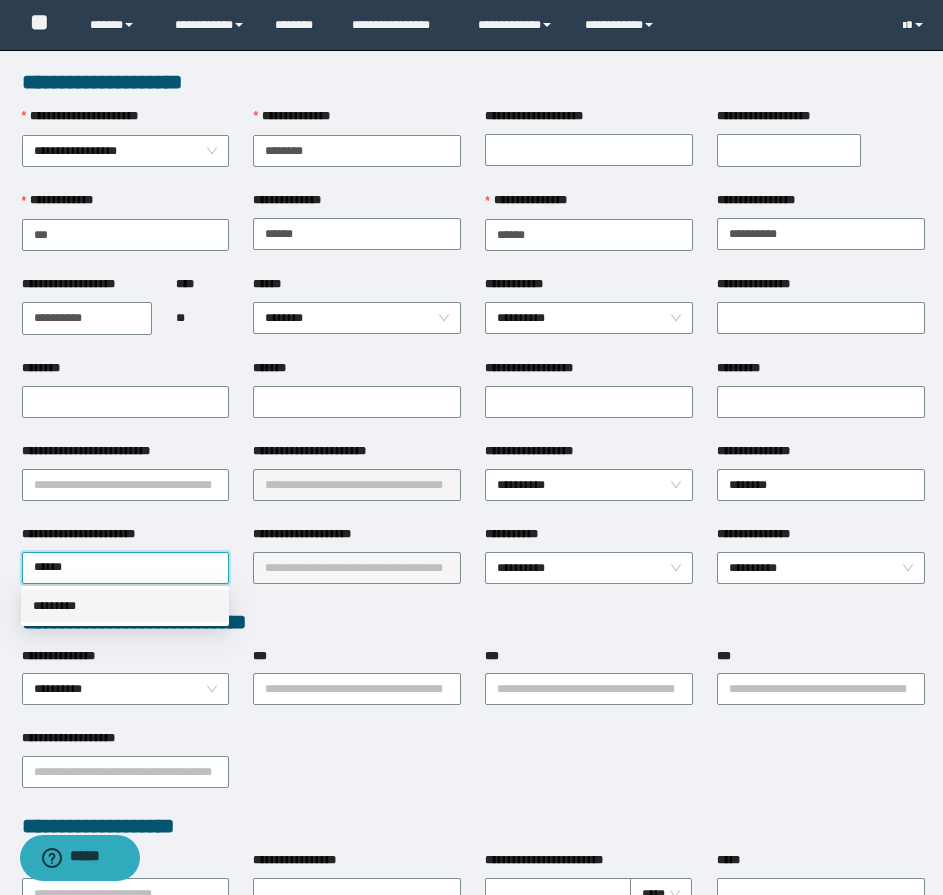 type 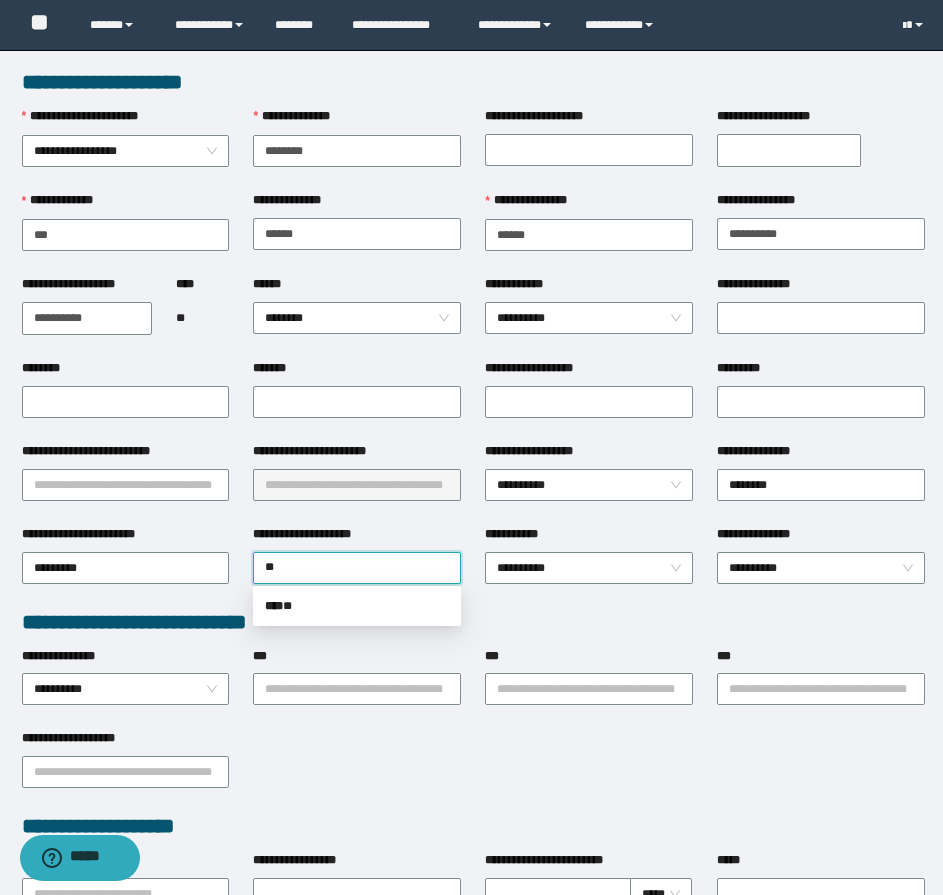 type on "***" 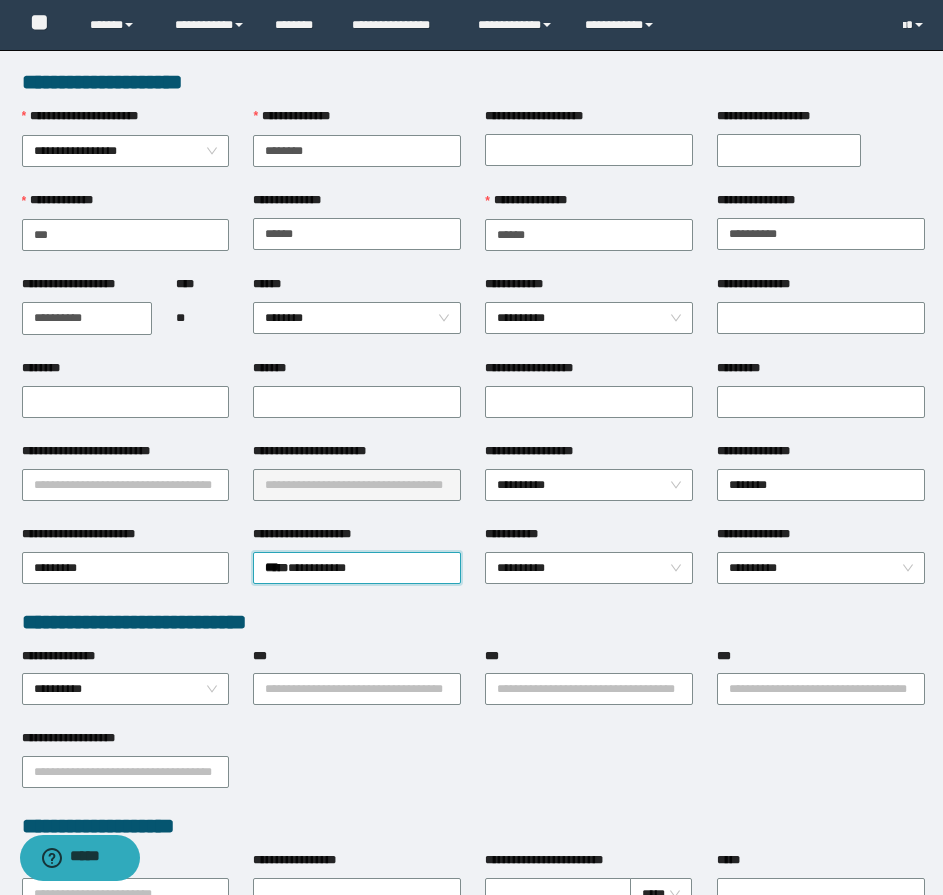 type 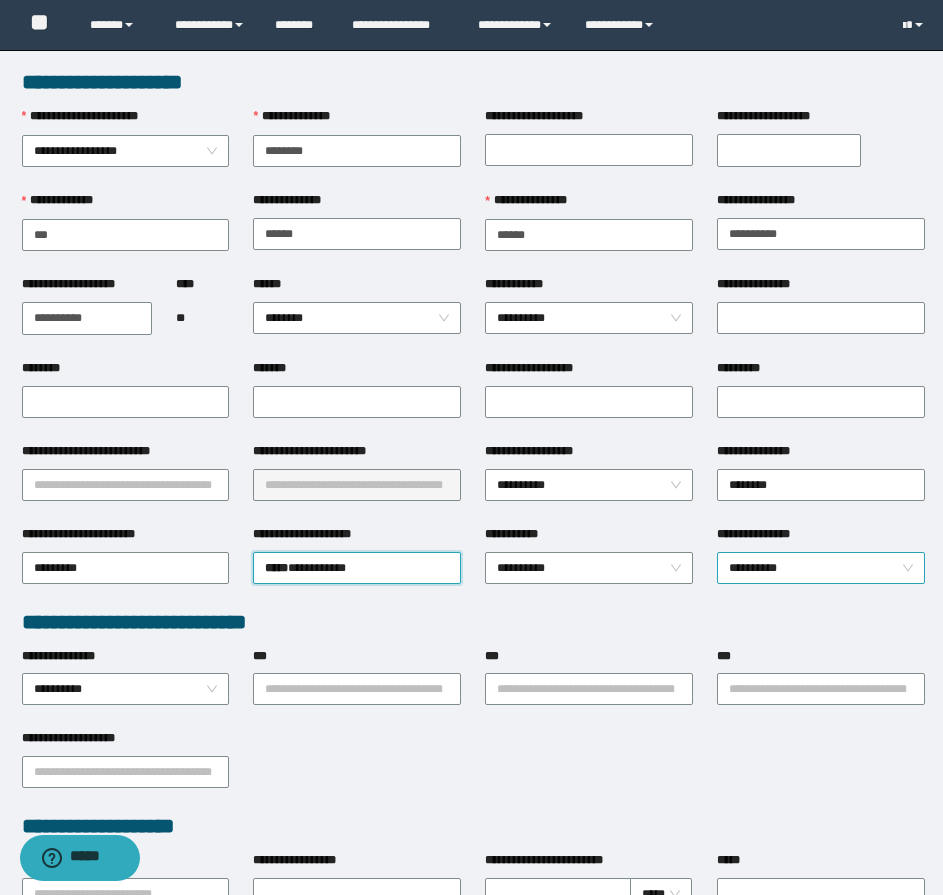 click on "**********" at bounding box center [821, 568] 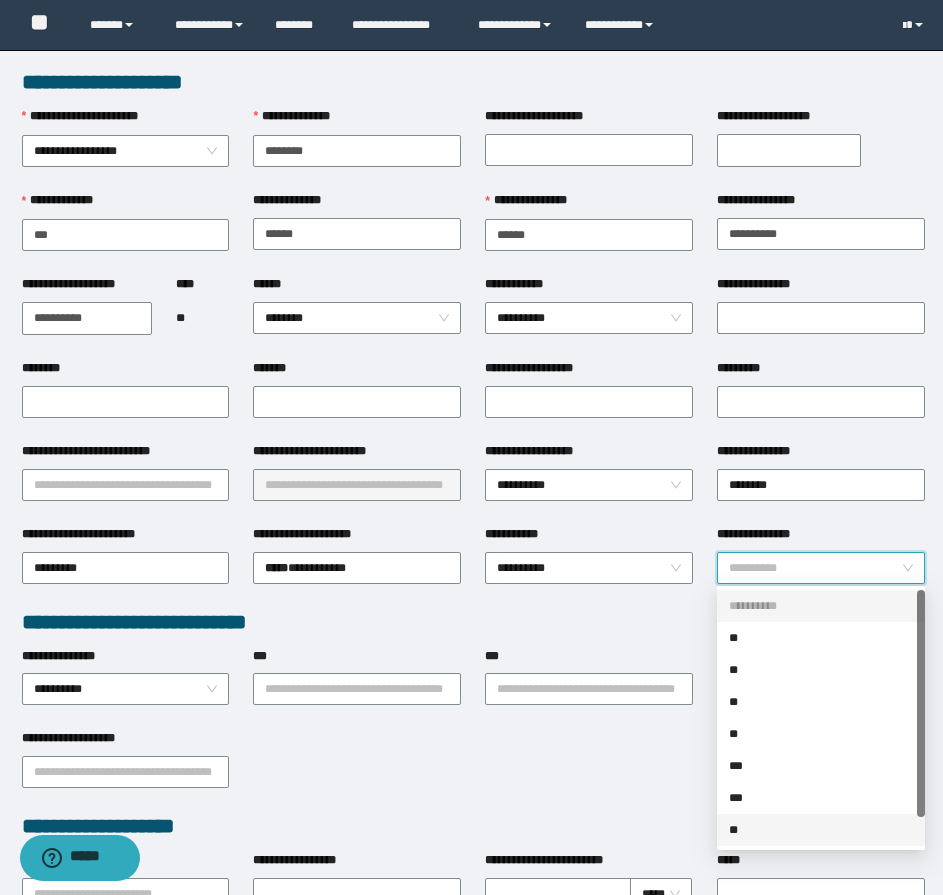 click on "**" at bounding box center [821, 830] 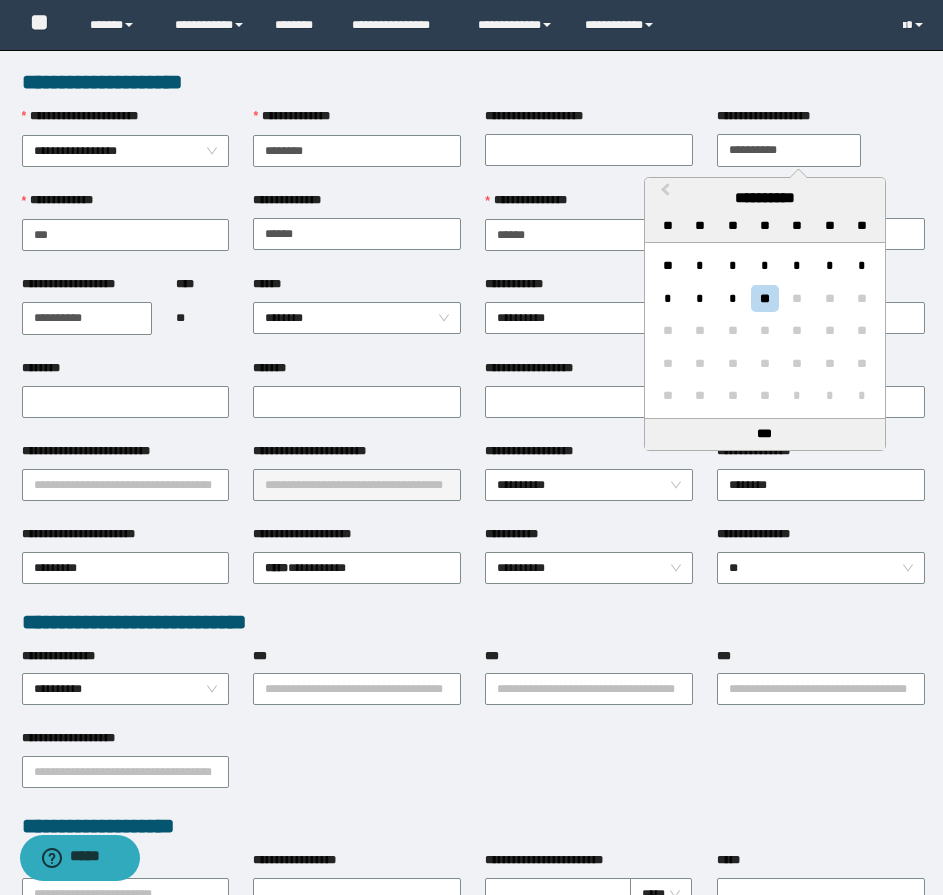 click on "**********" at bounding box center [789, 150] 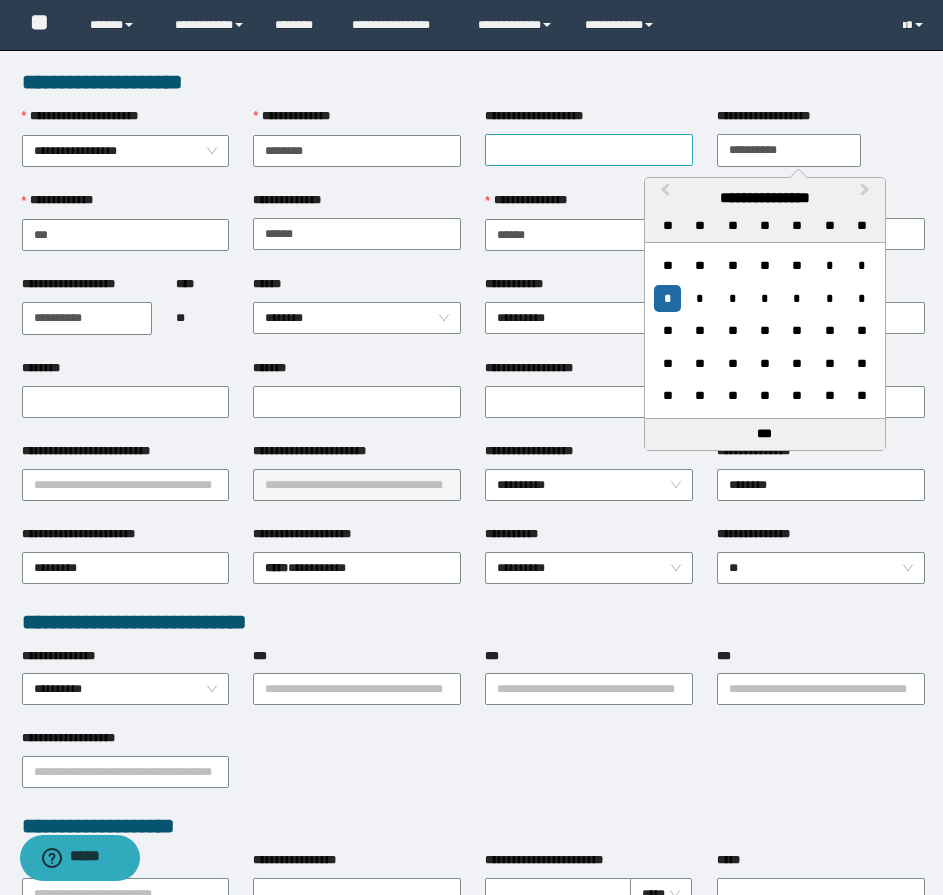 type on "**********" 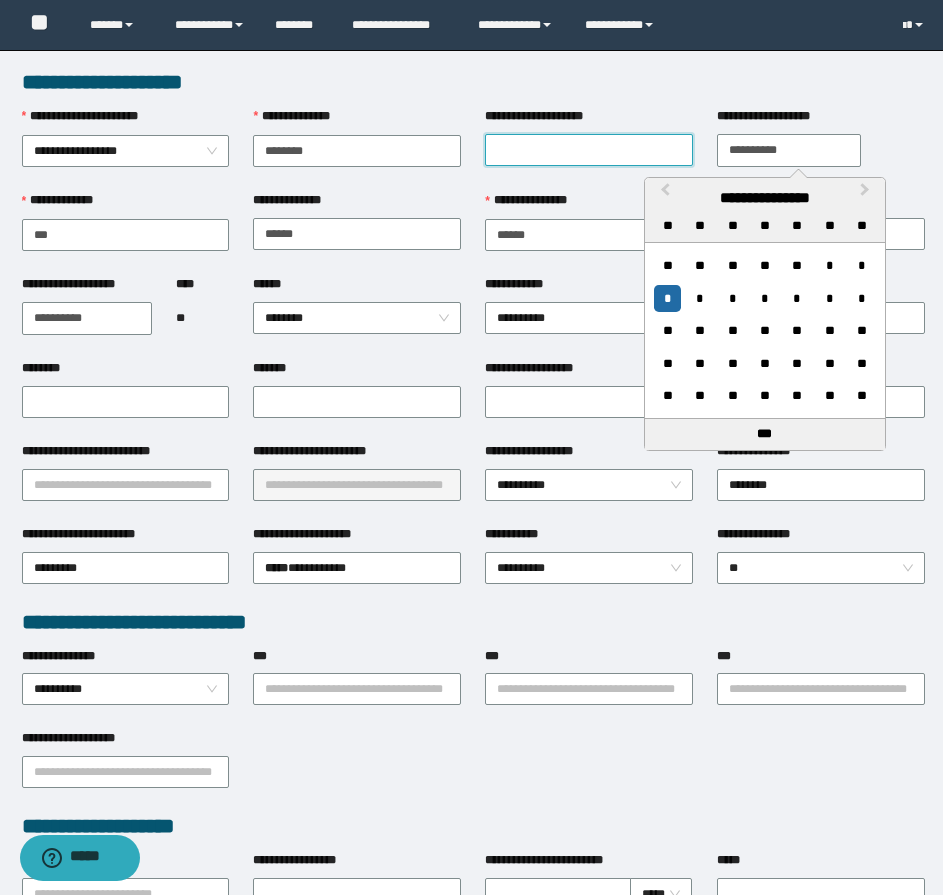 click on "**********" at bounding box center (589, 150) 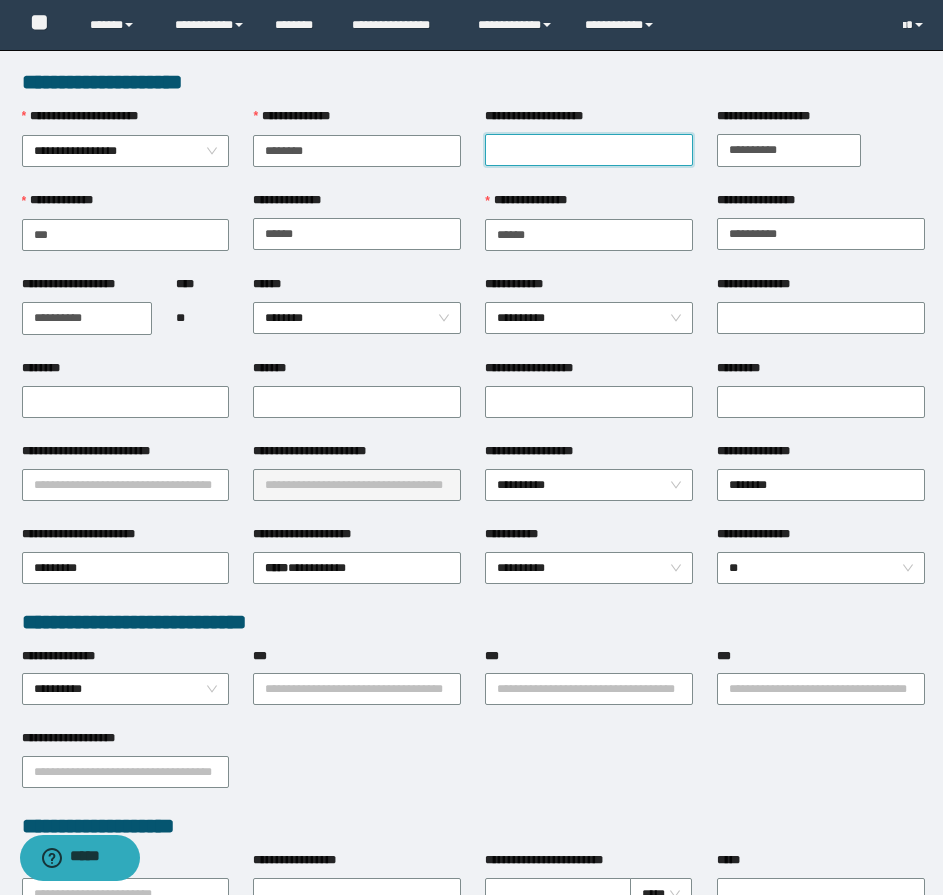 type on "*" 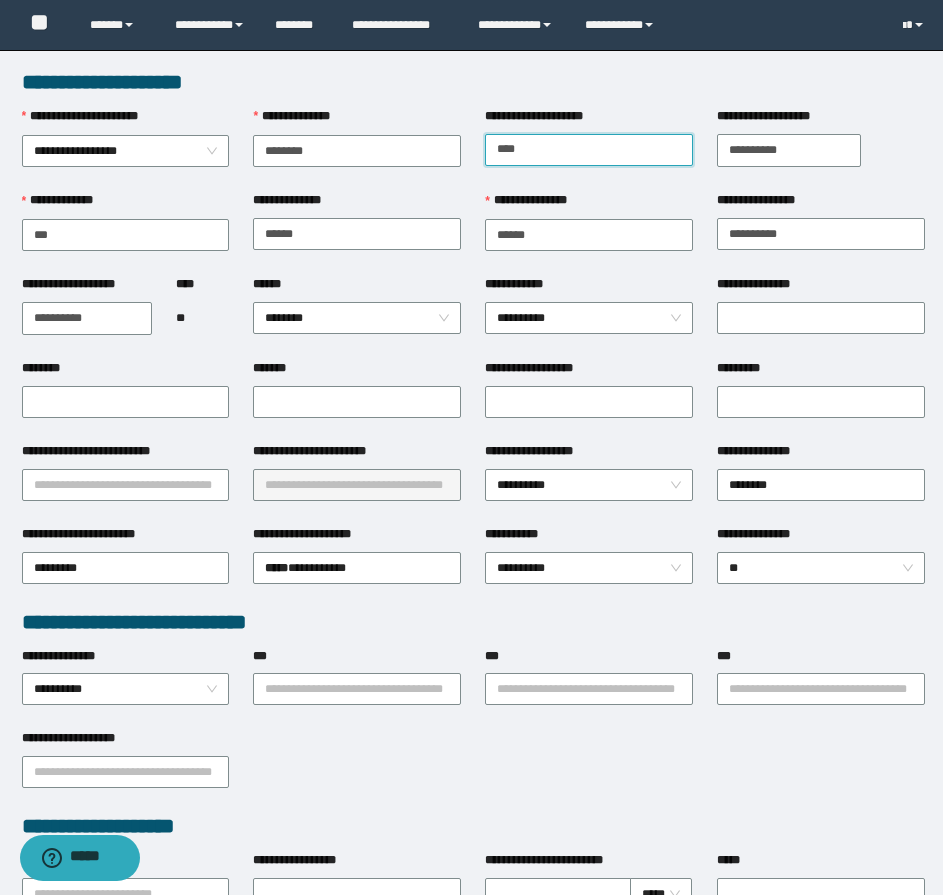 type on "********" 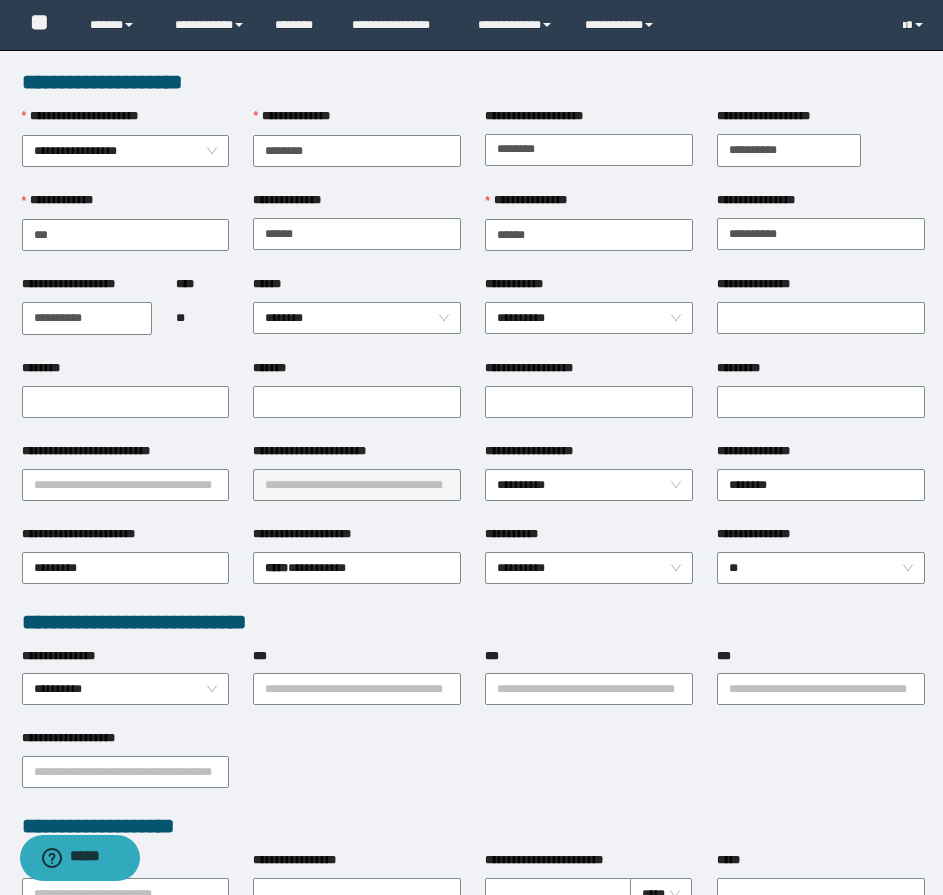 click on "**********" at bounding box center (473, 770) 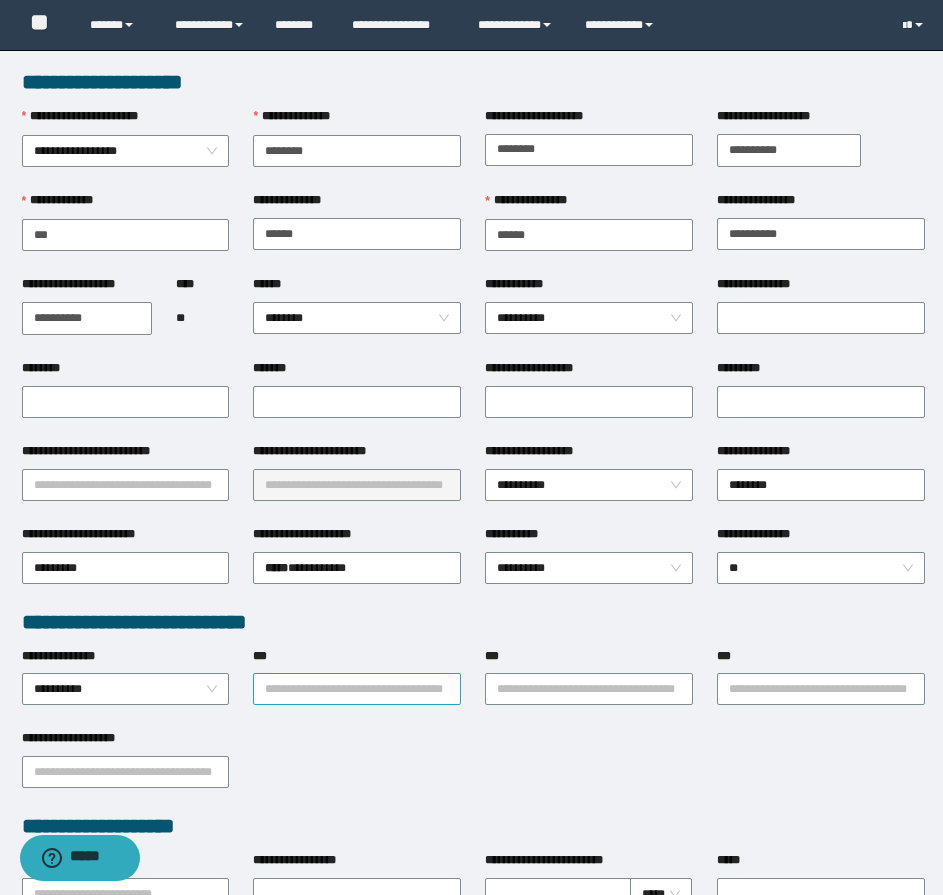 click on "***" at bounding box center (357, 689) 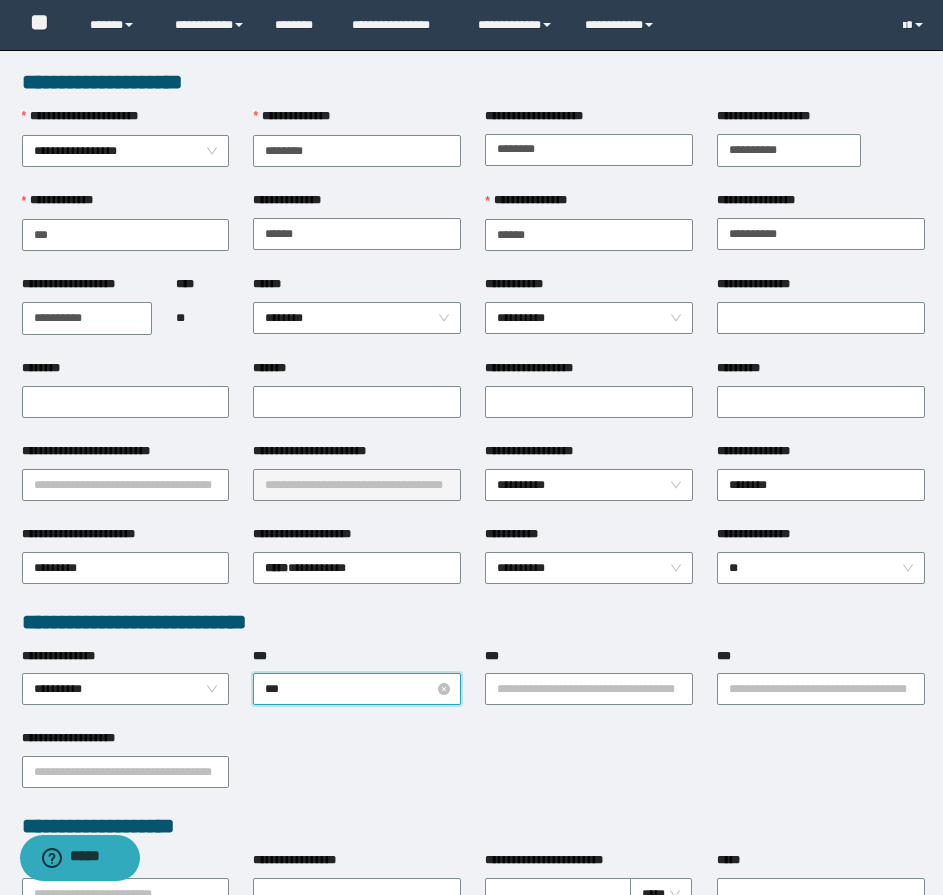 type on "****" 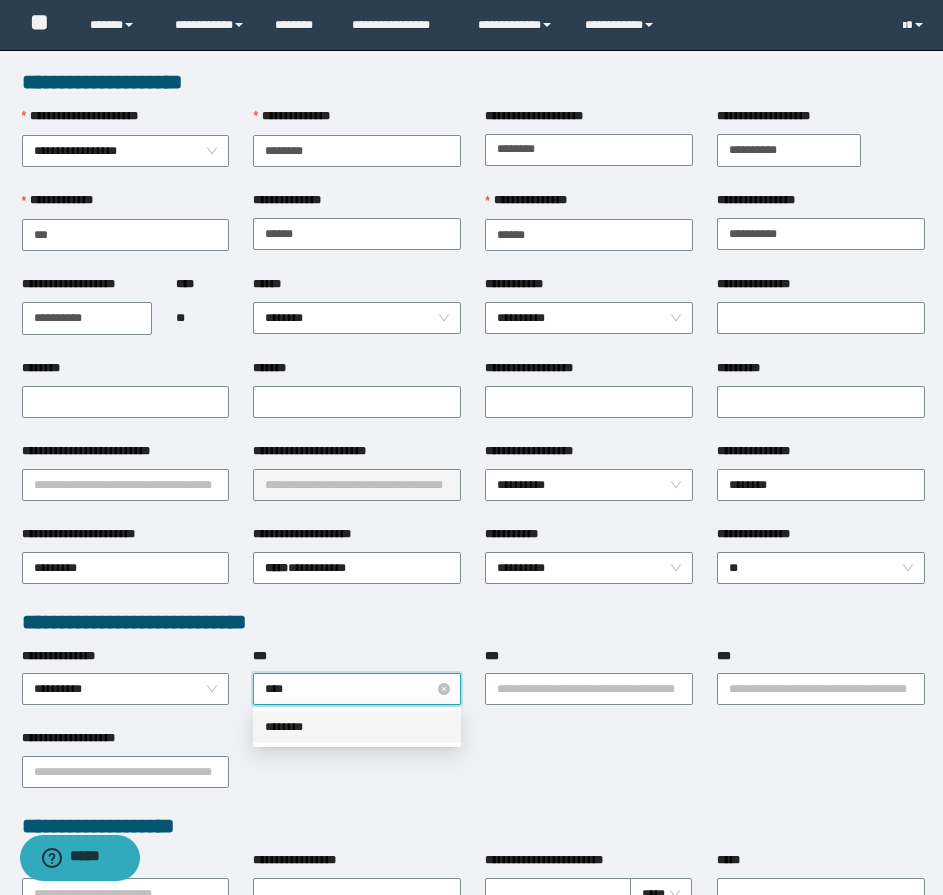 type 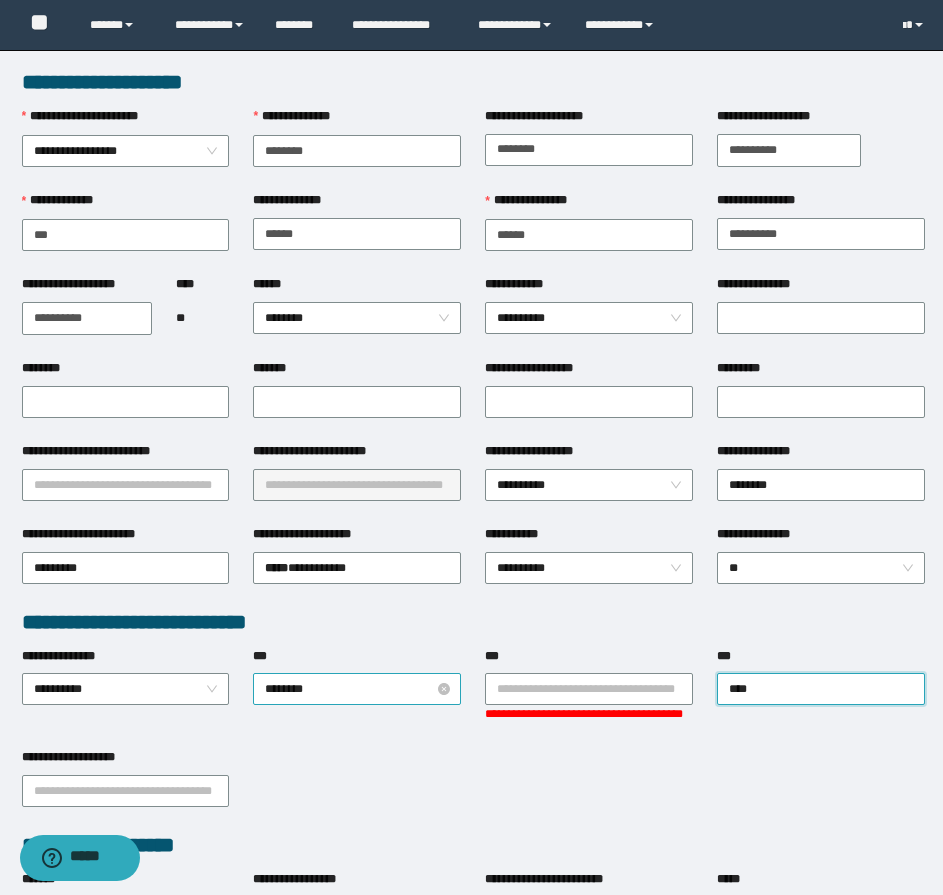 type on "*****" 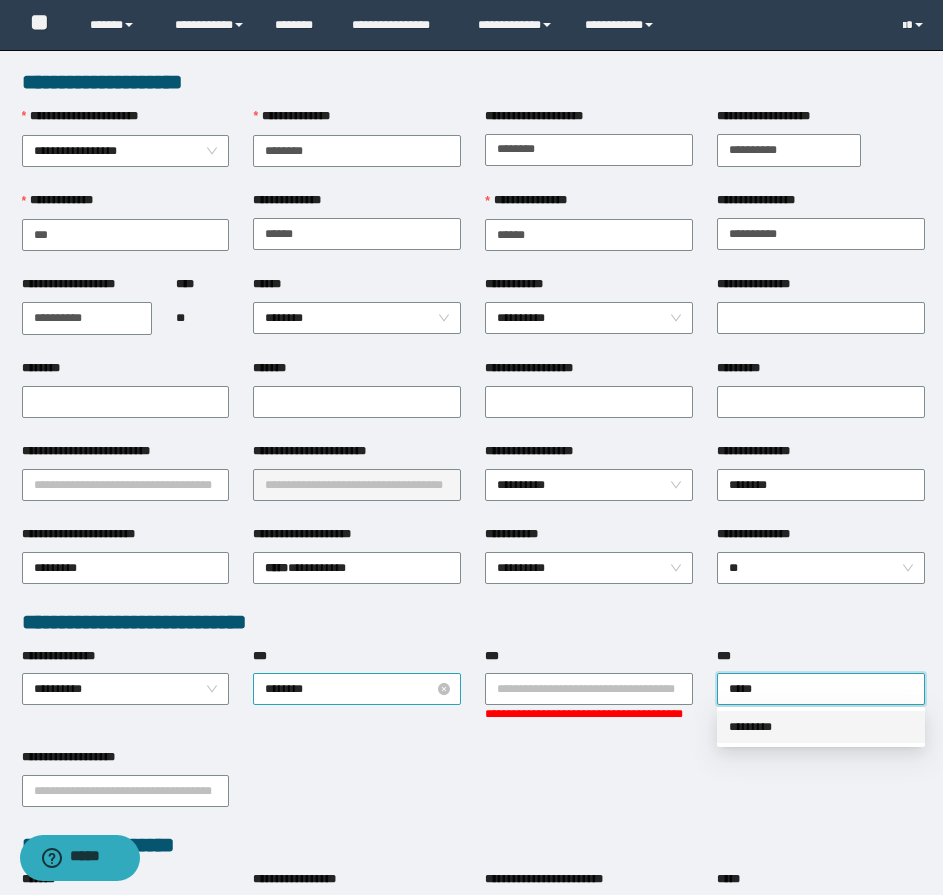 type 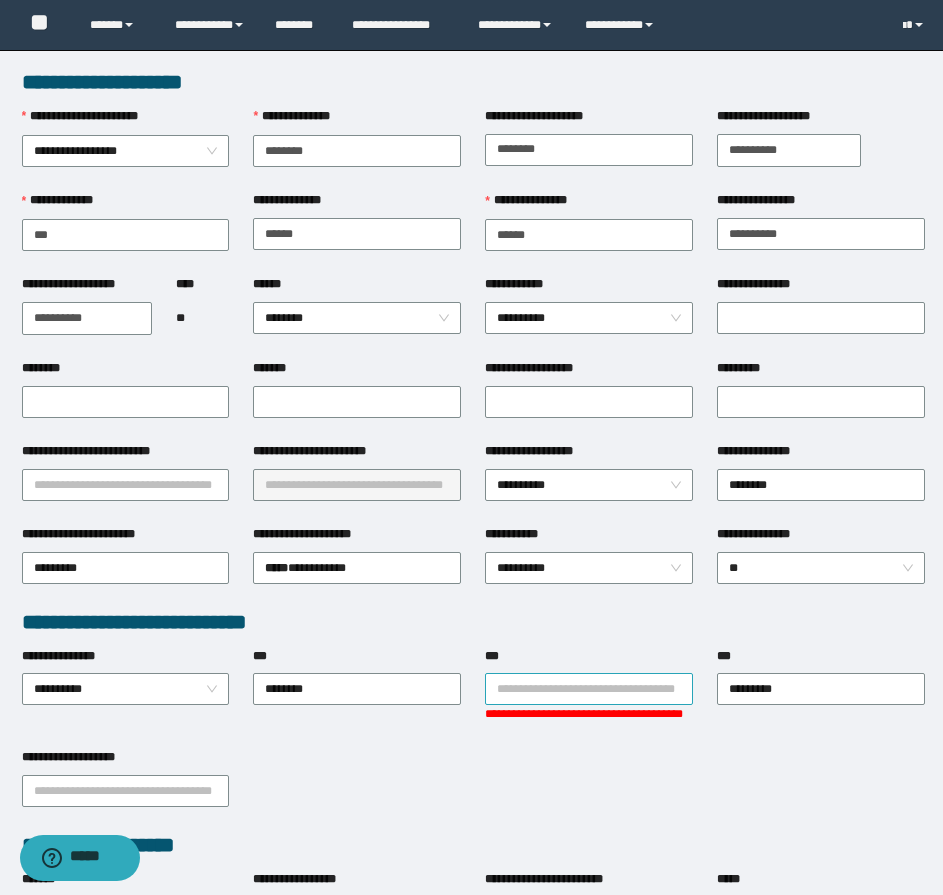 click on "***" at bounding box center (589, 689) 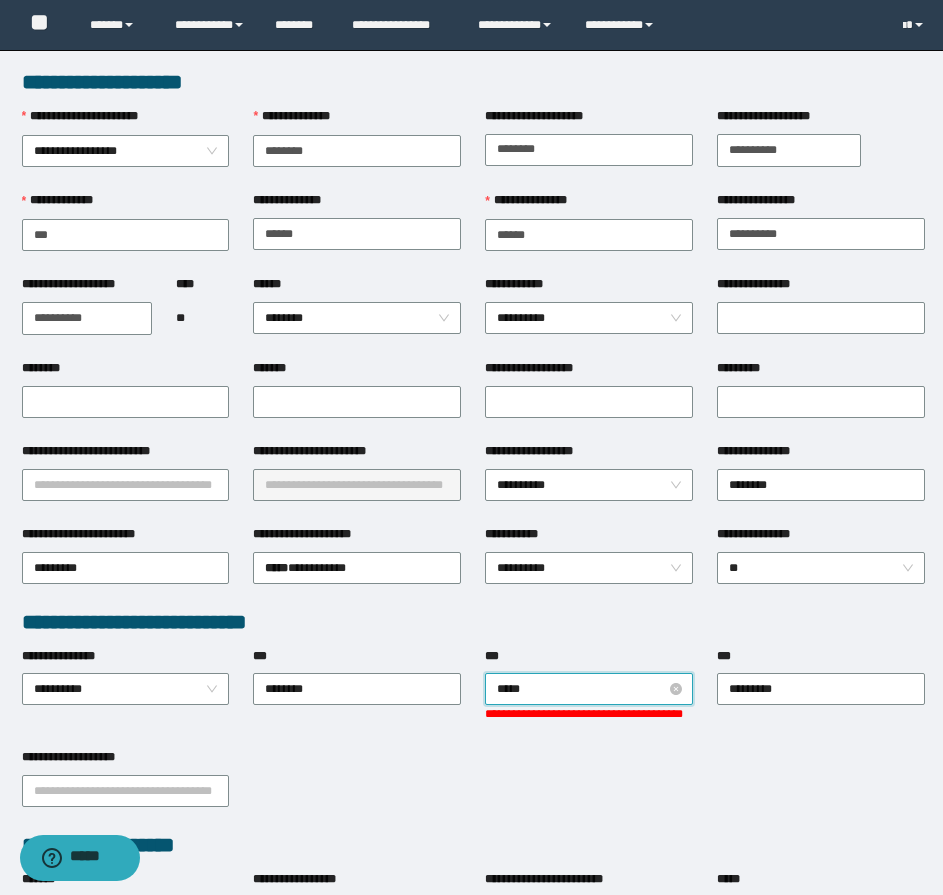 type on "******" 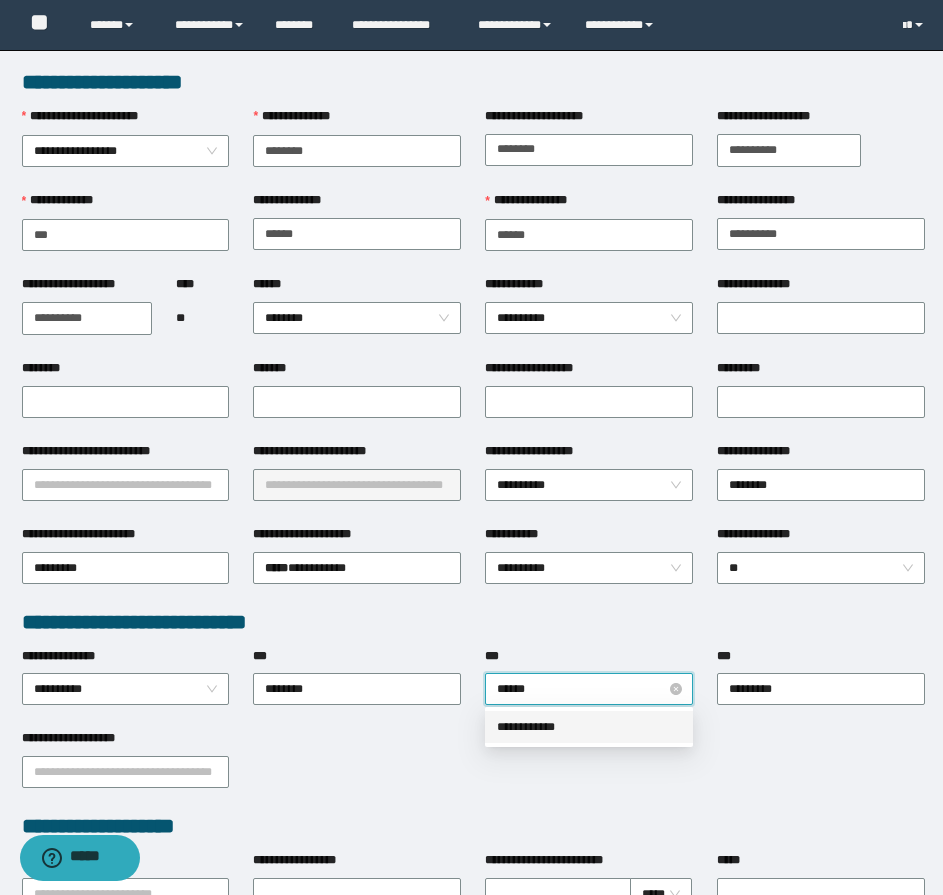 type 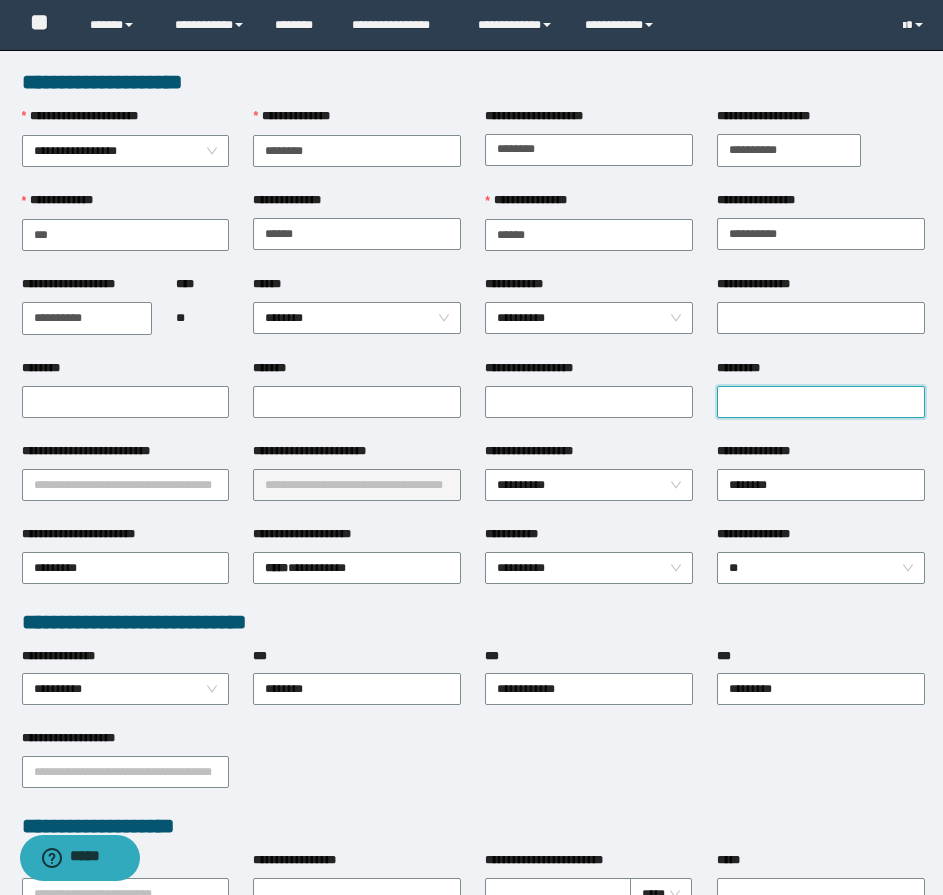 click on "*********" at bounding box center [821, 402] 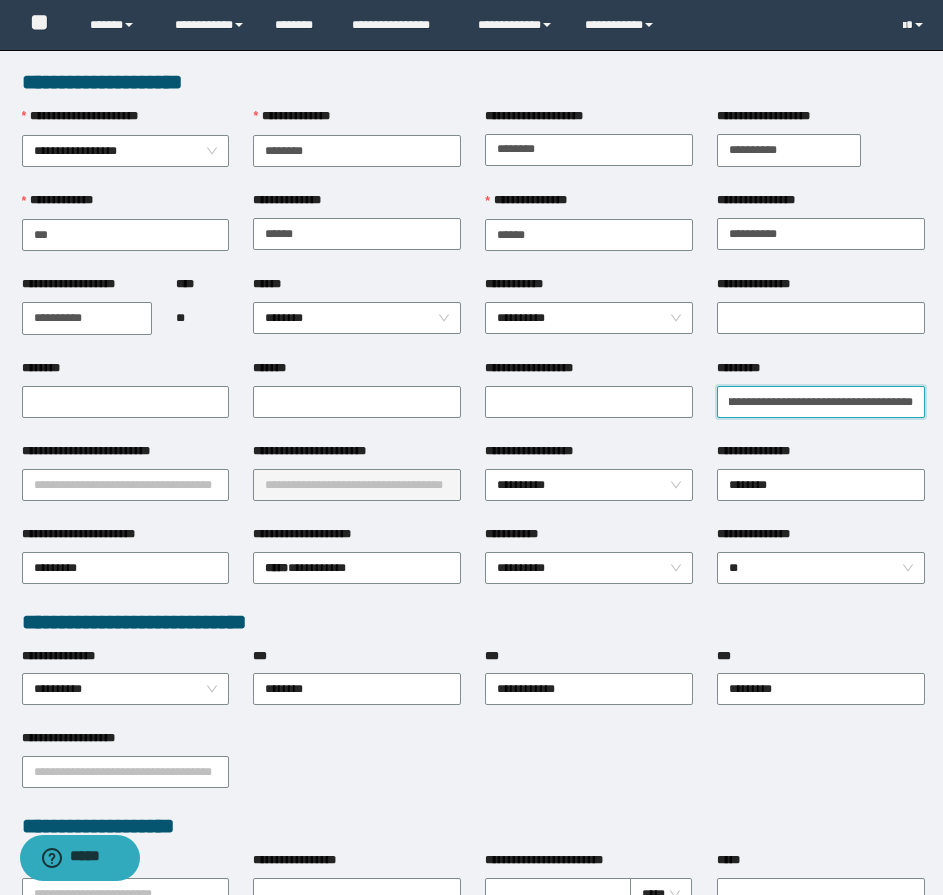 scroll, scrollTop: 0, scrollLeft: 0, axis: both 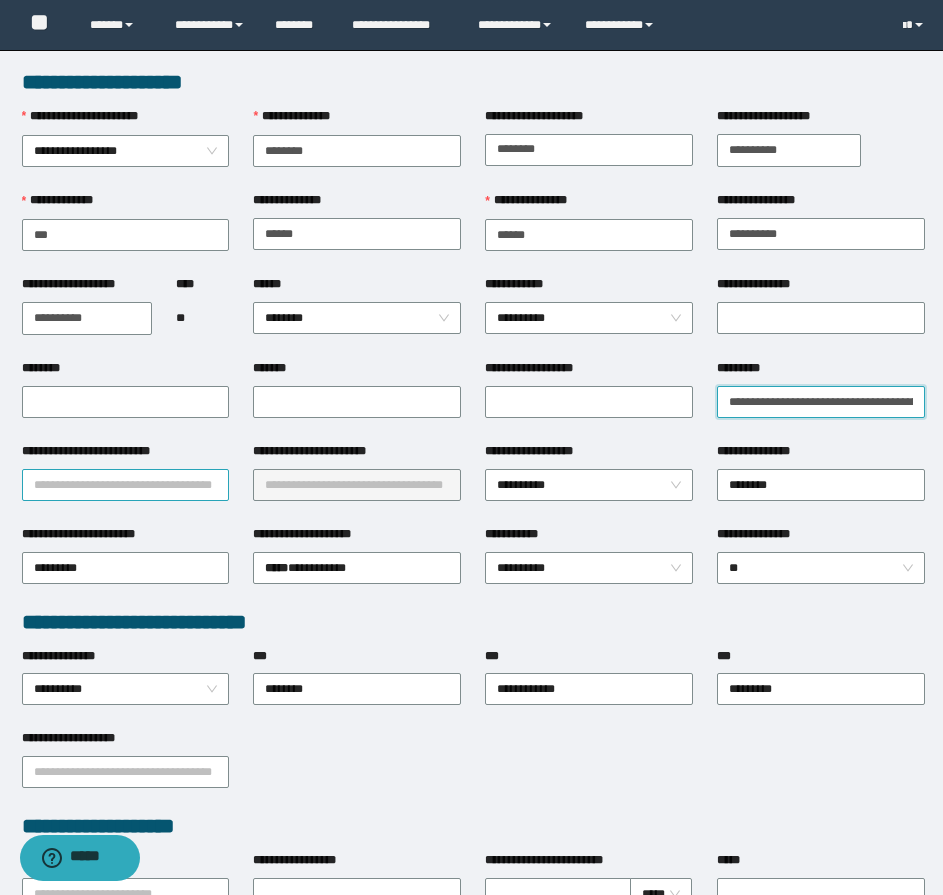 type on "**********" 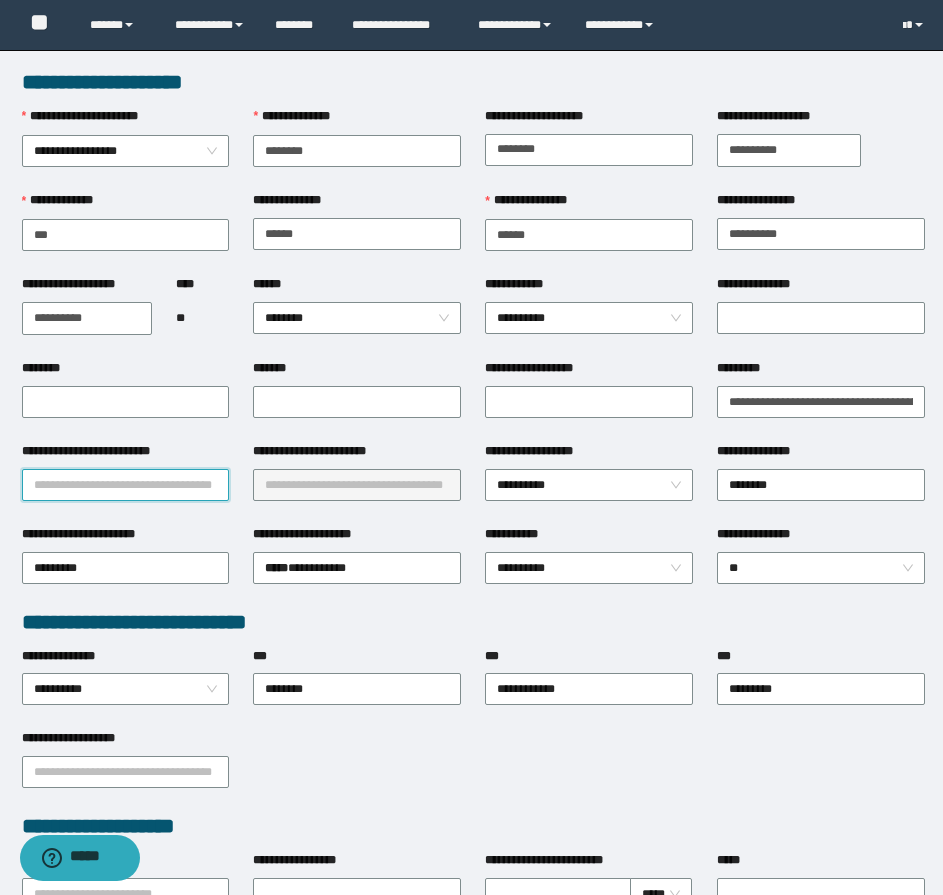 click on "**********" at bounding box center [126, 485] 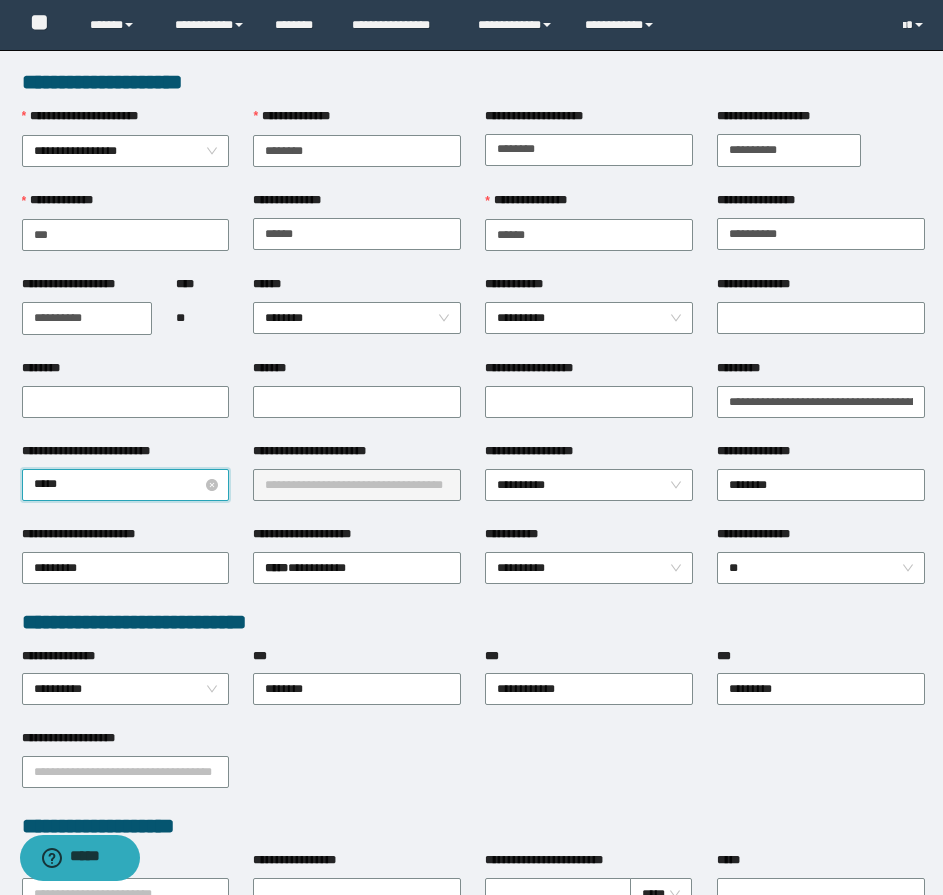type on "******" 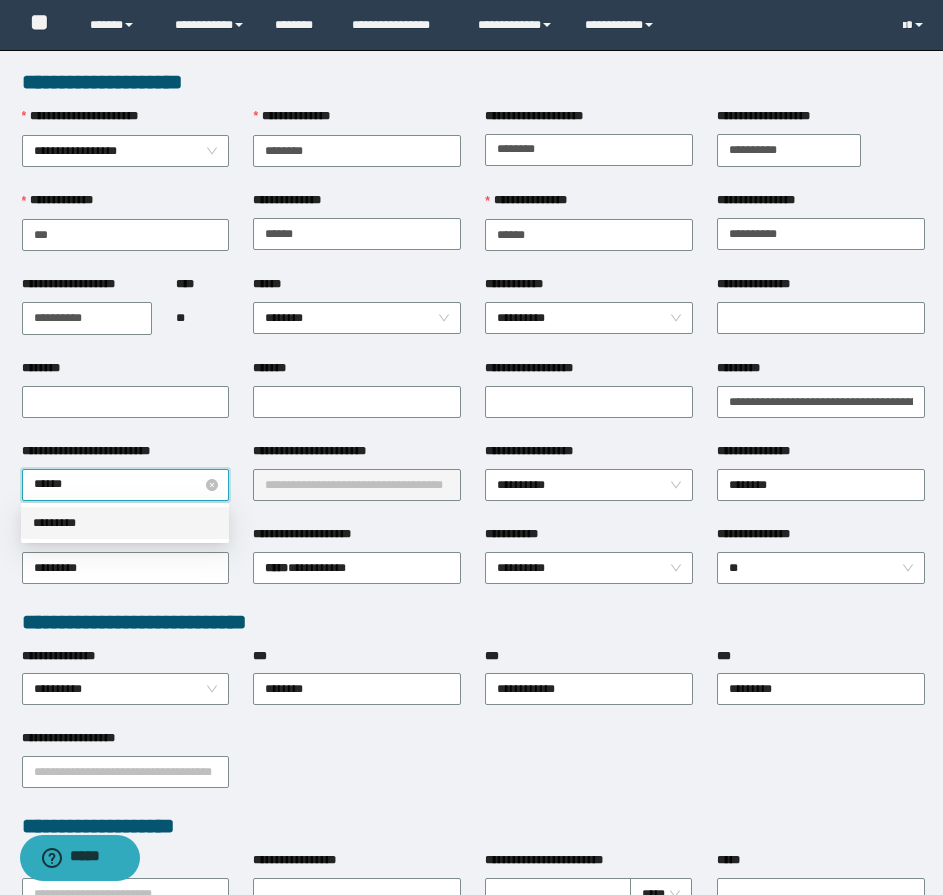 type 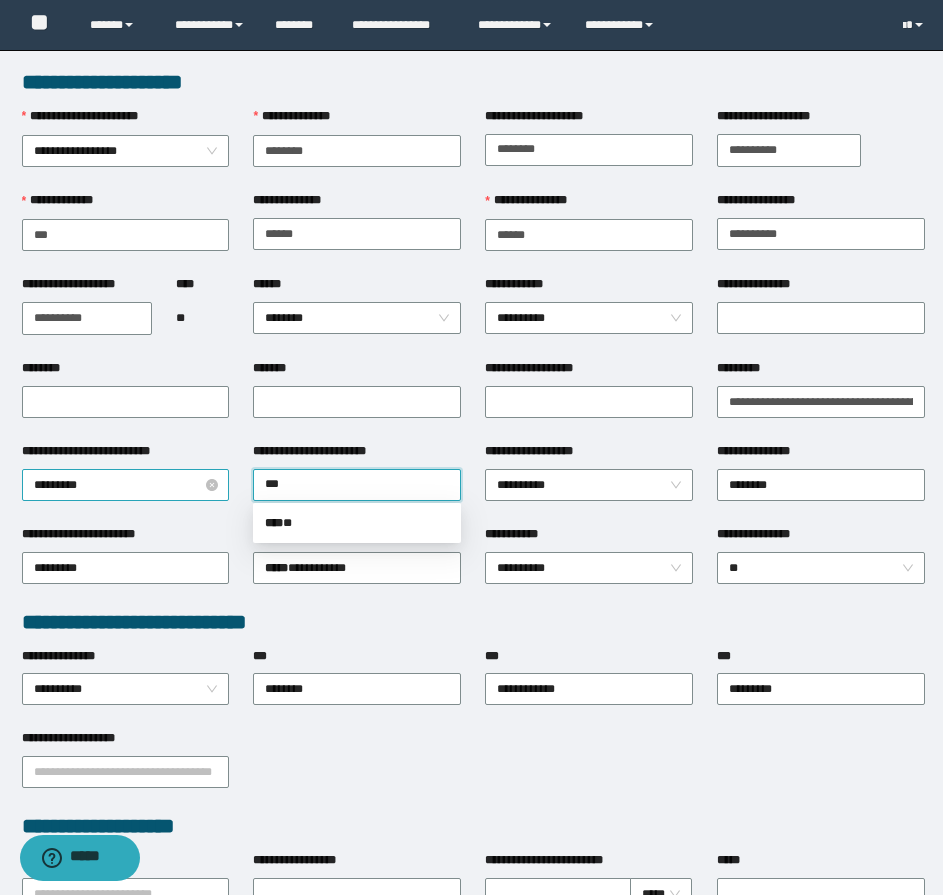 type on "****" 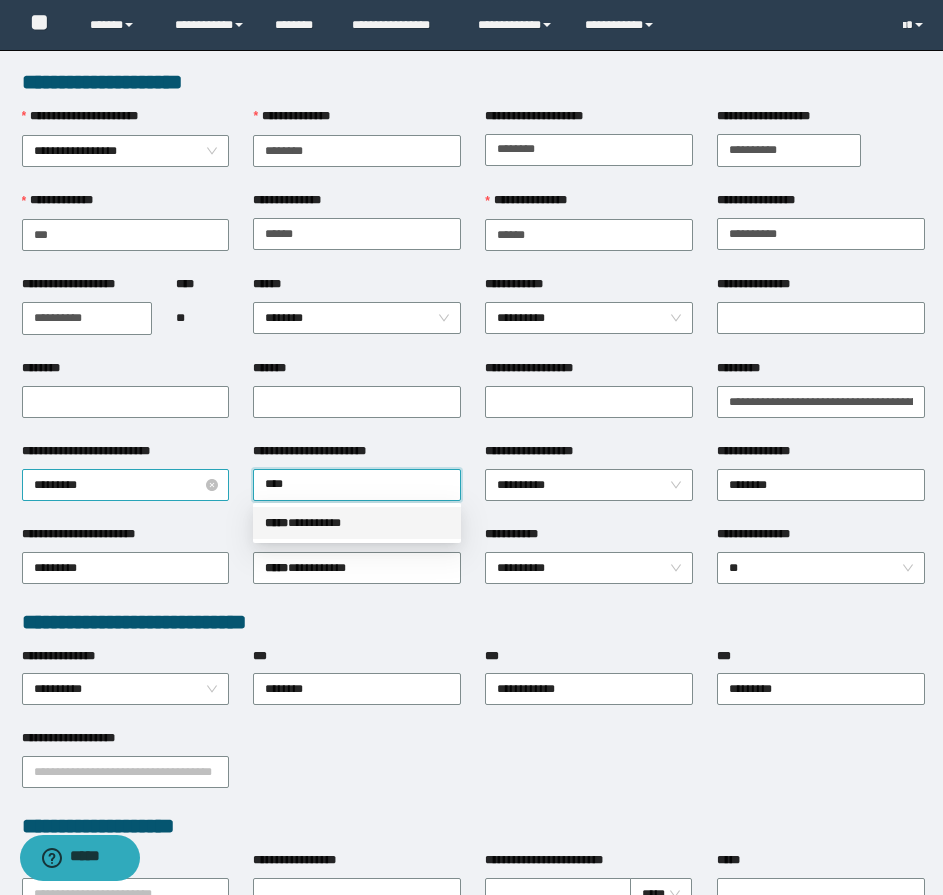 type 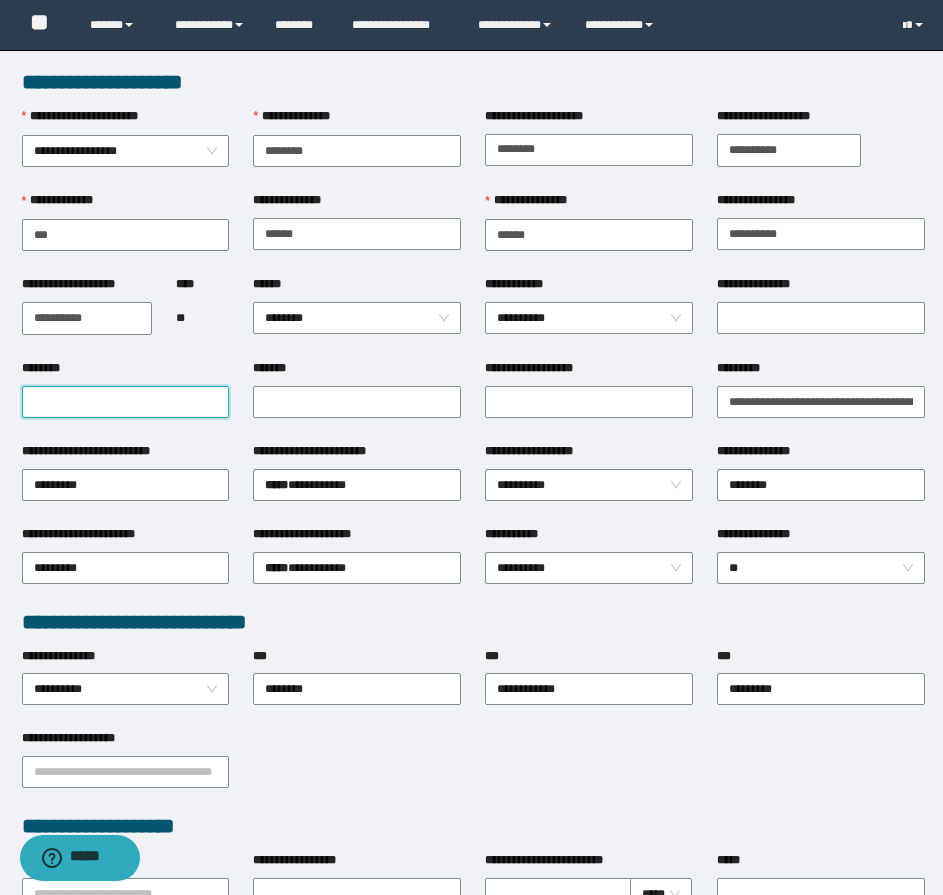 click on "********" at bounding box center [126, 402] 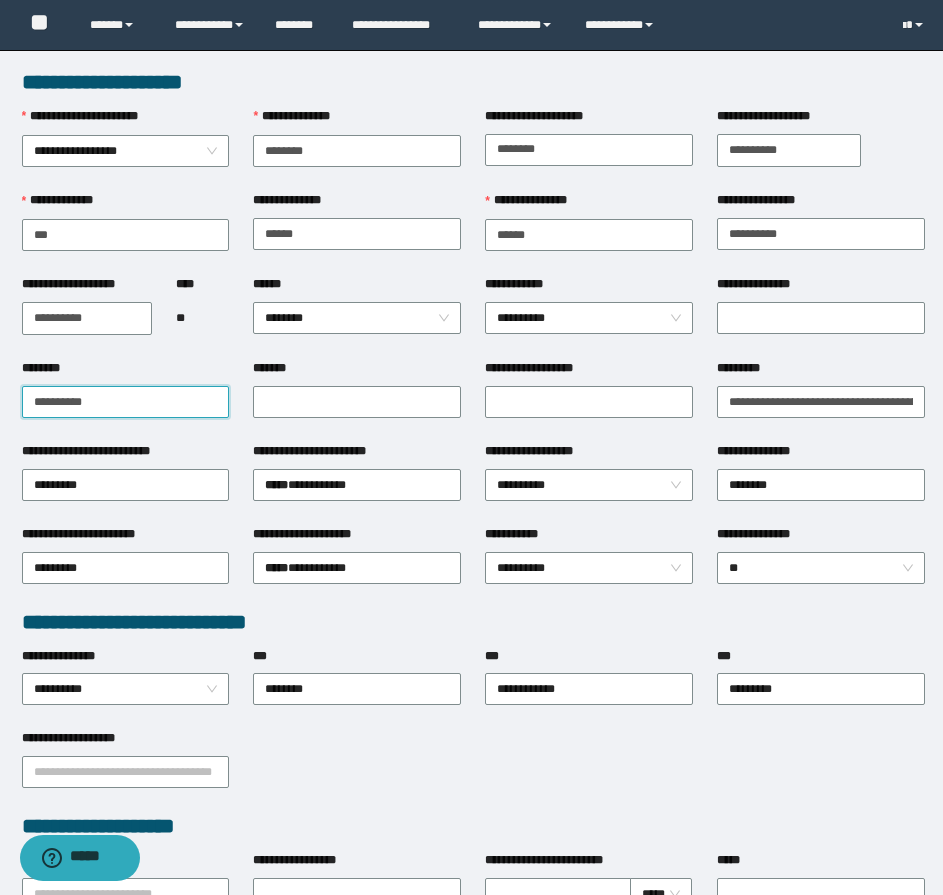 type on "**********" 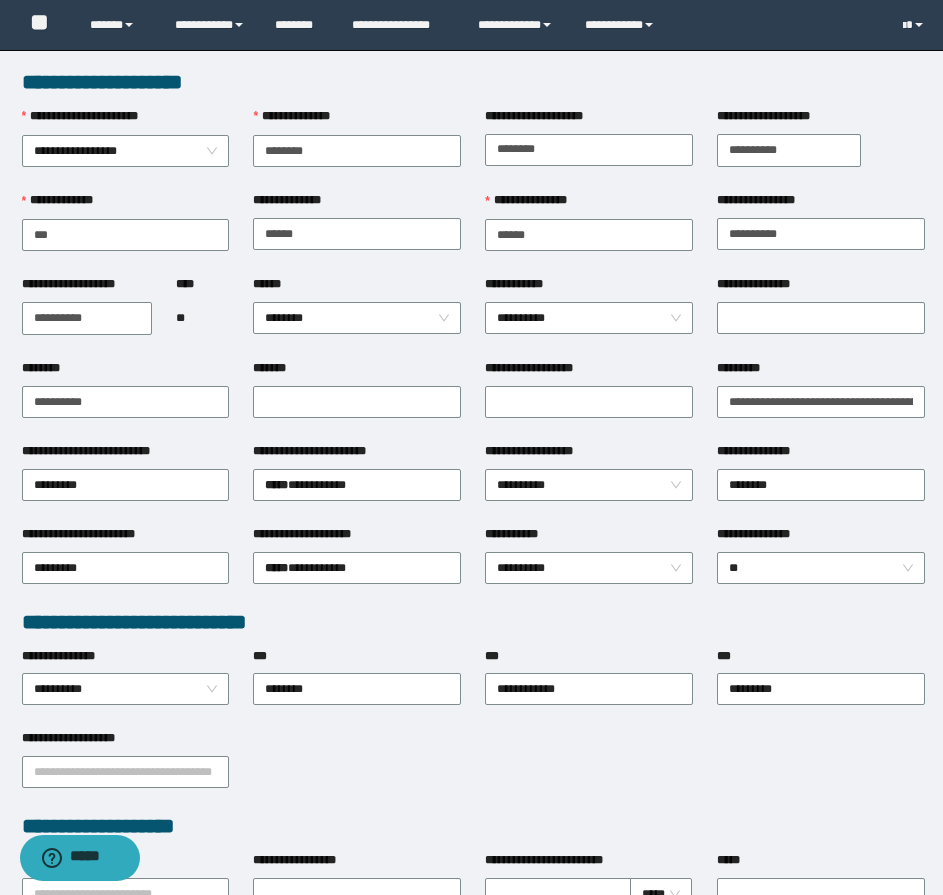 click on "**********" at bounding box center (589, 400) 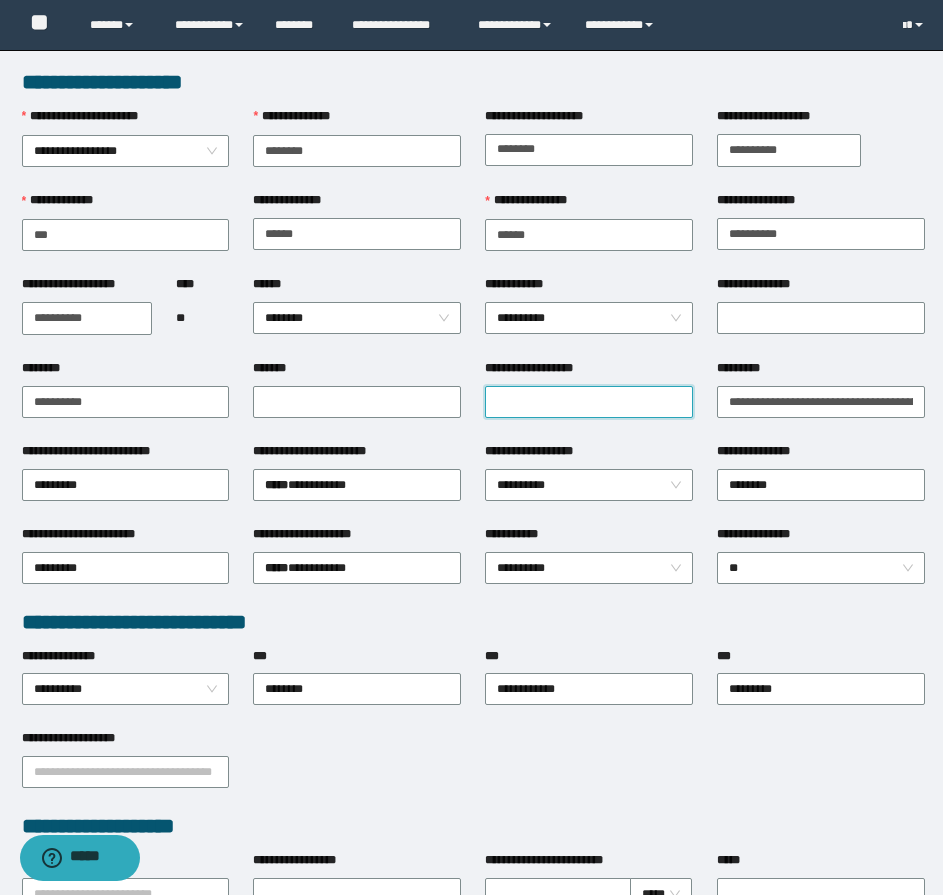 click on "**********" at bounding box center [589, 402] 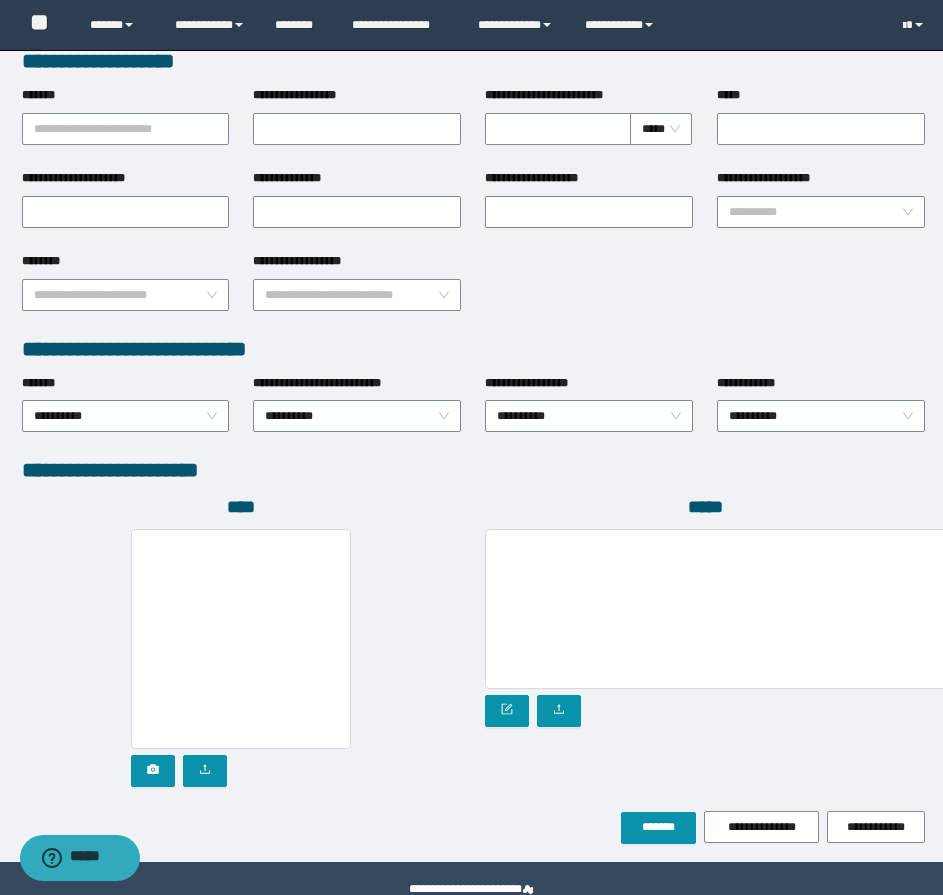 scroll, scrollTop: 800, scrollLeft: 0, axis: vertical 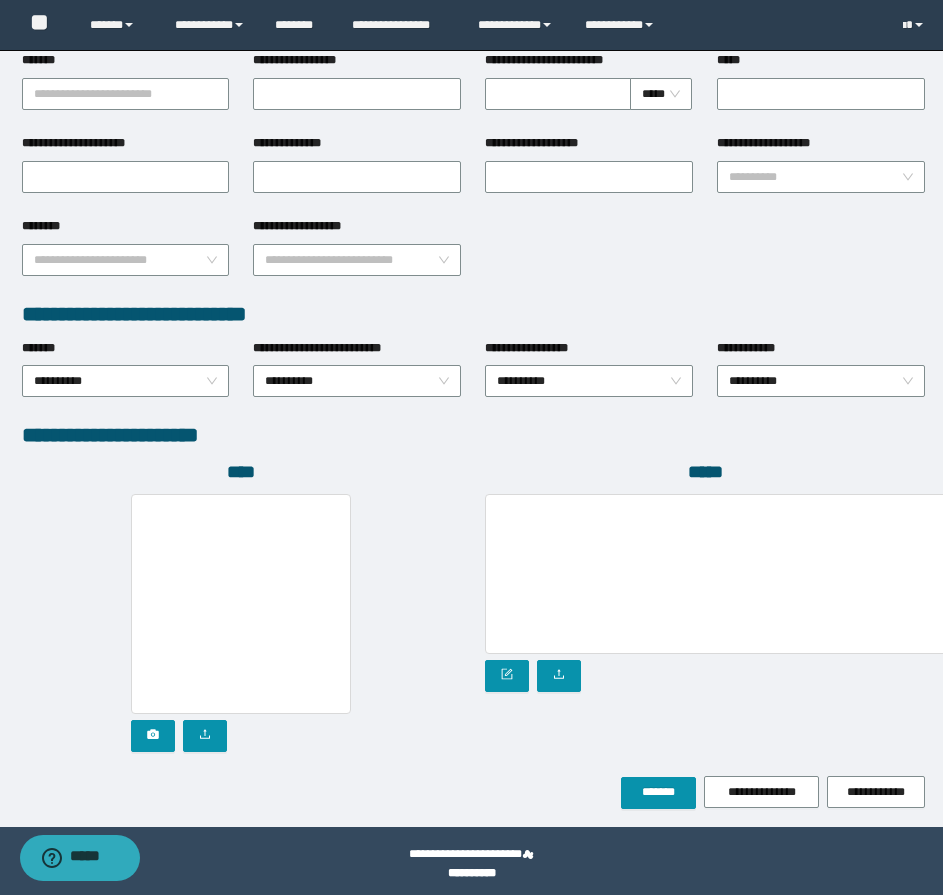 type on "**********" 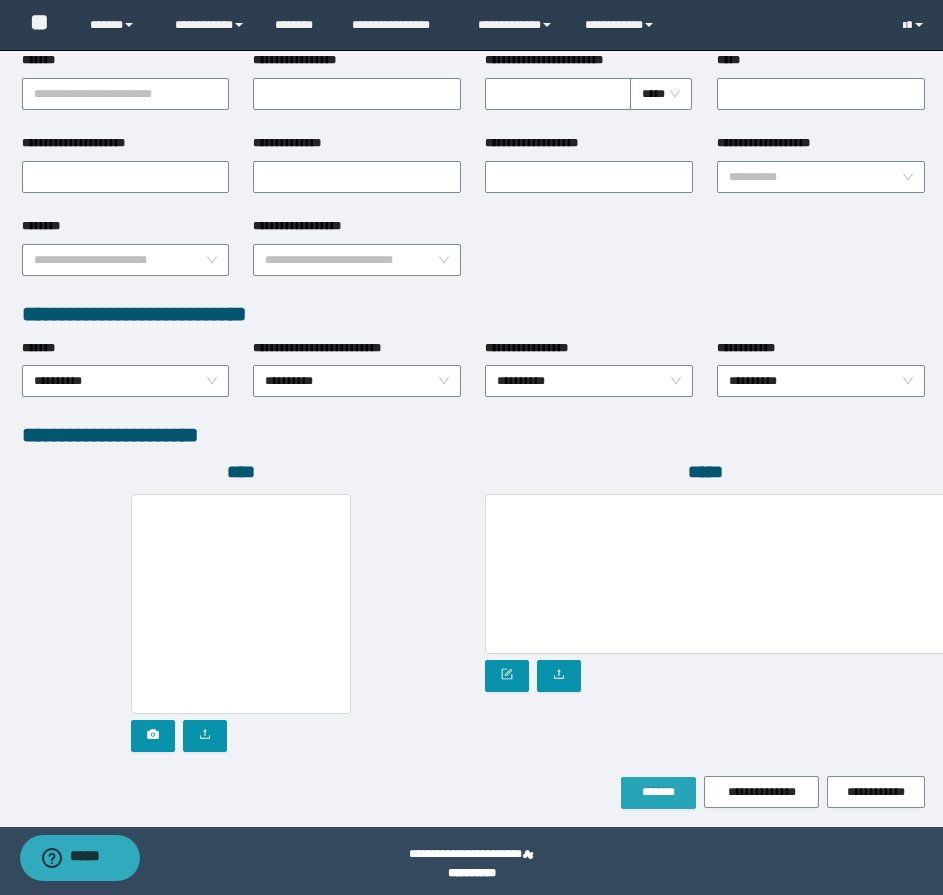 click on "*******" at bounding box center [658, 793] 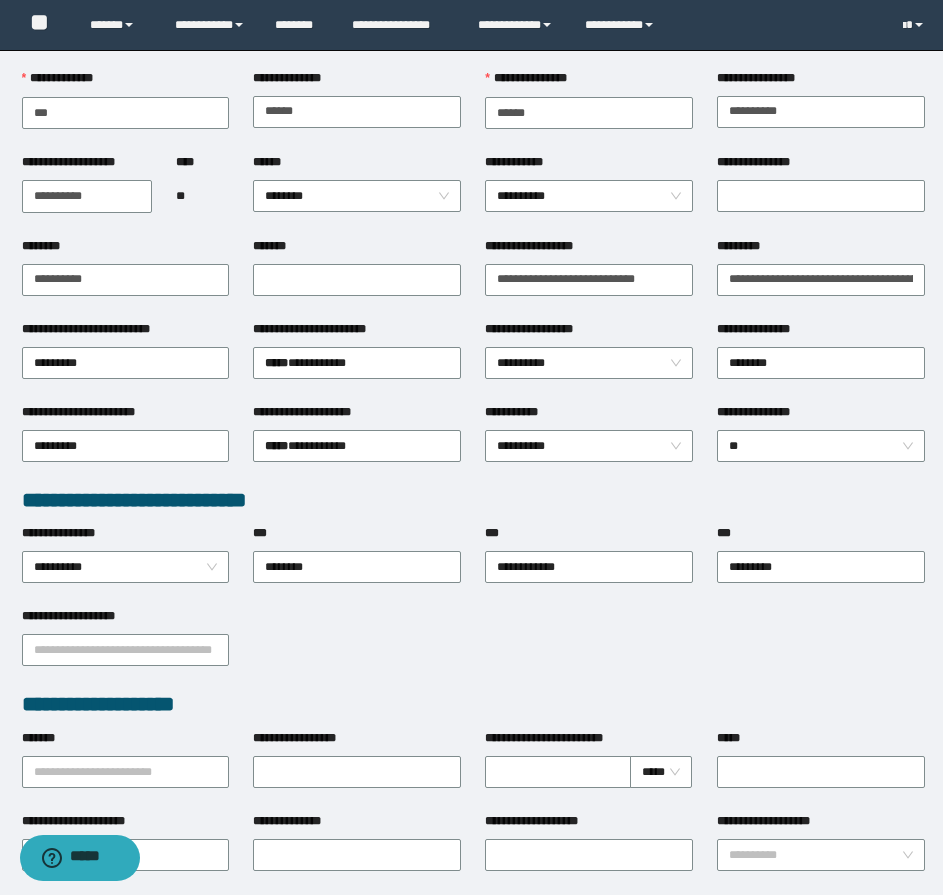 scroll, scrollTop: 0, scrollLeft: 0, axis: both 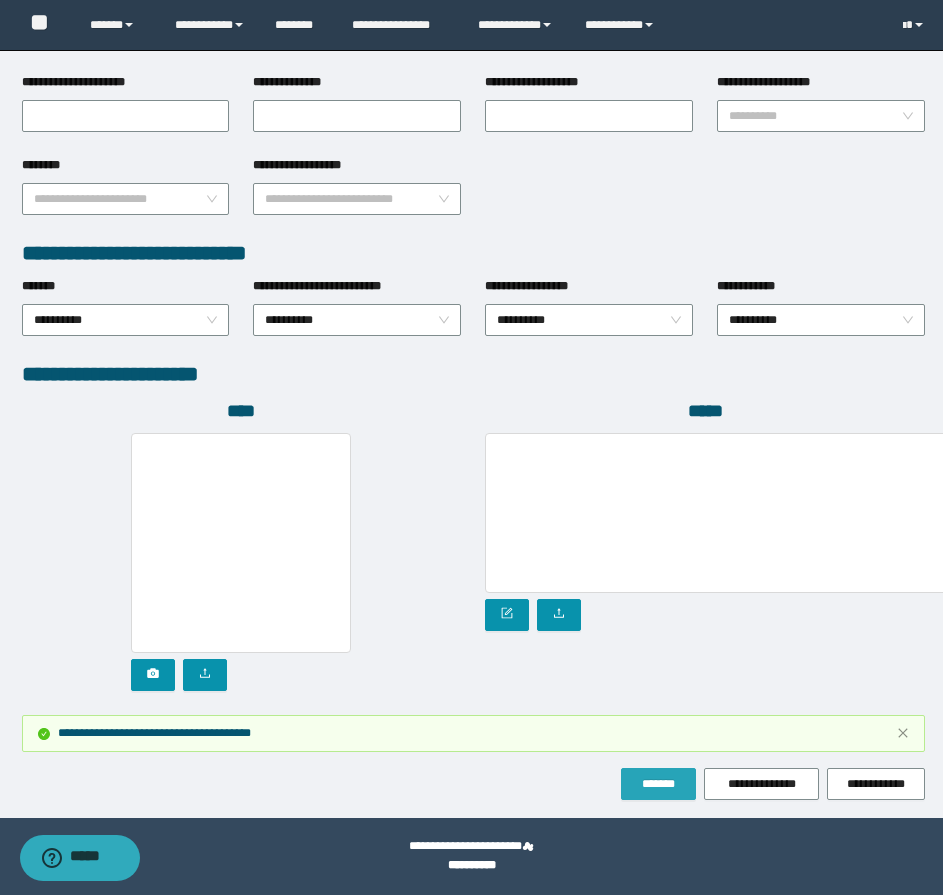 click on "*******" at bounding box center (658, 784) 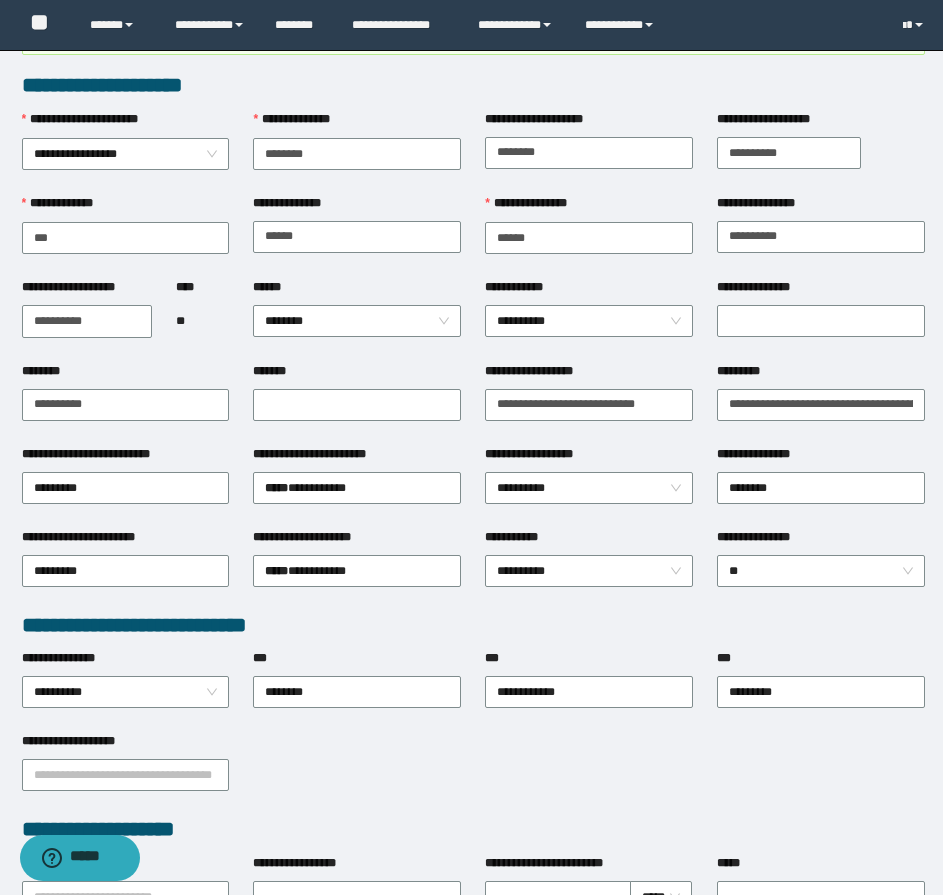 scroll, scrollTop: 0, scrollLeft: 0, axis: both 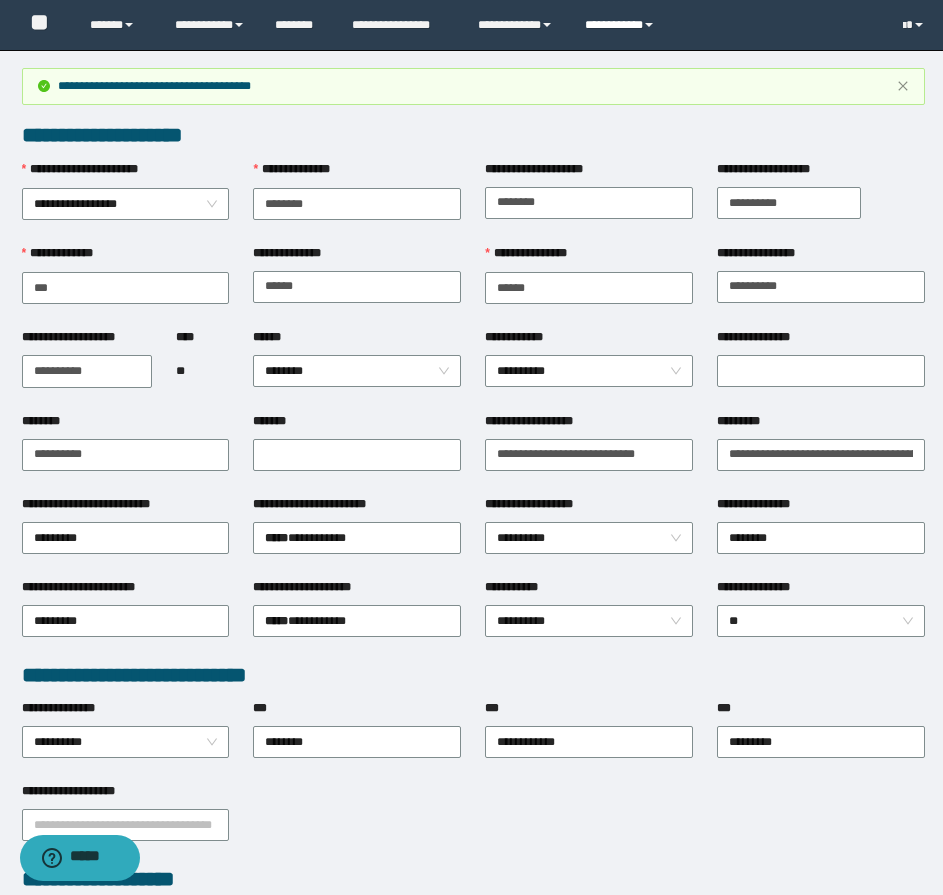 click on "**********" at bounding box center (622, 25) 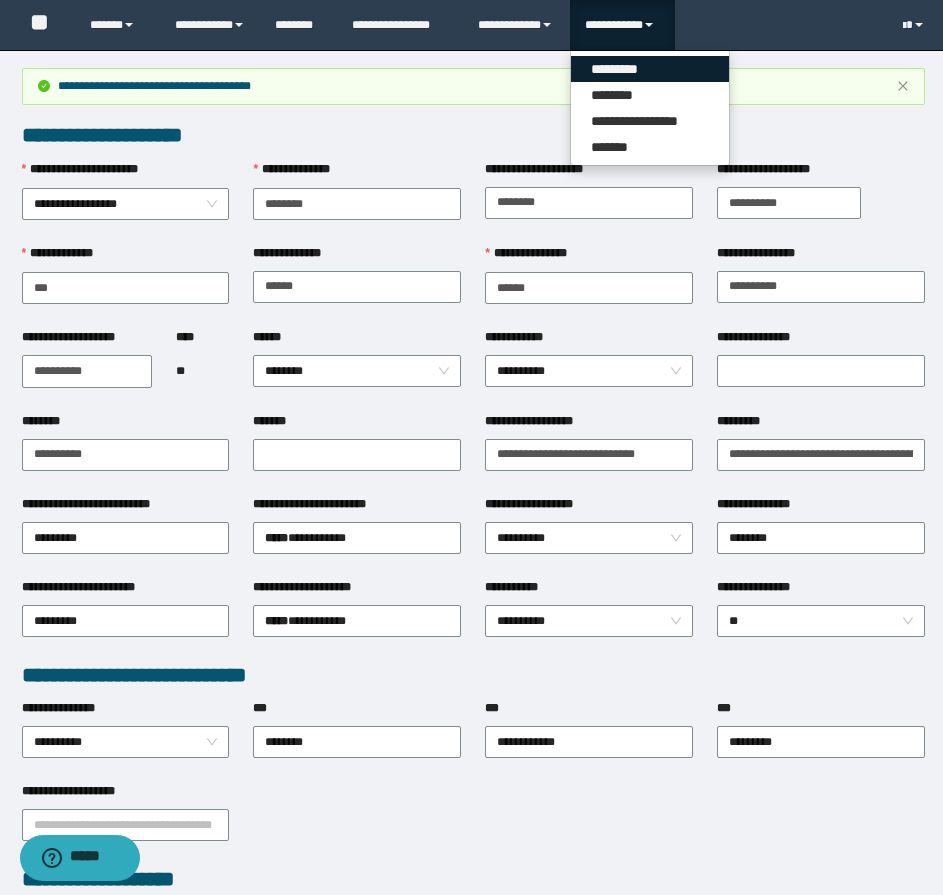click on "*********" at bounding box center [650, 69] 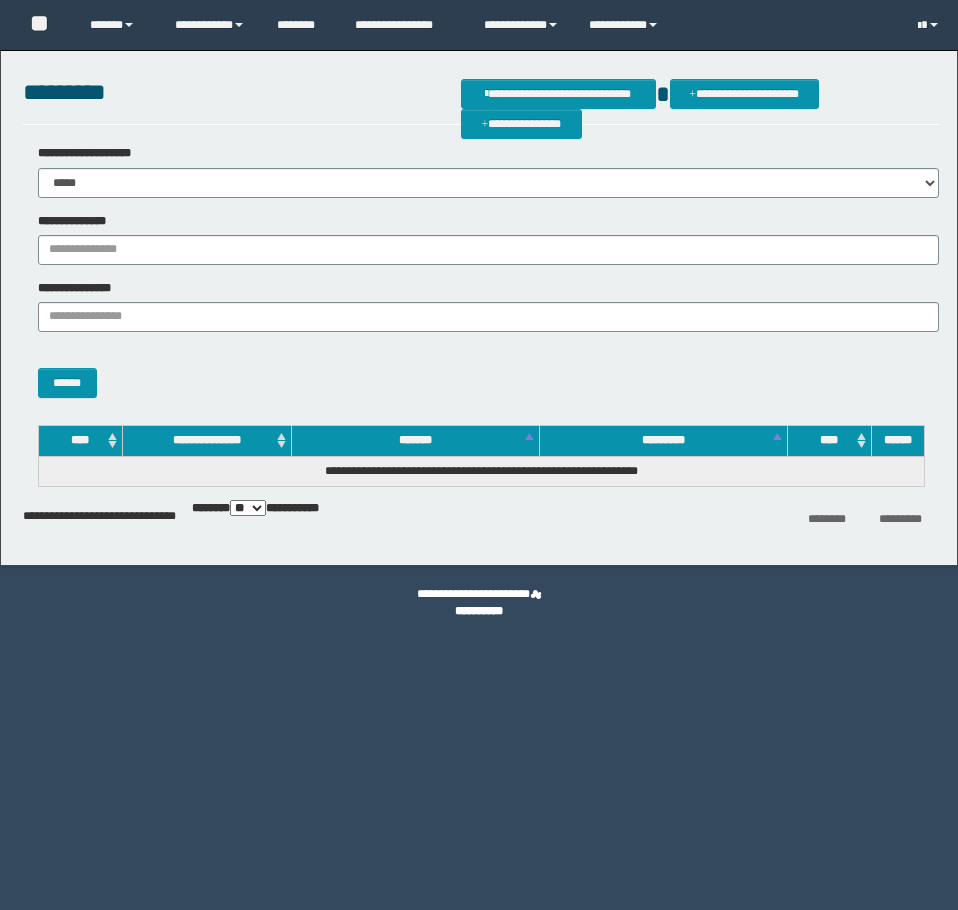 scroll, scrollTop: 0, scrollLeft: 0, axis: both 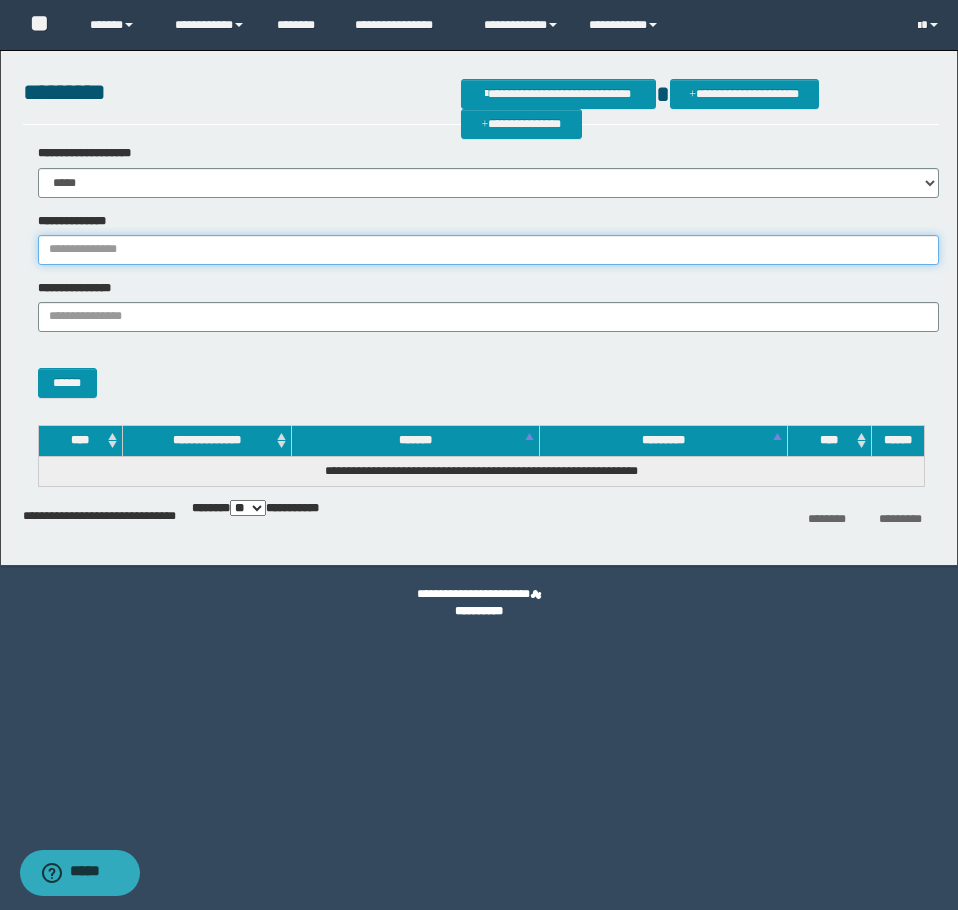 click on "**********" at bounding box center [488, 250] 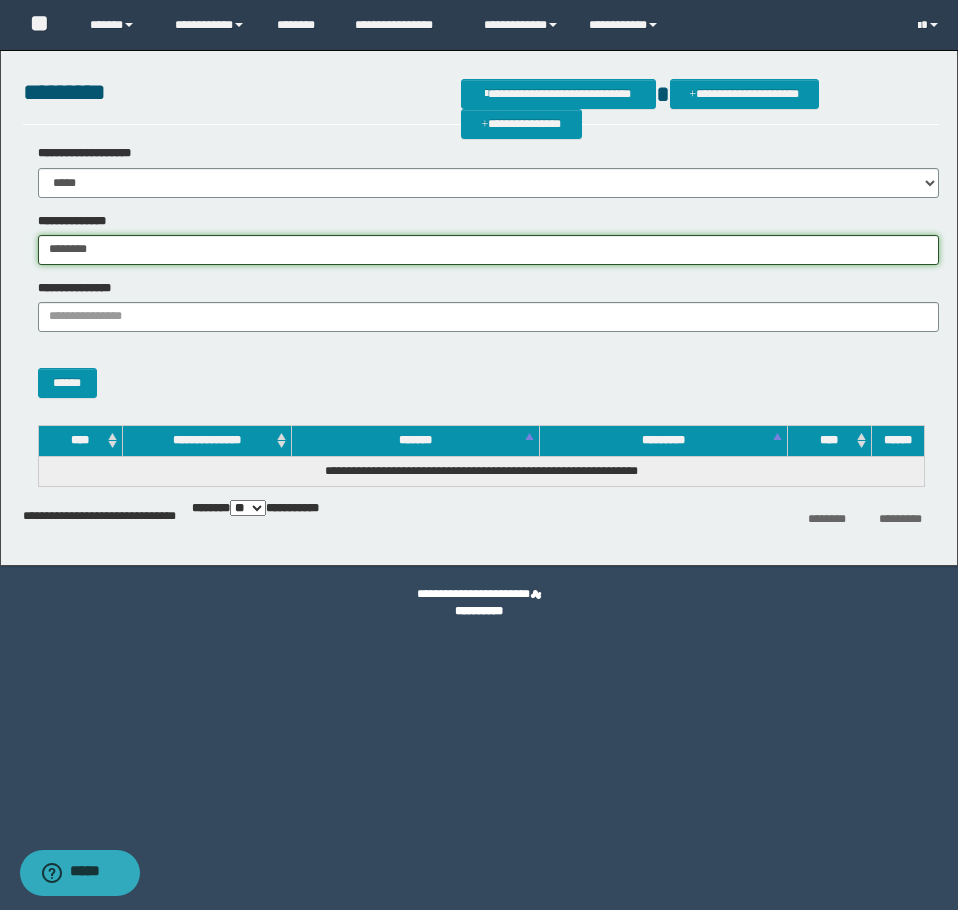 type on "********" 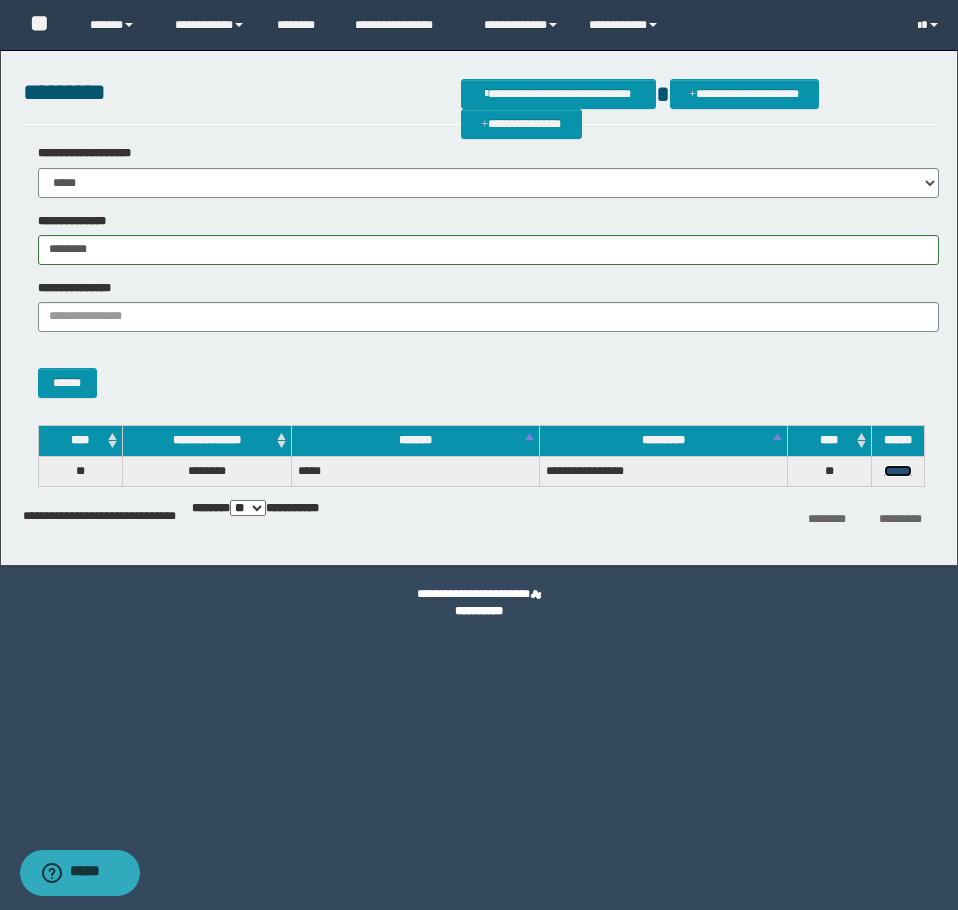 click on "******" at bounding box center (898, 471) 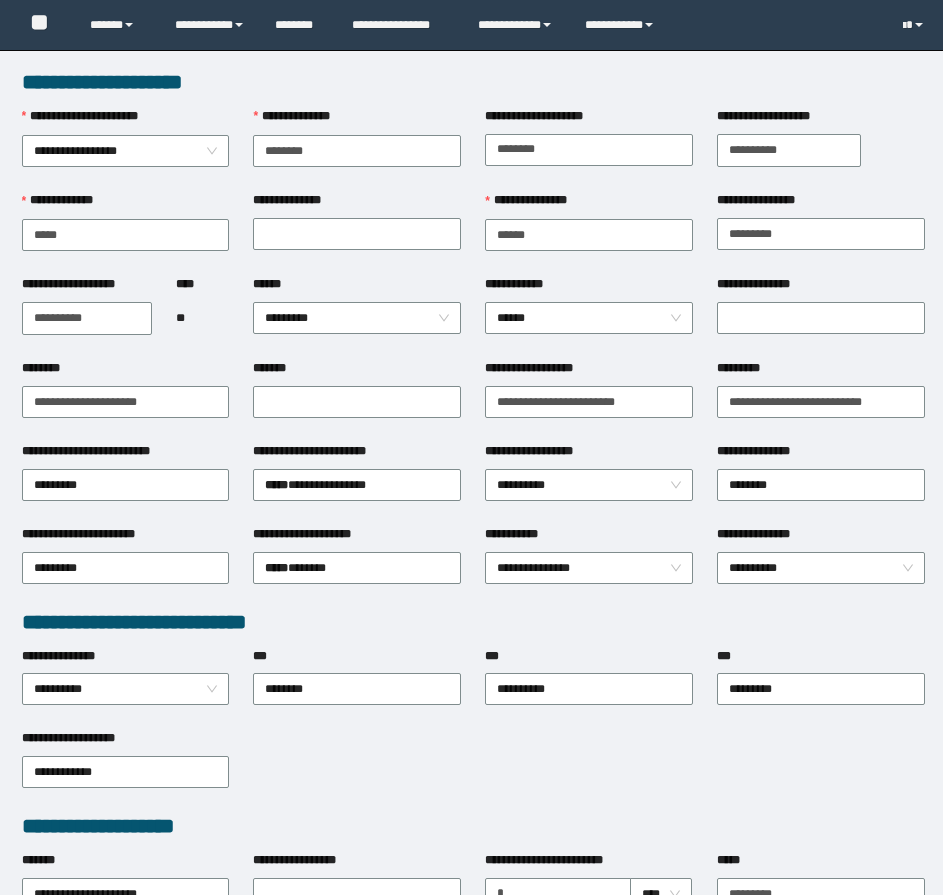 scroll, scrollTop: 0, scrollLeft: 0, axis: both 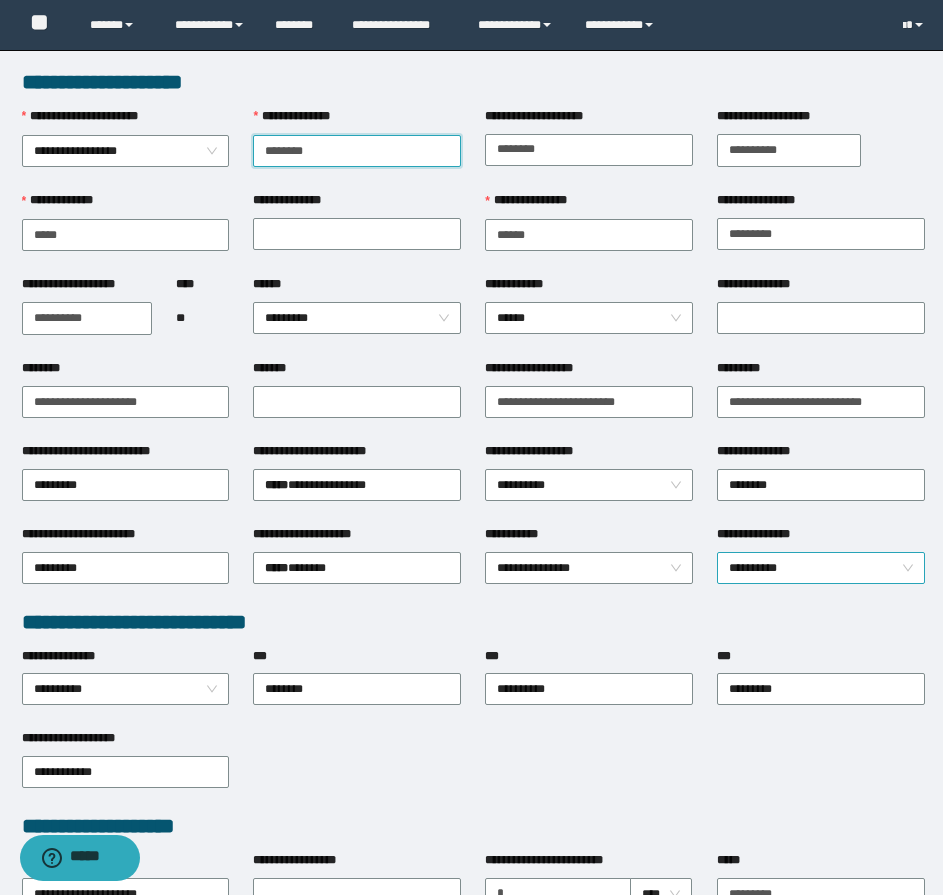 click on "**********" at bounding box center [821, 568] 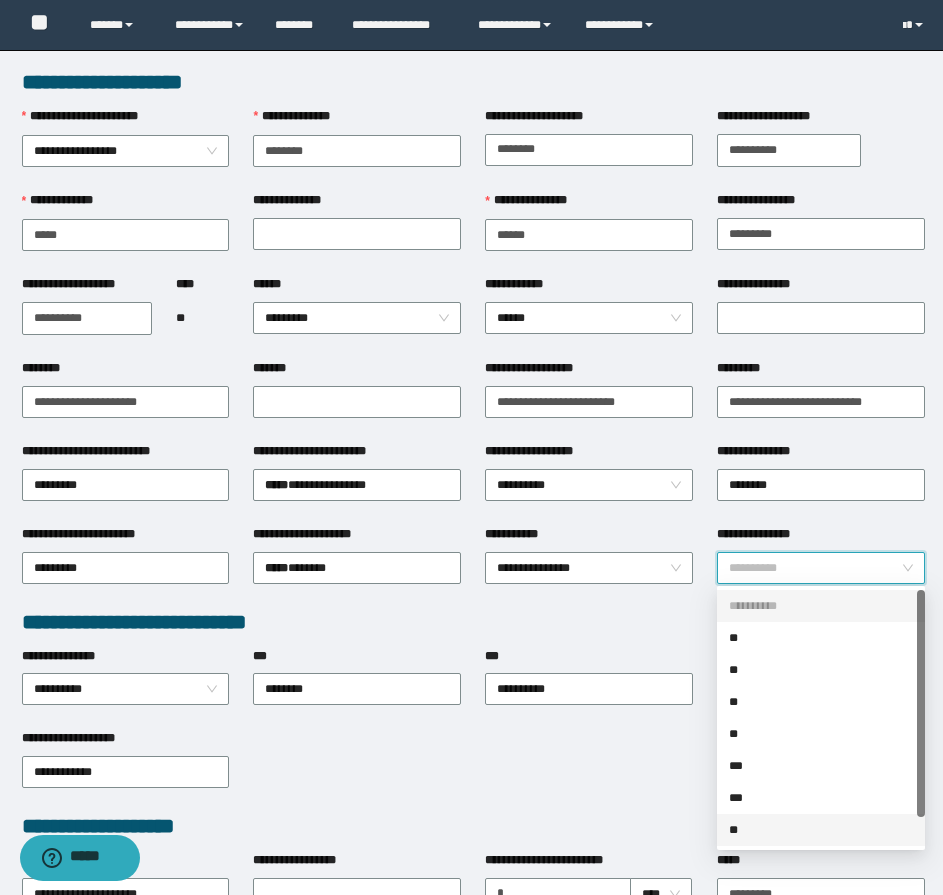 click on "**" at bounding box center [821, 830] 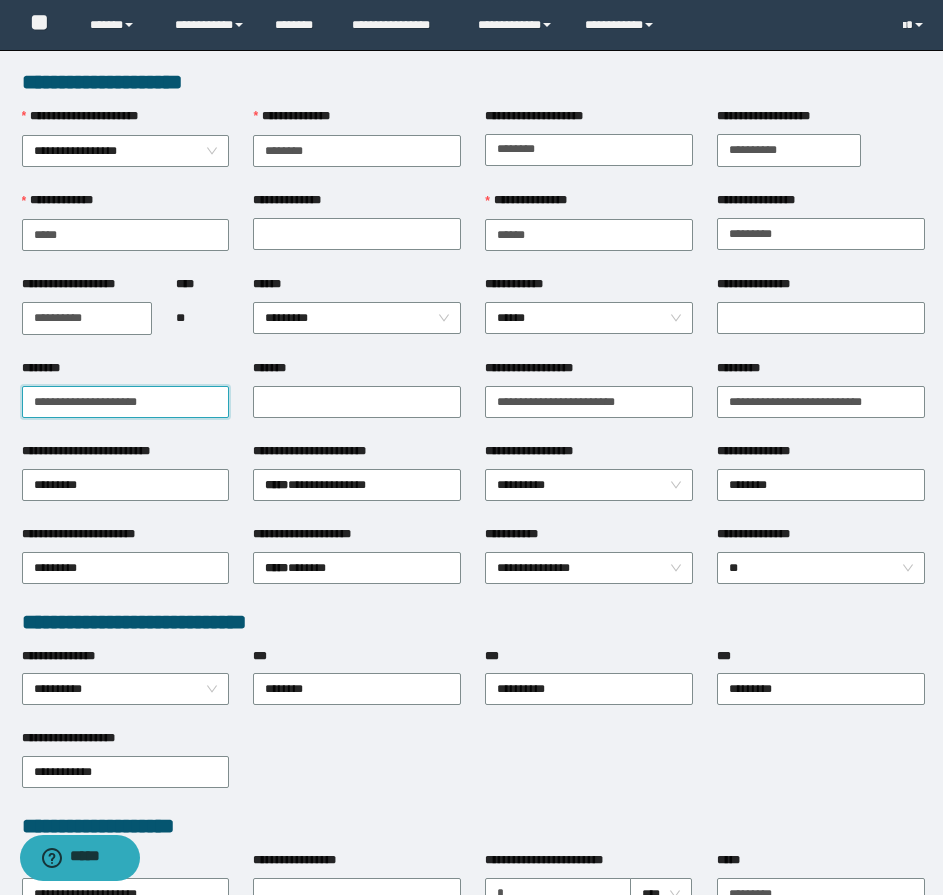 click on "**********" at bounding box center (126, 402) 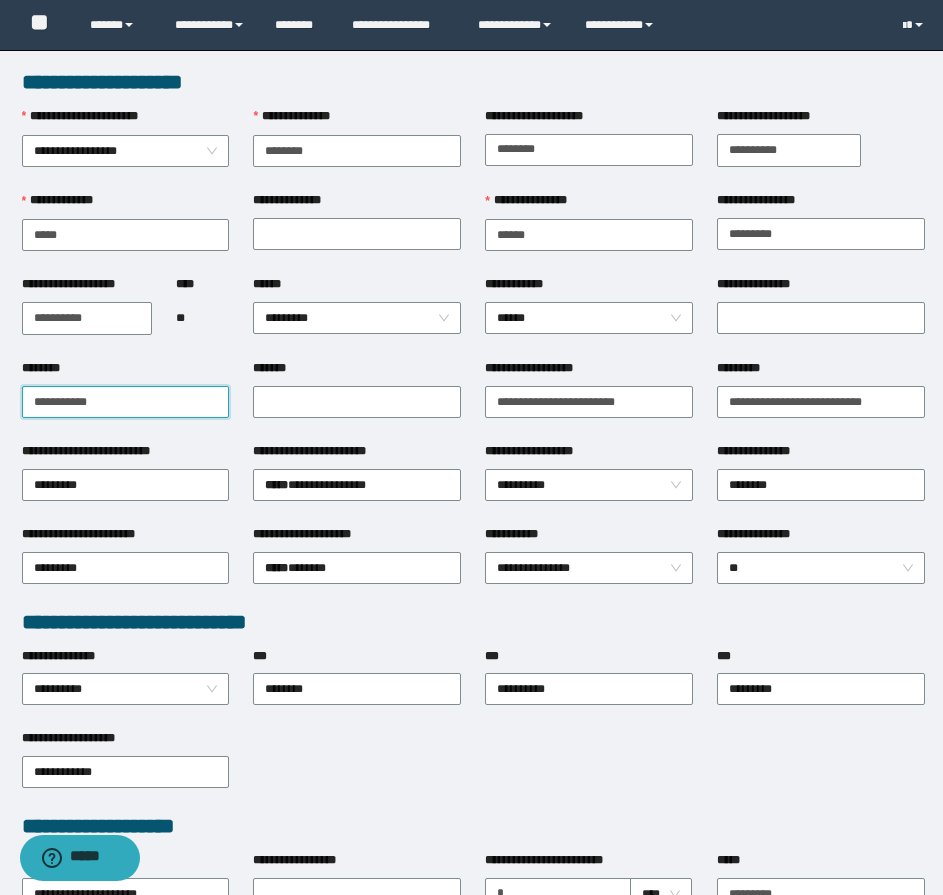 click on "**********" at bounding box center (126, 402) 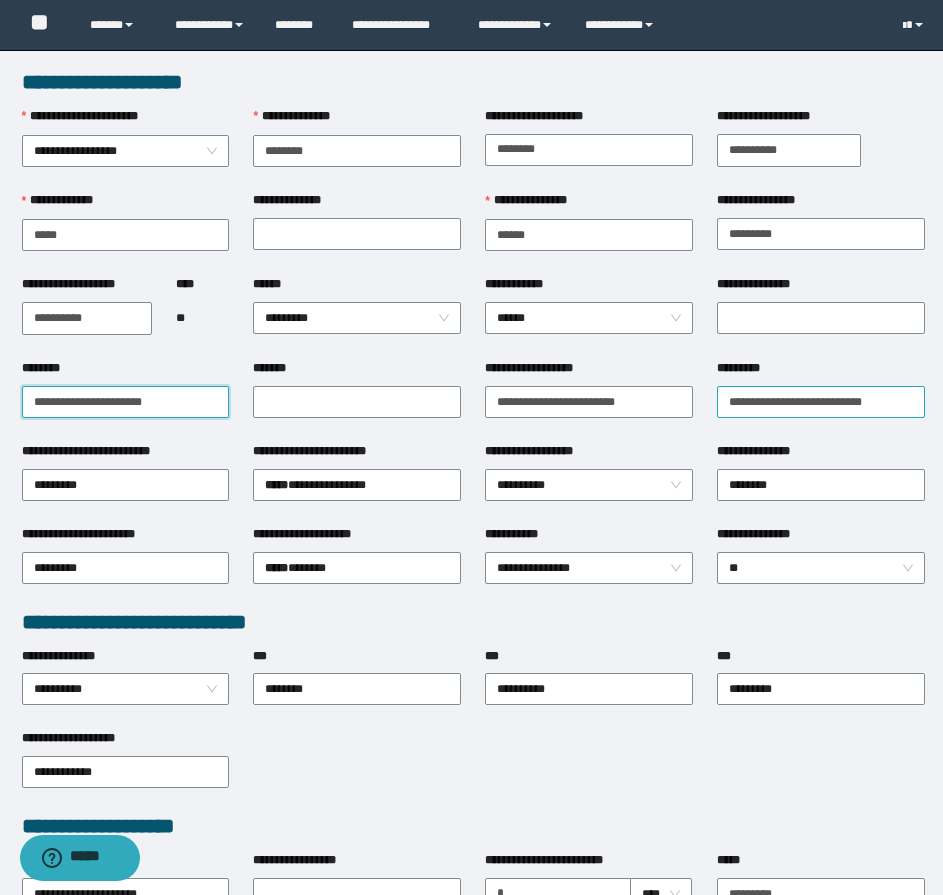 type on "**********" 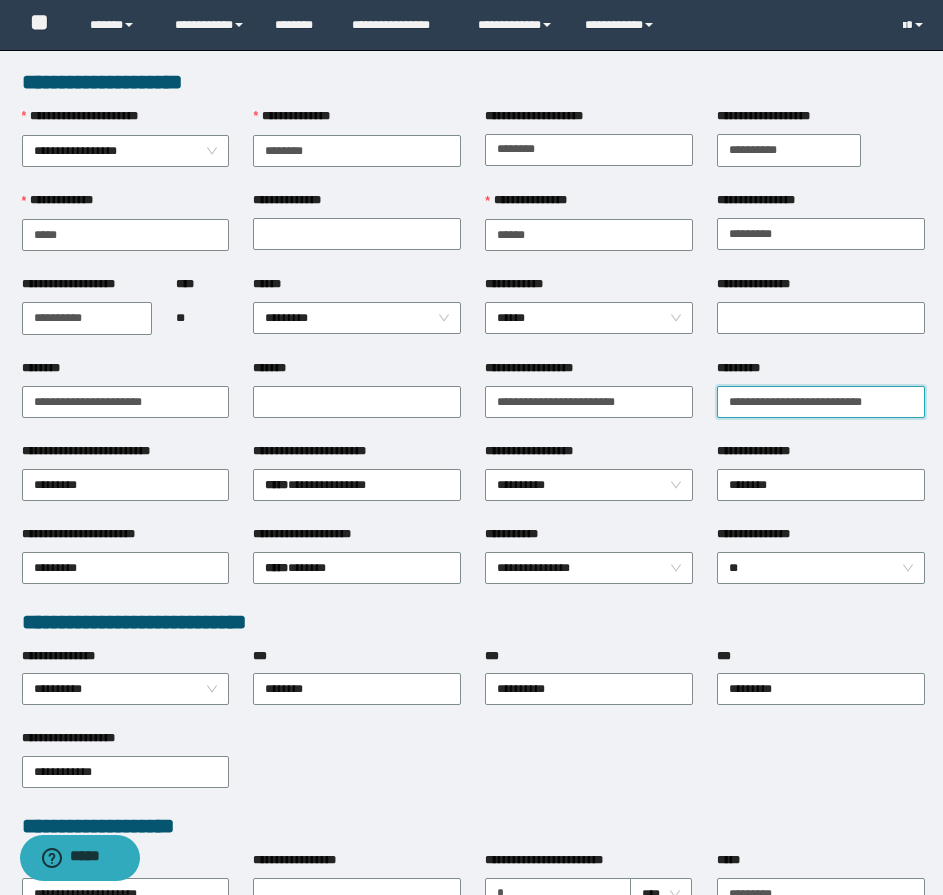 click on "**********" at bounding box center (821, 402) 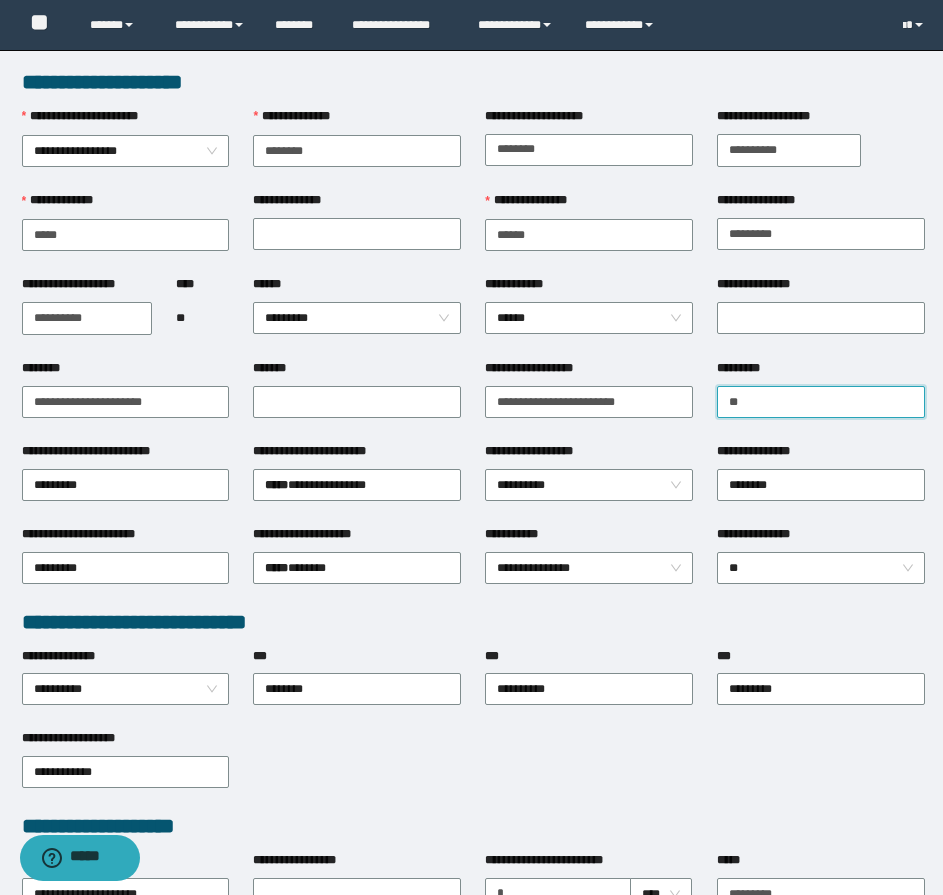 type on "*" 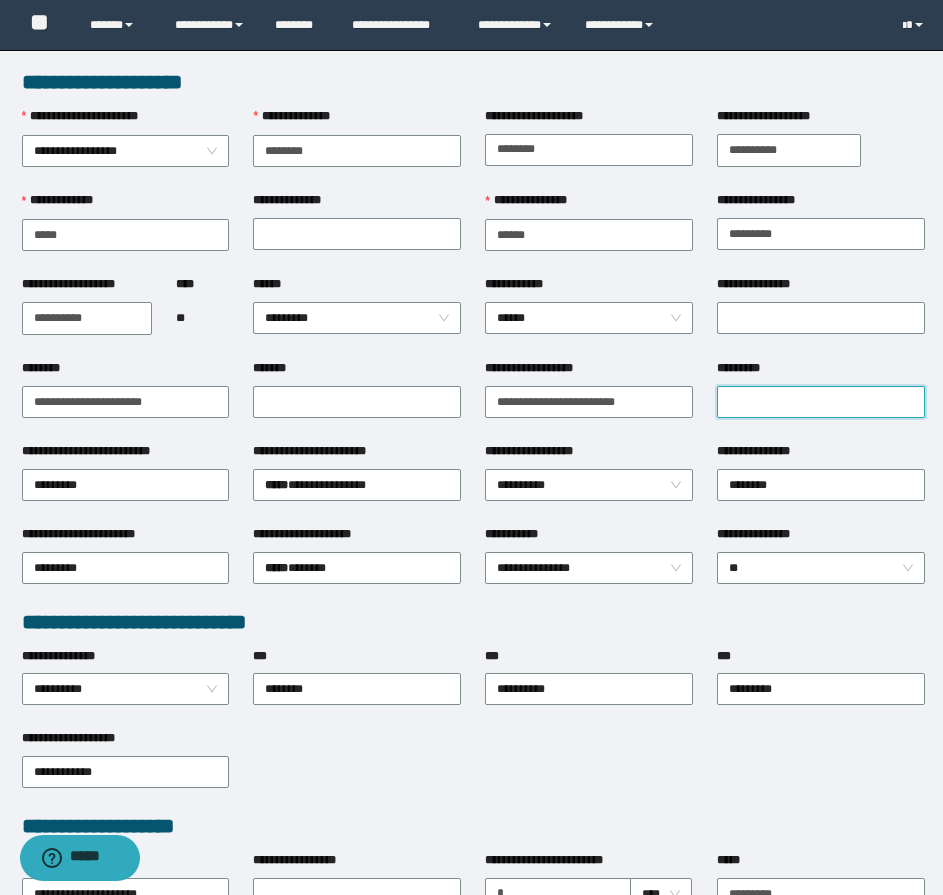 drag, startPoint x: 785, startPoint y: 402, endPoint x: 809, endPoint y: 396, distance: 24.738634 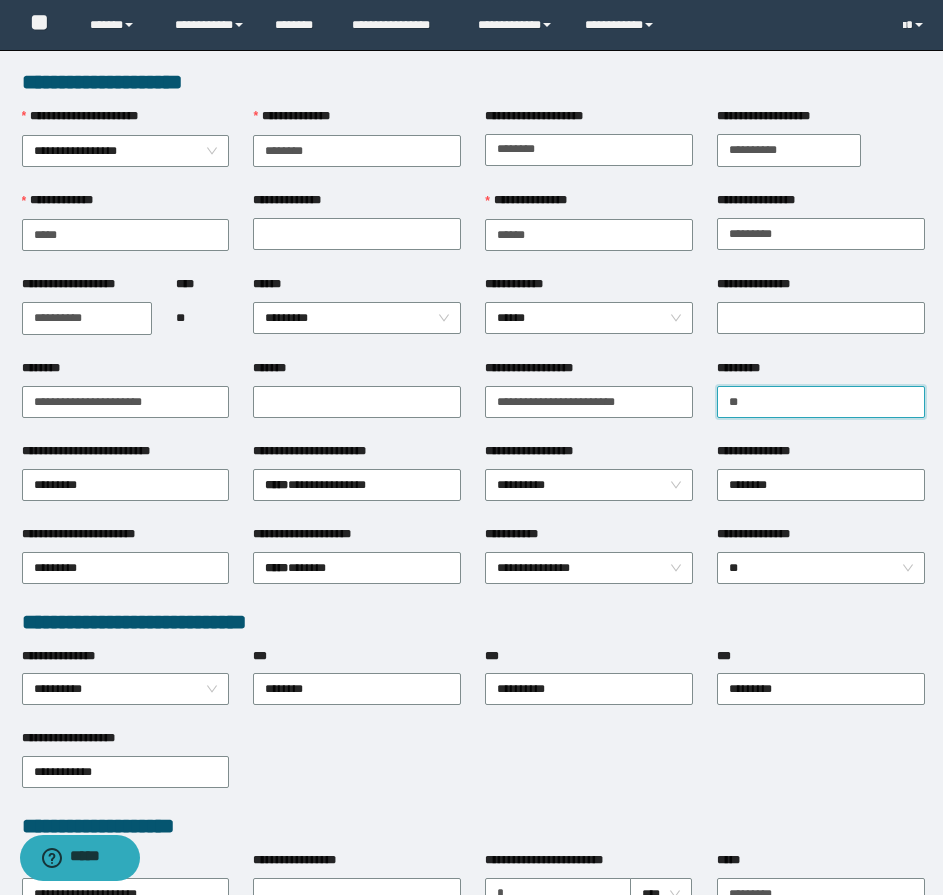 type on "*" 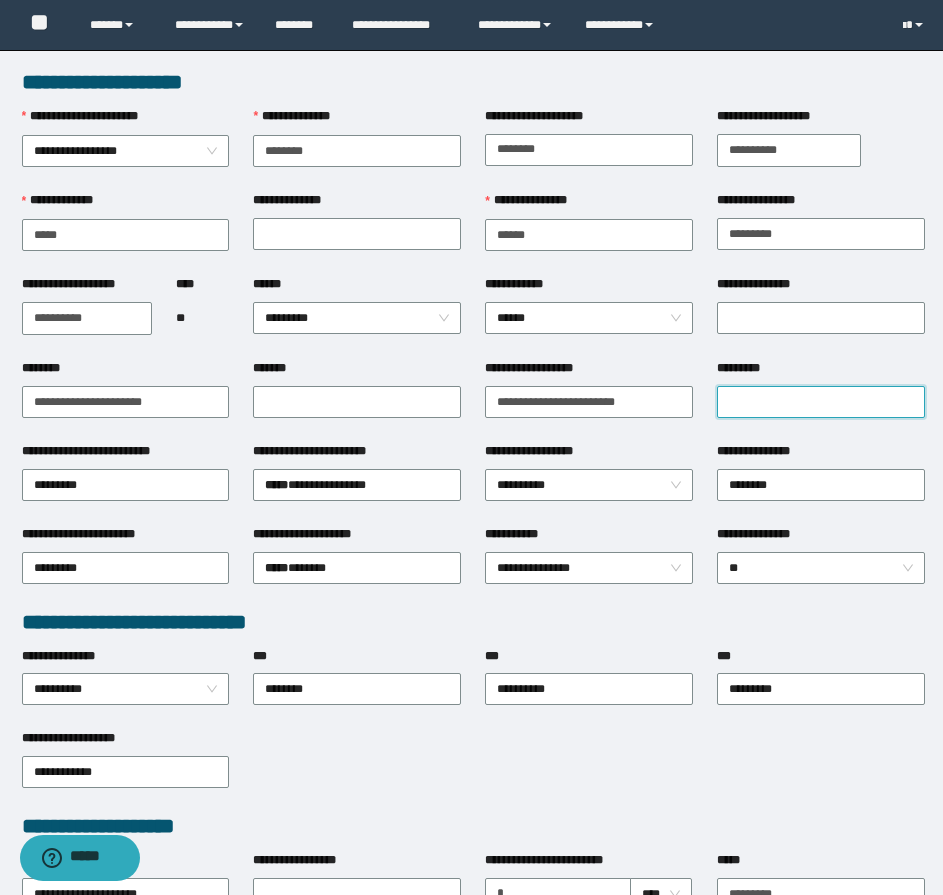 type on "*" 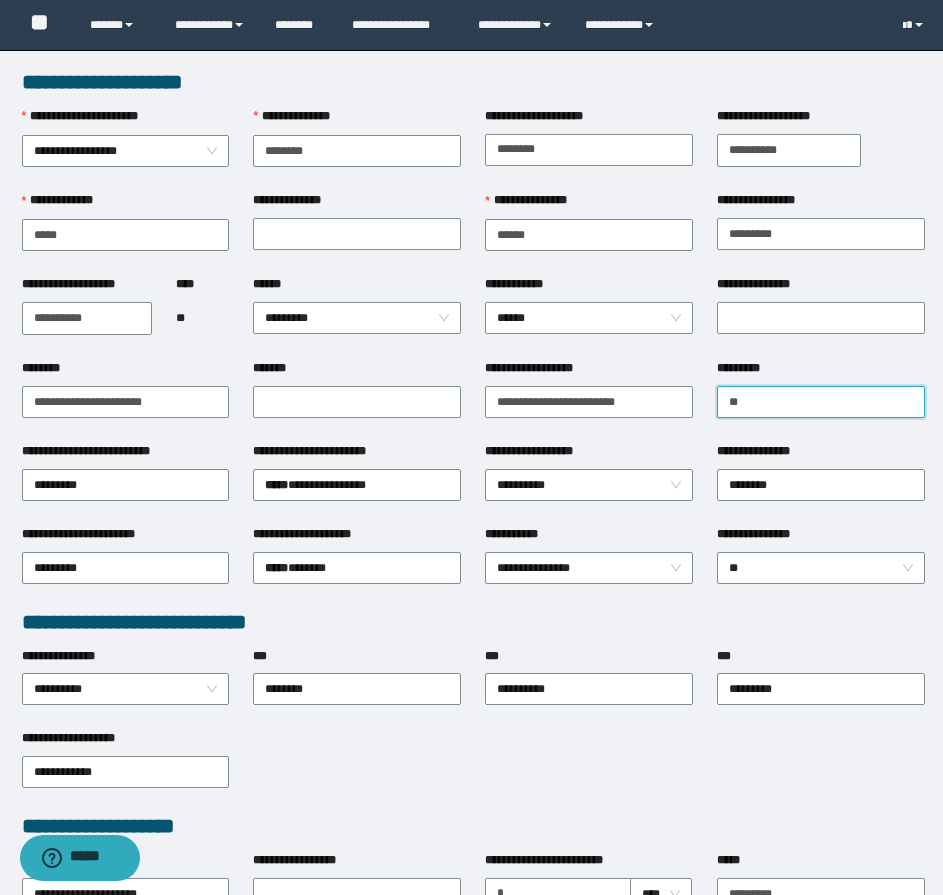 type on "*" 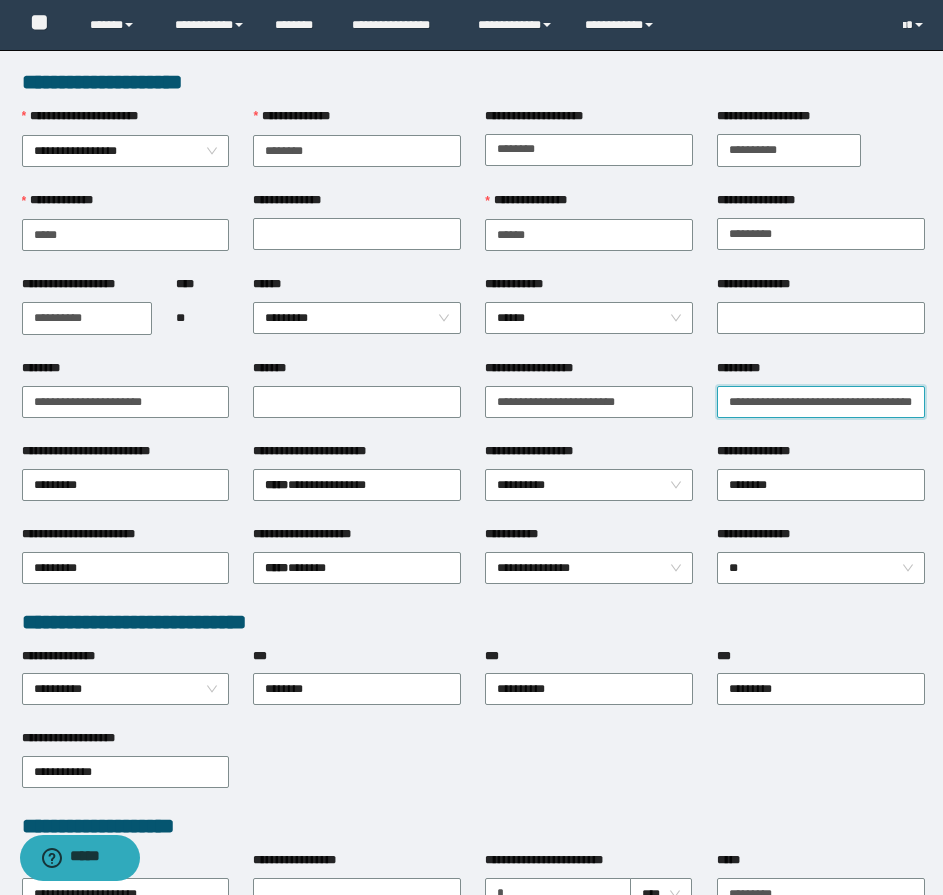 scroll, scrollTop: 0, scrollLeft: 0, axis: both 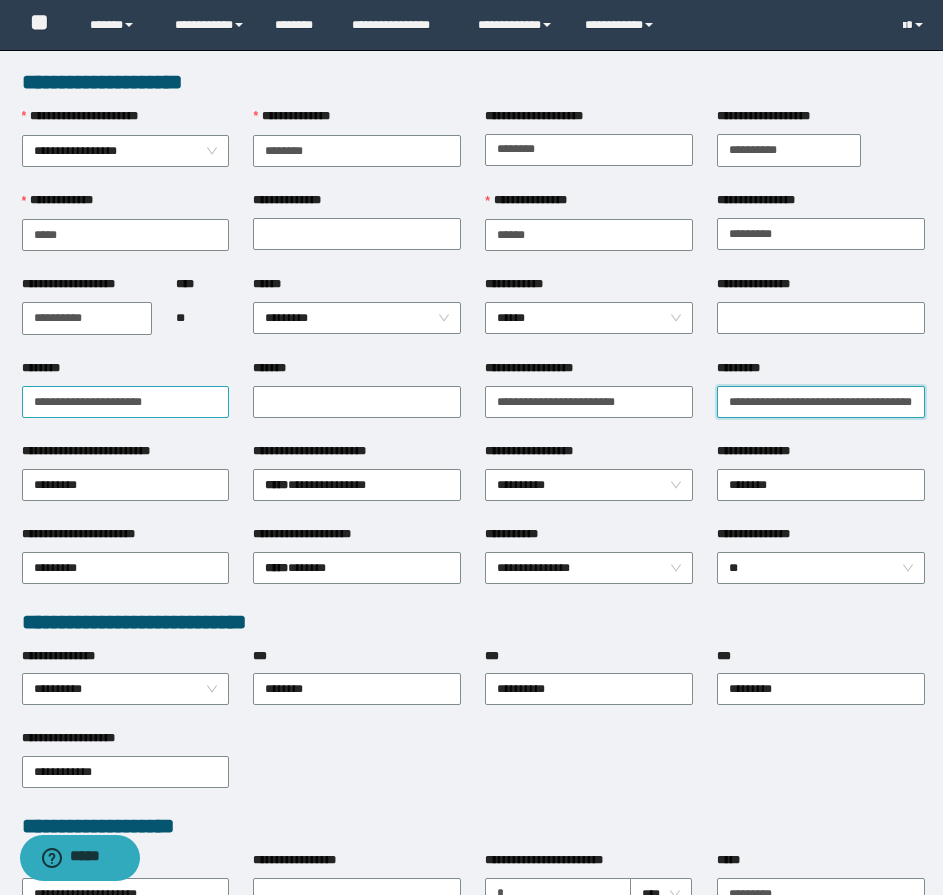 type on "**********" 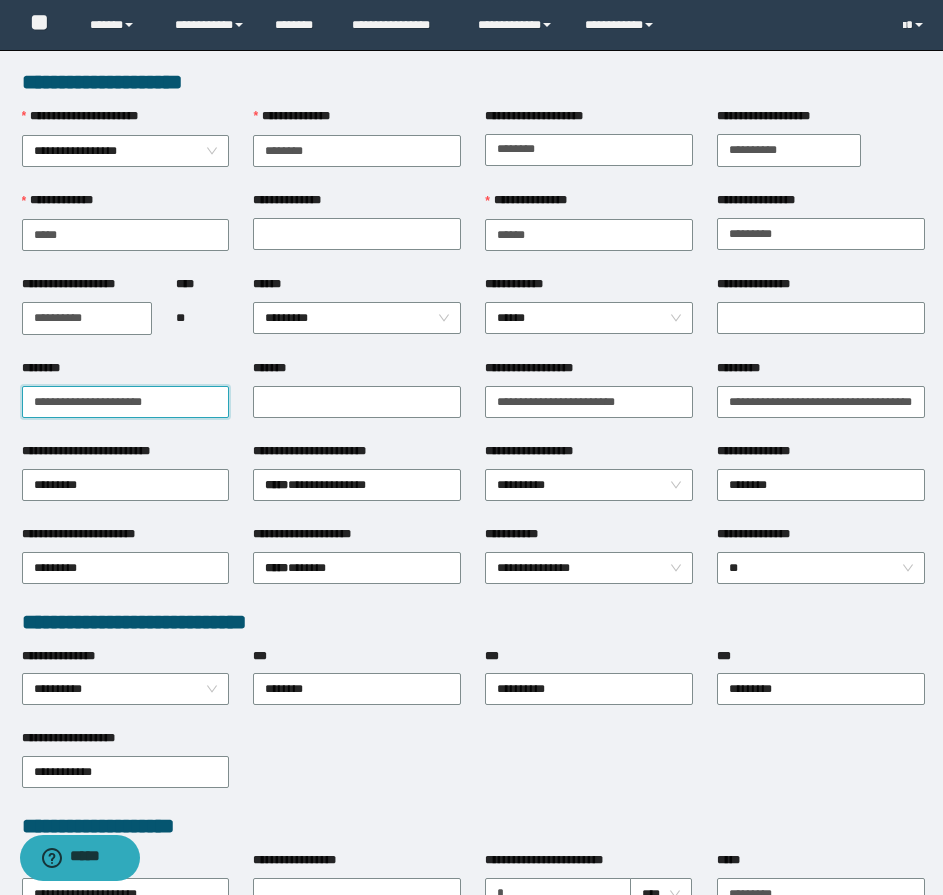 click on "**********" at bounding box center [126, 402] 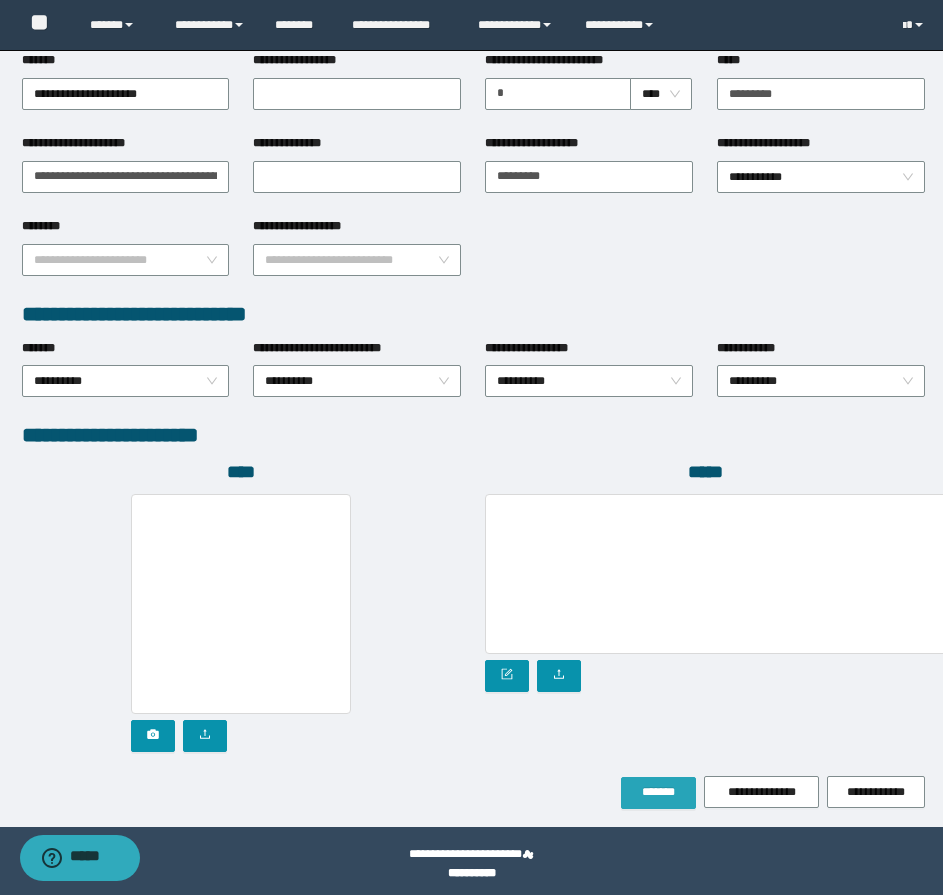 click on "*******" at bounding box center (658, 792) 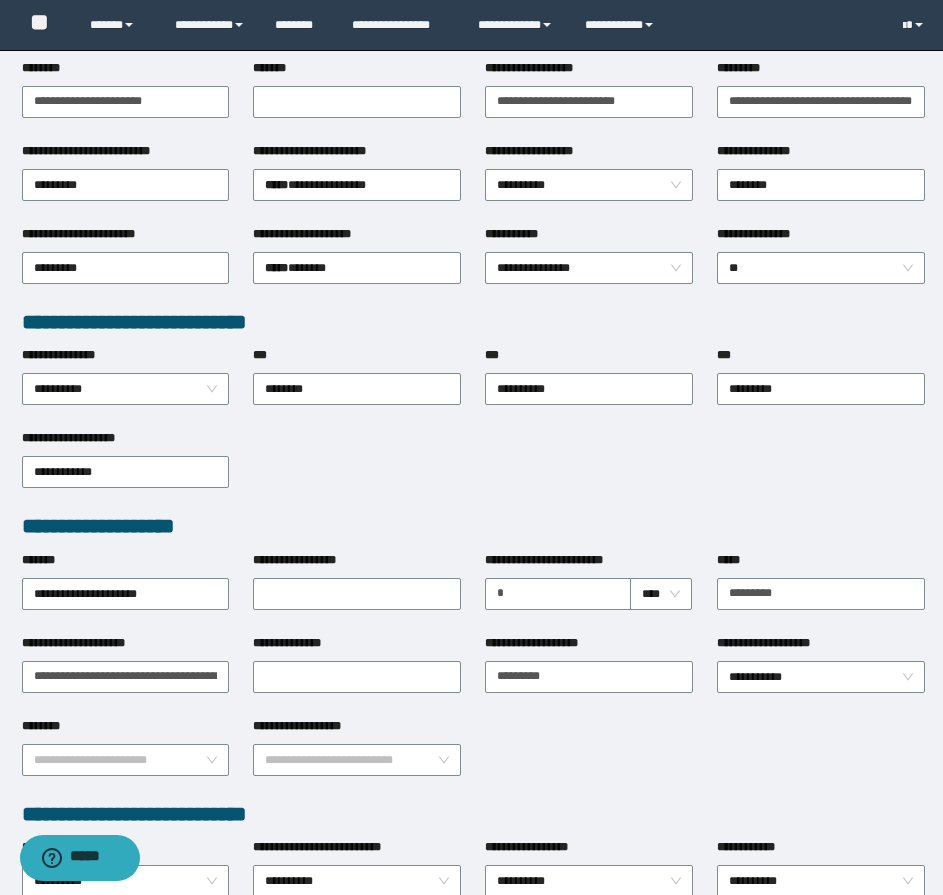 scroll, scrollTop: 0, scrollLeft: 0, axis: both 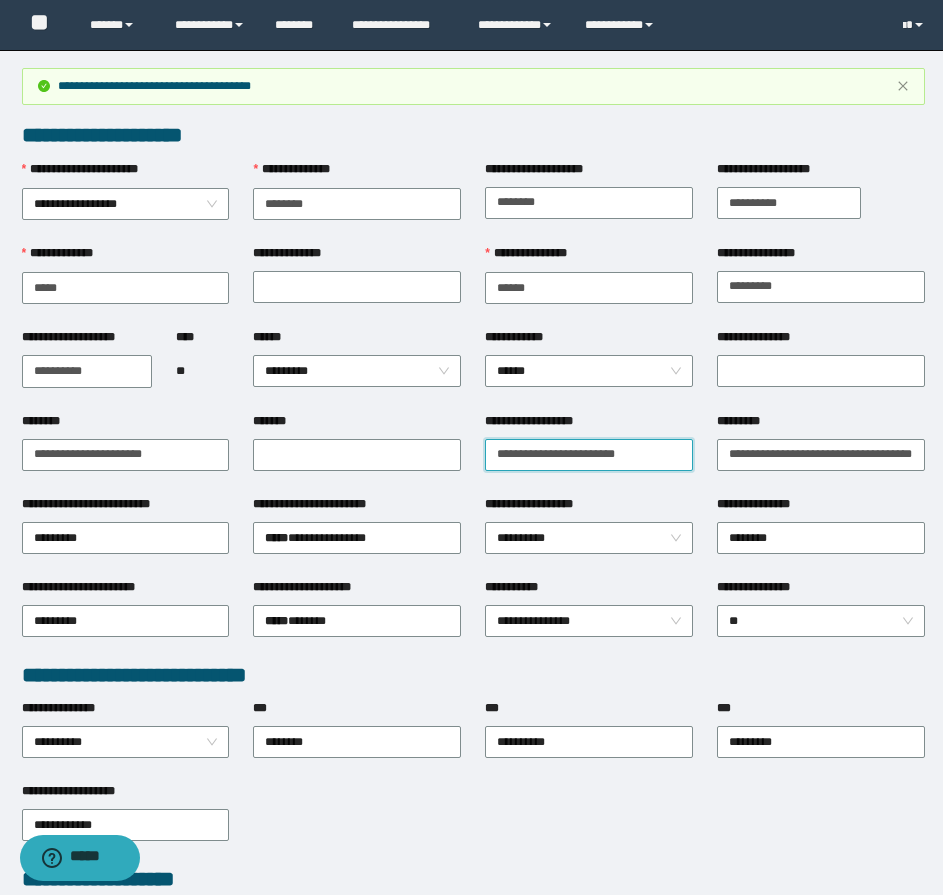 click on "**********" at bounding box center (589, 455) 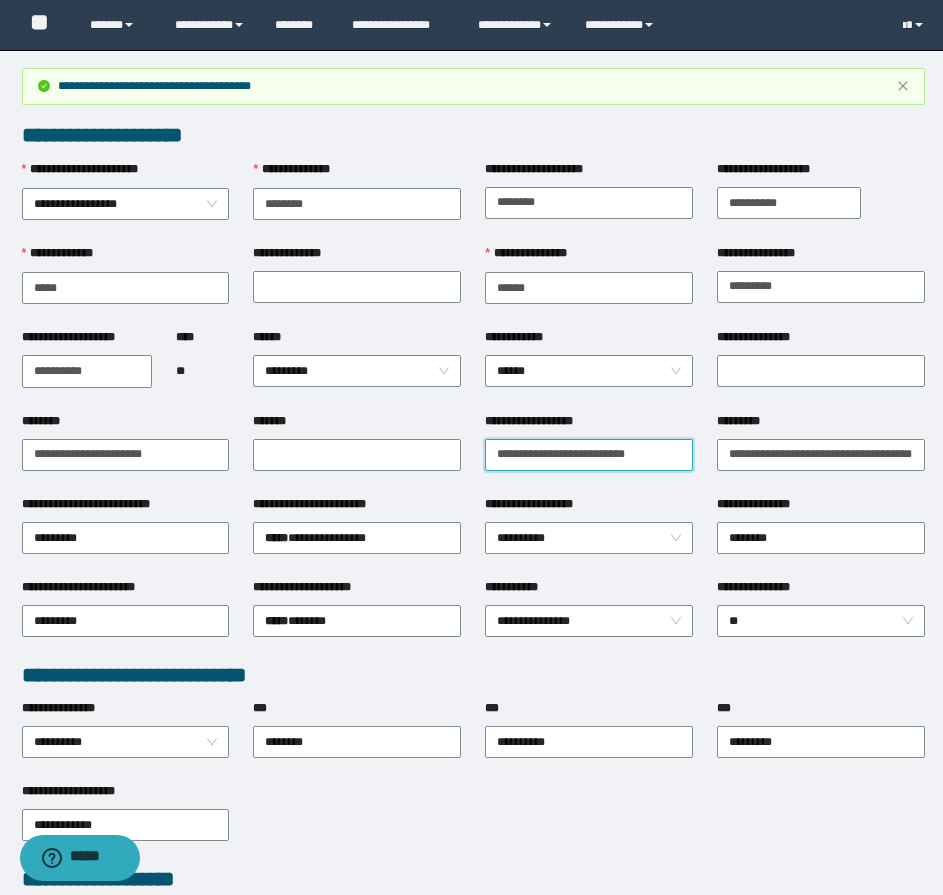 paste on "**********" 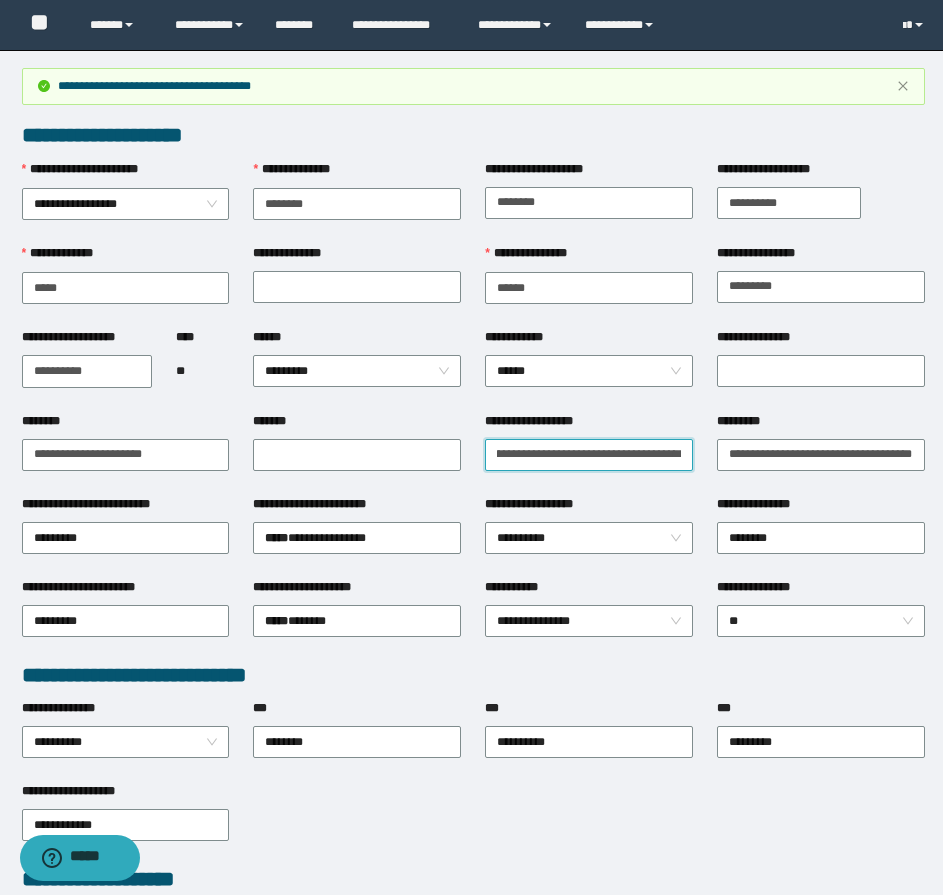 scroll, scrollTop: 0, scrollLeft: 89, axis: horizontal 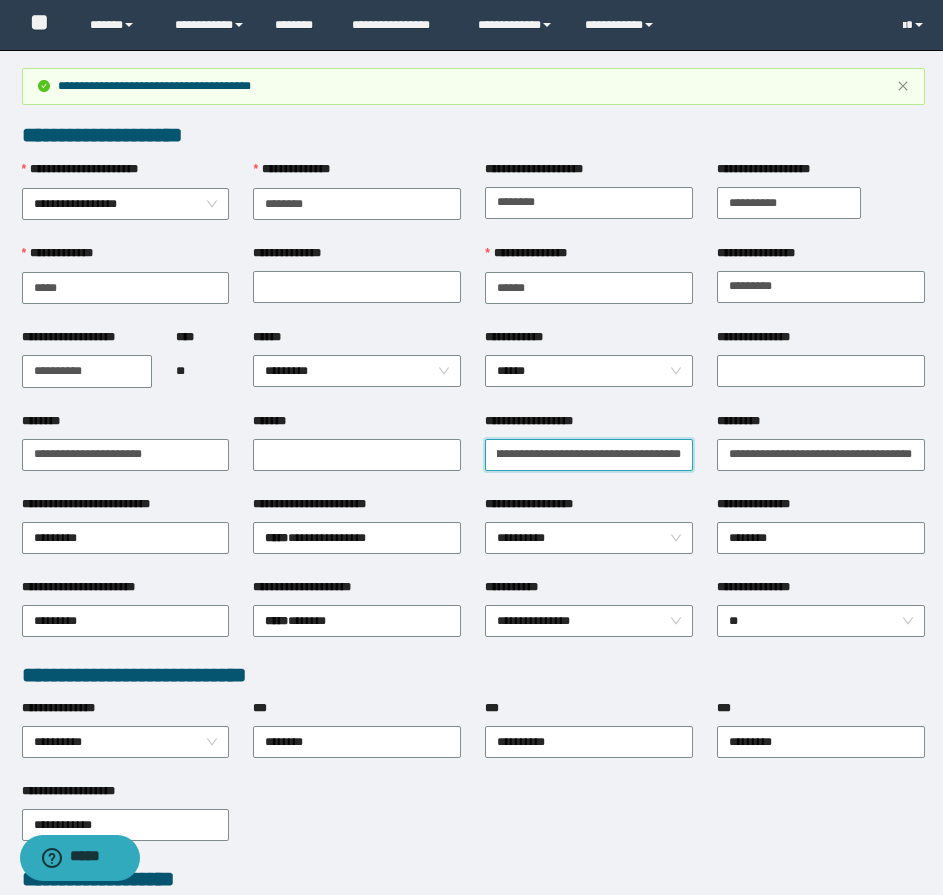 click on "**********" at bounding box center [589, 455] 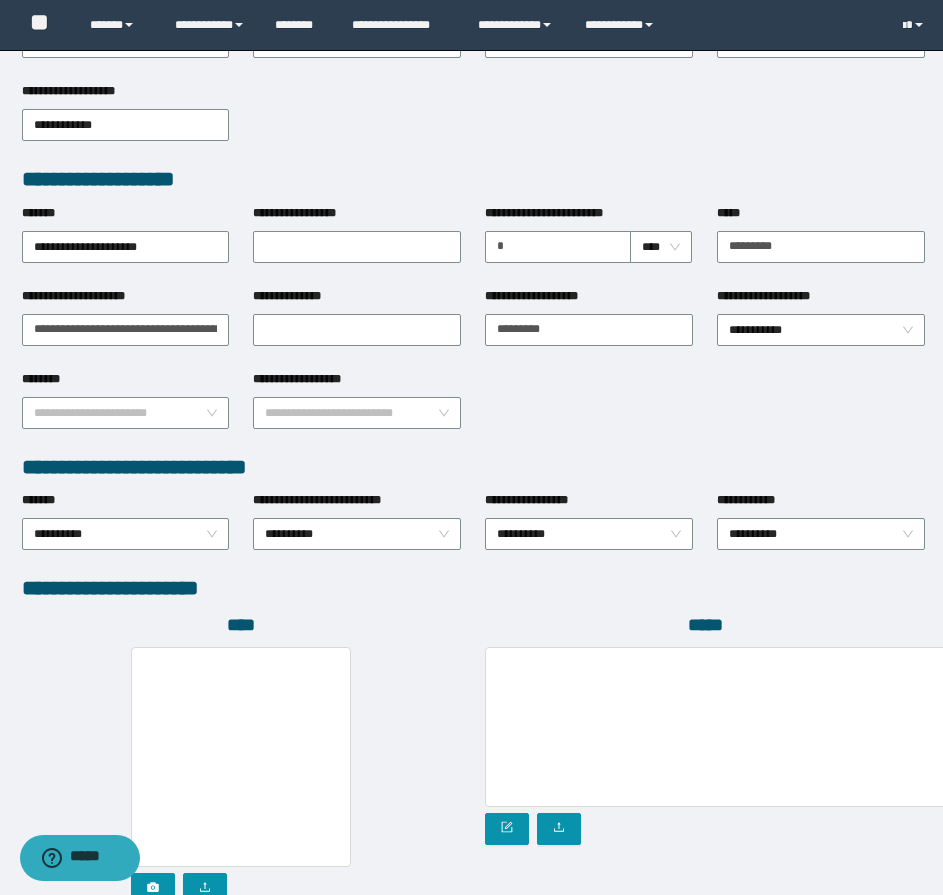 scroll, scrollTop: 914, scrollLeft: 0, axis: vertical 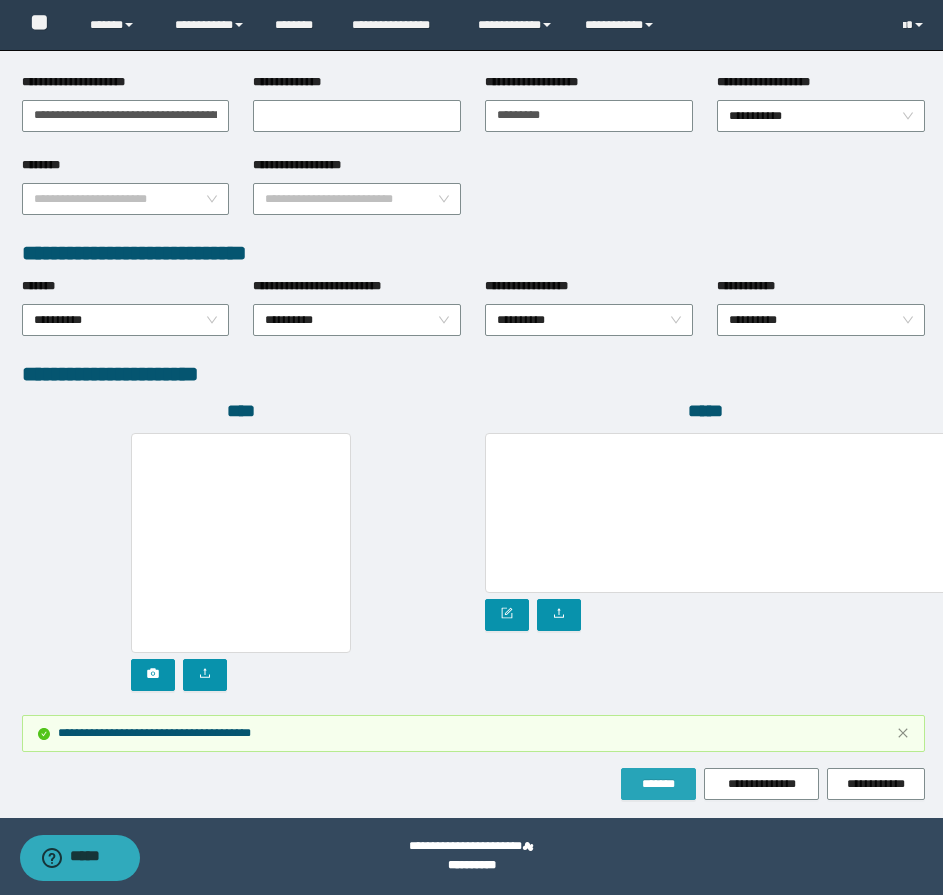 type on "**********" 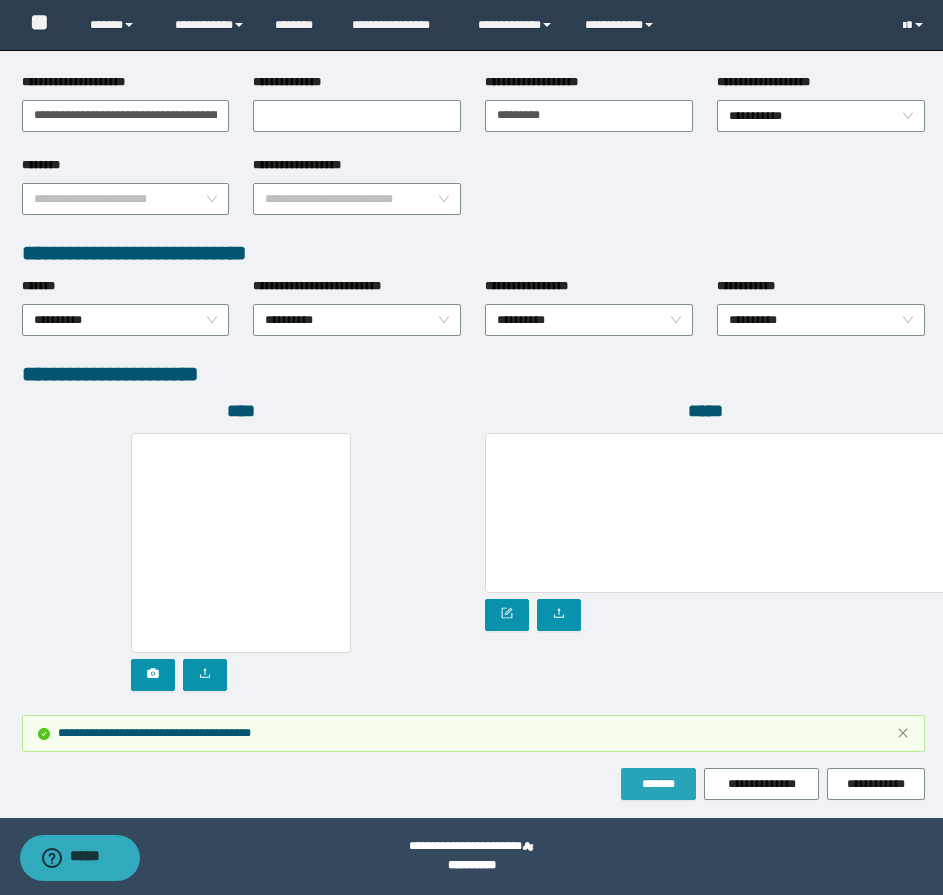 click on "*******" at bounding box center [658, 784] 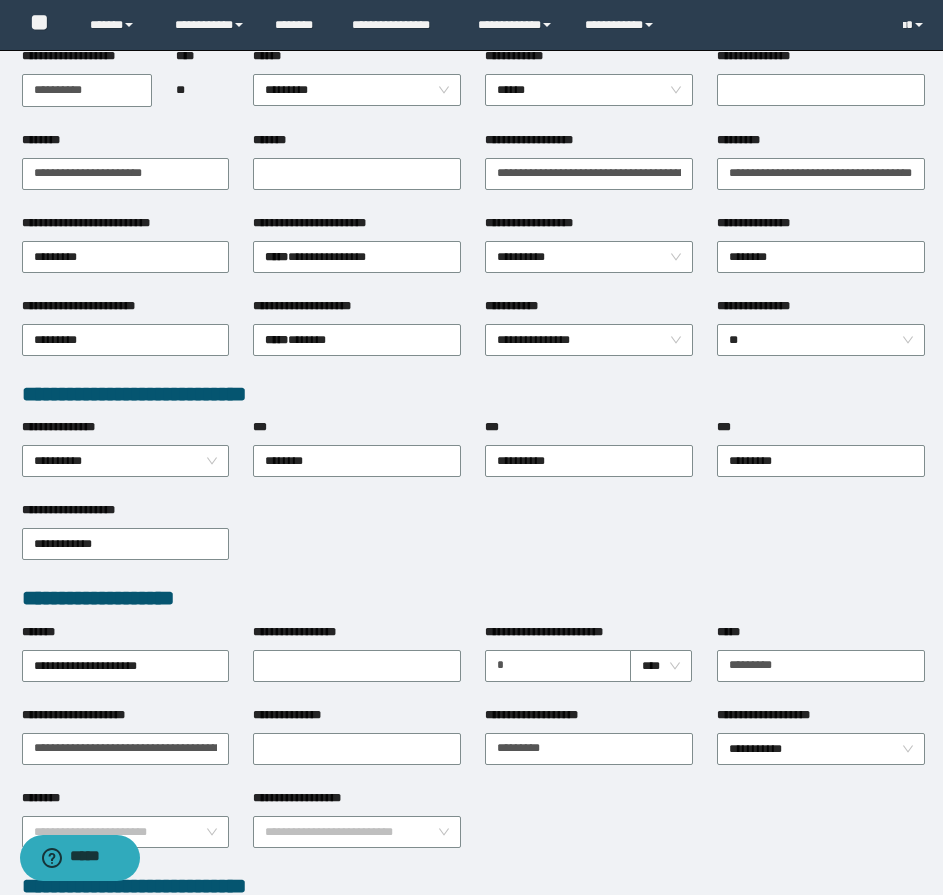 scroll, scrollTop: 114, scrollLeft: 0, axis: vertical 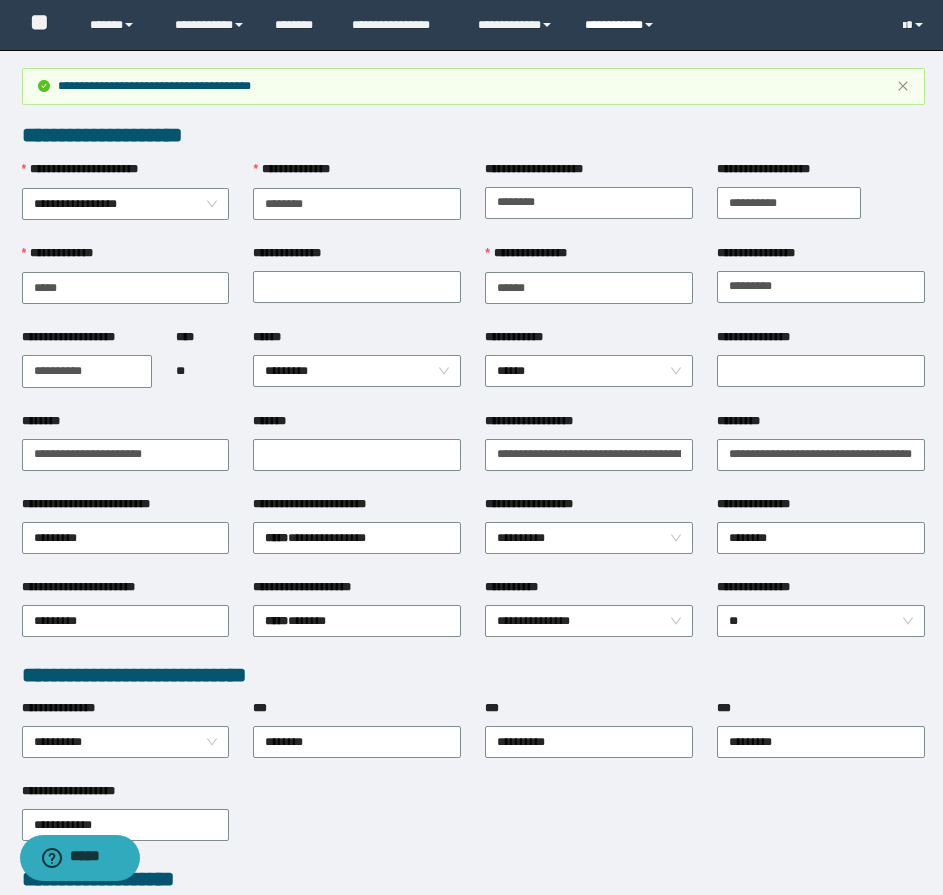 click on "**********" at bounding box center [622, 25] 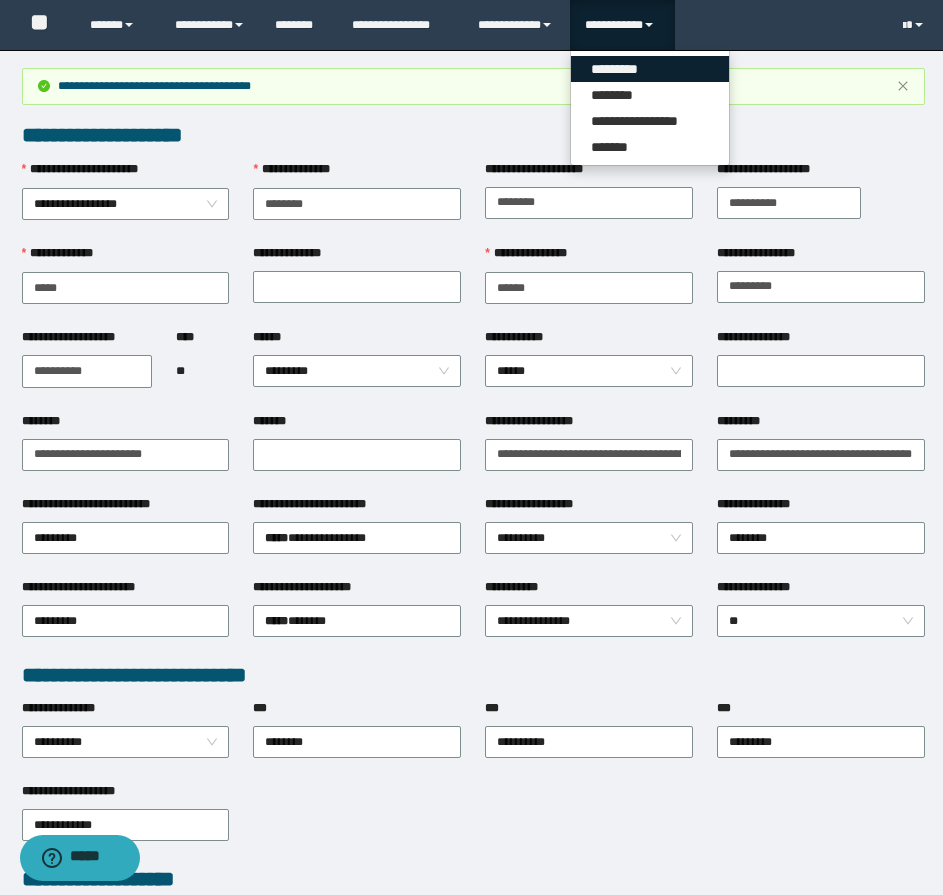 click on "*********" at bounding box center (650, 69) 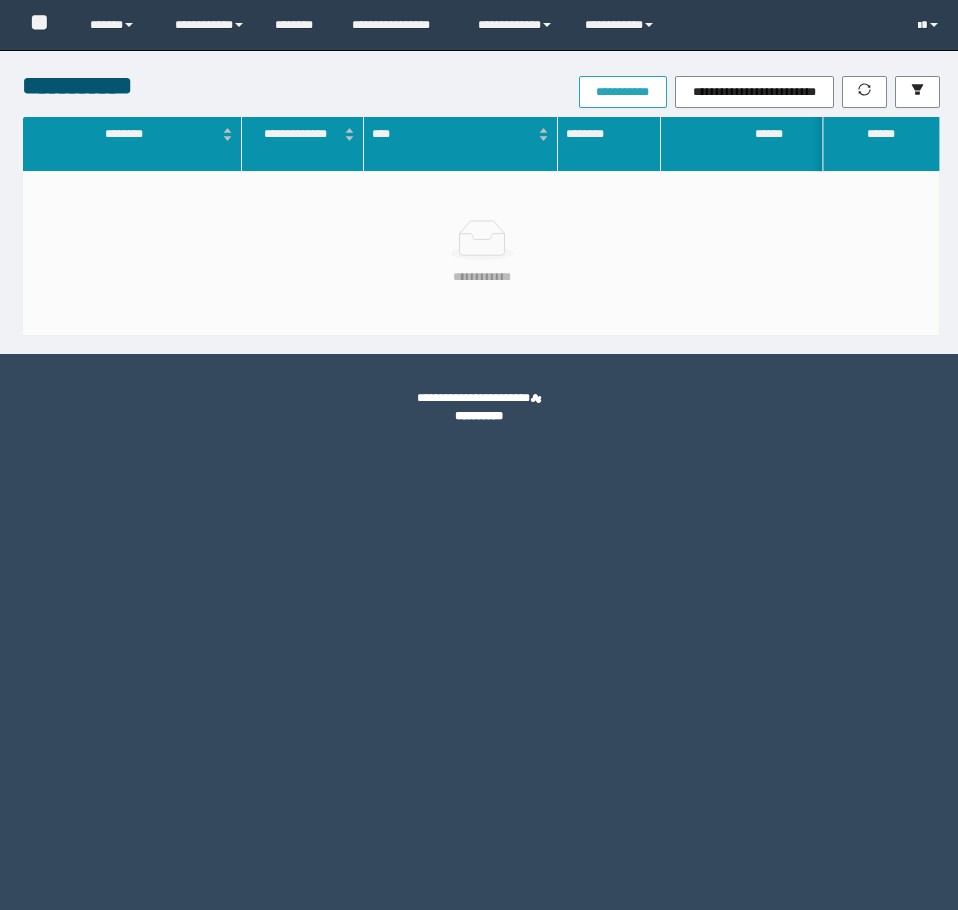 scroll, scrollTop: 0, scrollLeft: 0, axis: both 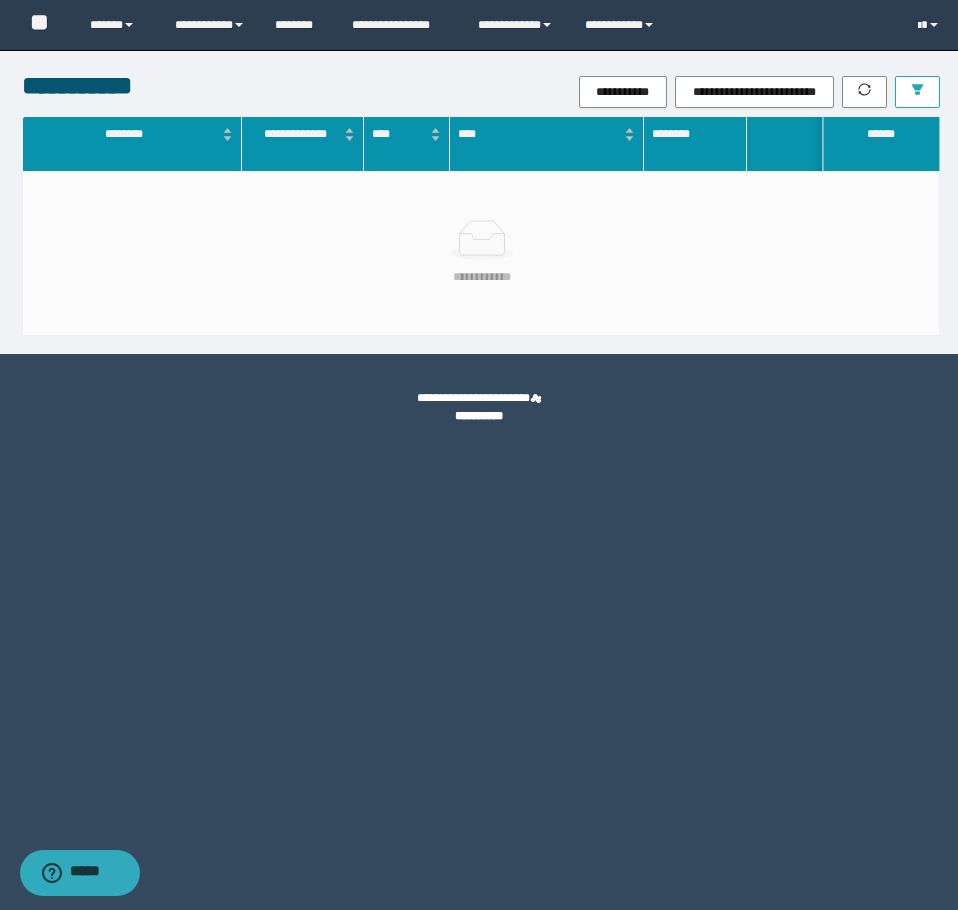 click 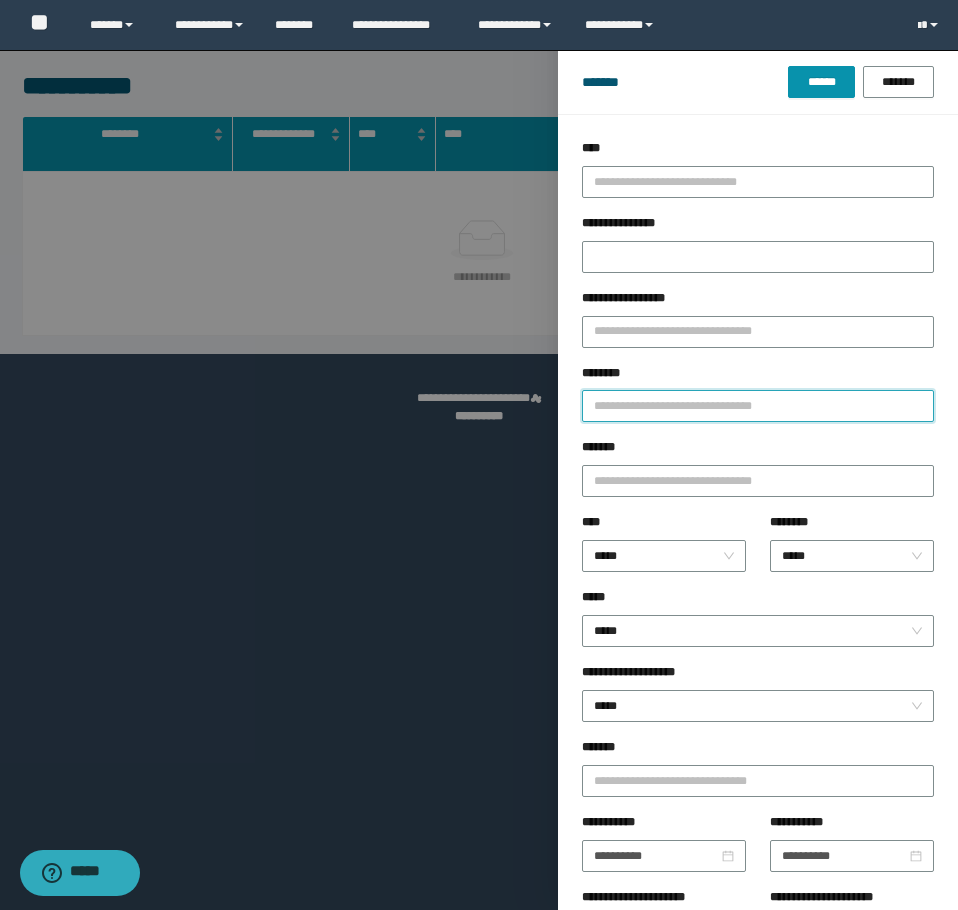 click on "********" at bounding box center (758, 406) 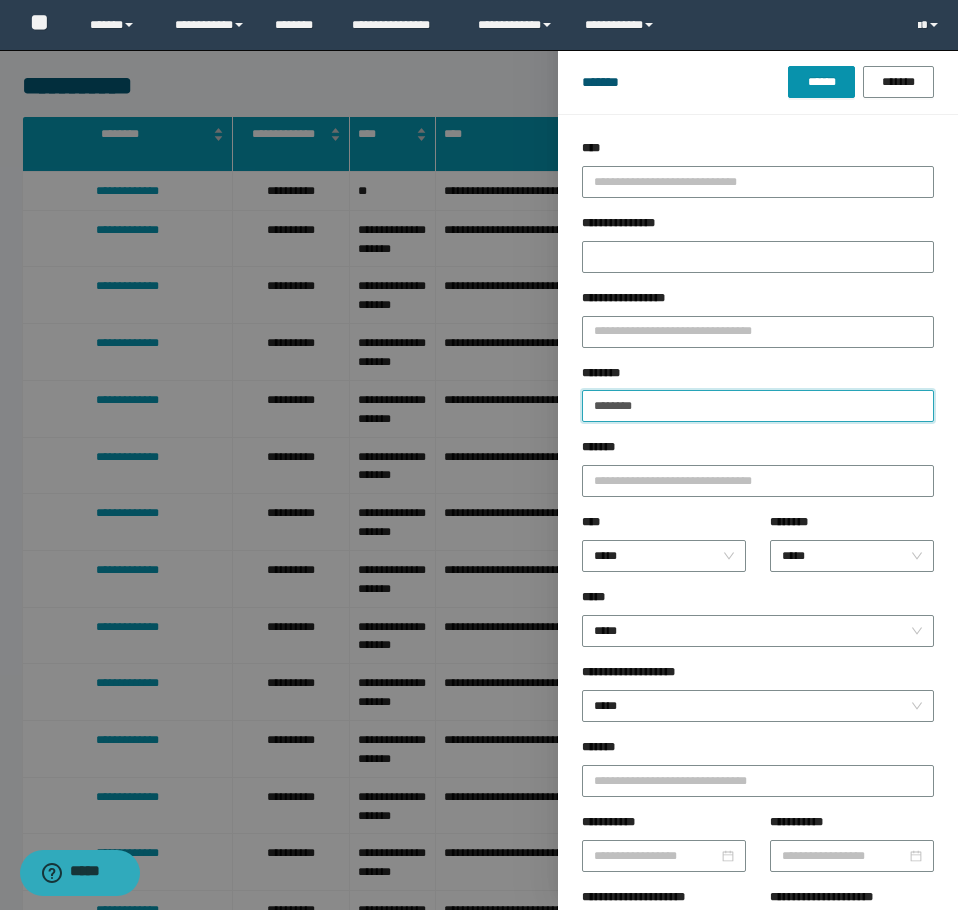 type on "********" 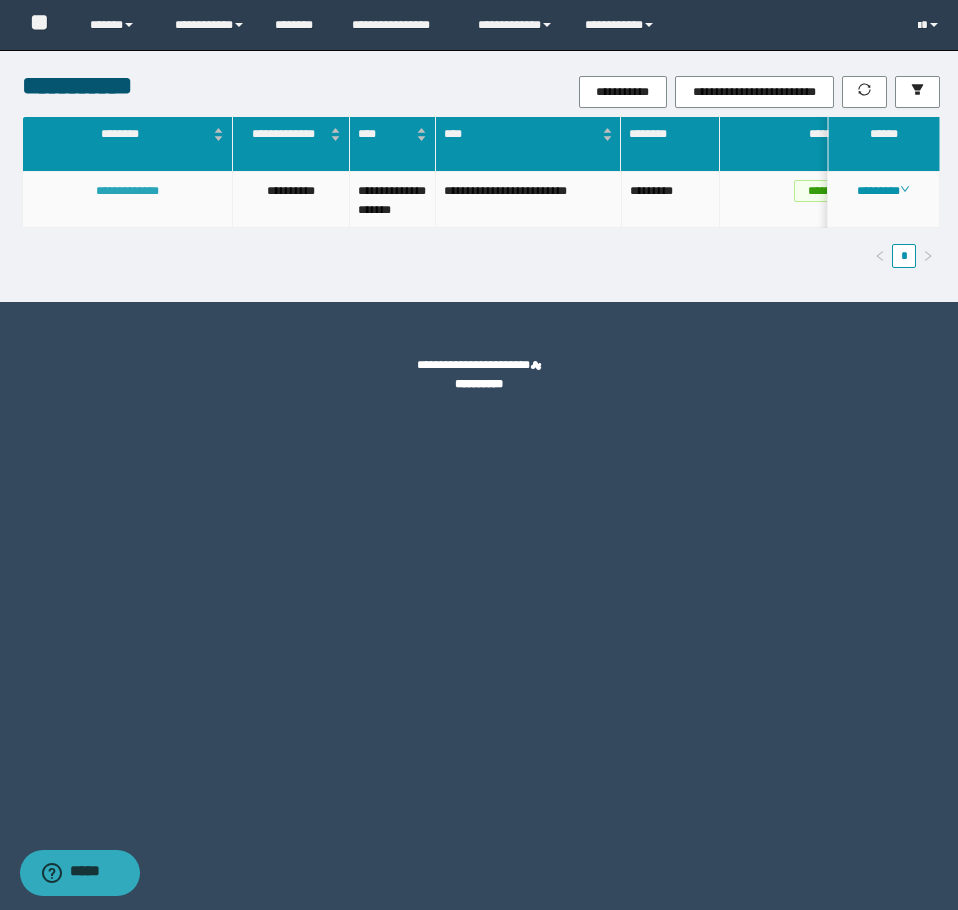 click on "**********" at bounding box center [127, 191] 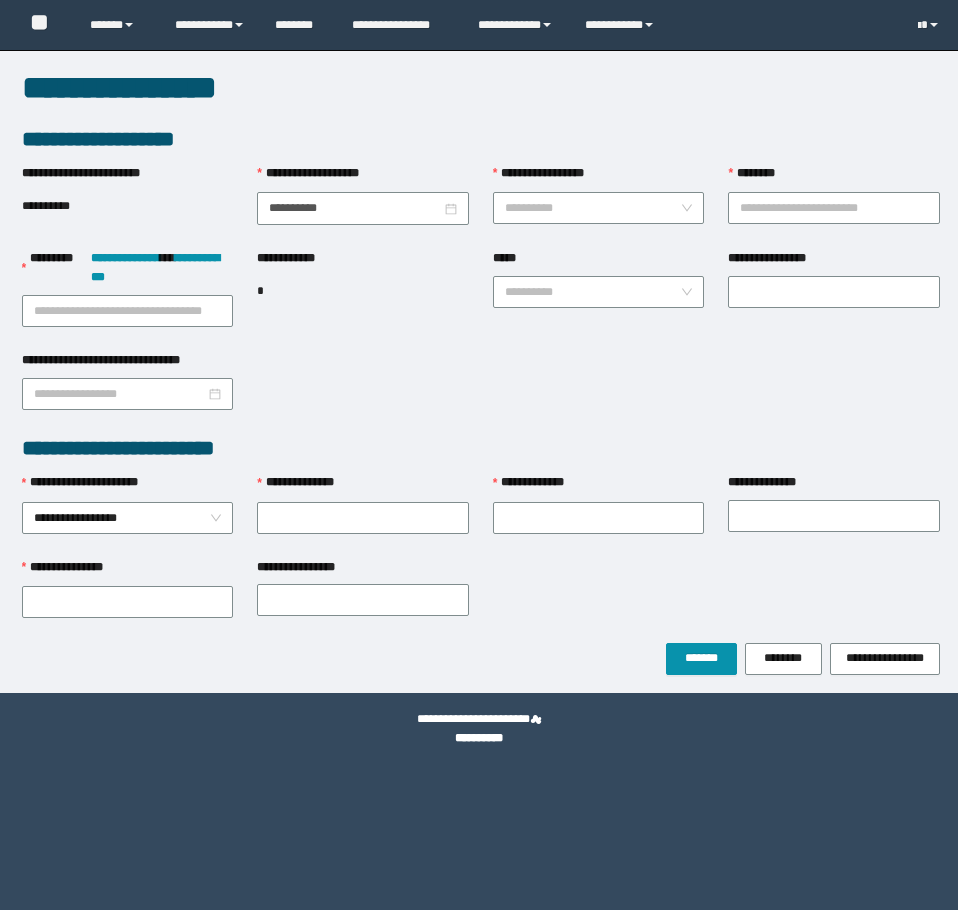 scroll, scrollTop: 0, scrollLeft: 0, axis: both 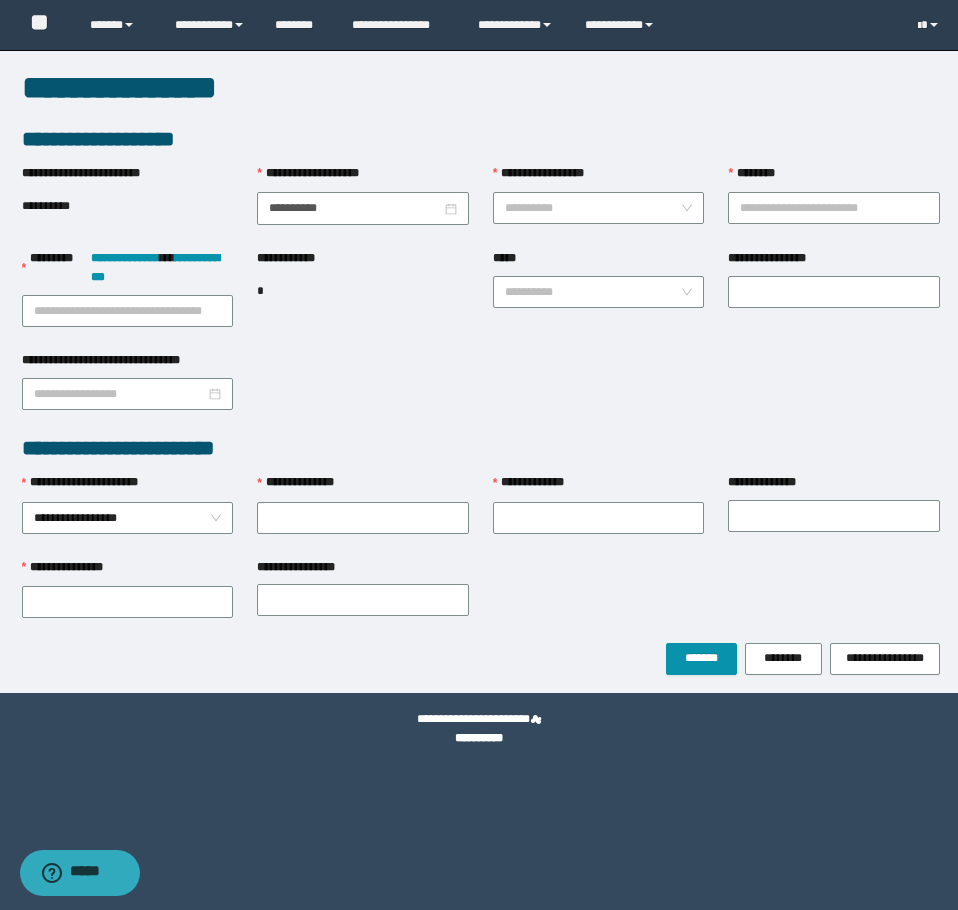 click on "**********" at bounding box center (481, 88) 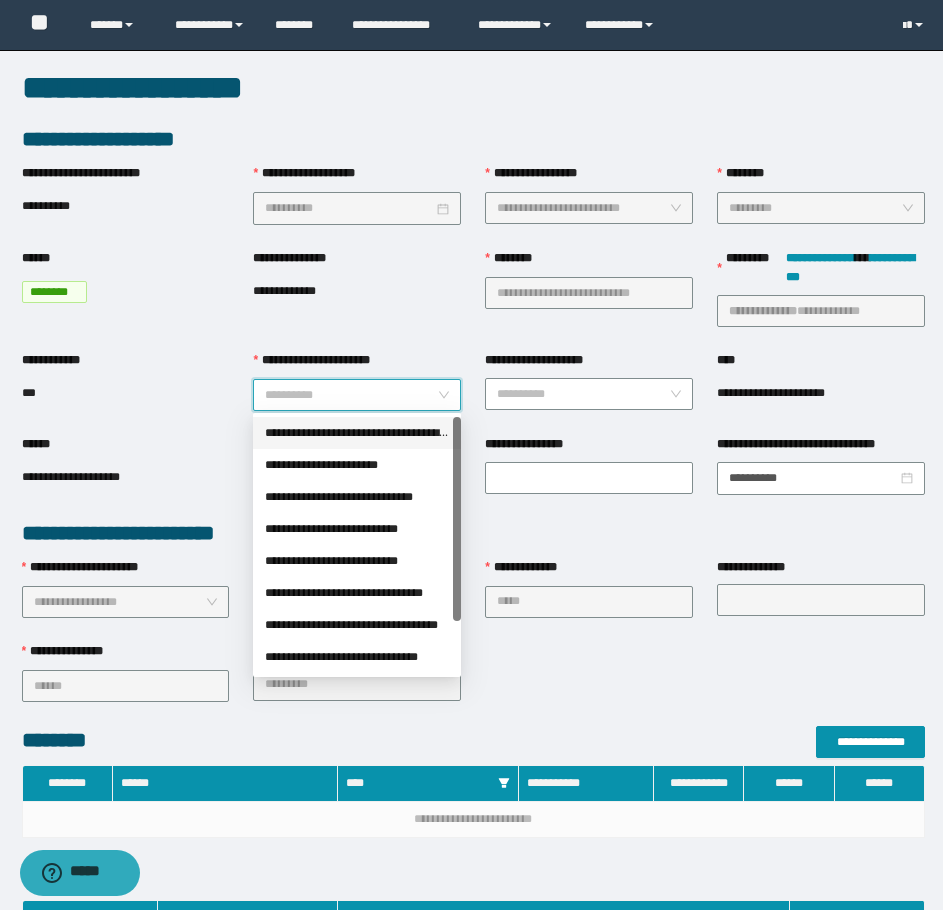 click on "**********" at bounding box center (351, 395) 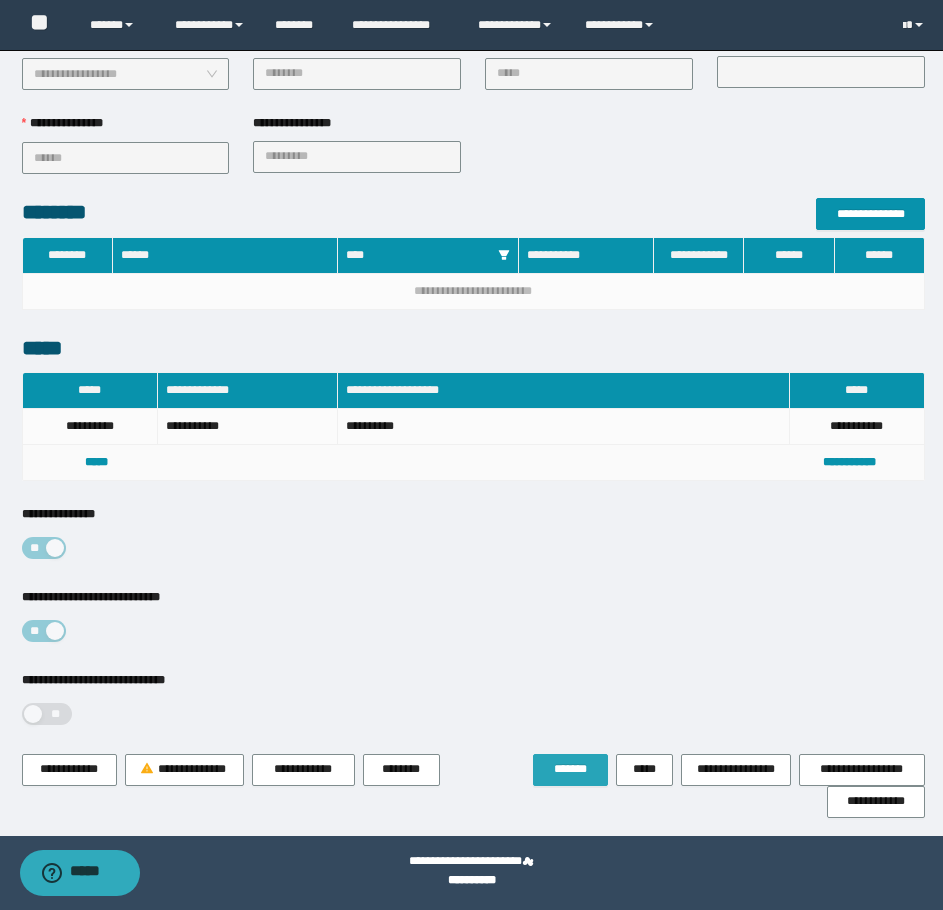 click on "*******" at bounding box center (570, 770) 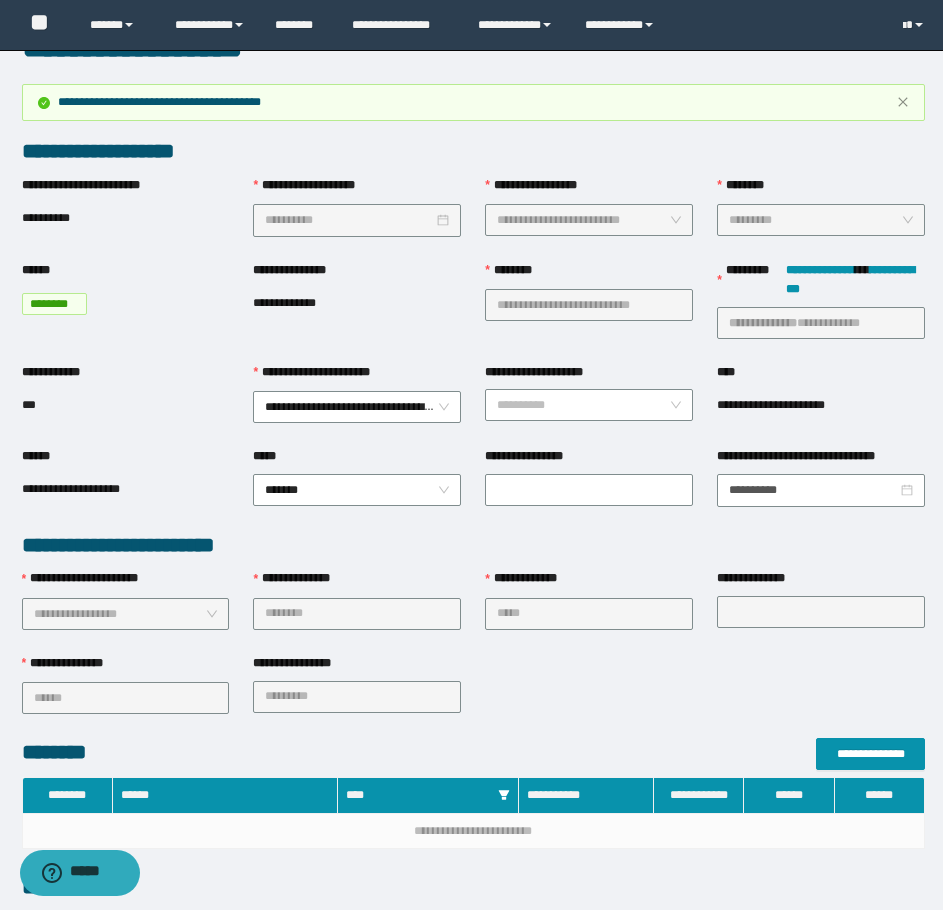 scroll, scrollTop: 0, scrollLeft: 0, axis: both 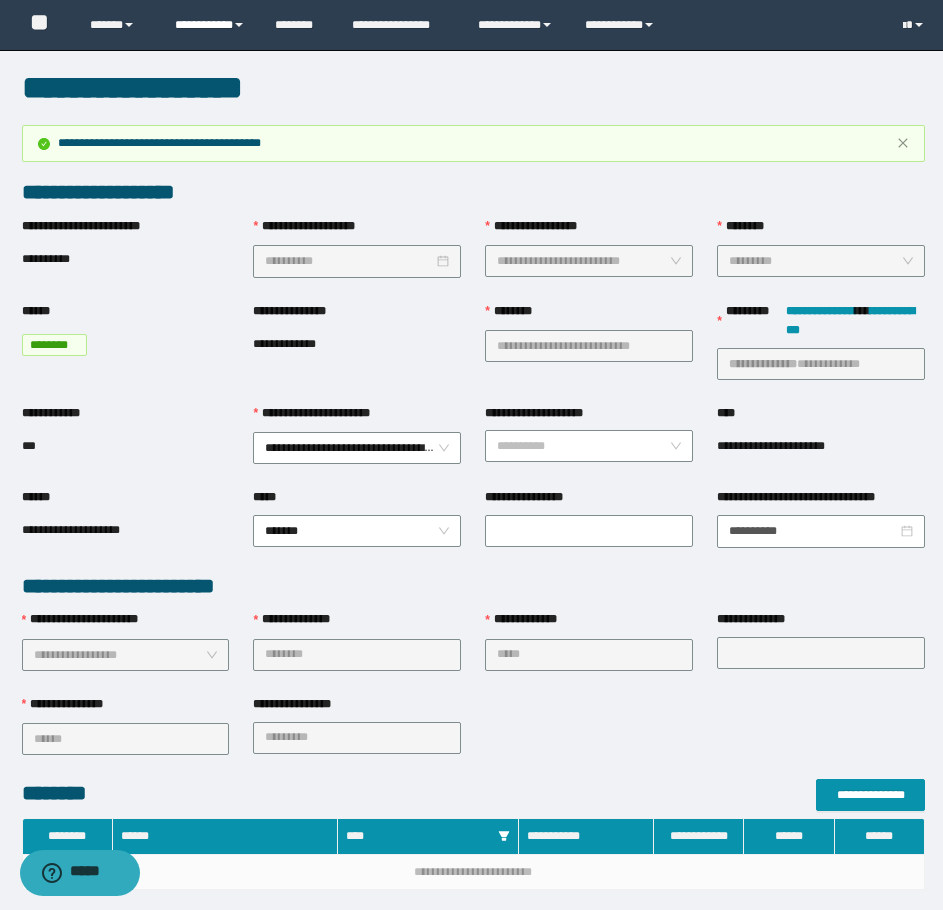 click on "**********" at bounding box center [210, 25] 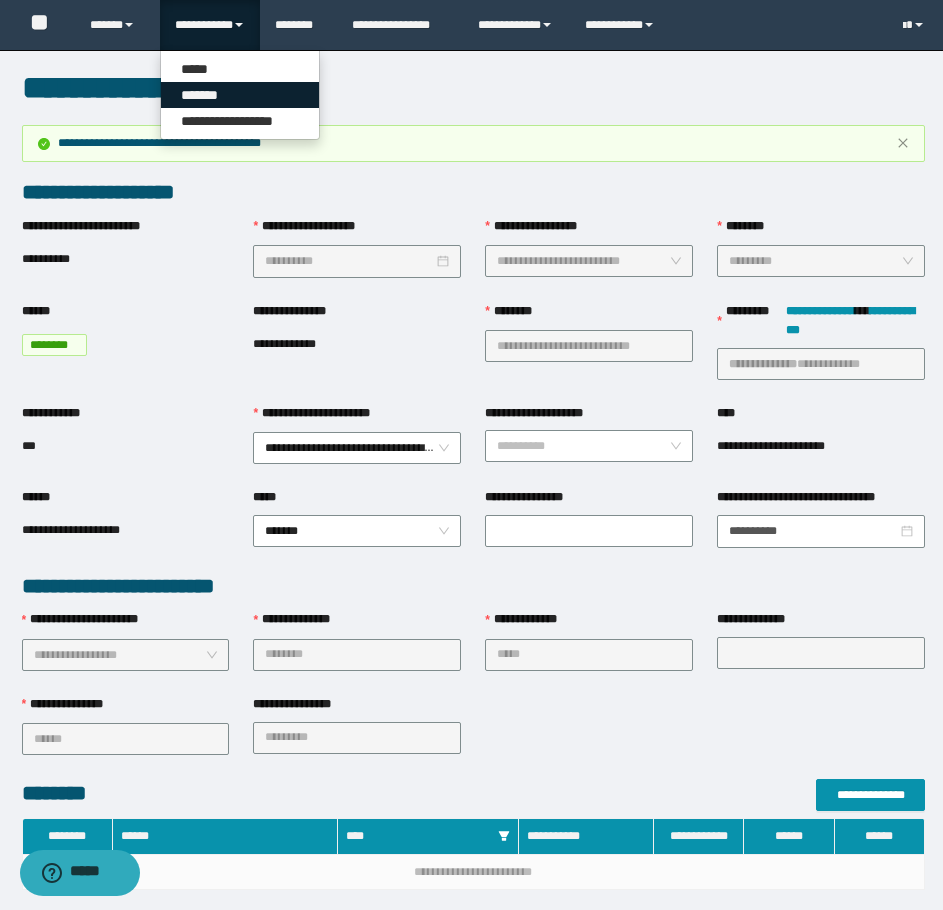 click on "*******" at bounding box center [240, 95] 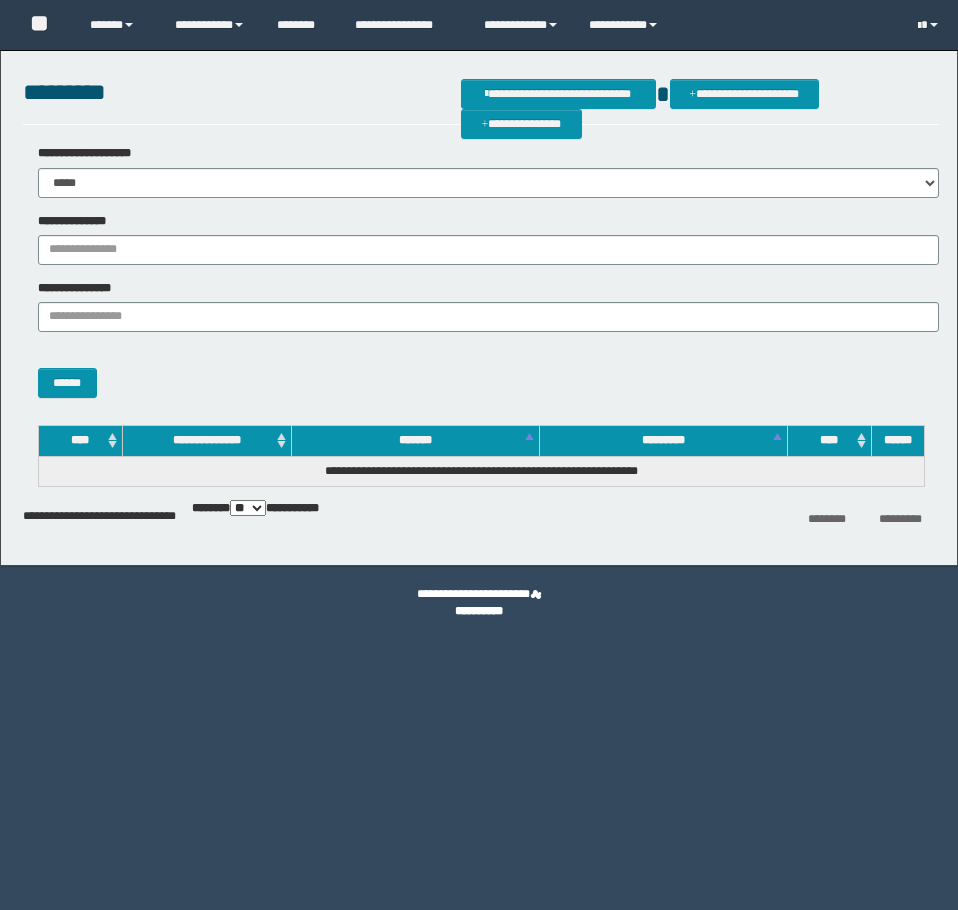 scroll, scrollTop: 0, scrollLeft: 0, axis: both 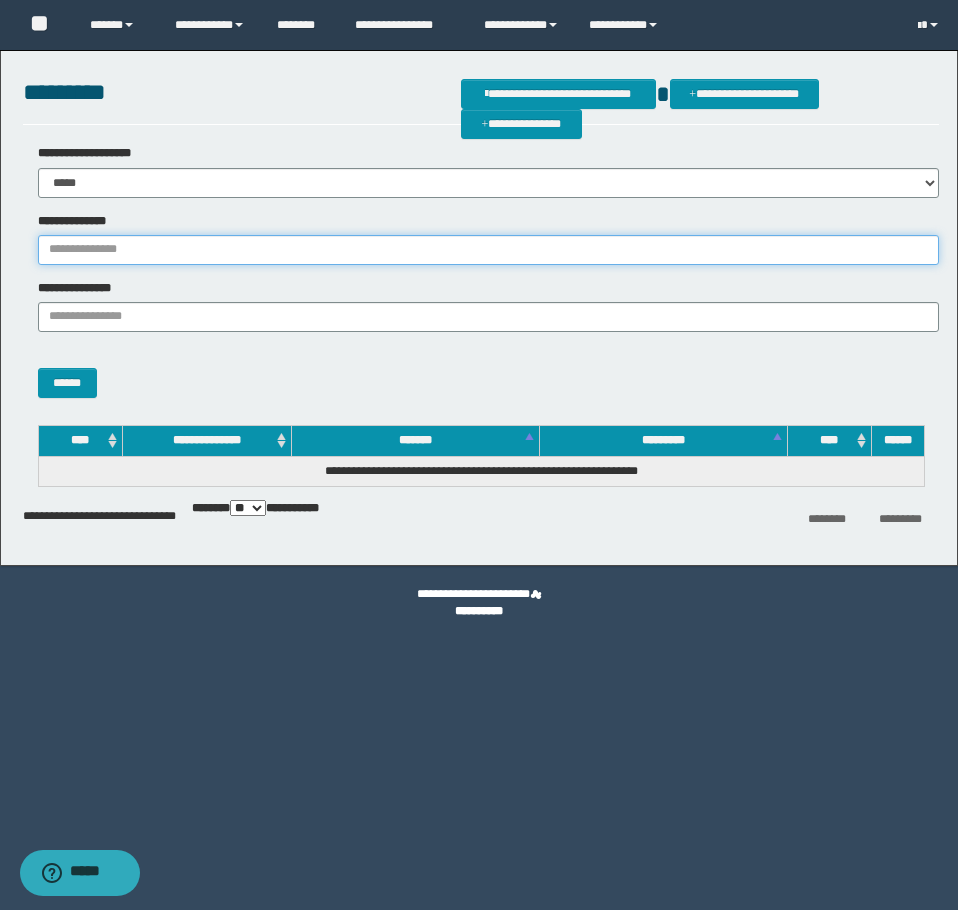 click on "**********" at bounding box center (488, 250) 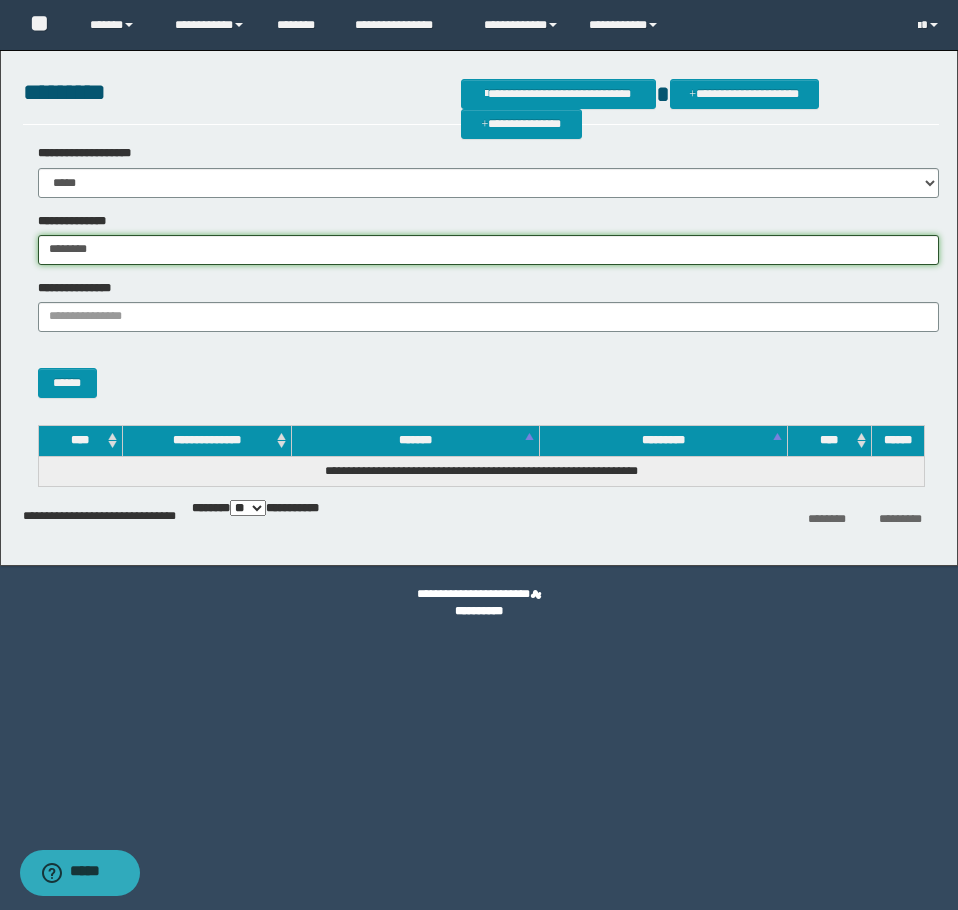 type on "********" 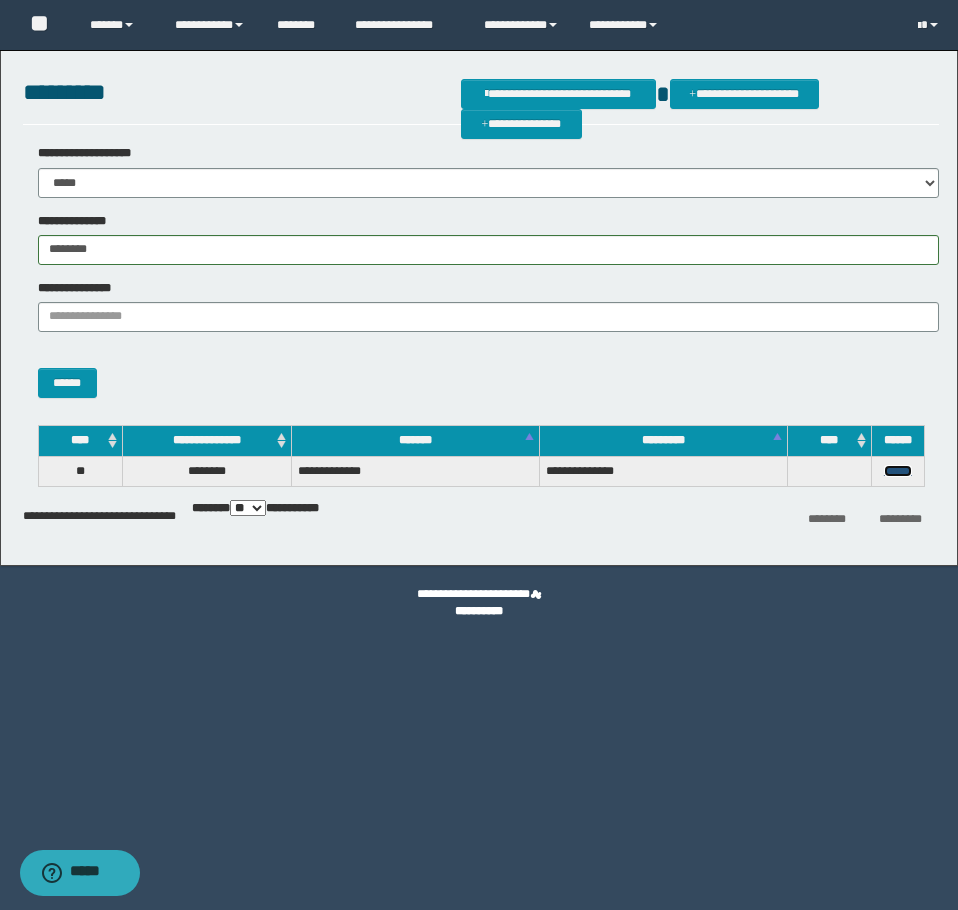 click on "******" at bounding box center (898, 471) 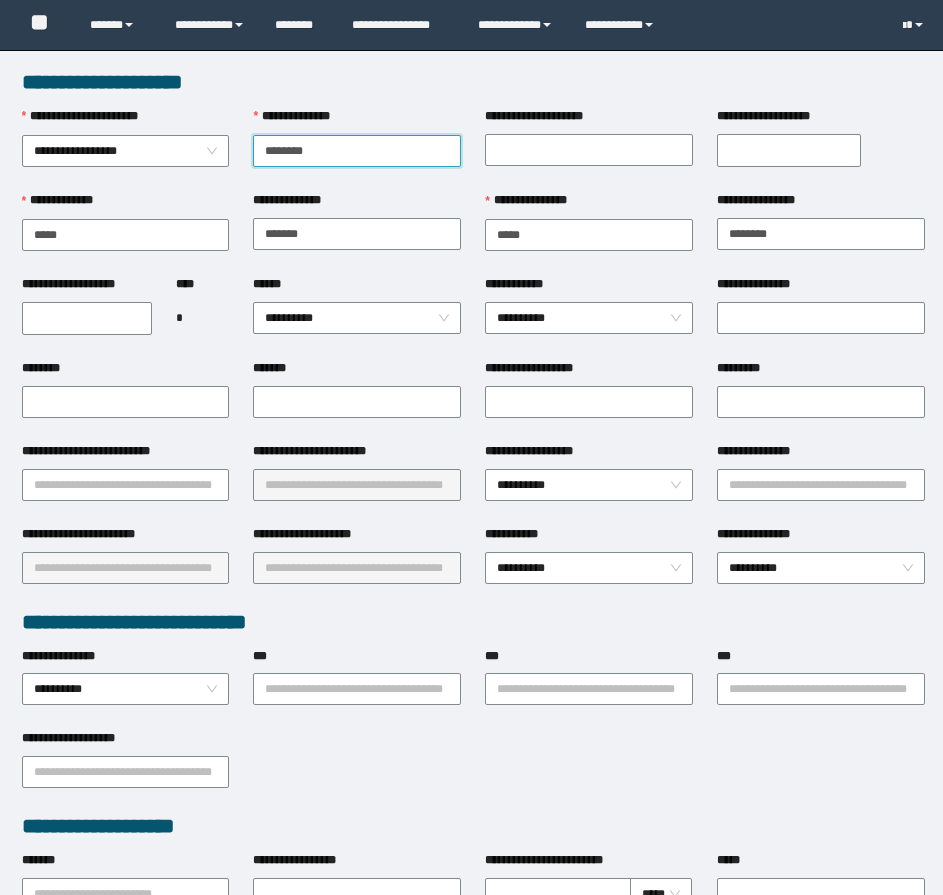 scroll, scrollTop: 0, scrollLeft: 0, axis: both 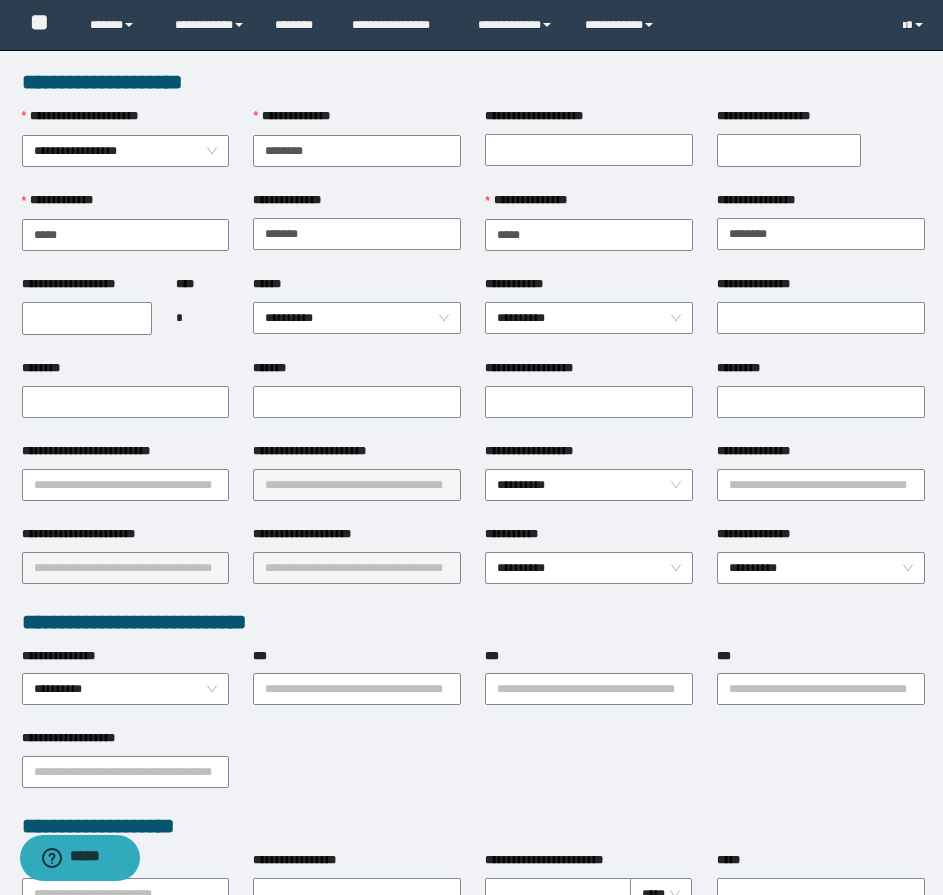 click on "**********" at bounding box center [87, 318] 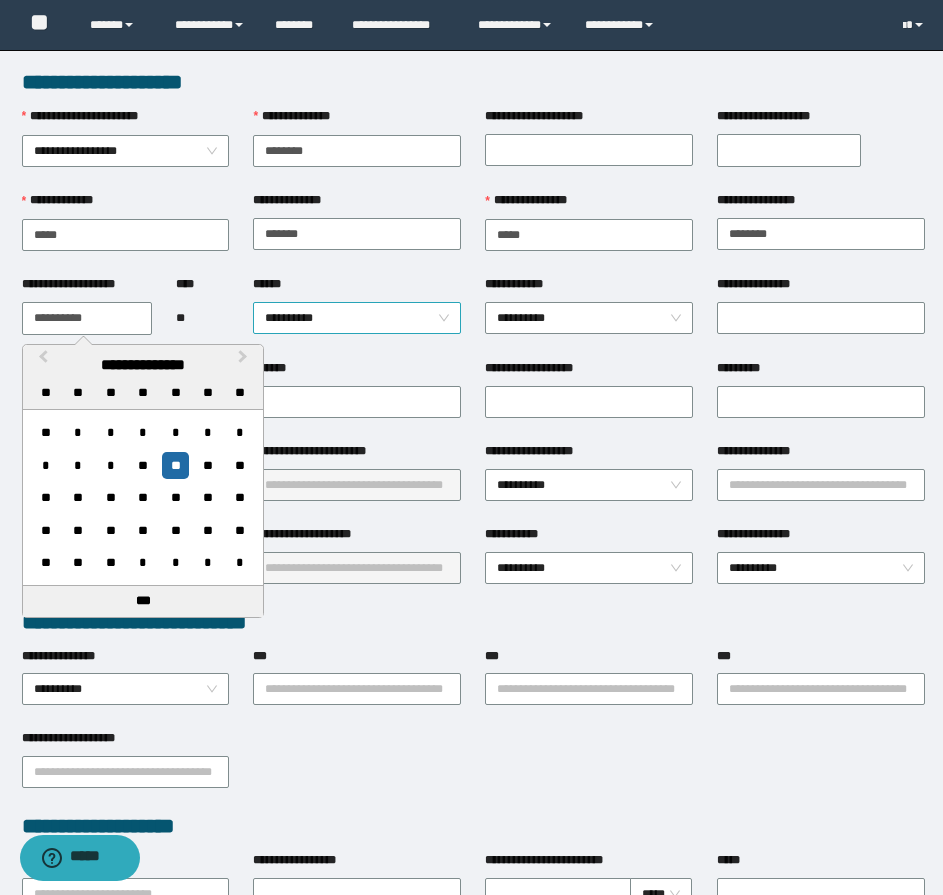 type on "**********" 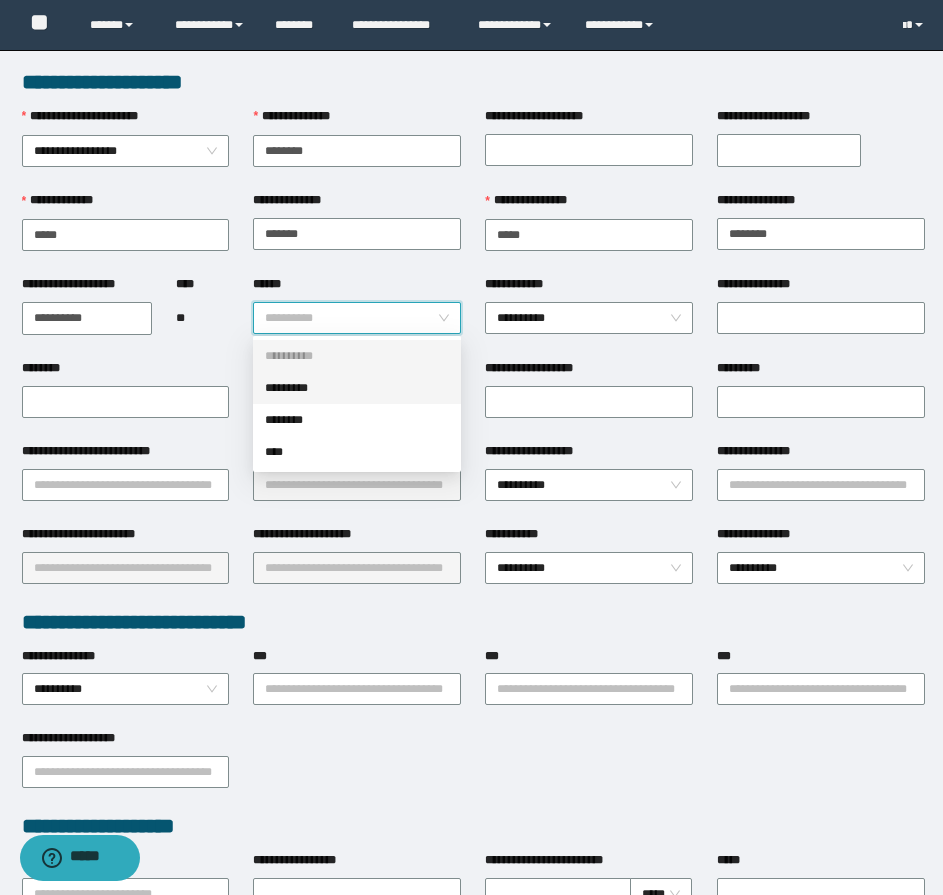 click on "*********" at bounding box center (357, 388) 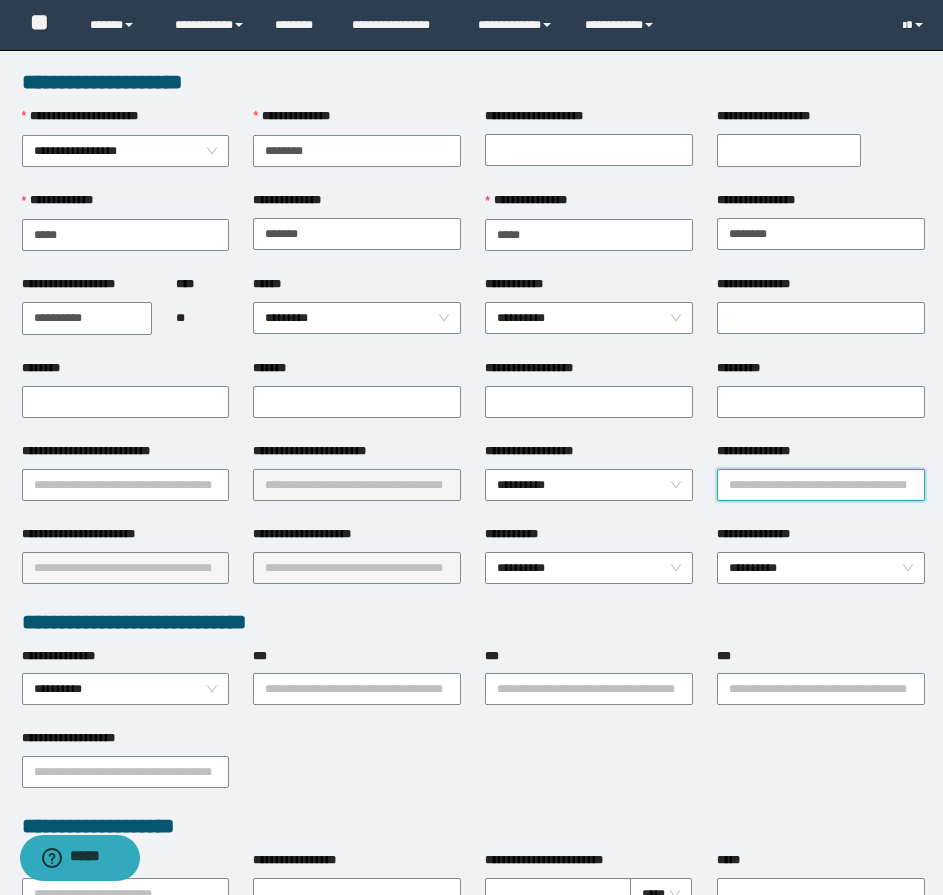 drag, startPoint x: 809, startPoint y: 472, endPoint x: 778, endPoint y: 481, distance: 32.280025 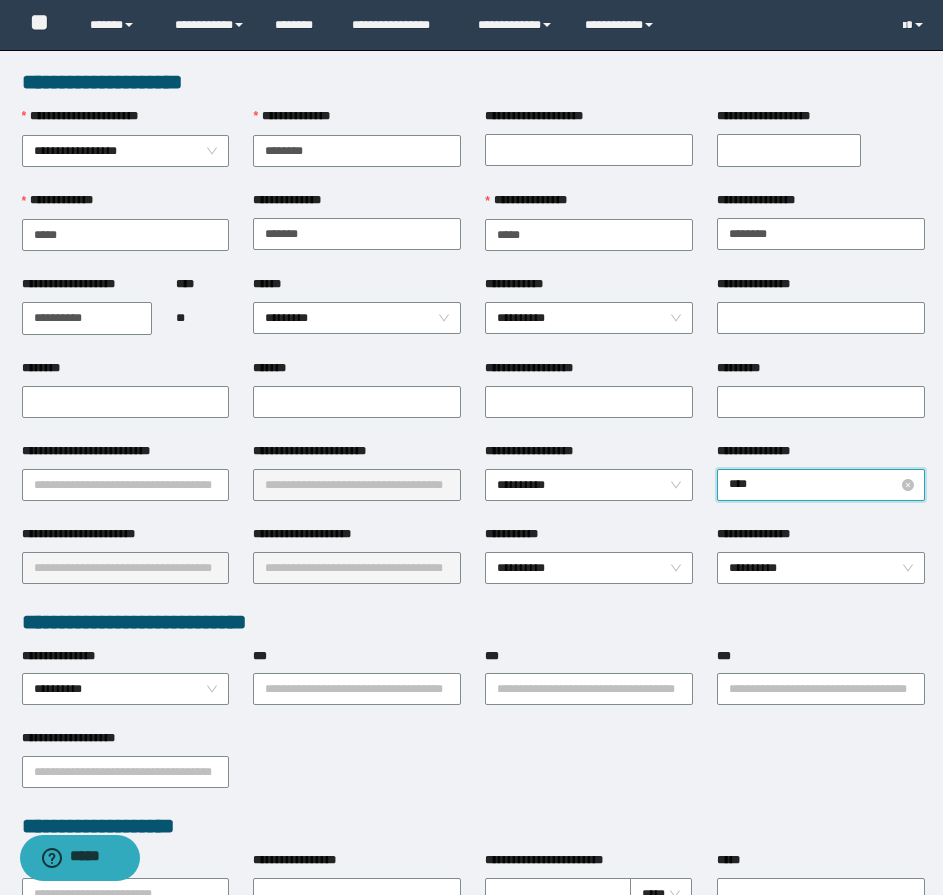 type on "*****" 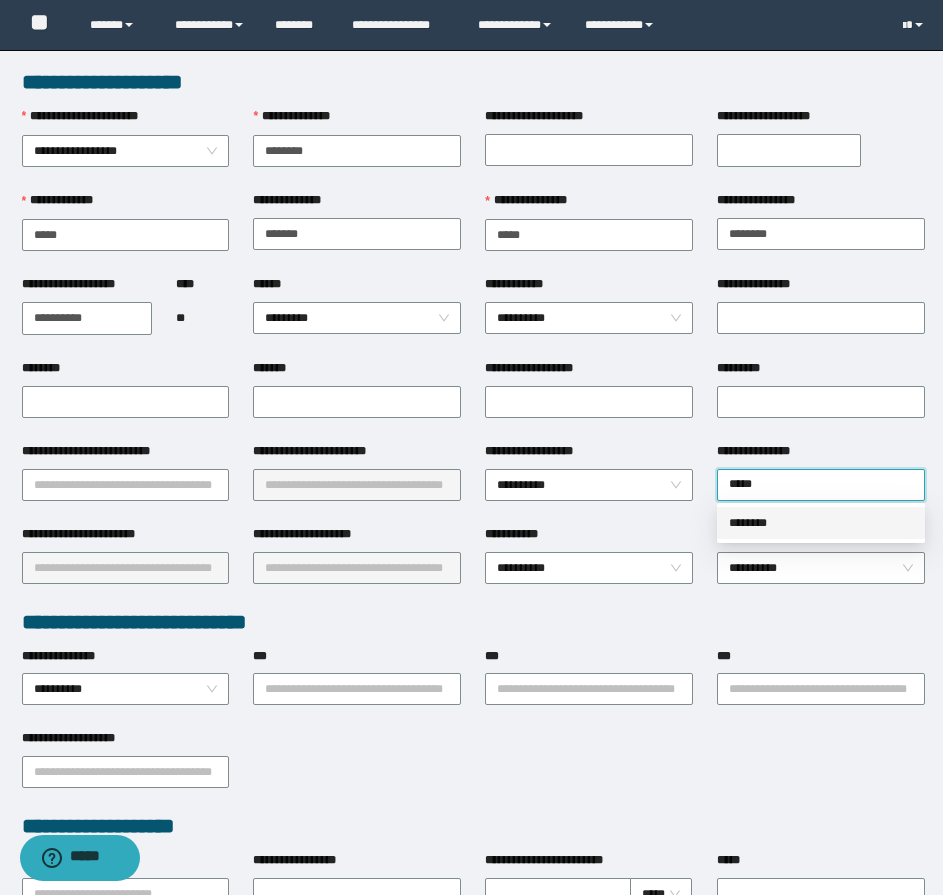 click on "********" at bounding box center [821, 523] 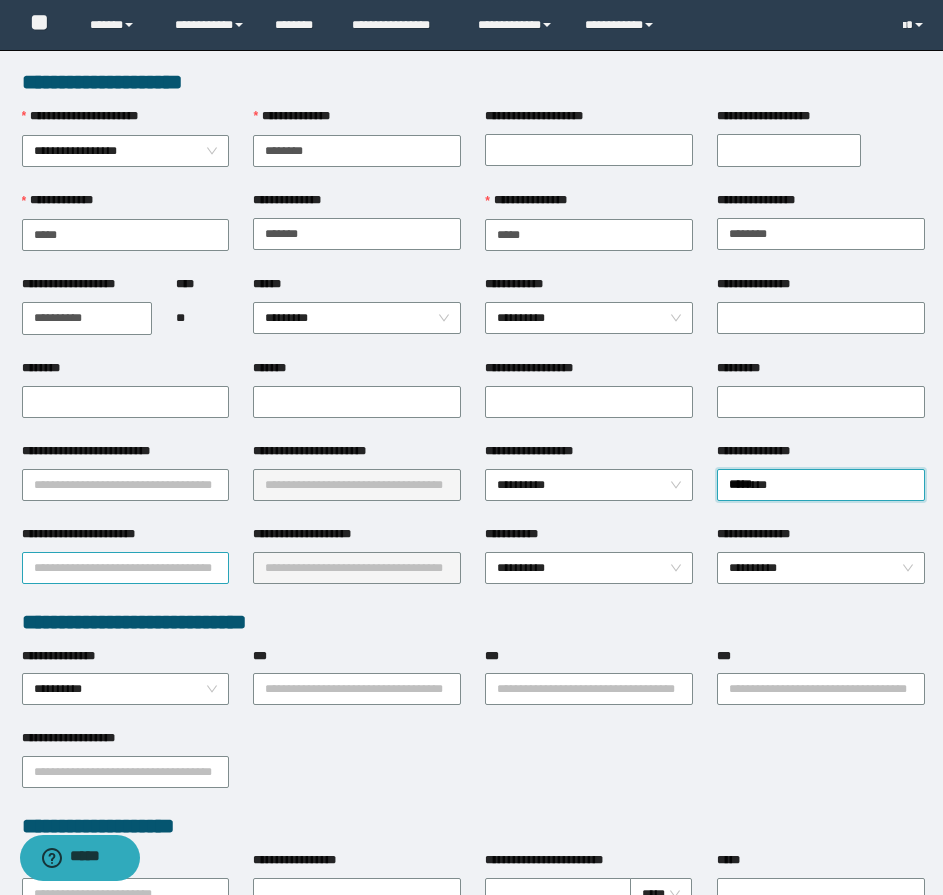 click on "**********" at bounding box center [126, 568] 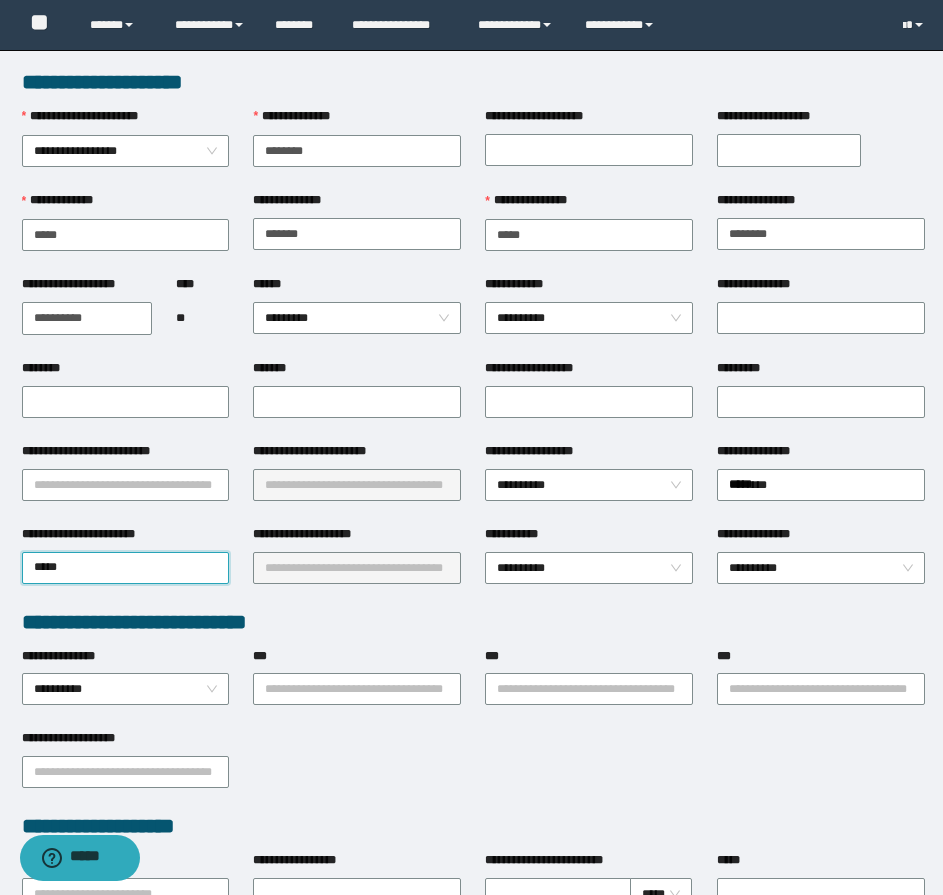 type on "******" 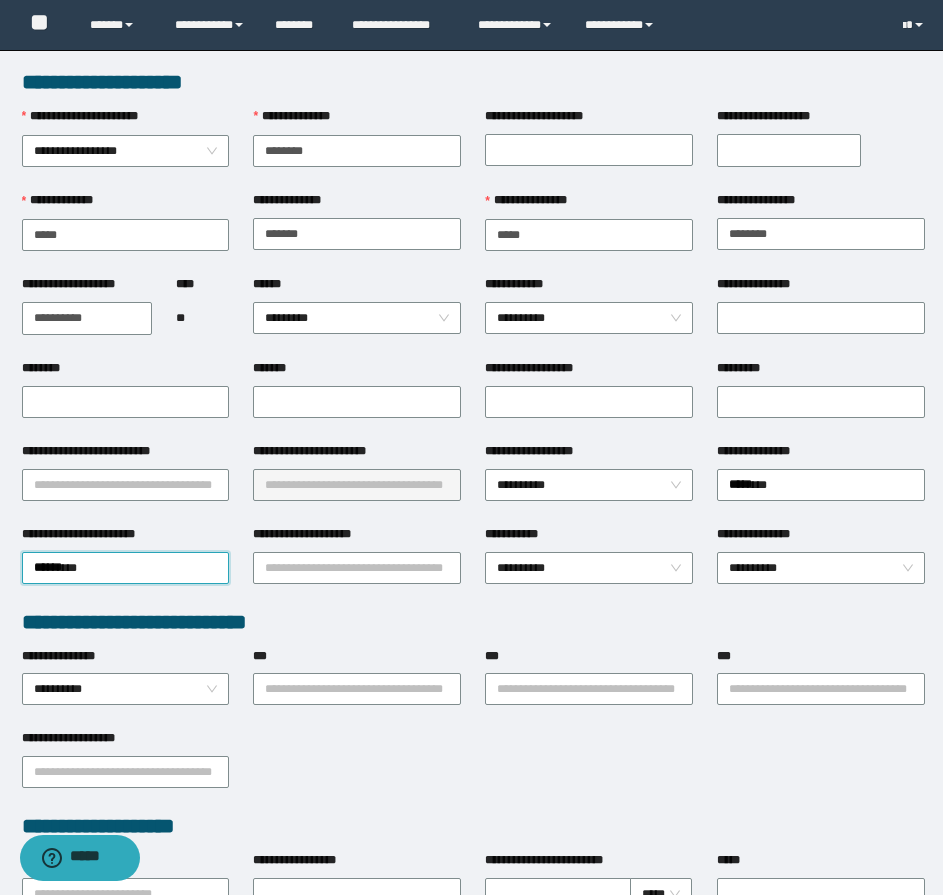 type 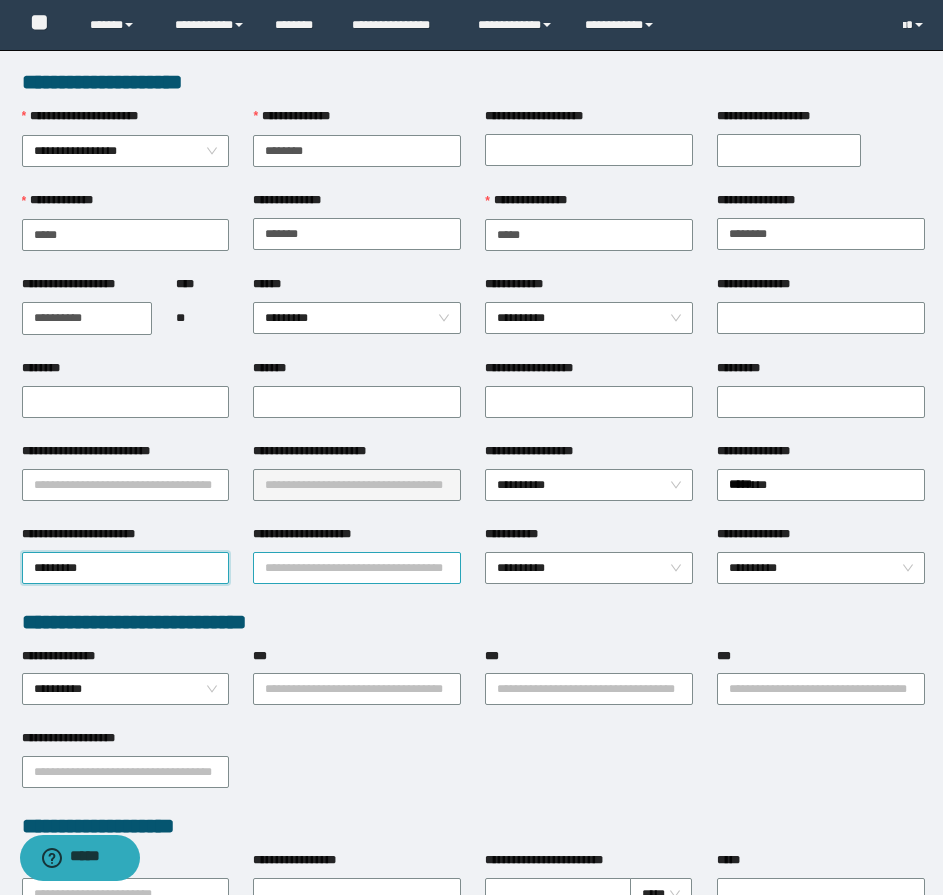 click on "**********" at bounding box center (357, 568) 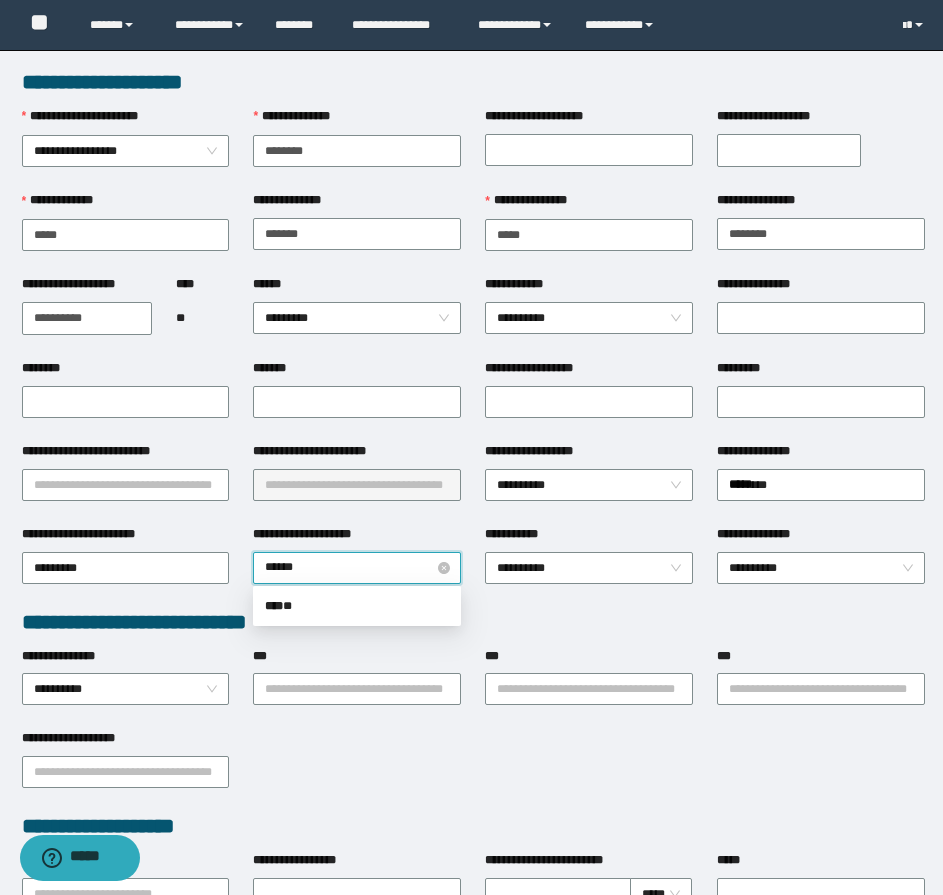 type on "*******" 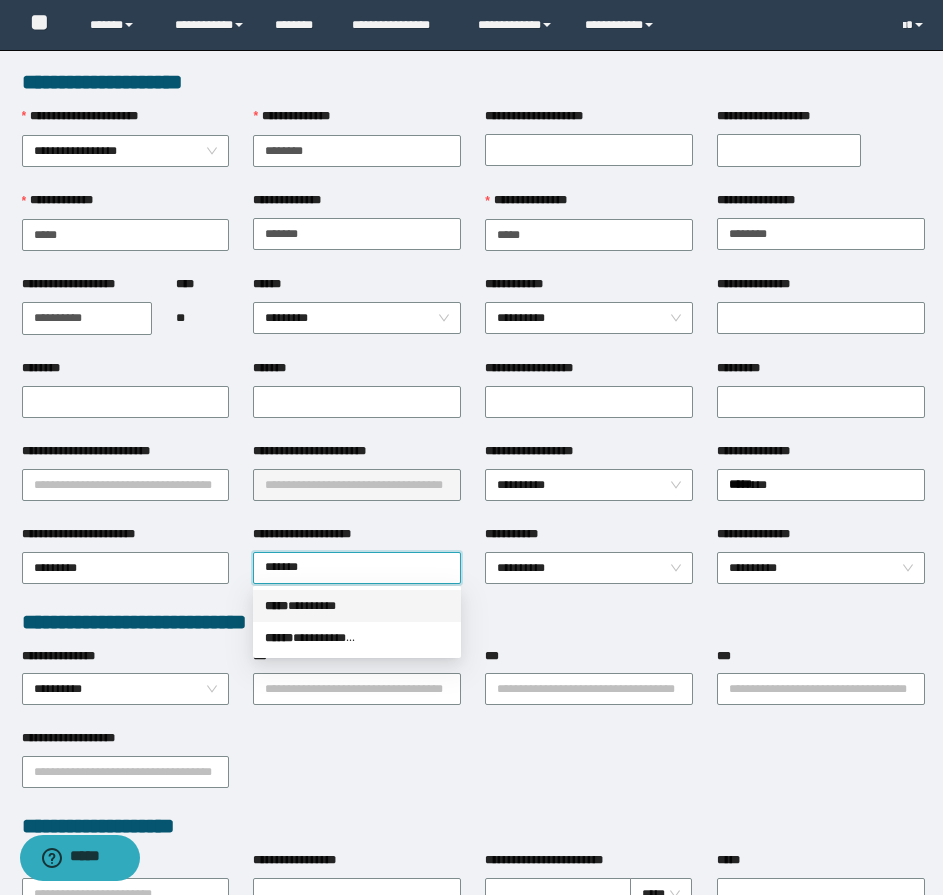 click on "***** * *******" at bounding box center (357, 606) 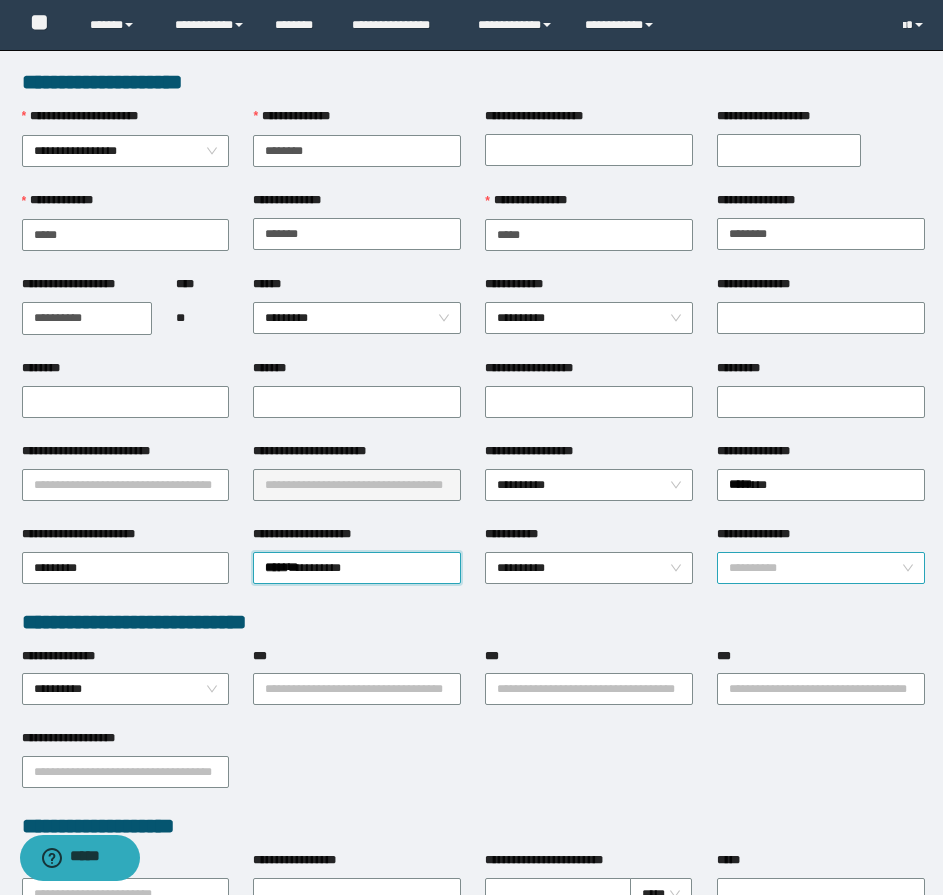 click on "**********" at bounding box center (821, 568) 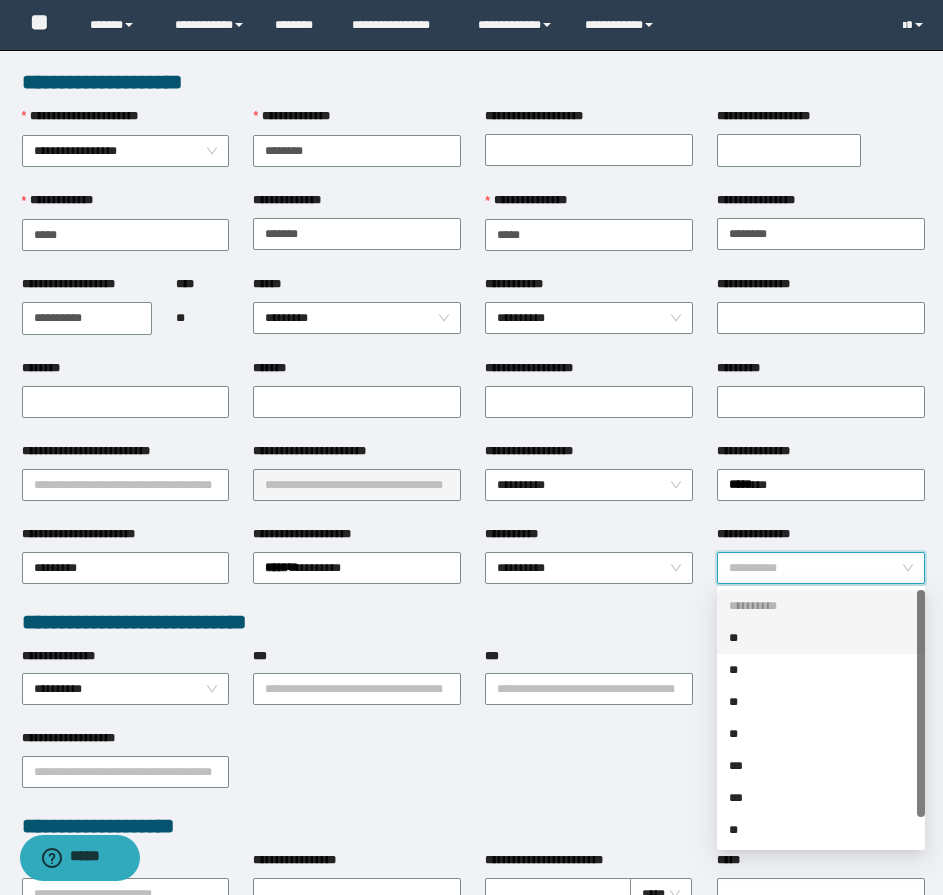 click on "**" at bounding box center [821, 638] 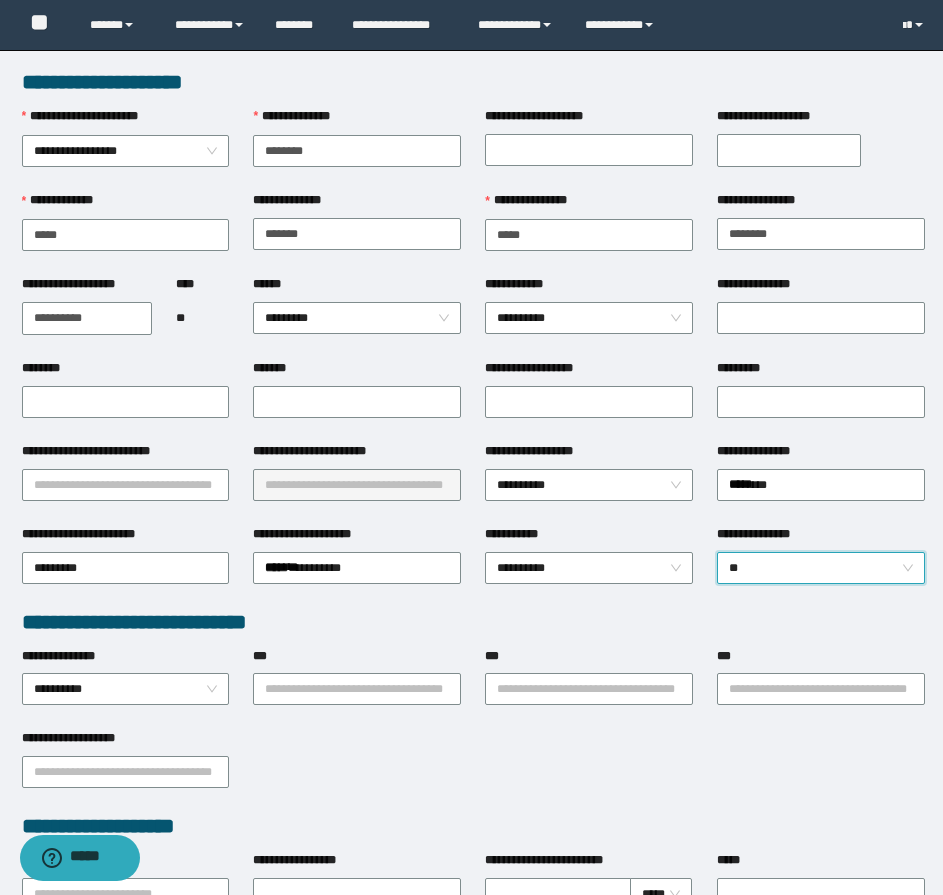 click on "**********" at bounding box center [789, 150] 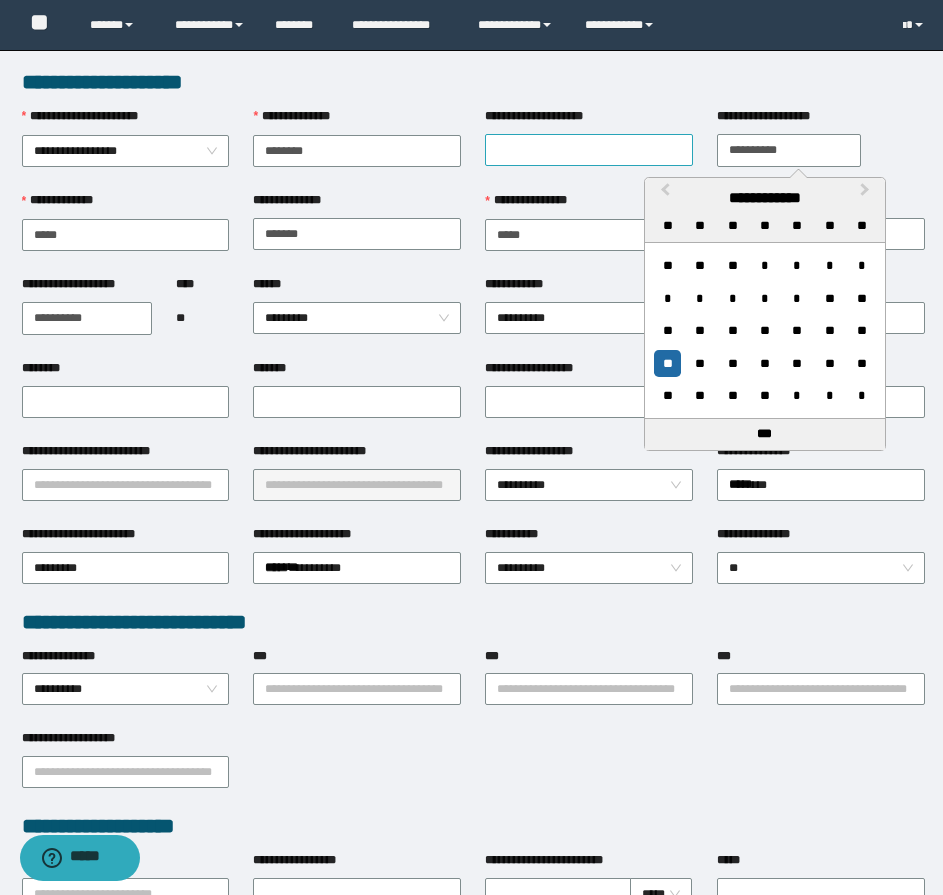 type on "**********" 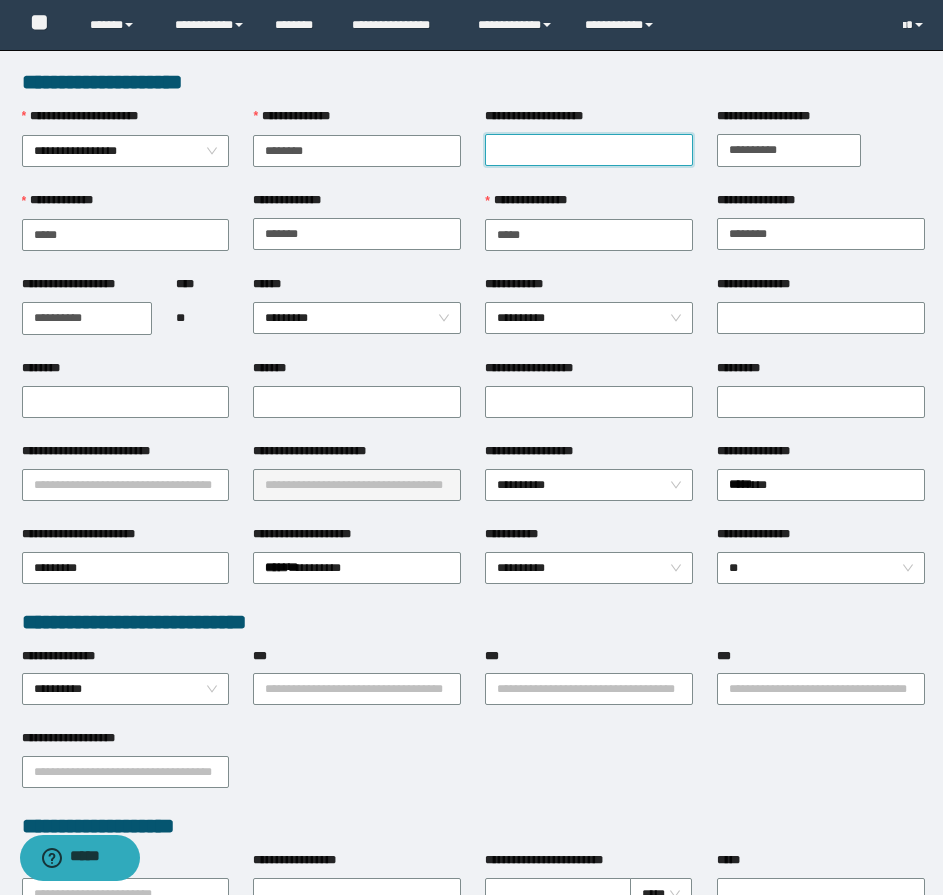 click on "**********" at bounding box center [589, 150] 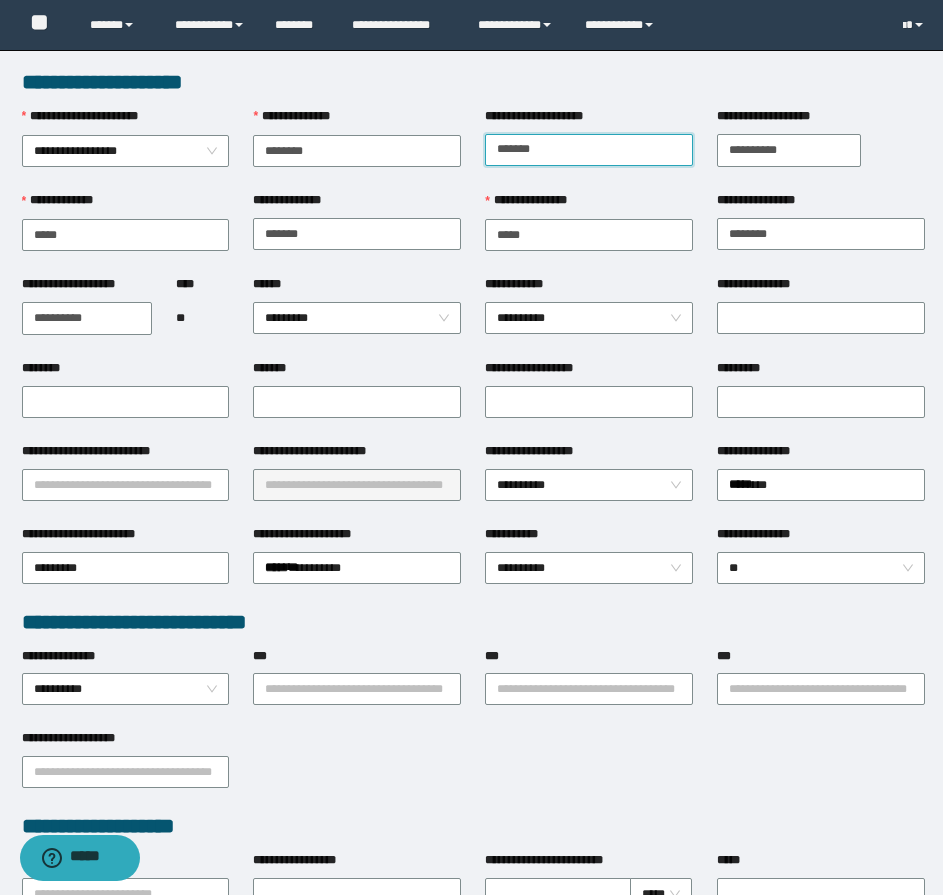 click on "*******" at bounding box center (589, 150) 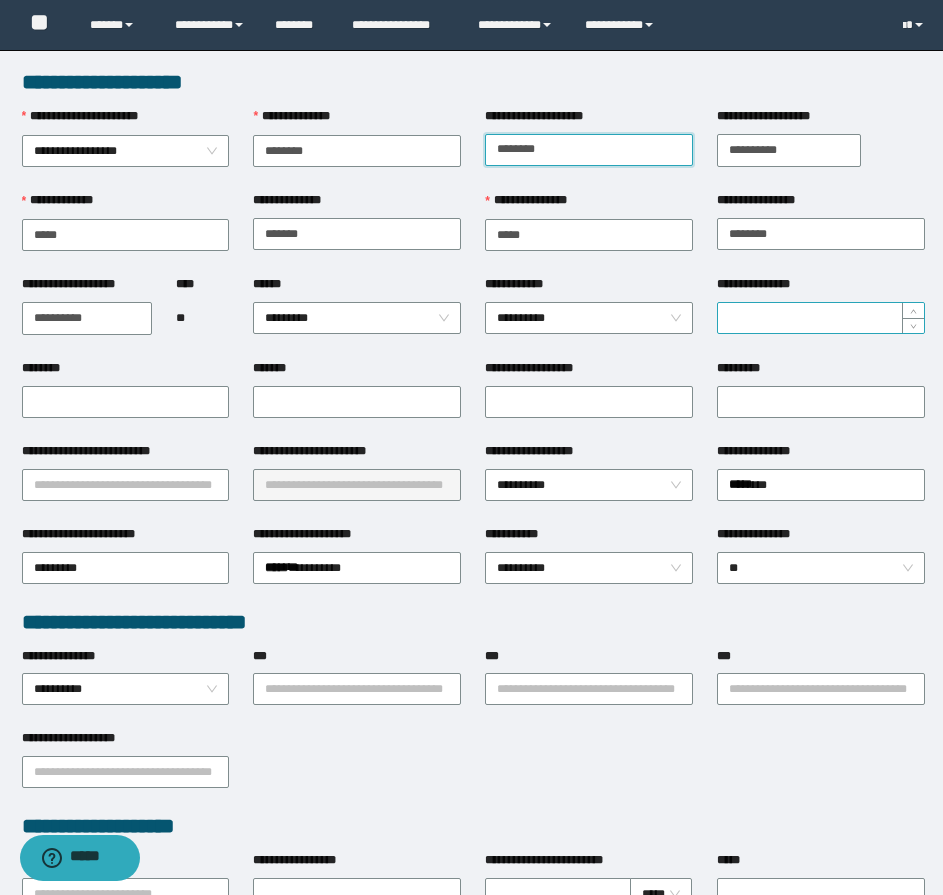 type on "********" 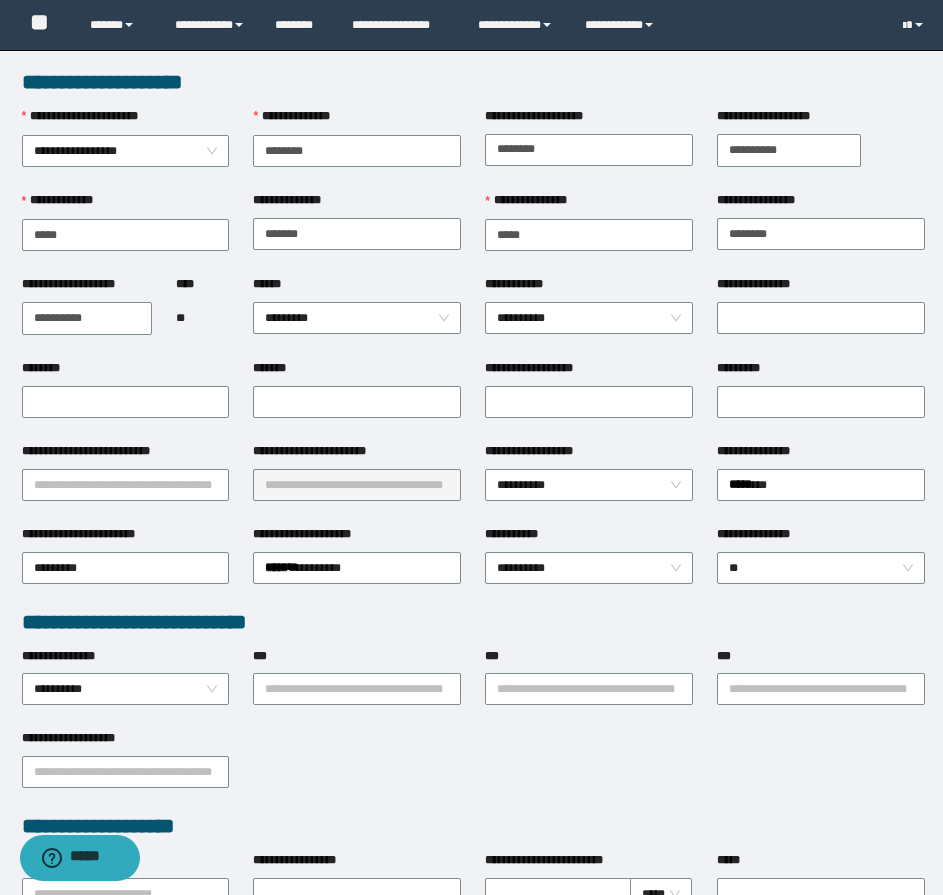 click on "**********" at bounding box center (126, 149) 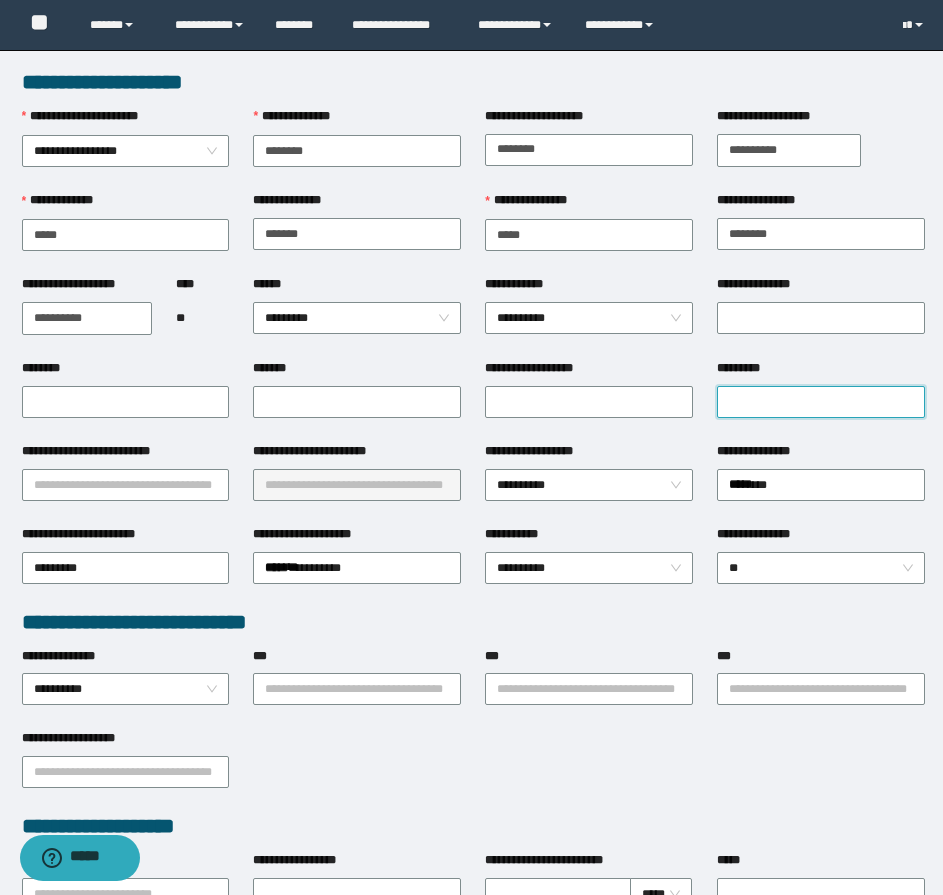 click on "*********" at bounding box center (821, 402) 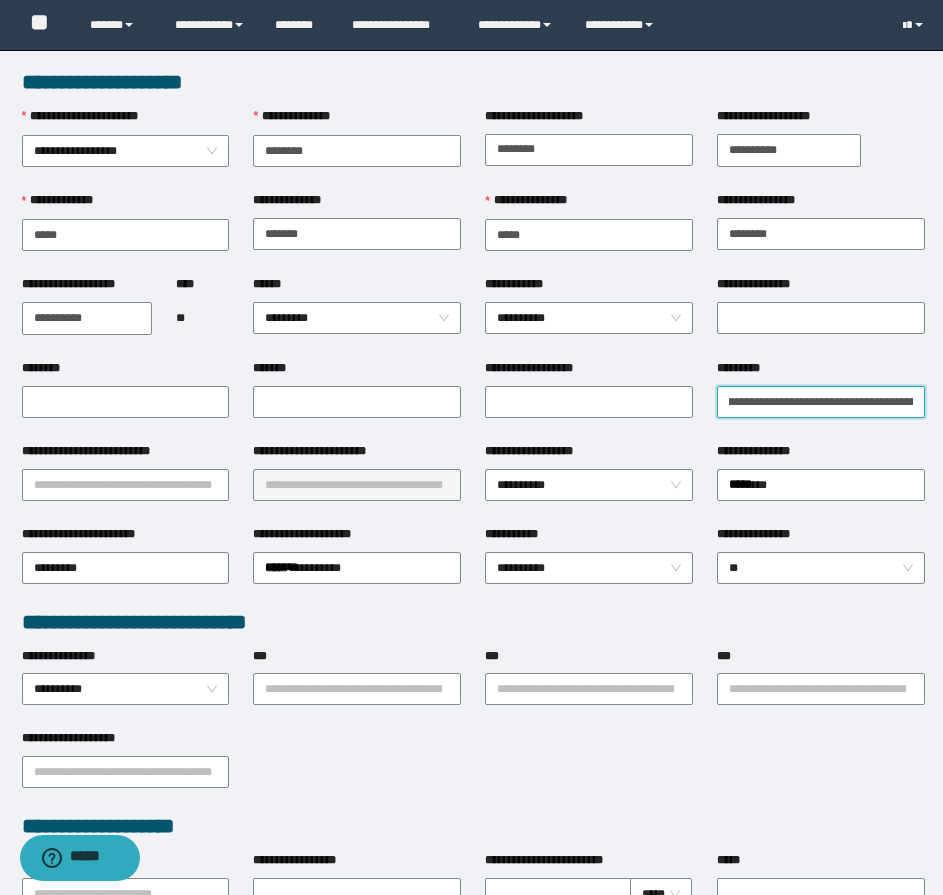 scroll, scrollTop: 0, scrollLeft: 0, axis: both 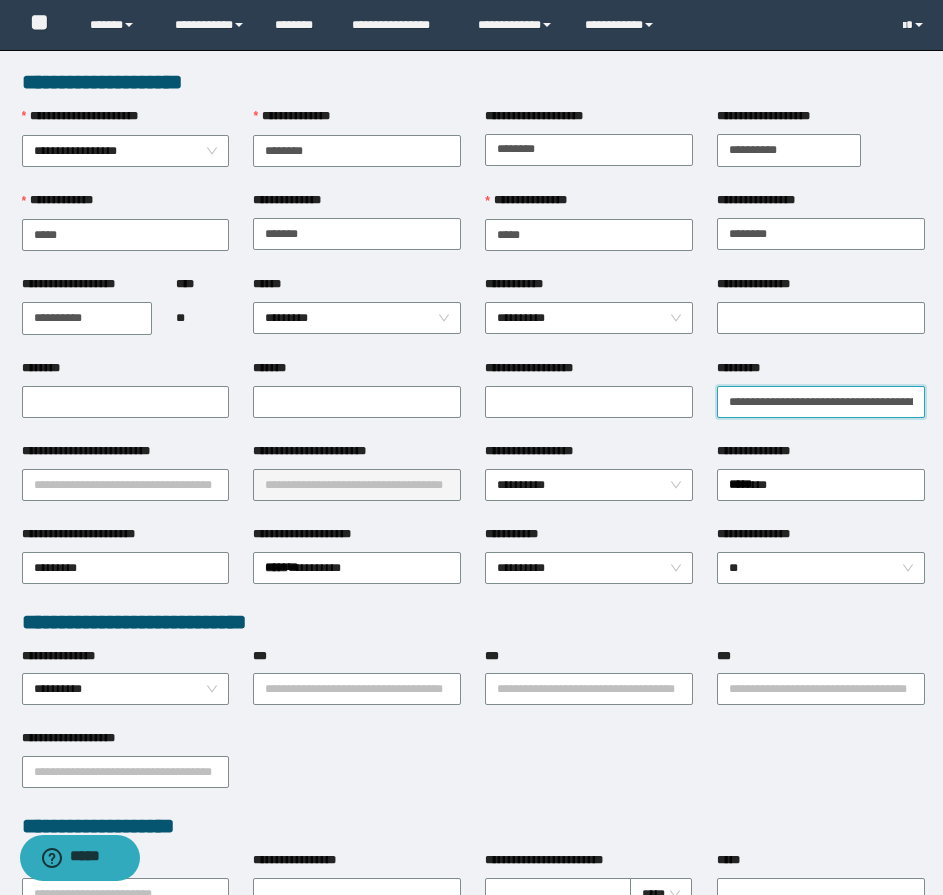 type on "**********" 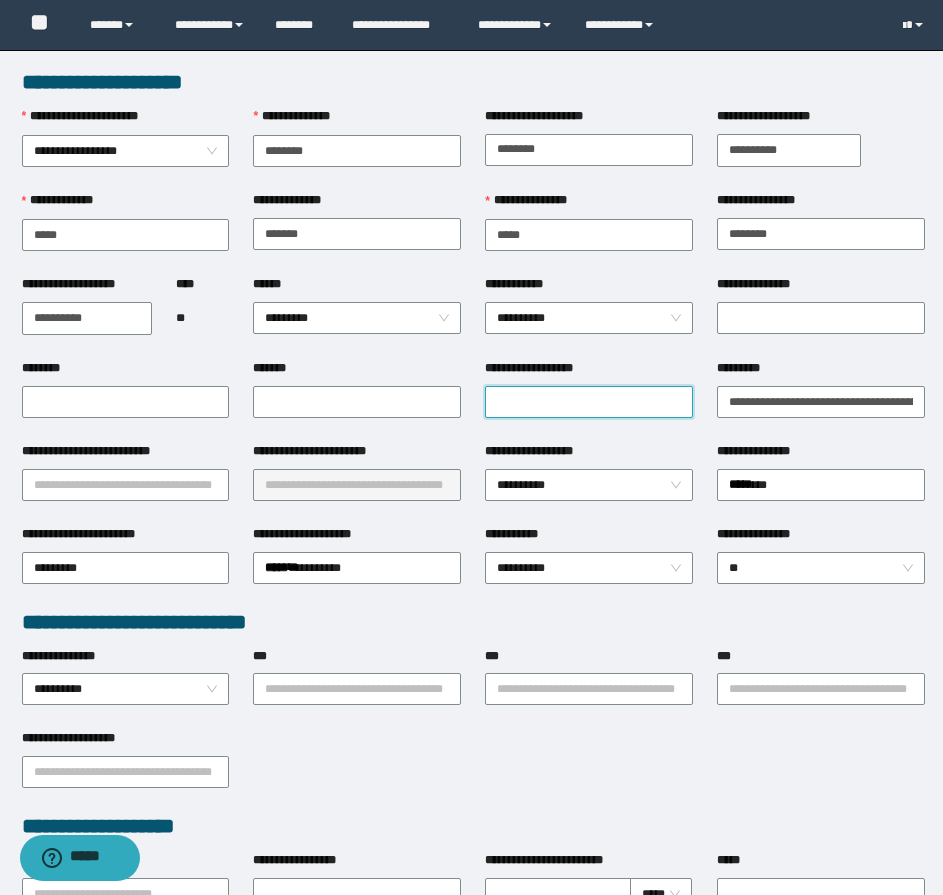 click on "**********" at bounding box center (589, 402) 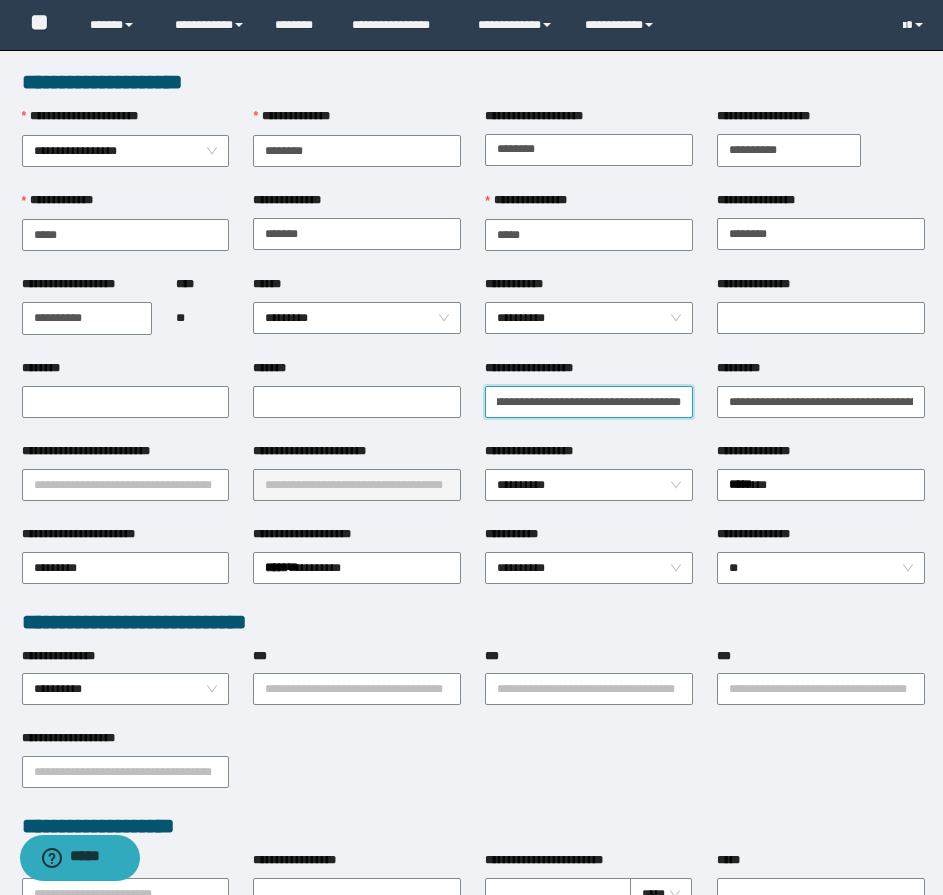 scroll, scrollTop: 0, scrollLeft: 61, axis: horizontal 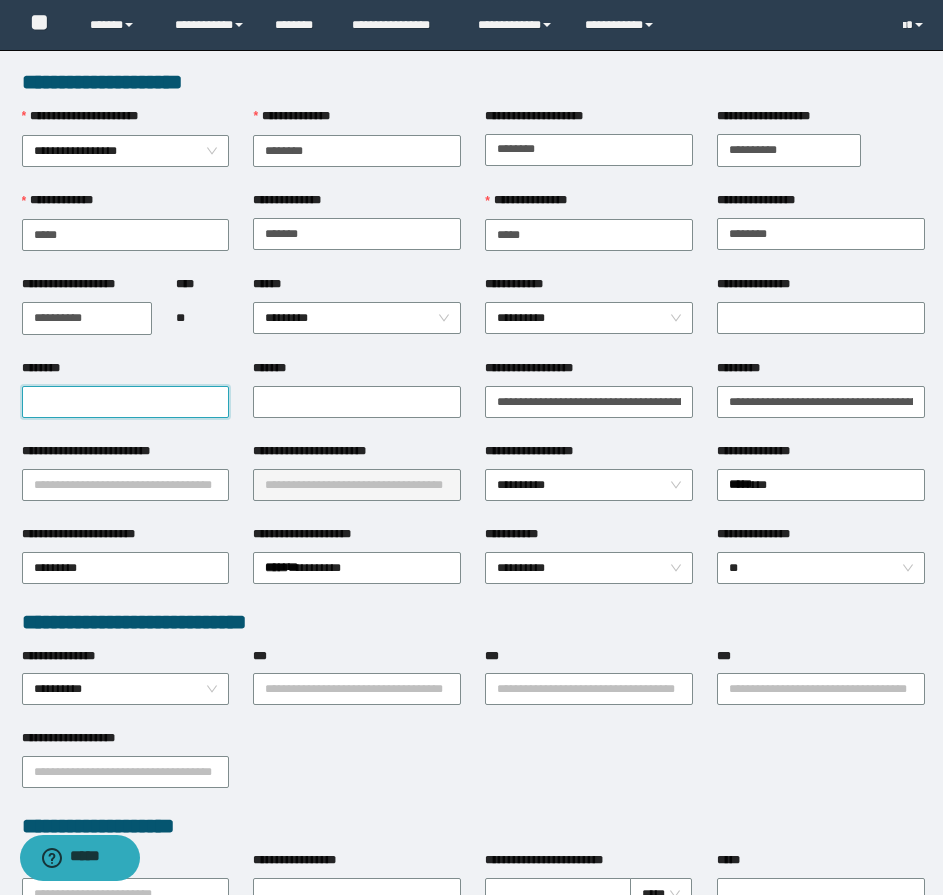 click on "********" at bounding box center [126, 402] 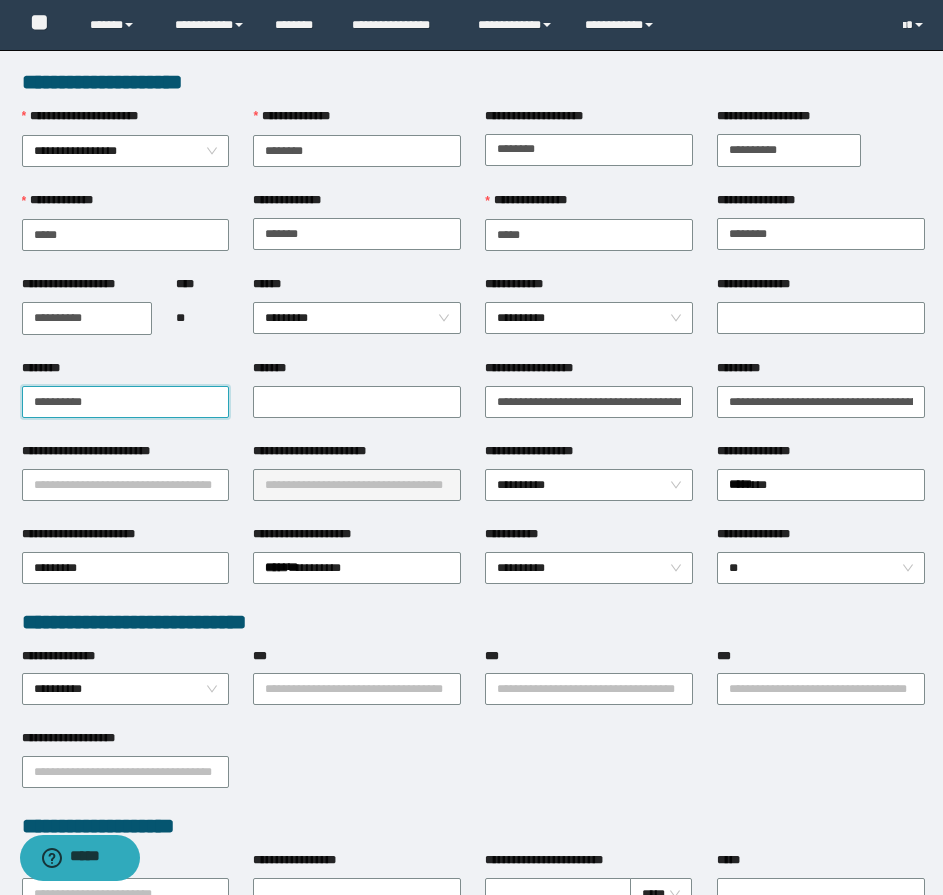 drag, startPoint x: 137, startPoint y: 403, endPoint x: -1, endPoint y: 384, distance: 139.30183 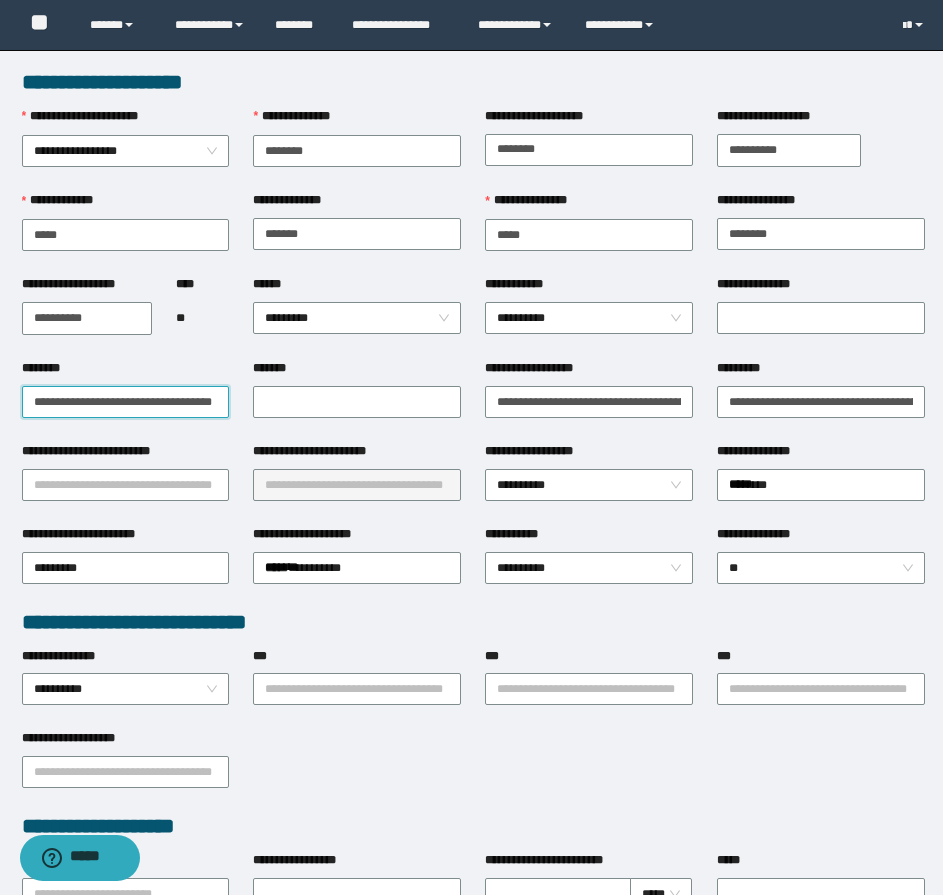 scroll, scrollTop: 0, scrollLeft: 33, axis: horizontal 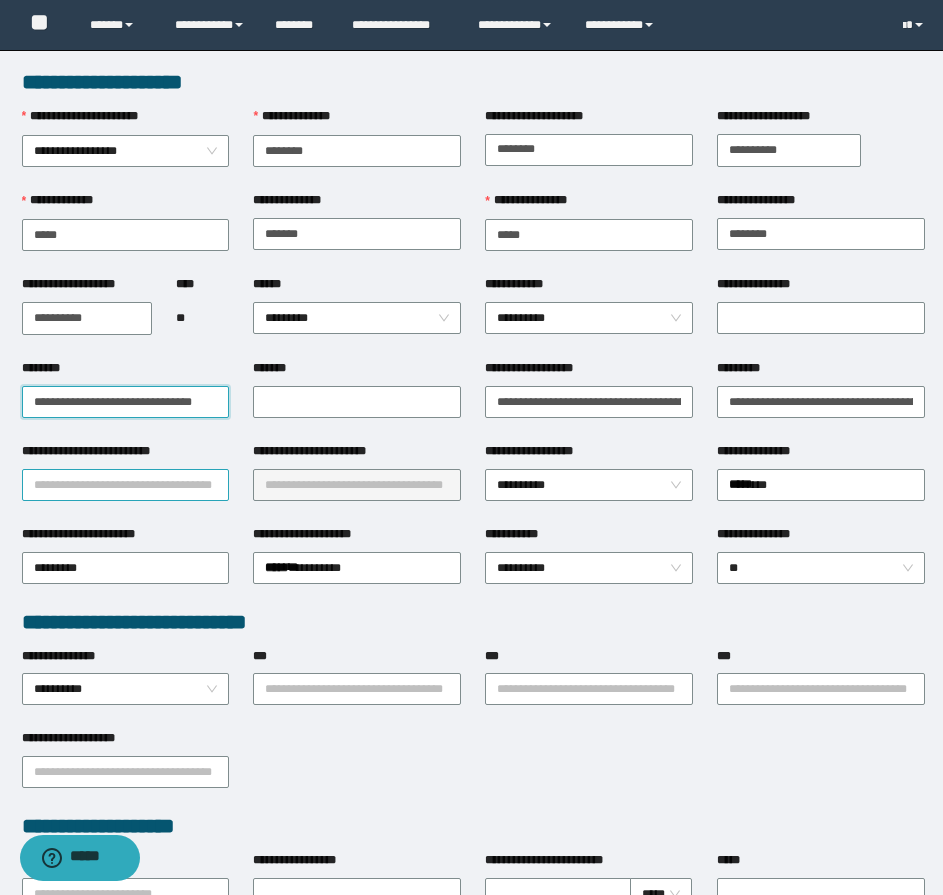 type on "**********" 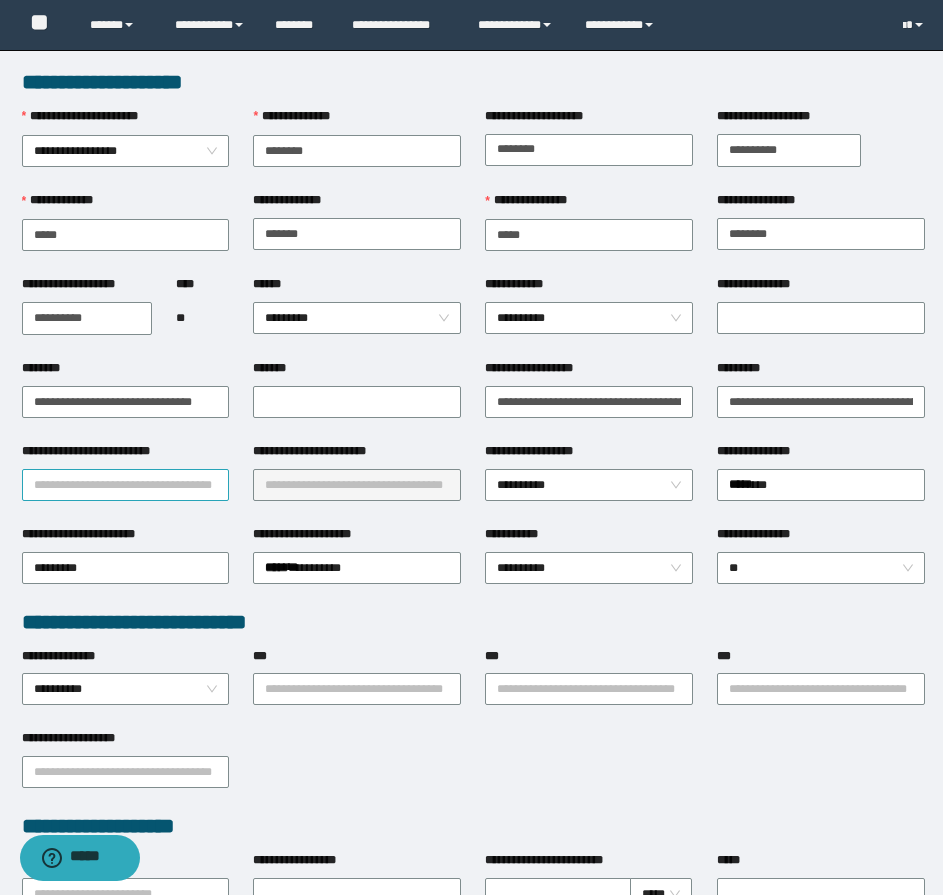 click on "**********" at bounding box center [126, 485] 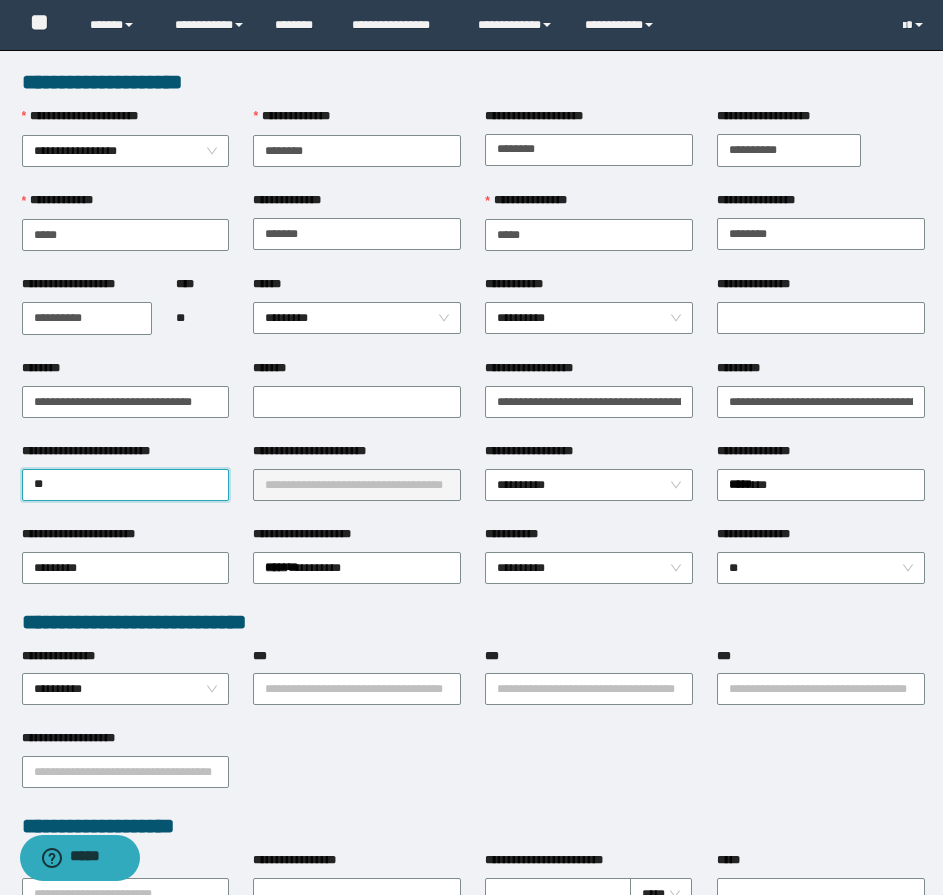 type on "*" 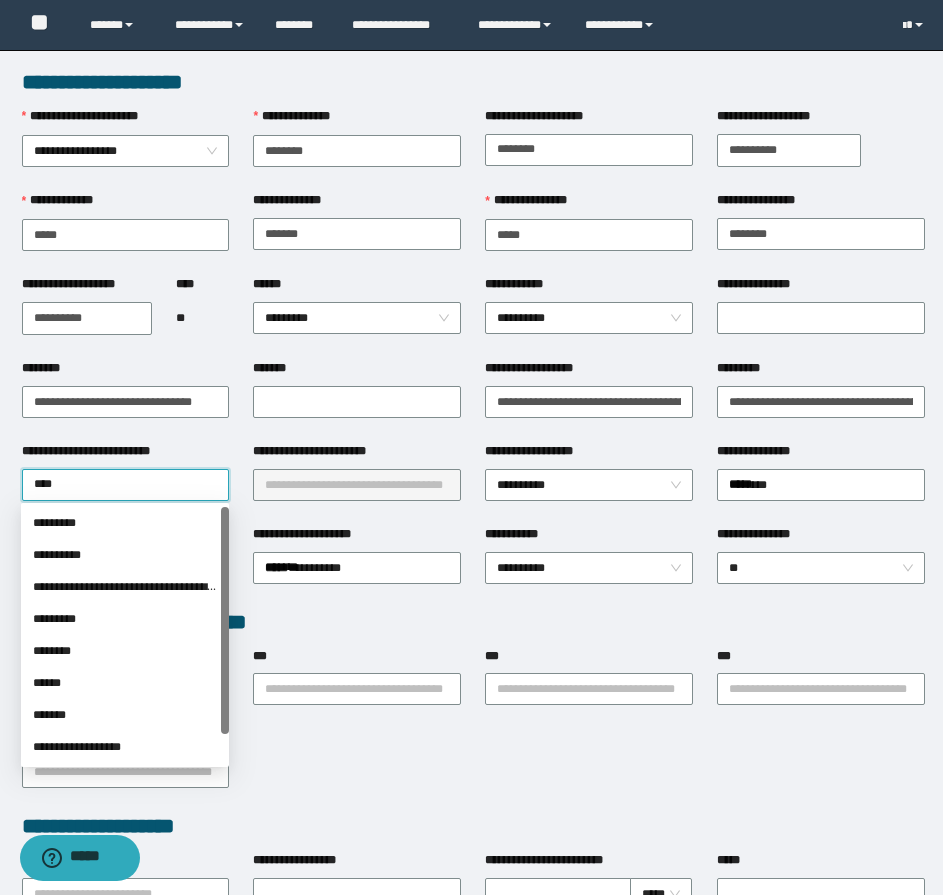 type on "*****" 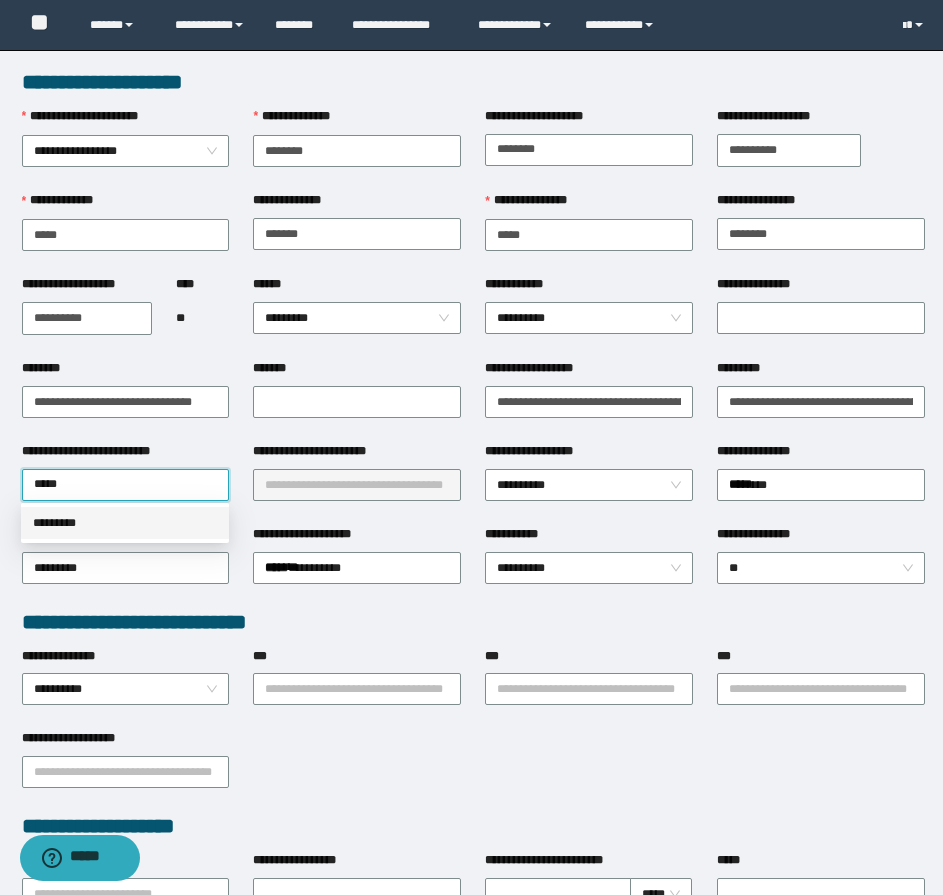 type 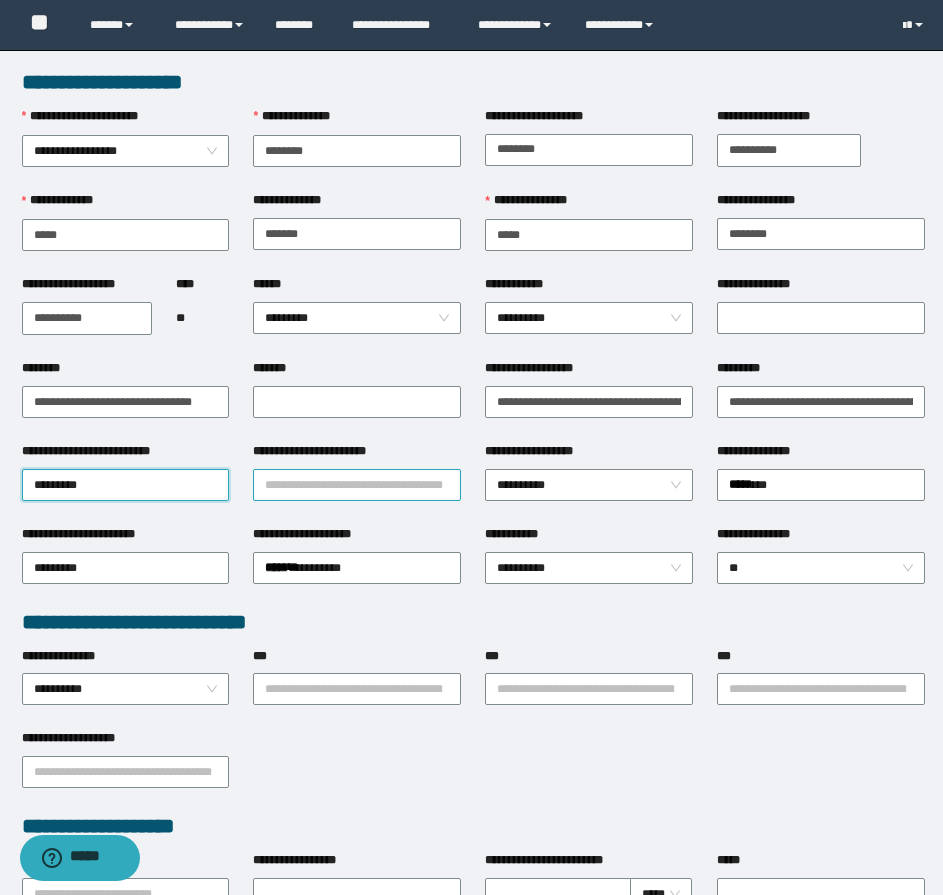 click on "**********" at bounding box center (357, 485) 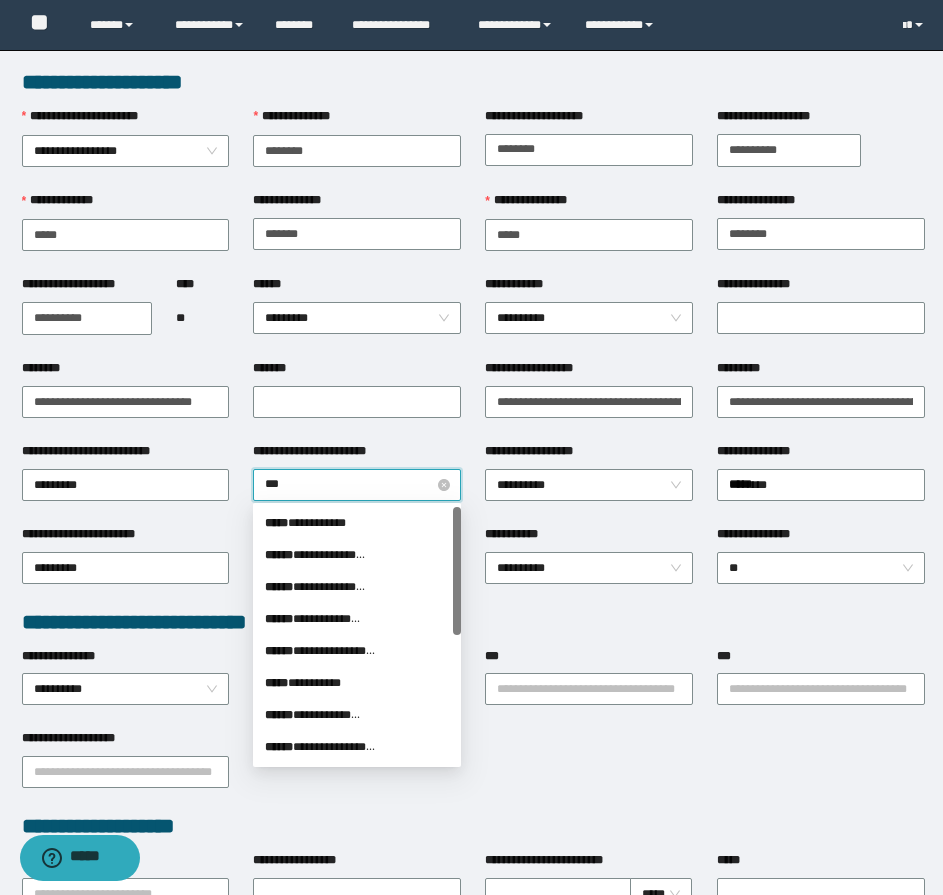 type on "****" 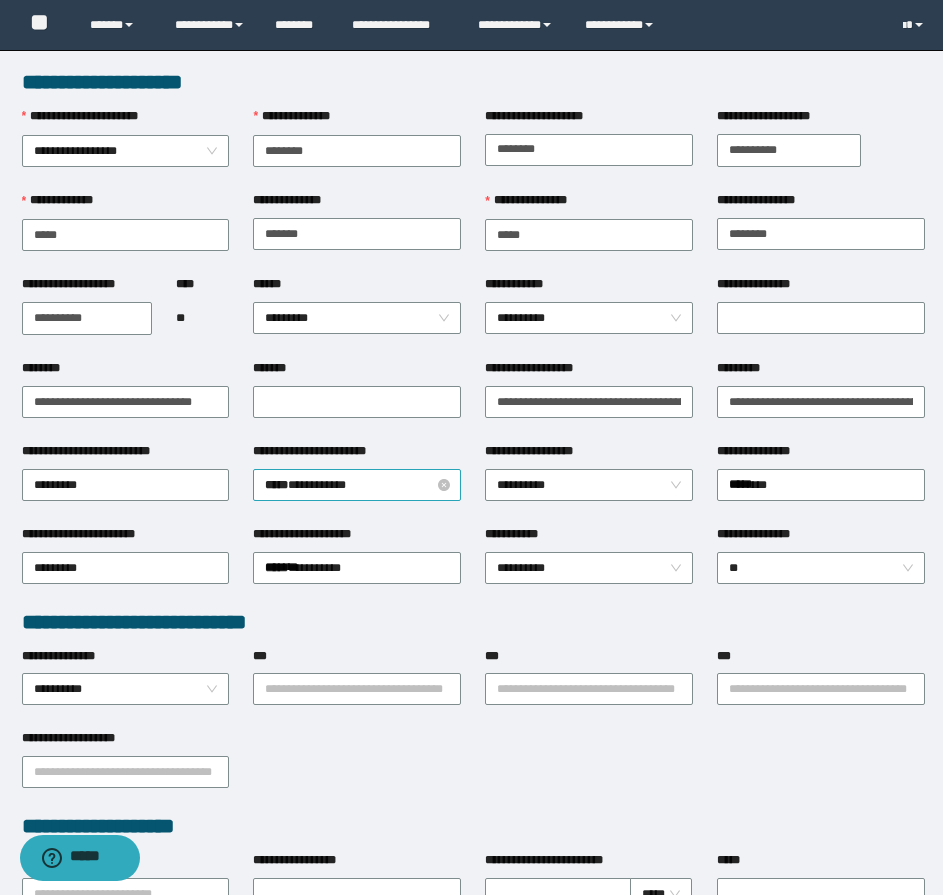 click on "***** * ********" at bounding box center [357, 485] 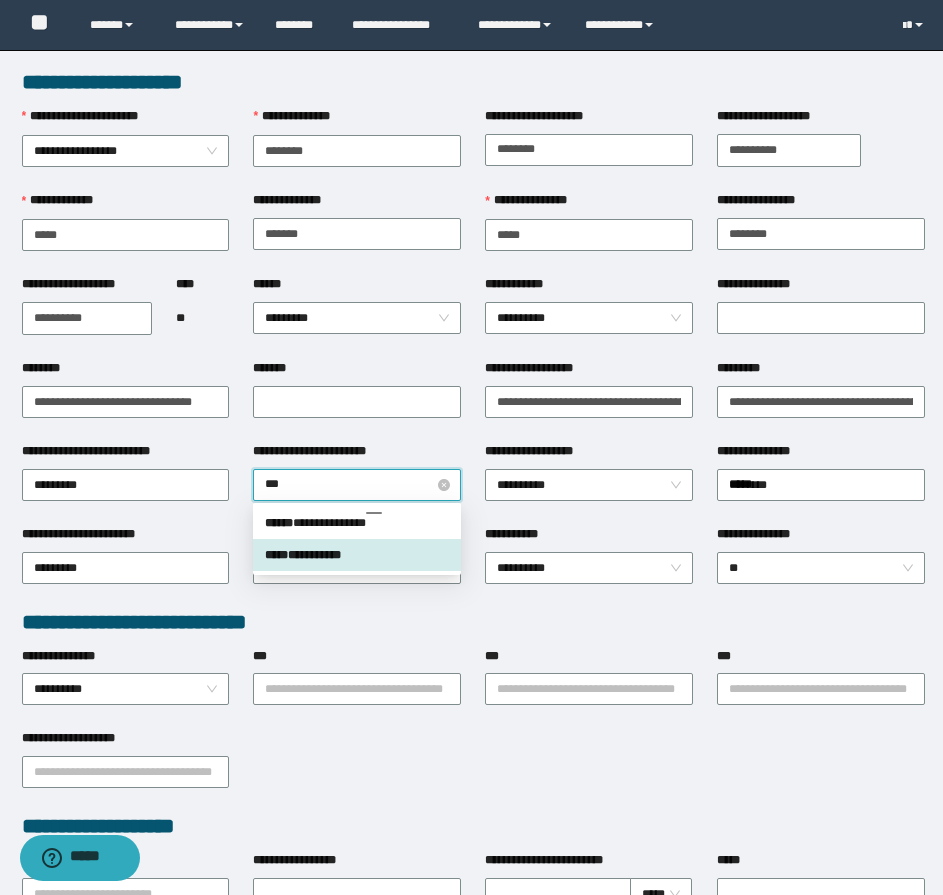 type on "****" 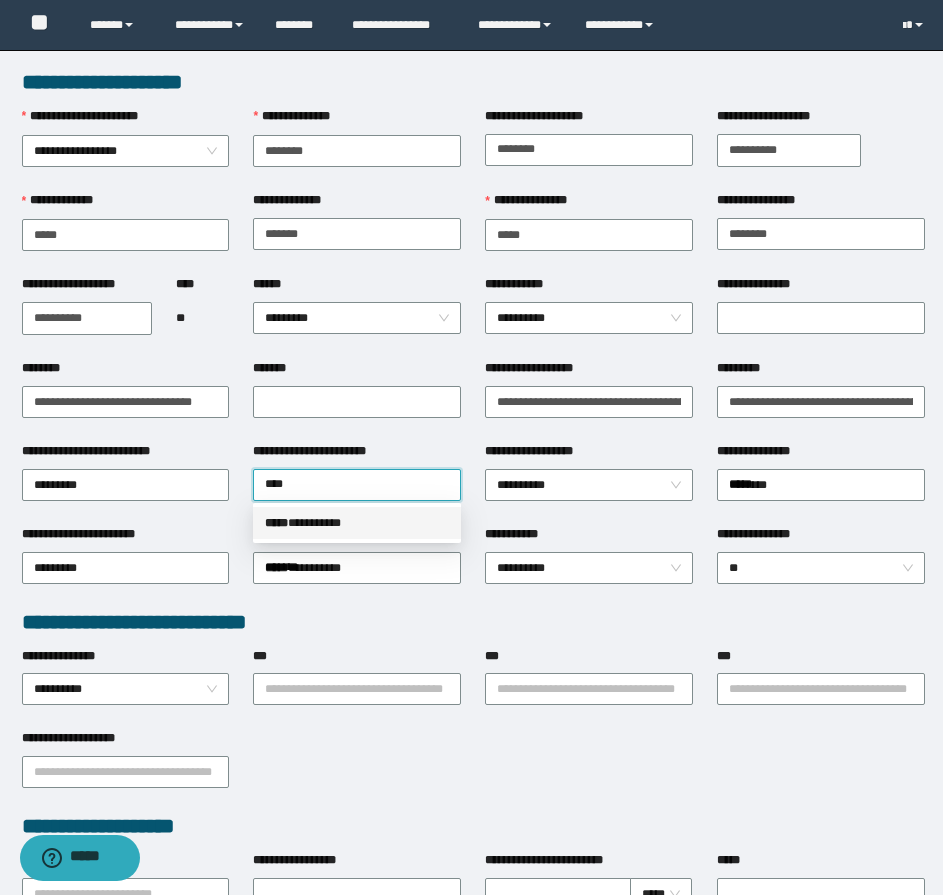 click on "***** * ********" at bounding box center [357, 523] 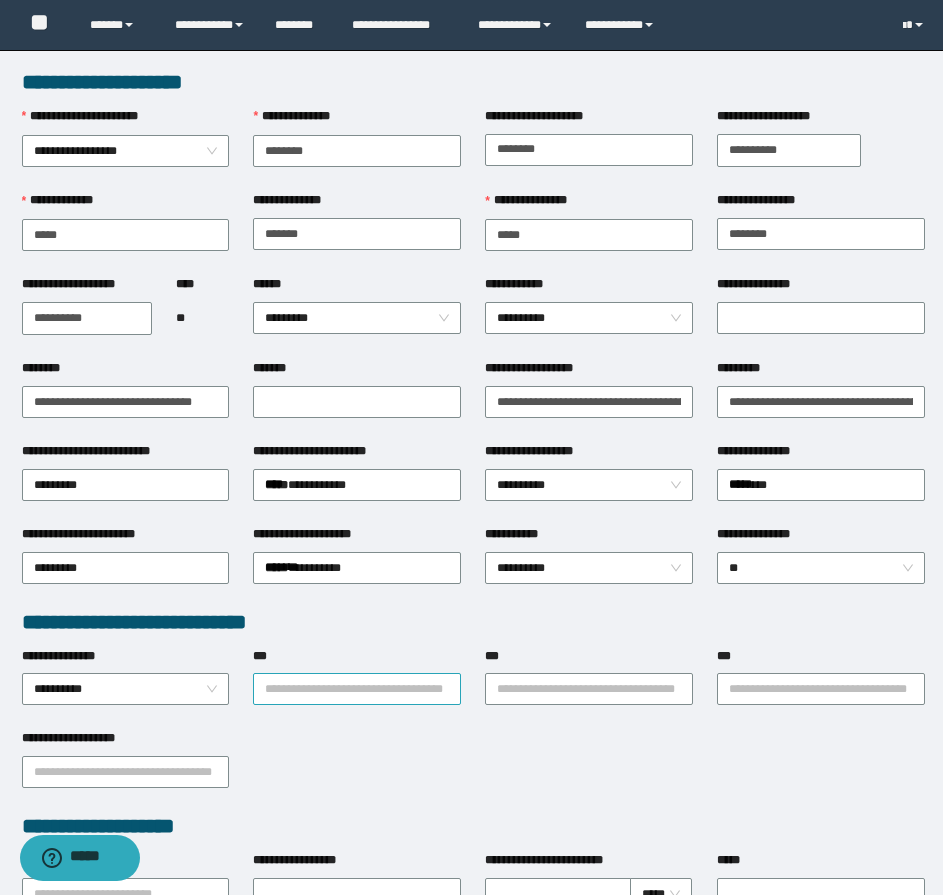 click on "***" at bounding box center (357, 689) 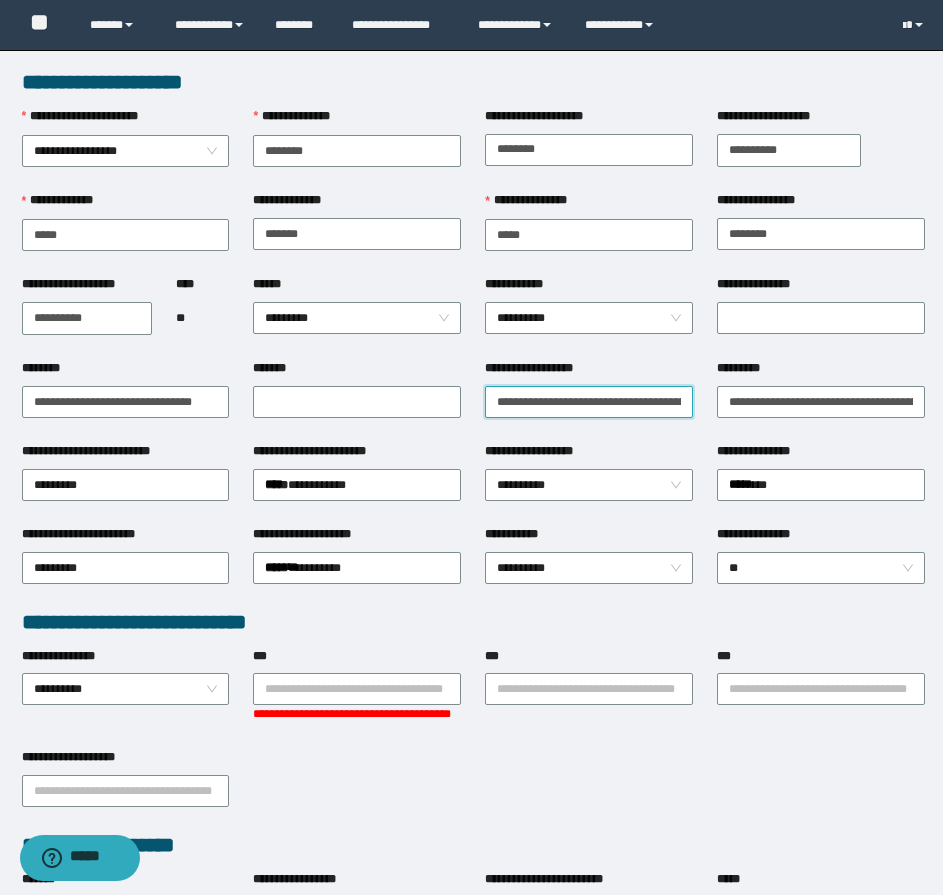 click on "**********" at bounding box center (589, 402) 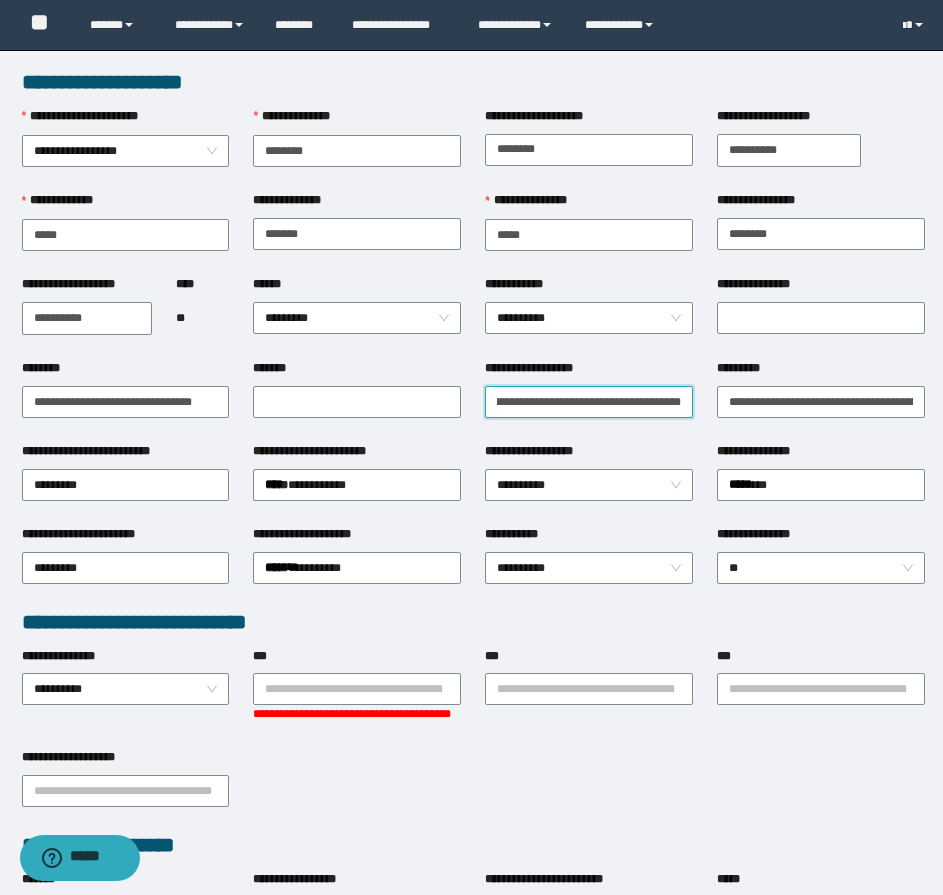 scroll, scrollTop: 0, scrollLeft: 61, axis: horizontal 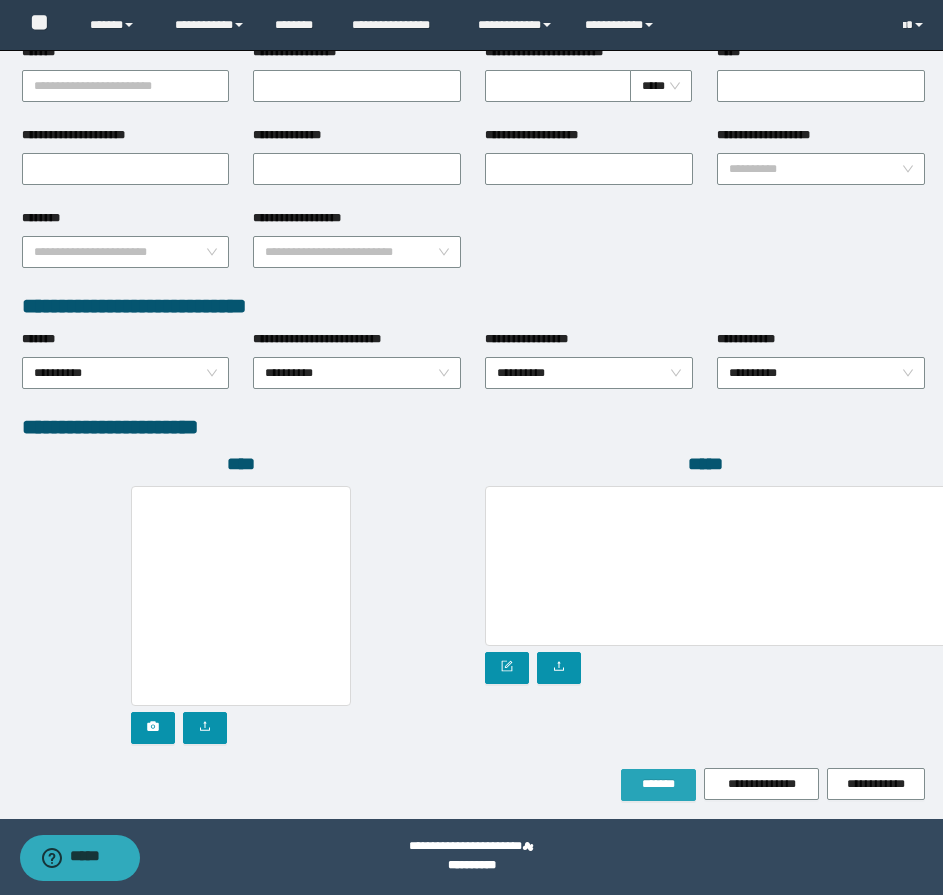 type on "**********" 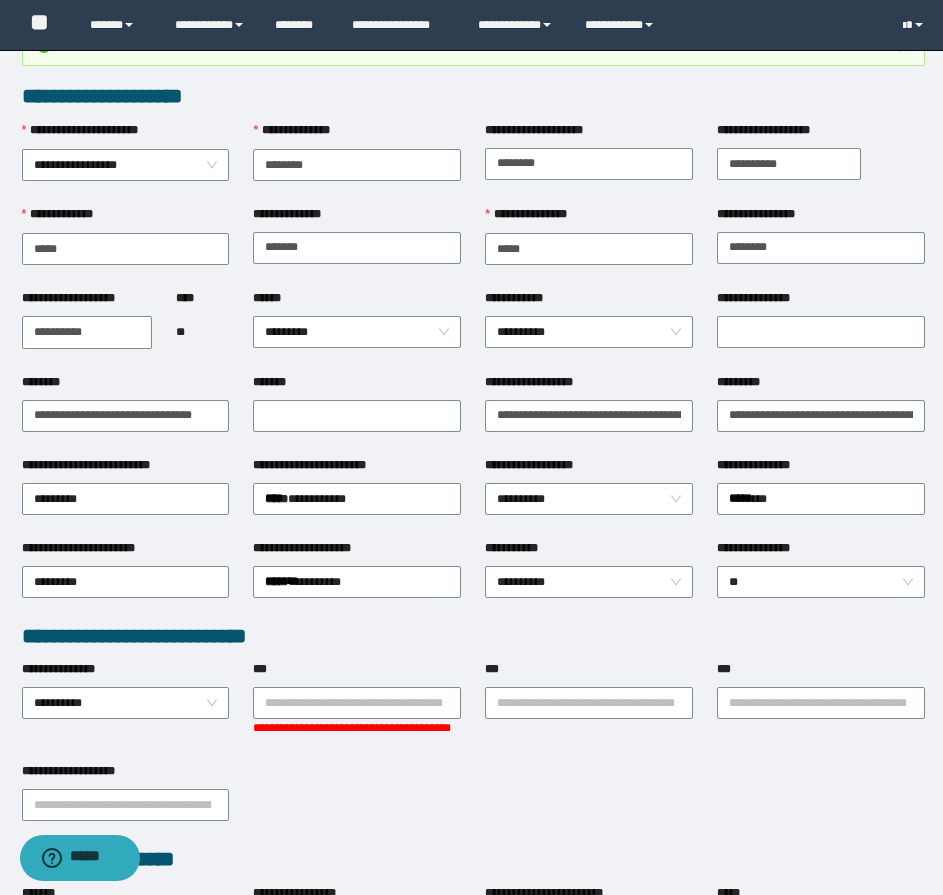 scroll, scrollTop: 0, scrollLeft: 0, axis: both 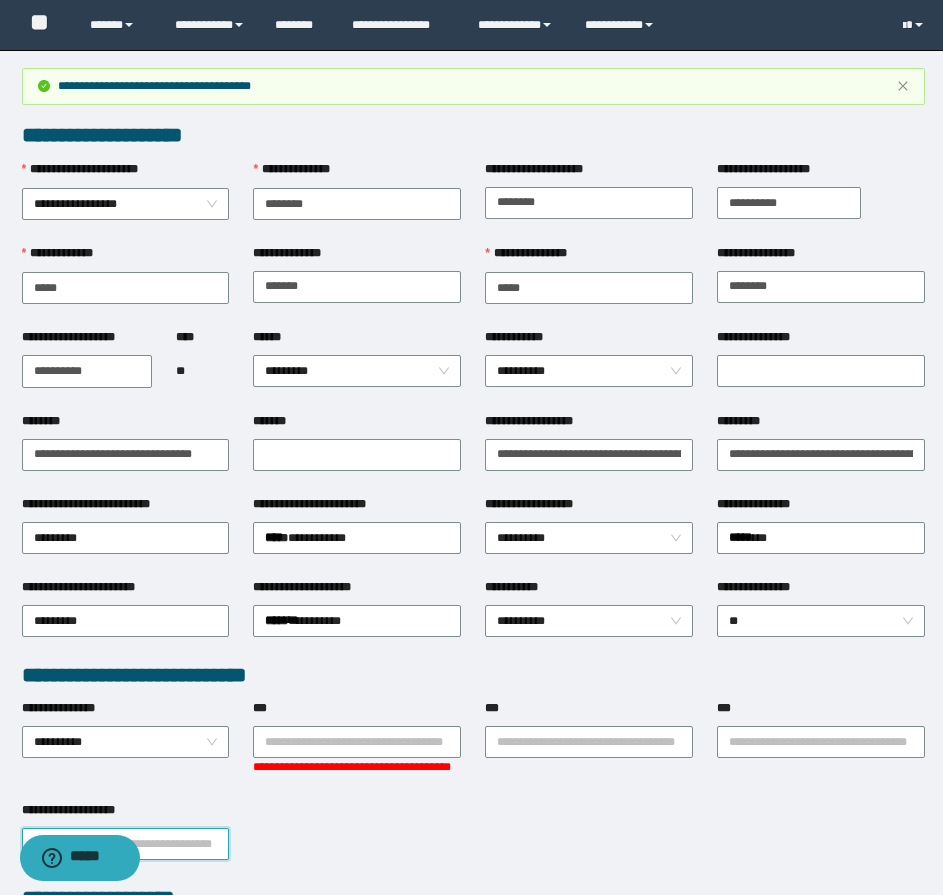 click on "**********" at bounding box center (126, 844) 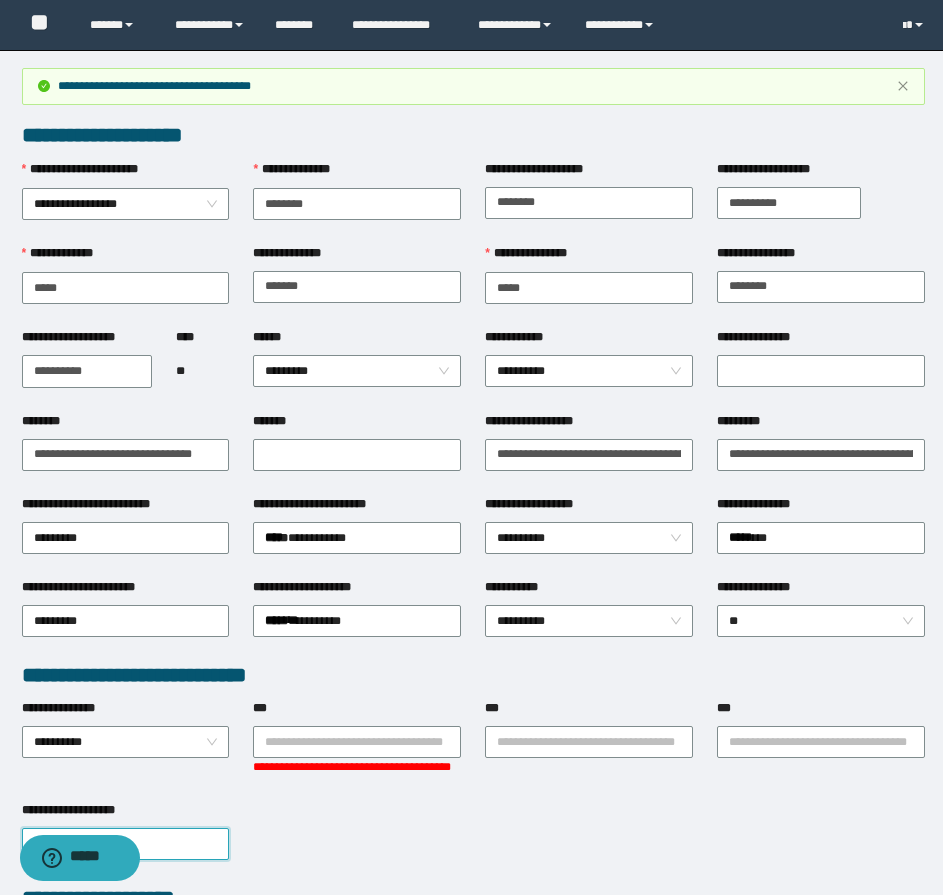 type on "*****" 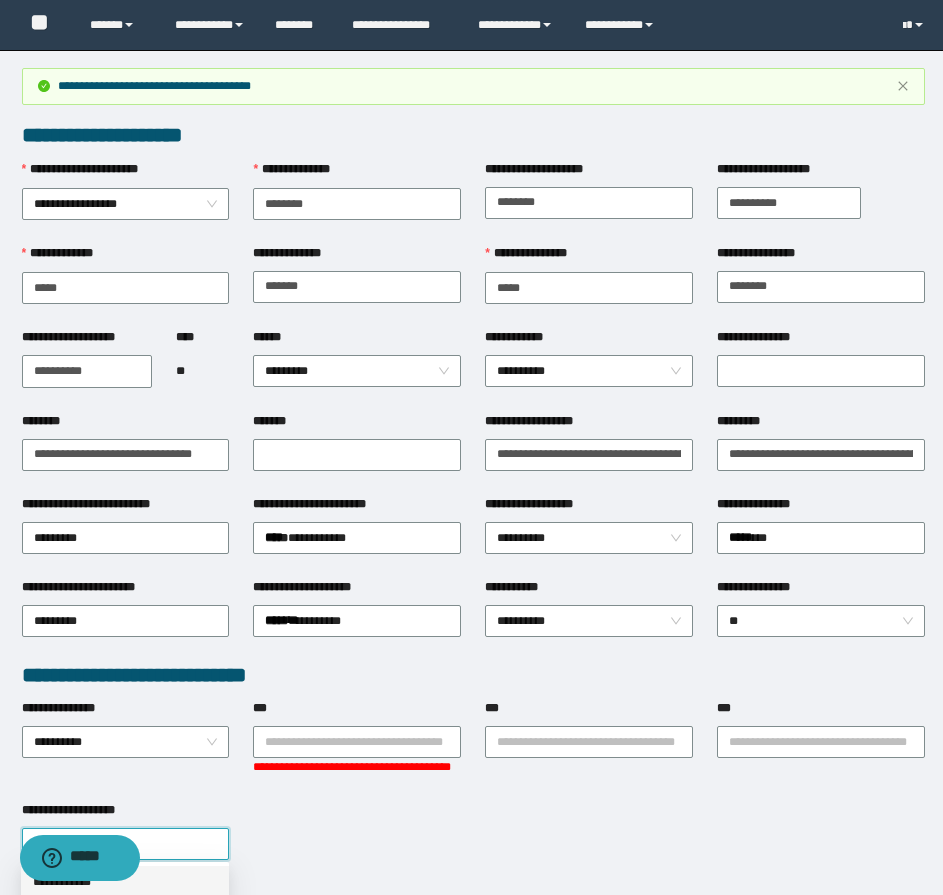 click on "**********" at bounding box center [125, 882] 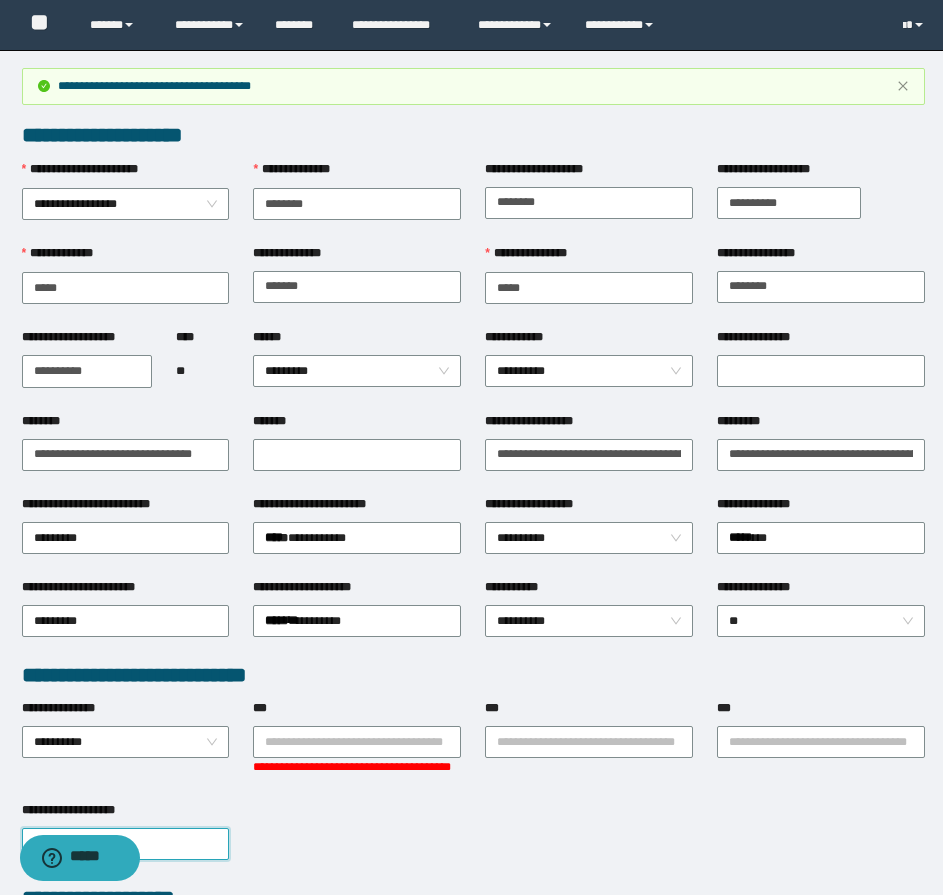 click on "**********" at bounding box center [473, 842] 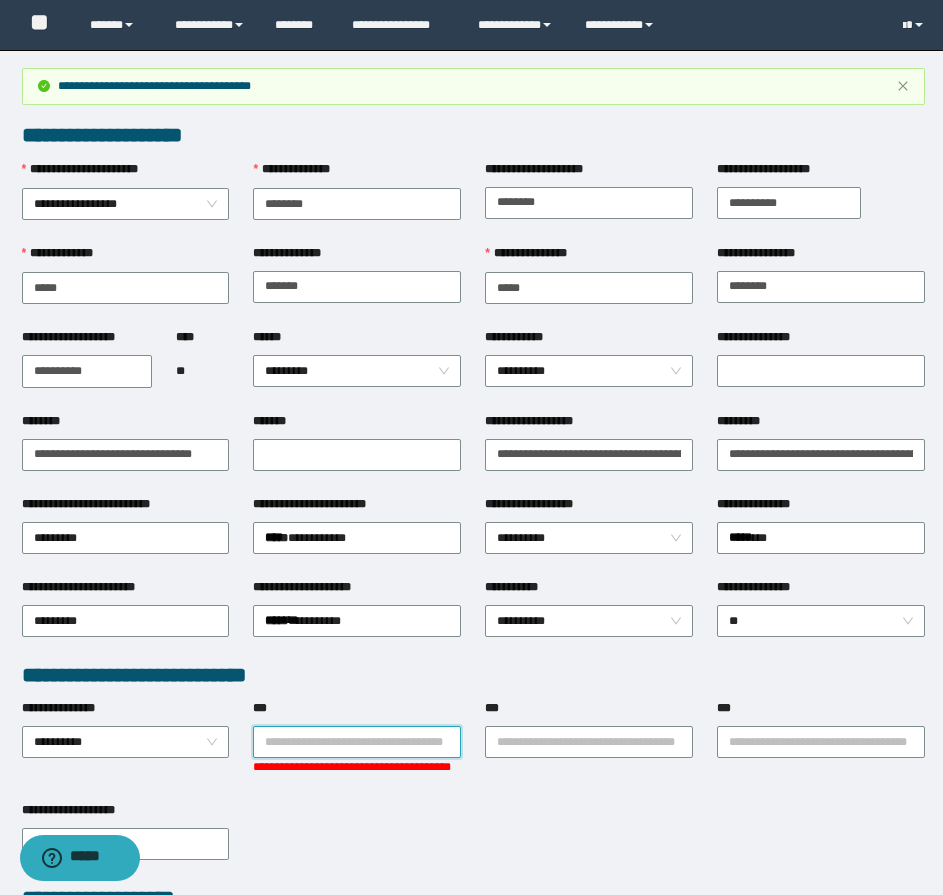 click on "***" at bounding box center [357, 742] 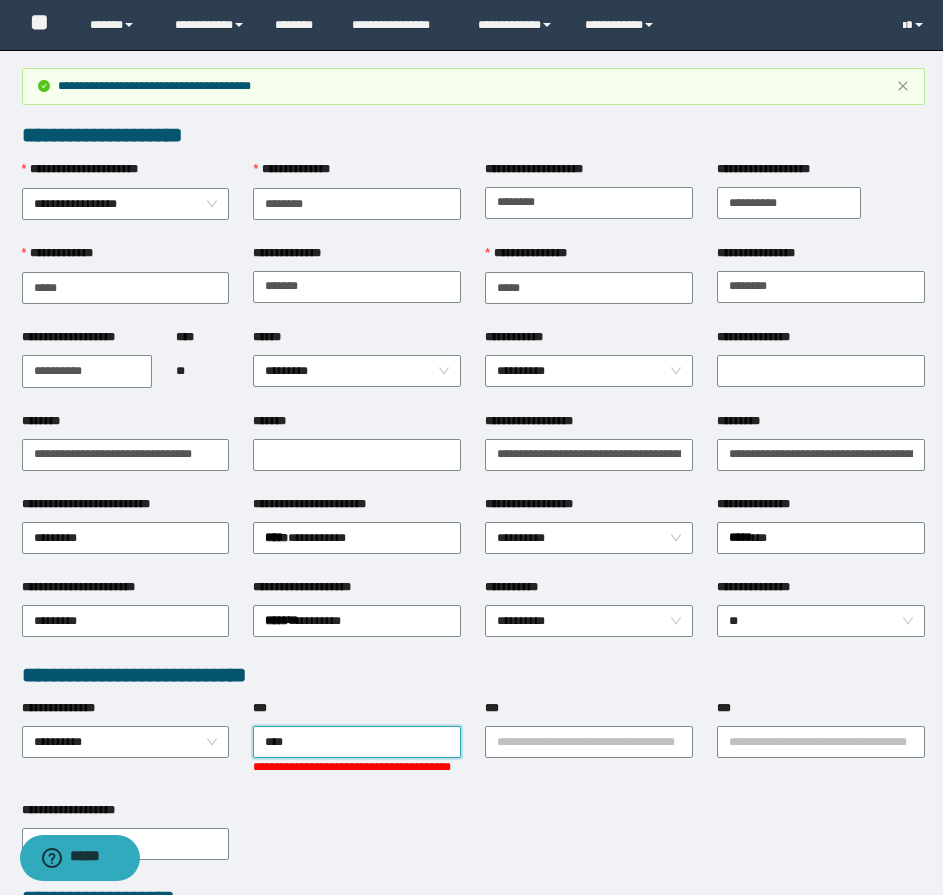 type on "*****" 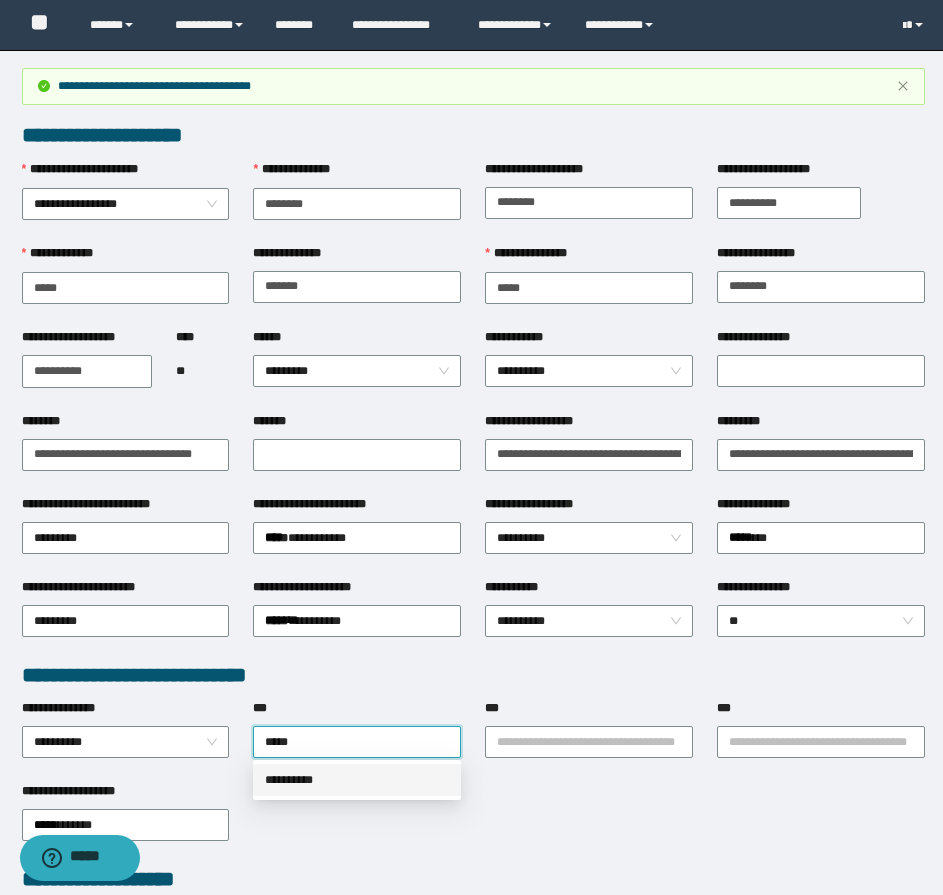 type 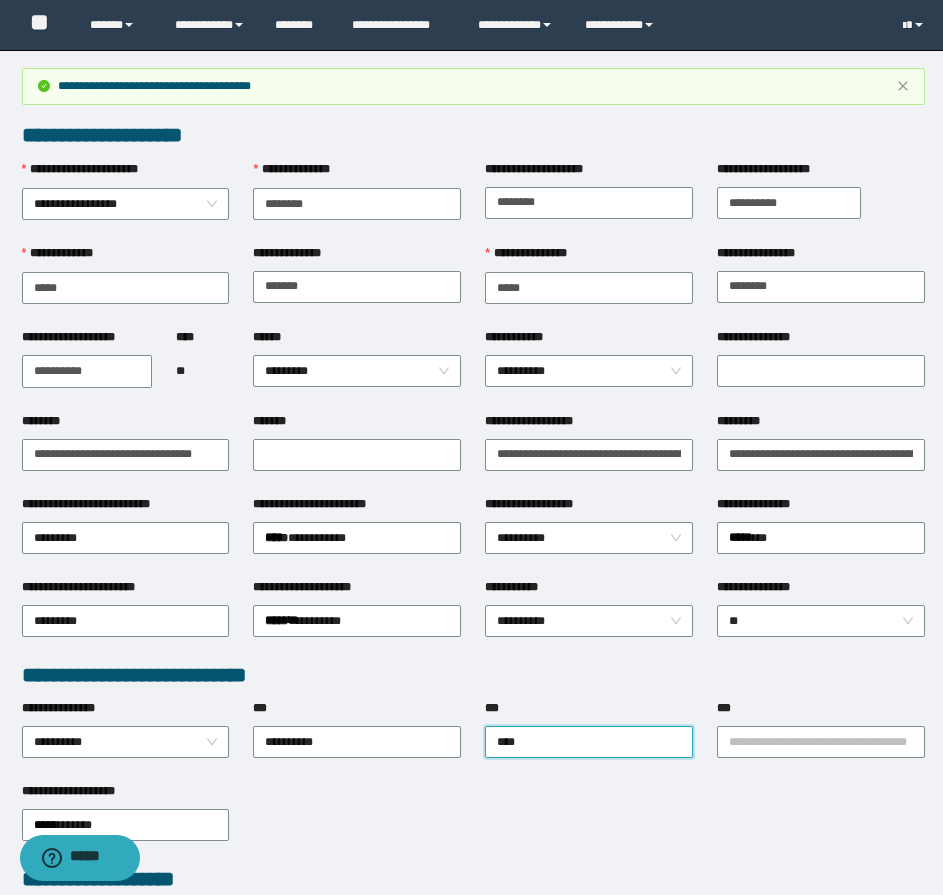 type on "*****" 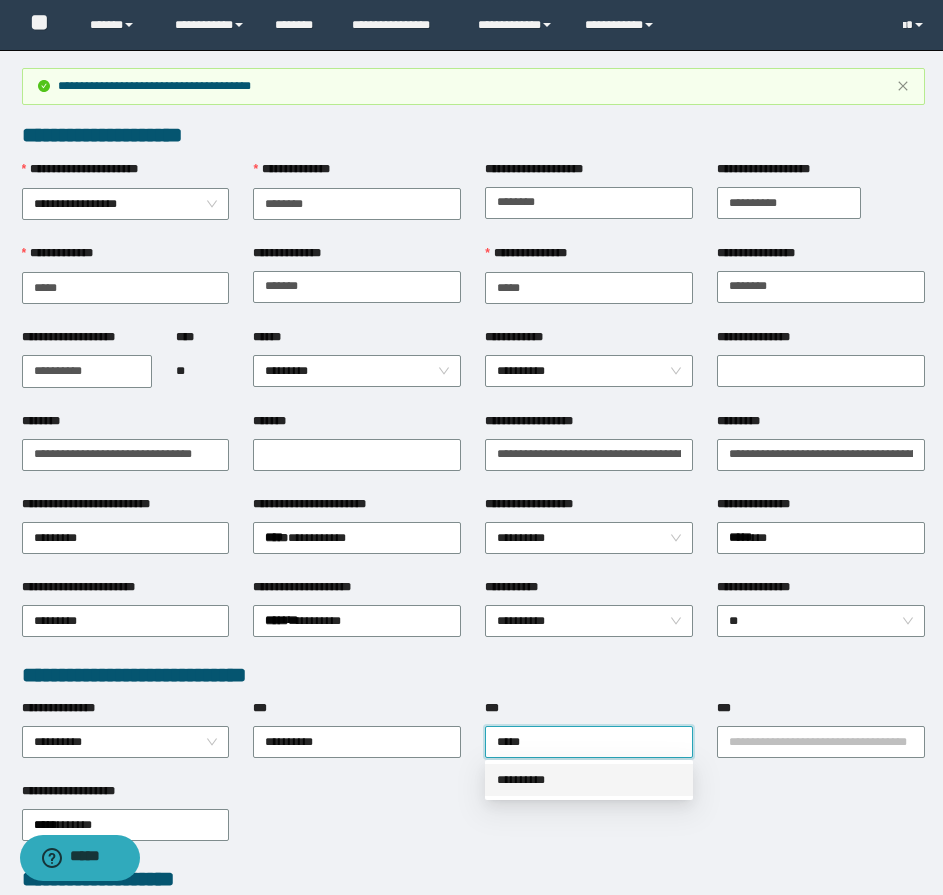 type 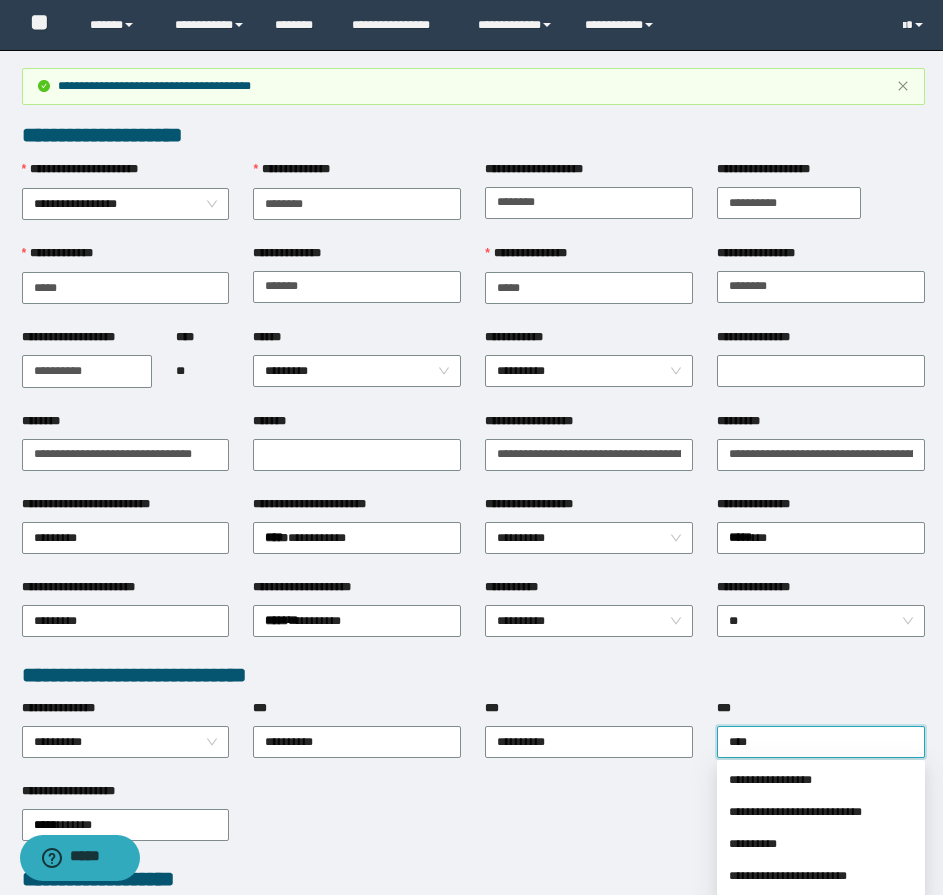type on "*****" 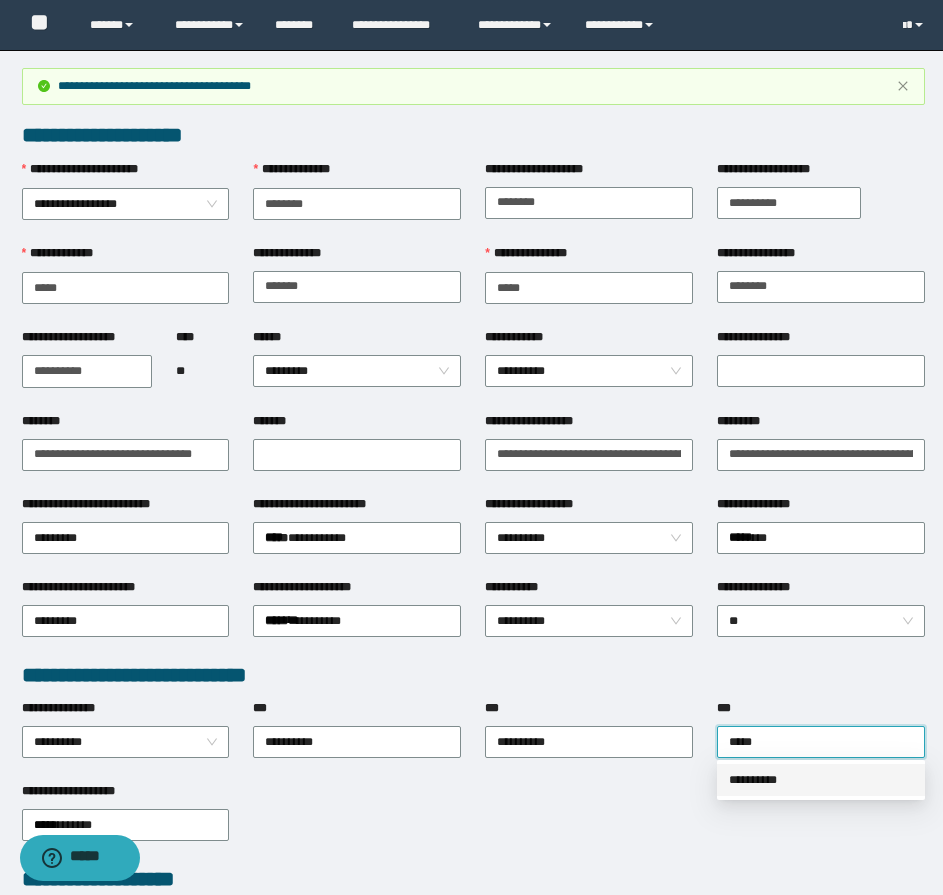 type 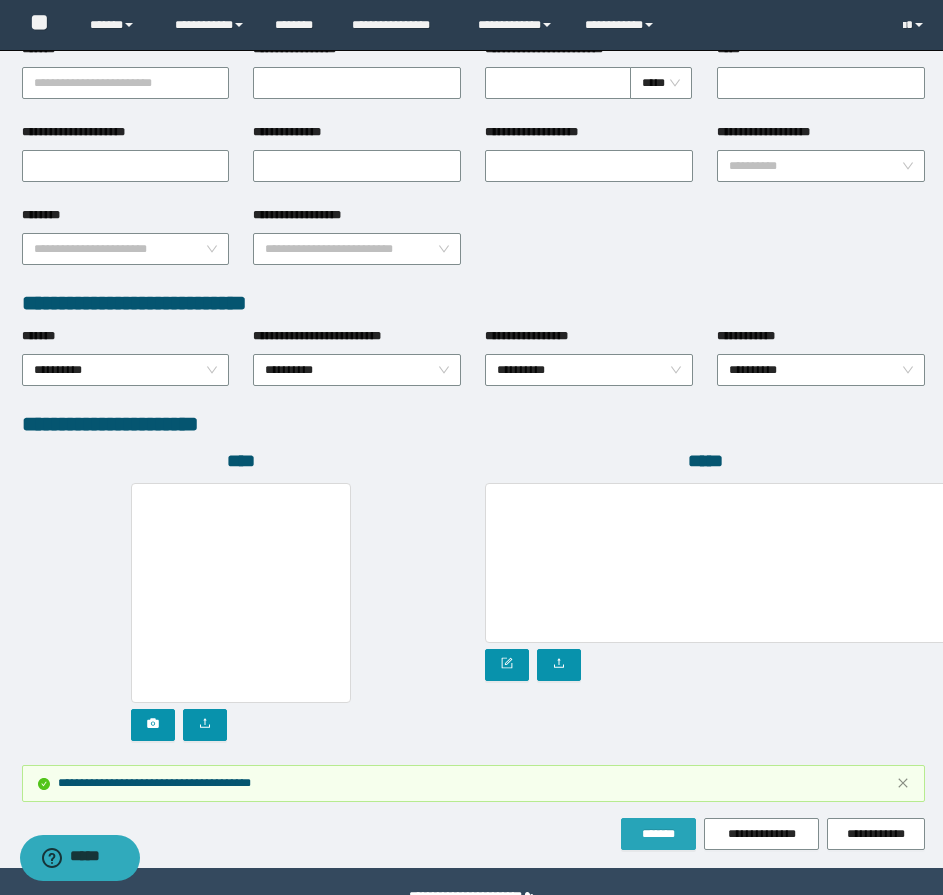 scroll, scrollTop: 900, scrollLeft: 0, axis: vertical 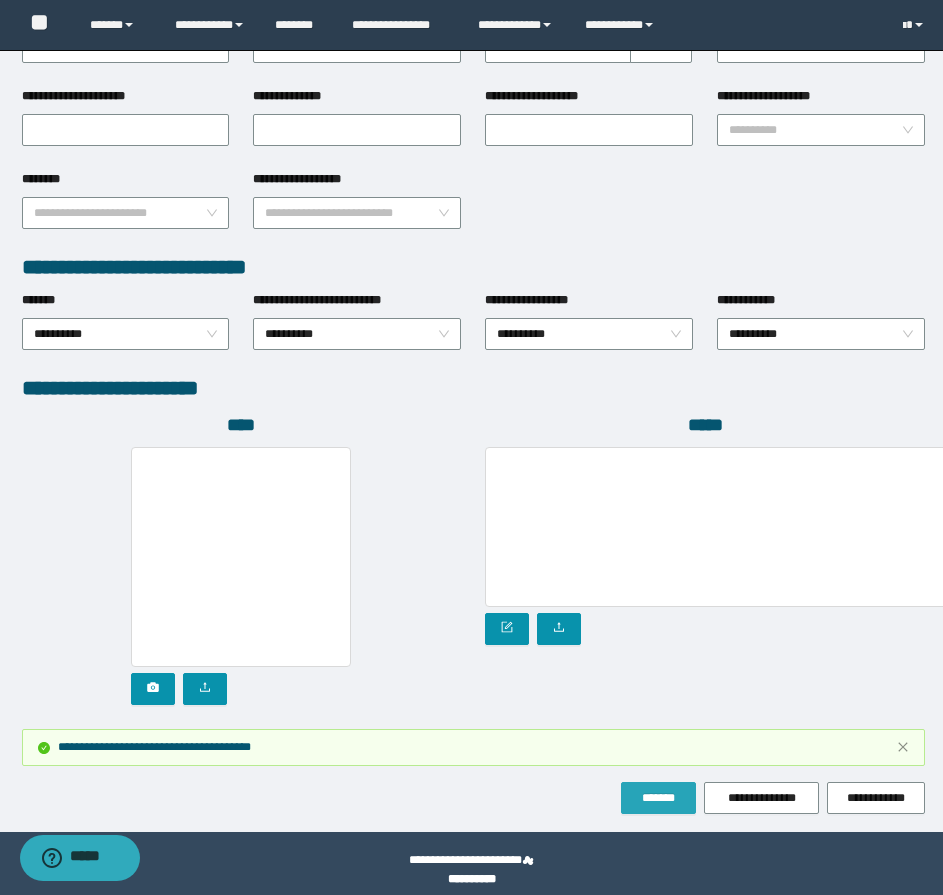 click on "*******" at bounding box center [658, 798] 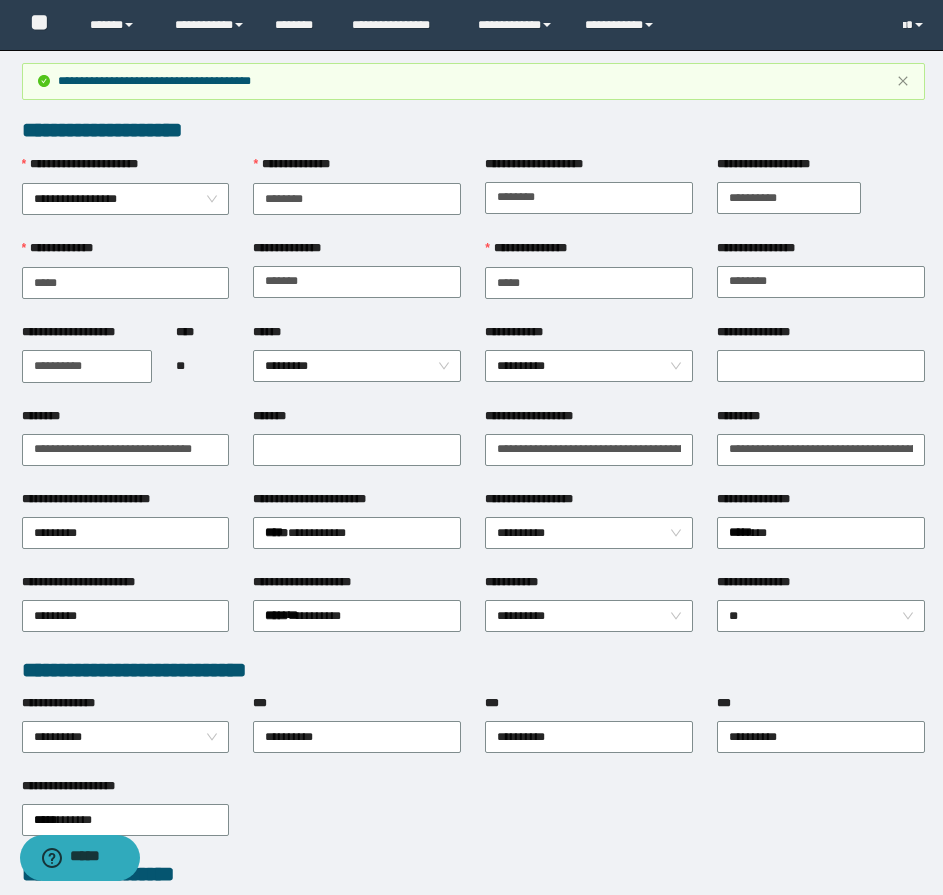 scroll, scrollTop: 0, scrollLeft: 0, axis: both 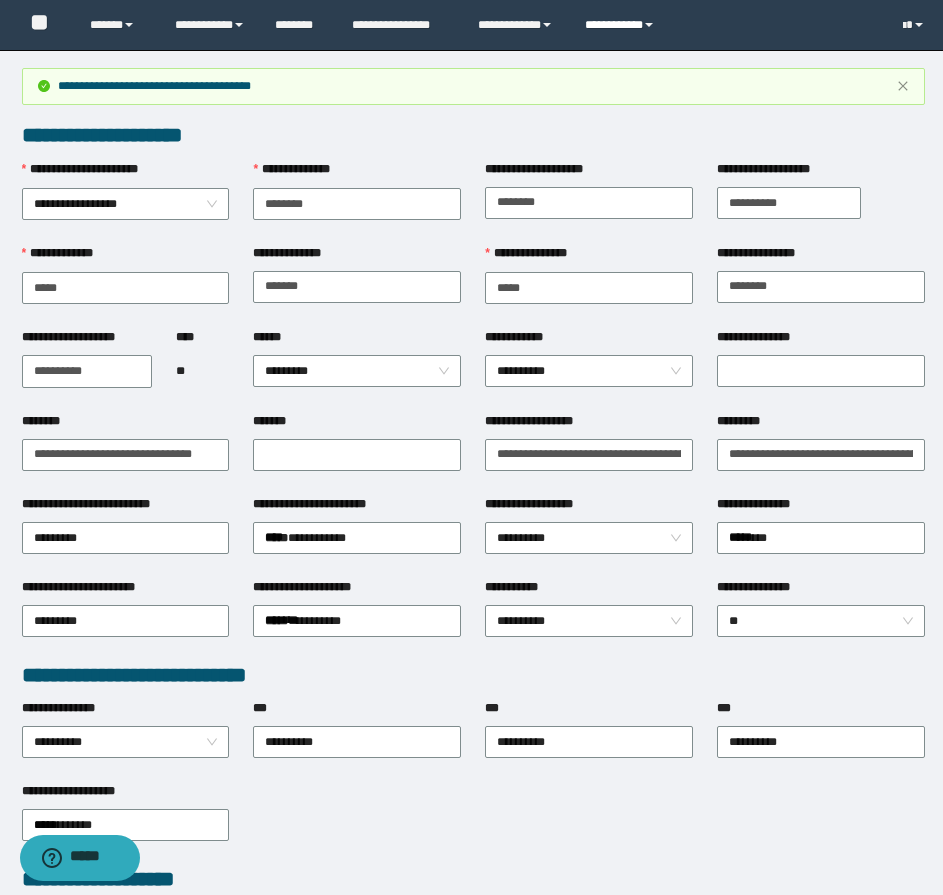 click on "**********" at bounding box center [622, 25] 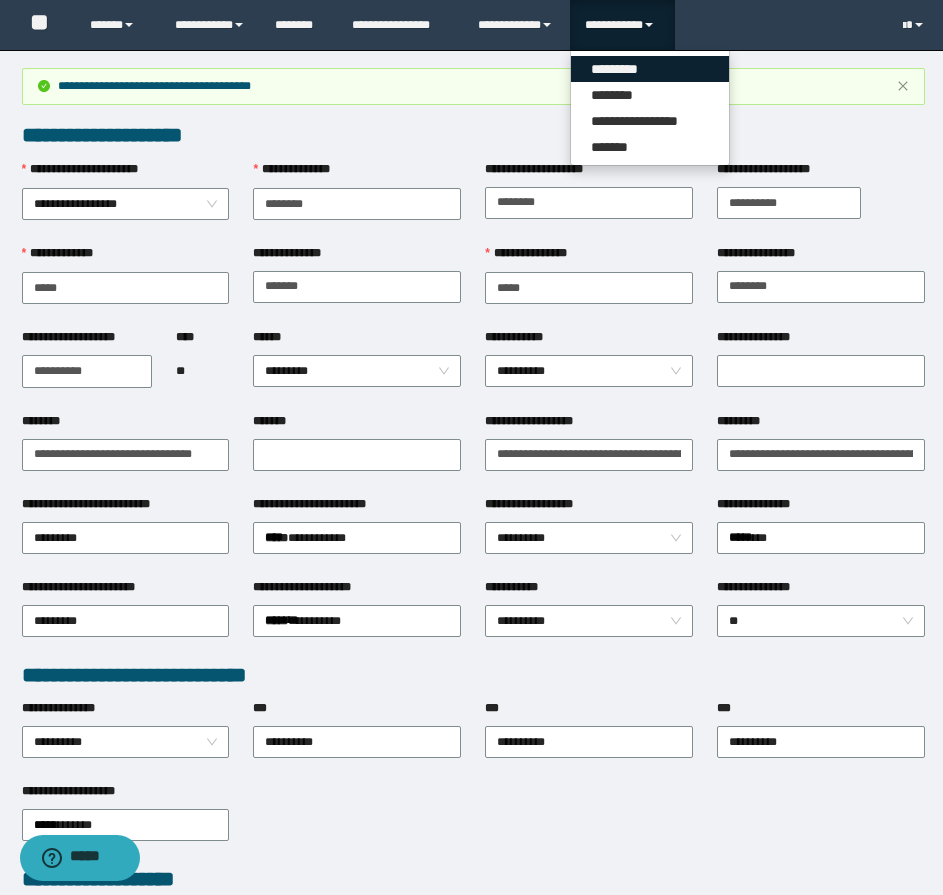 click on "*********" at bounding box center (650, 69) 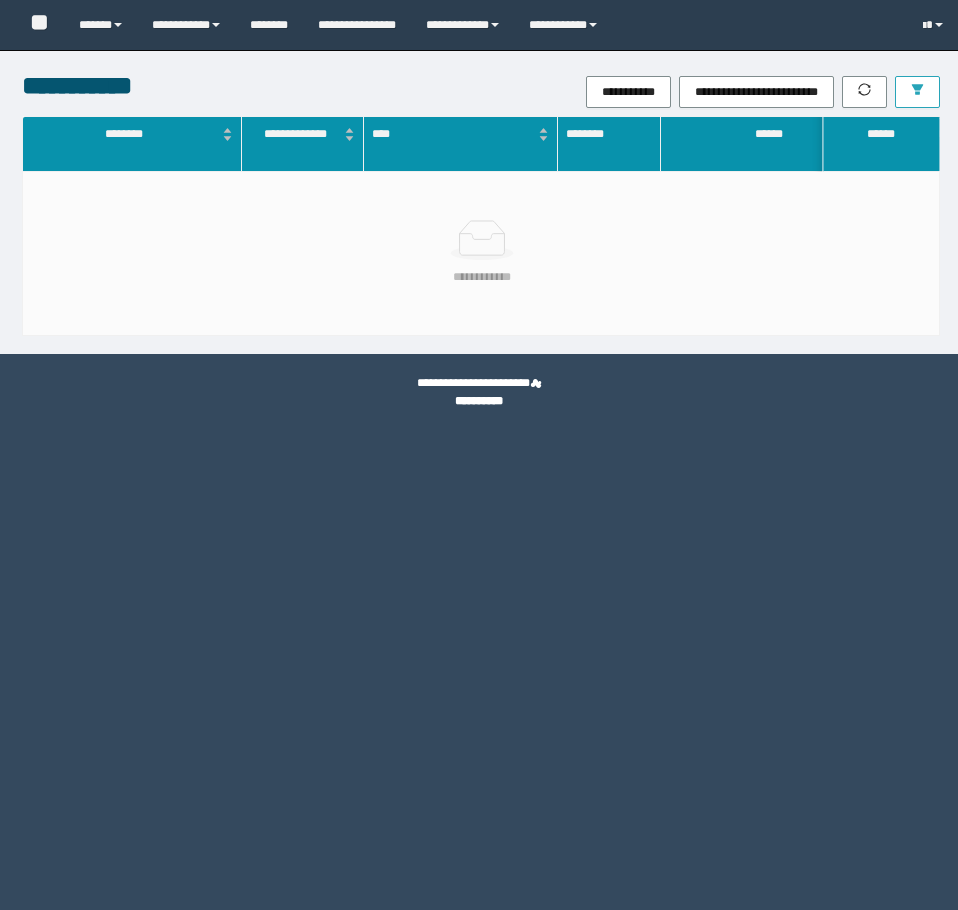 scroll, scrollTop: 0, scrollLeft: 0, axis: both 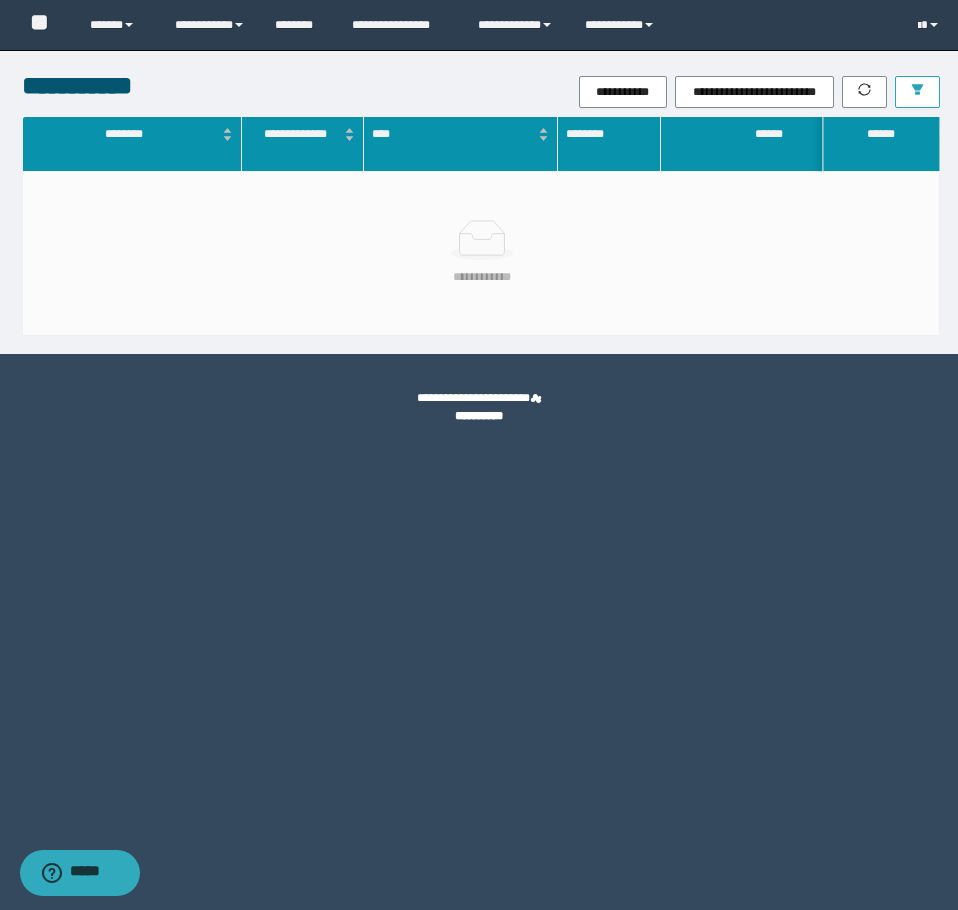 click 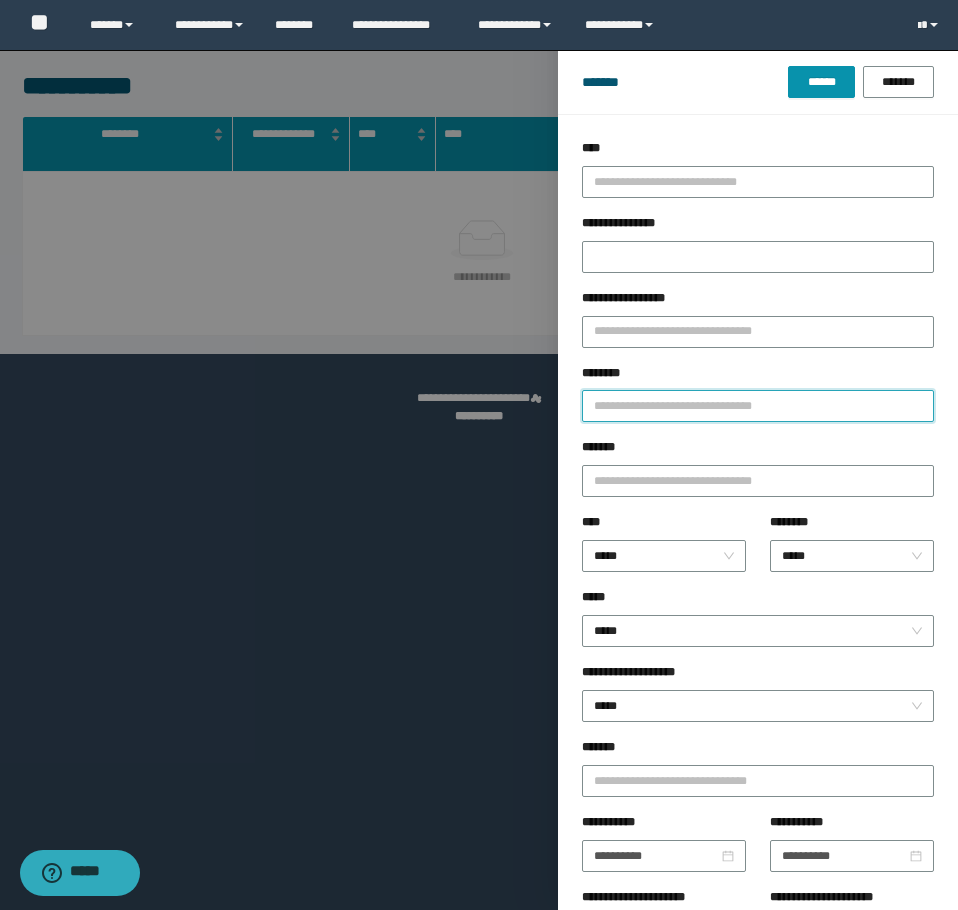 click on "********" at bounding box center (758, 406) 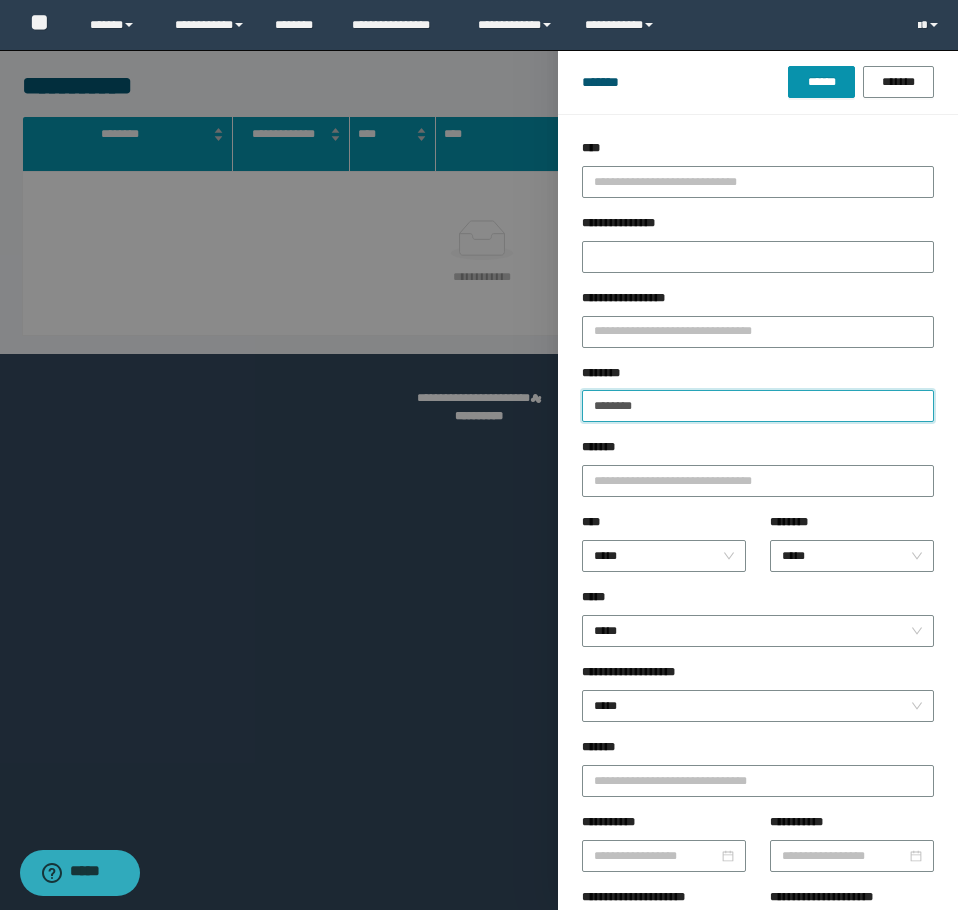 type on "********" 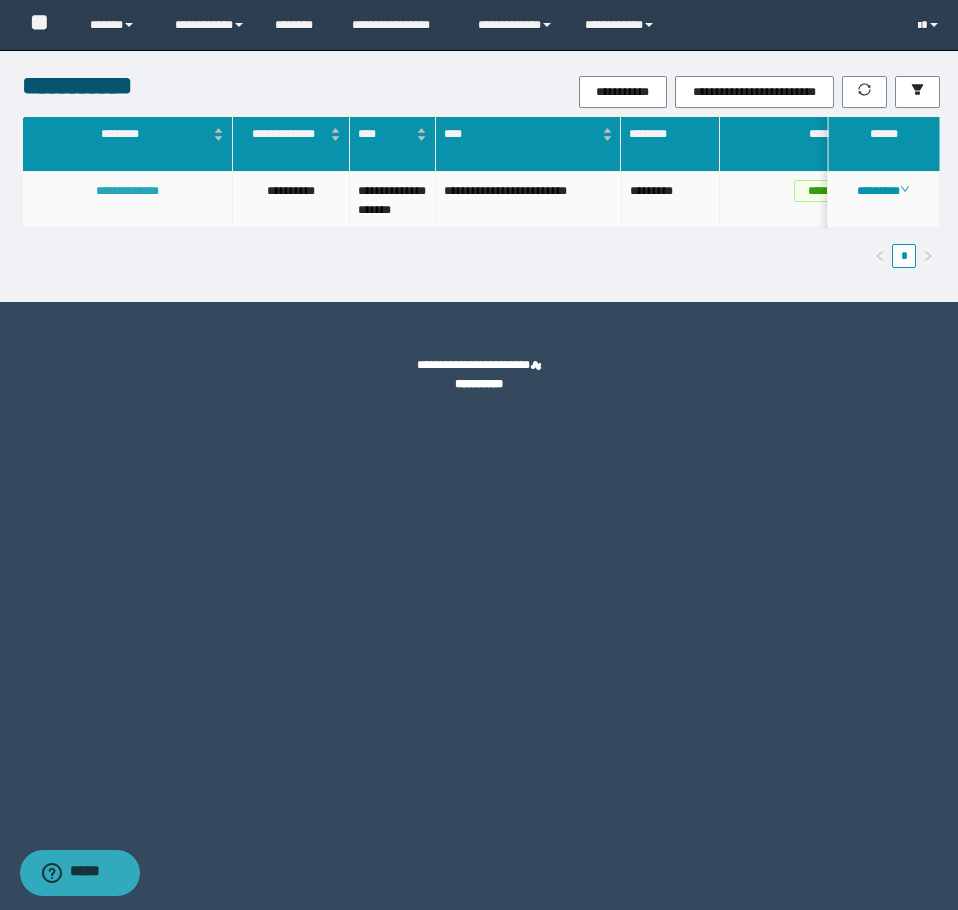 click on "**********" at bounding box center (127, 191) 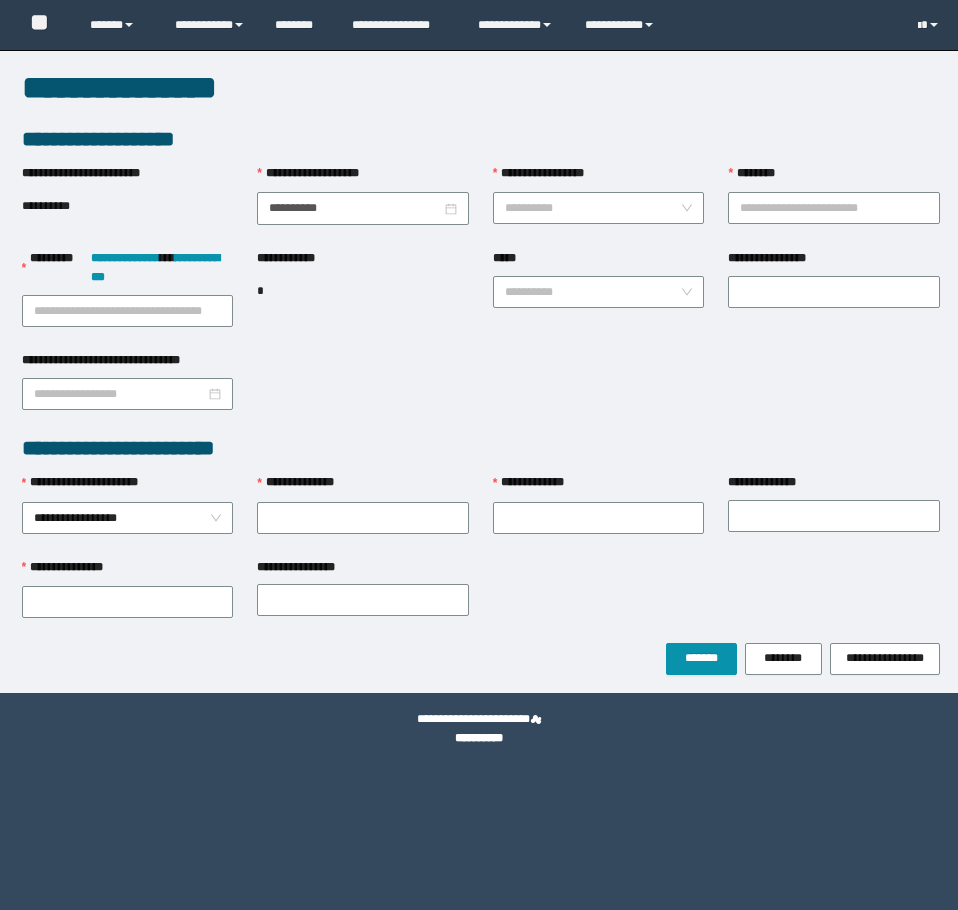 scroll, scrollTop: 0, scrollLeft: 0, axis: both 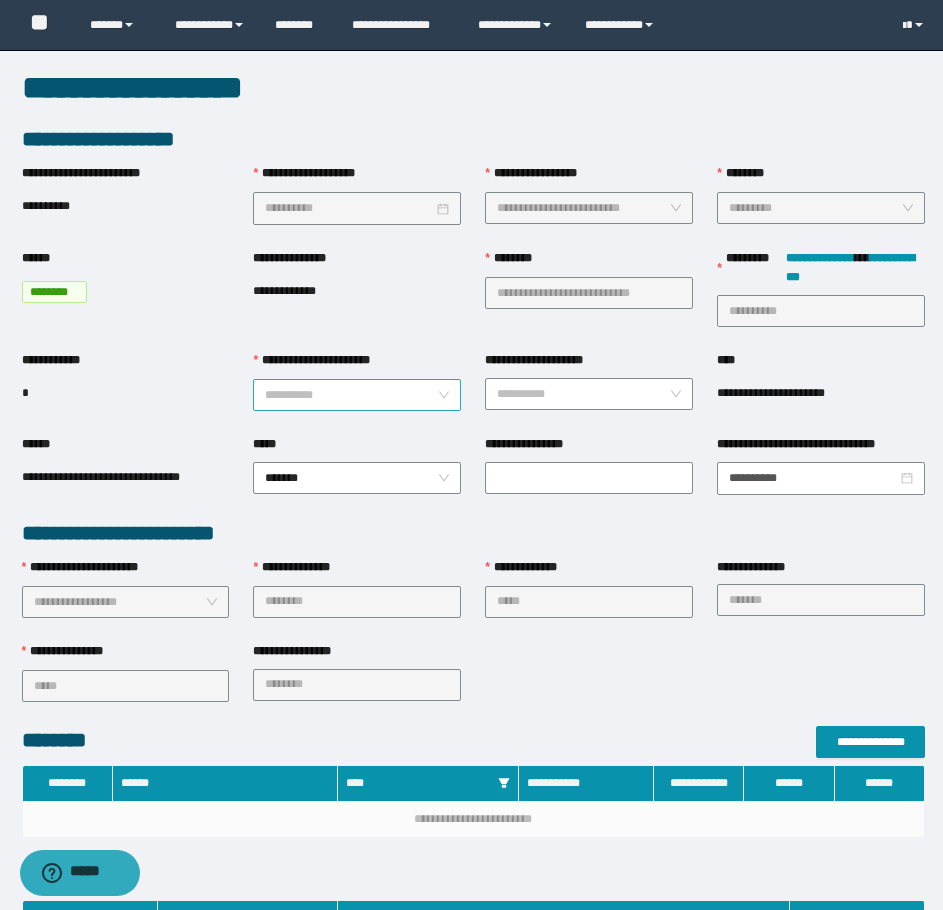 click on "**********" at bounding box center [351, 395] 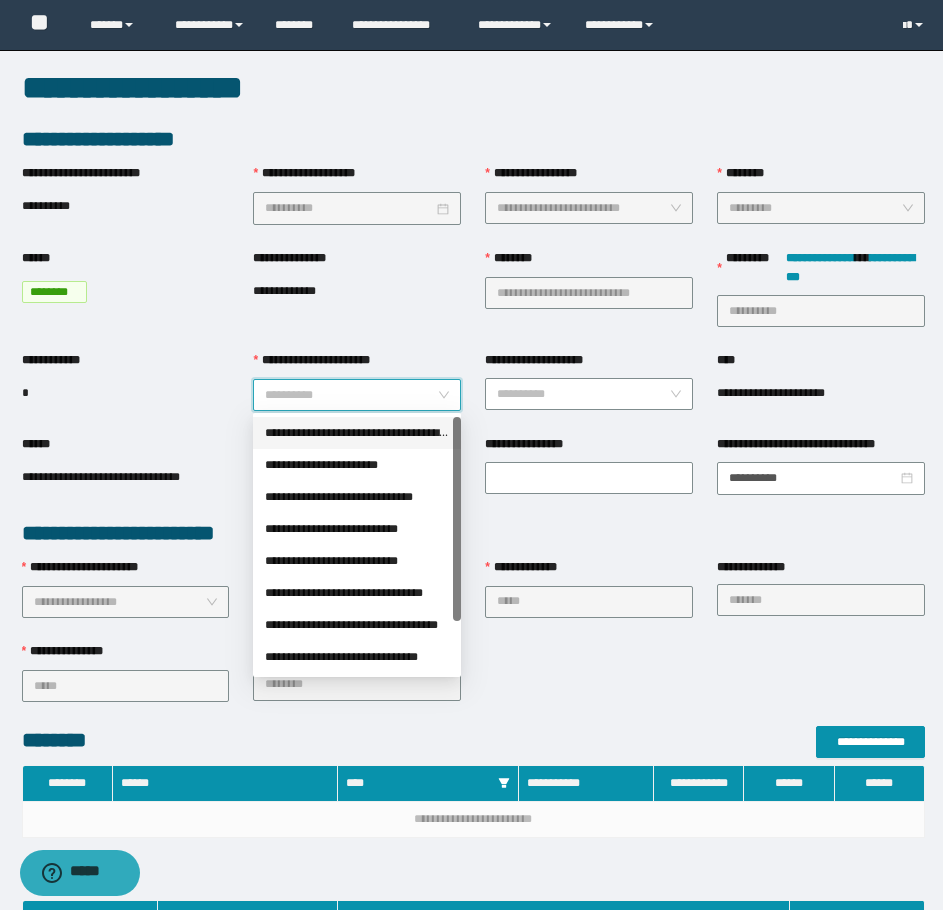click on "**********" at bounding box center [357, 433] 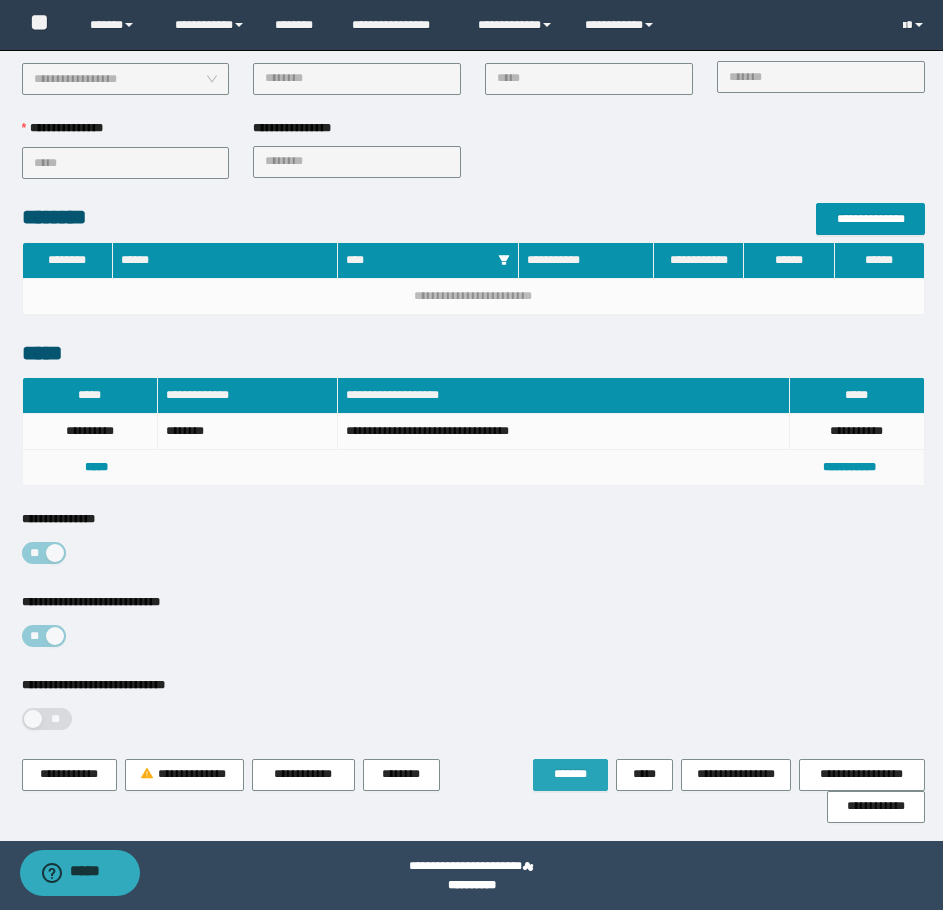 scroll, scrollTop: 528, scrollLeft: 0, axis: vertical 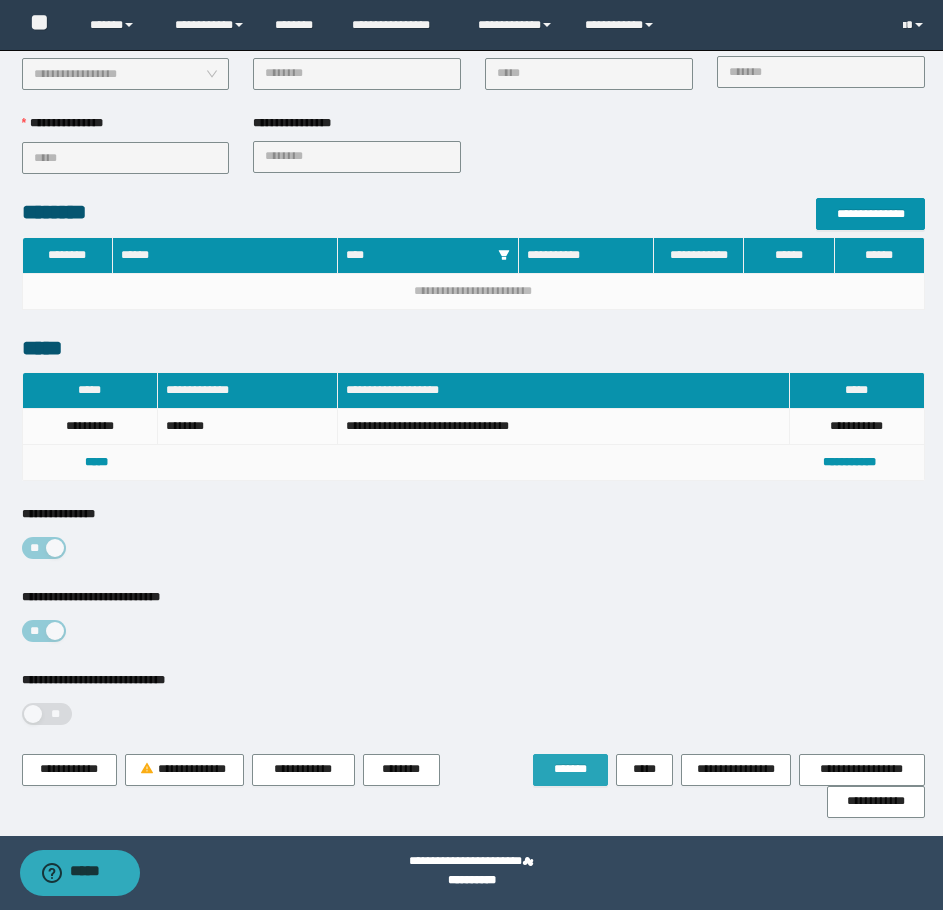 click on "*******" at bounding box center [570, 769] 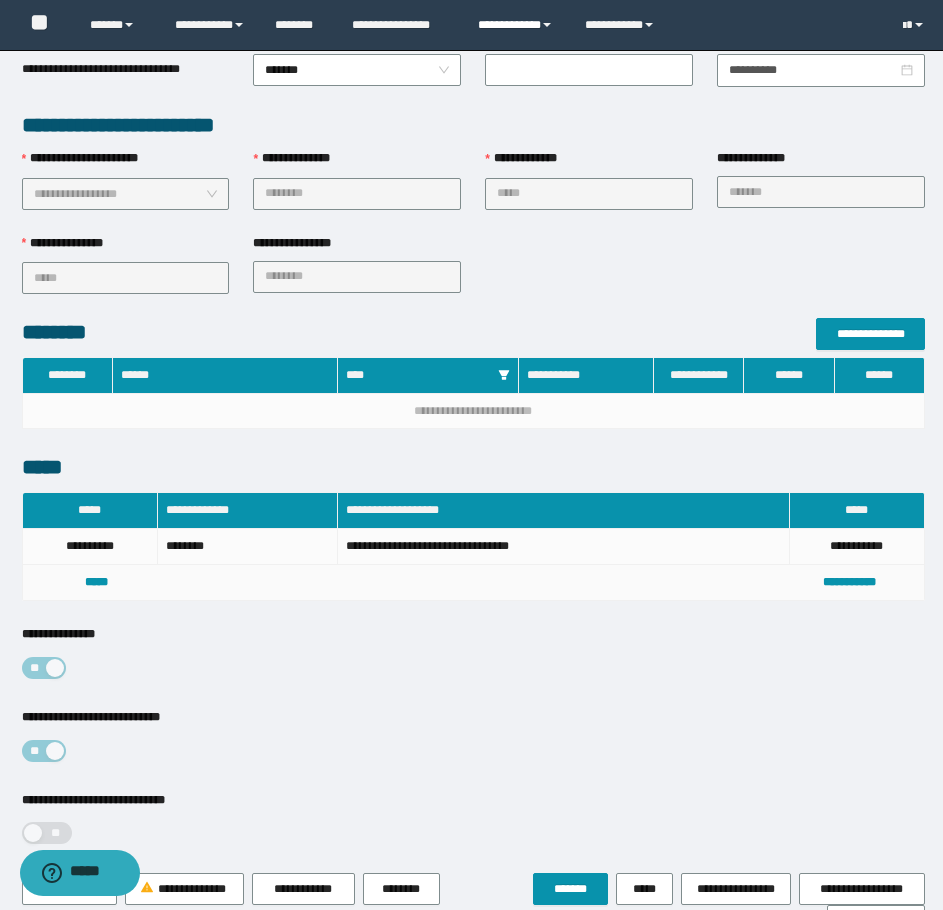 scroll, scrollTop: 0, scrollLeft: 0, axis: both 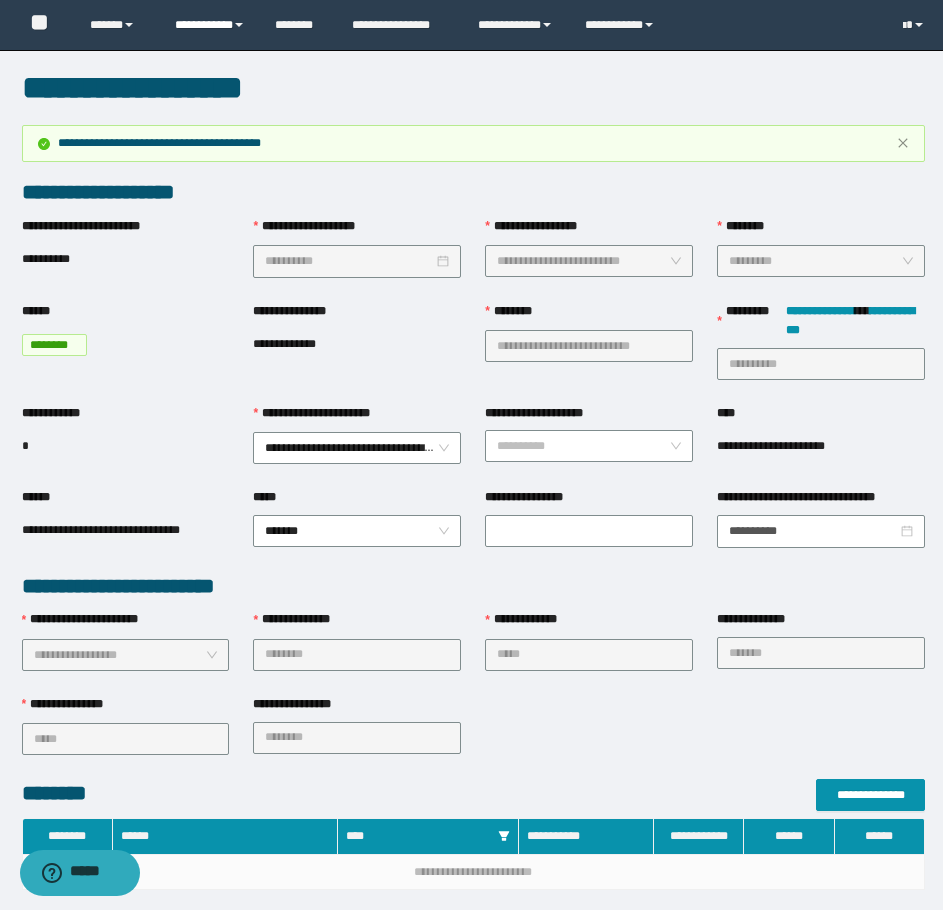click on "**********" at bounding box center (210, 25) 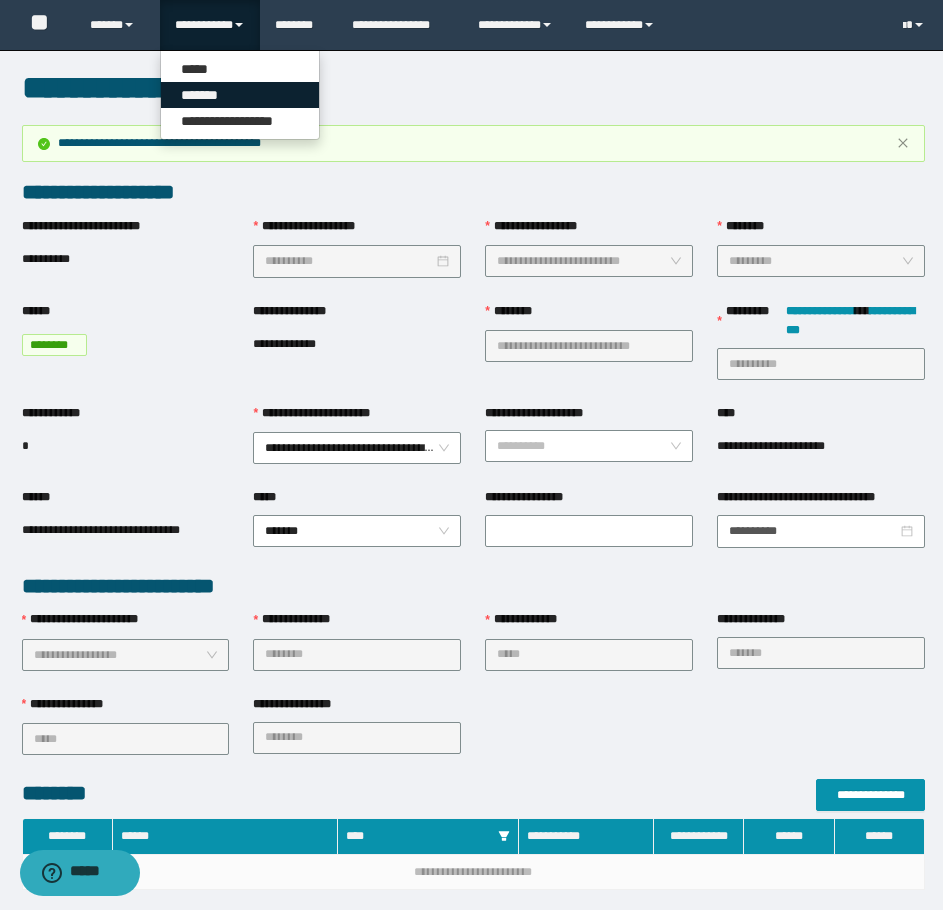 click on "*******" at bounding box center (240, 95) 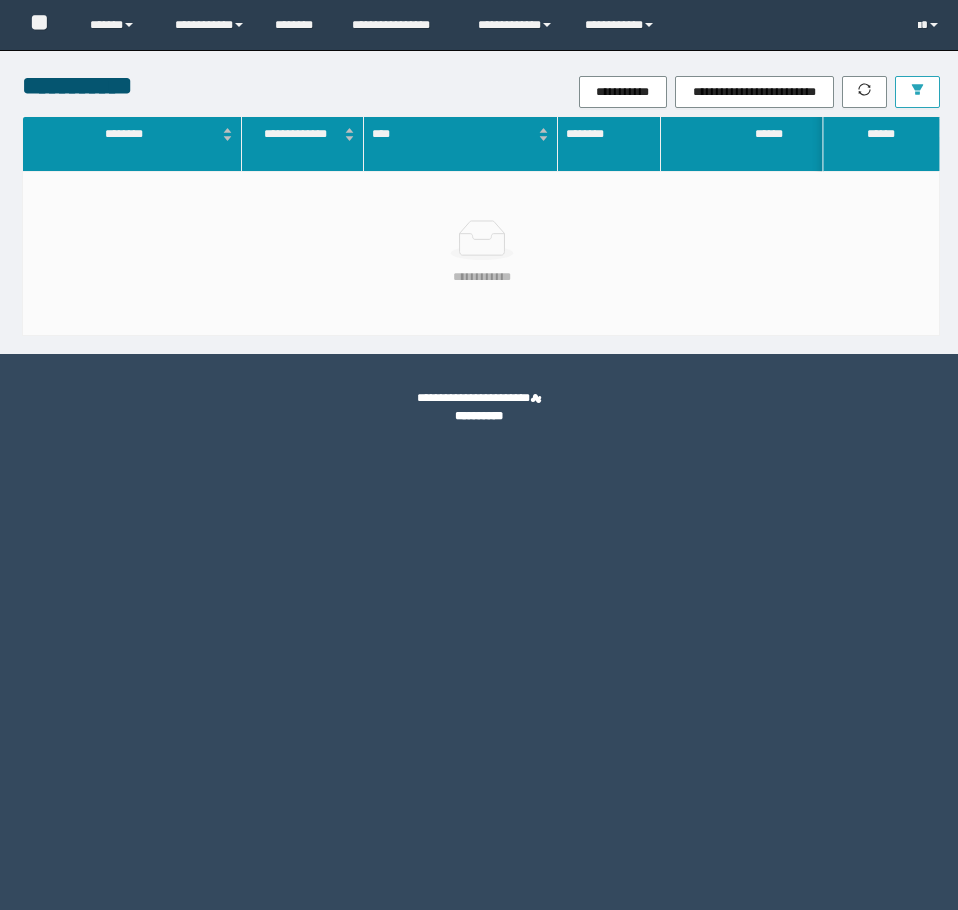 scroll, scrollTop: 0, scrollLeft: 0, axis: both 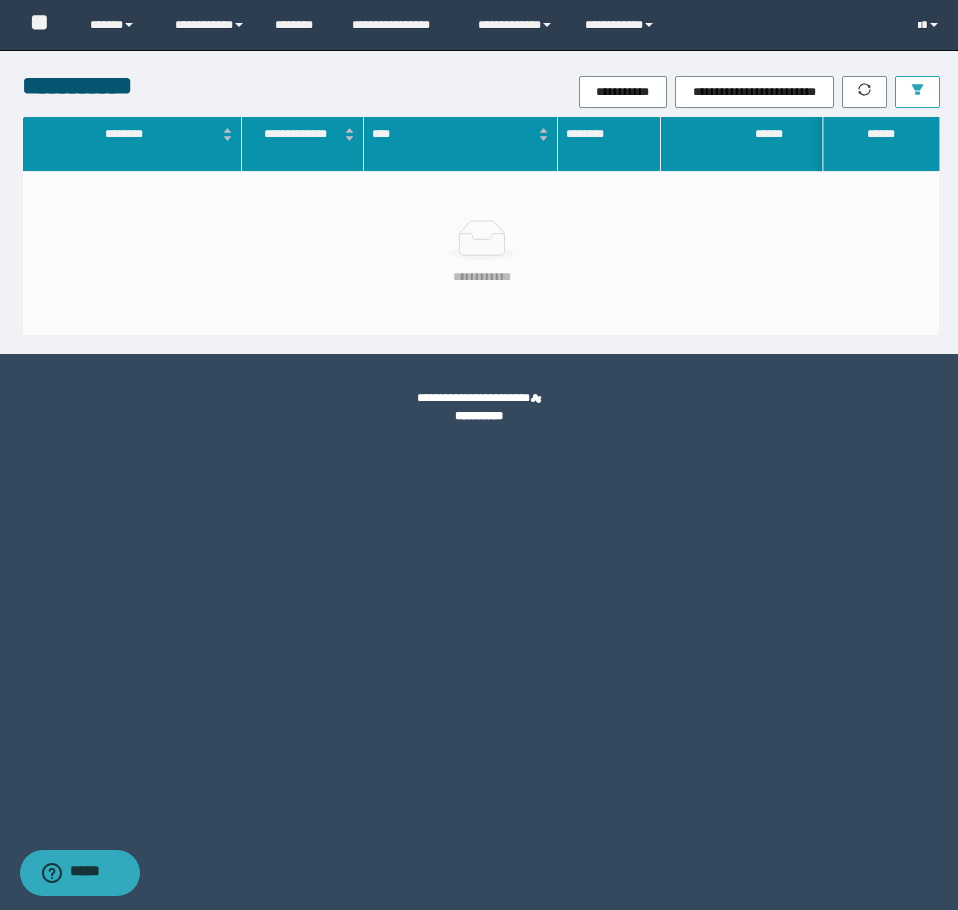 click at bounding box center [917, 92] 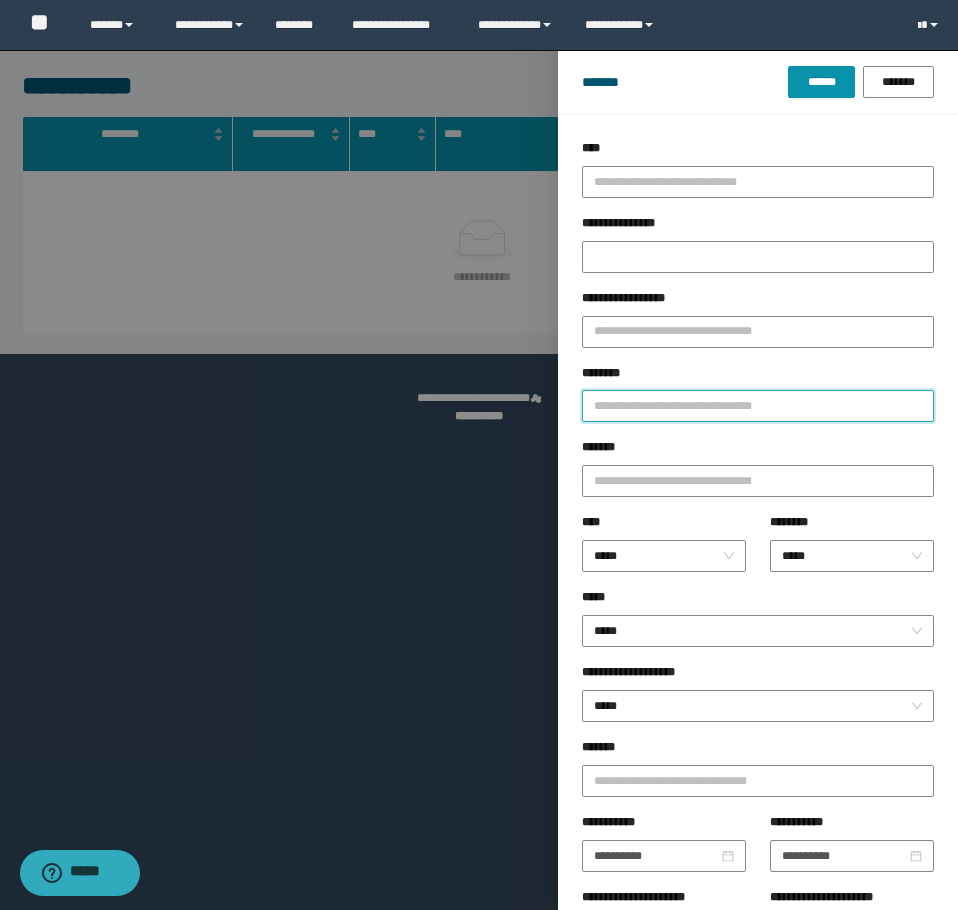 click on "********" at bounding box center (758, 406) 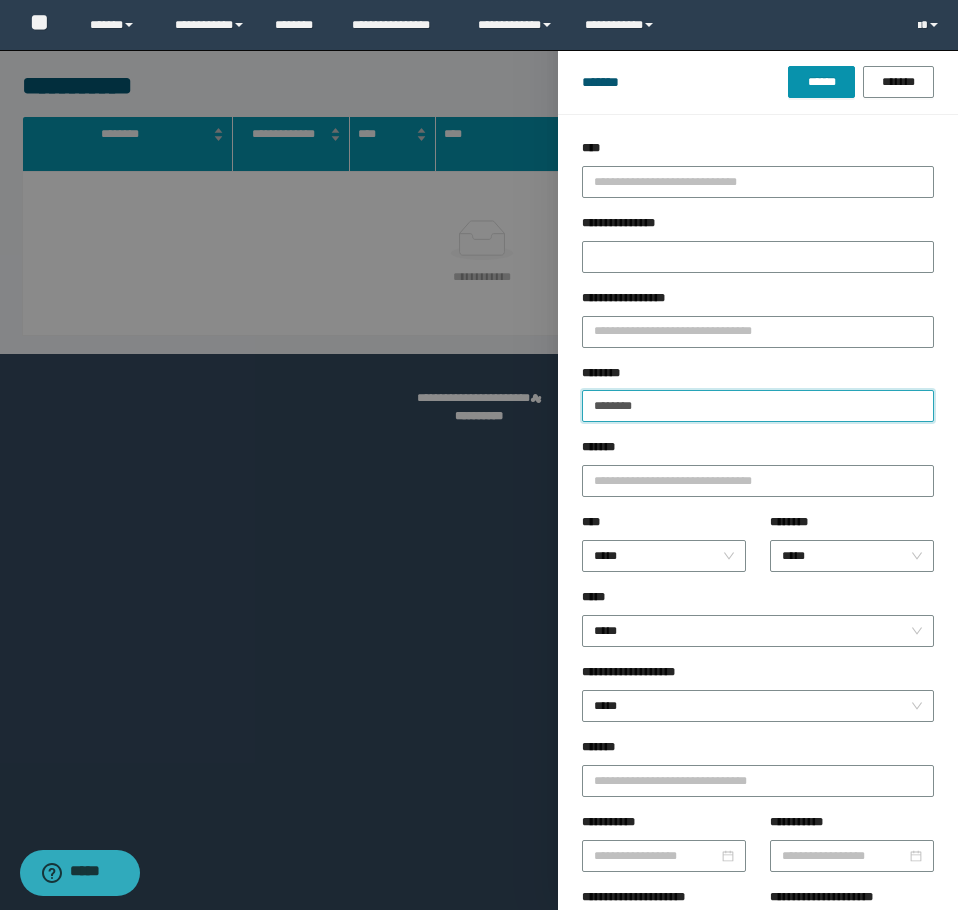 type on "********" 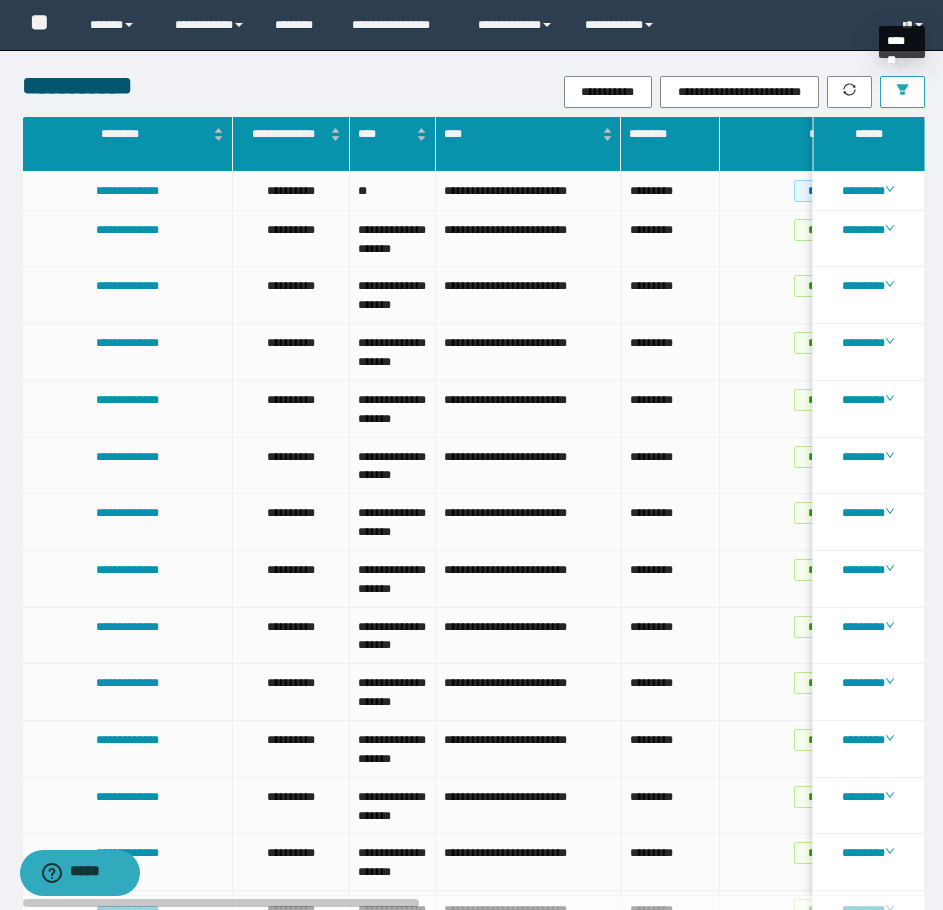 click at bounding box center (902, 92) 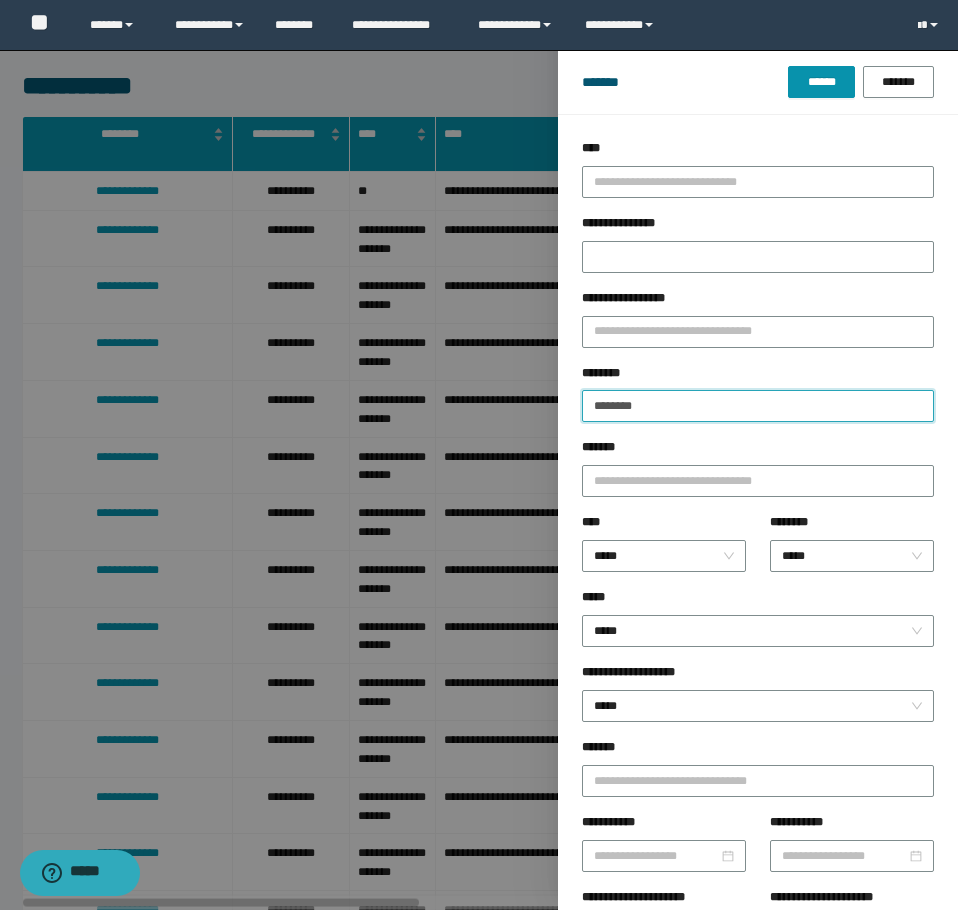 click on "********" at bounding box center (758, 406) 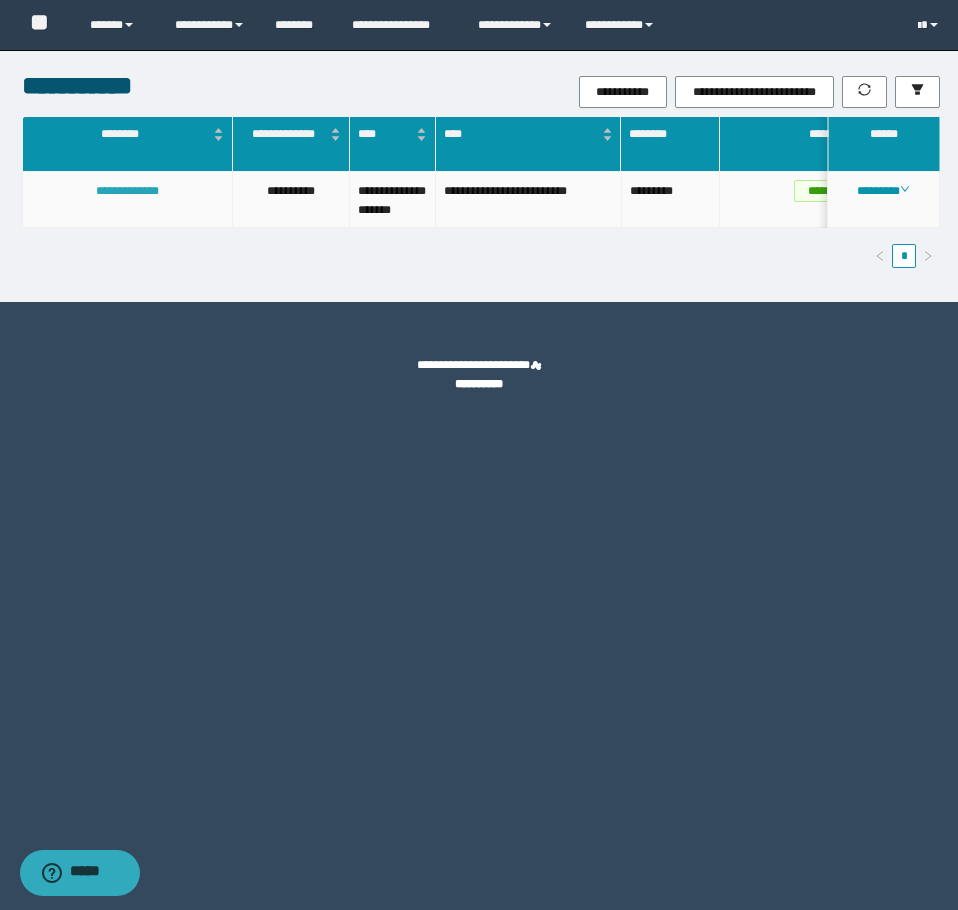 click on "**********" at bounding box center (127, 191) 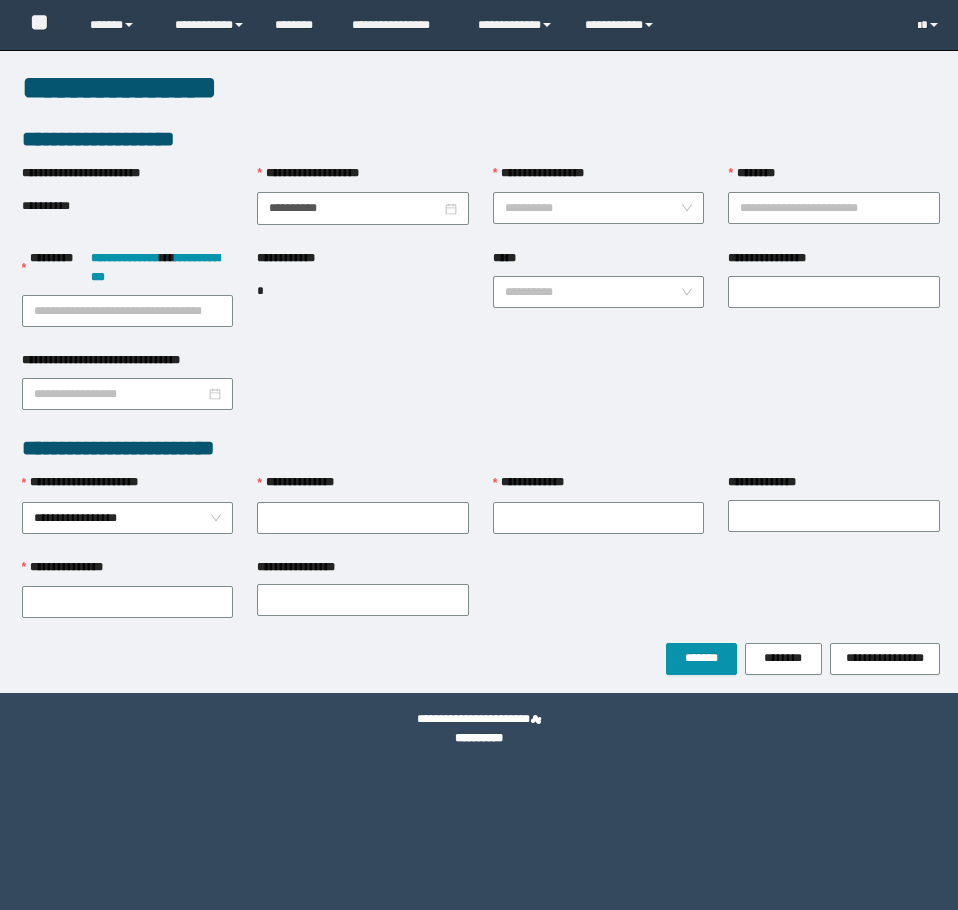 scroll, scrollTop: 0, scrollLeft: 0, axis: both 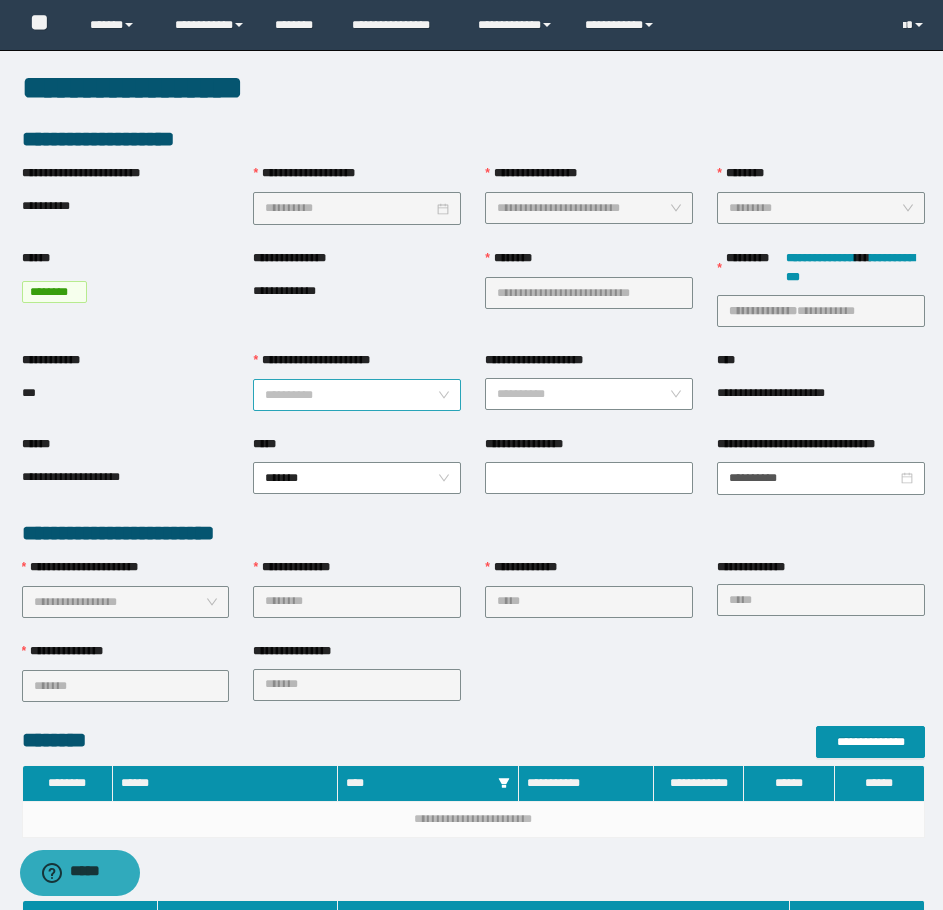 click on "**********" at bounding box center (351, 395) 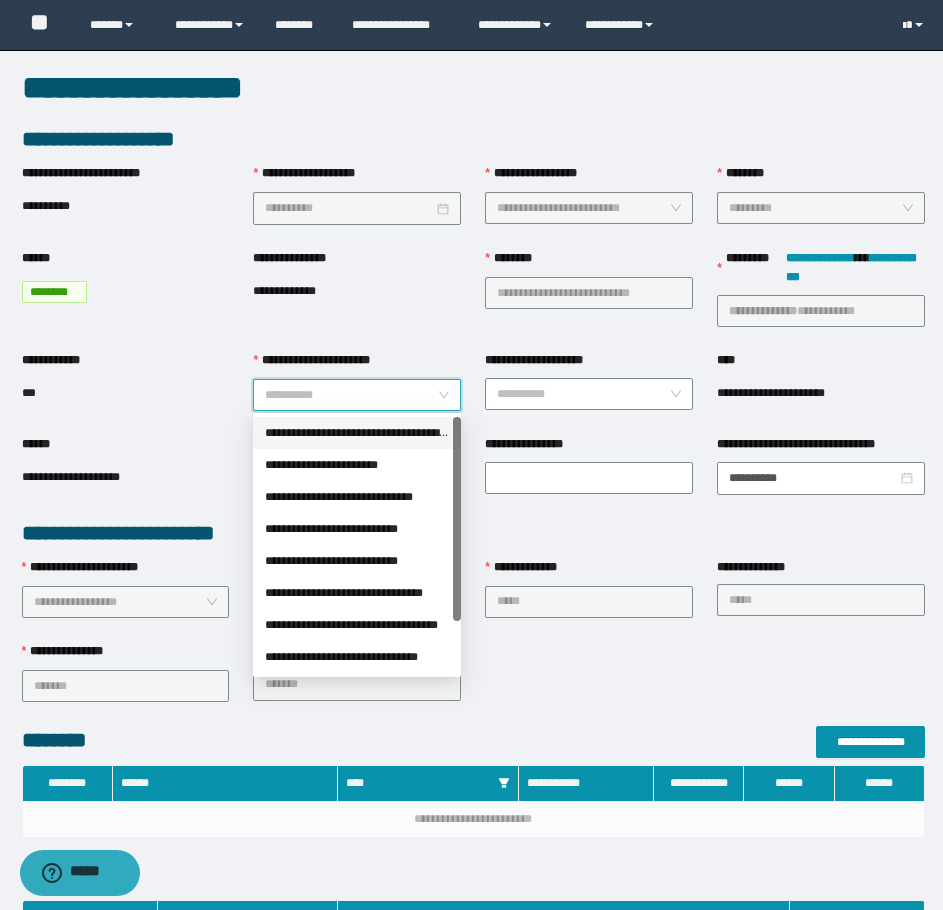 click on "**********" at bounding box center (357, 433) 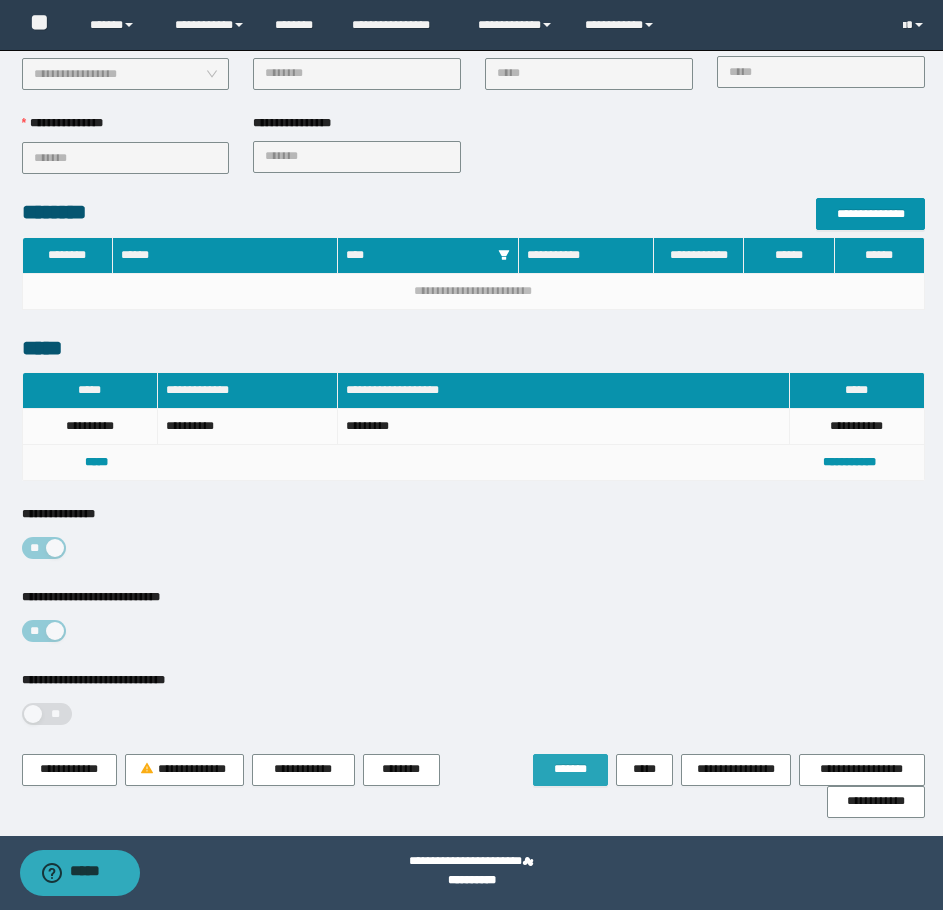 click on "*******" at bounding box center [570, 769] 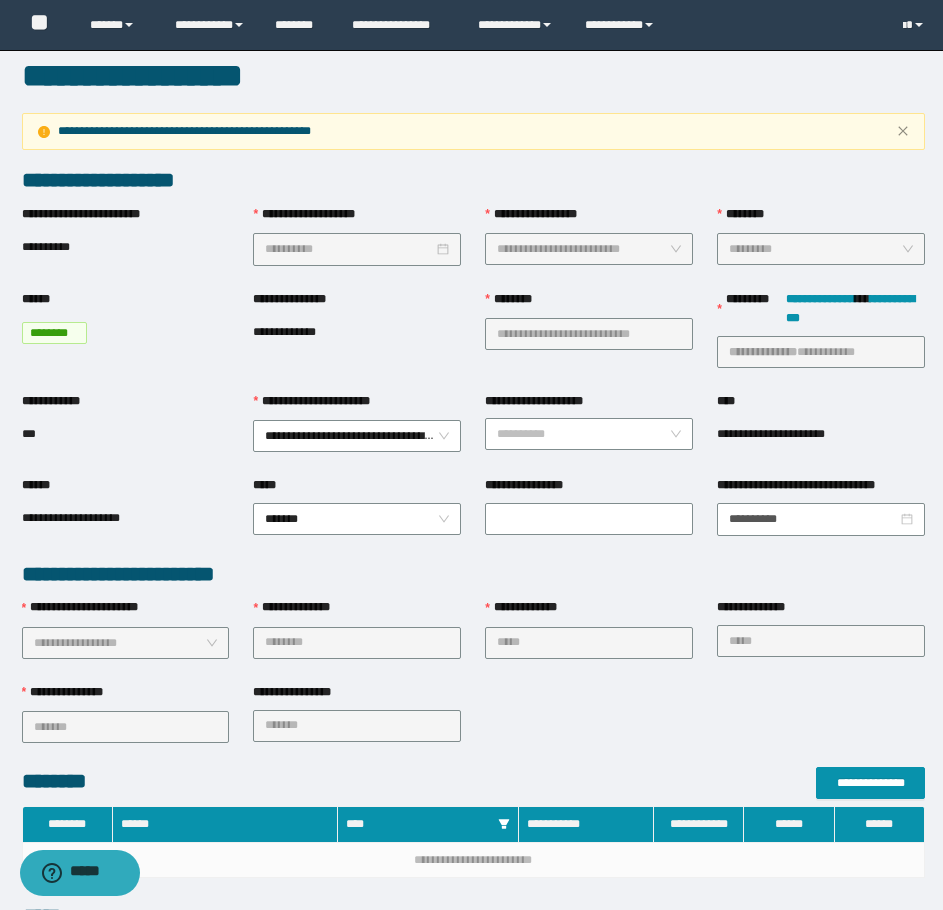 scroll, scrollTop: 0, scrollLeft: 0, axis: both 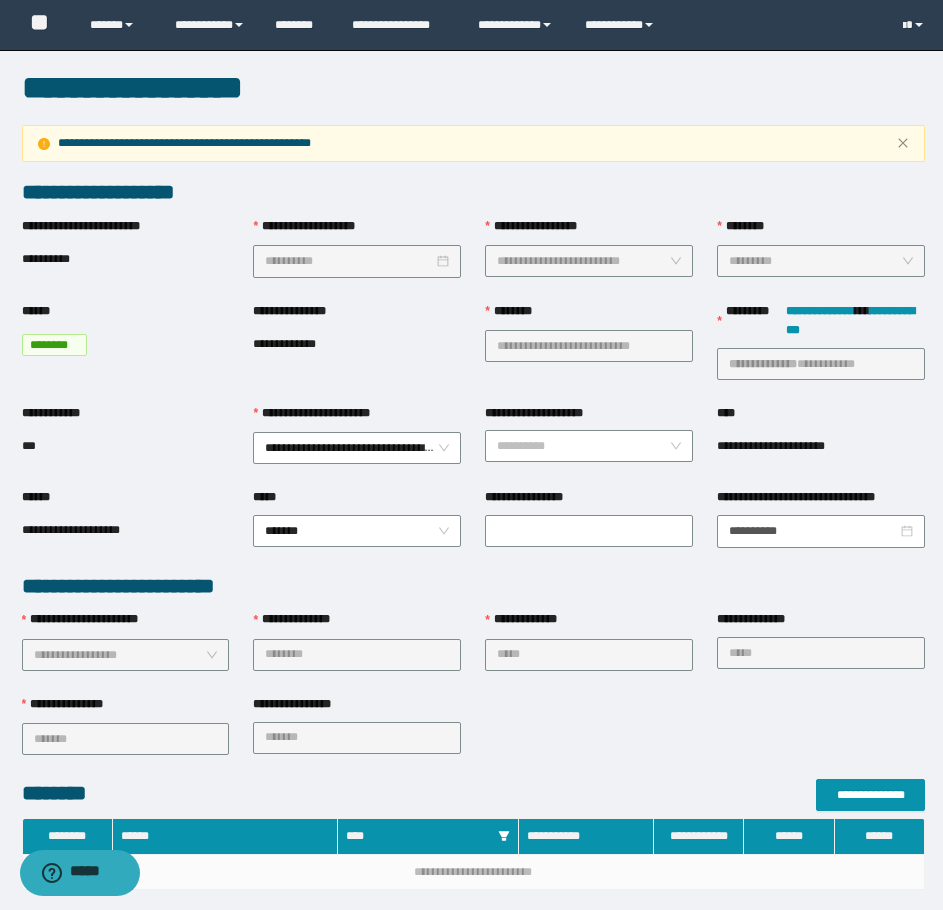 type 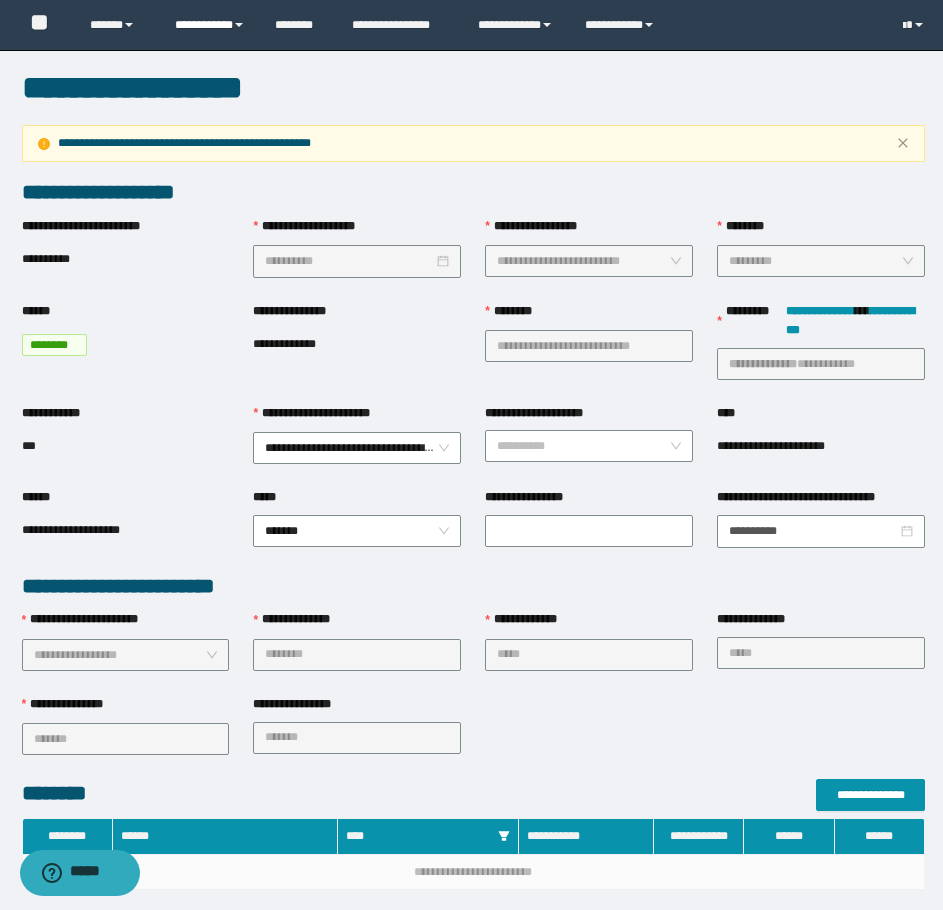 click on "**********" at bounding box center (210, 25) 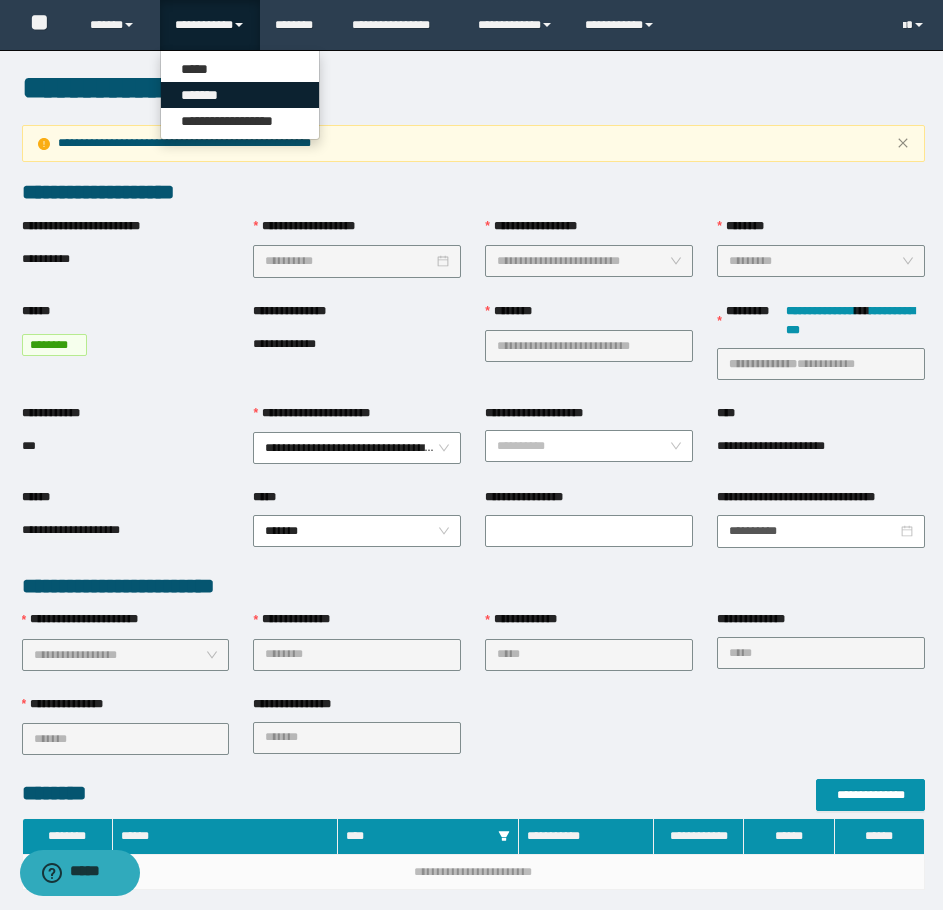click on "*******" at bounding box center (240, 95) 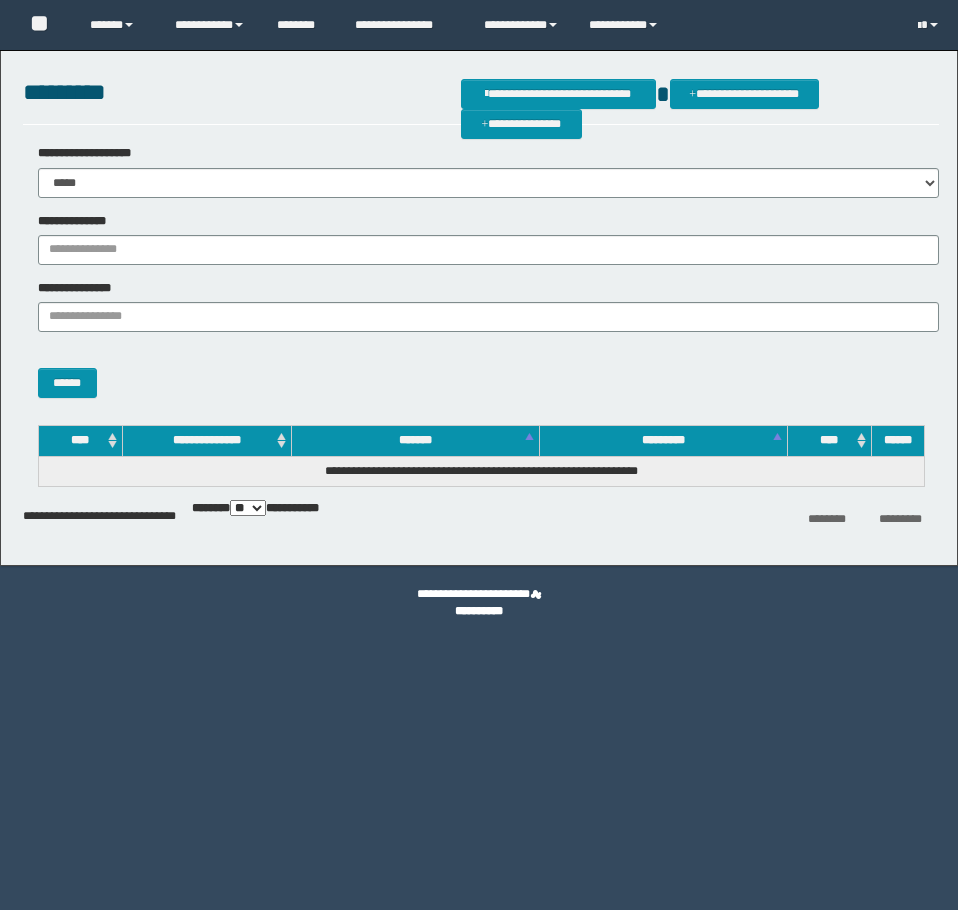 scroll, scrollTop: 0, scrollLeft: 0, axis: both 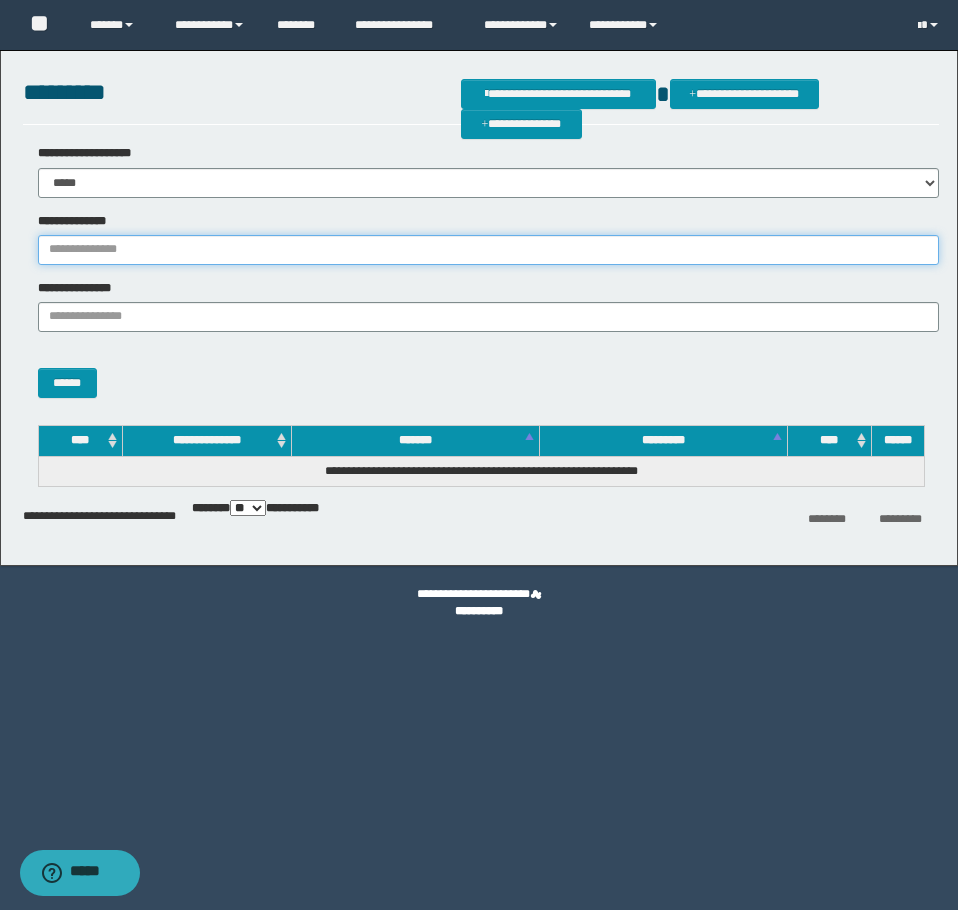 click on "**********" at bounding box center [488, 250] 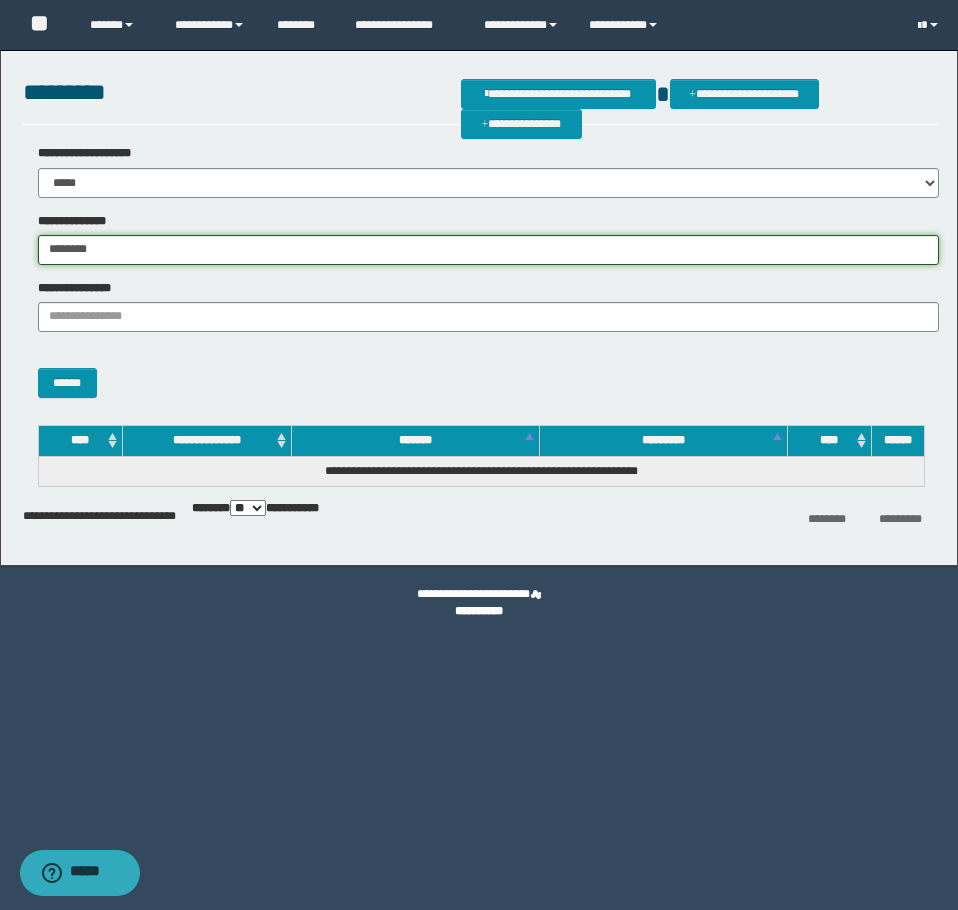 type on "********" 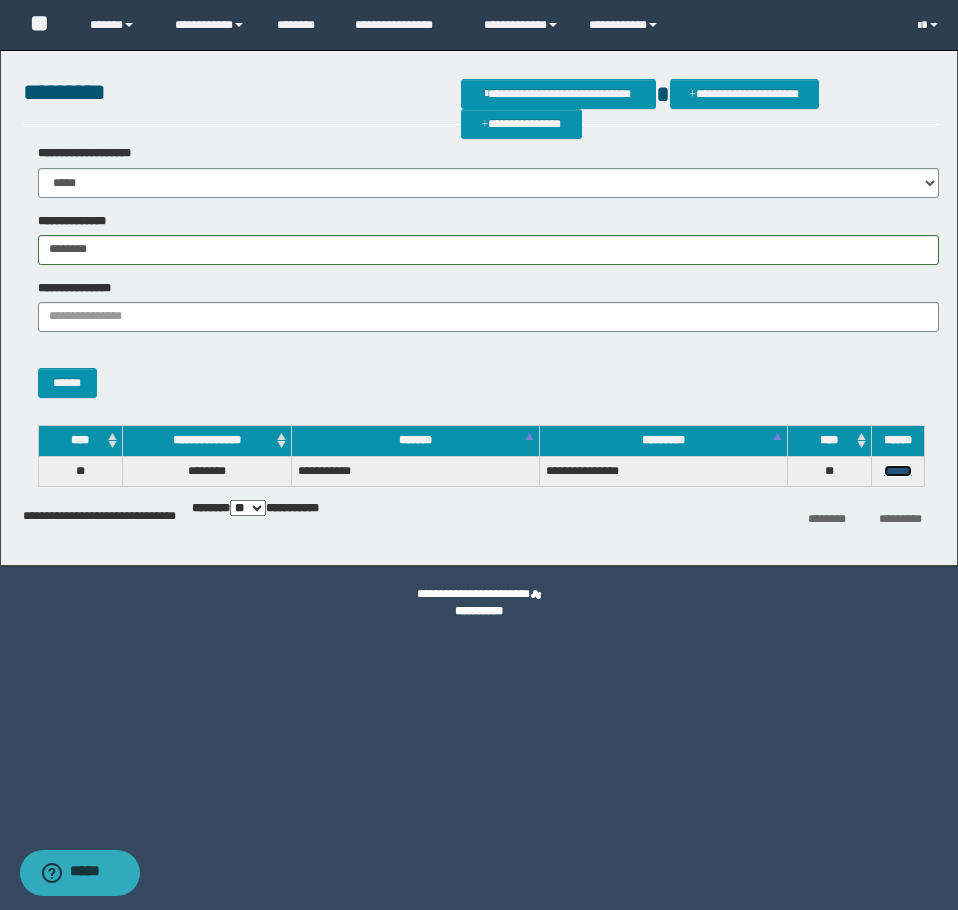 click on "******" at bounding box center (898, 471) 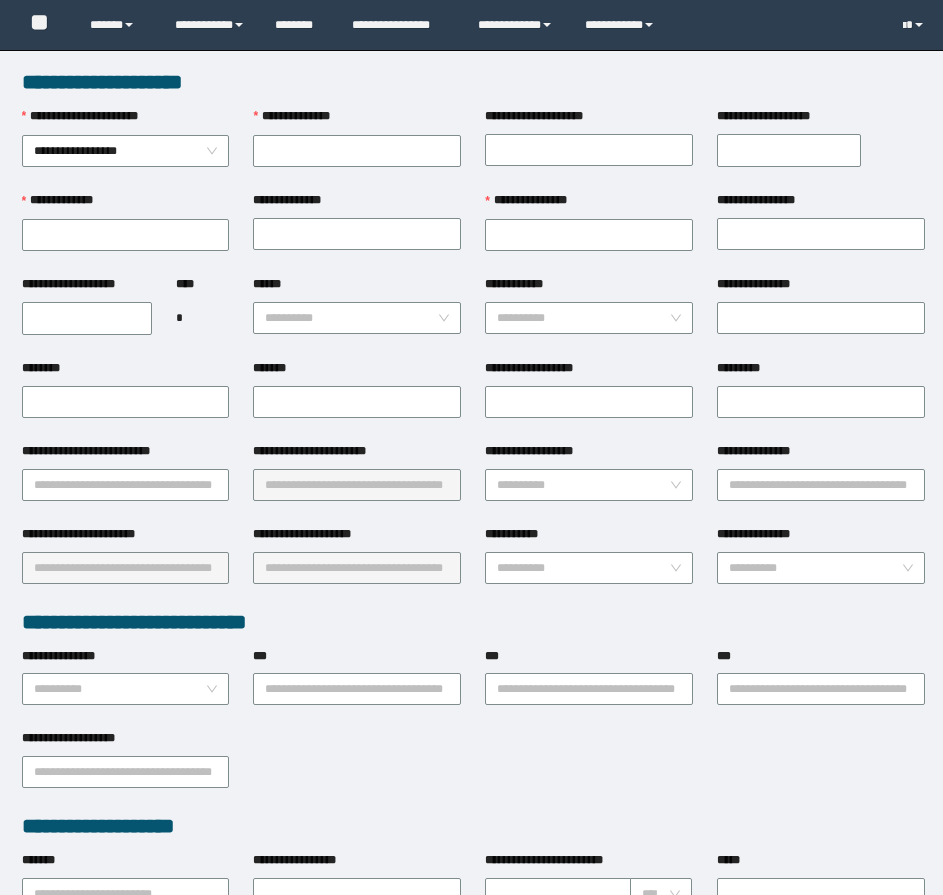 scroll, scrollTop: 0, scrollLeft: 0, axis: both 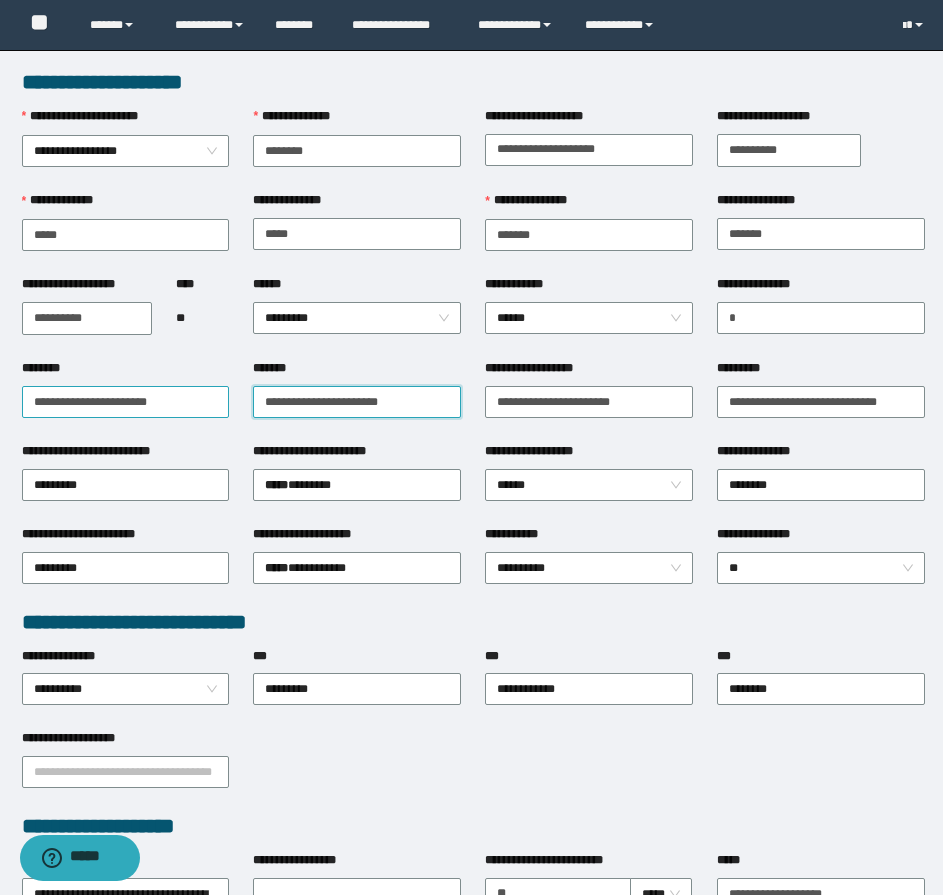 drag, startPoint x: 408, startPoint y: 397, endPoint x: 205, endPoint y: 406, distance: 203.1994 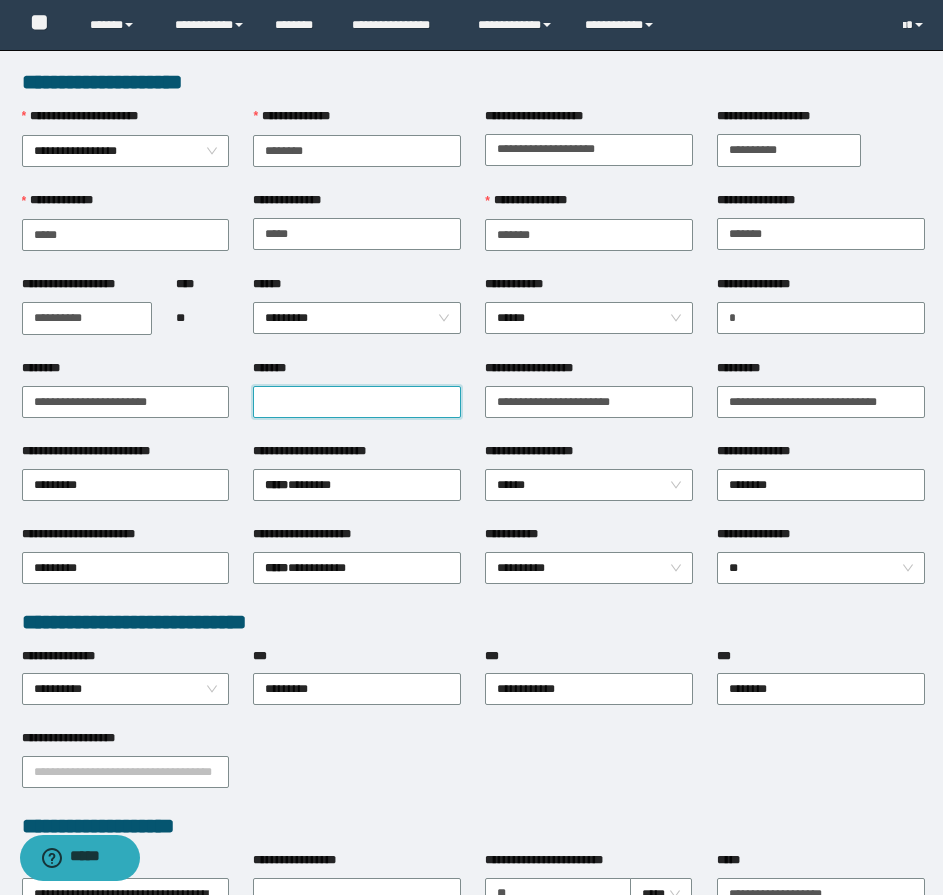 type 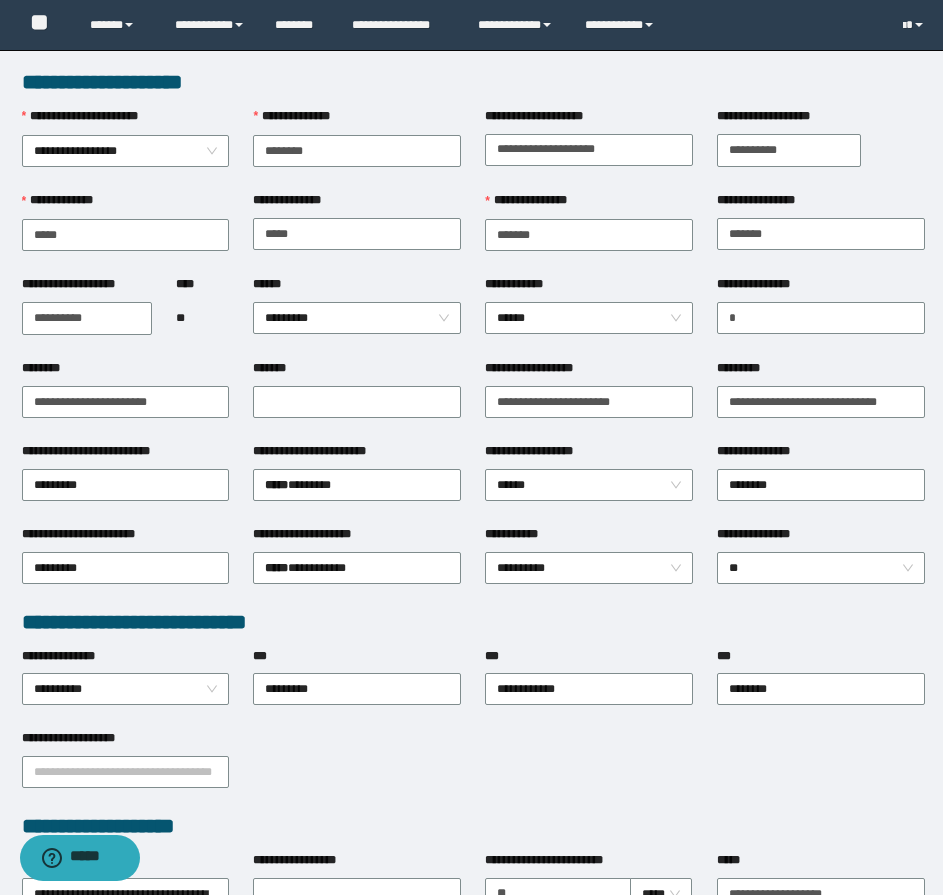 click on "**********" at bounding box center (473, 622) 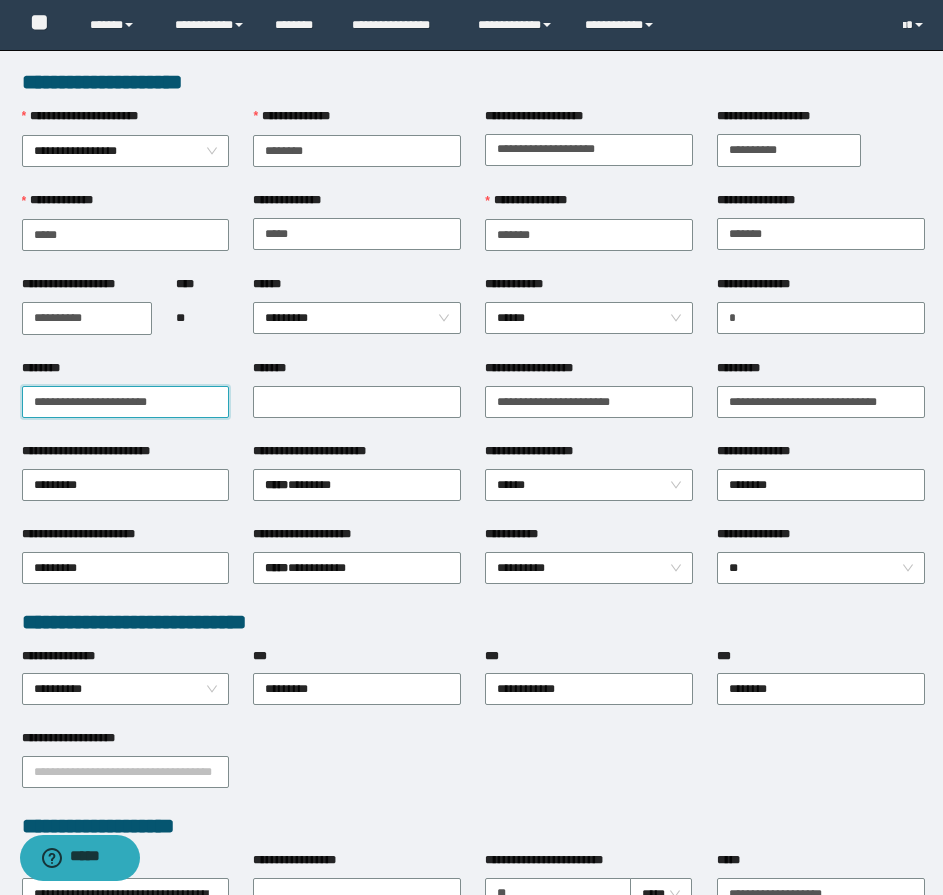 drag, startPoint x: 101, startPoint y: 404, endPoint x: 116, endPoint y: 412, distance: 17 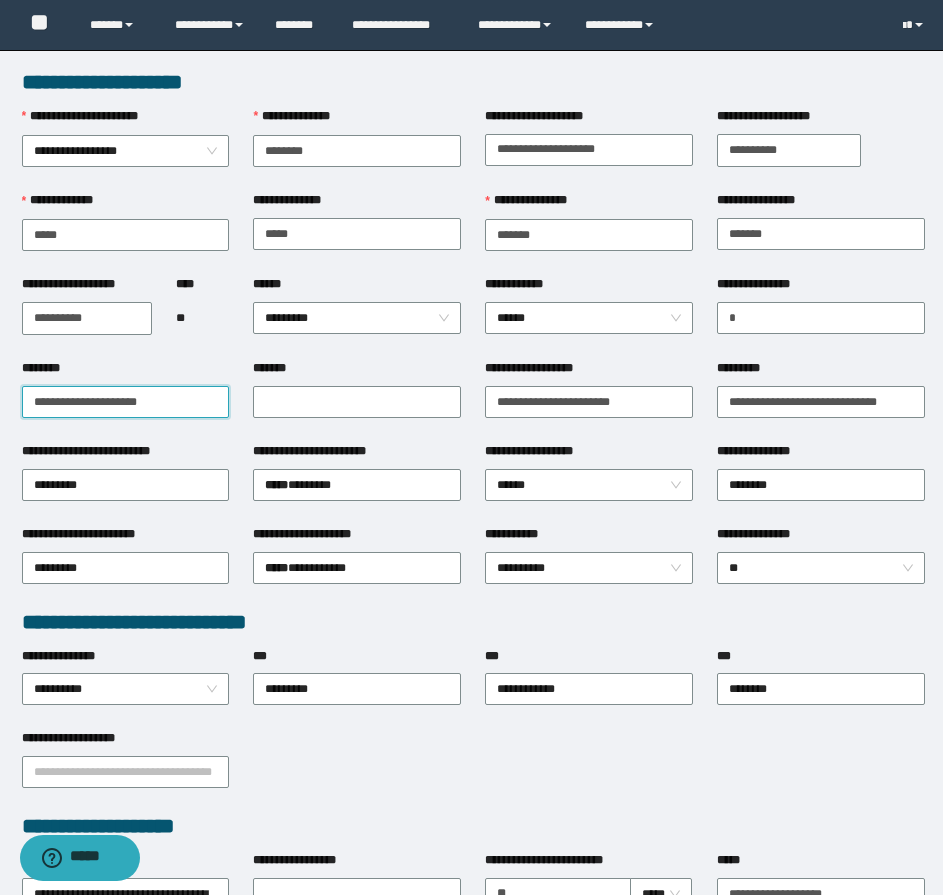 type on "**********" 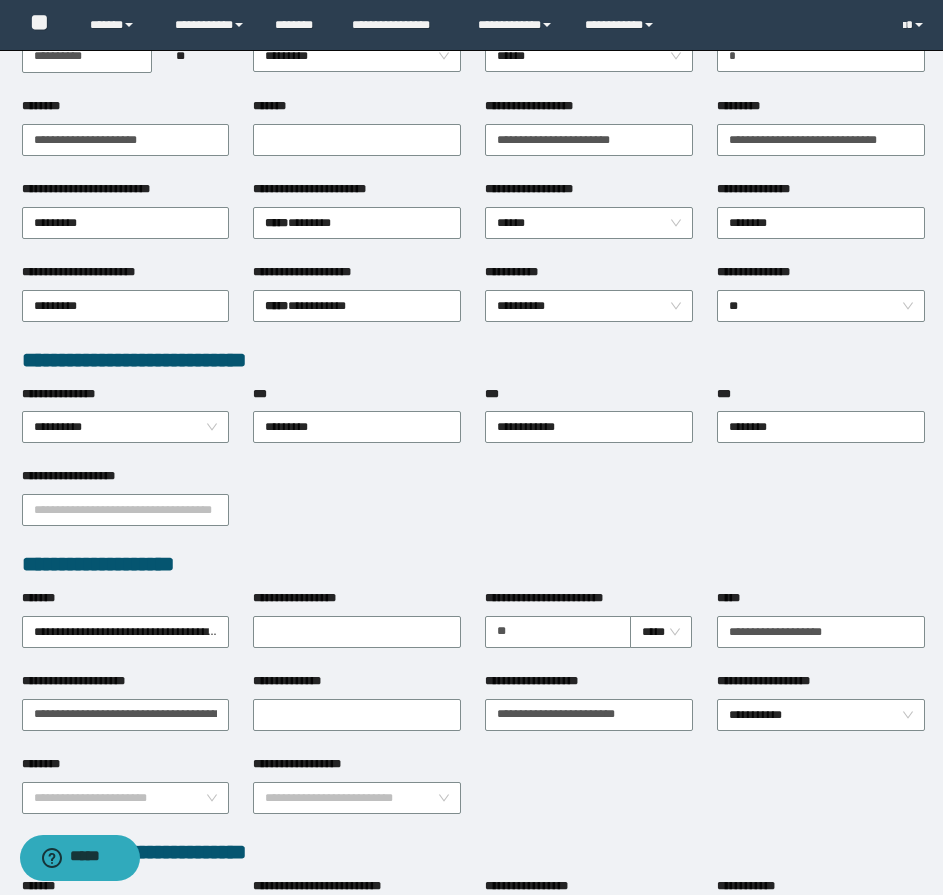 scroll, scrollTop: 400, scrollLeft: 0, axis: vertical 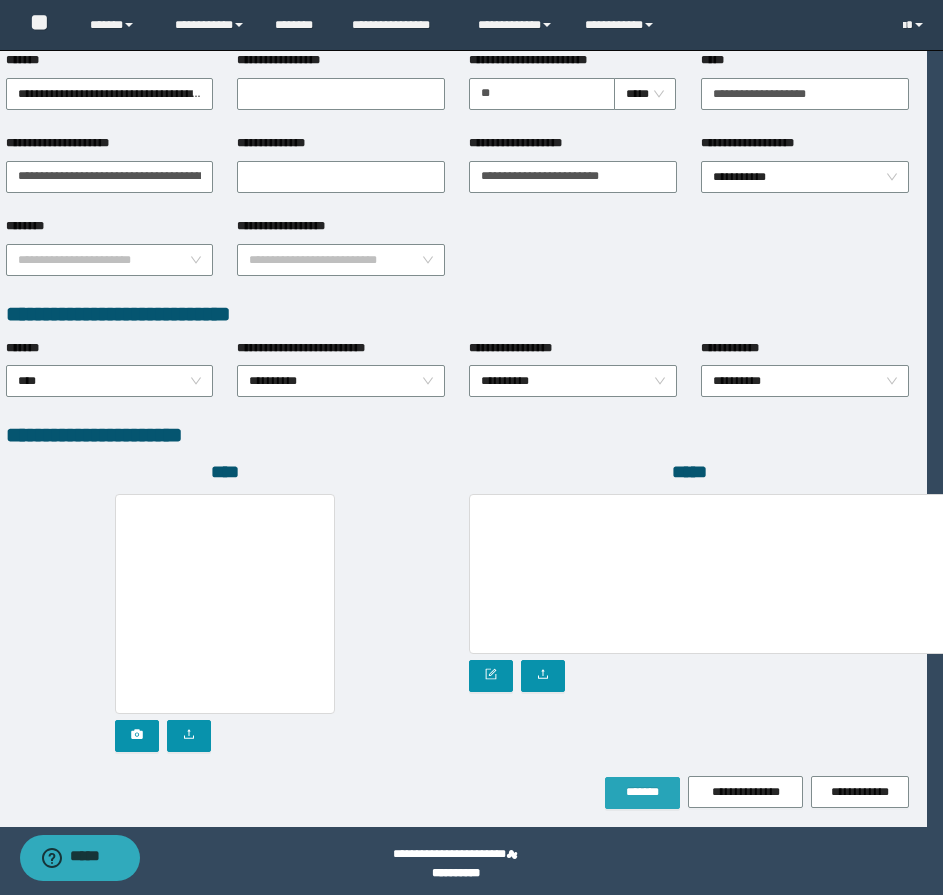 click on "*******" at bounding box center [642, 792] 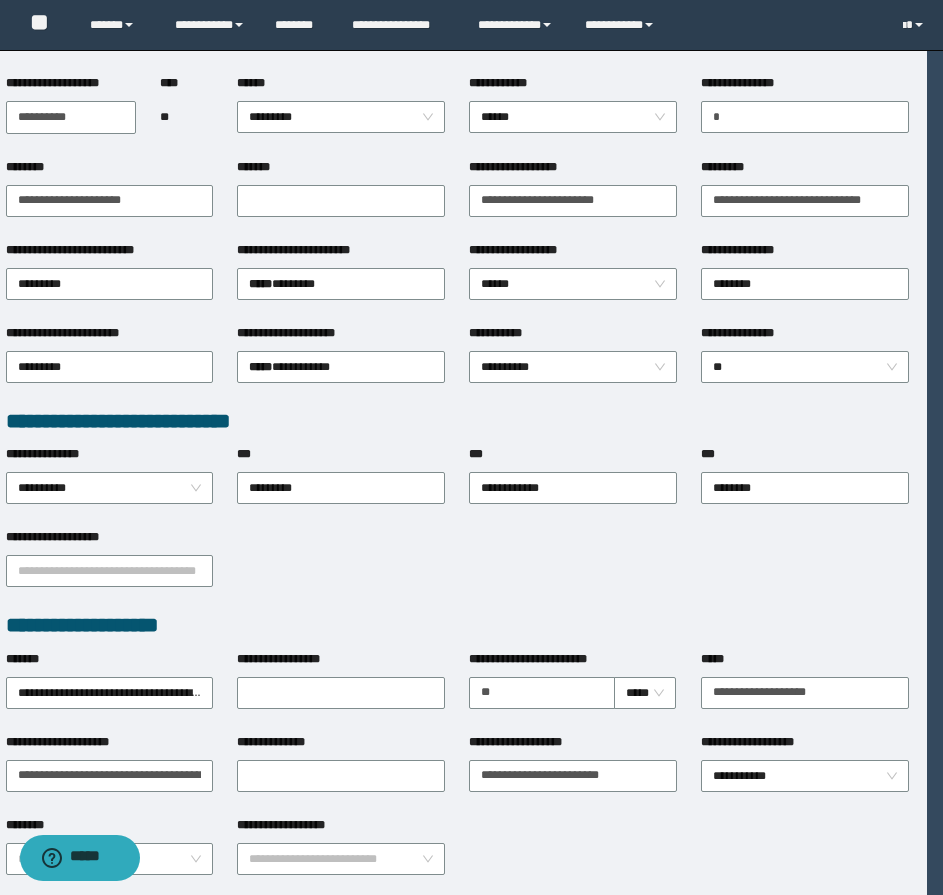 scroll, scrollTop: 53, scrollLeft: 16, axis: both 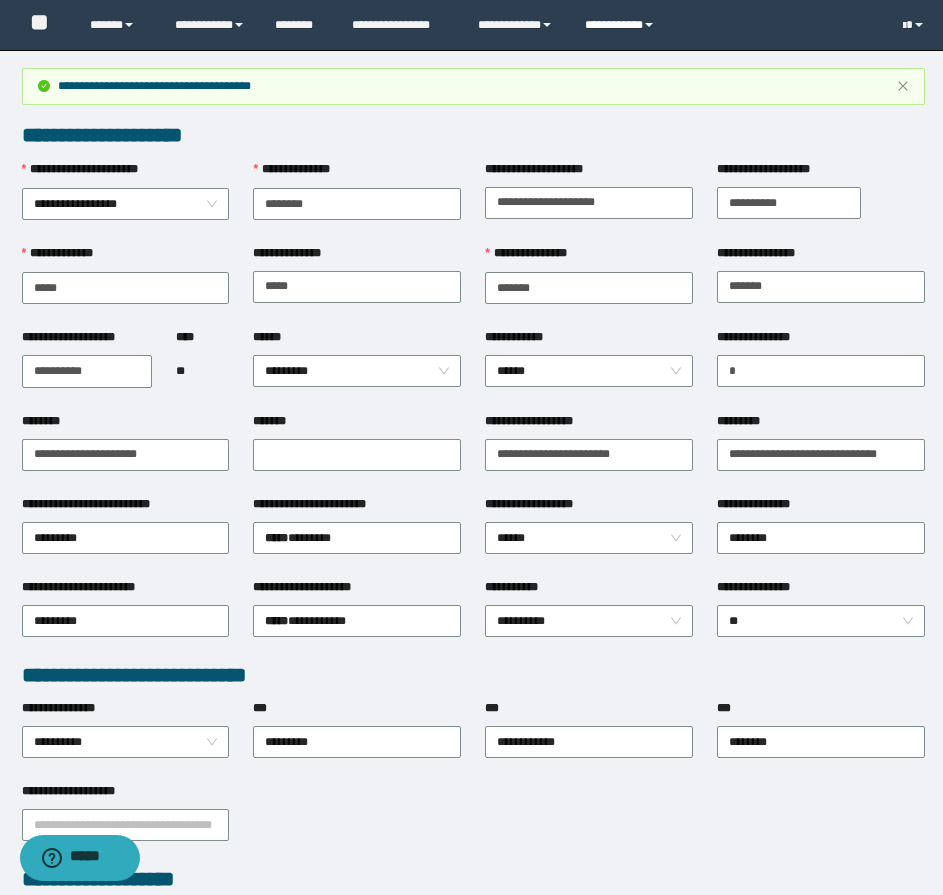 click on "**********" at bounding box center (622, 25) 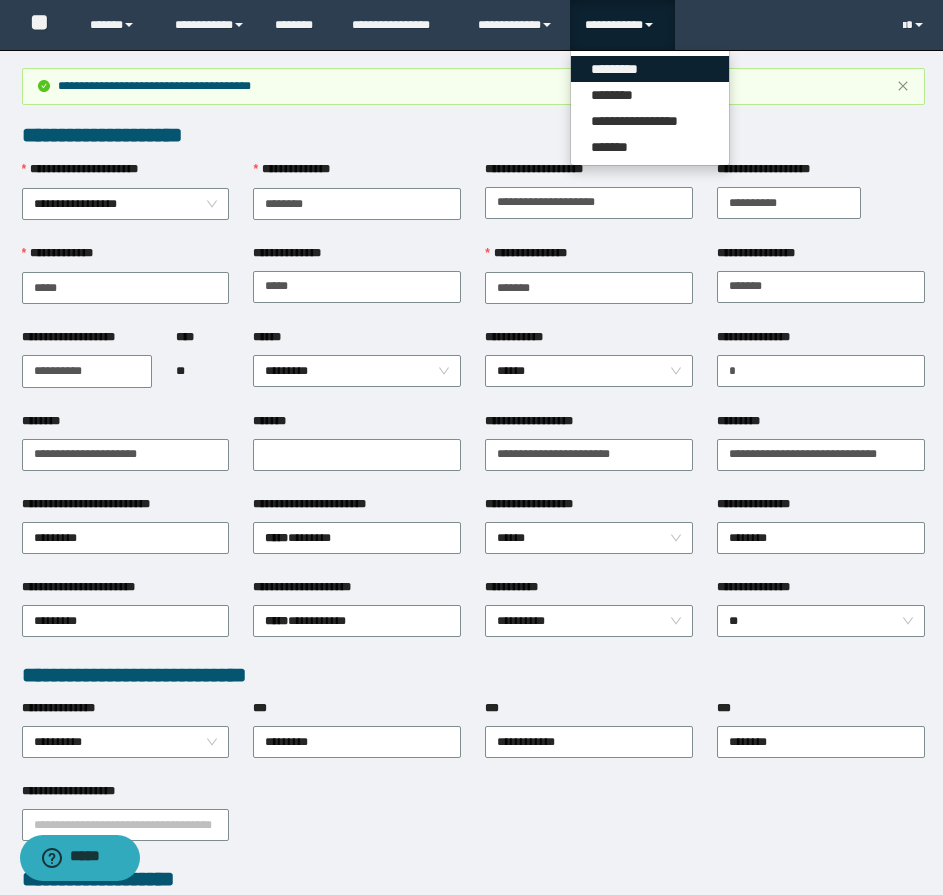 click on "*********" at bounding box center [650, 69] 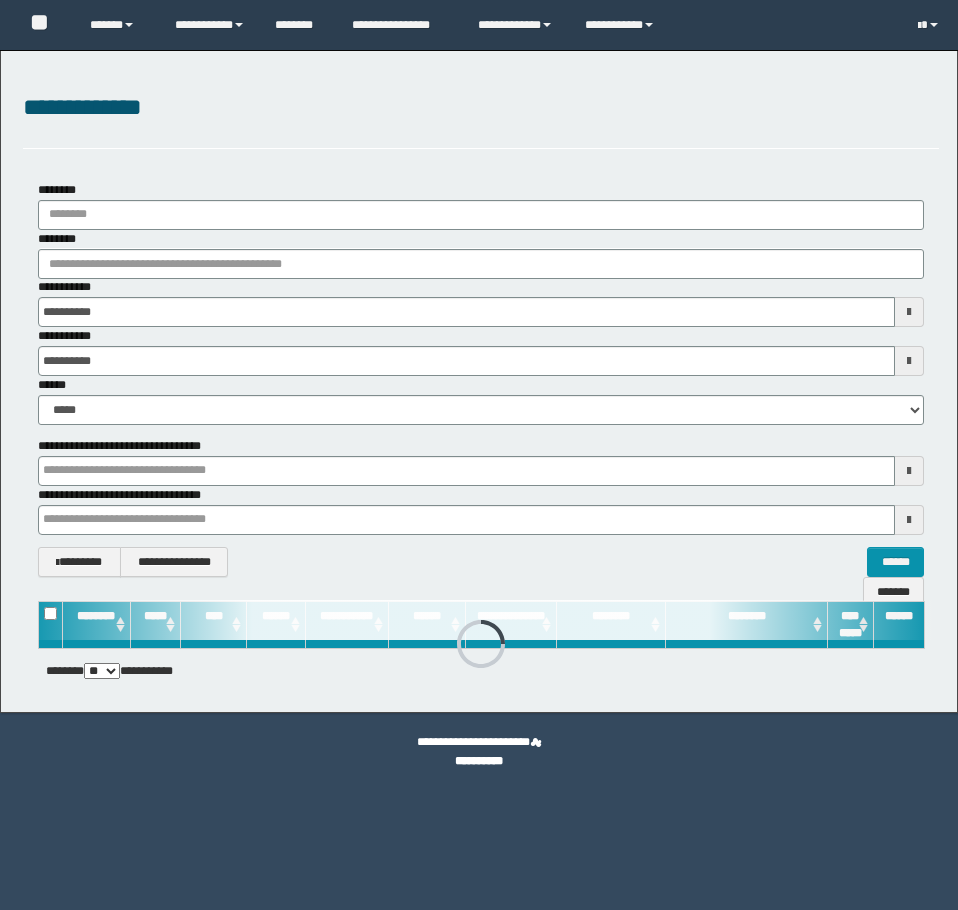 scroll, scrollTop: 0, scrollLeft: 0, axis: both 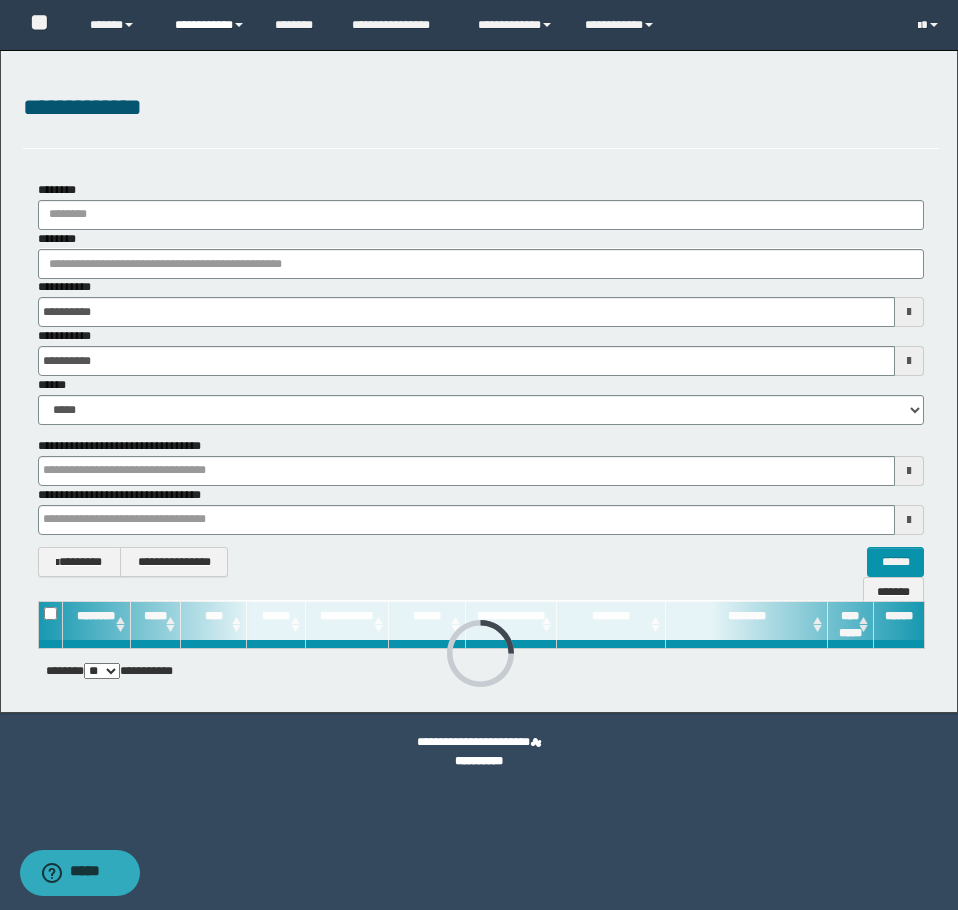 click on "**********" at bounding box center [210, 25] 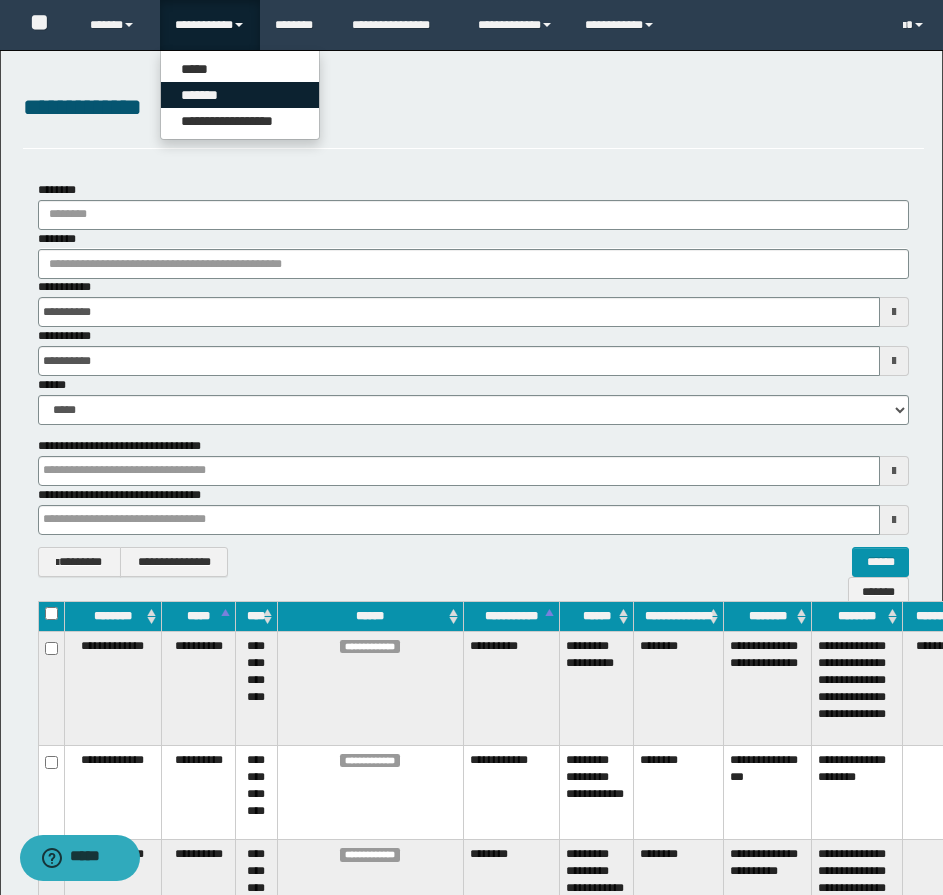 click on "*******" at bounding box center [240, 95] 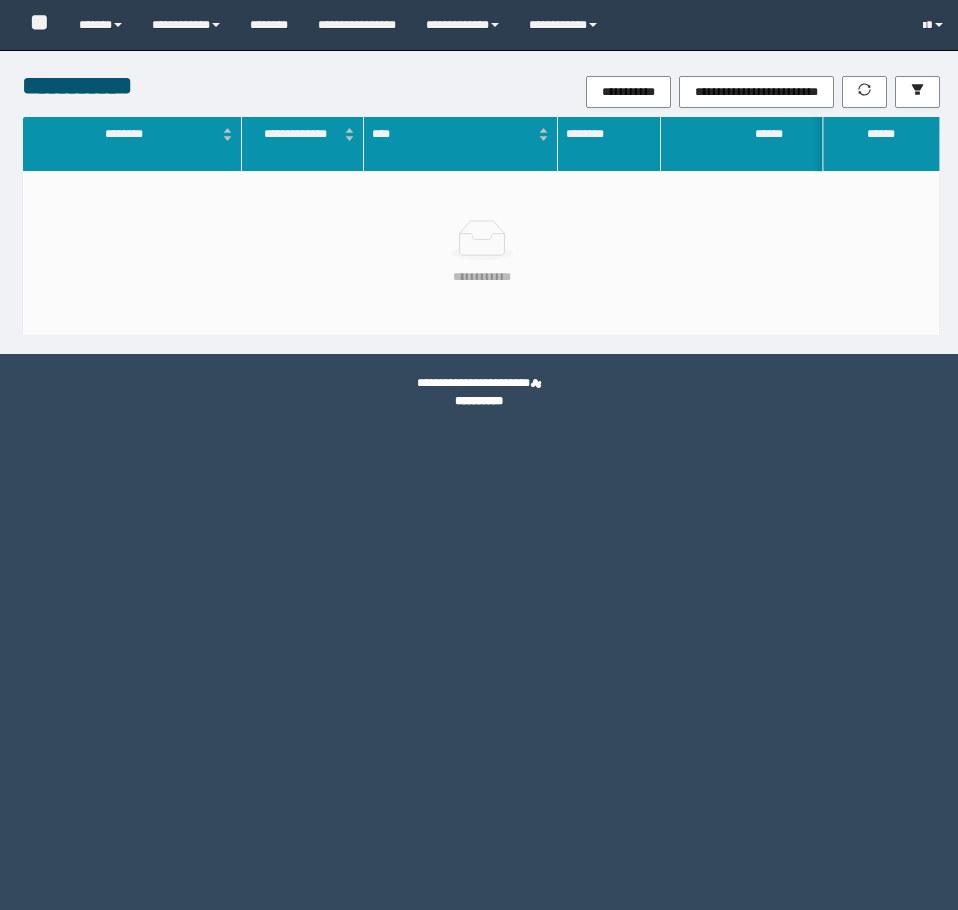 scroll, scrollTop: 0, scrollLeft: 0, axis: both 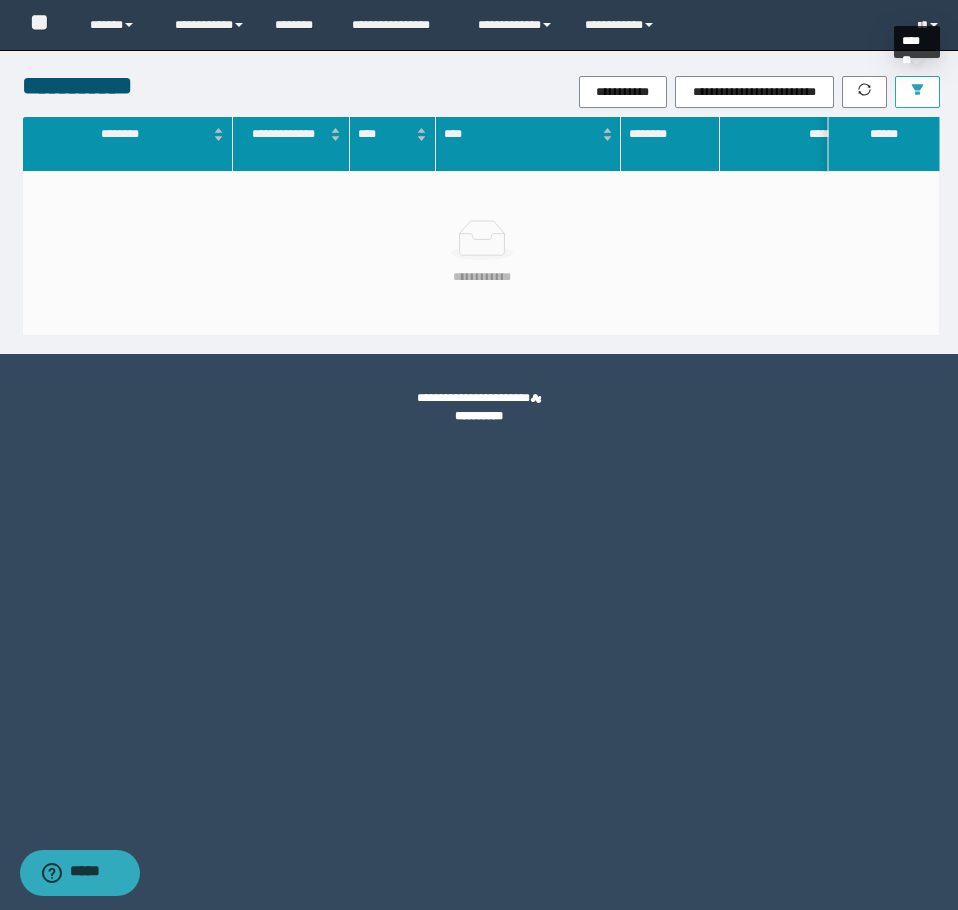 click at bounding box center [917, 92] 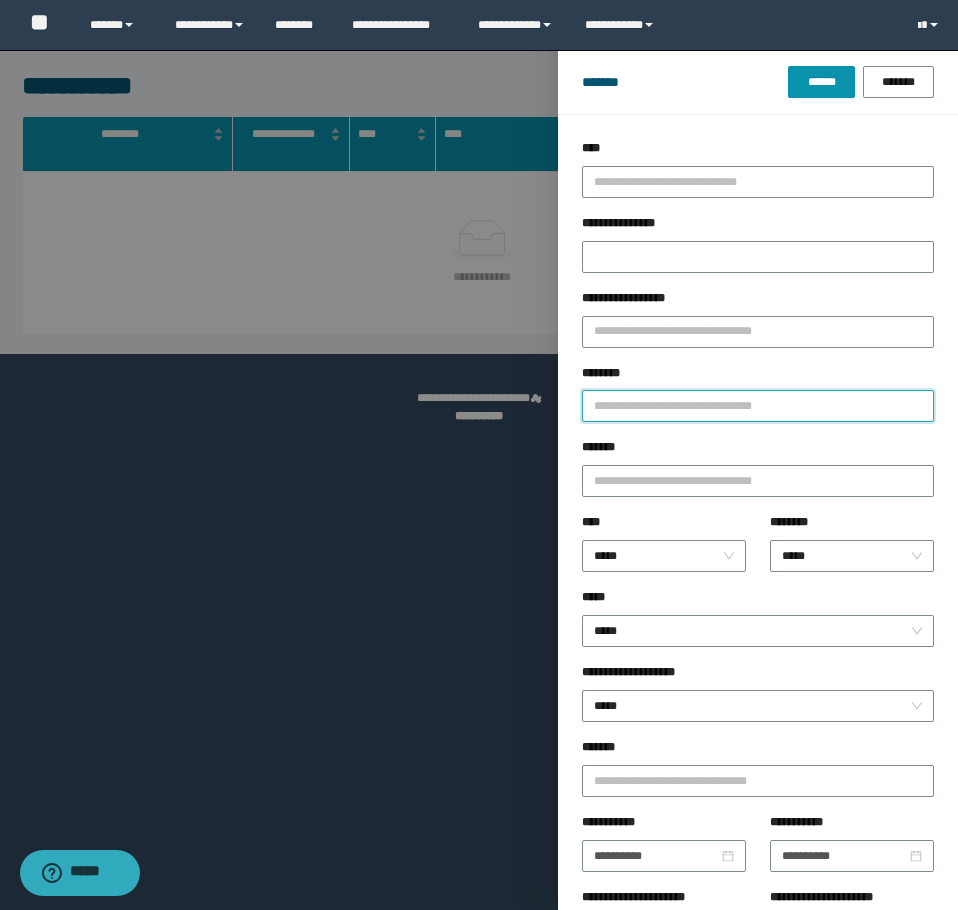 click on "********" at bounding box center [758, 406] 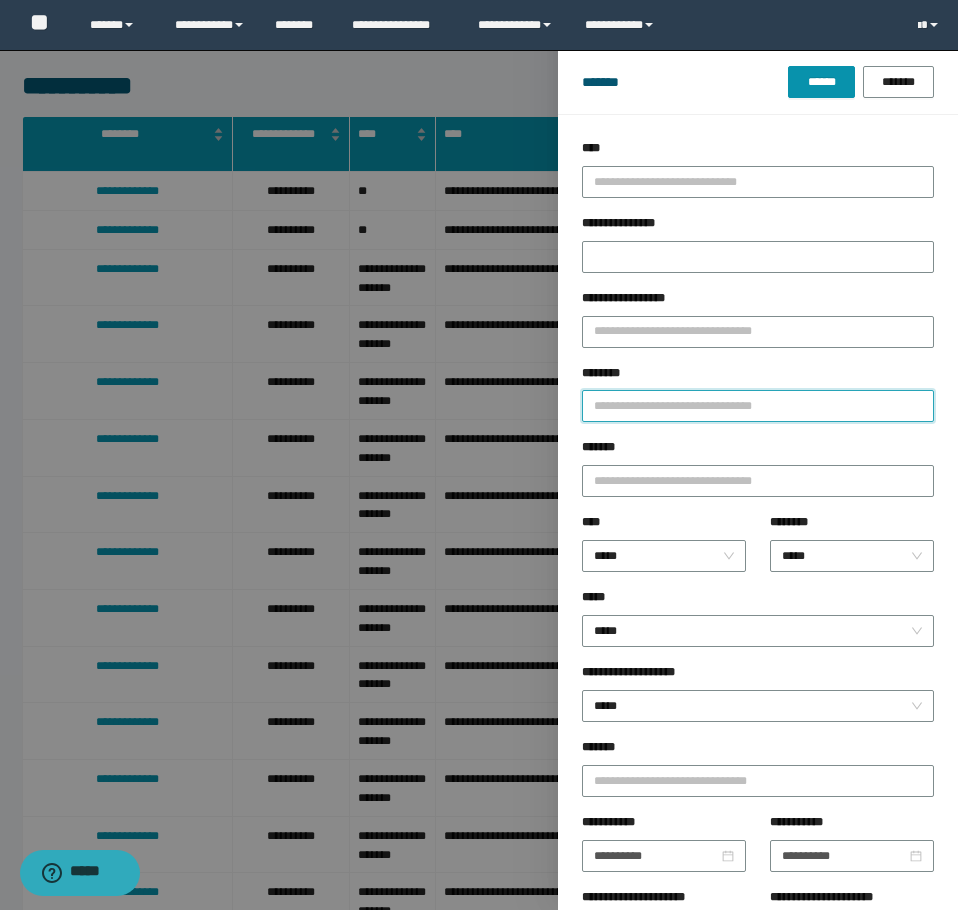 paste on "********" 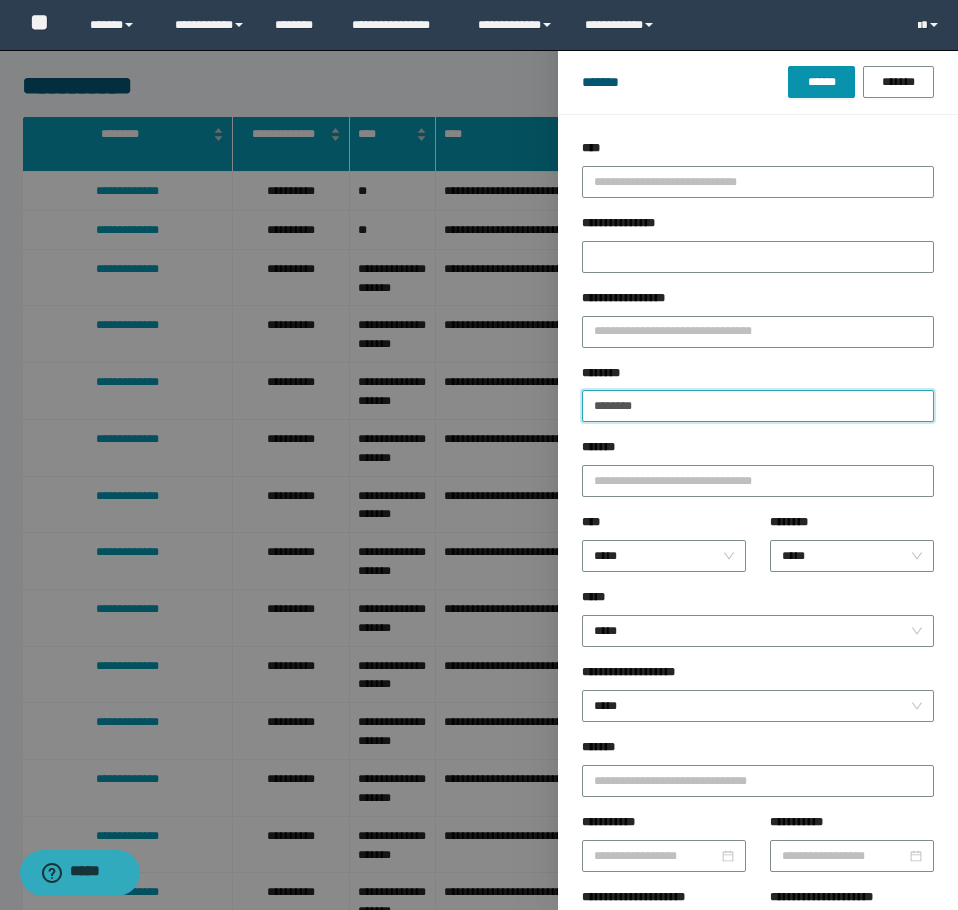 type on "********" 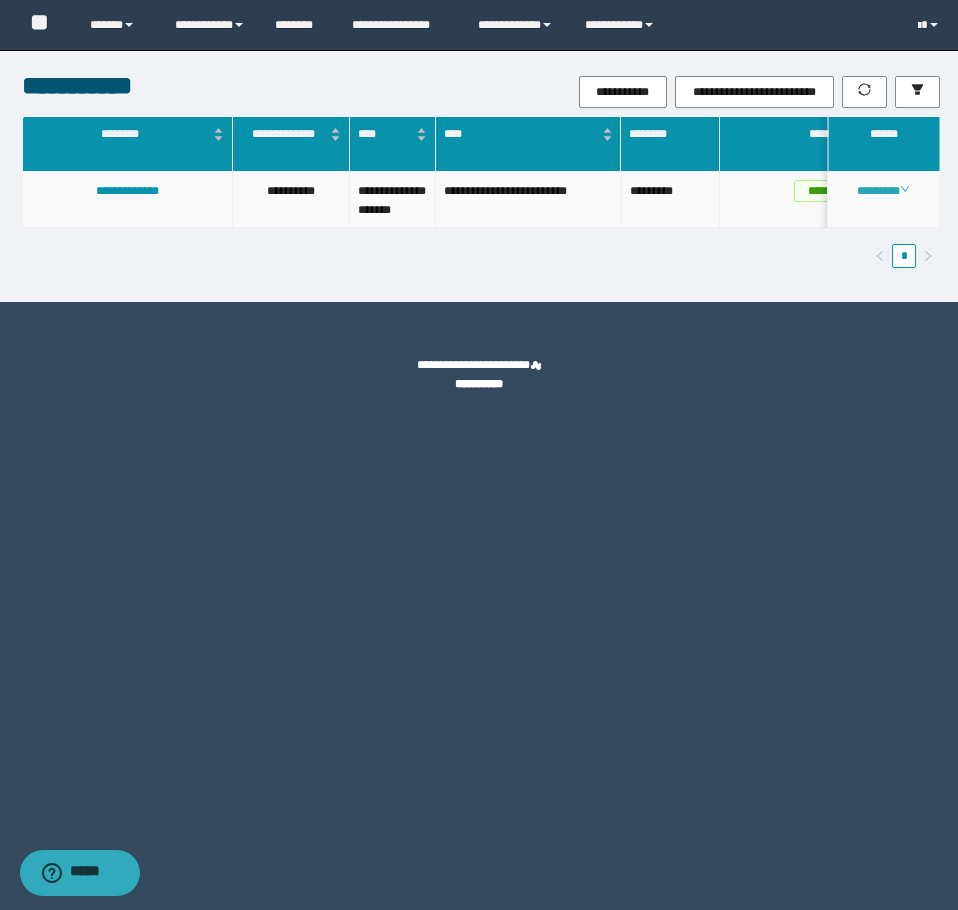 click on "********" at bounding box center (883, 191) 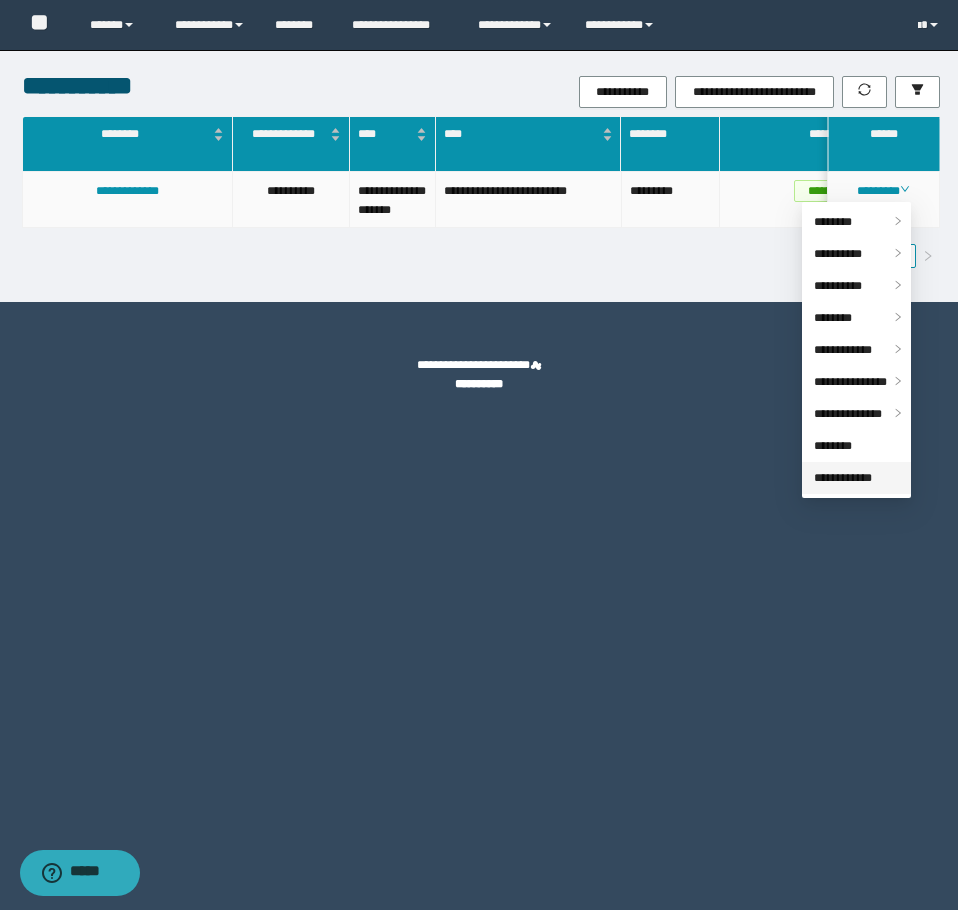 click on "**********" at bounding box center [843, 478] 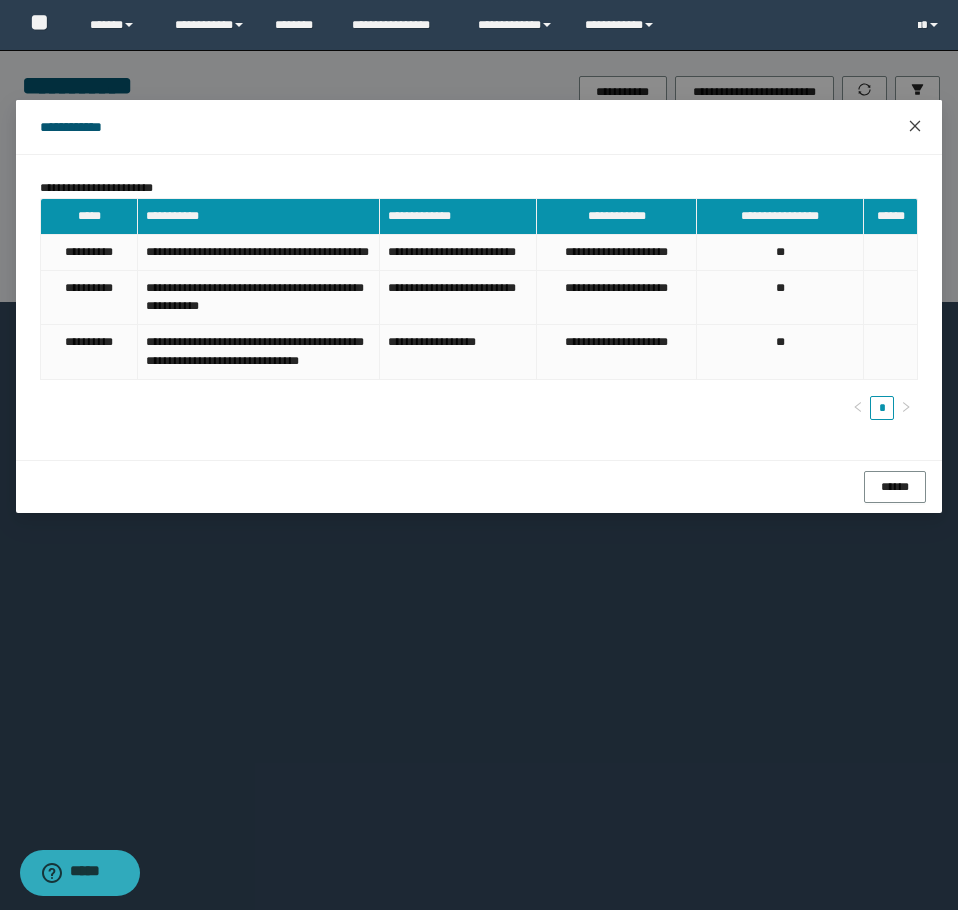 click at bounding box center [915, 127] 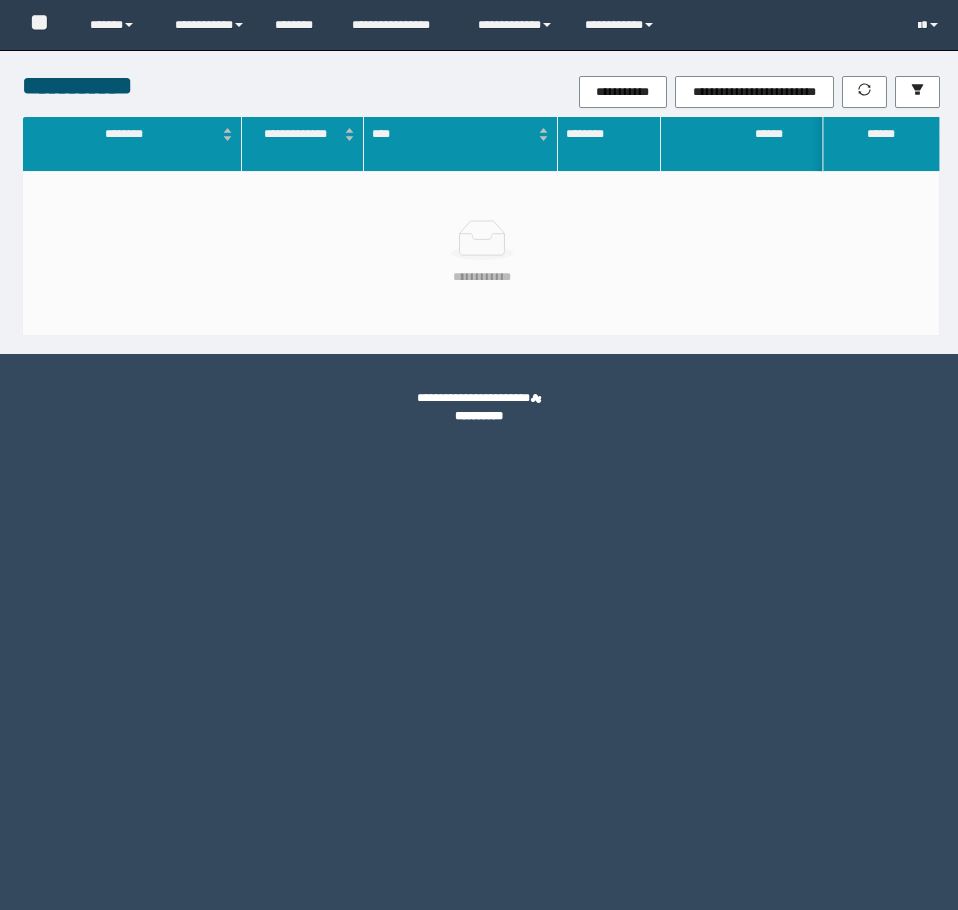 scroll, scrollTop: 0, scrollLeft: 0, axis: both 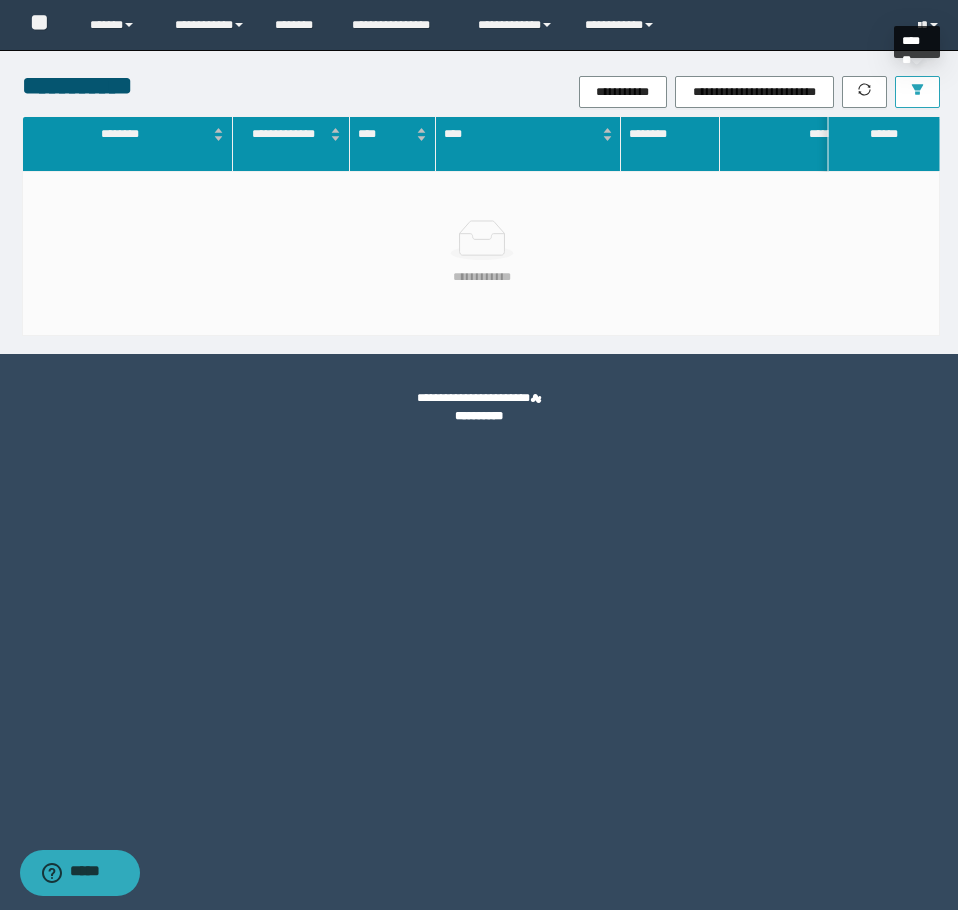 click at bounding box center (917, 92) 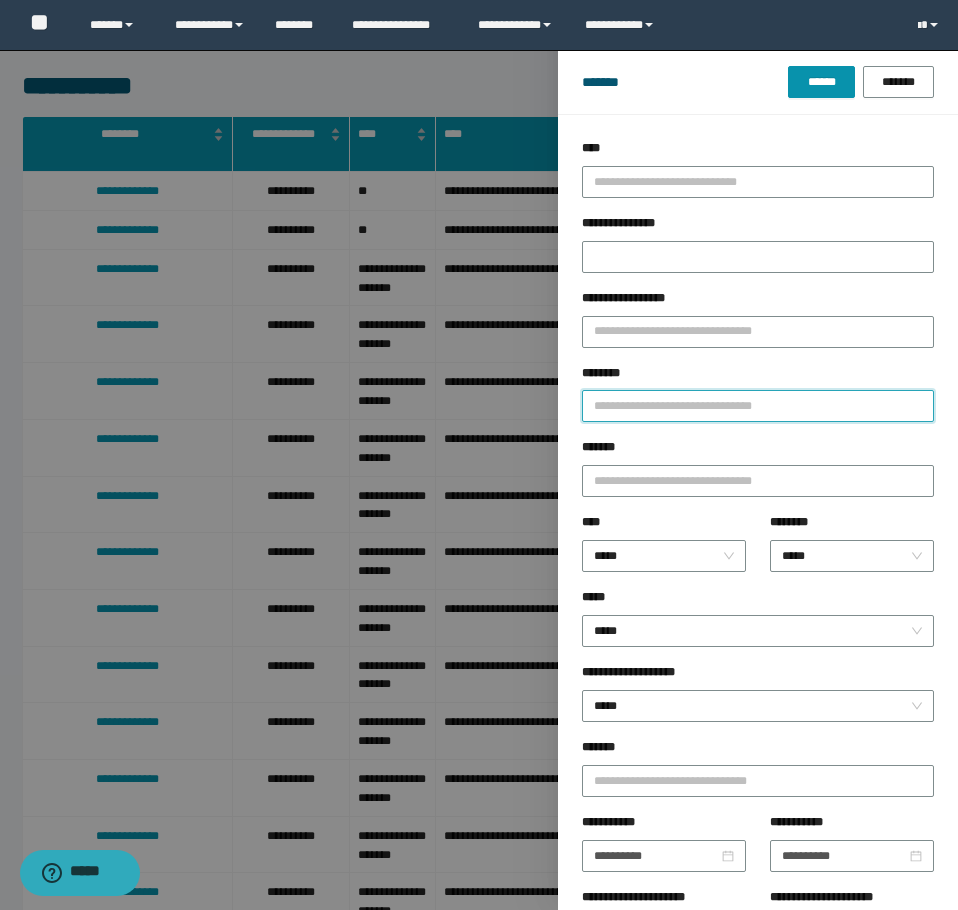 click on "********" at bounding box center (758, 406) 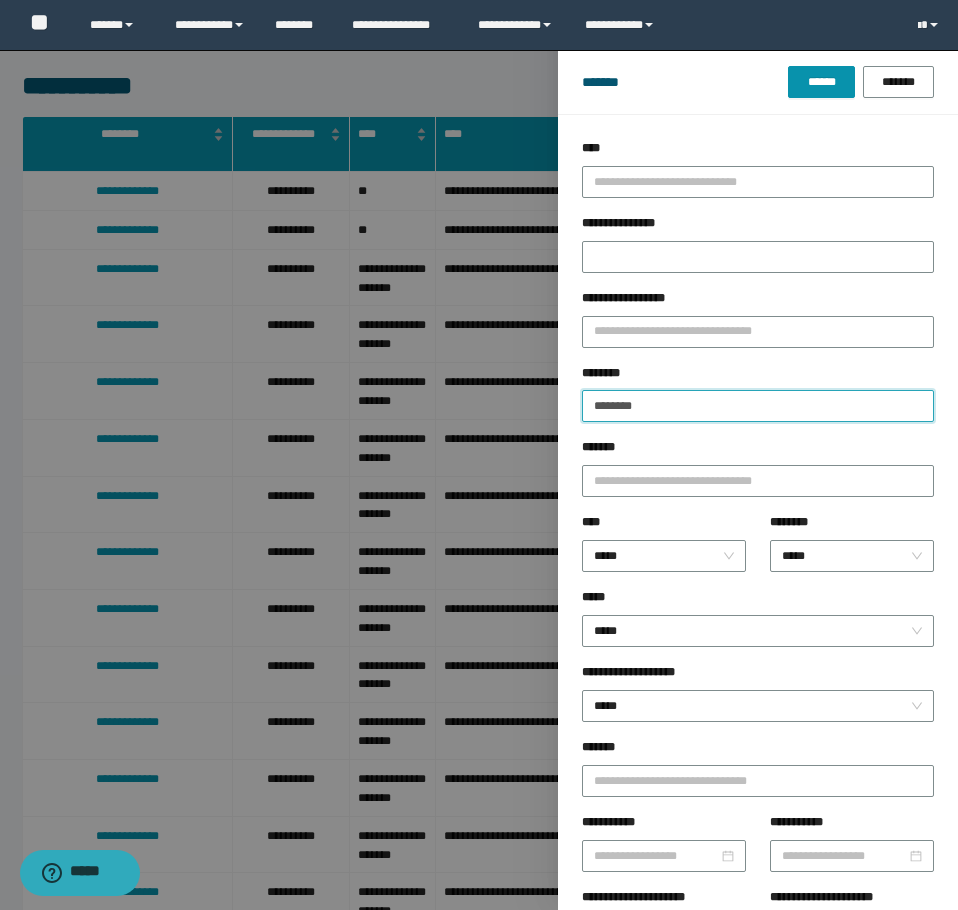 type on "********" 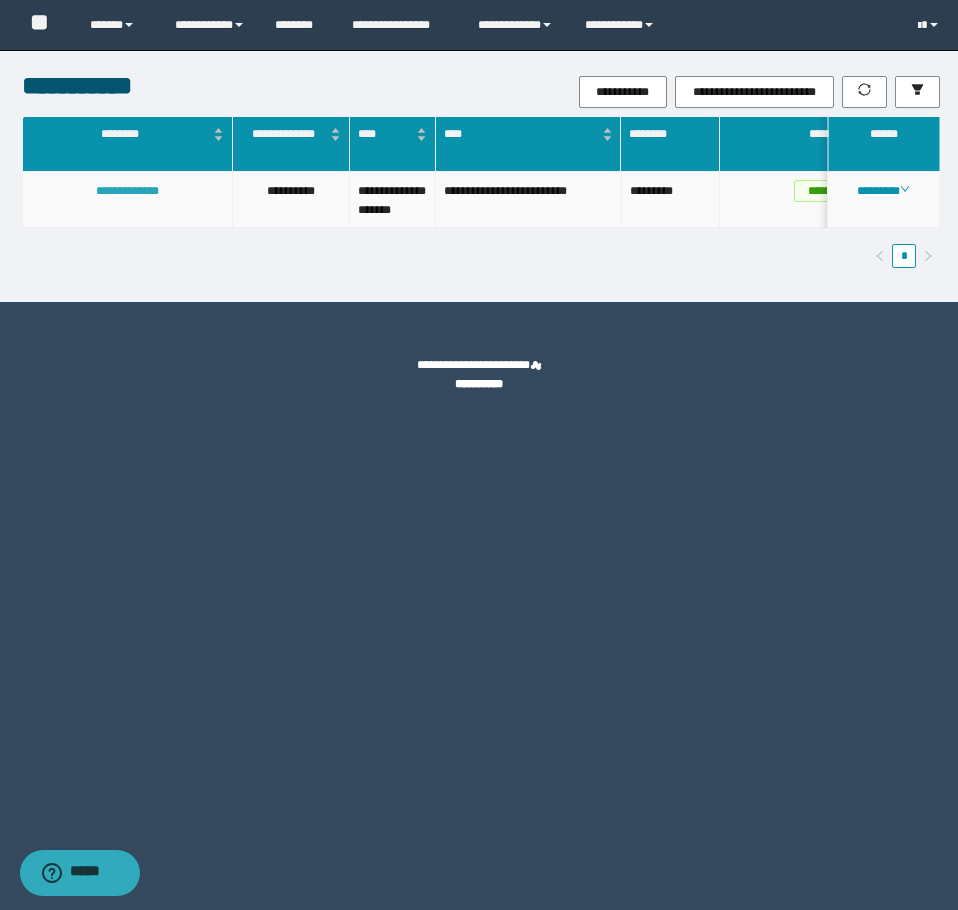 click on "**********" at bounding box center [127, 191] 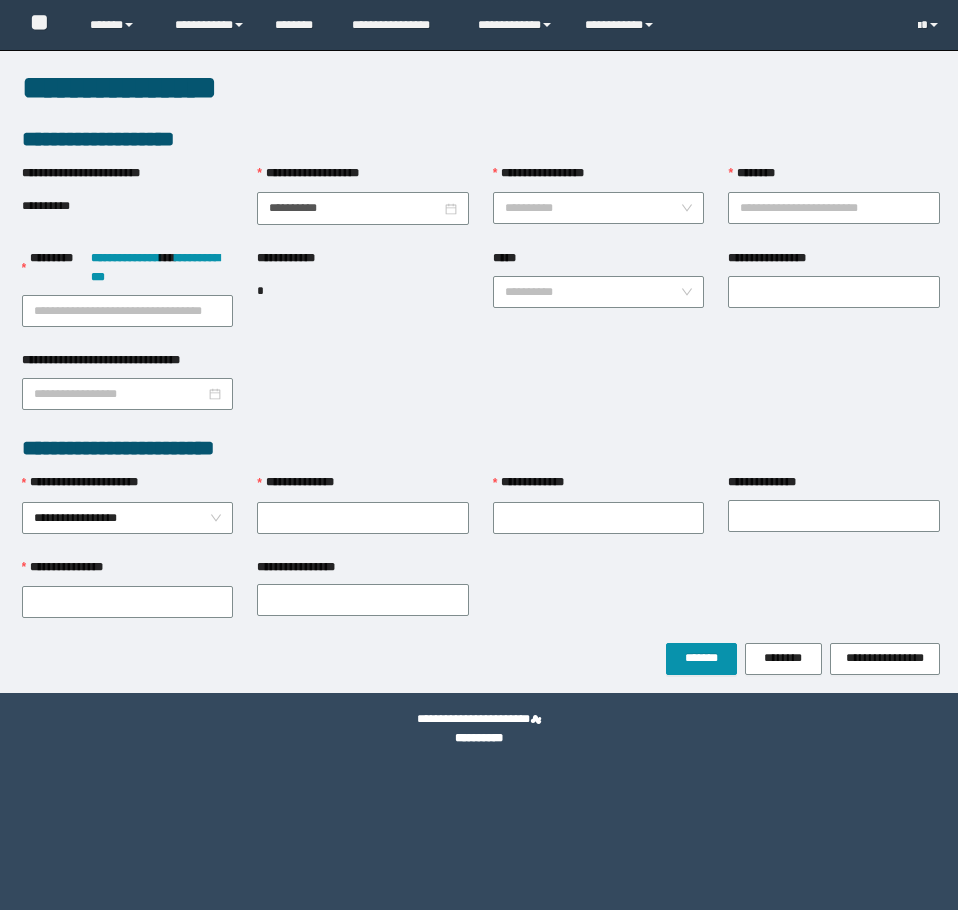 scroll, scrollTop: 0, scrollLeft: 0, axis: both 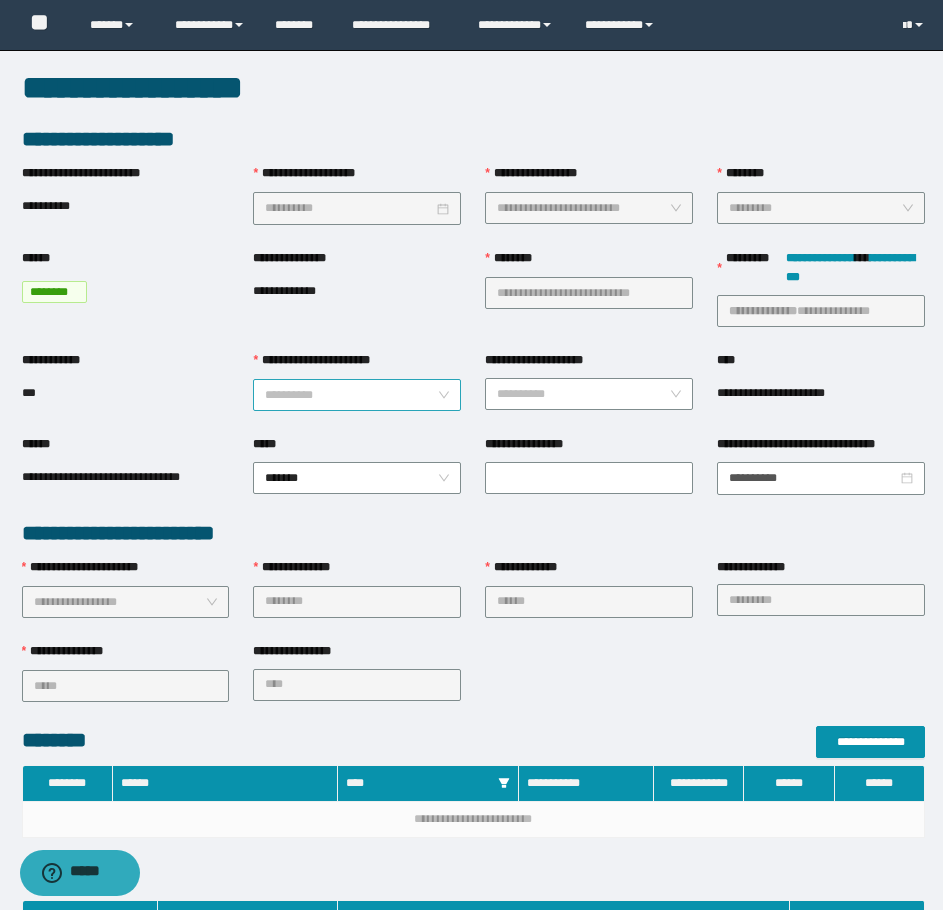 click on "**********" at bounding box center [351, 395] 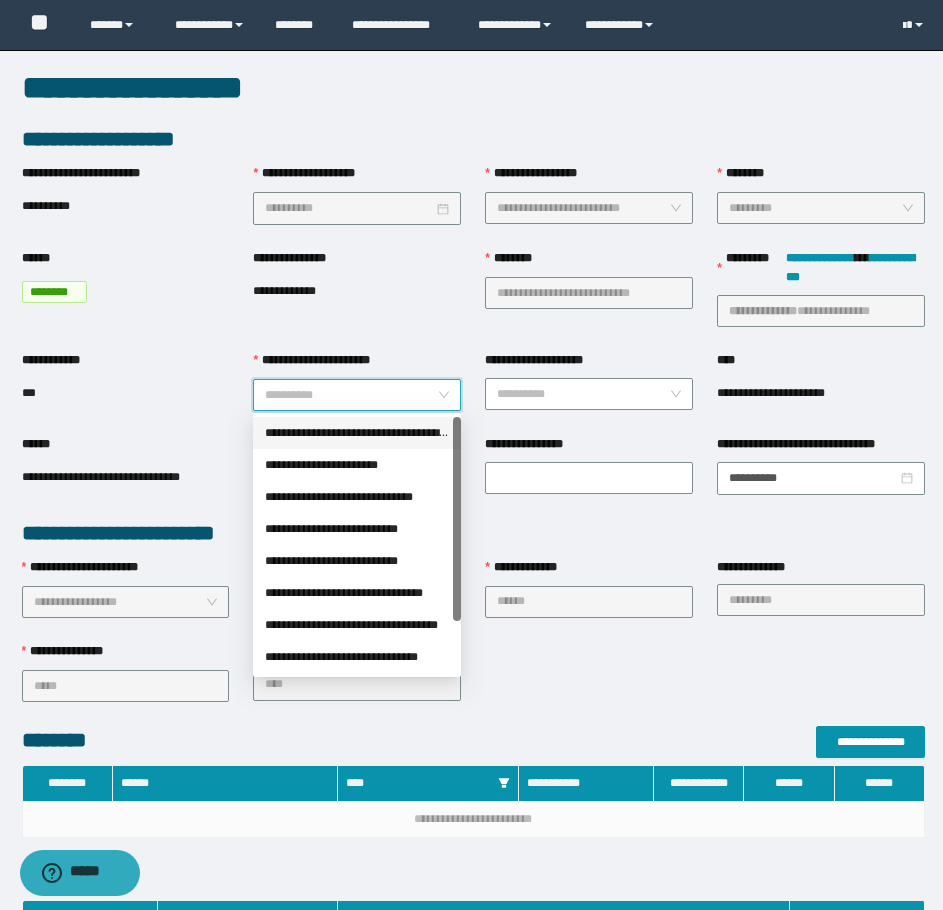 click on "**********" at bounding box center [357, 433] 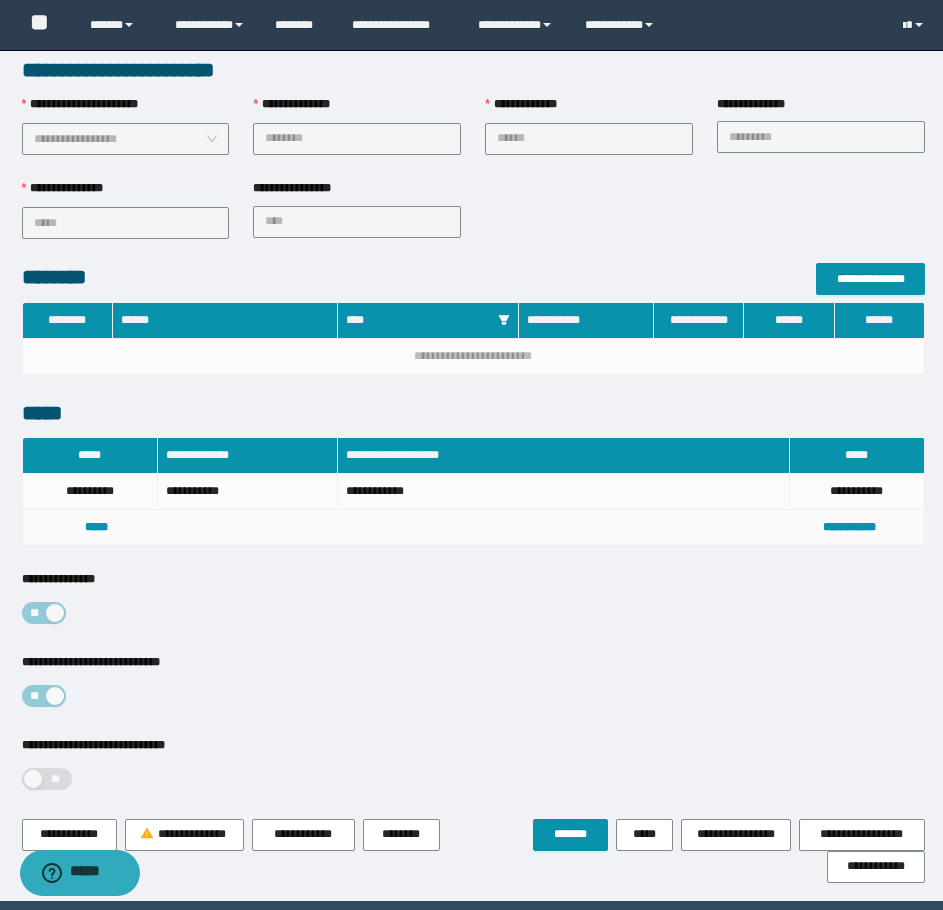 scroll, scrollTop: 528, scrollLeft: 0, axis: vertical 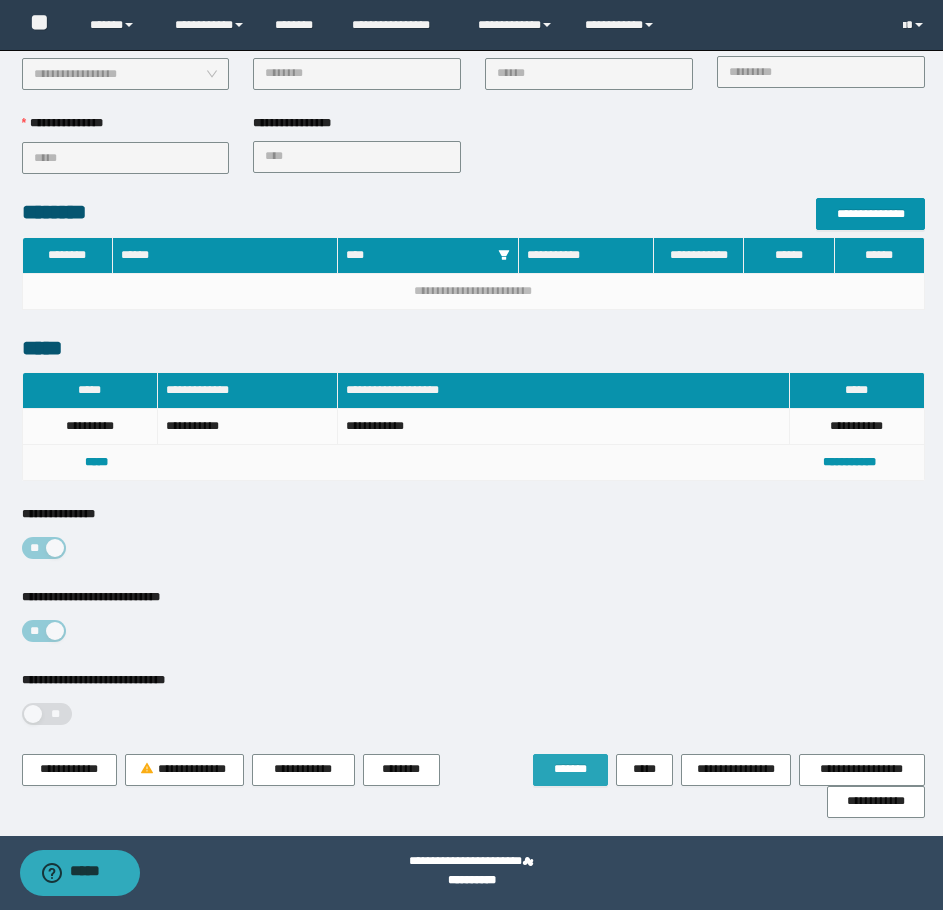 click on "*******" at bounding box center [570, 769] 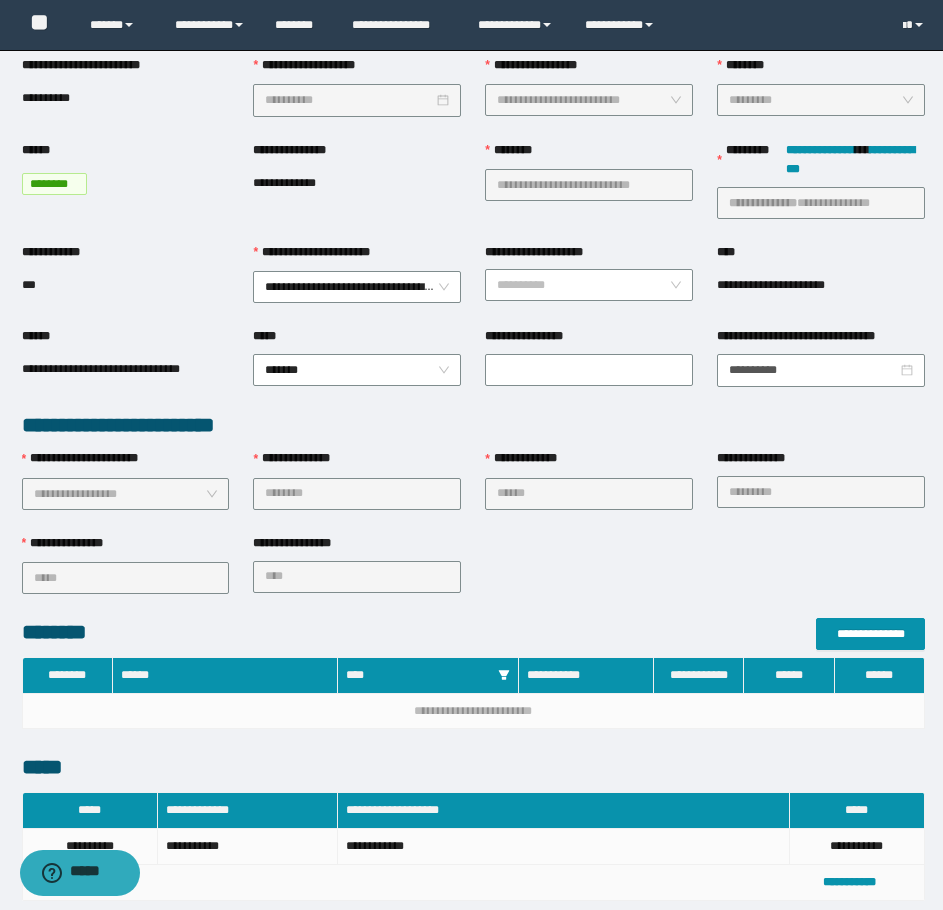 scroll, scrollTop: 0, scrollLeft: 0, axis: both 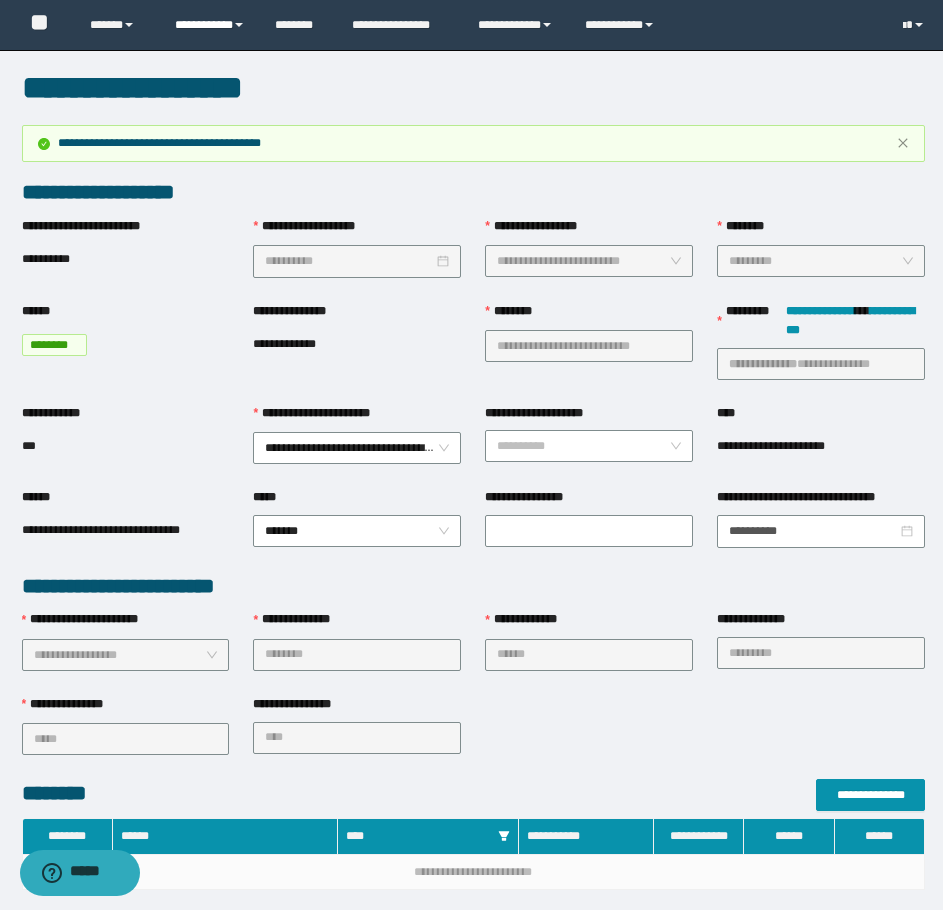 click on "**********" at bounding box center [210, 25] 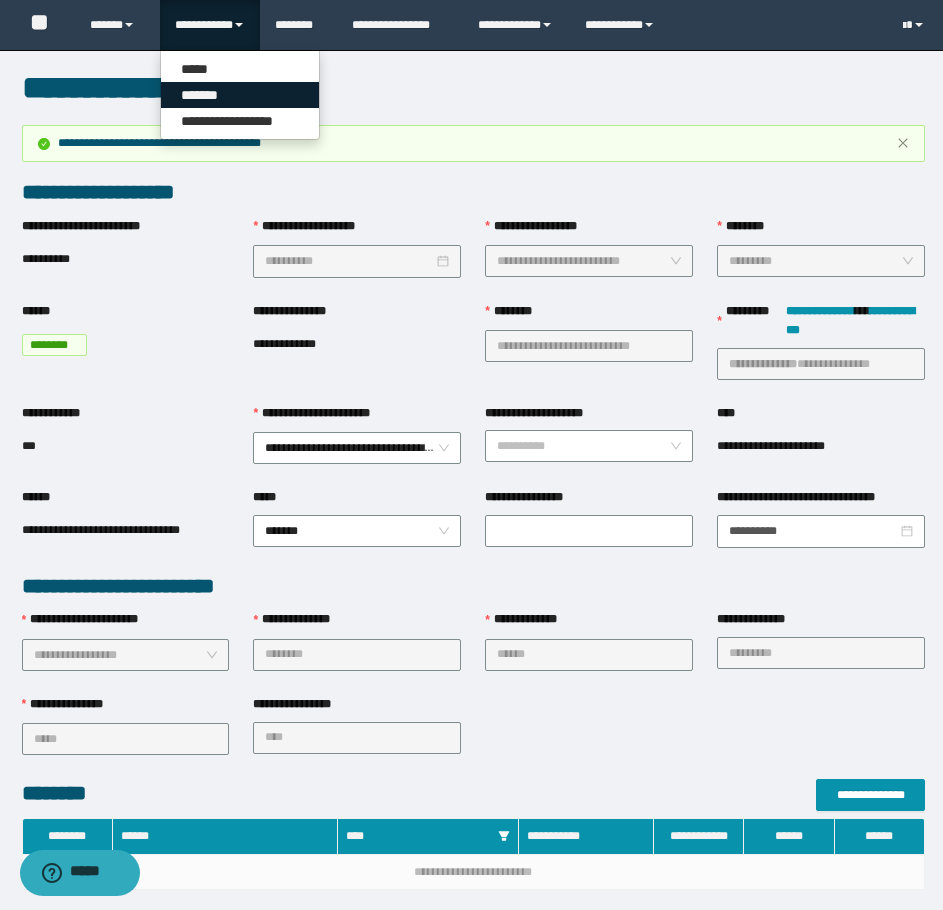 click on "*******" at bounding box center (240, 95) 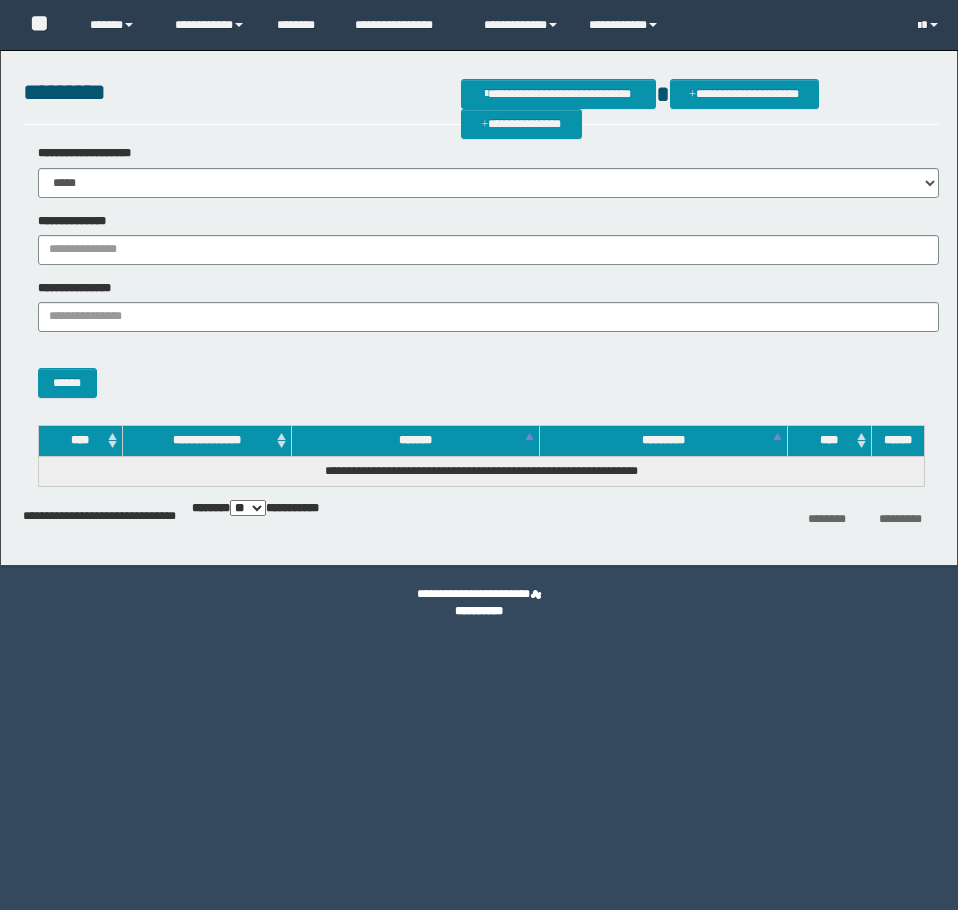 scroll, scrollTop: 0, scrollLeft: 0, axis: both 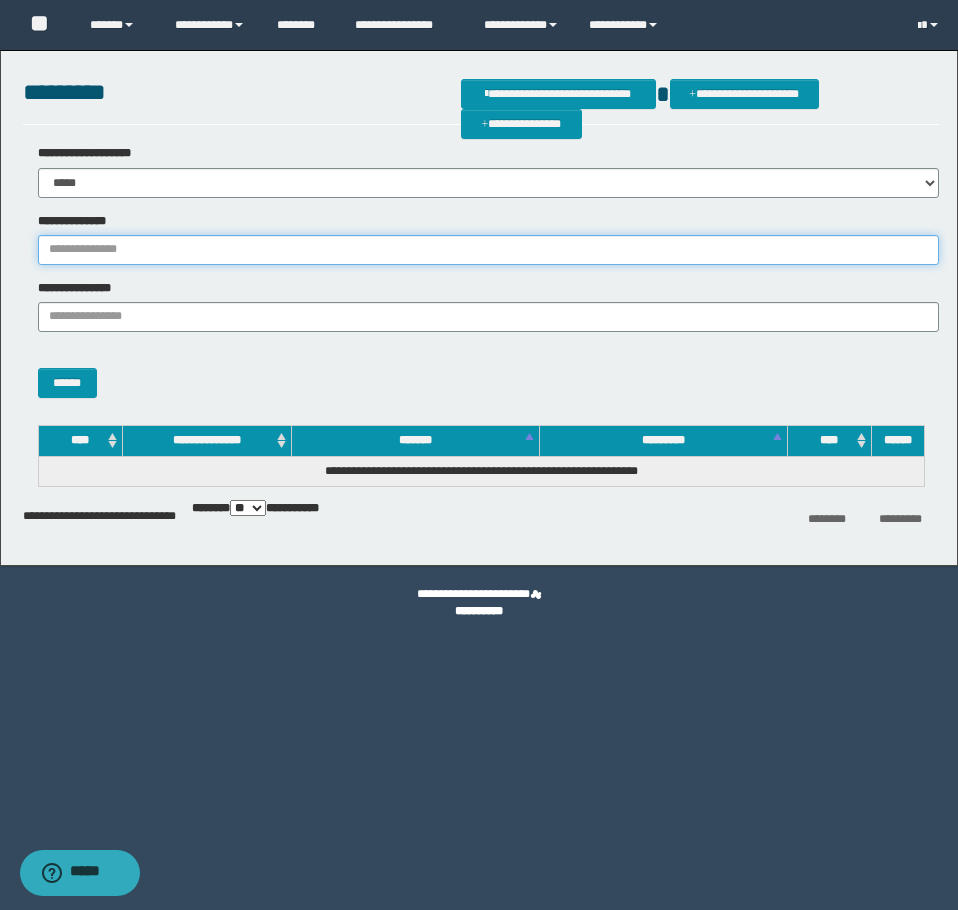 click on "**********" at bounding box center [488, 250] 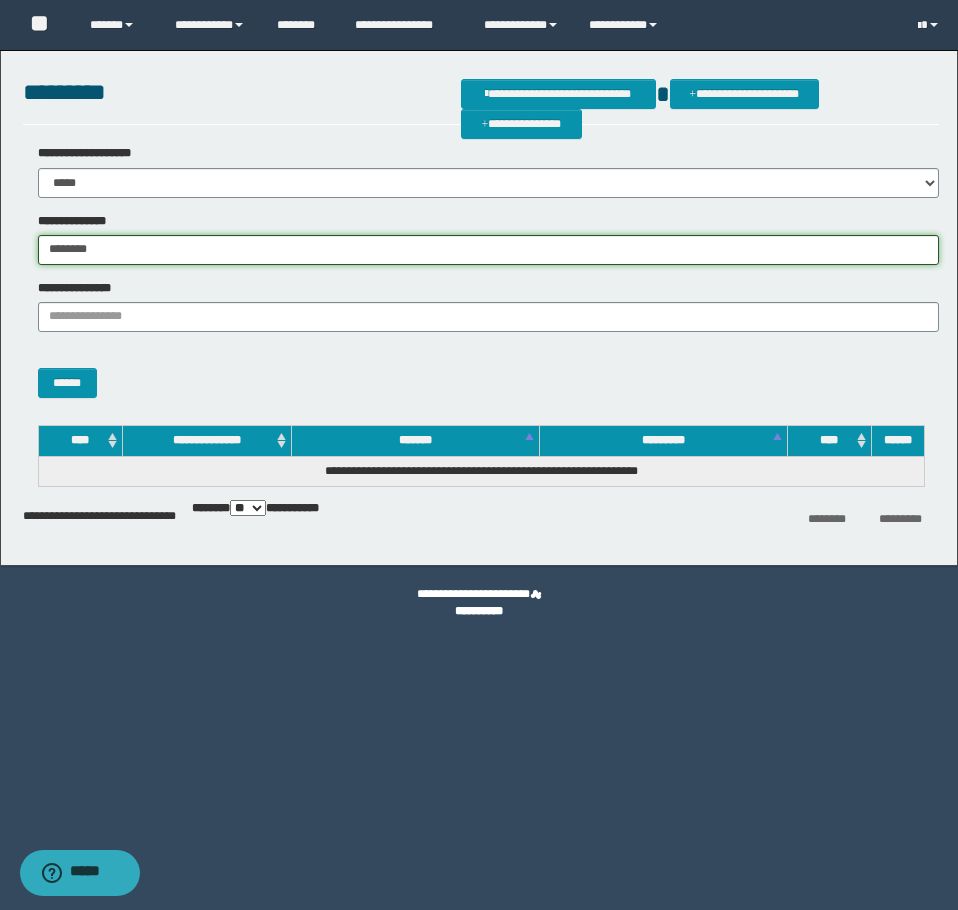 type on "********" 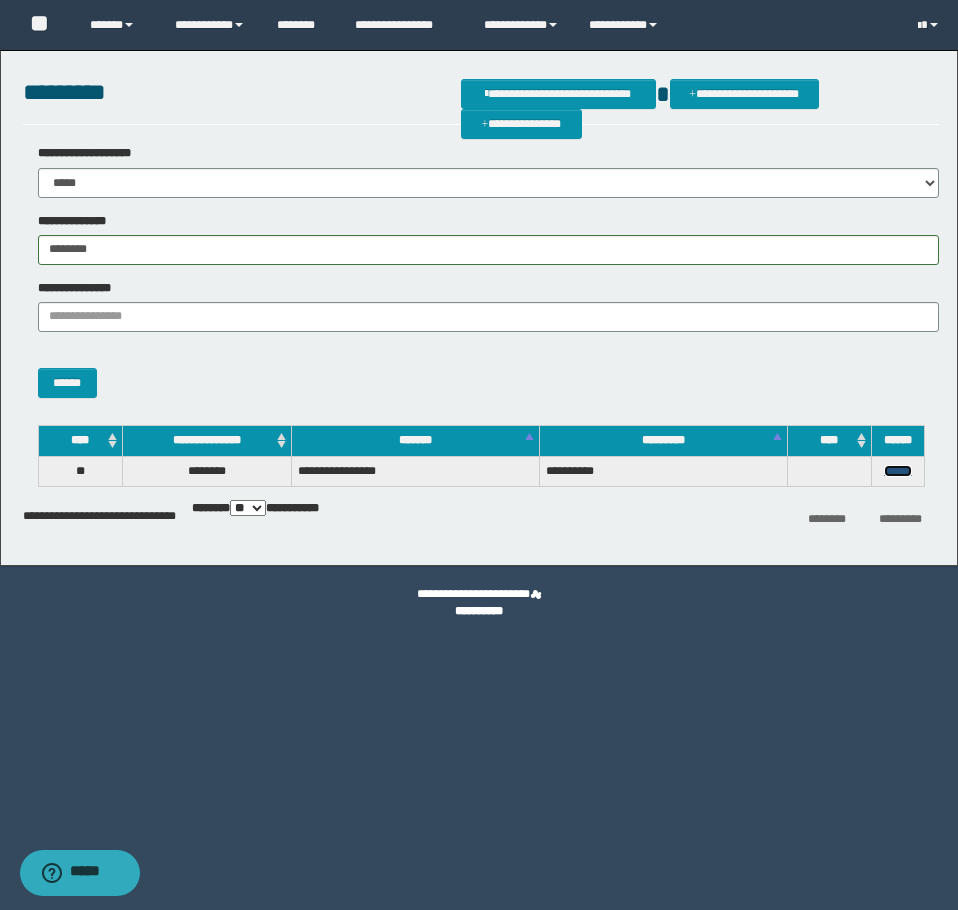 click on "******" at bounding box center (898, 471) 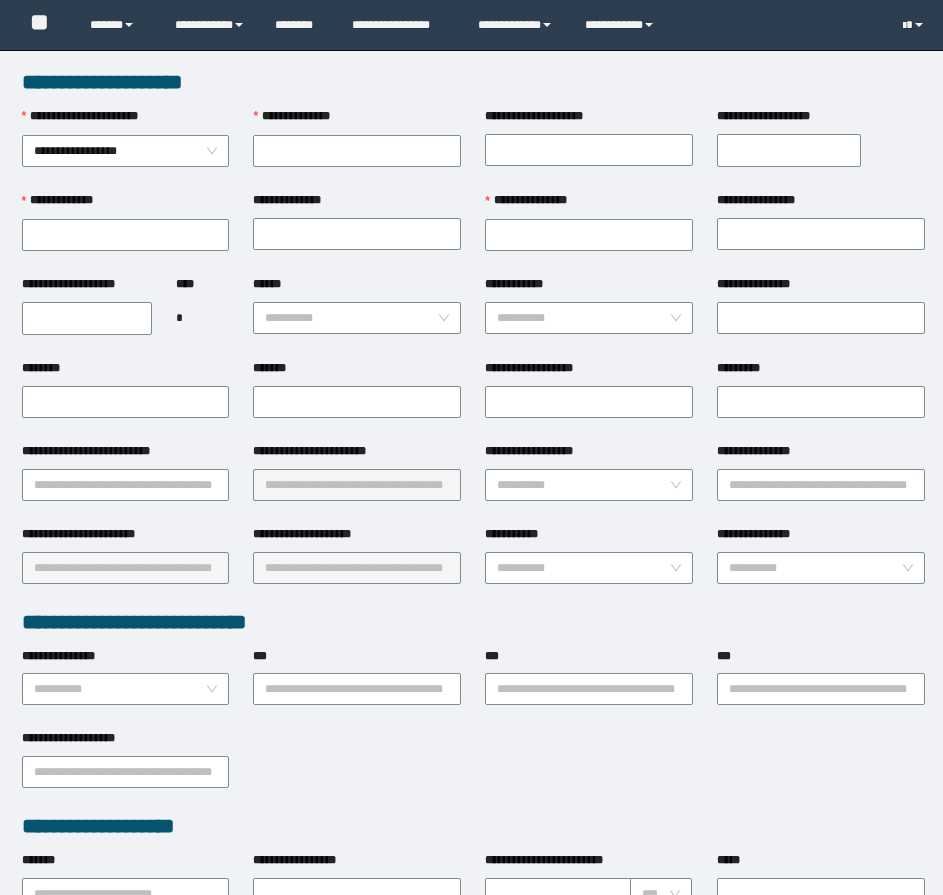 scroll, scrollTop: 0, scrollLeft: 0, axis: both 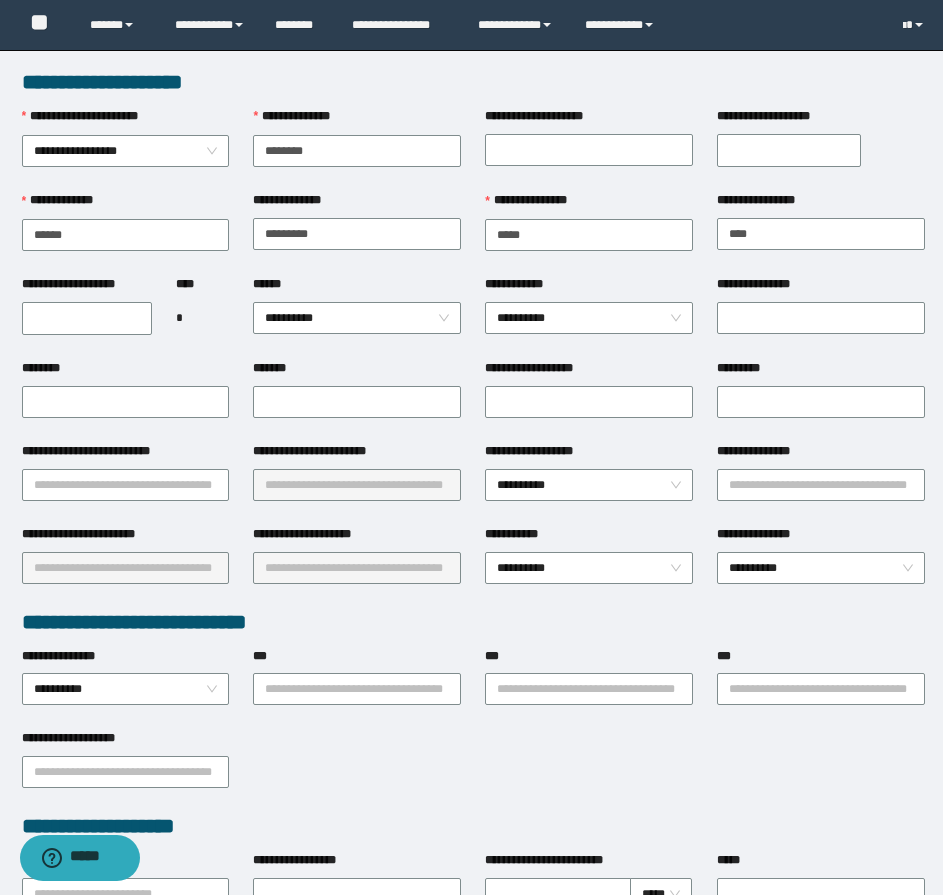 click on "**********" at bounding box center [87, 318] 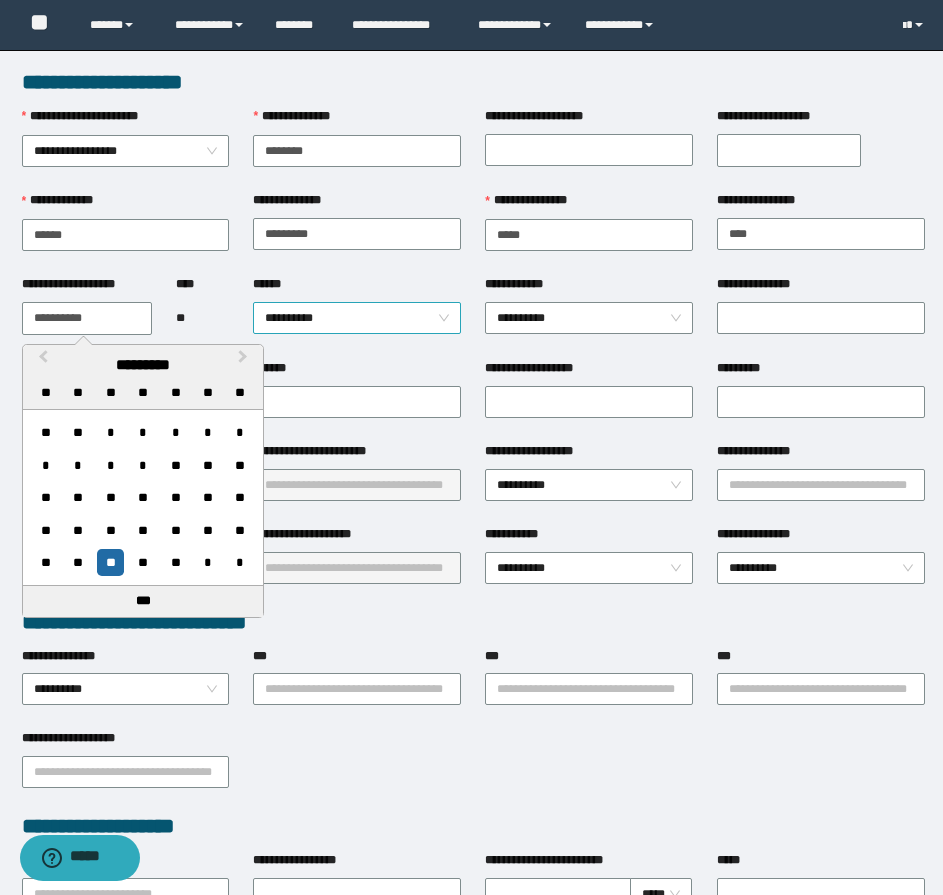 type on "**********" 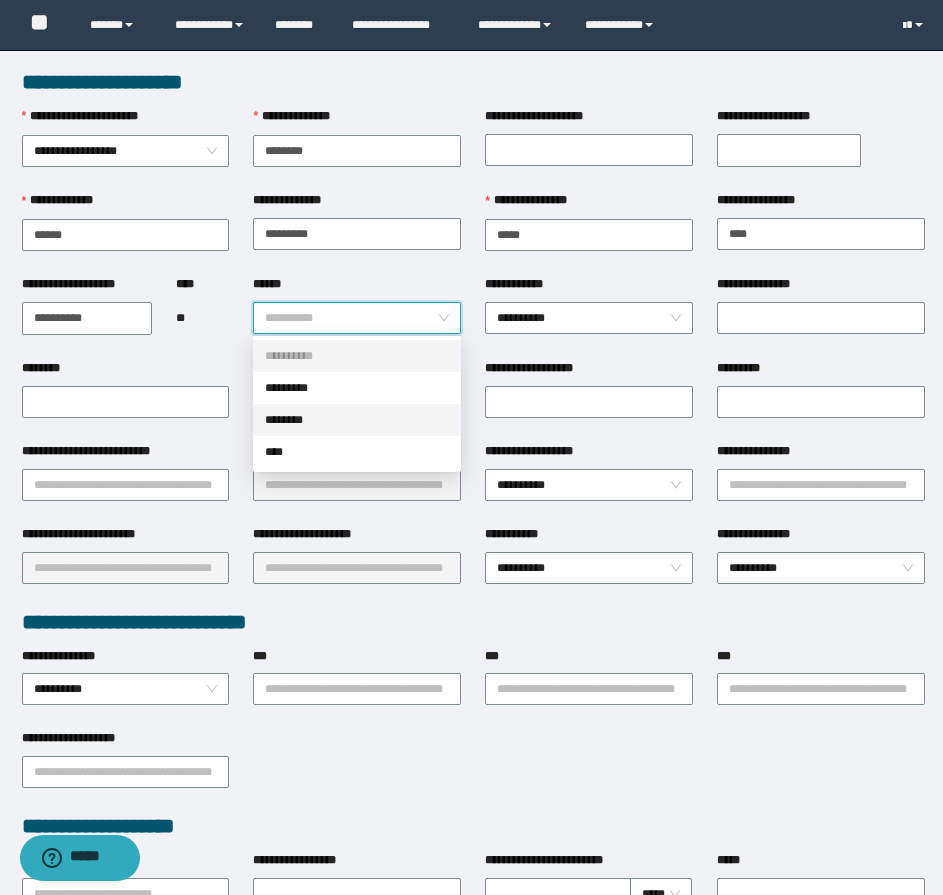 click on "********" at bounding box center (357, 420) 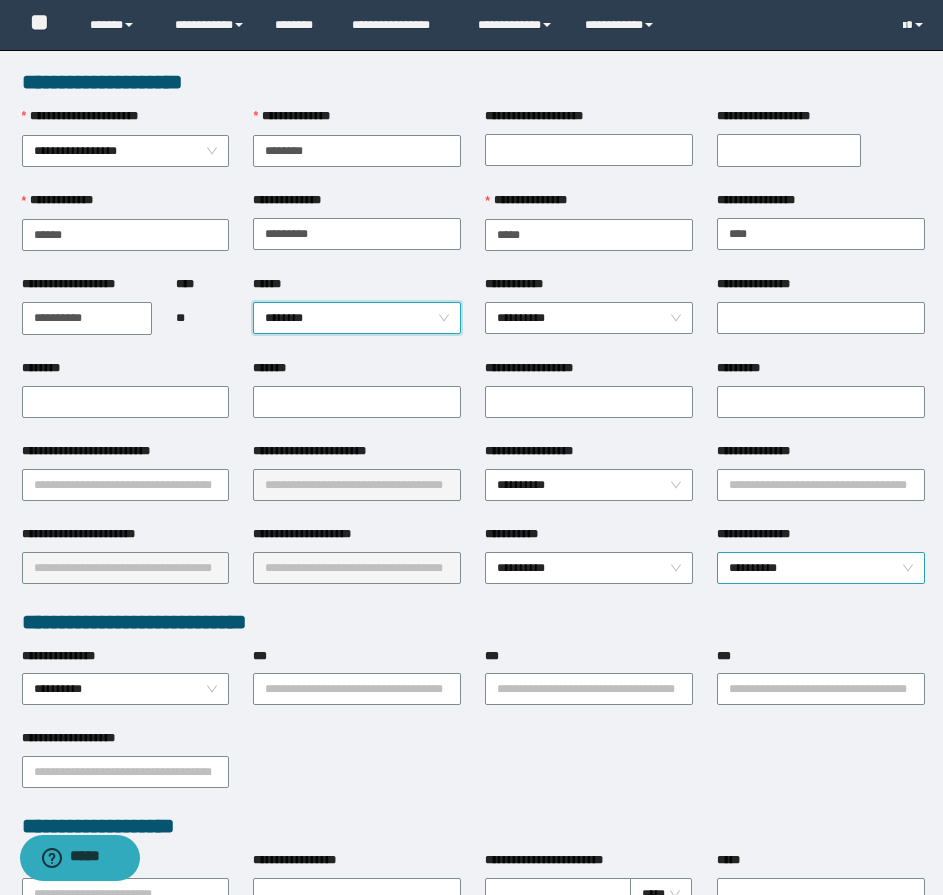 click on "**********" at bounding box center (821, 568) 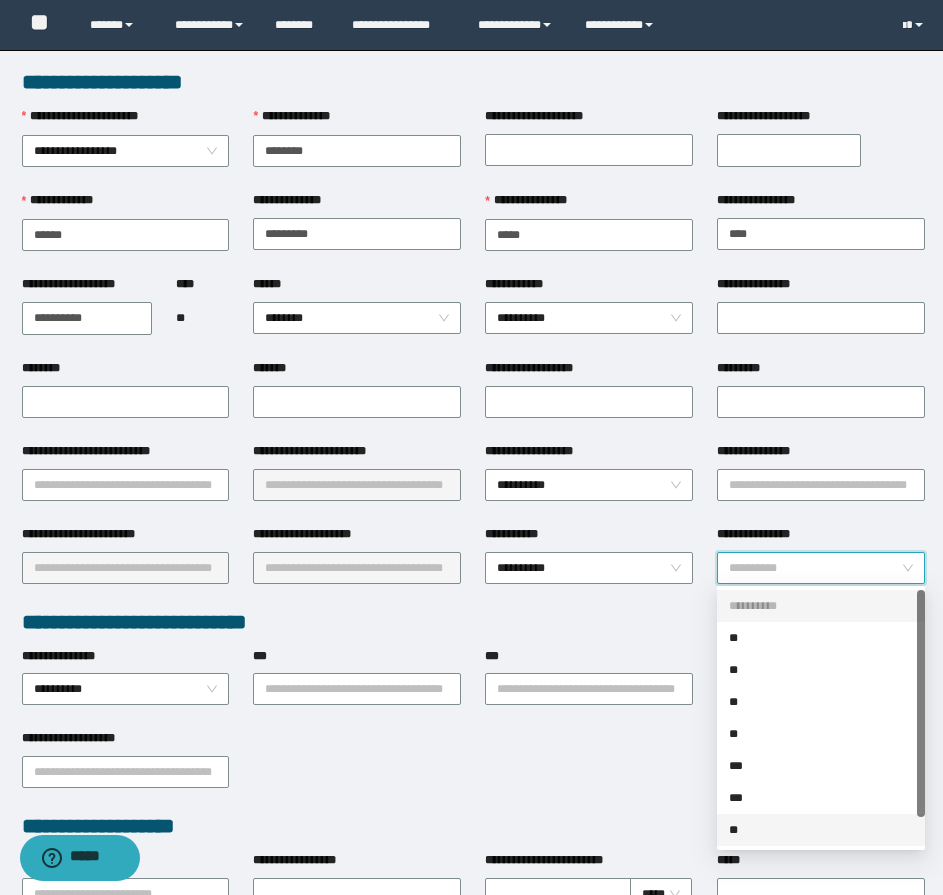 click on "**" at bounding box center [821, 830] 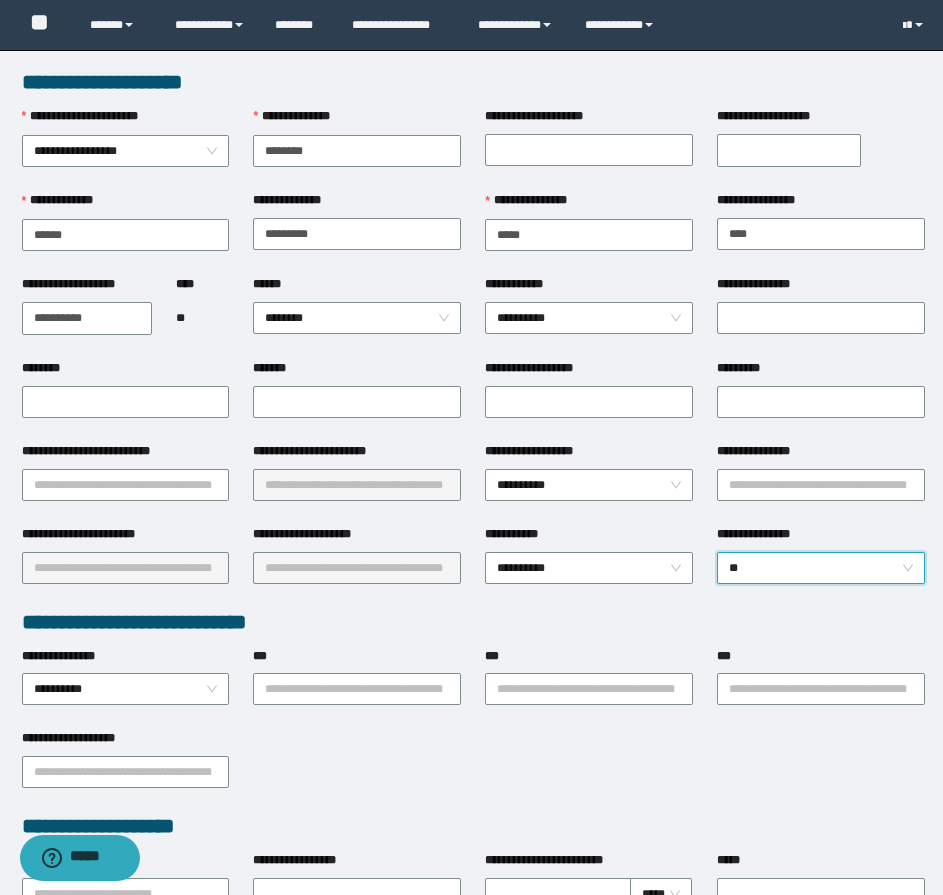 click on "**" at bounding box center [821, 568] 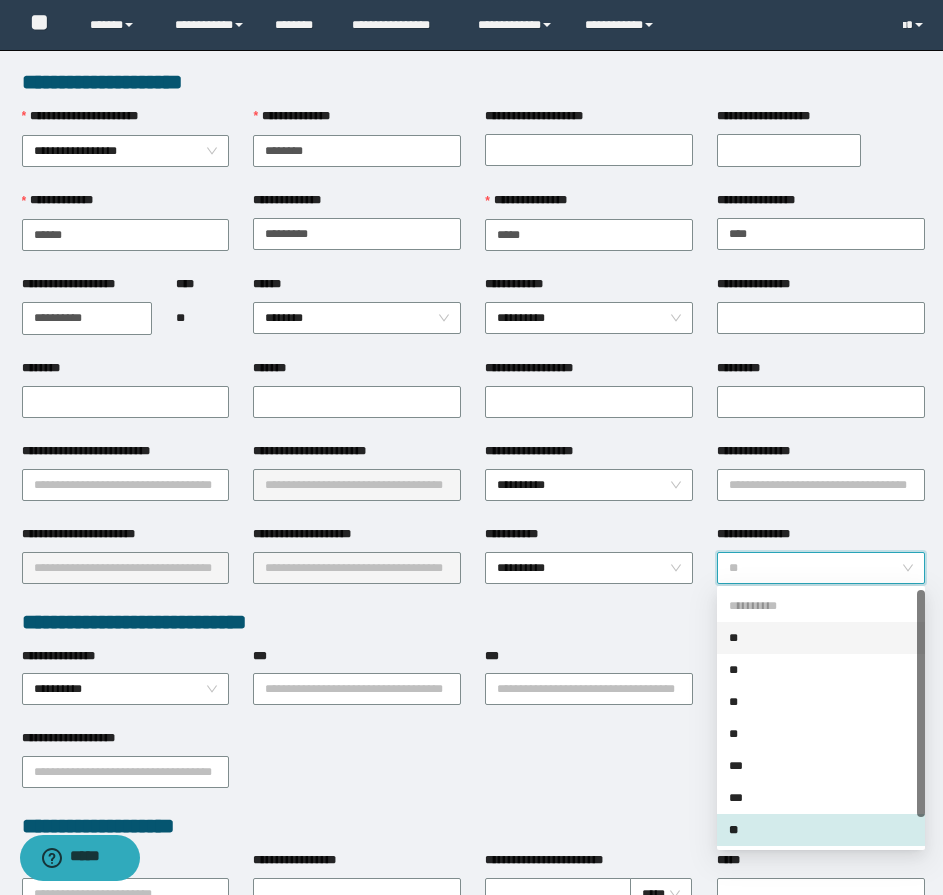 click on "**" at bounding box center [821, 638] 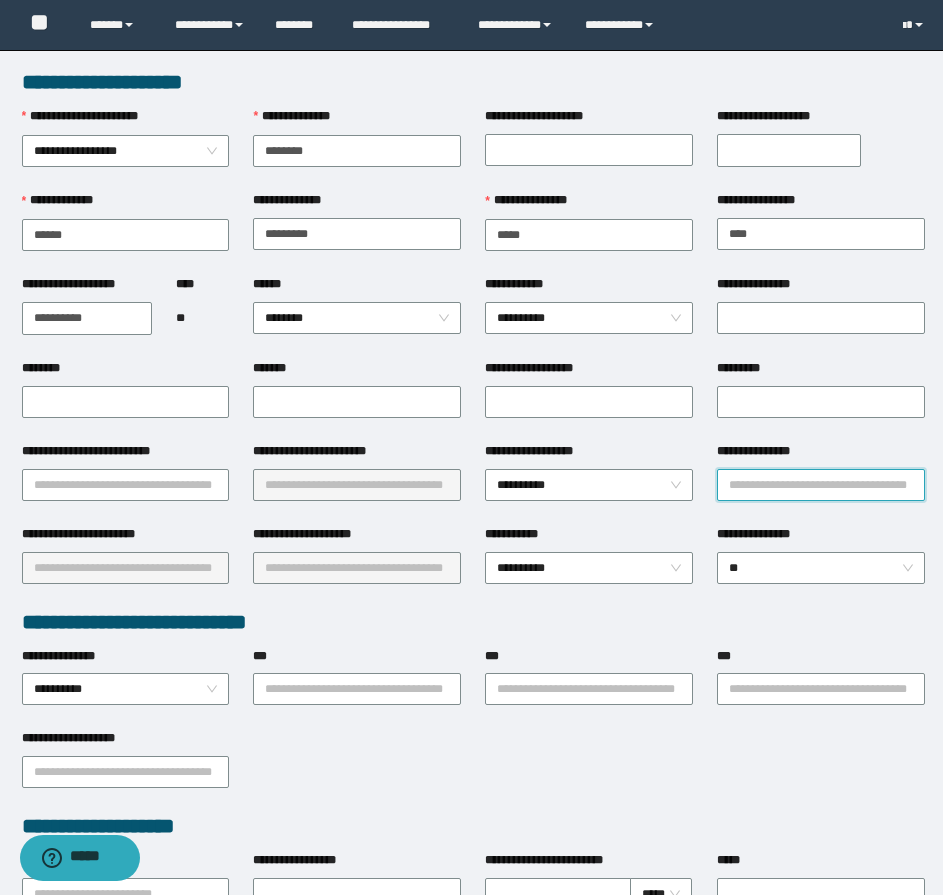 click on "**********" at bounding box center (821, 485) 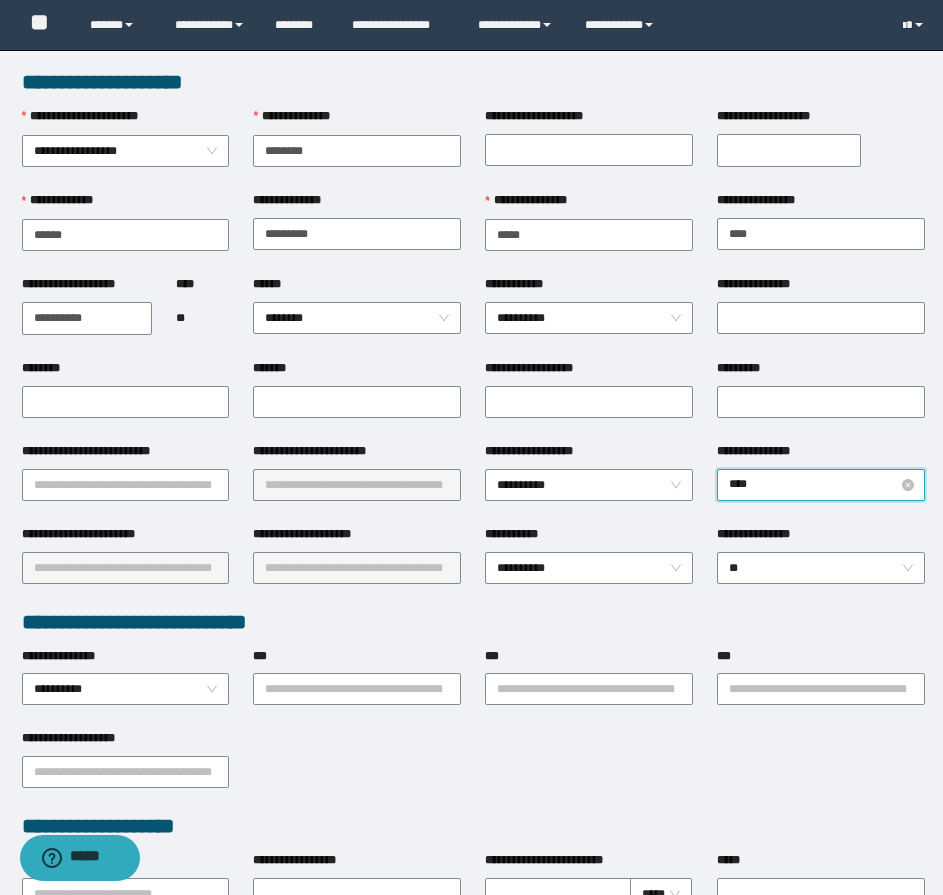 type on "*****" 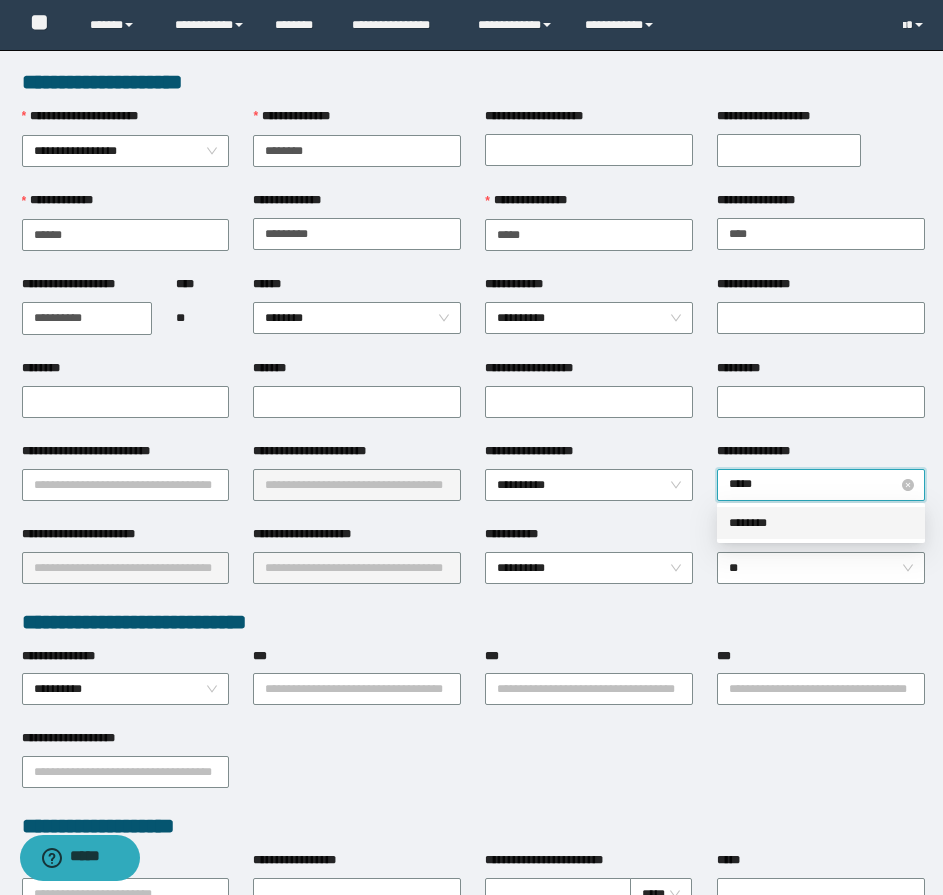 type 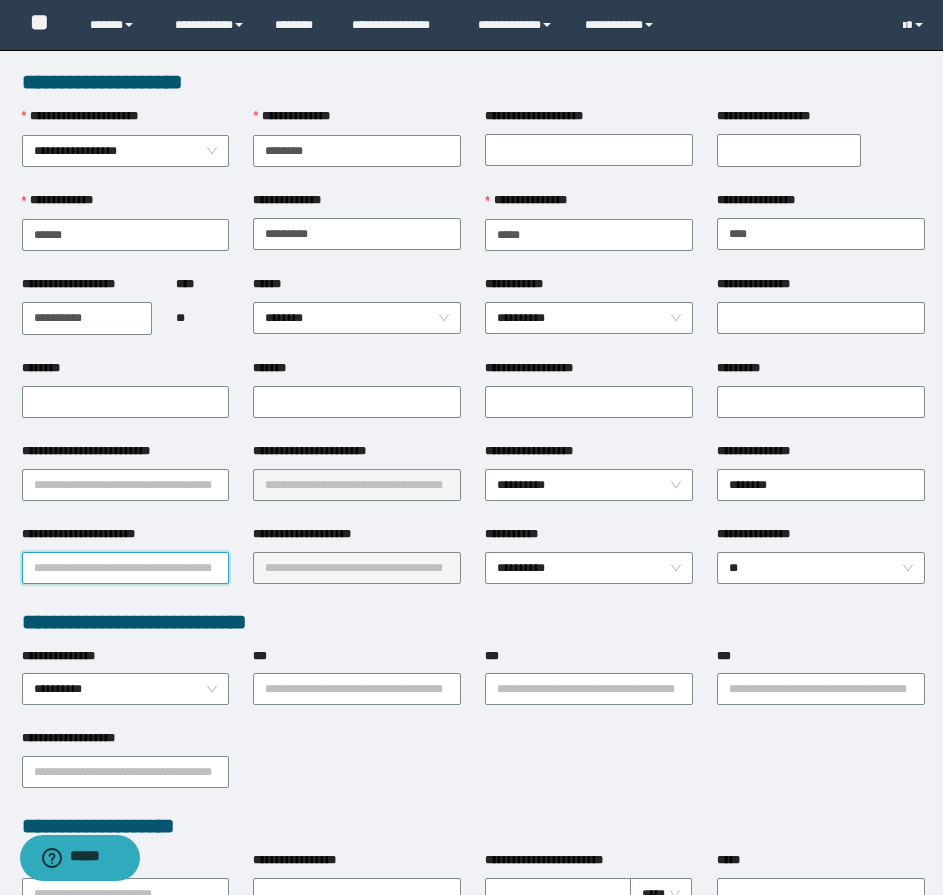 click on "**********" at bounding box center (126, 568) 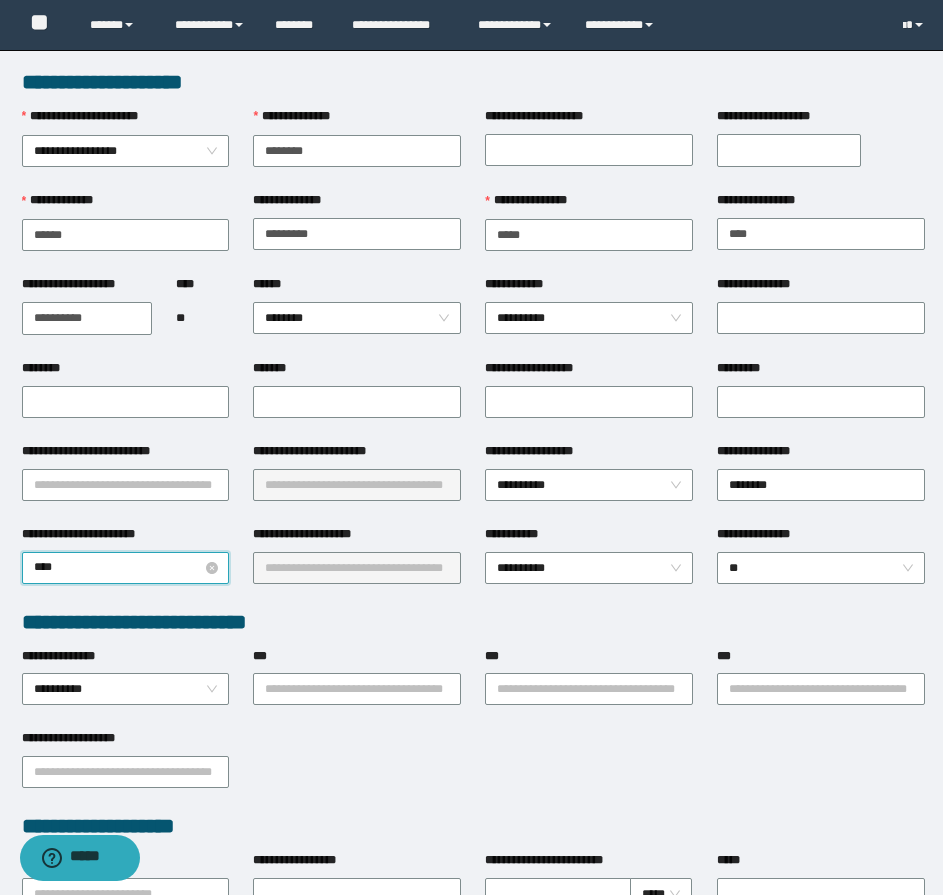 type on "*****" 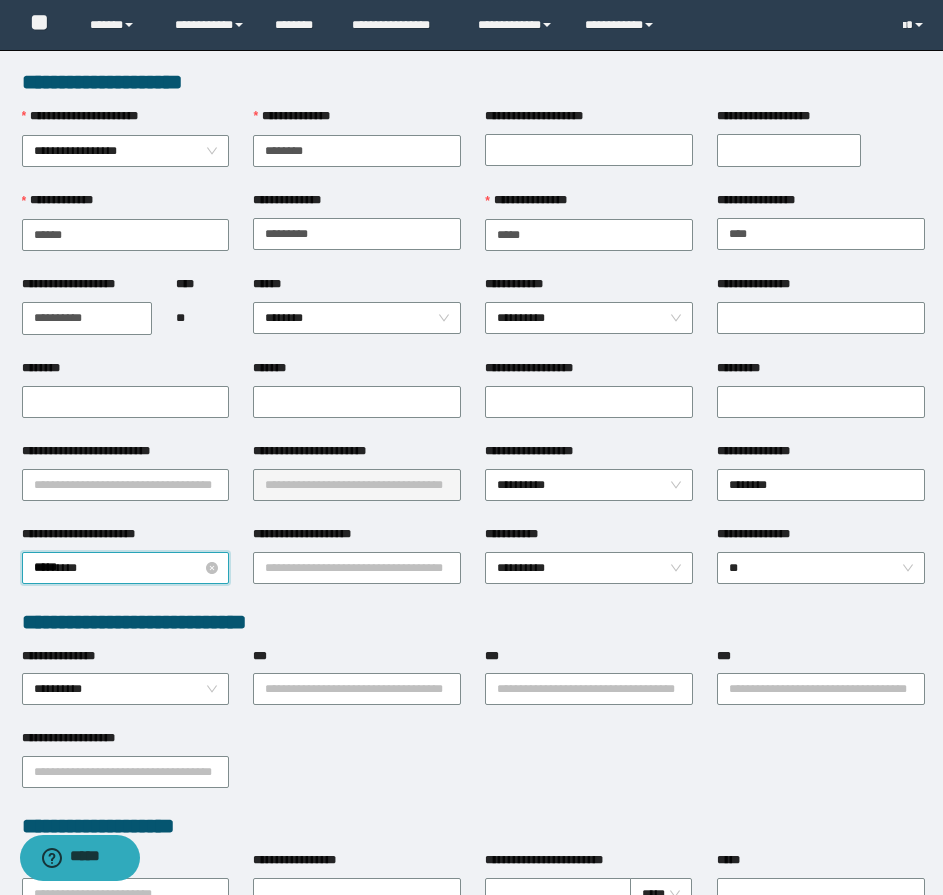 type 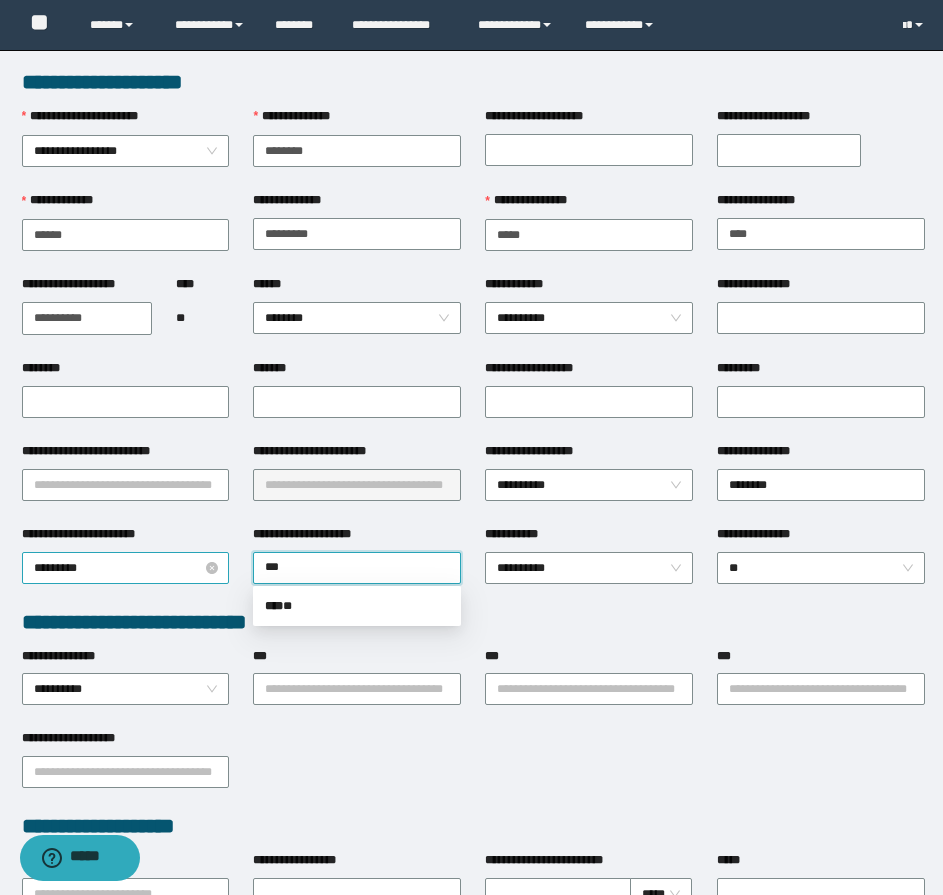 type on "****" 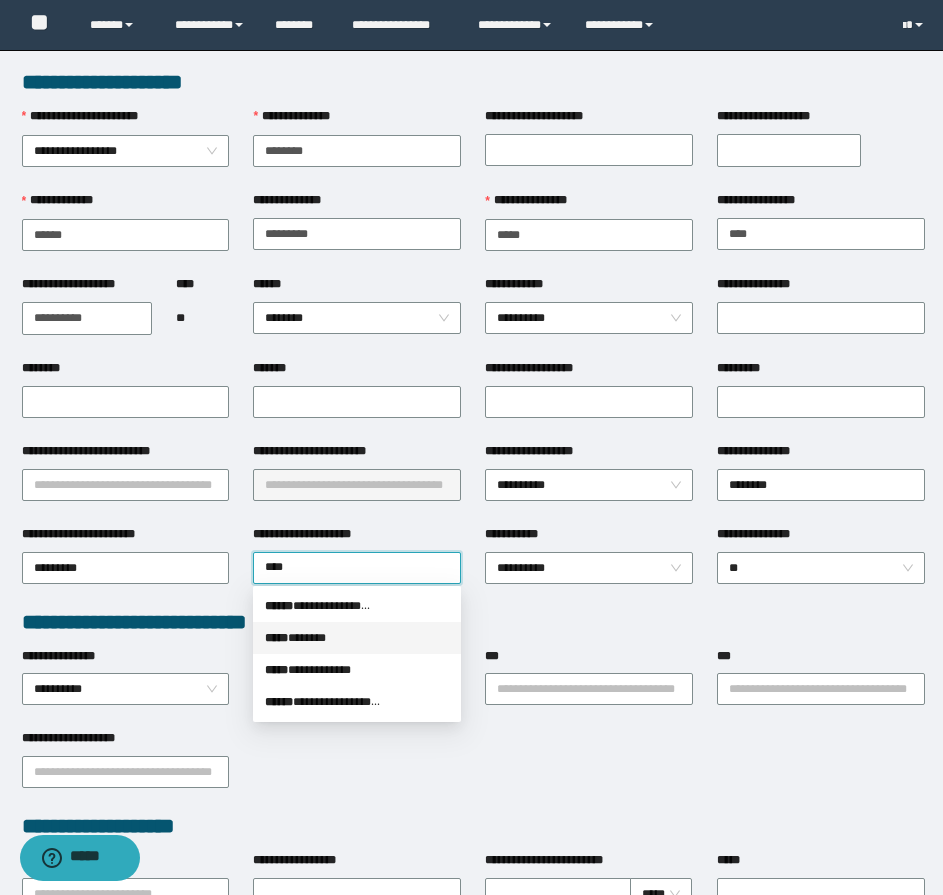 click on "***** * *****" at bounding box center [357, 638] 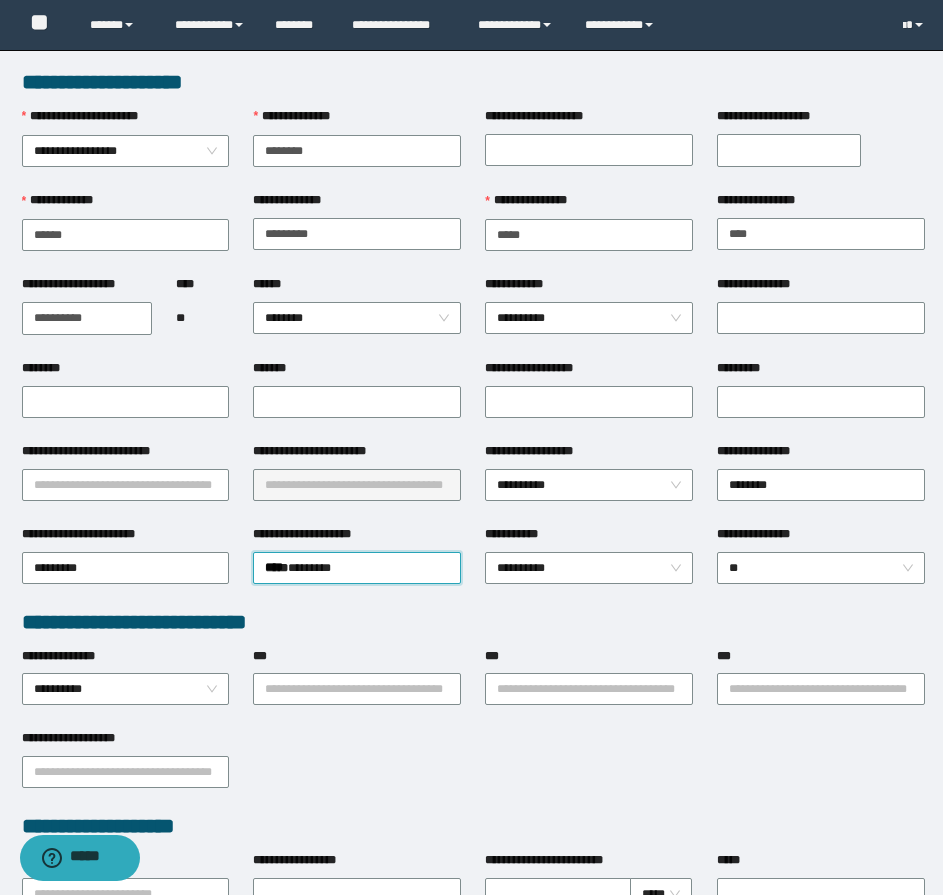 click on "**********" at bounding box center (789, 150) 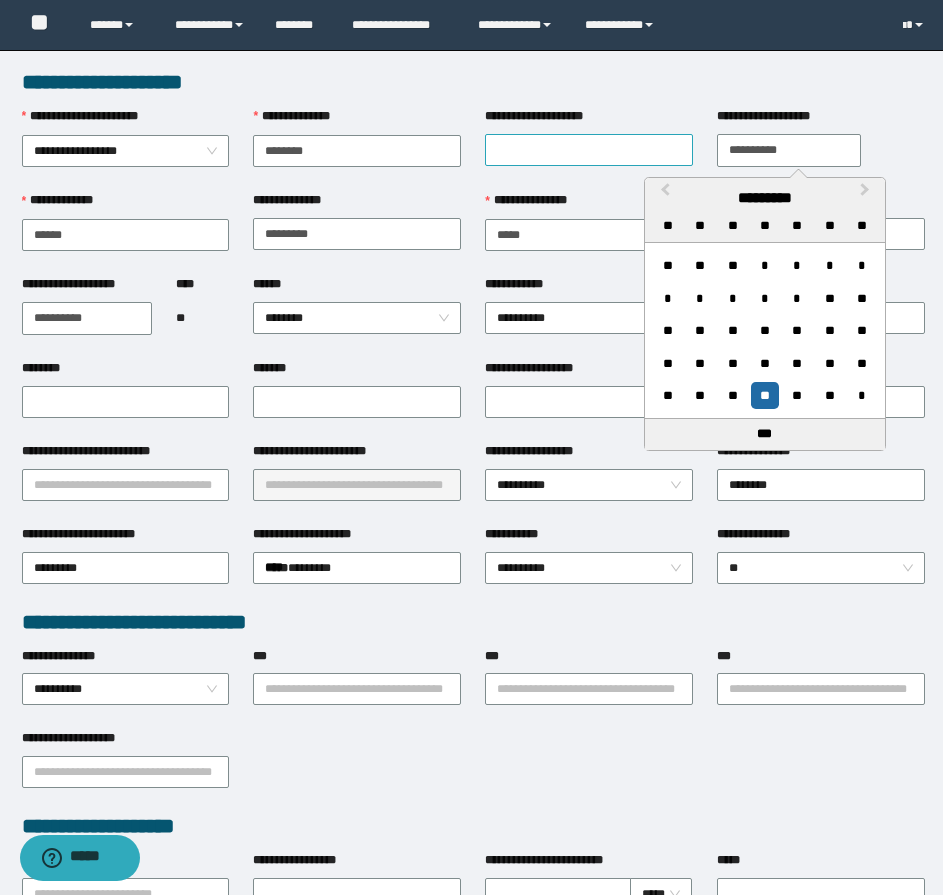type on "**********" 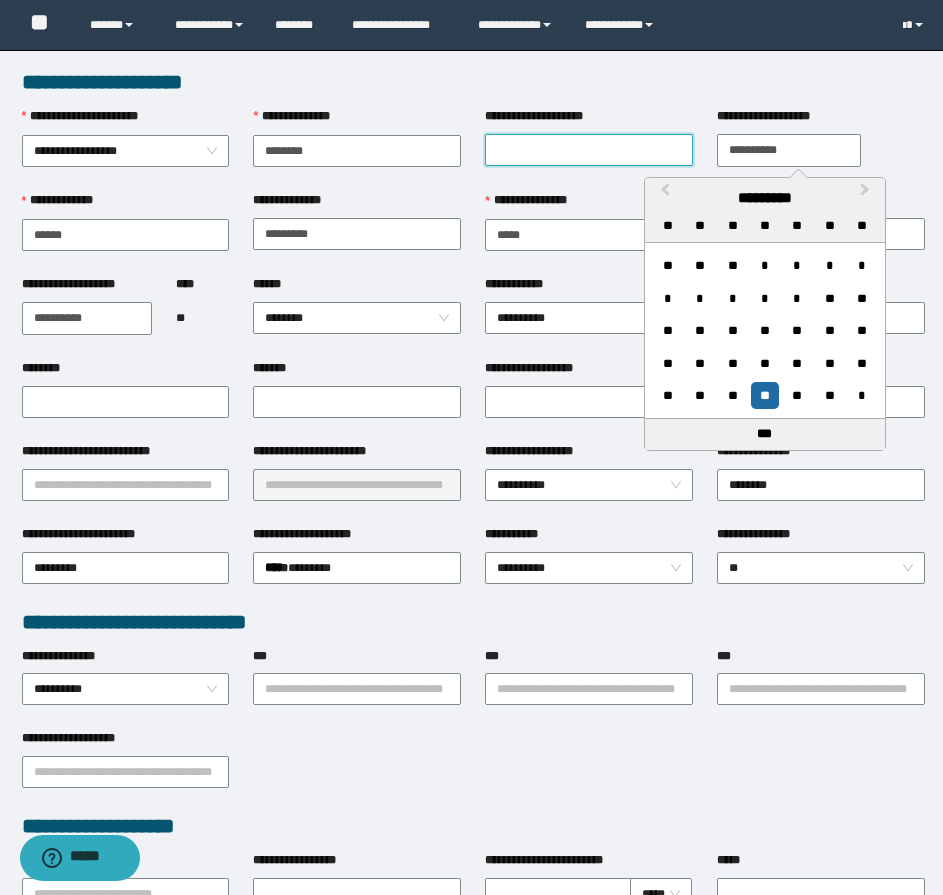 click on "**********" at bounding box center (589, 150) 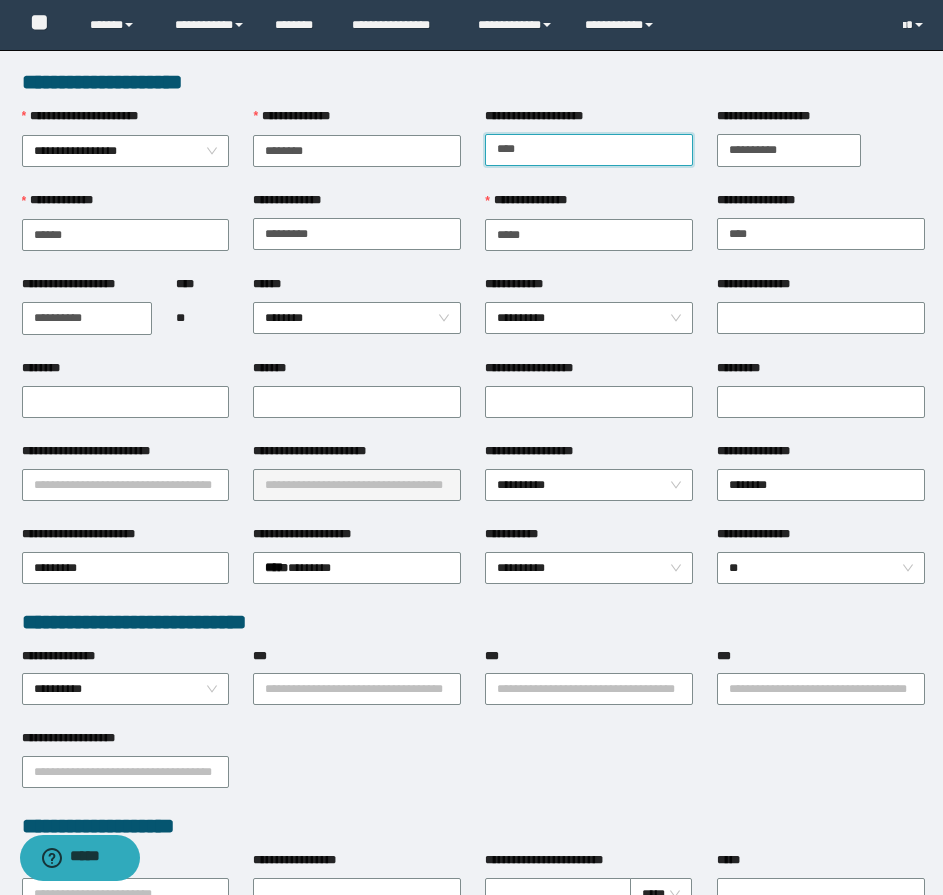type on "*****" 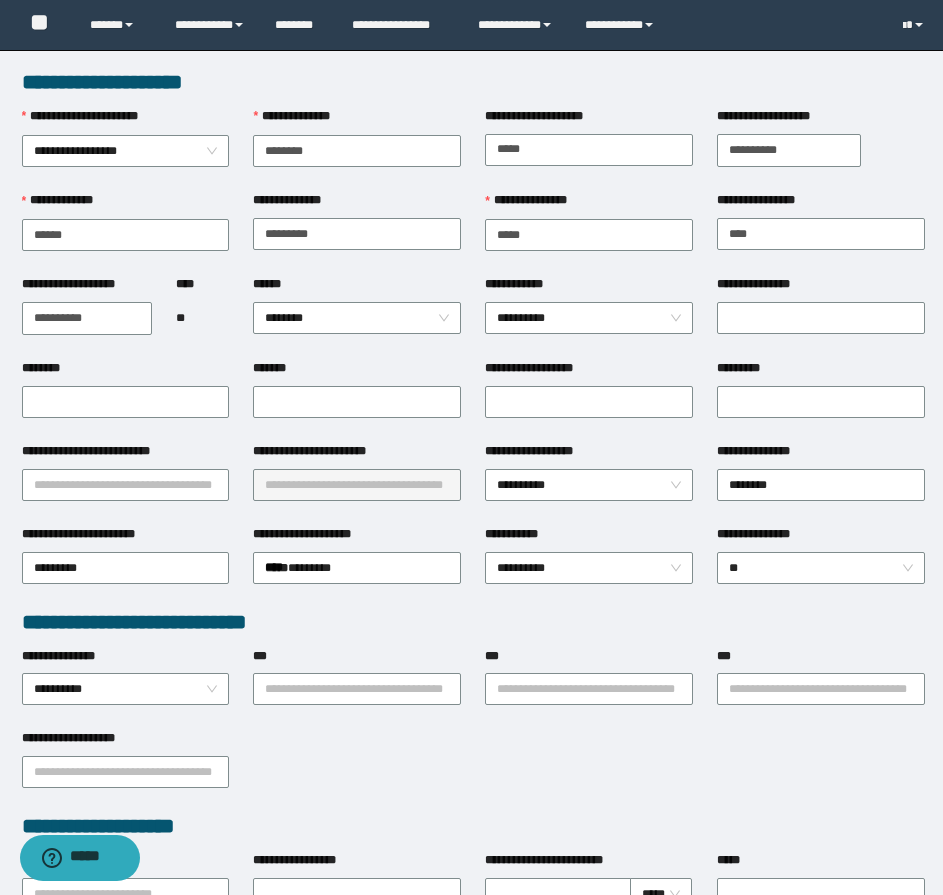 click on "****** ********" at bounding box center [357, 317] 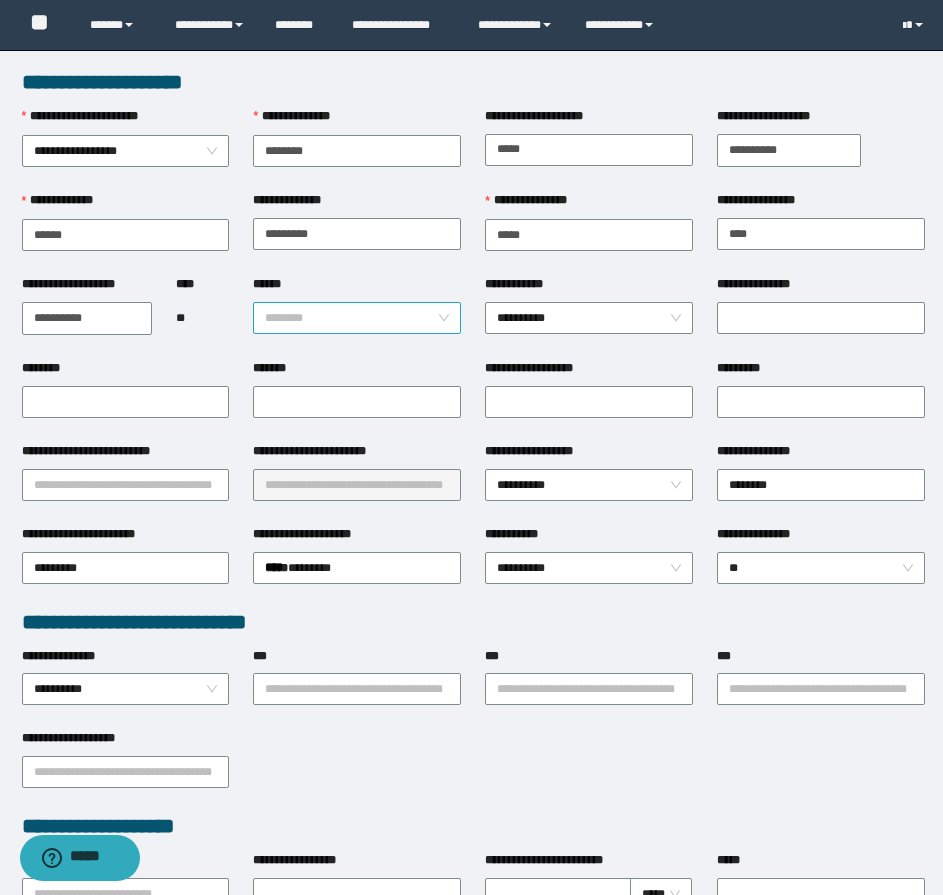 click on "********" at bounding box center (357, 318) 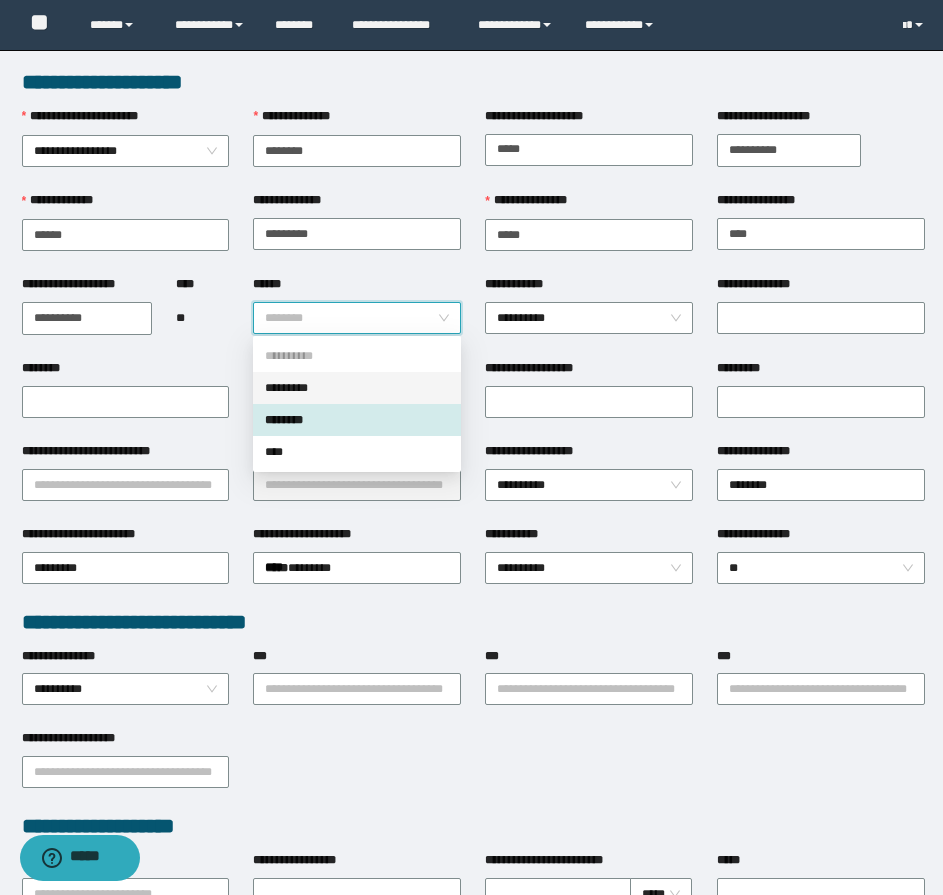 click on "*********" at bounding box center [357, 388] 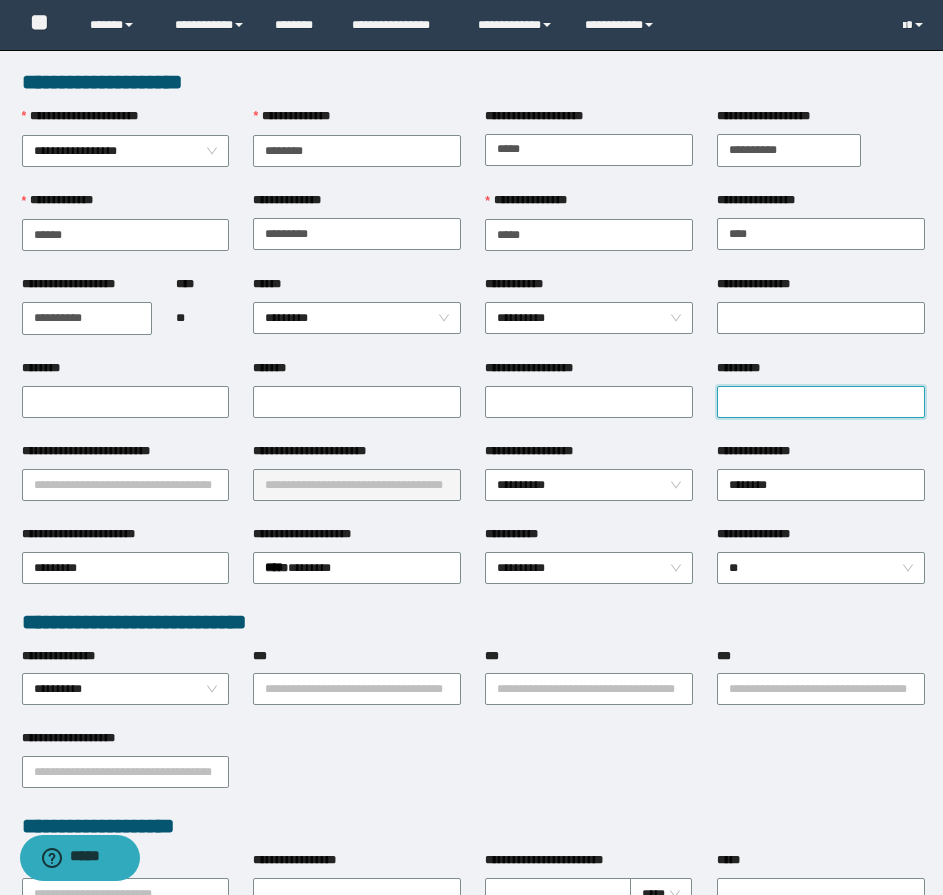 click on "*********" at bounding box center [821, 402] 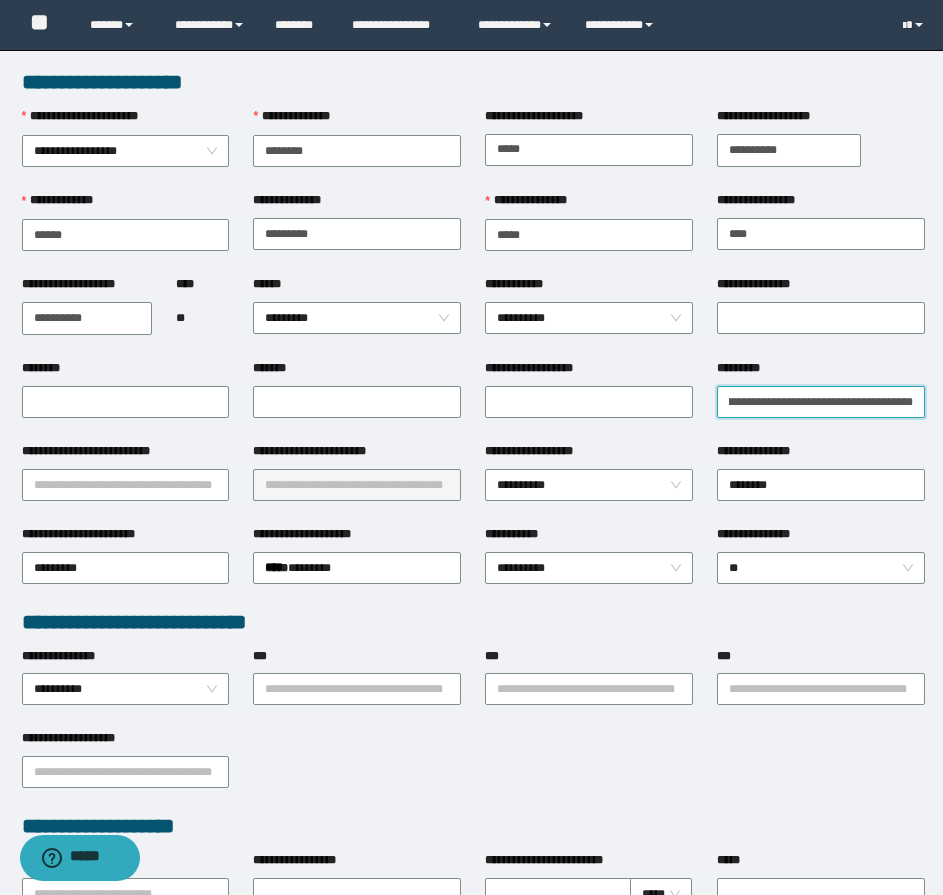 scroll, scrollTop: 0, scrollLeft: 63, axis: horizontal 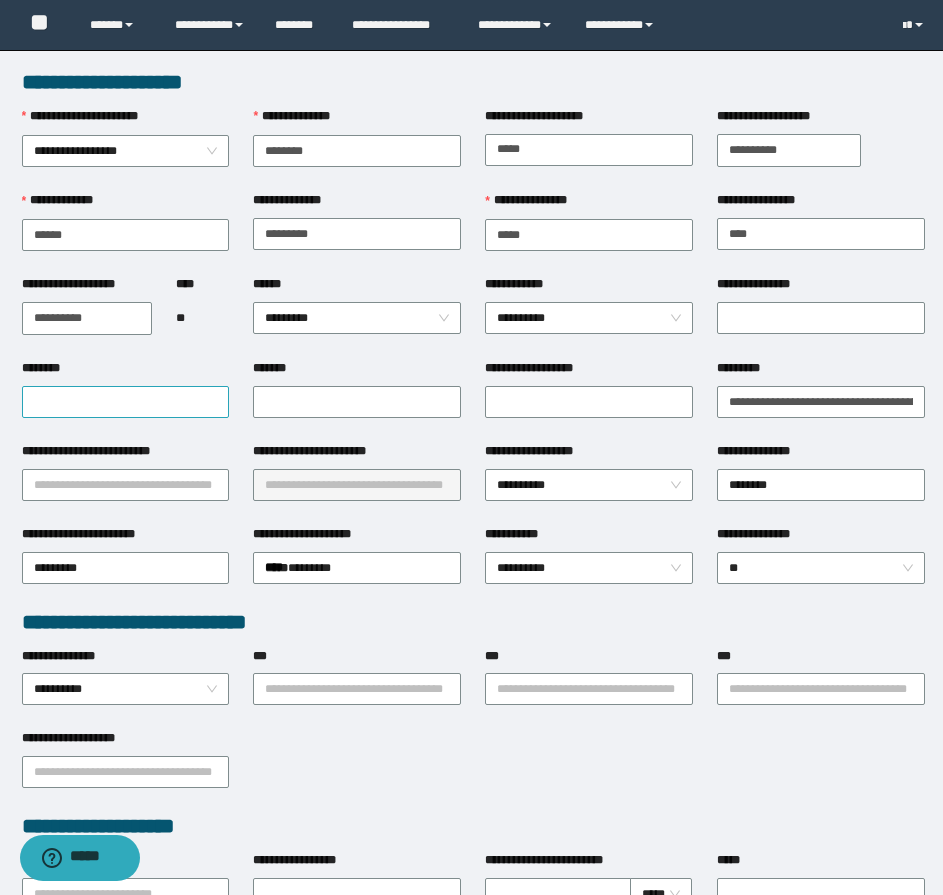 click on "********" at bounding box center (126, 388) 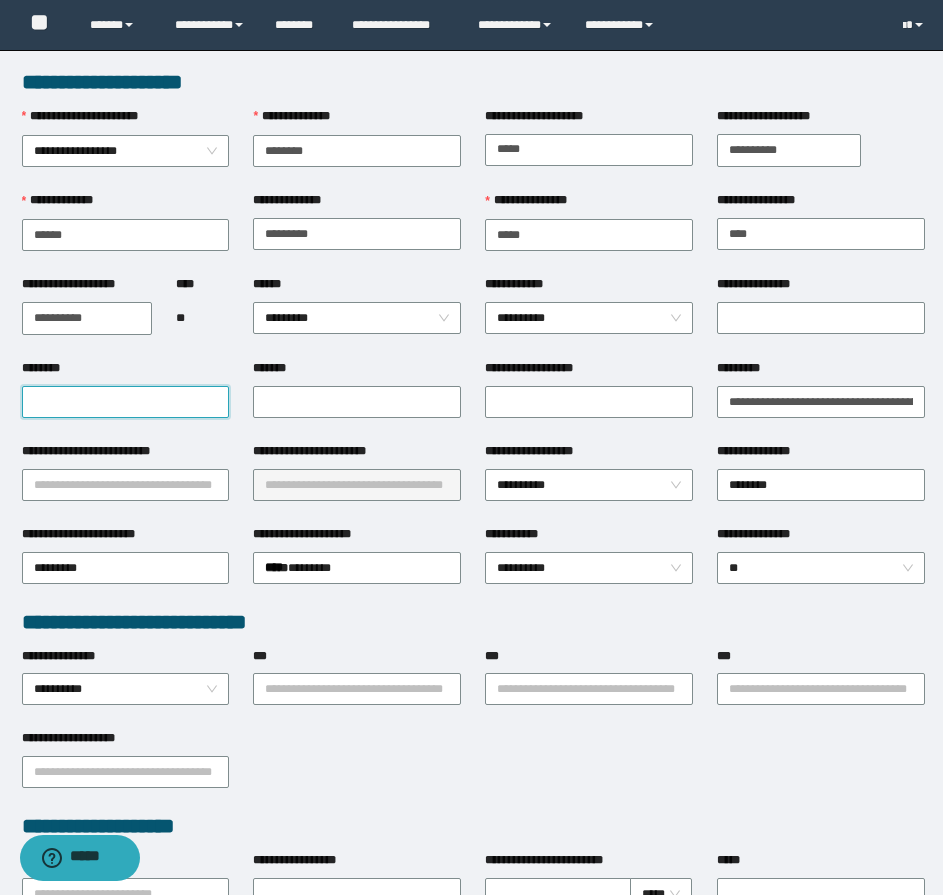 click on "********" at bounding box center (126, 402) 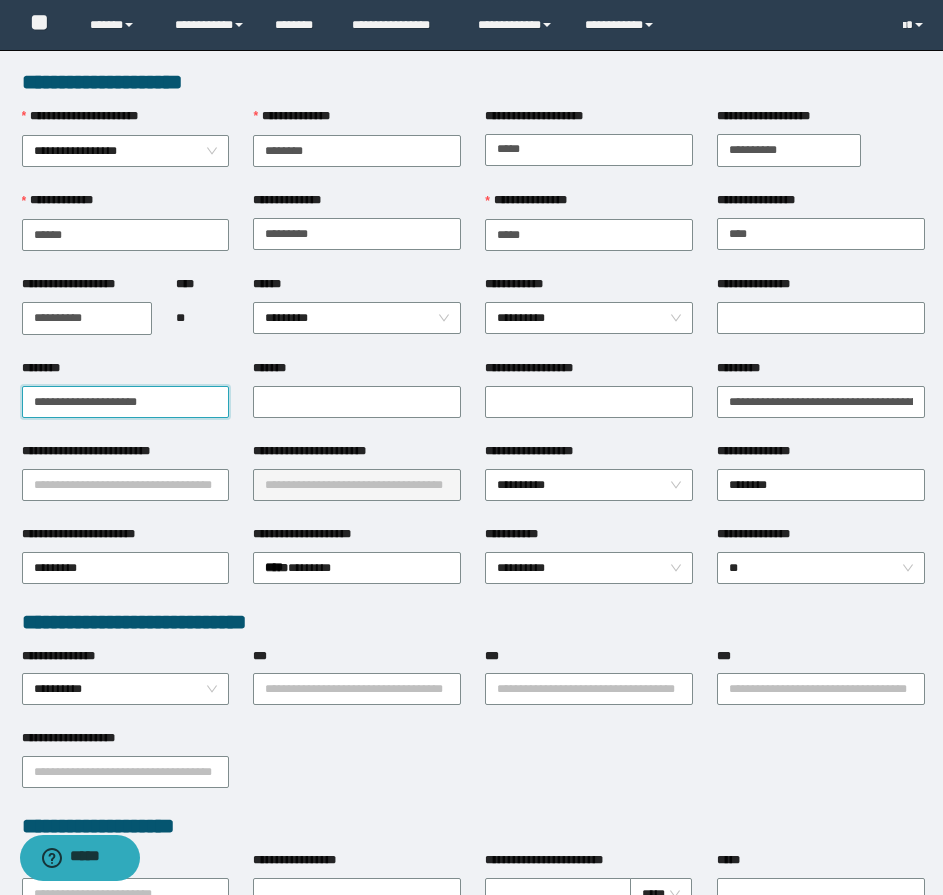 click on "**********" at bounding box center (126, 402) 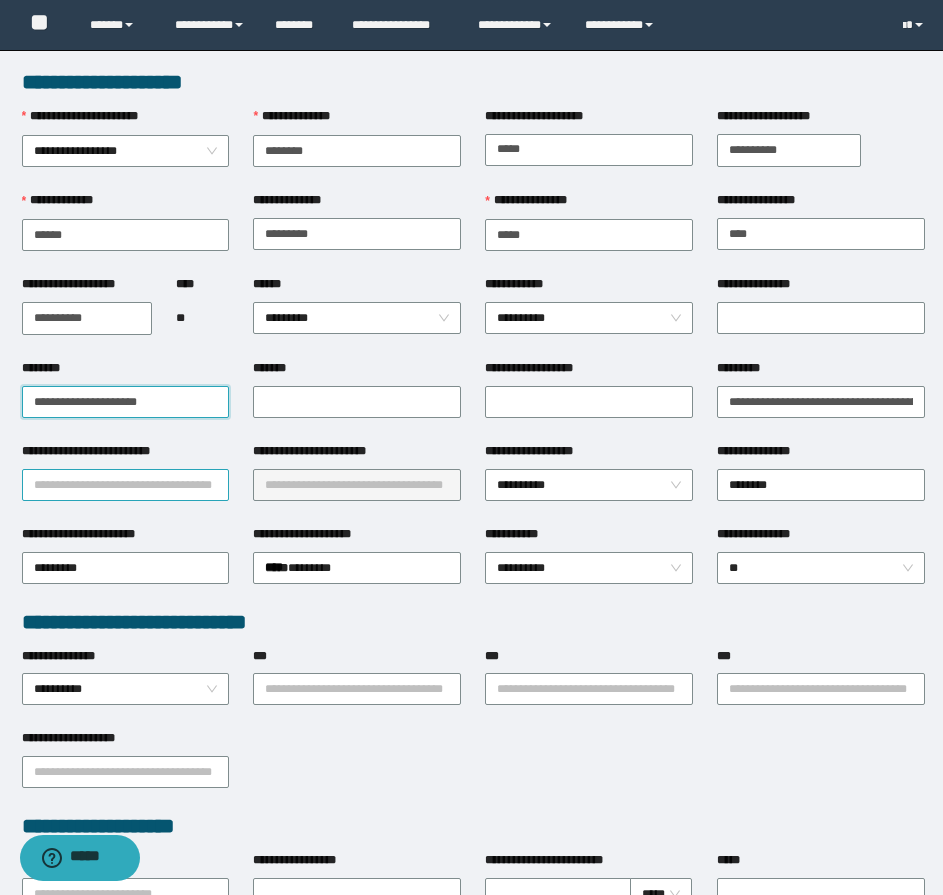 type on "**********" 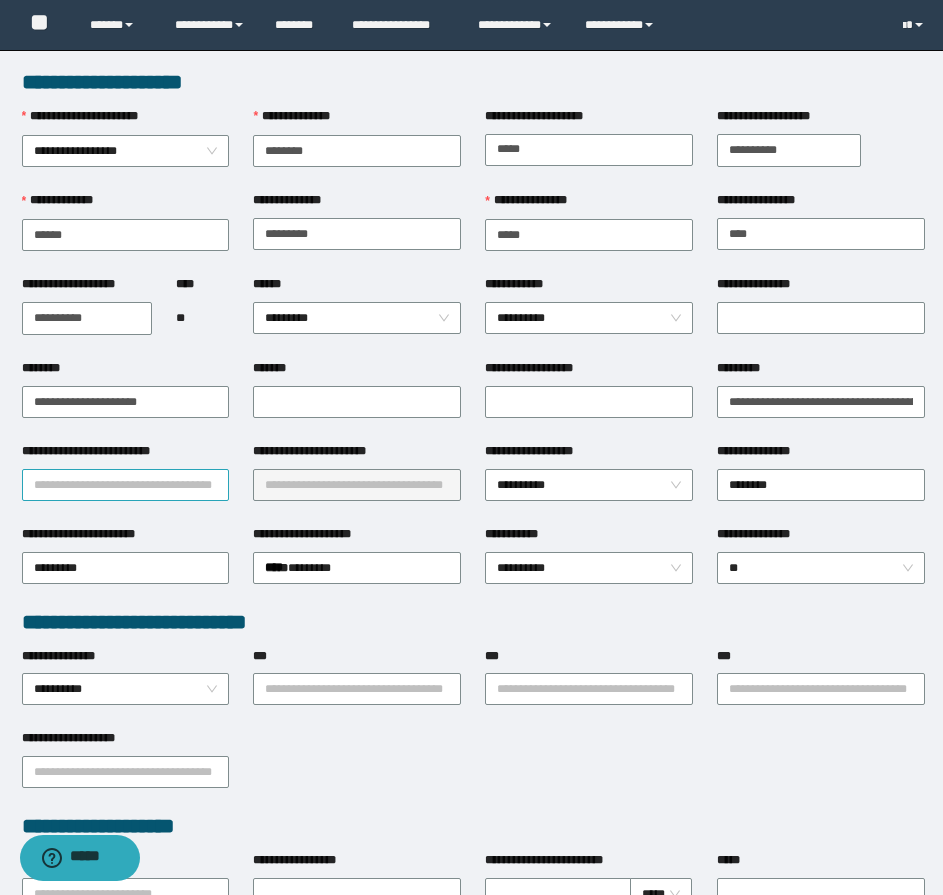 click on "**********" at bounding box center (126, 485) 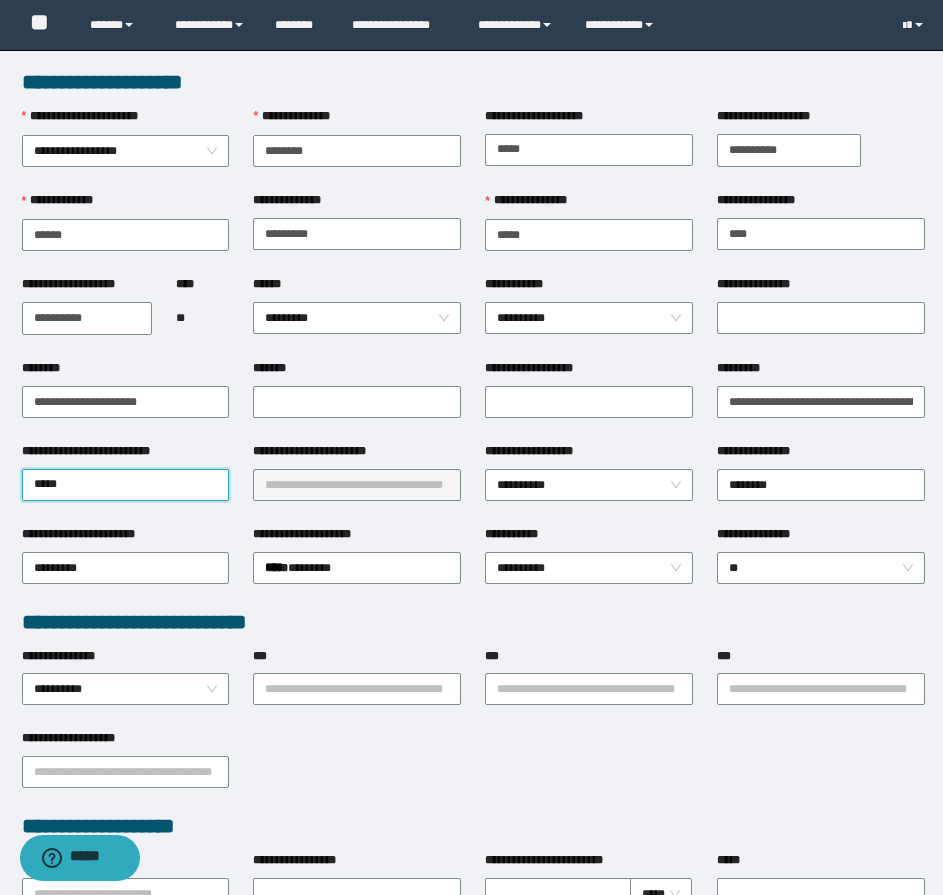 type on "******" 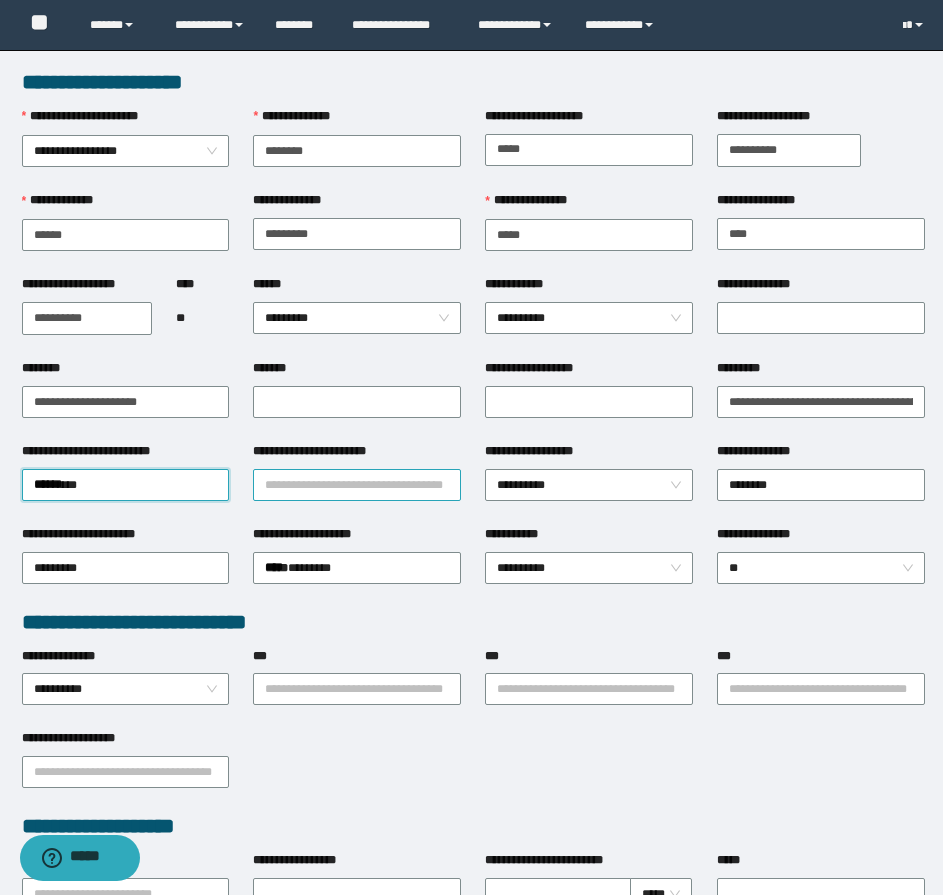 type 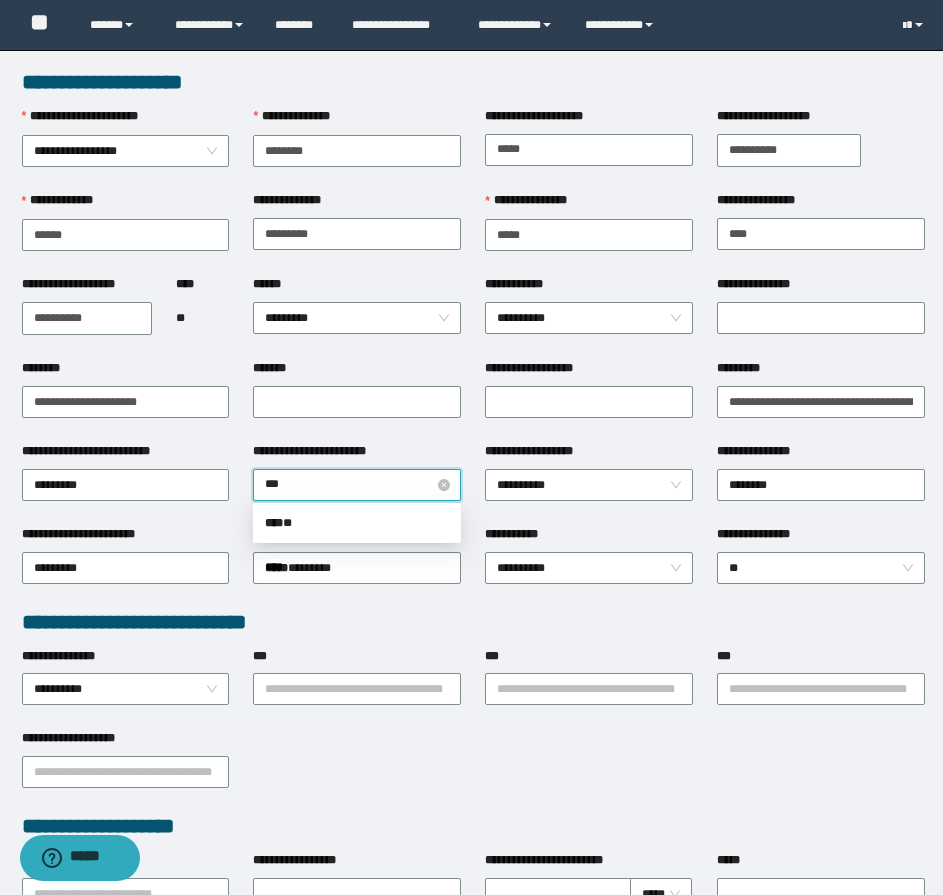 type on "****" 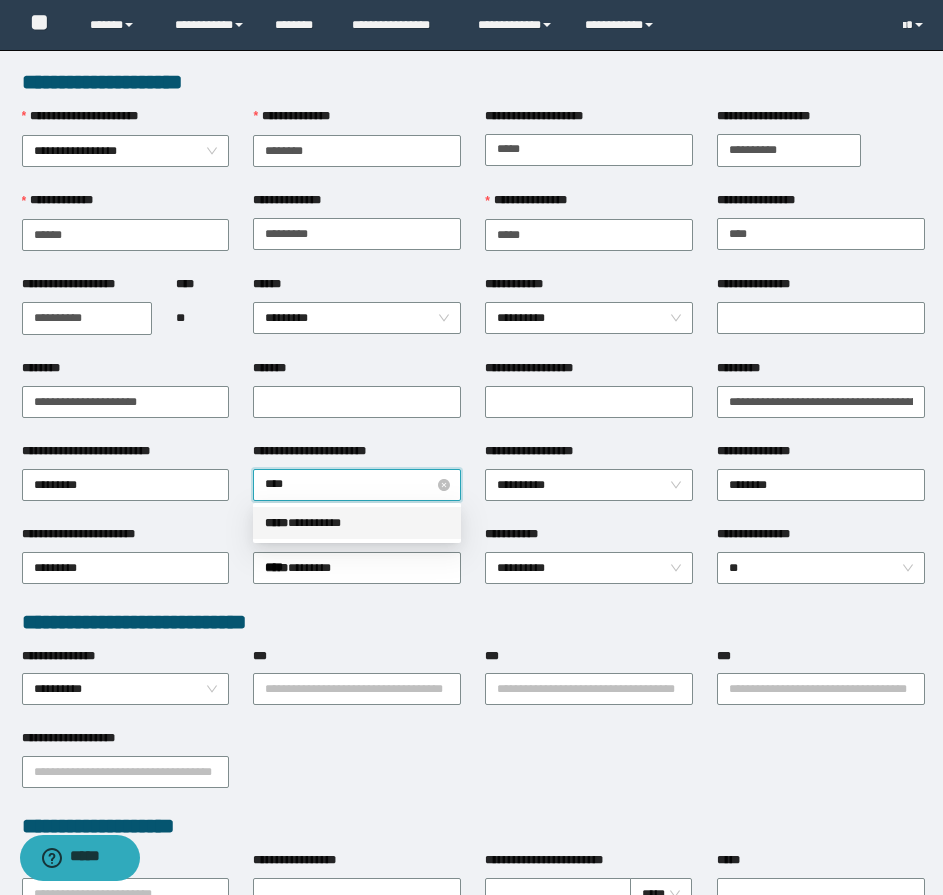 type 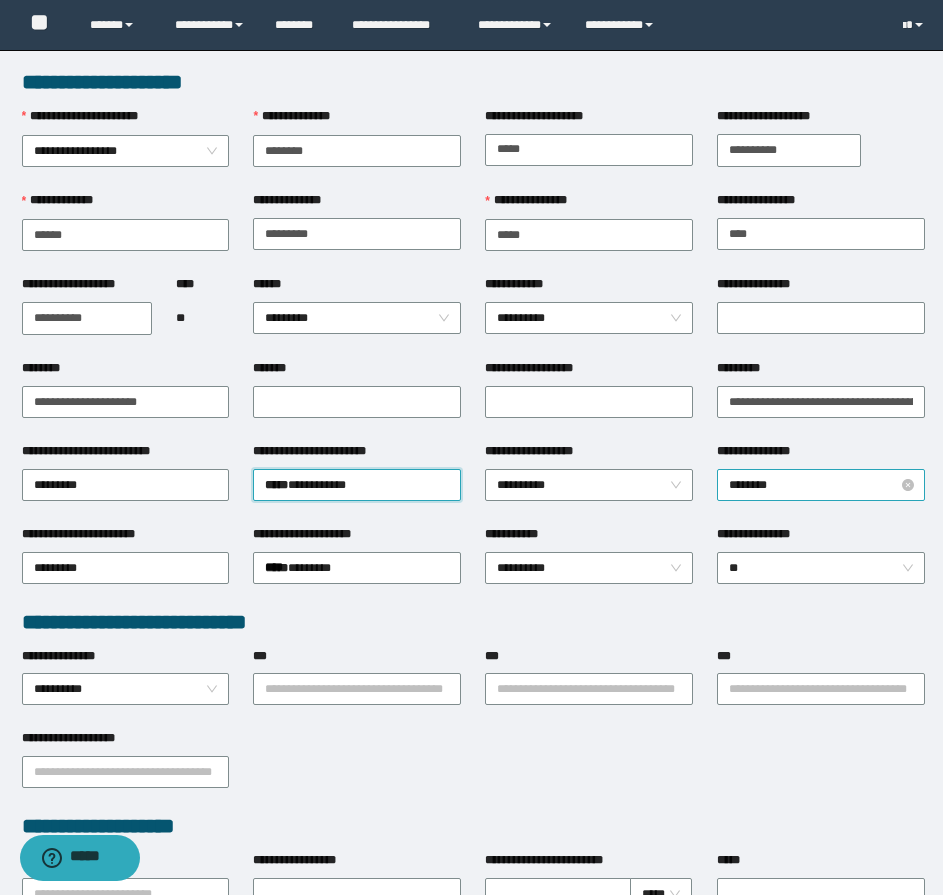 click on "********" at bounding box center (821, 485) 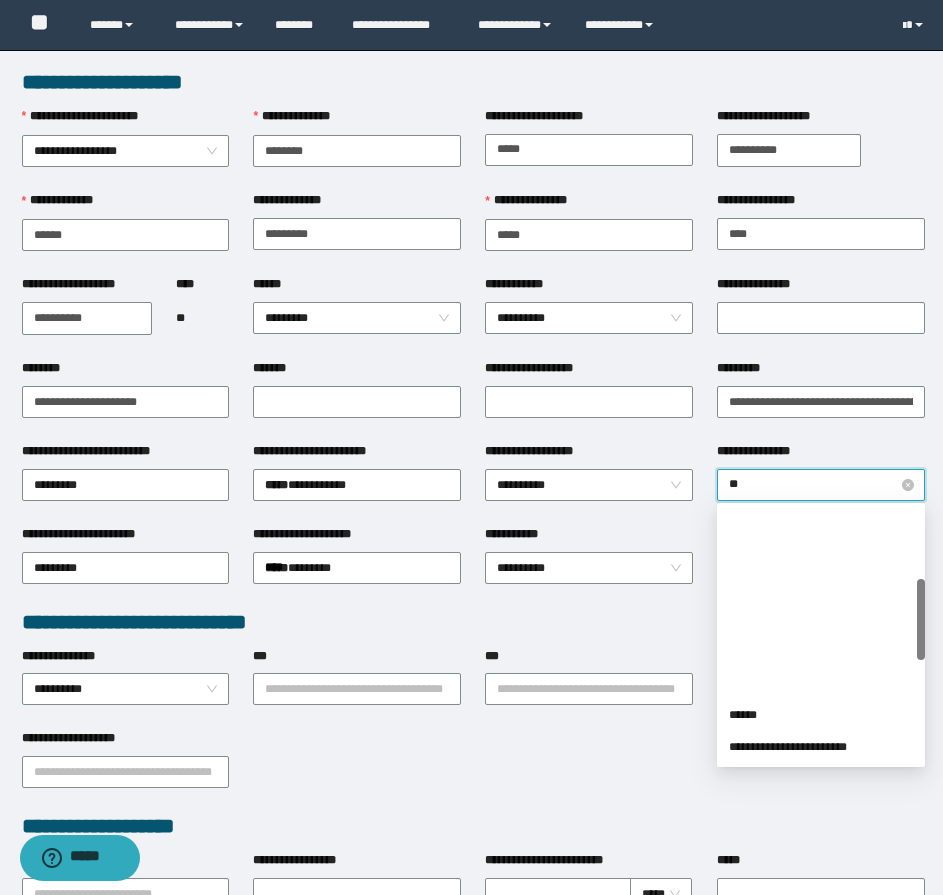 scroll, scrollTop: 224, scrollLeft: 0, axis: vertical 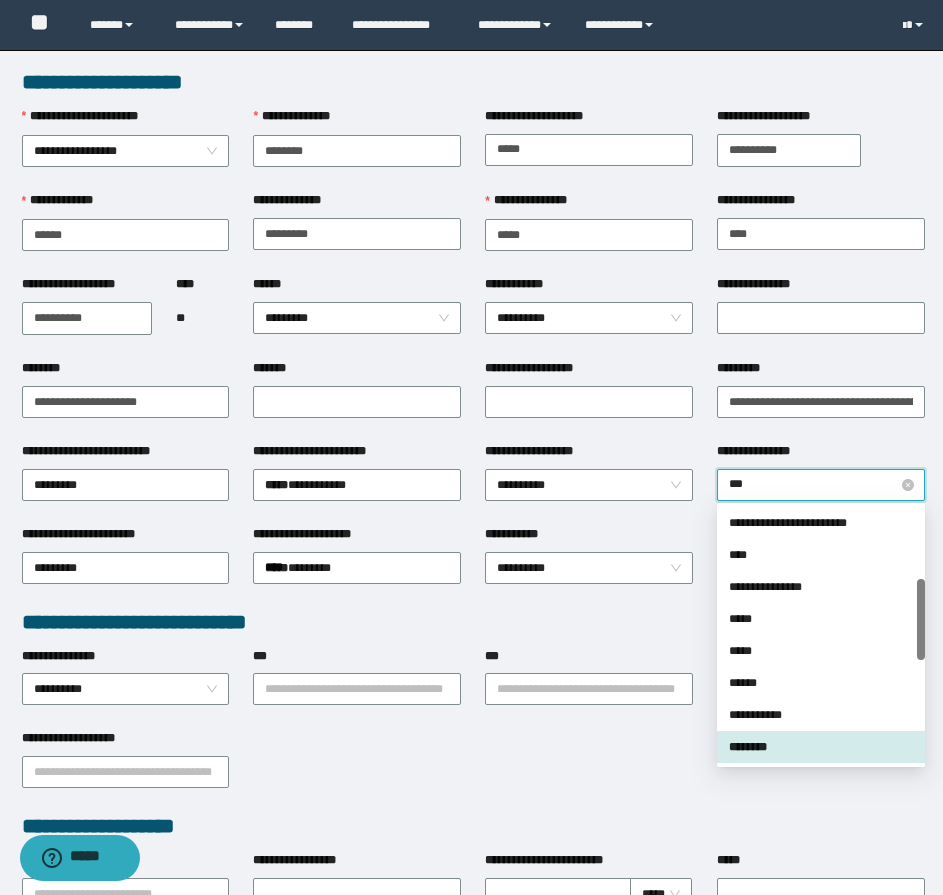 type on "****" 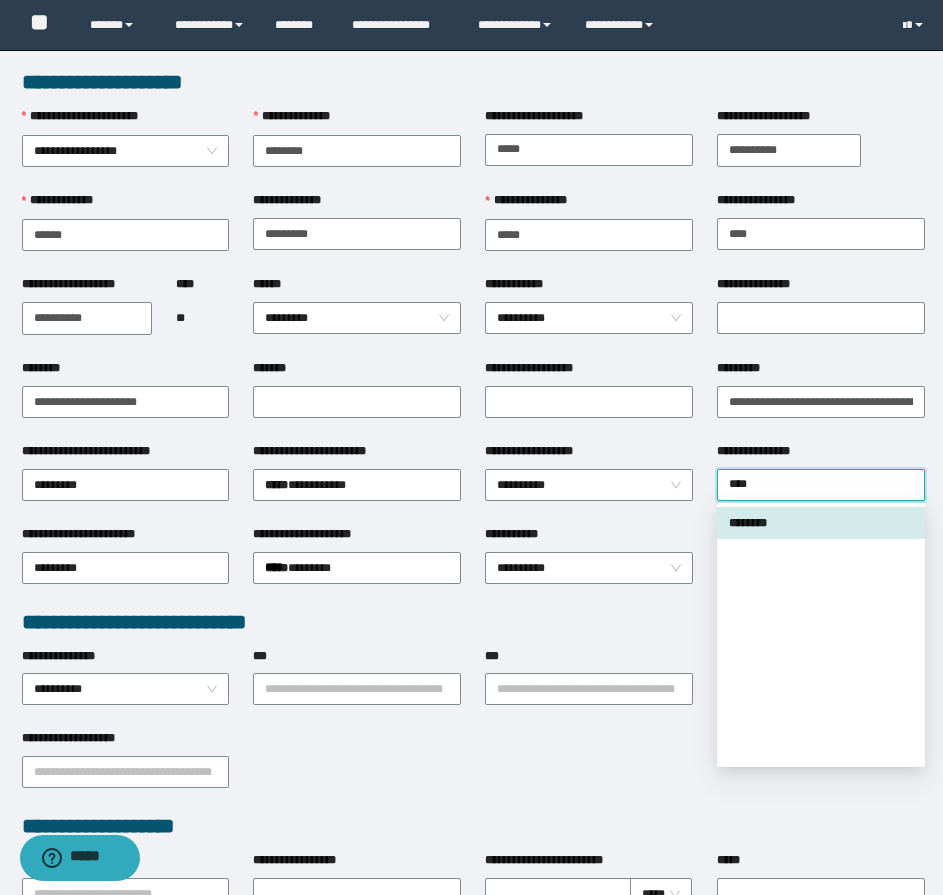 scroll, scrollTop: 0, scrollLeft: 0, axis: both 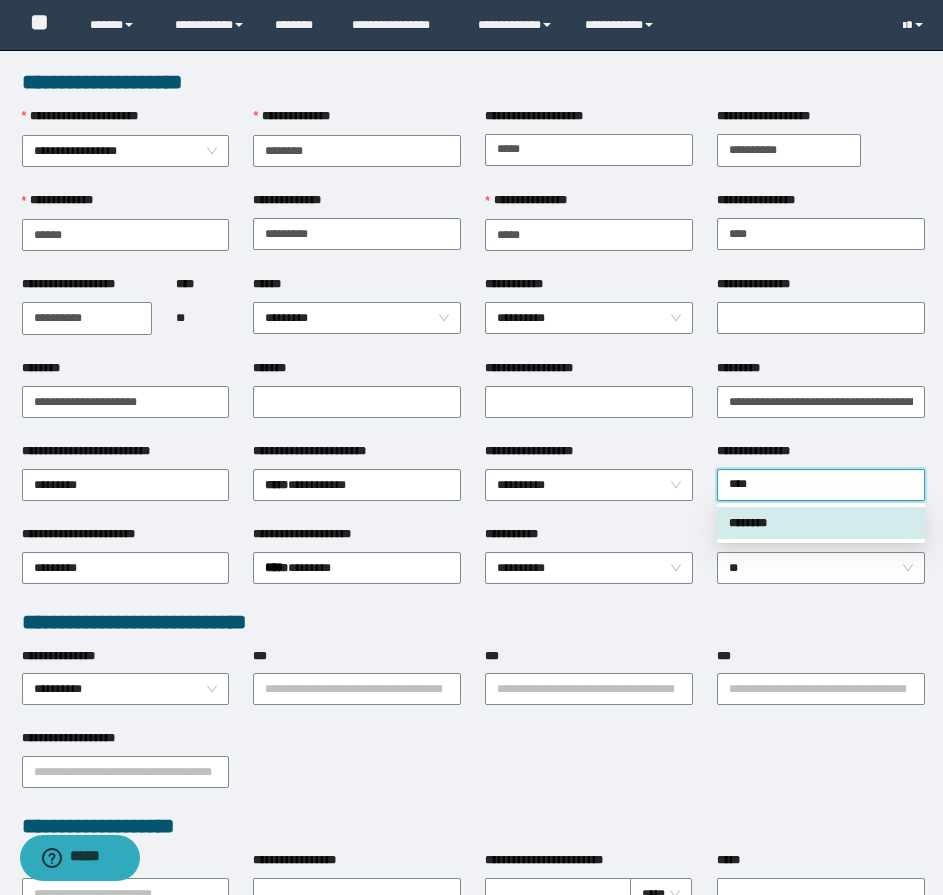 click on "********" at bounding box center (821, 523) 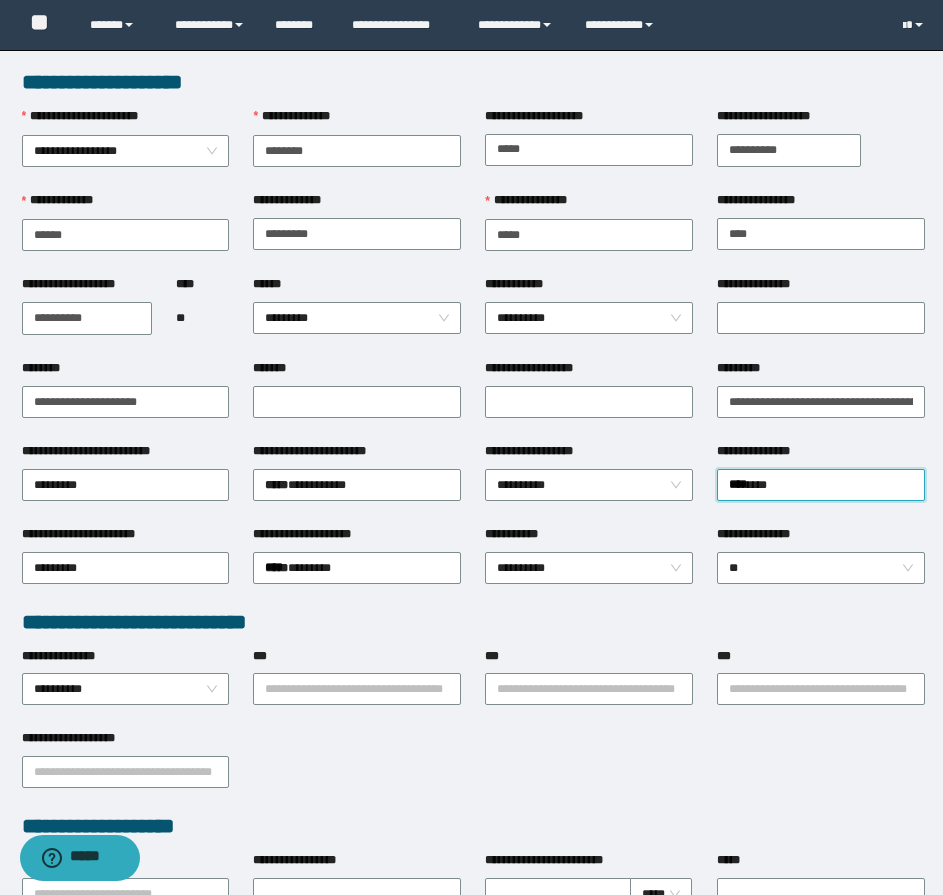 click on "**********" at bounding box center (473, 622) 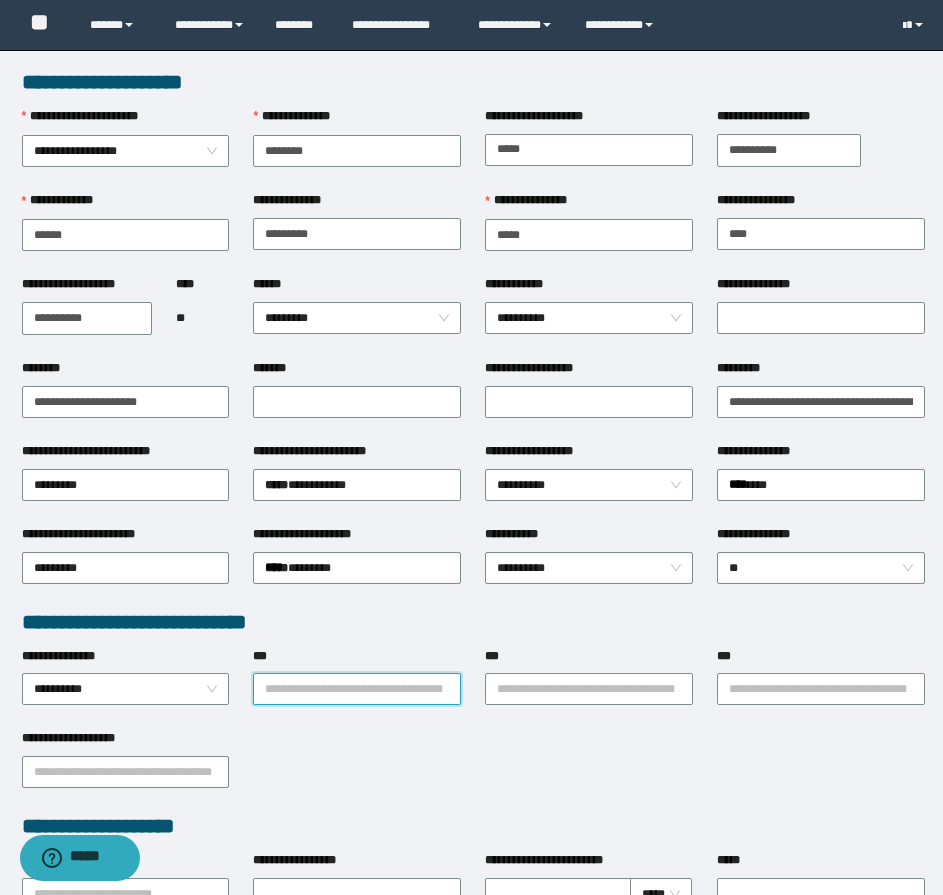 click on "***" at bounding box center [357, 689] 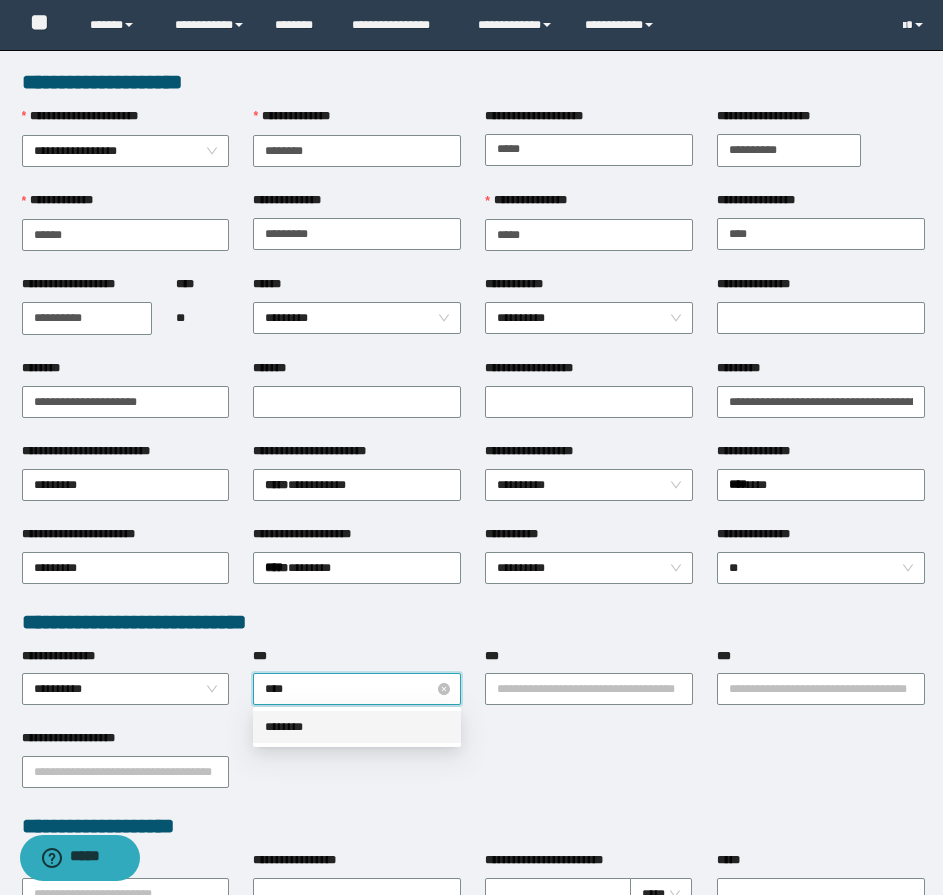 type on "****" 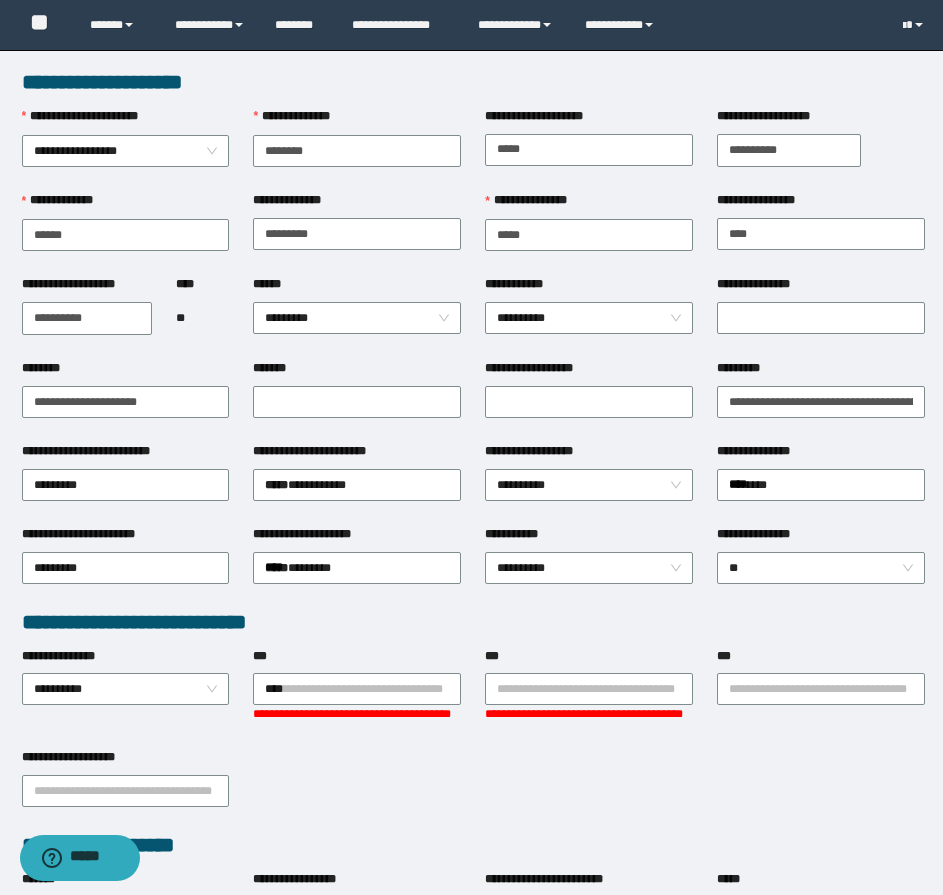 click on "***" at bounding box center [357, 660] 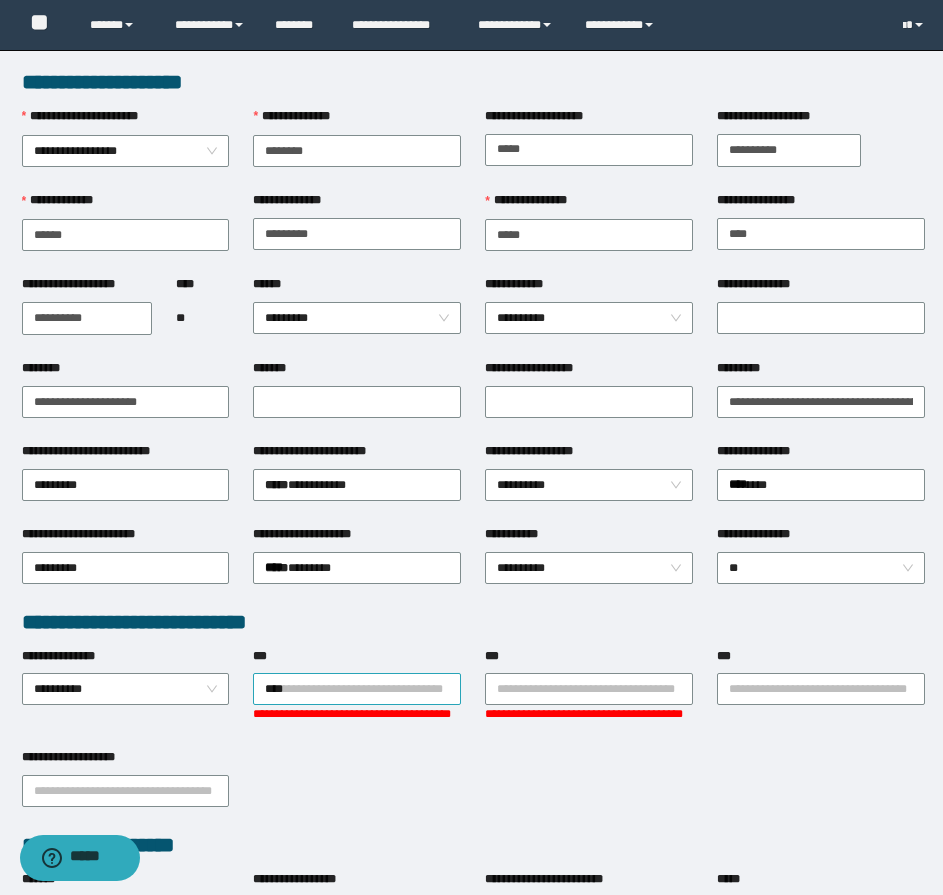 click on "****" at bounding box center (357, 689) 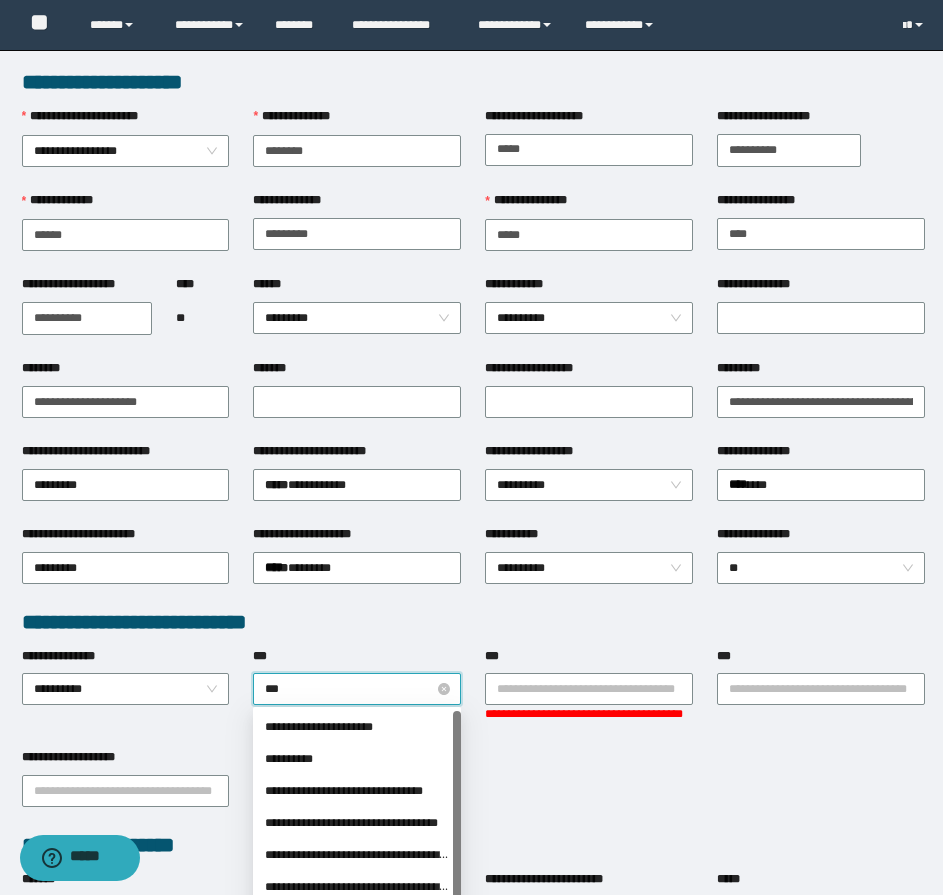 type on "****" 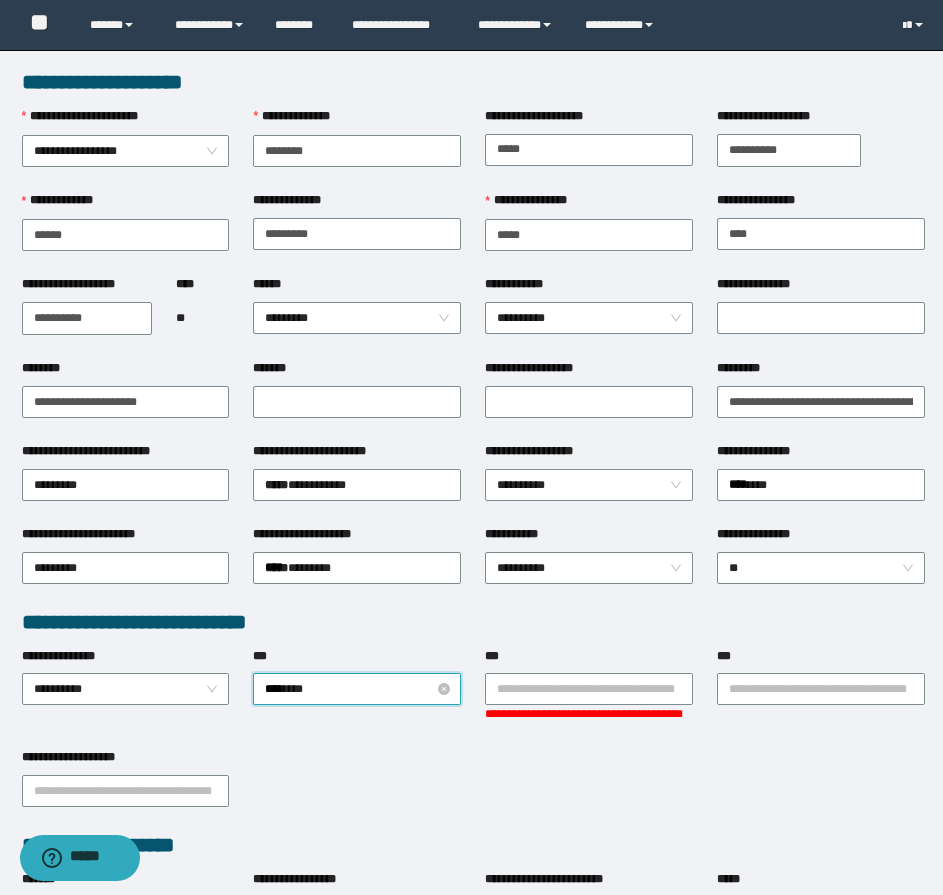 type 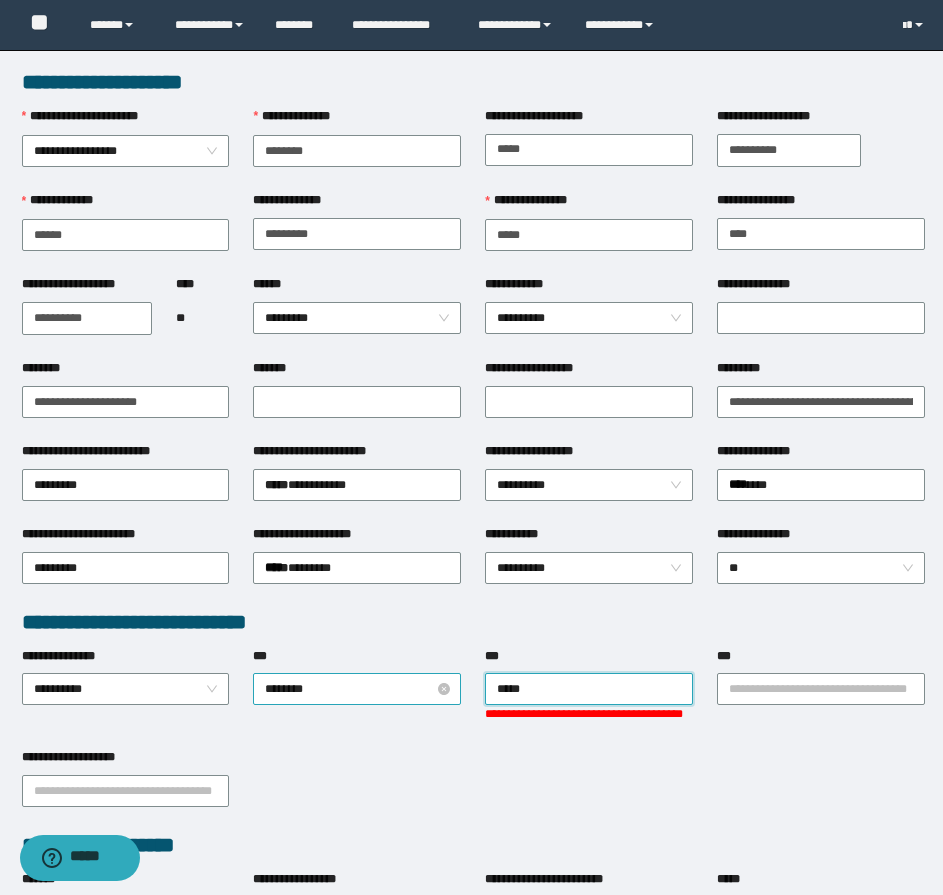 type on "******" 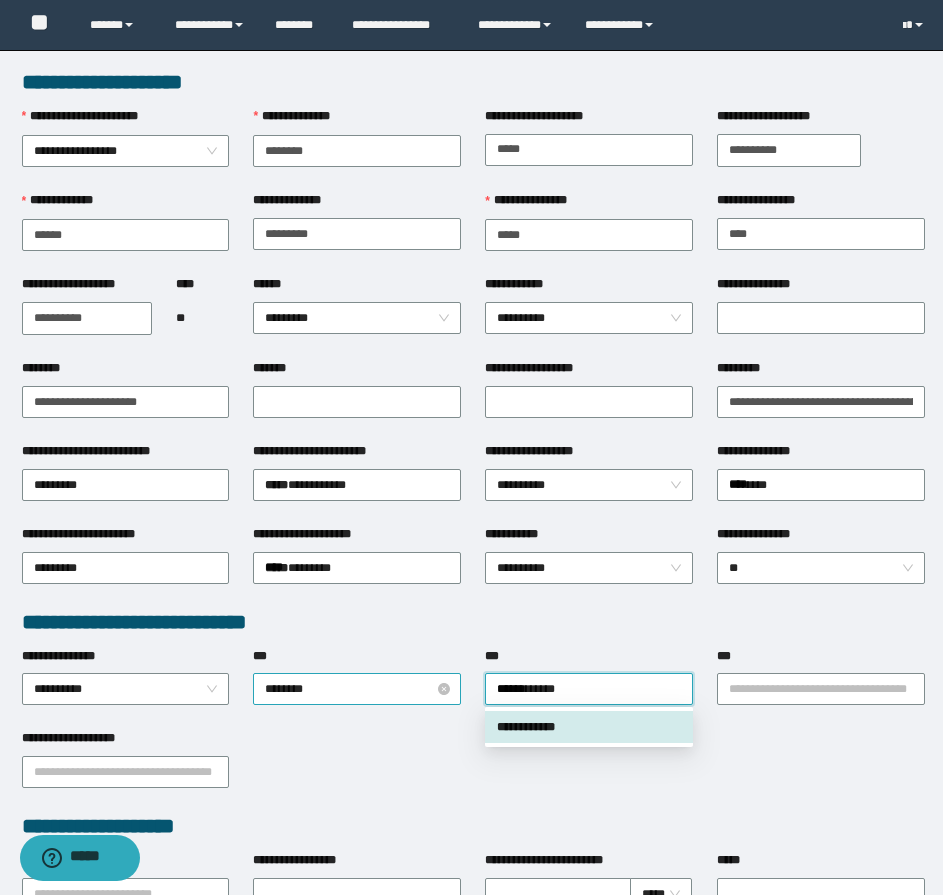 type 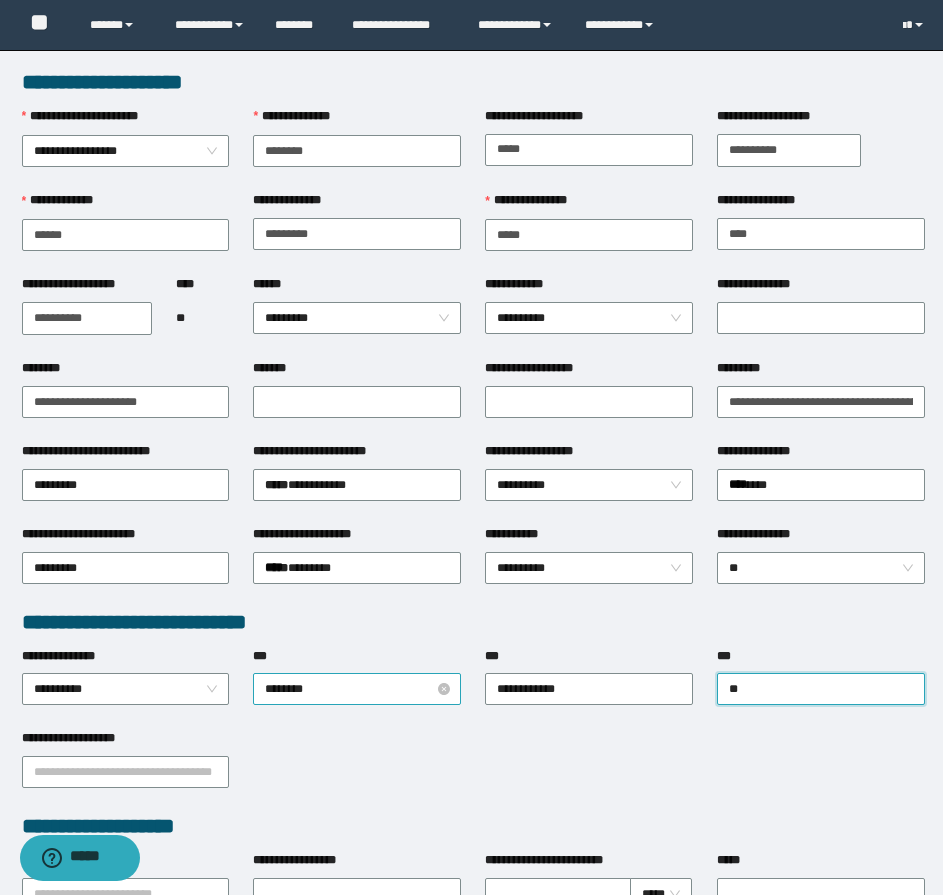 type on "***" 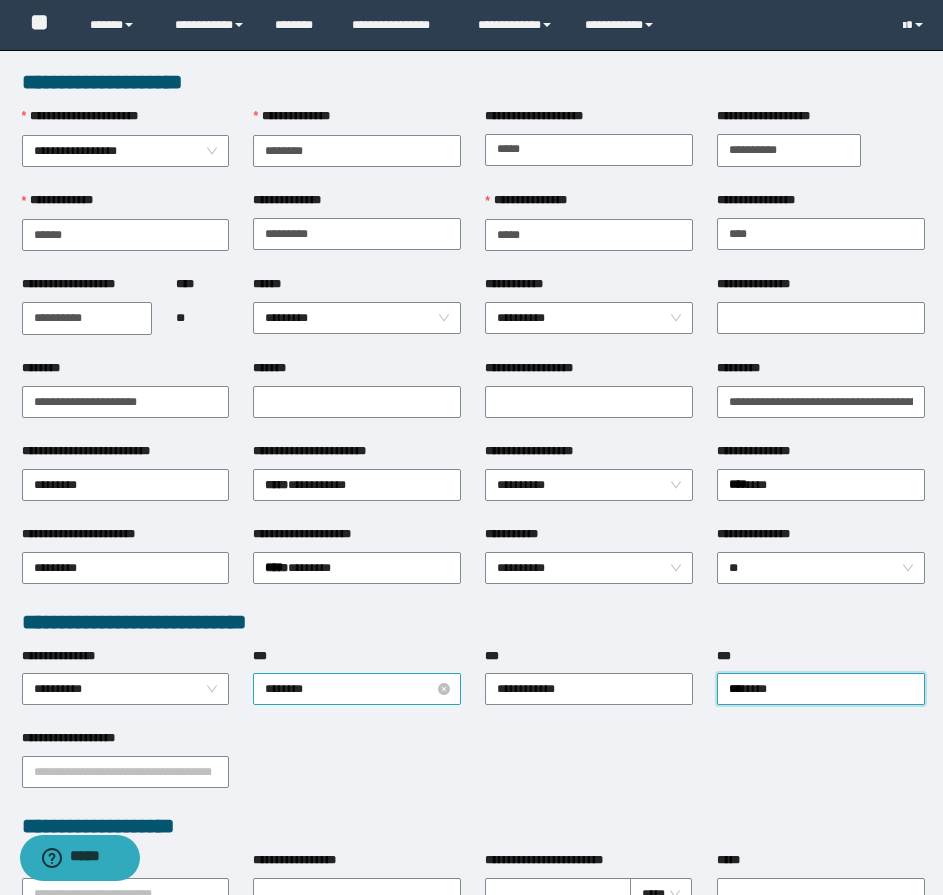 type 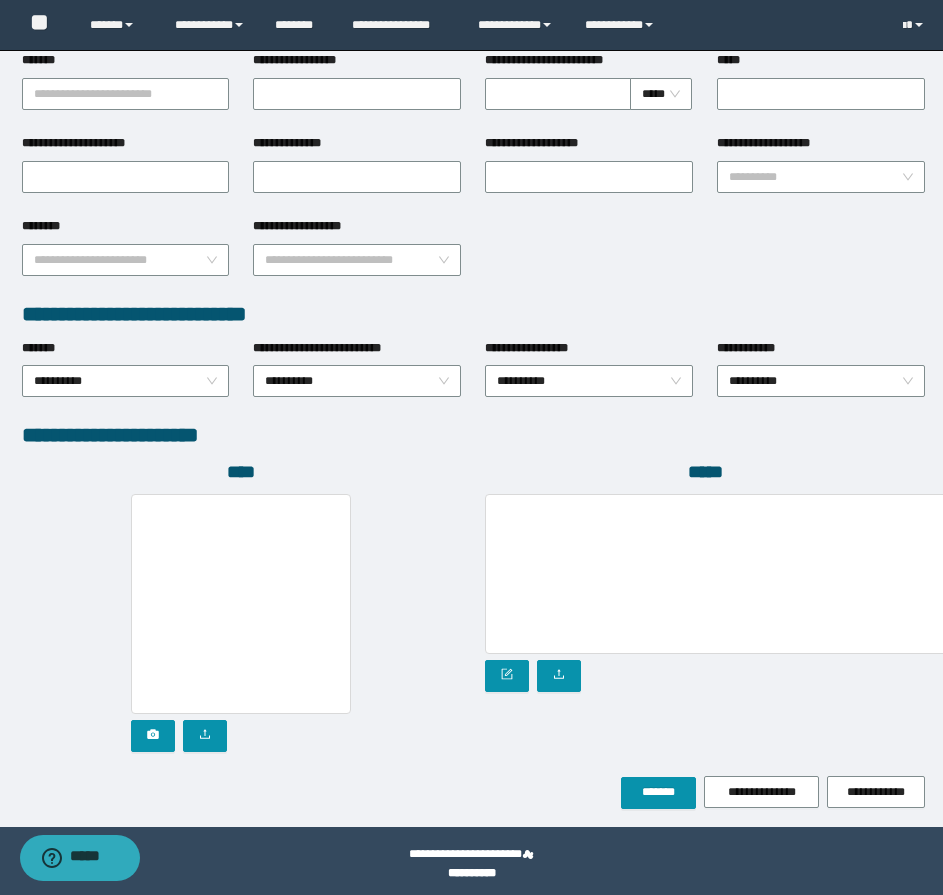 scroll, scrollTop: 808, scrollLeft: 0, axis: vertical 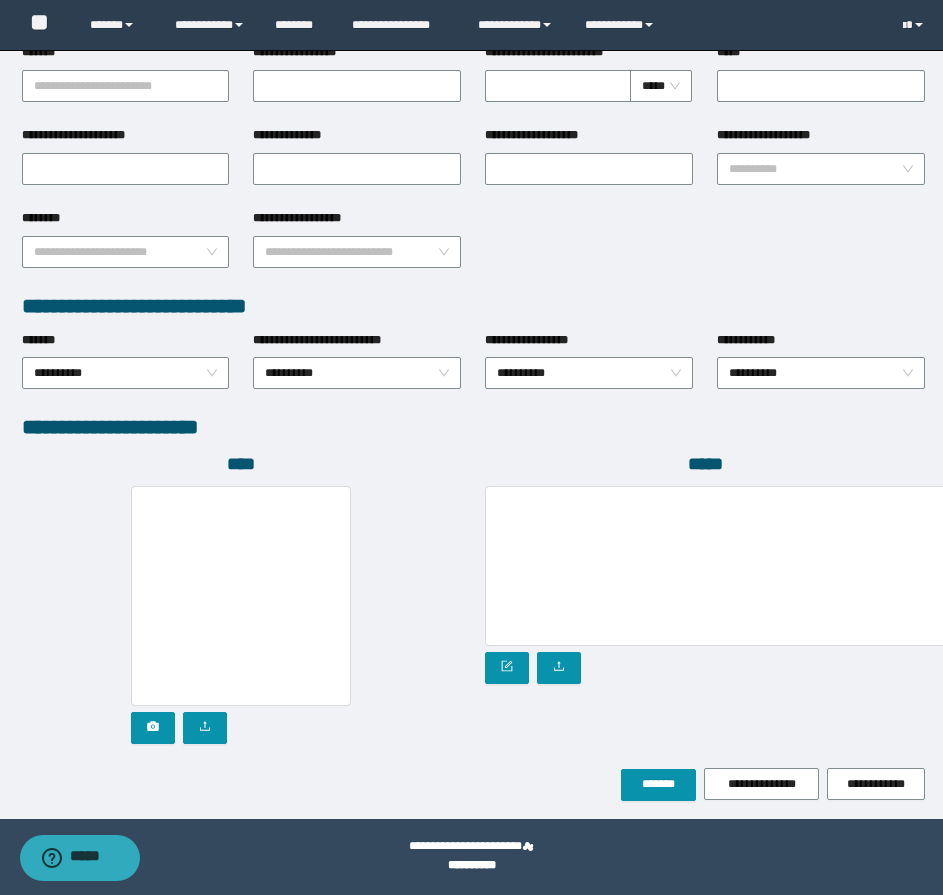 click on "*****" at bounding box center [705, 610] 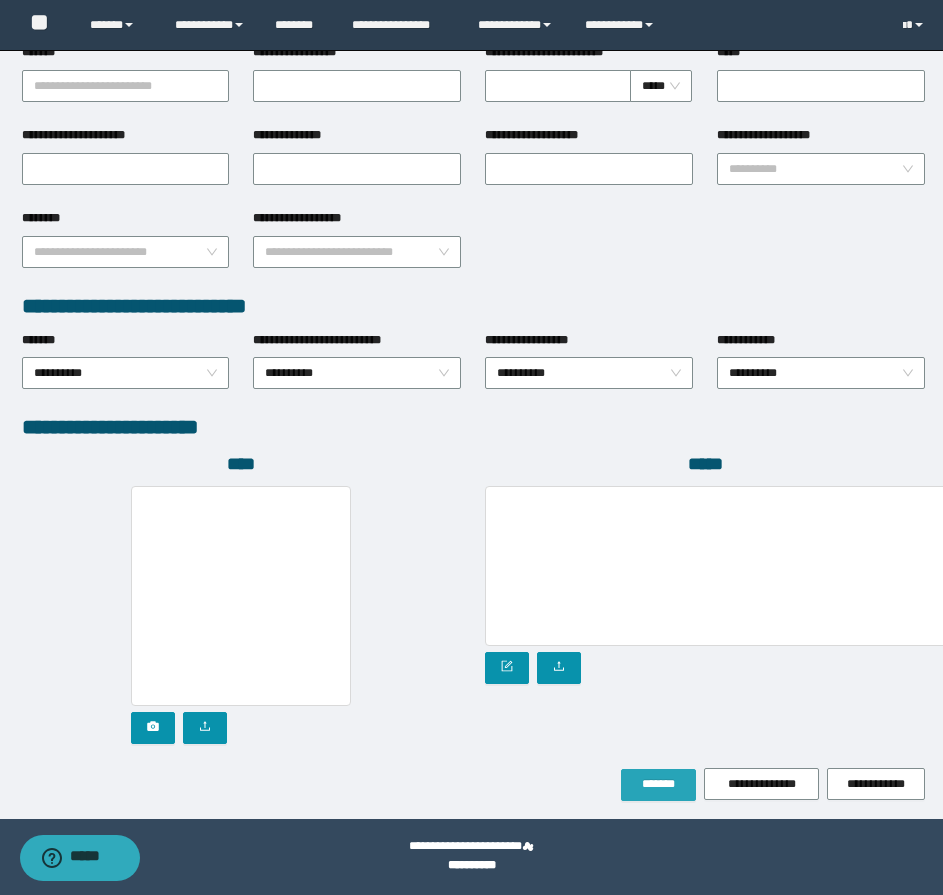 click on "*******" at bounding box center (658, 785) 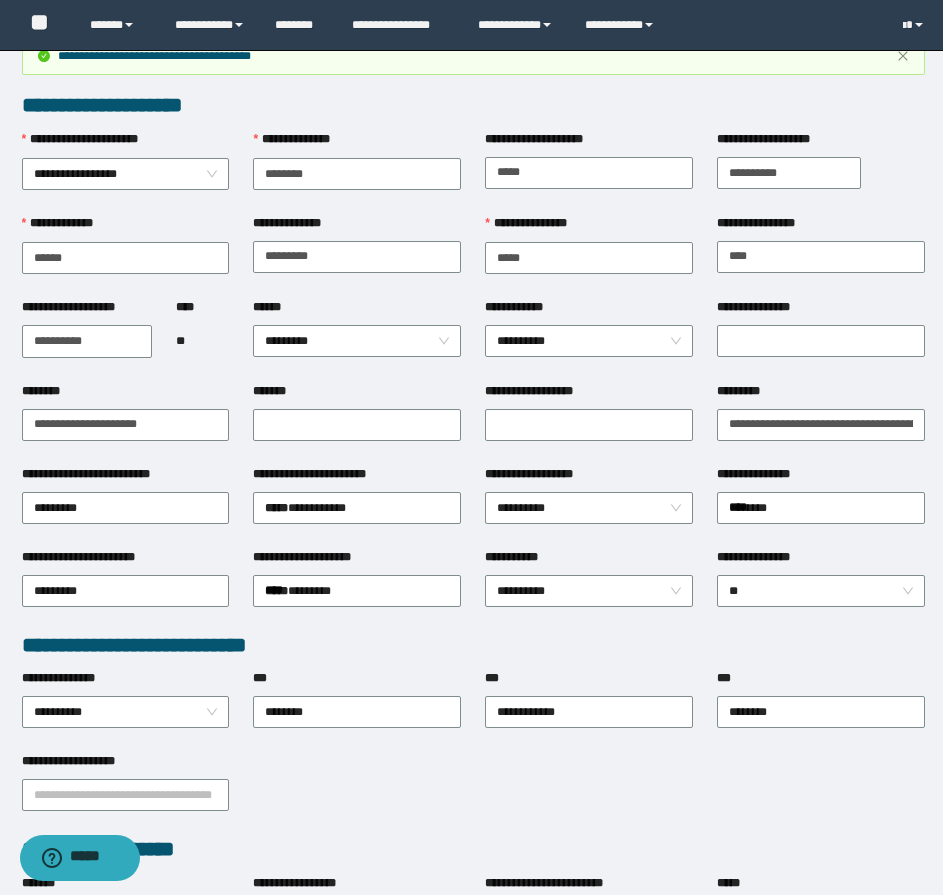 scroll, scrollTop: 0, scrollLeft: 0, axis: both 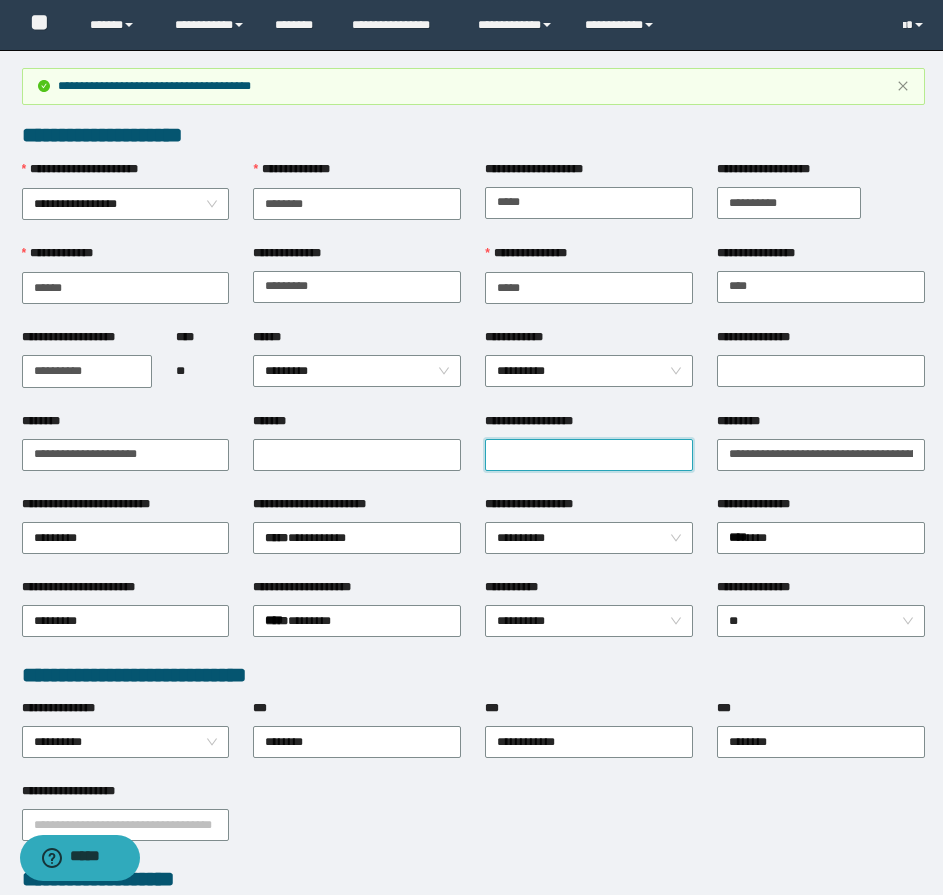 click on "**********" at bounding box center (589, 455) 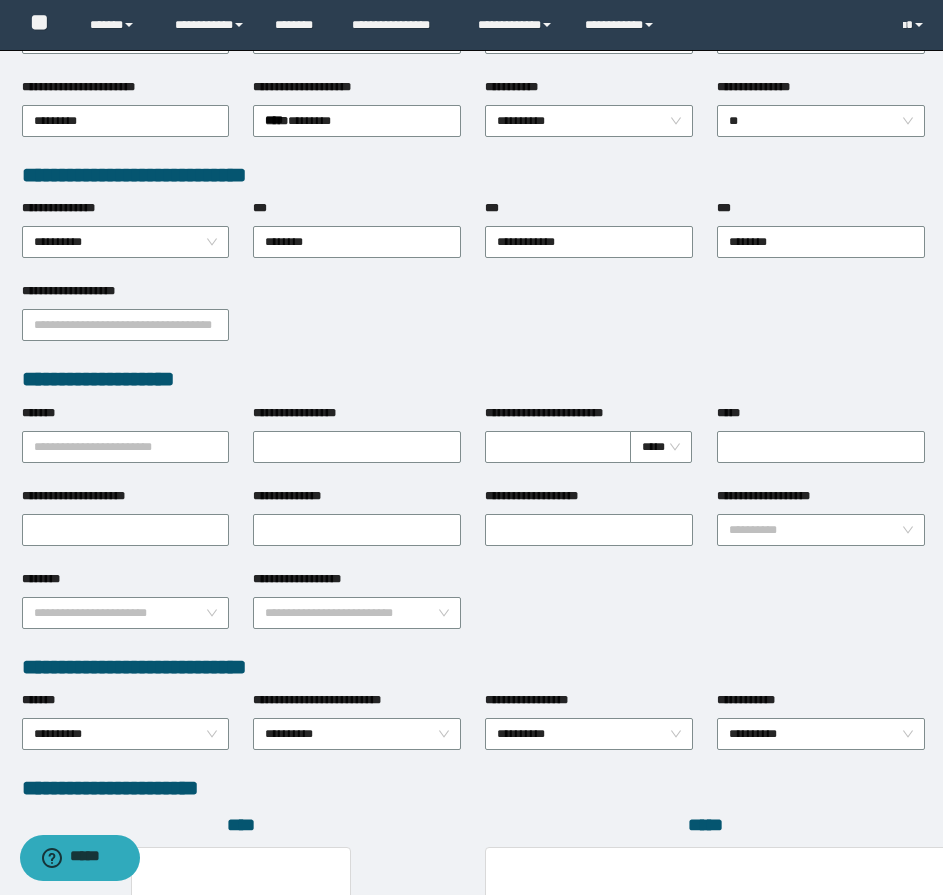 scroll, scrollTop: 914, scrollLeft: 0, axis: vertical 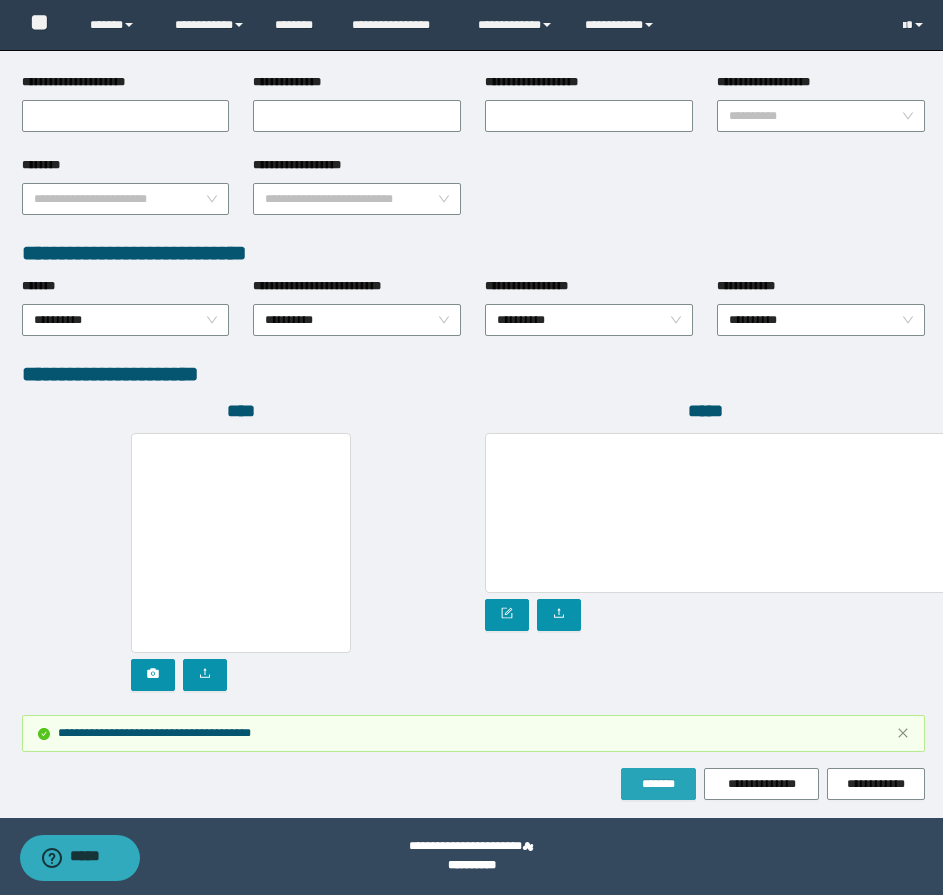type on "**********" 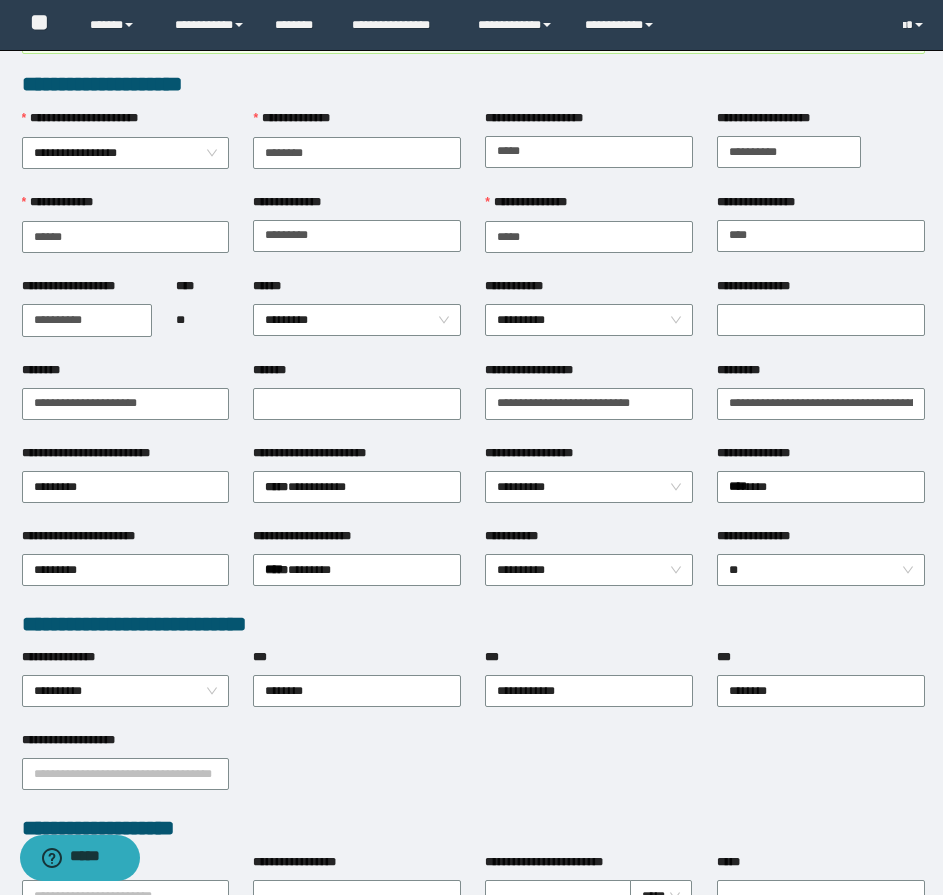 scroll, scrollTop: 0, scrollLeft: 0, axis: both 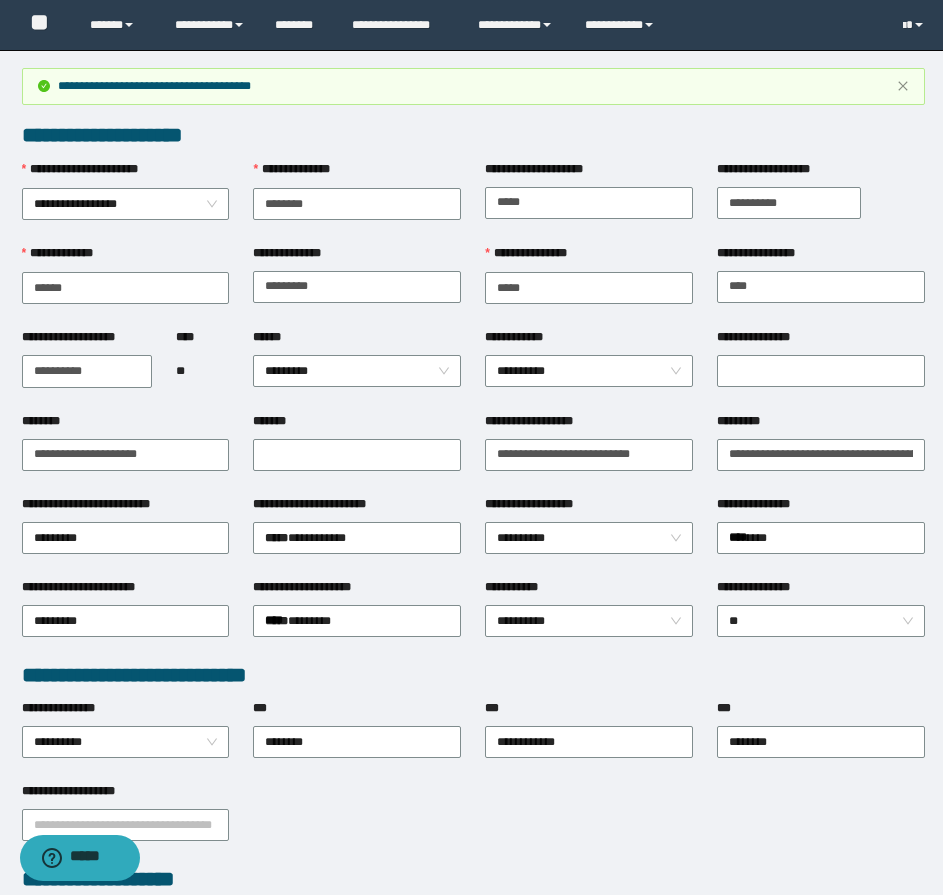 type 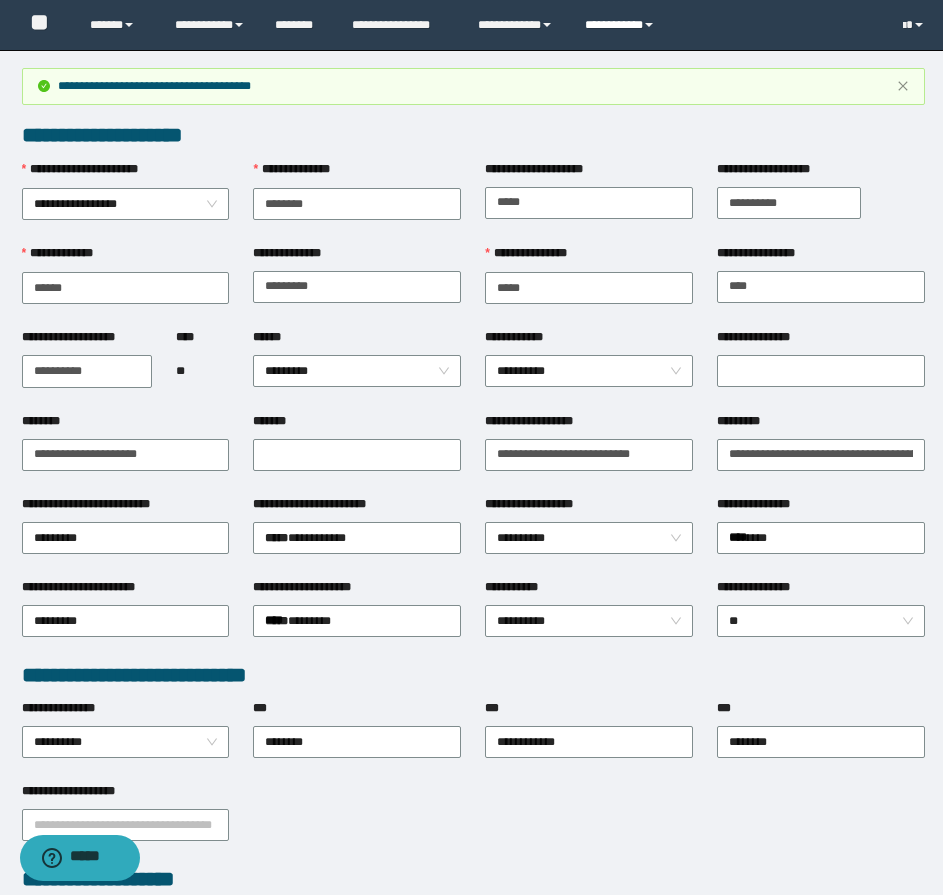click on "**********" at bounding box center (622, 25) 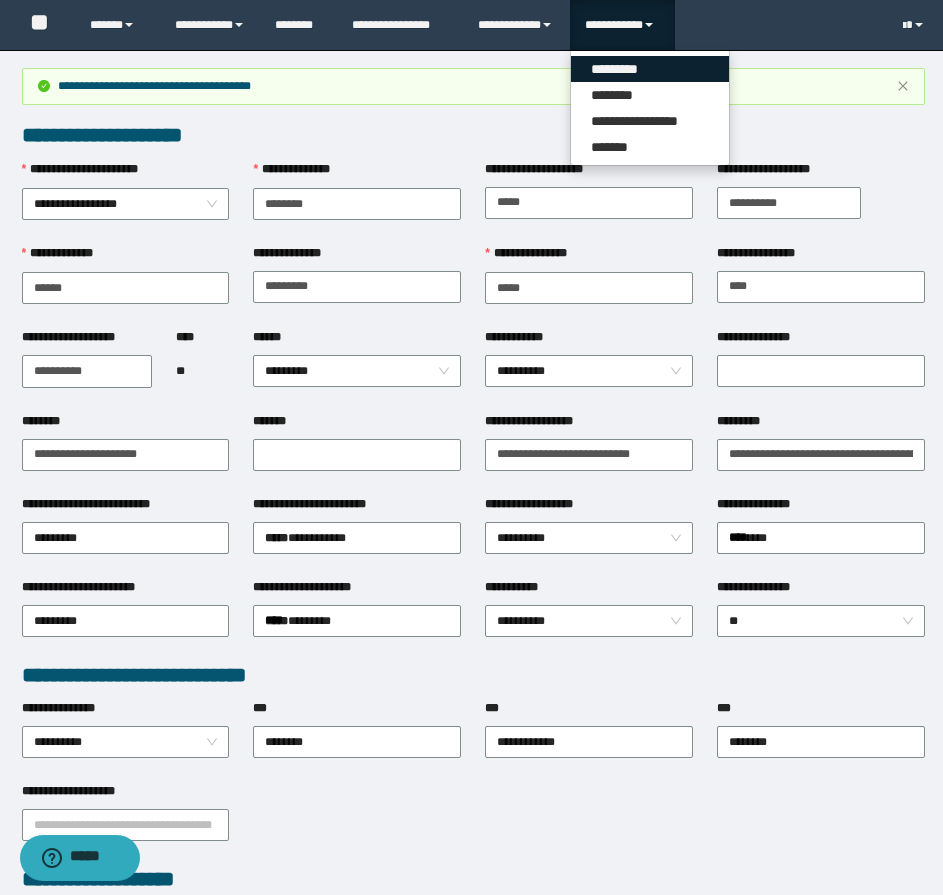 click on "*********" at bounding box center [650, 69] 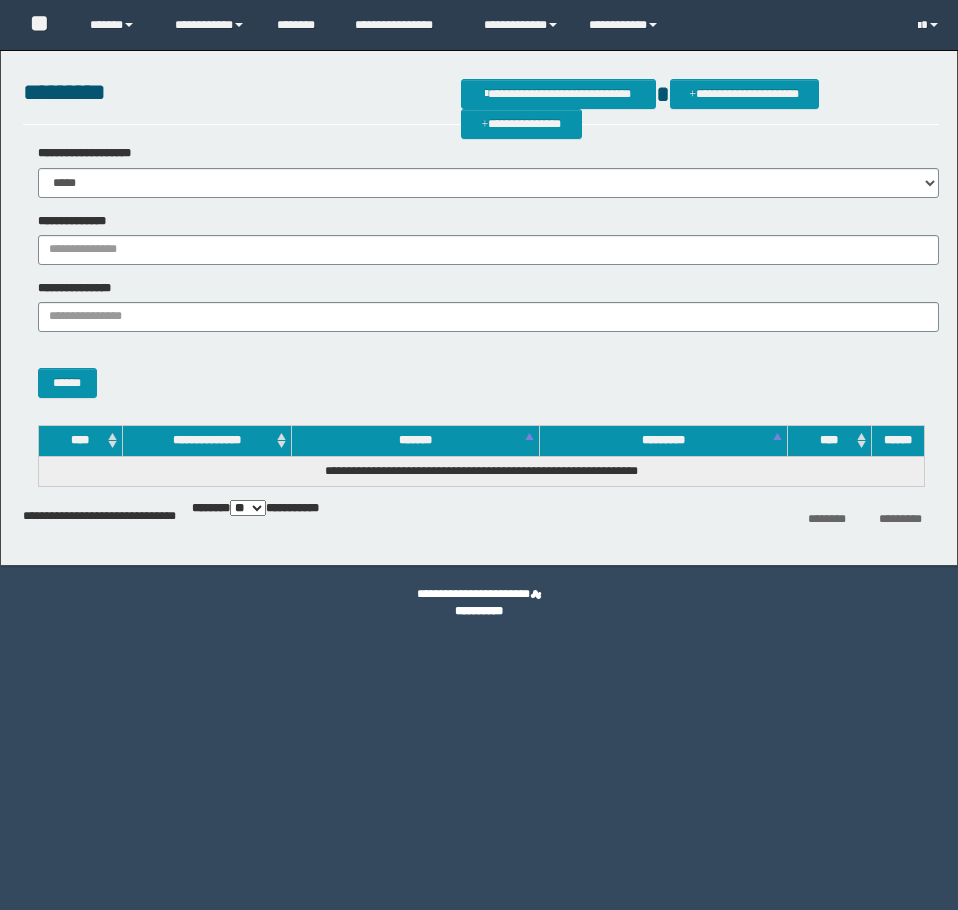 scroll, scrollTop: 0, scrollLeft: 0, axis: both 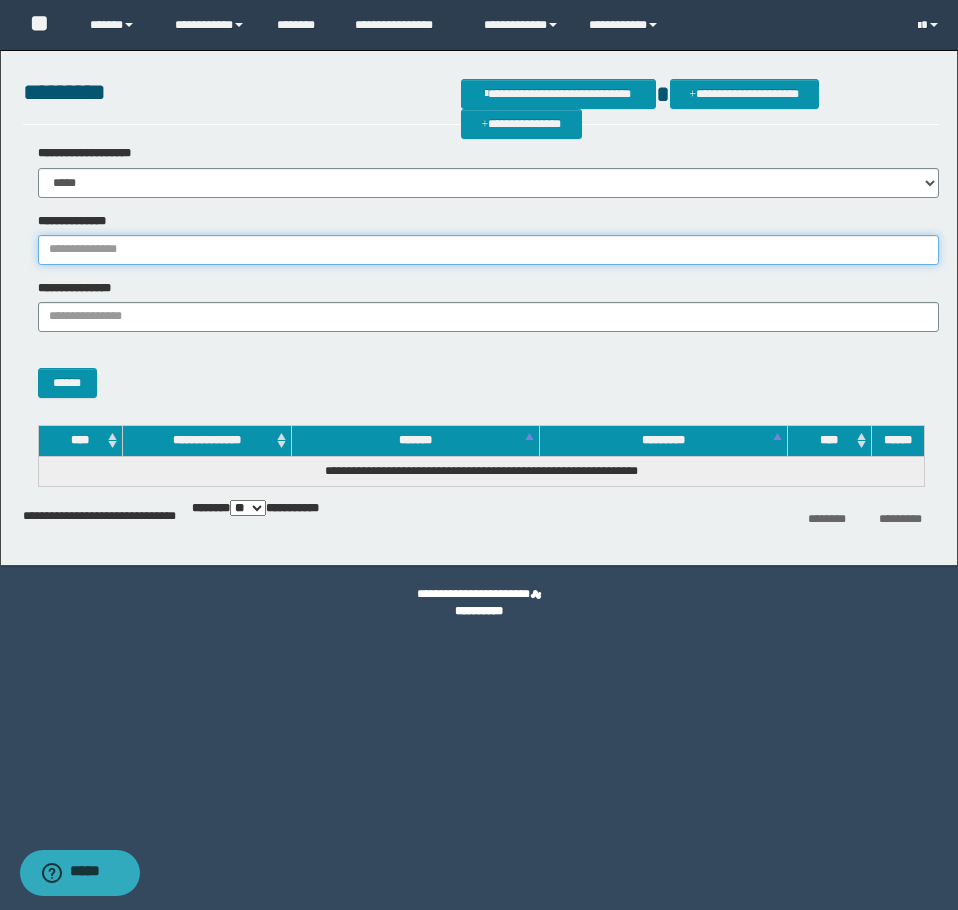 click on "**********" at bounding box center (488, 250) 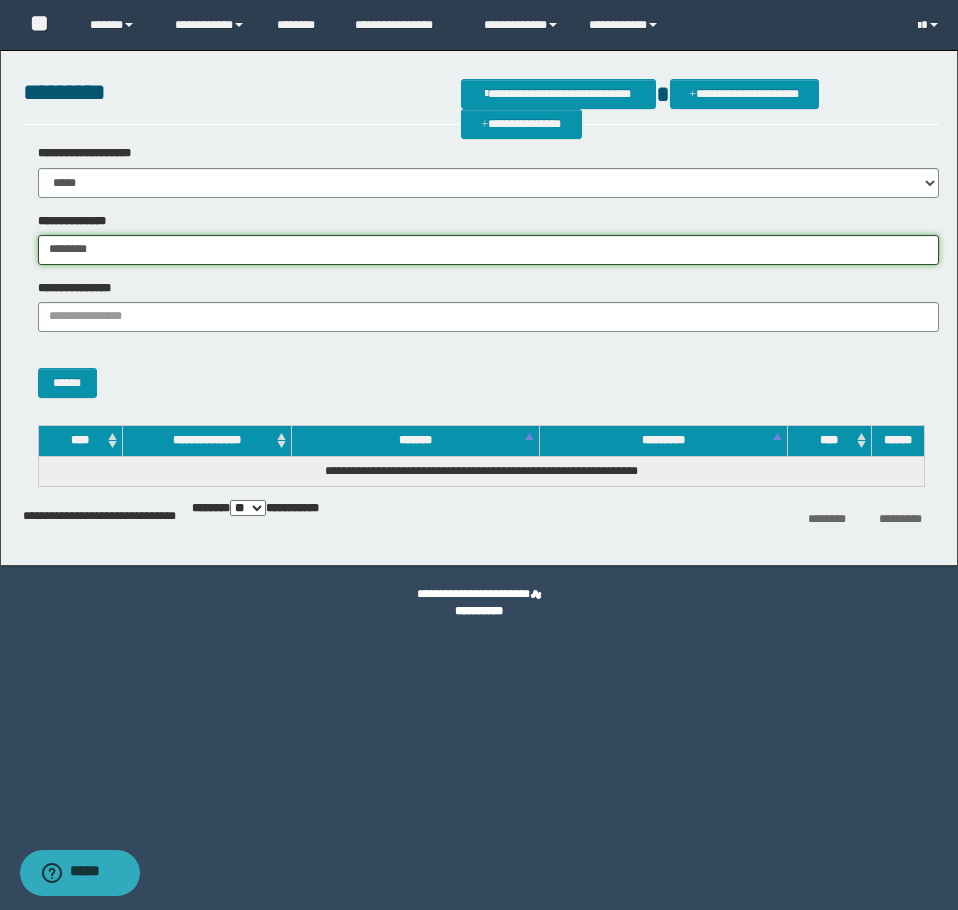type on "********" 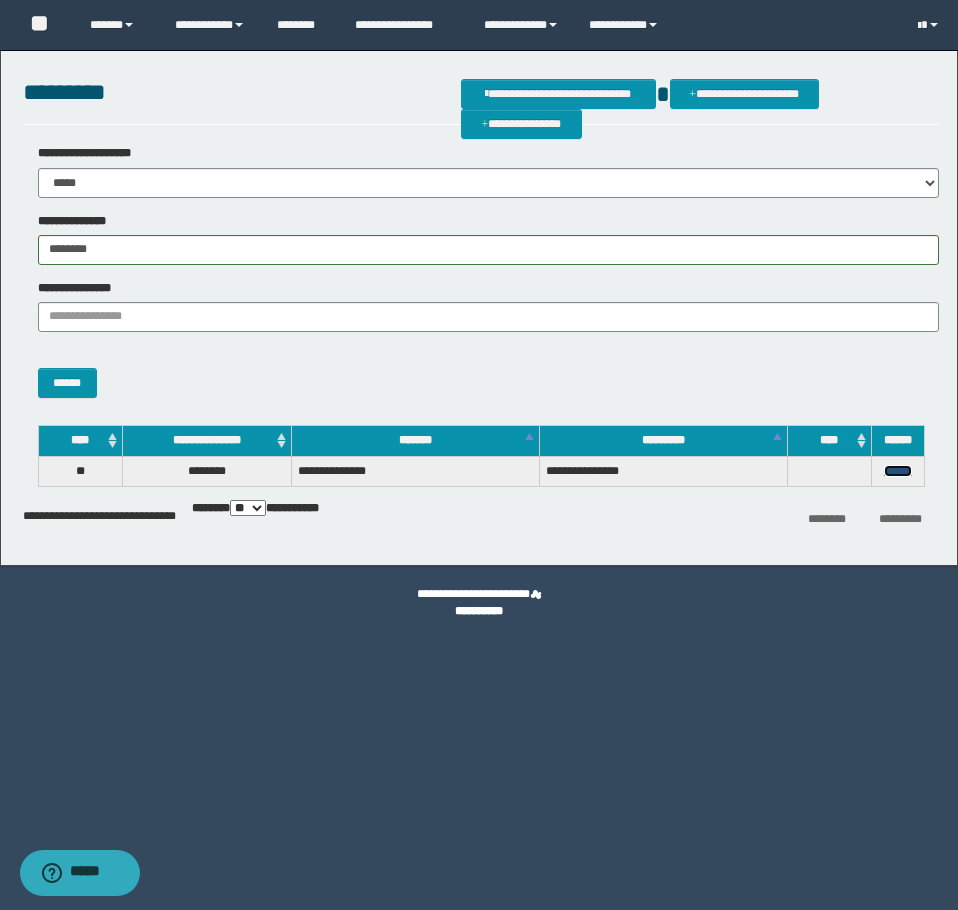 click on "******" at bounding box center (898, 471) 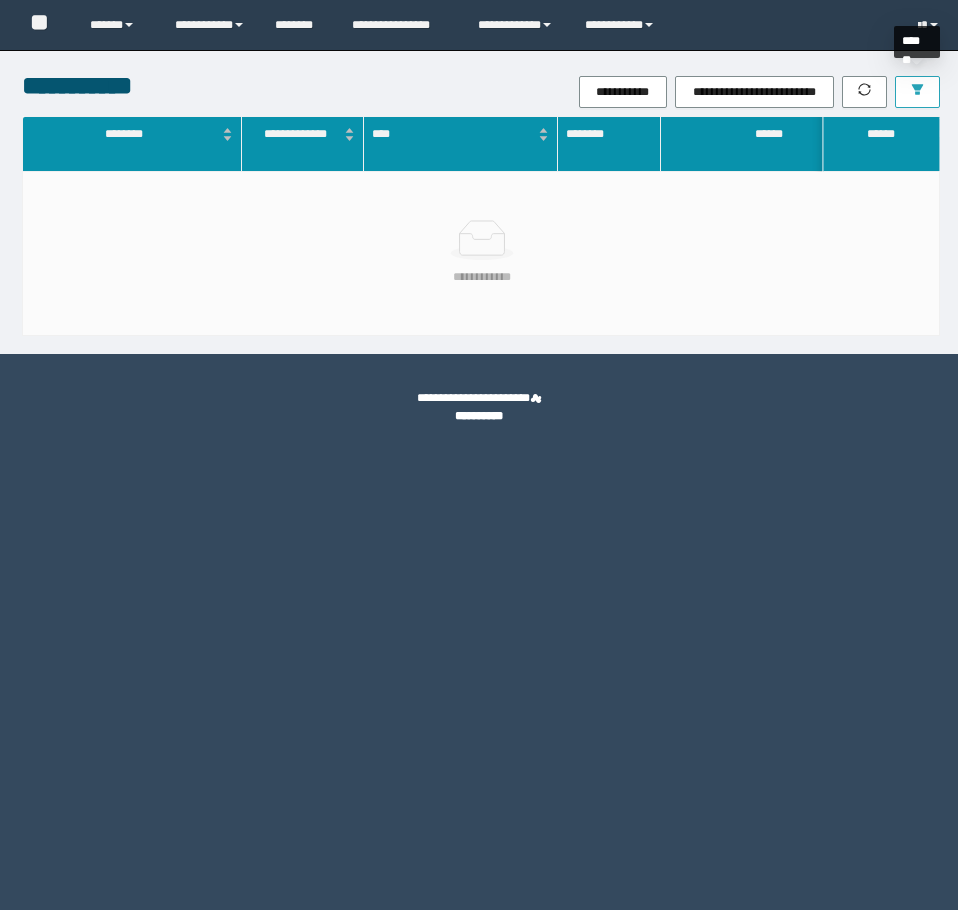 scroll, scrollTop: 0, scrollLeft: 0, axis: both 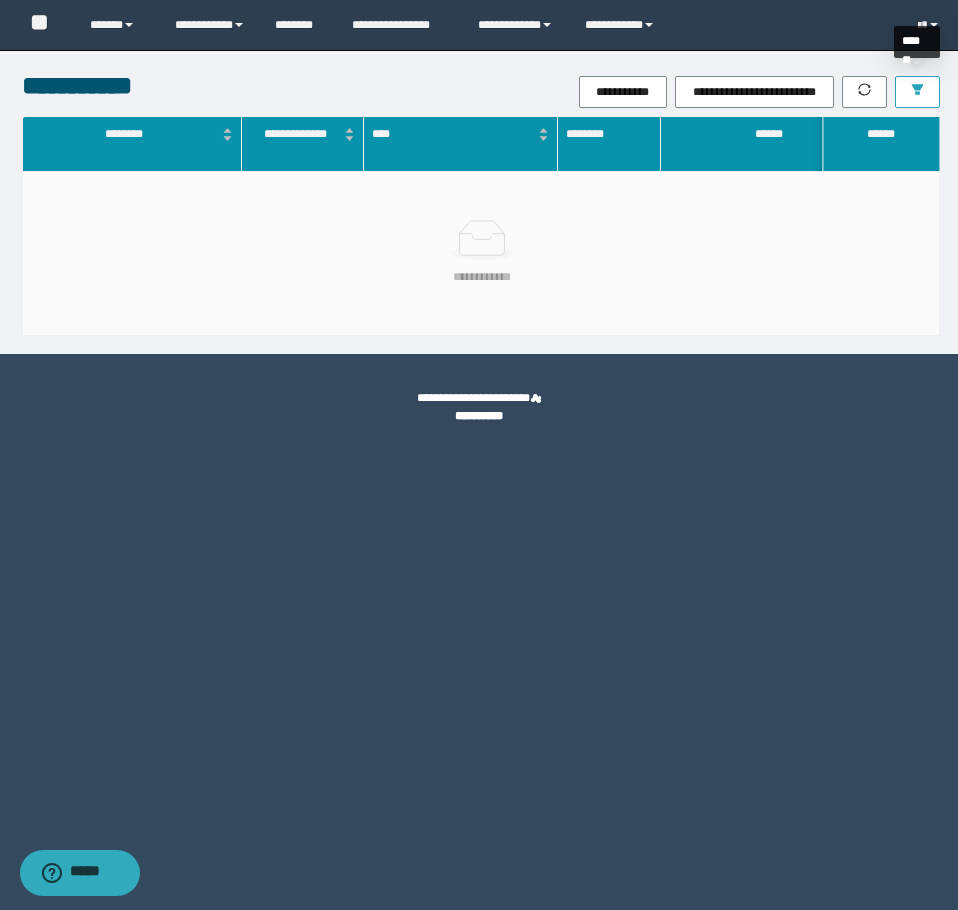 click at bounding box center (917, 92) 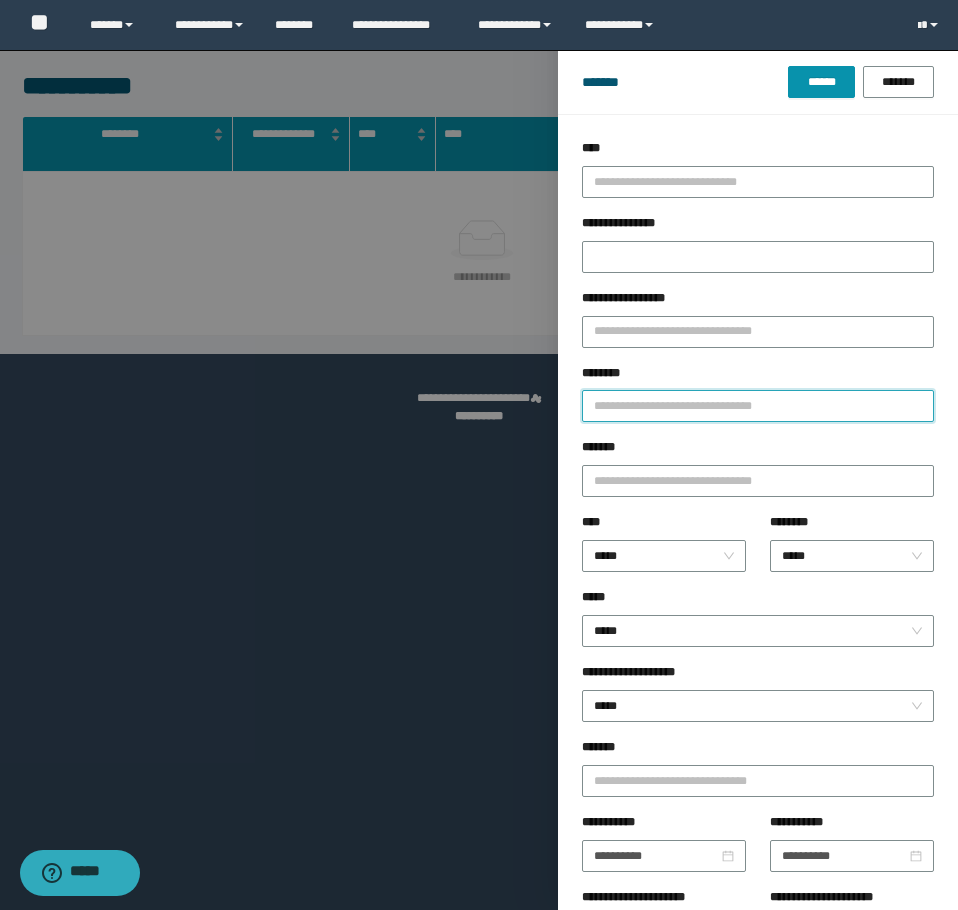 click on "********" at bounding box center [758, 406] 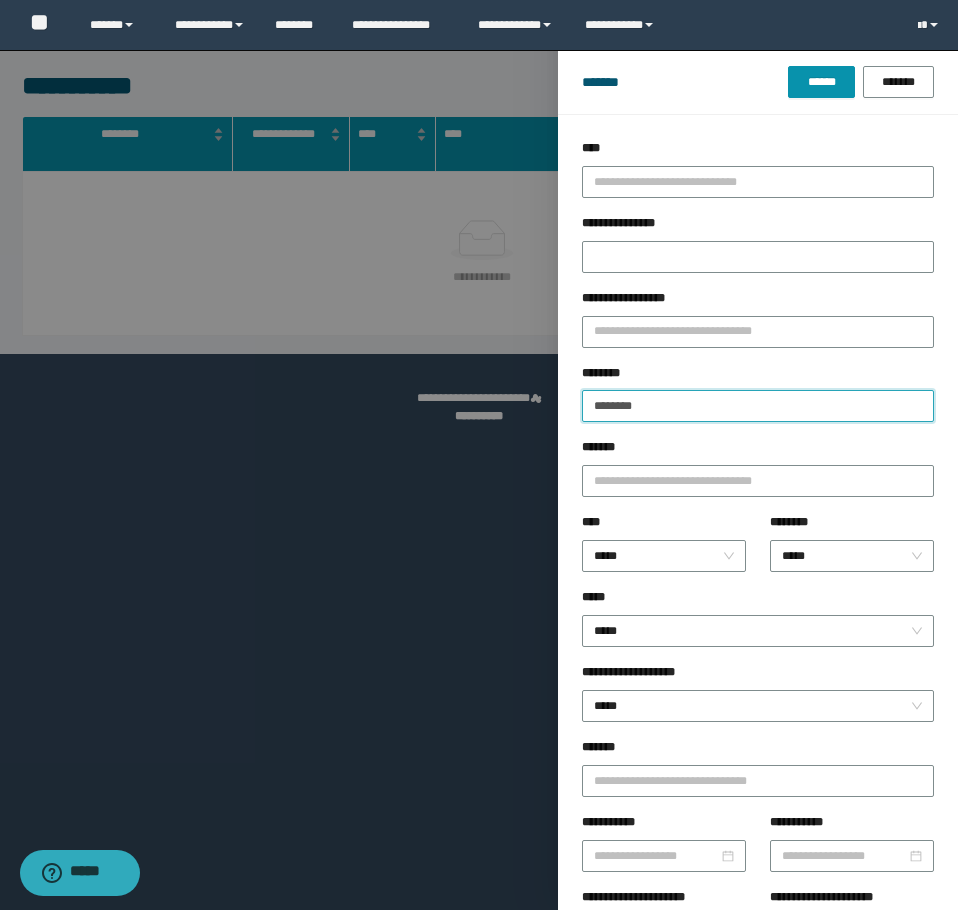 type on "********" 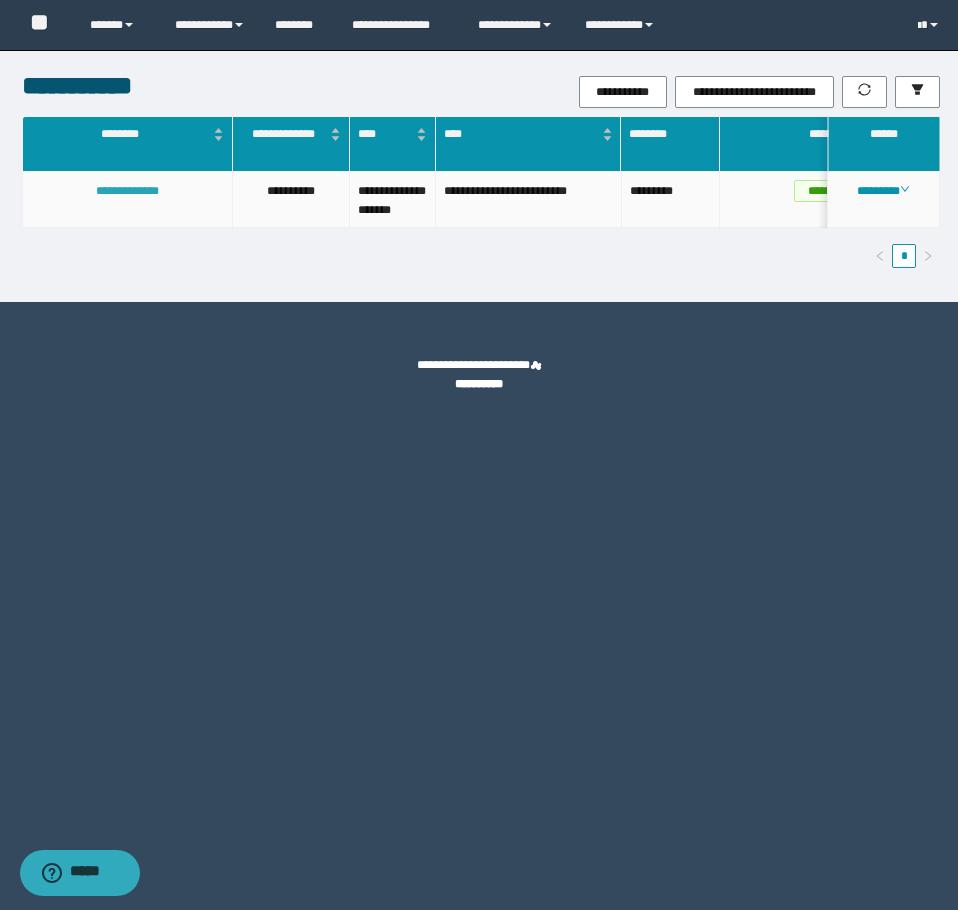 click on "**********" at bounding box center [127, 191] 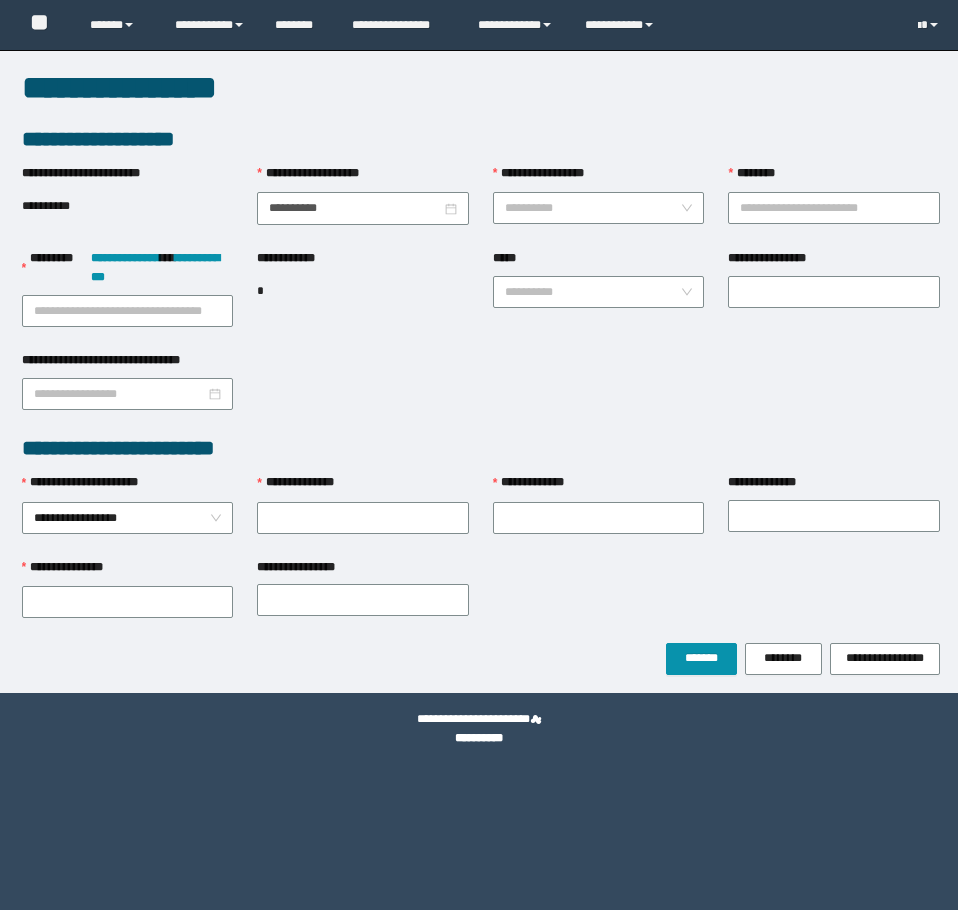 scroll, scrollTop: 0, scrollLeft: 0, axis: both 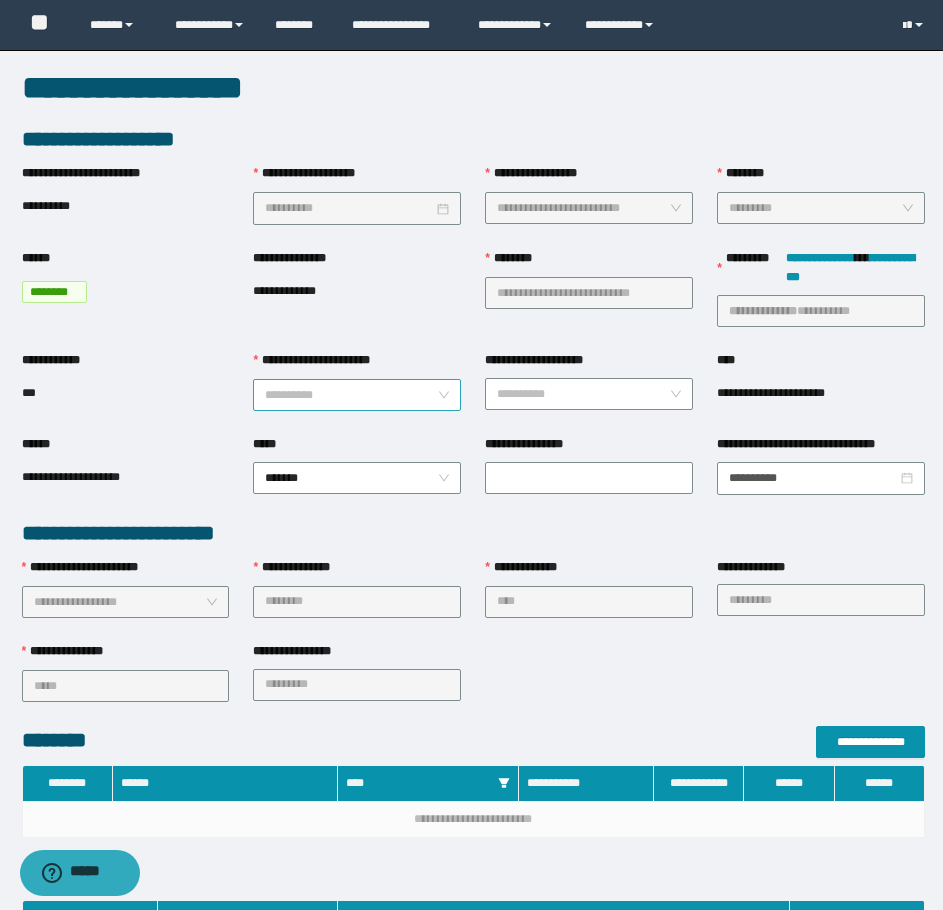 click on "**********" at bounding box center (351, 395) 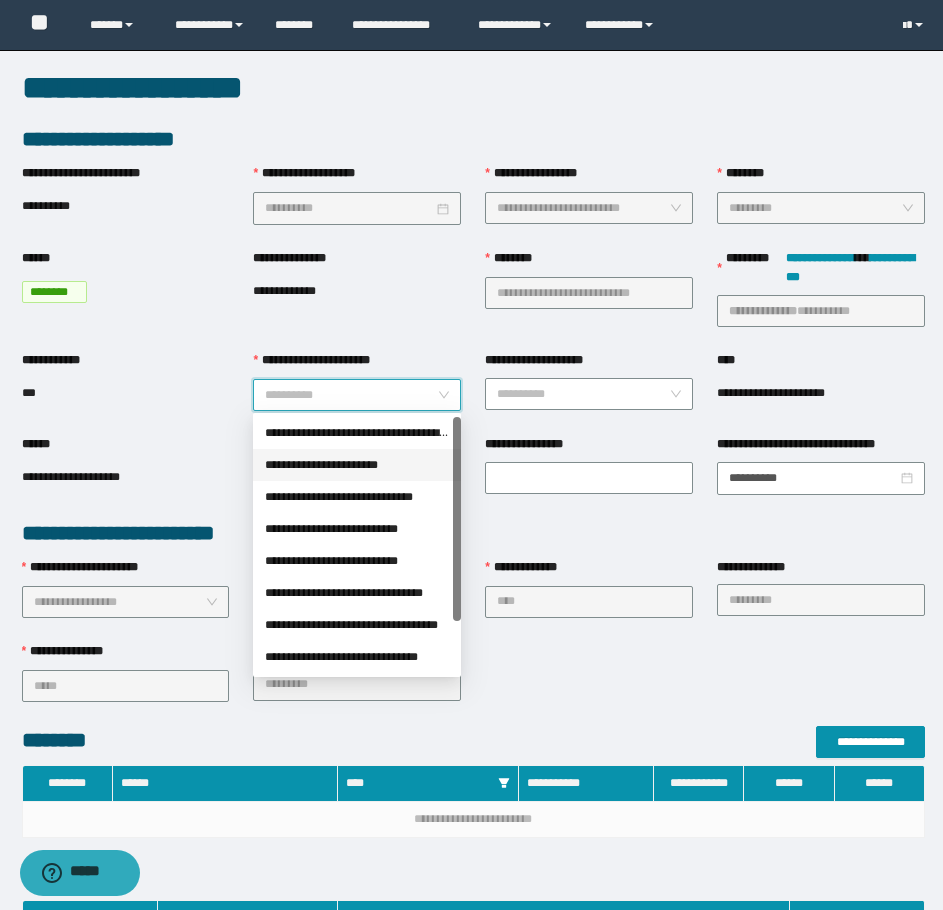 click on "**********" at bounding box center [357, 465] 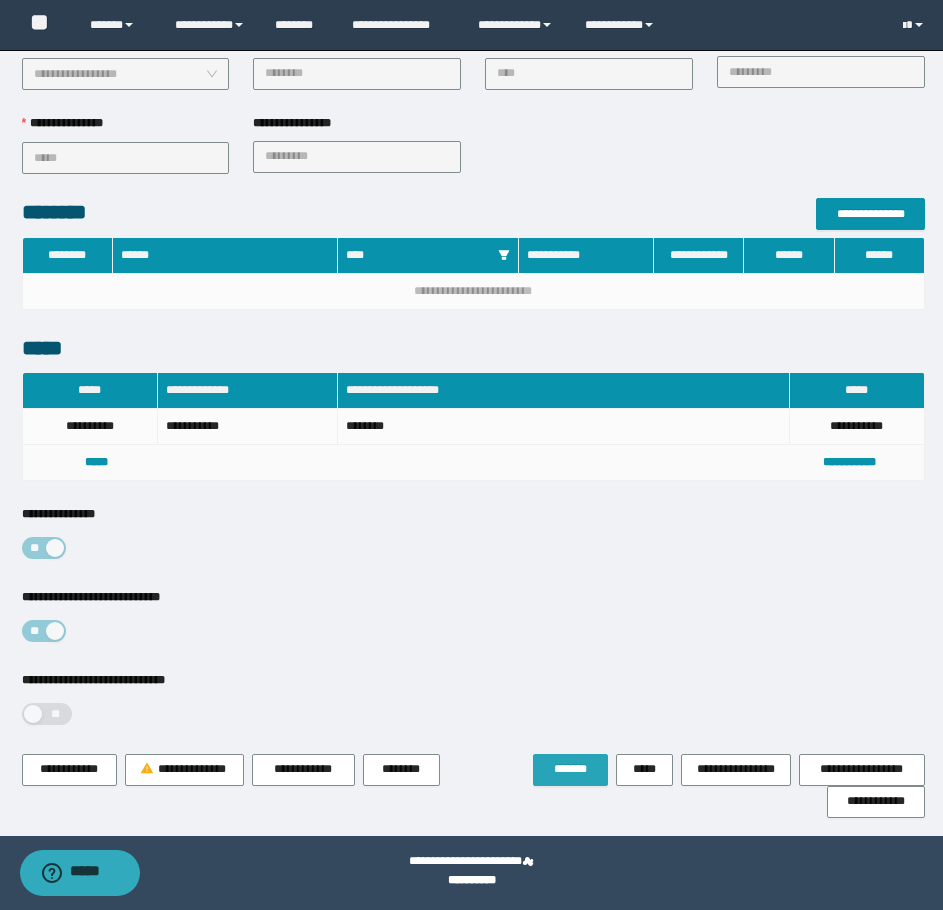 click on "*******" at bounding box center (570, 769) 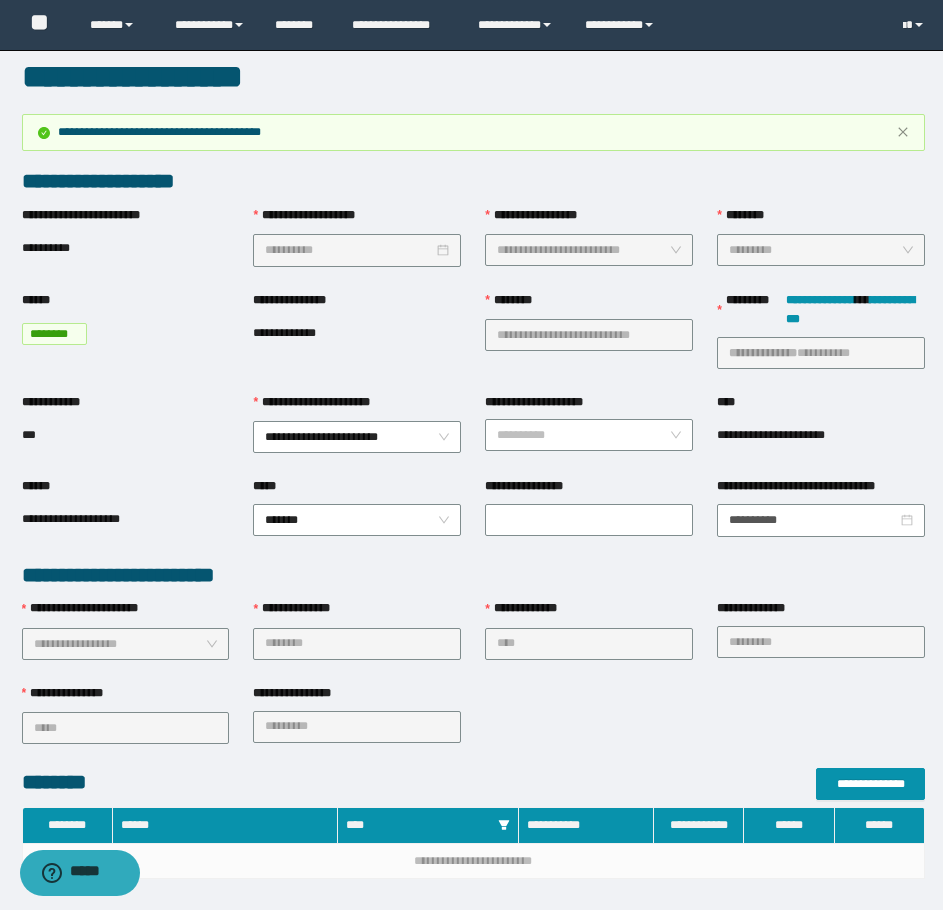 scroll, scrollTop: 0, scrollLeft: 0, axis: both 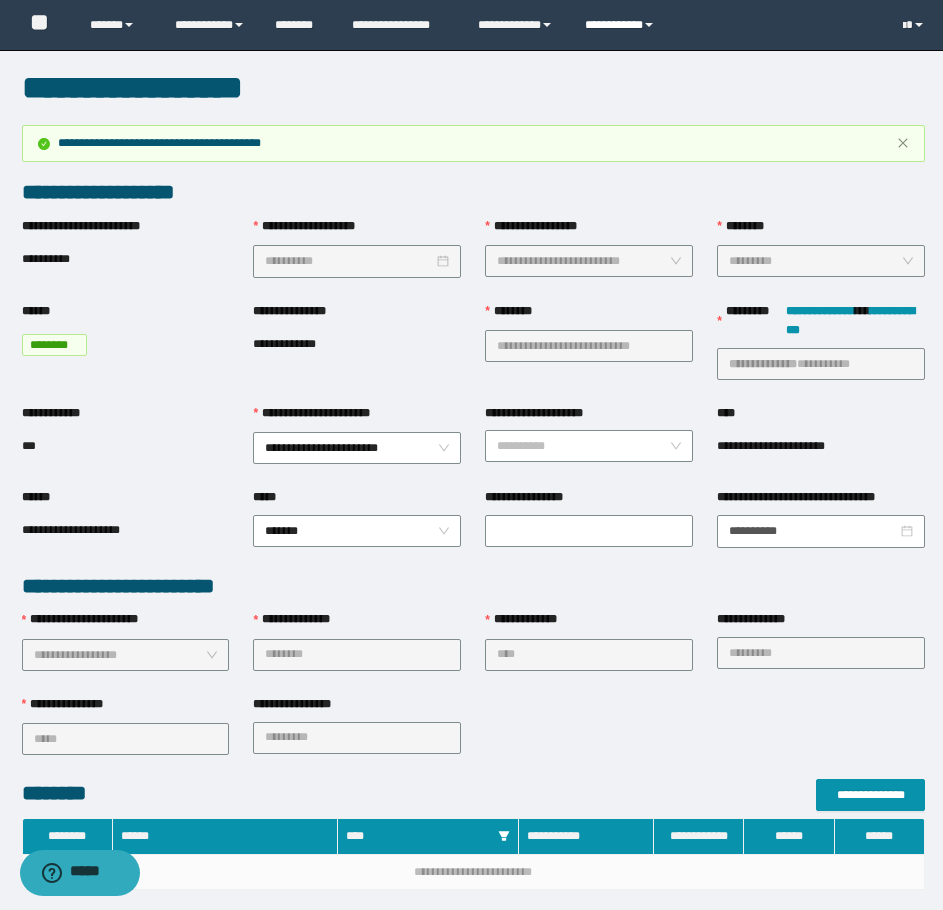 type 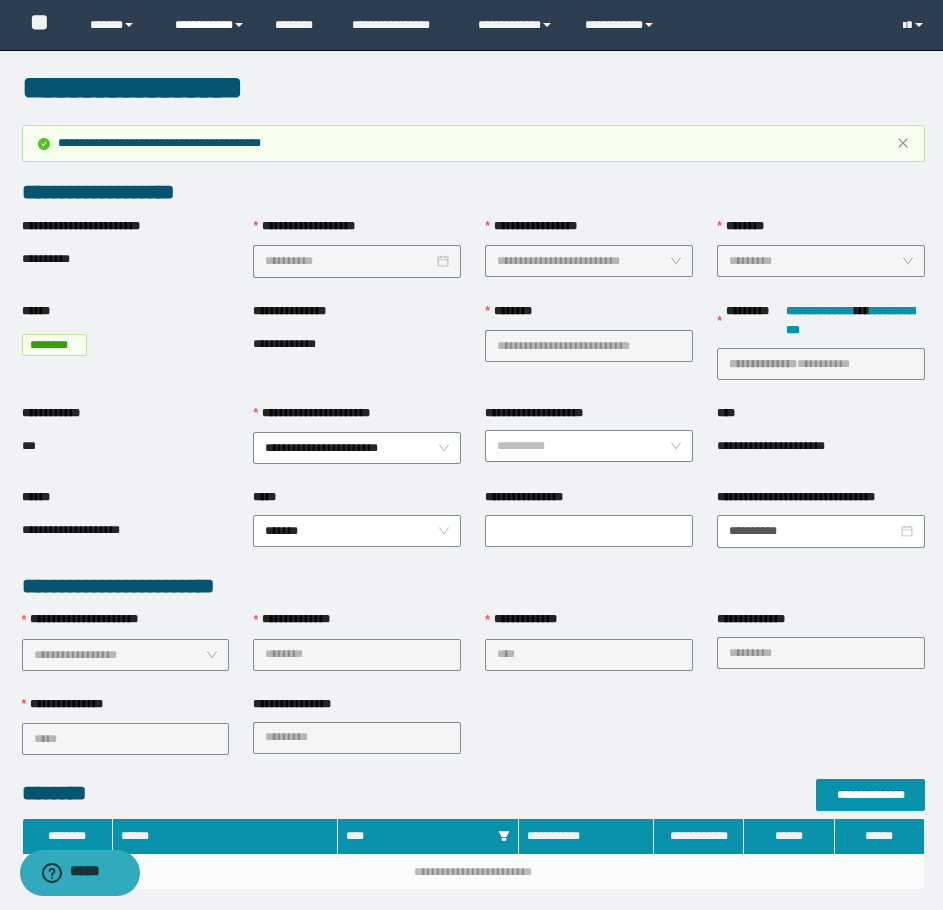 click on "**********" at bounding box center (210, 25) 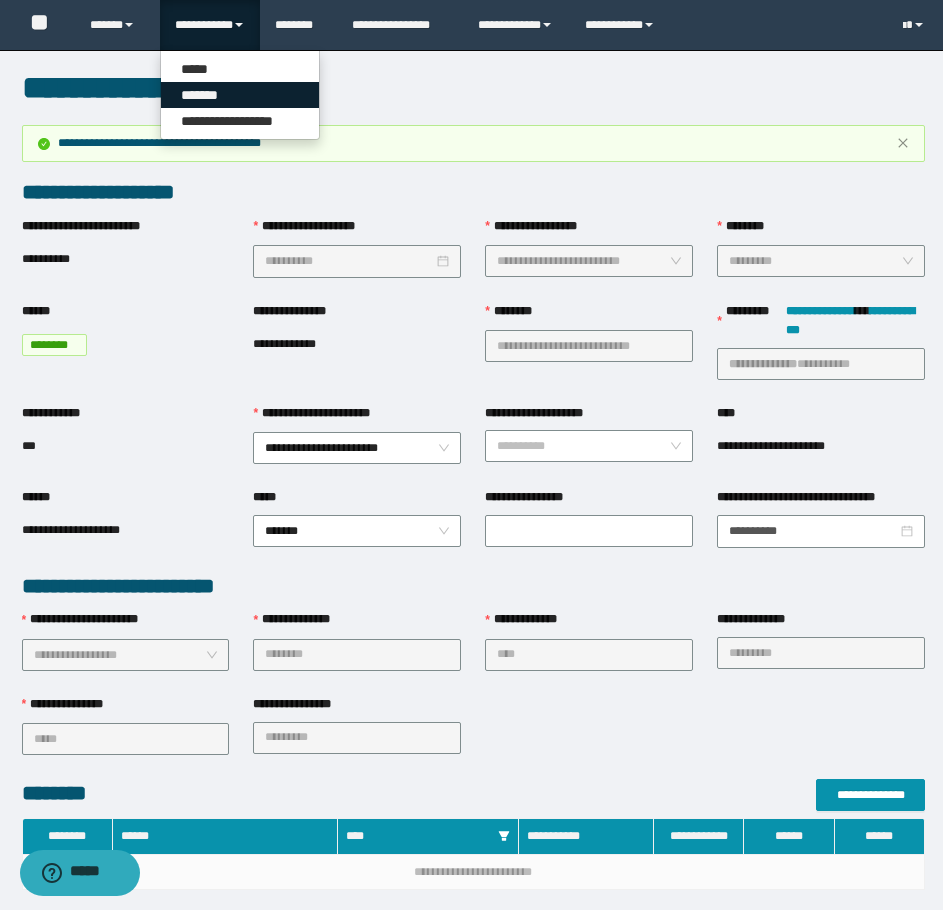 click on "*******" at bounding box center [240, 95] 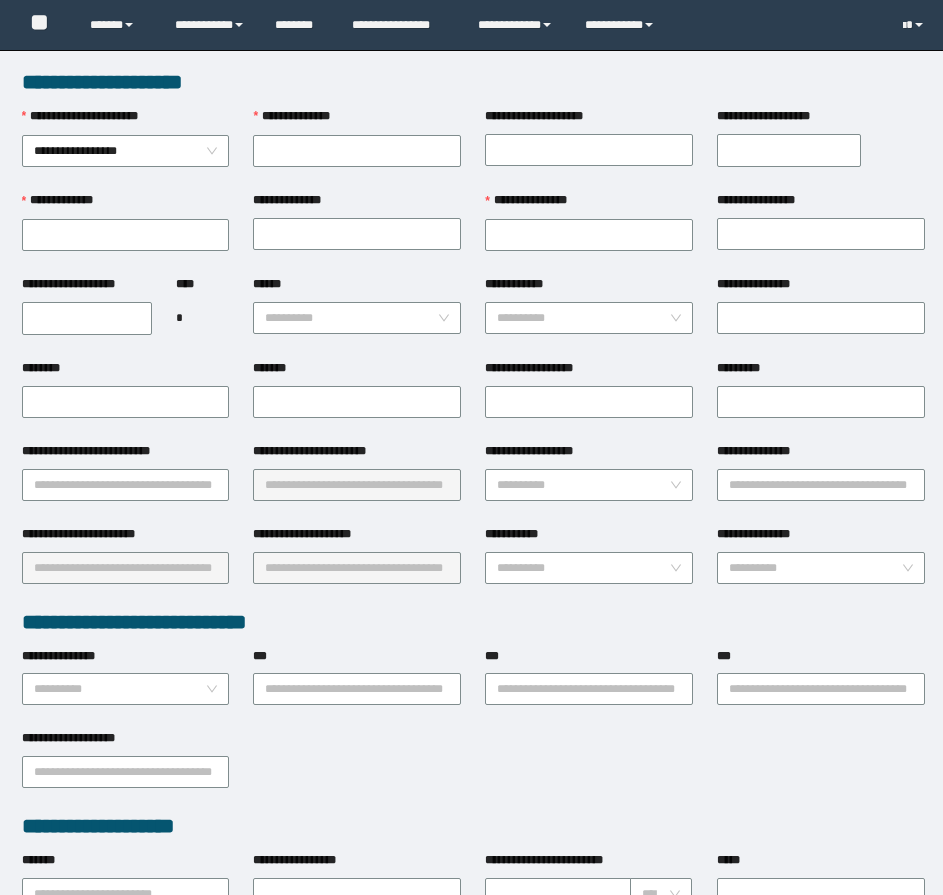 scroll, scrollTop: 0, scrollLeft: 0, axis: both 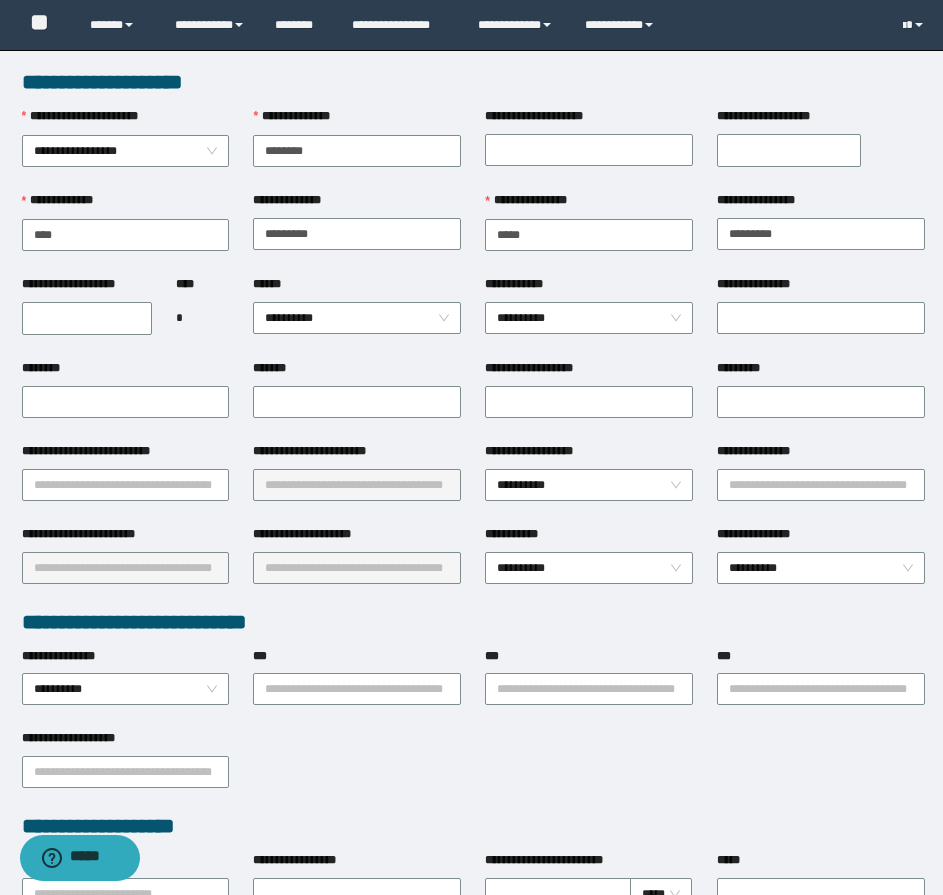 click on "**********" at bounding box center [87, 318] 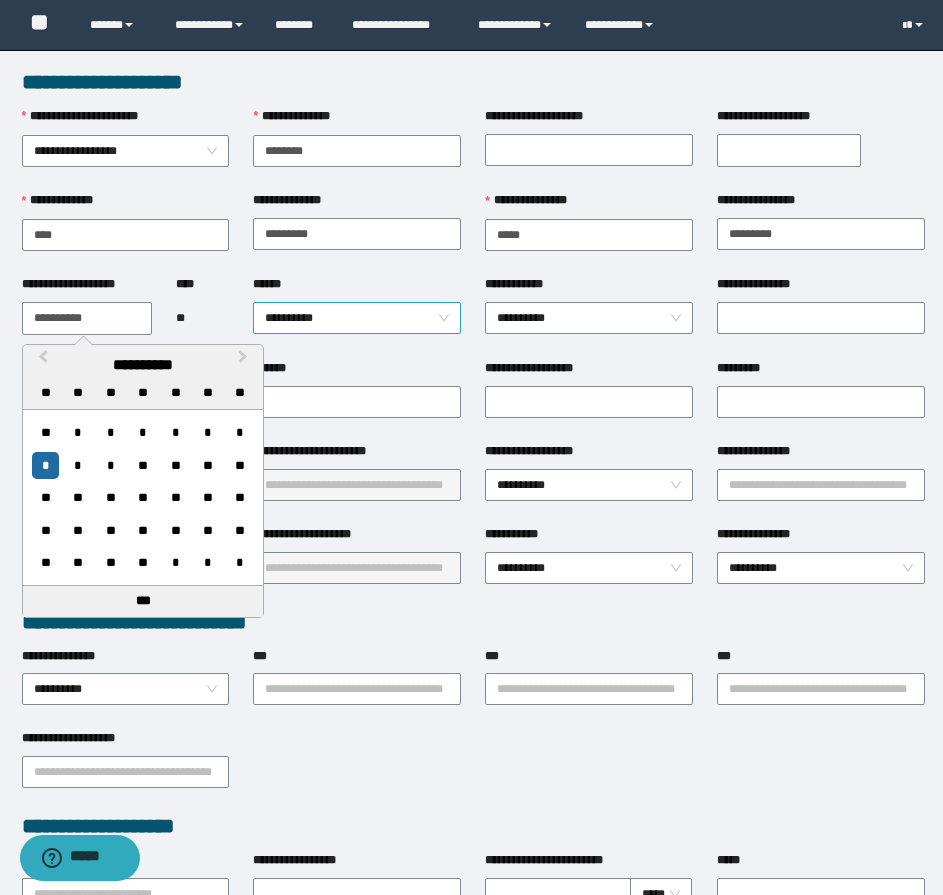 type on "**********" 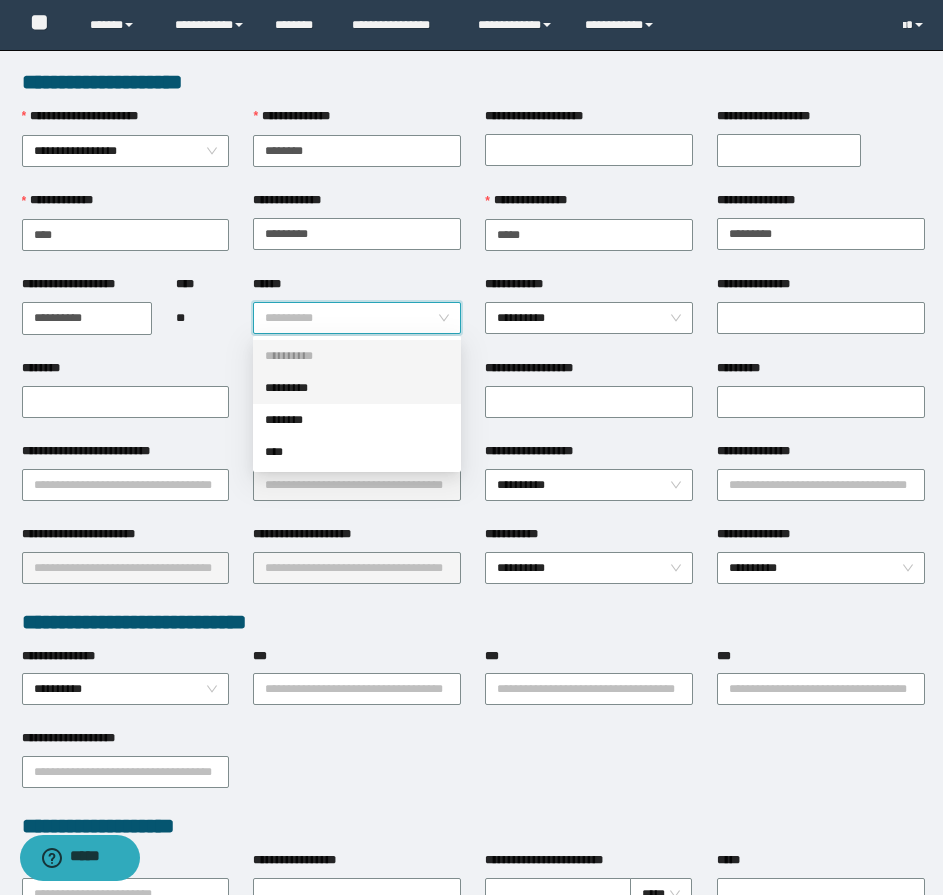 click on "*********" at bounding box center (357, 388) 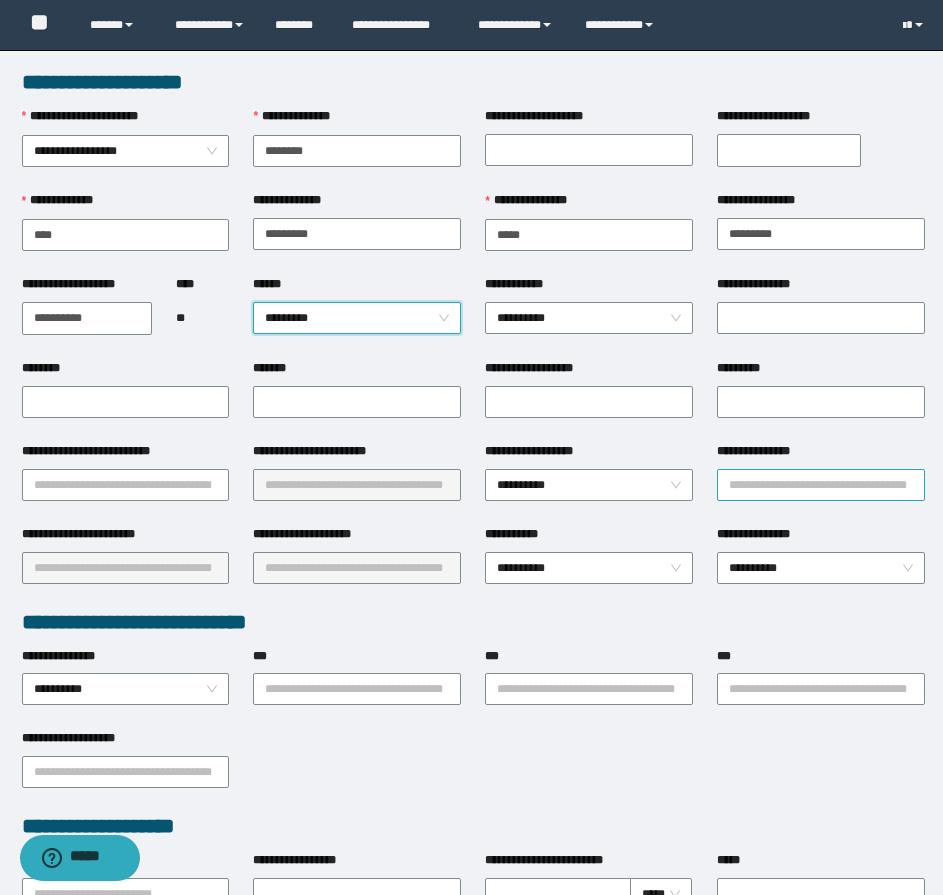 click on "**********" at bounding box center [821, 485] 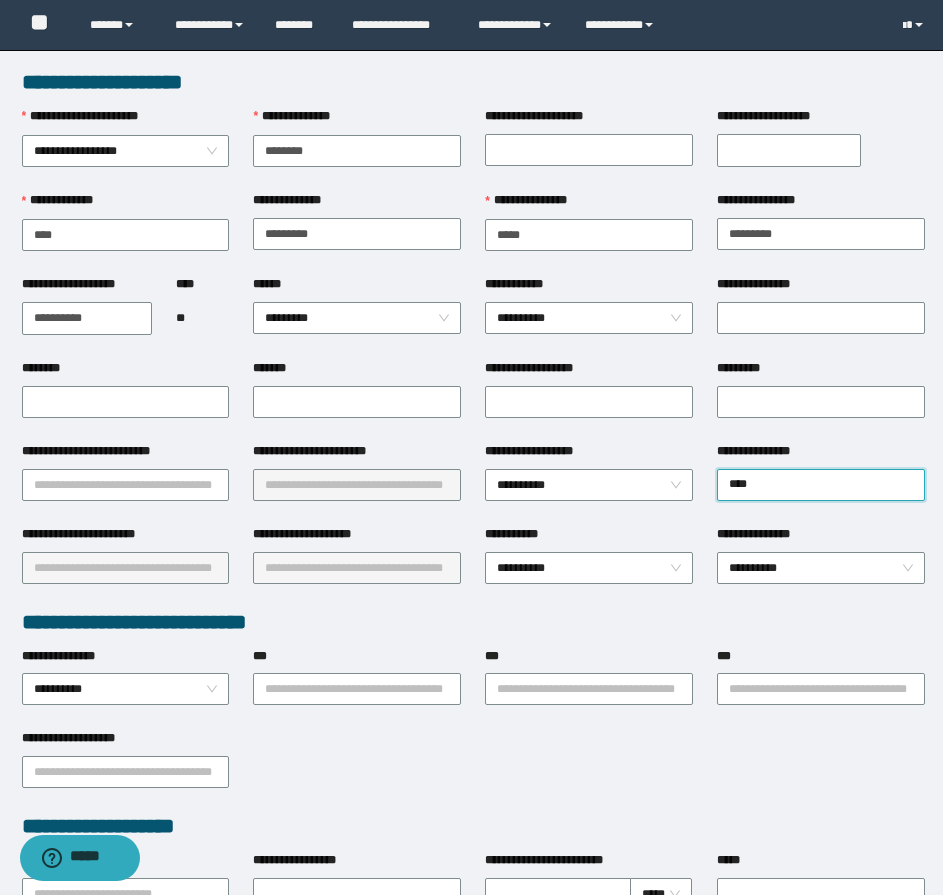 type on "*****" 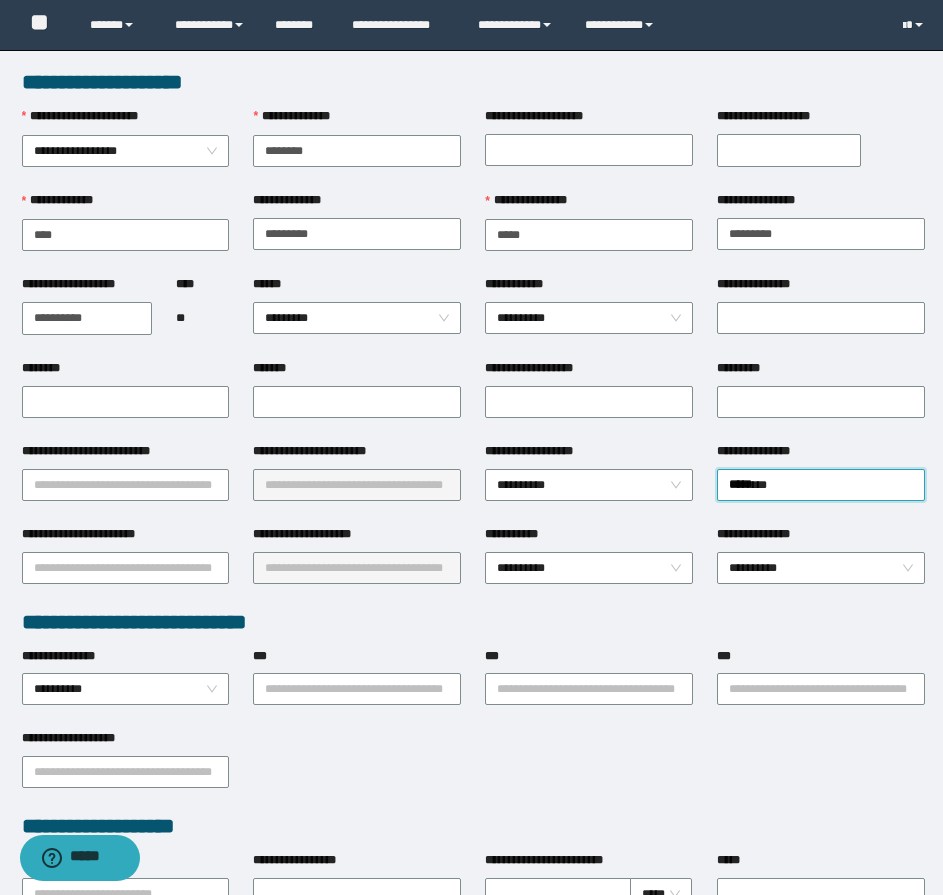 type 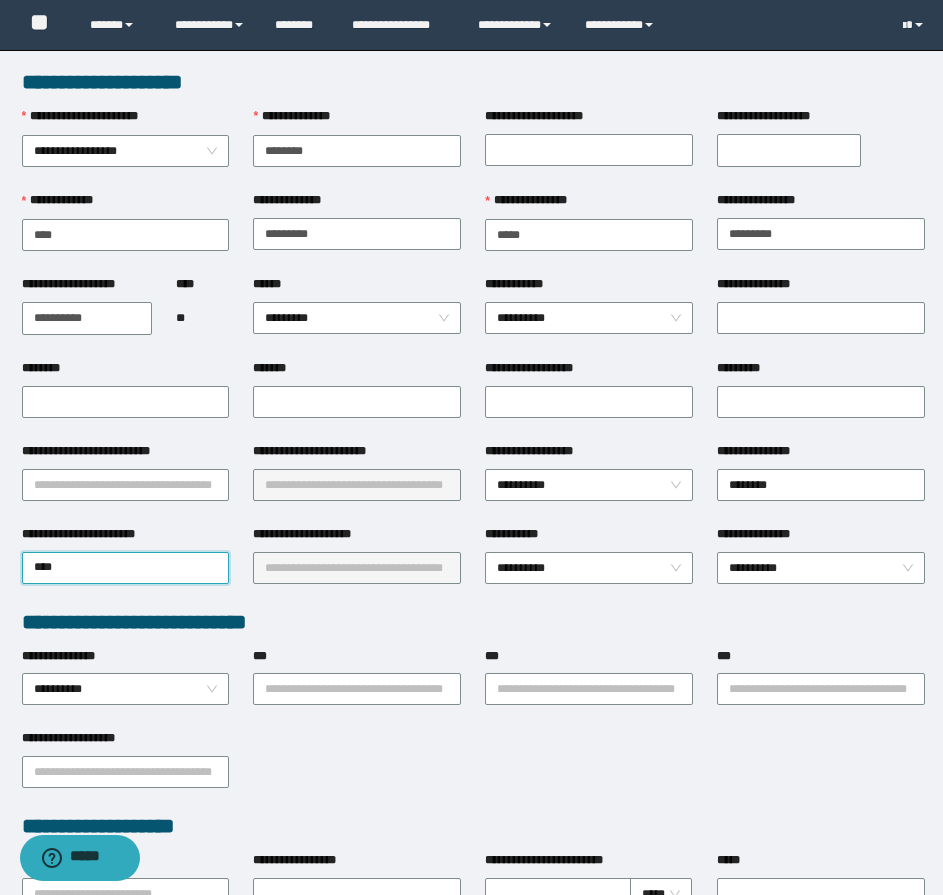 type on "*****" 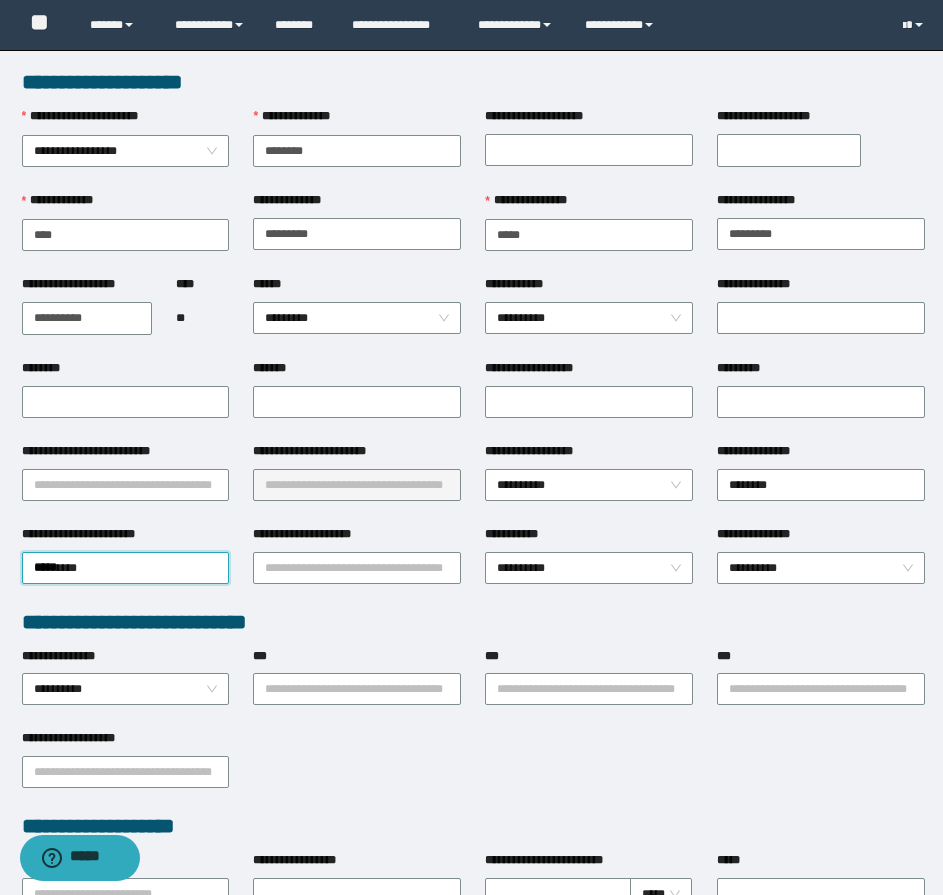 type 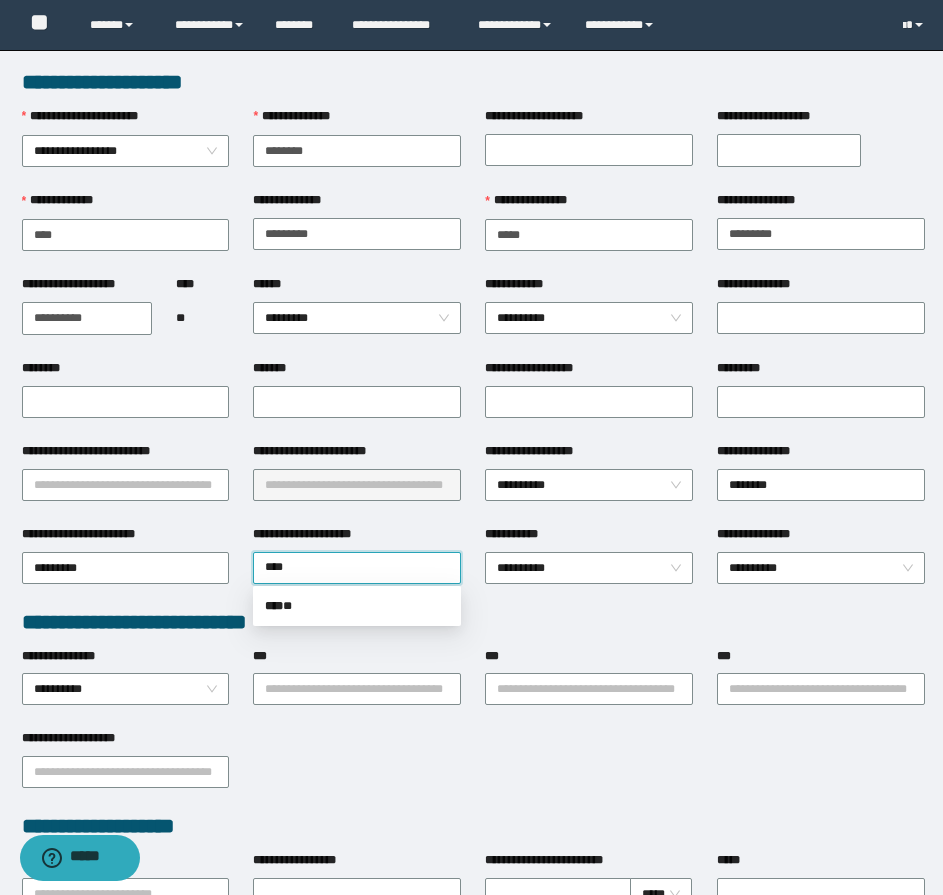 type on "*****" 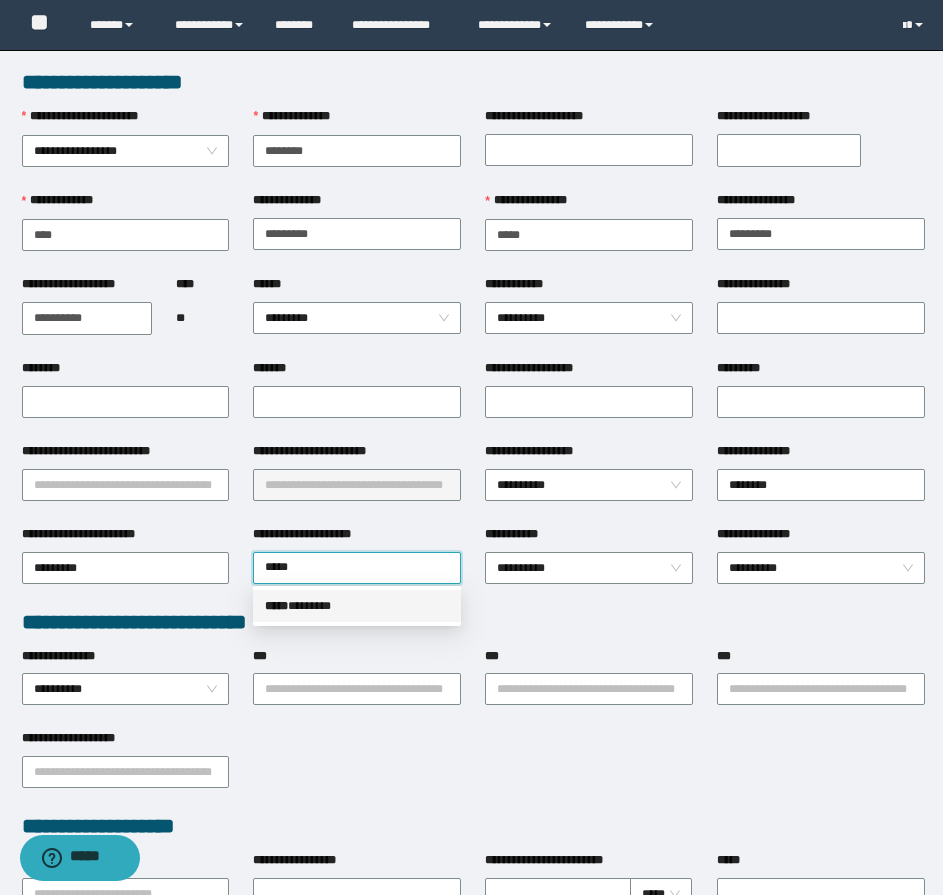 type 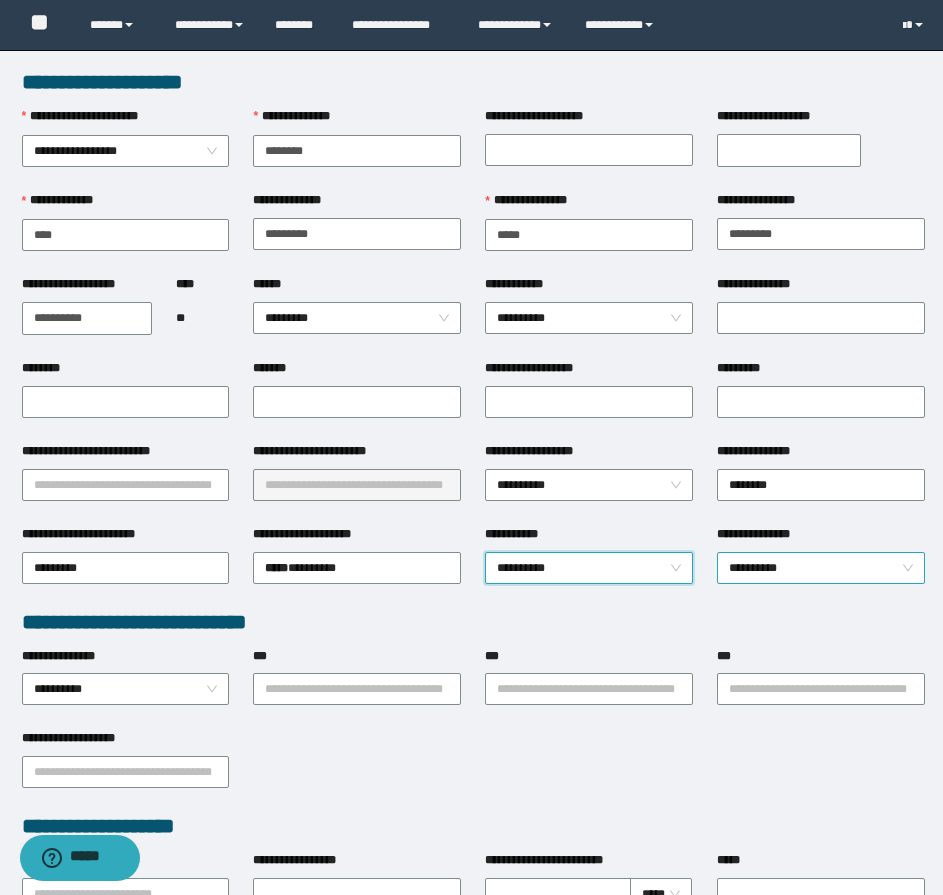 click on "**********" at bounding box center [821, 568] 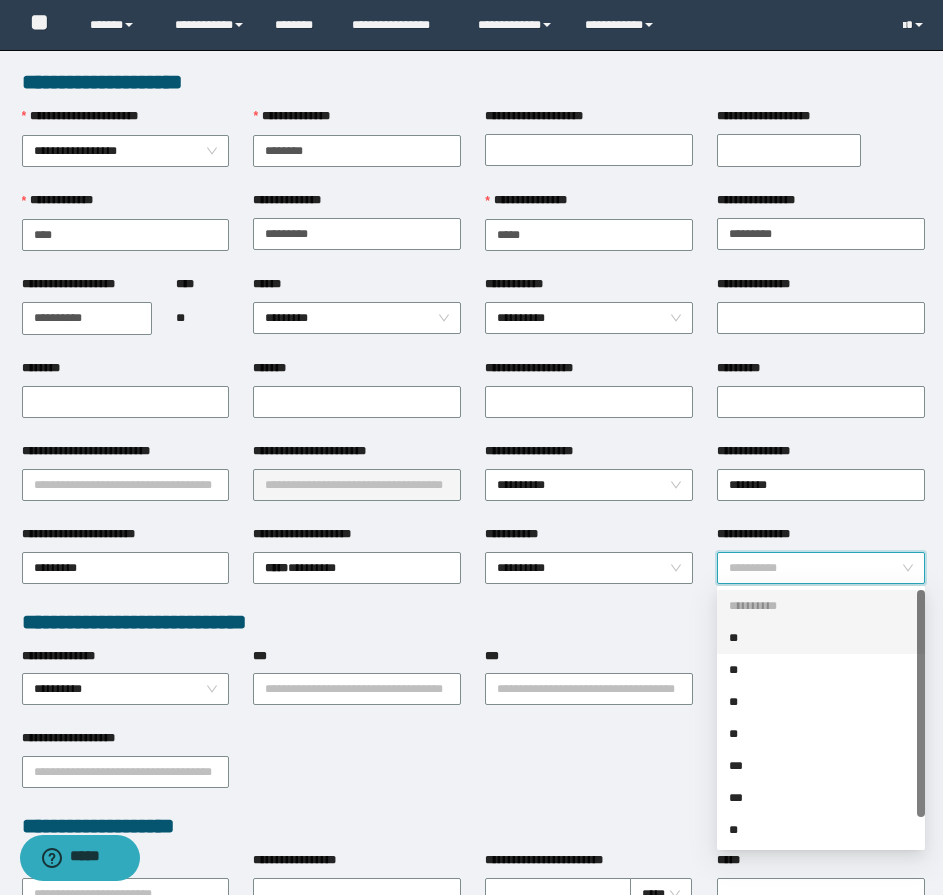 click on "**" at bounding box center (821, 638) 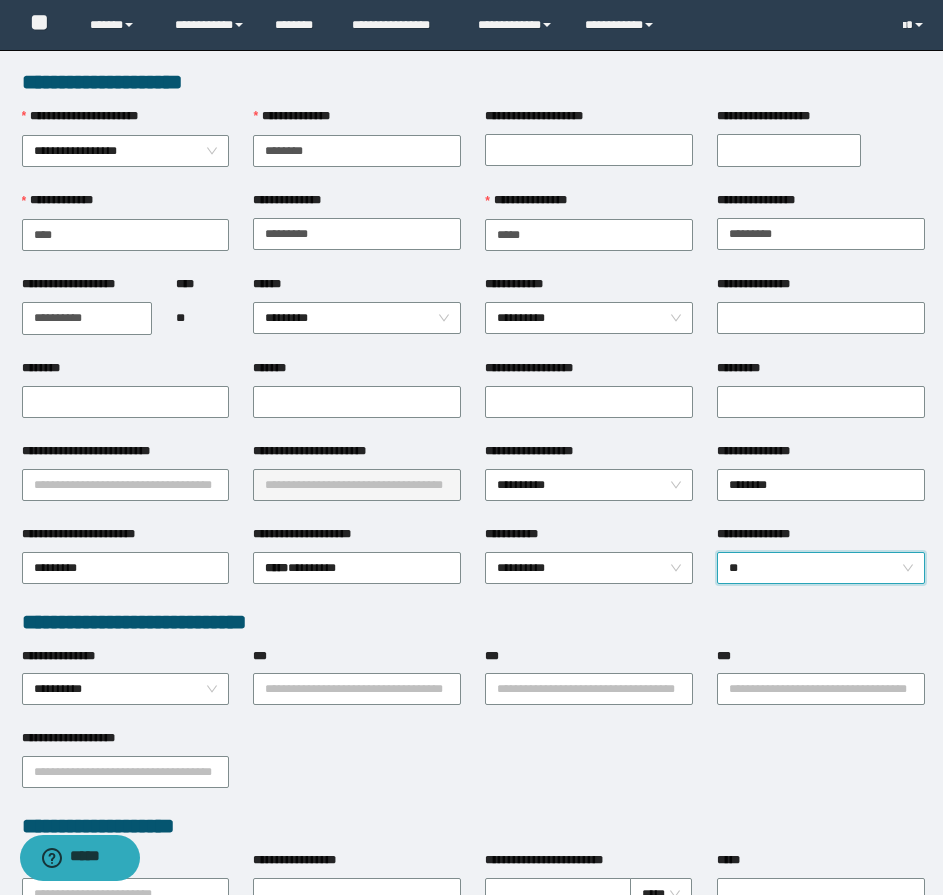 click on "**********" at bounding box center [789, 150] 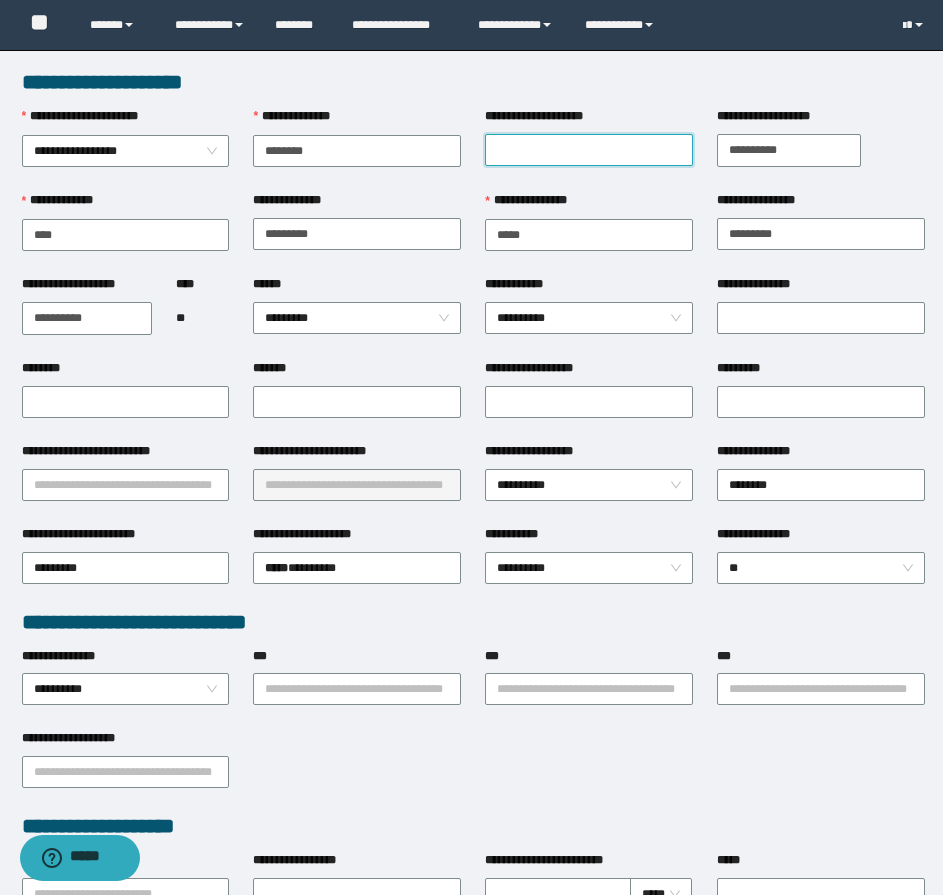 click on "**********" at bounding box center [589, 150] 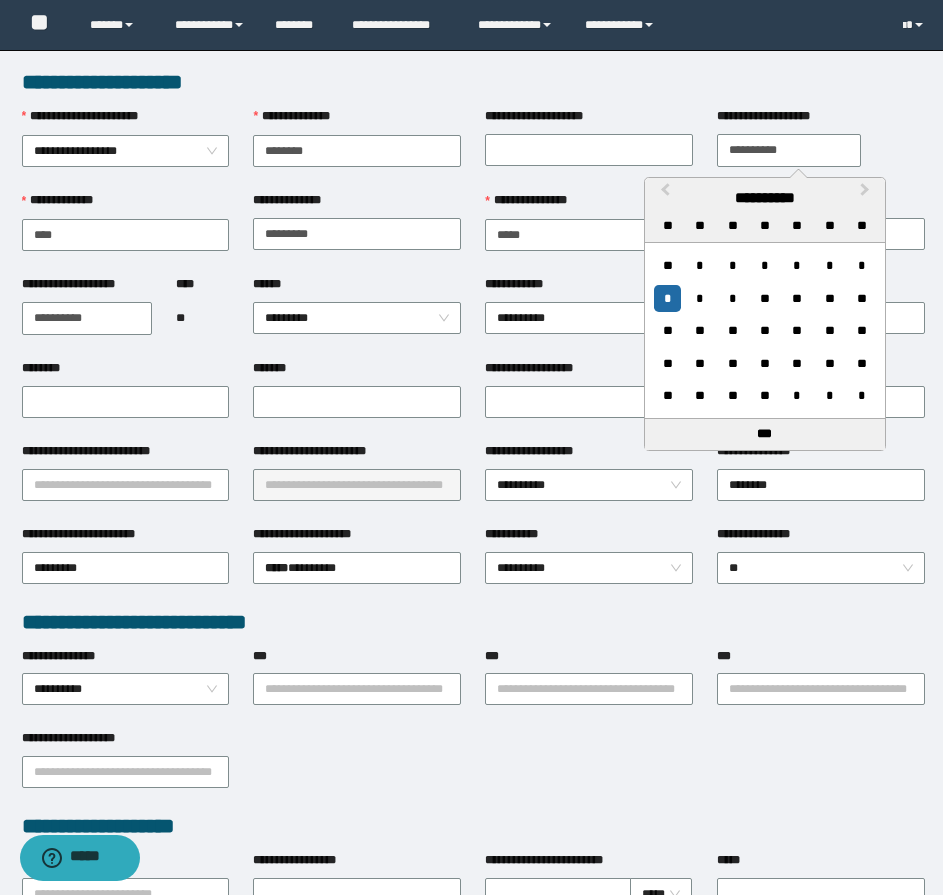 click on "**********" at bounding box center (789, 150) 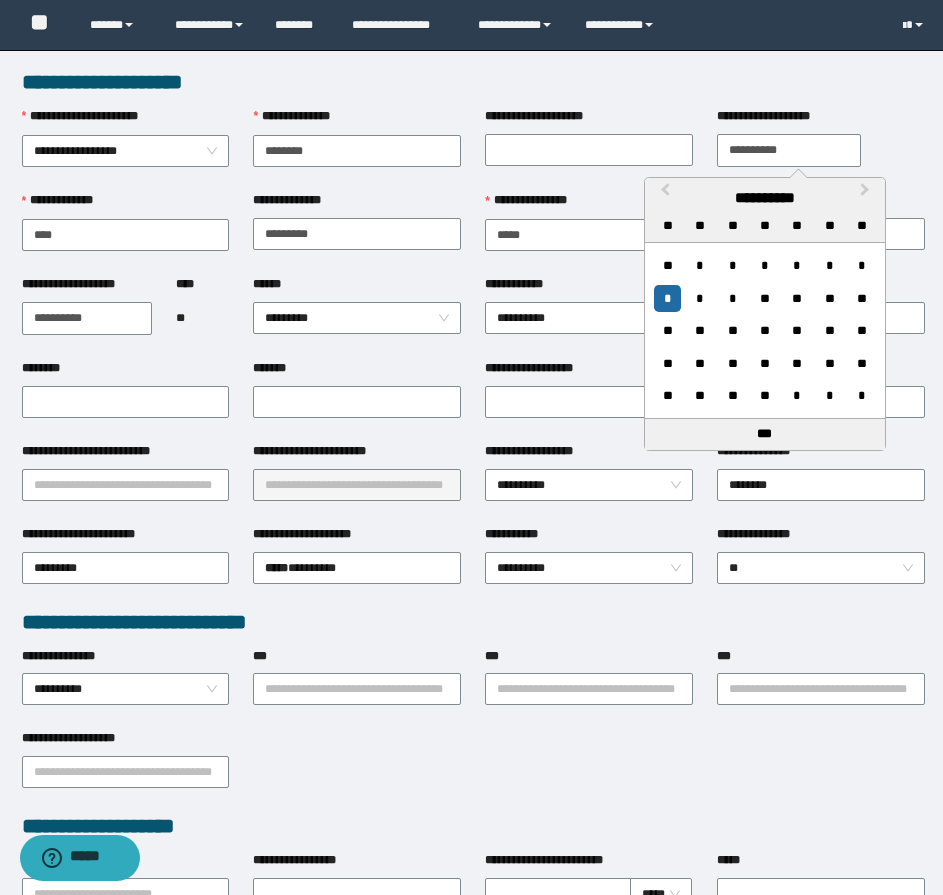 click on "**********" at bounding box center (789, 150) 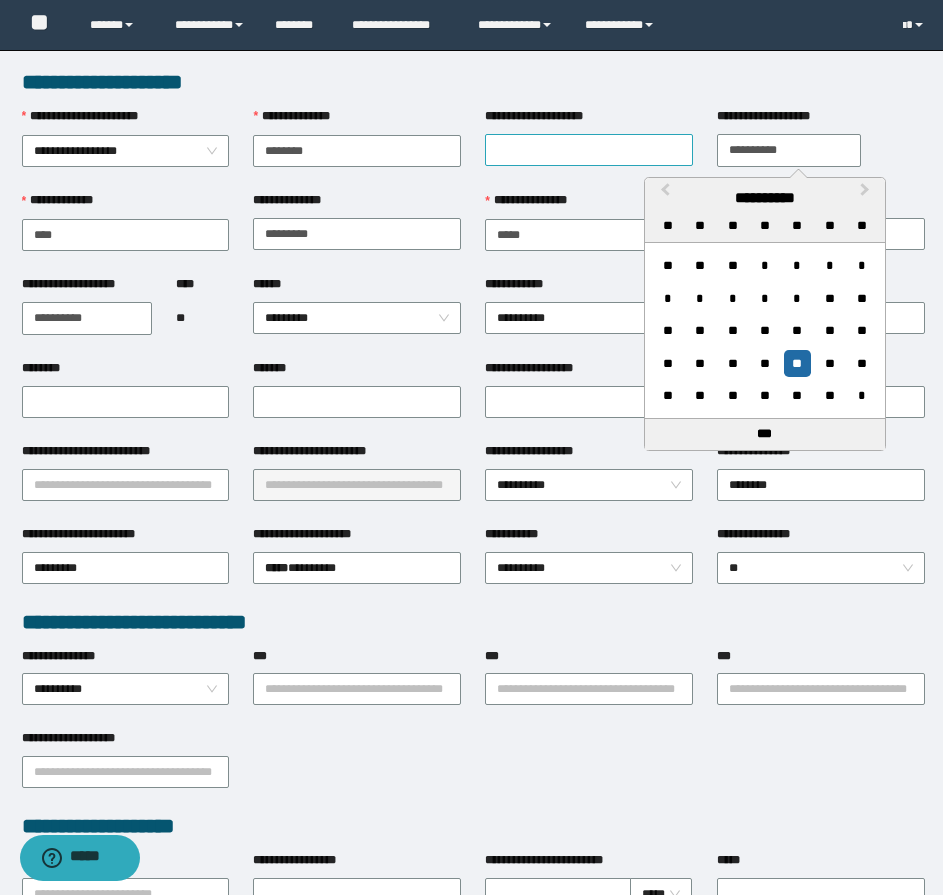type on "**********" 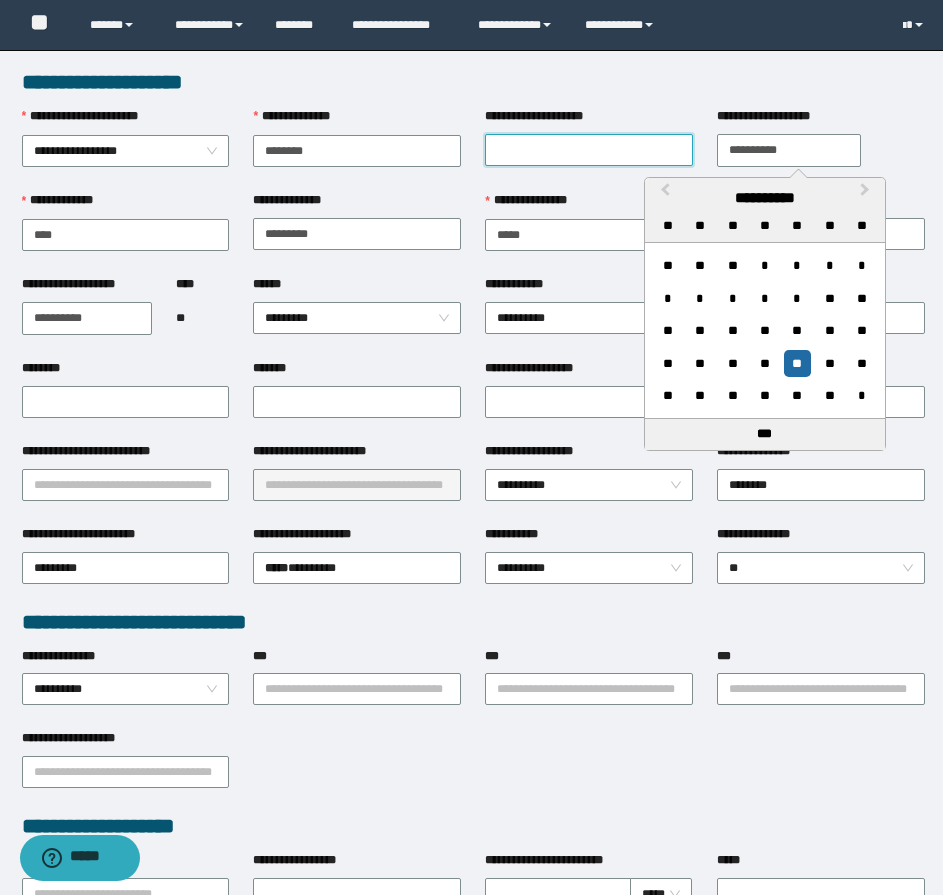 click on "**********" at bounding box center (589, 150) 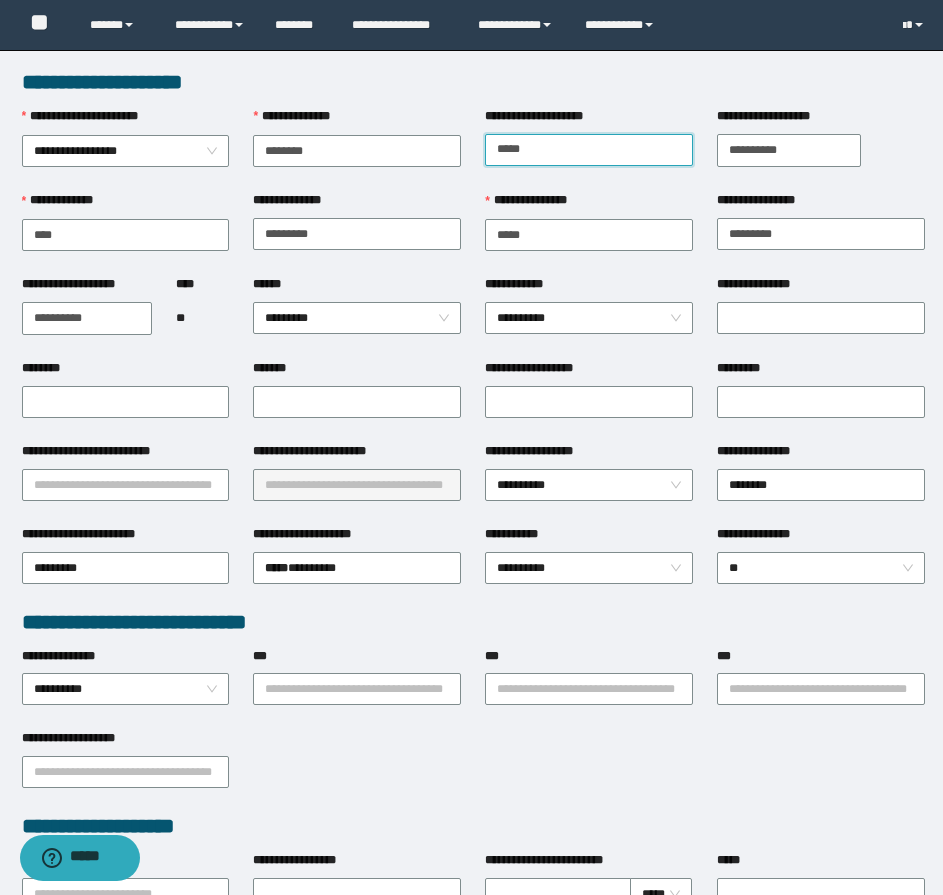 type on "******" 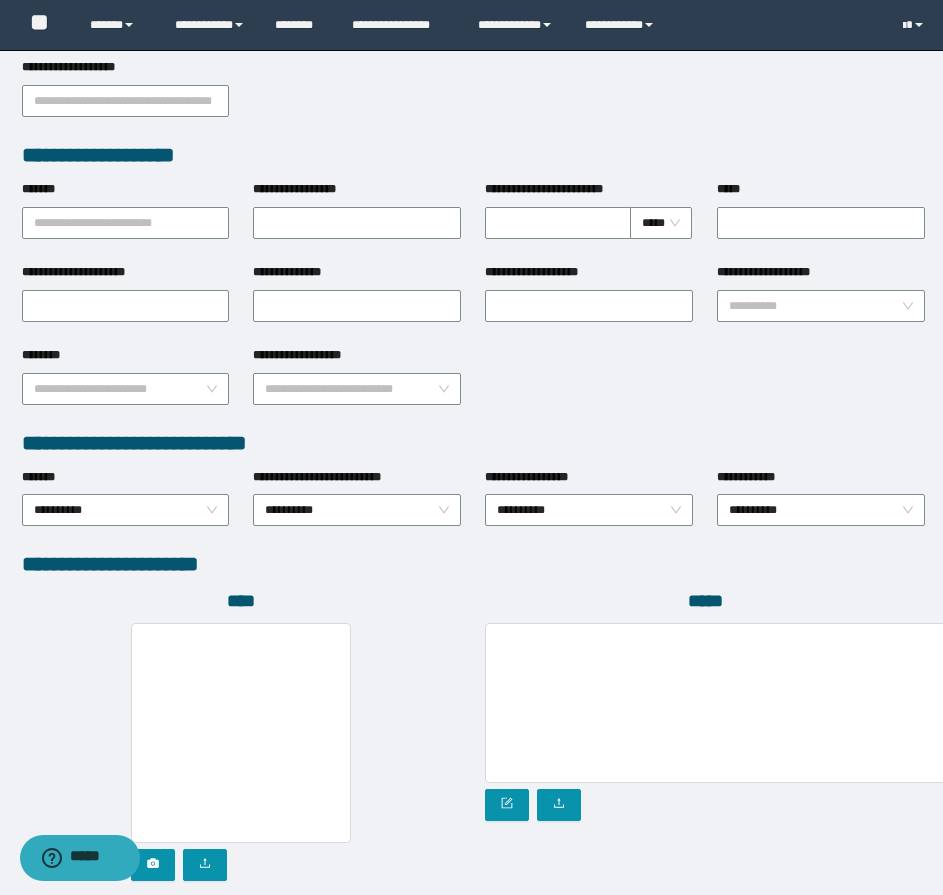 scroll, scrollTop: 800, scrollLeft: 0, axis: vertical 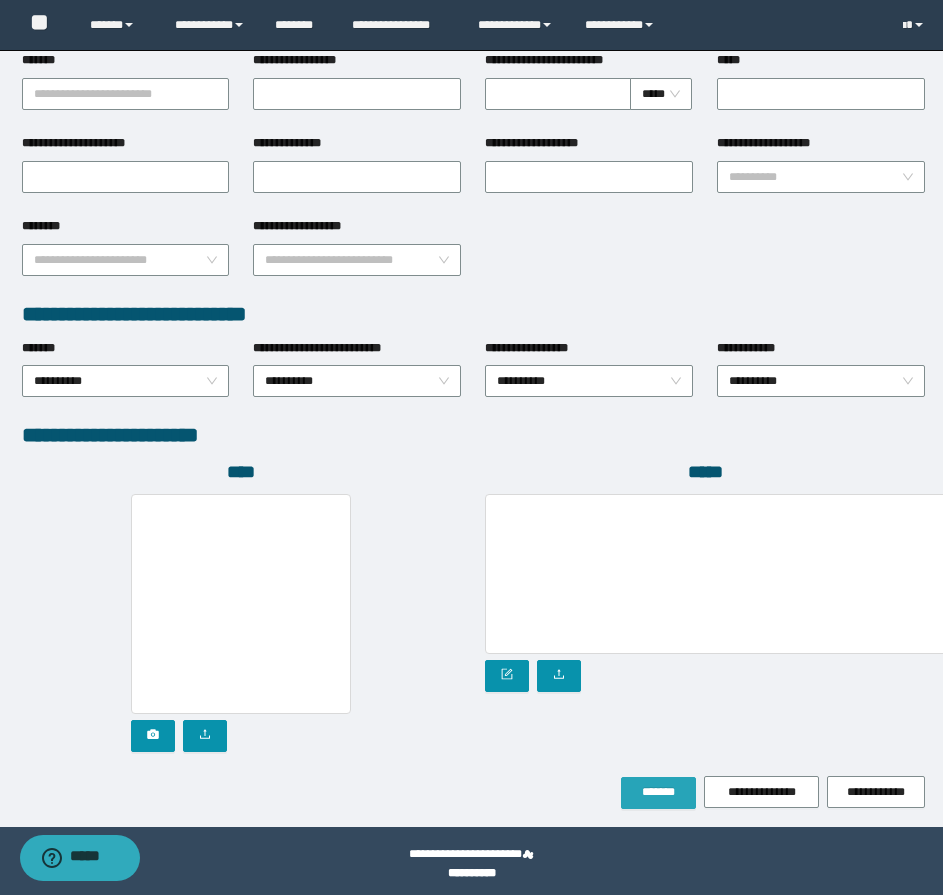 click on "*******" at bounding box center (658, 792) 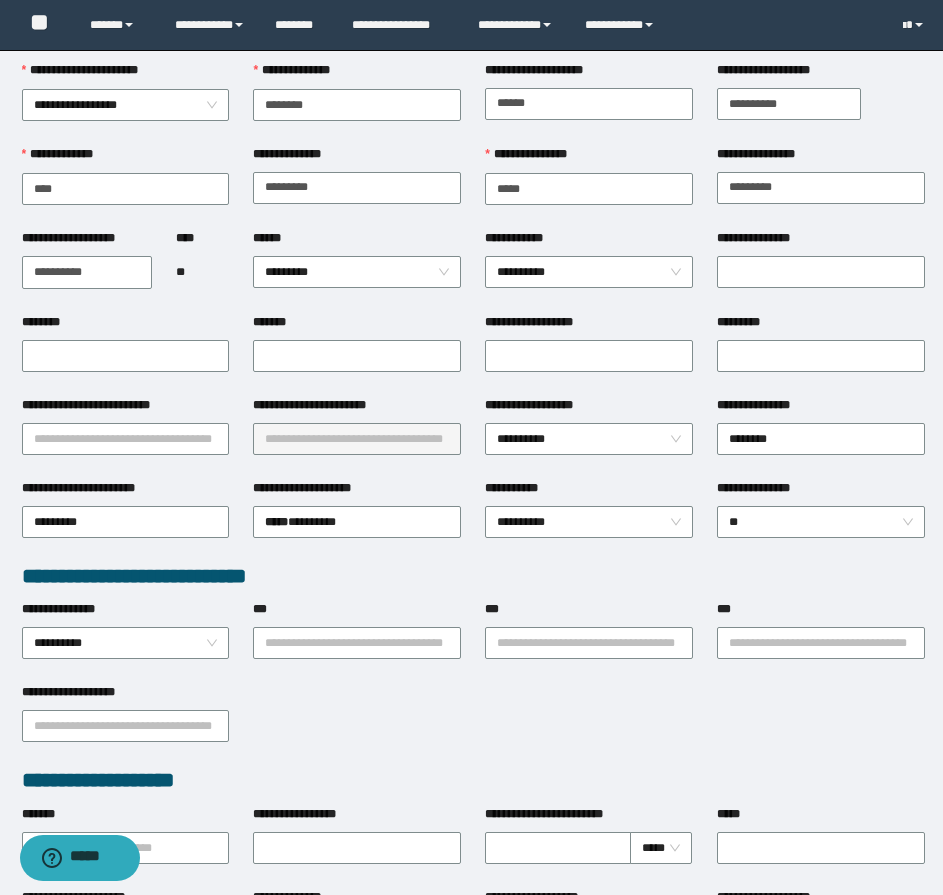 scroll, scrollTop: 0, scrollLeft: 0, axis: both 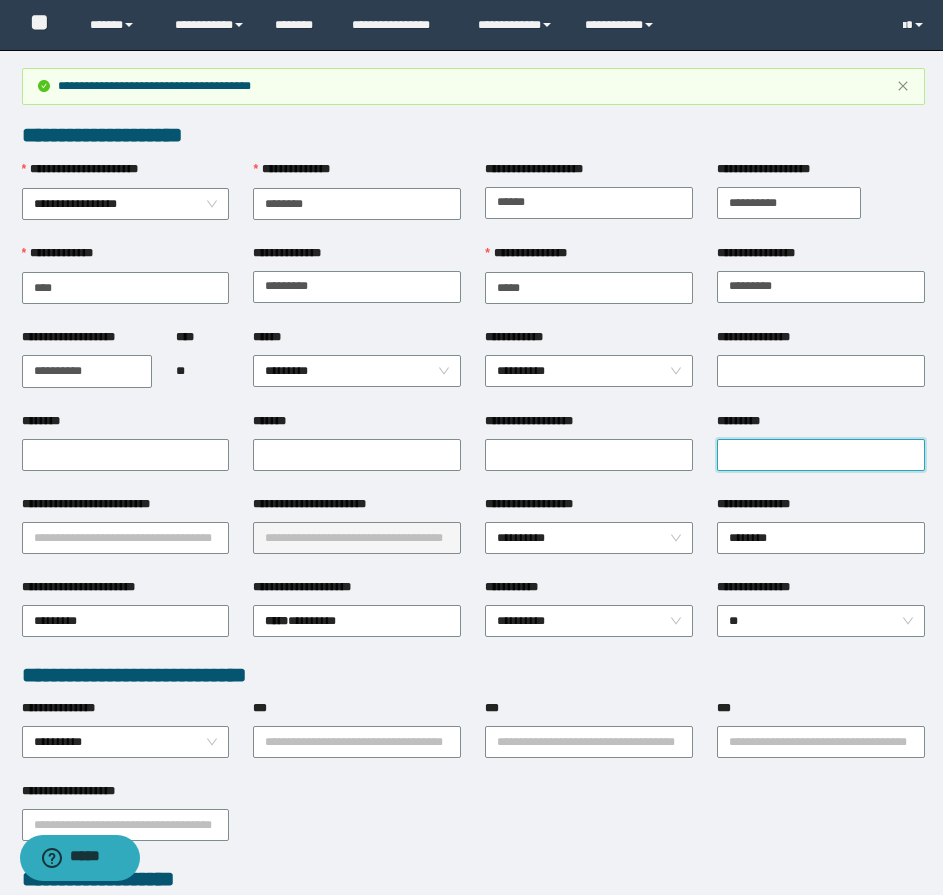 click on "*********" at bounding box center (821, 455) 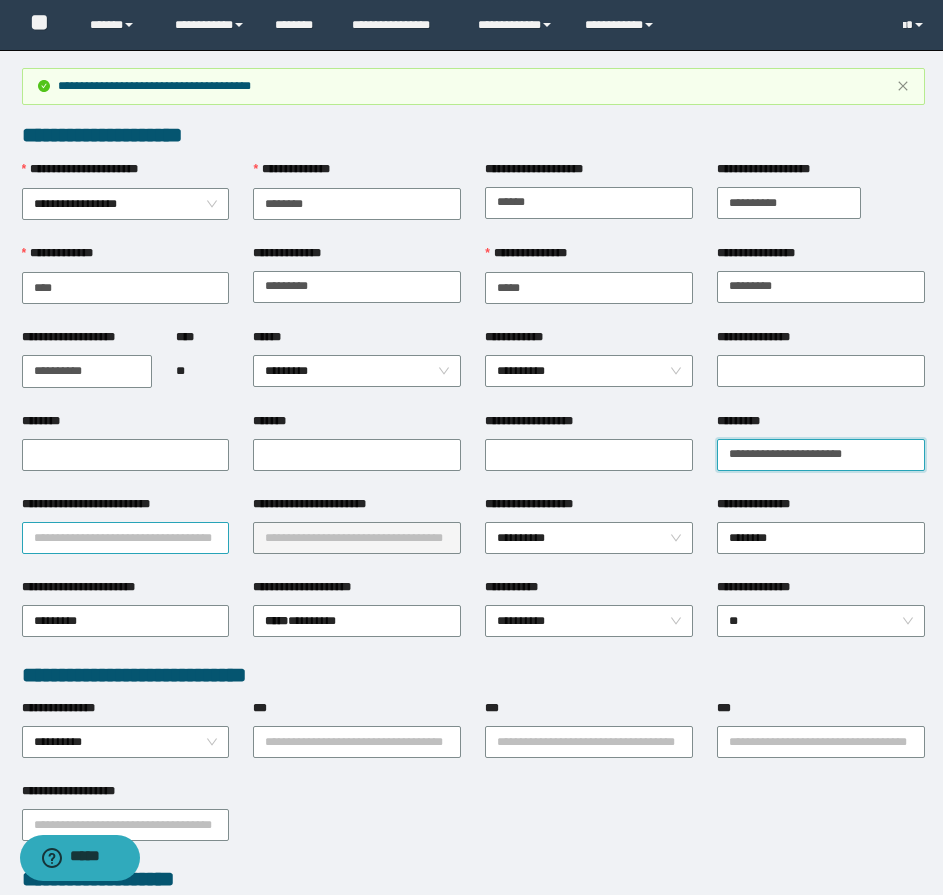 type on "**********" 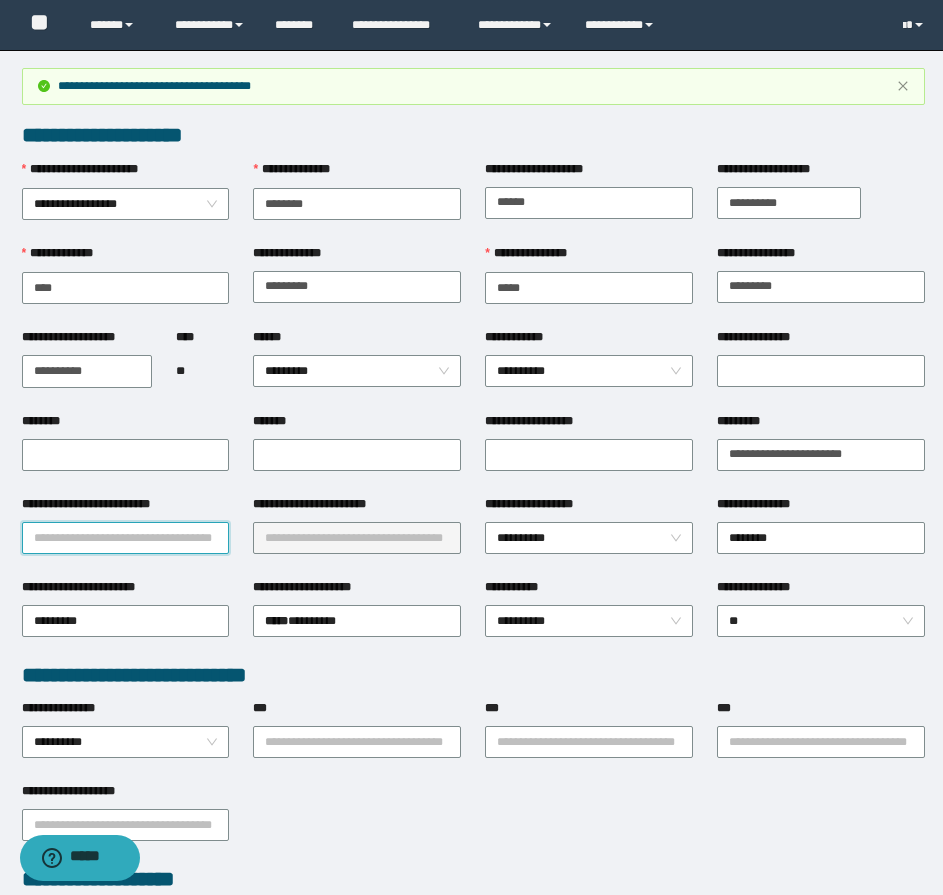 click on "**********" at bounding box center [126, 538] 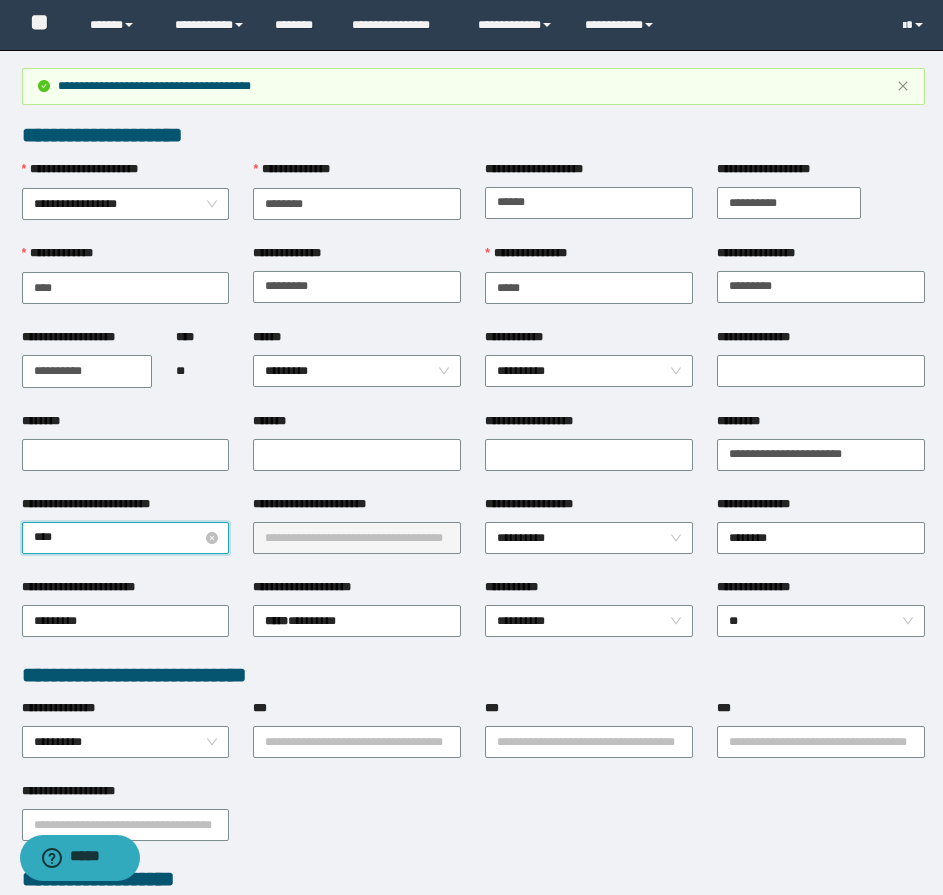 type on "*****" 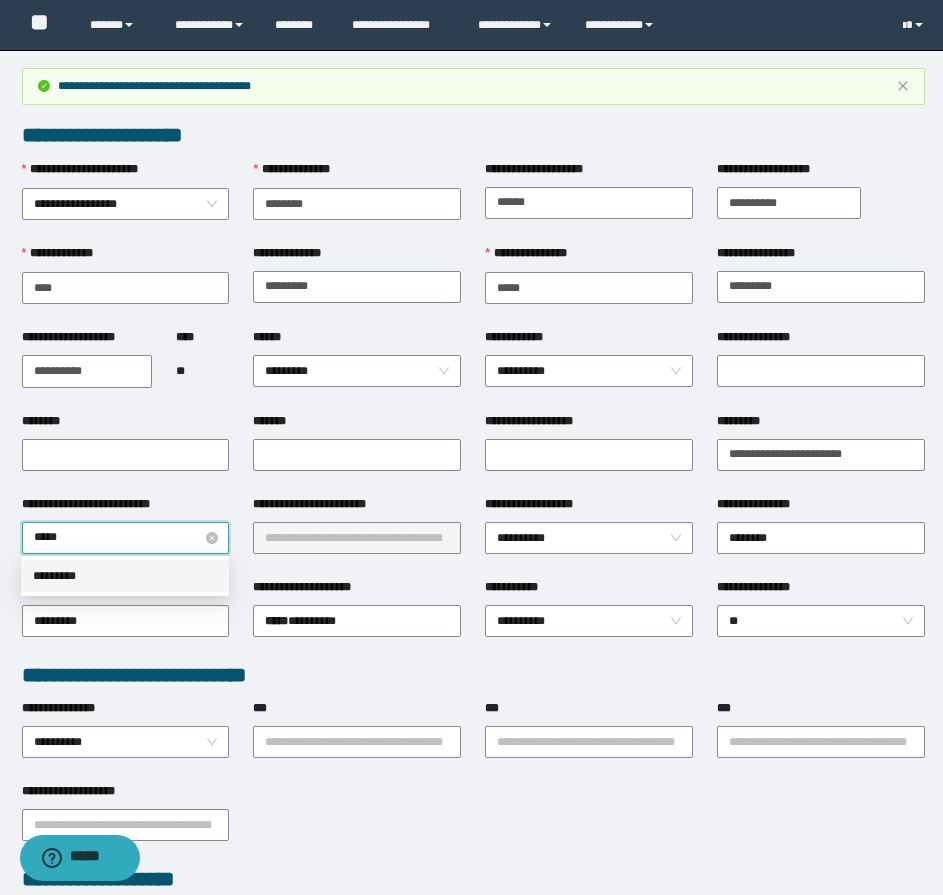 type 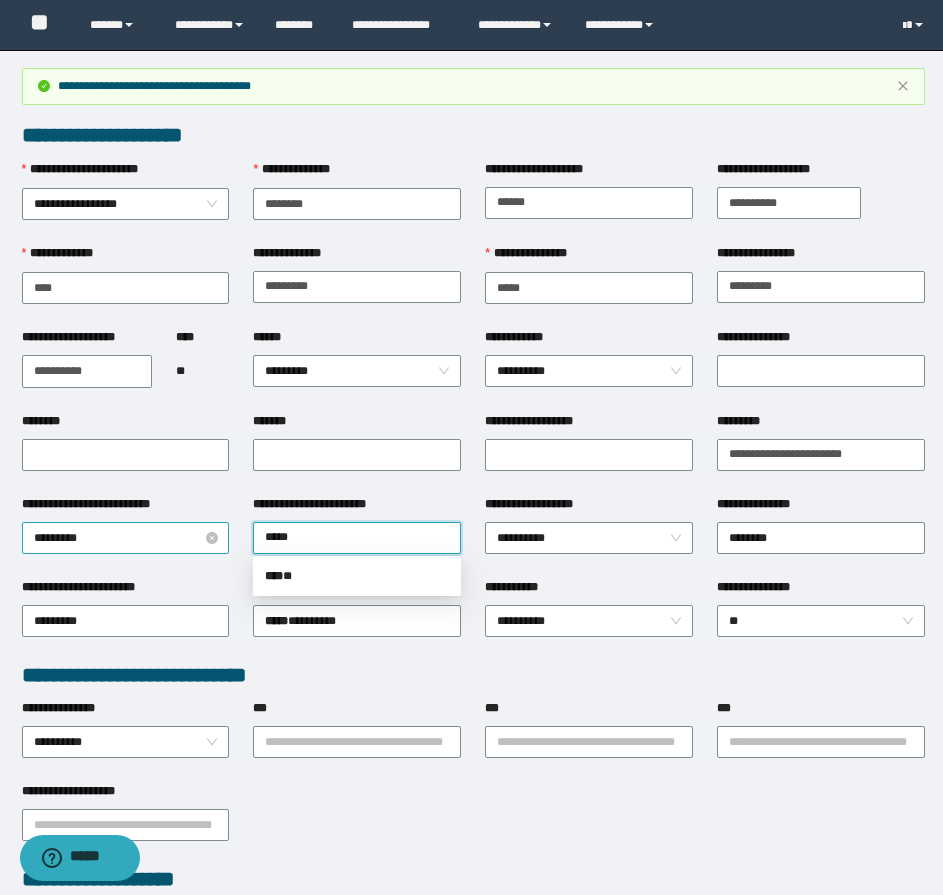 type on "******" 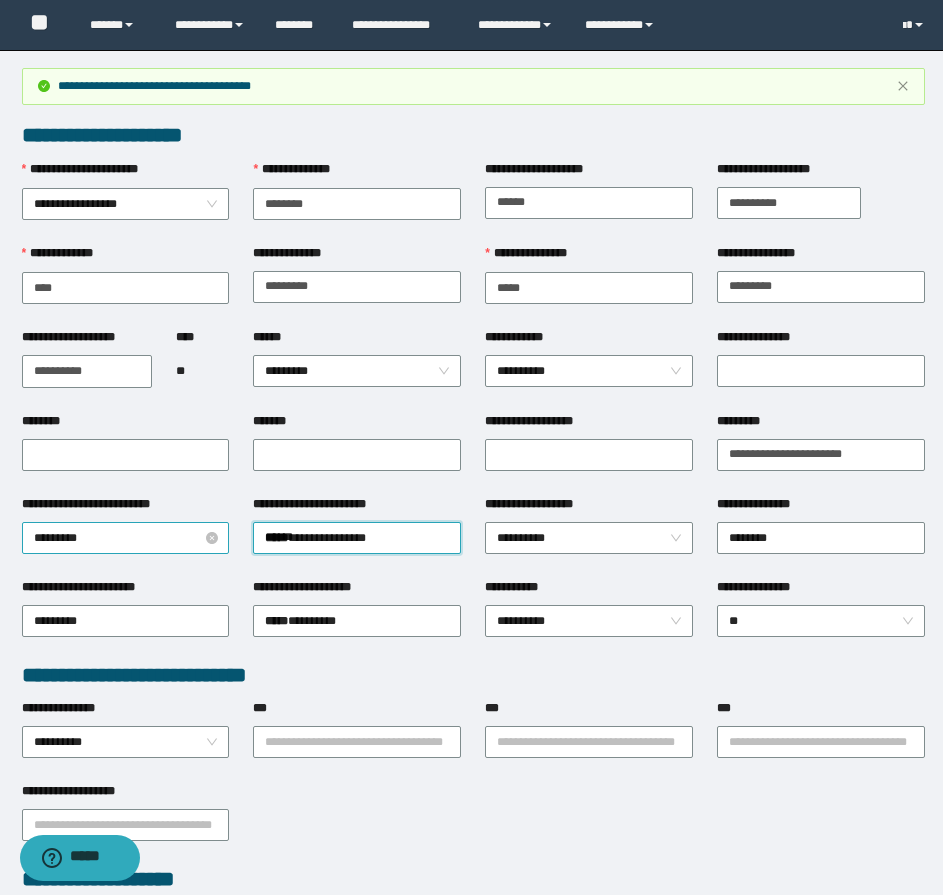 type 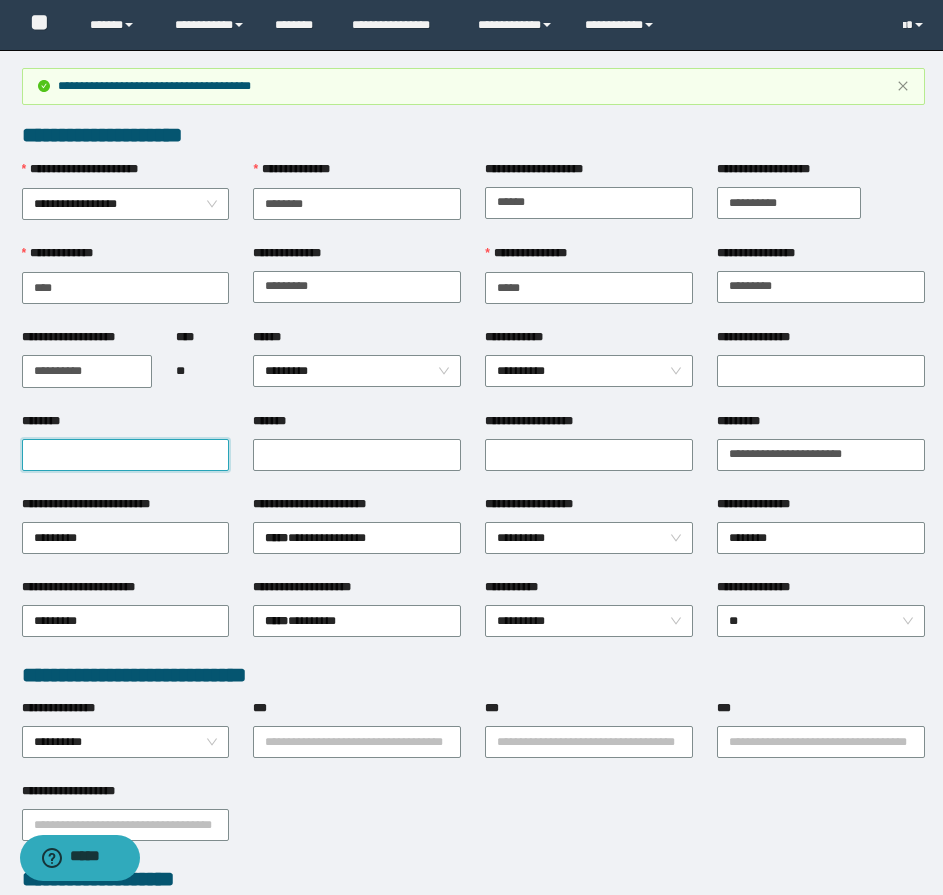 click on "********" at bounding box center [126, 455] 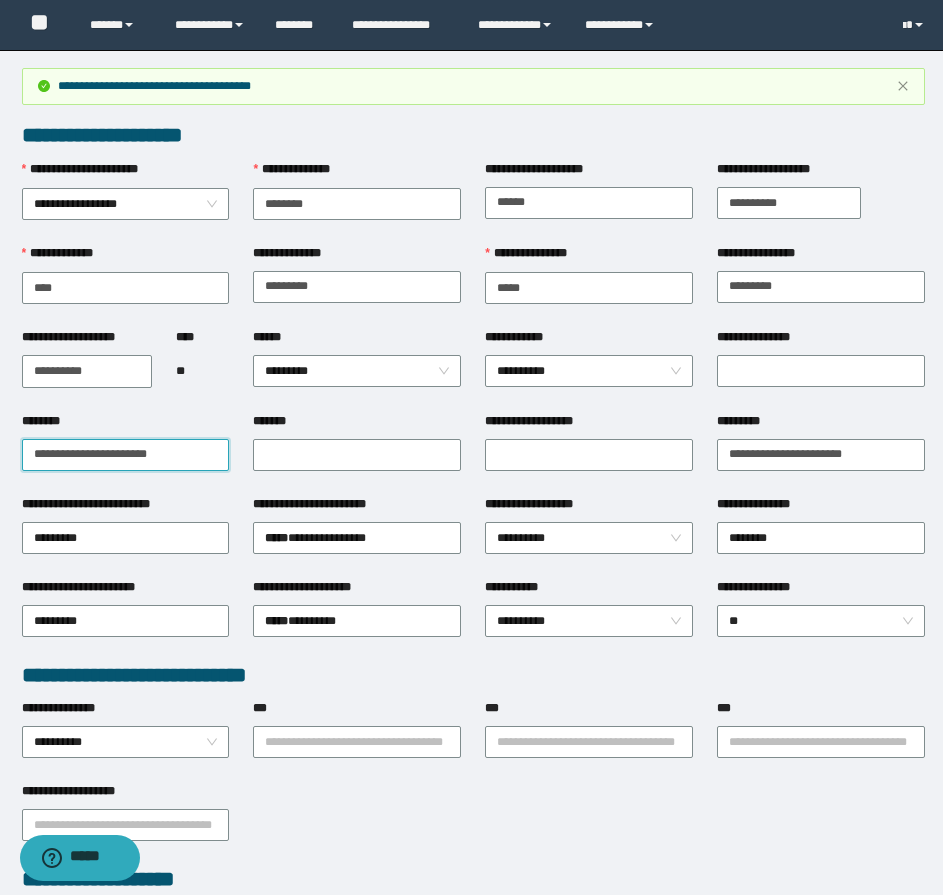 click on "**********" at bounding box center [126, 455] 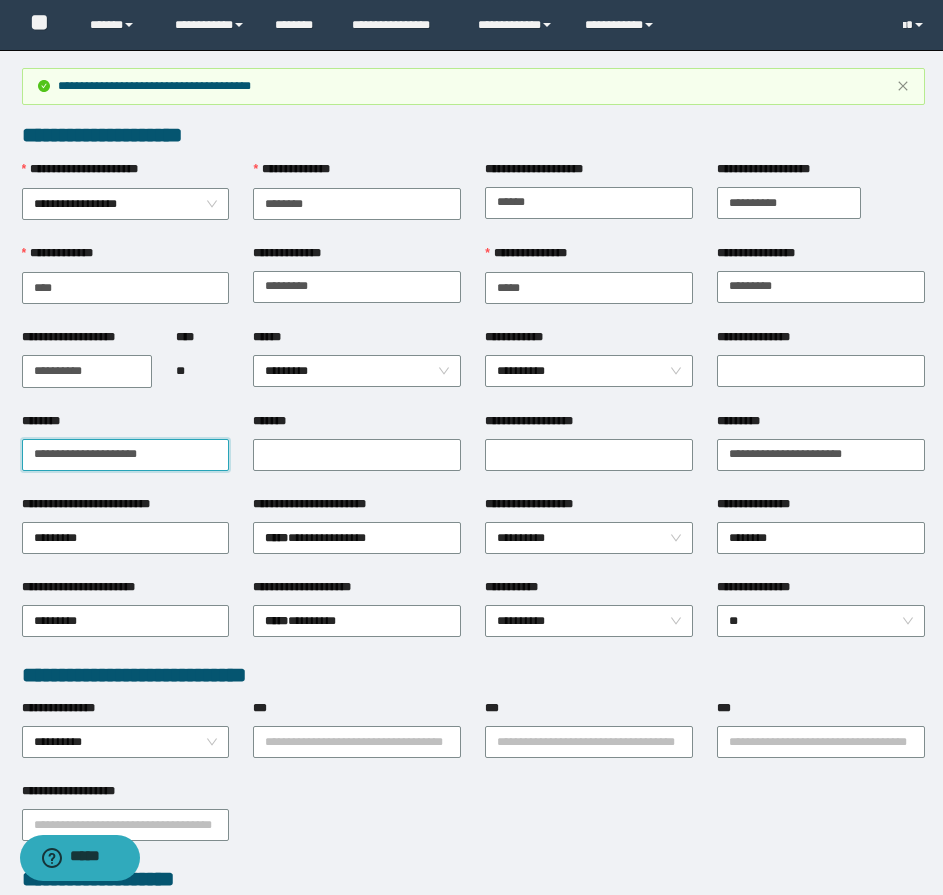 type on "**********" 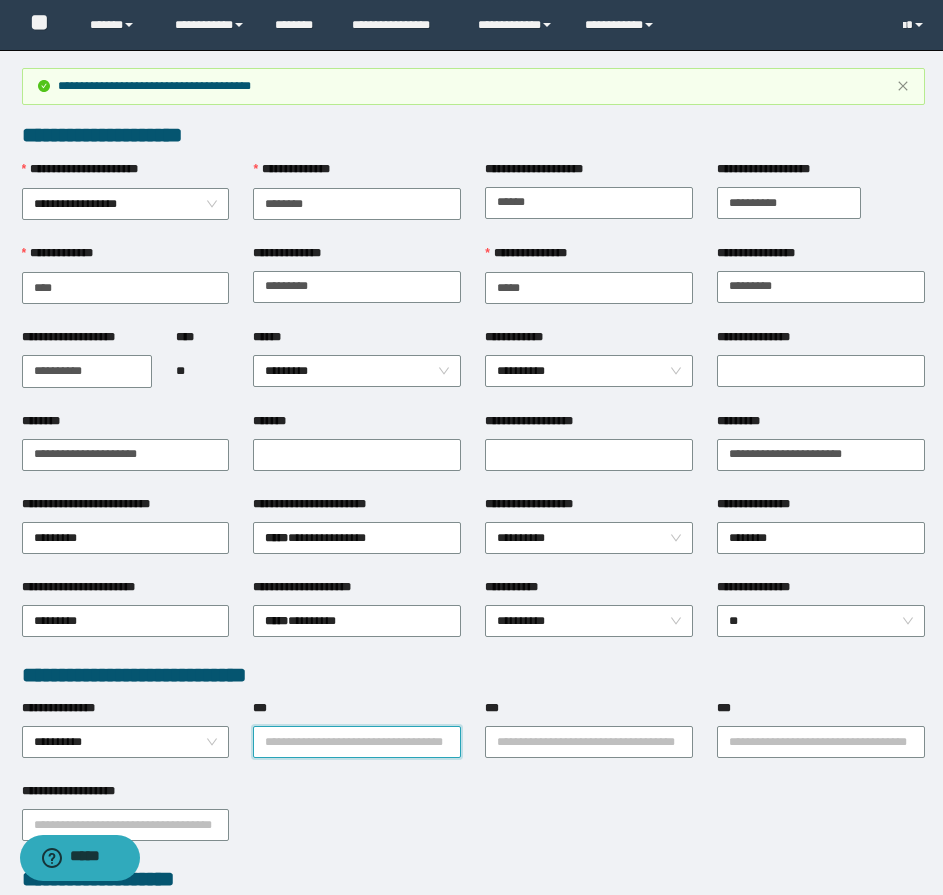 click on "***" at bounding box center (357, 742) 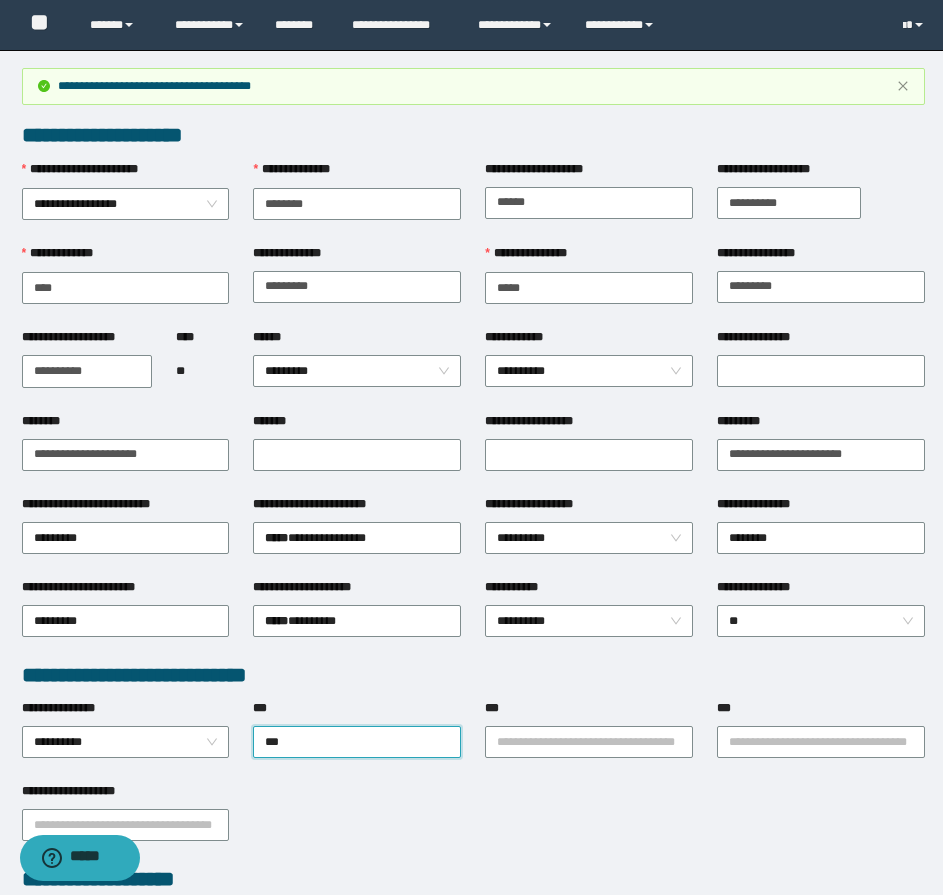 type on "****" 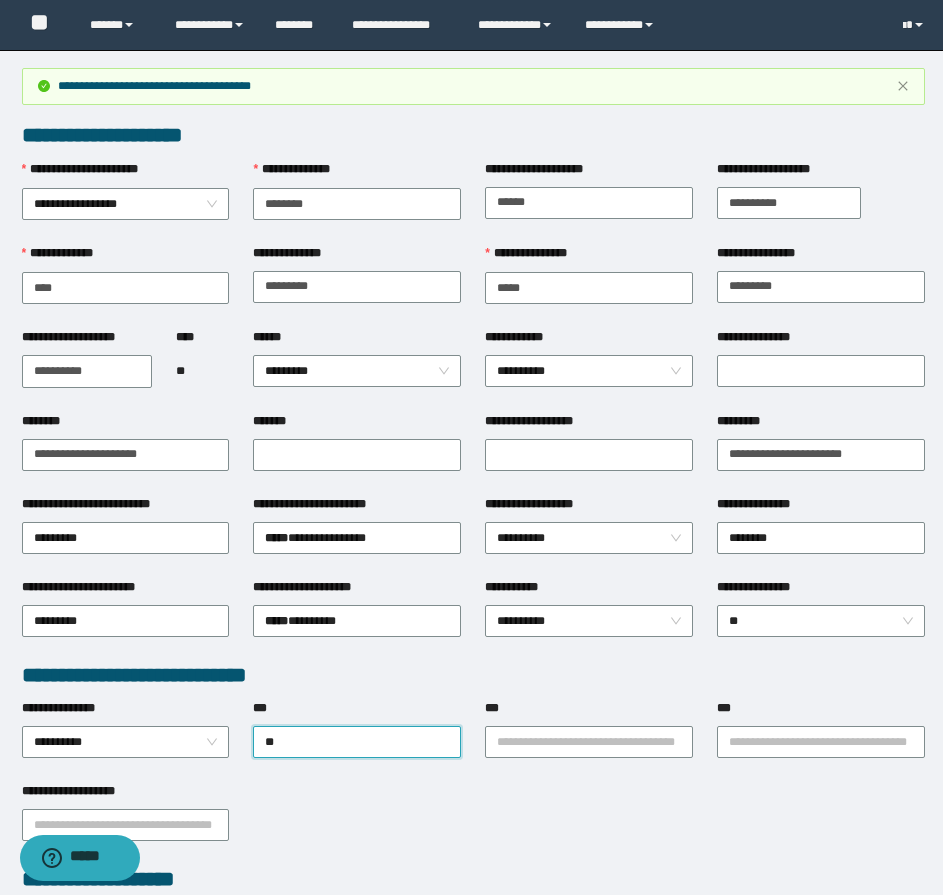 type on "*" 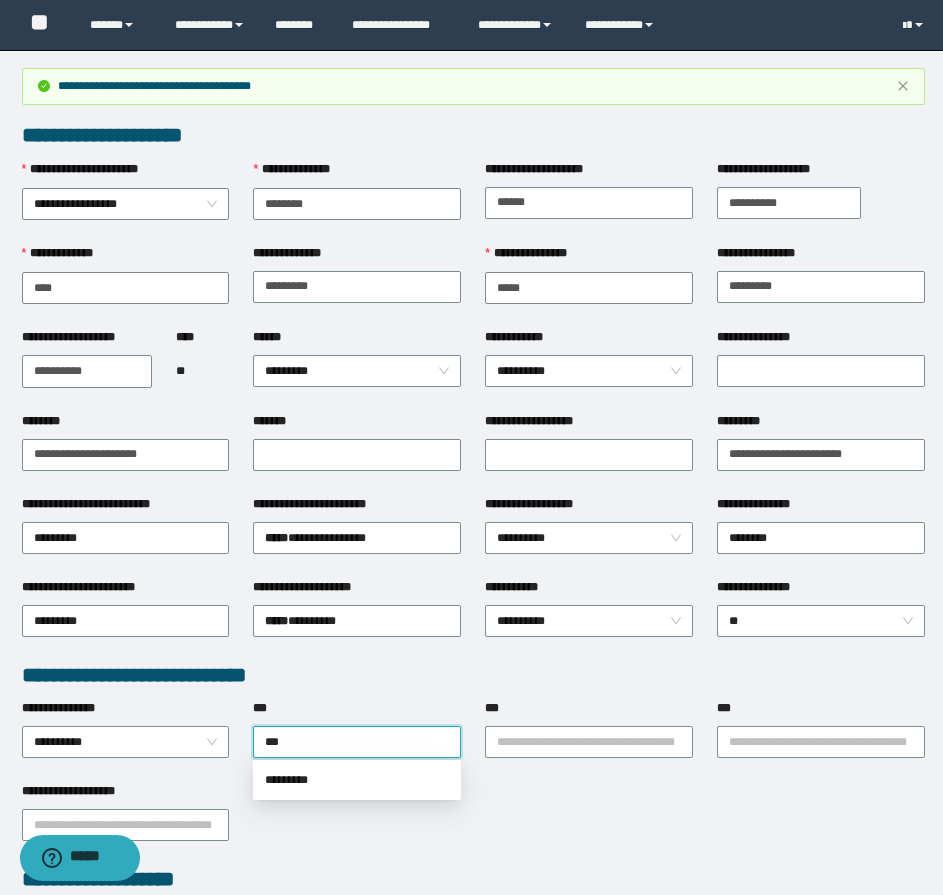 type on "****" 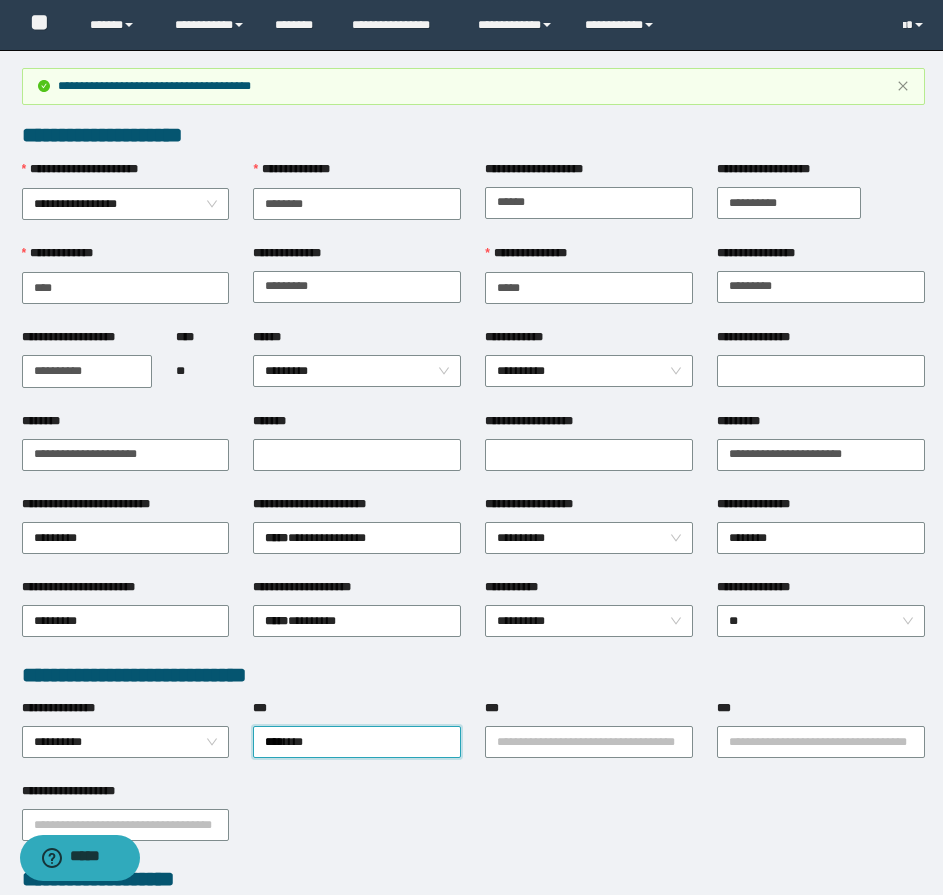 type 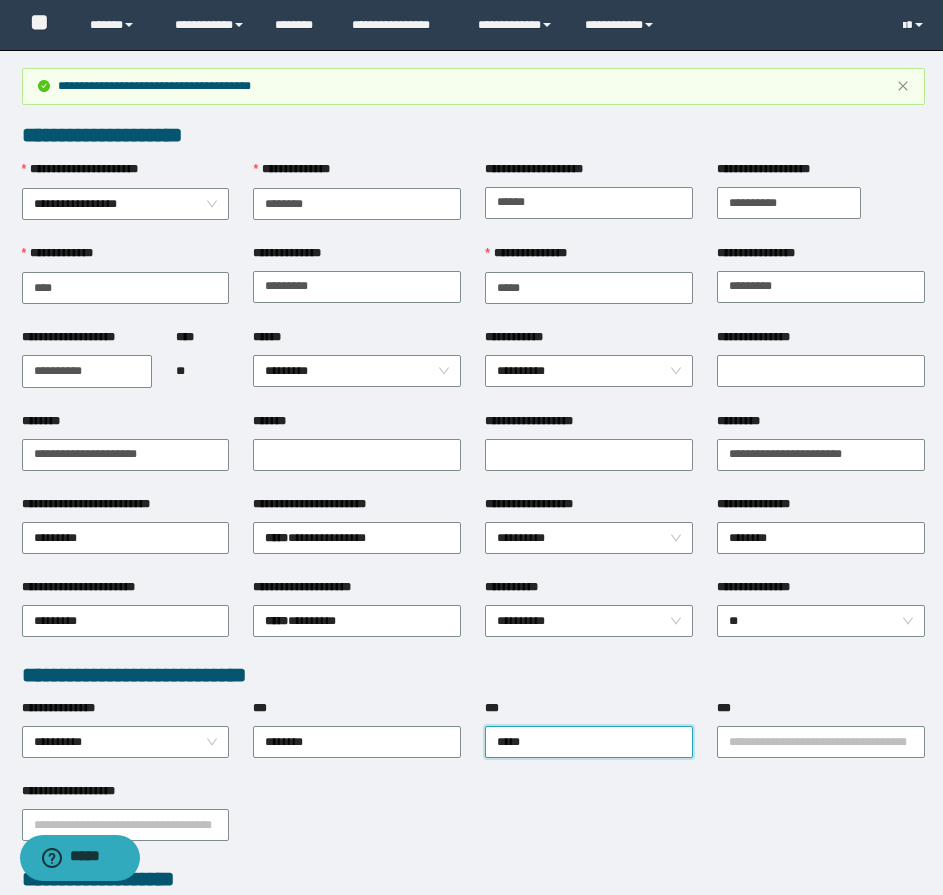 type on "******" 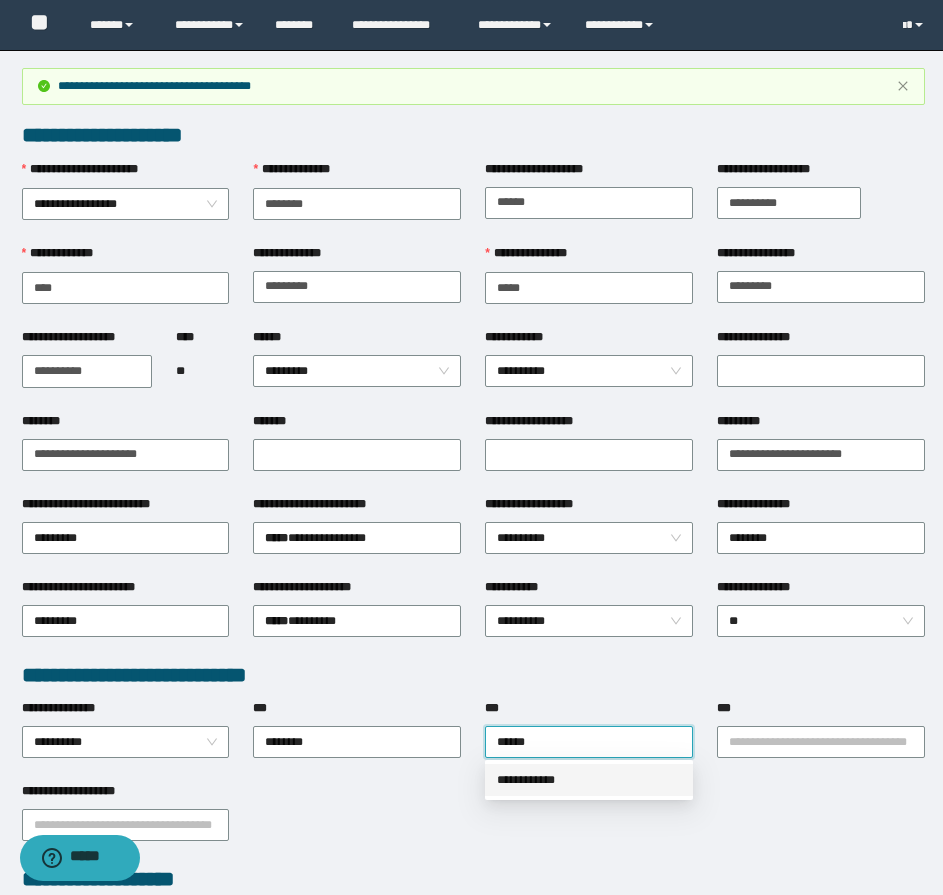 type 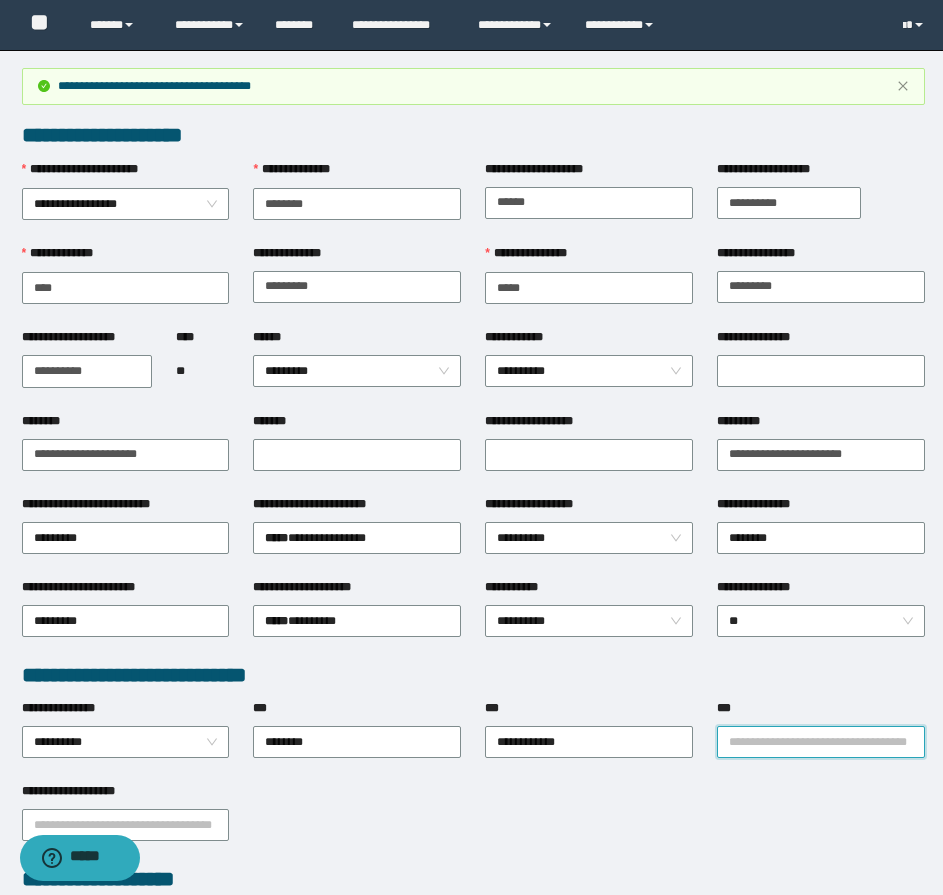 type on "*" 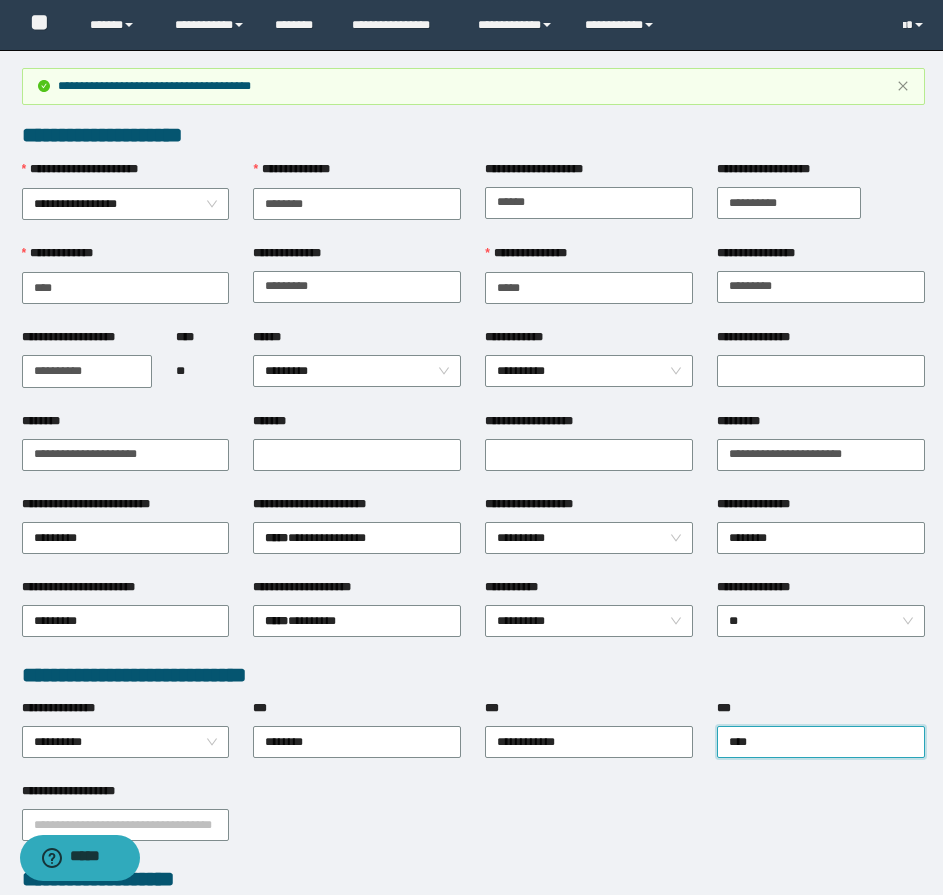 type on "*****" 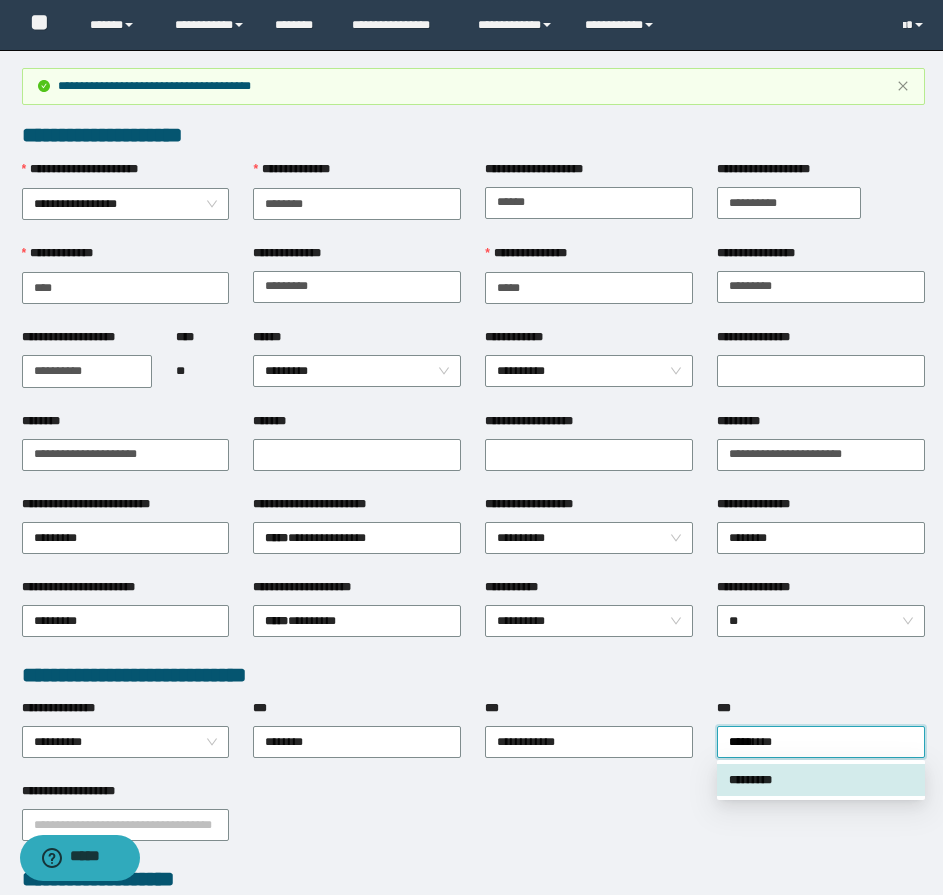 type 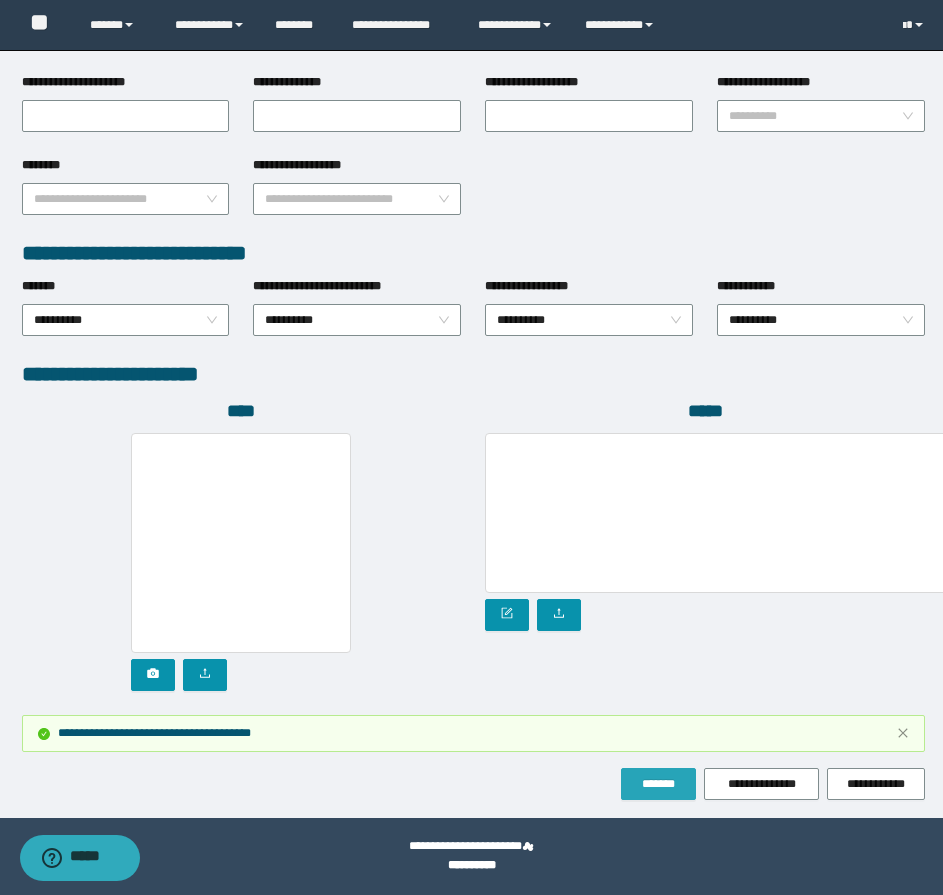 click on "*******" at bounding box center (658, 784) 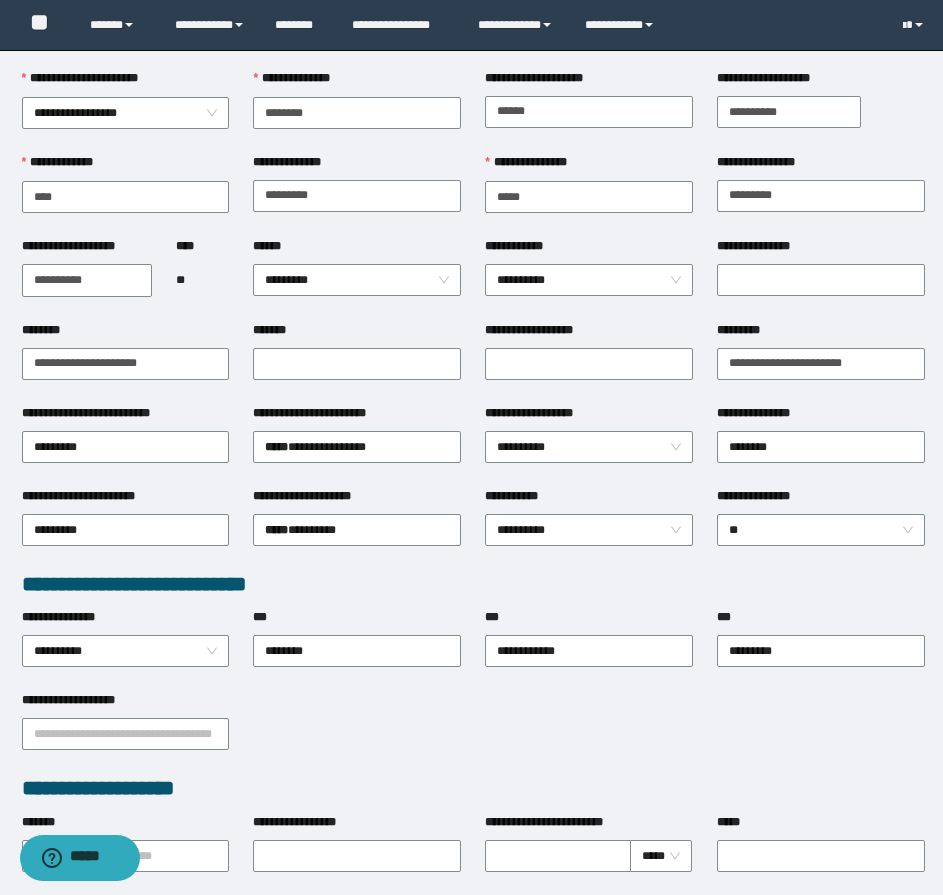 scroll, scrollTop: 0, scrollLeft: 0, axis: both 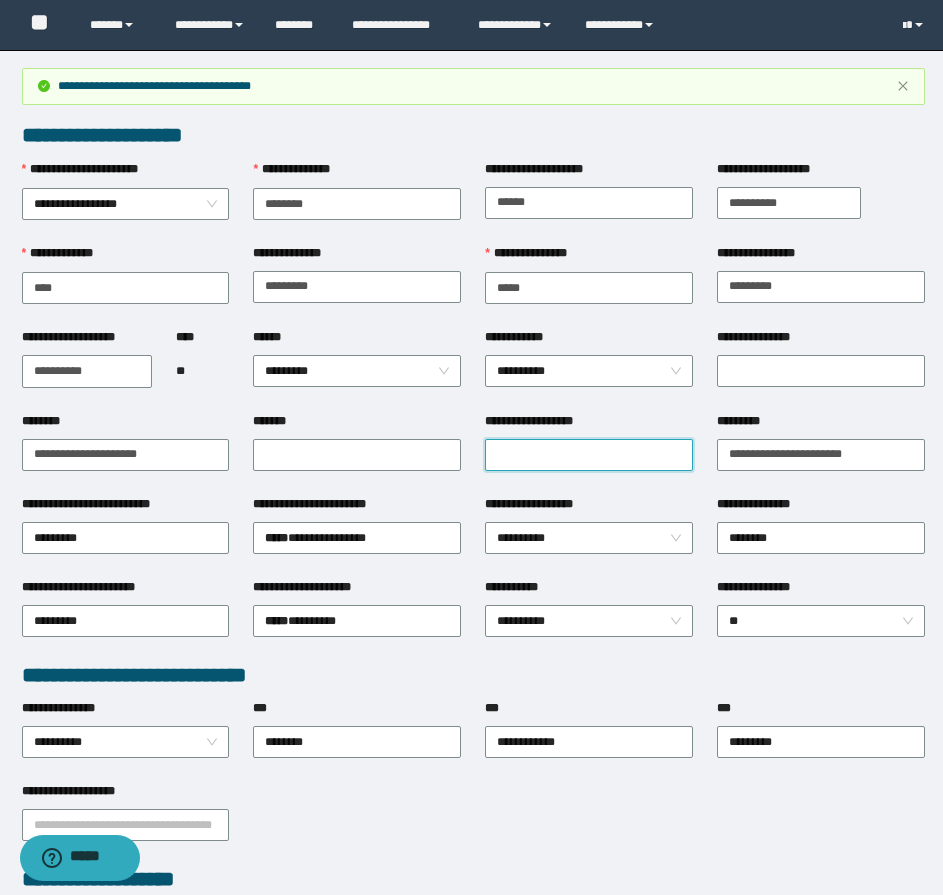 click on "**********" at bounding box center [589, 455] 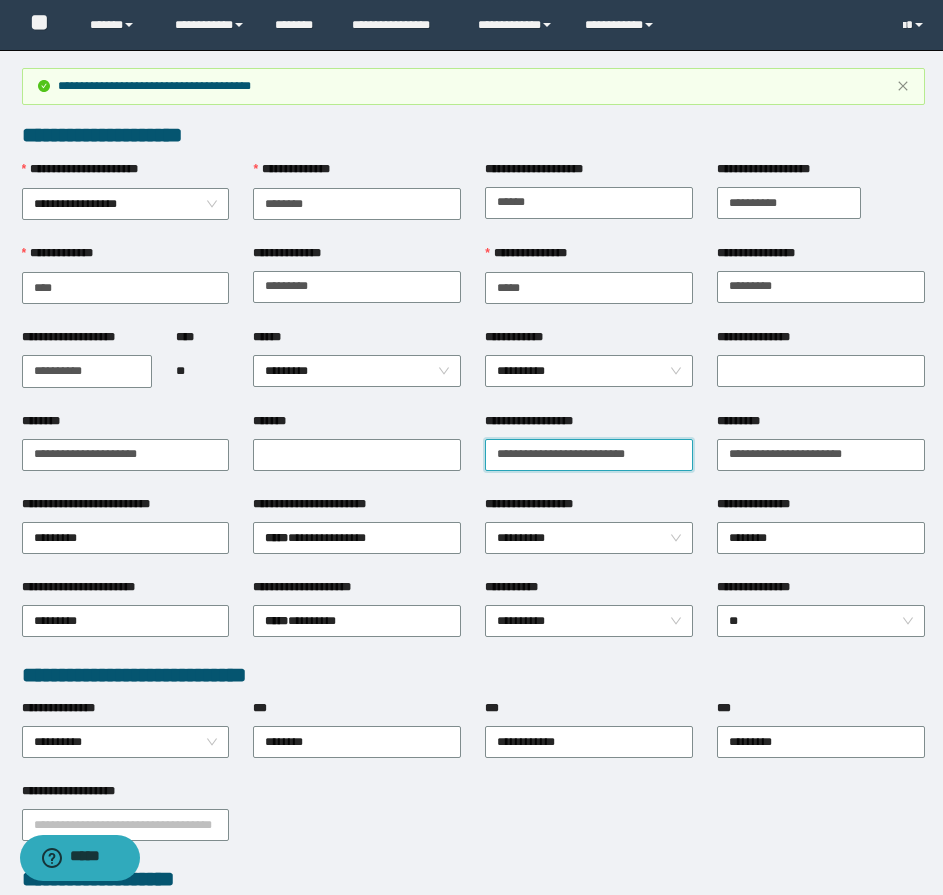 type on "**********" 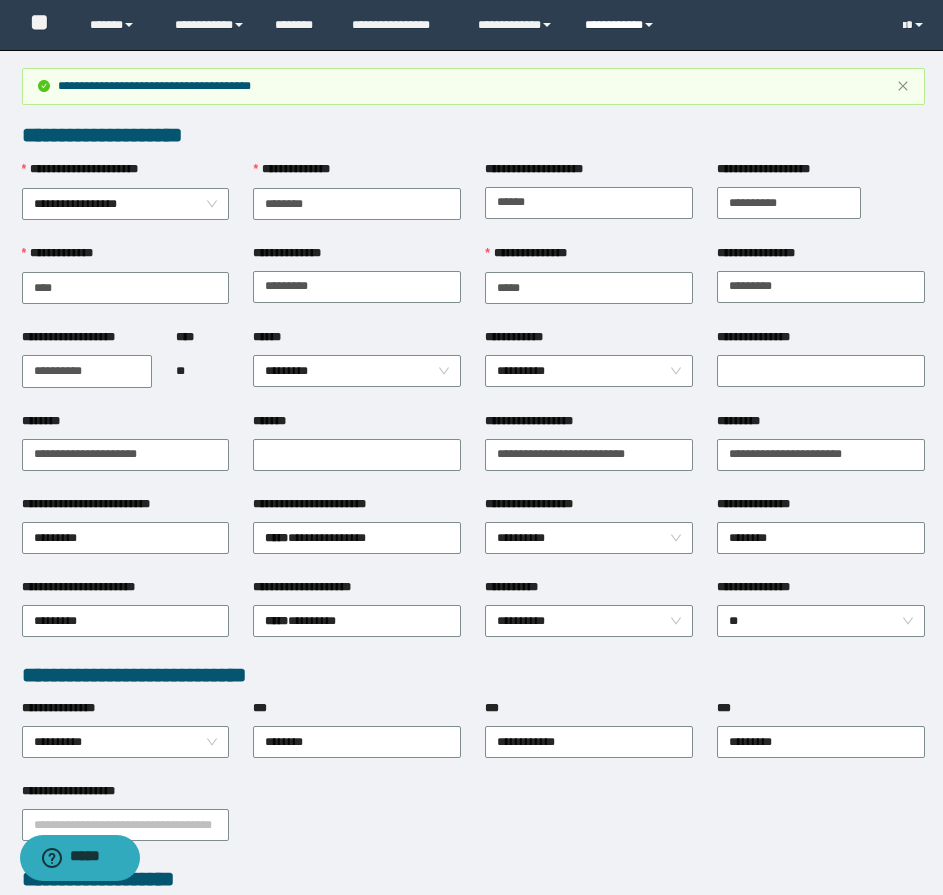 click on "**********" at bounding box center (622, 25) 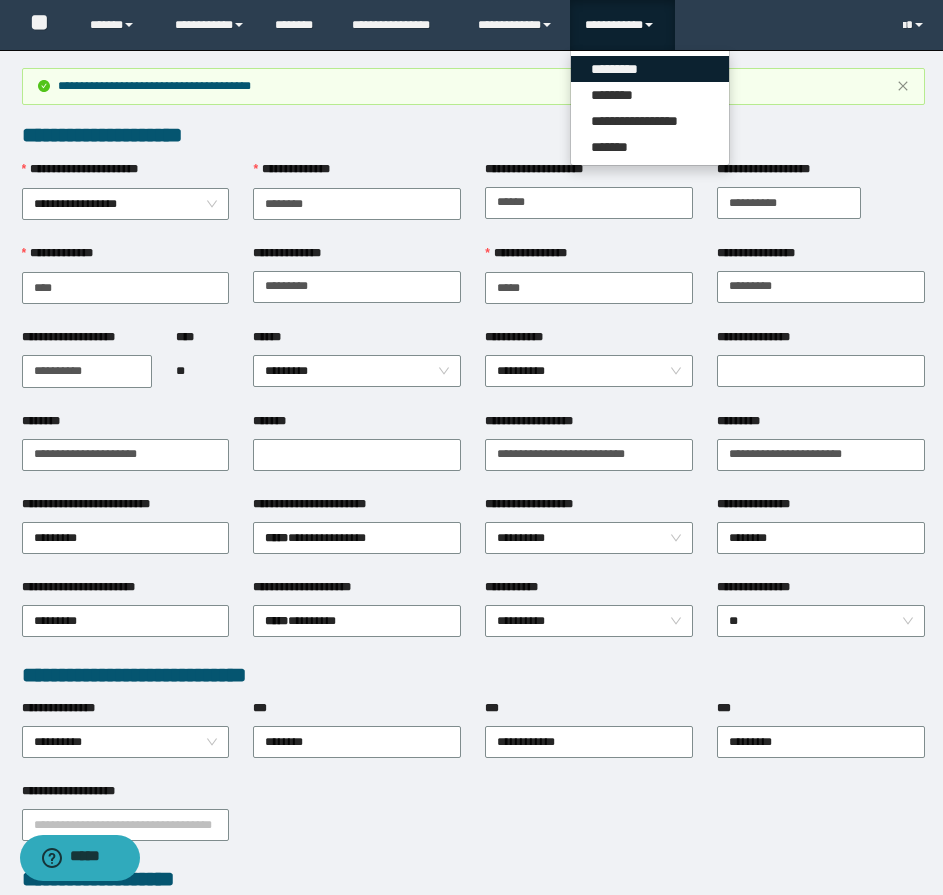 click on "*********" at bounding box center (650, 69) 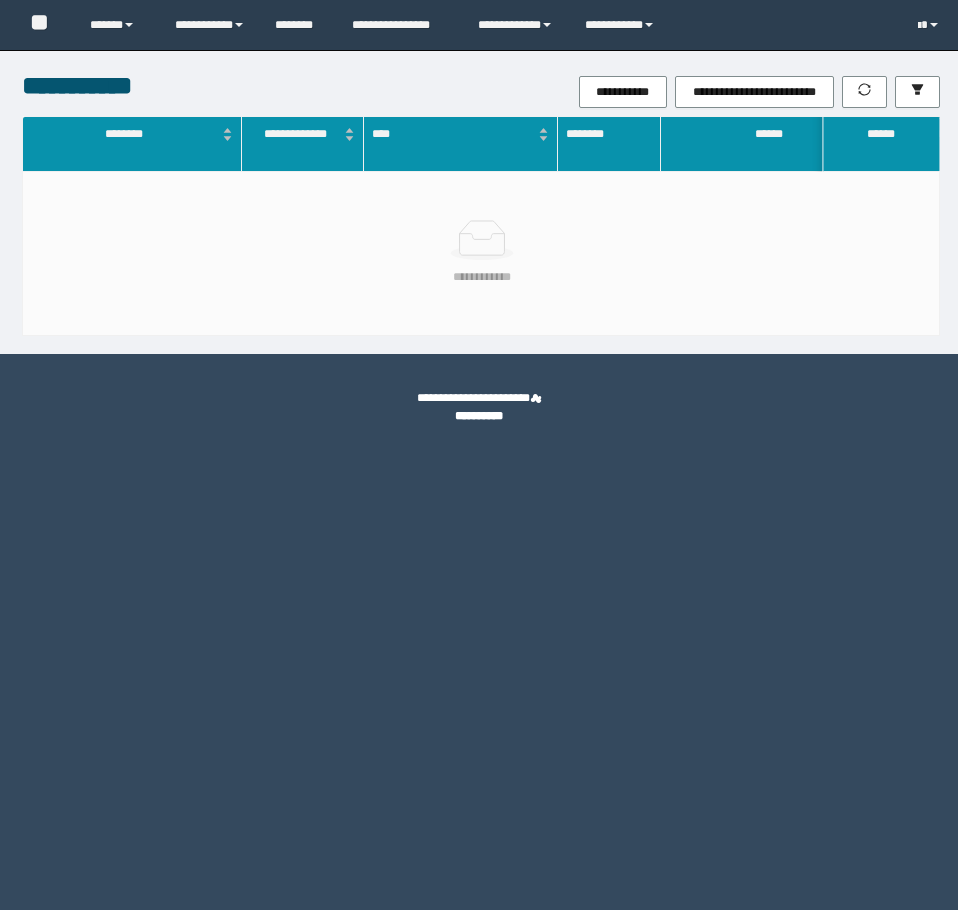 scroll, scrollTop: 0, scrollLeft: 0, axis: both 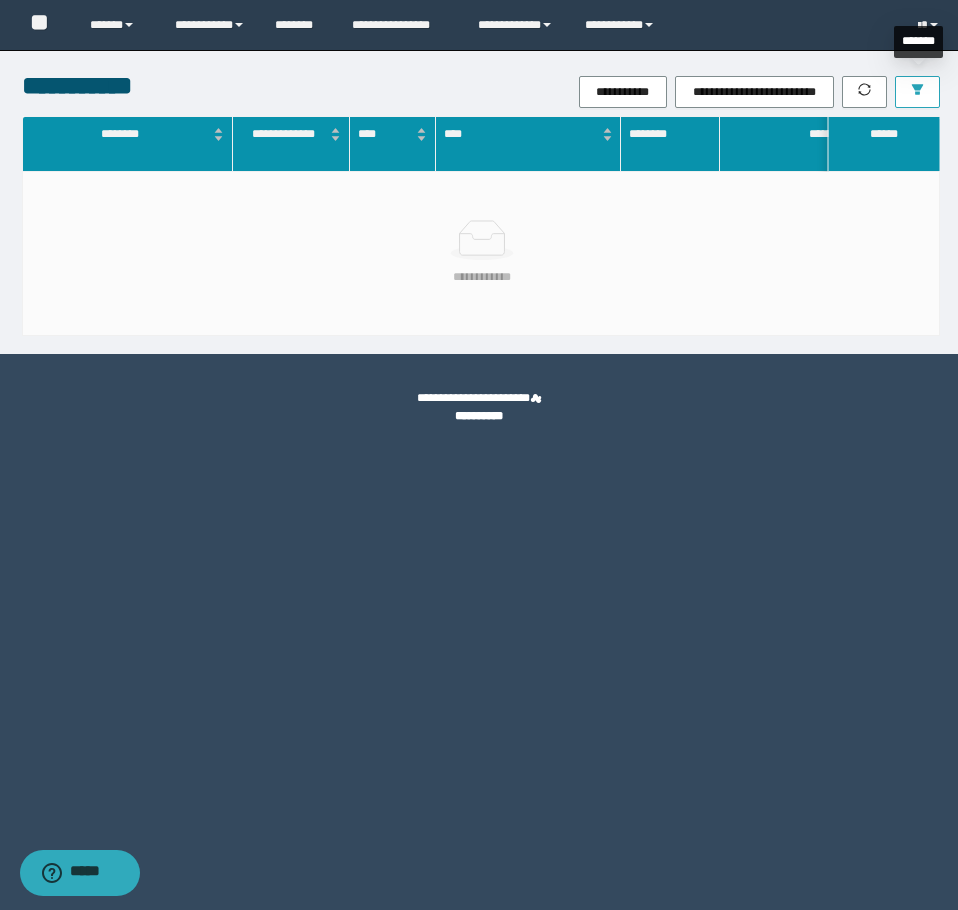 click at bounding box center [917, 92] 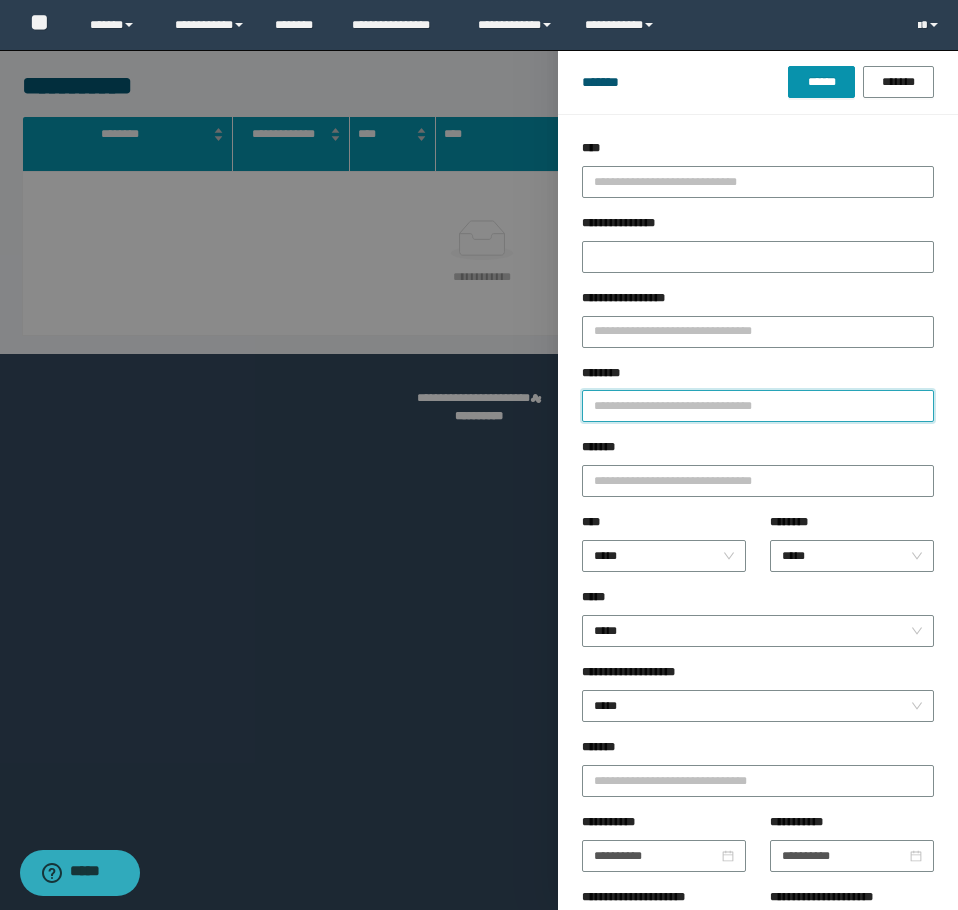 click on "********" at bounding box center [758, 406] 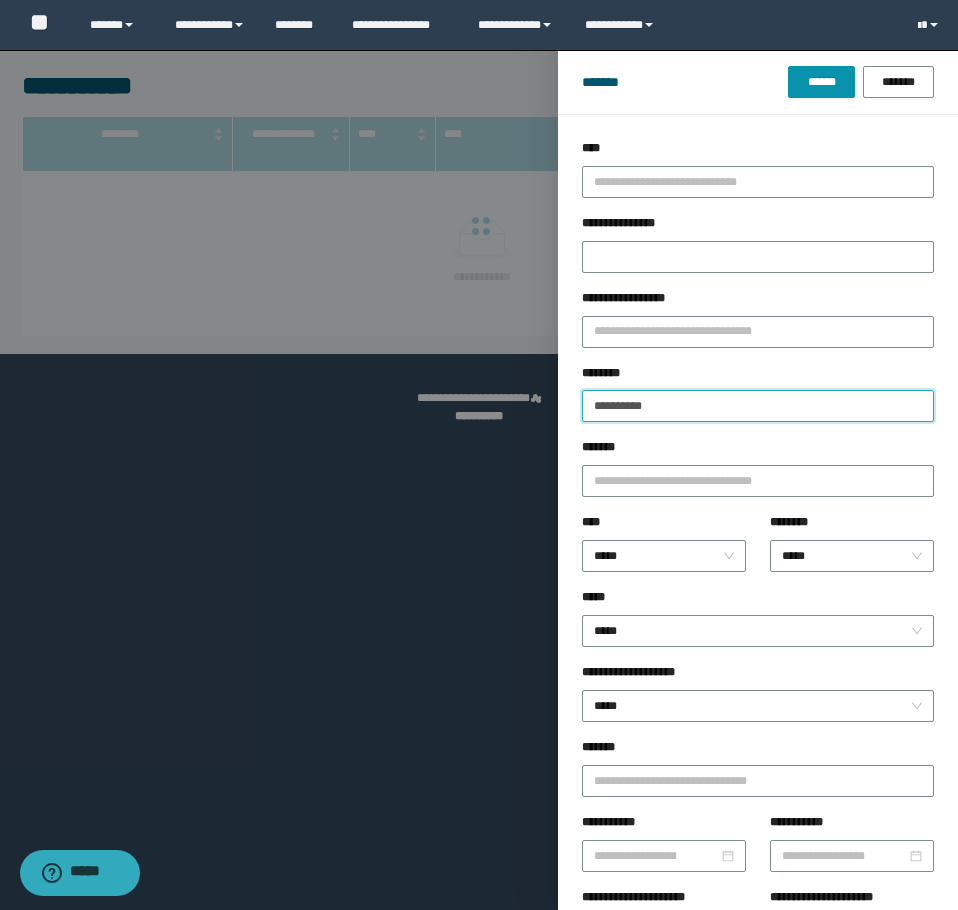 type on "**********" 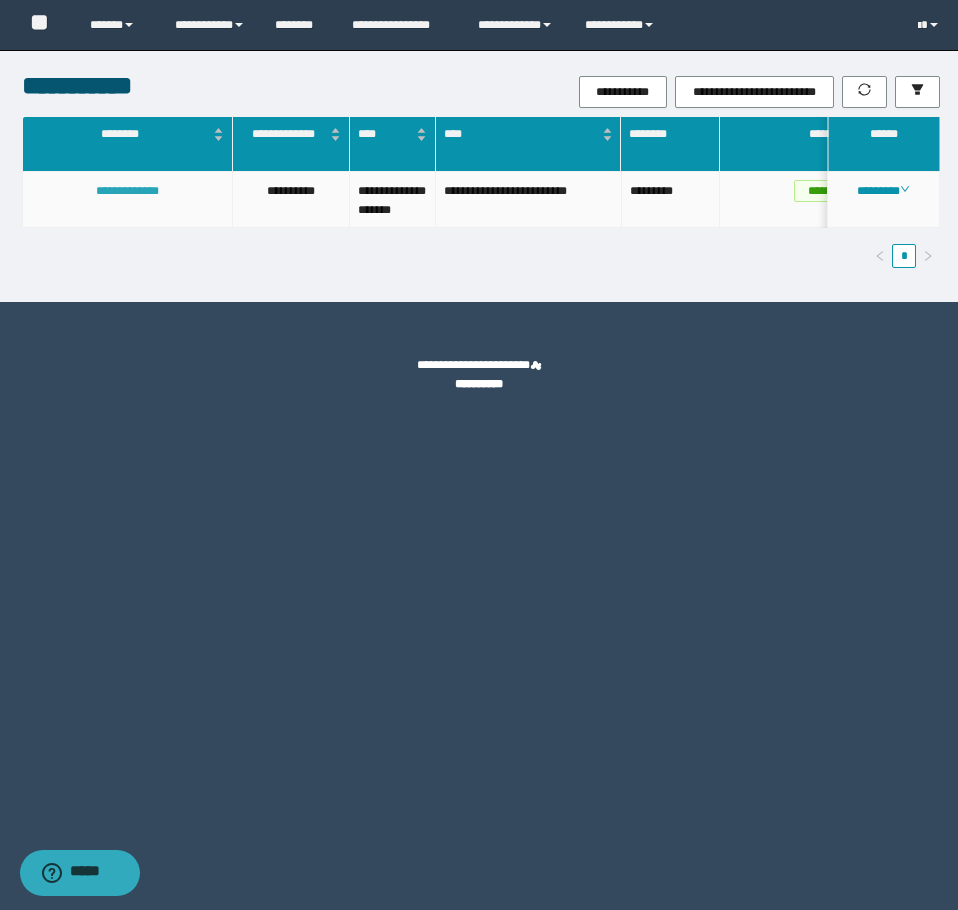click on "**********" at bounding box center [127, 191] 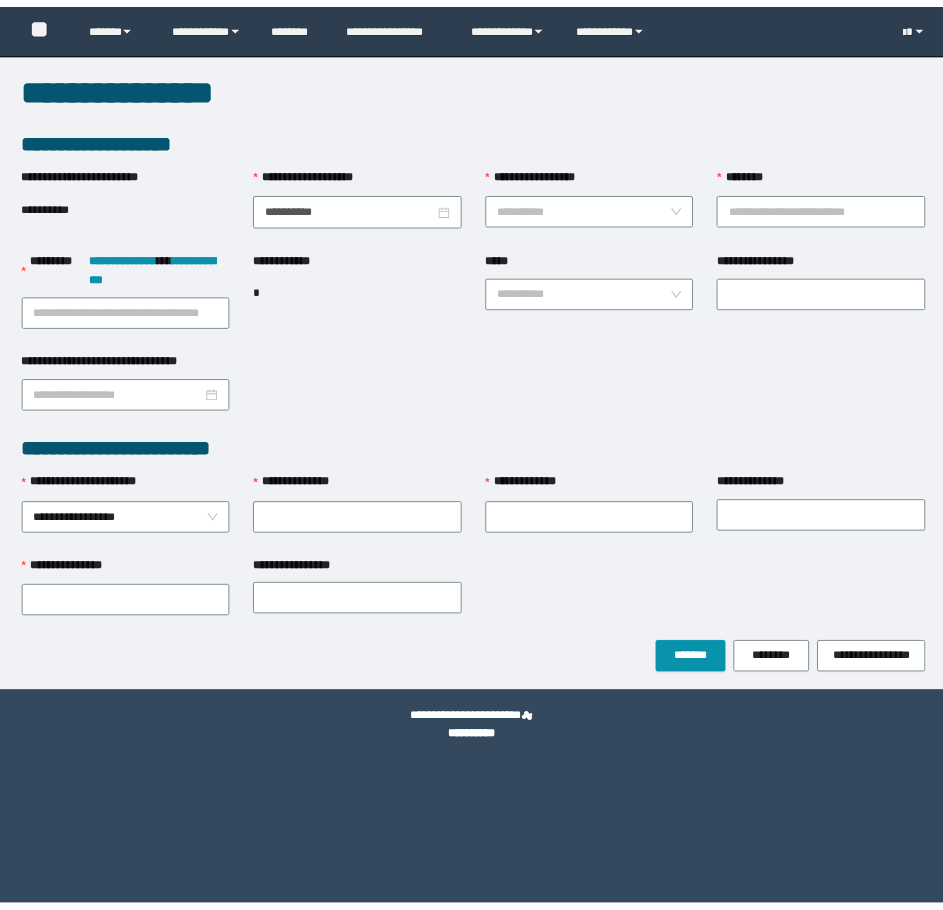 scroll, scrollTop: 0, scrollLeft: 0, axis: both 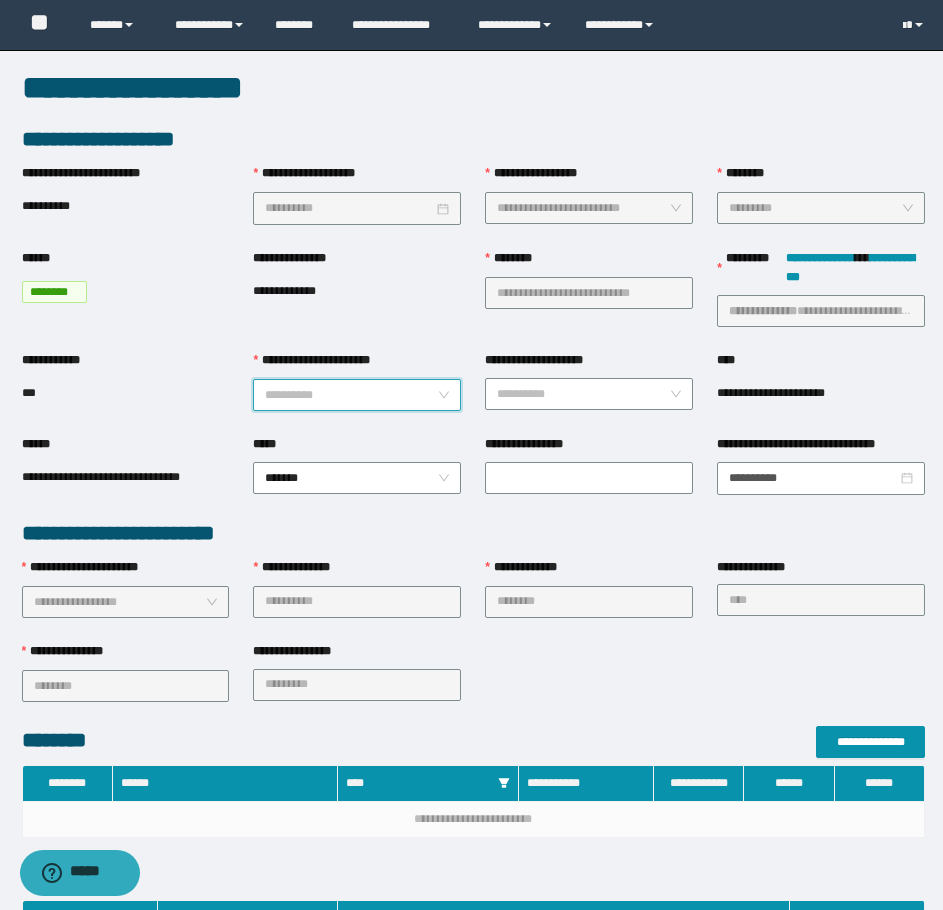 click on "**********" at bounding box center [351, 395] 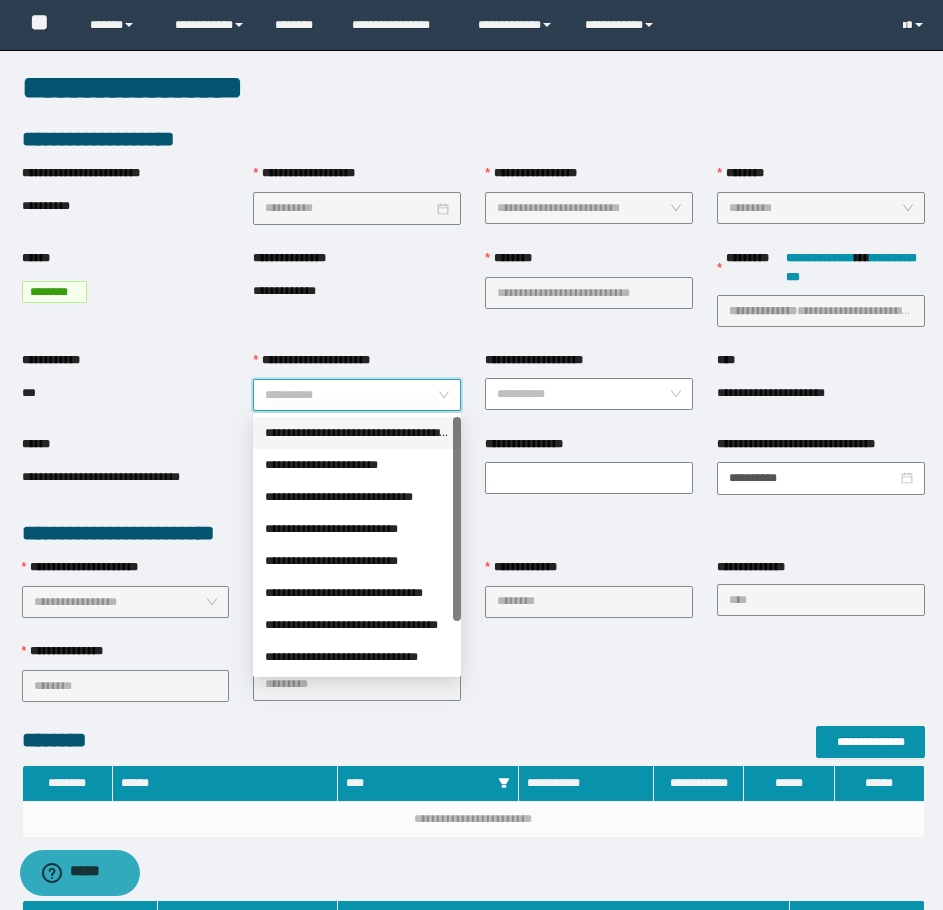 click on "**********" at bounding box center [357, 433] 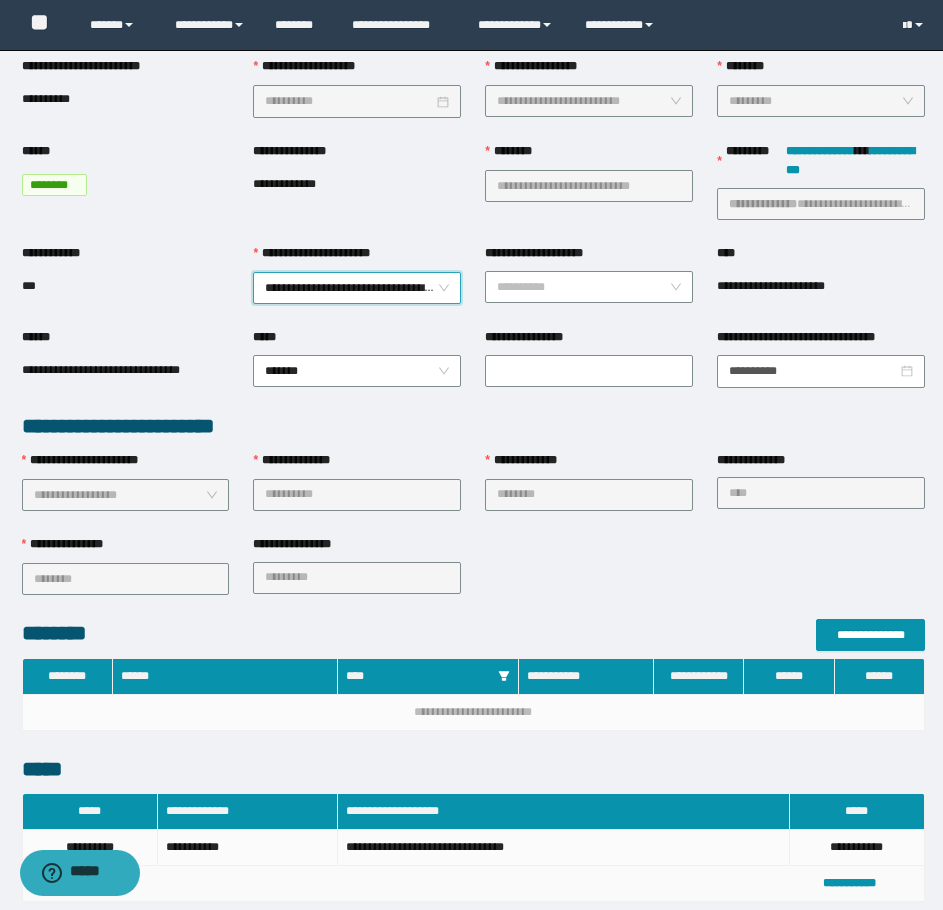 scroll, scrollTop: 528, scrollLeft: 0, axis: vertical 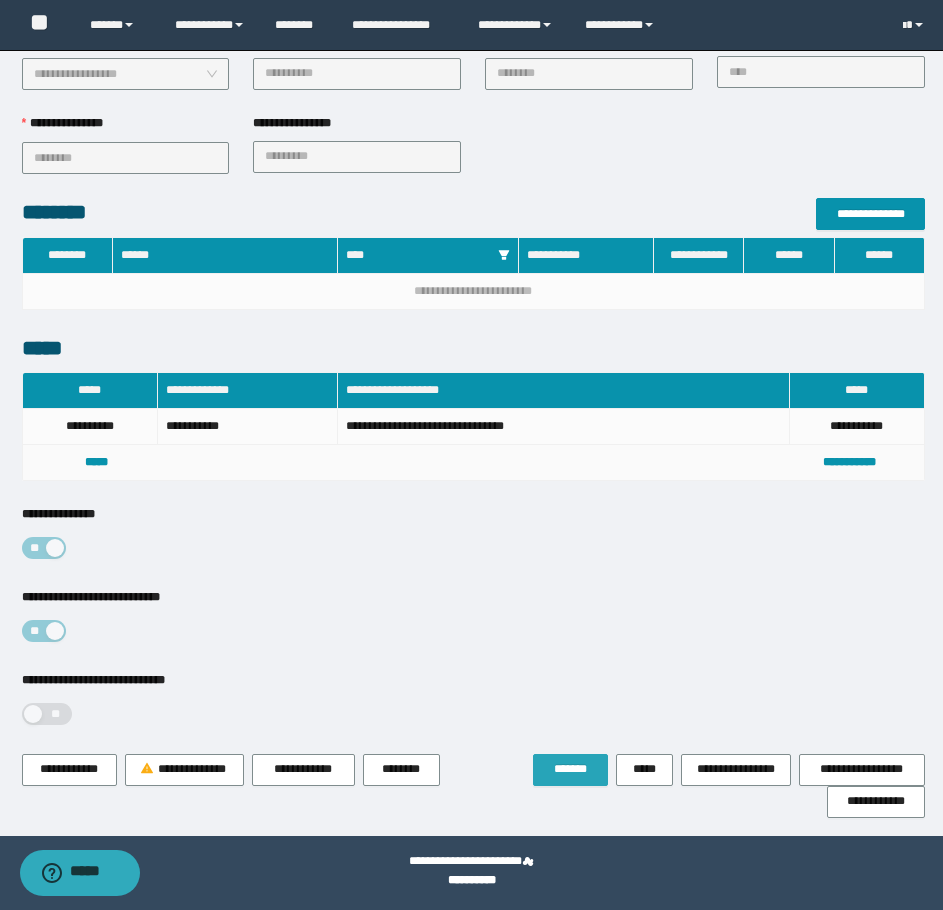 click on "*******" at bounding box center [570, 769] 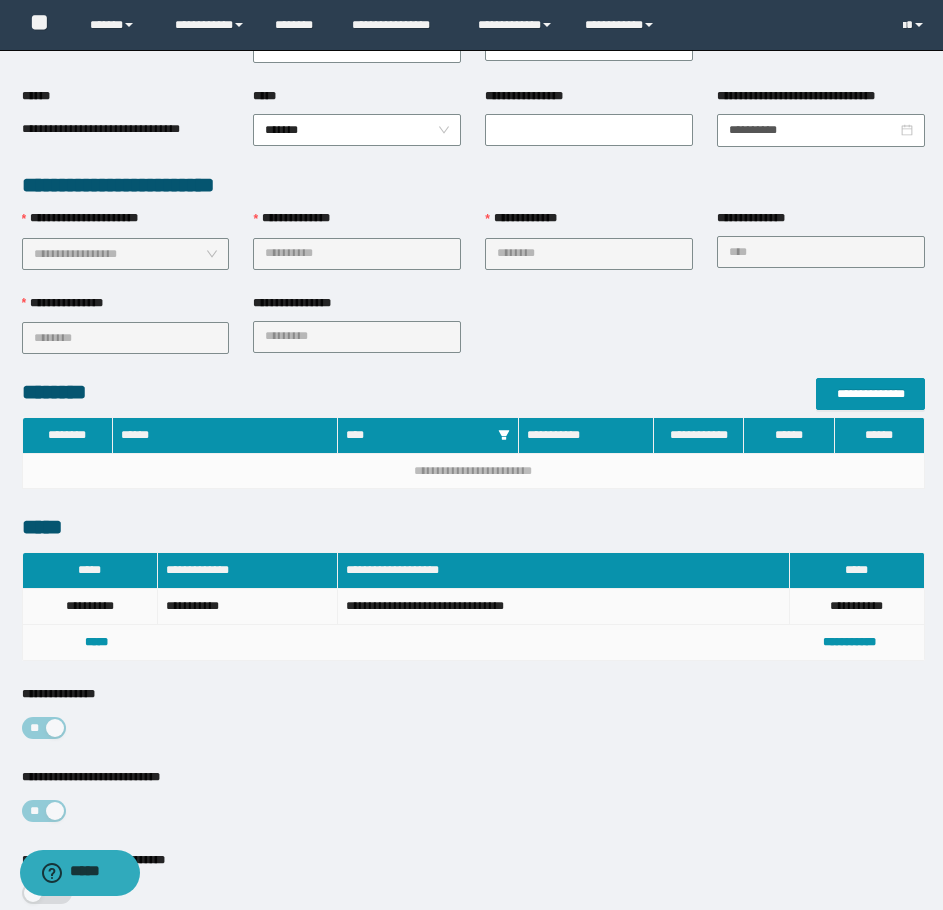scroll, scrollTop: 0, scrollLeft: 0, axis: both 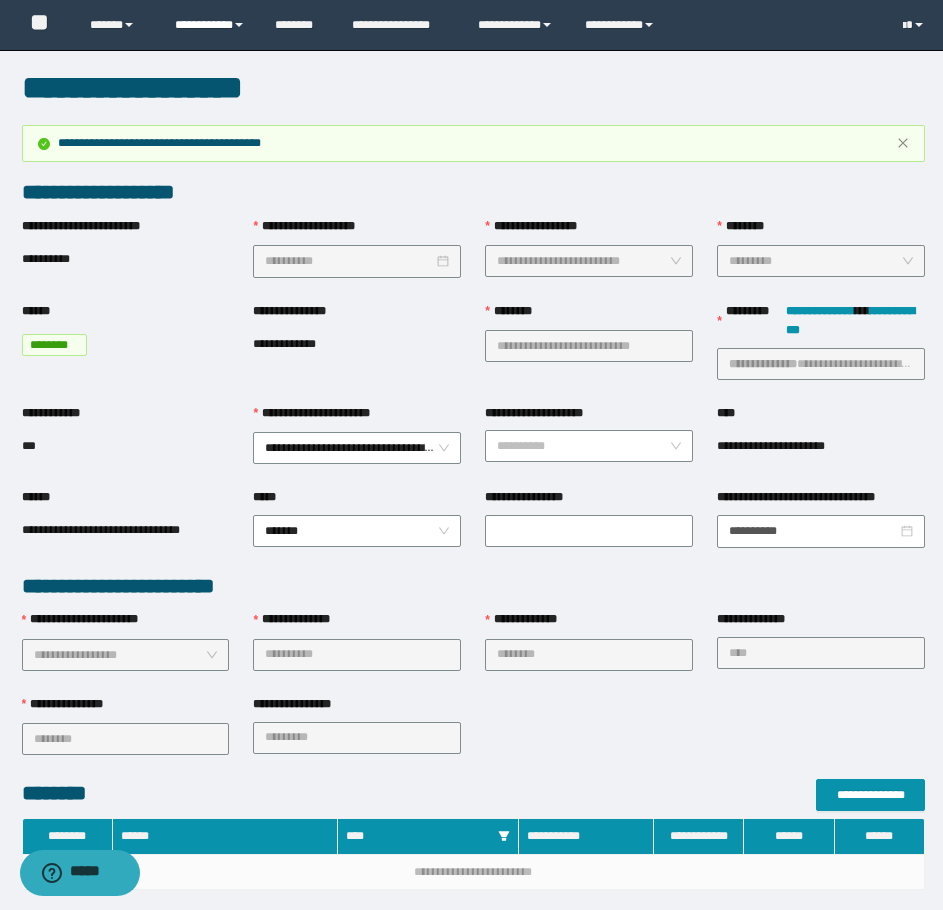 click on "**********" at bounding box center (210, 25) 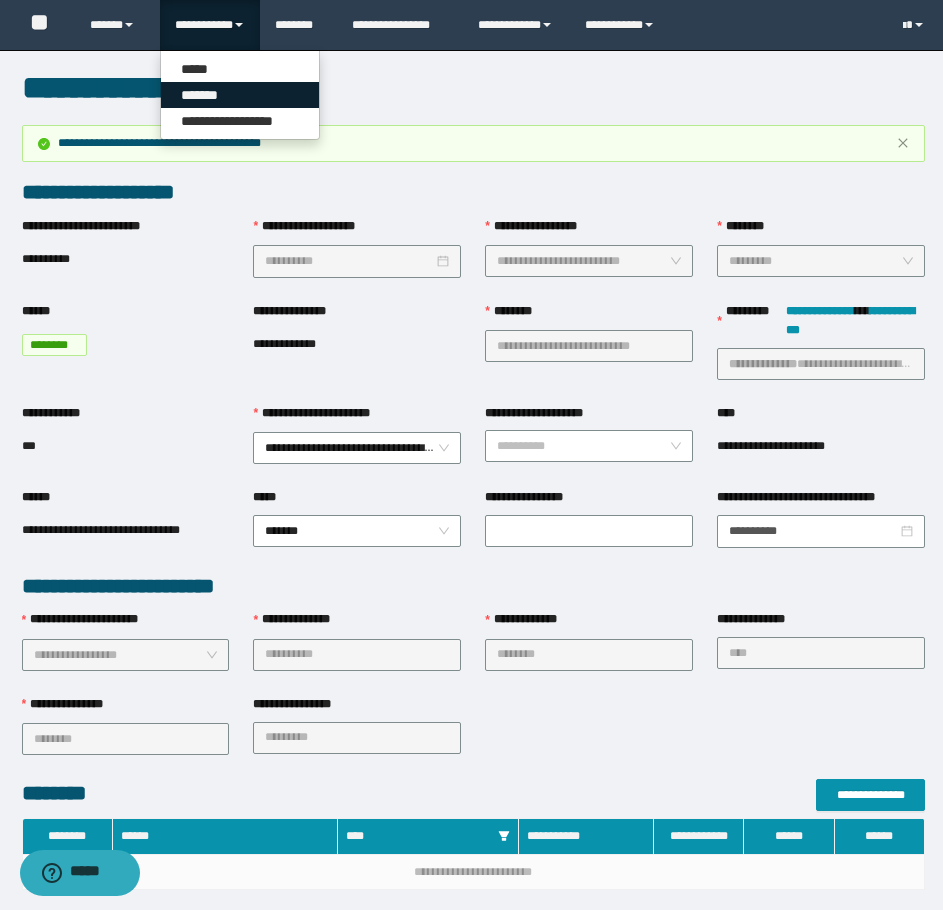 click on "*******" at bounding box center [240, 95] 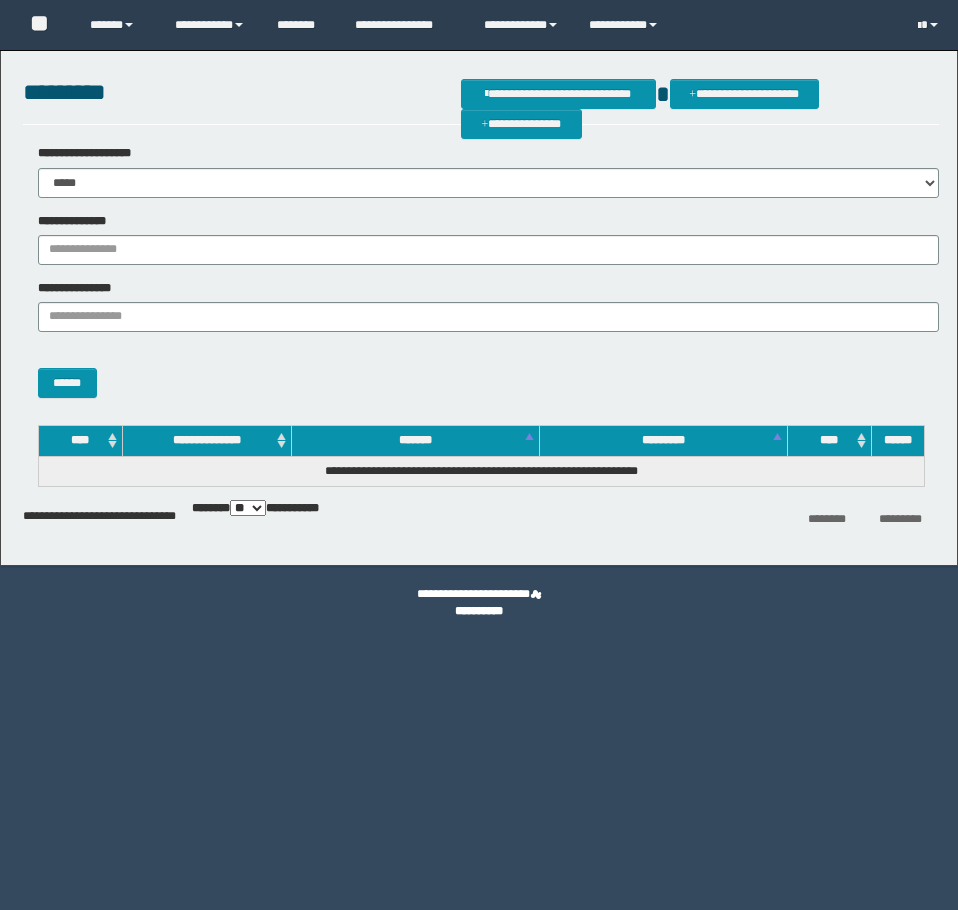 scroll, scrollTop: 0, scrollLeft: 0, axis: both 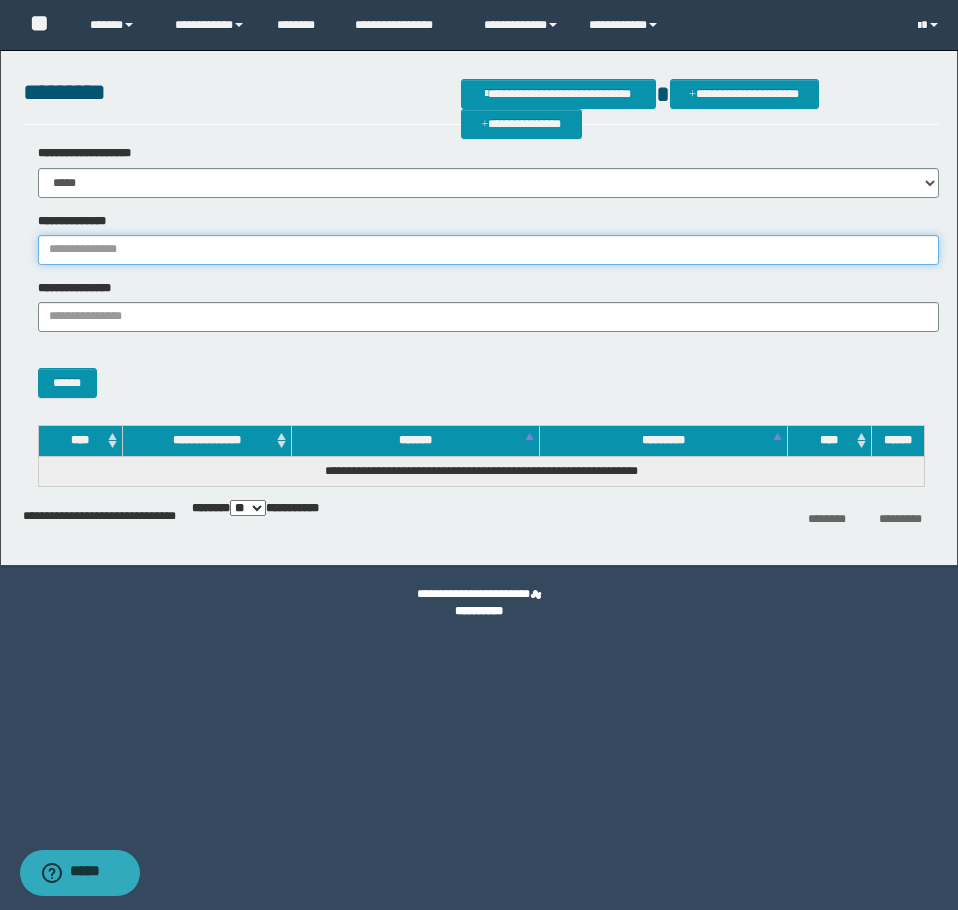 click on "**********" at bounding box center (488, 250) 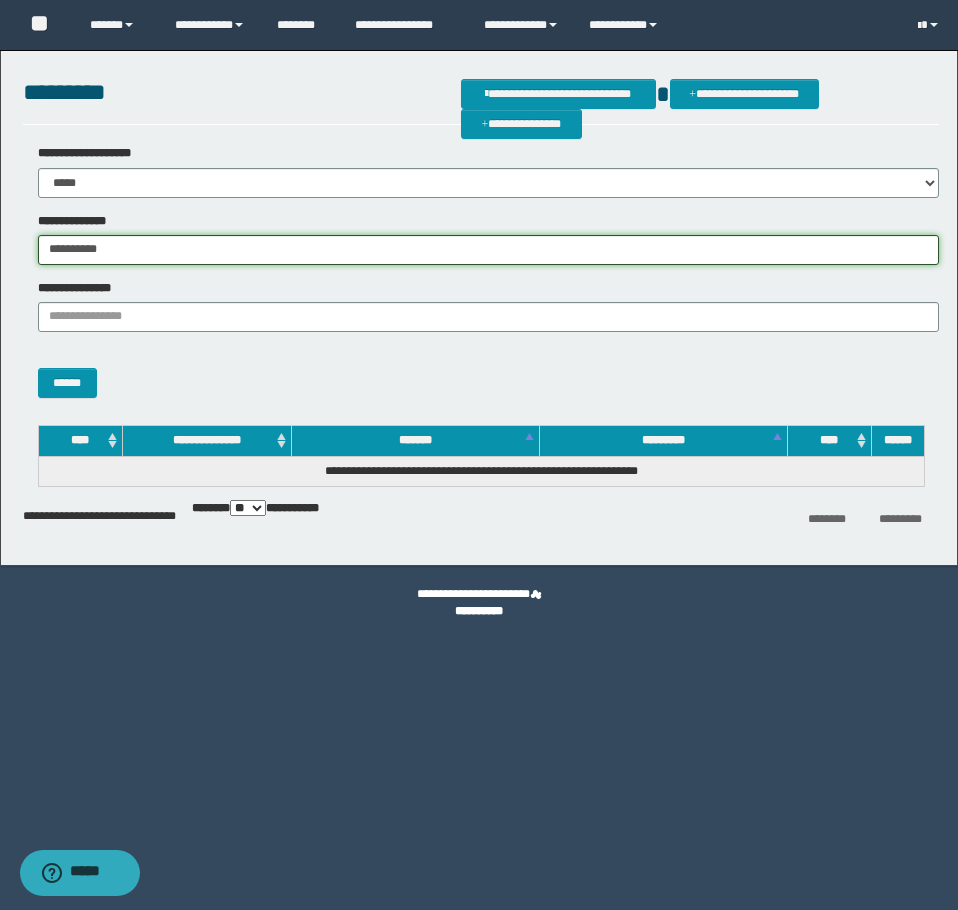 type on "**********" 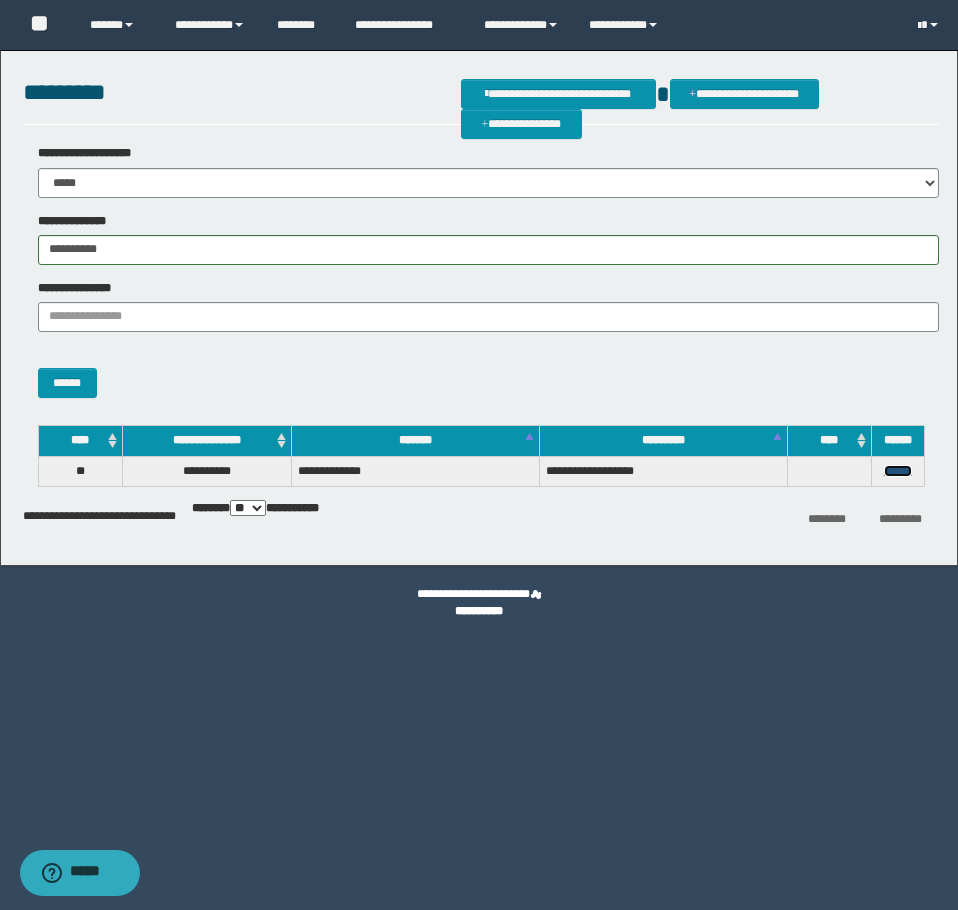 click on "******" at bounding box center (898, 471) 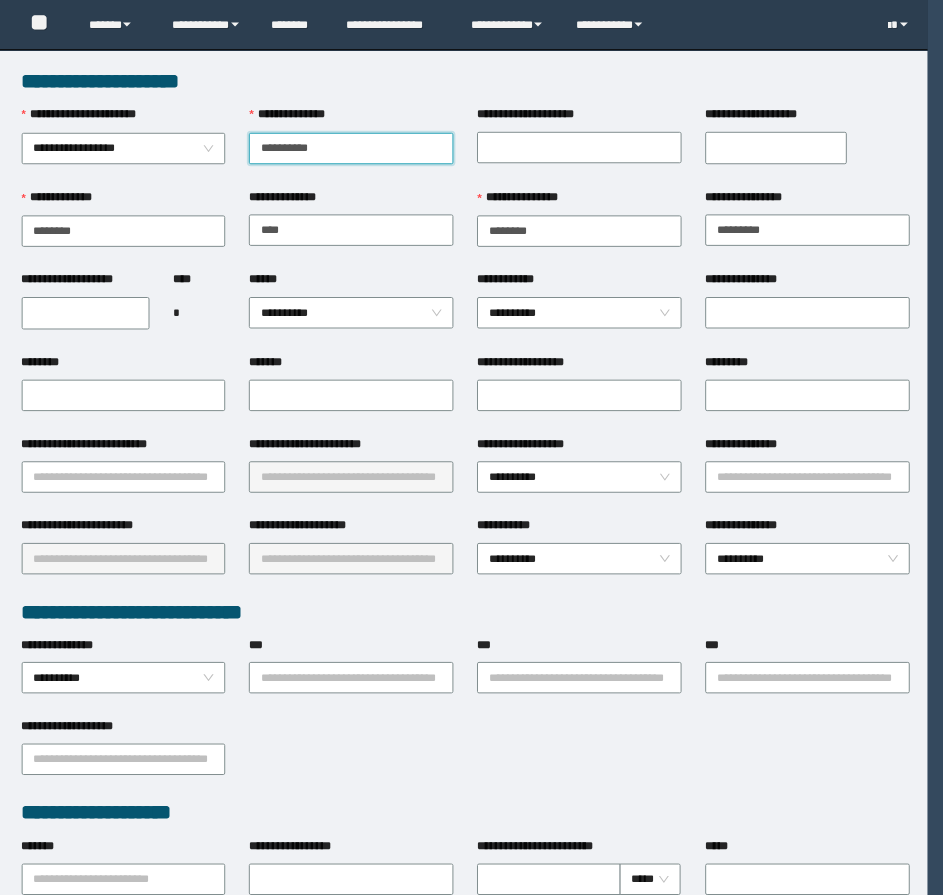scroll, scrollTop: 0, scrollLeft: 0, axis: both 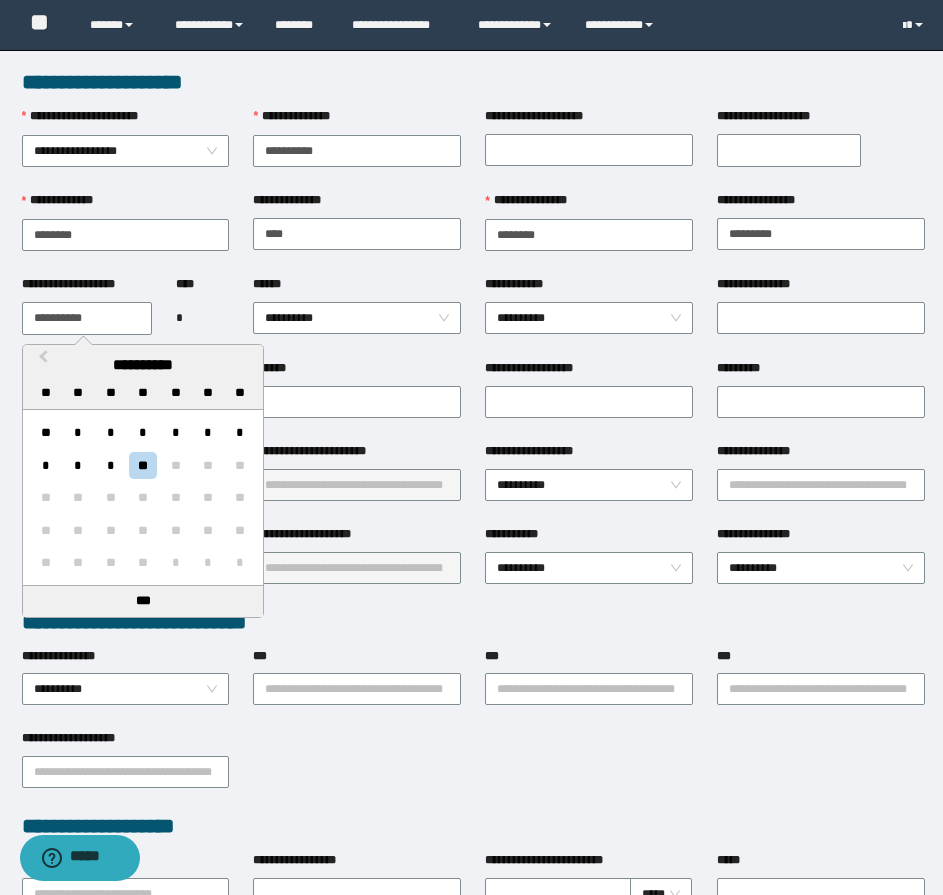 click on "**********" at bounding box center (87, 318) 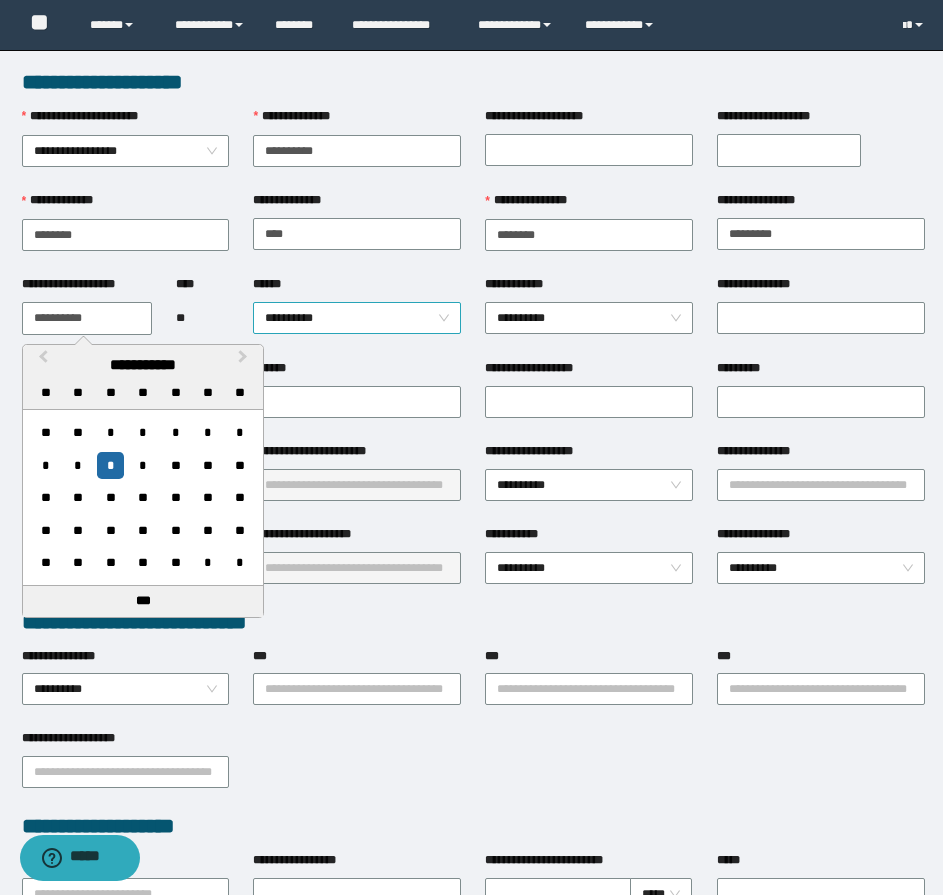 type on "**********" 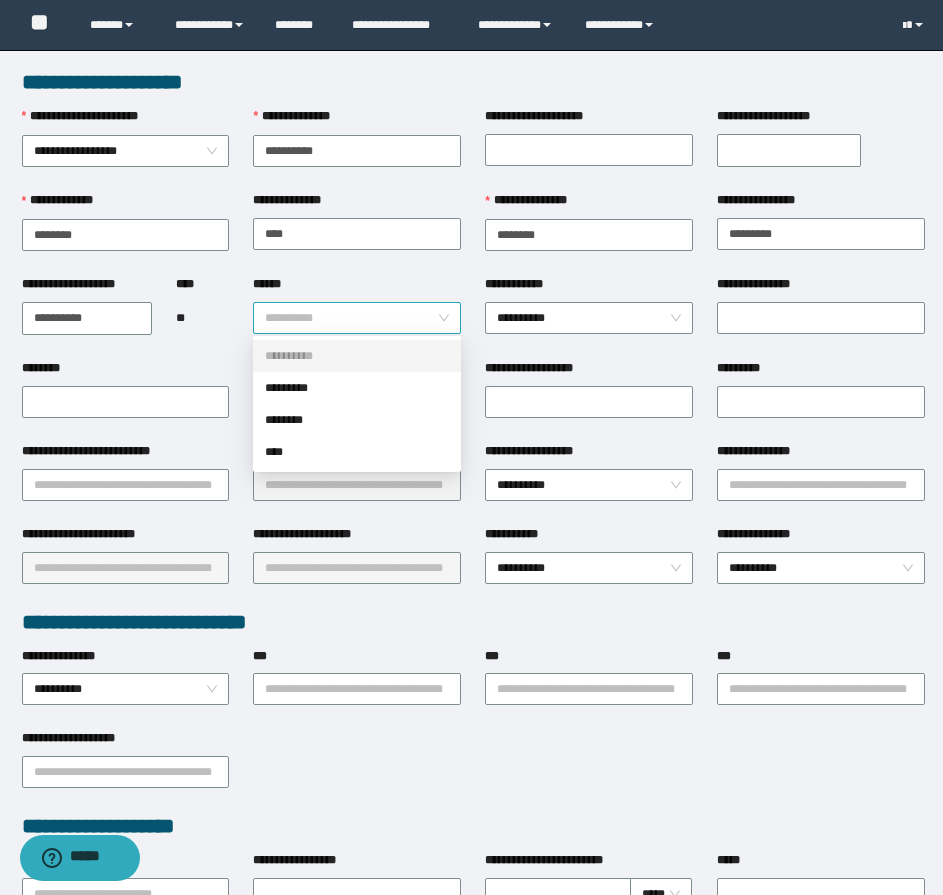 click on "**********" at bounding box center (357, 318) 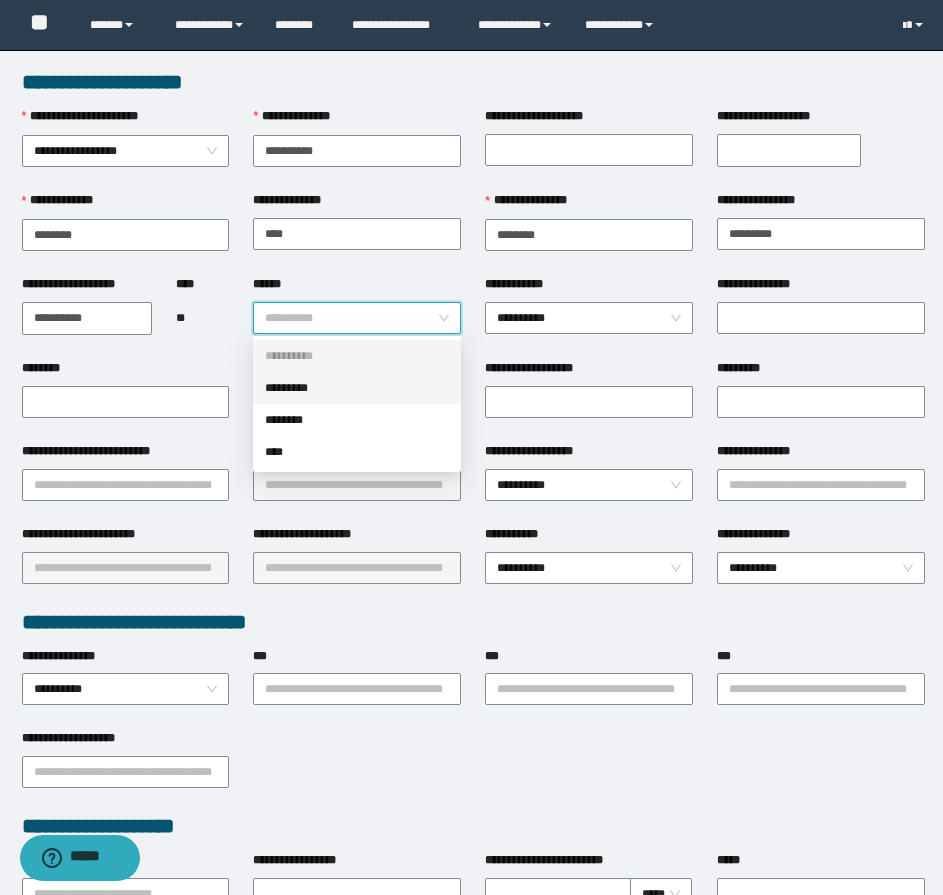 click on "*********" at bounding box center [357, 388] 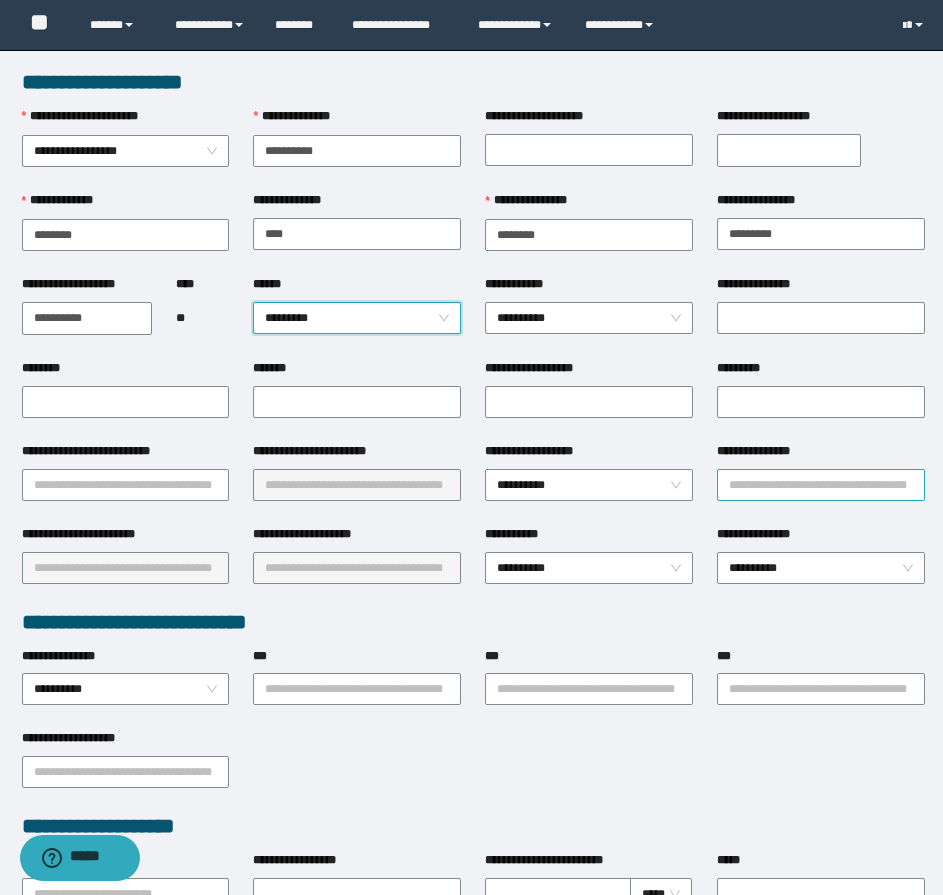 click on "**********" at bounding box center (821, 485) 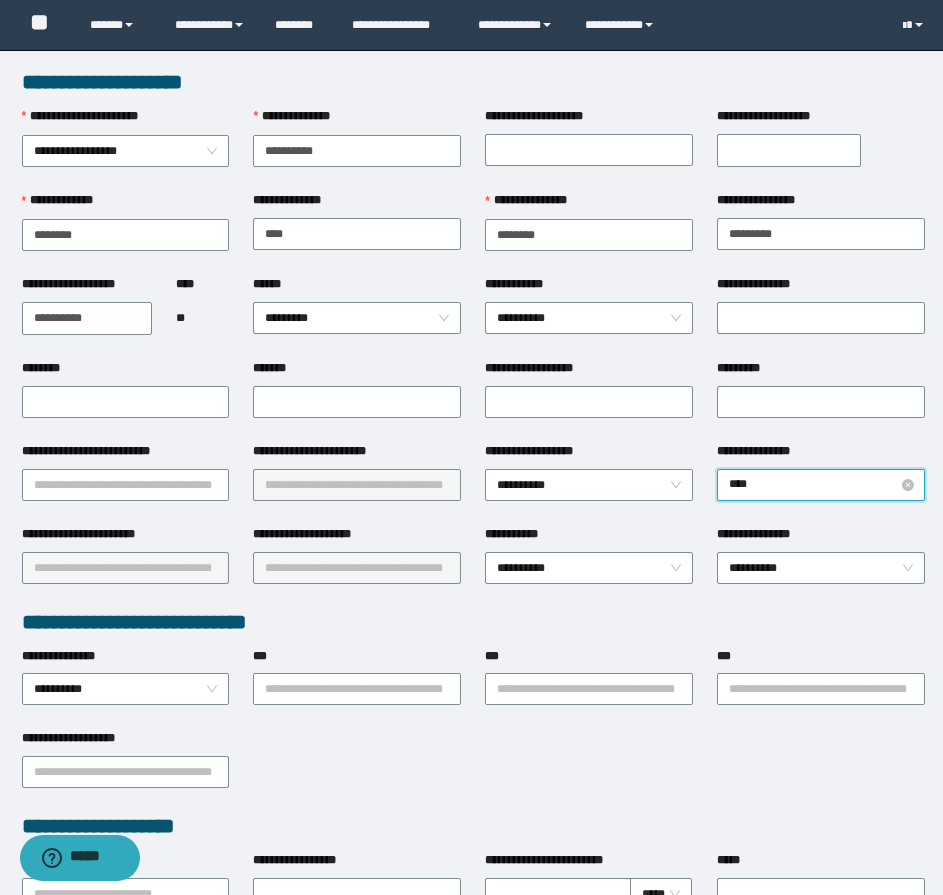 type on "*****" 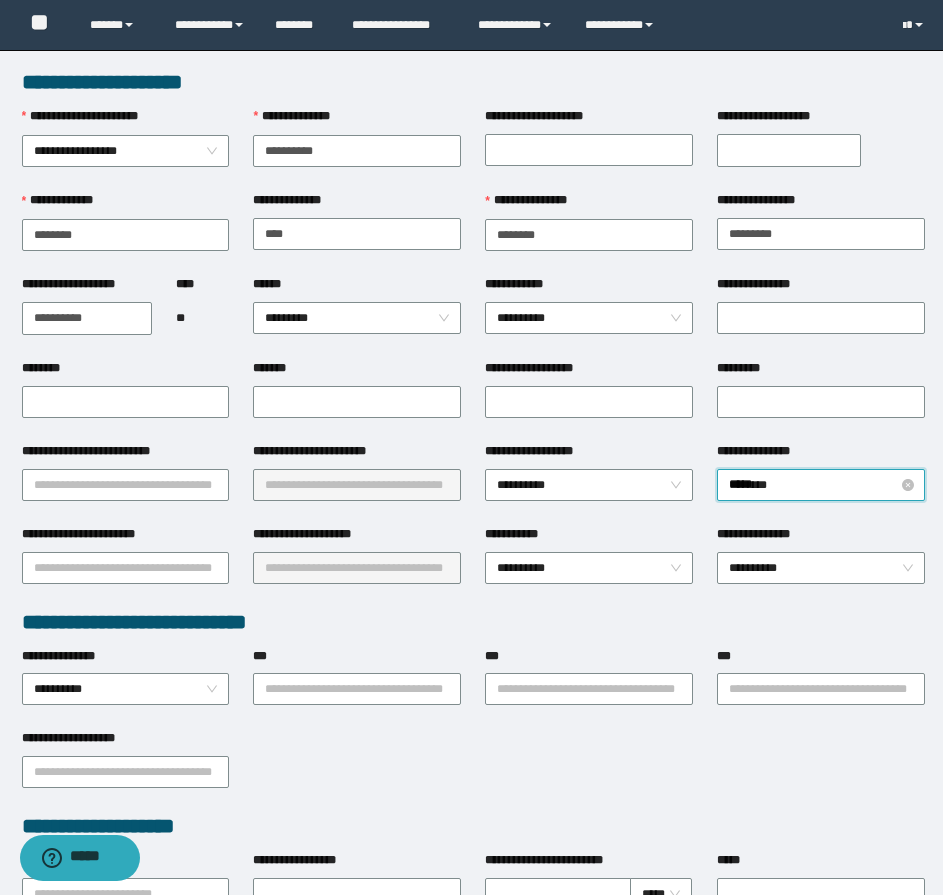 type 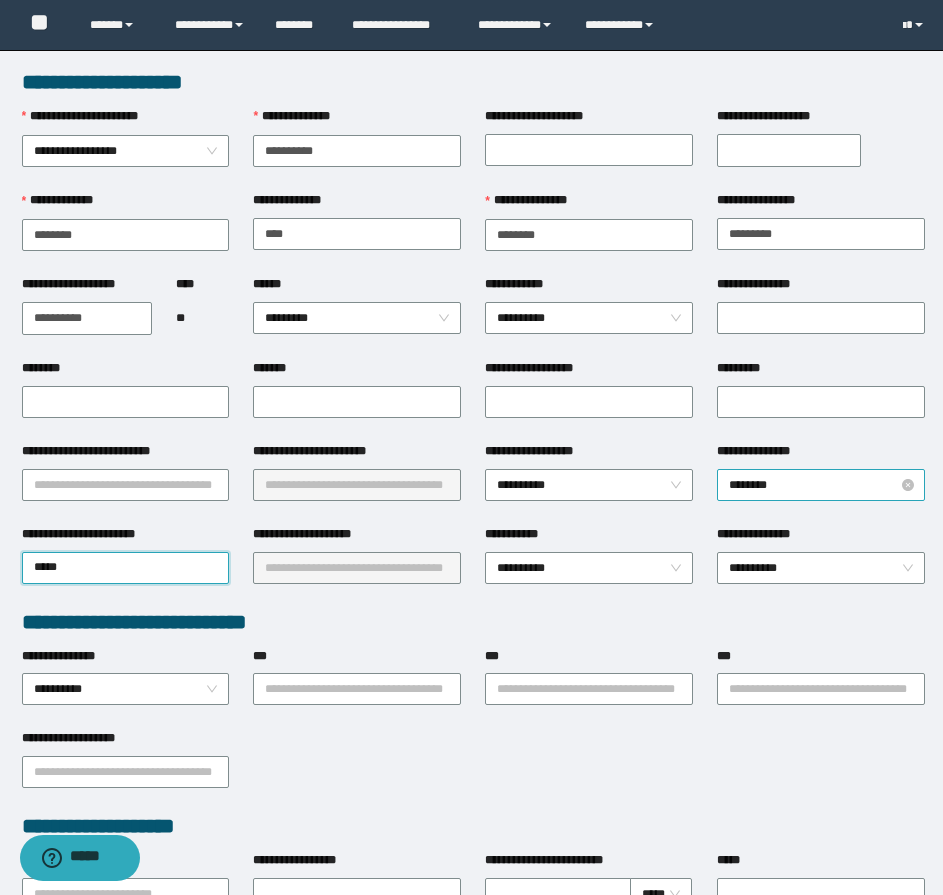 type on "******" 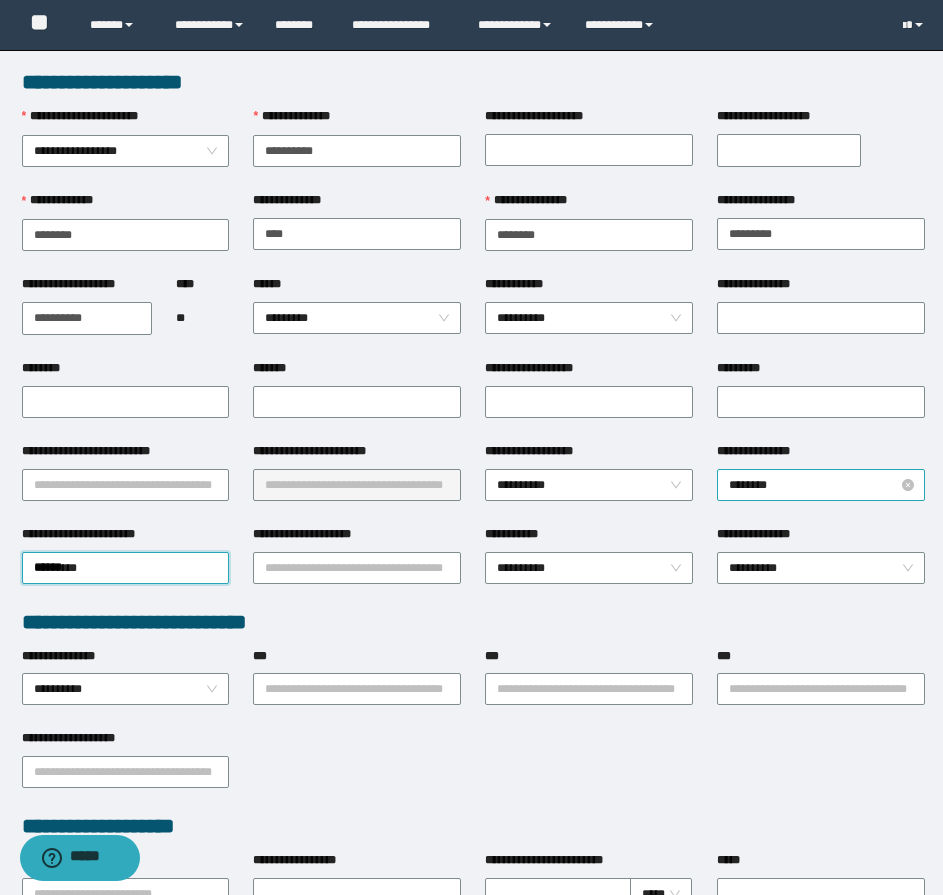 type 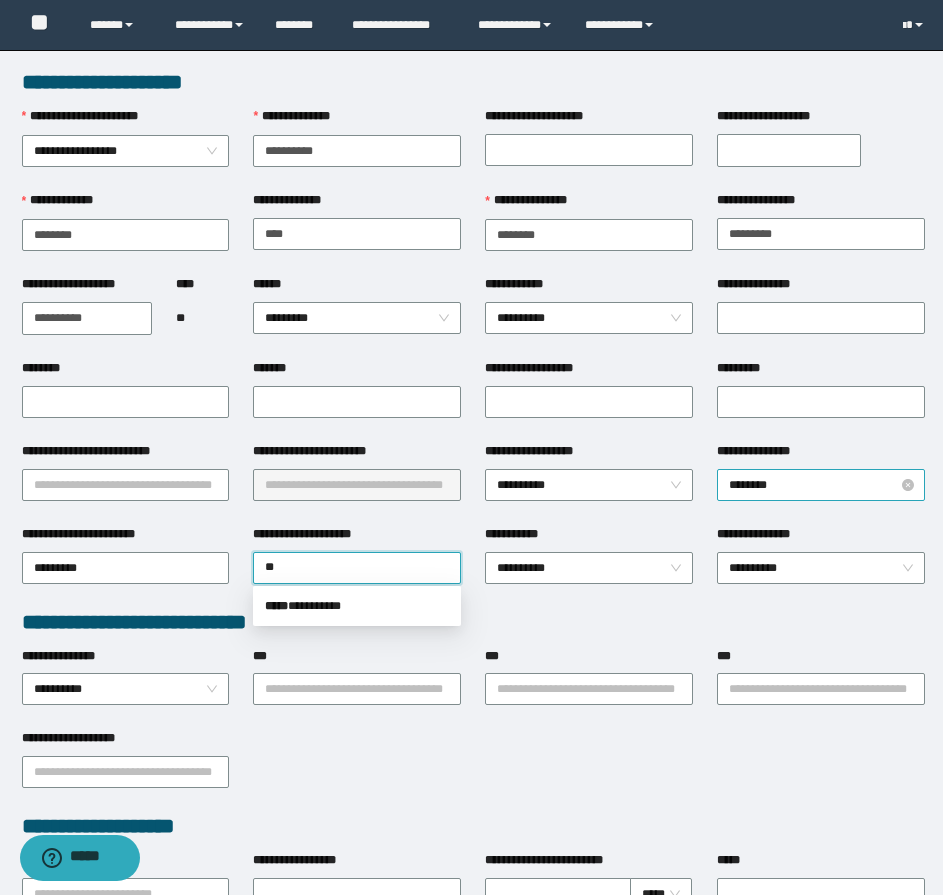 type on "*" 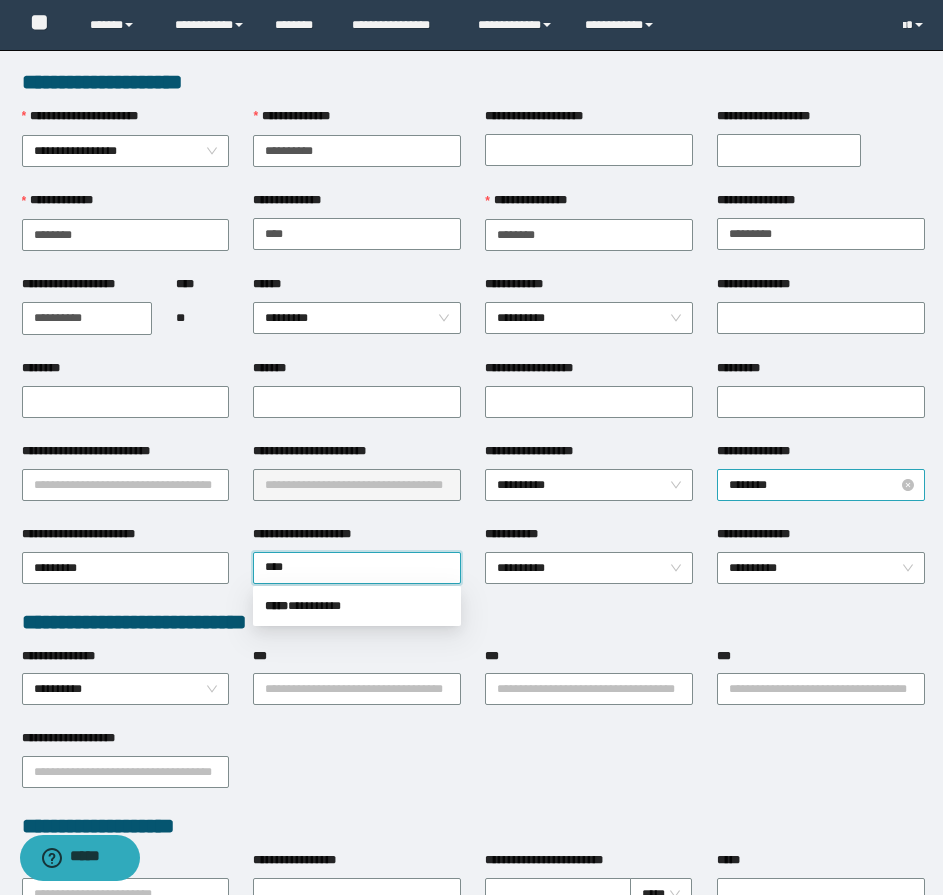 type on "*****" 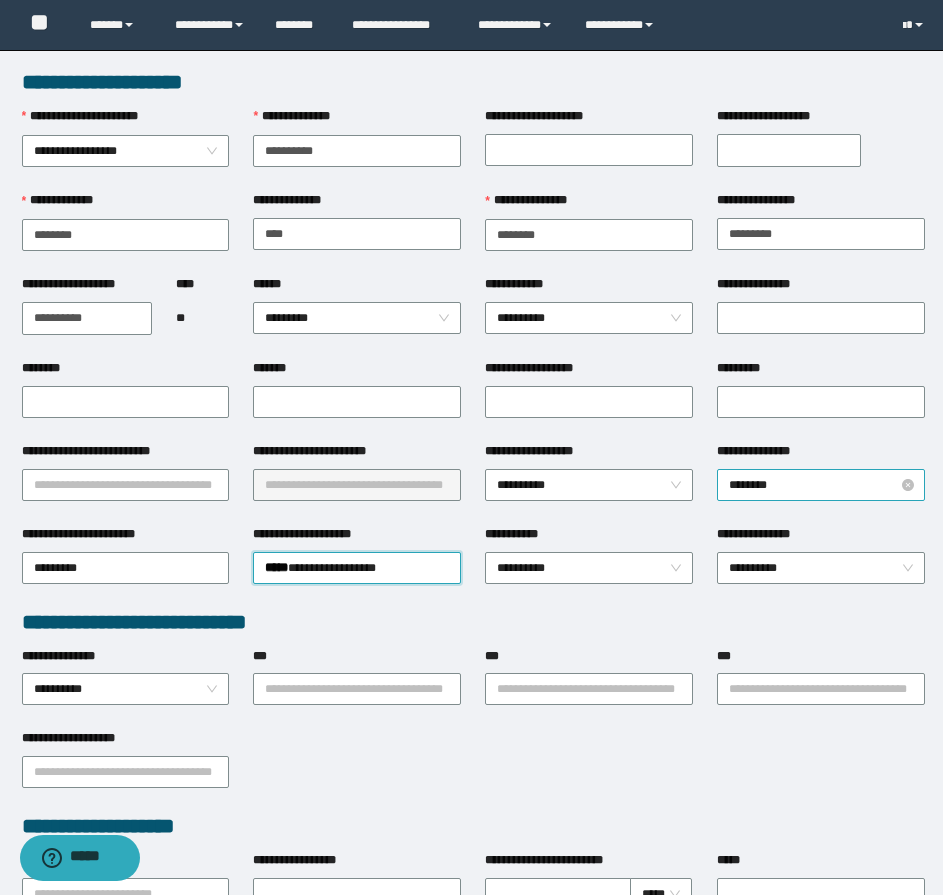 type 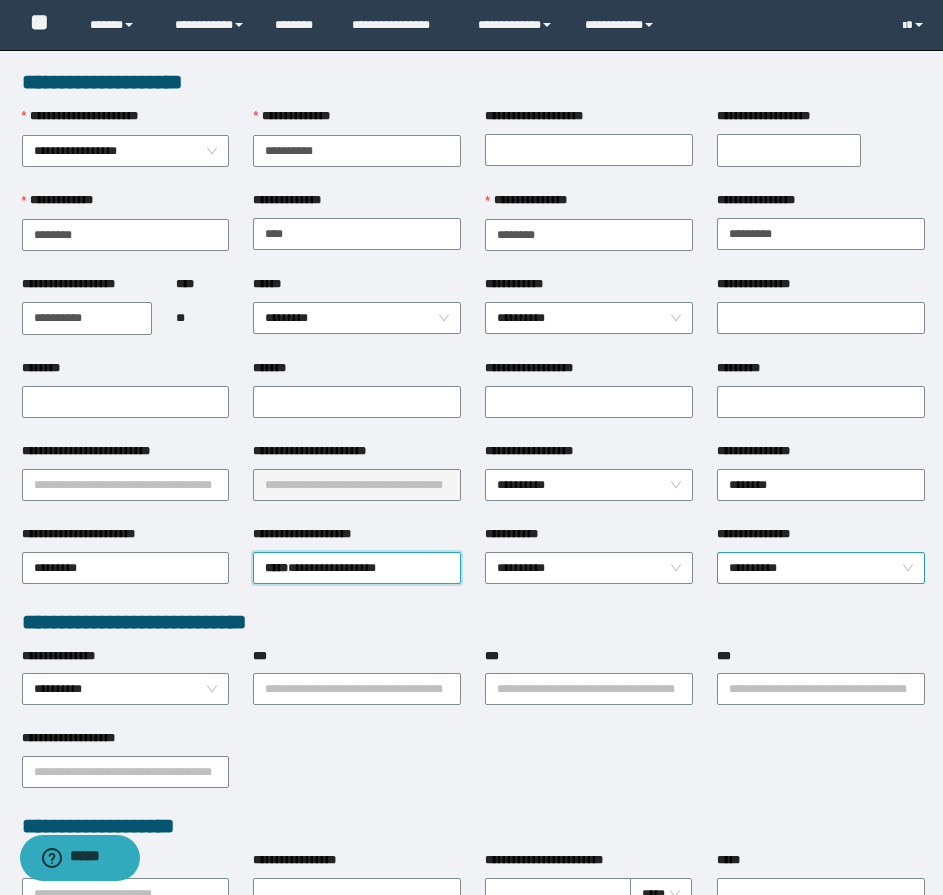 click on "**********" at bounding box center [821, 568] 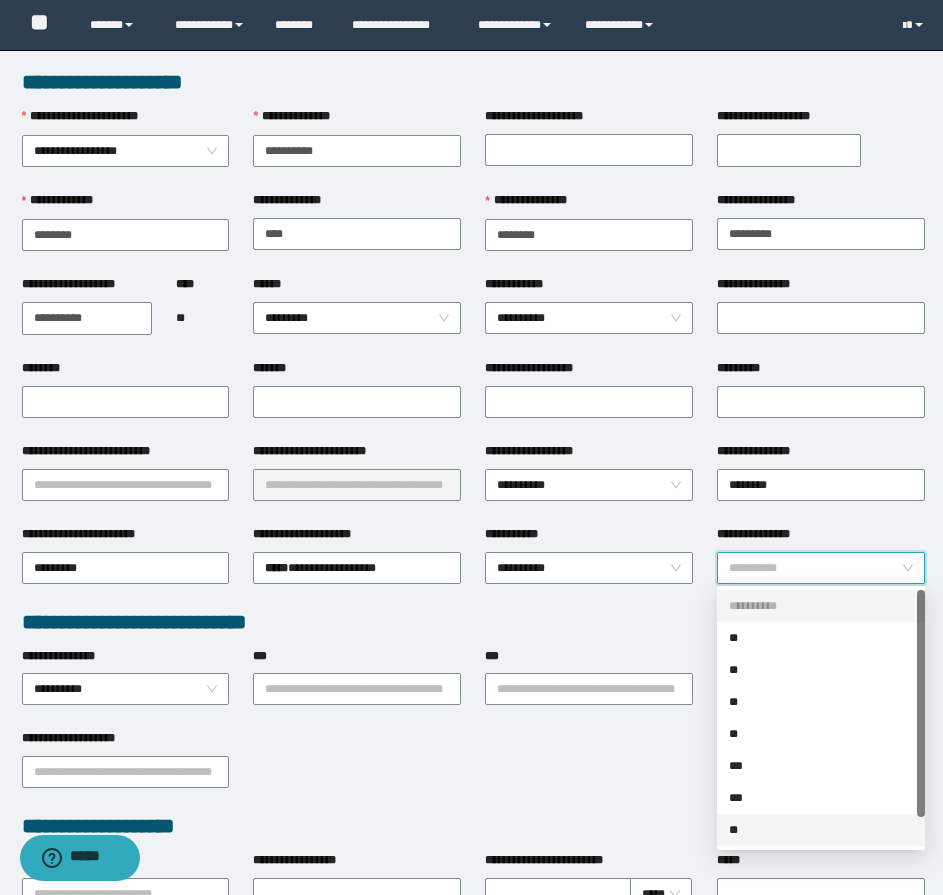 click on "**" at bounding box center (821, 830) 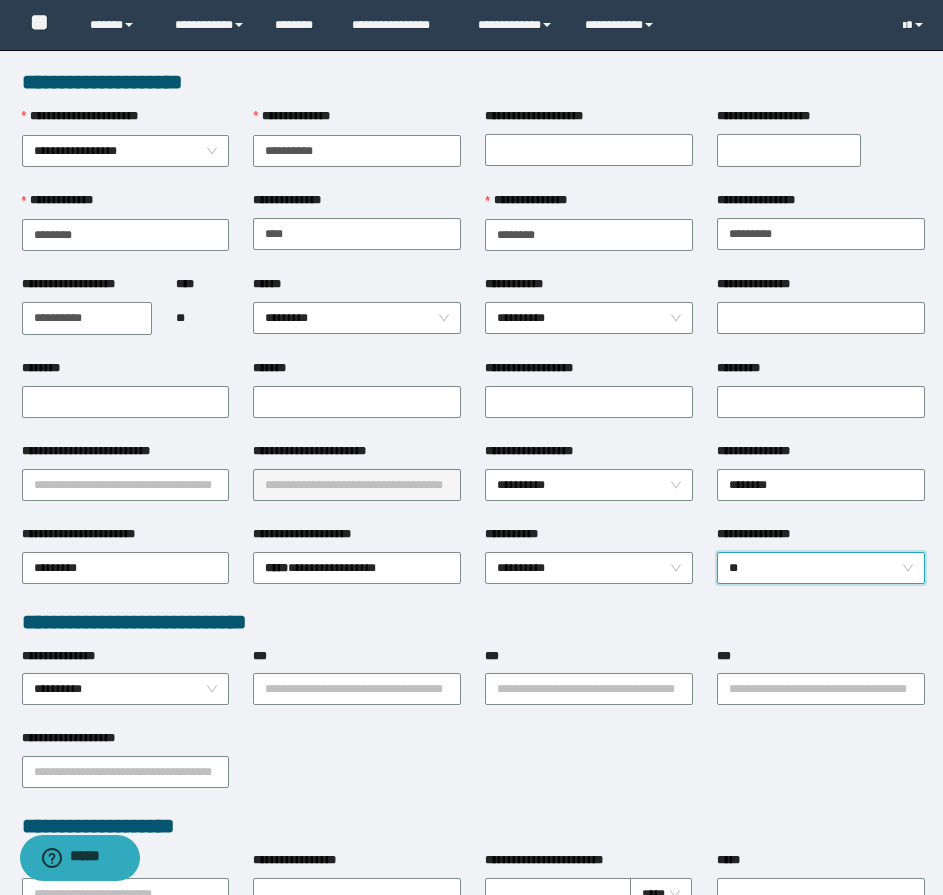 click on "**********" at bounding box center (789, 150) 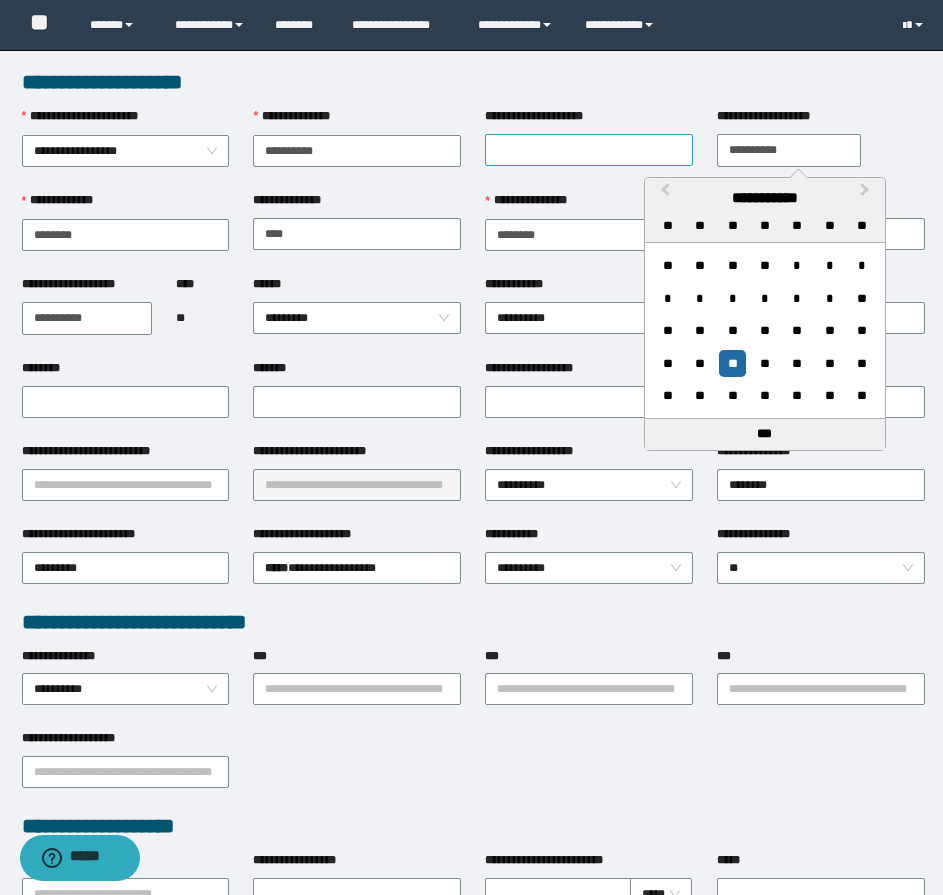 type on "**********" 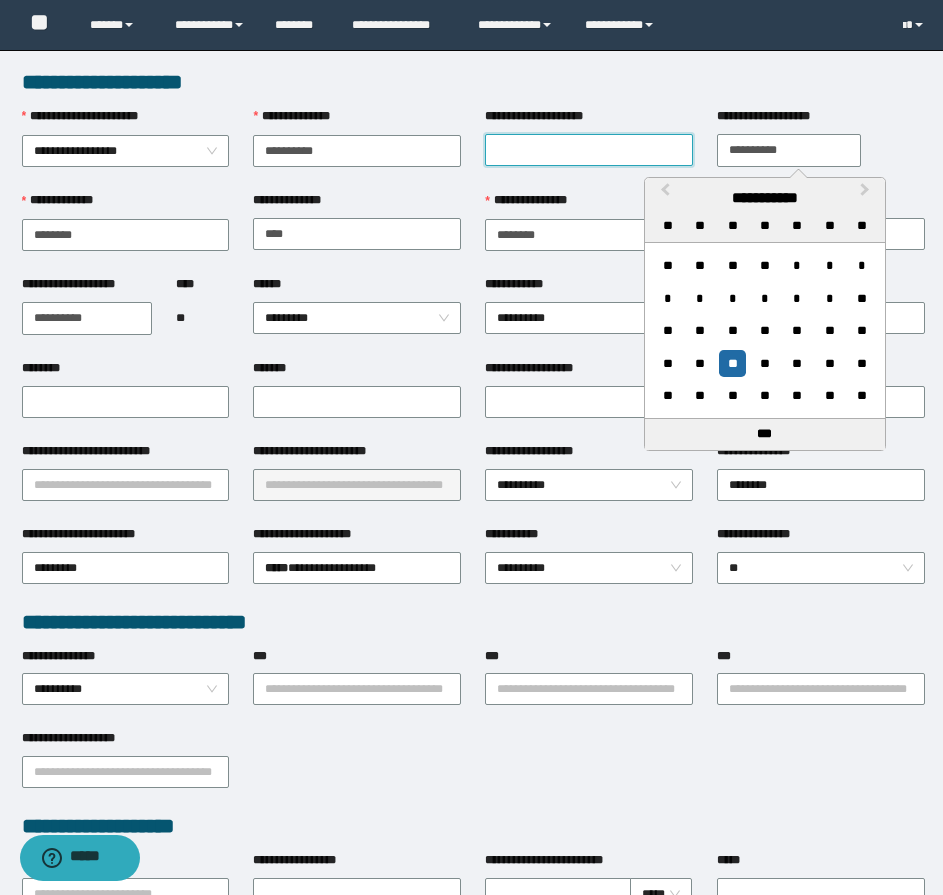 click on "**********" at bounding box center (589, 150) 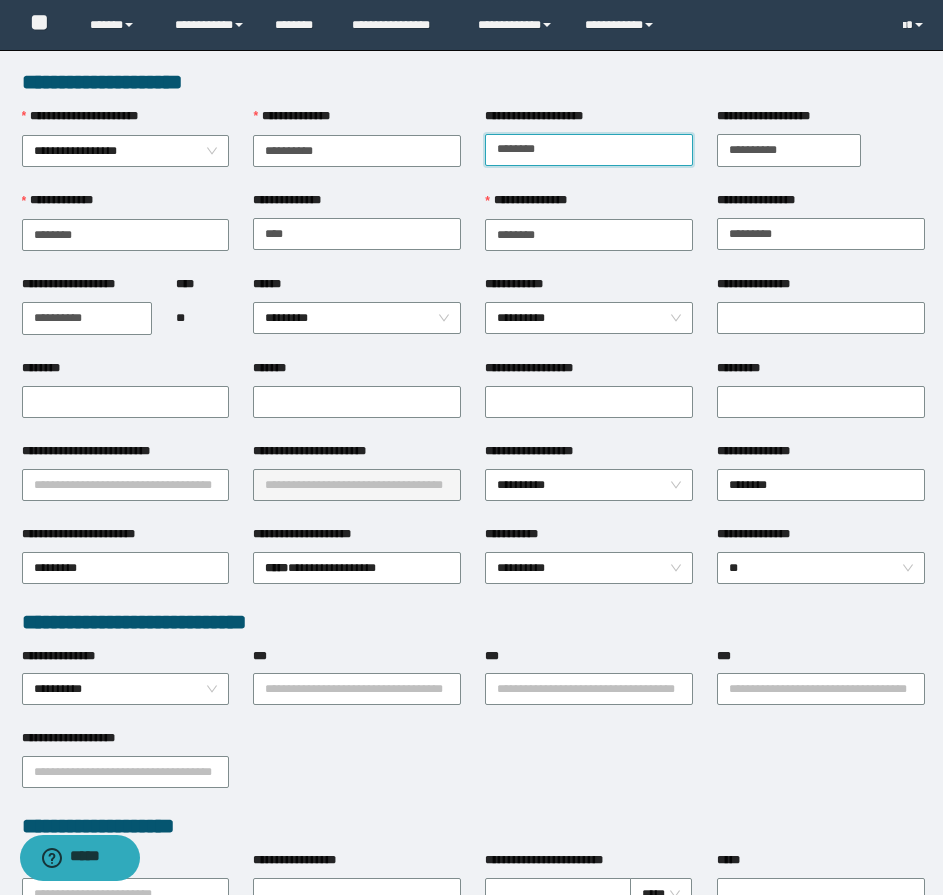 type on "********" 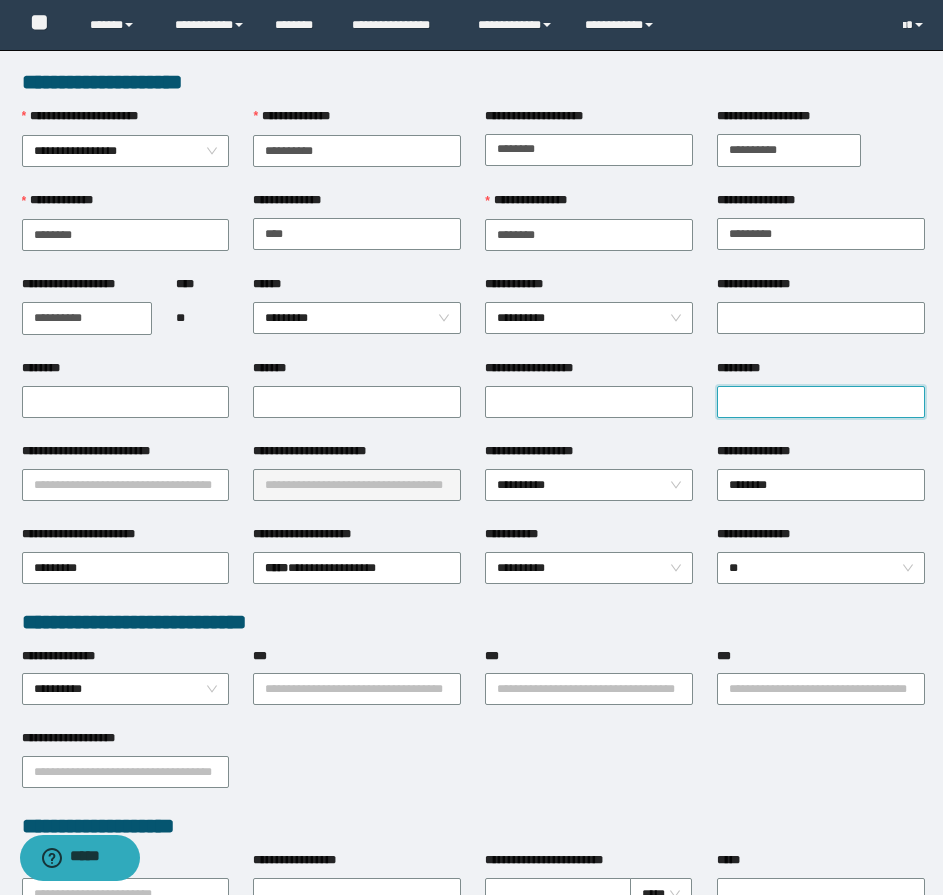 click on "*********" at bounding box center [821, 402] 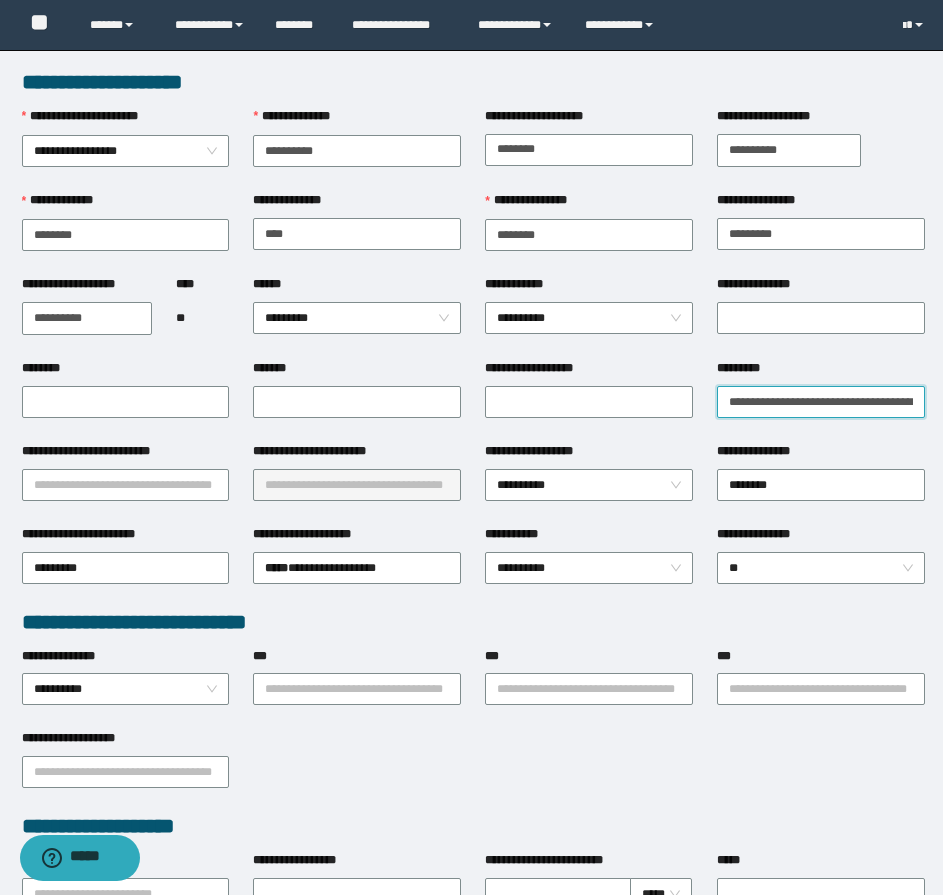 scroll, scrollTop: 0, scrollLeft: 15, axis: horizontal 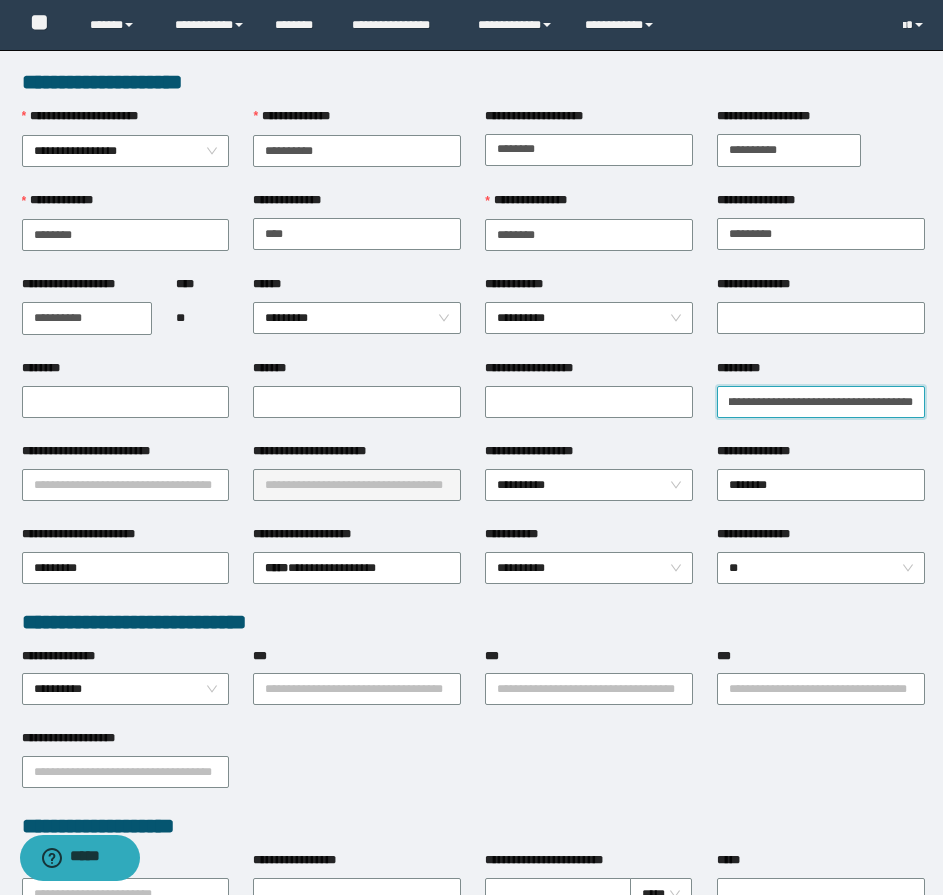 type on "**********" 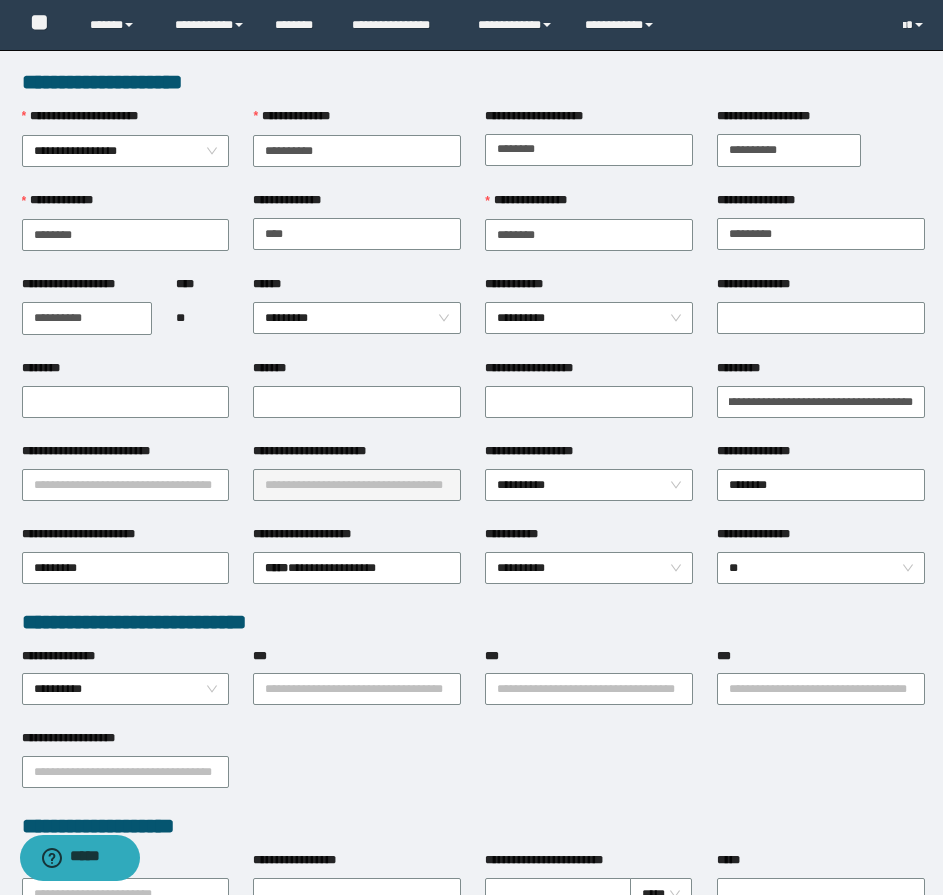 scroll, scrollTop: 0, scrollLeft: 0, axis: both 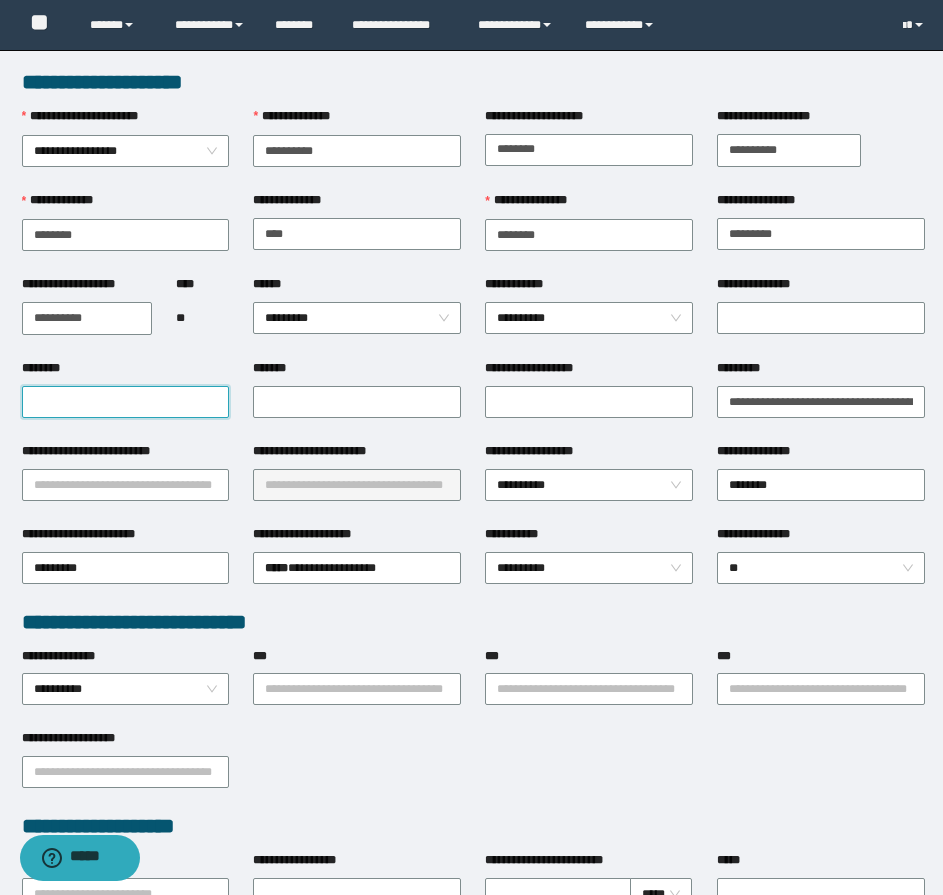 click on "********" at bounding box center (126, 402) 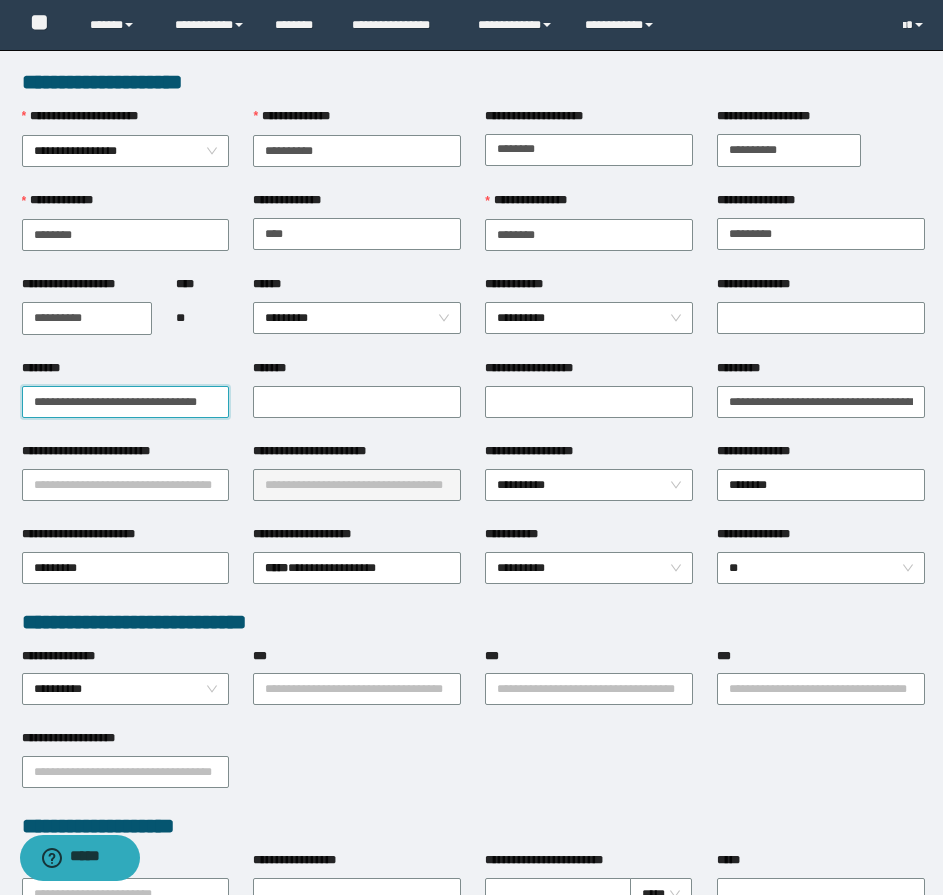 scroll, scrollTop: 0, scrollLeft: 23, axis: horizontal 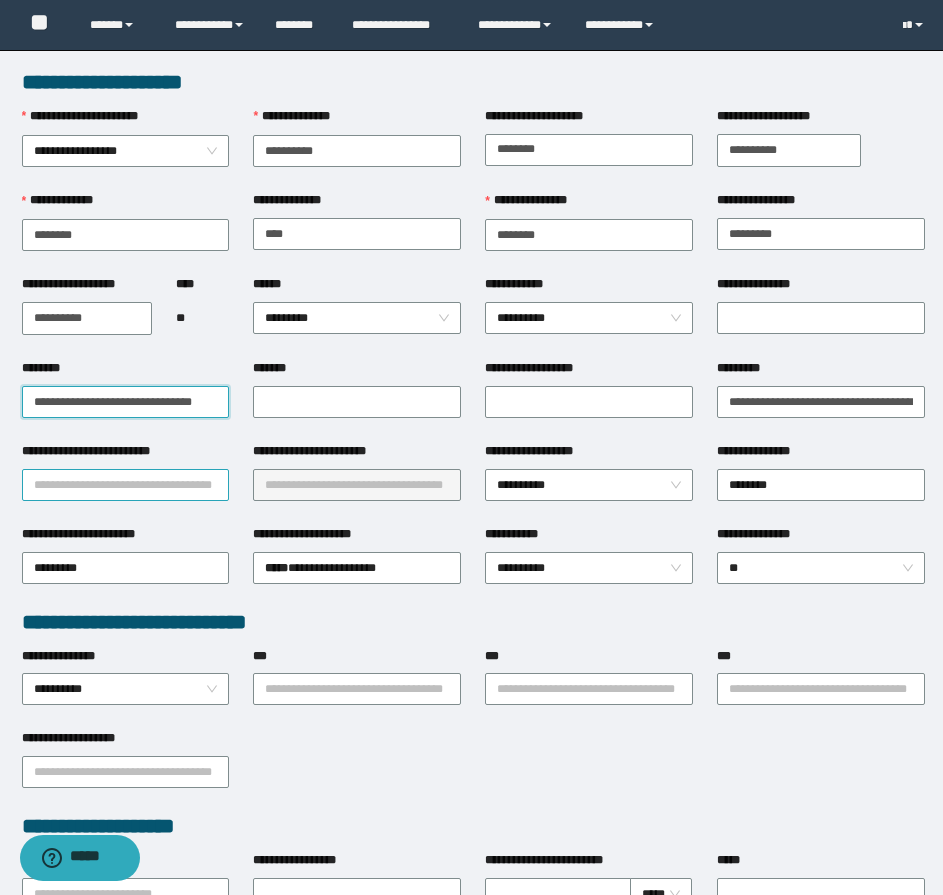type on "**********" 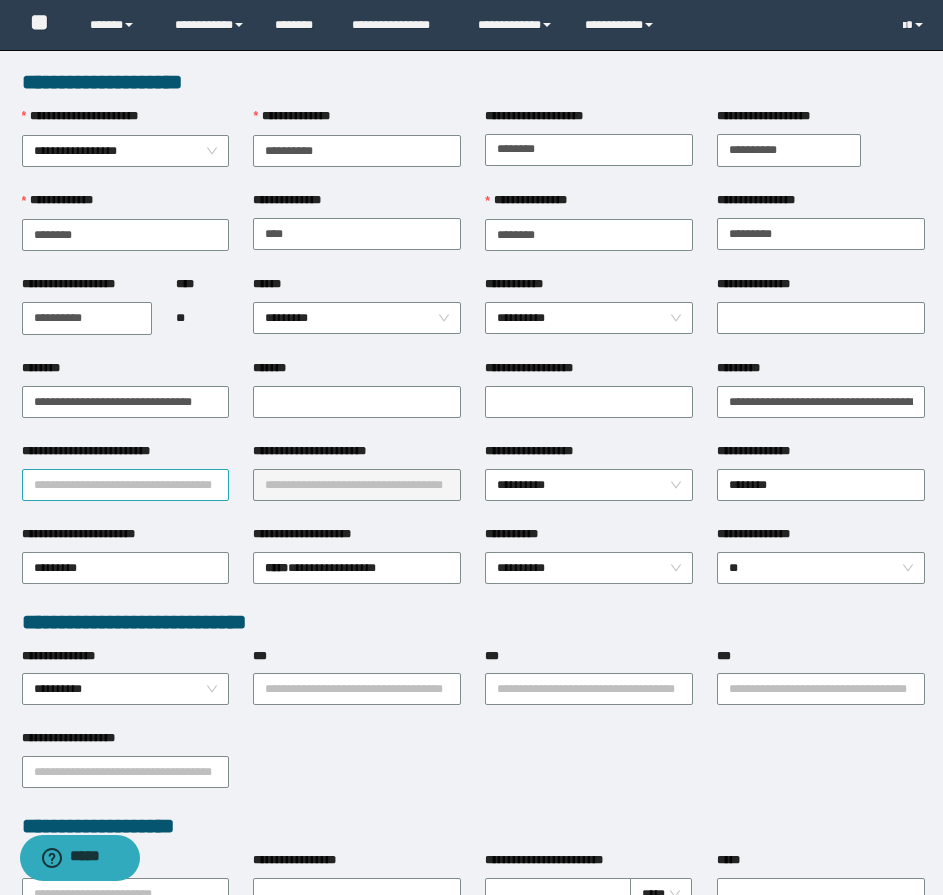 scroll, scrollTop: 0, scrollLeft: 0, axis: both 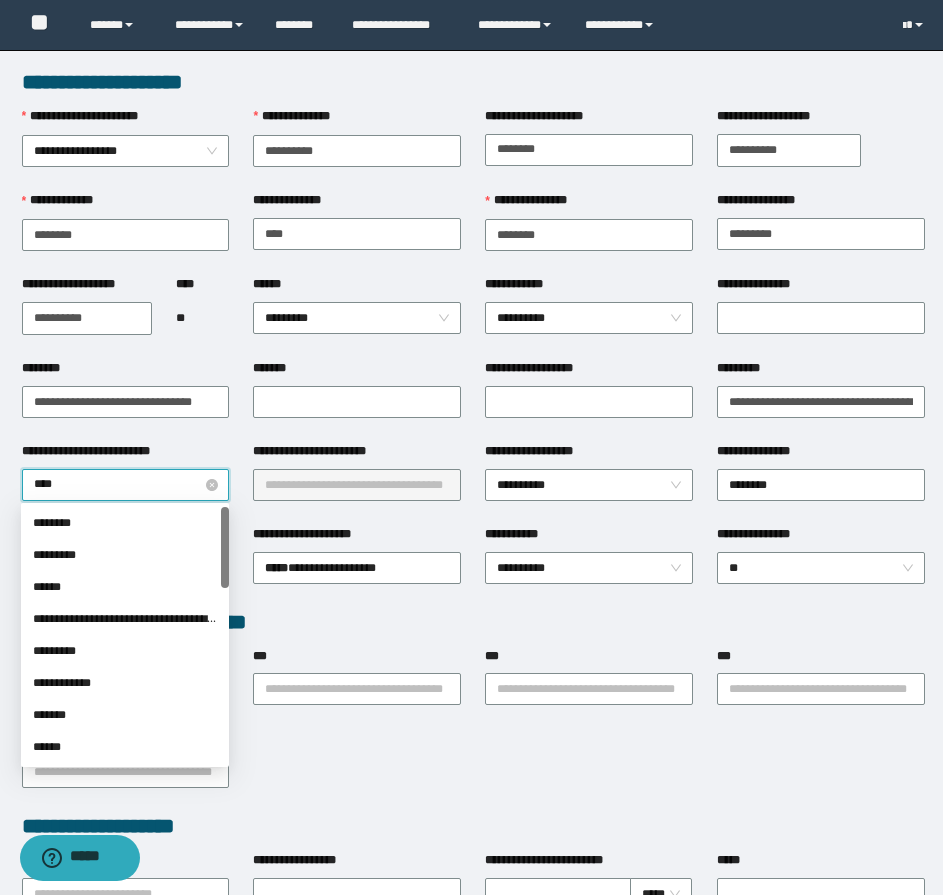 type on "*****" 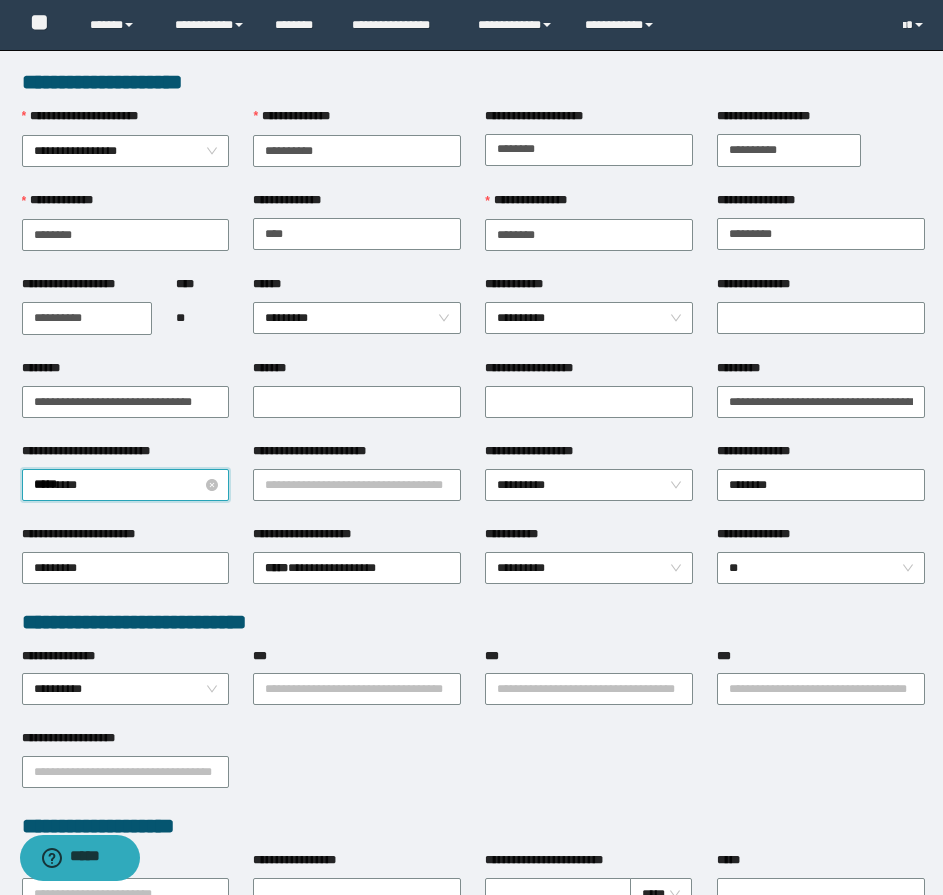 type 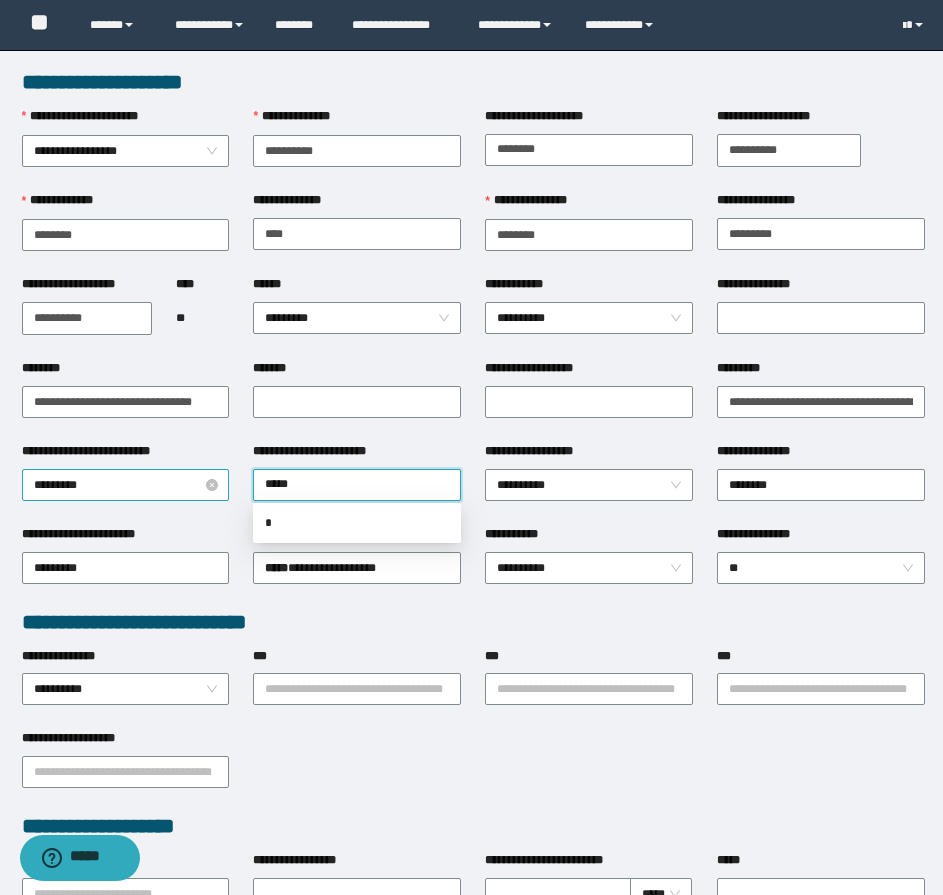 type on "******" 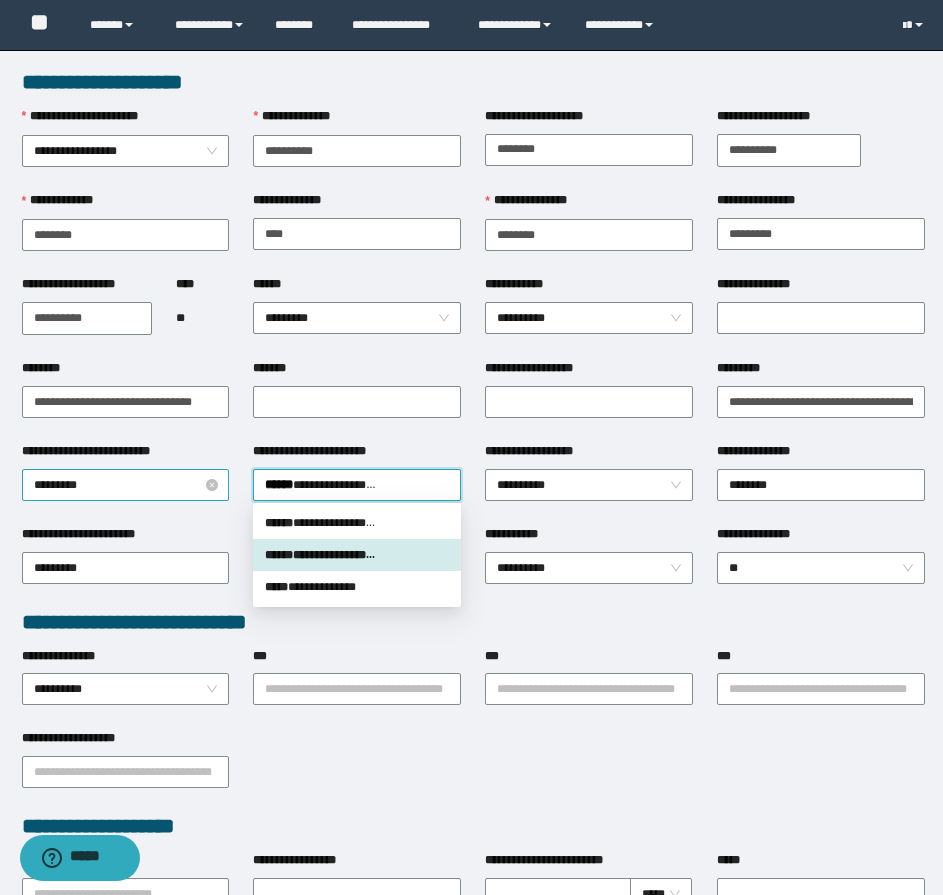type 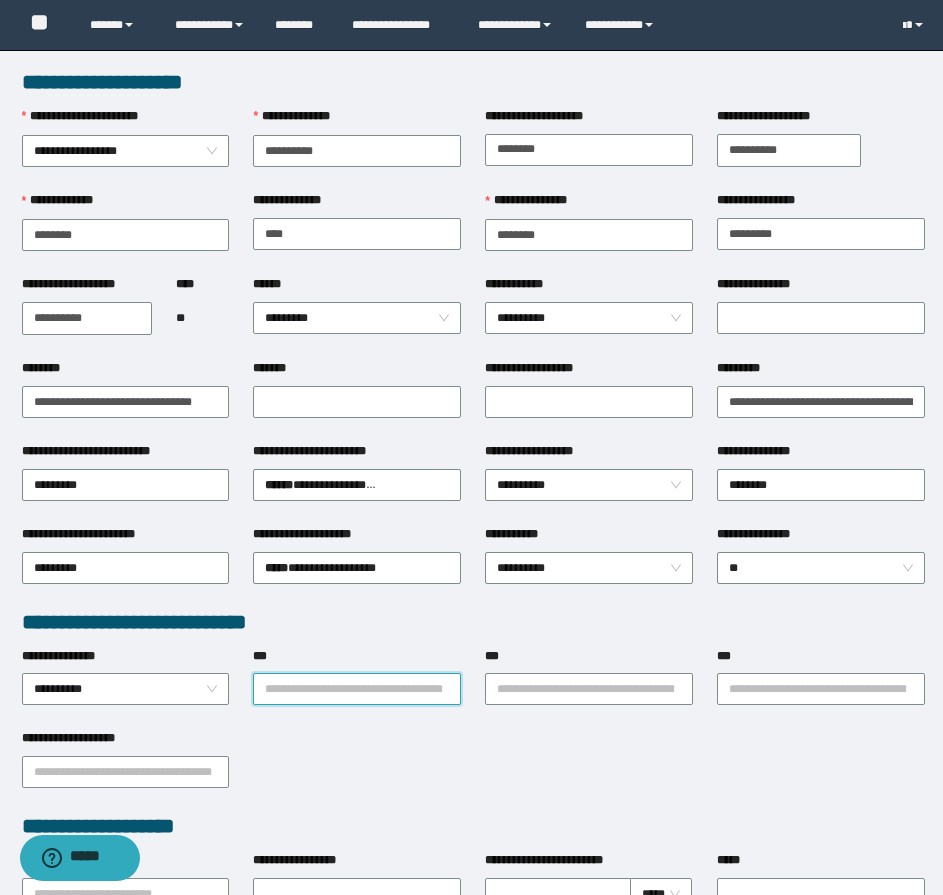 click on "***" at bounding box center [357, 689] 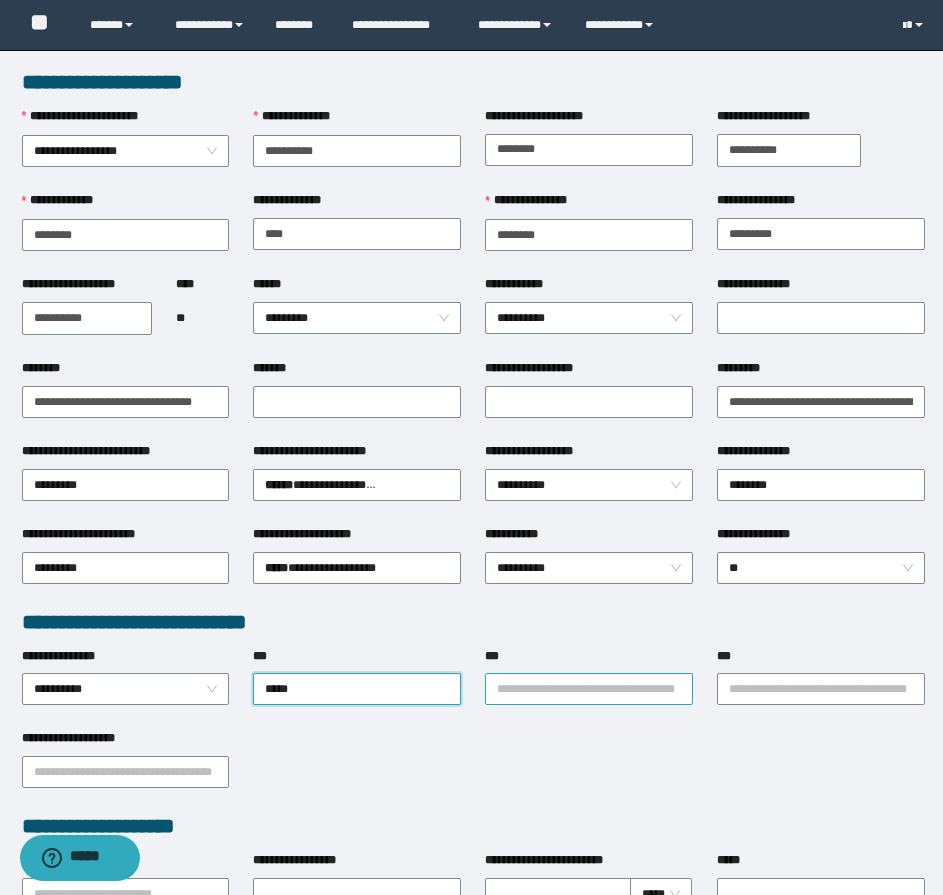 type on "******" 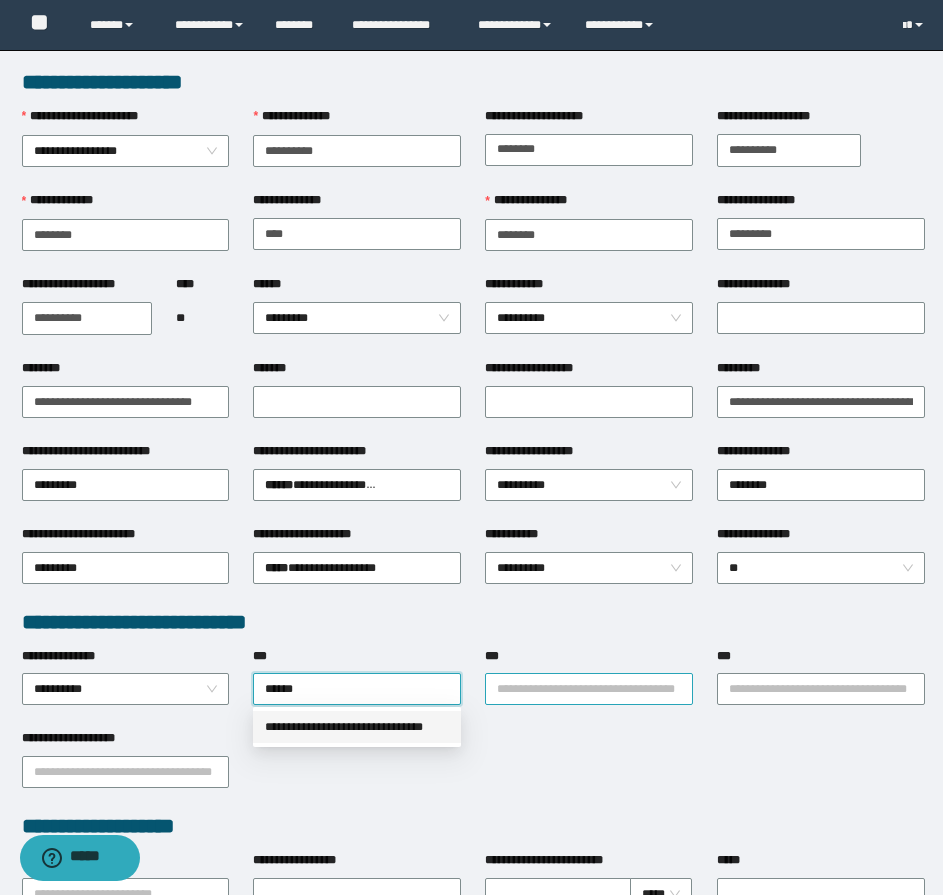 type 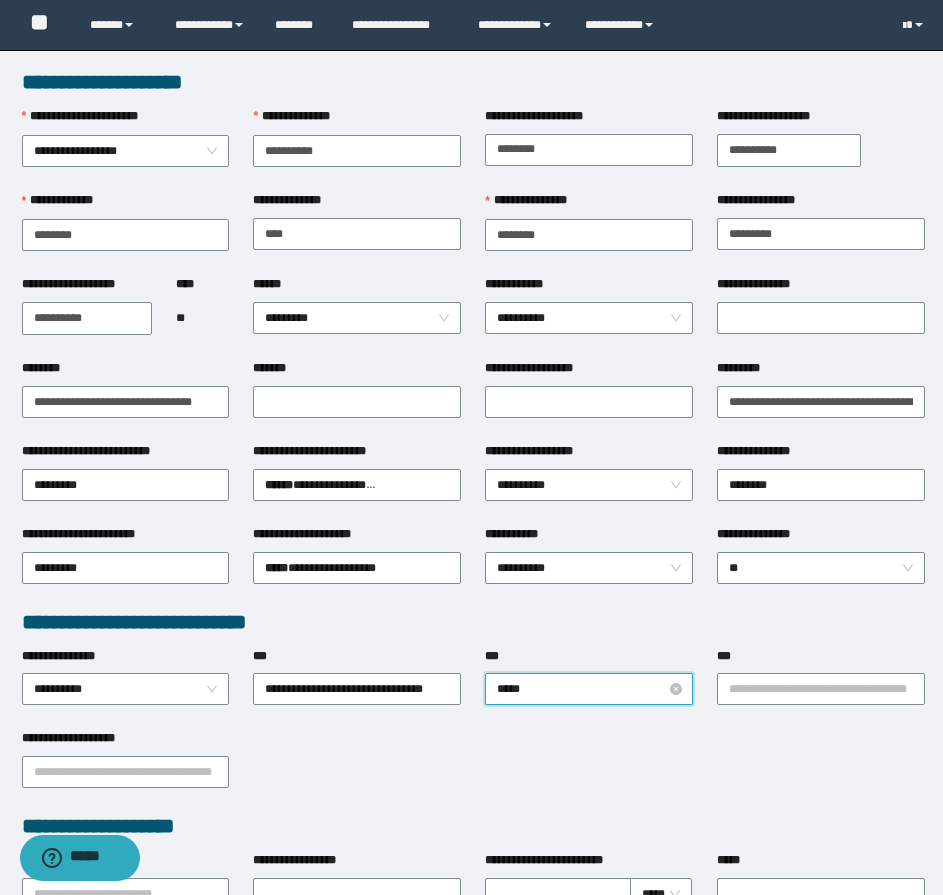 type on "******" 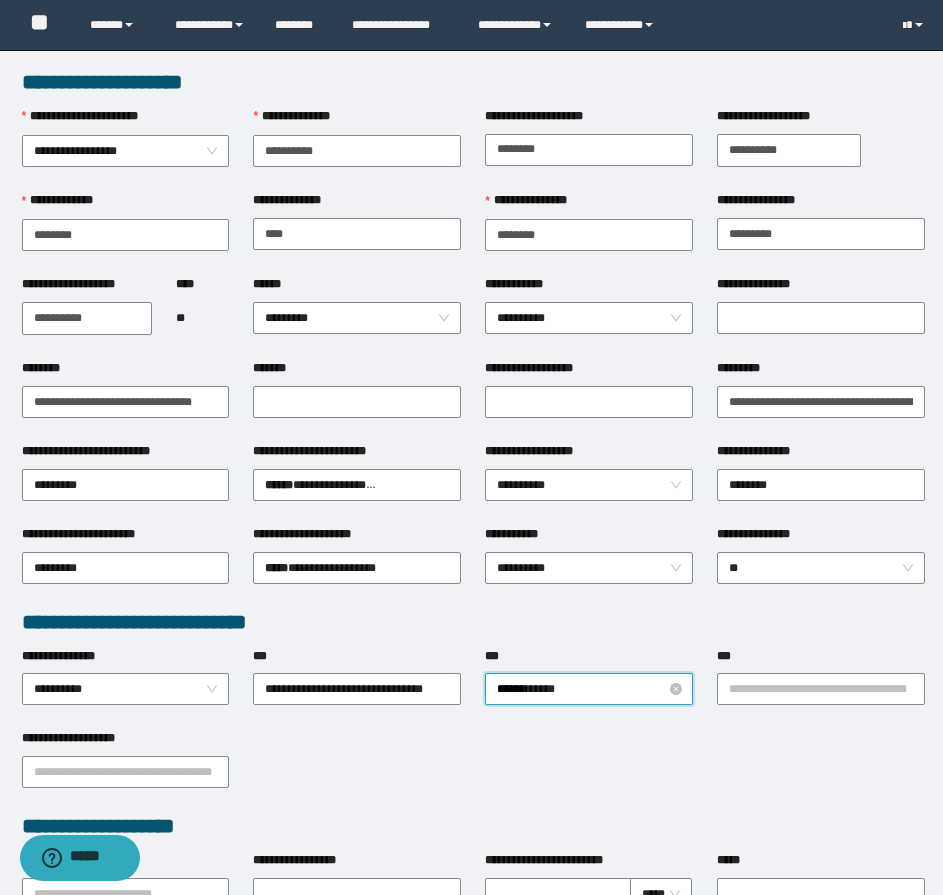type 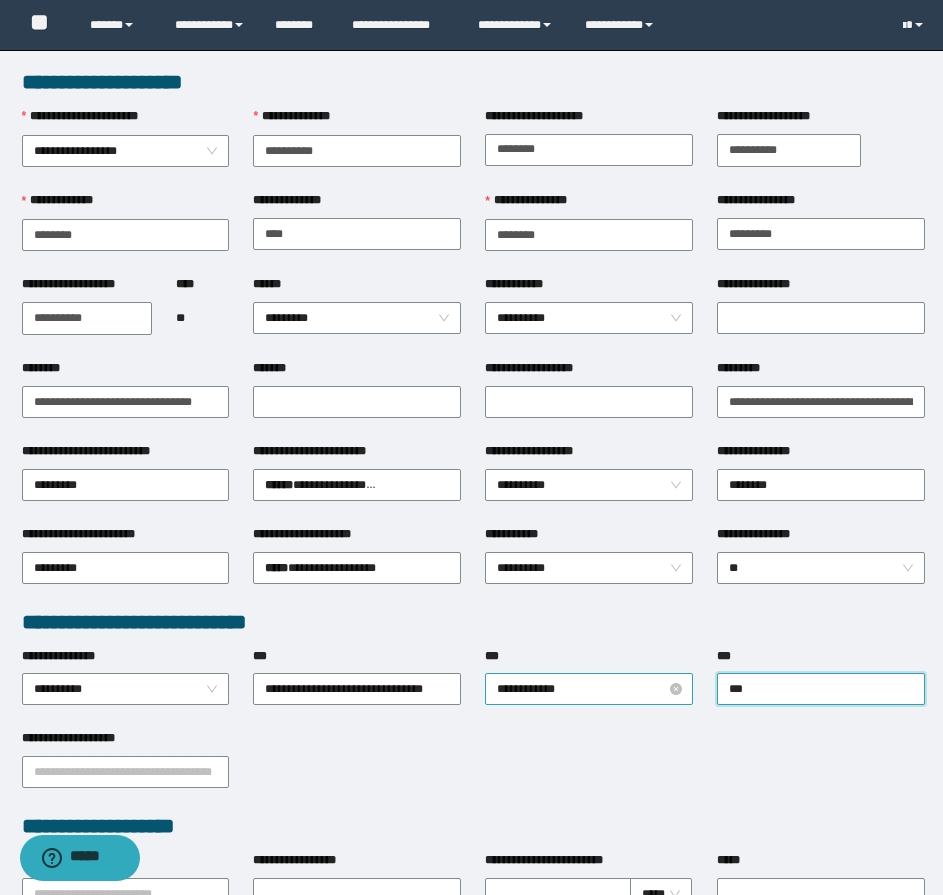 type on "****" 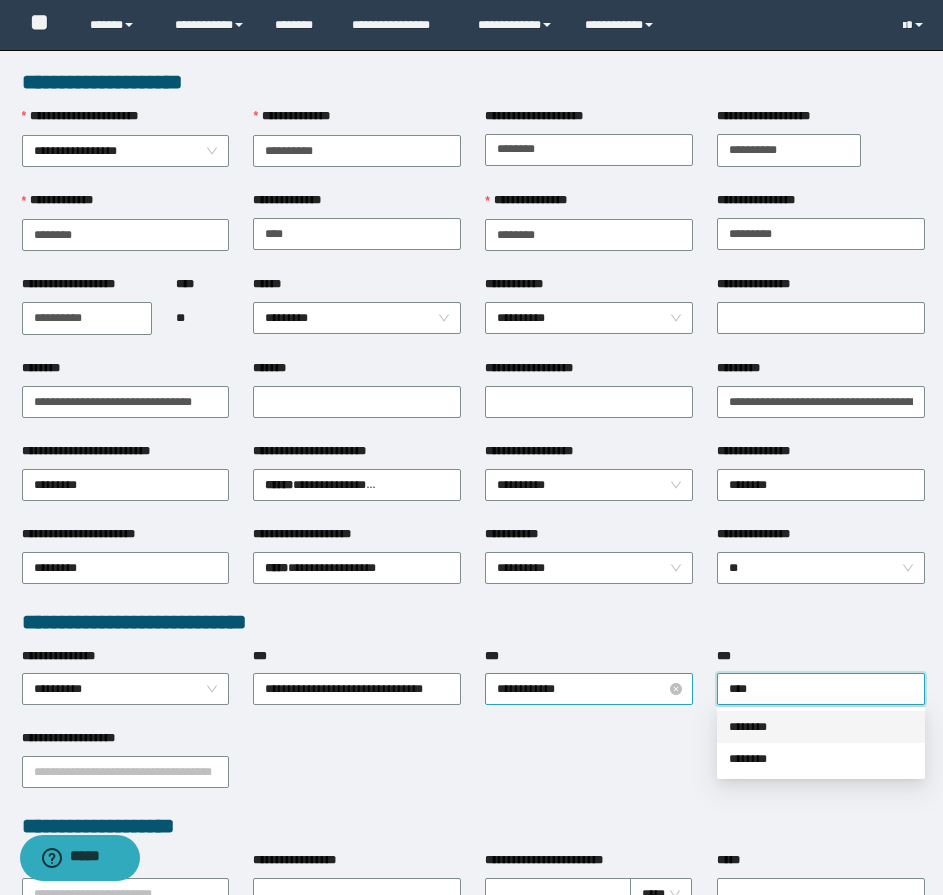type 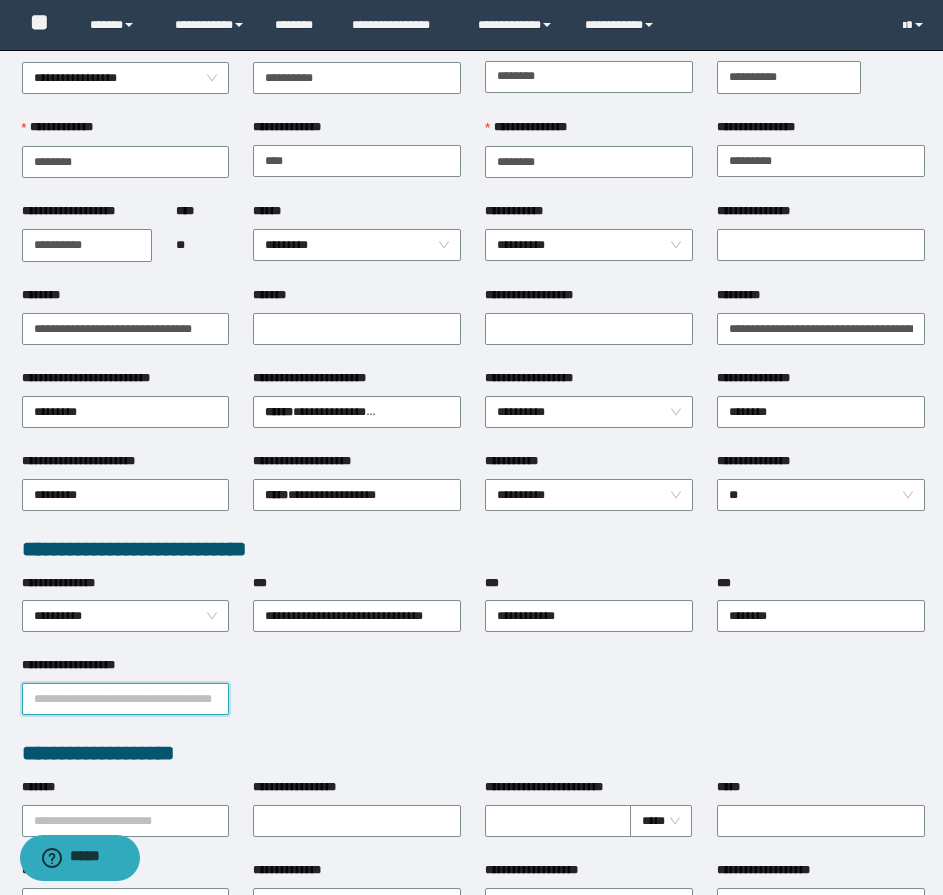 scroll, scrollTop: 0, scrollLeft: 0, axis: both 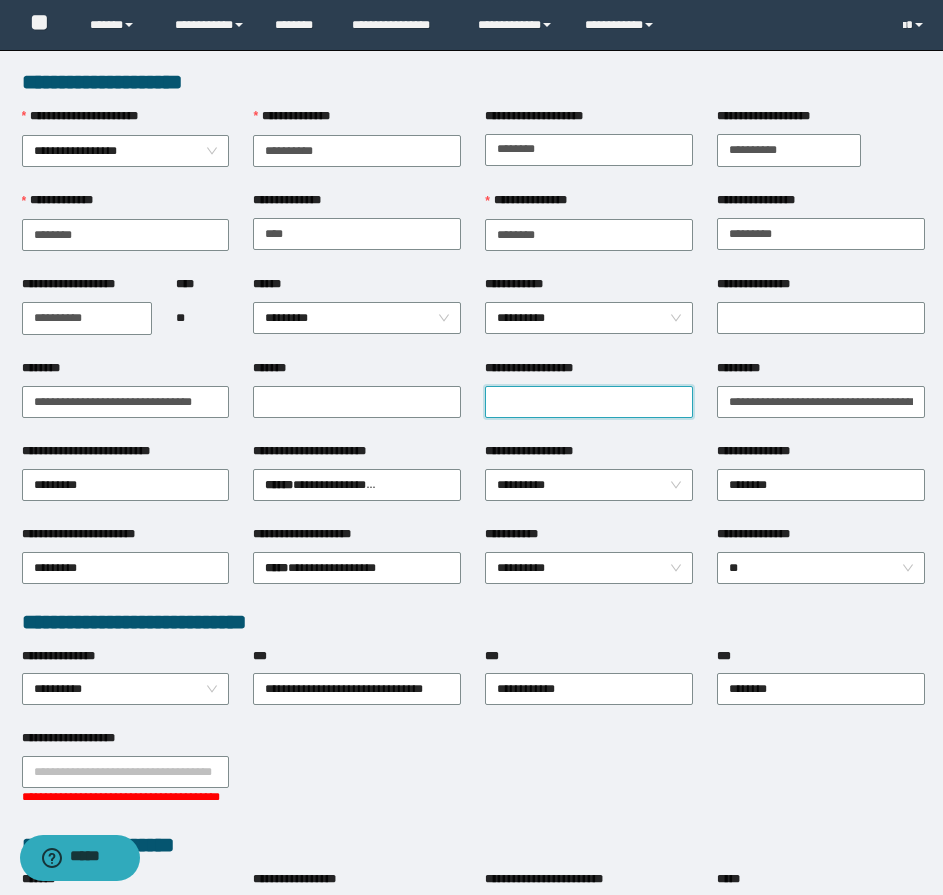 click on "**********" at bounding box center [589, 402] 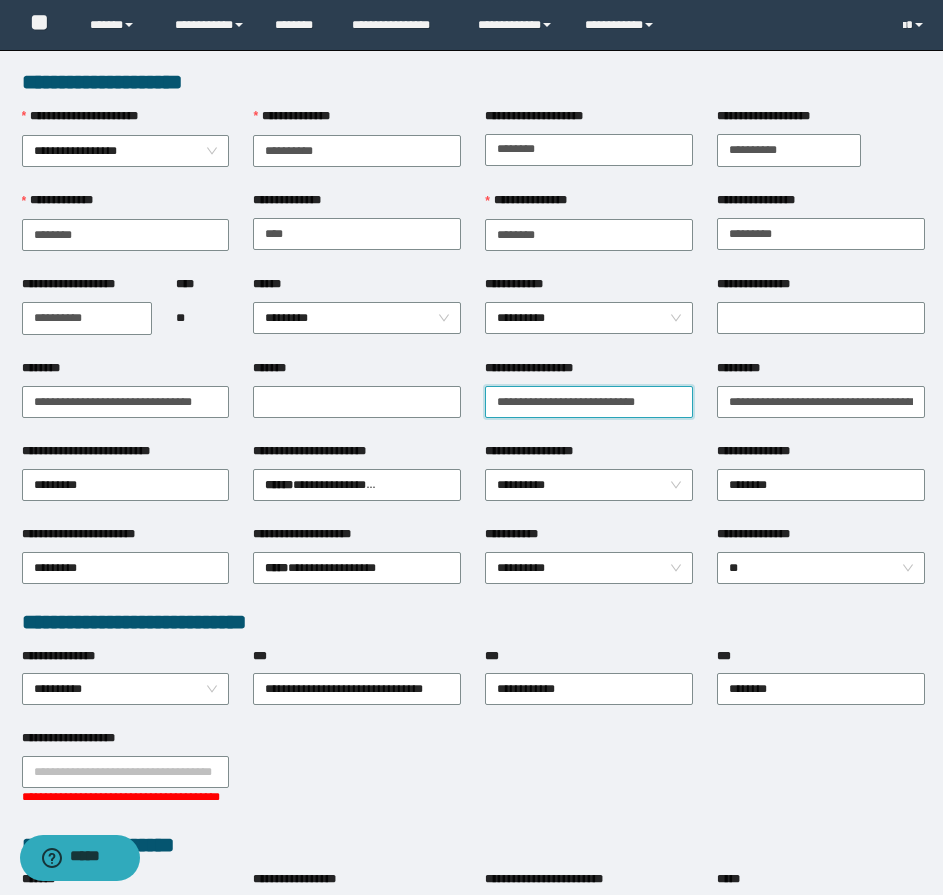 click on "**********" at bounding box center [589, 402] 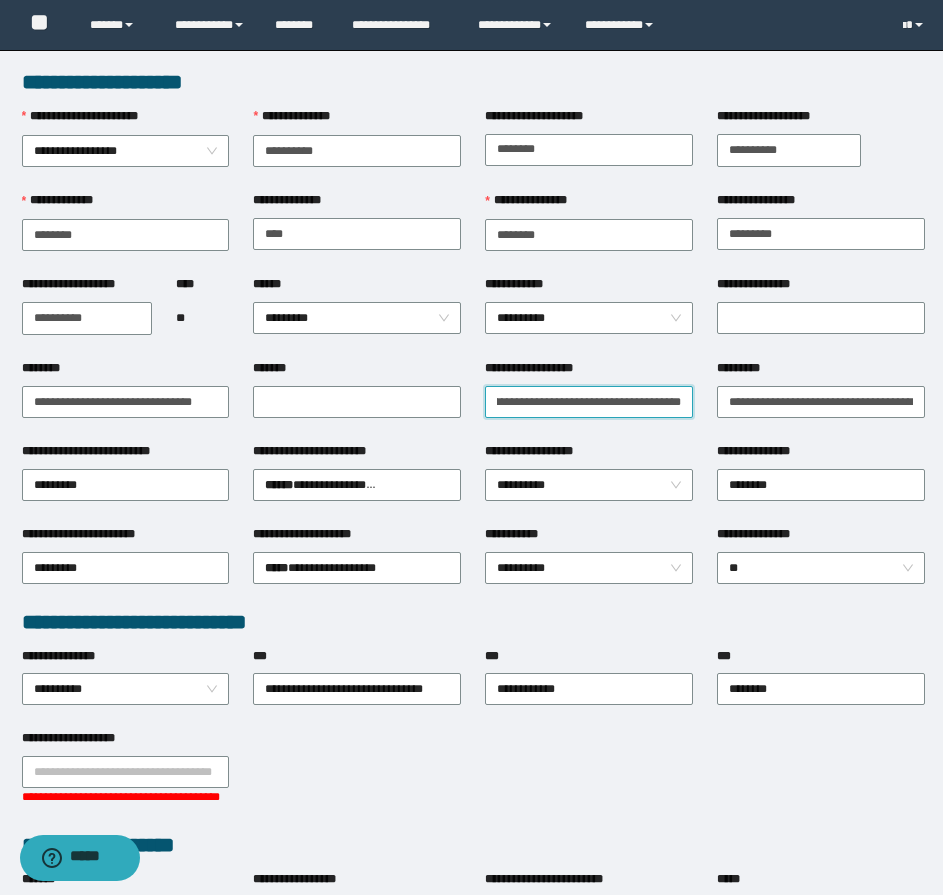 scroll, scrollTop: 0, scrollLeft: 185, axis: horizontal 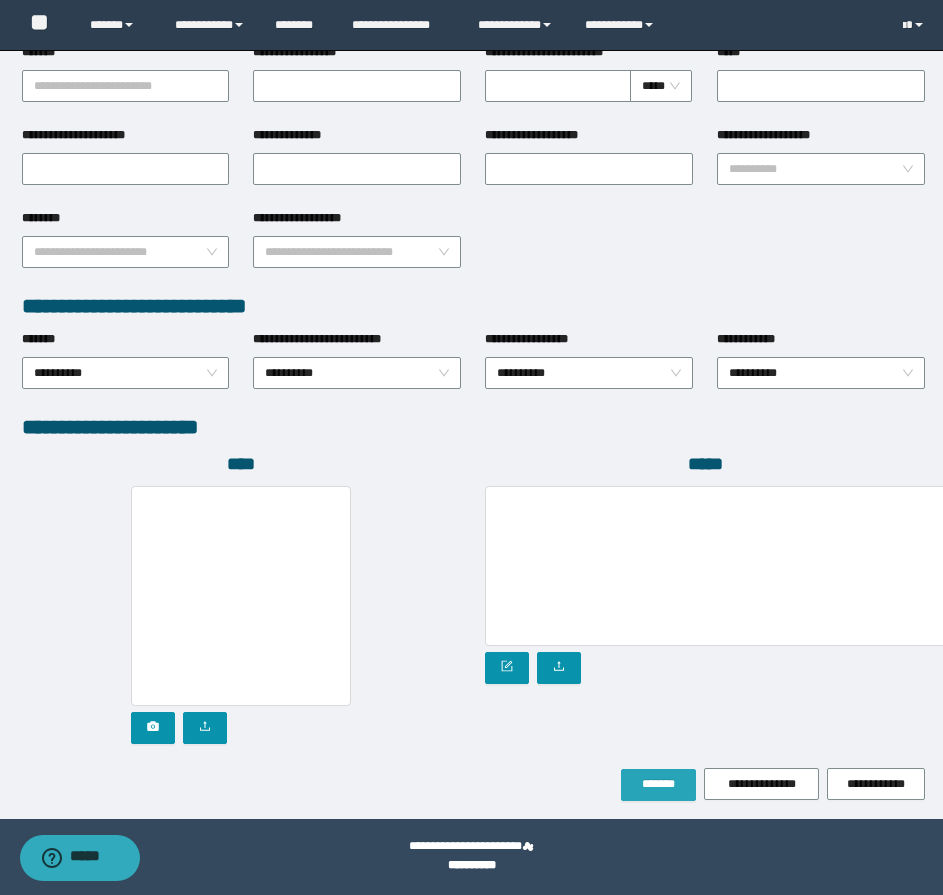 click on "*******" at bounding box center [658, 784] 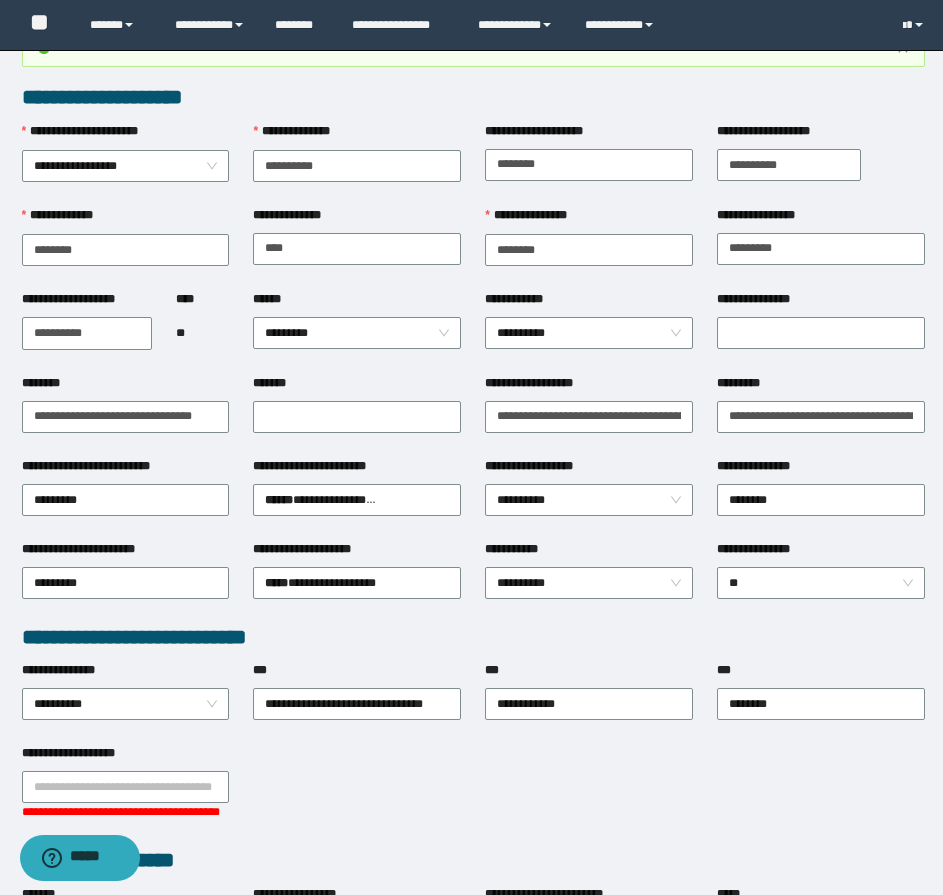 scroll, scrollTop: 0, scrollLeft: 0, axis: both 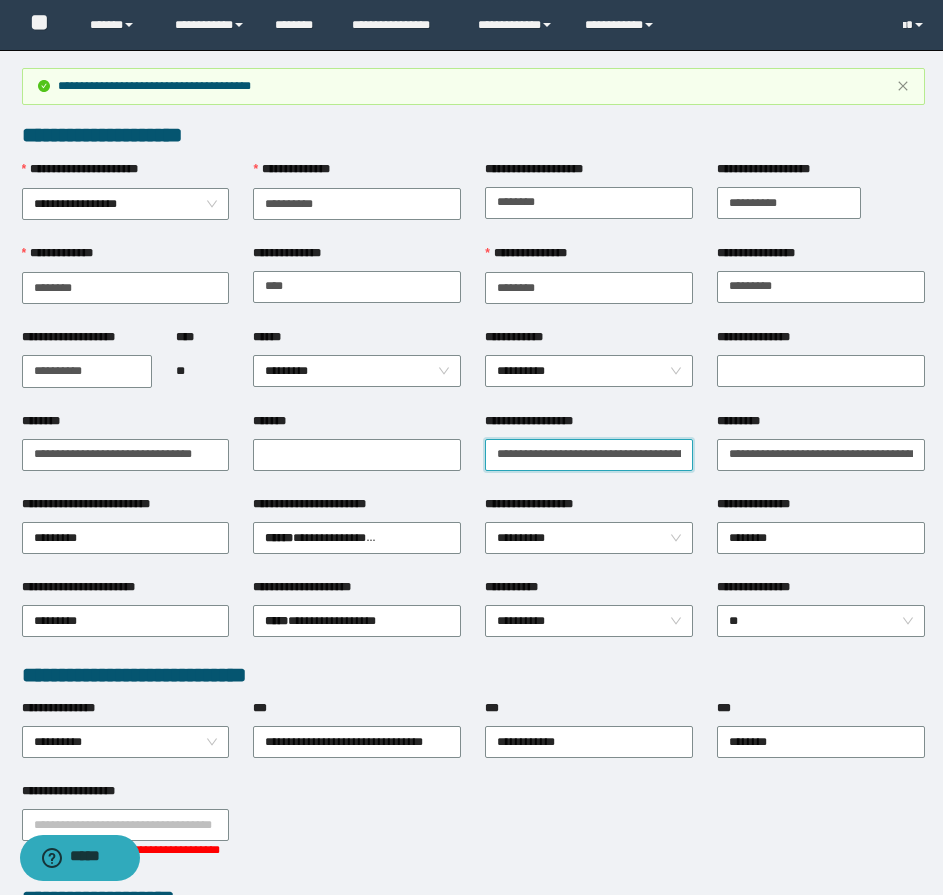 click on "**********" at bounding box center [589, 455] 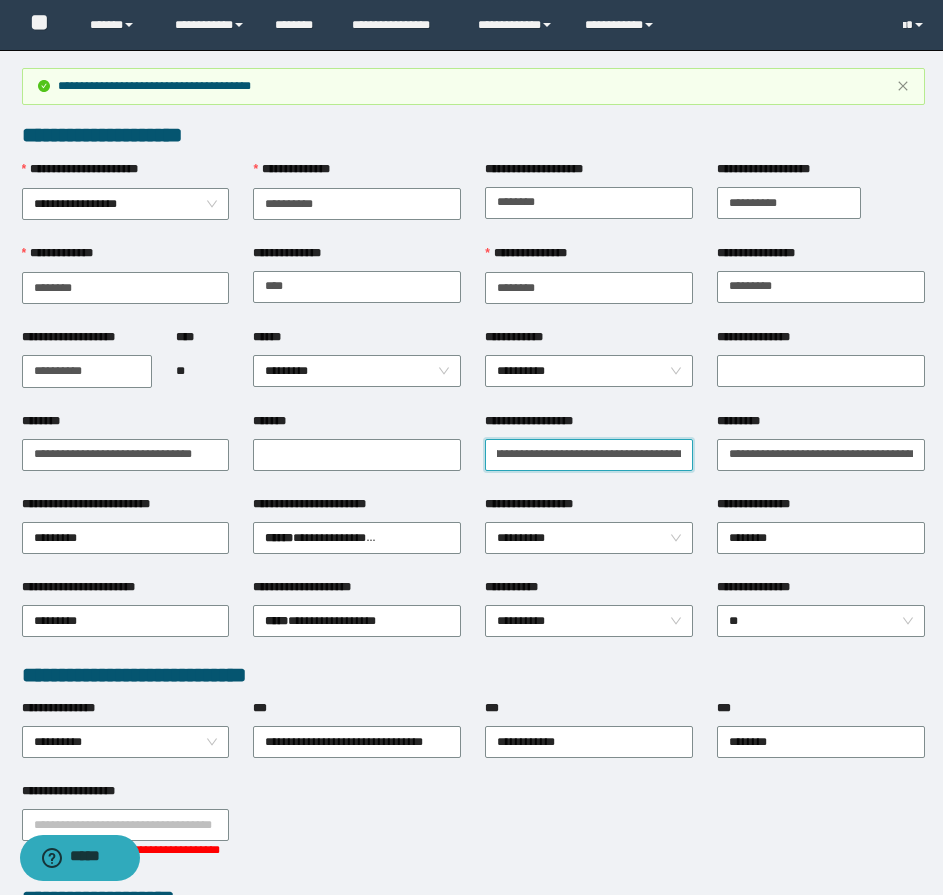 scroll, scrollTop: 0, scrollLeft: 149, axis: horizontal 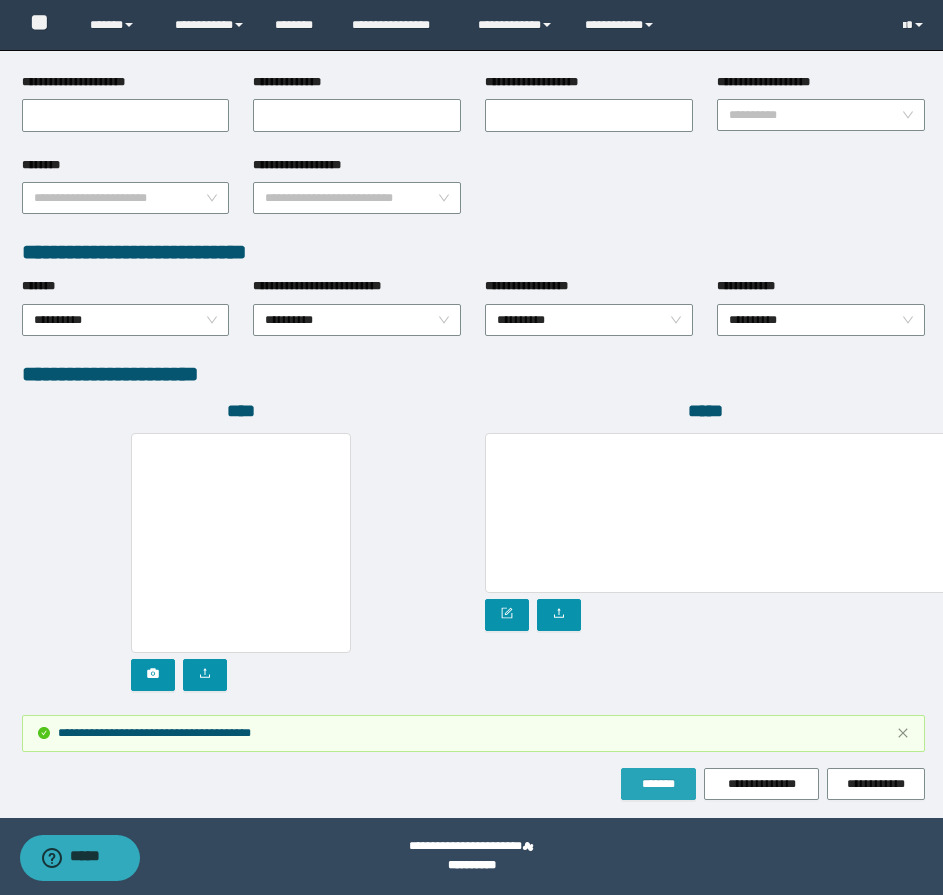 click on "*******" at bounding box center [658, 784] 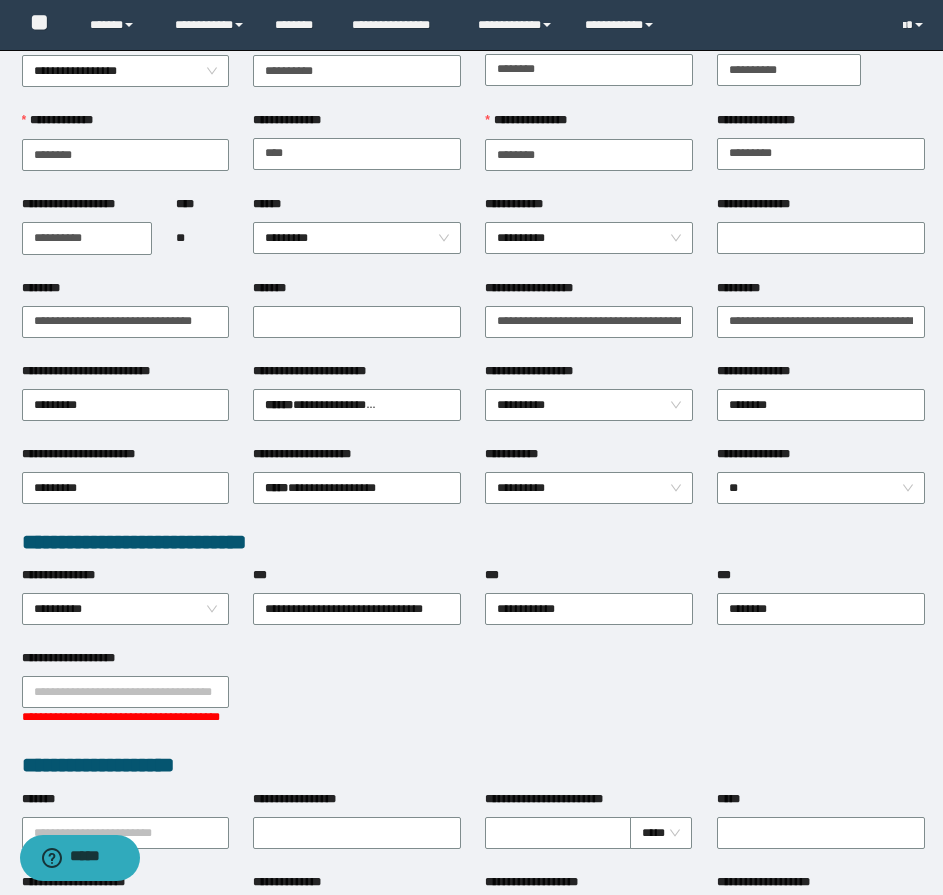 scroll, scrollTop: 0, scrollLeft: 0, axis: both 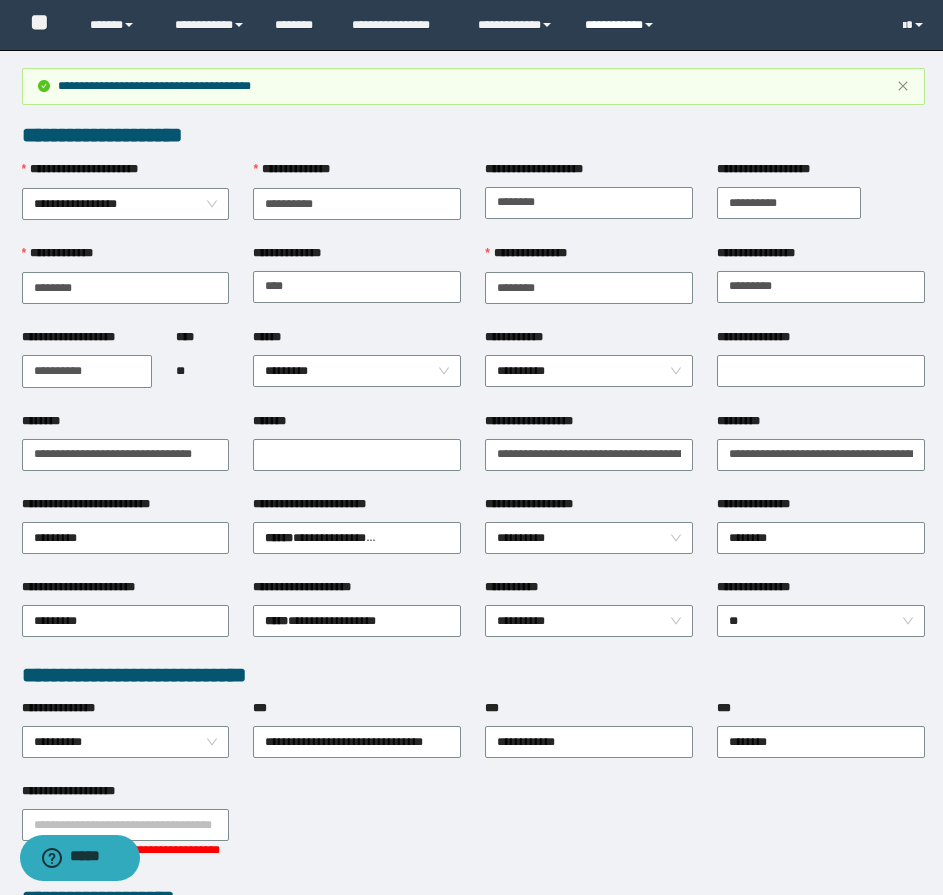 click on "**********" at bounding box center (622, 25) 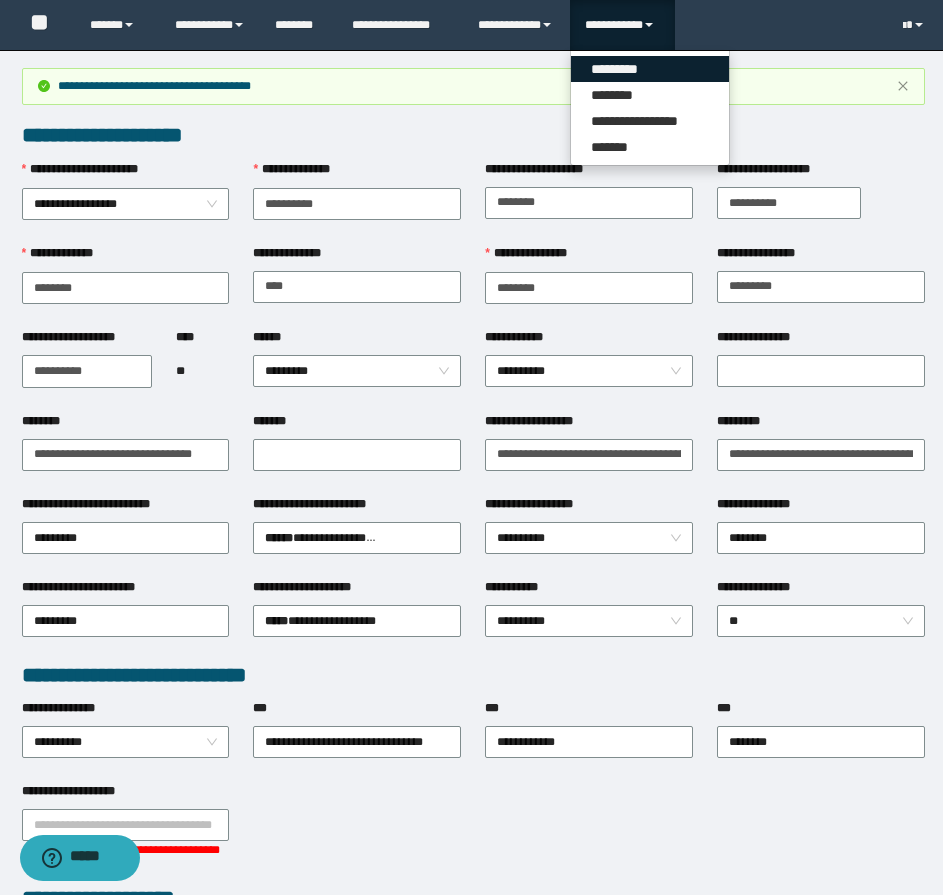 click on "*********" at bounding box center [650, 69] 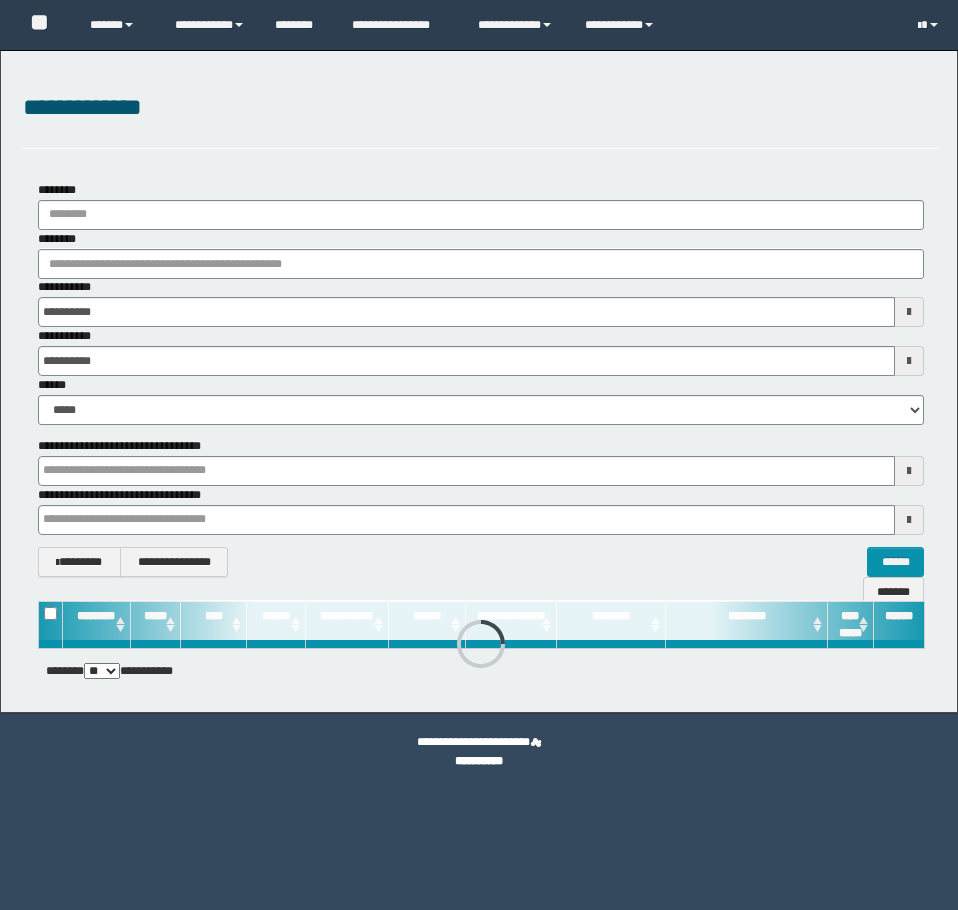 scroll, scrollTop: 0, scrollLeft: 0, axis: both 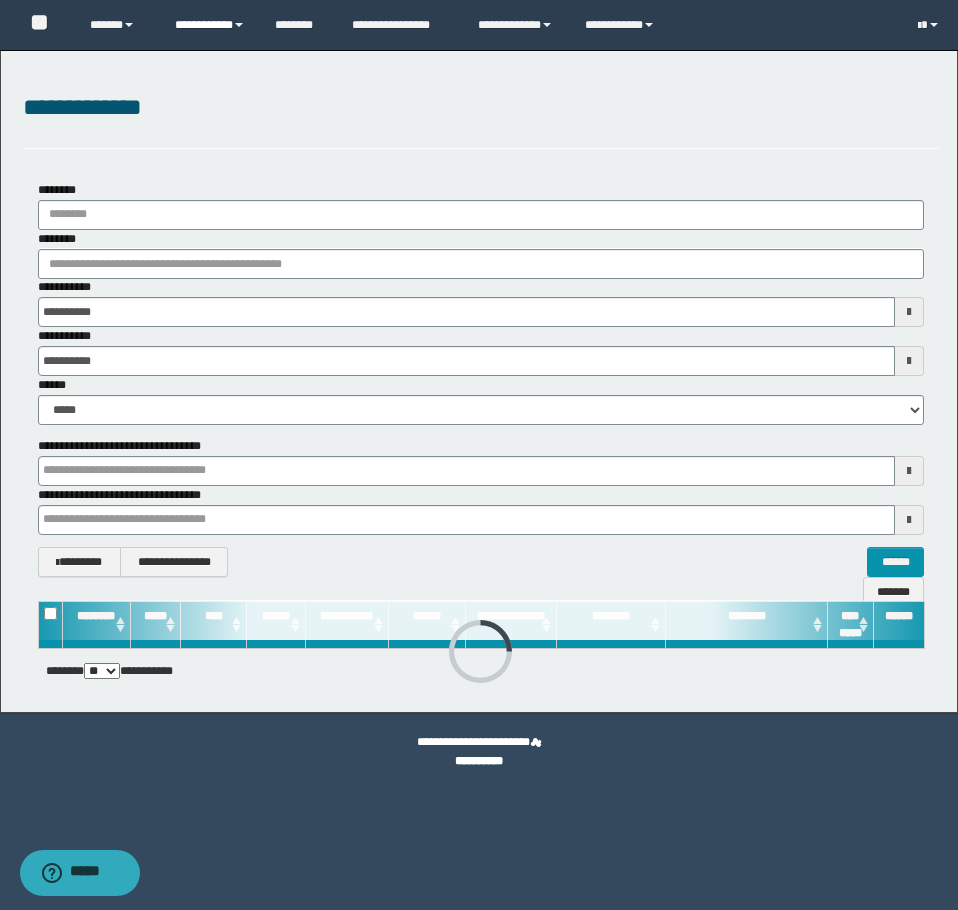 click on "**********" at bounding box center (210, 25) 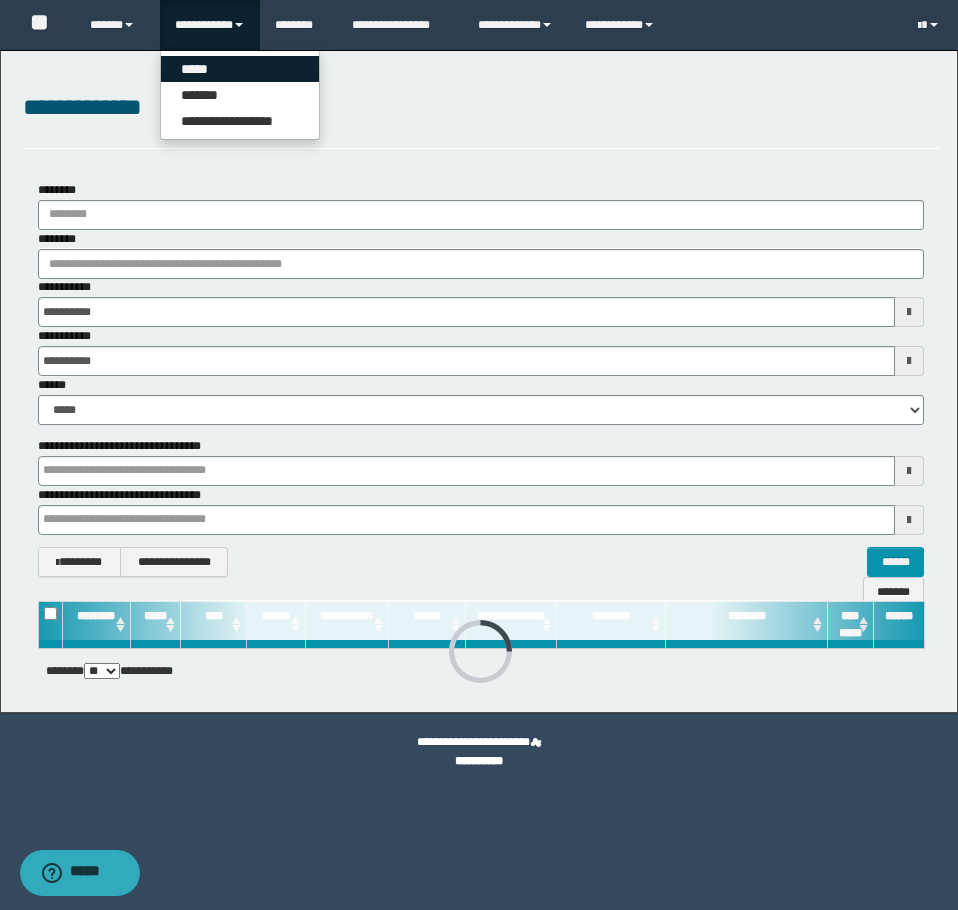 click on "*****" at bounding box center (240, 69) 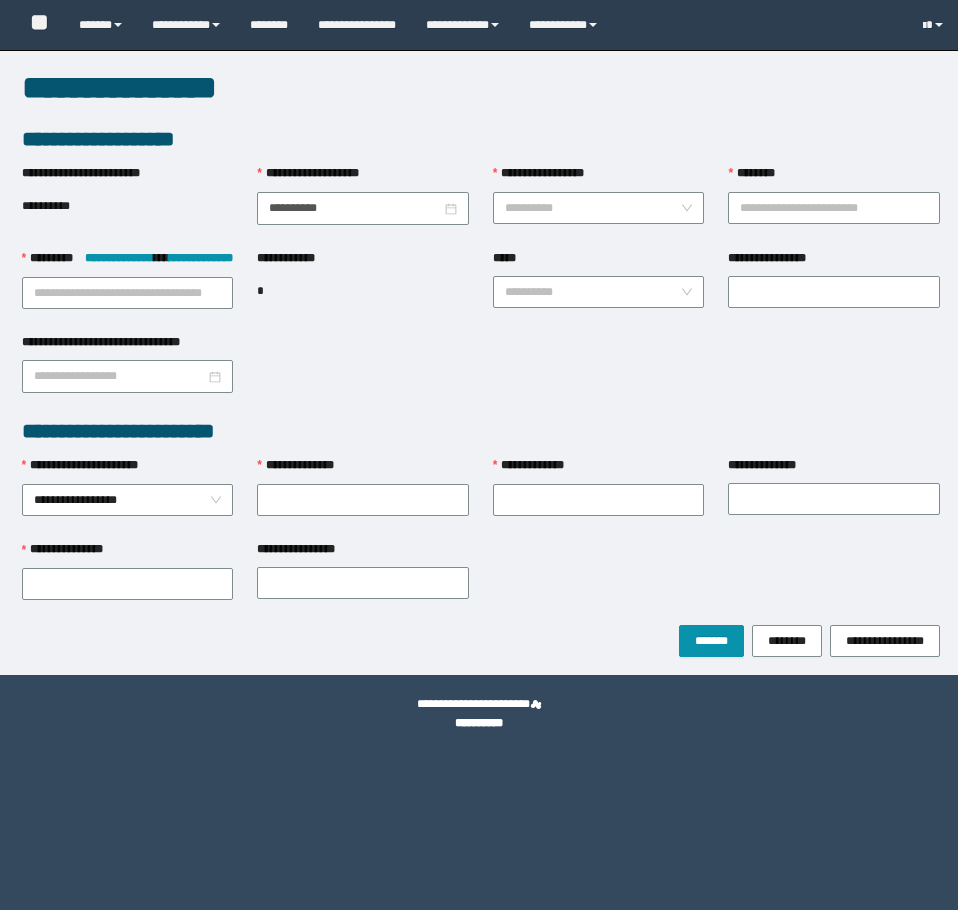 scroll, scrollTop: 0, scrollLeft: 0, axis: both 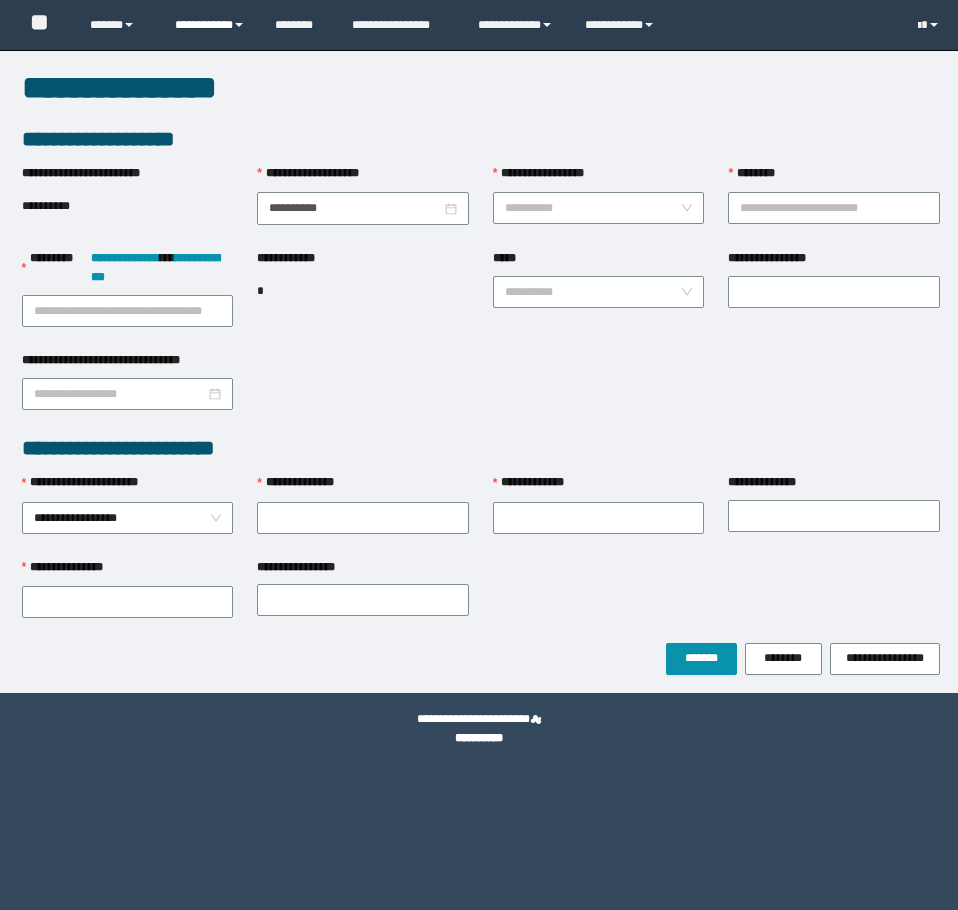 click on "**********" at bounding box center (210, 25) 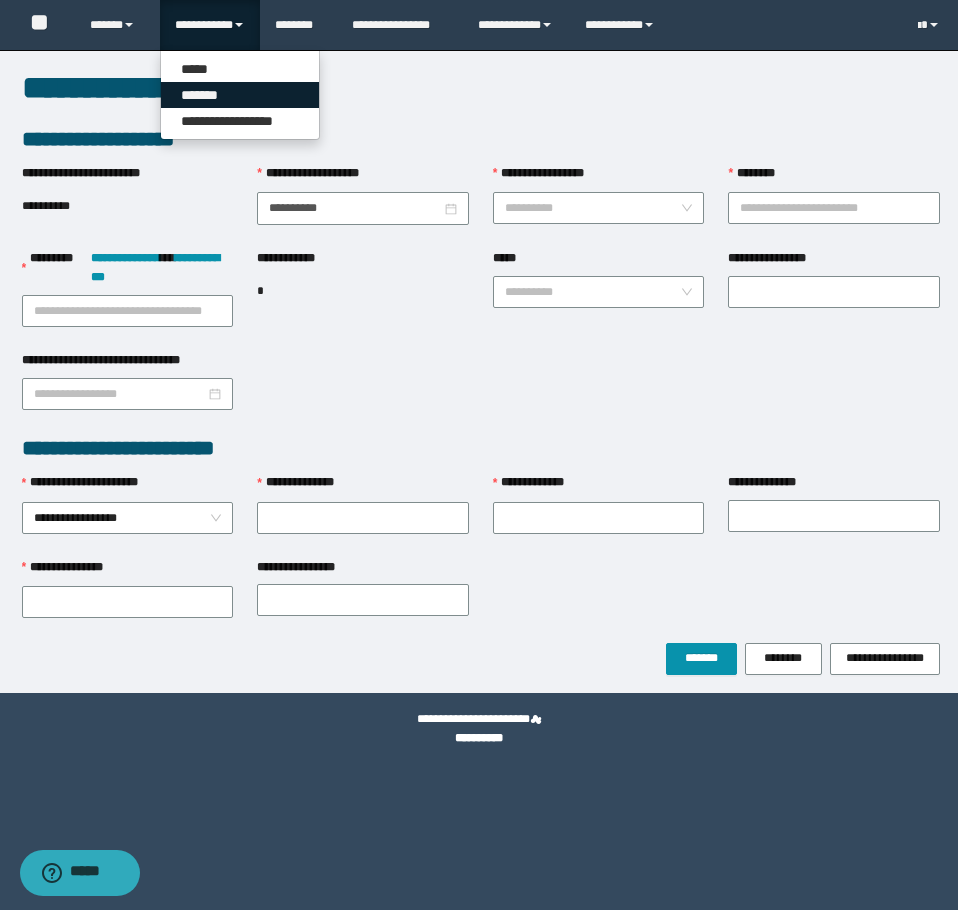 click on "*******" at bounding box center [240, 95] 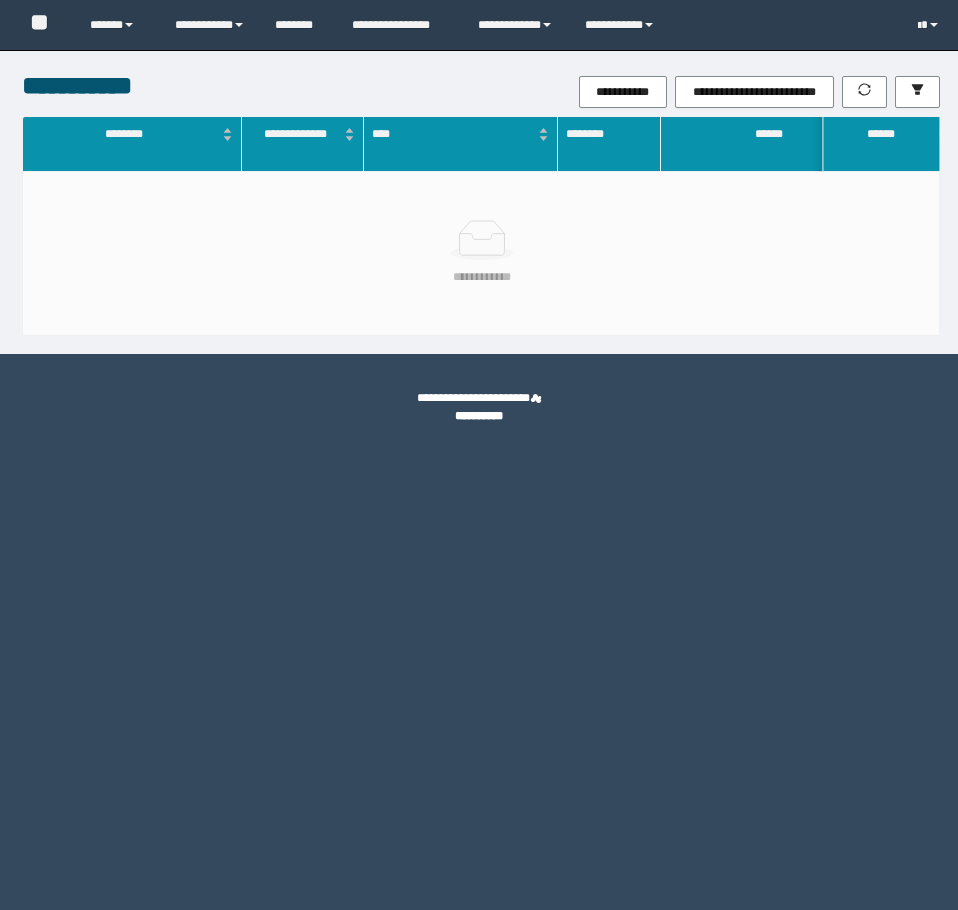 scroll, scrollTop: 0, scrollLeft: 0, axis: both 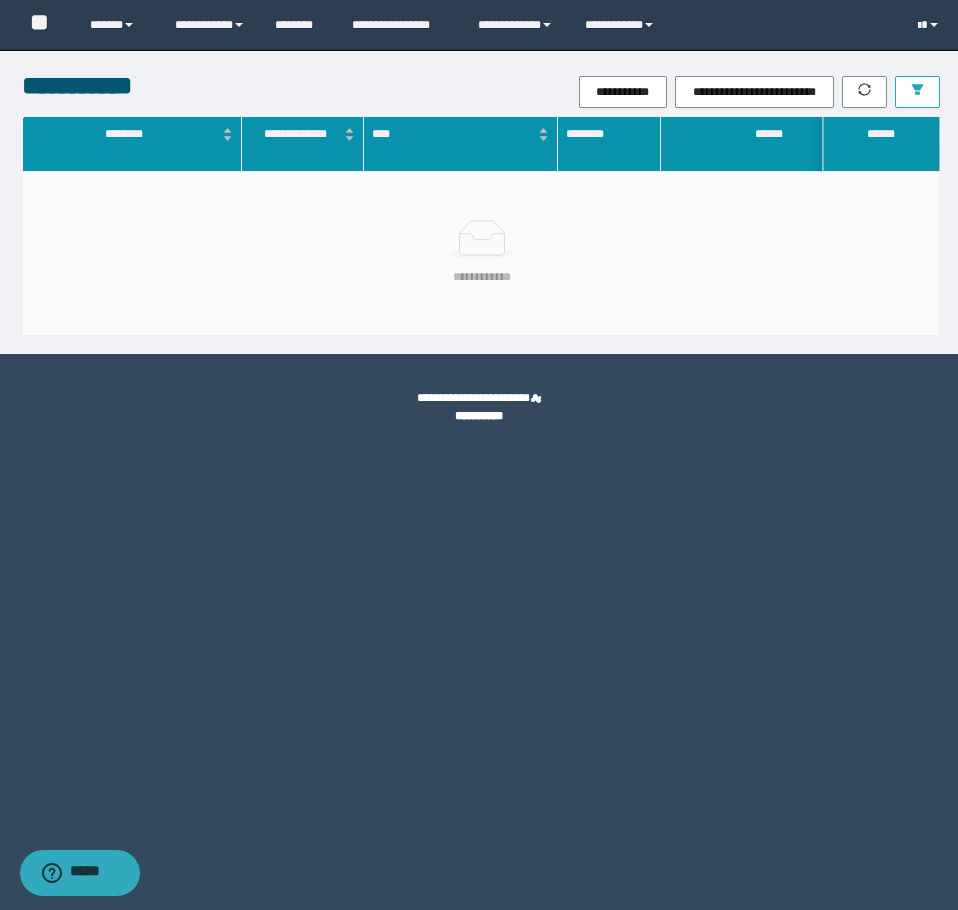 click at bounding box center [917, 92] 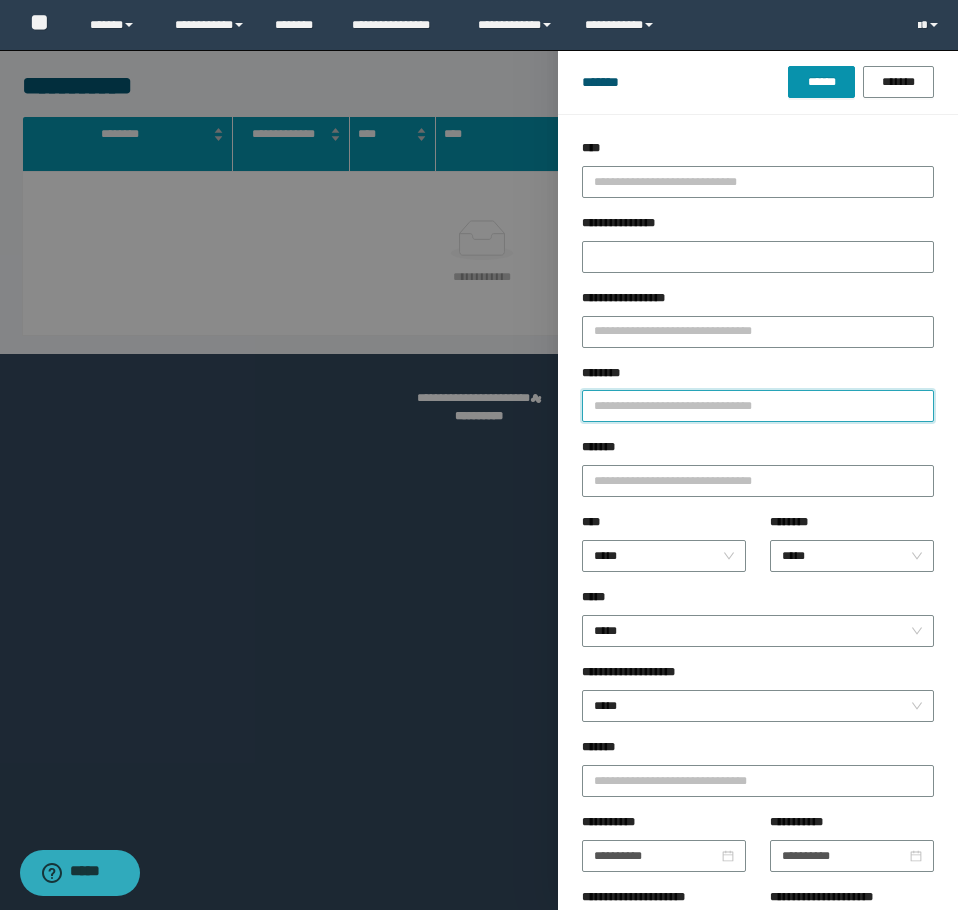 click on "********" at bounding box center (758, 406) 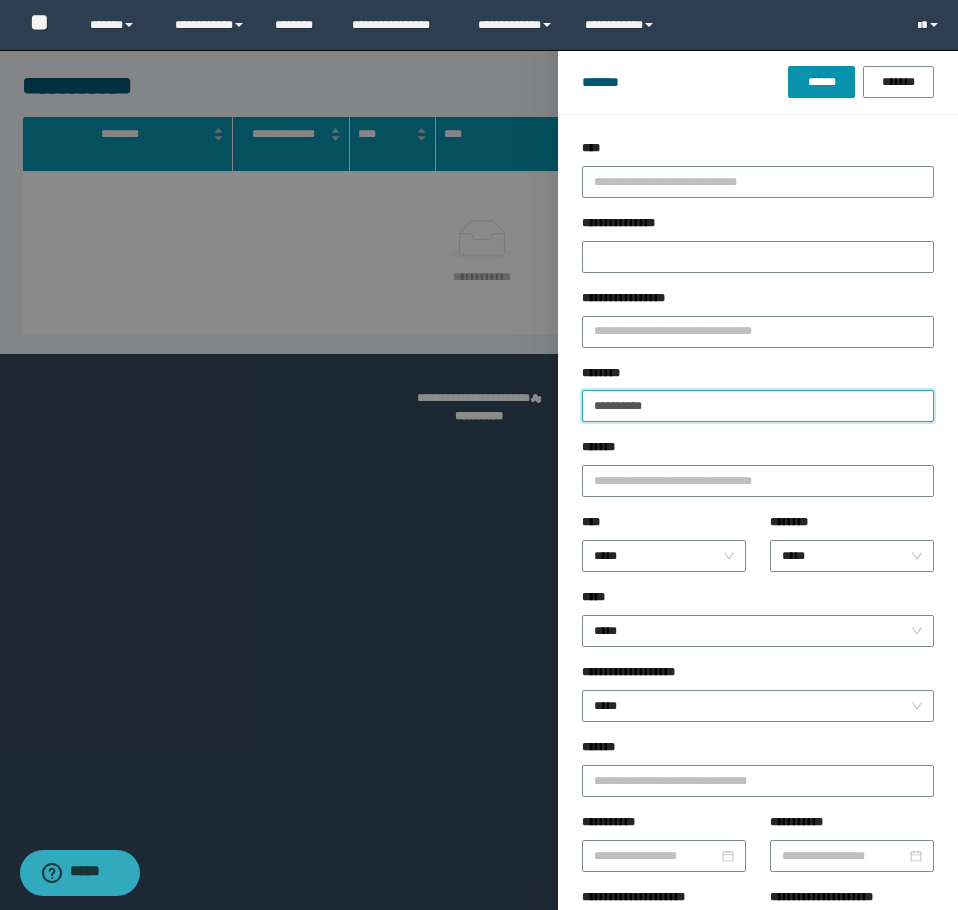 type on "**********" 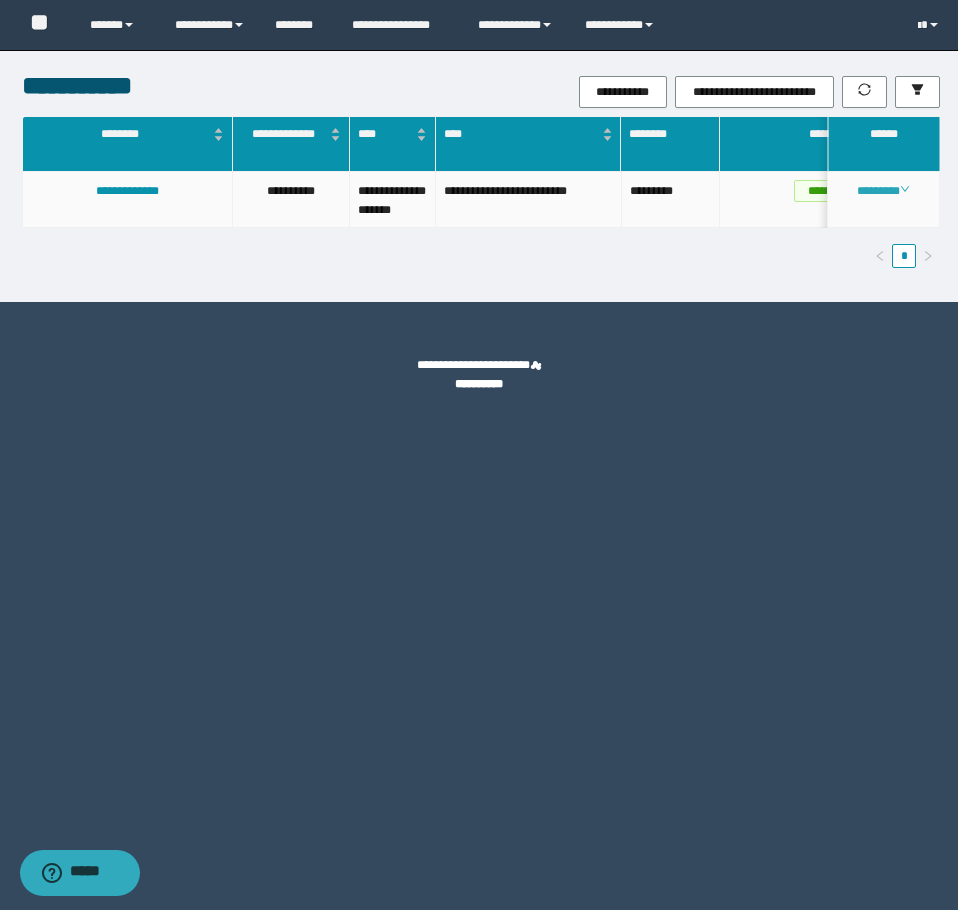 click on "********" at bounding box center (883, 191) 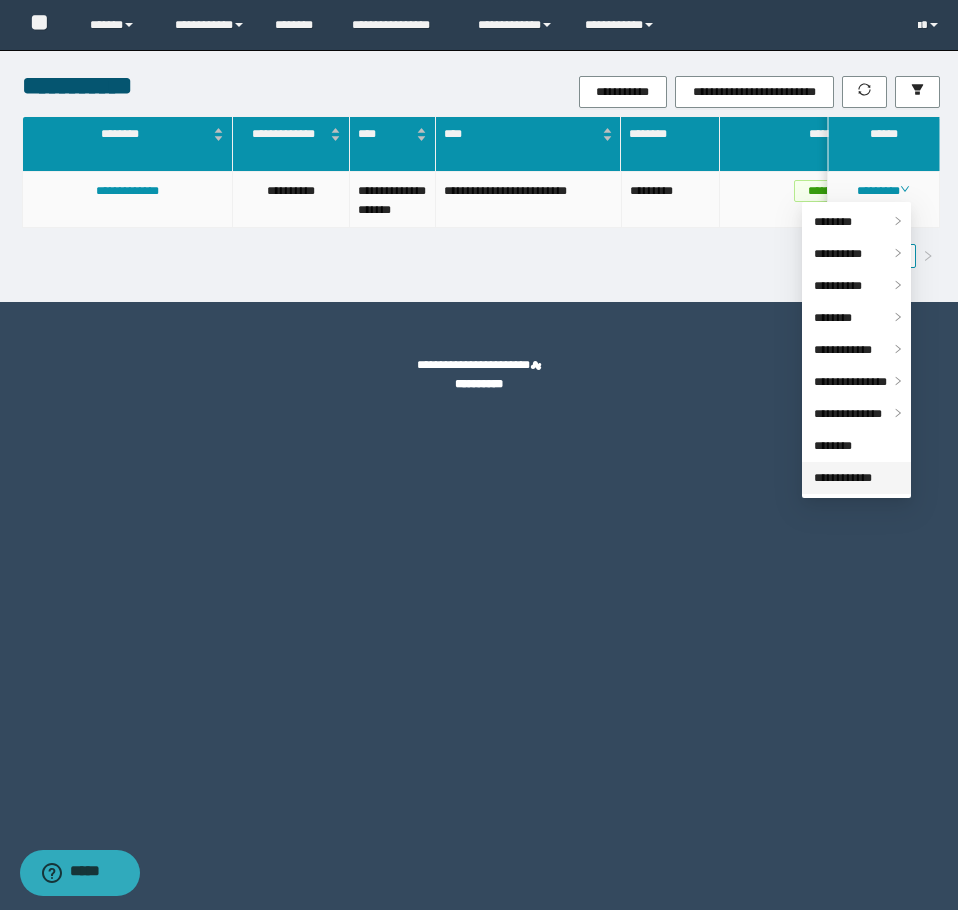 click on "**********" at bounding box center (843, 478) 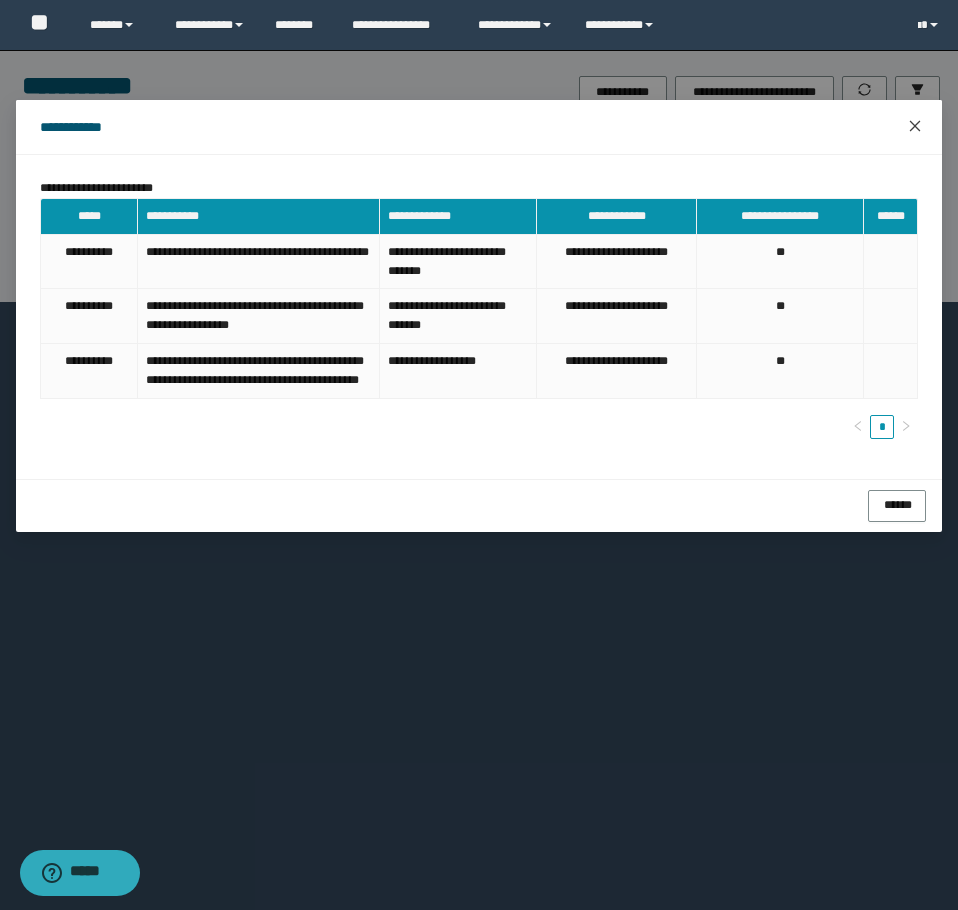 click 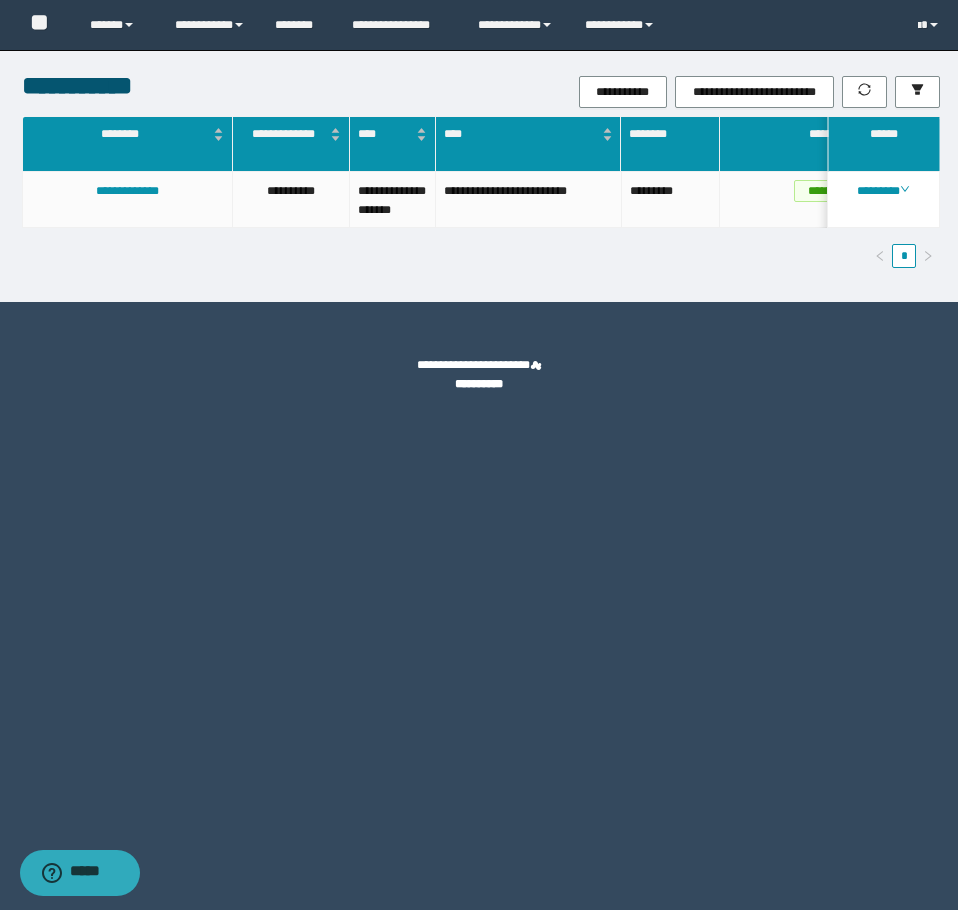 drag, startPoint x: 719, startPoint y: 470, endPoint x: 729, endPoint y: 475, distance: 11.18034 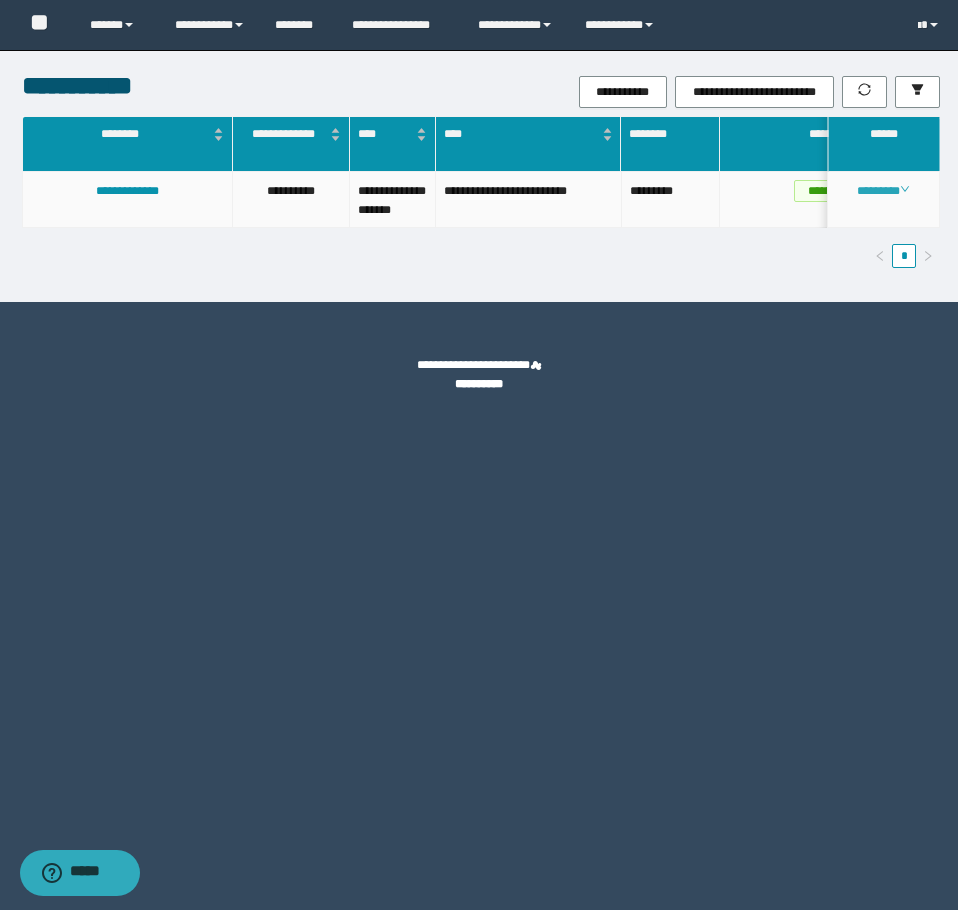 click on "********" at bounding box center (883, 191) 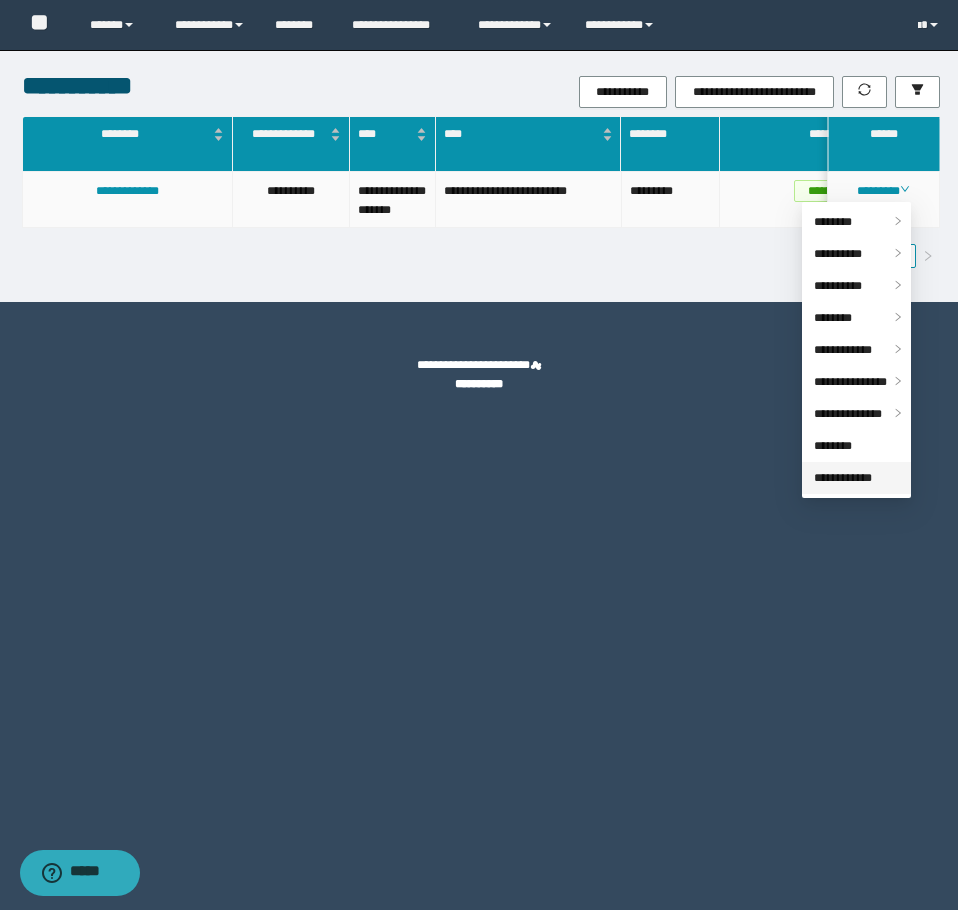 click on "**********" at bounding box center (843, 478) 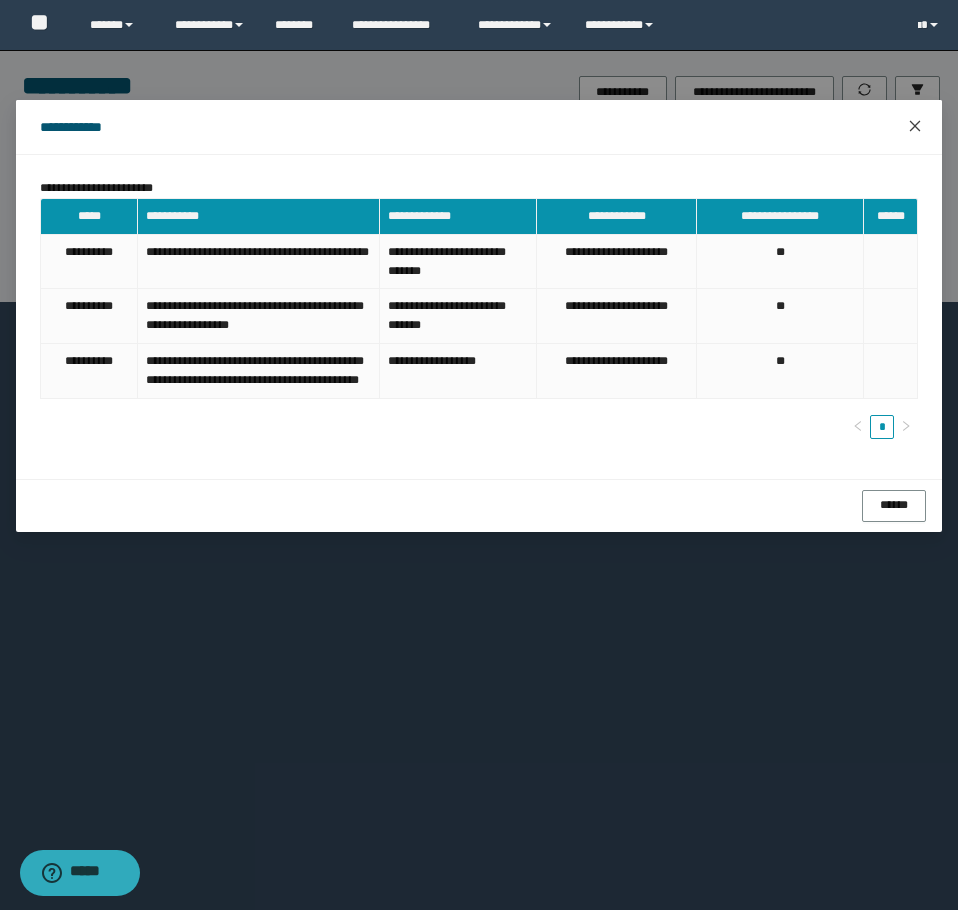 click 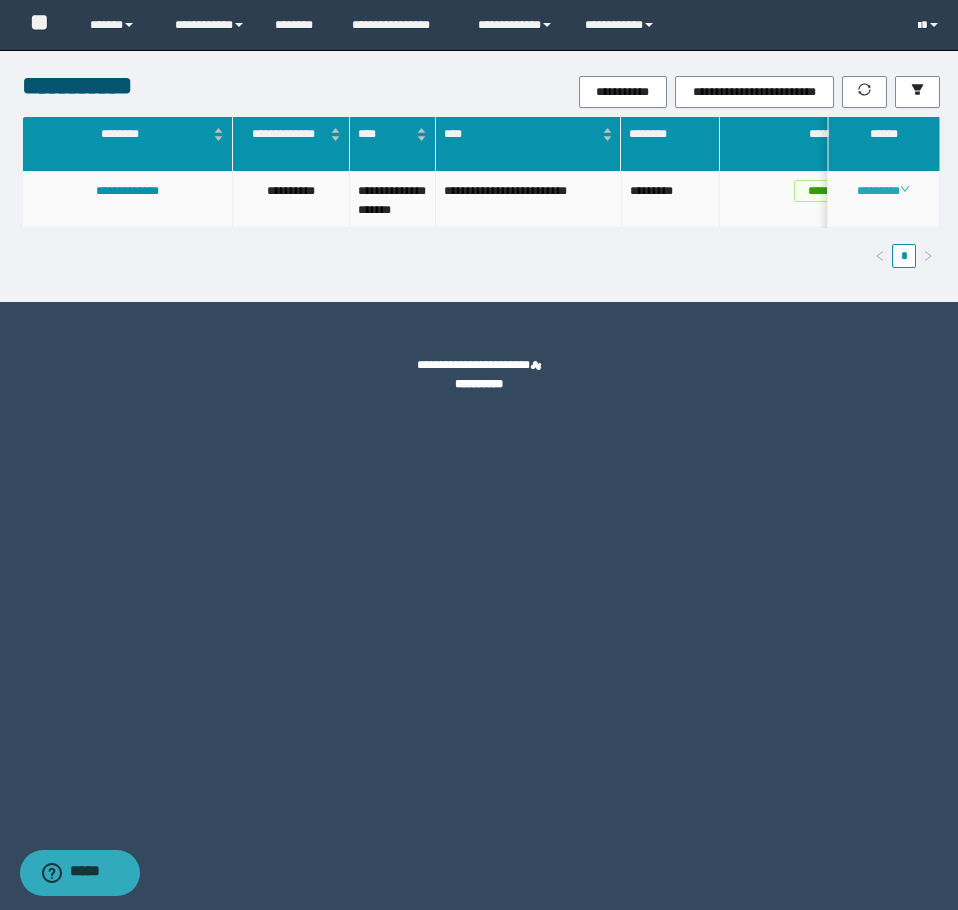 click on "********" at bounding box center [883, 191] 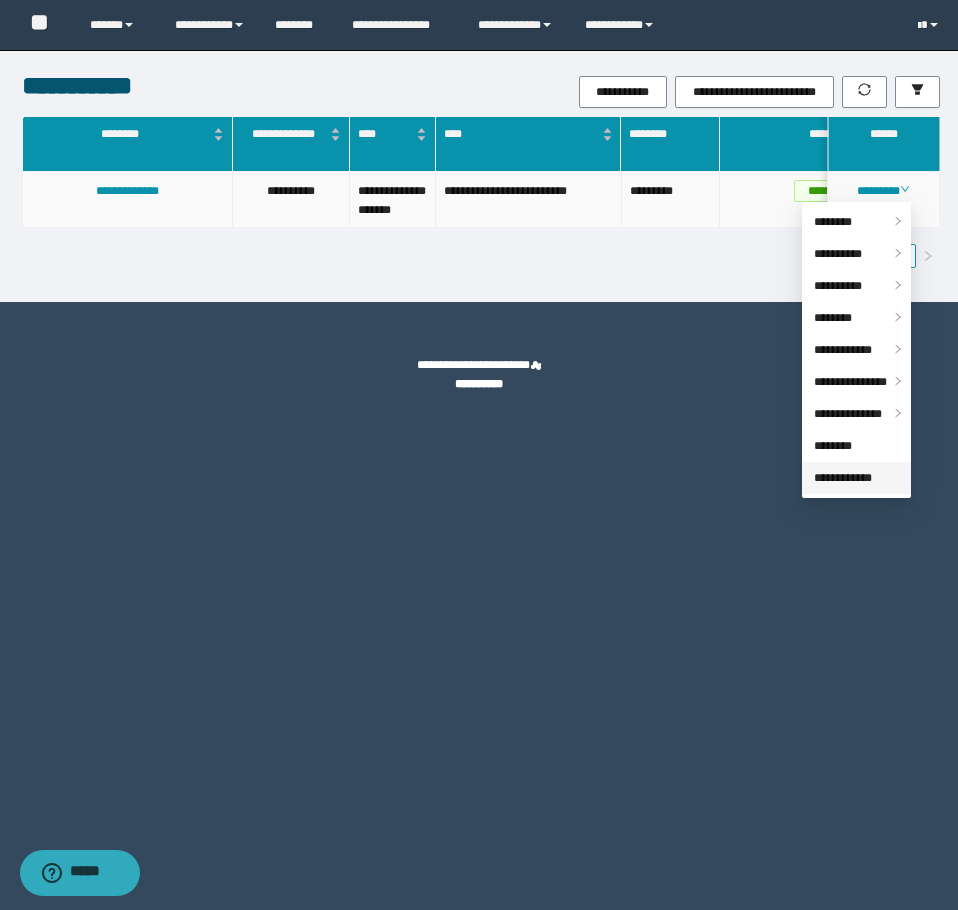 click on "**********" at bounding box center (843, 478) 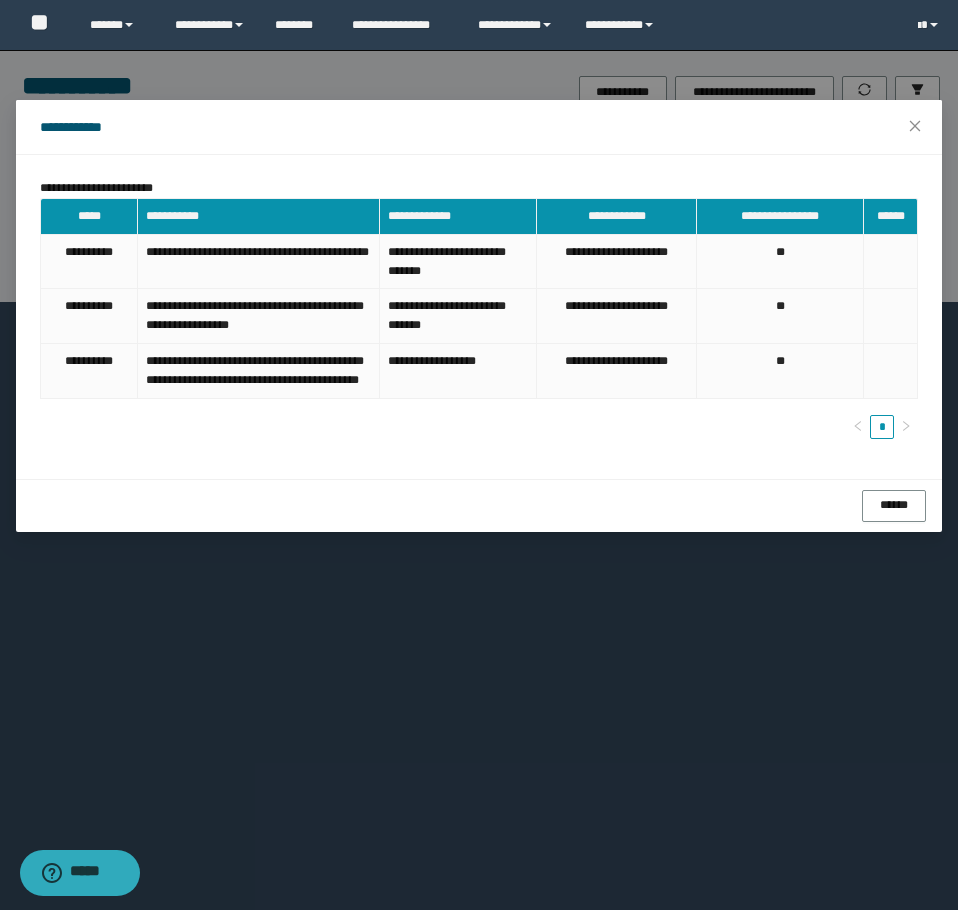 drag, startPoint x: 148, startPoint y: 789, endPoint x: 30, endPoint y: 802, distance: 118.71394 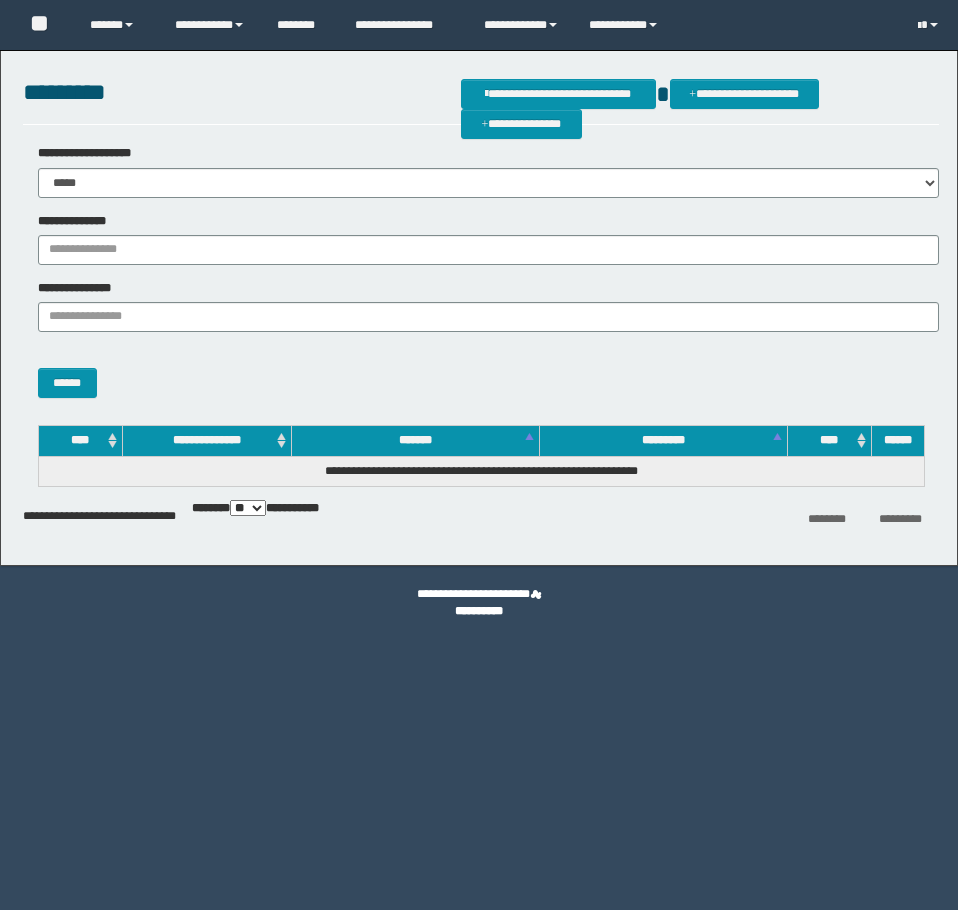 scroll, scrollTop: 0, scrollLeft: 0, axis: both 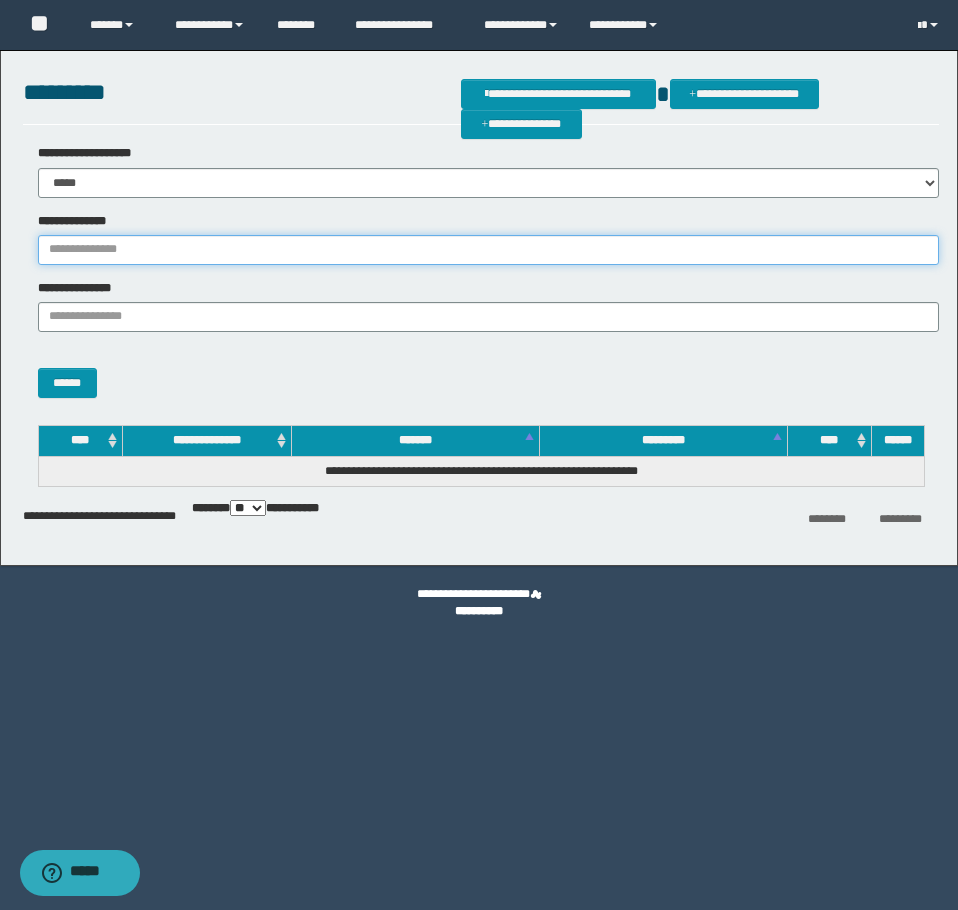 click on "**********" at bounding box center [488, 250] 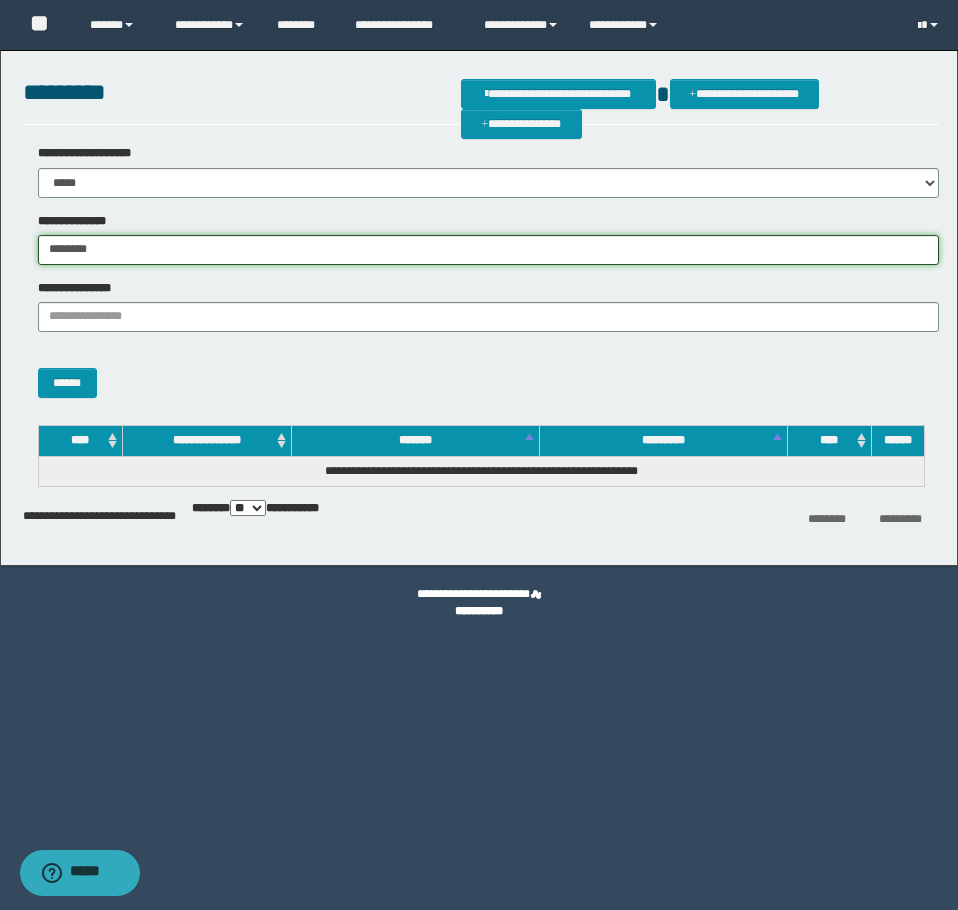type on "********" 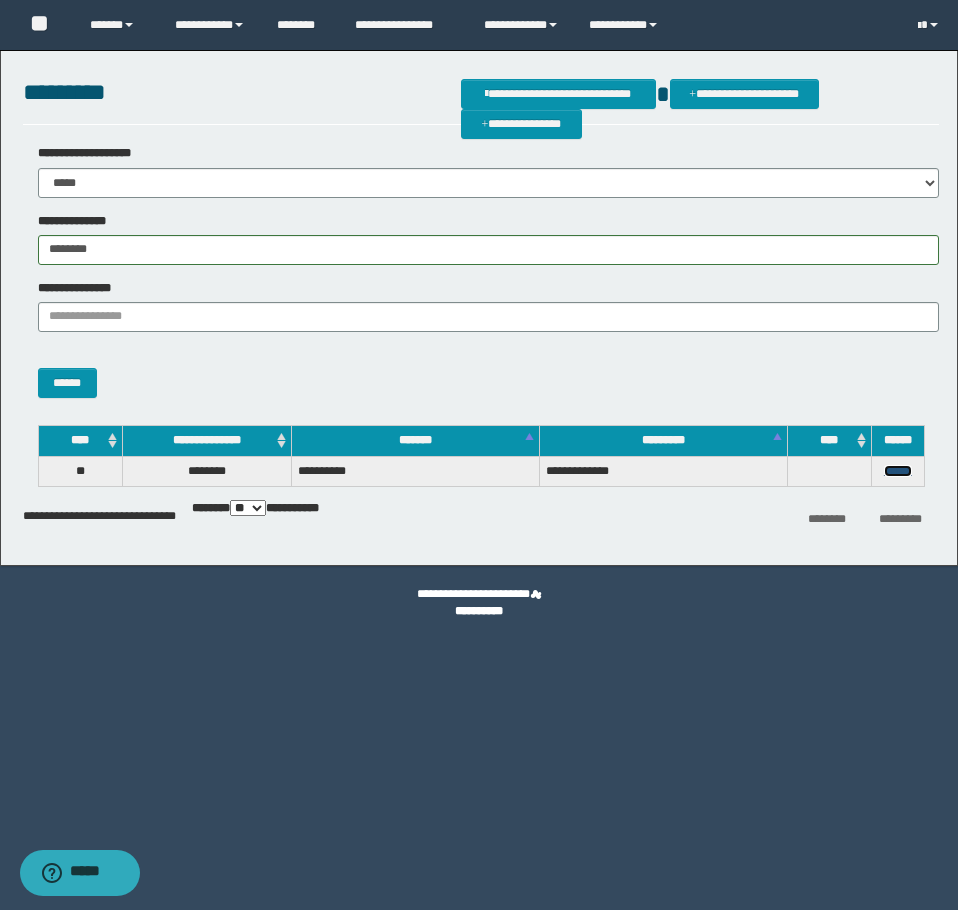click on "******" at bounding box center (898, 471) 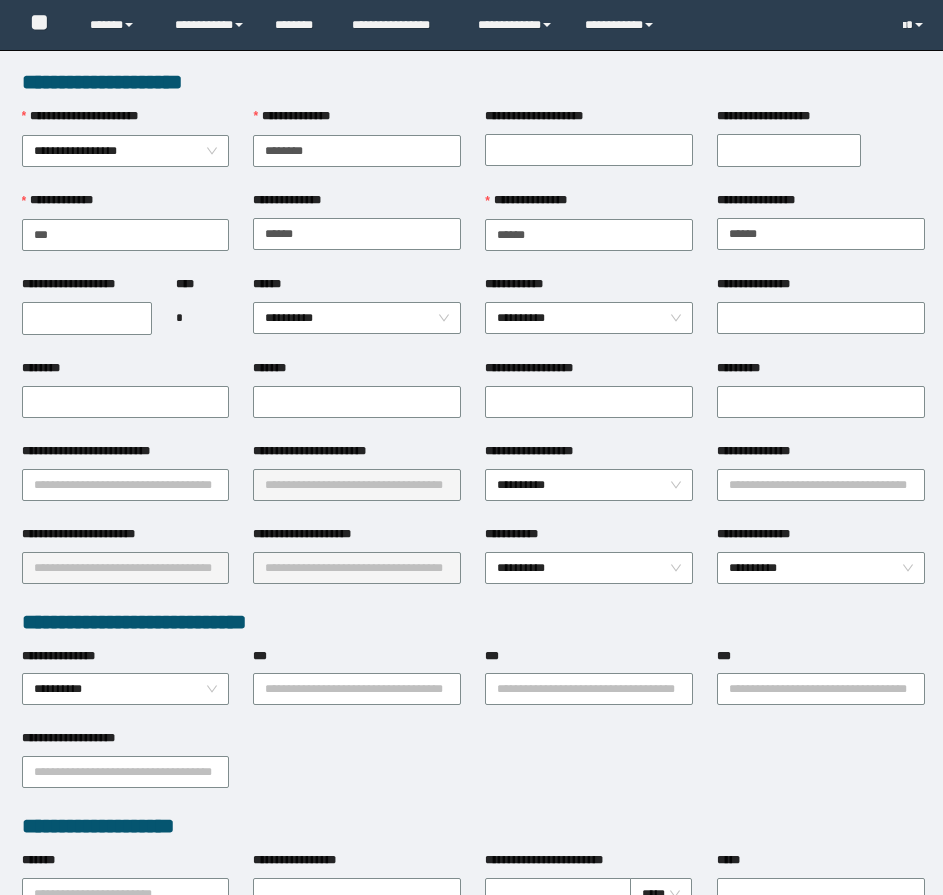 scroll, scrollTop: 0, scrollLeft: 0, axis: both 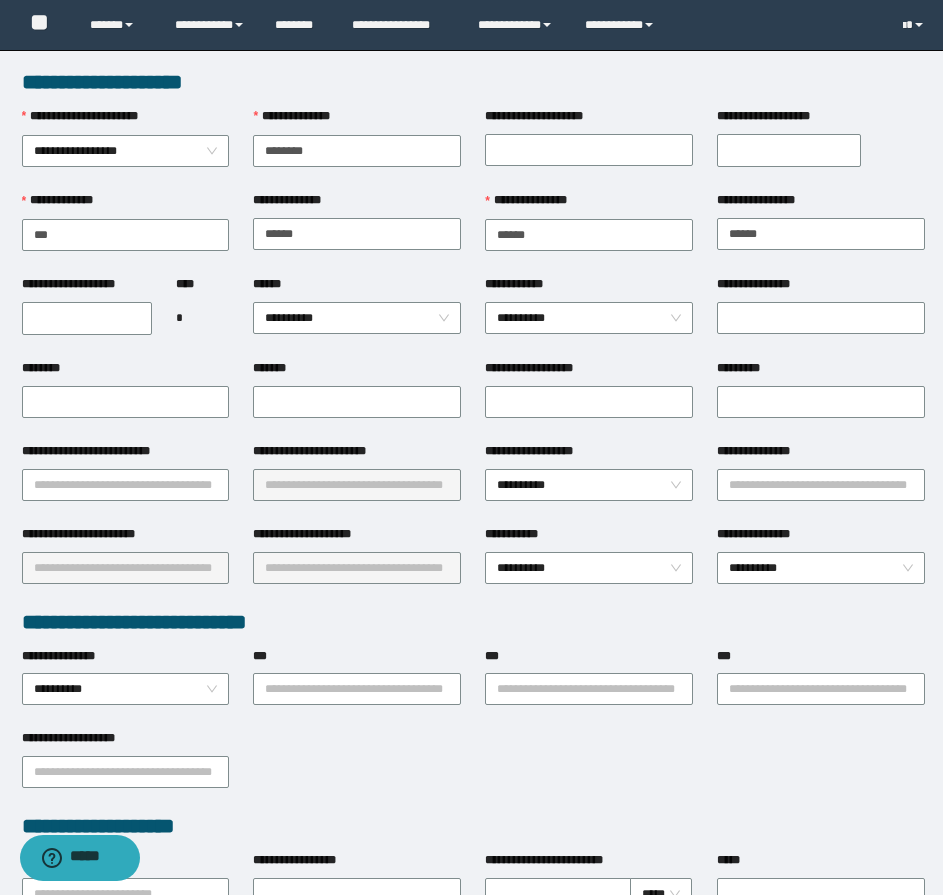 drag, startPoint x: 72, startPoint y: 324, endPoint x: 112, endPoint y: 324, distance: 40 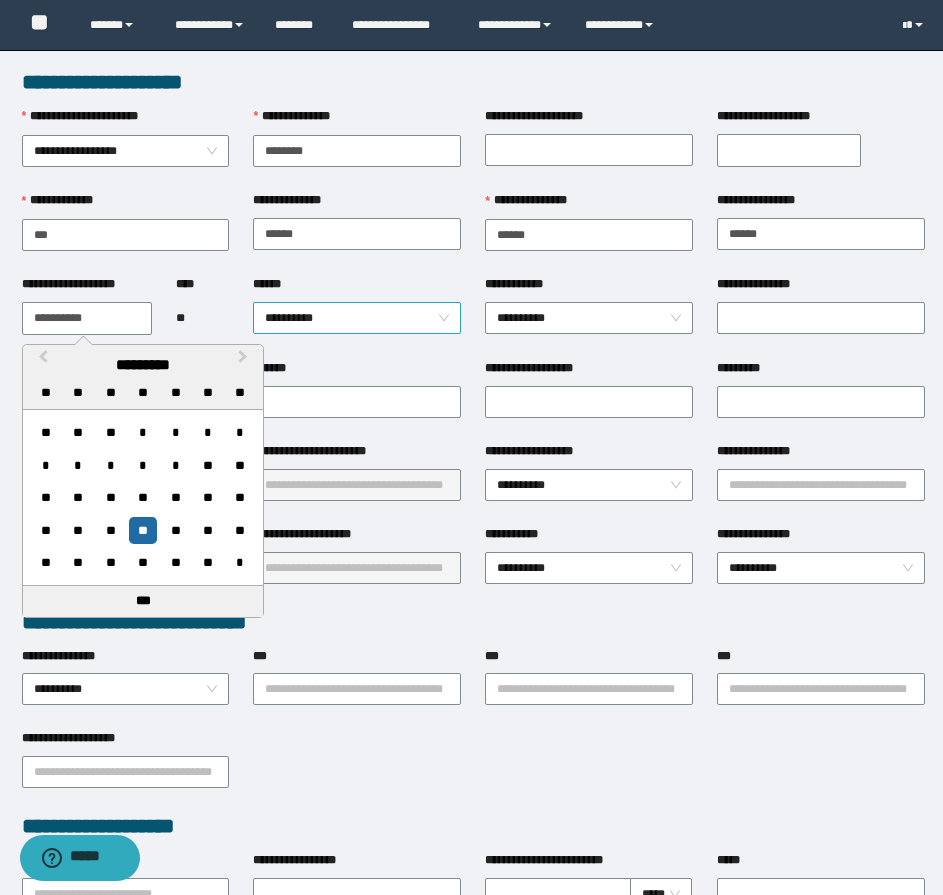 type on "**********" 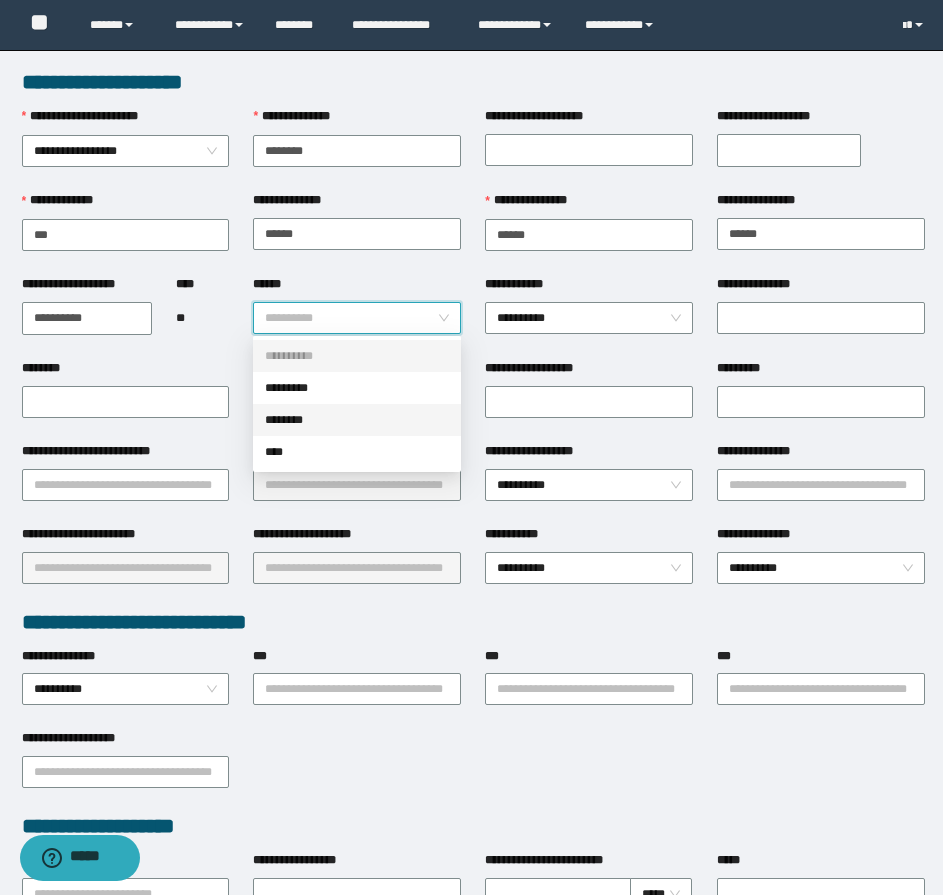 click on "********" at bounding box center (357, 420) 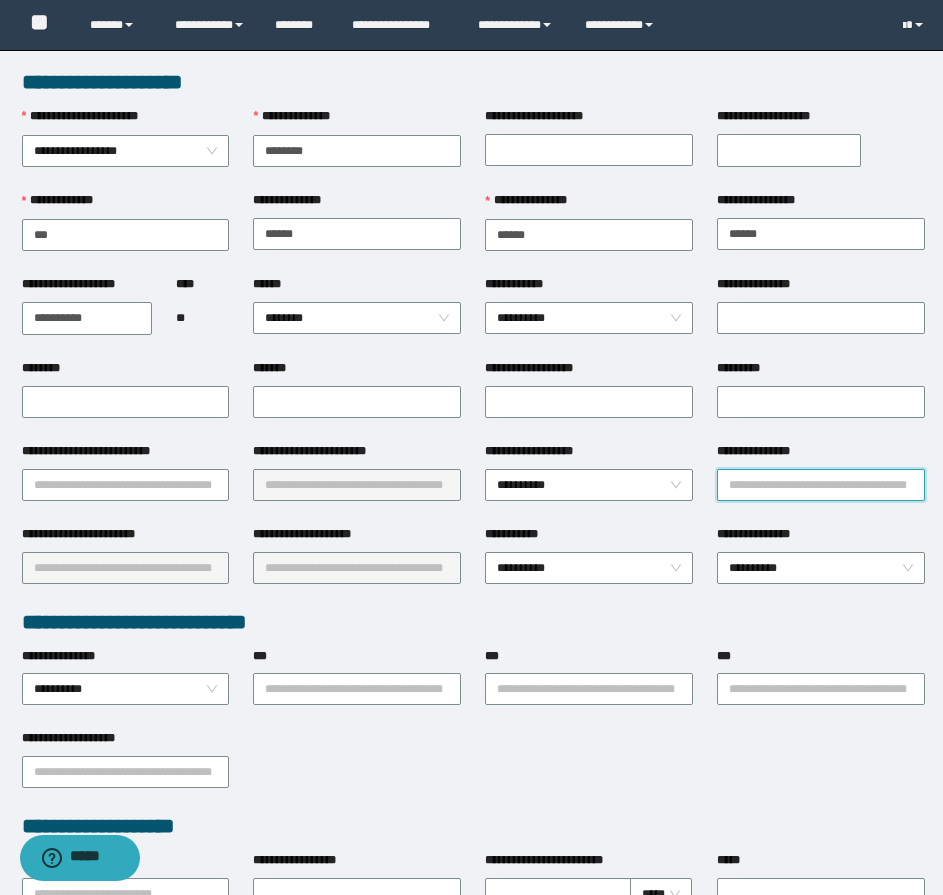 click on "**********" at bounding box center (821, 485) 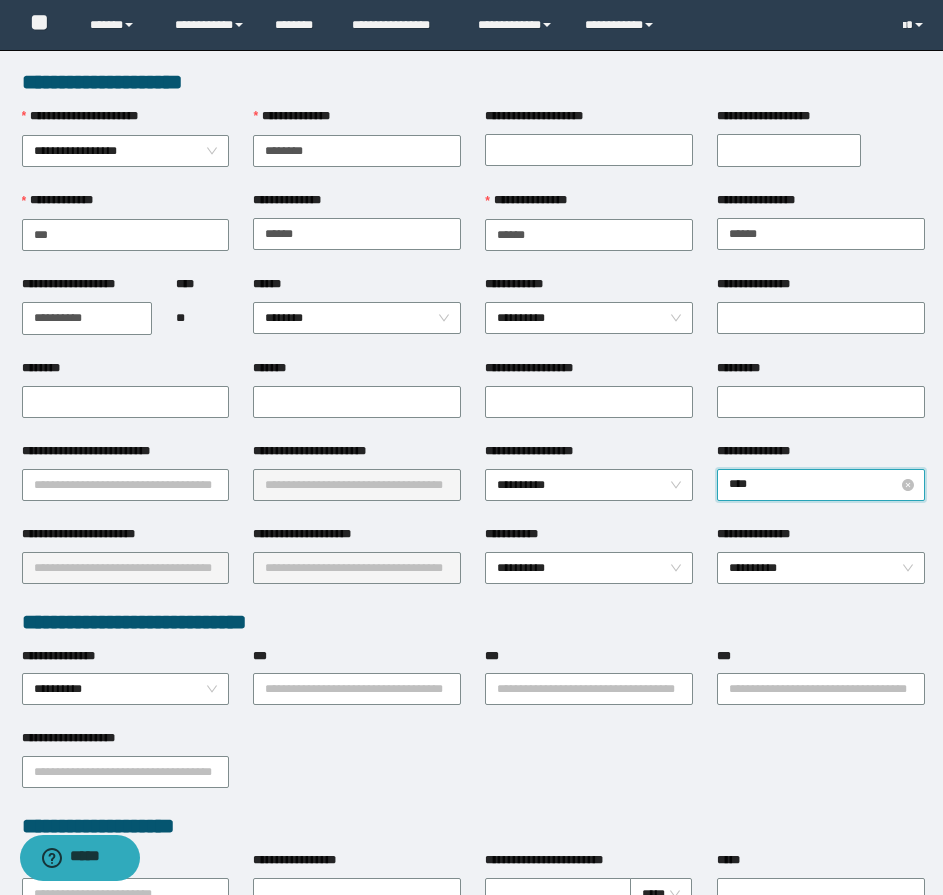 type on "*****" 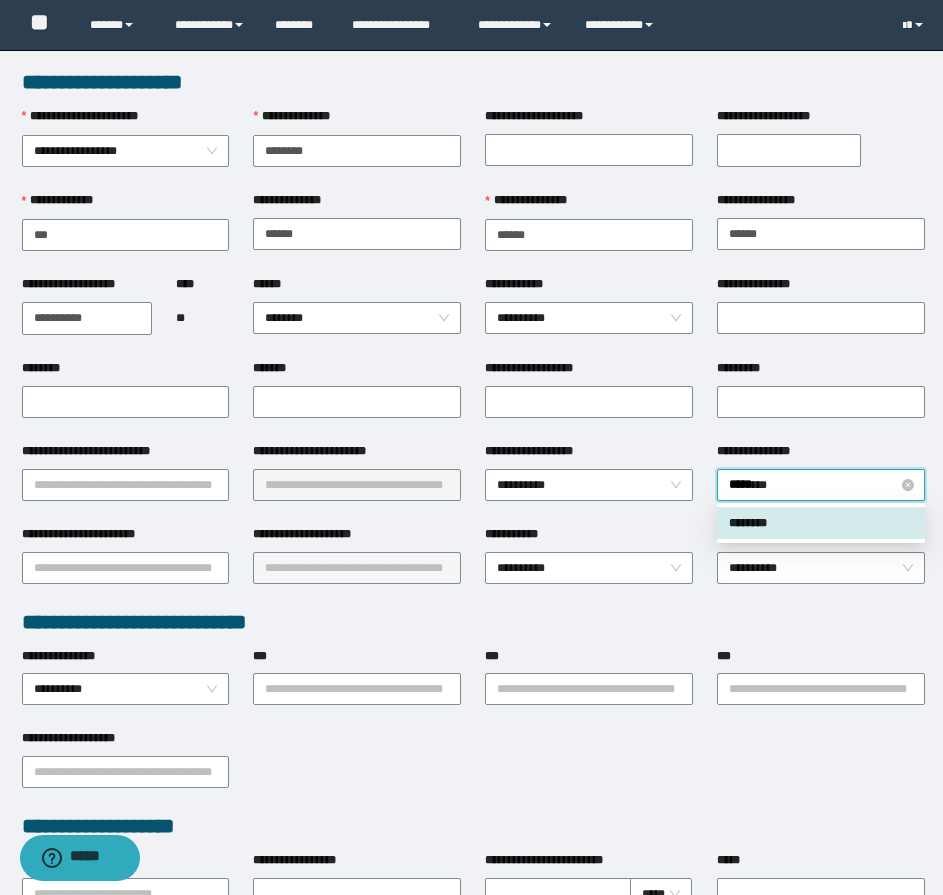 type 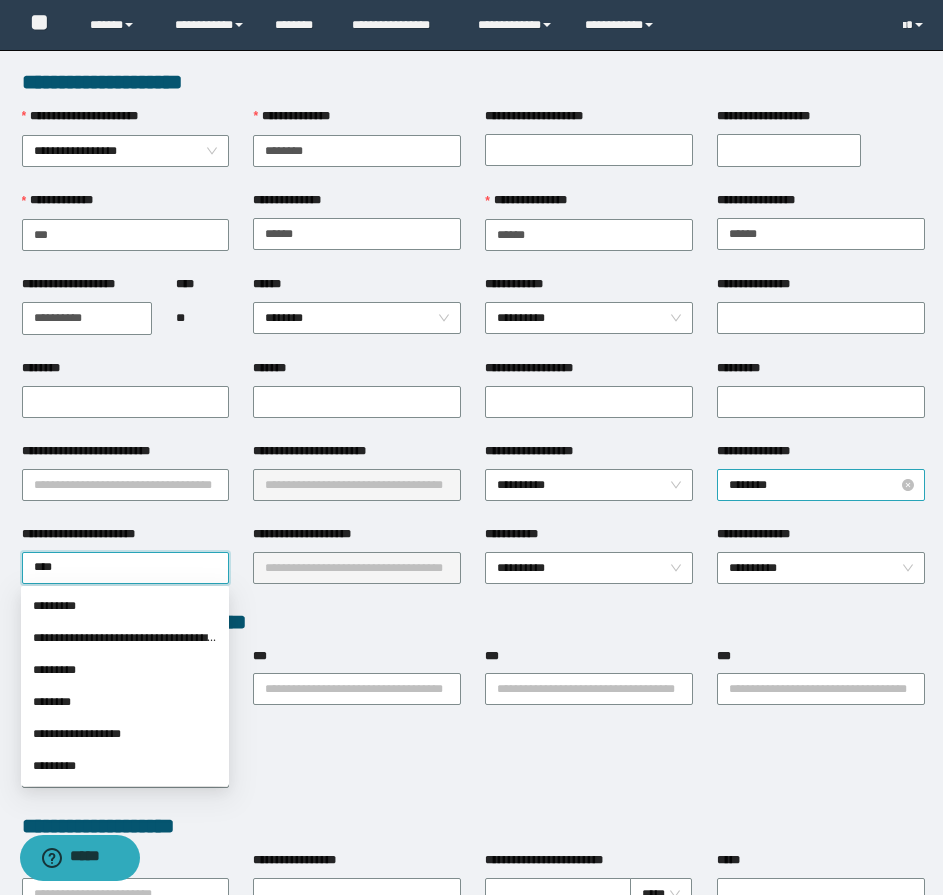 type on "*****" 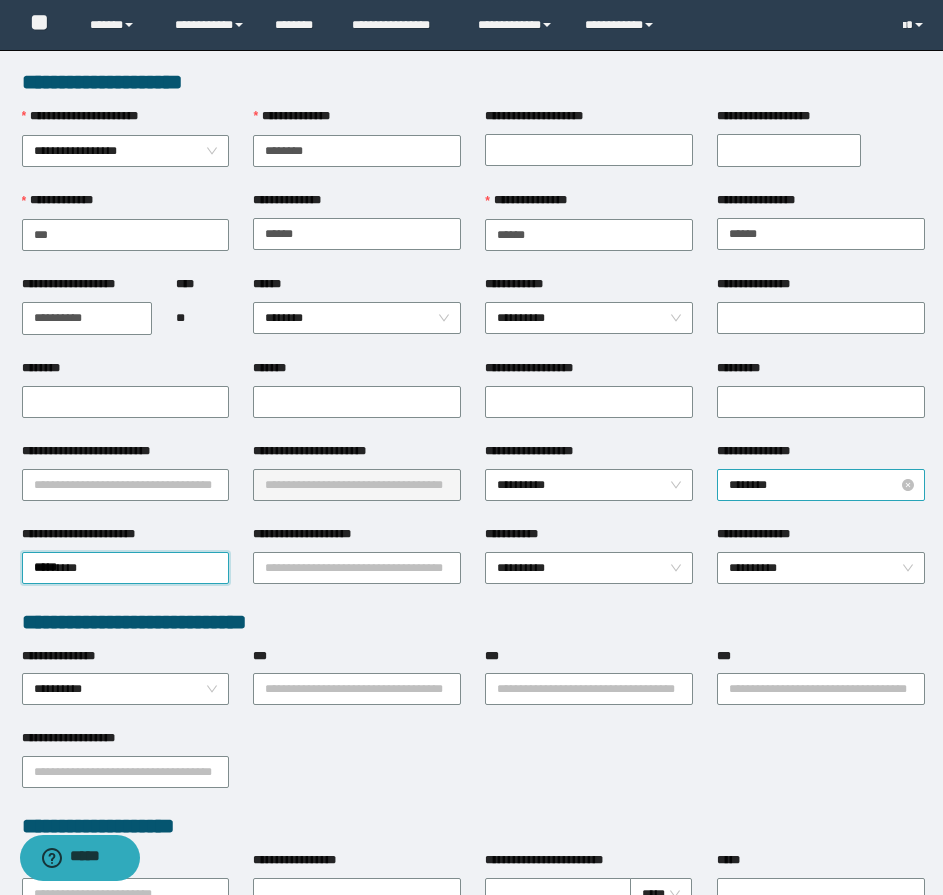type 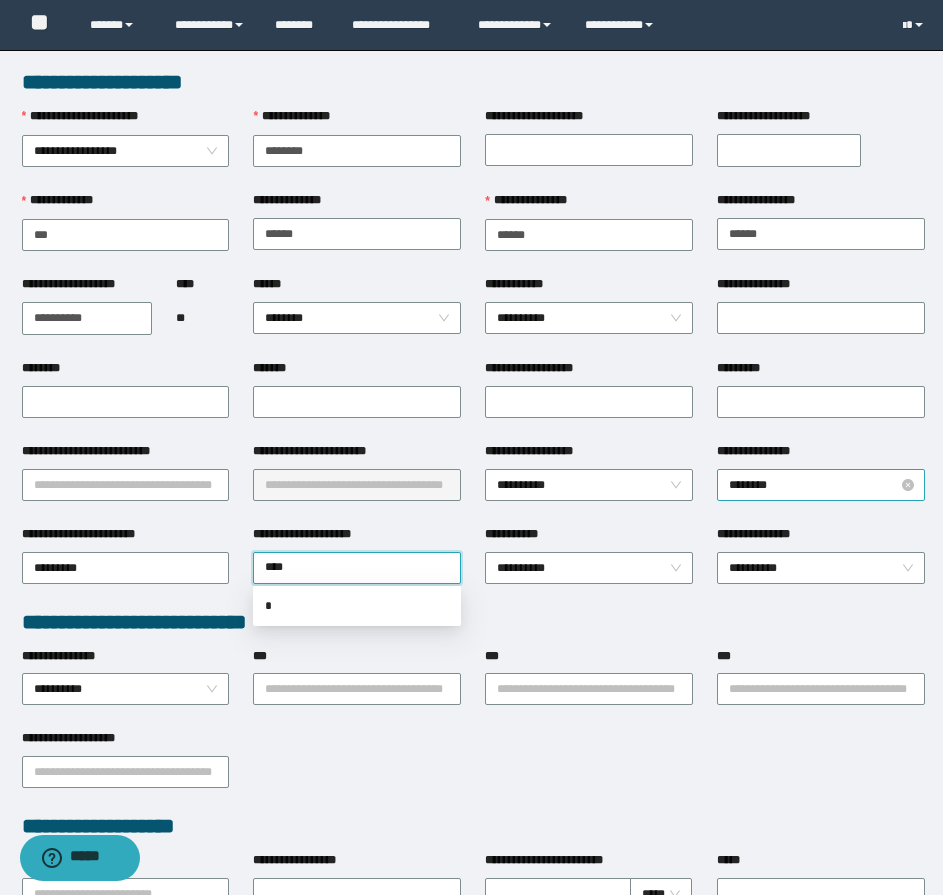 type on "*****" 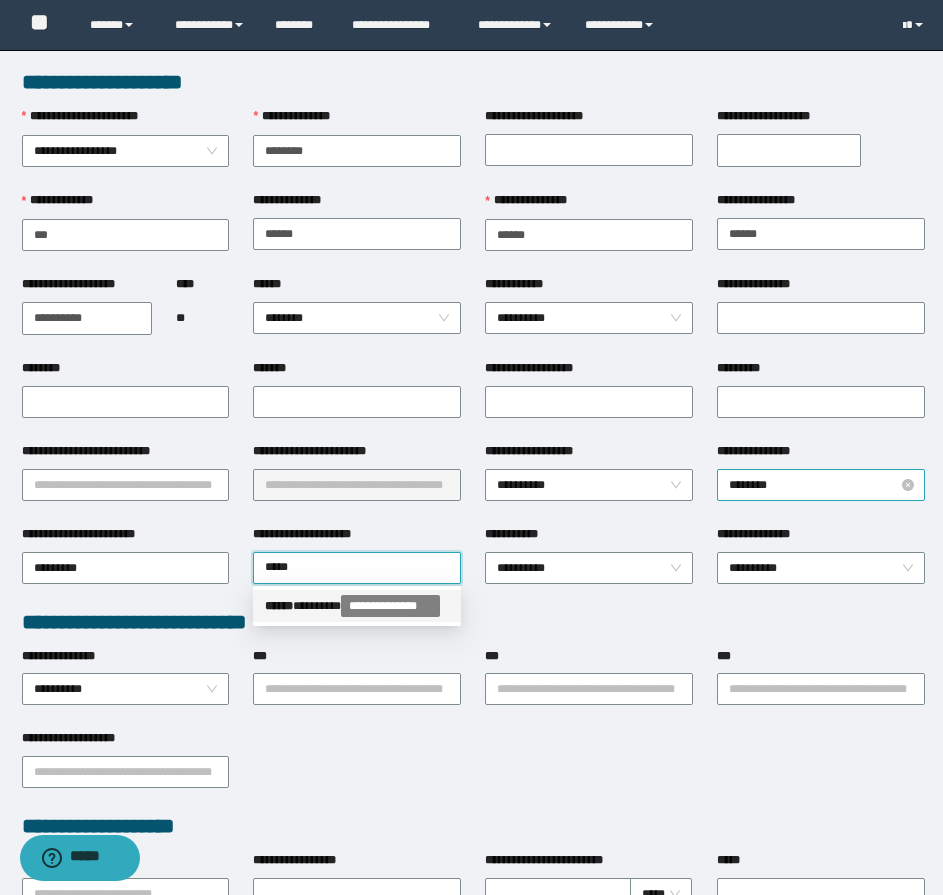 type 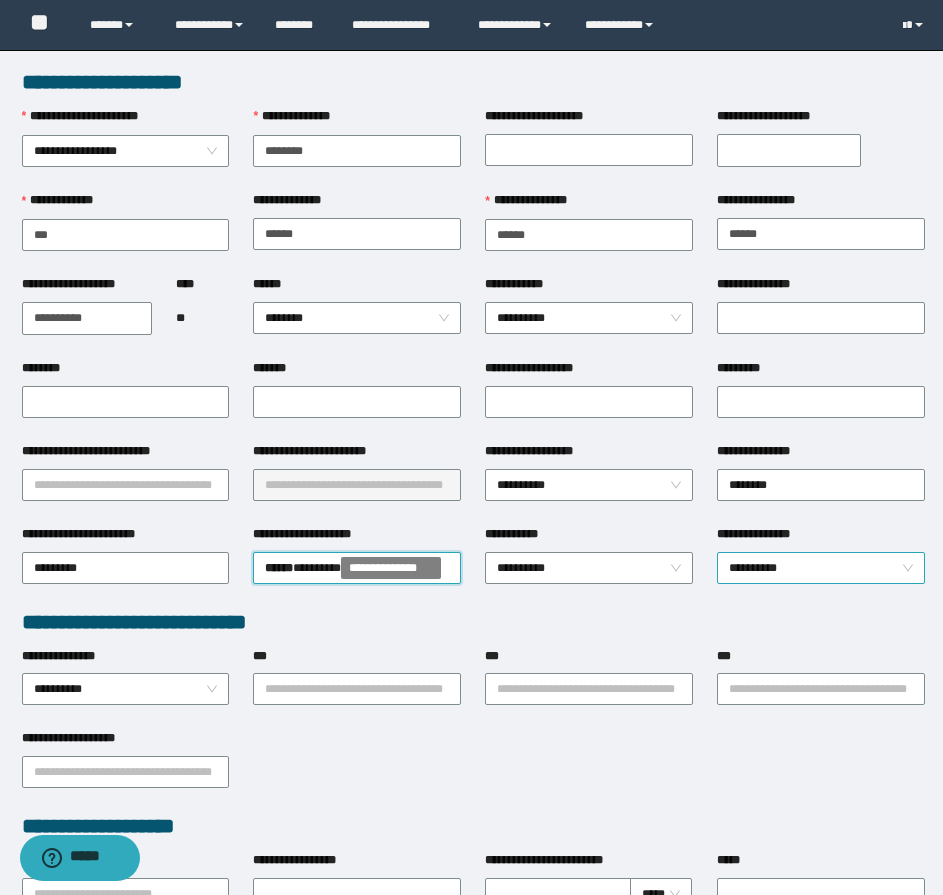 click on "**********" at bounding box center (821, 568) 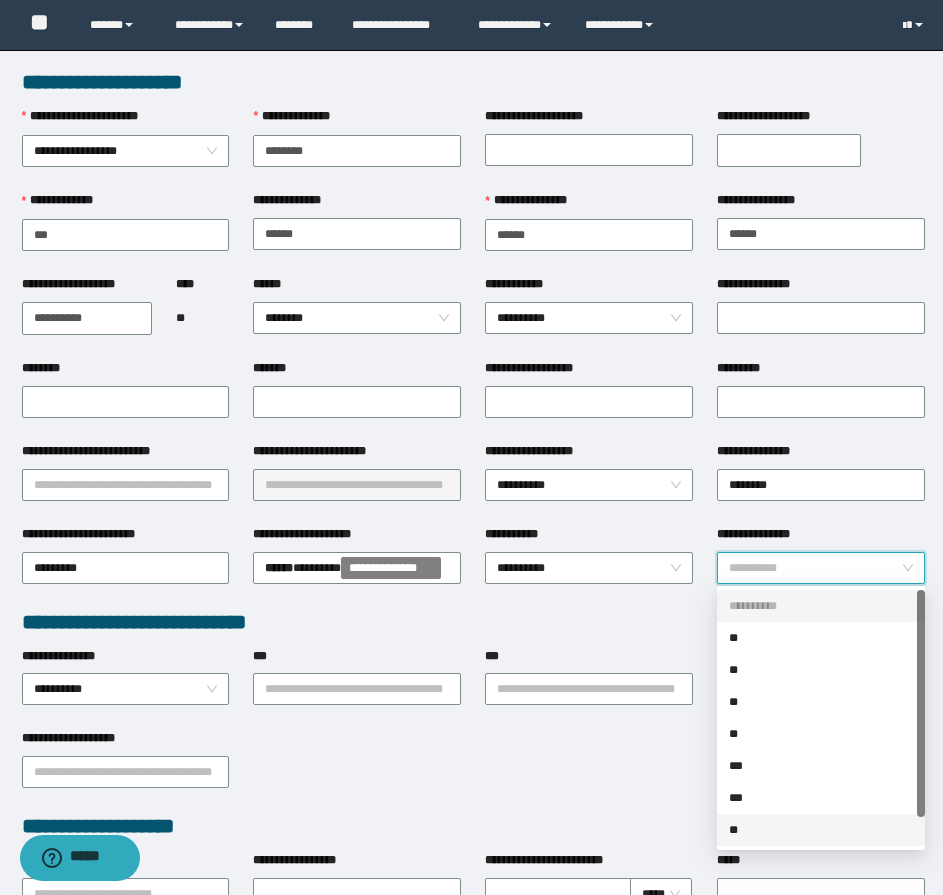 click on "**" at bounding box center [821, 830] 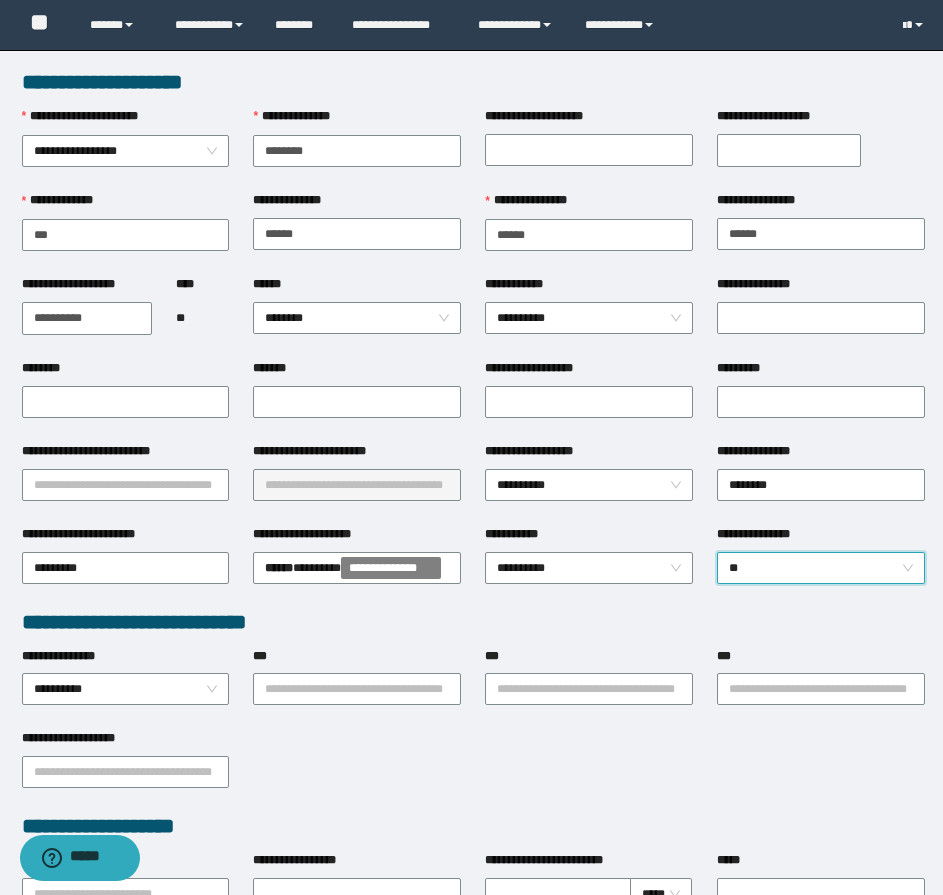 click on "**********" at bounding box center [789, 150] 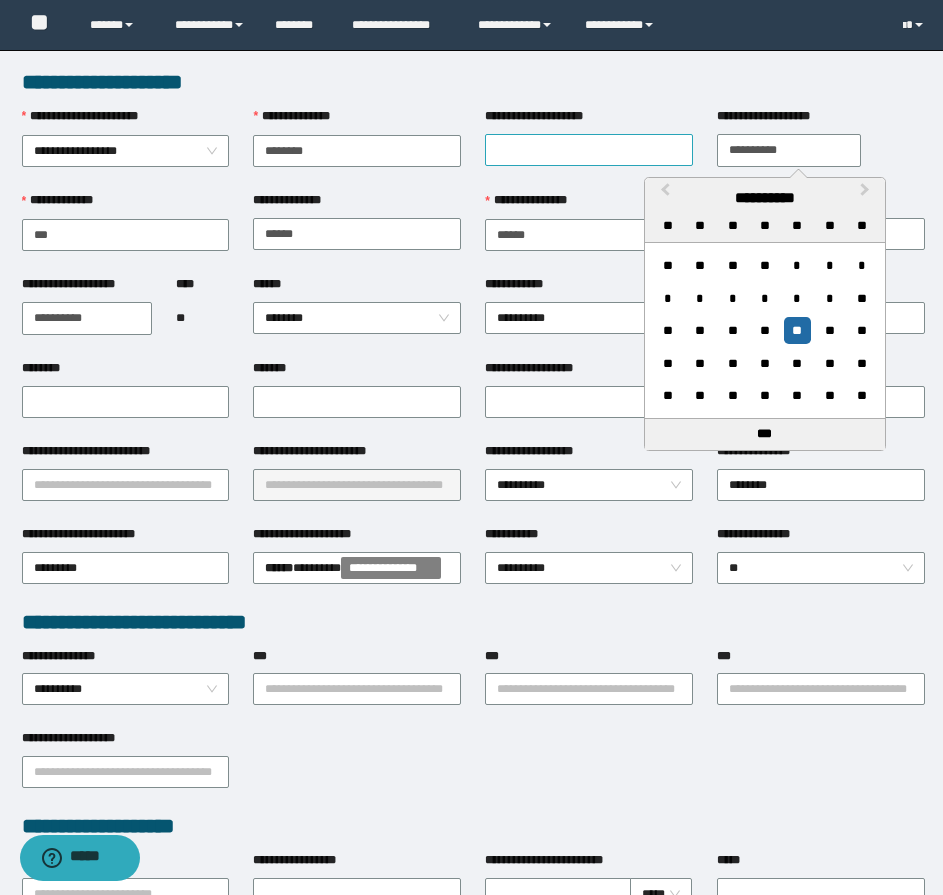 type on "**********" 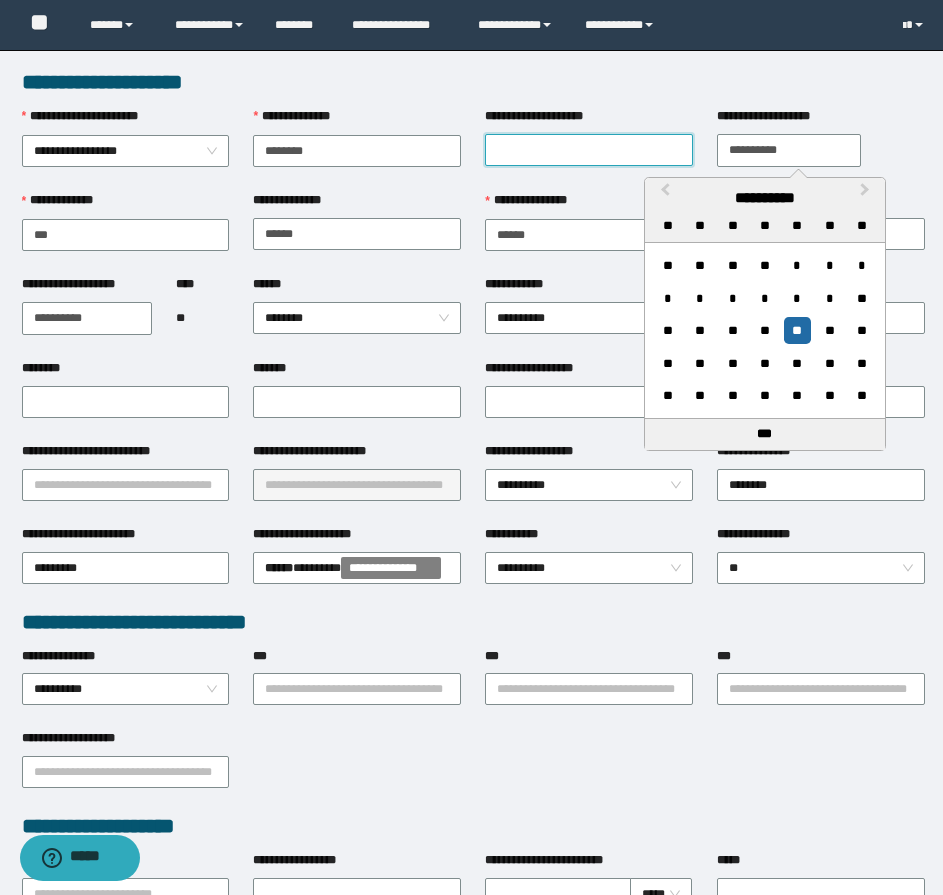 click on "**********" at bounding box center [589, 150] 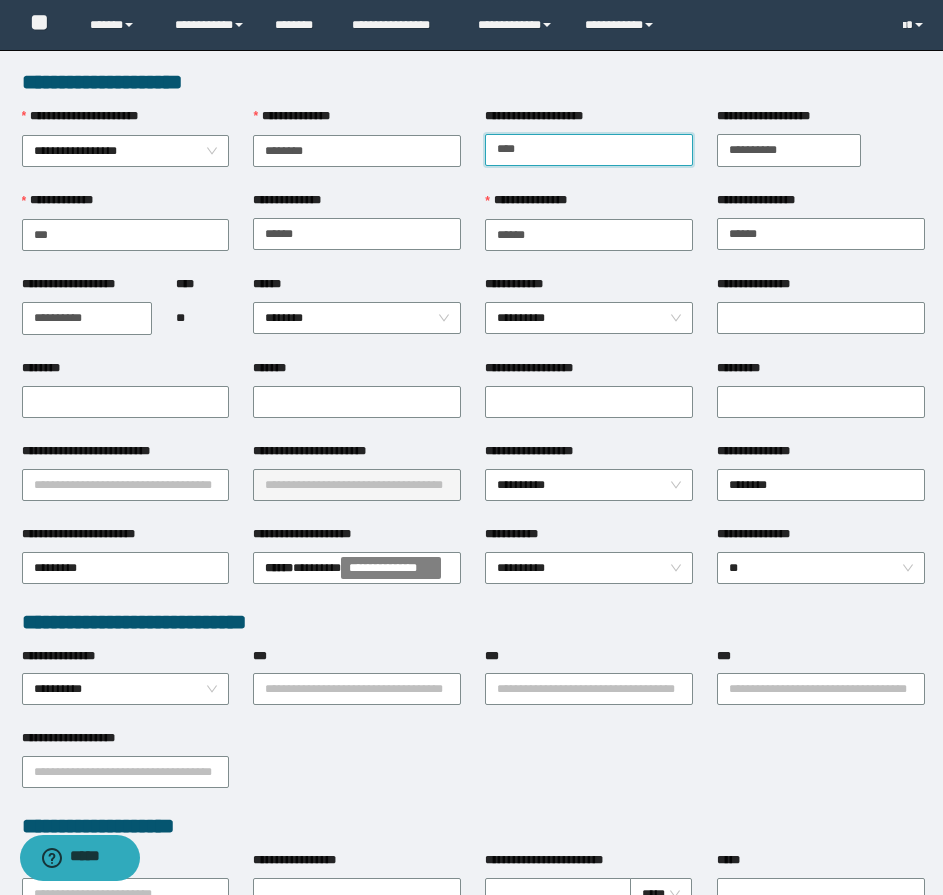 type on "*****" 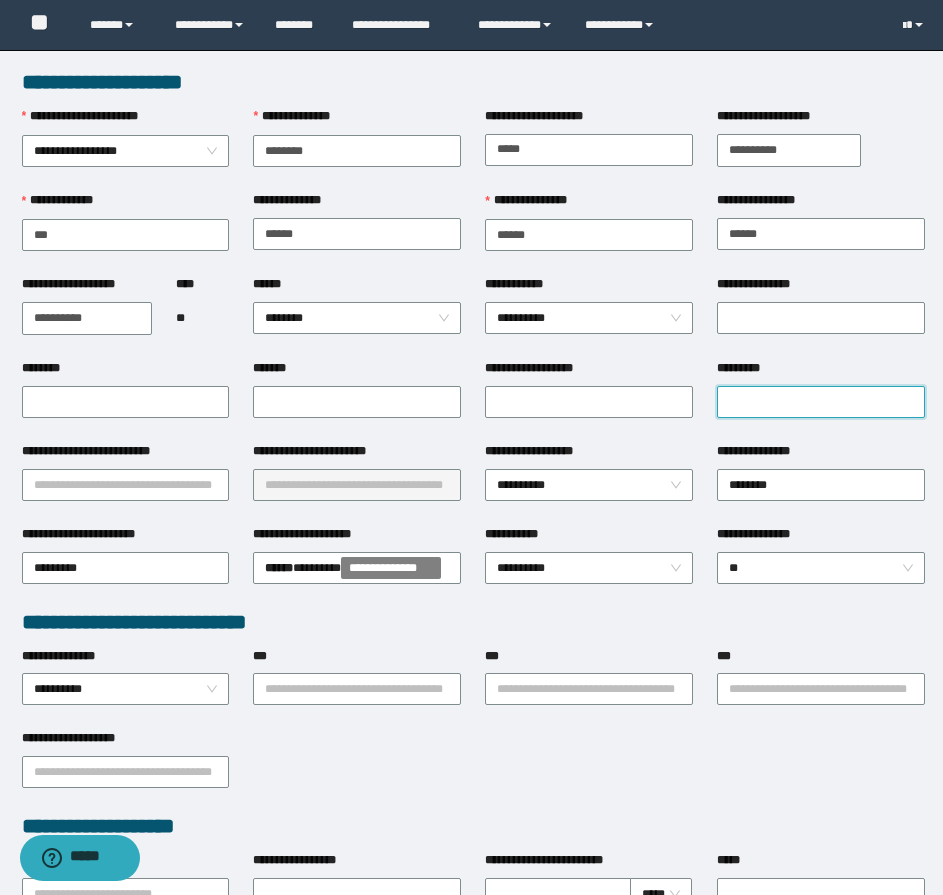 click on "*********" at bounding box center (821, 402) 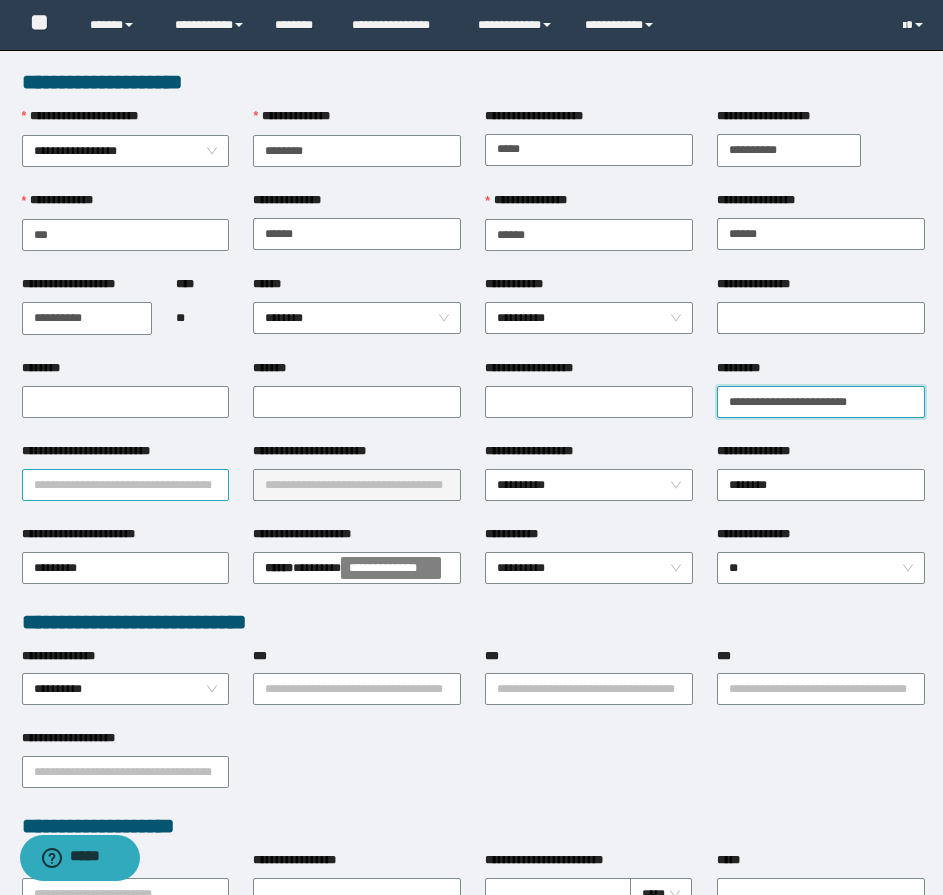 type on "**********" 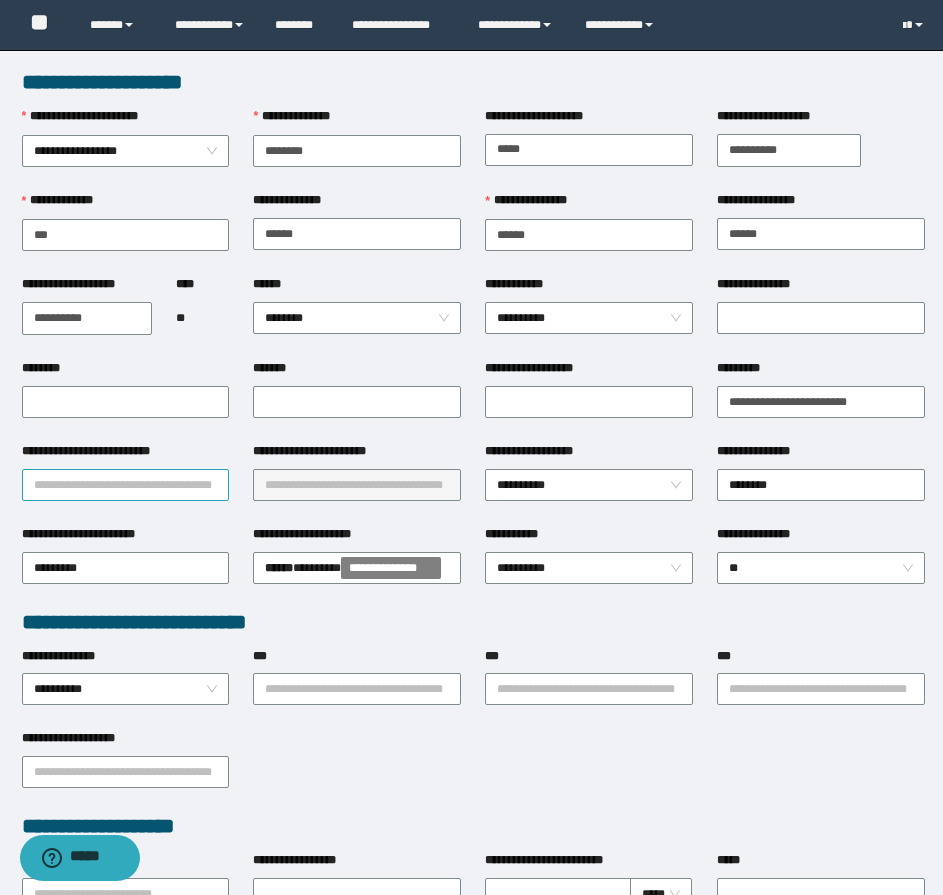 click on "**********" at bounding box center (126, 485) 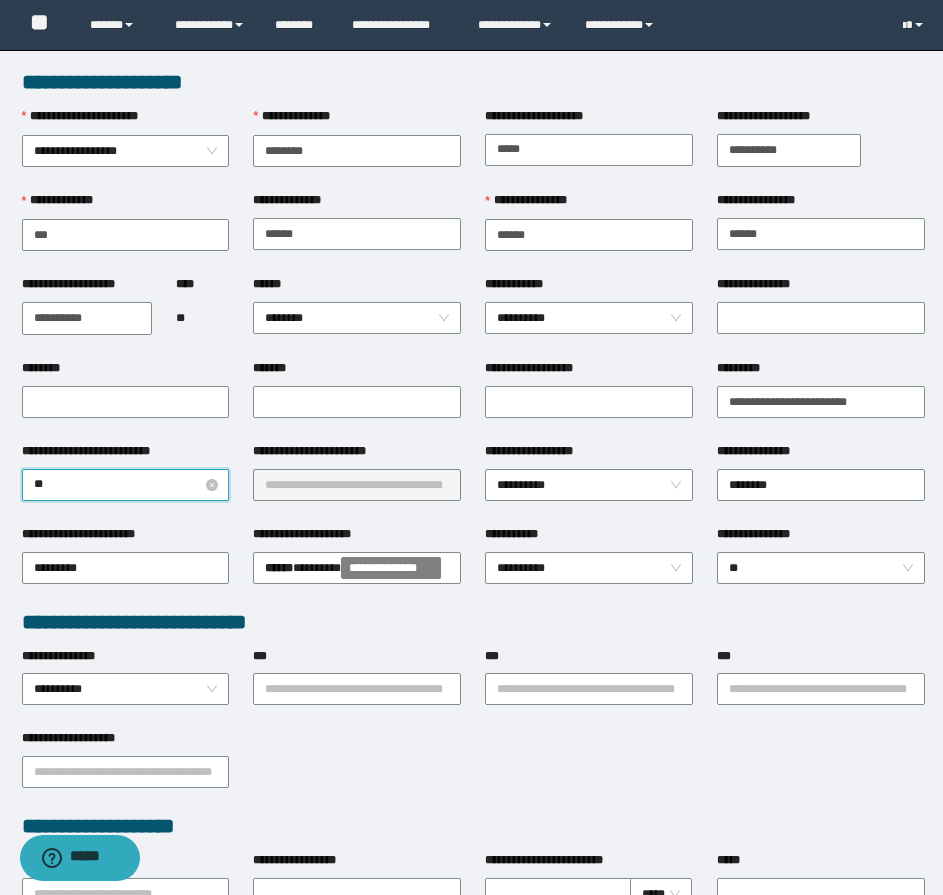 type on "*" 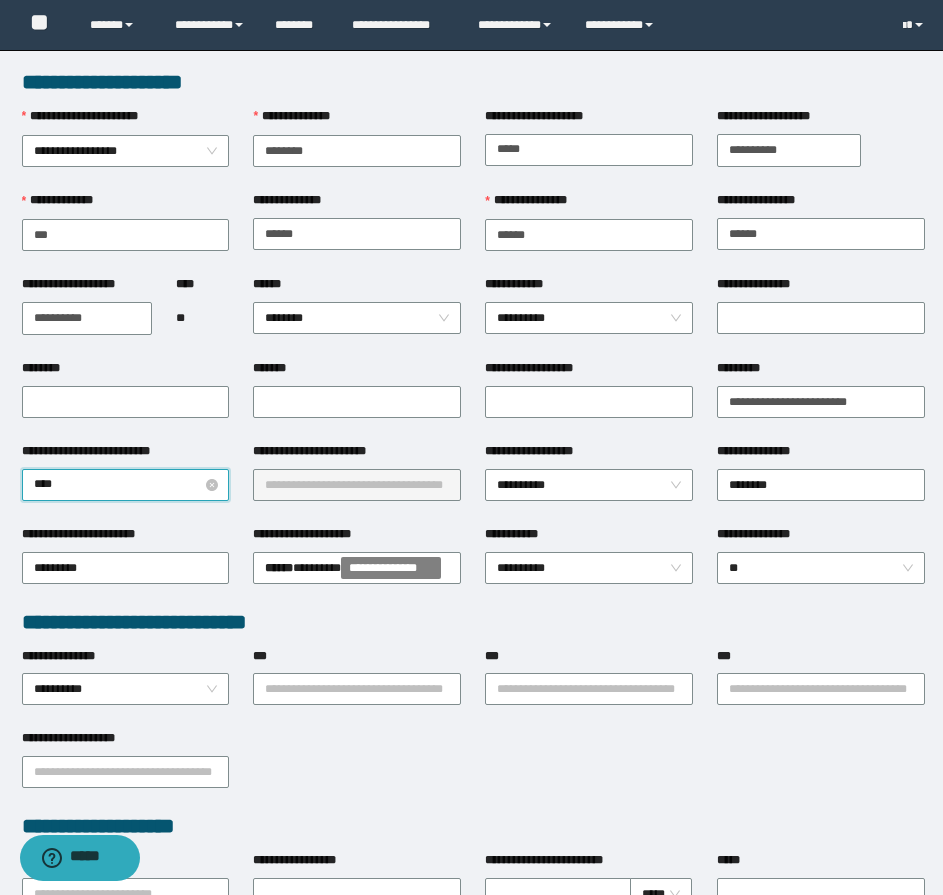 type on "*****" 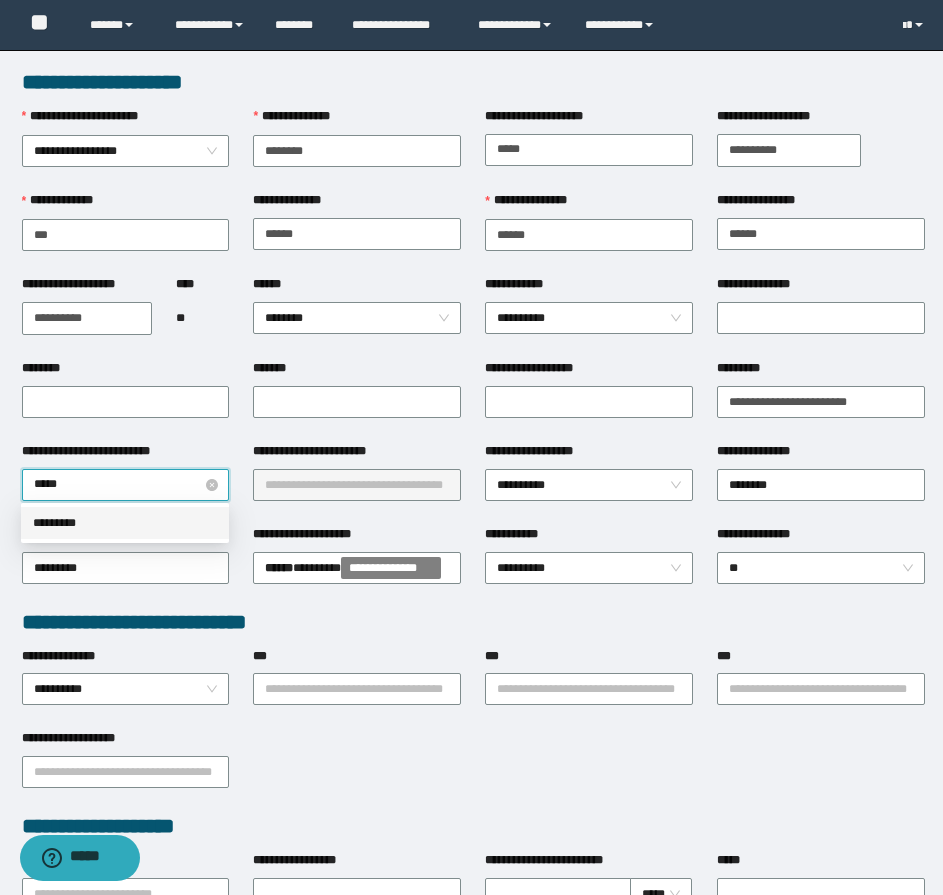 type 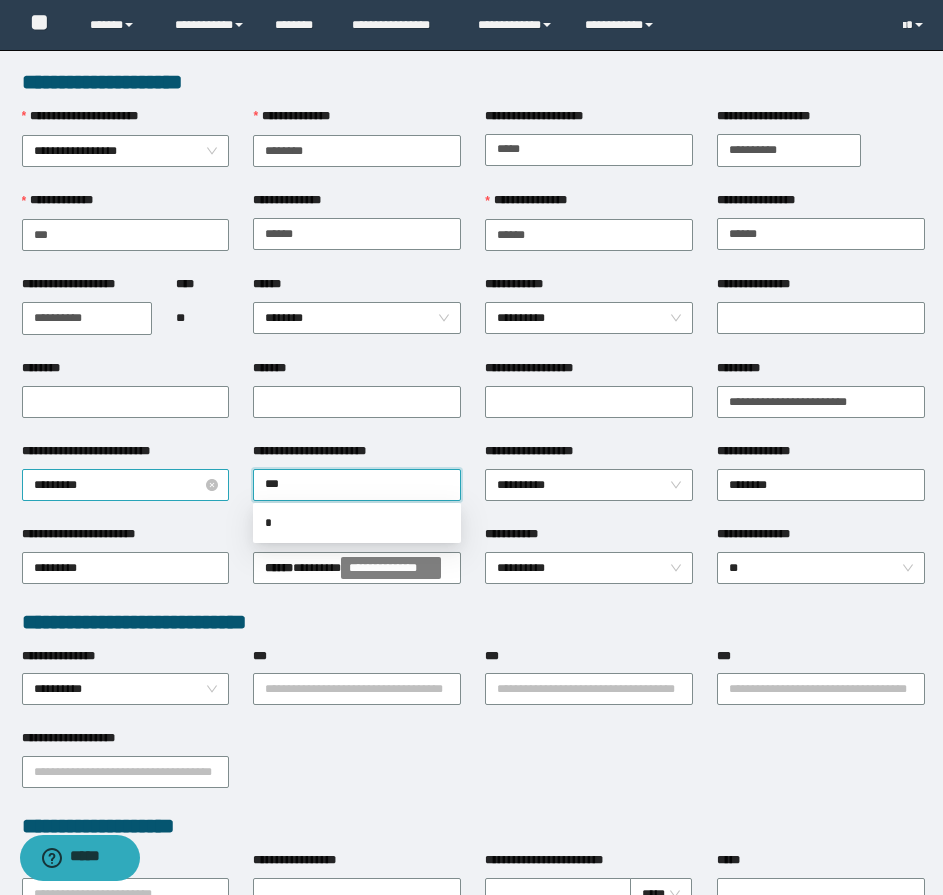 type on "****" 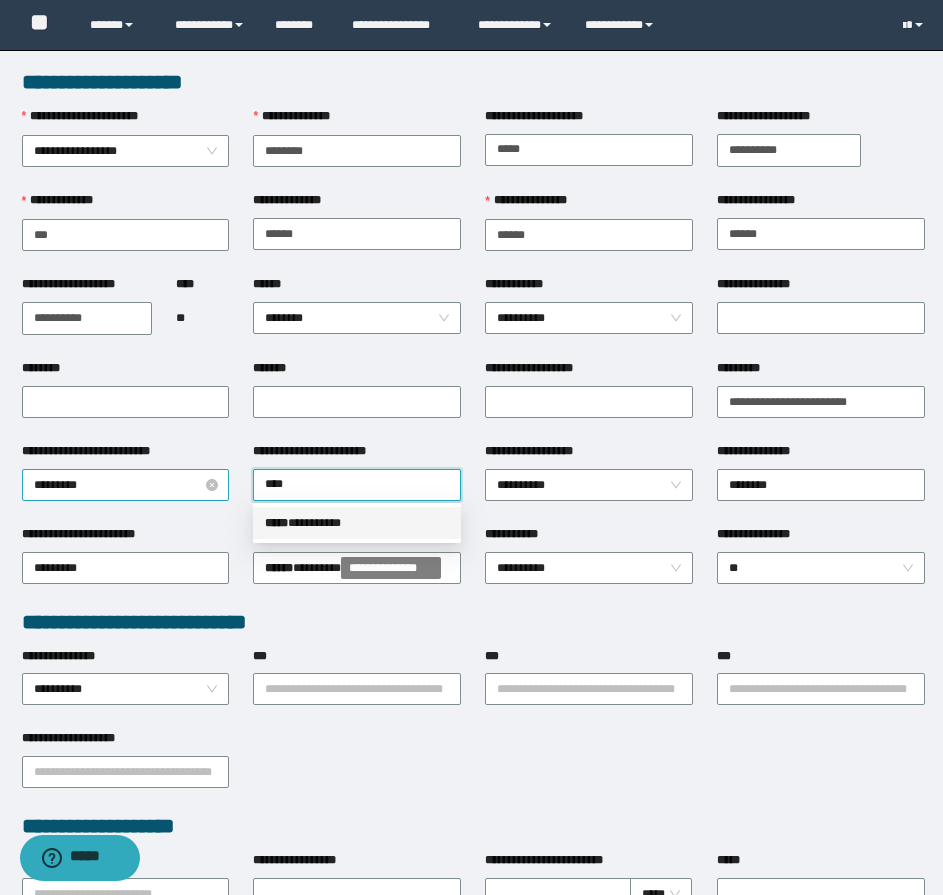type 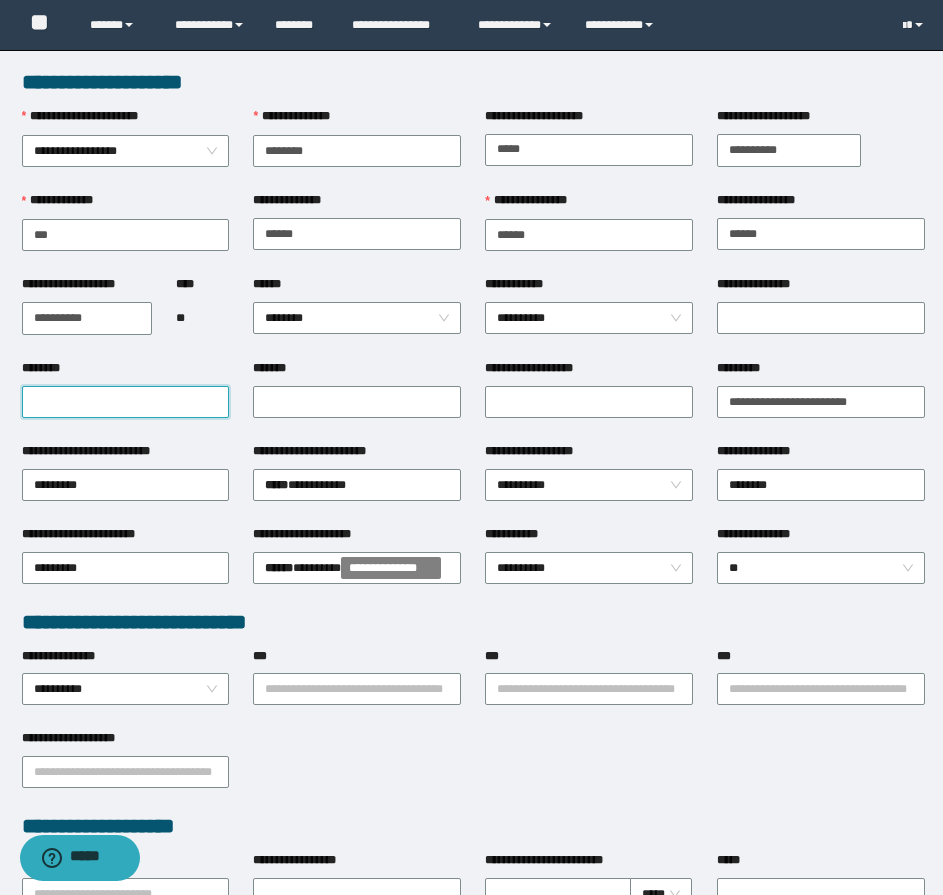 click on "********" at bounding box center (126, 402) 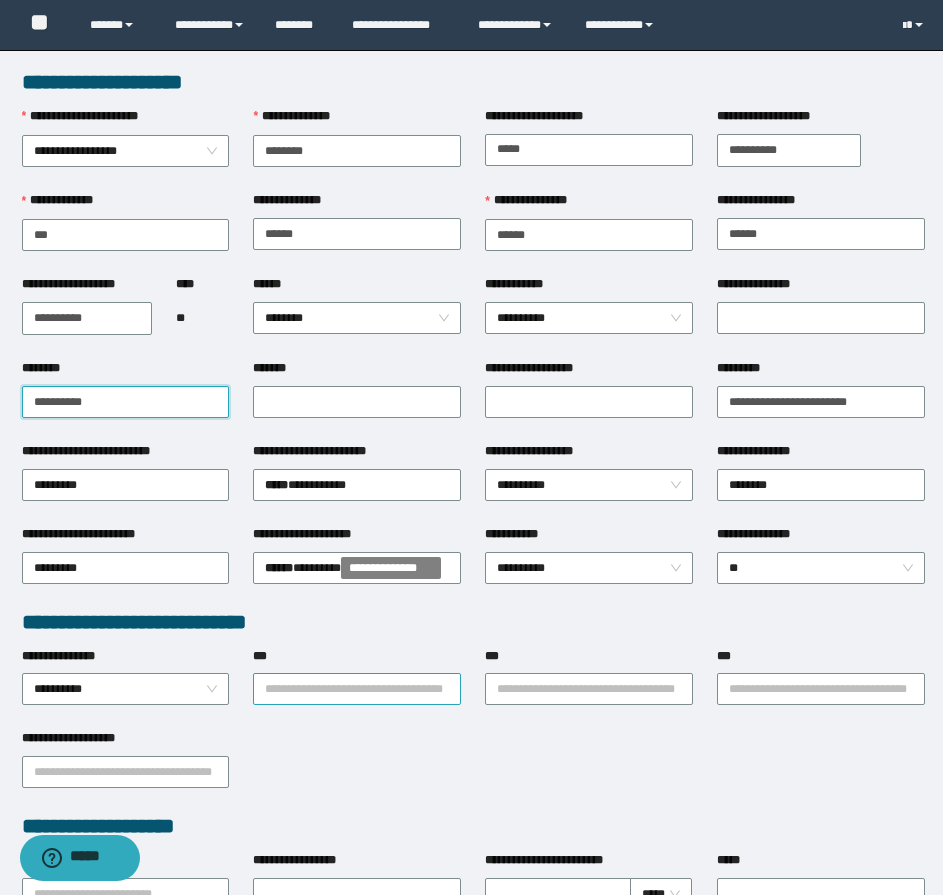 type on "**********" 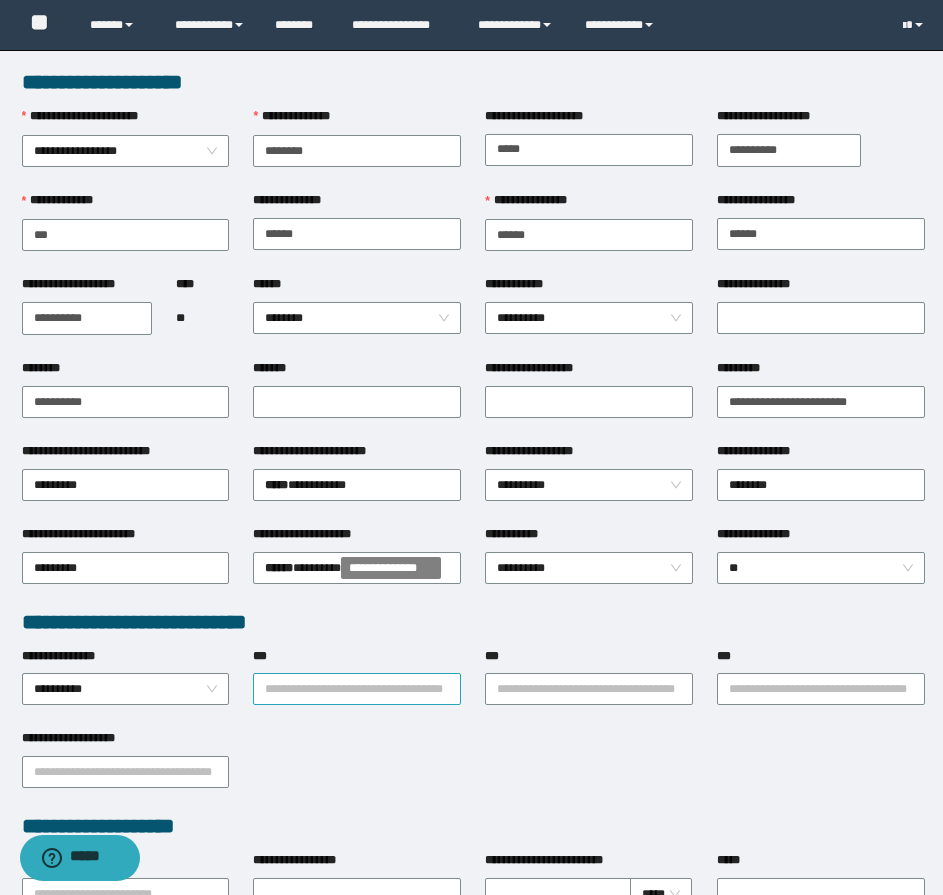 click on "***" at bounding box center (357, 689) 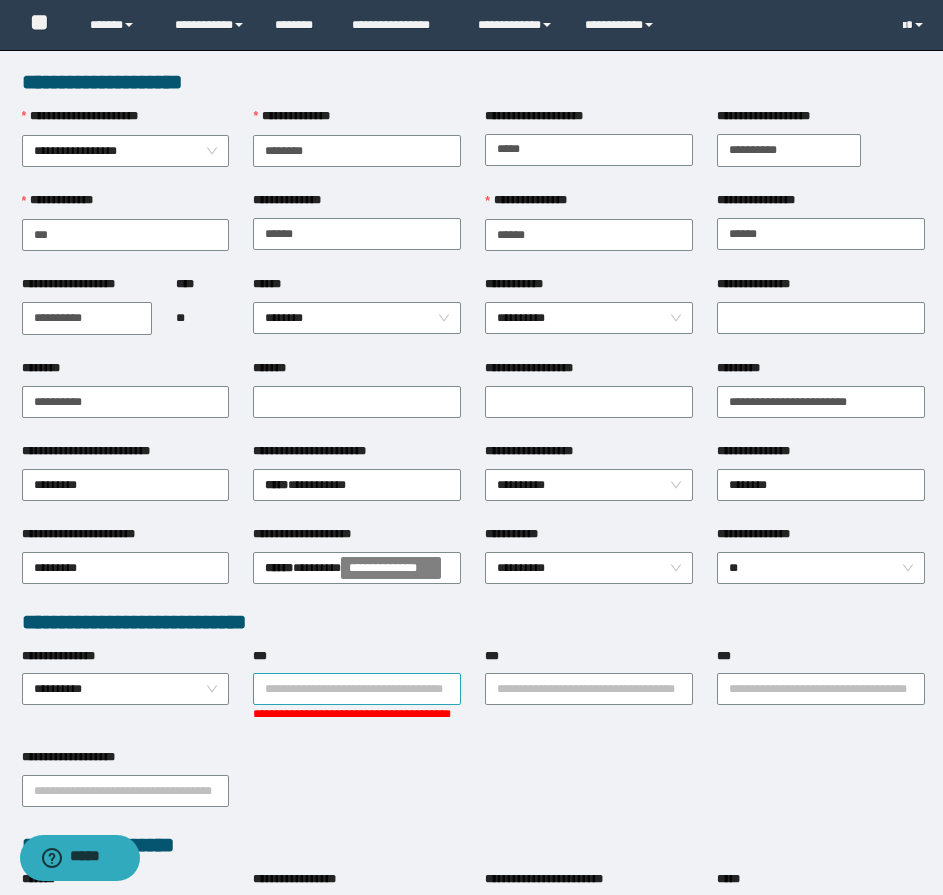 click on "***" at bounding box center [357, 689] 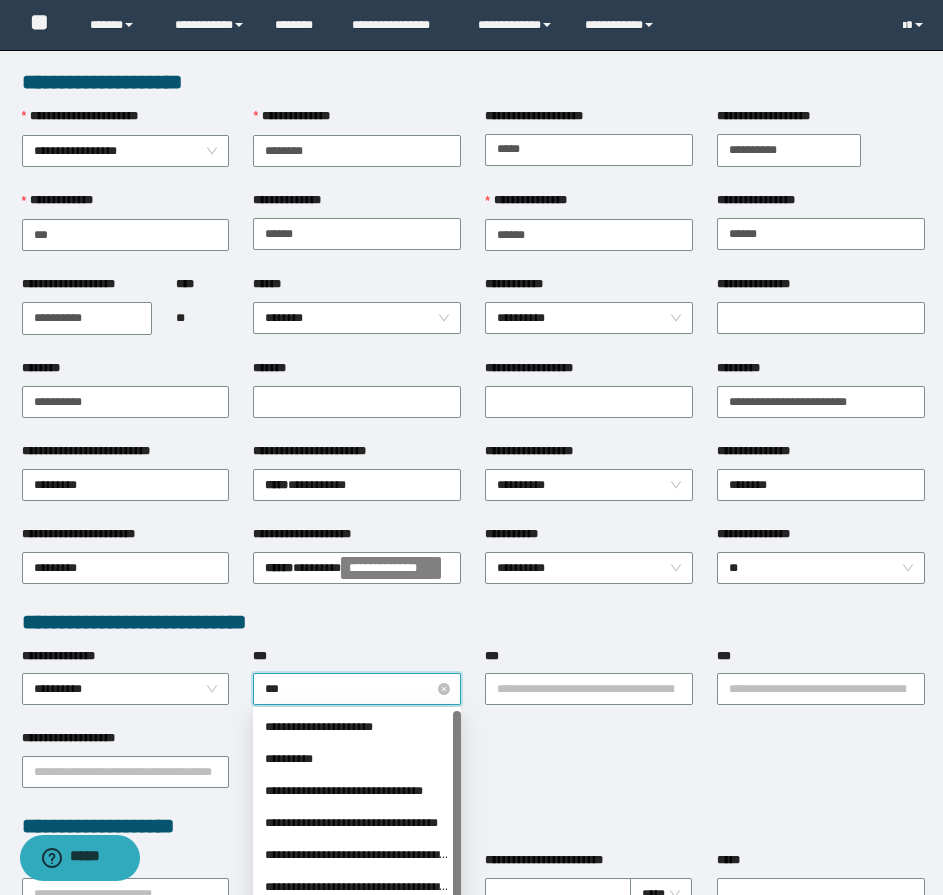 type on "****" 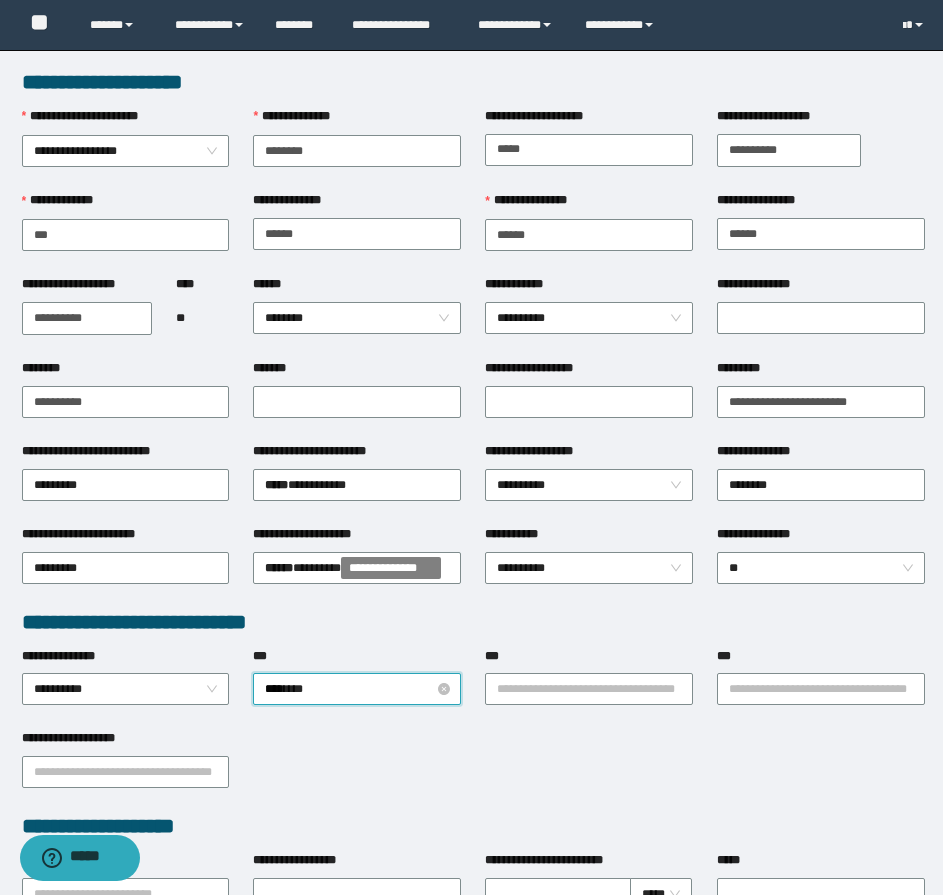 type 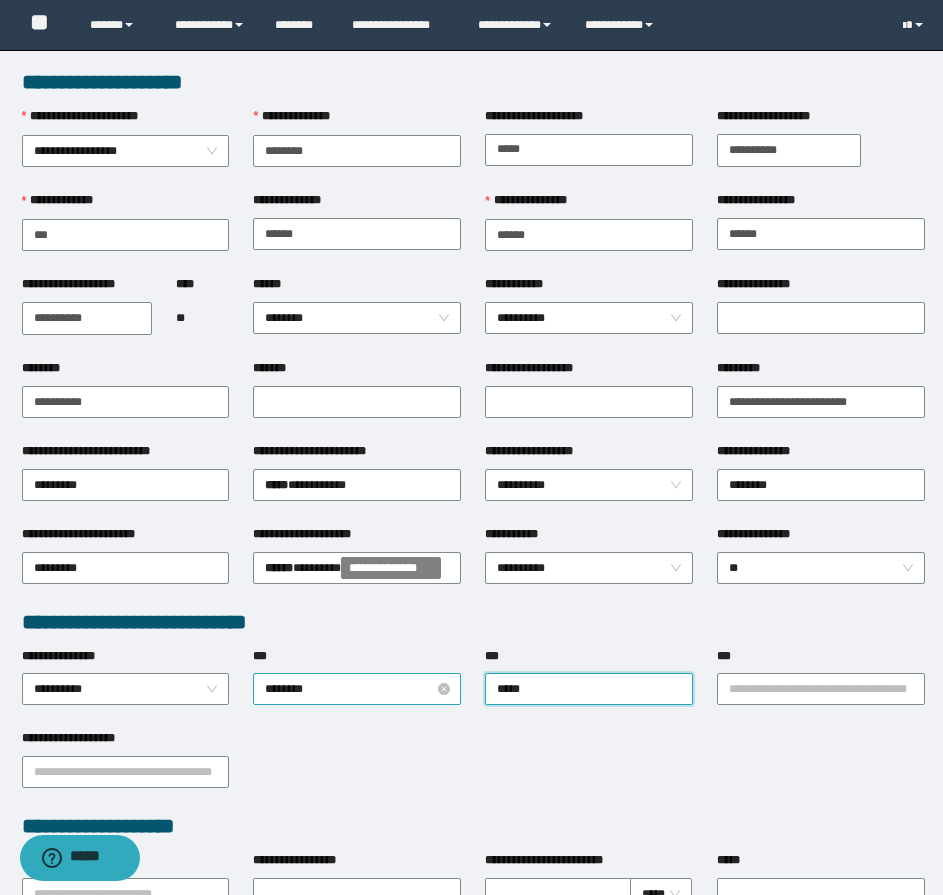 type on "******" 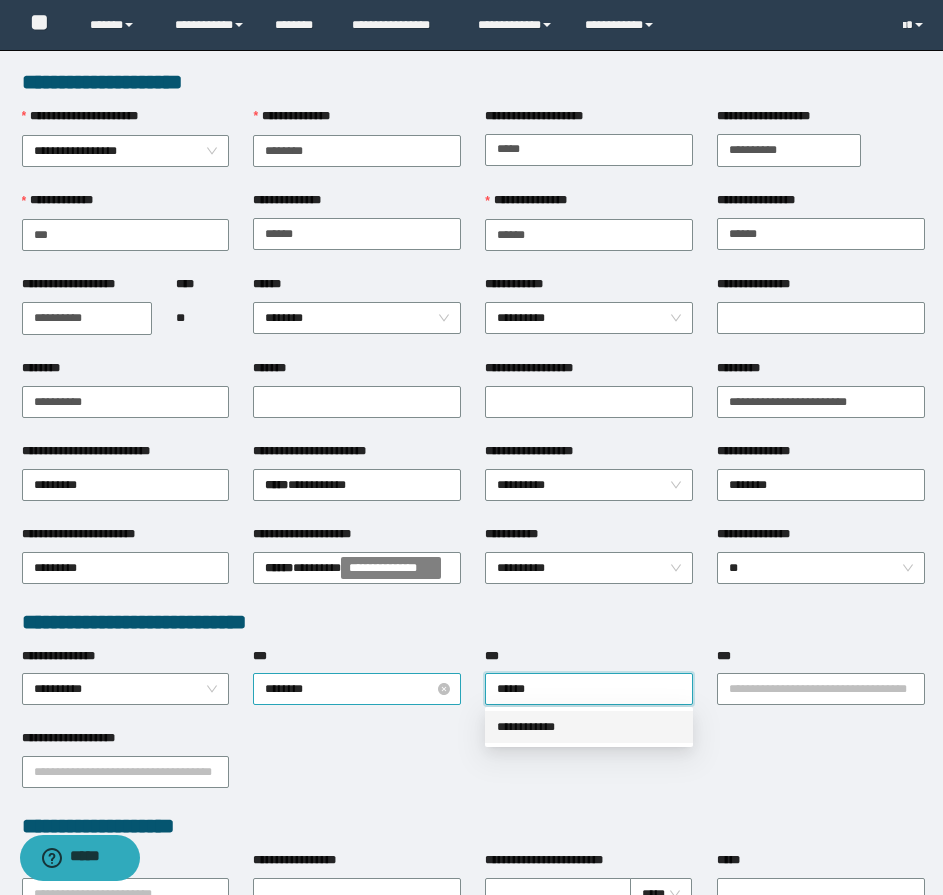 type 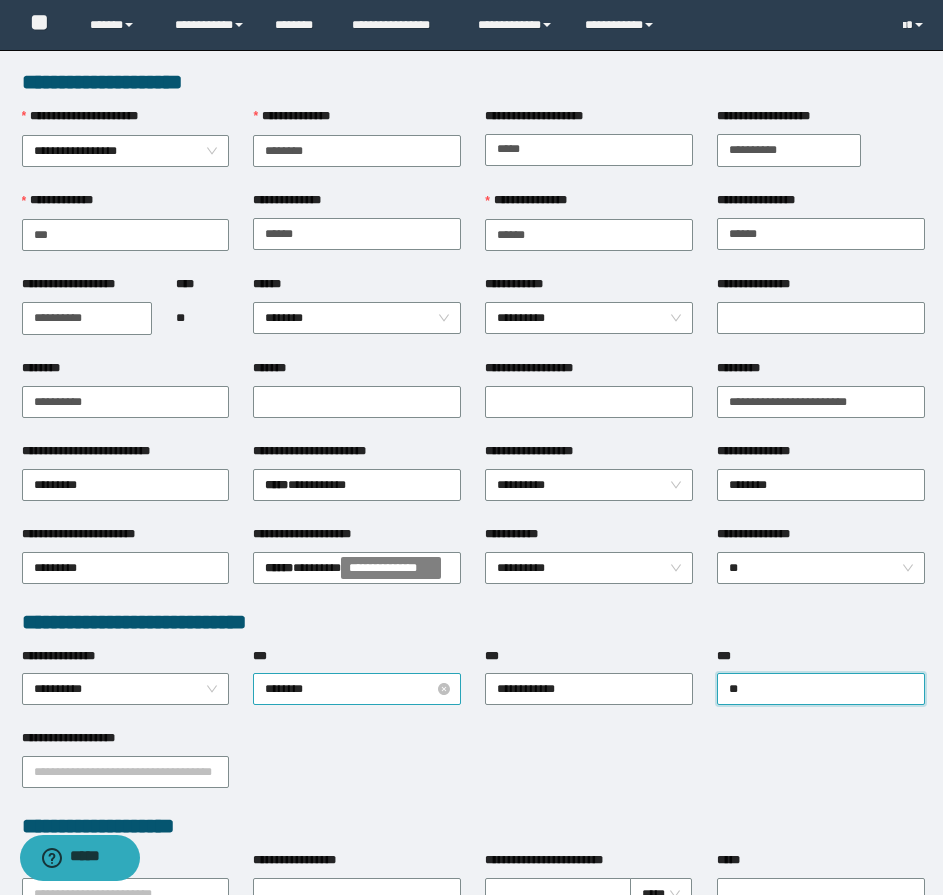 type on "*" 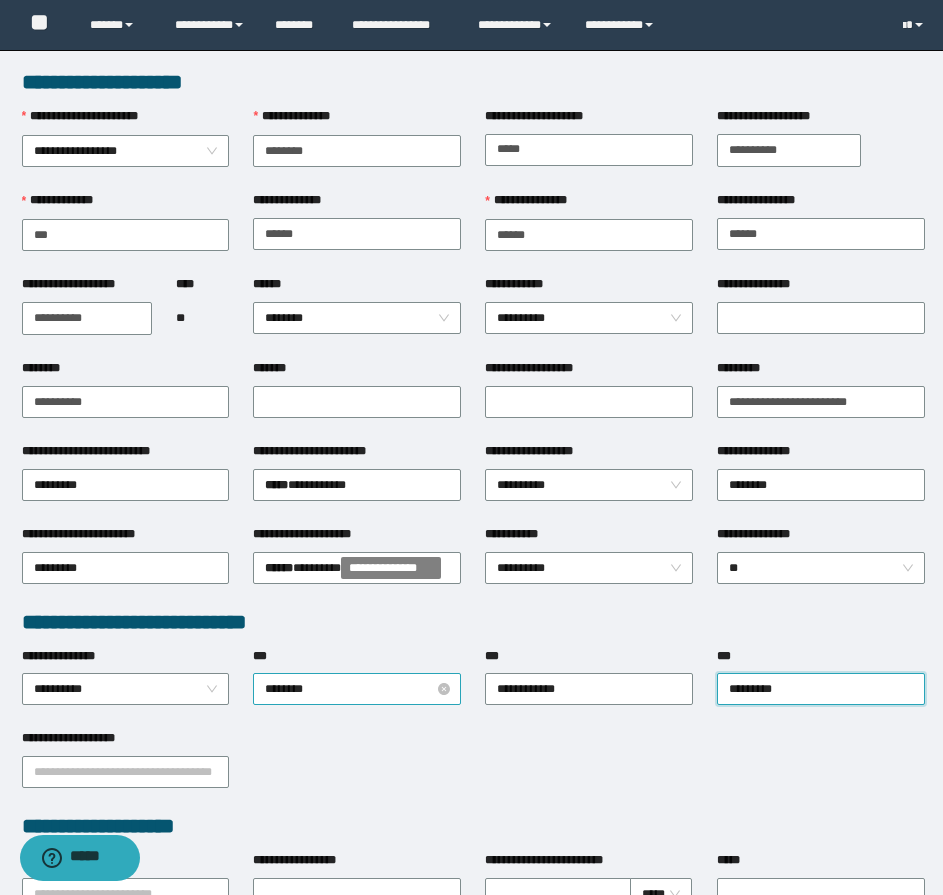 type on "**********" 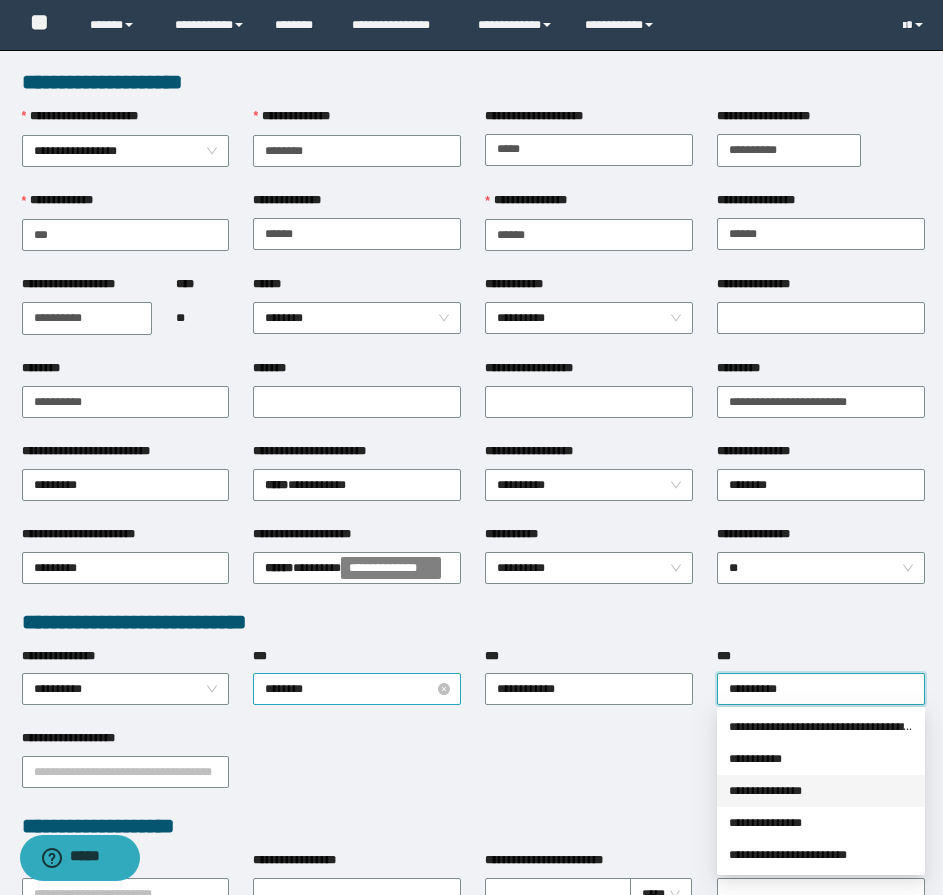 type 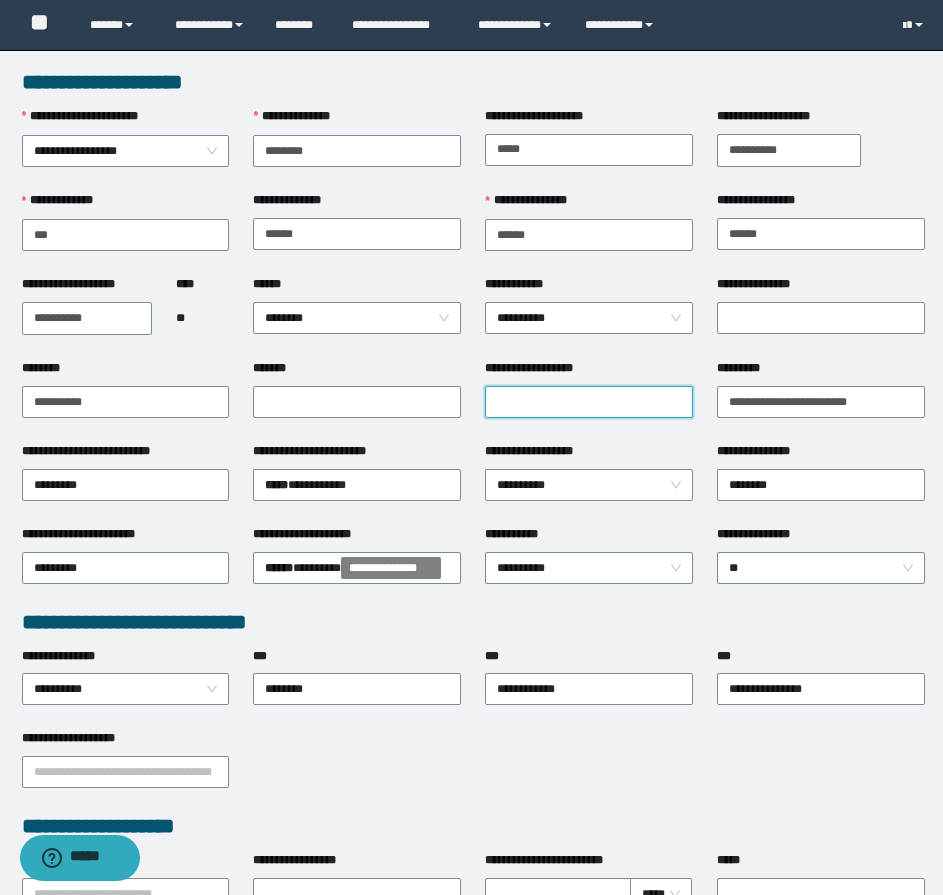 click on "**********" at bounding box center [589, 402] 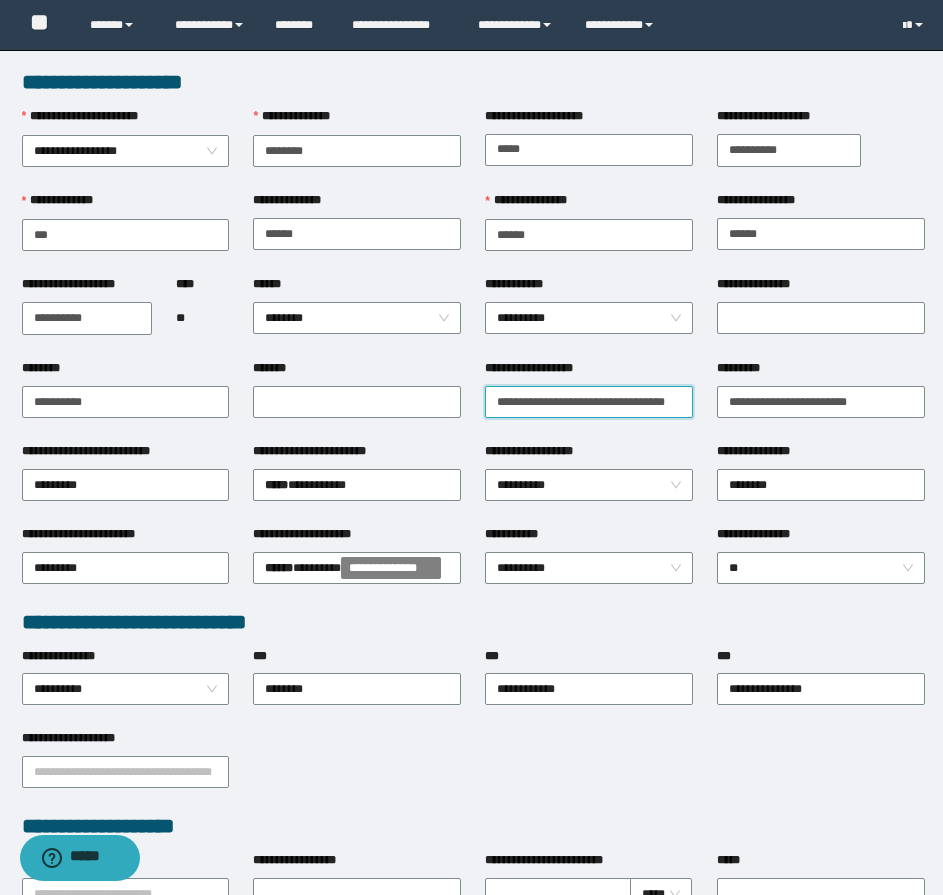 scroll, scrollTop: 0, scrollLeft: 21, axis: horizontal 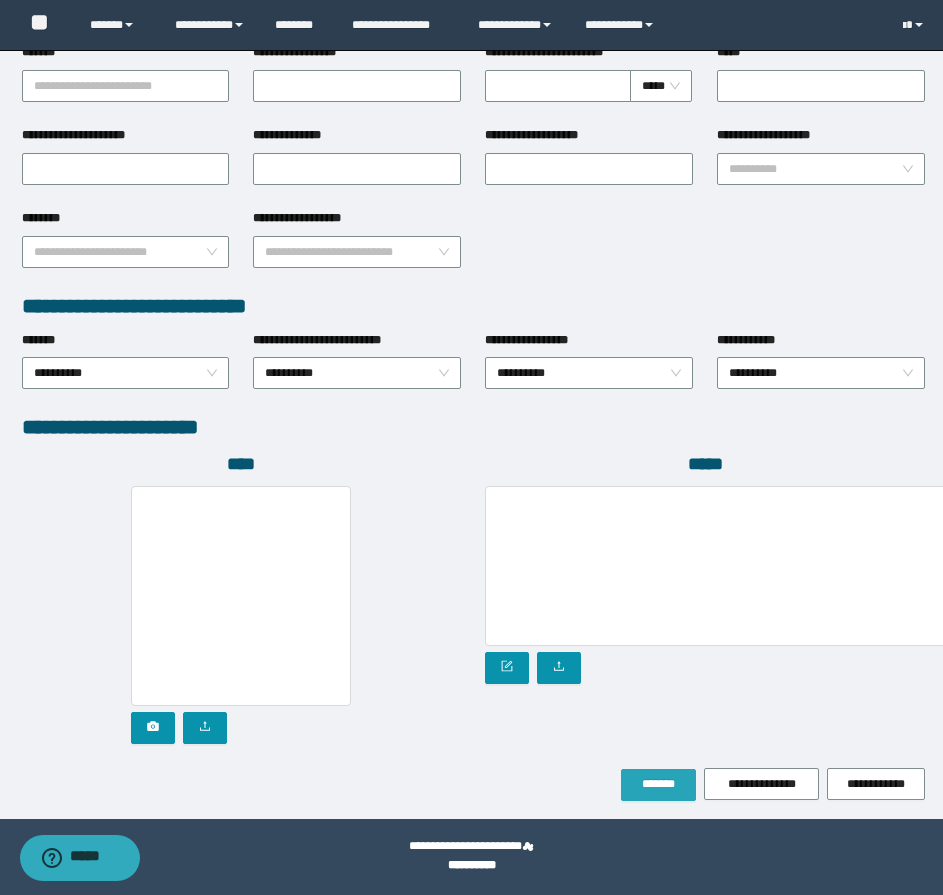 type on "**********" 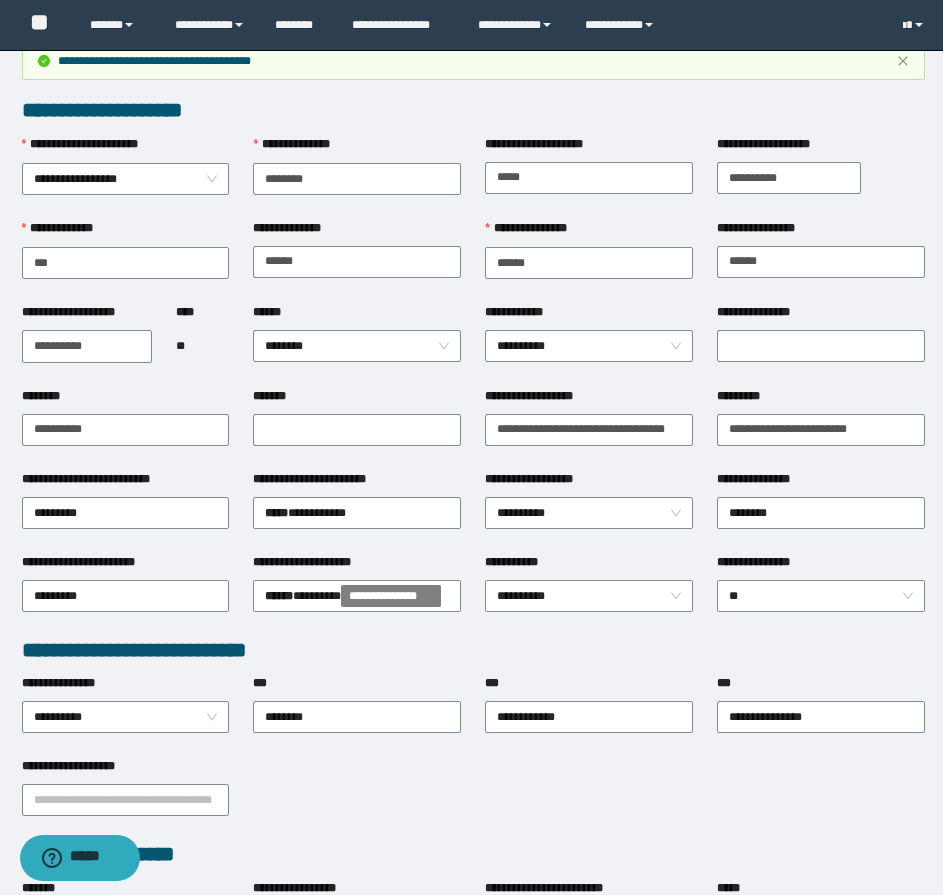 scroll, scrollTop: 0, scrollLeft: 0, axis: both 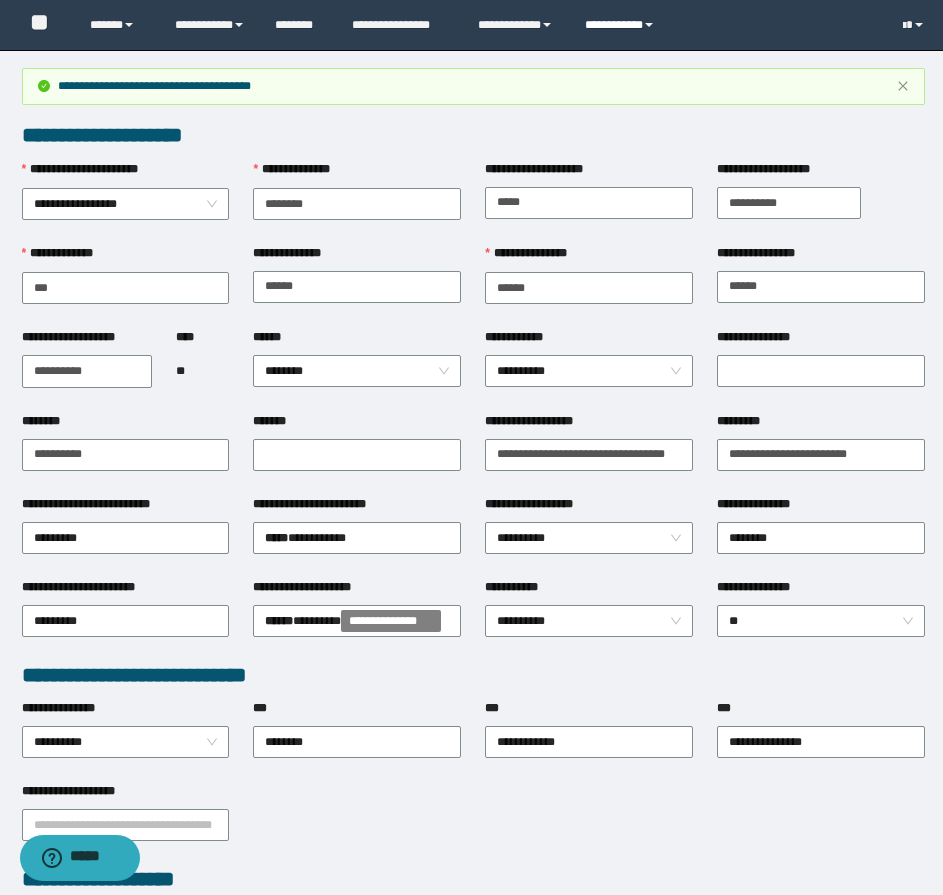 click on "**********" at bounding box center (622, 25) 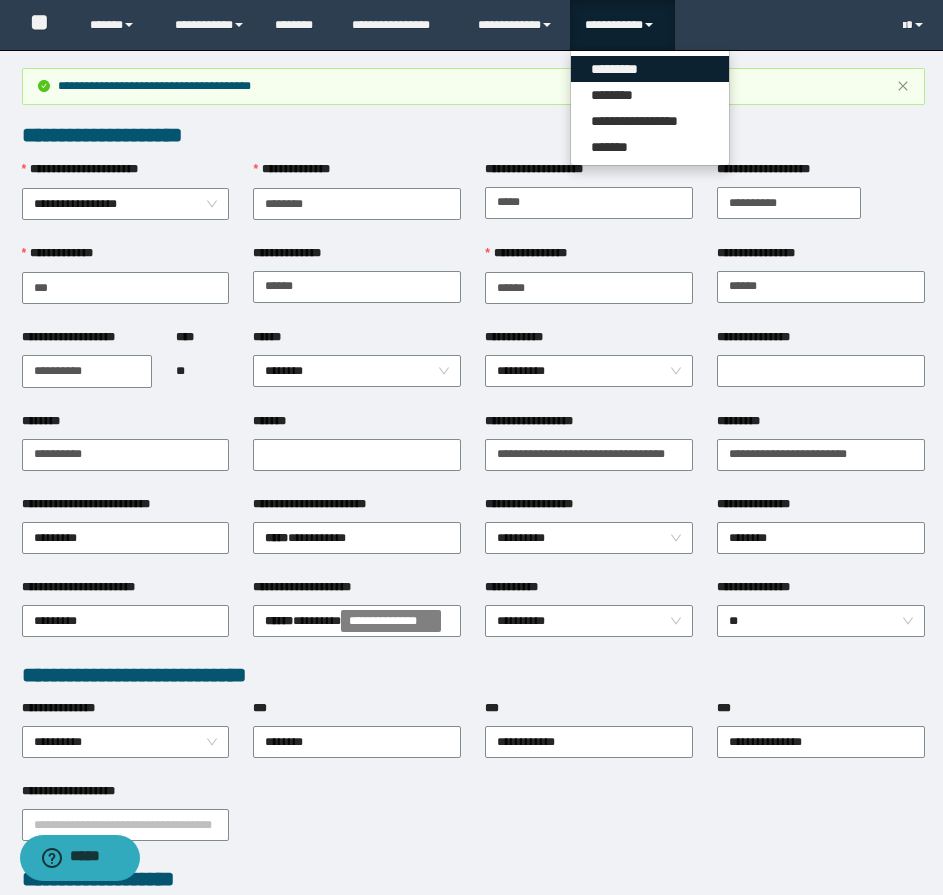 click on "*********" at bounding box center (650, 69) 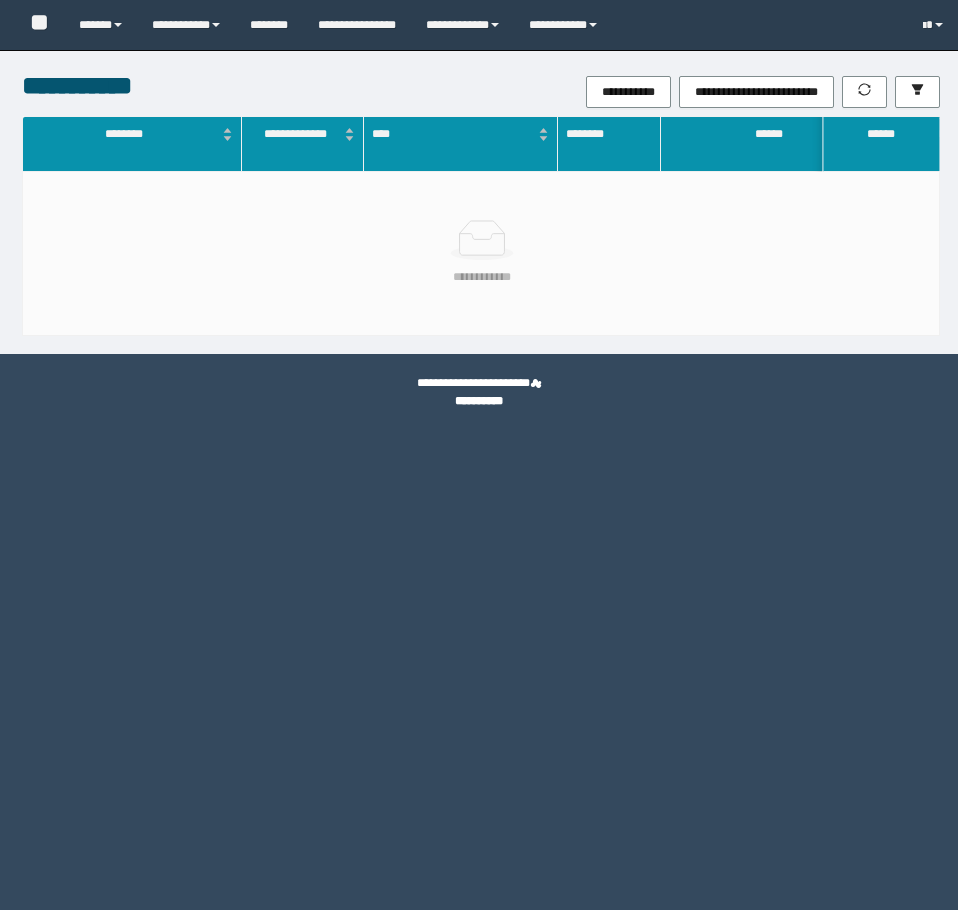 scroll, scrollTop: 0, scrollLeft: 0, axis: both 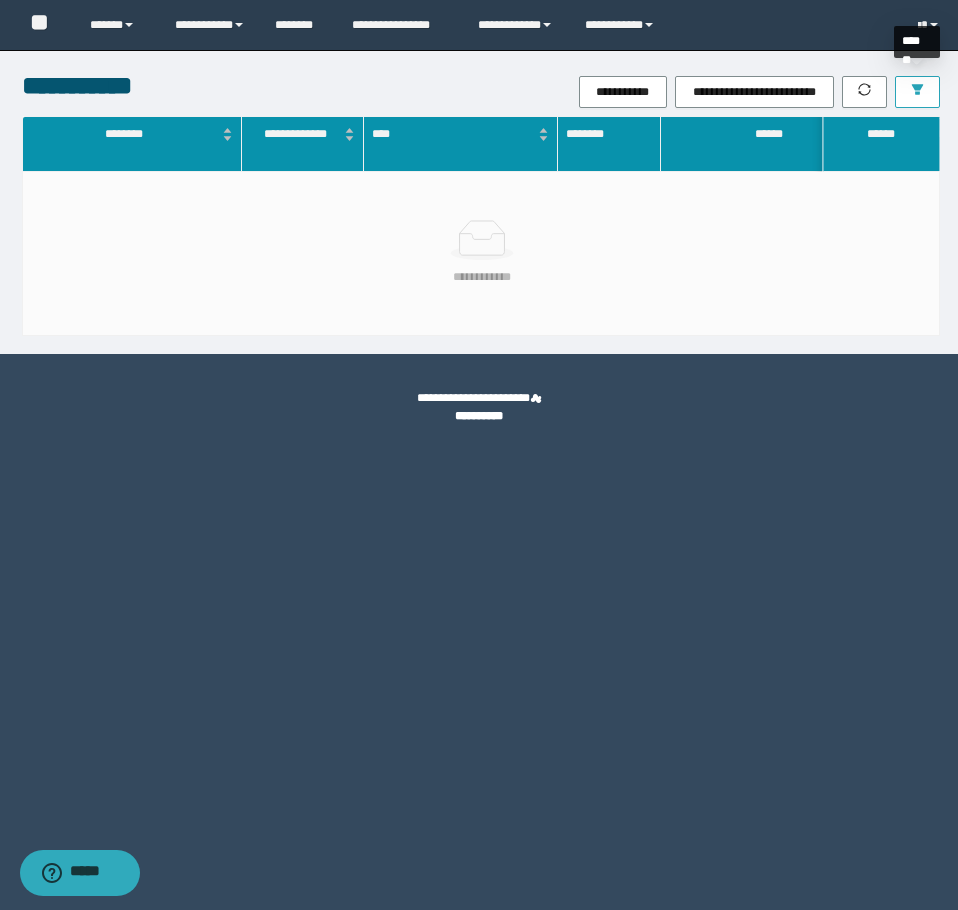 click 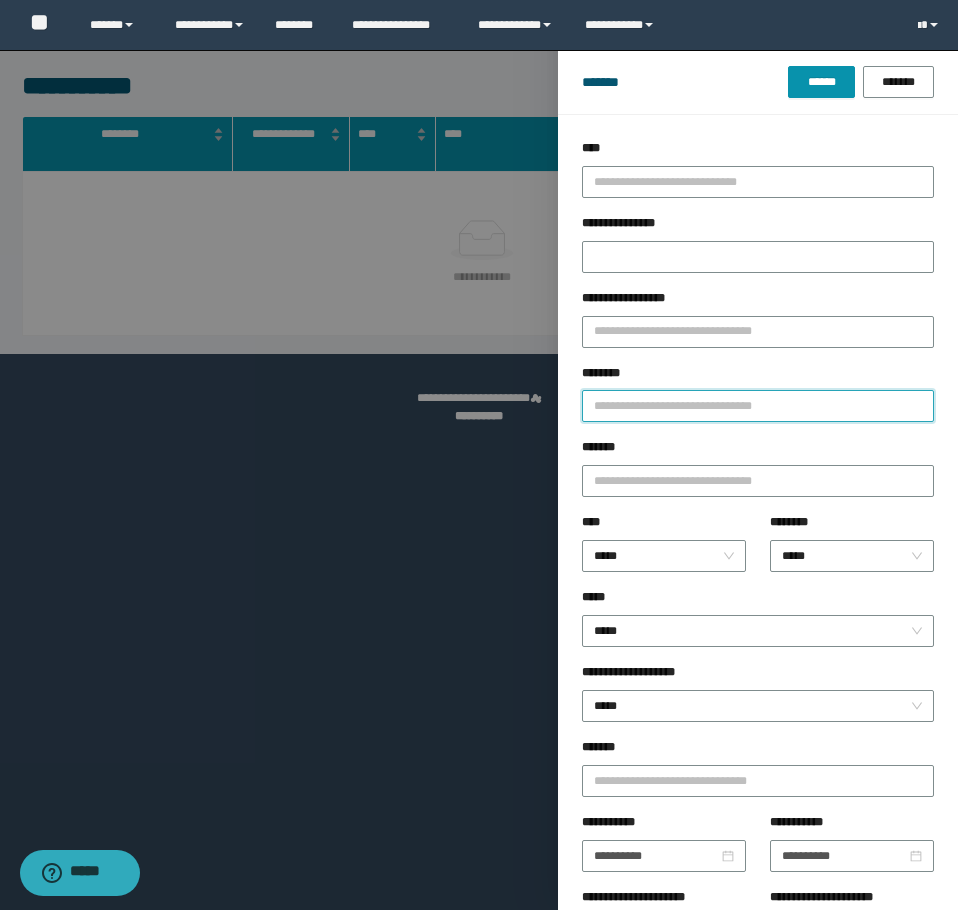 click on "********" at bounding box center [758, 406] 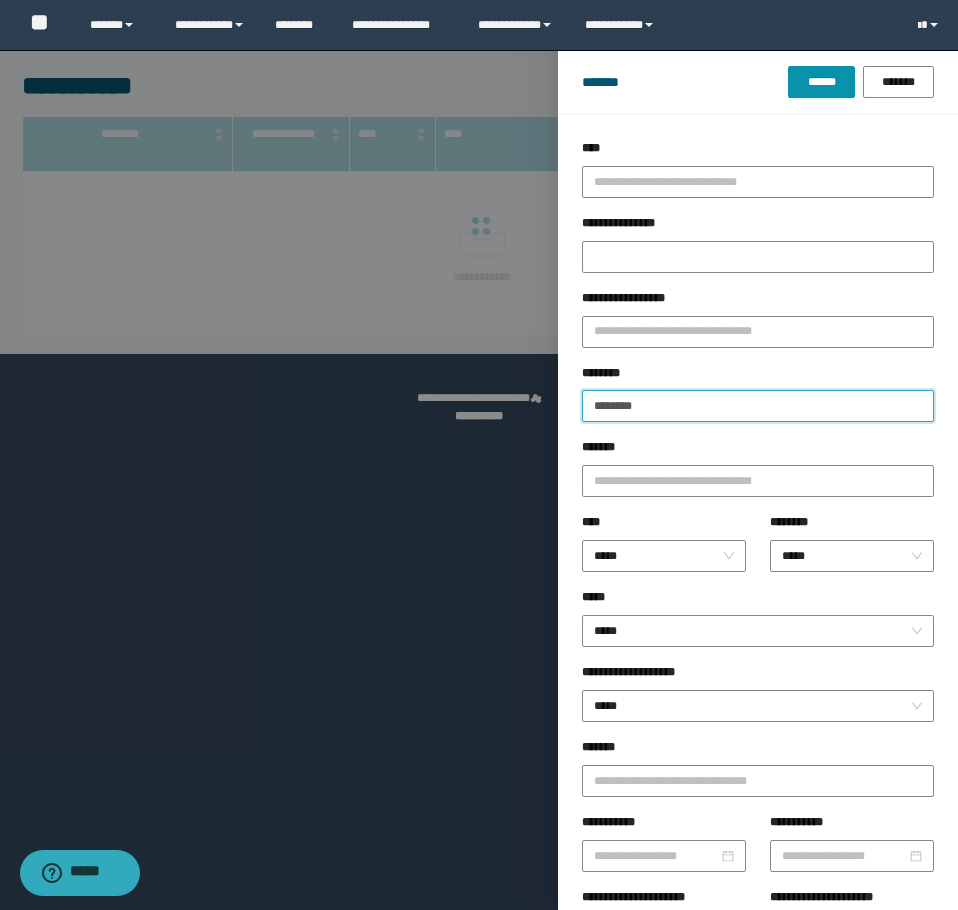 type on "********" 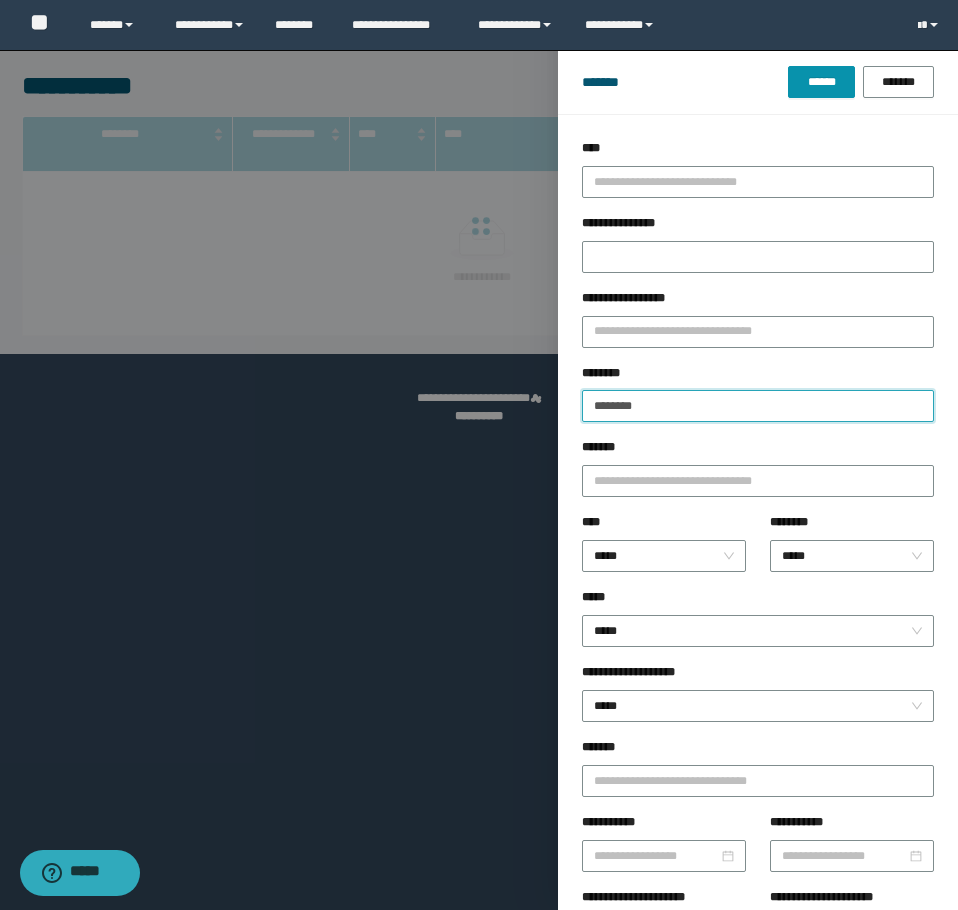 click on "******" at bounding box center (821, 82) 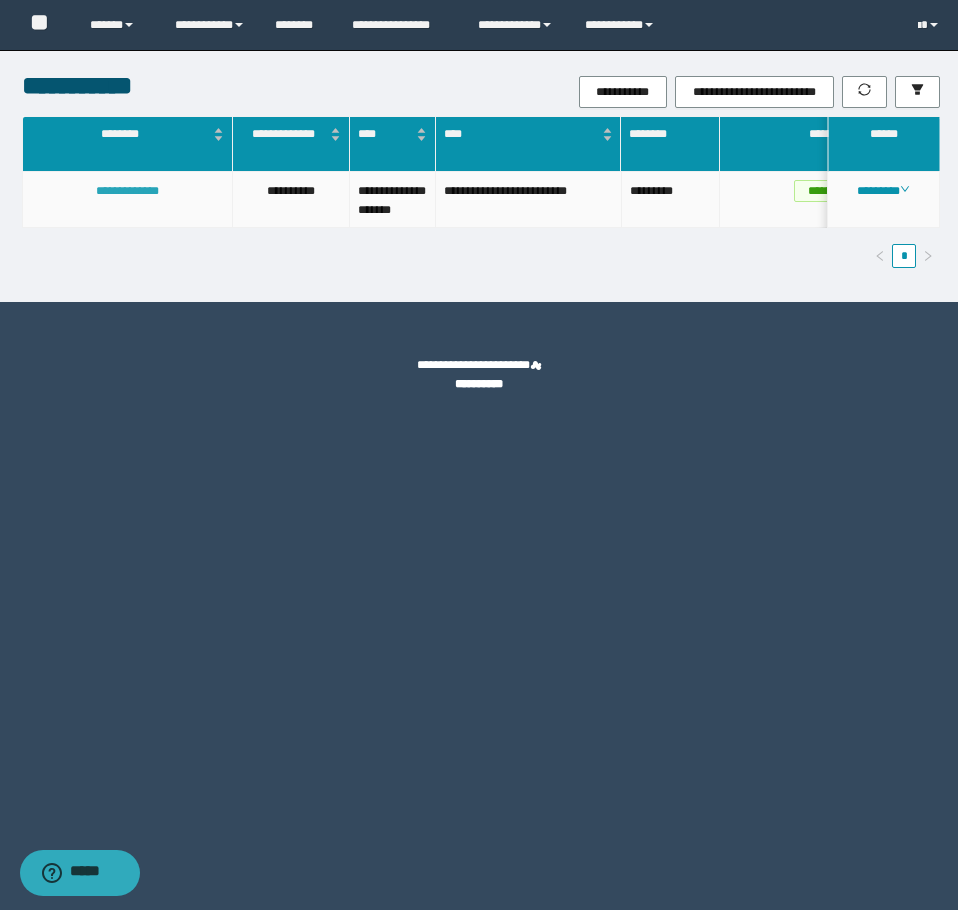 click on "**********" at bounding box center [127, 191] 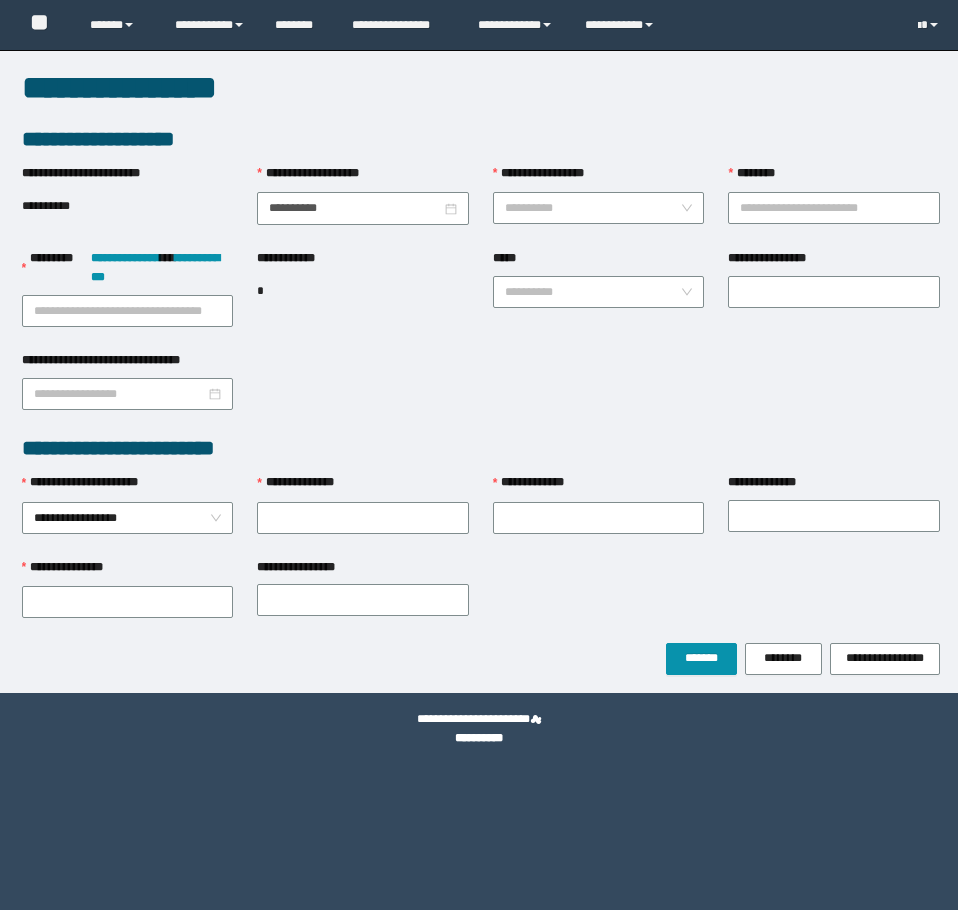 scroll, scrollTop: 0, scrollLeft: 0, axis: both 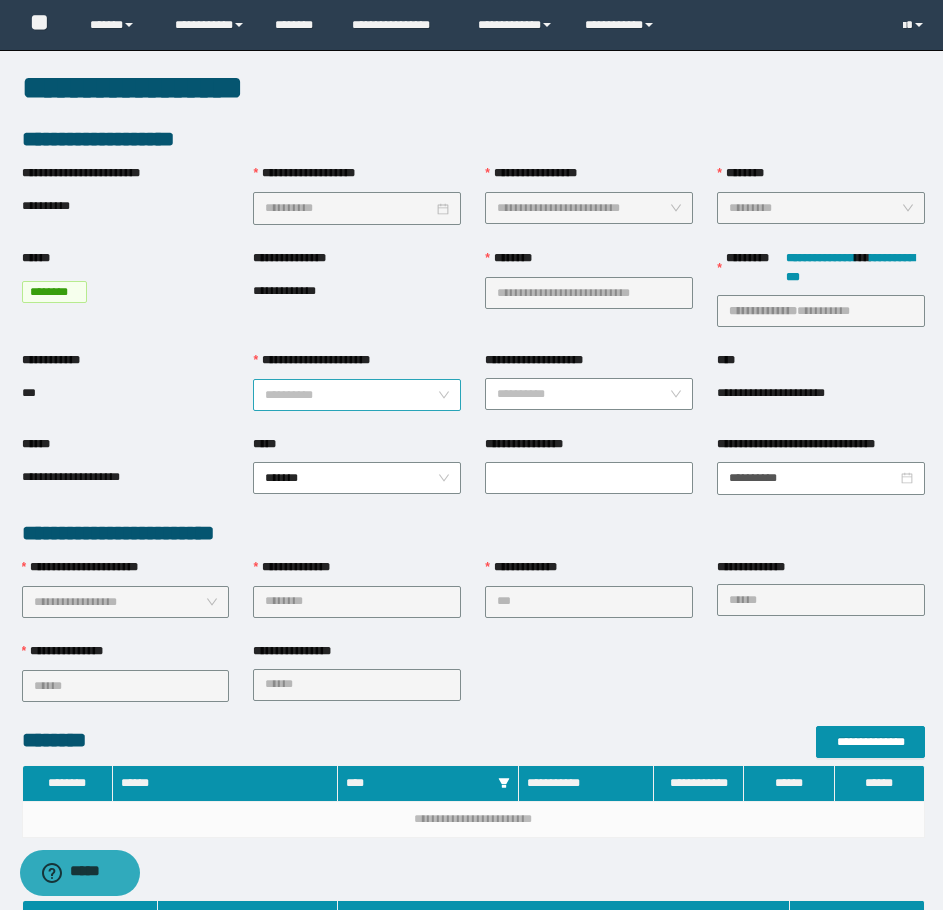click on "**********" at bounding box center [351, 395] 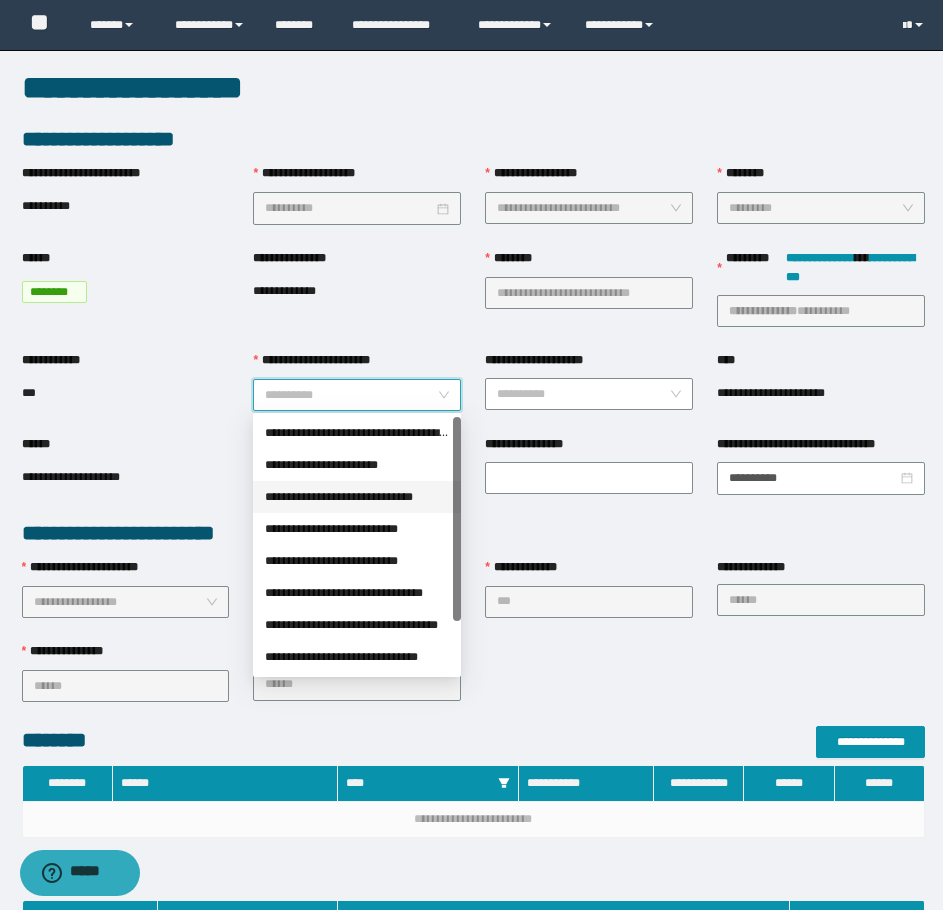 click on "**********" at bounding box center [357, 497] 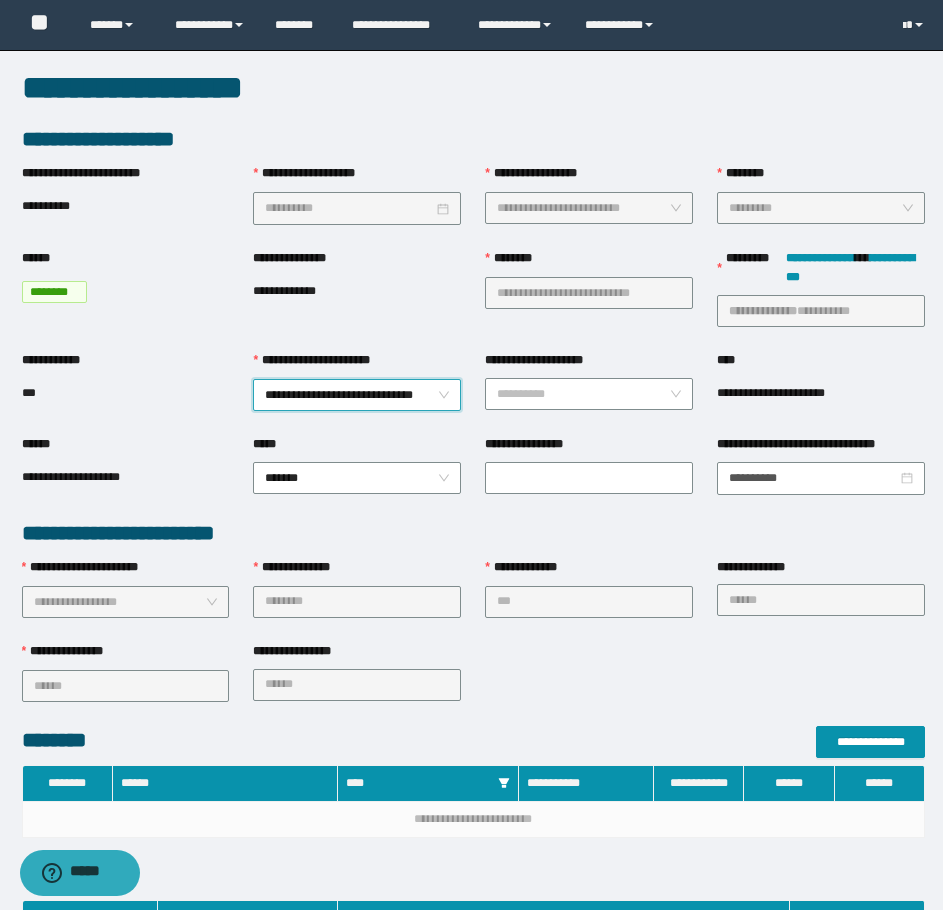 click on "**********" at bounding box center (357, 395) 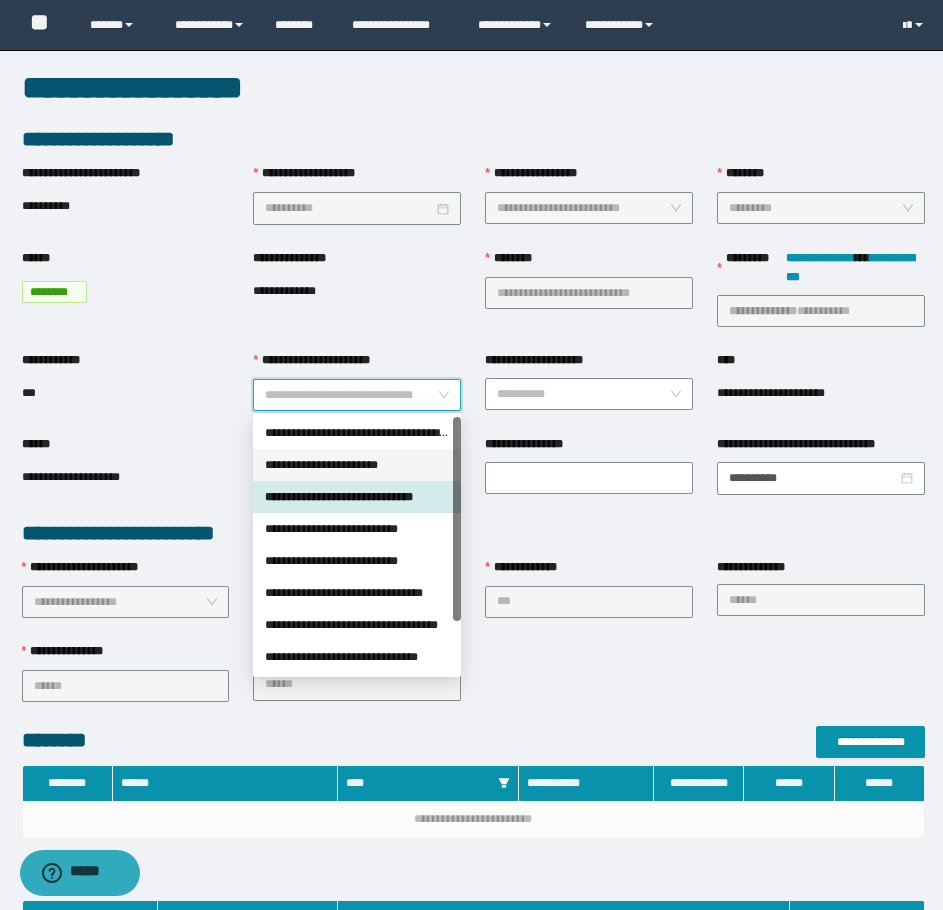 click on "**********" at bounding box center (357, 465) 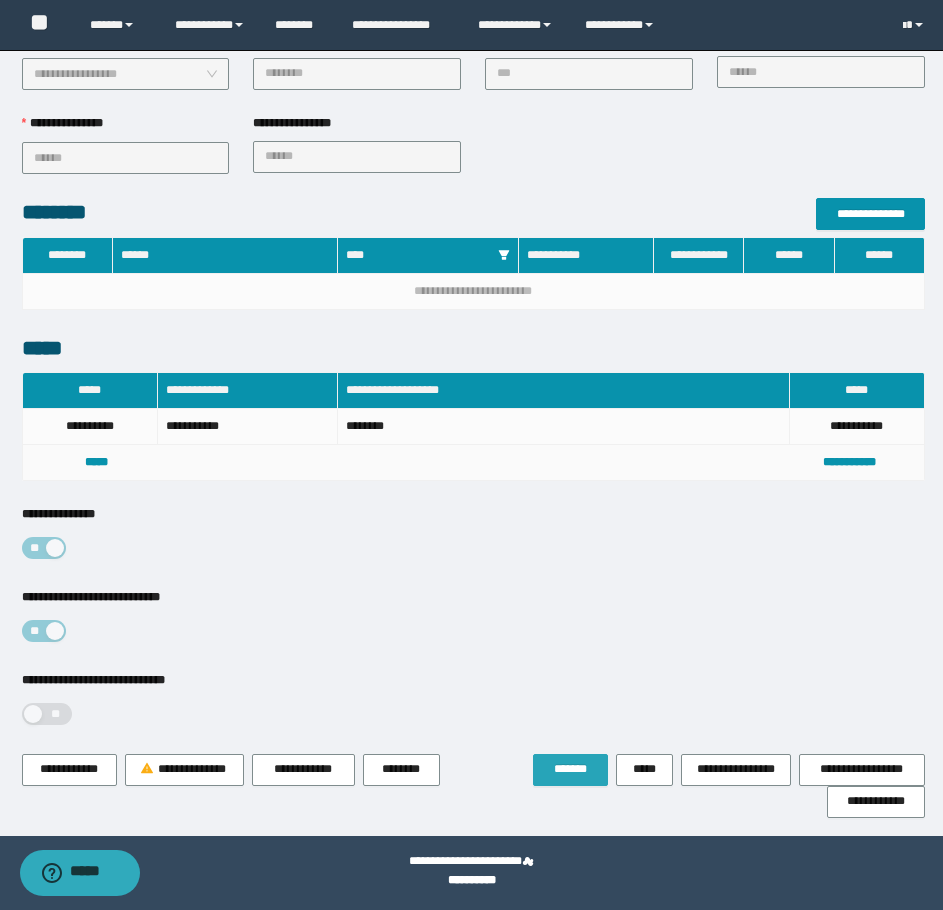 click on "*******" at bounding box center [570, 769] 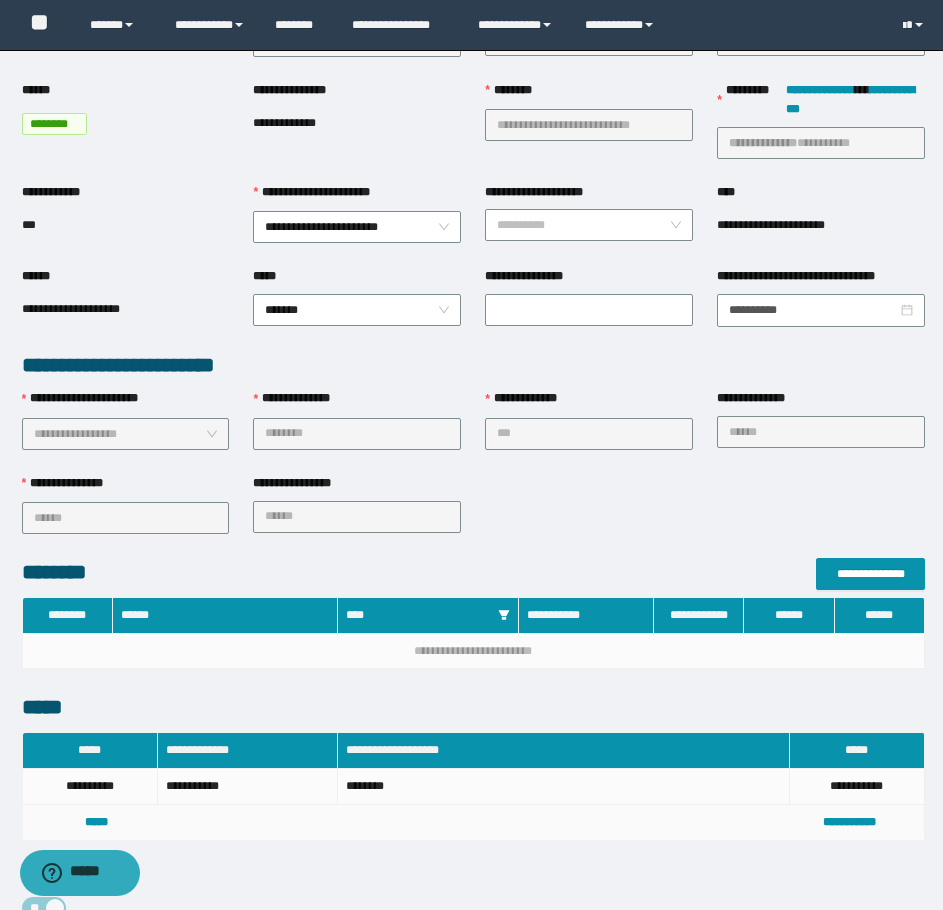 scroll, scrollTop: 0, scrollLeft: 0, axis: both 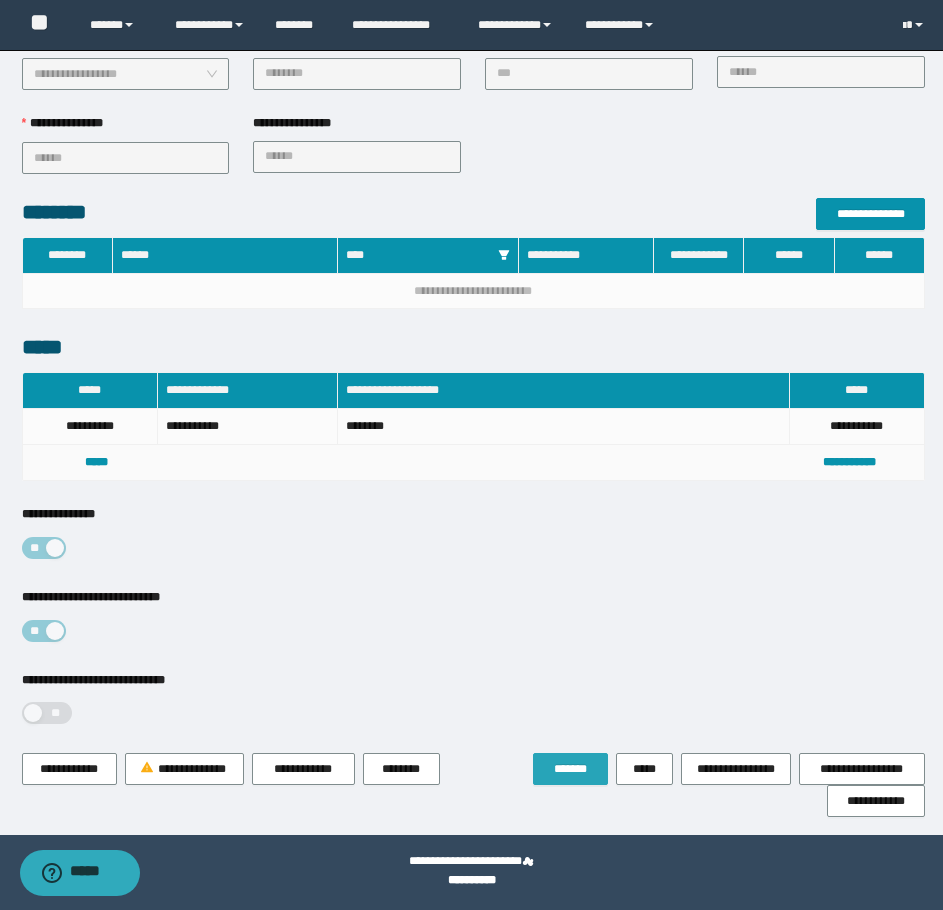 click on "*******" at bounding box center [570, 769] 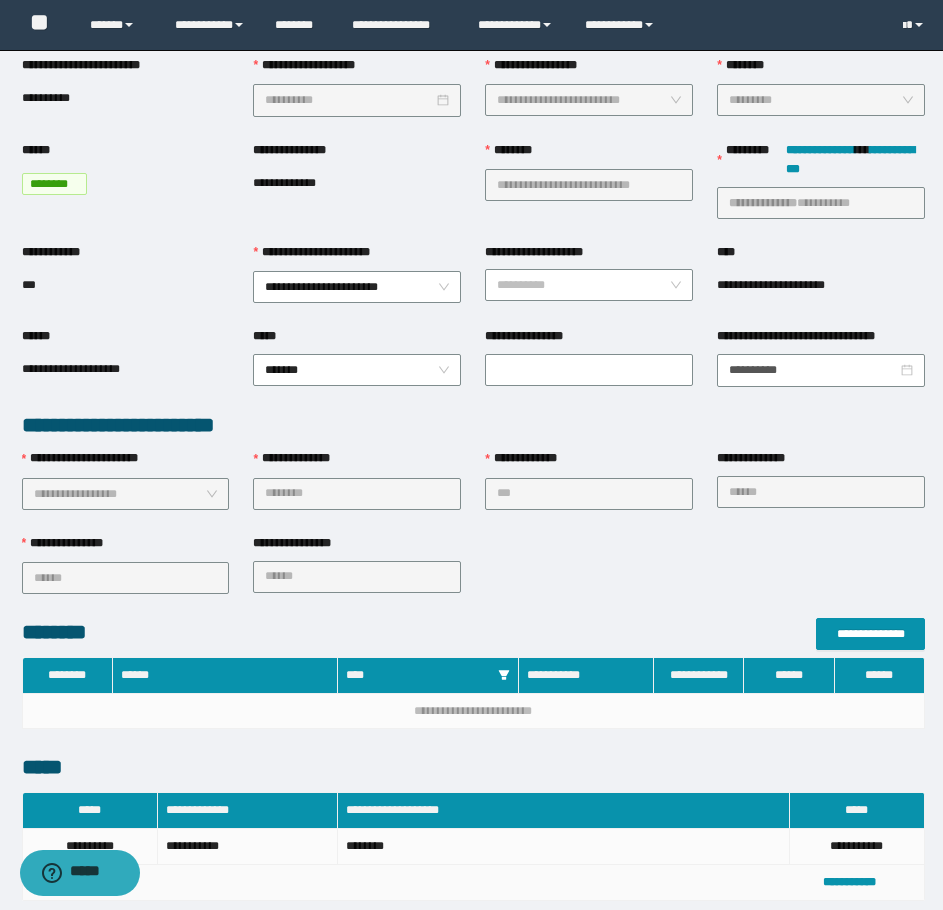 scroll, scrollTop: 0, scrollLeft: 0, axis: both 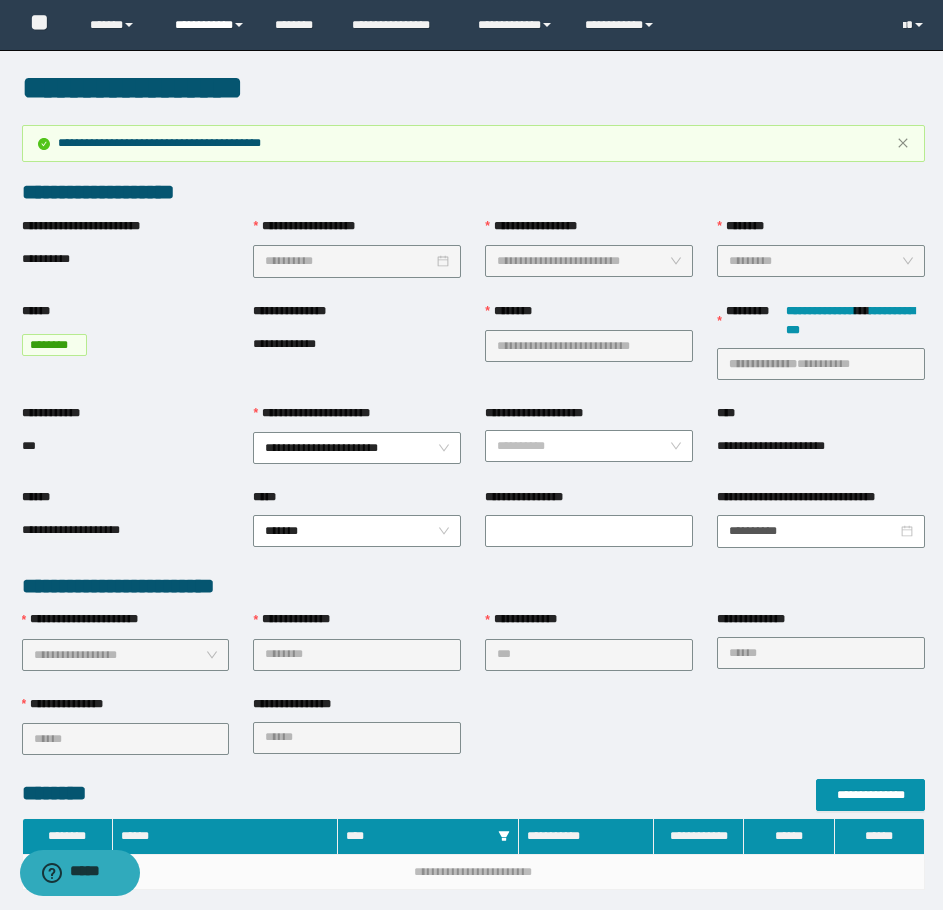 click on "**********" at bounding box center [210, 25] 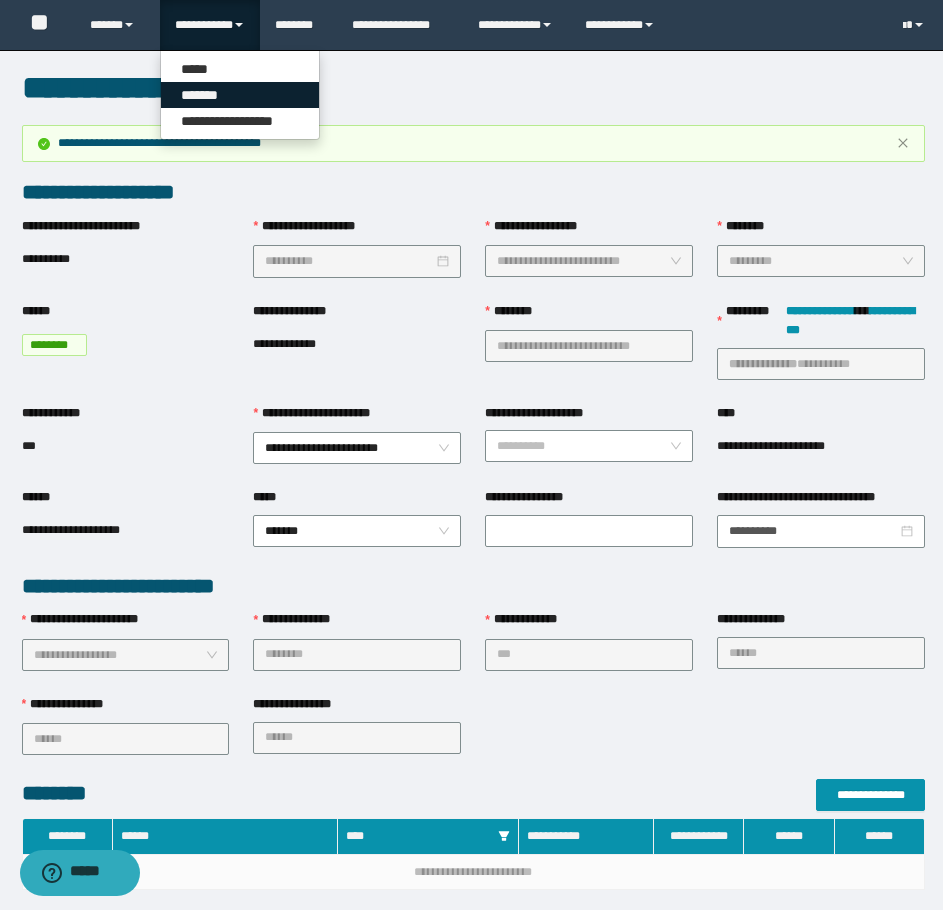 click on "*******" at bounding box center [240, 95] 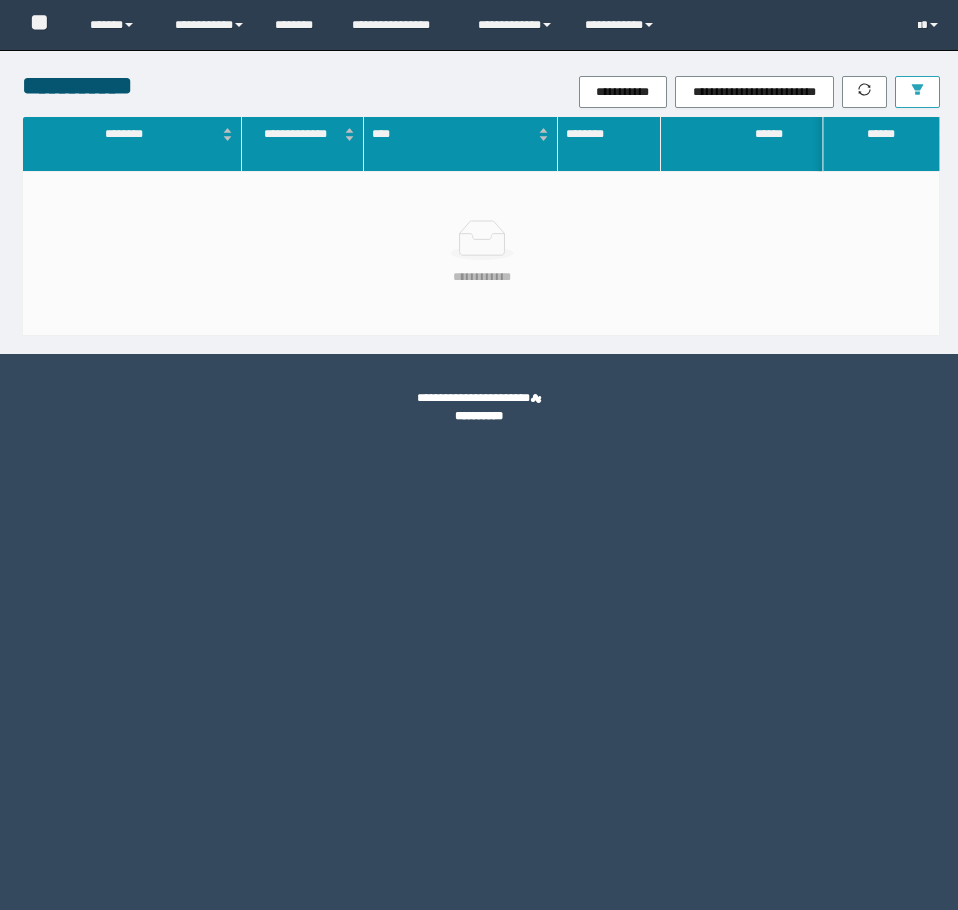 scroll, scrollTop: 0, scrollLeft: 0, axis: both 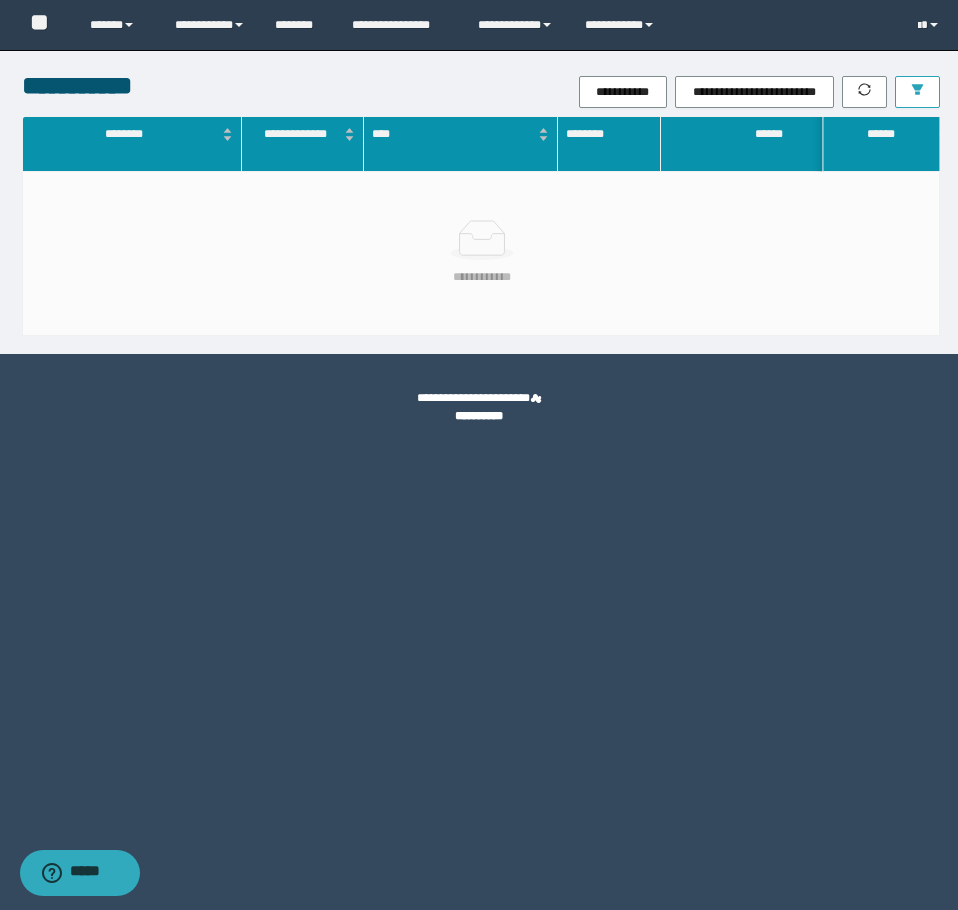 click 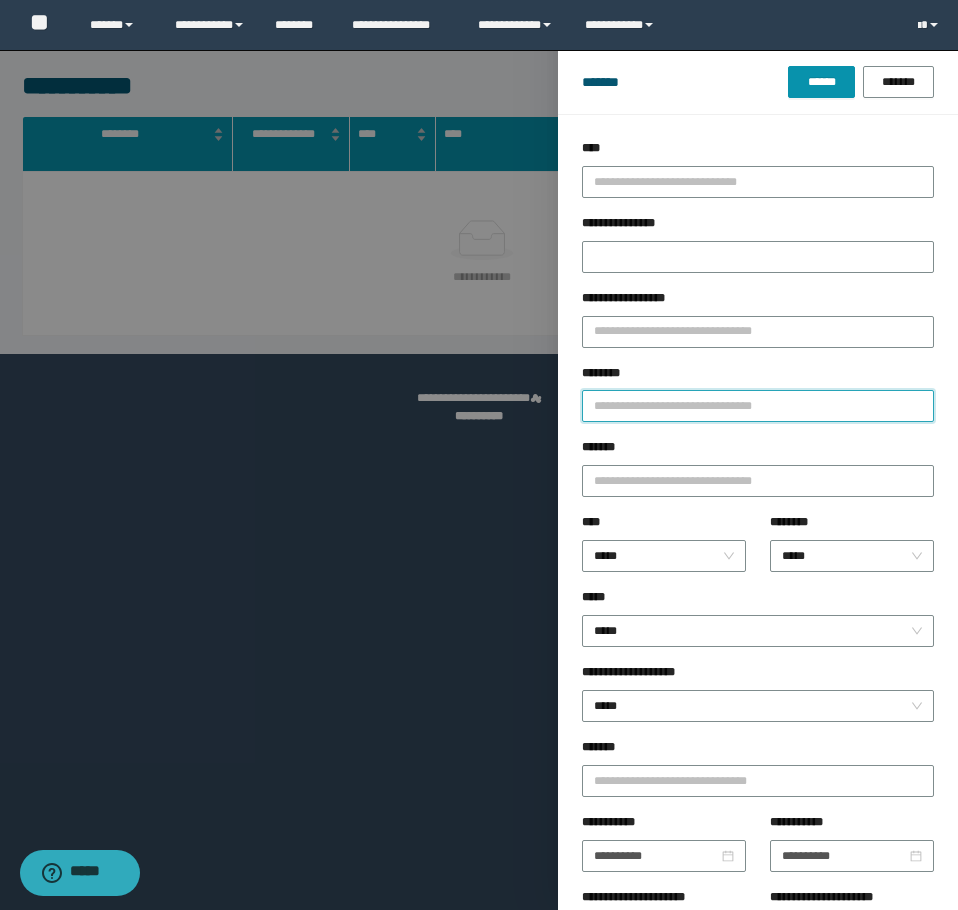 click on "********" at bounding box center (758, 406) 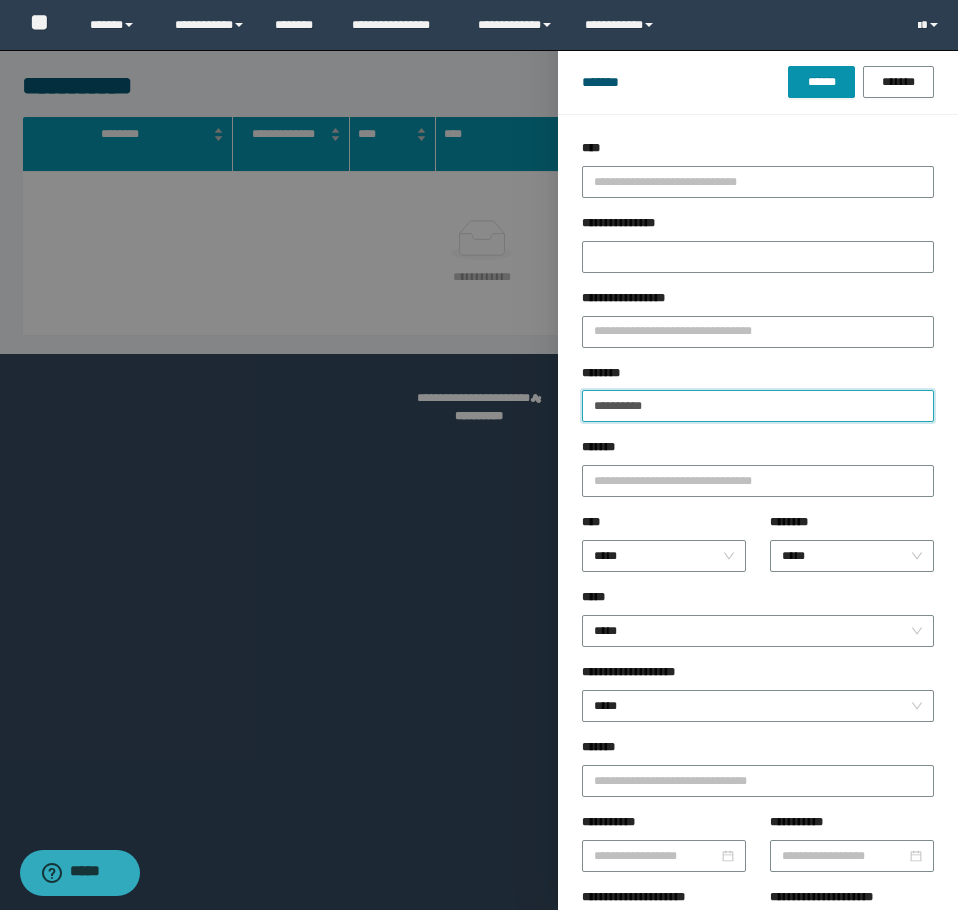 type on "**********" 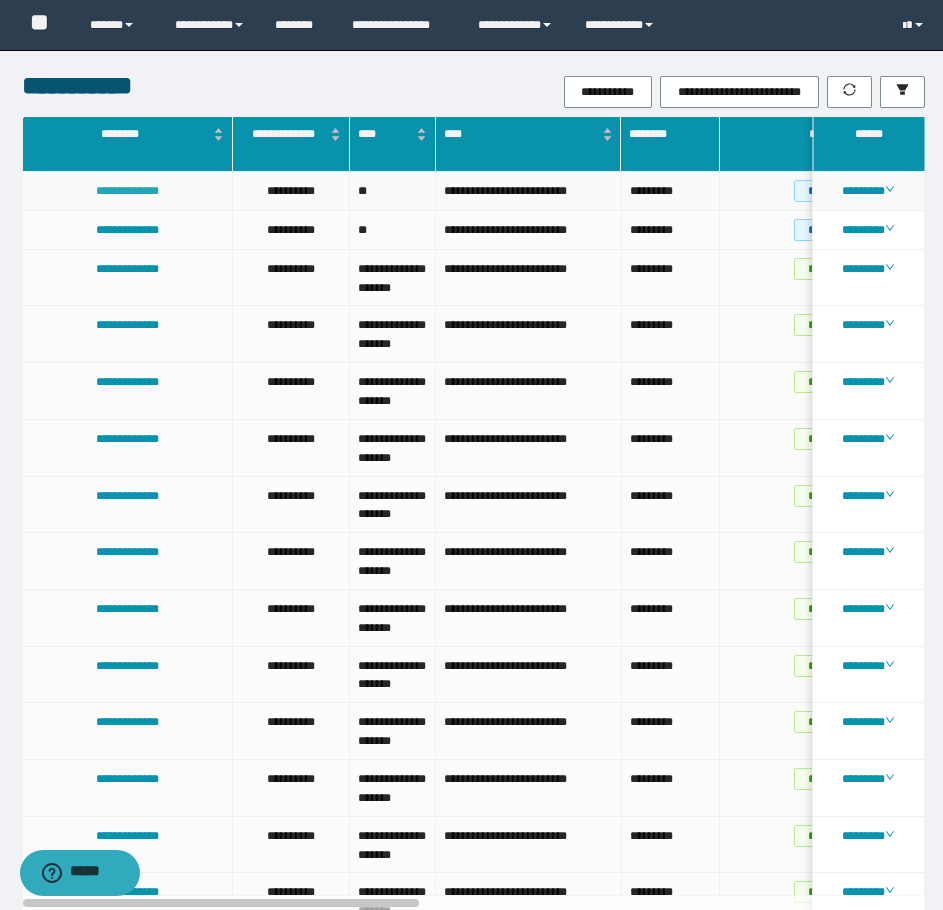 click on "**********" at bounding box center (127, 191) 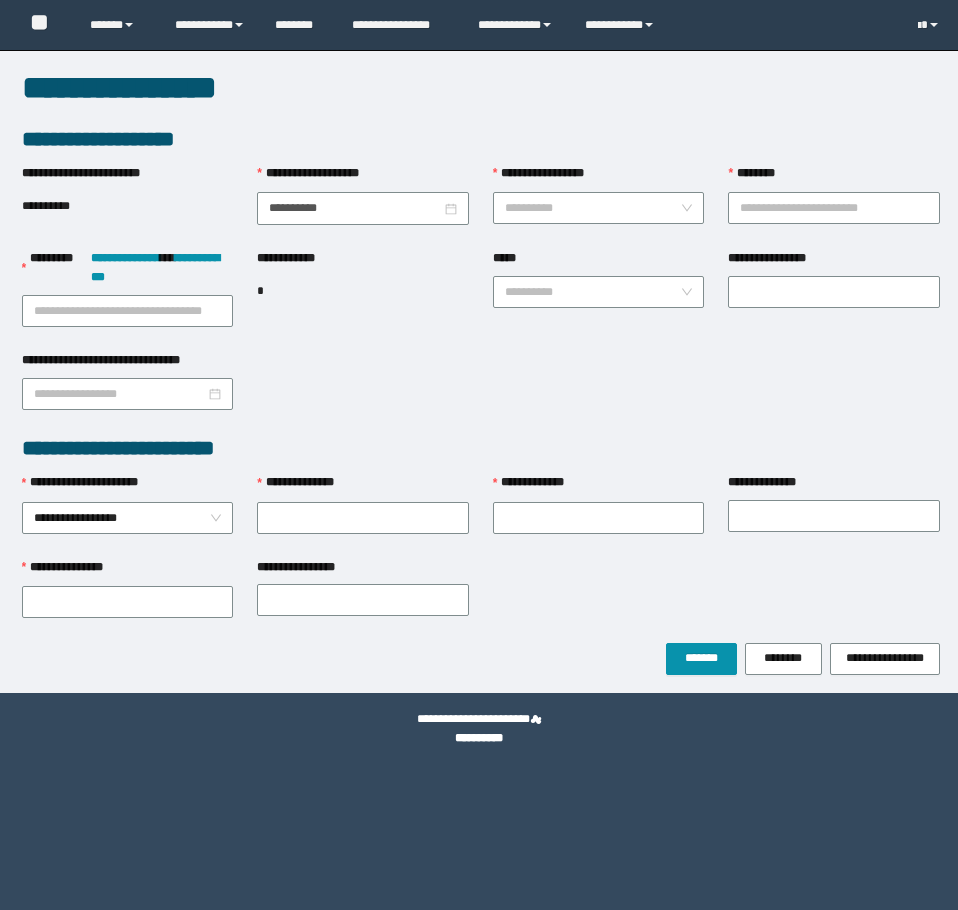 scroll, scrollTop: 0, scrollLeft: 0, axis: both 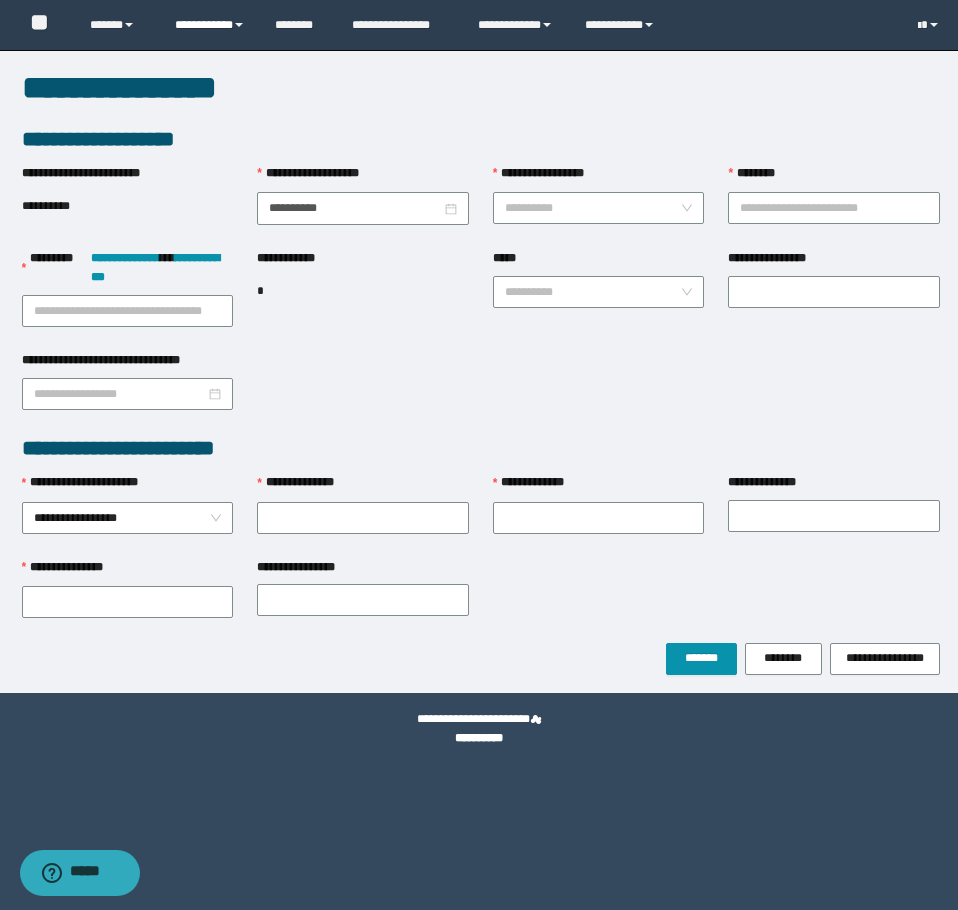 click on "**********" at bounding box center [210, 25] 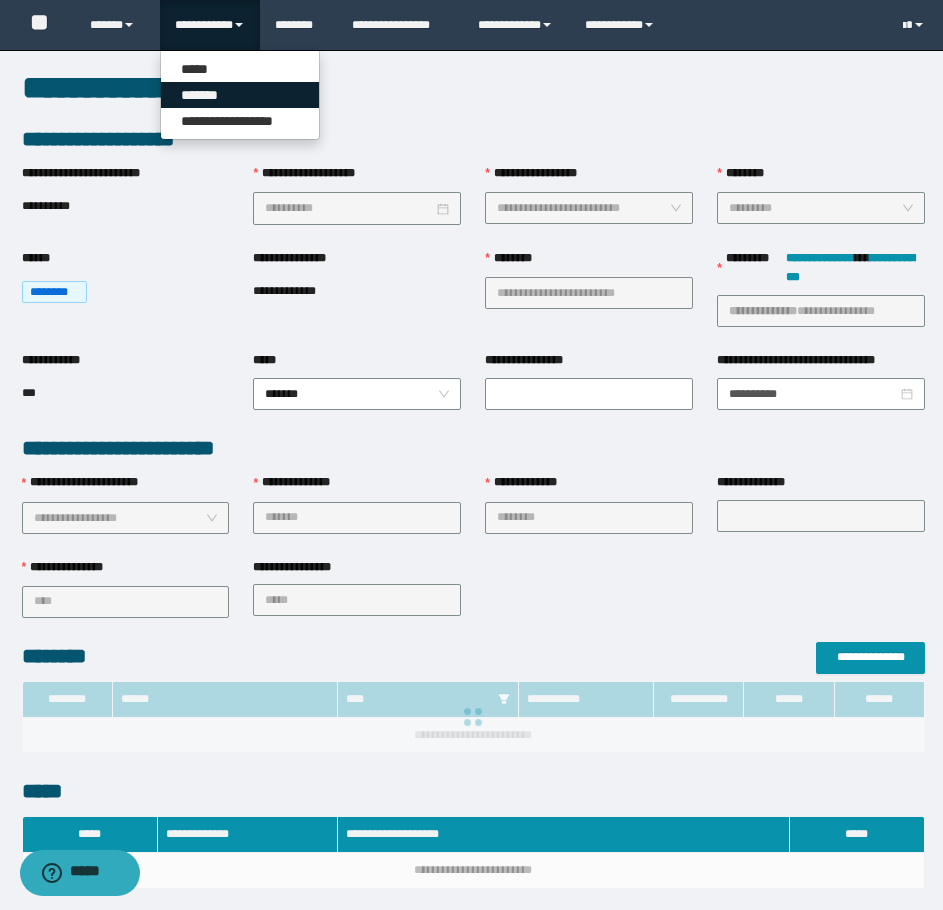 click on "*******" at bounding box center [240, 95] 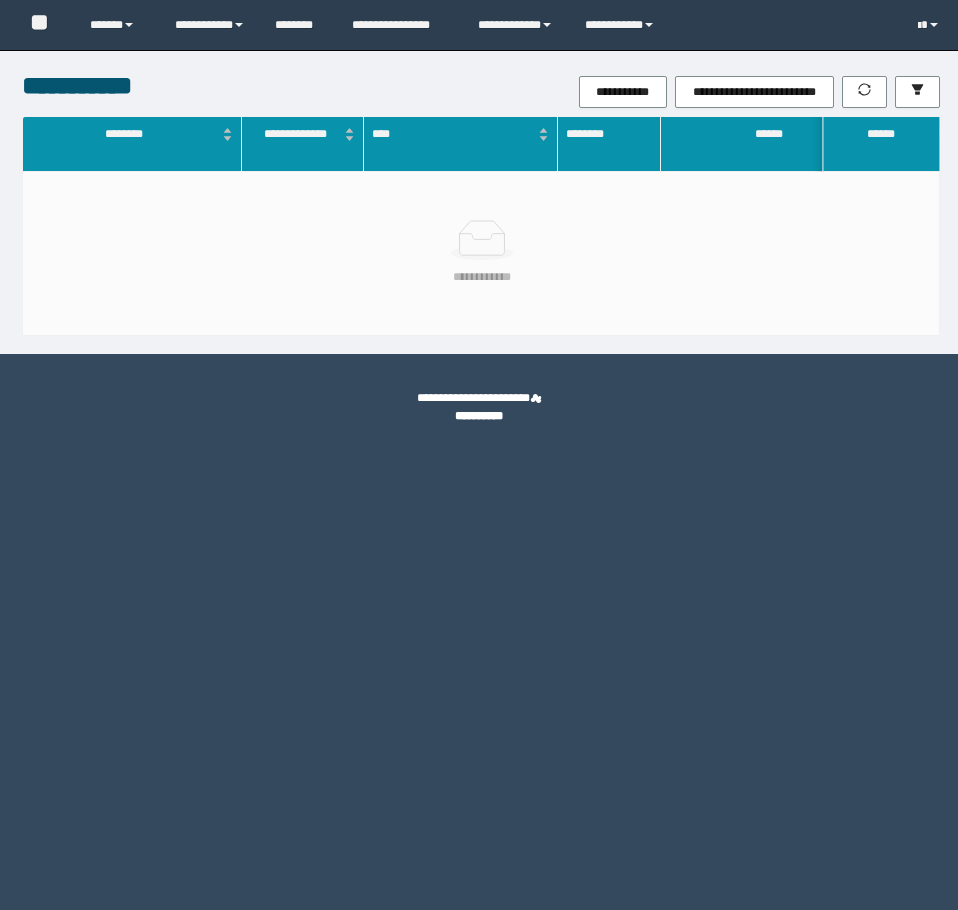 scroll, scrollTop: 0, scrollLeft: 0, axis: both 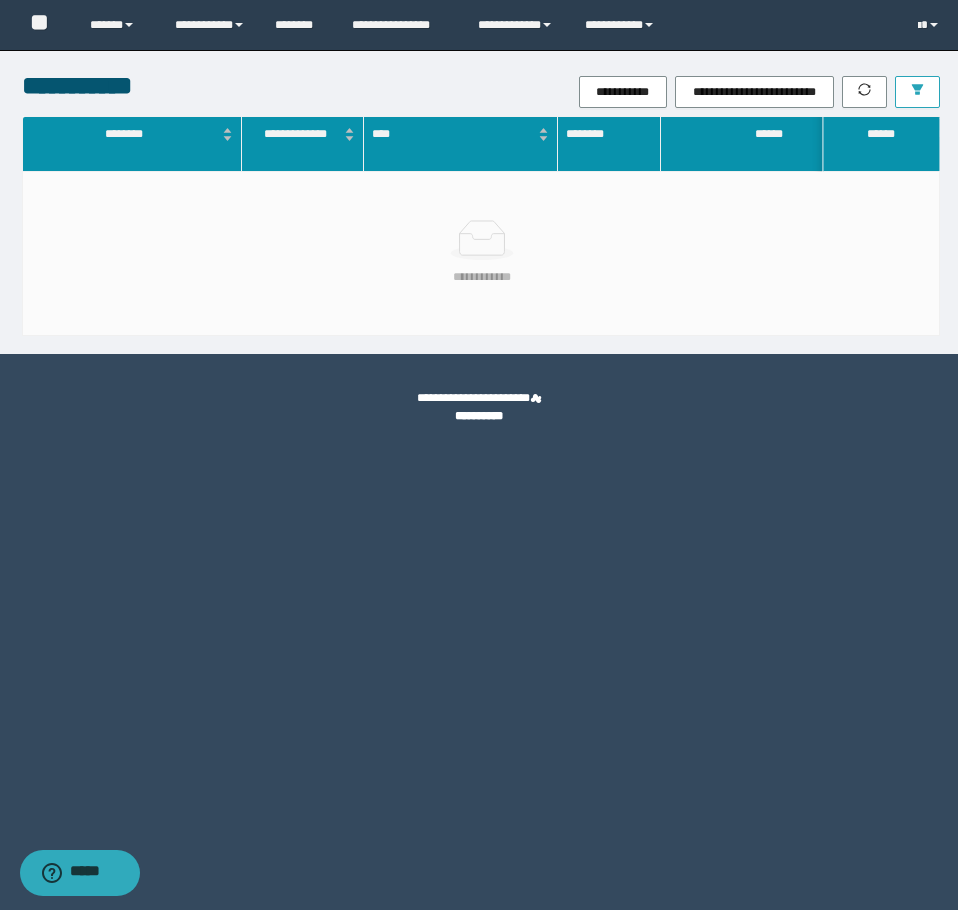 click 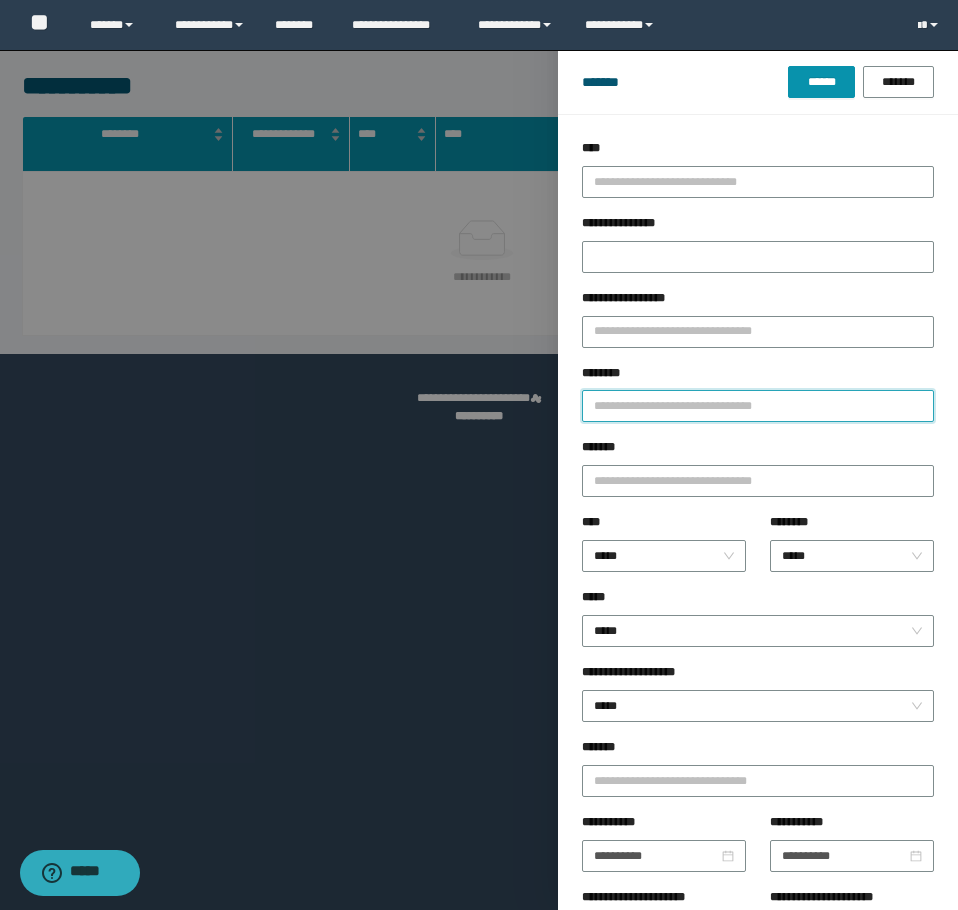 click on "********" at bounding box center (758, 406) 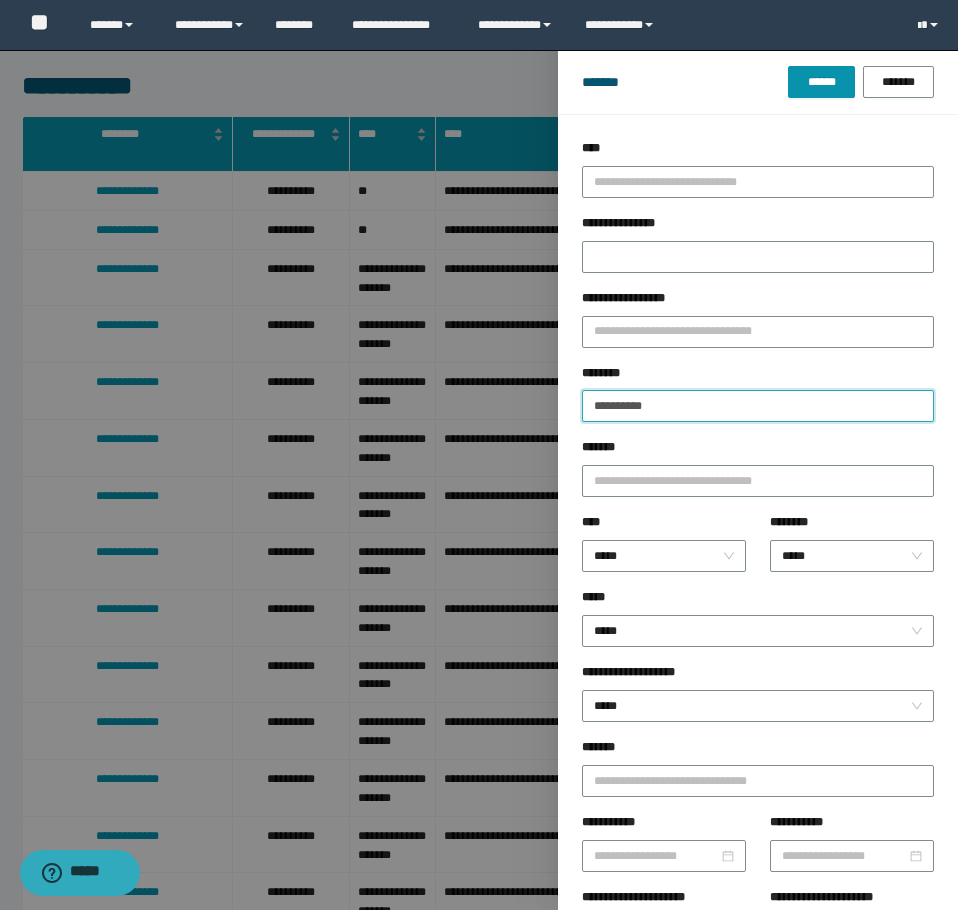 type on "**********" 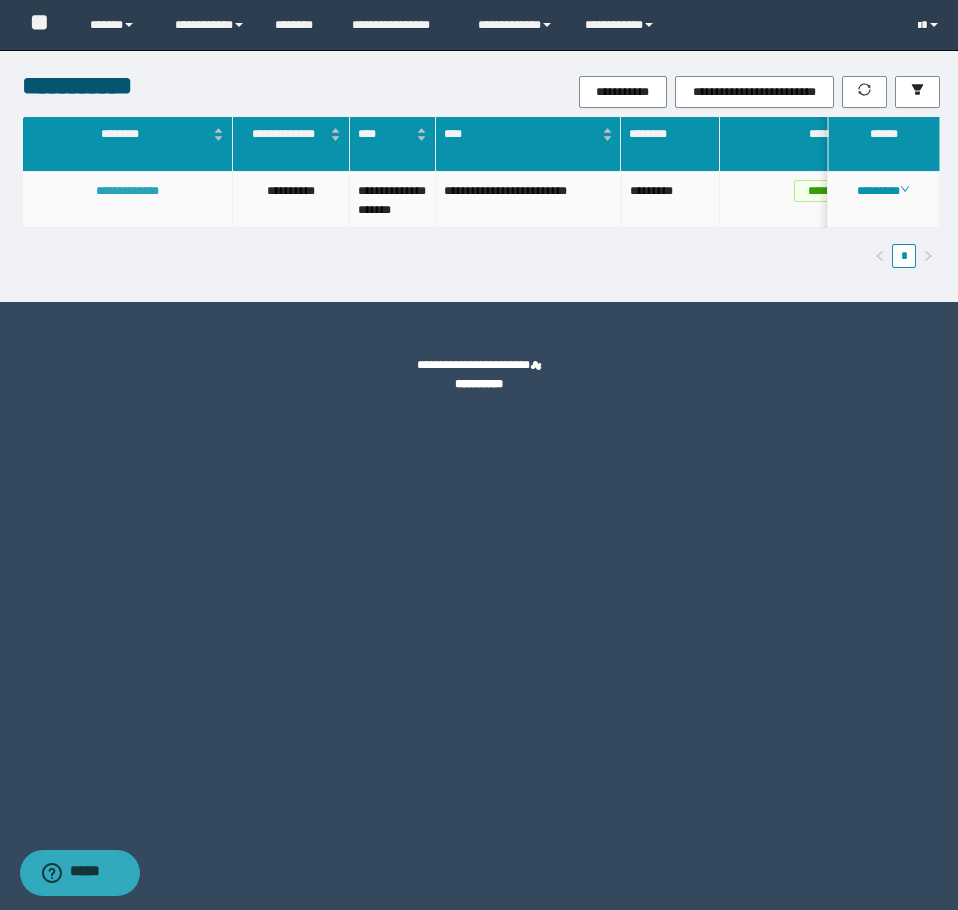 click on "**********" at bounding box center [127, 191] 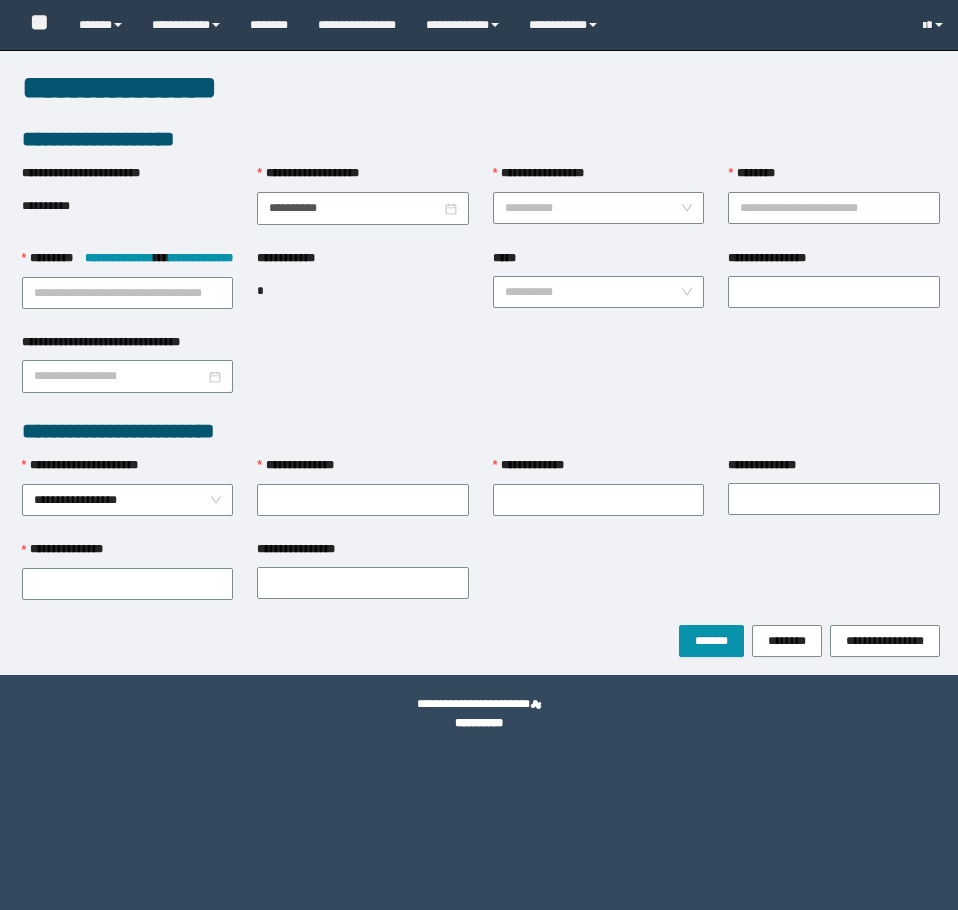 scroll, scrollTop: 0, scrollLeft: 0, axis: both 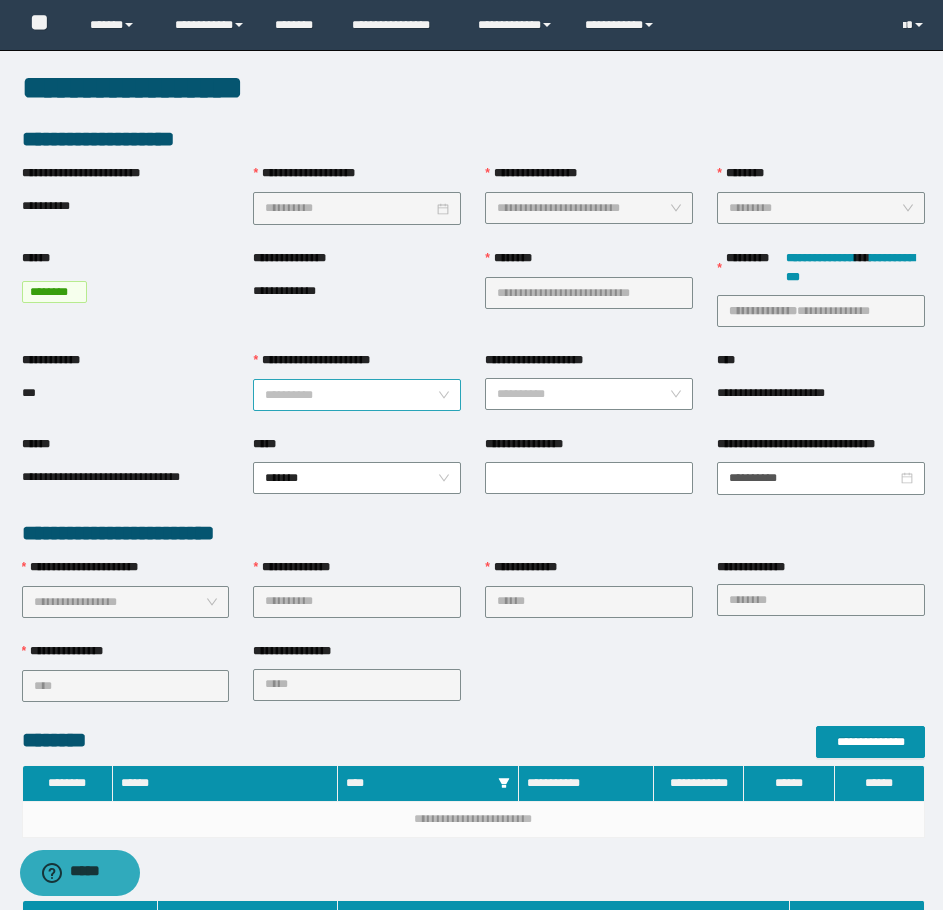 click on "**********" at bounding box center [357, 395] 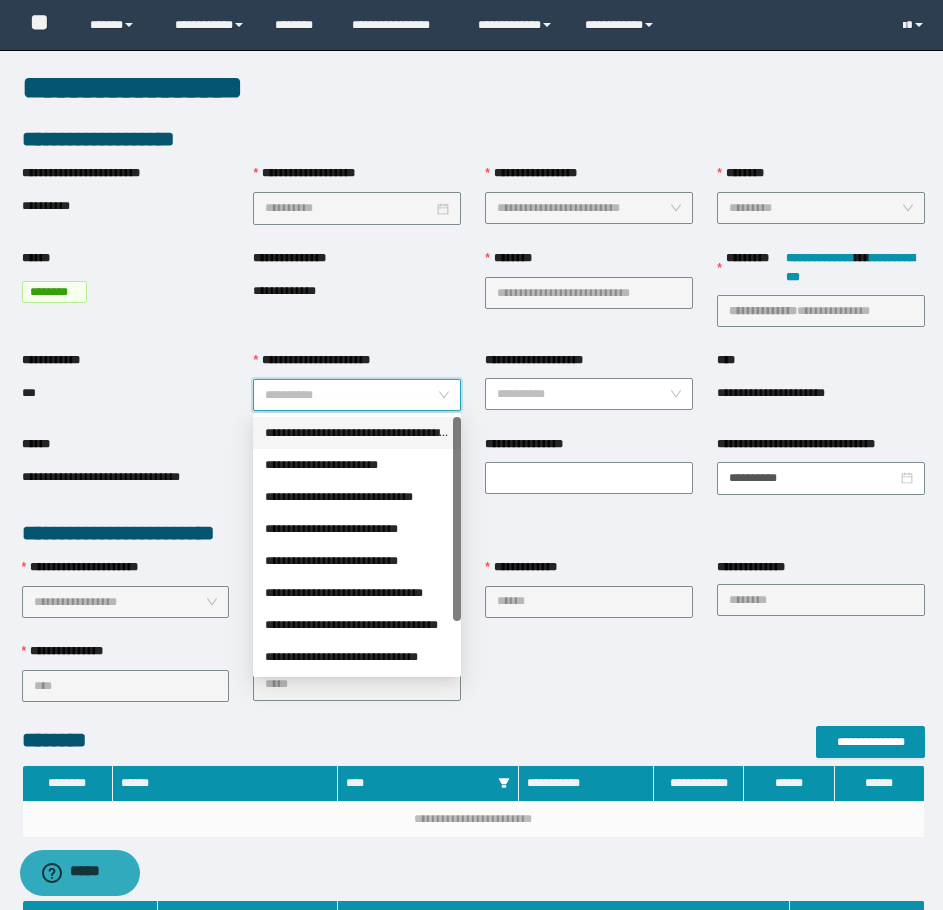 click on "**********" at bounding box center [357, 433] 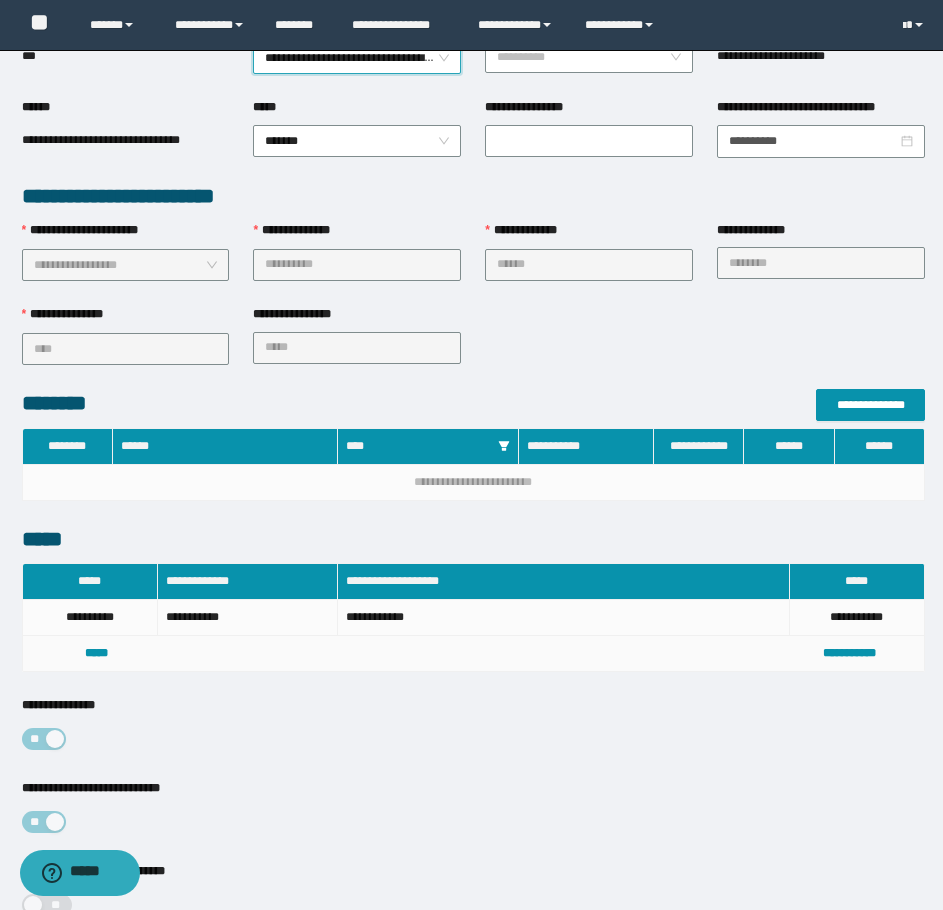 scroll, scrollTop: 528, scrollLeft: 0, axis: vertical 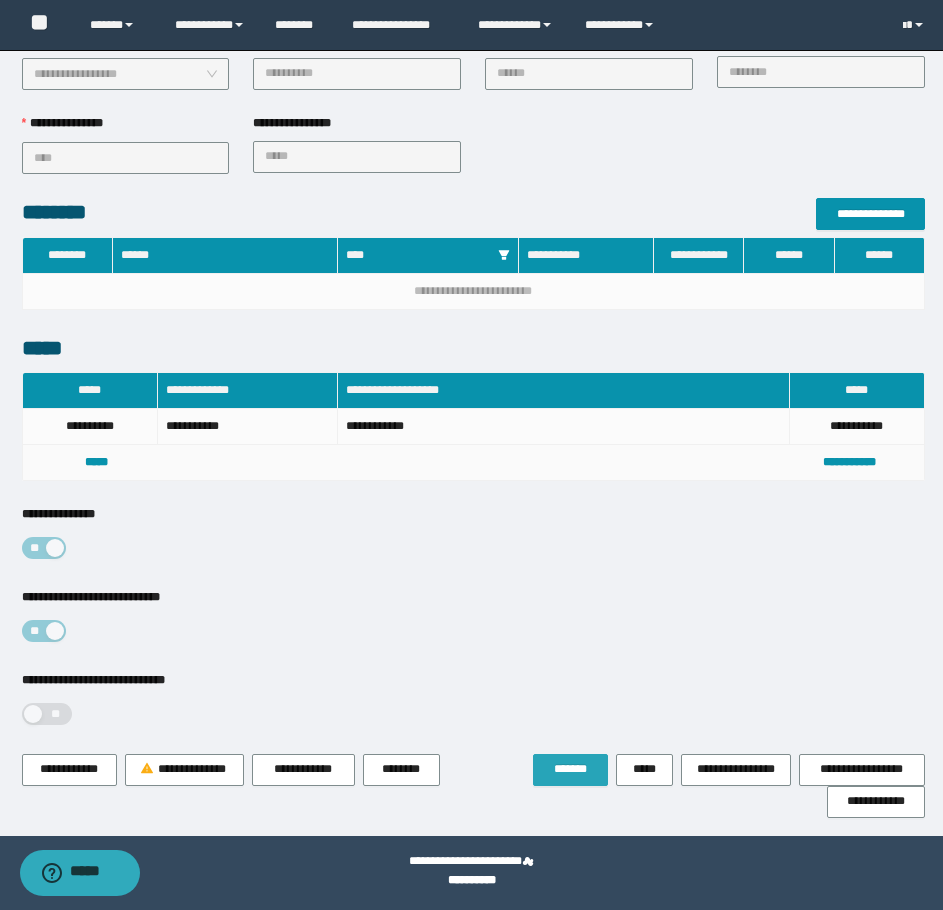click on "*******" at bounding box center (570, 770) 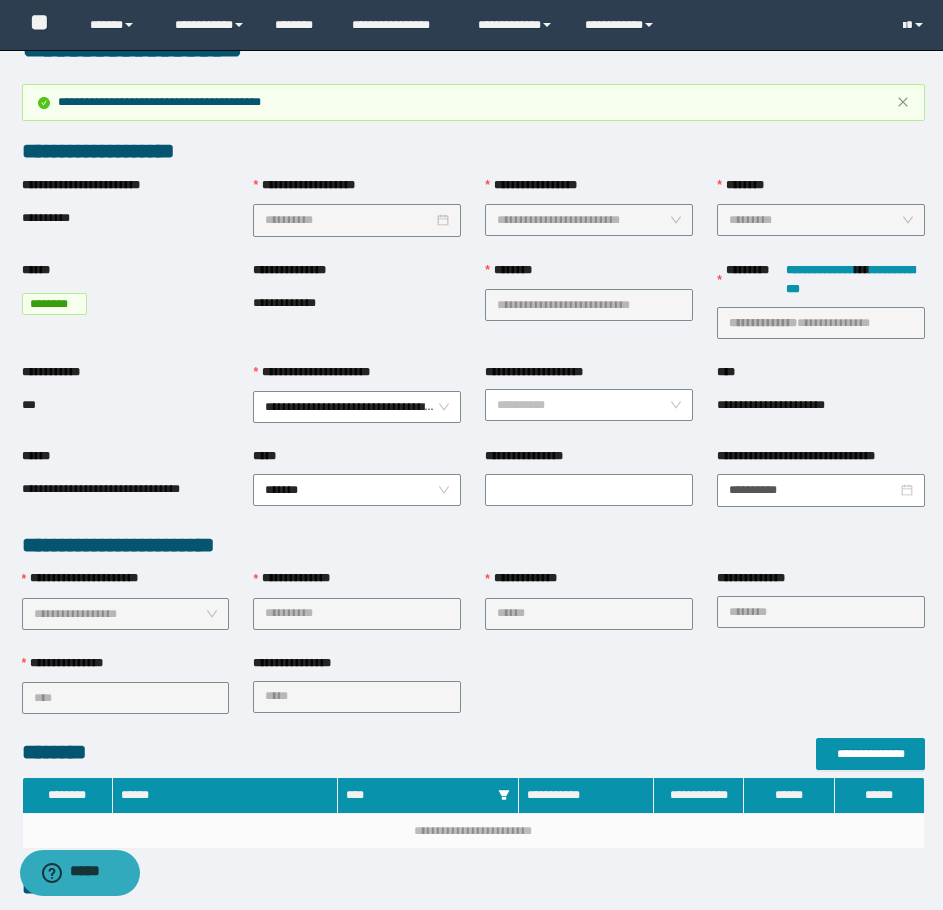 scroll, scrollTop: 0, scrollLeft: 0, axis: both 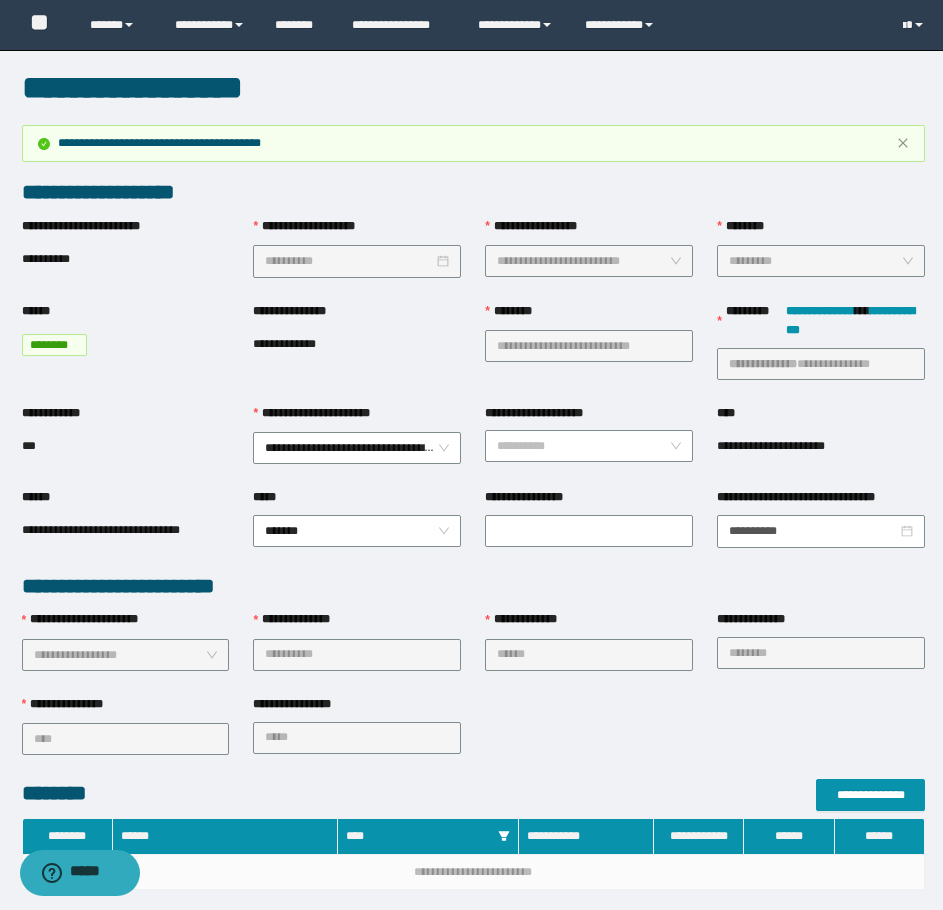 type 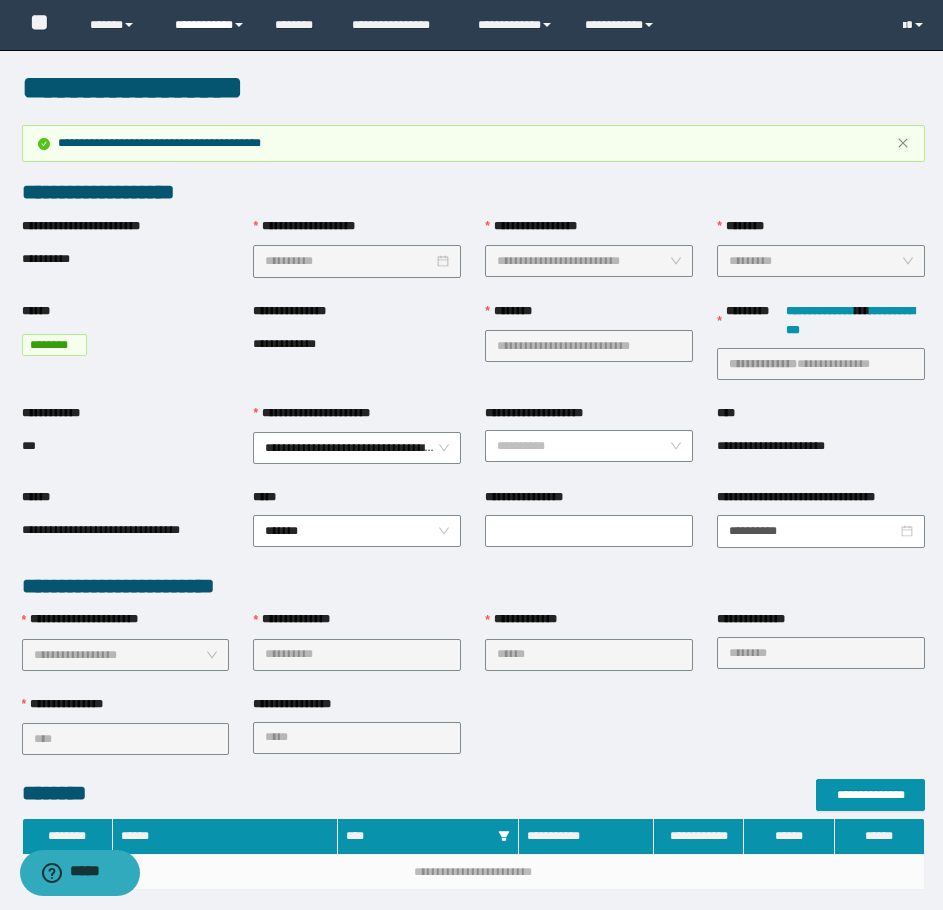 click on "**********" at bounding box center [210, 25] 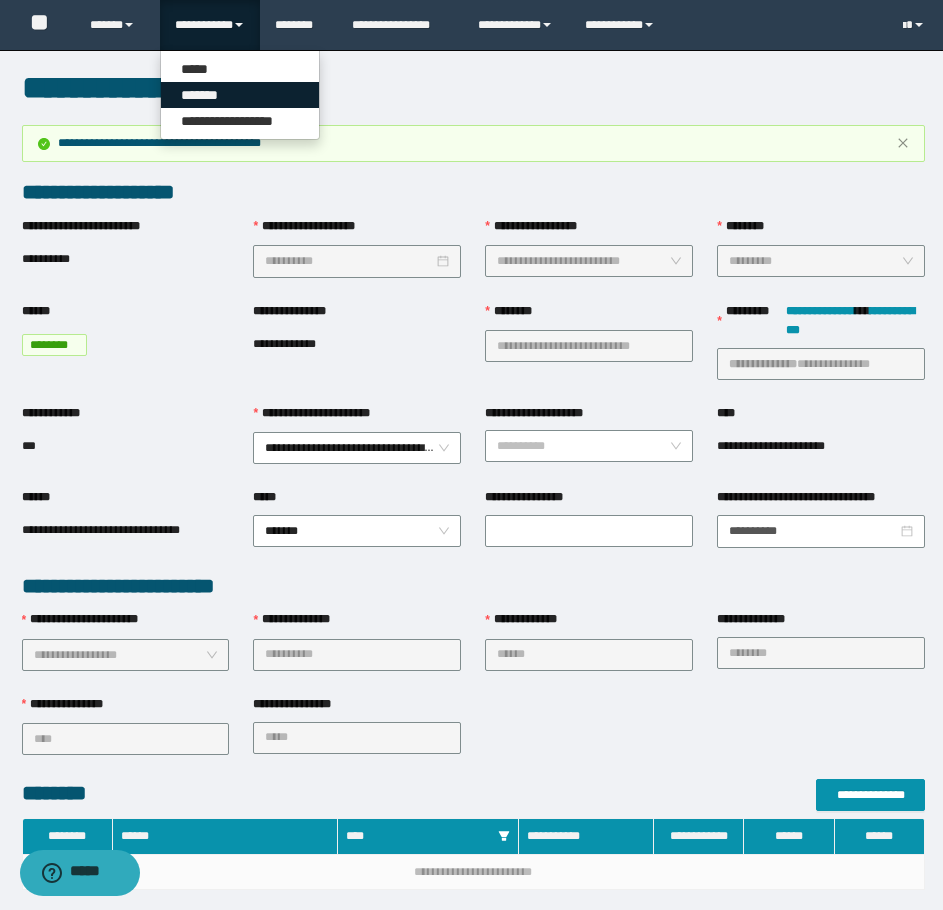 click on "*******" at bounding box center [240, 95] 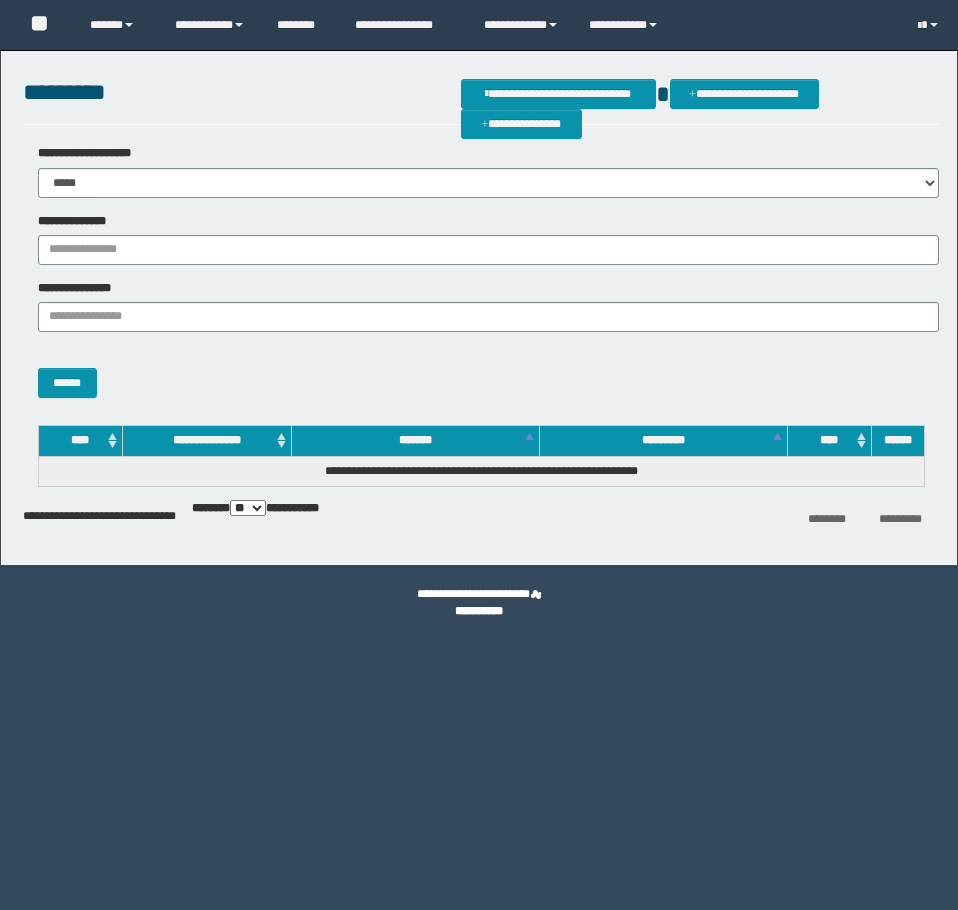 scroll, scrollTop: 0, scrollLeft: 0, axis: both 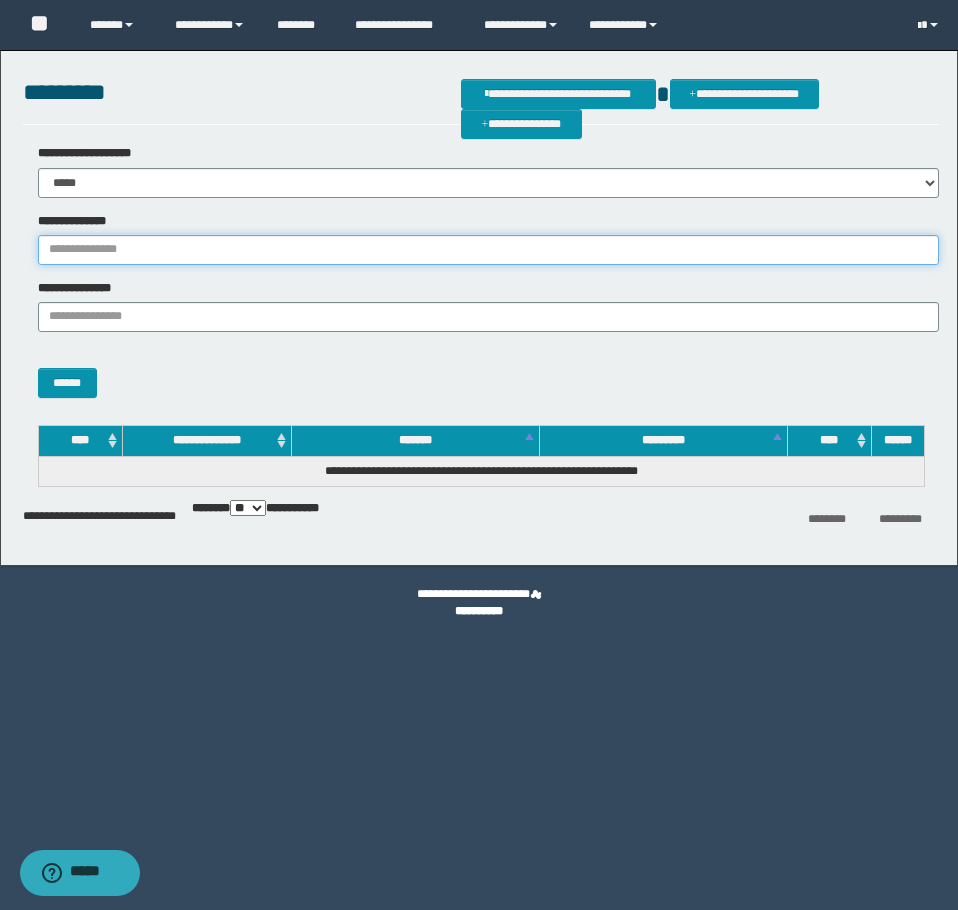 click on "**********" at bounding box center [488, 250] 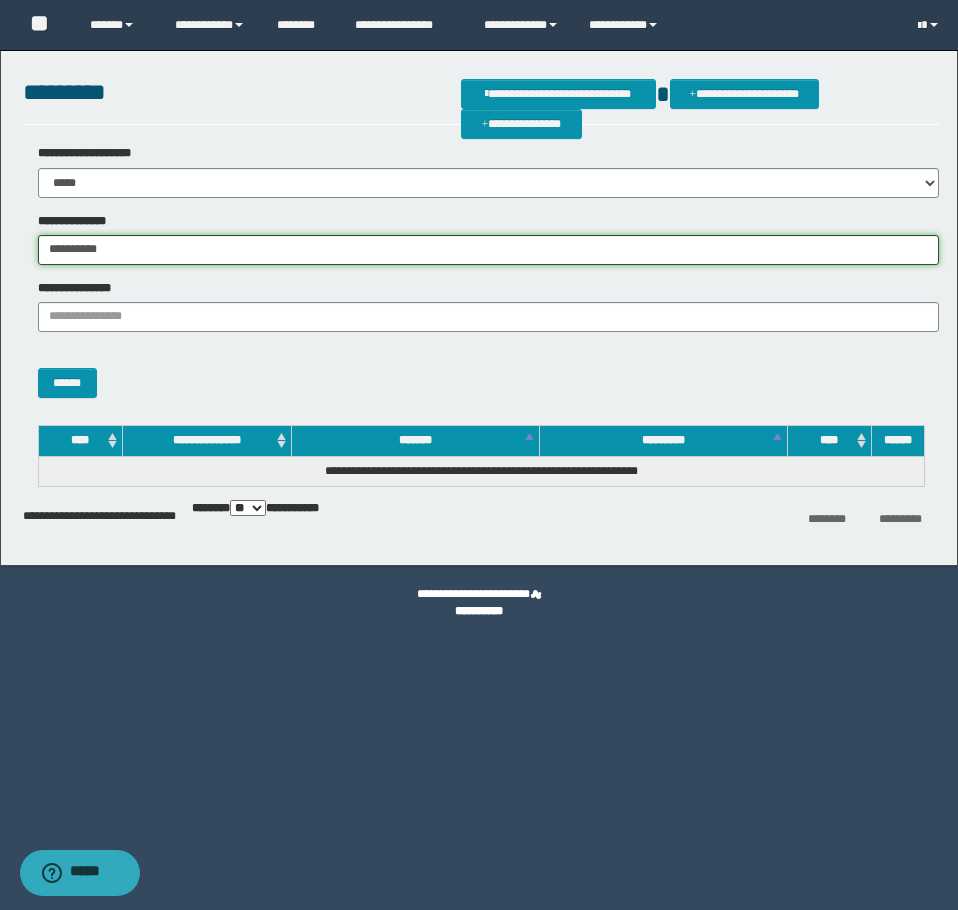 type on "**********" 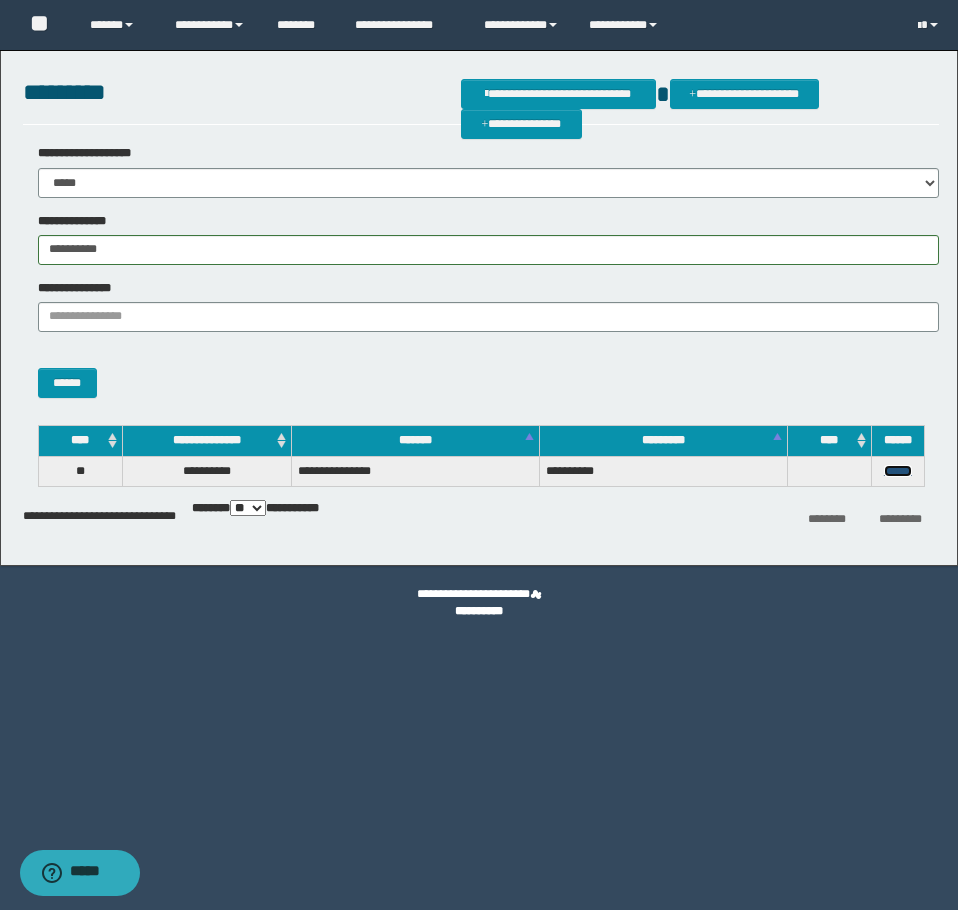 click on "******" at bounding box center (898, 471) 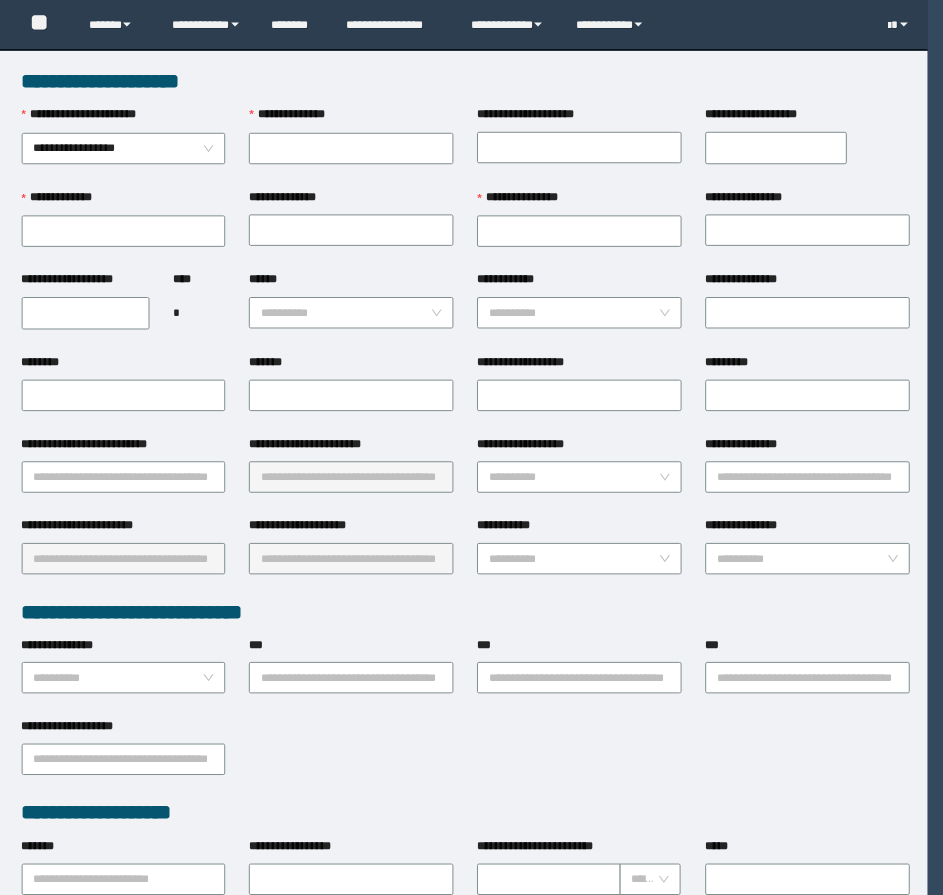 scroll, scrollTop: 0, scrollLeft: 0, axis: both 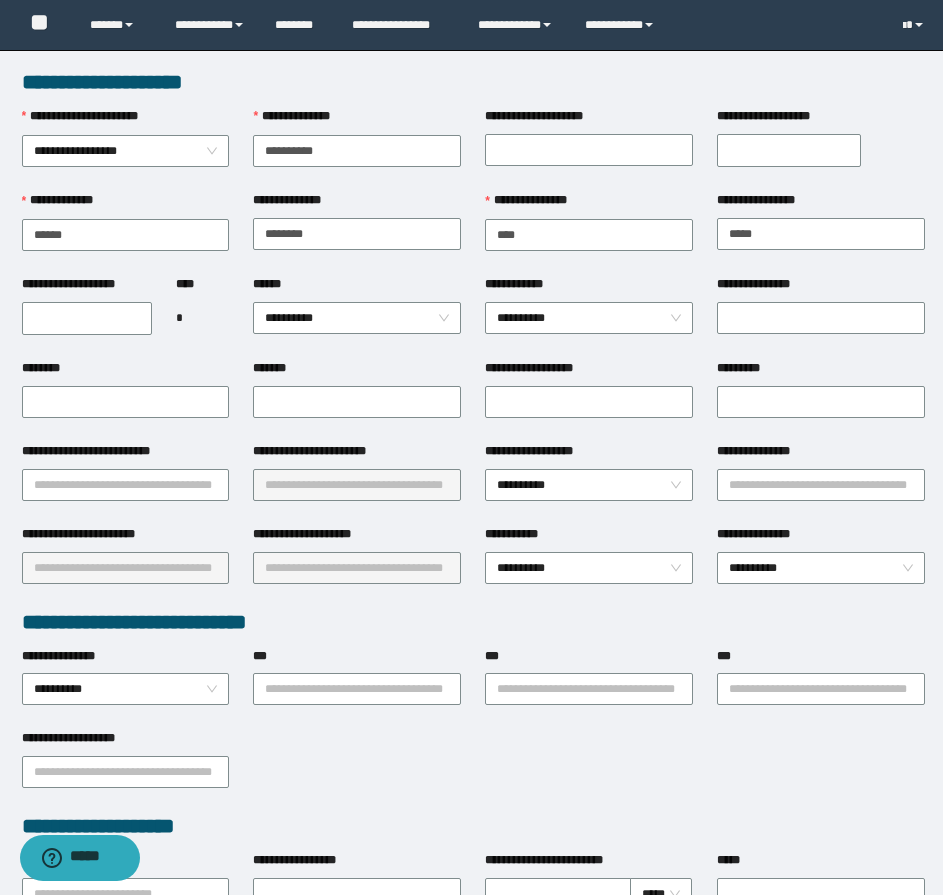 click on "**********" at bounding box center (87, 318) 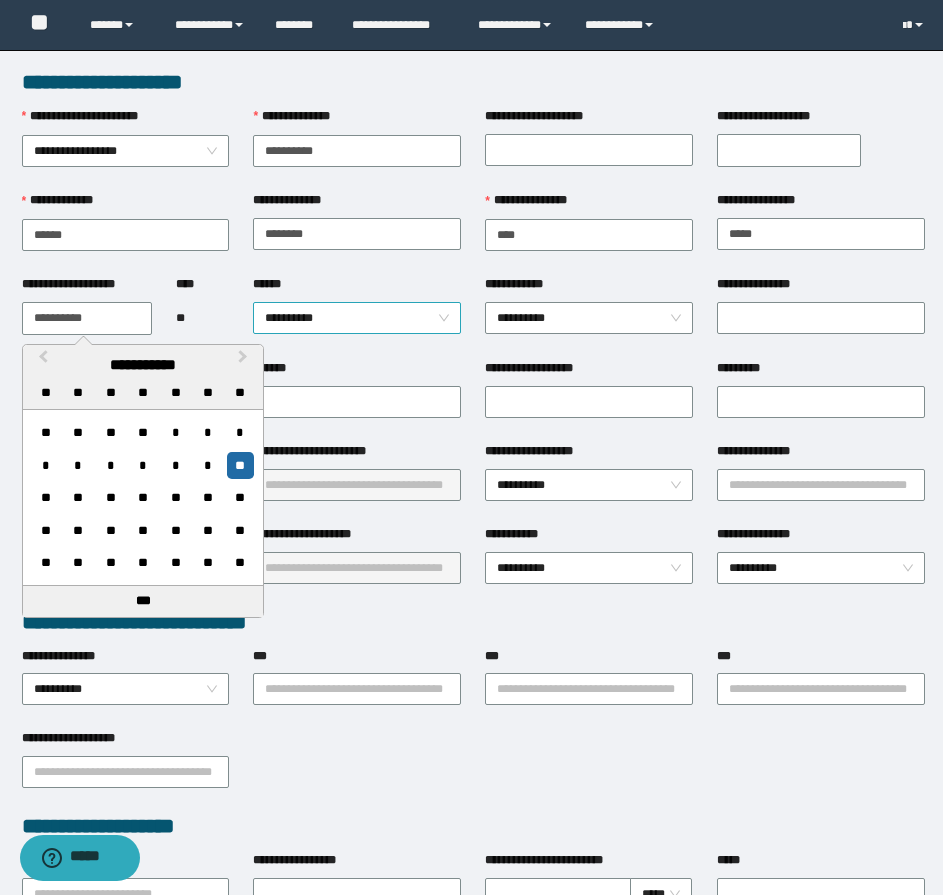 type on "**********" 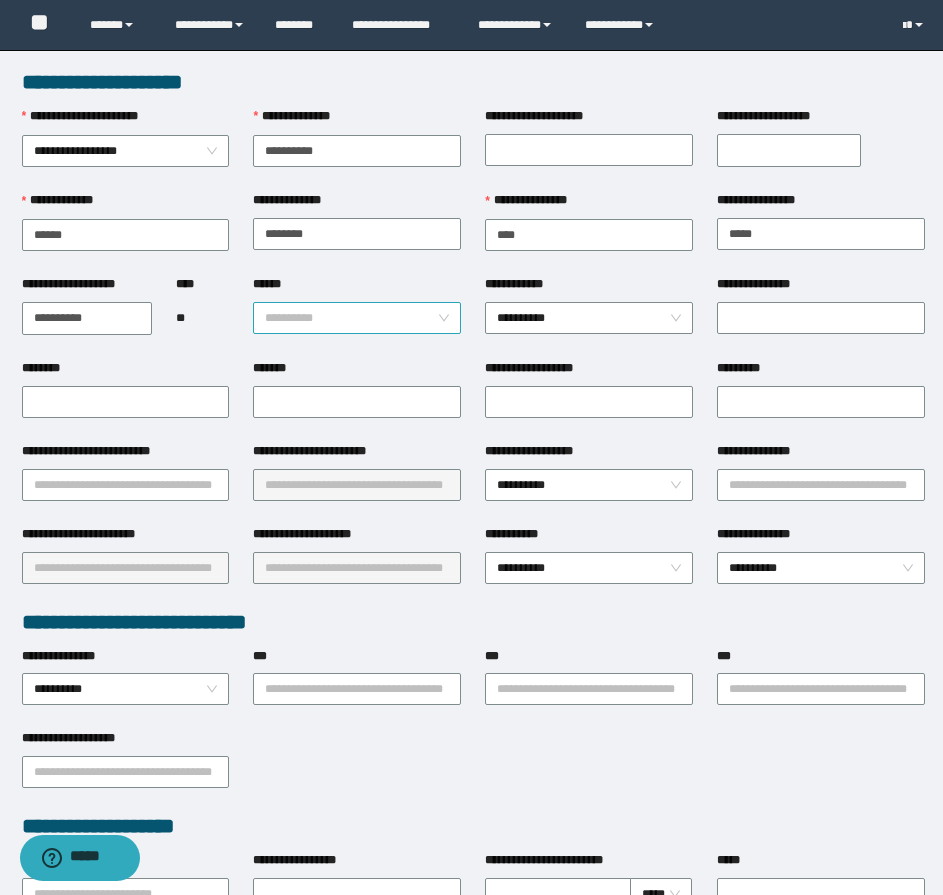 click on "**********" at bounding box center [357, 318] 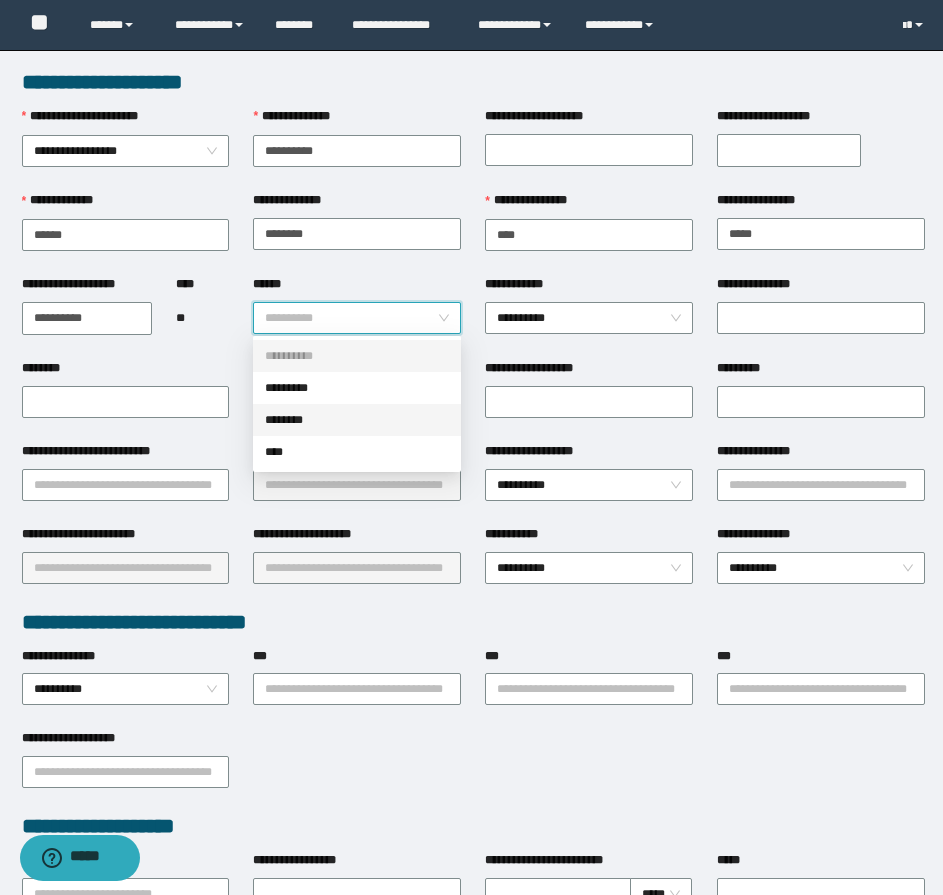 click on "********" at bounding box center [357, 420] 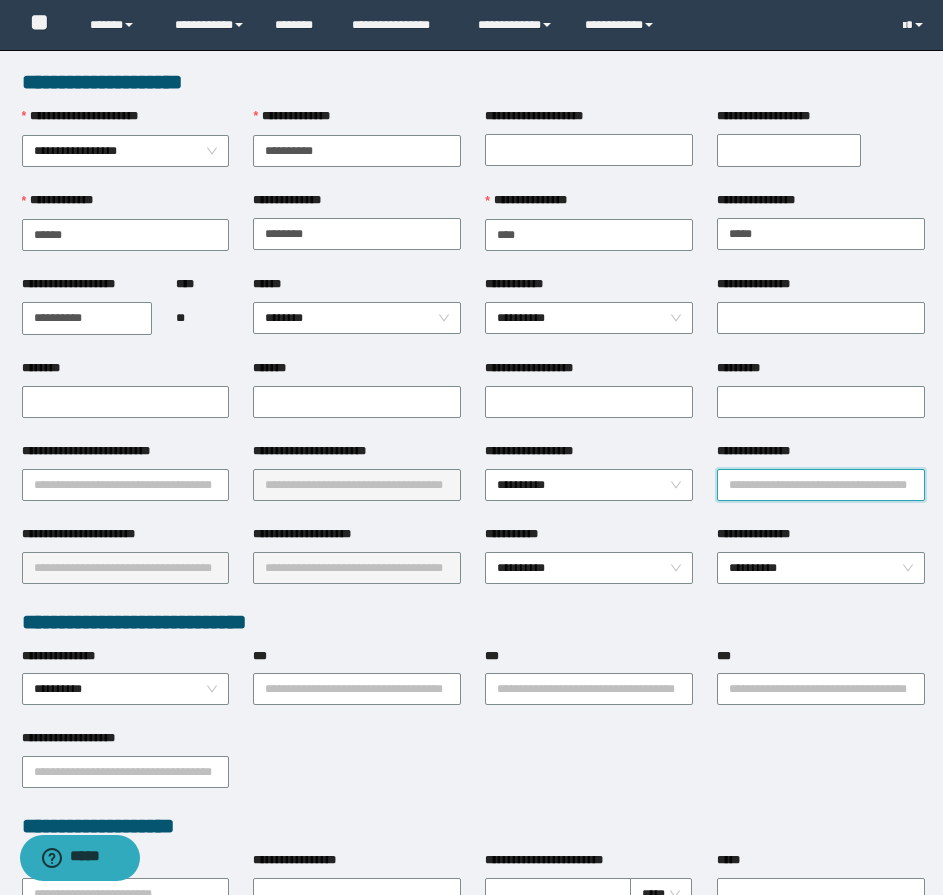 click on "**********" at bounding box center (821, 485) 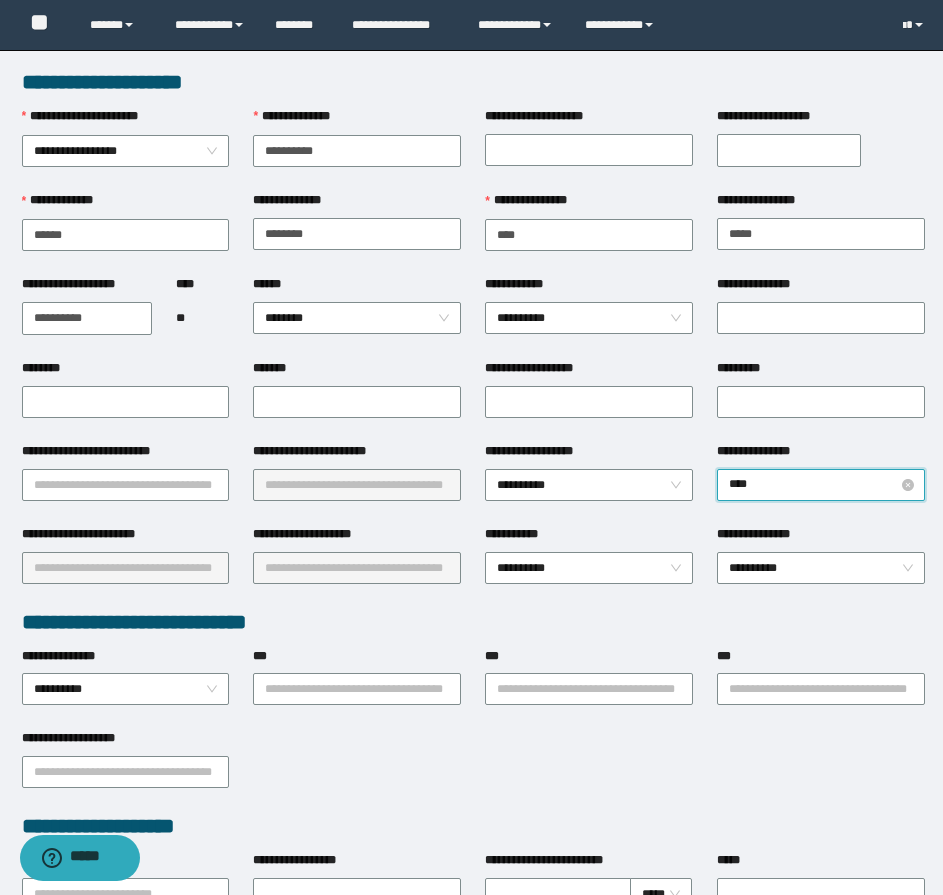 type on "*****" 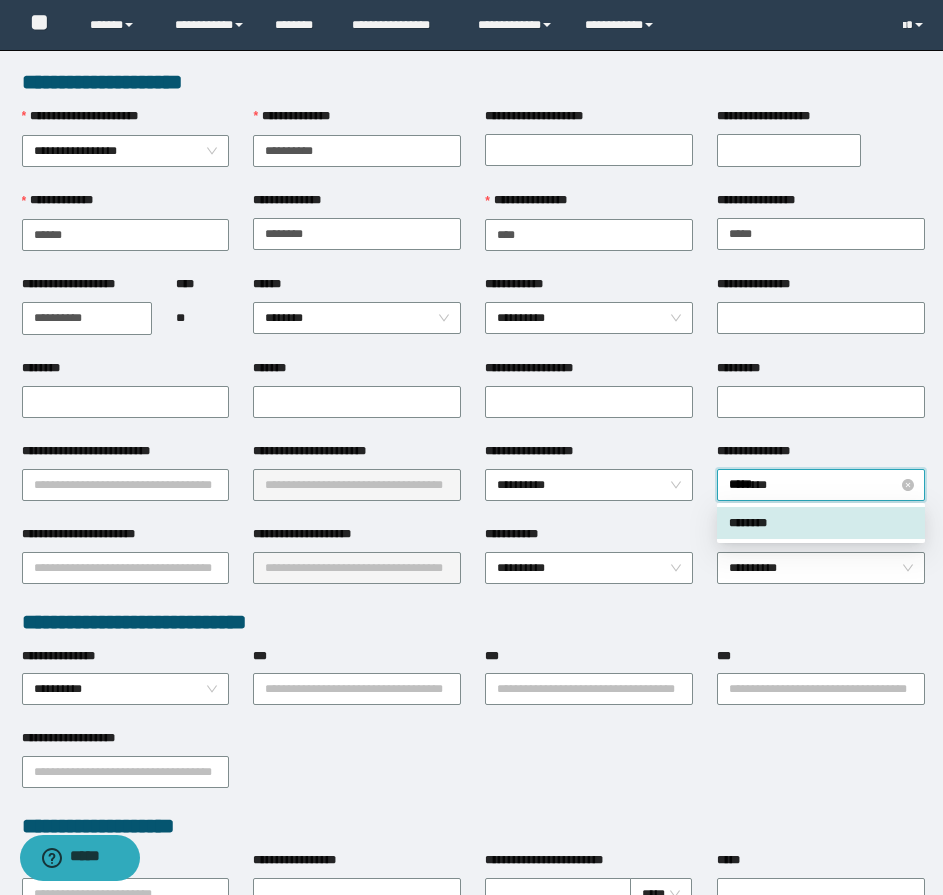 type 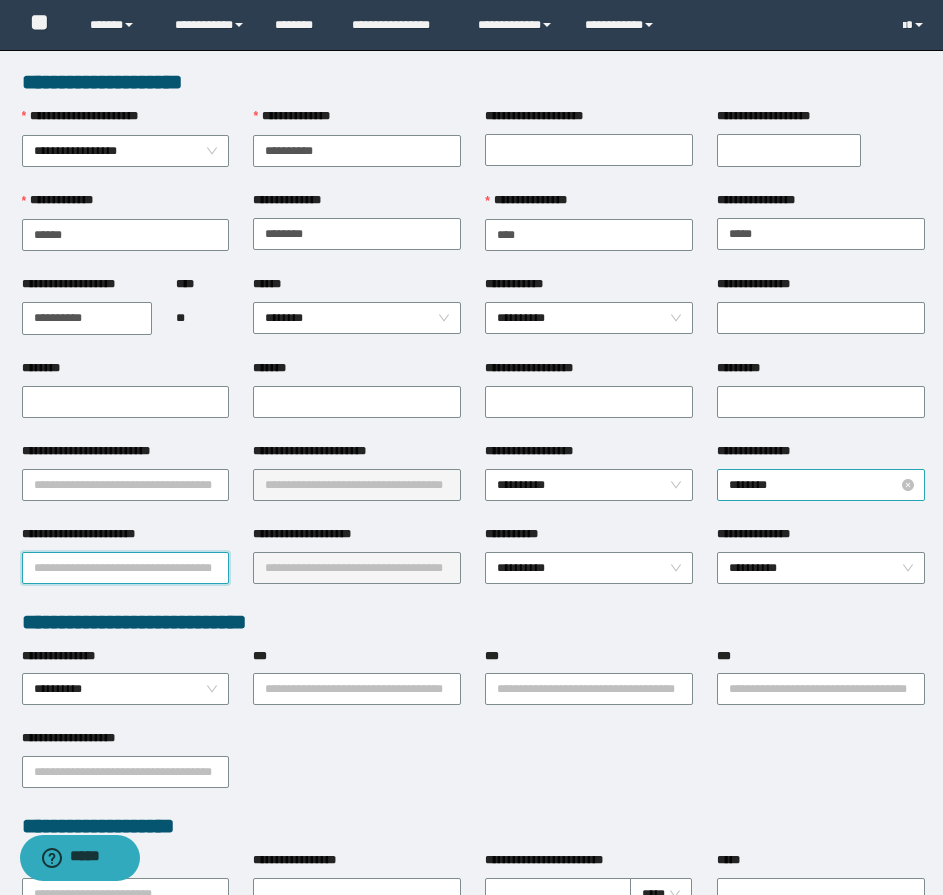 type on "*" 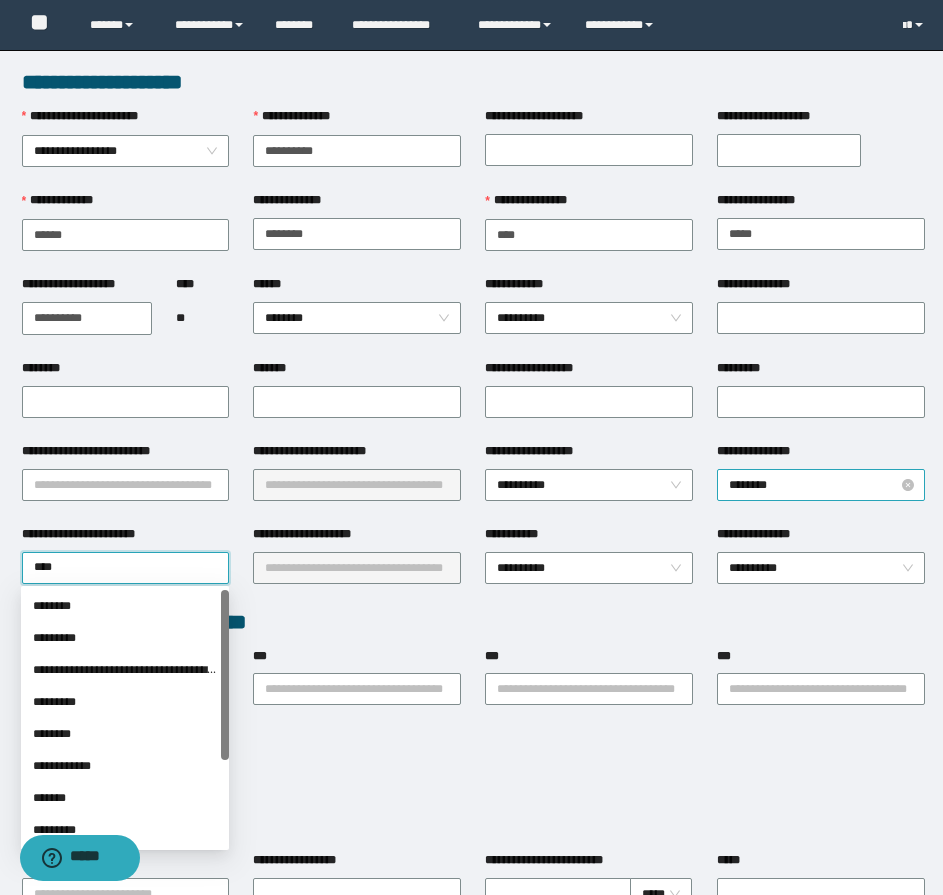 type on "*****" 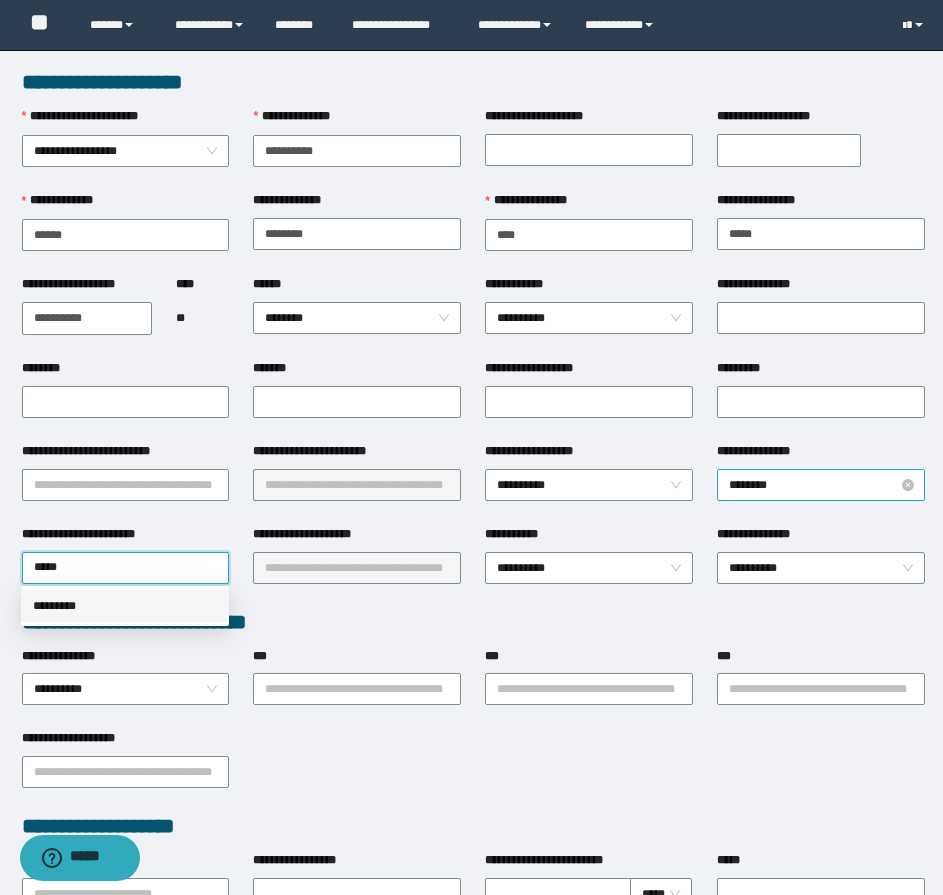 type 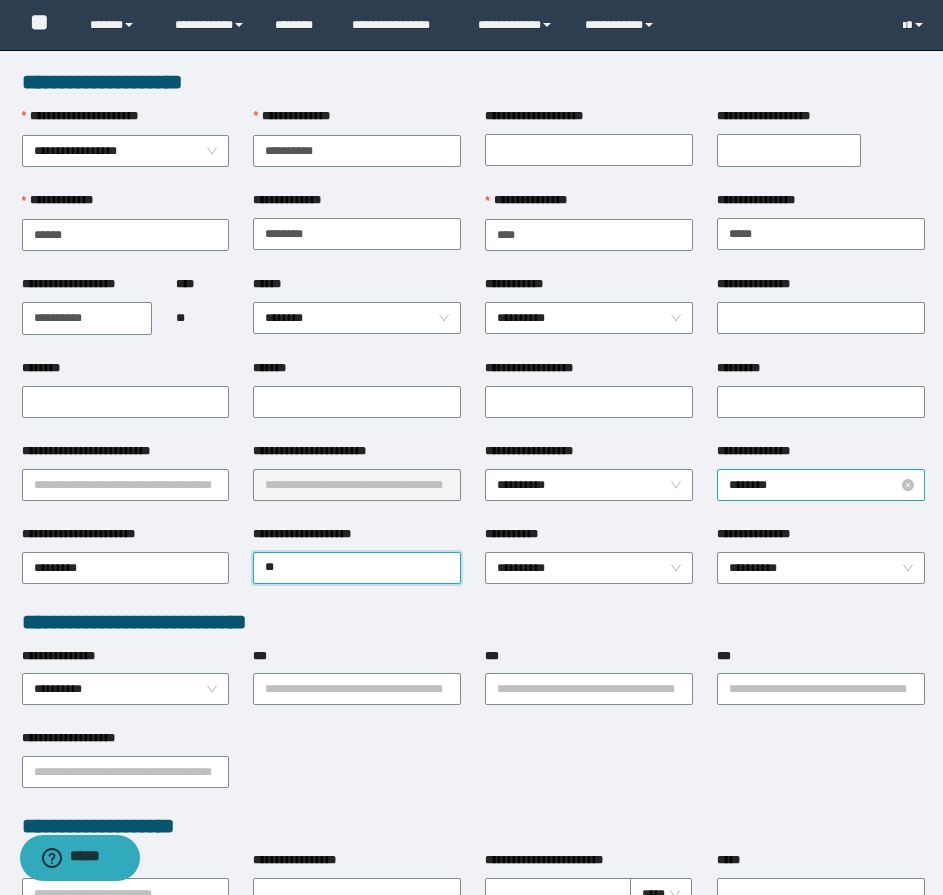 type on "*" 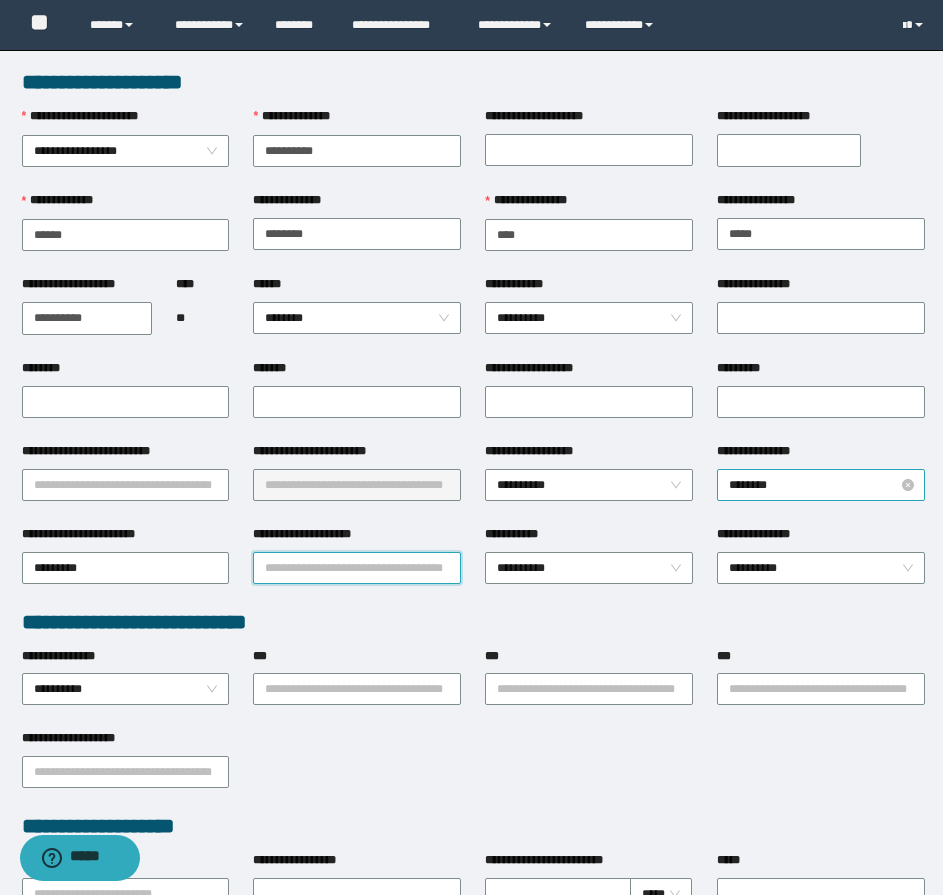 type on "*" 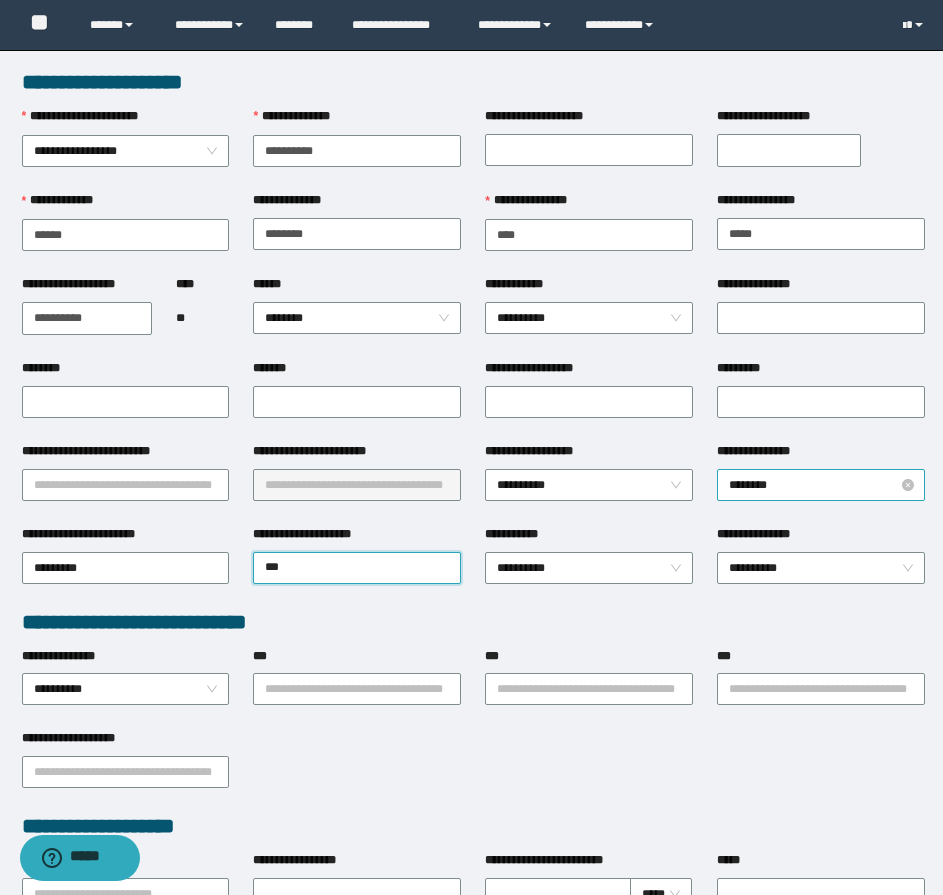 type on "****" 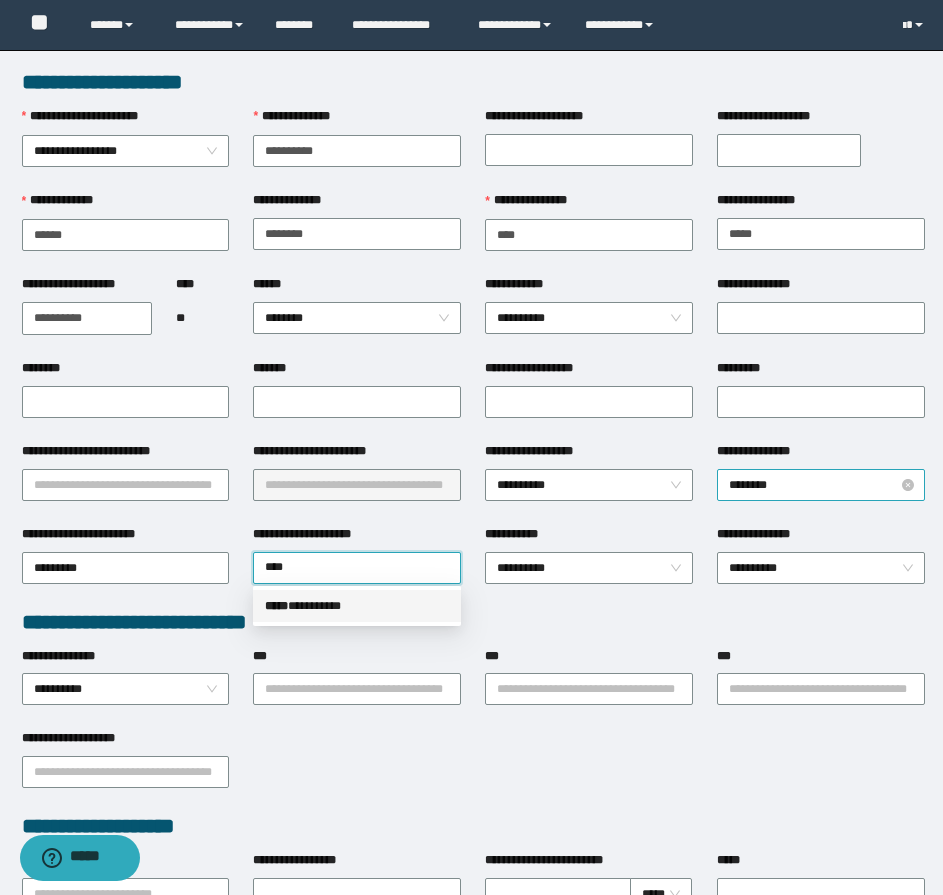 type 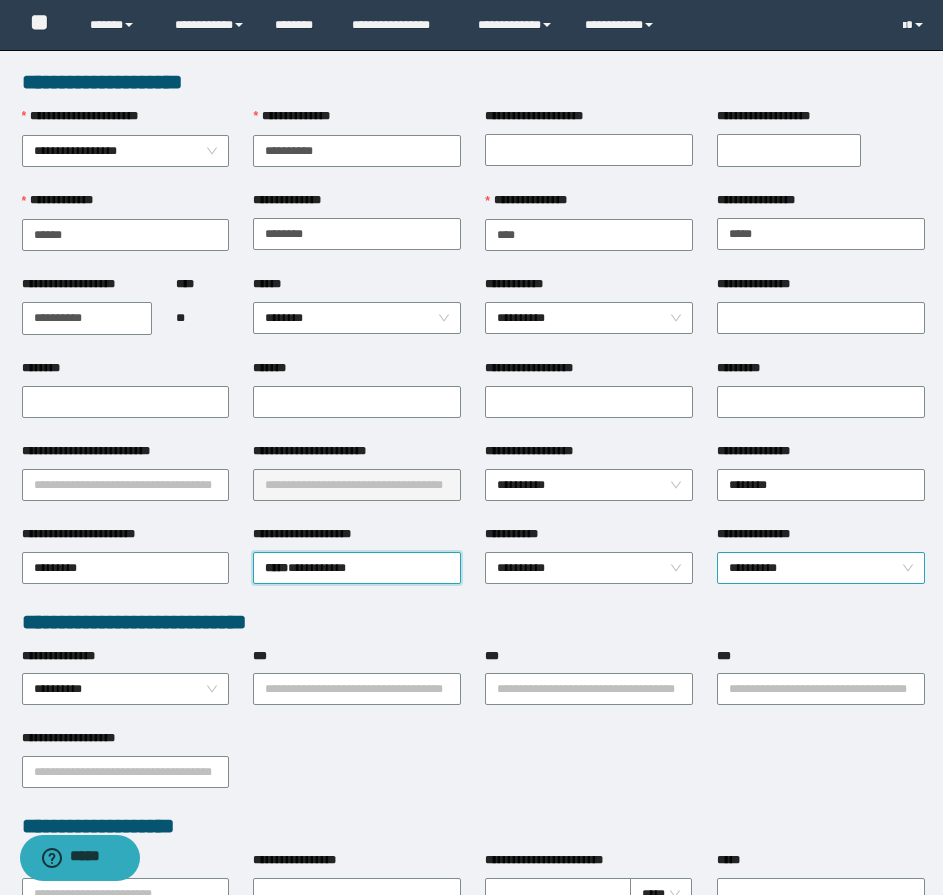 click on "**********" at bounding box center (821, 568) 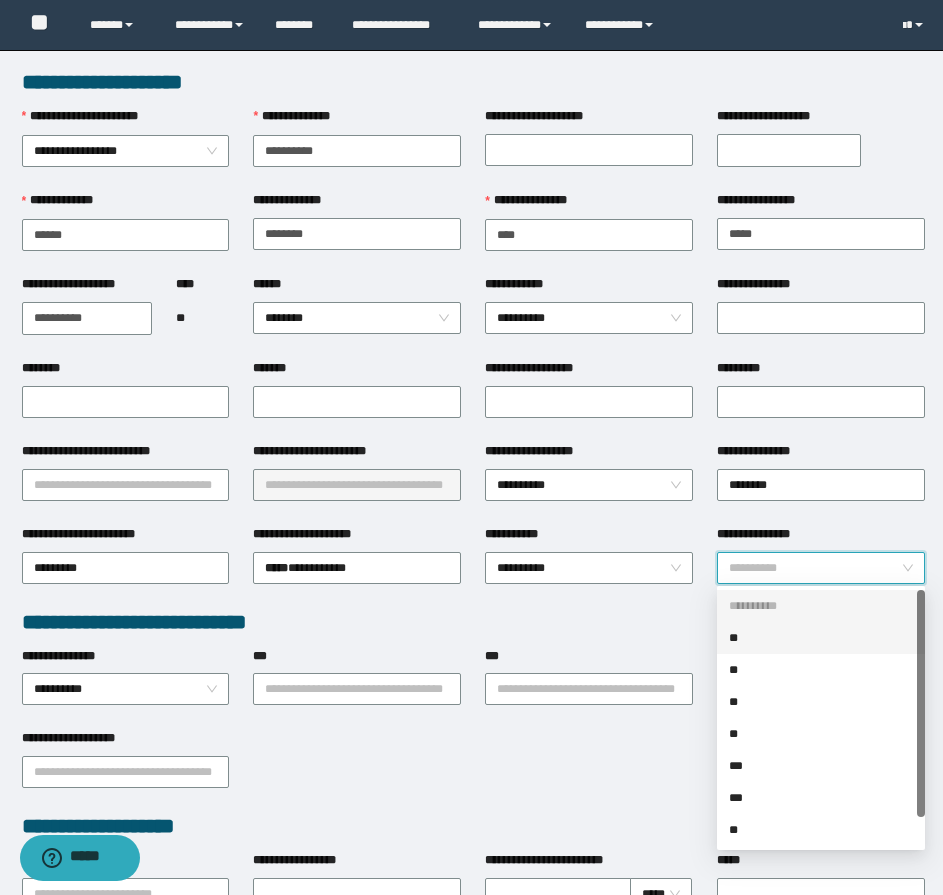 click on "**" at bounding box center [821, 638] 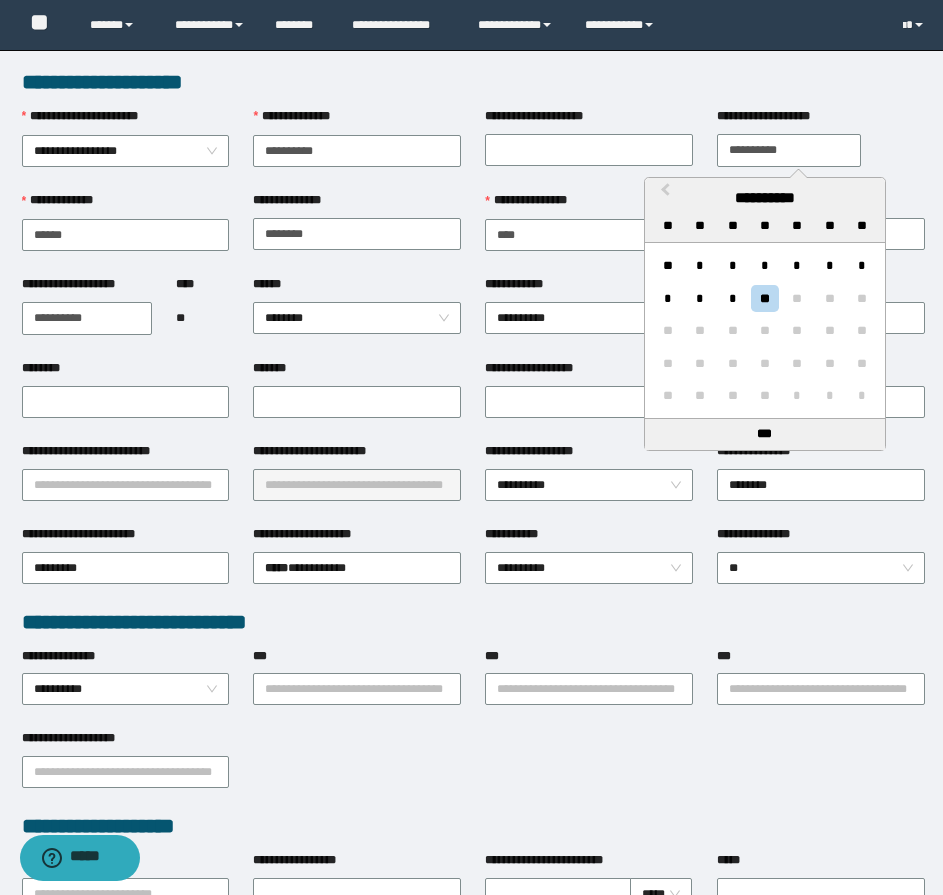 drag, startPoint x: 810, startPoint y: 147, endPoint x: 845, endPoint y: 163, distance: 38.483765 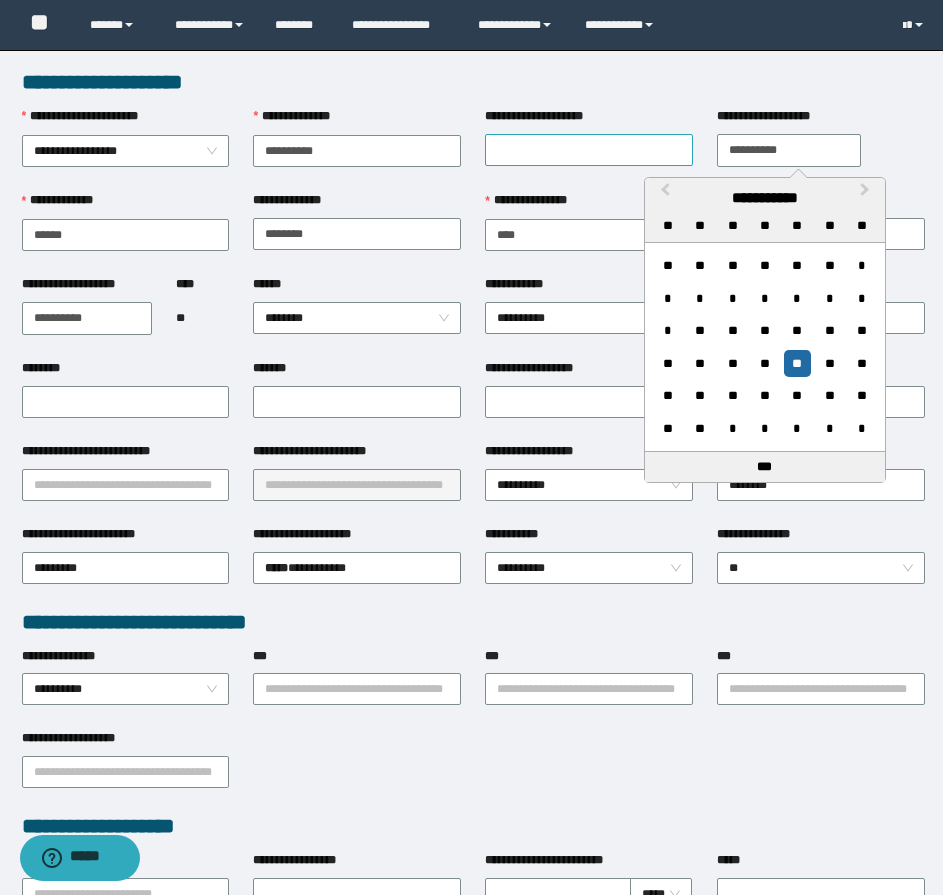 type on "**********" 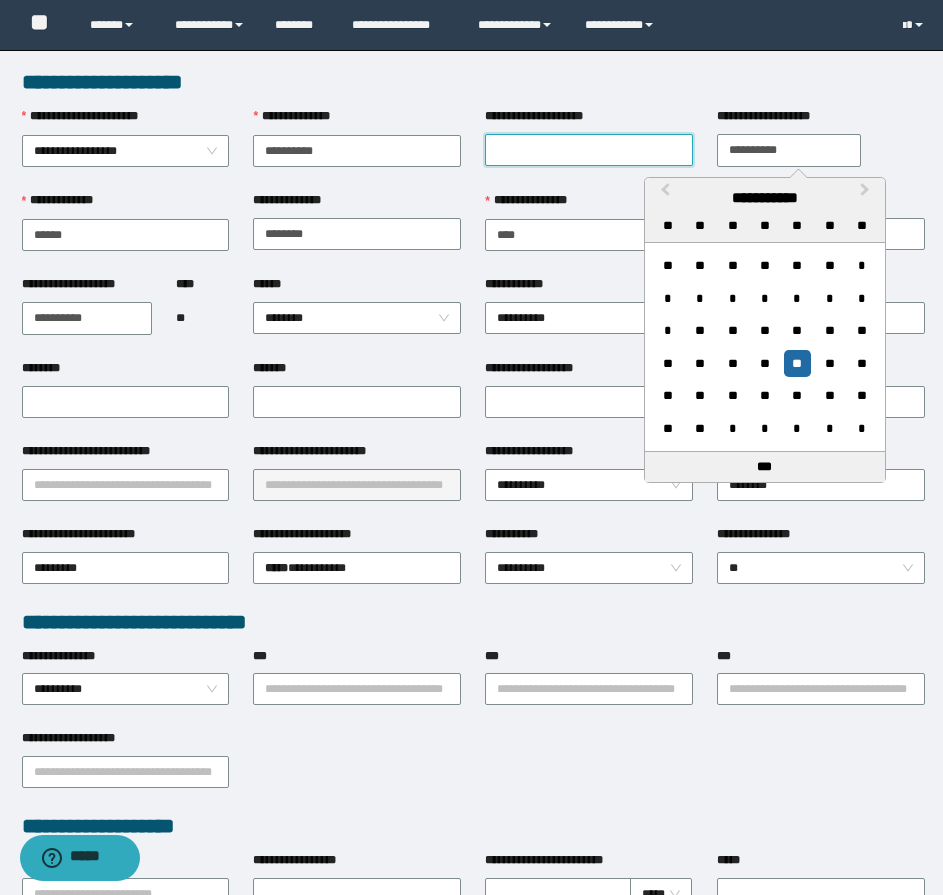 click on "**********" at bounding box center (589, 150) 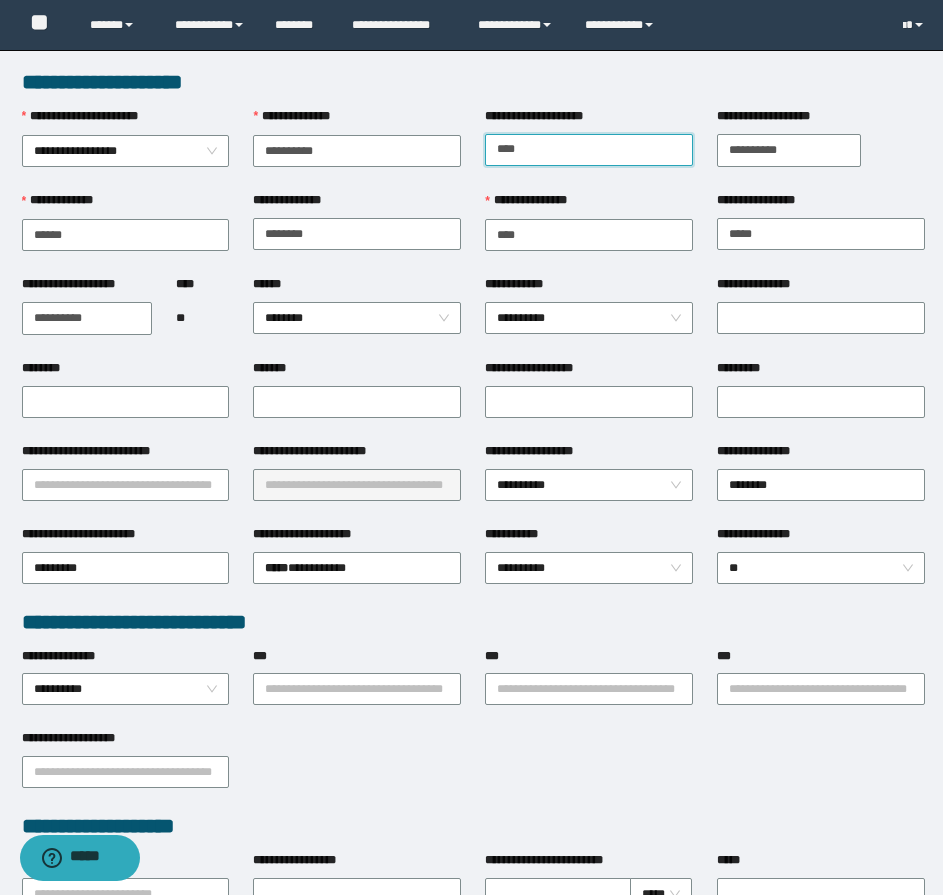 type on "********" 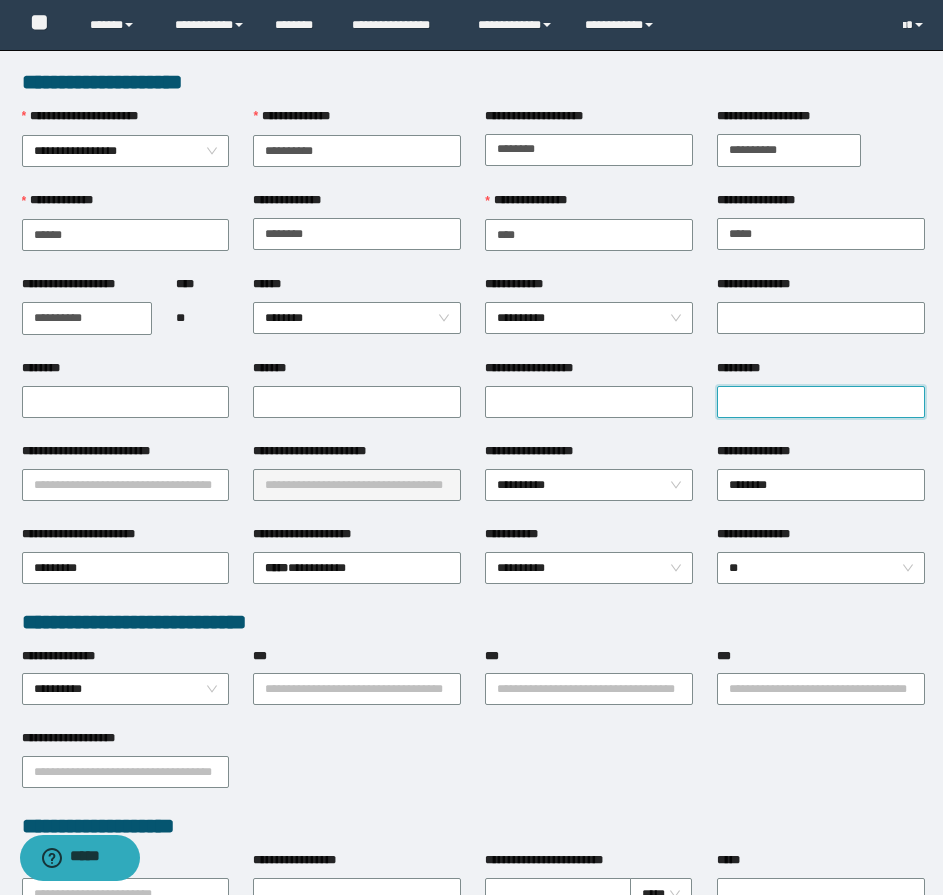 click on "*********" at bounding box center (821, 402) 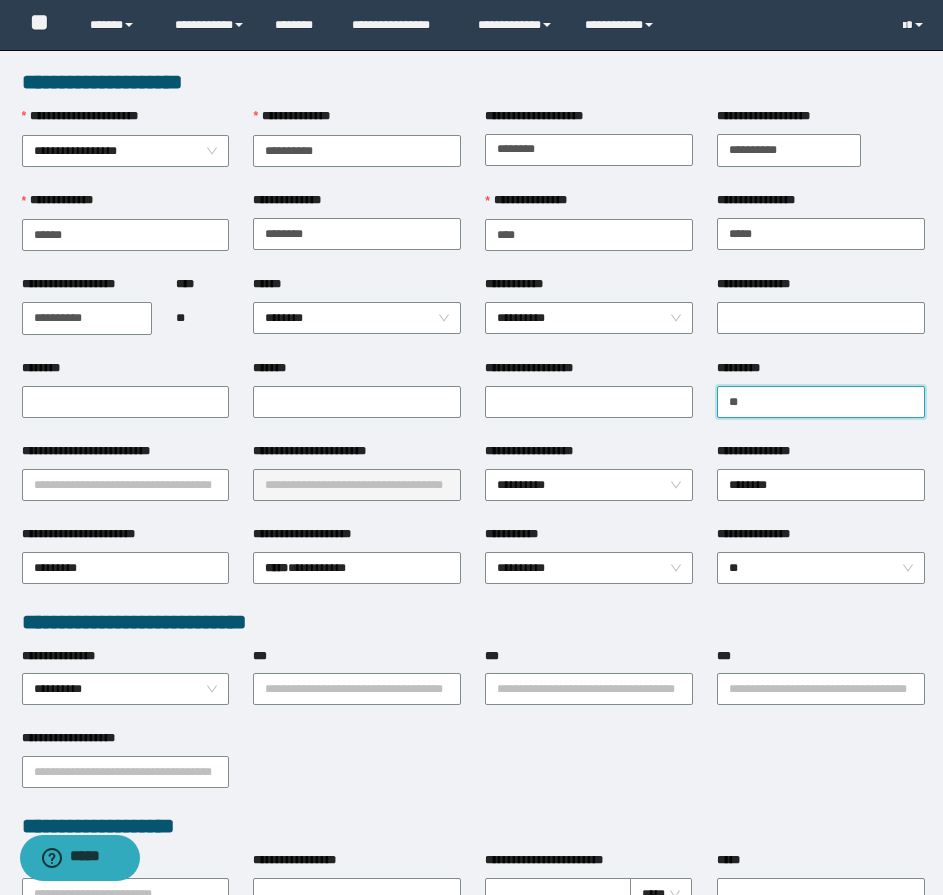 type on "*" 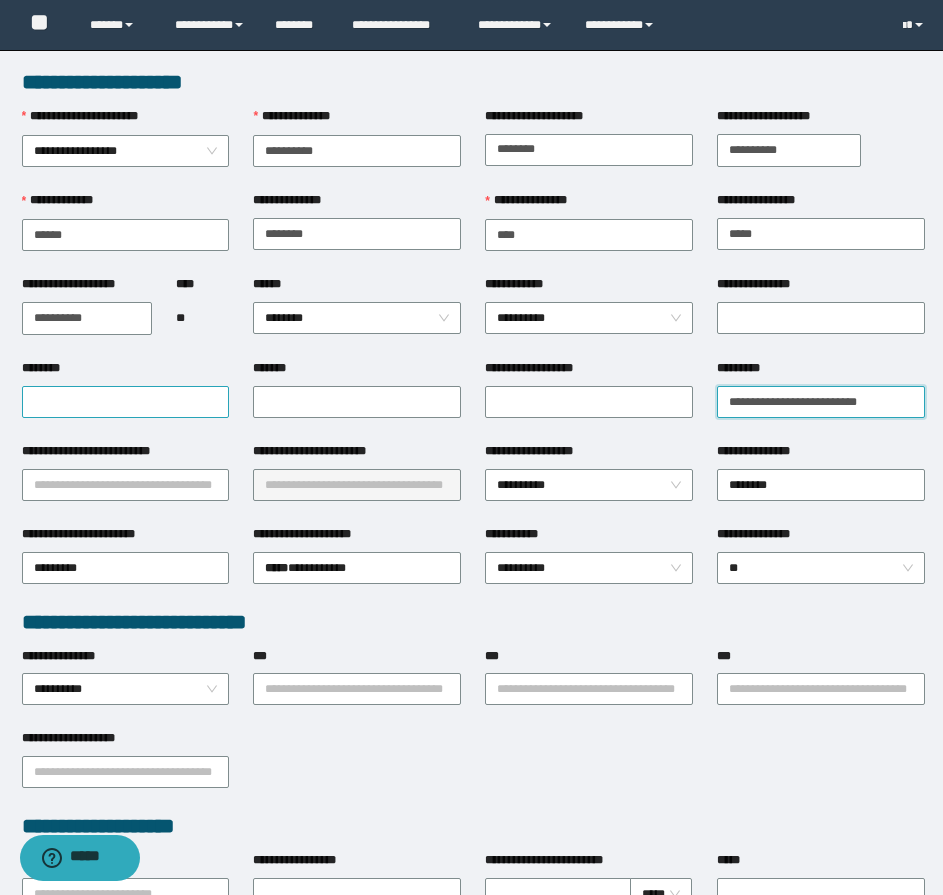 type on "**********" 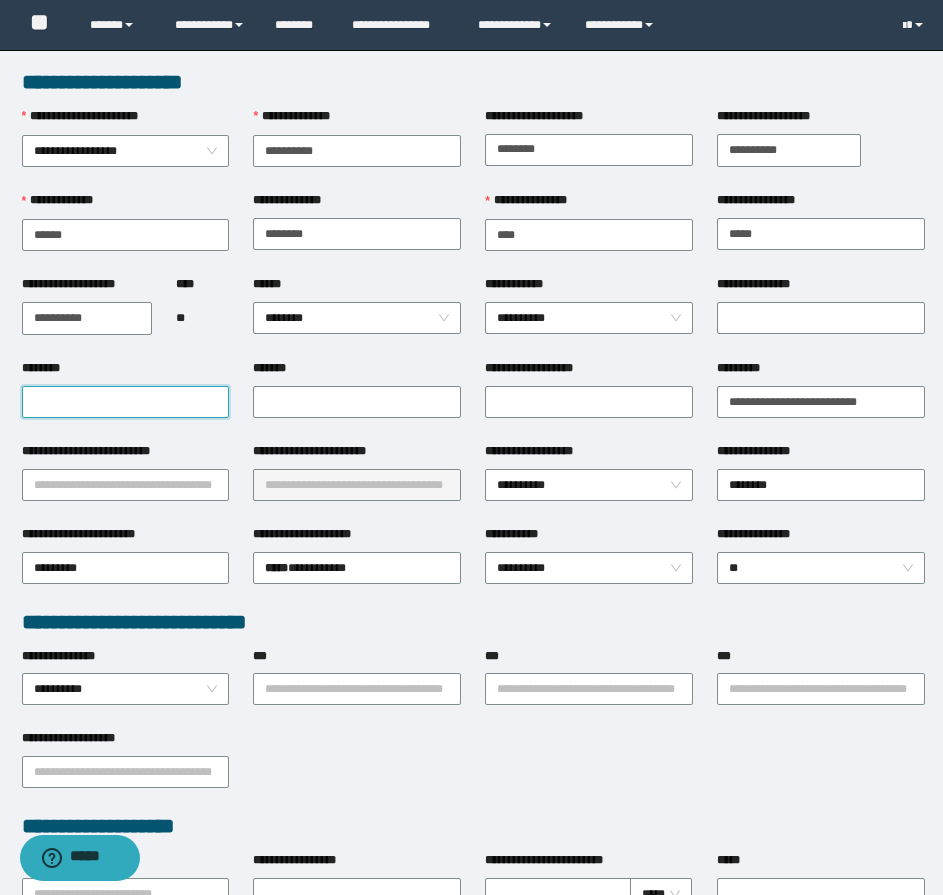 click on "********" at bounding box center (126, 402) 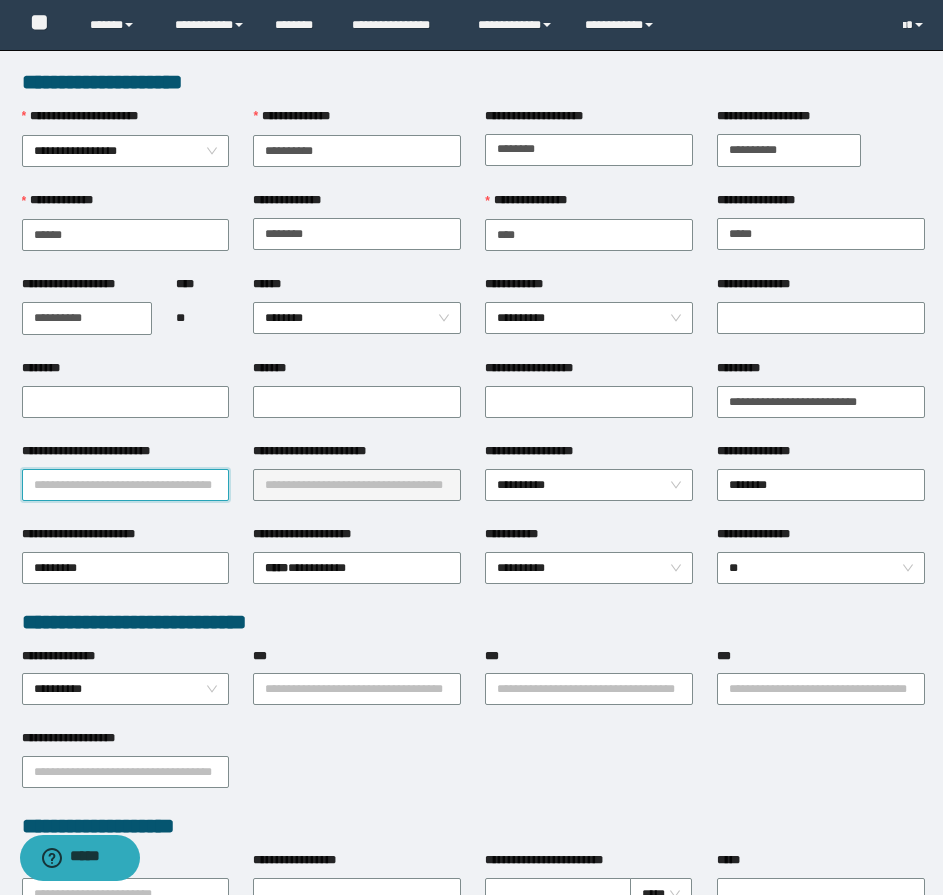 click on "**********" at bounding box center (126, 485) 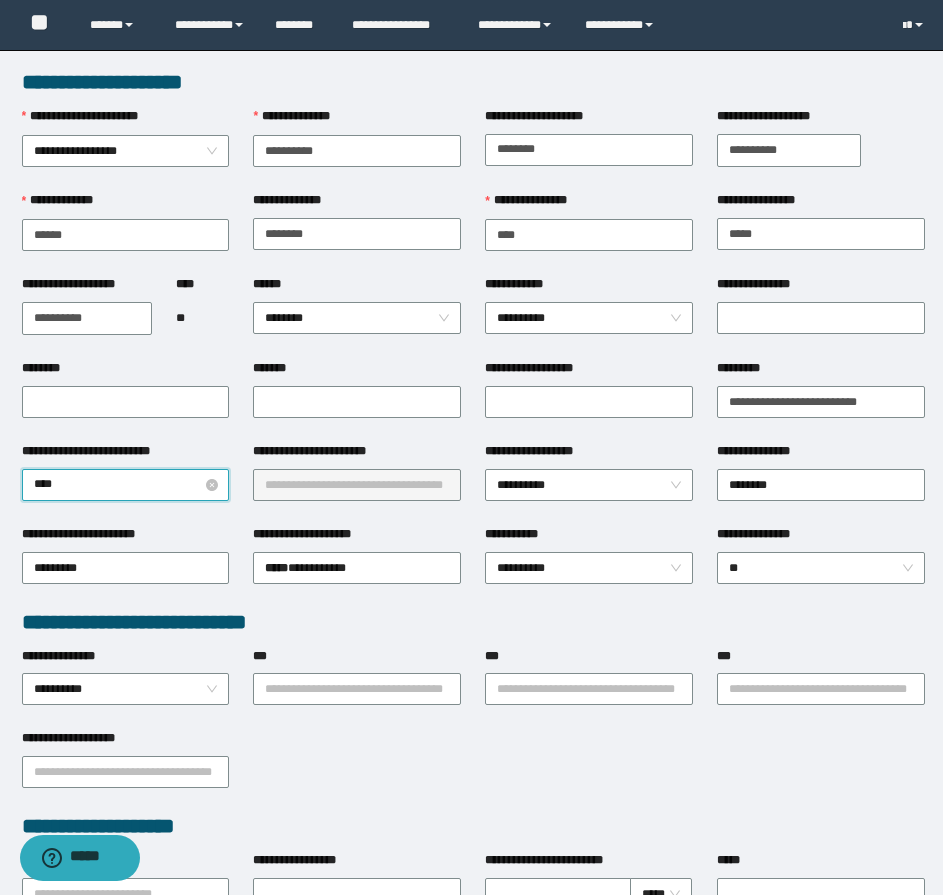 type on "*****" 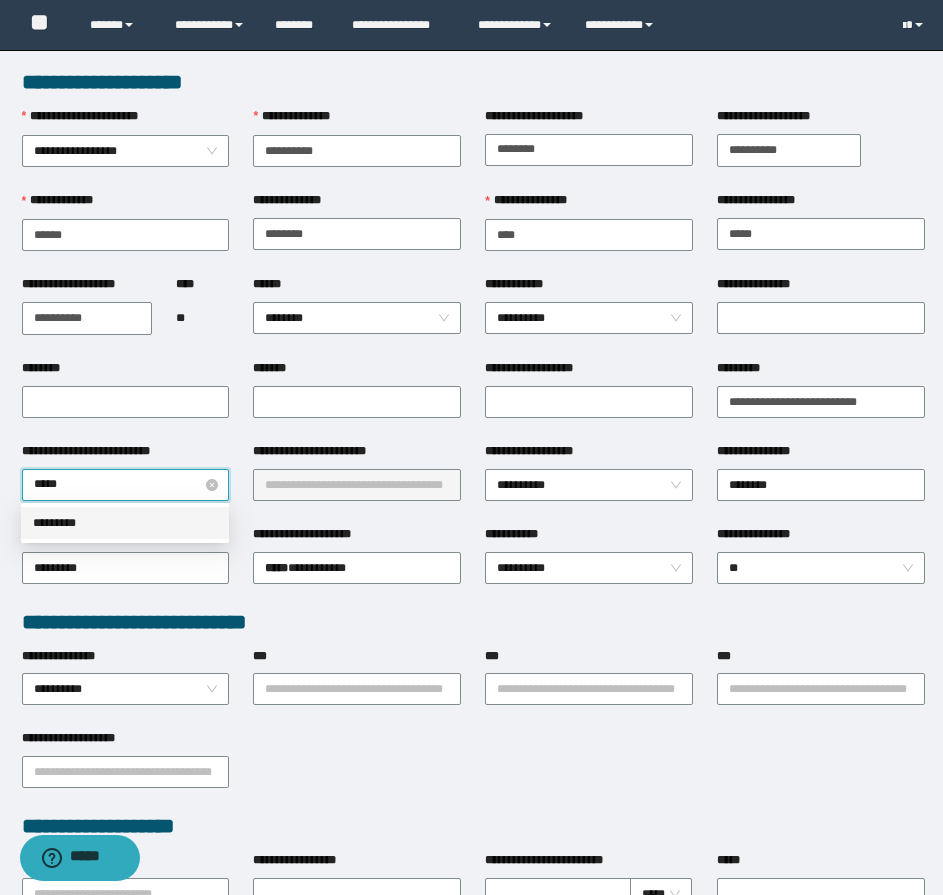 type 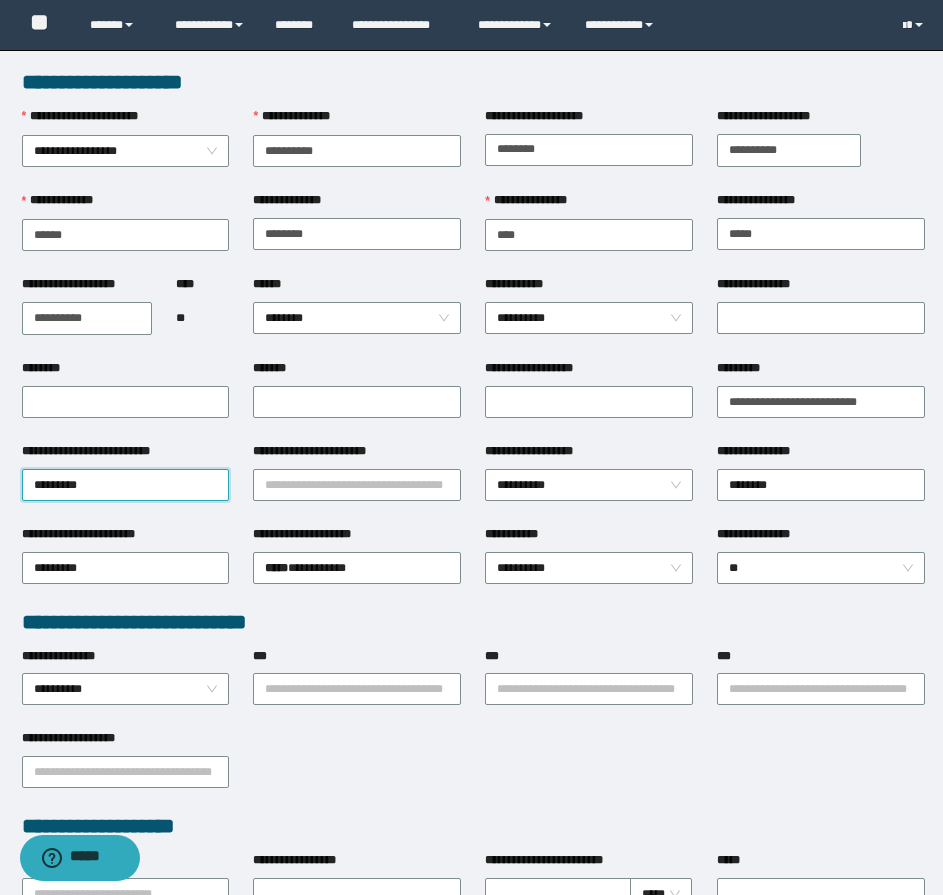 click on "**********" at bounding box center (357, 483) 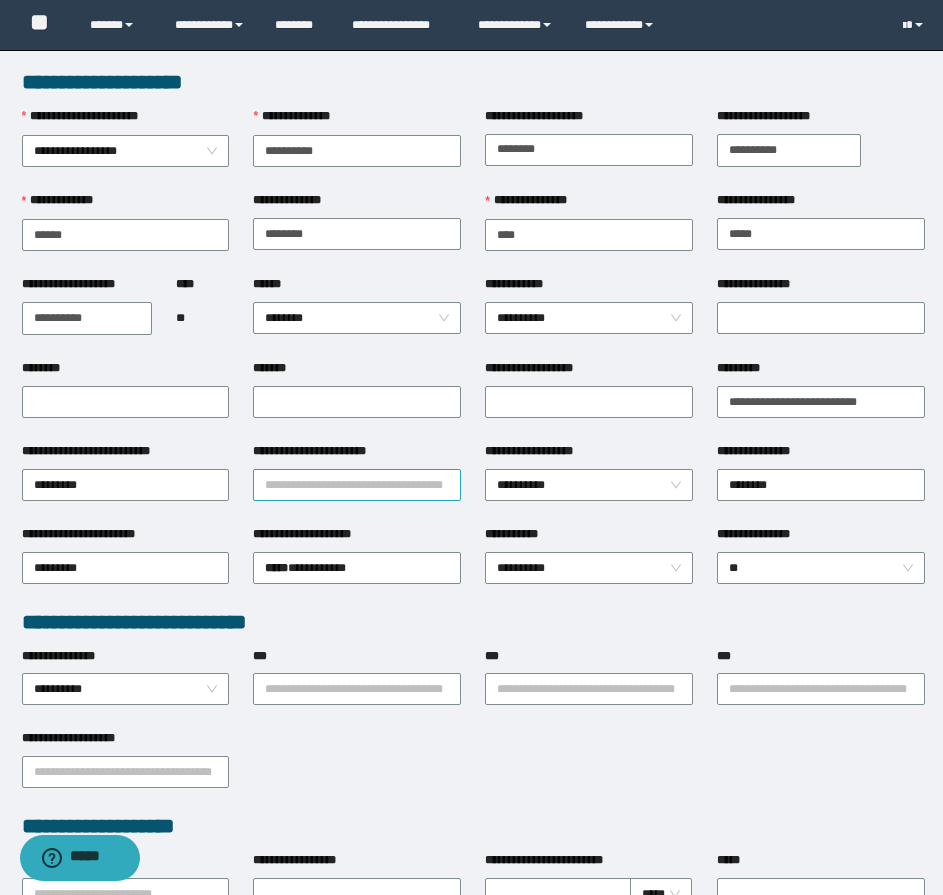 click on "**********" at bounding box center [357, 485] 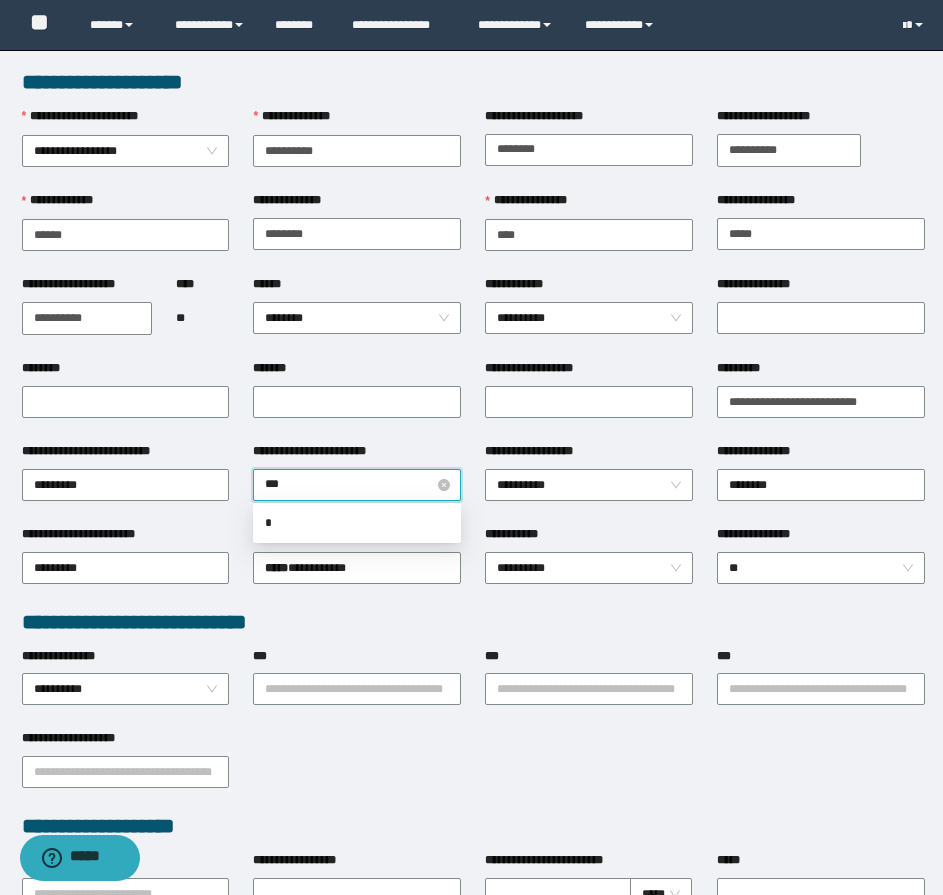 type on "****" 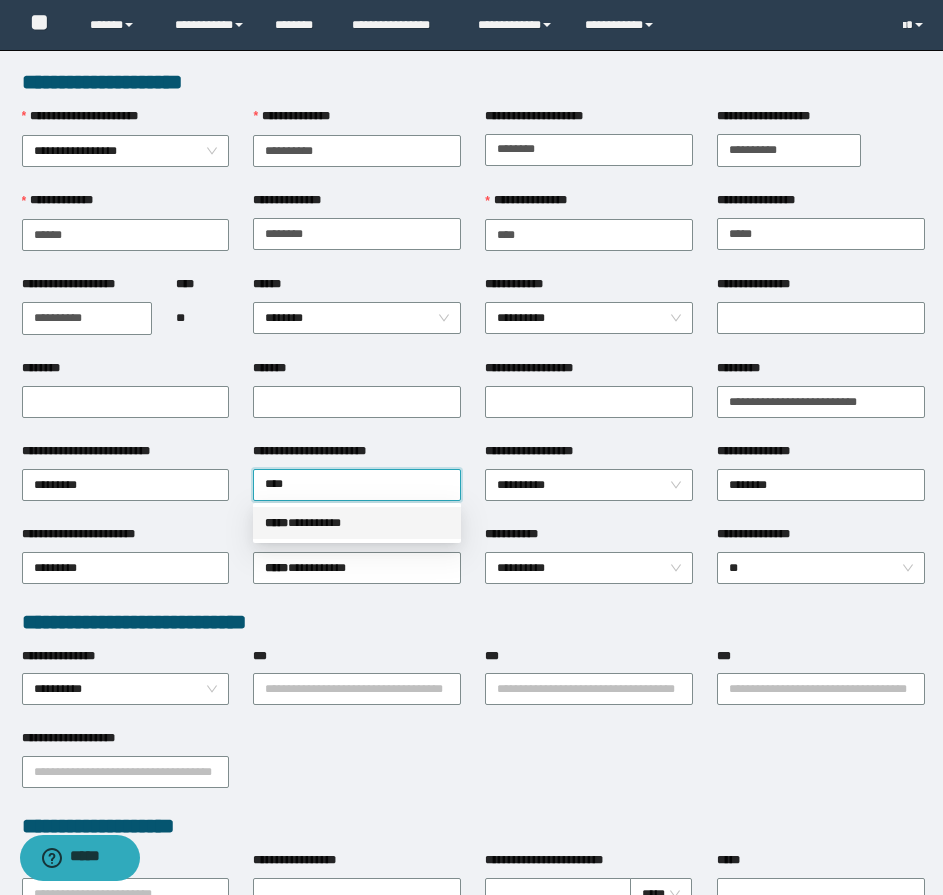 click on "***** * ********" at bounding box center (357, 523) 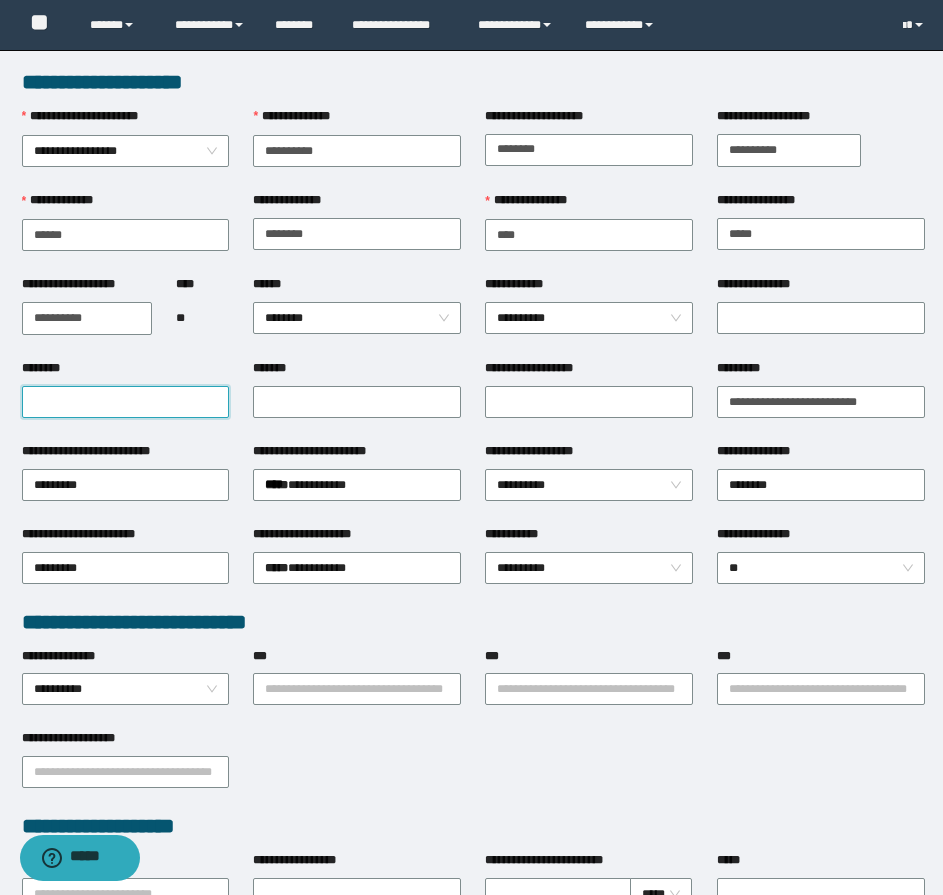 drag, startPoint x: 177, startPoint y: 400, endPoint x: 953, endPoint y: 434, distance: 776.7445 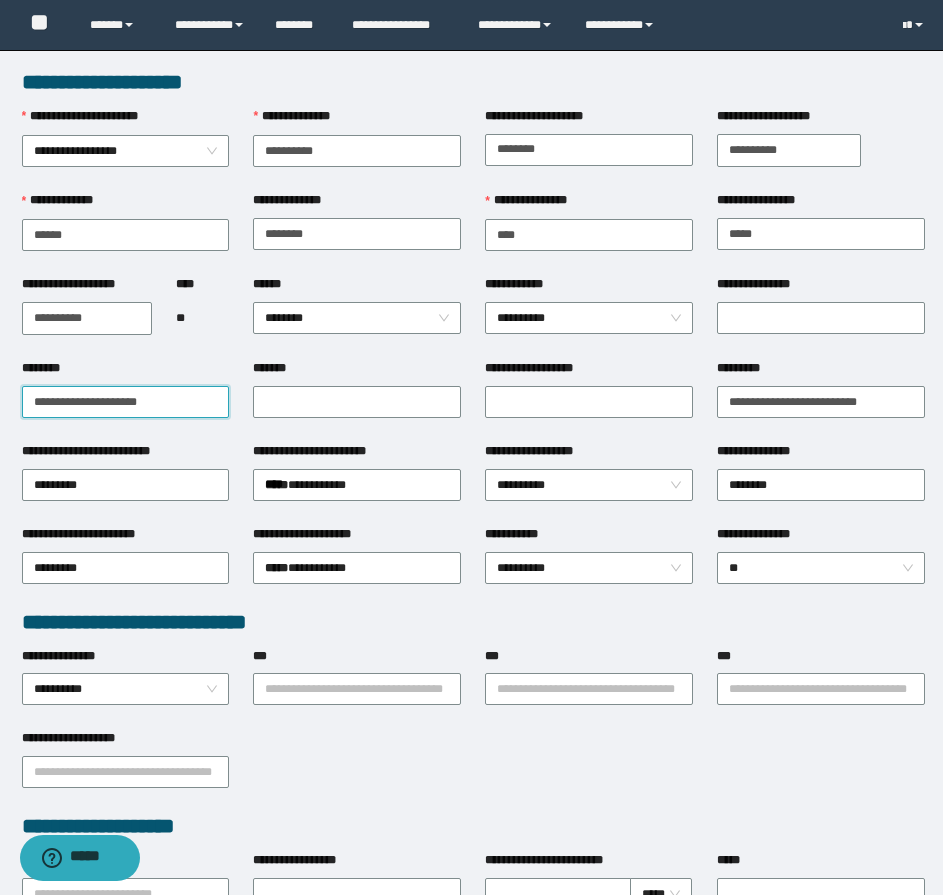 type on "**********" 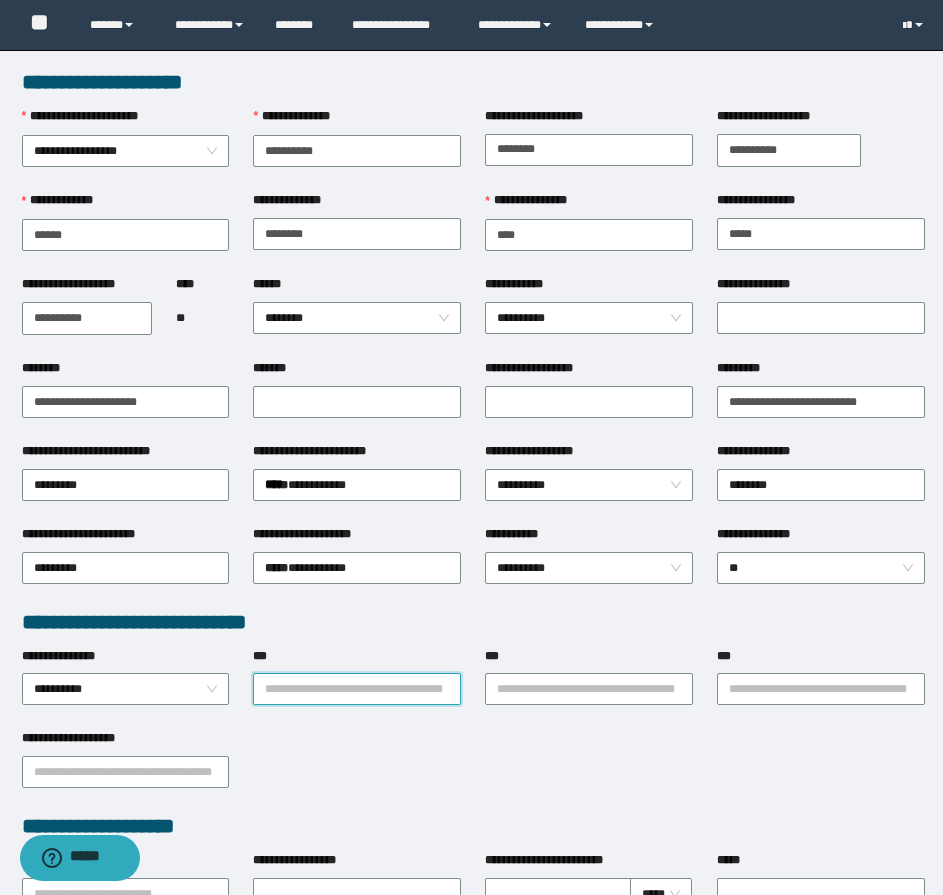 click on "***" at bounding box center [357, 689] 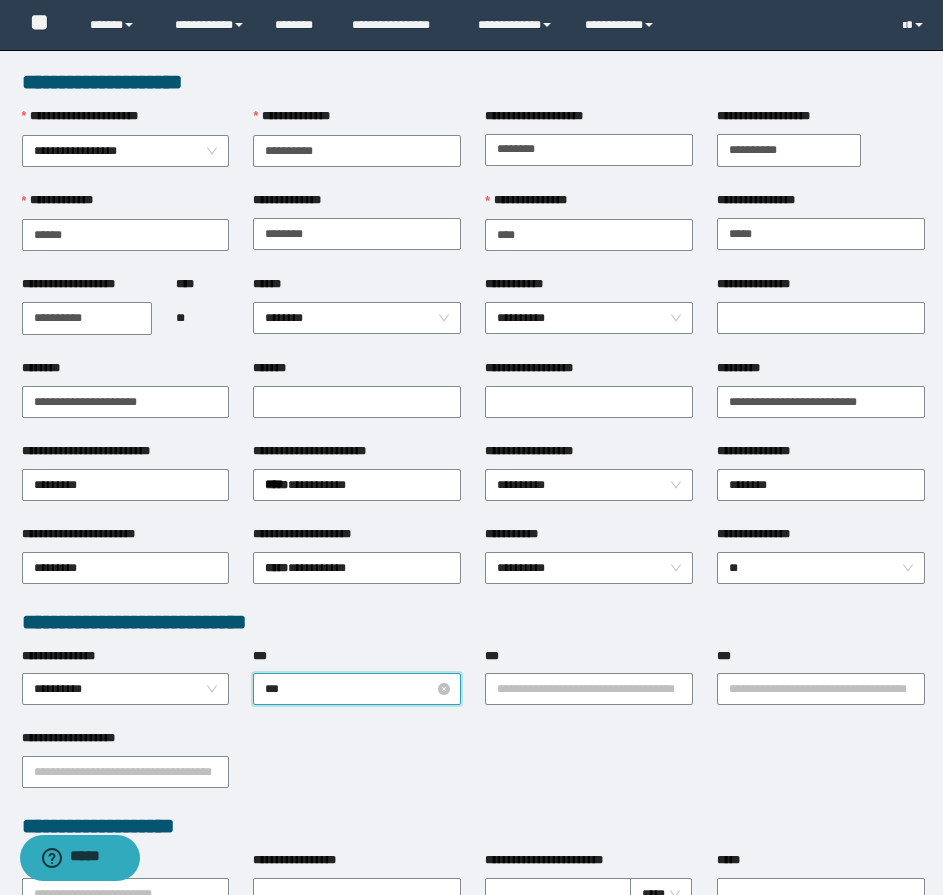 type on "****" 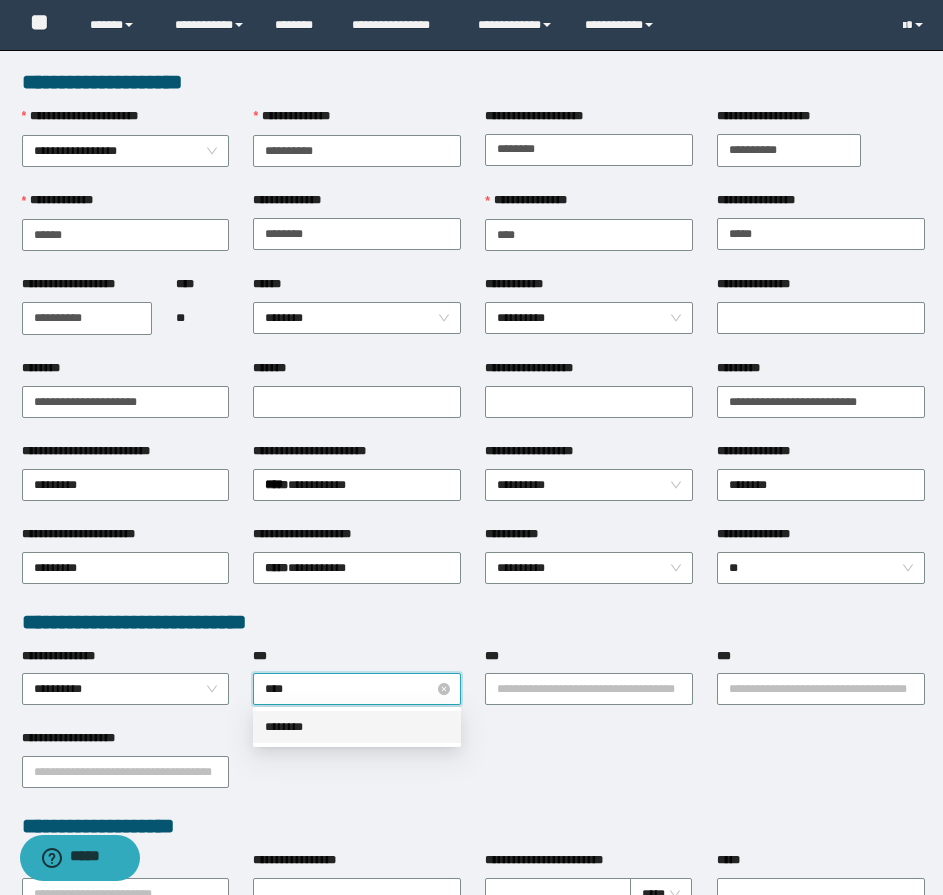 type 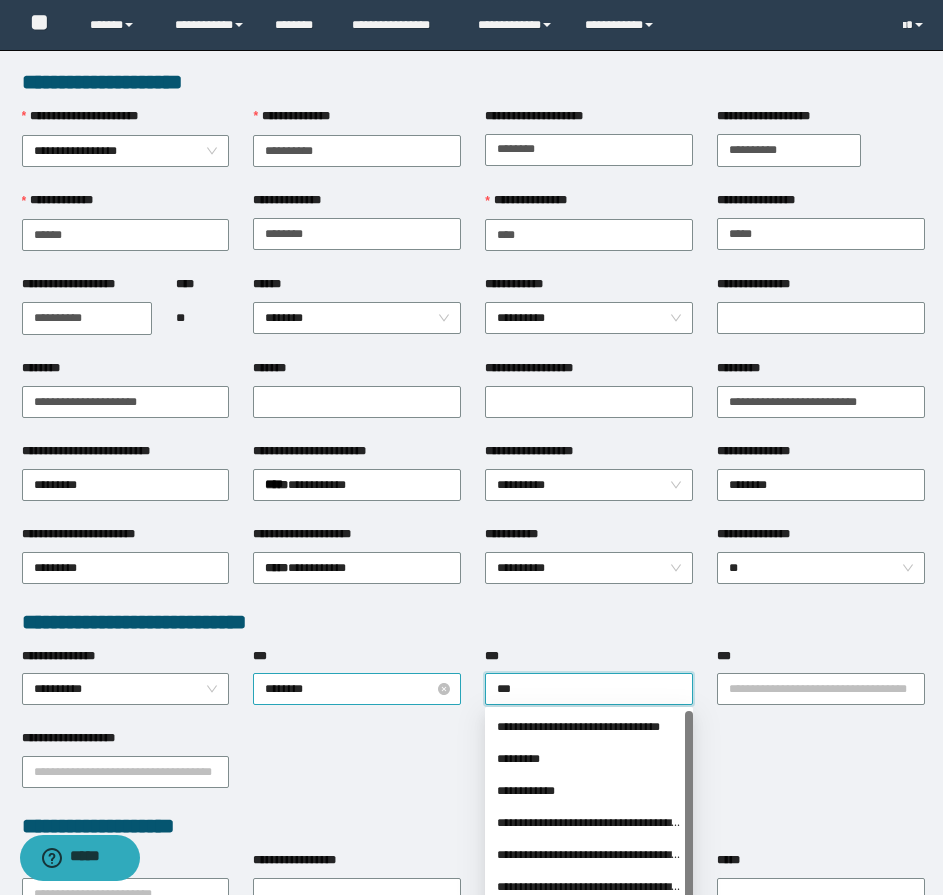 type on "****" 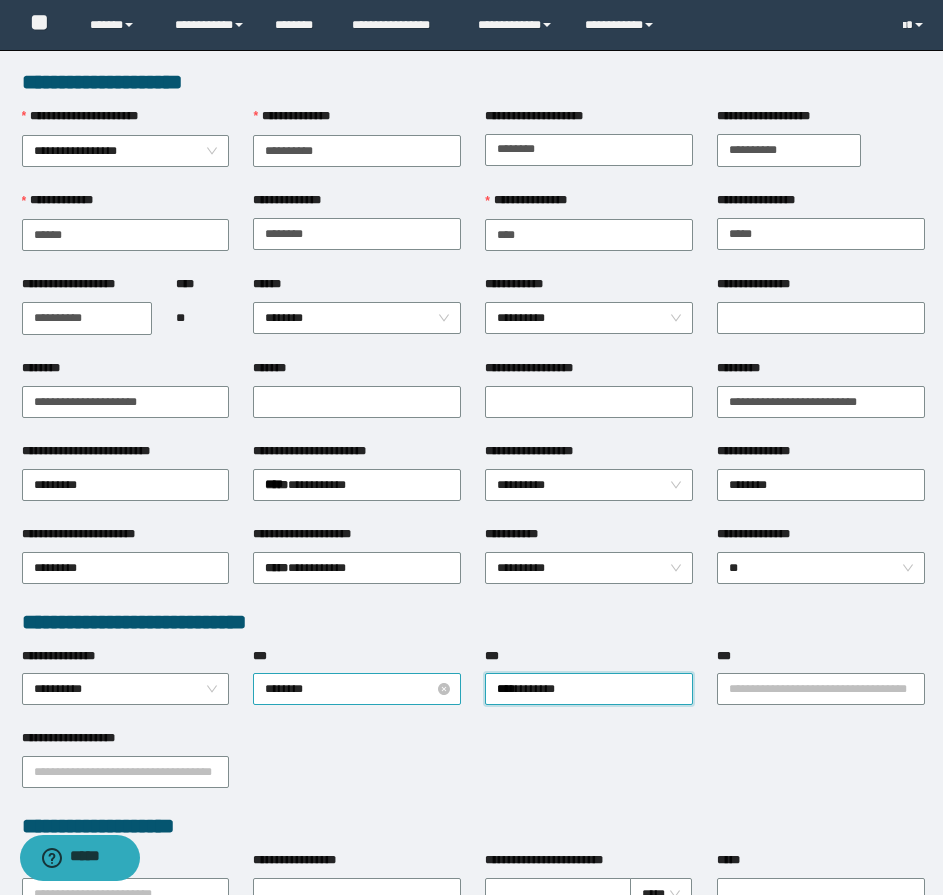 type 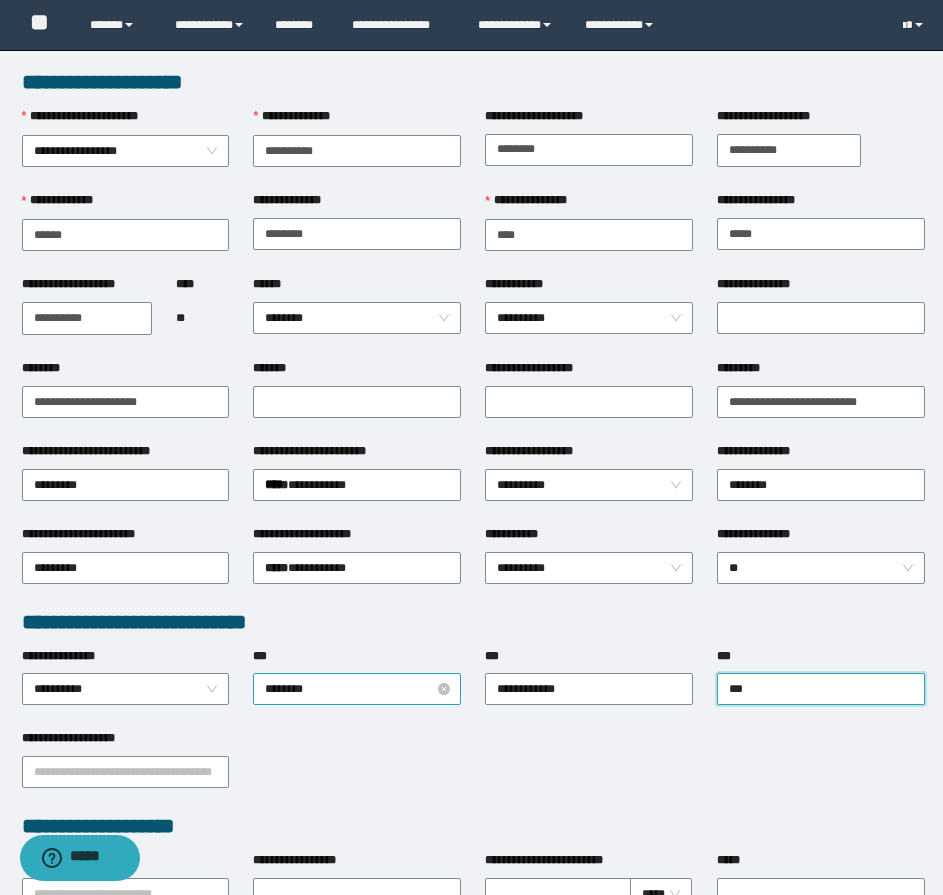 type on "****" 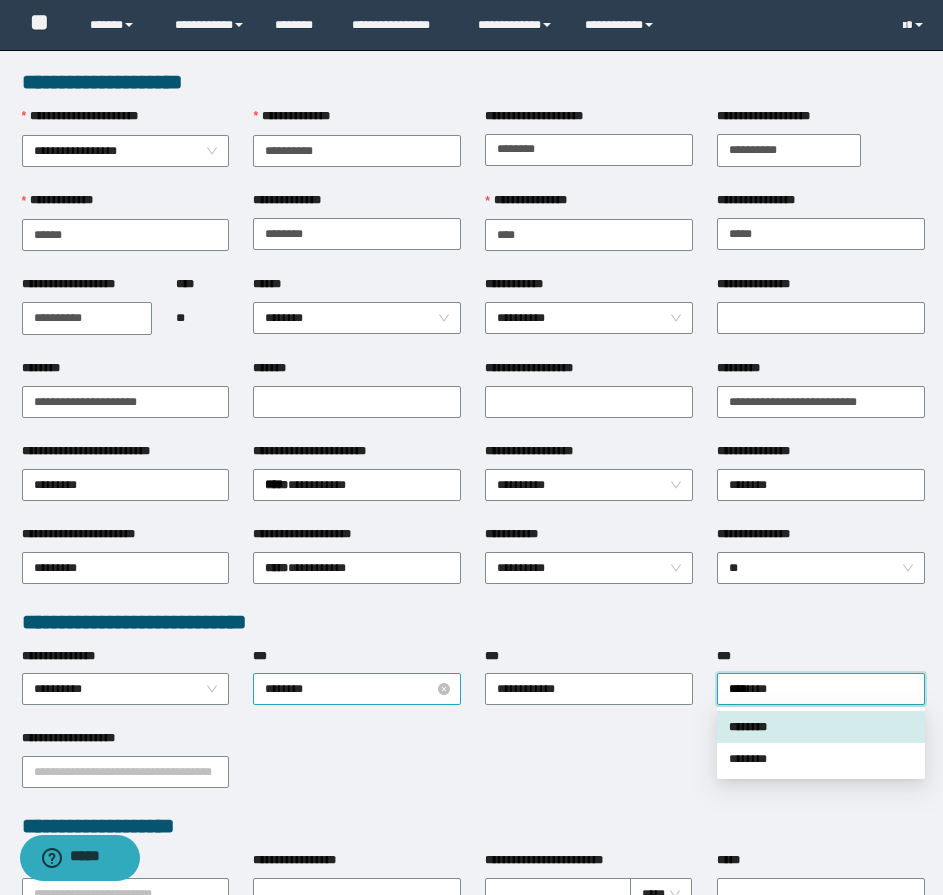 type 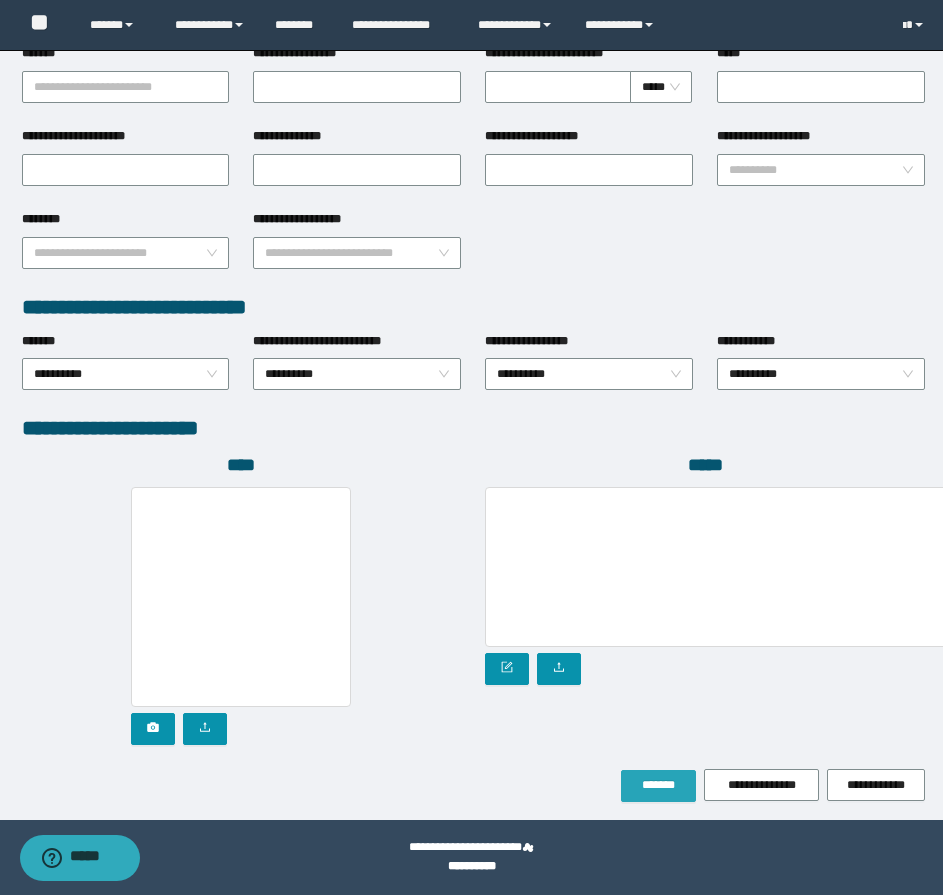 scroll, scrollTop: 808, scrollLeft: 0, axis: vertical 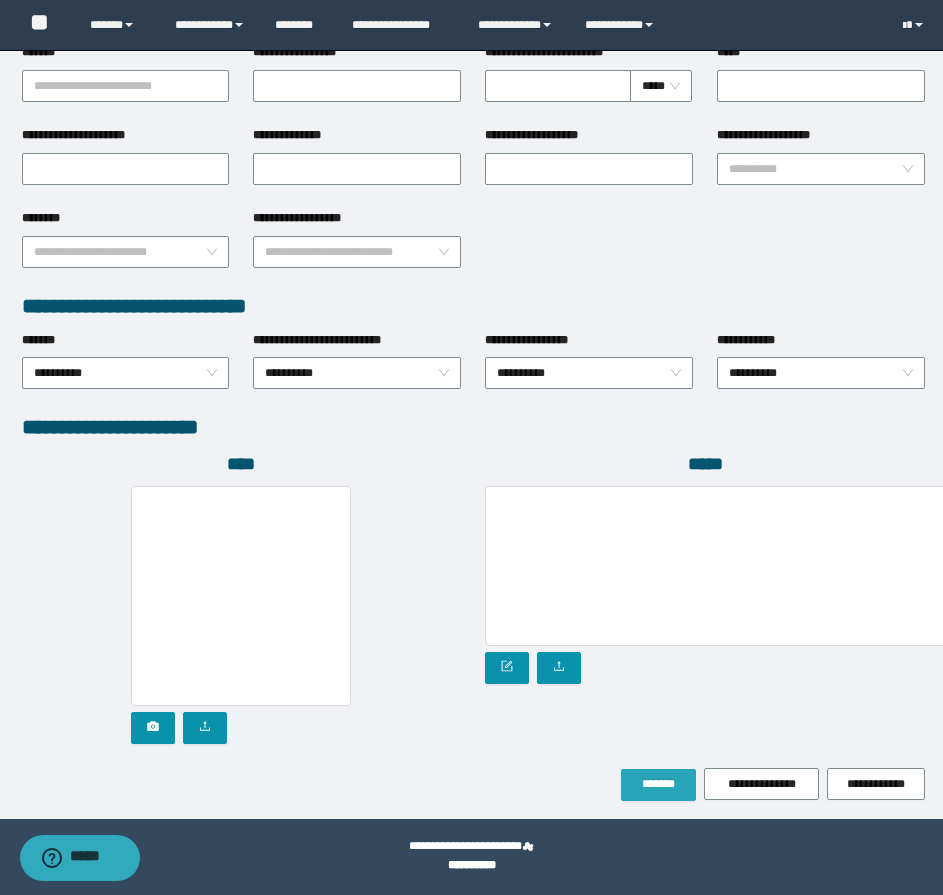 drag, startPoint x: 649, startPoint y: 771, endPoint x: 675, endPoint y: 777, distance: 26.683329 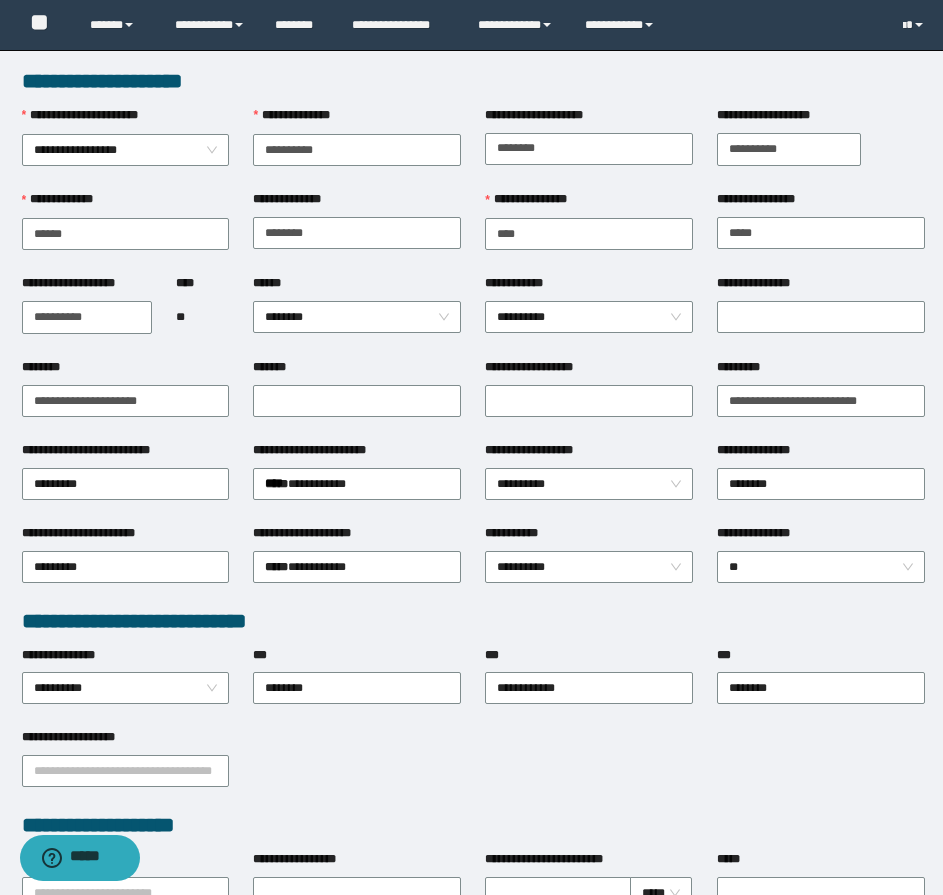 scroll, scrollTop: 0, scrollLeft: 0, axis: both 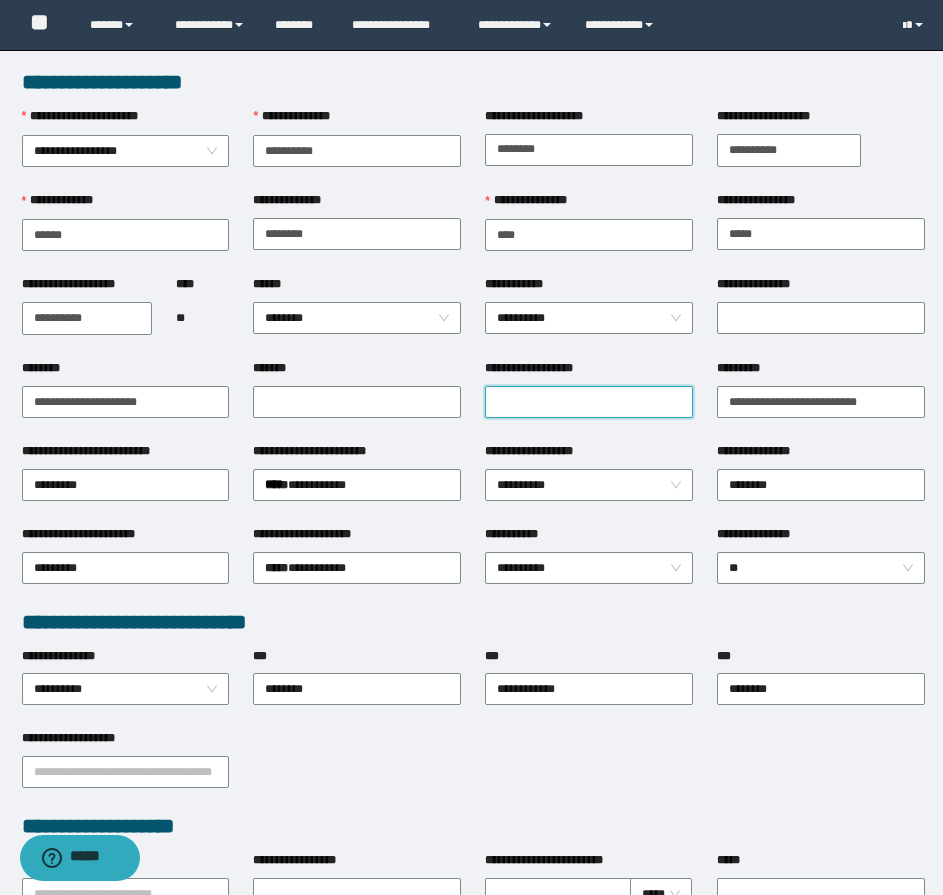 click on "**********" at bounding box center (589, 402) 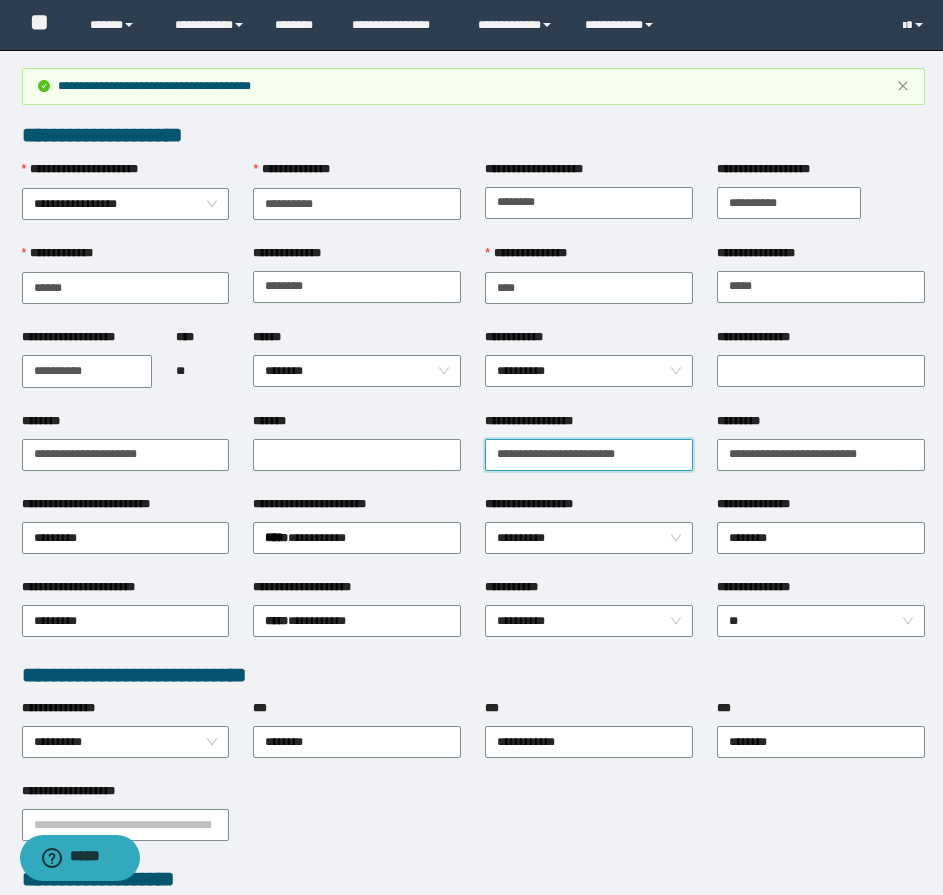 click on "**********" at bounding box center [589, 455] 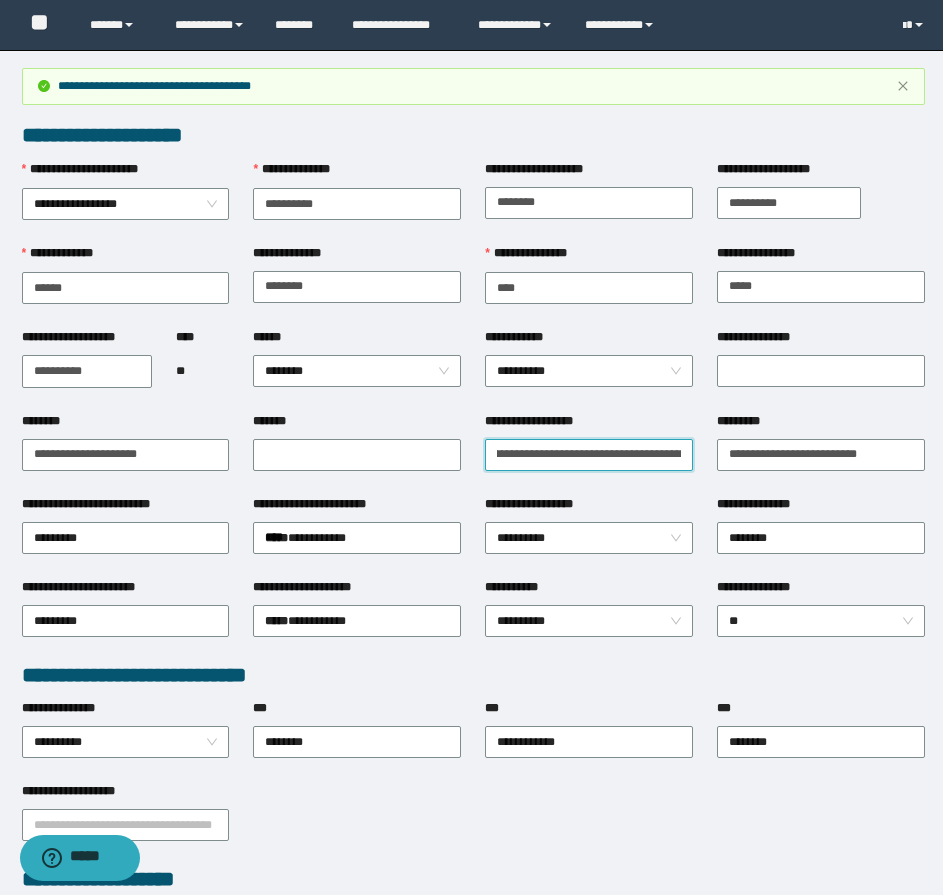 scroll, scrollTop: 0, scrollLeft: 0, axis: both 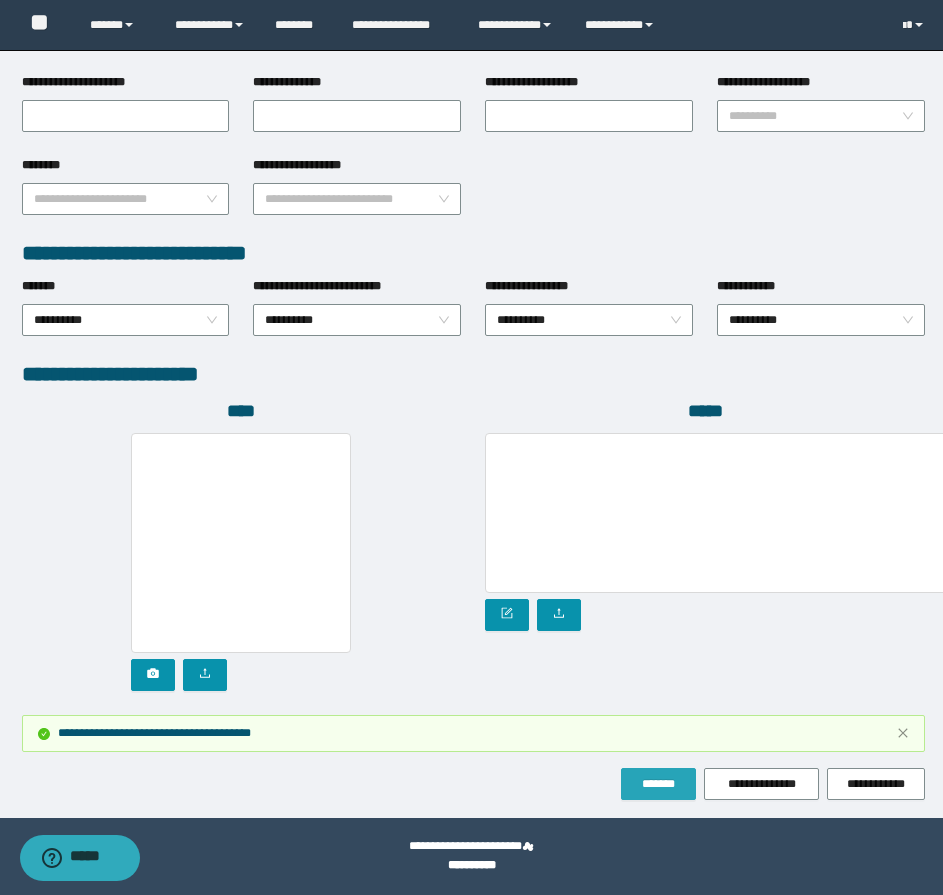 type on "**********" 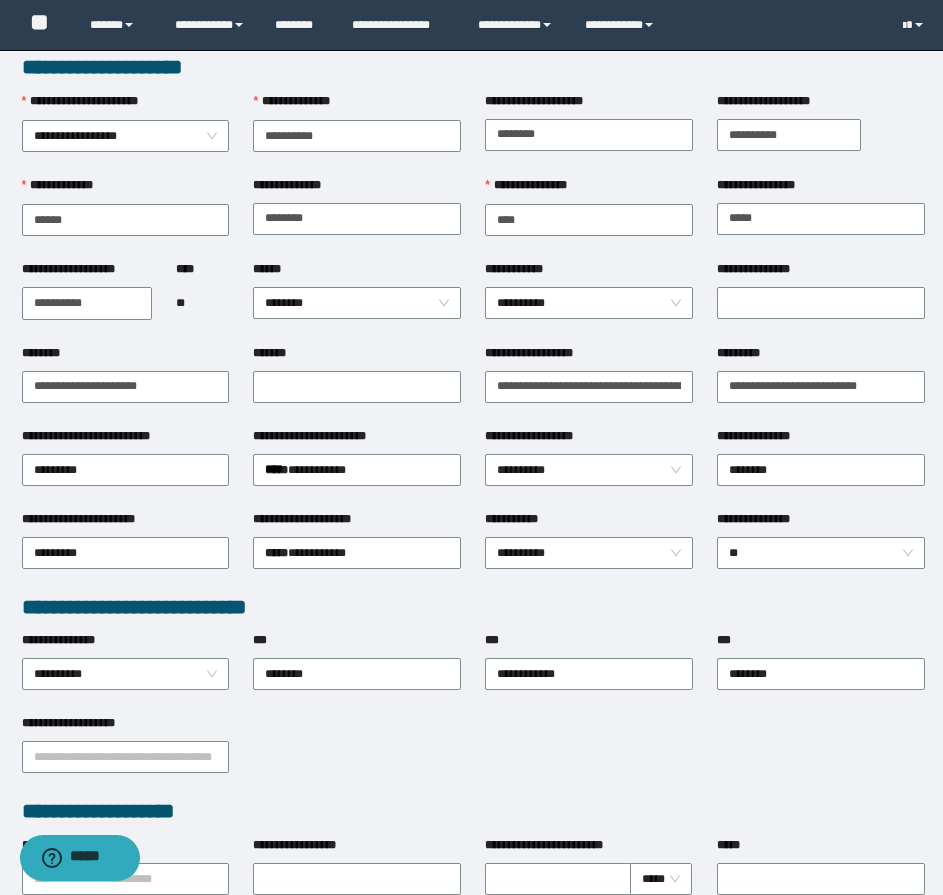 scroll, scrollTop: 0, scrollLeft: 0, axis: both 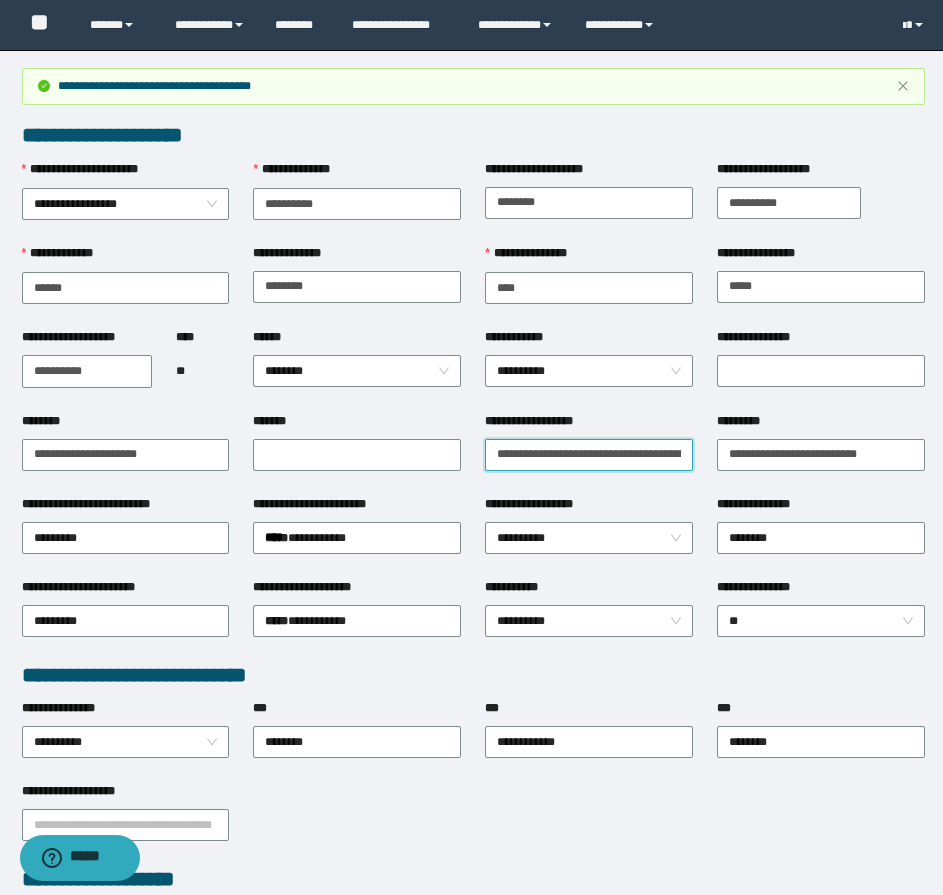 click on "**********" at bounding box center (589, 455) 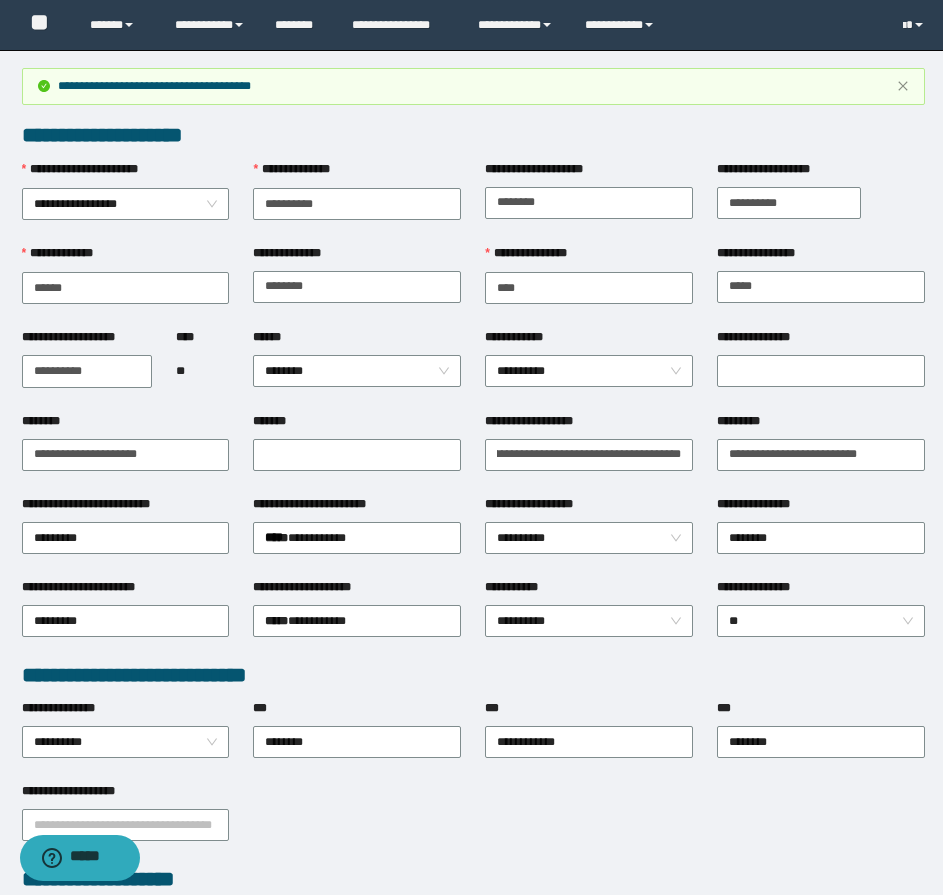 scroll, scrollTop: 0, scrollLeft: 0, axis: both 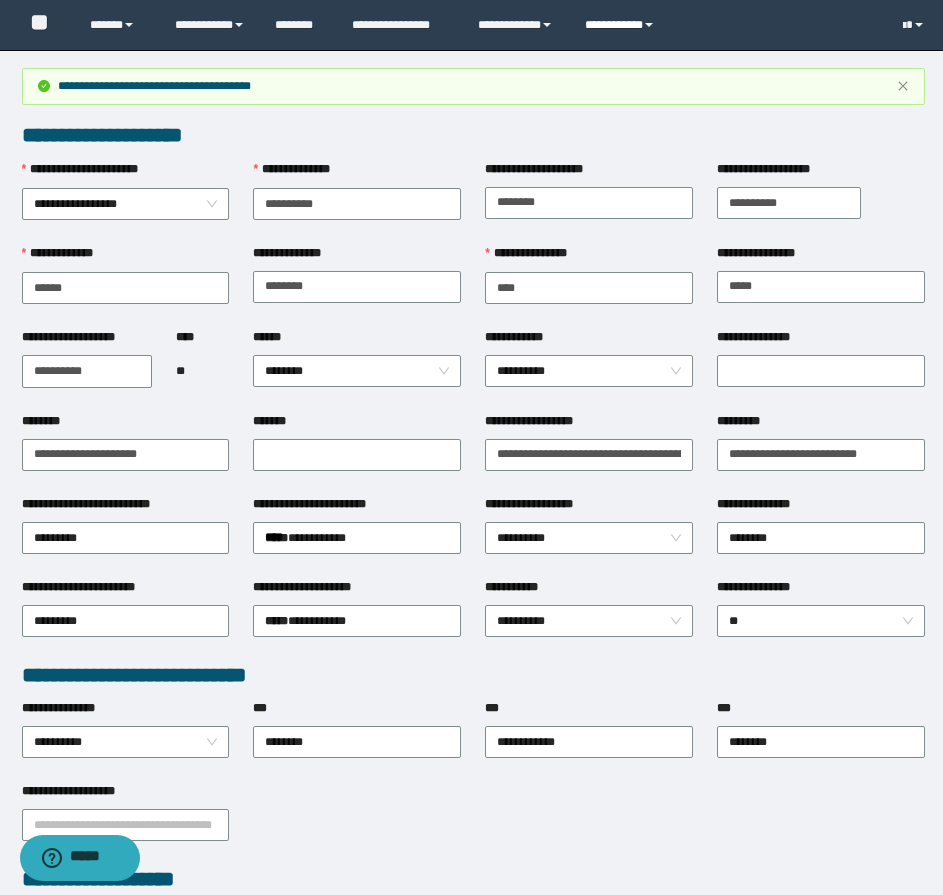 click on "**********" at bounding box center [622, 25] 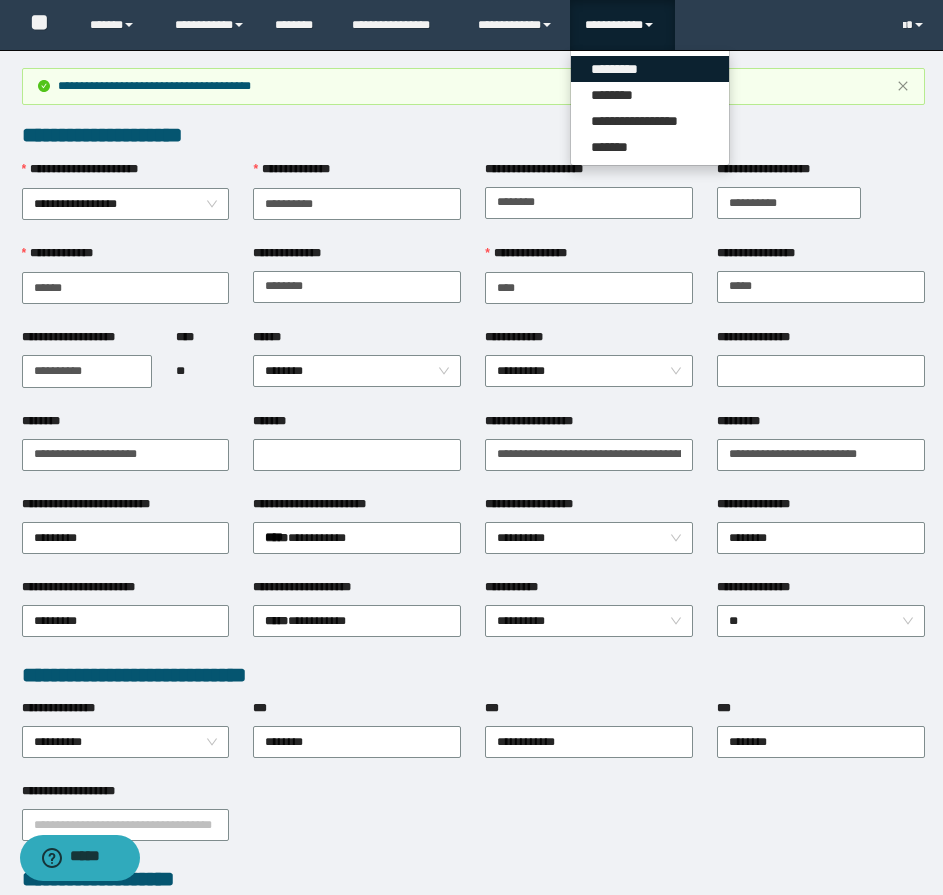 click on "*********" at bounding box center [650, 69] 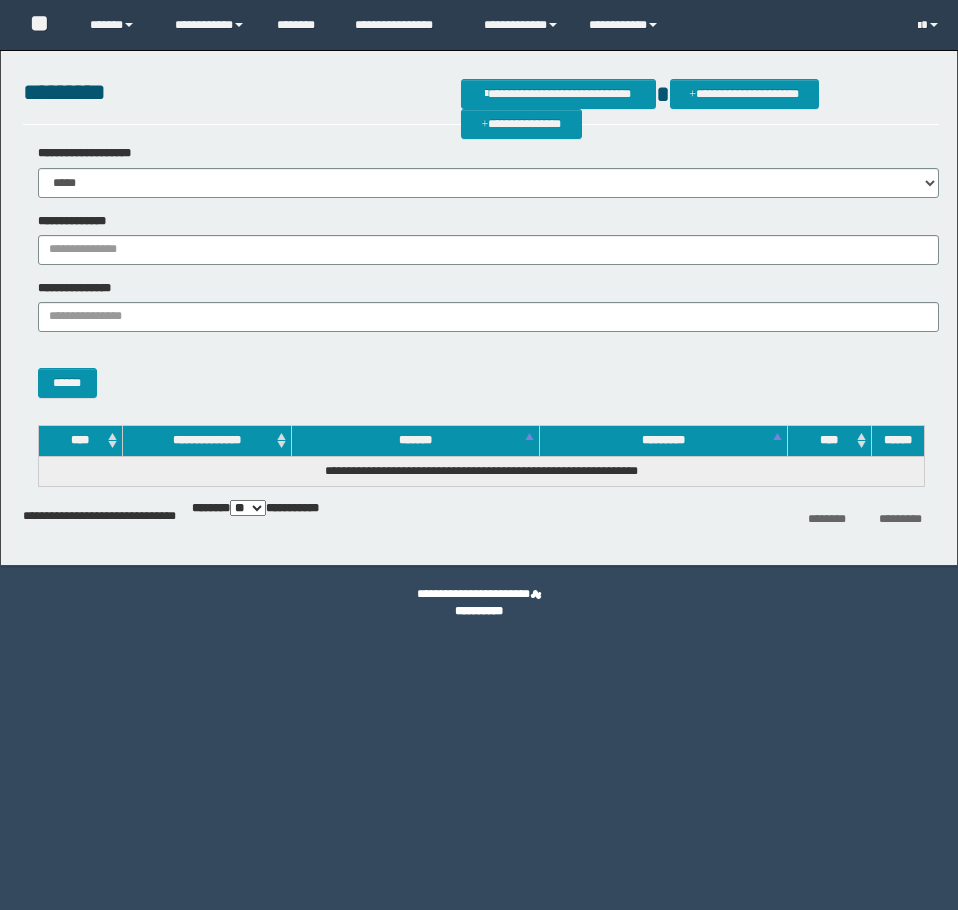 scroll, scrollTop: 0, scrollLeft: 0, axis: both 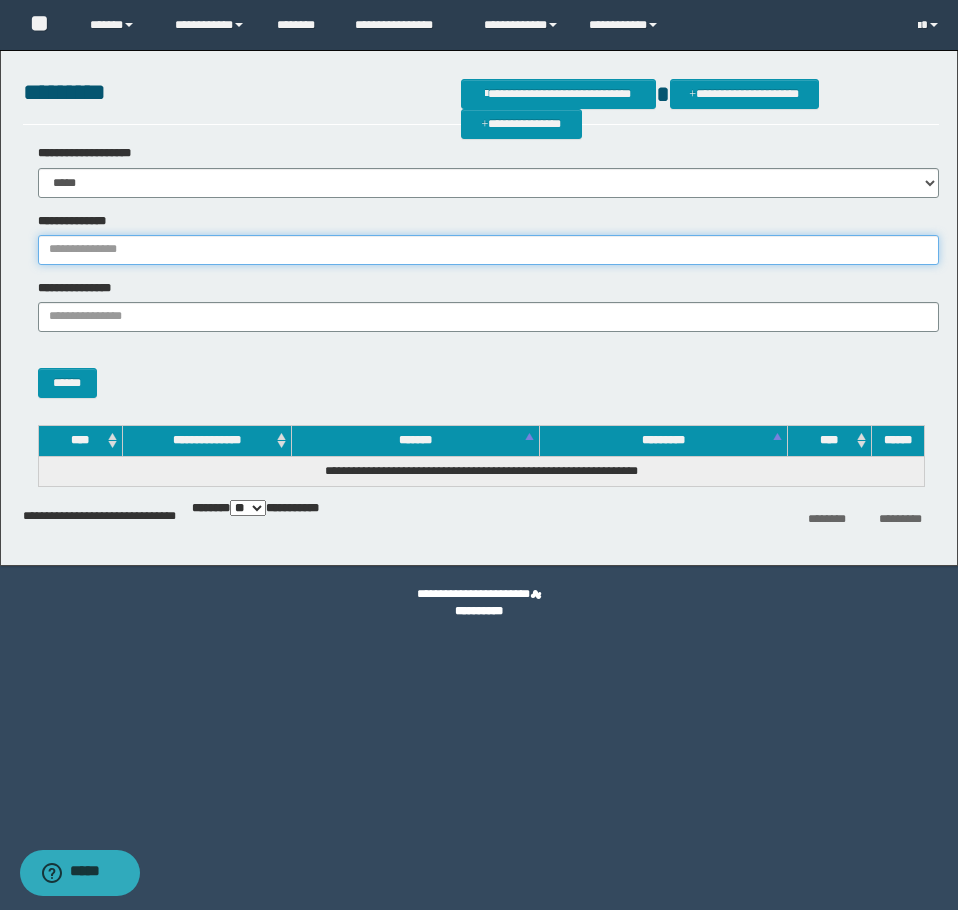 click on "**********" at bounding box center [488, 250] 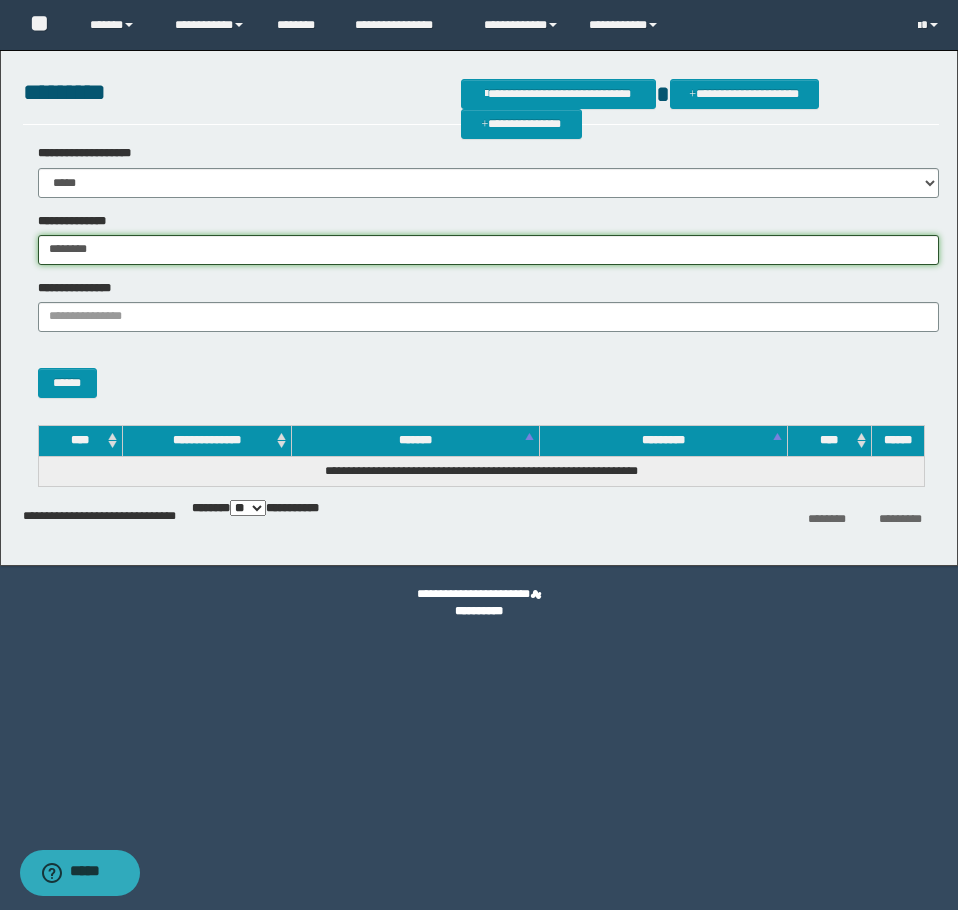 type on "********" 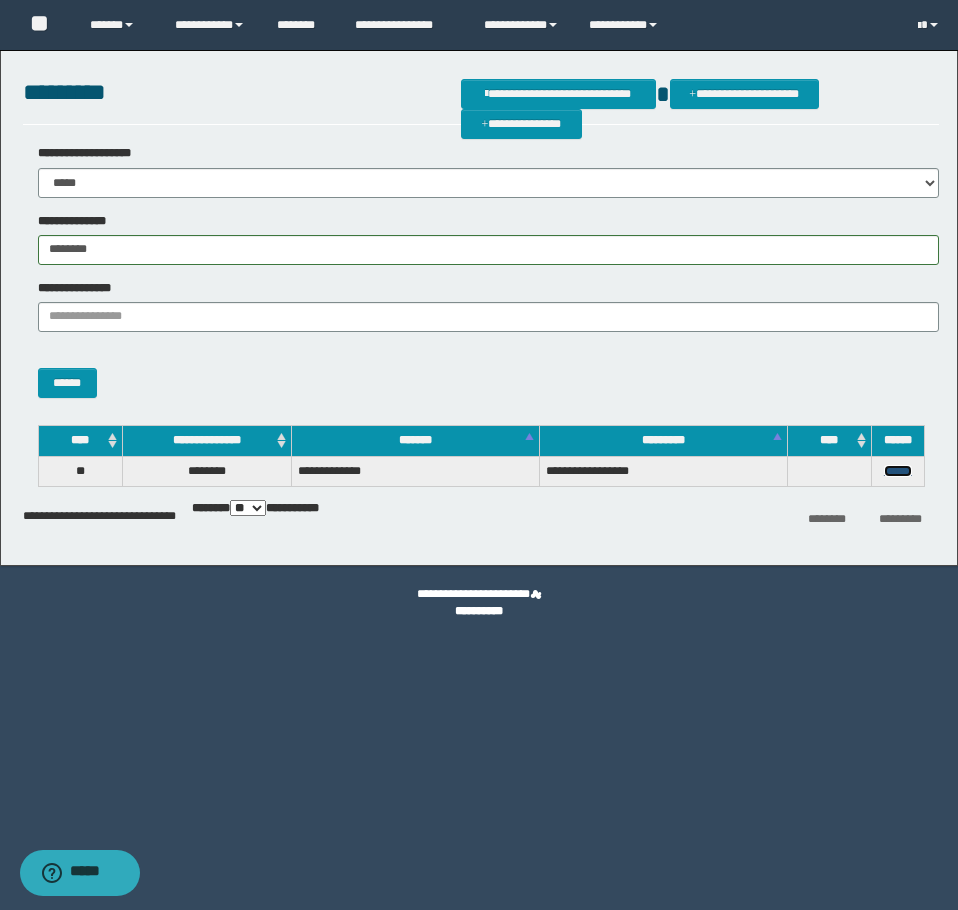 click on "******" at bounding box center (898, 471) 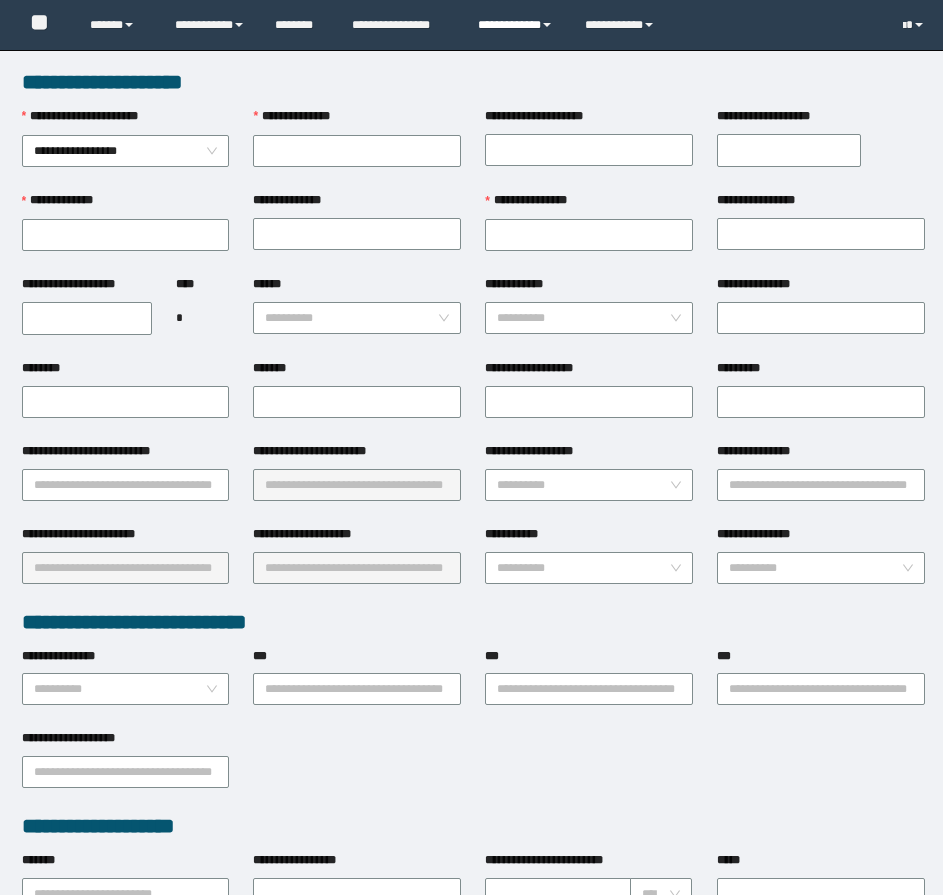 scroll, scrollTop: 0, scrollLeft: 0, axis: both 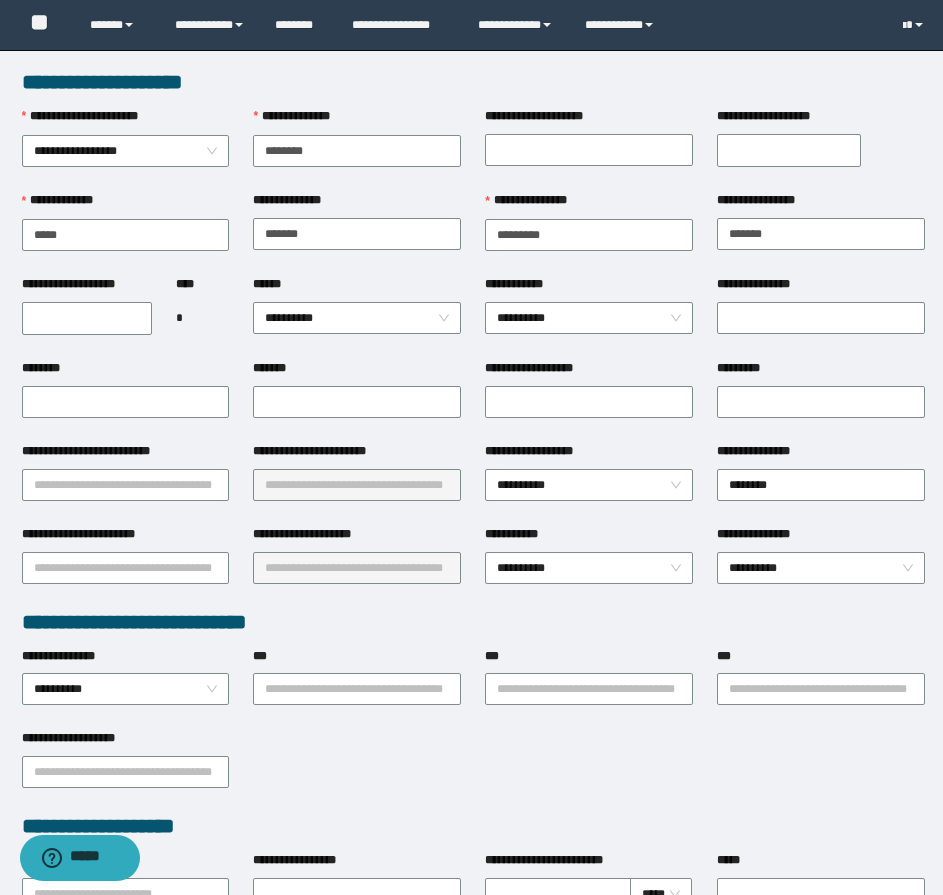 click on "**********" at bounding box center [87, 318] 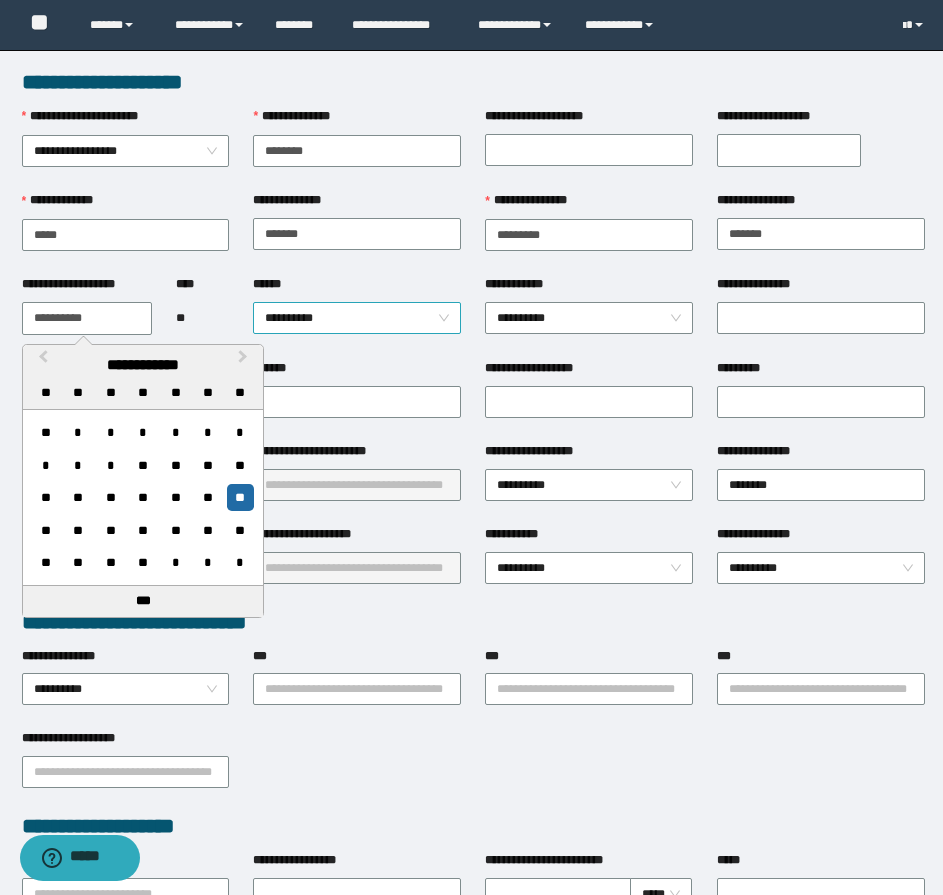 type on "**********" 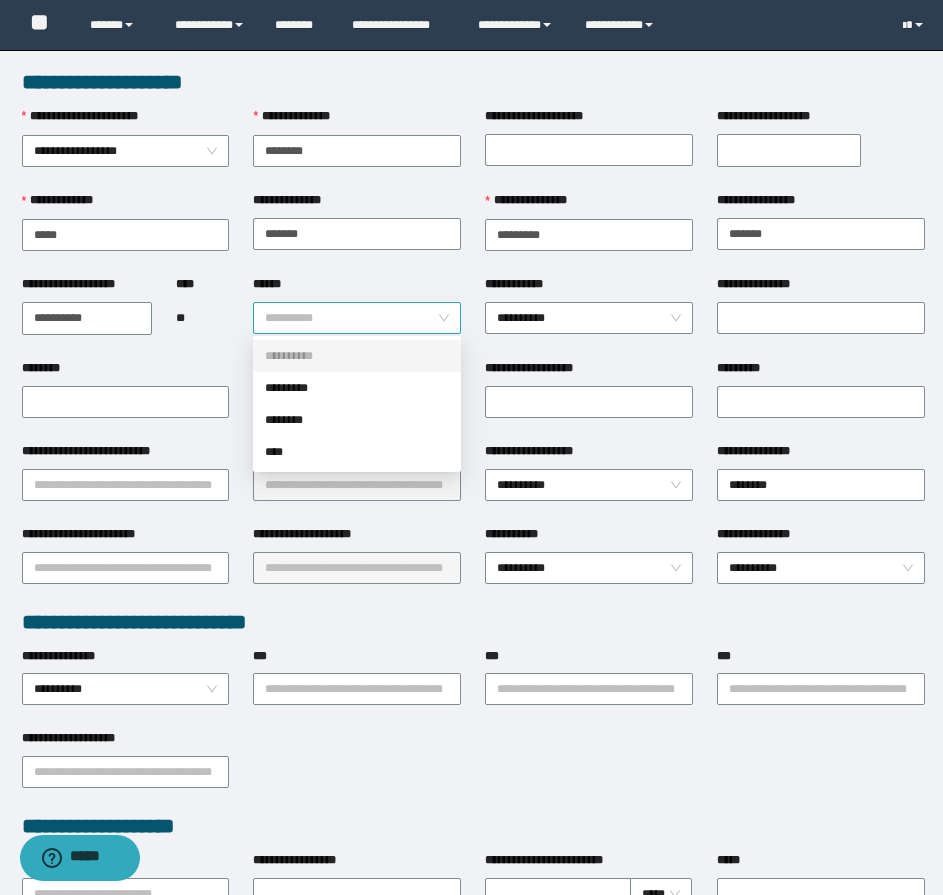 click on "**********" at bounding box center (357, 318) 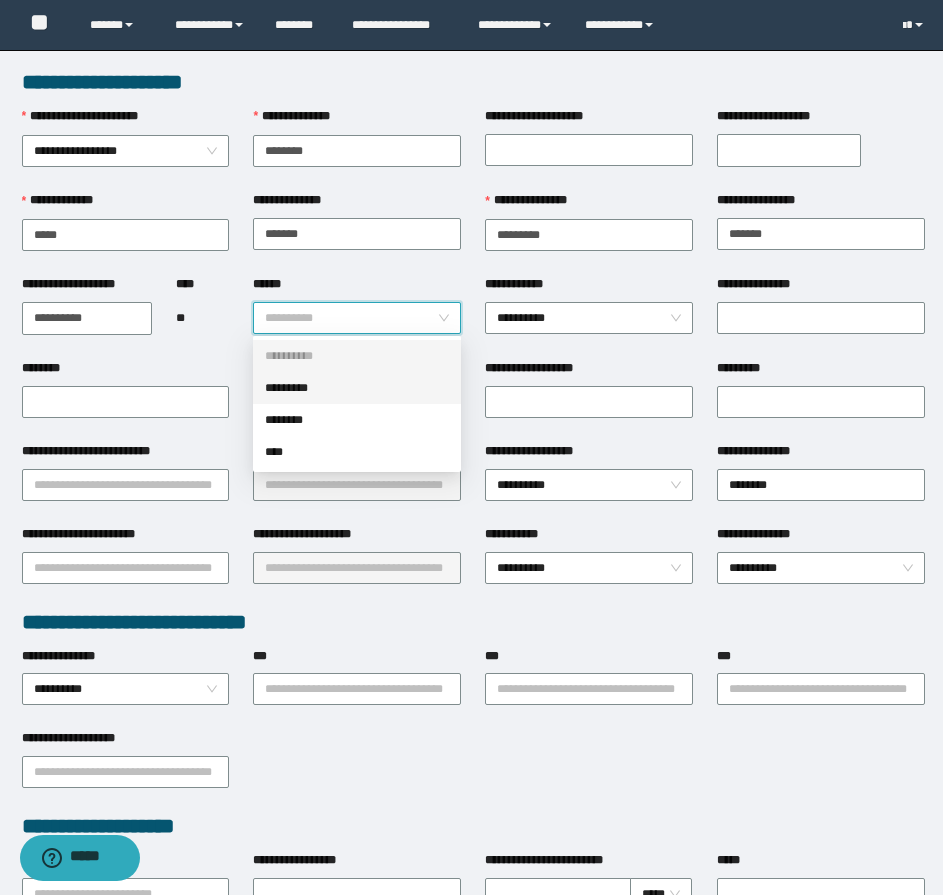 click on "*********" at bounding box center (357, 388) 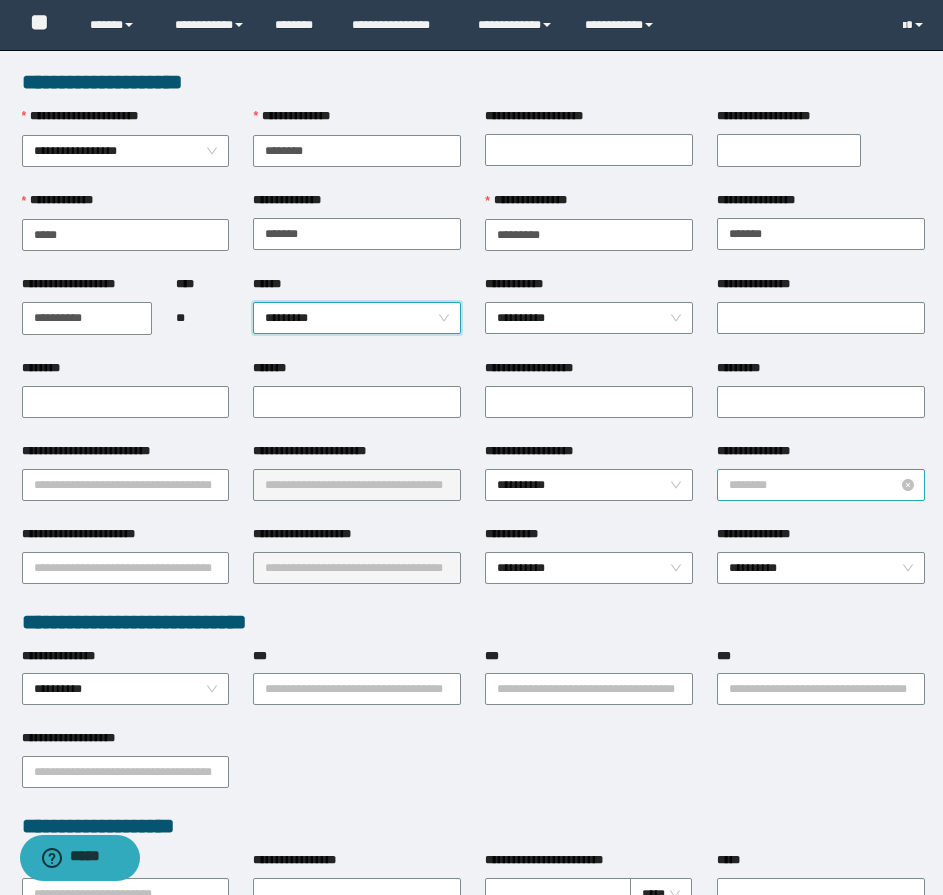 click on "********" at bounding box center [821, 485] 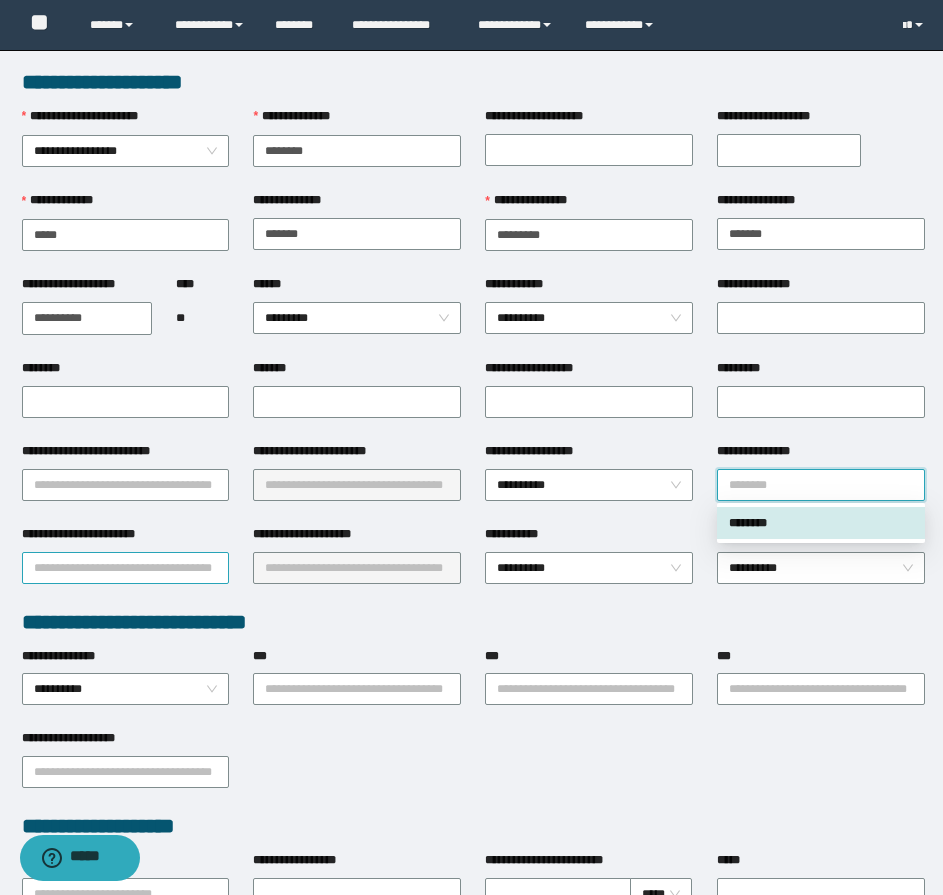 click on "**********" at bounding box center [126, 568] 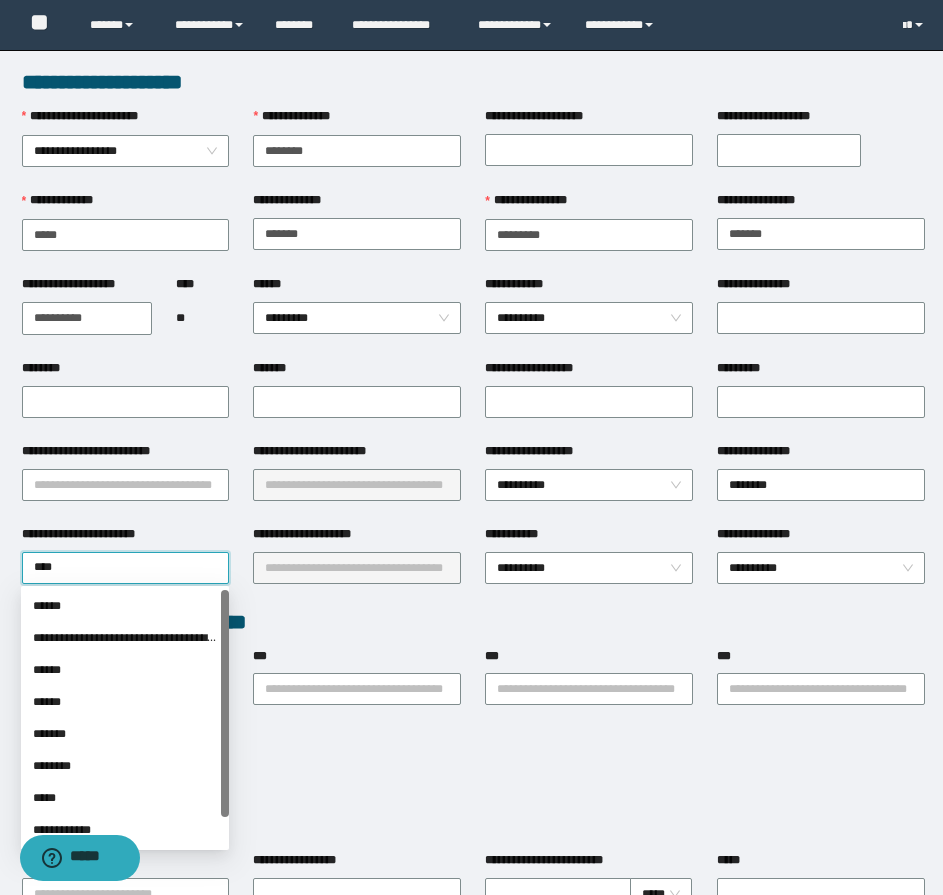 type on "*****" 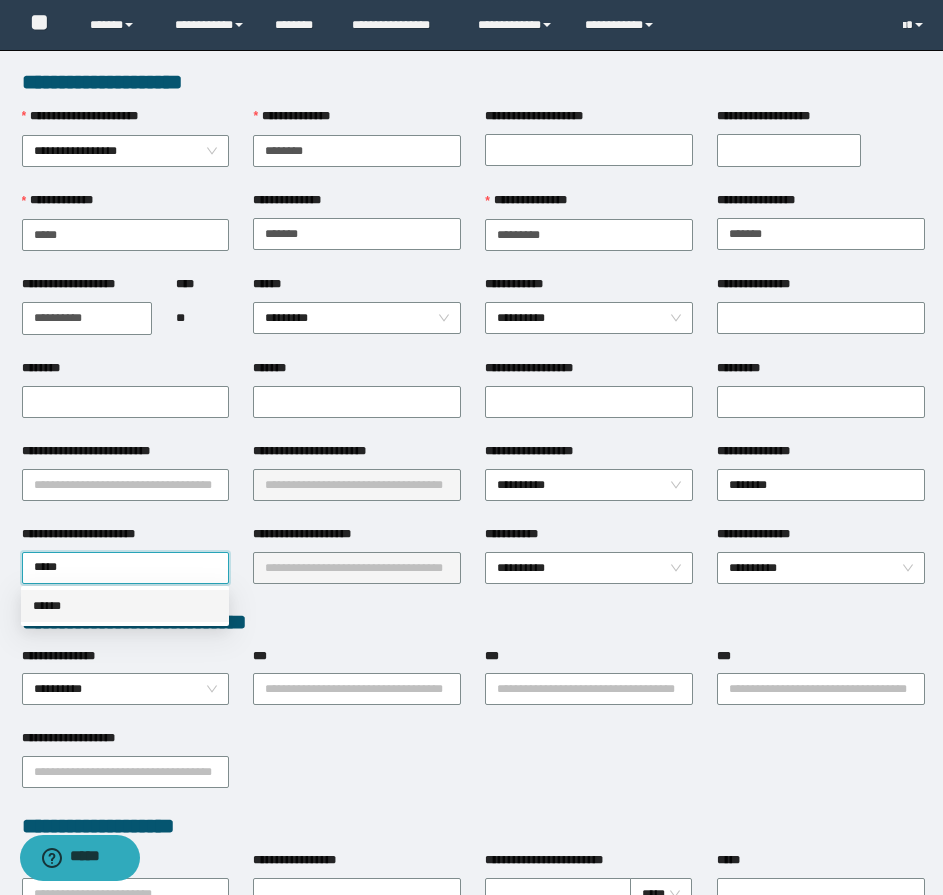 type 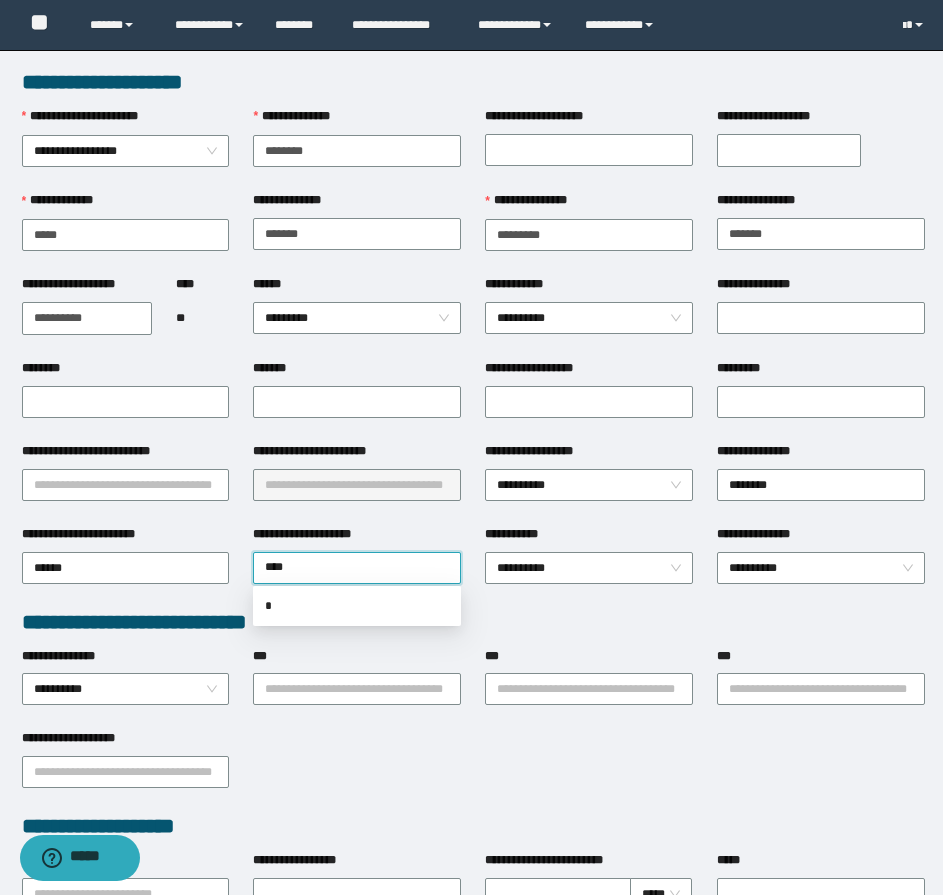 type on "*****" 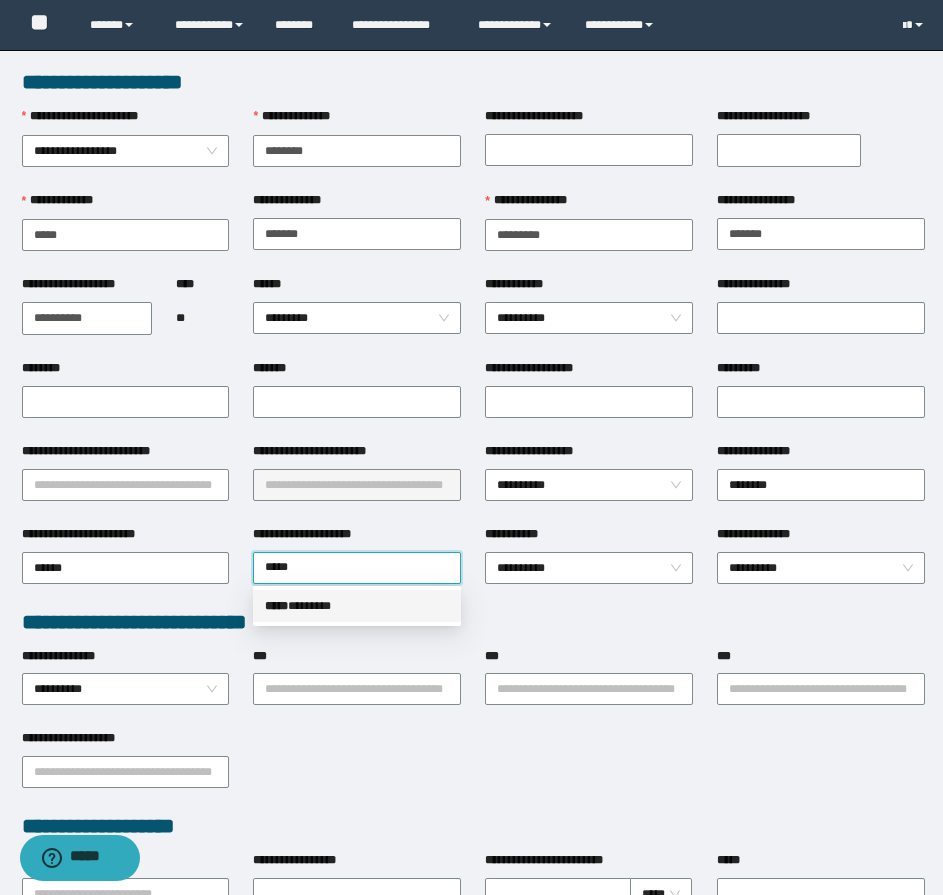 type 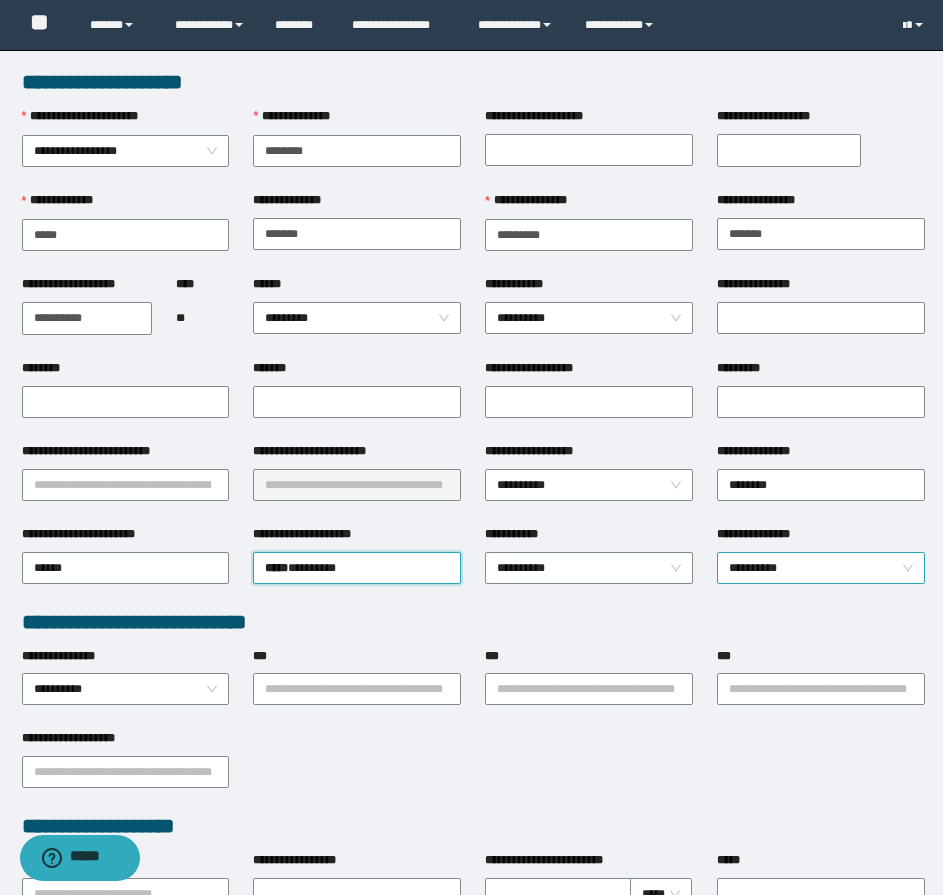 click on "**********" at bounding box center (821, 568) 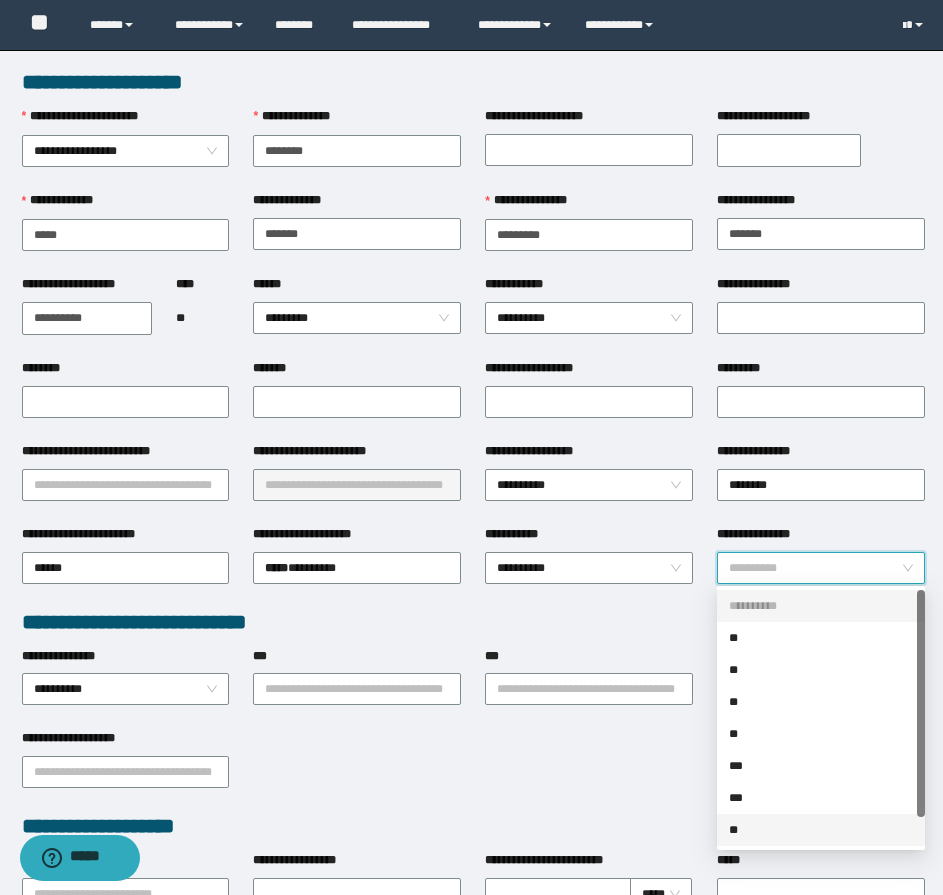 click on "**" at bounding box center (821, 830) 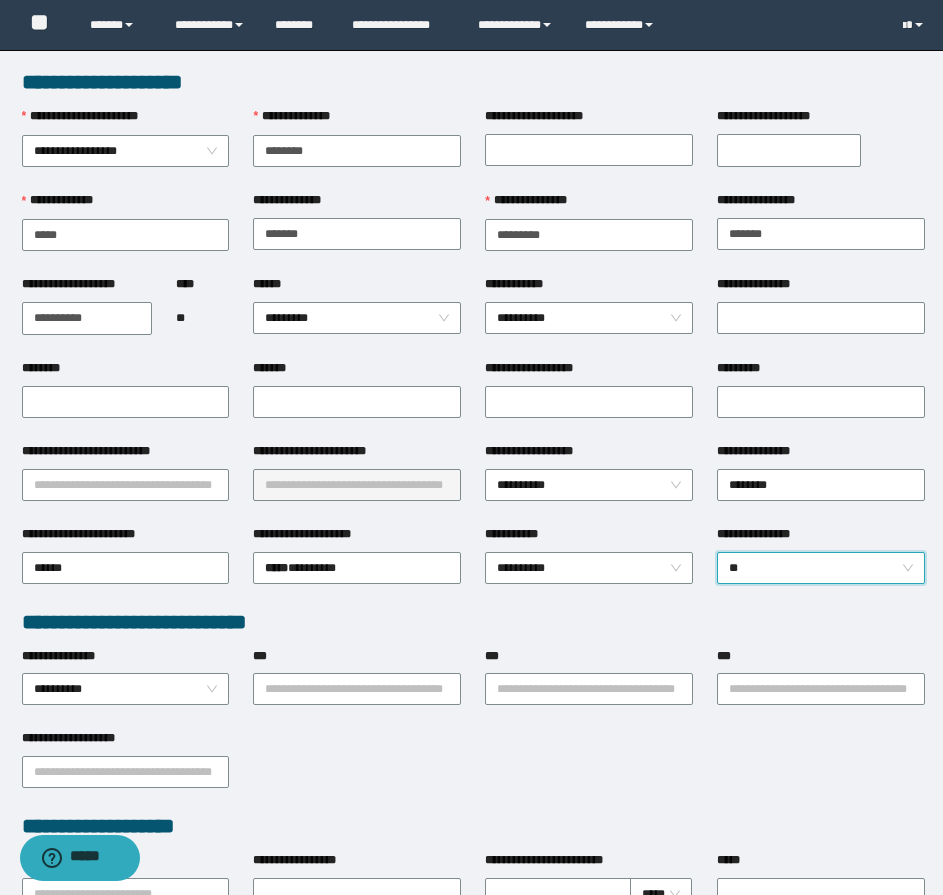 click on "**********" at bounding box center (789, 150) 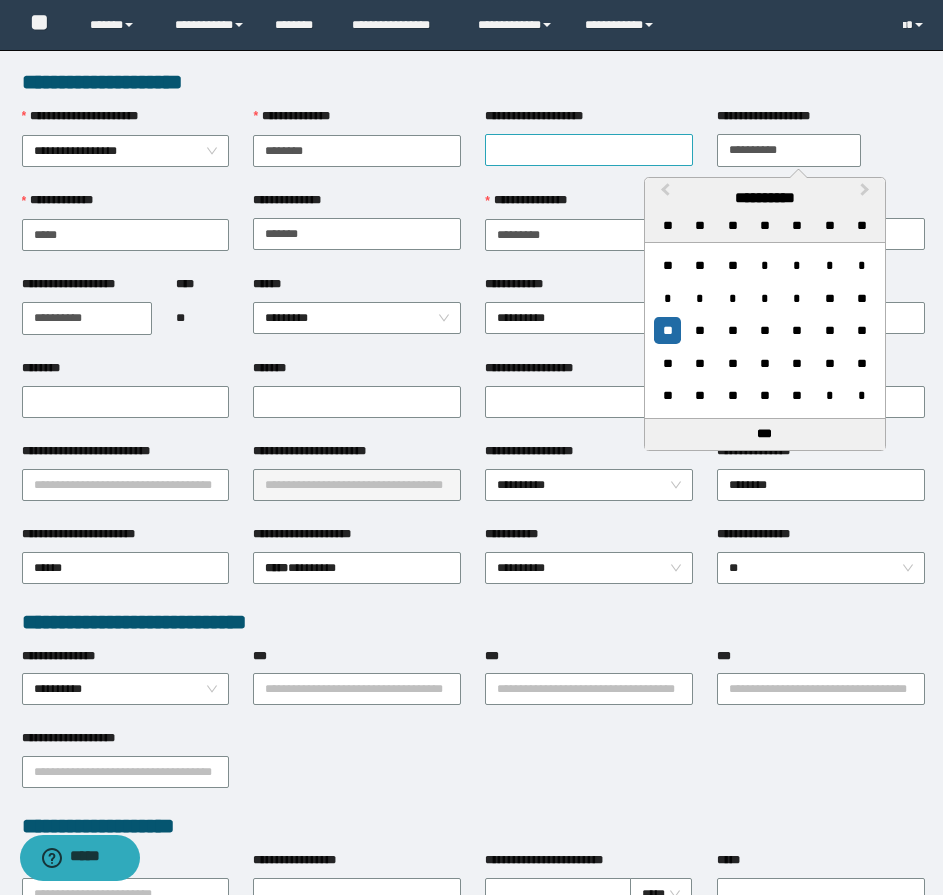 type on "**********" 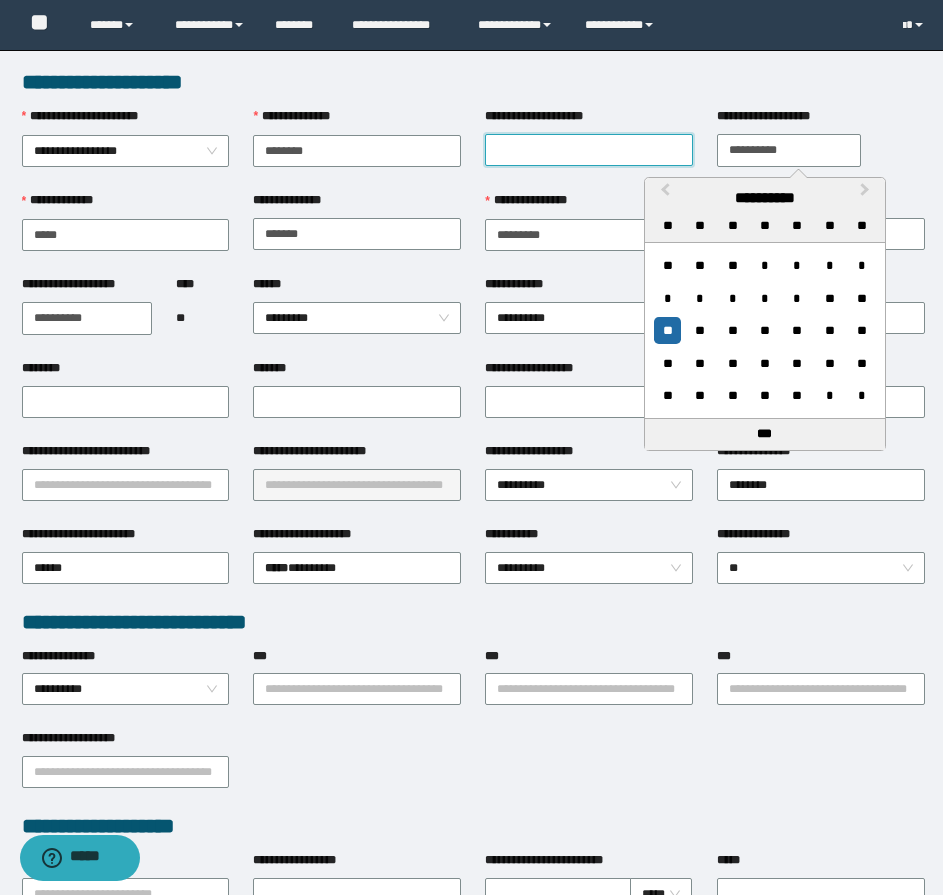click on "**********" at bounding box center (589, 150) 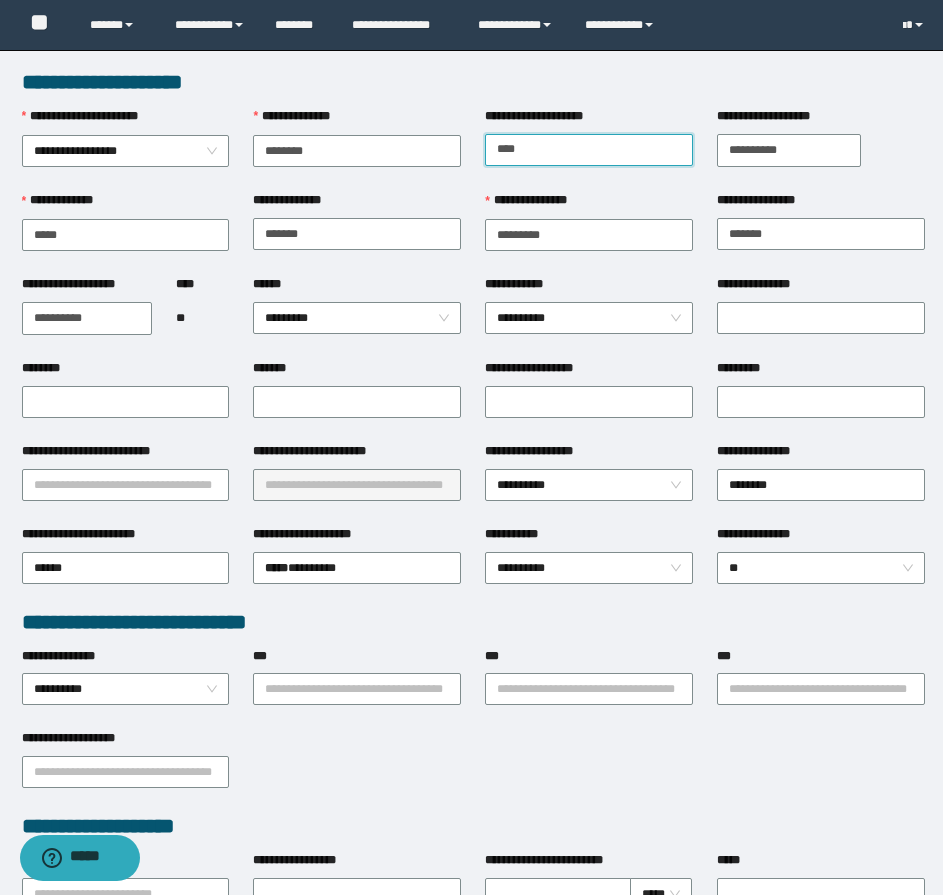 type on "*******" 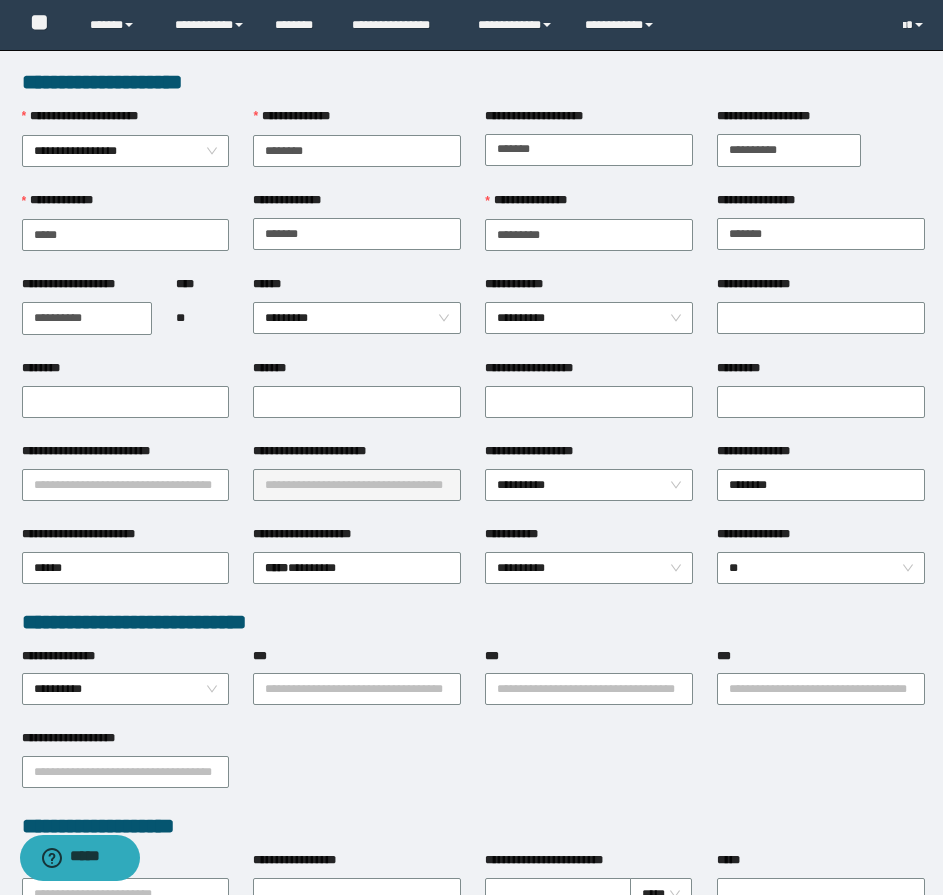 click on "**********" at bounding box center (473, 770) 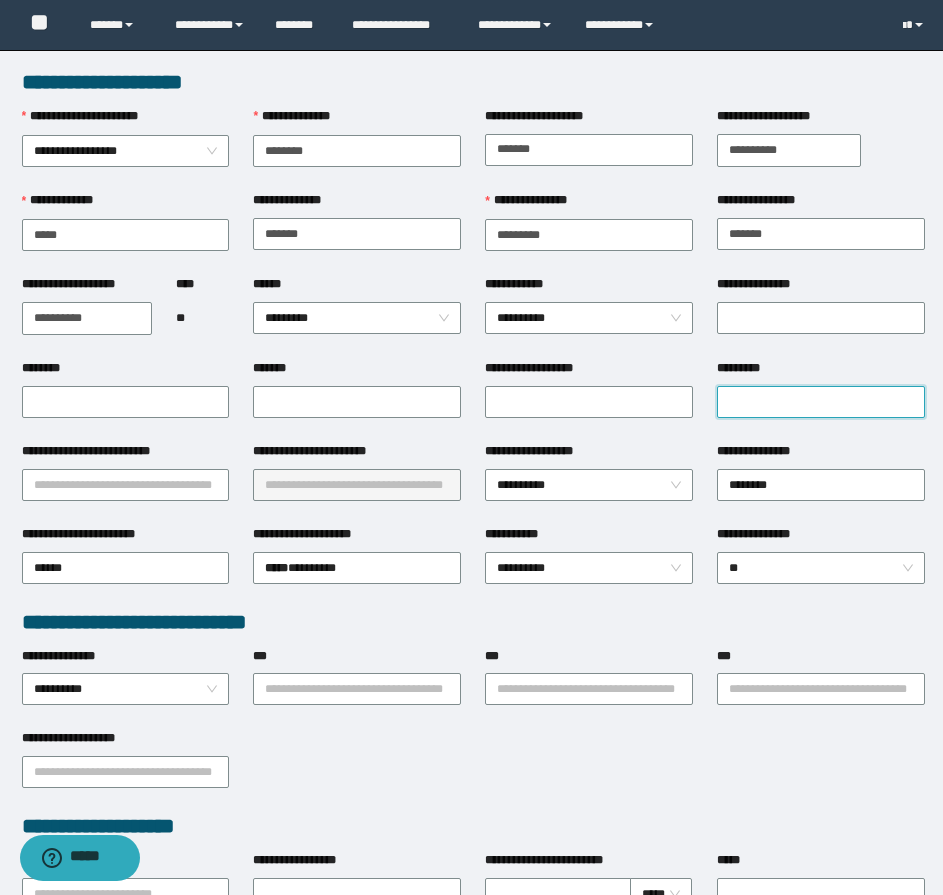 click on "*********" at bounding box center (821, 402) 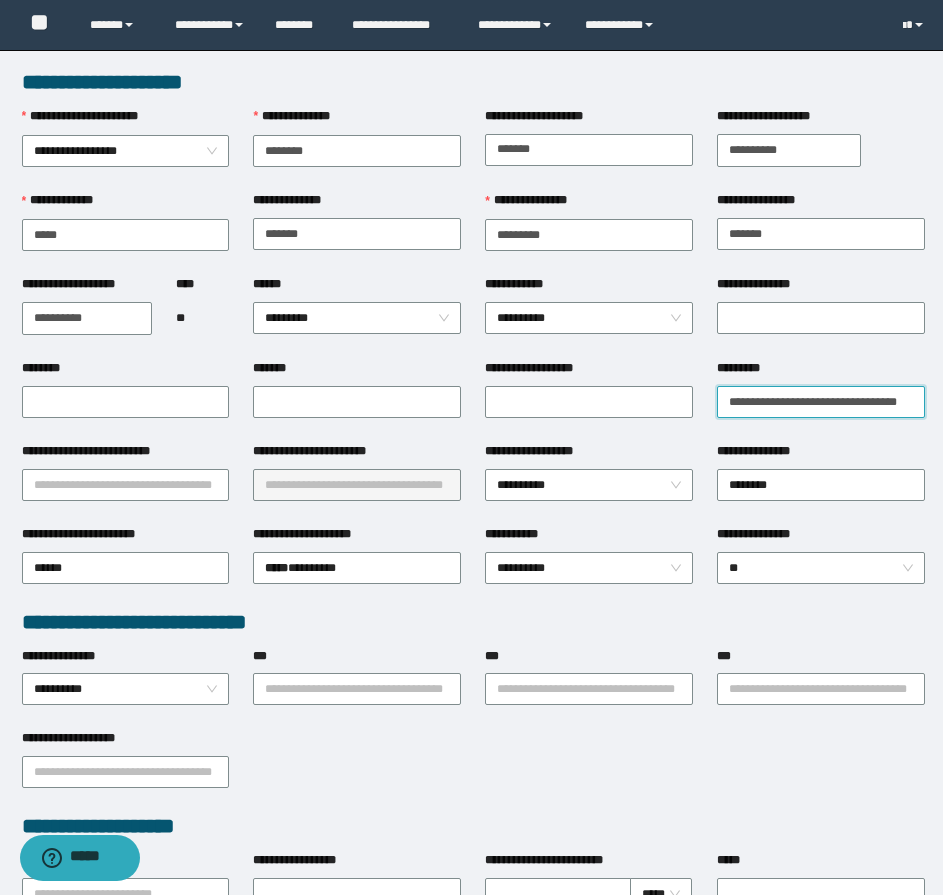 click on "**********" at bounding box center [821, 402] 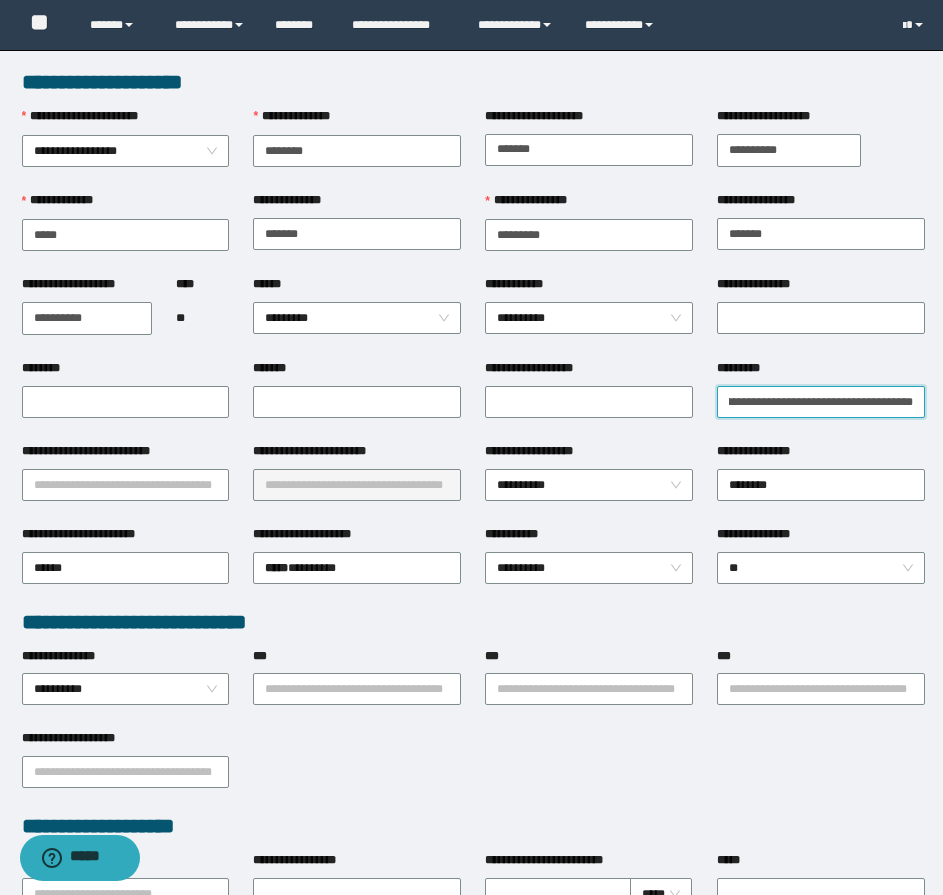 scroll, scrollTop: 0, scrollLeft: 82, axis: horizontal 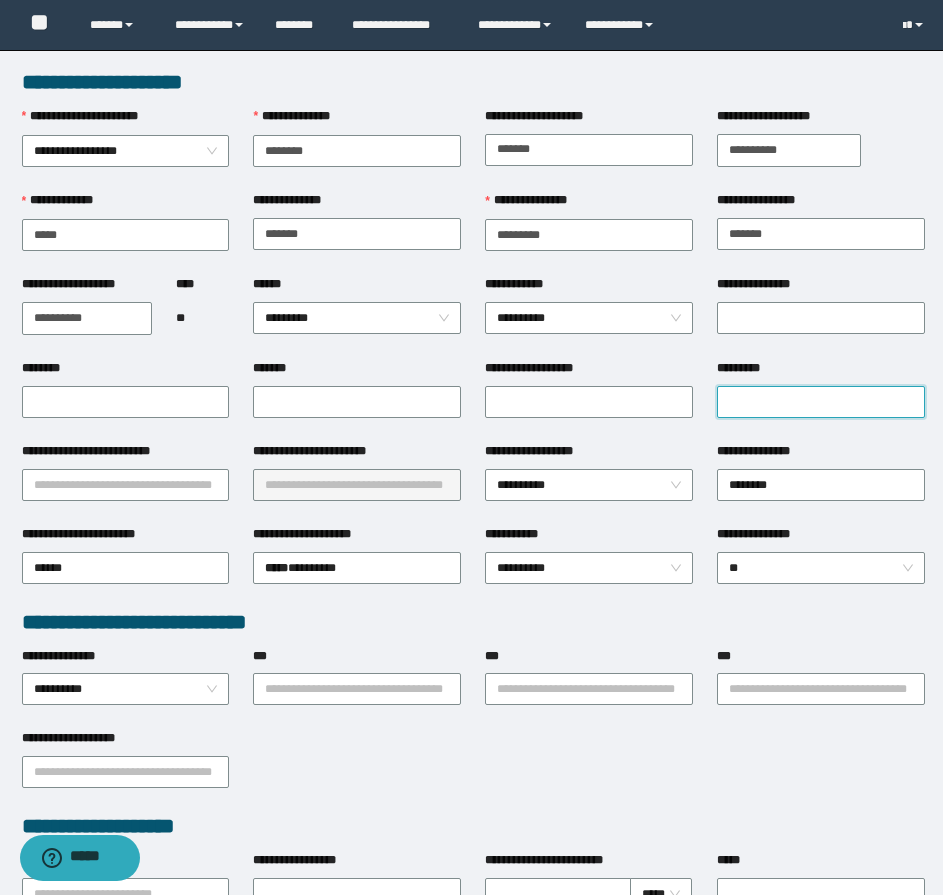 click on "*********" at bounding box center [821, 402] 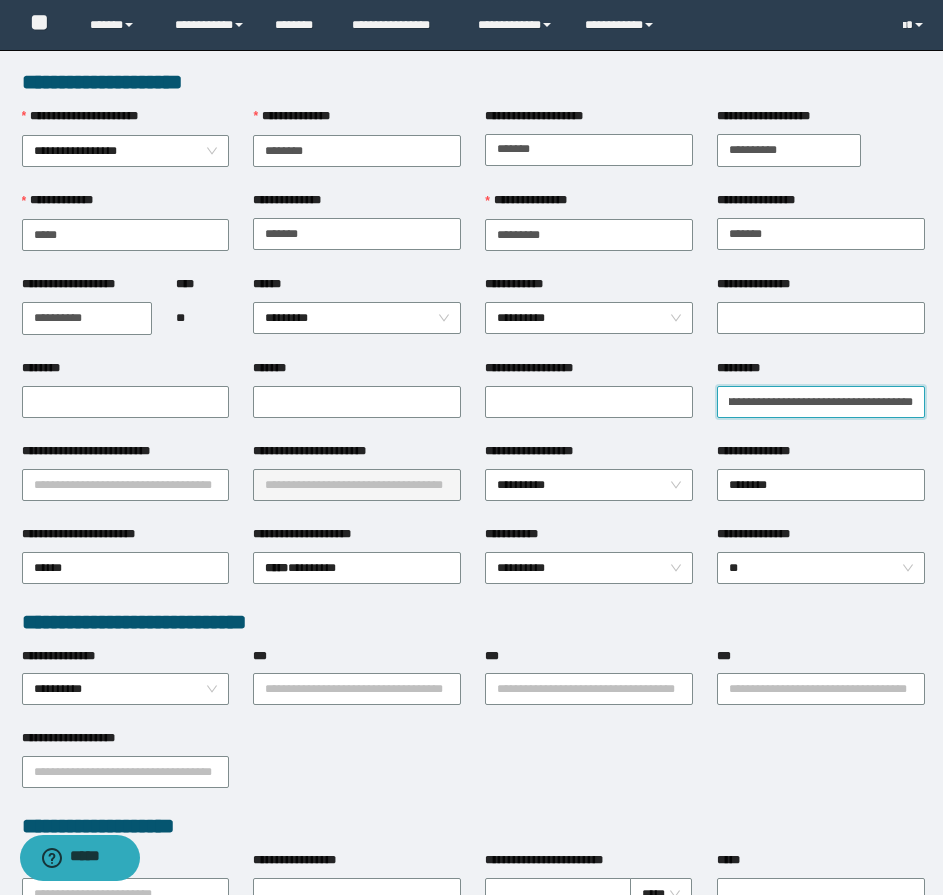 scroll, scrollTop: 0, scrollLeft: 92, axis: horizontal 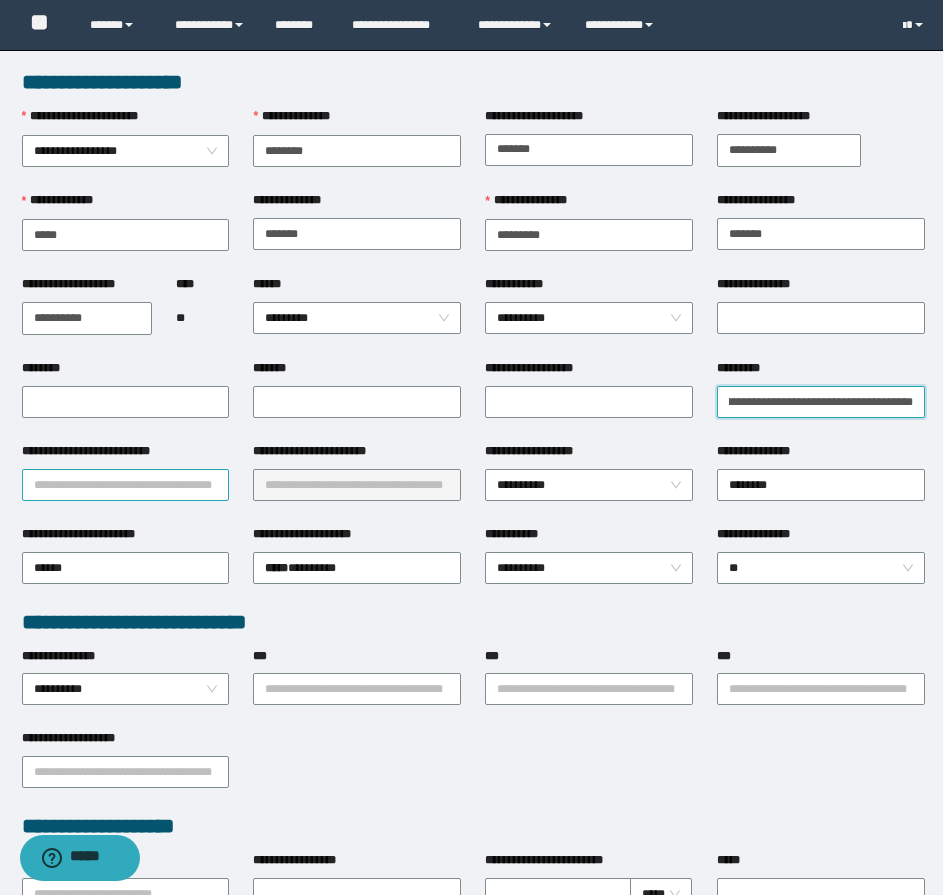type on "**********" 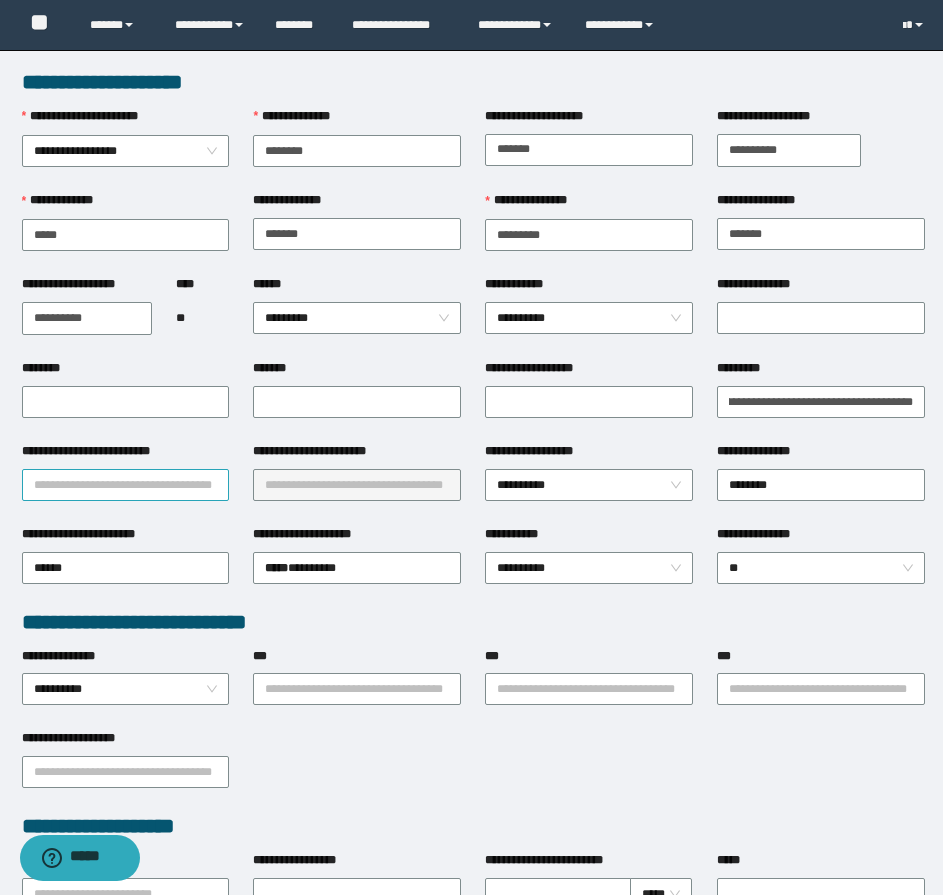 click on "**********" at bounding box center [126, 485] 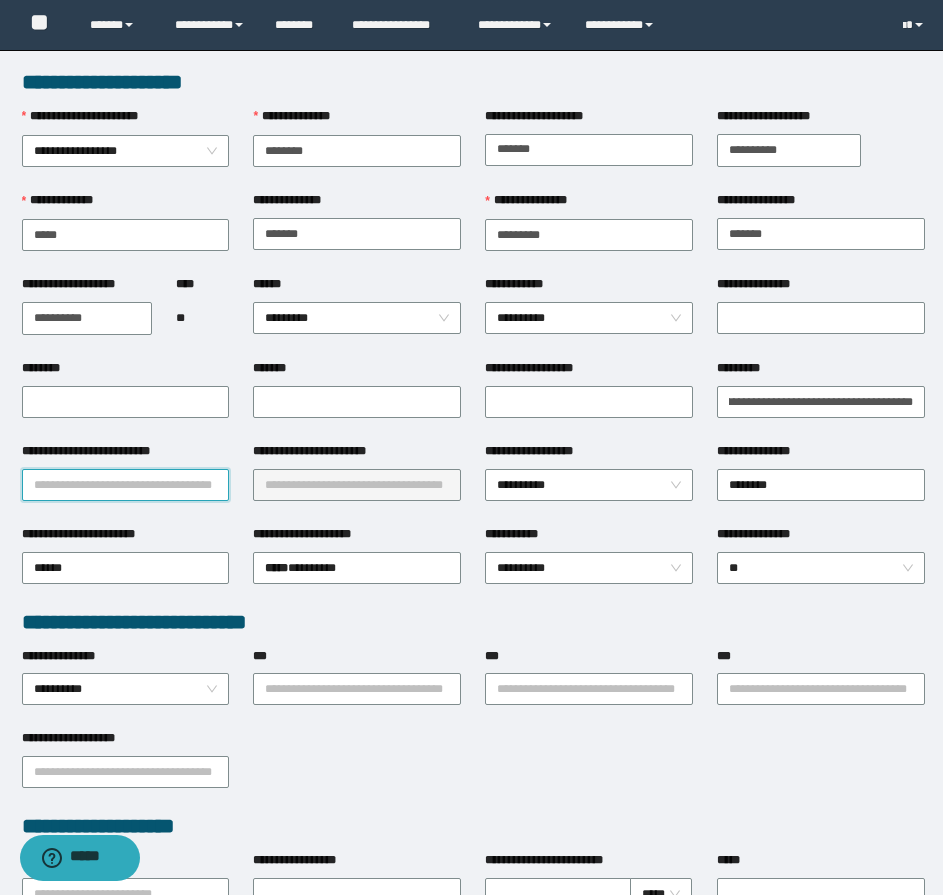 scroll, scrollTop: 0, scrollLeft: 0, axis: both 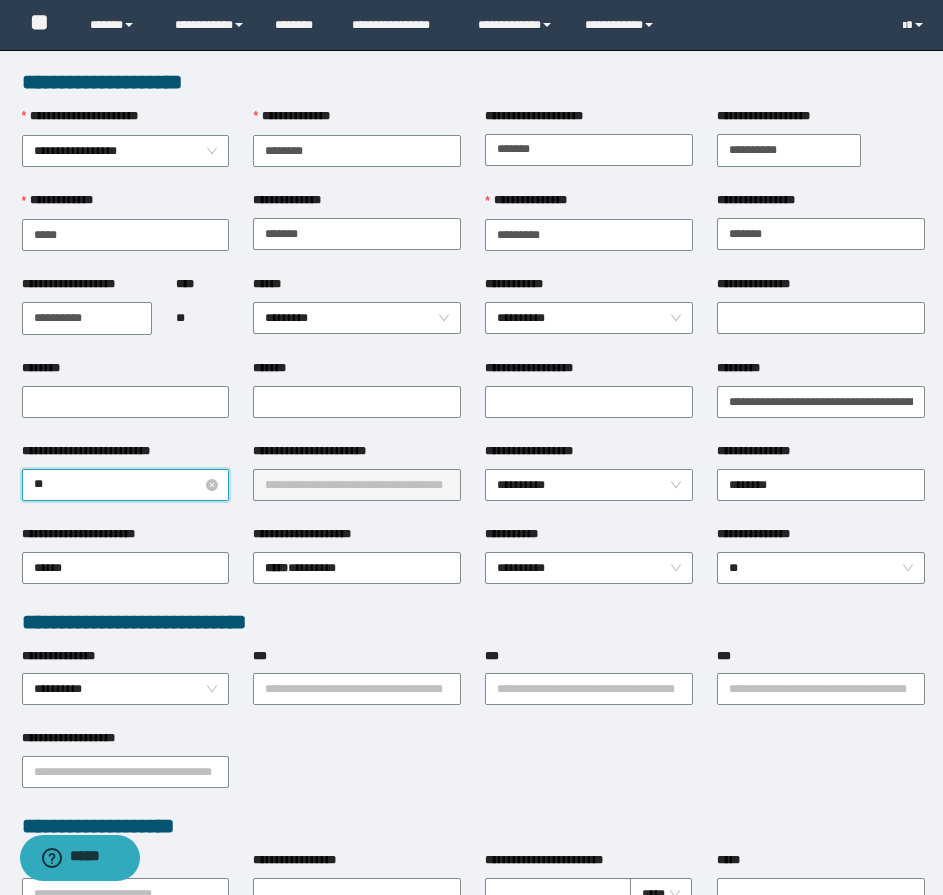 type on "*" 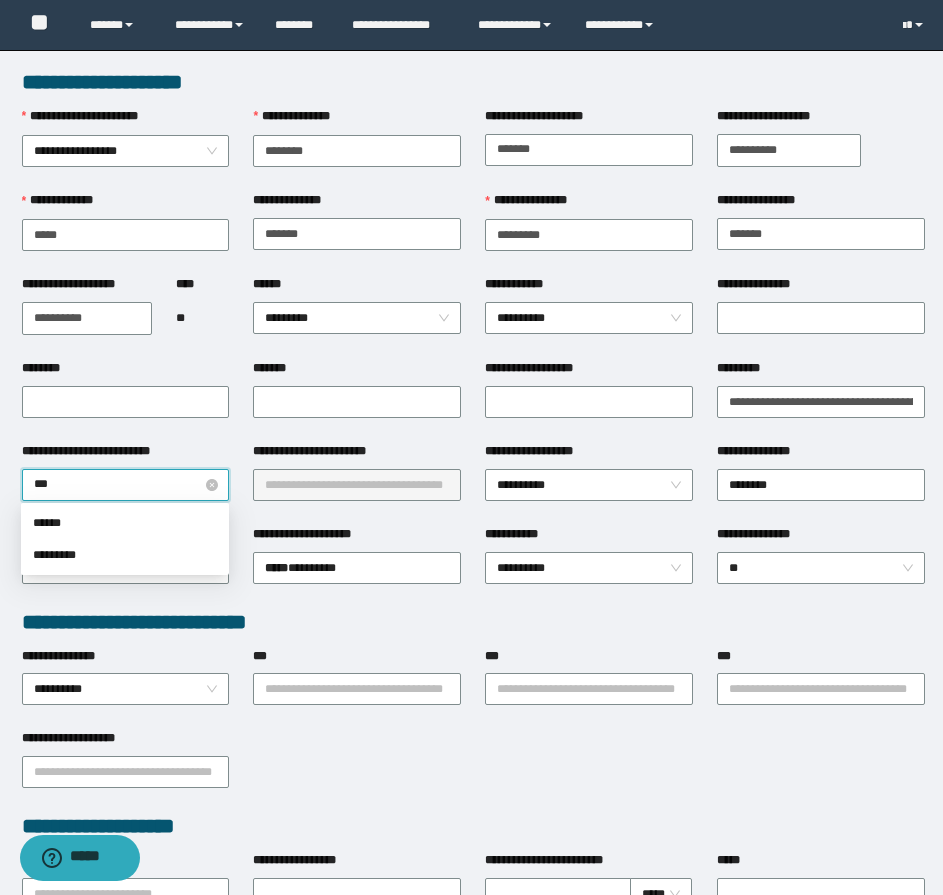 type on "****" 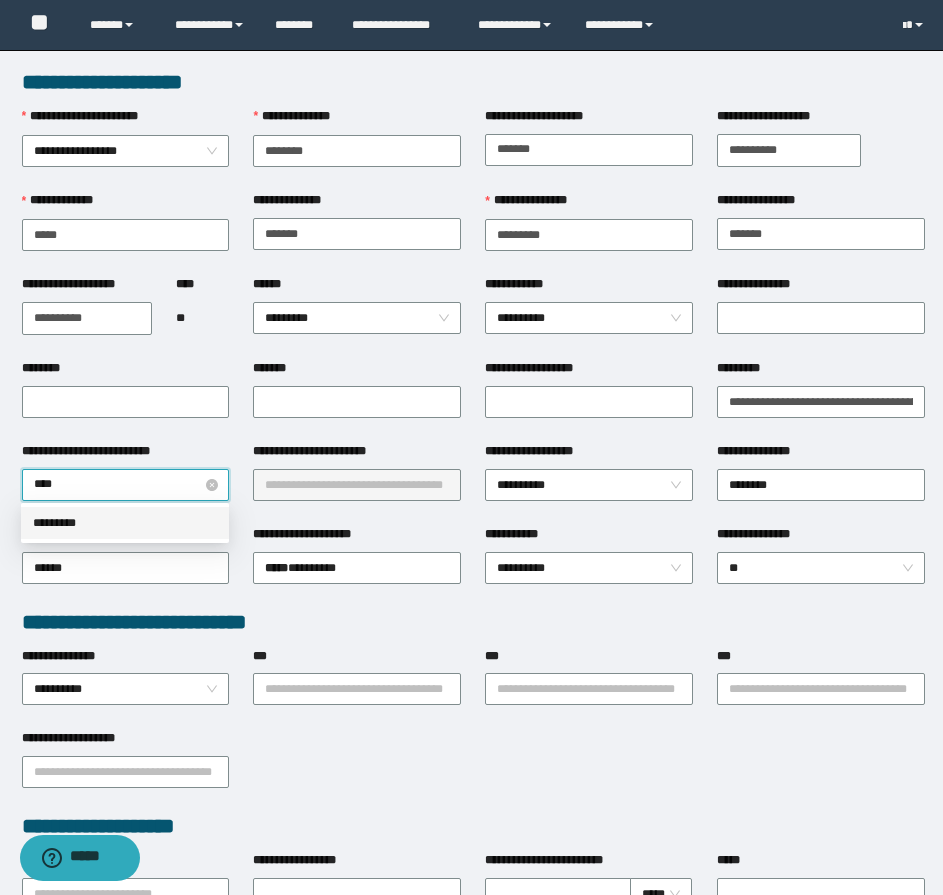 type 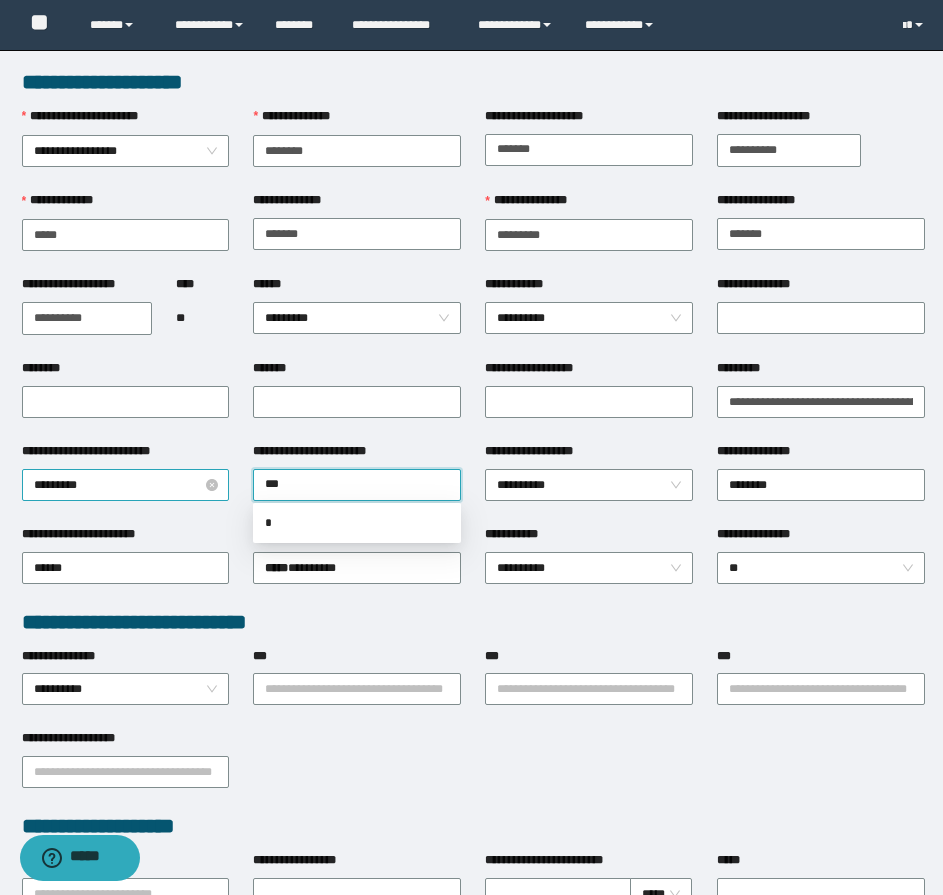 type on "****" 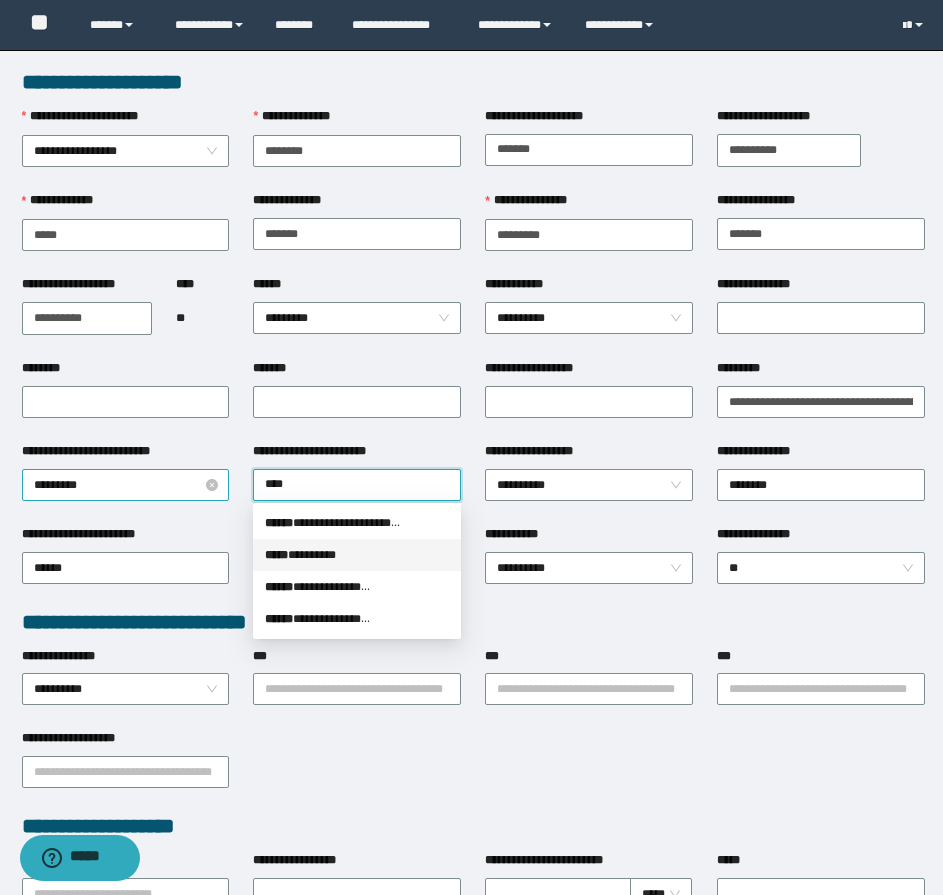 type 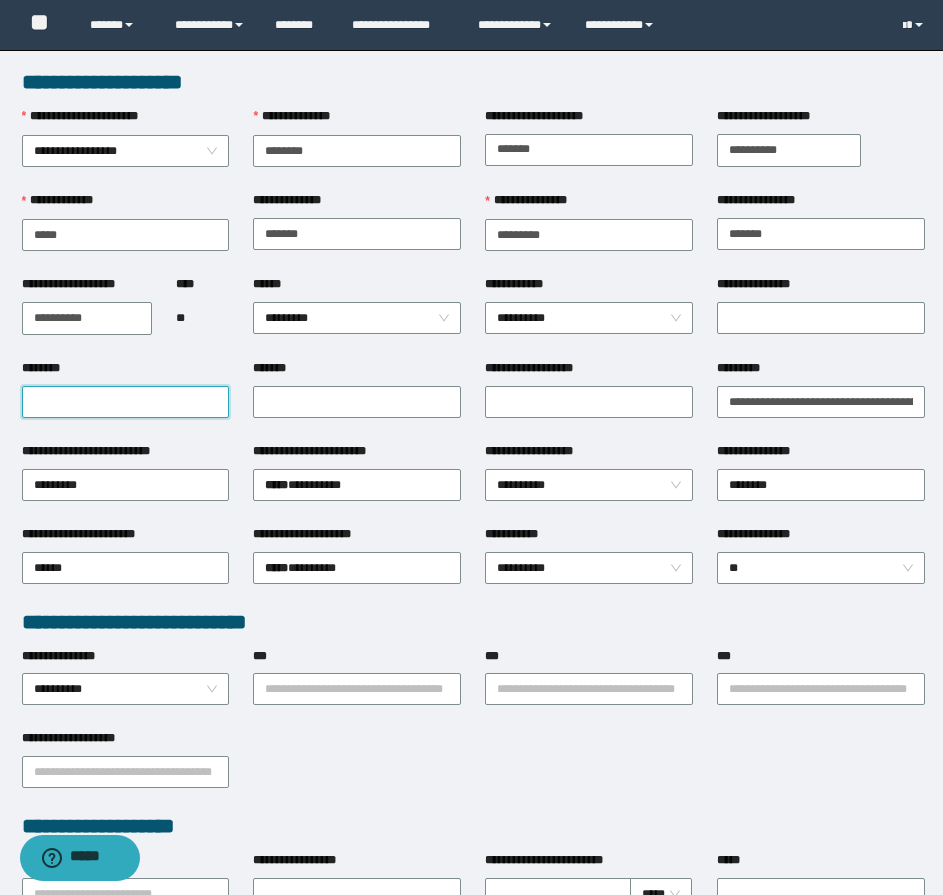 click on "********" at bounding box center (126, 402) 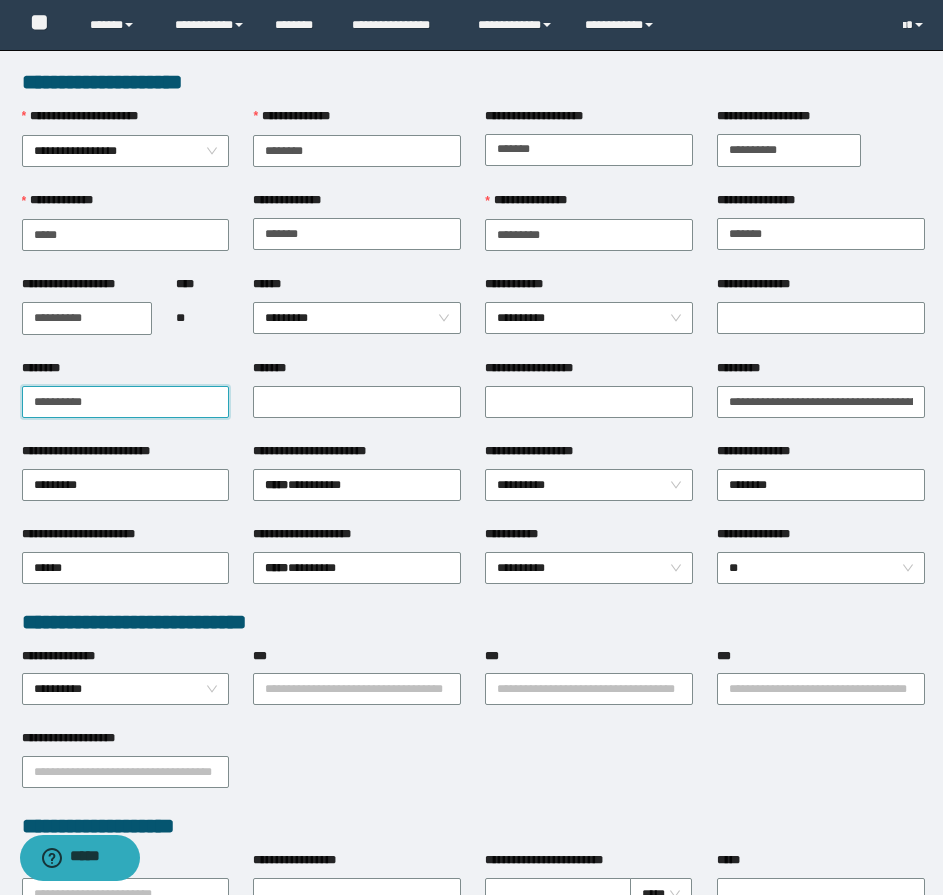 type on "**********" 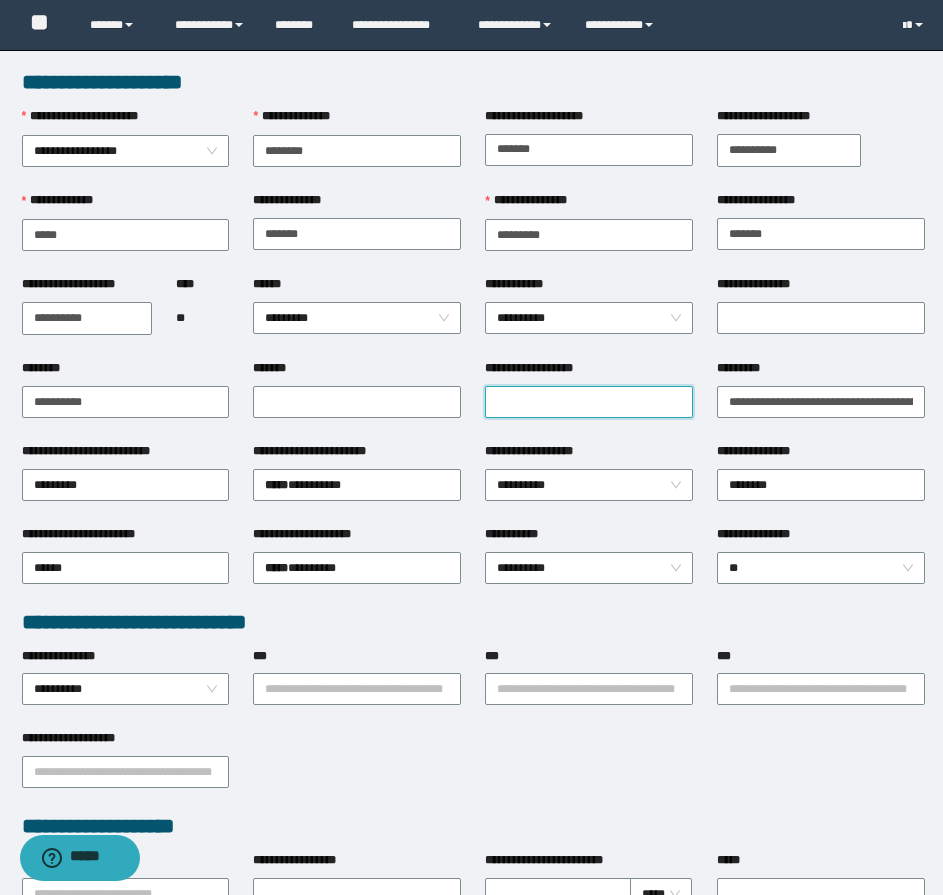 click on "**********" at bounding box center [589, 402] 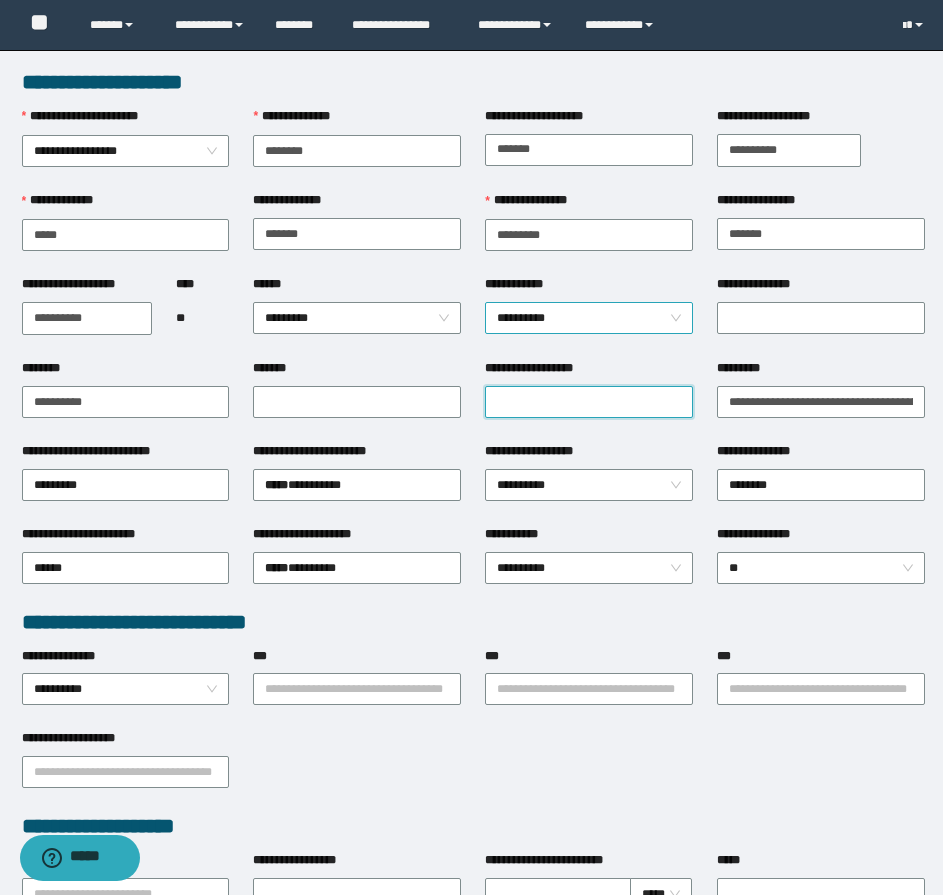 paste on "**********" 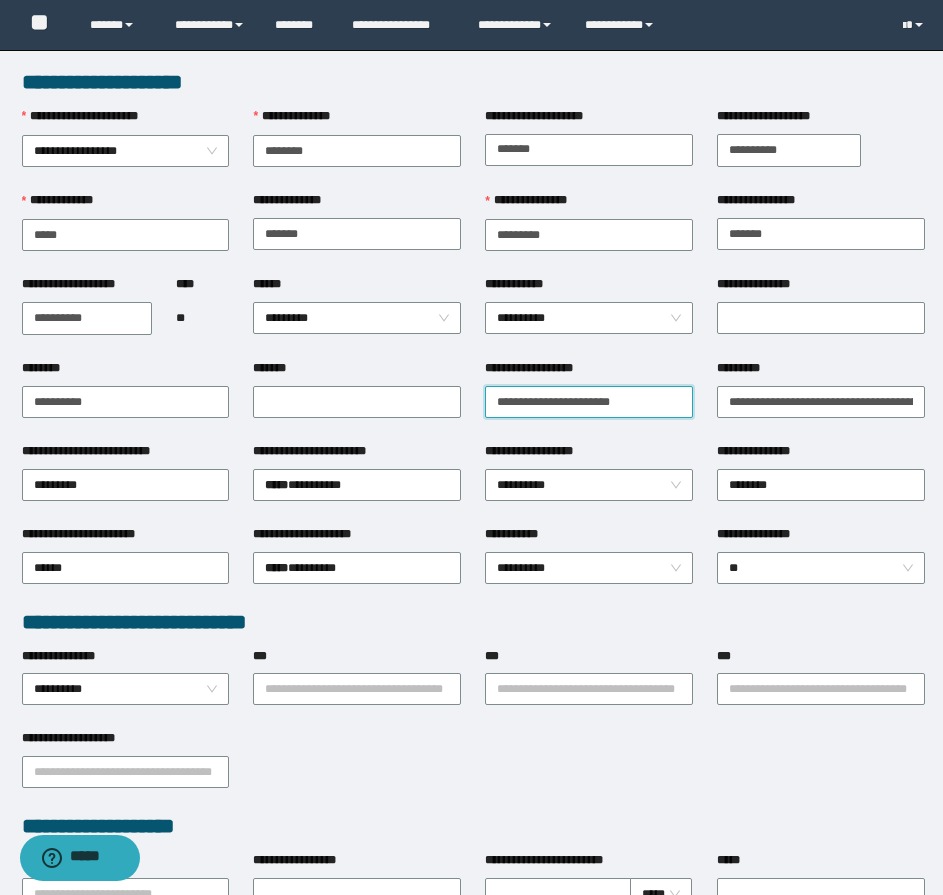 click on "**********" at bounding box center (589, 402) 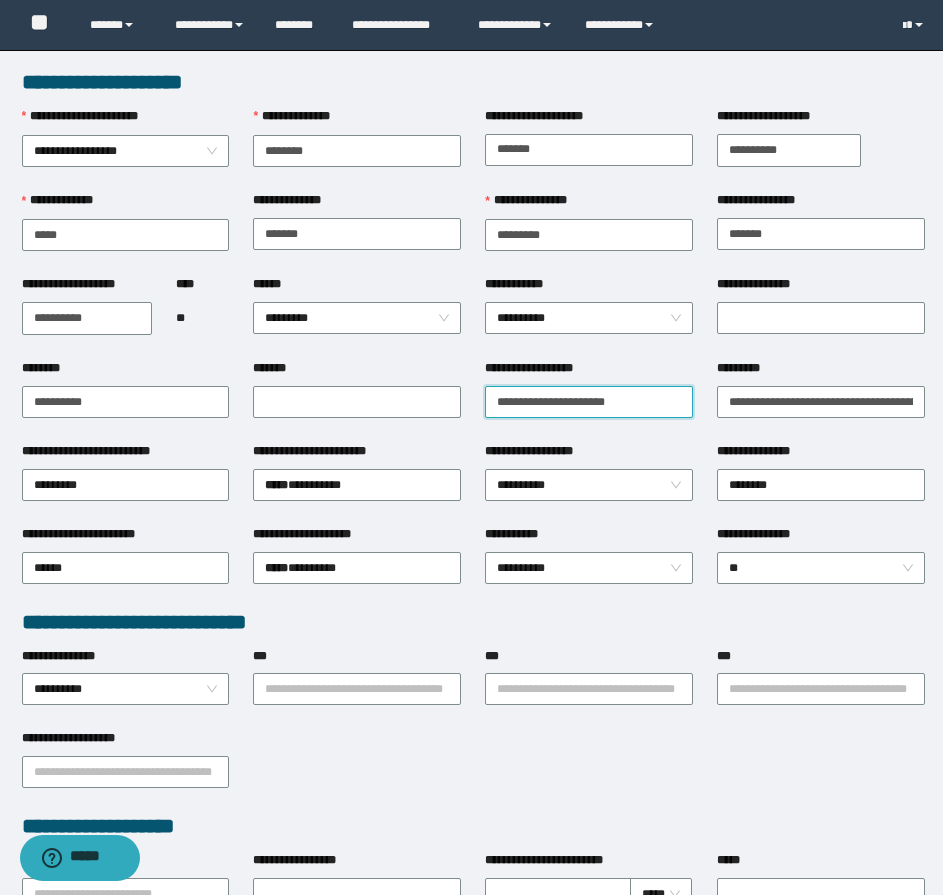 paste on "**********" 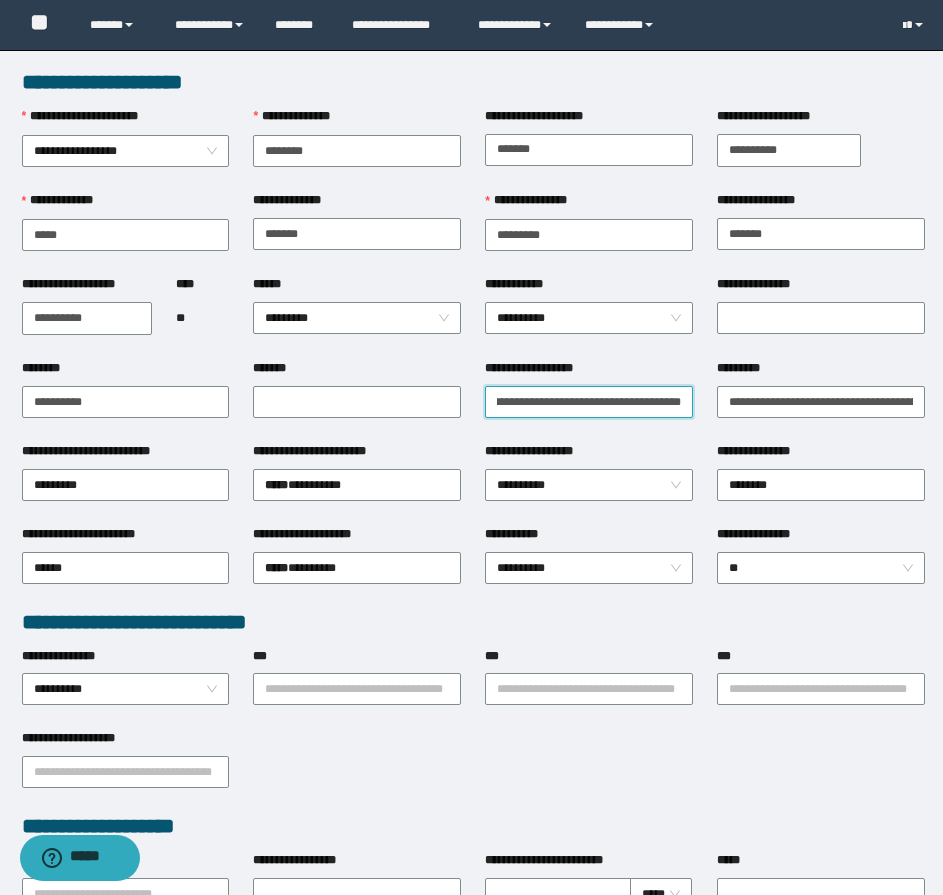 scroll, scrollTop: 0, scrollLeft: 158, axis: horizontal 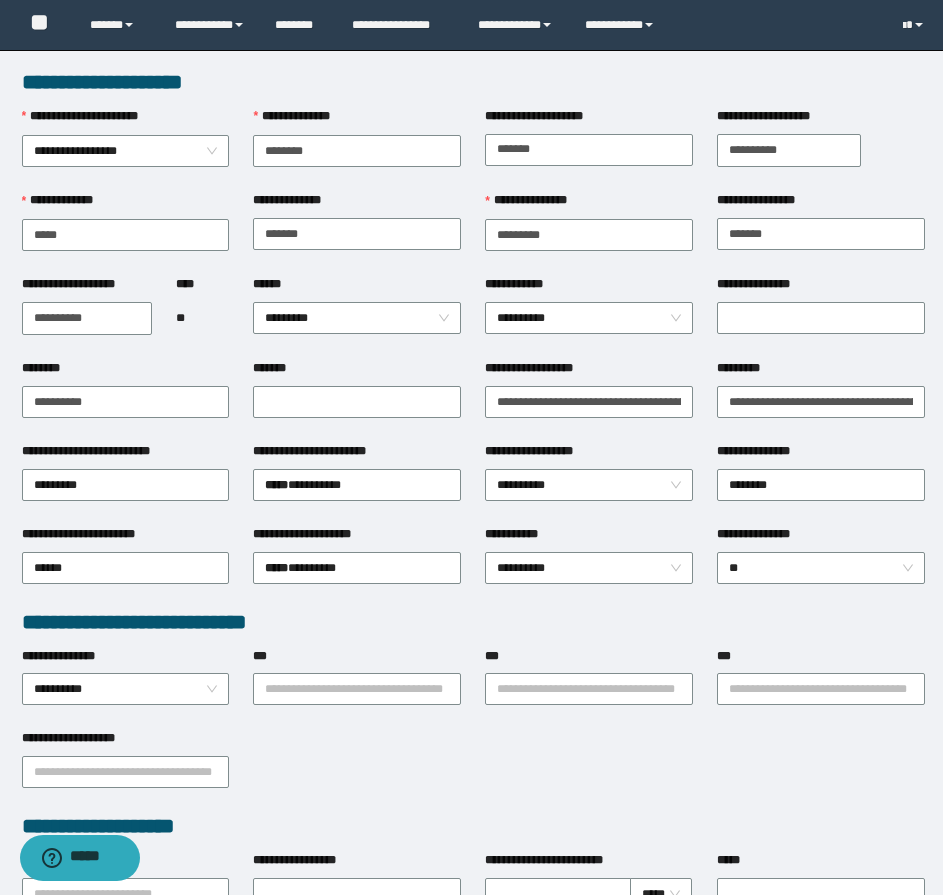 click on "**********" at bounding box center [473, 770] 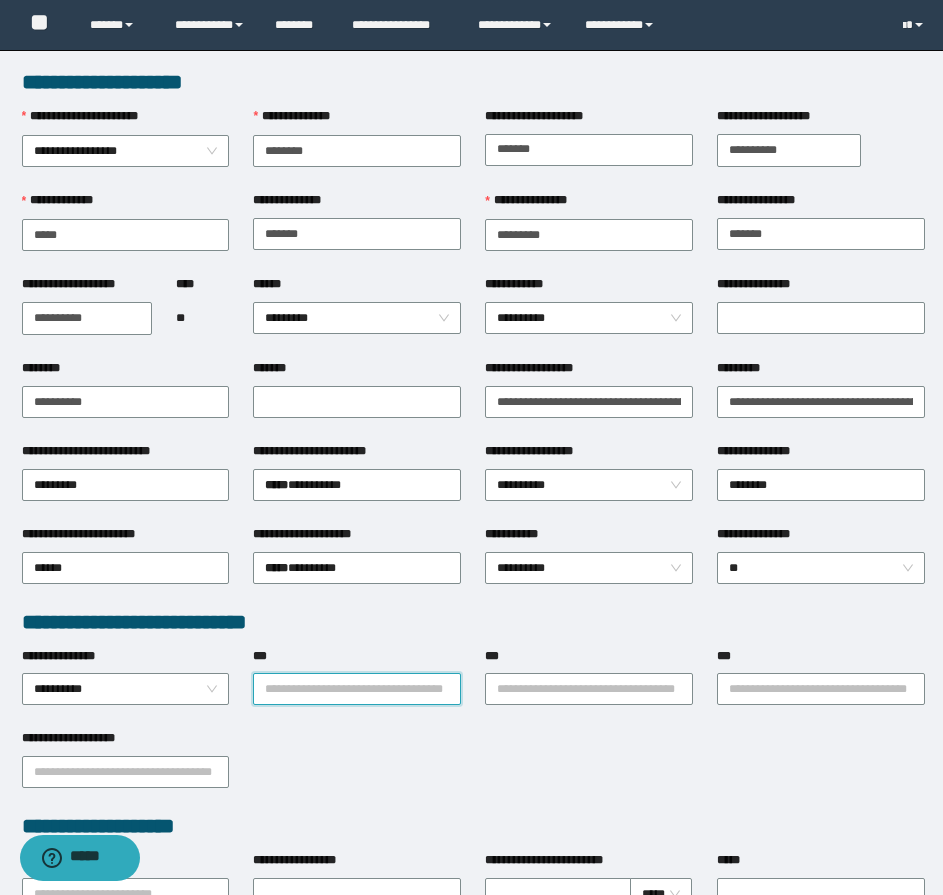 click on "***" at bounding box center (357, 689) 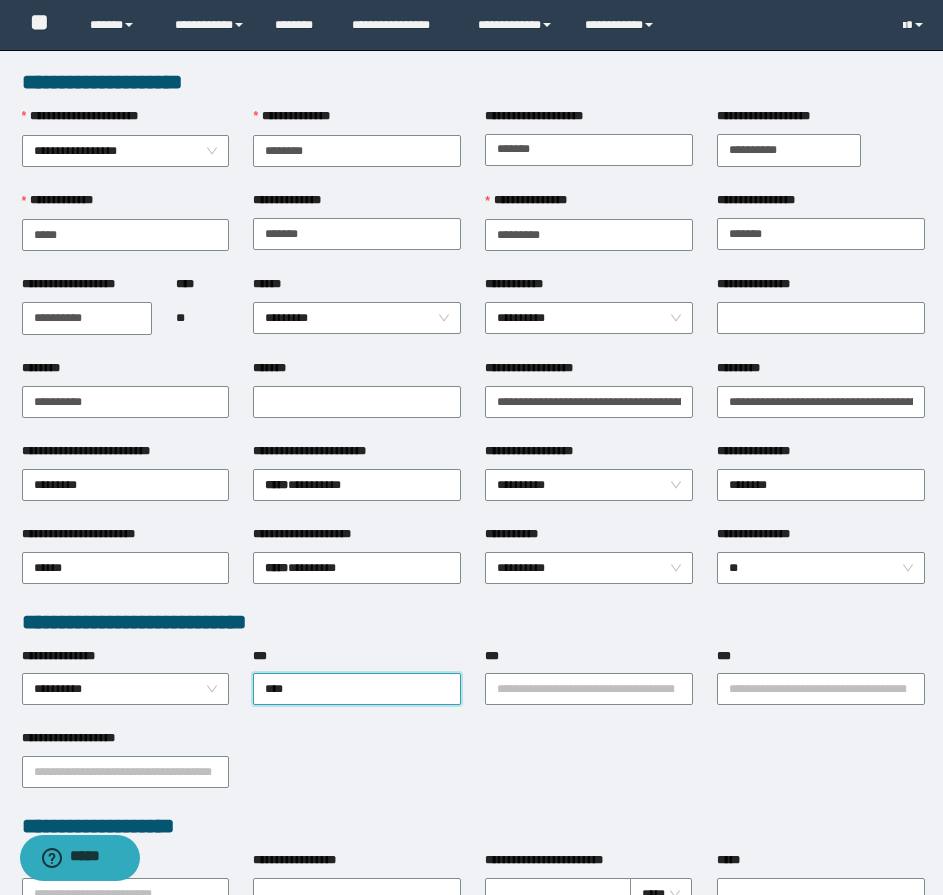 type on "*****" 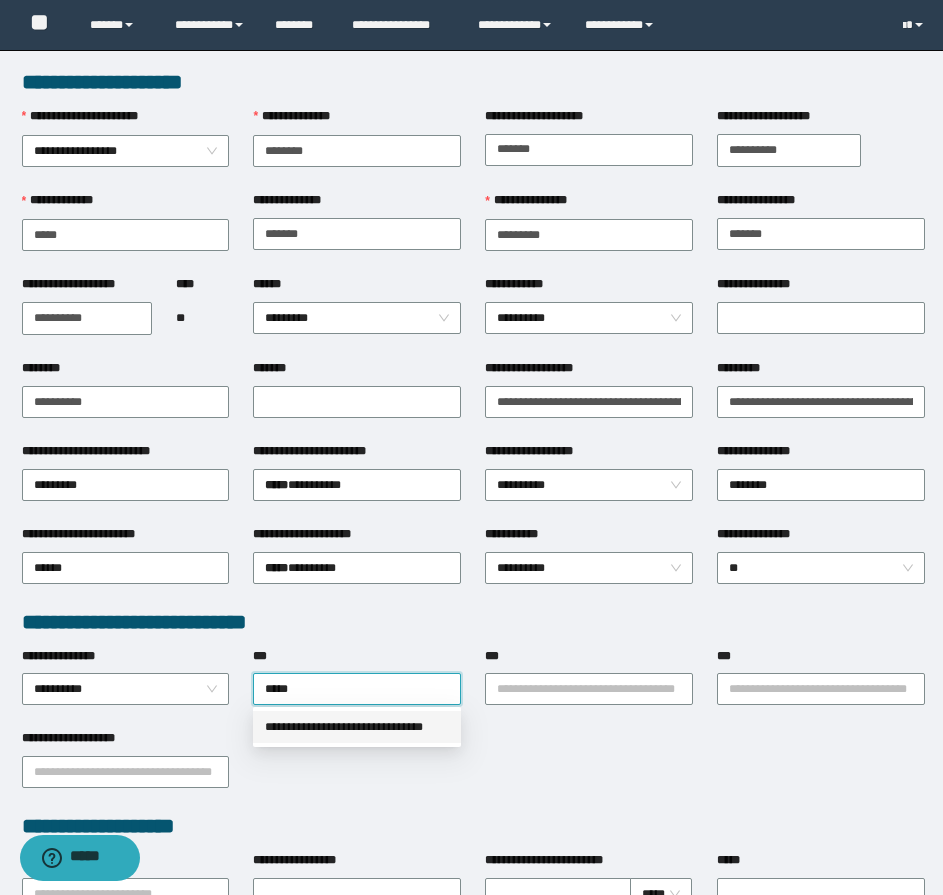 type 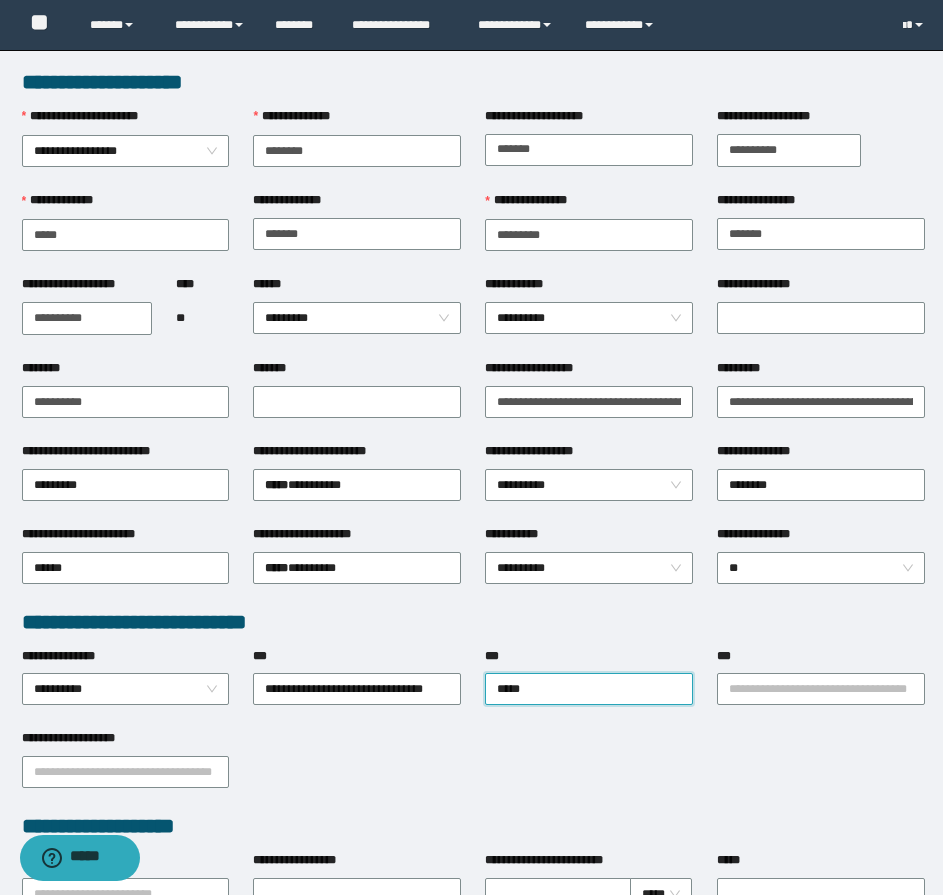 type on "******" 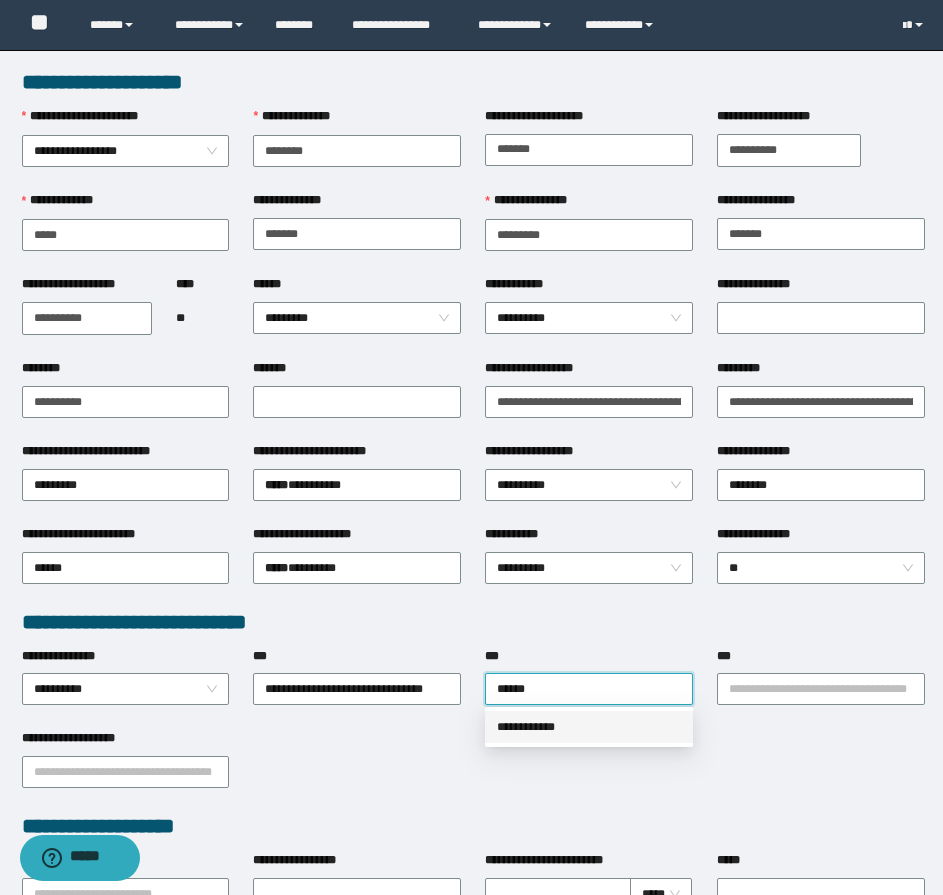 type 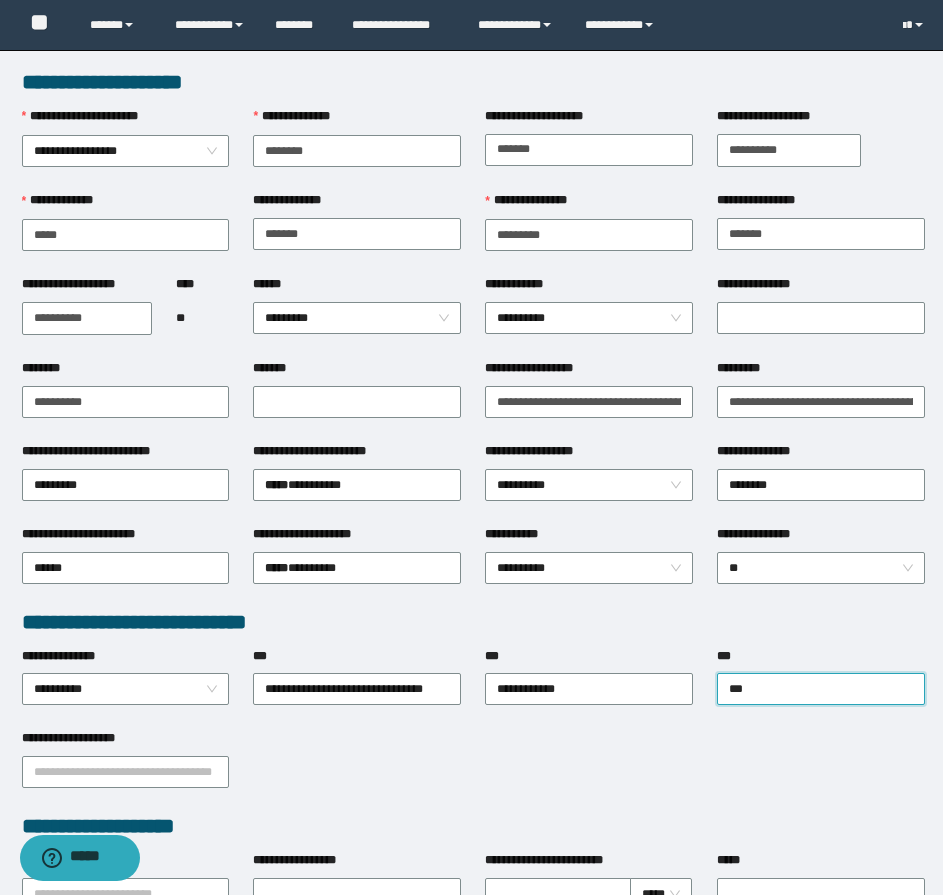type on "****" 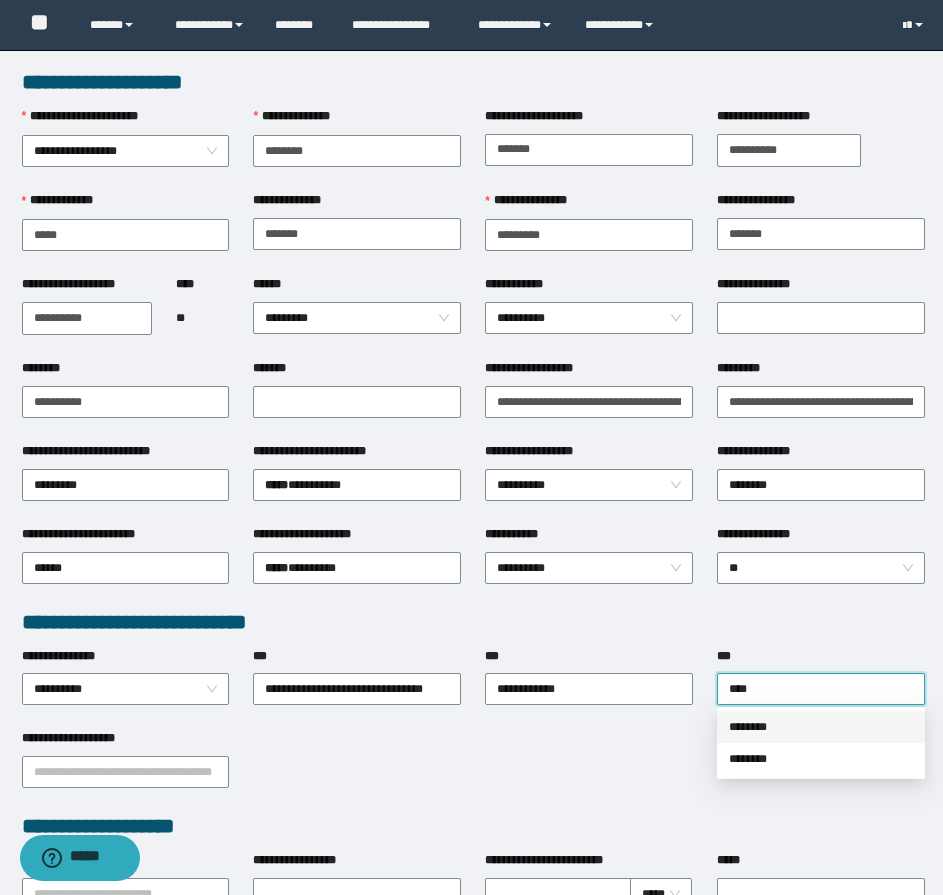 click on "********" at bounding box center (821, 727) 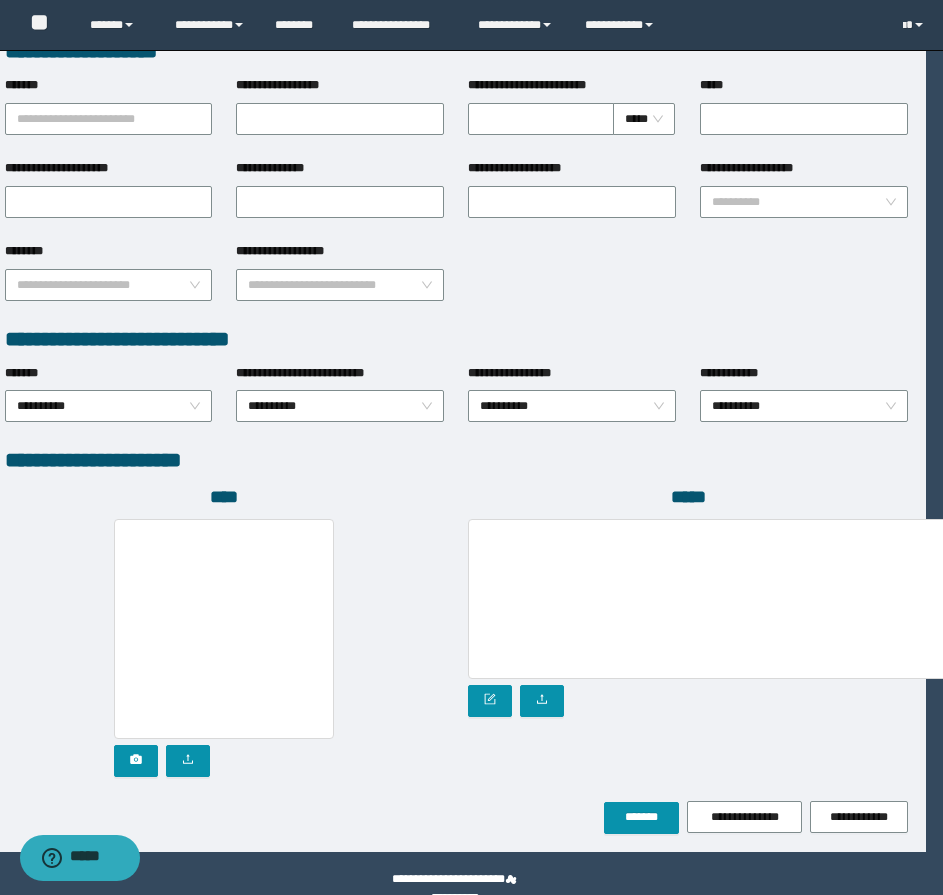 scroll, scrollTop: 808, scrollLeft: 42, axis: both 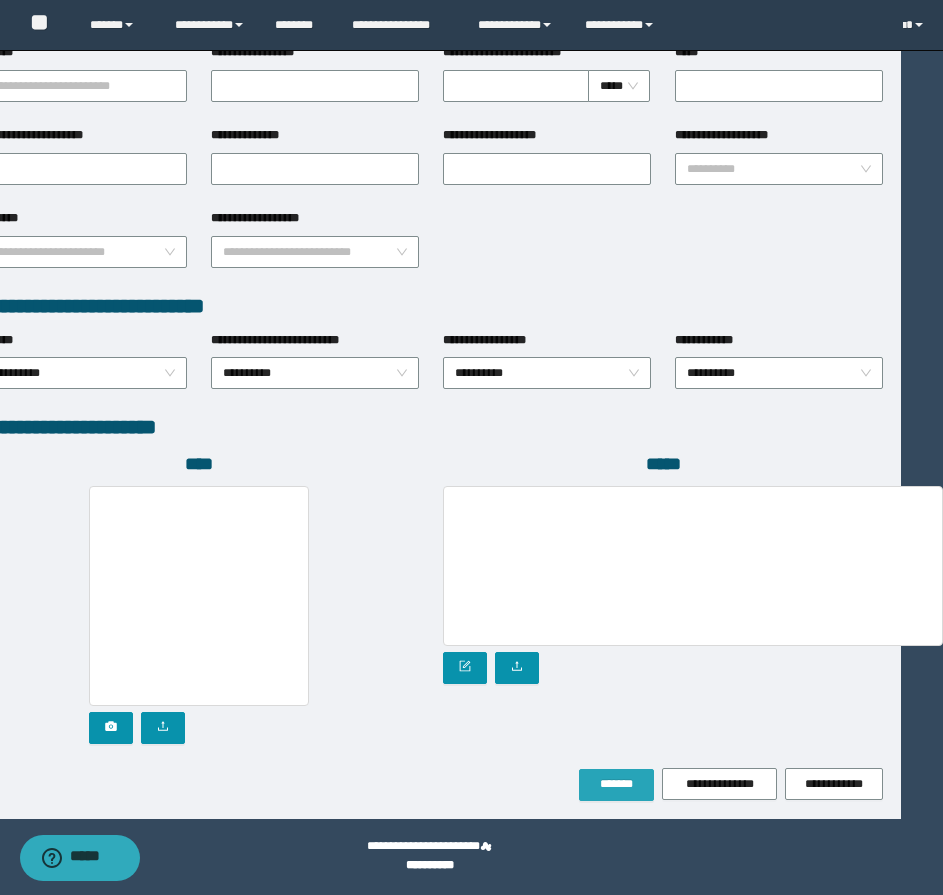 click on "*******" at bounding box center (616, 784) 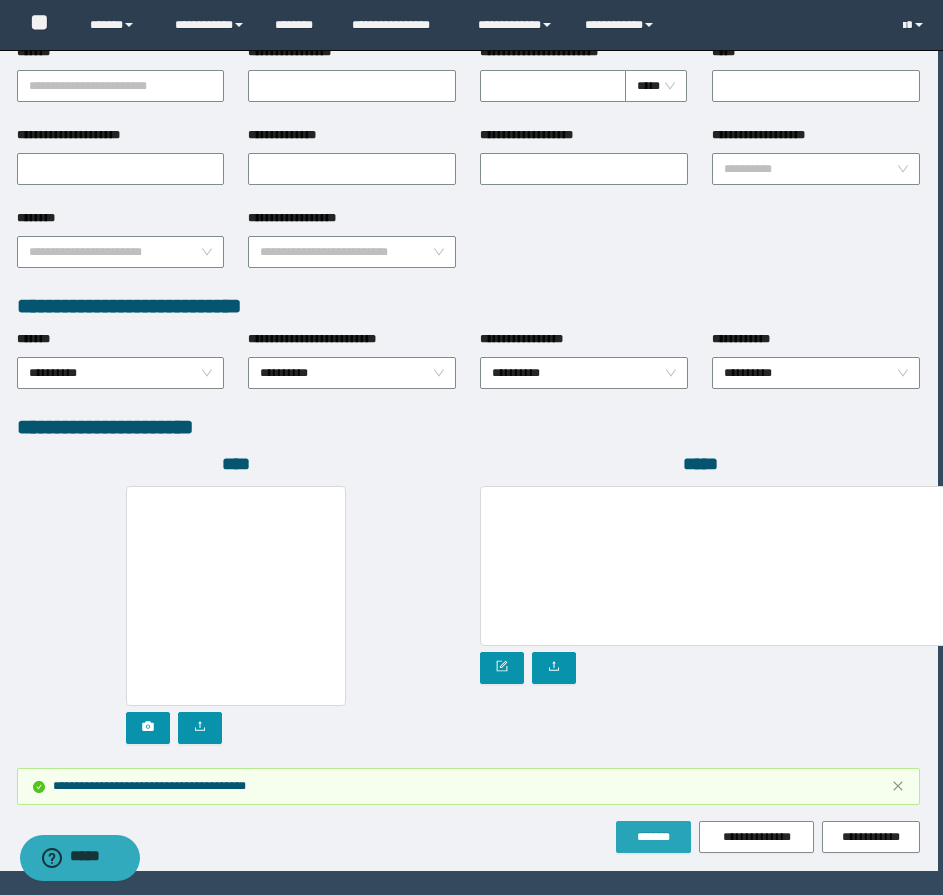 scroll, scrollTop: 861, scrollLeft: 0, axis: vertical 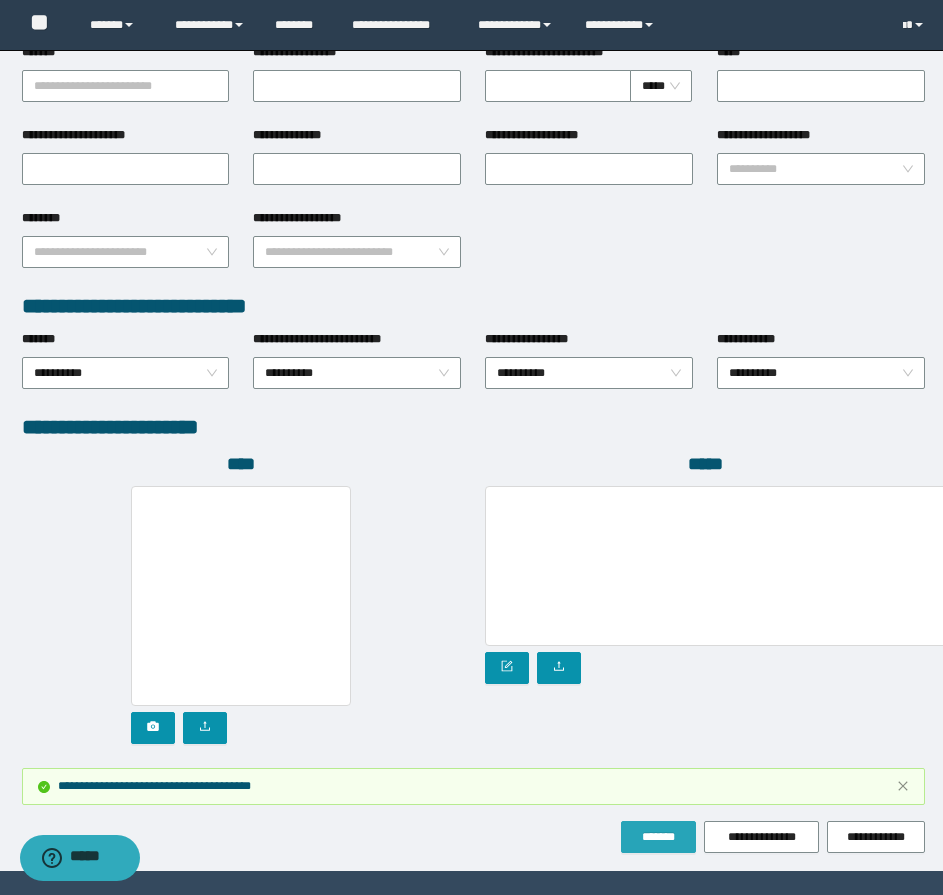 click on "*******" at bounding box center (658, 837) 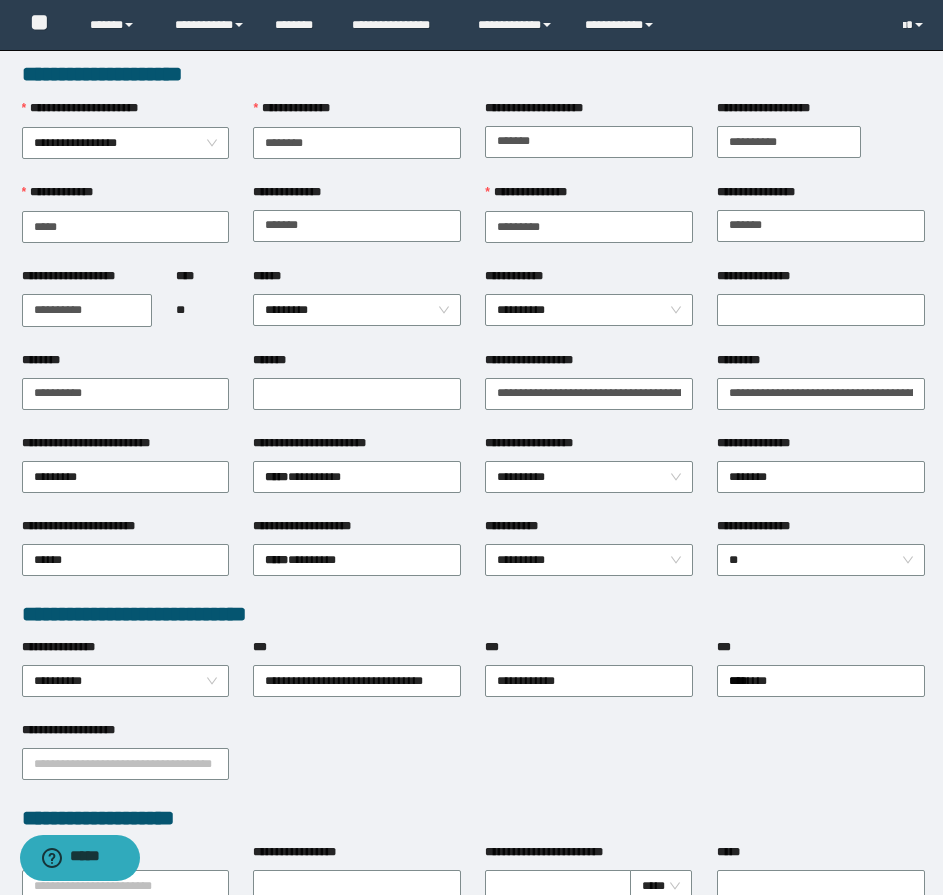 scroll, scrollTop: 0, scrollLeft: 0, axis: both 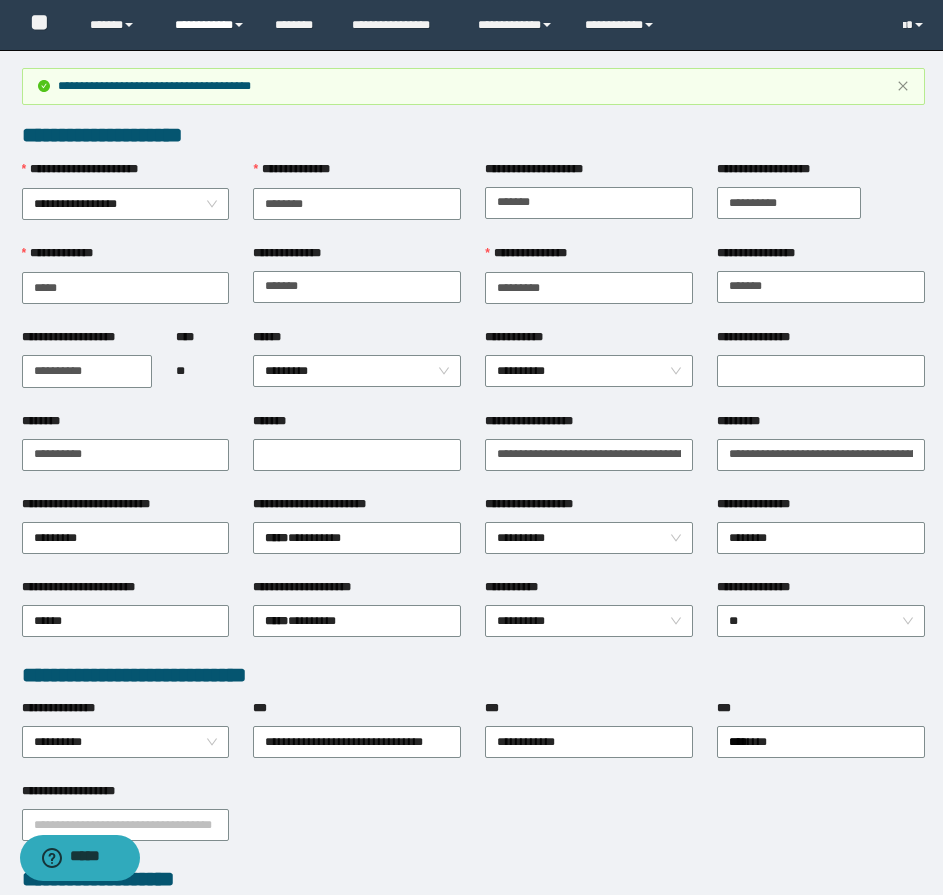 click on "**********" at bounding box center [210, 25] 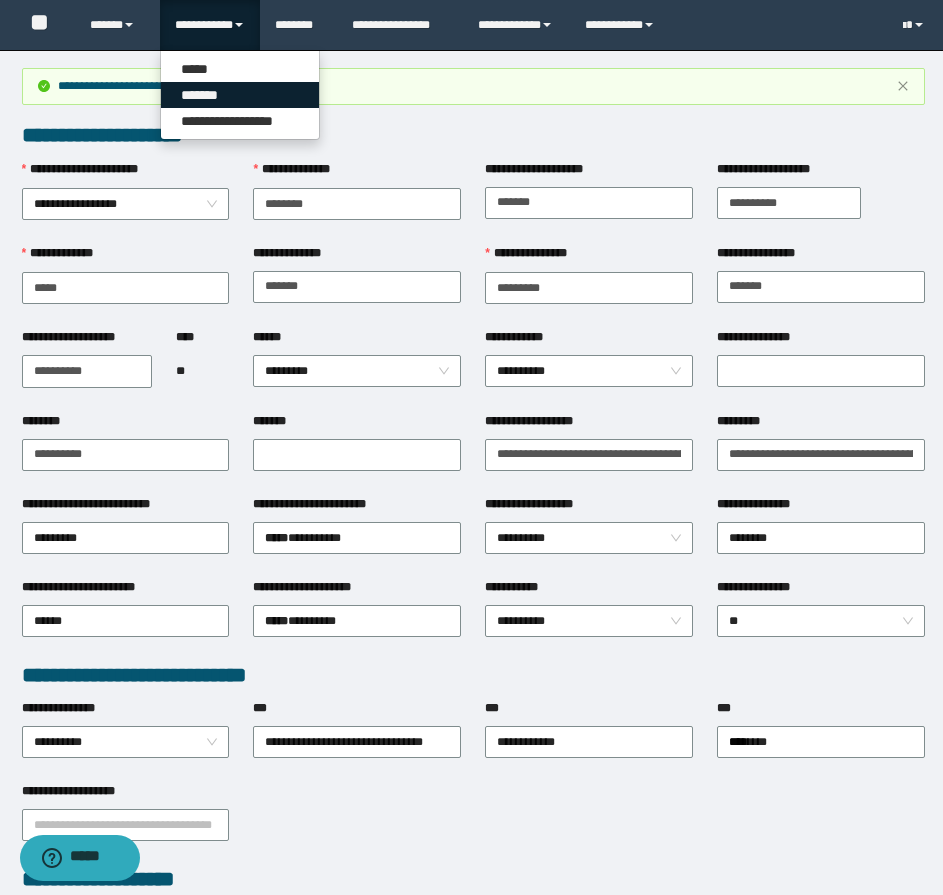 click on "*******" at bounding box center [240, 95] 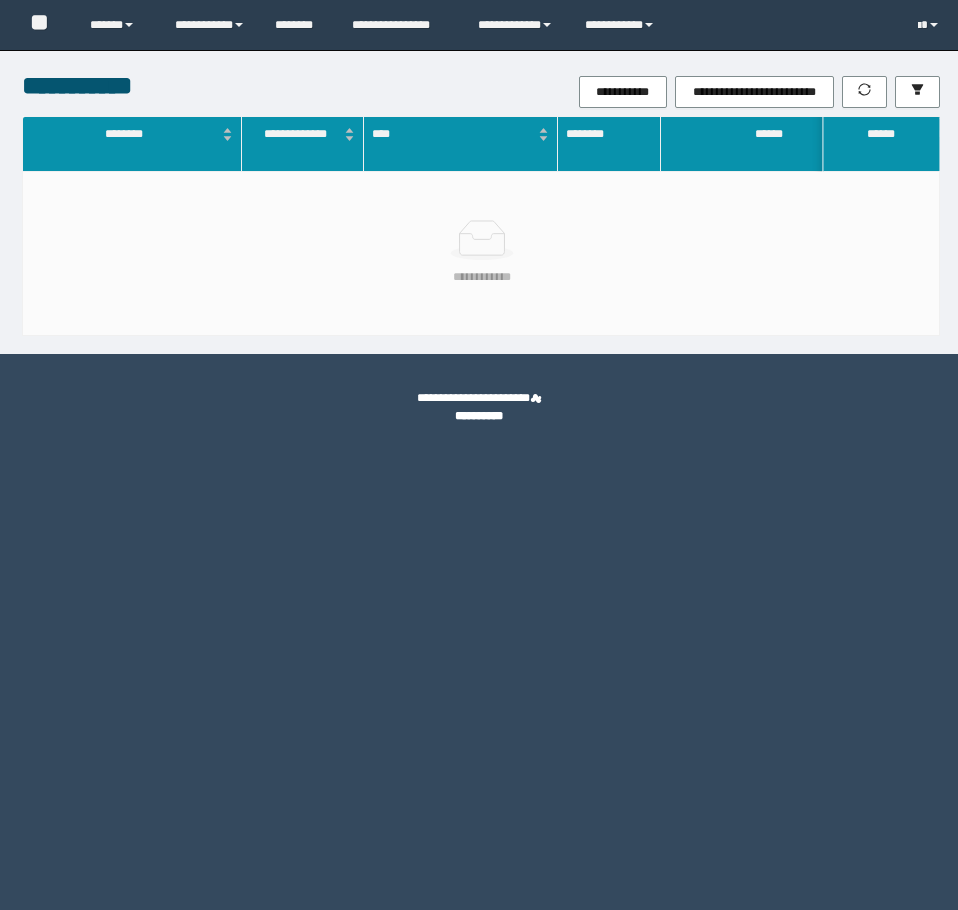 scroll, scrollTop: 0, scrollLeft: 0, axis: both 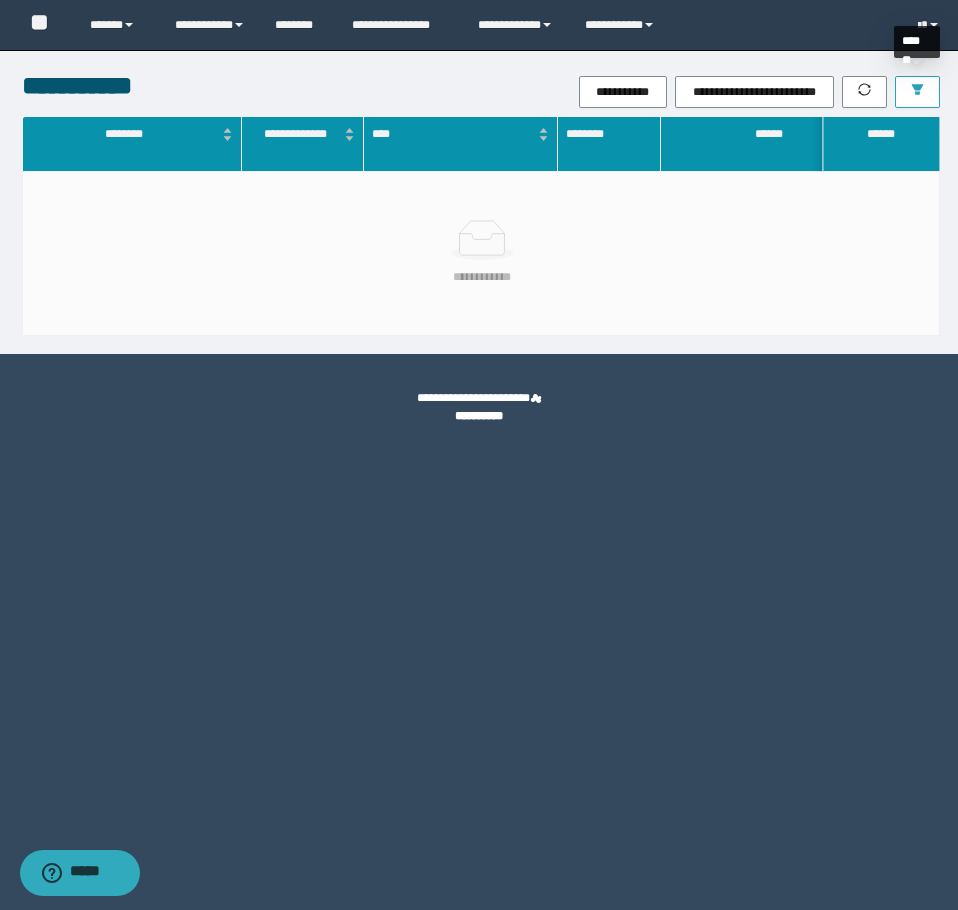 click 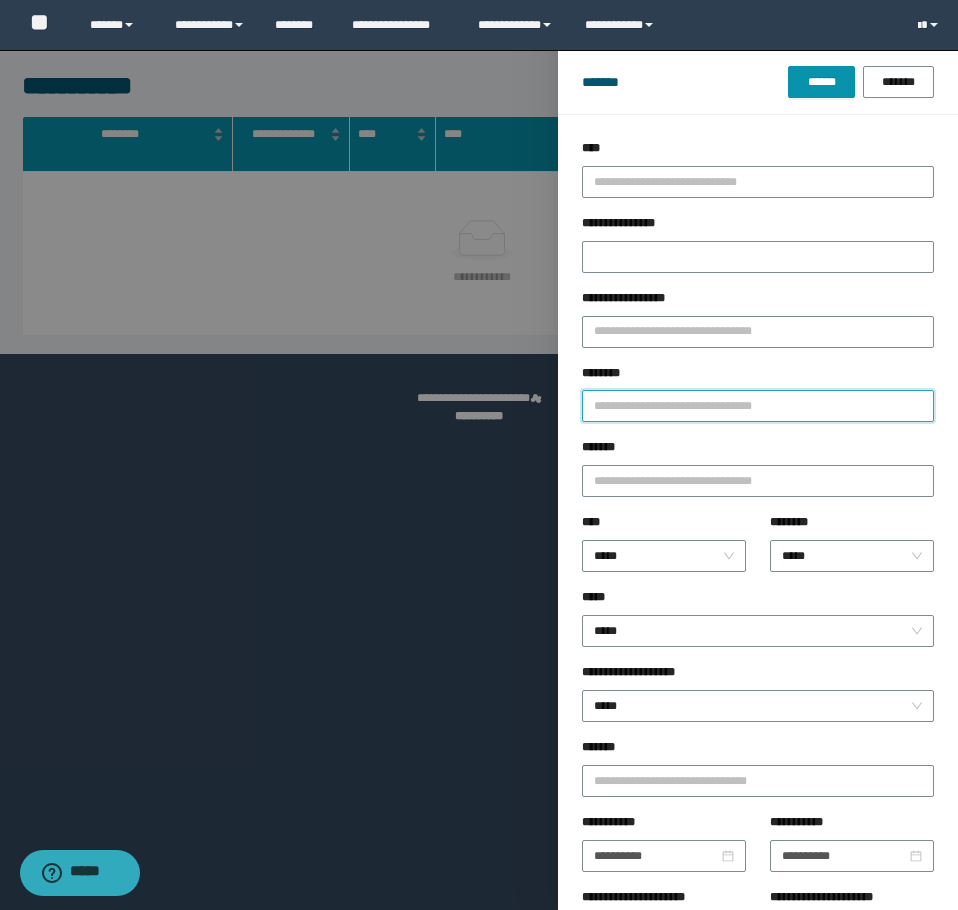 click on "********" at bounding box center (758, 406) 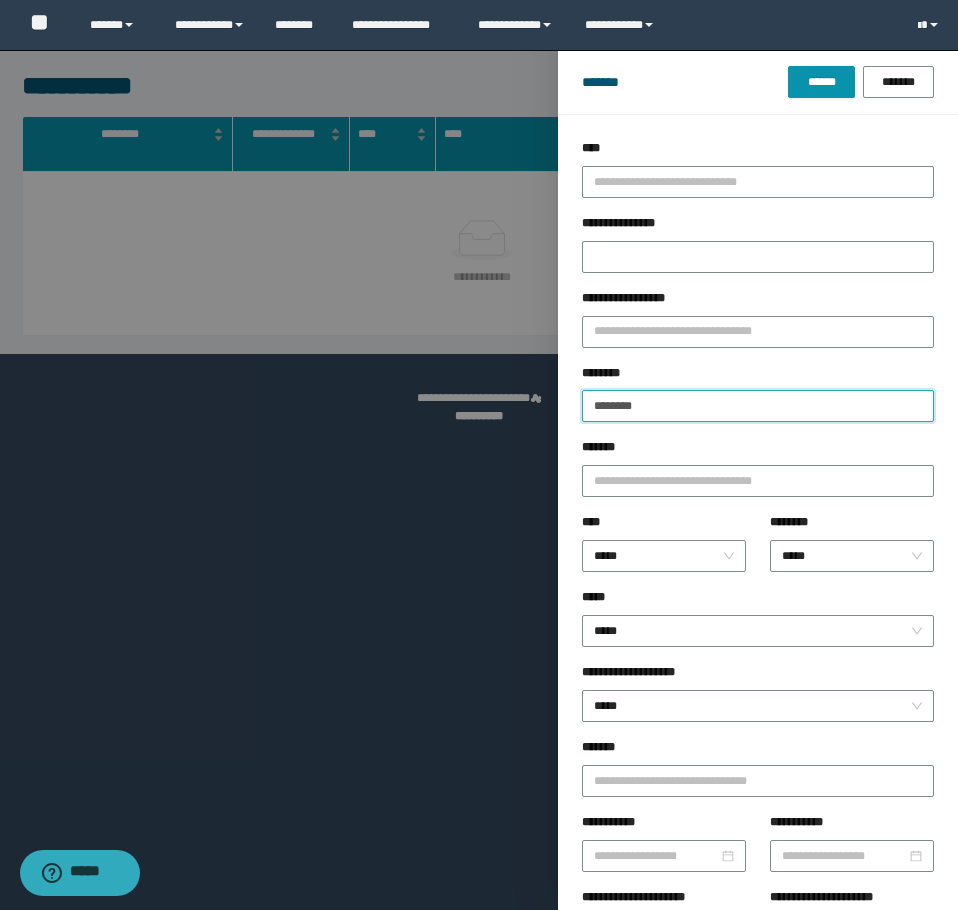 type on "********" 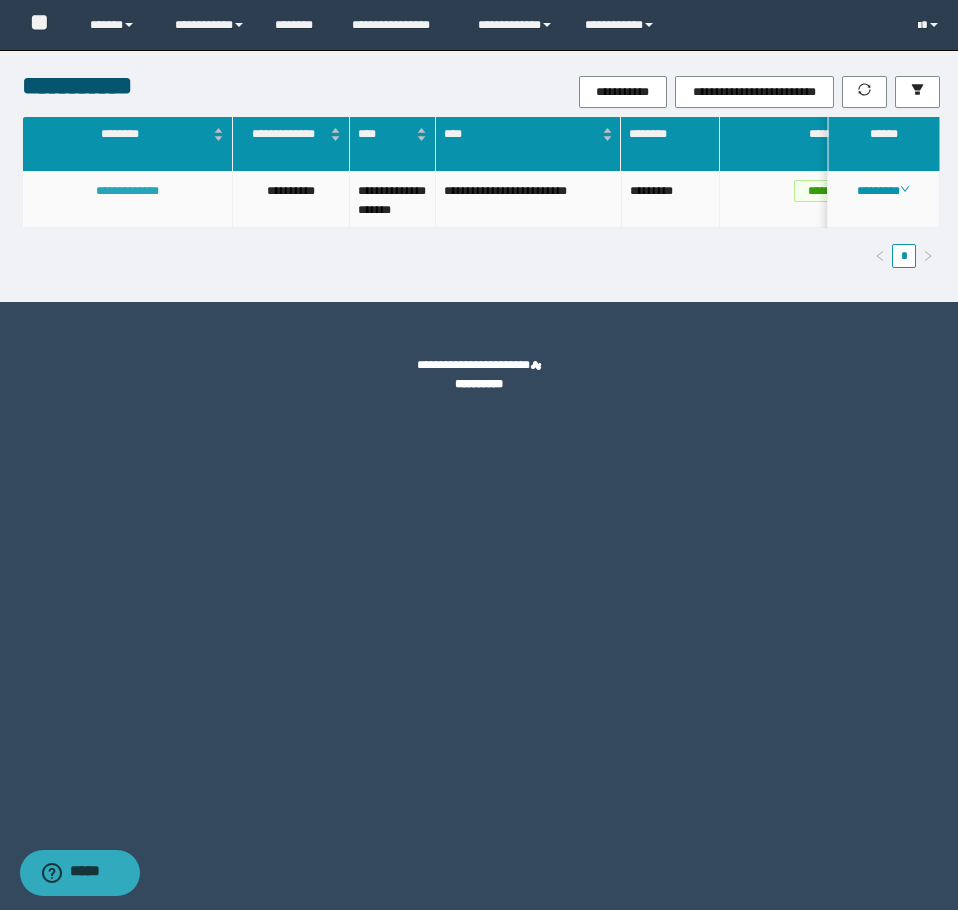 click on "**********" at bounding box center [127, 191] 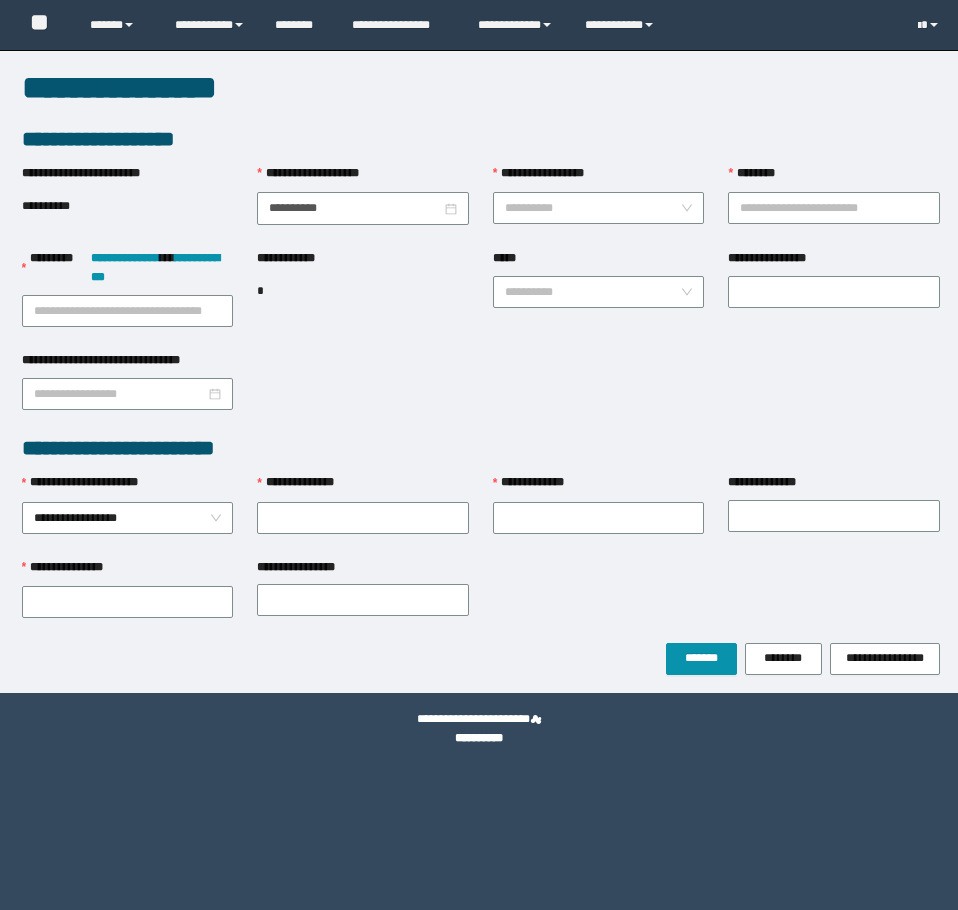 scroll, scrollTop: 0, scrollLeft: 0, axis: both 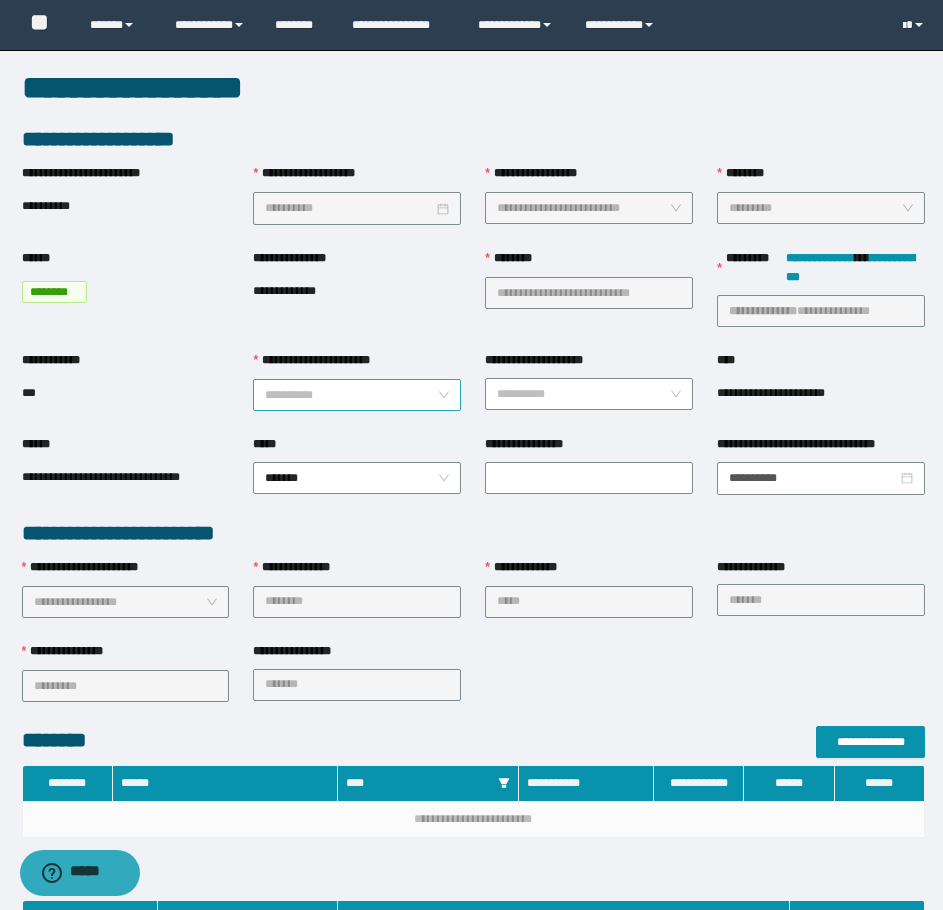 click on "**********" at bounding box center (351, 395) 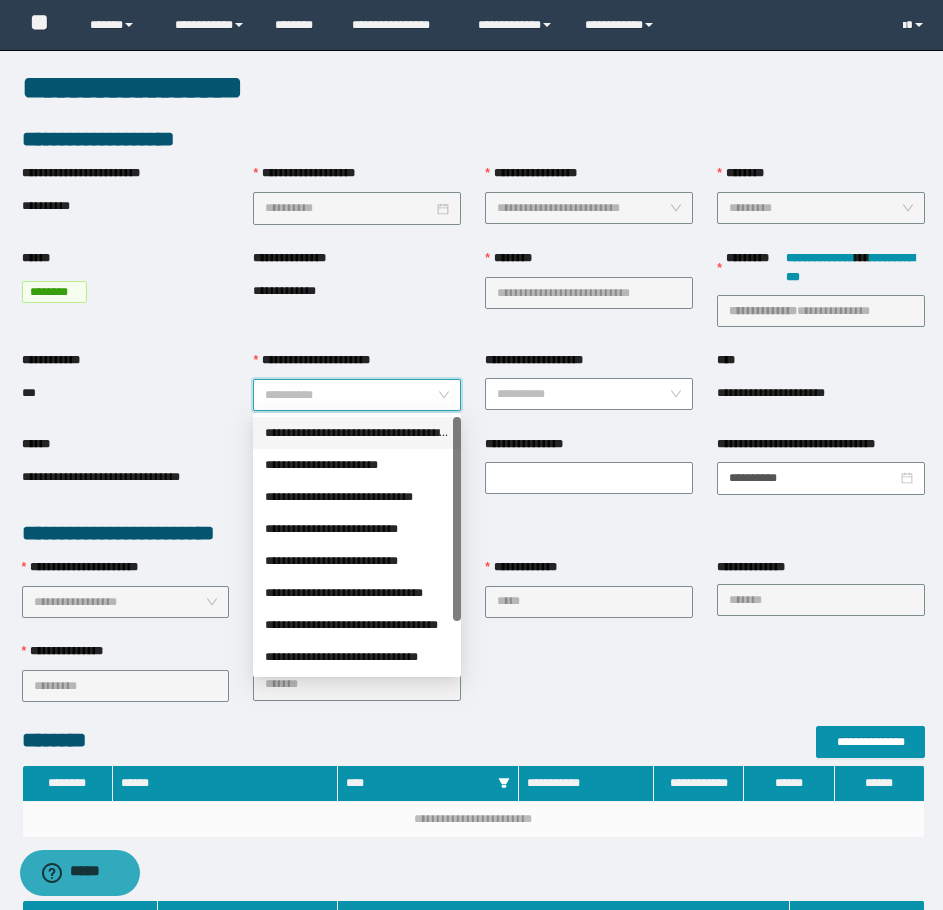 click on "**********" at bounding box center (357, 433) 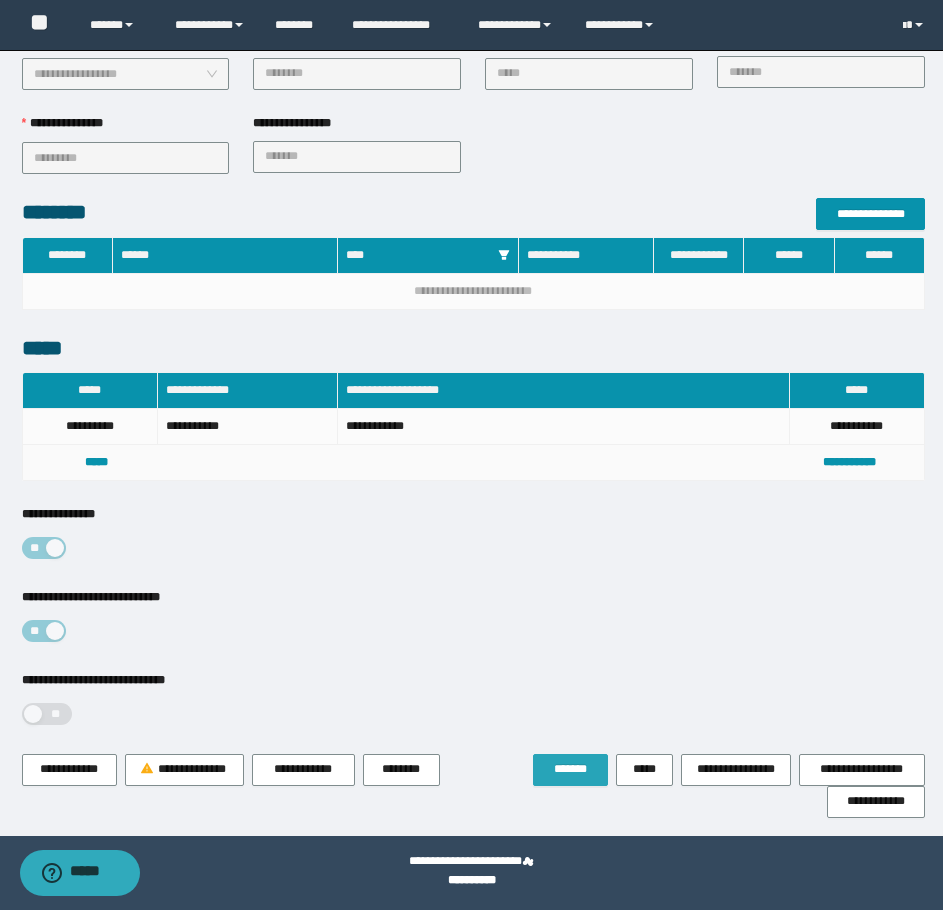 click on "*******" at bounding box center [570, 769] 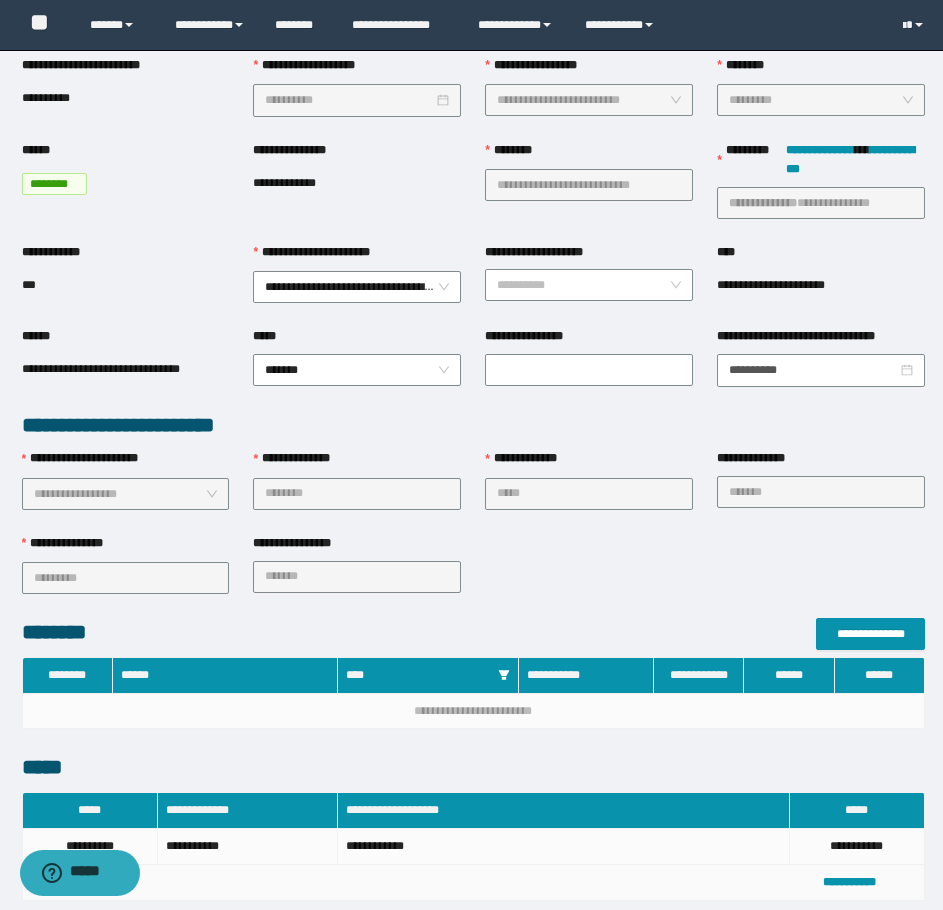 scroll, scrollTop: 0, scrollLeft: 0, axis: both 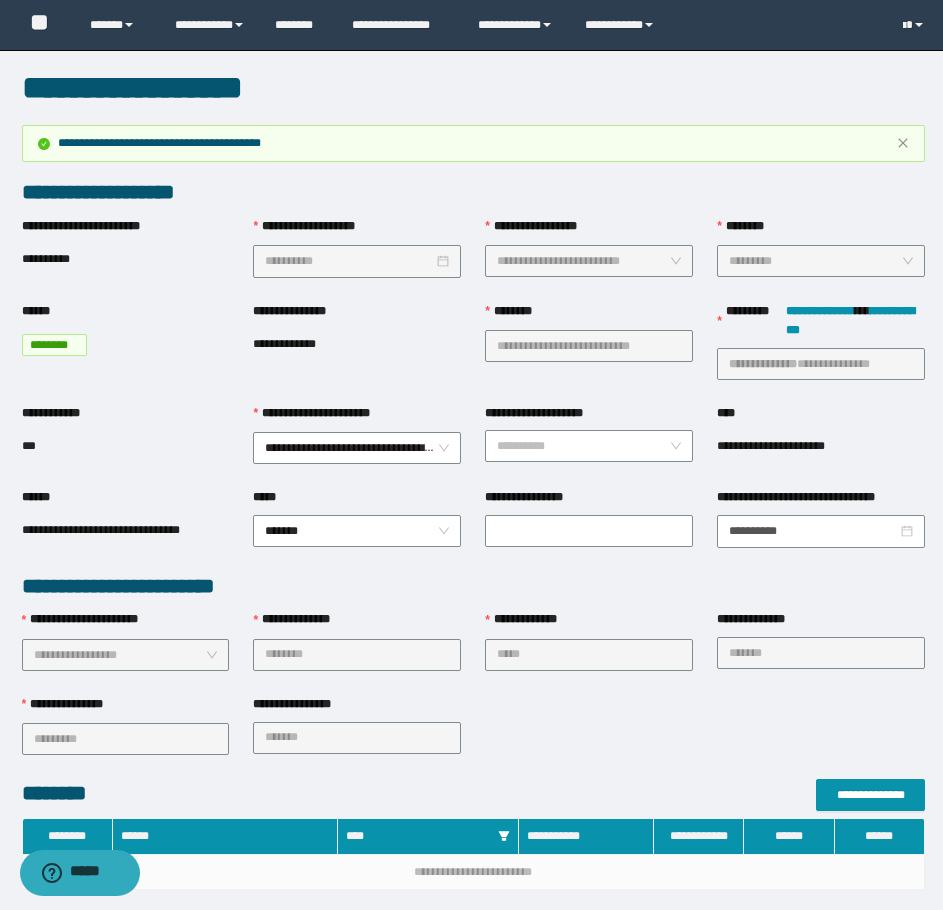 type 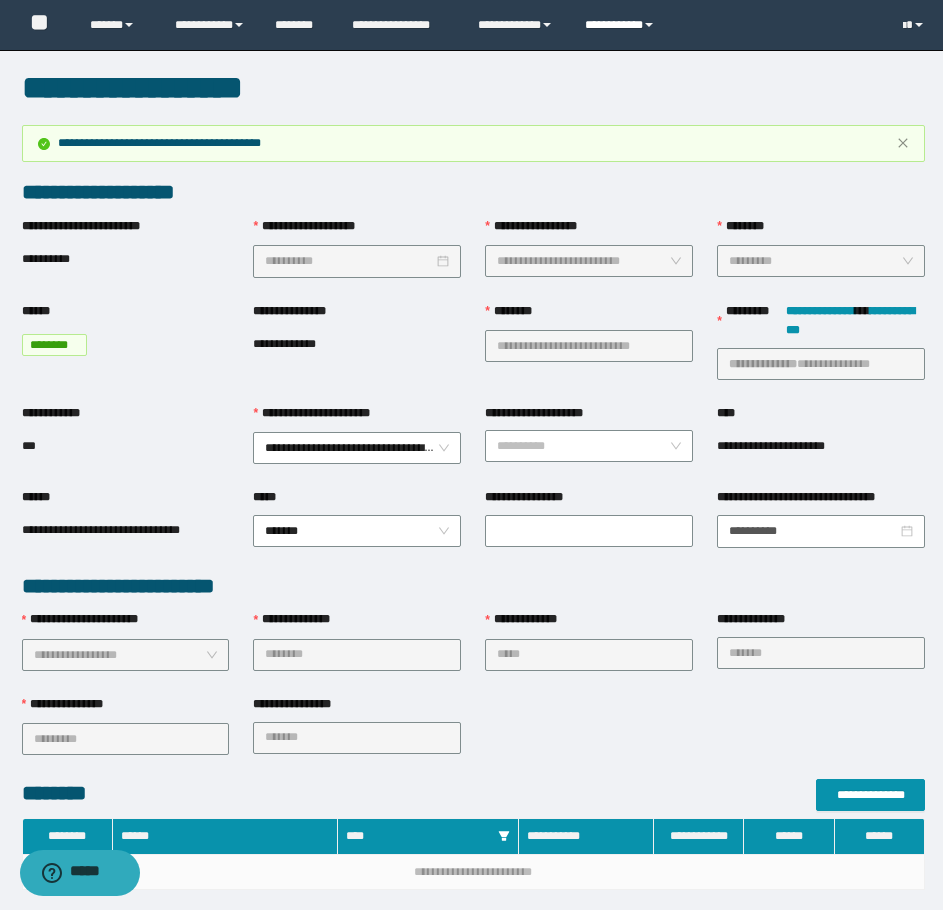 click on "**********" at bounding box center [622, 25] 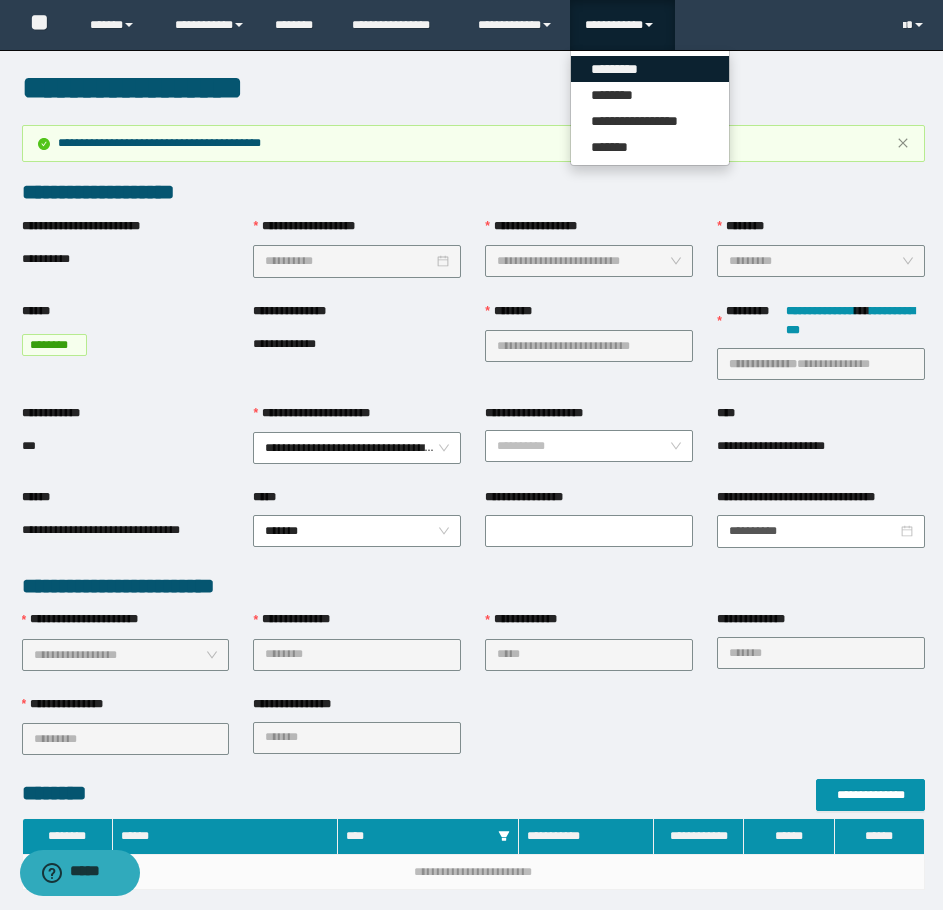 click on "*********" at bounding box center (650, 69) 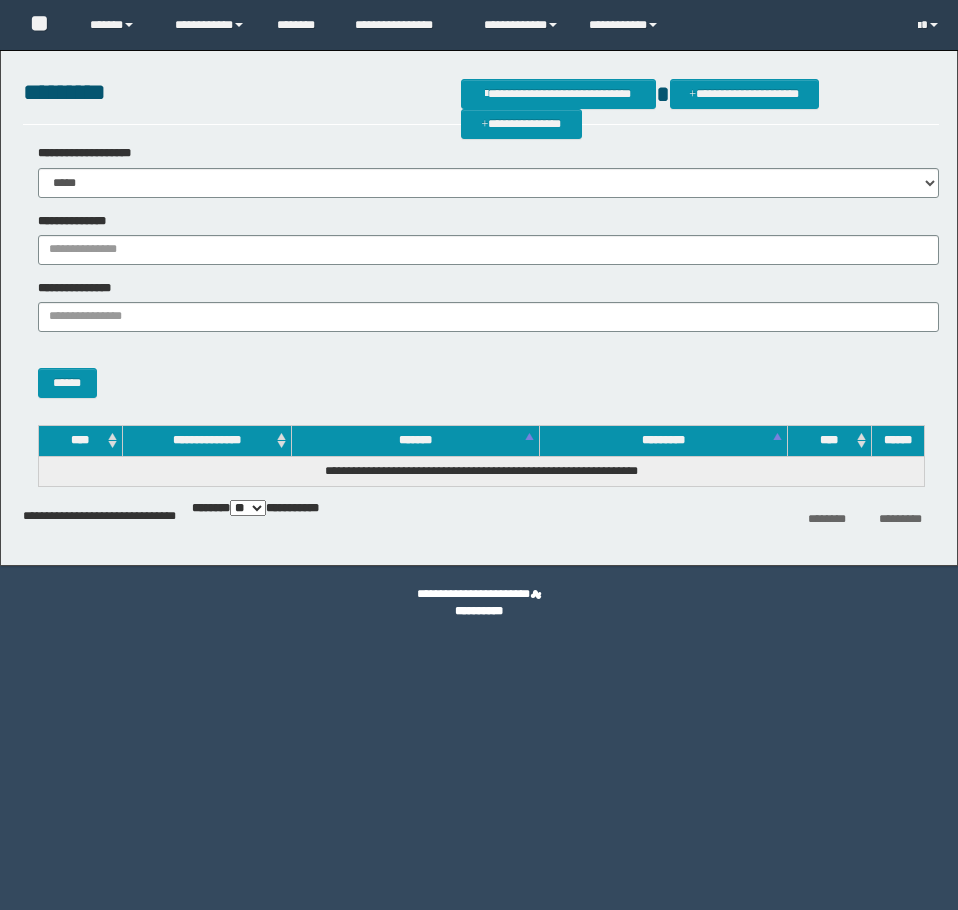 scroll, scrollTop: 0, scrollLeft: 0, axis: both 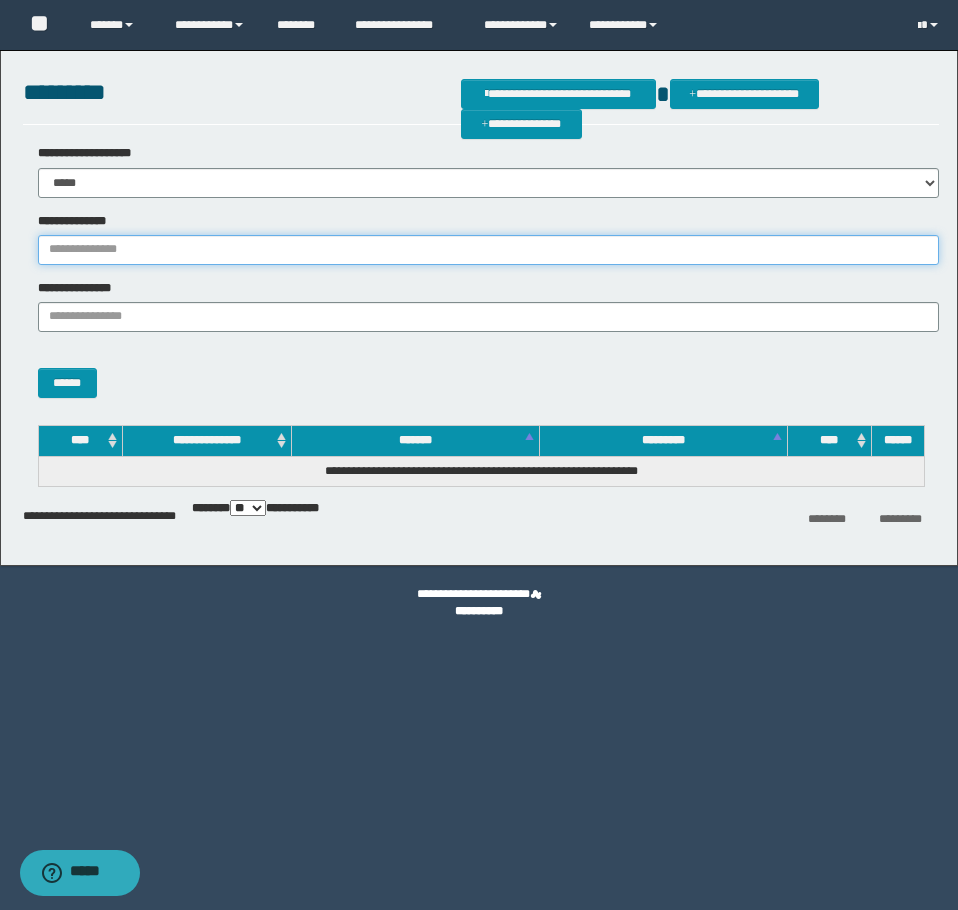 click on "**********" at bounding box center (488, 250) 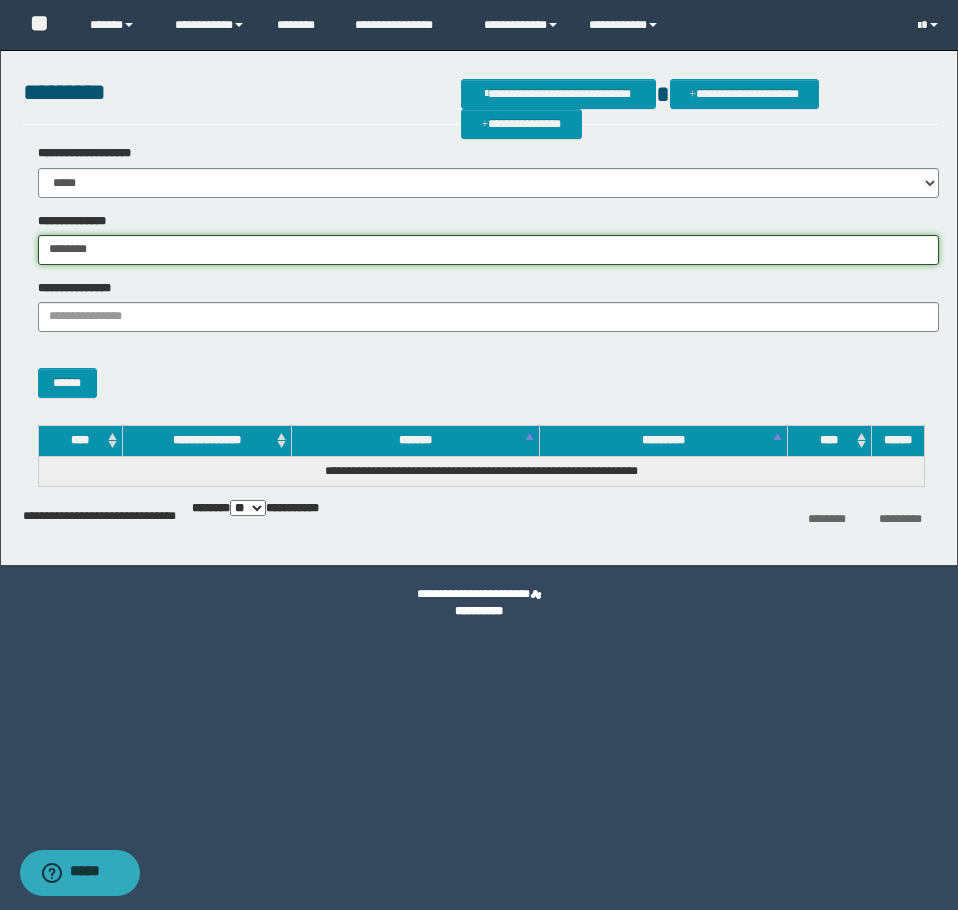 type on "********" 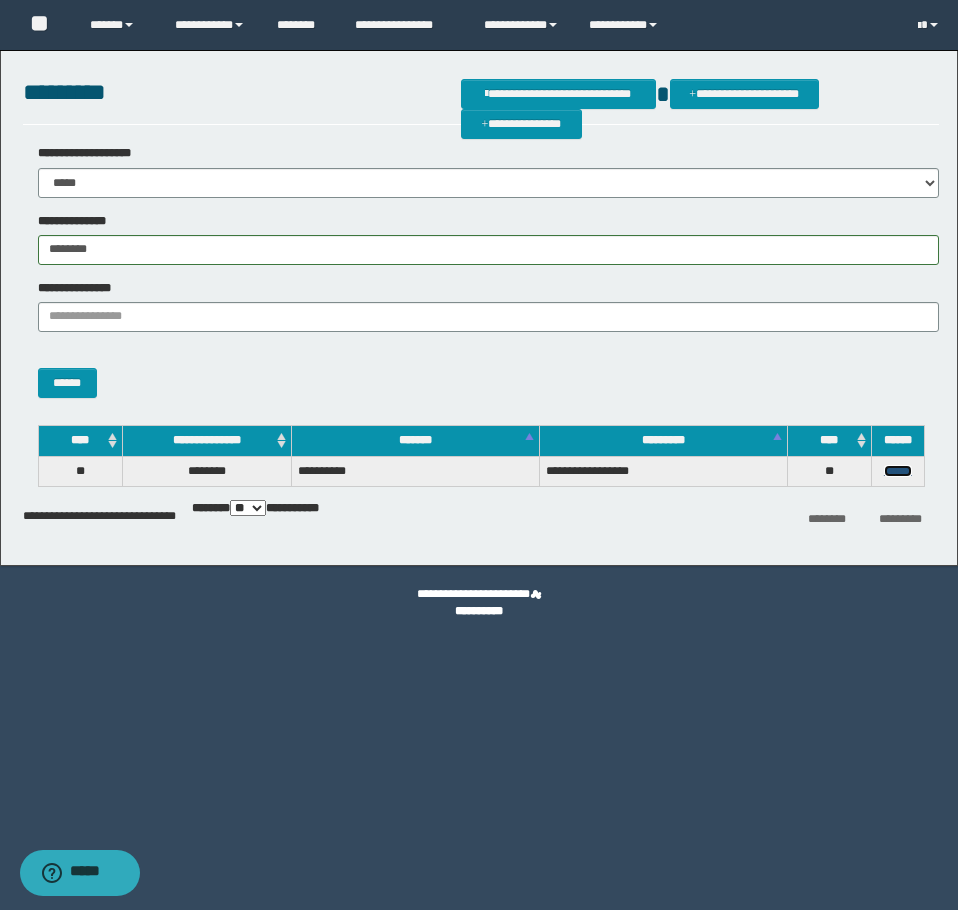 click on "******" at bounding box center (898, 471) 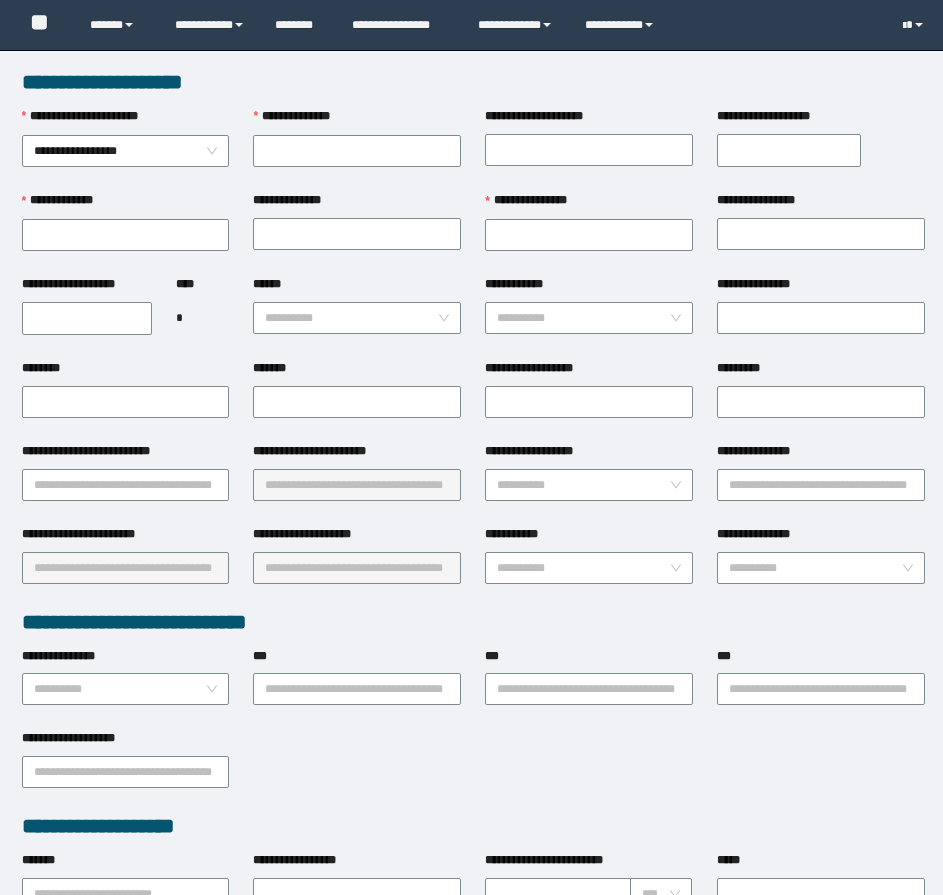 scroll, scrollTop: 0, scrollLeft: 0, axis: both 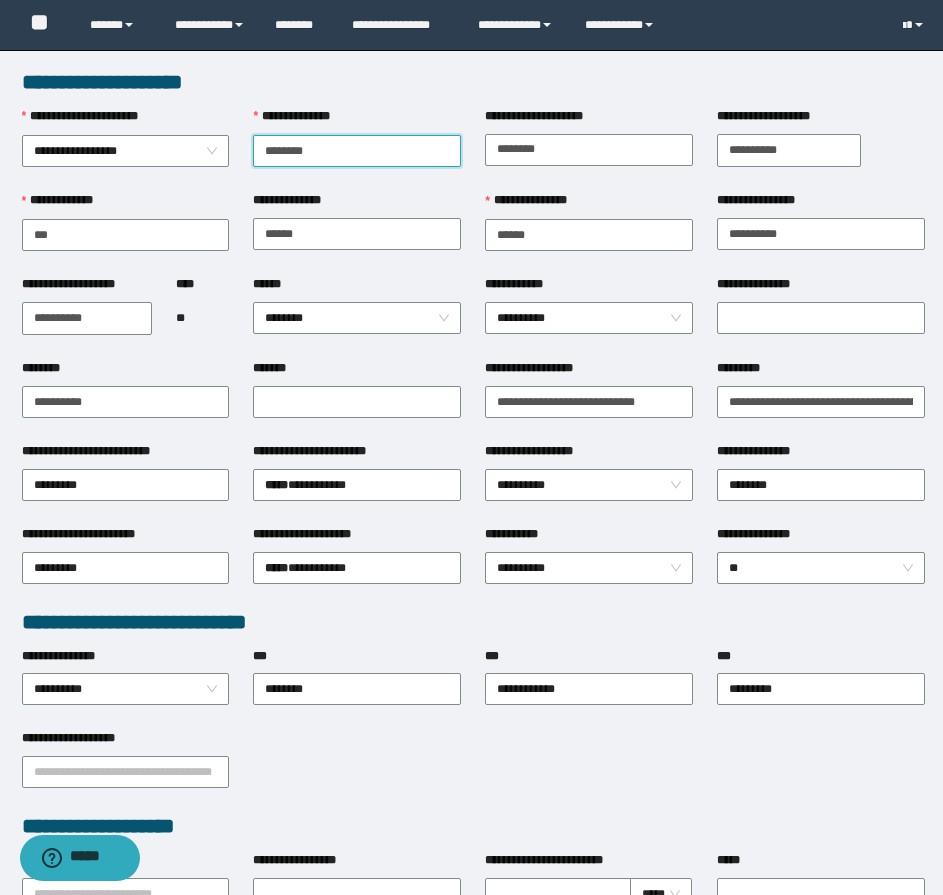 type on "********" 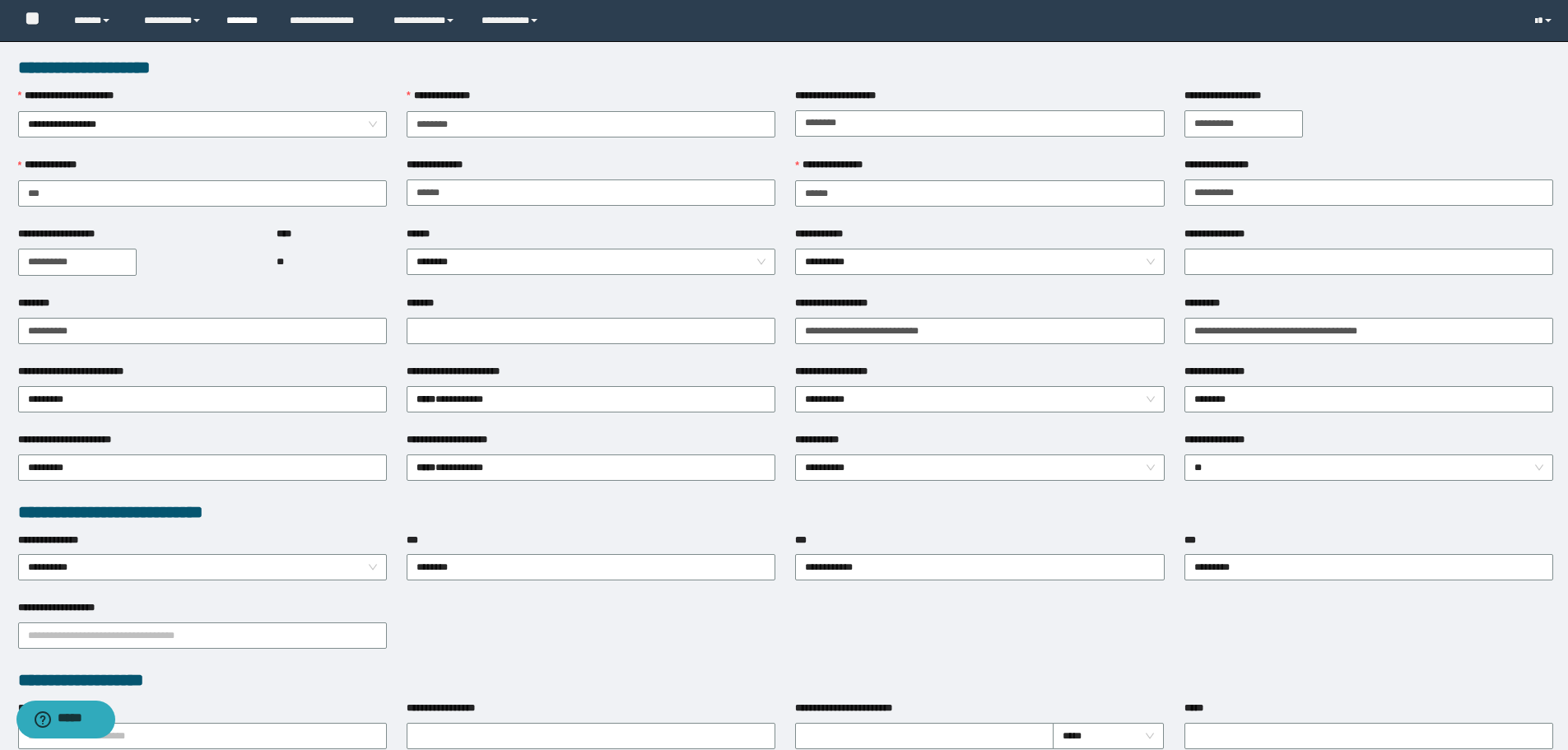 click on "********" at bounding box center (245, 21) 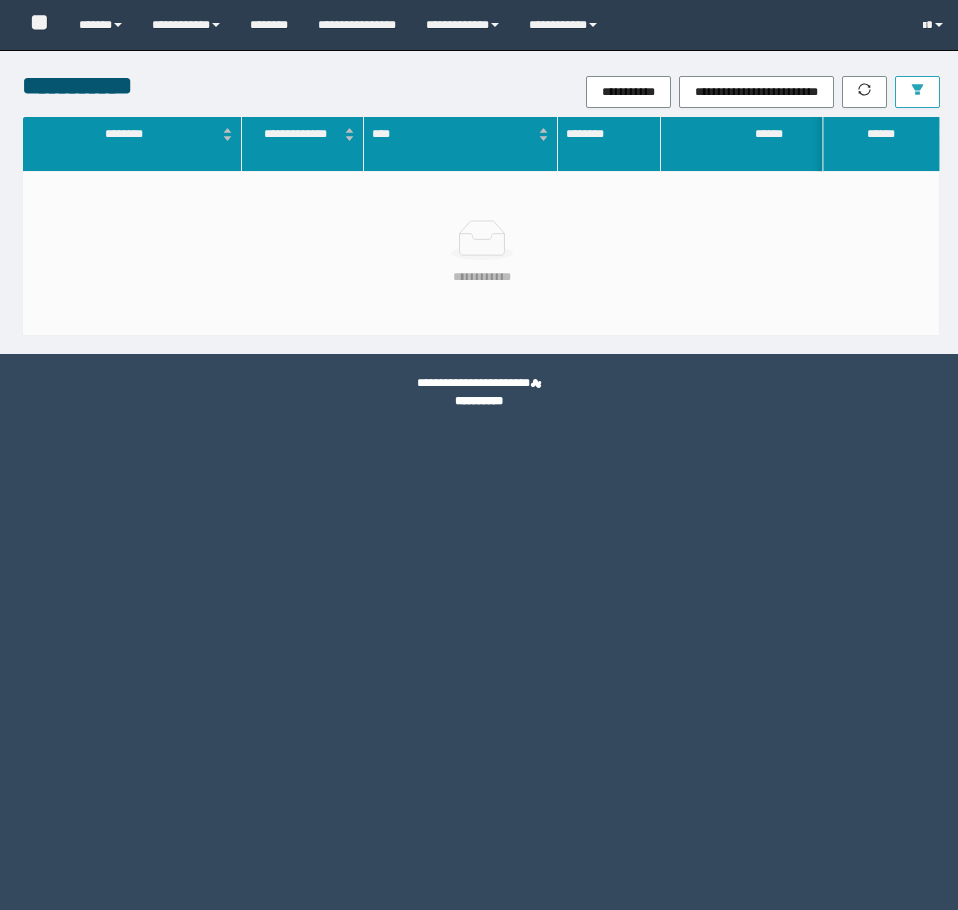 scroll, scrollTop: 0, scrollLeft: 0, axis: both 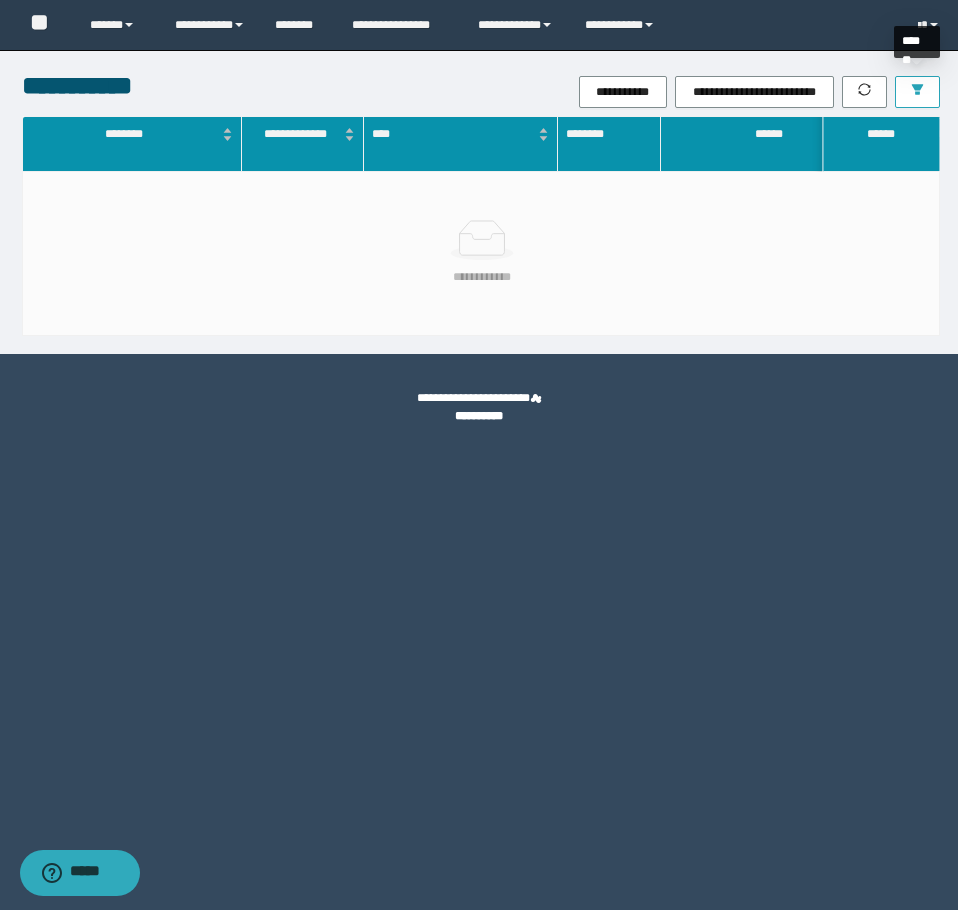 click 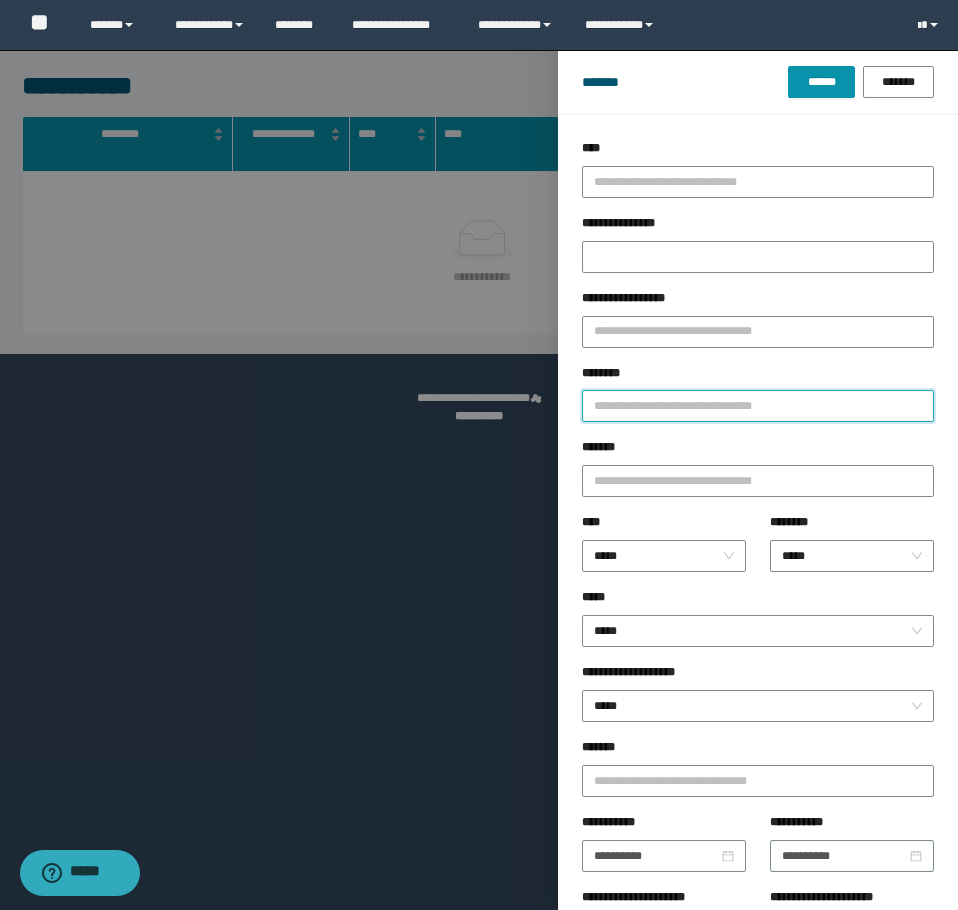 click on "********" at bounding box center [758, 406] 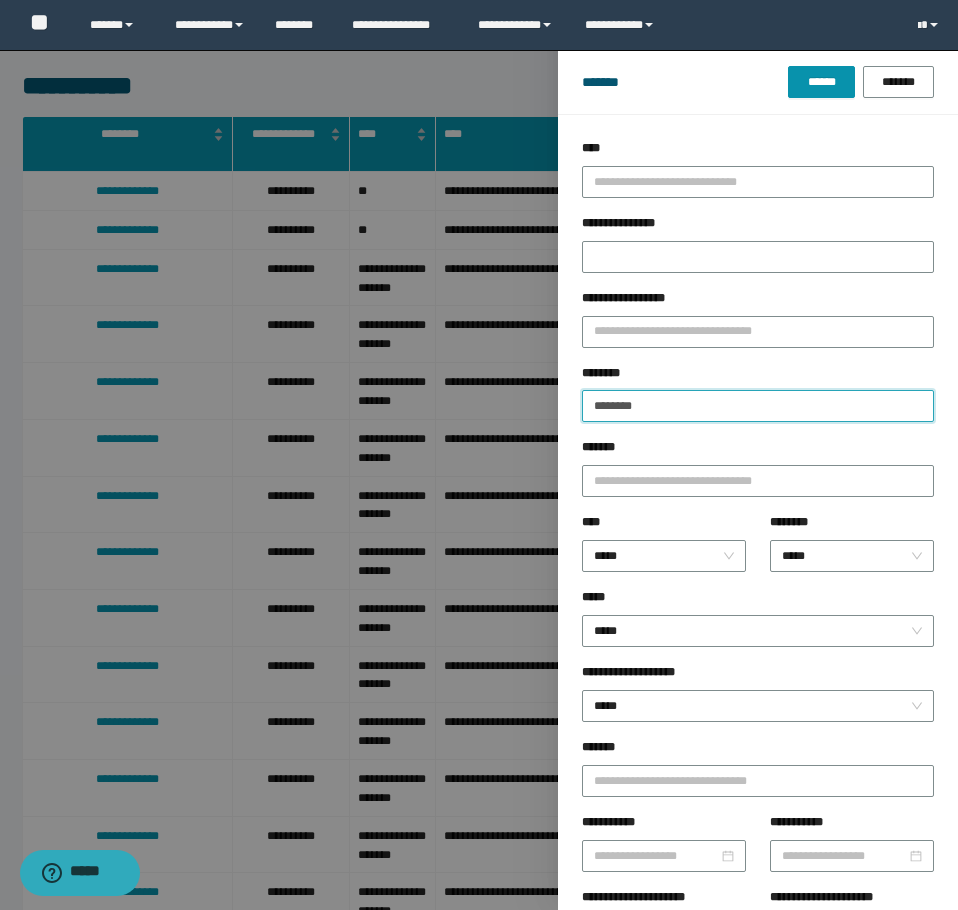 type on "********" 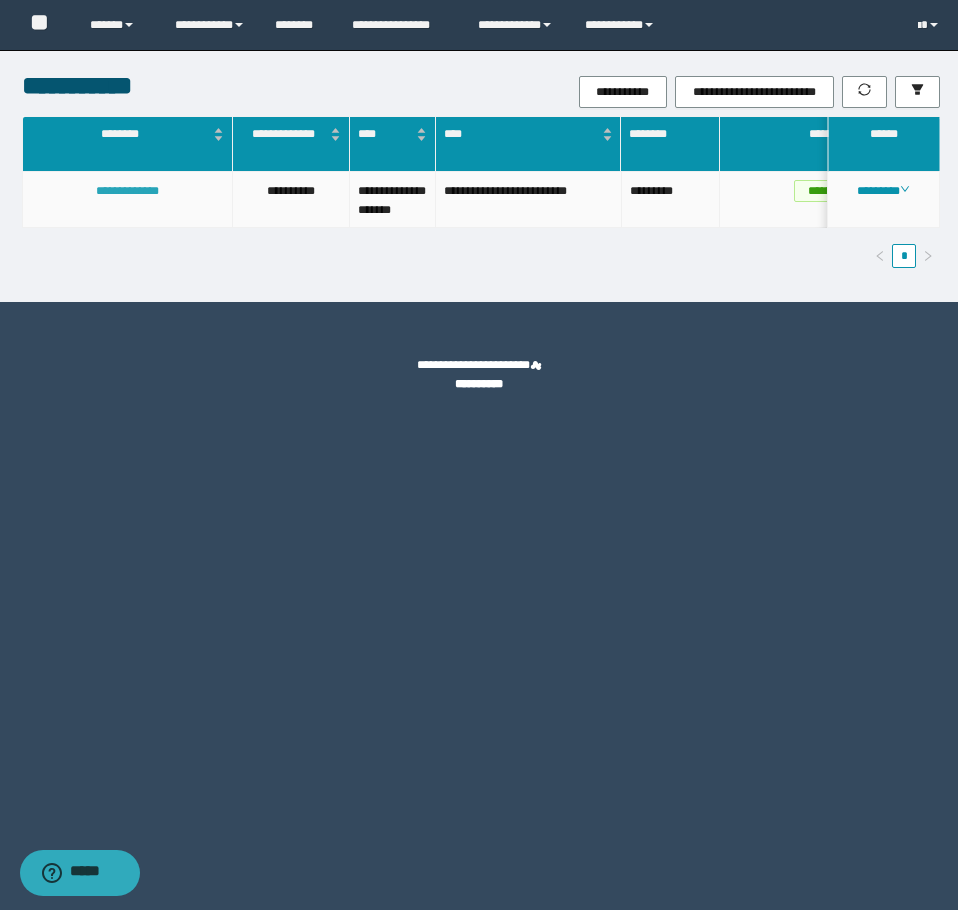 click on "**********" at bounding box center [127, 191] 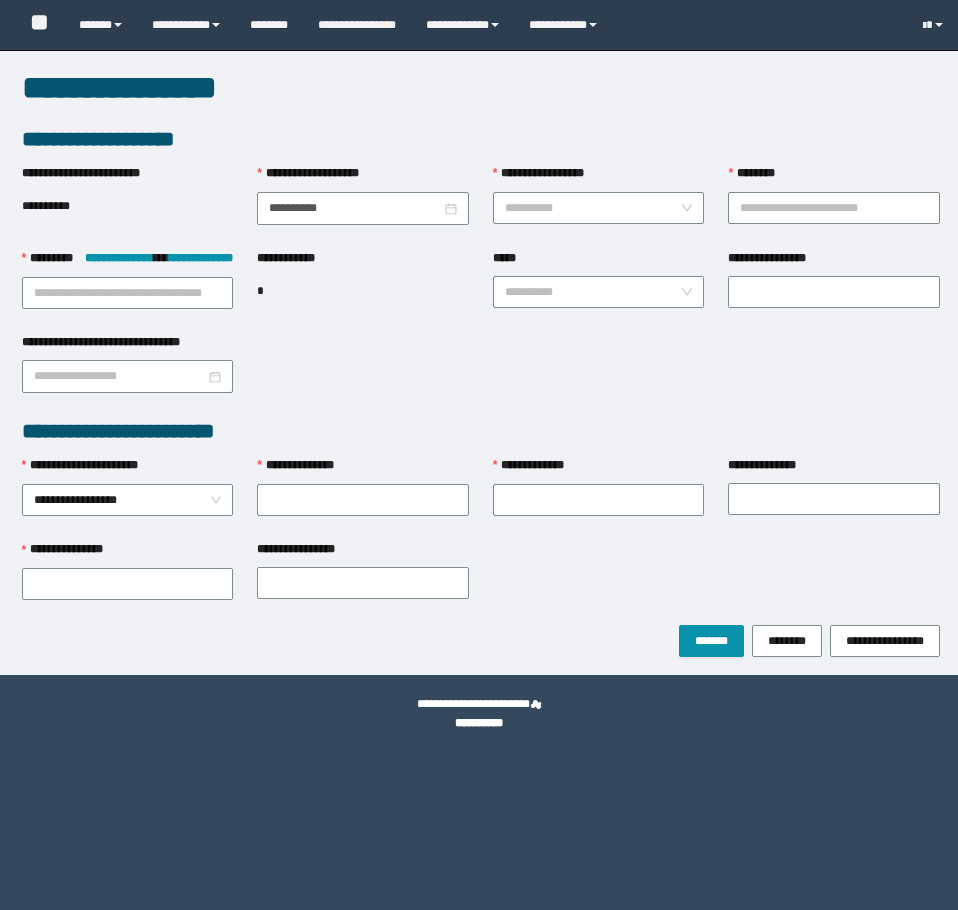 scroll, scrollTop: 0, scrollLeft: 0, axis: both 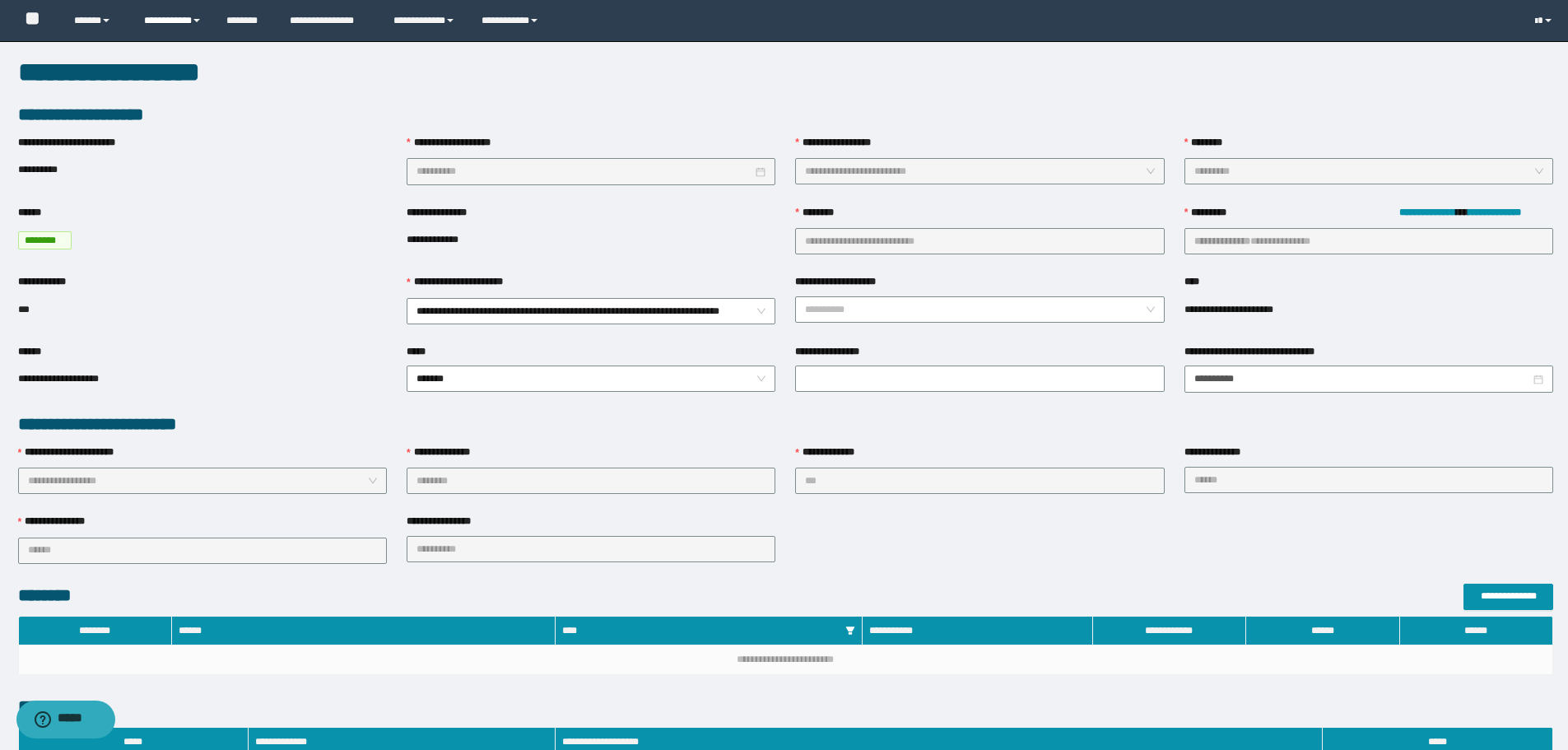 click on "**********" at bounding box center (173, 21) 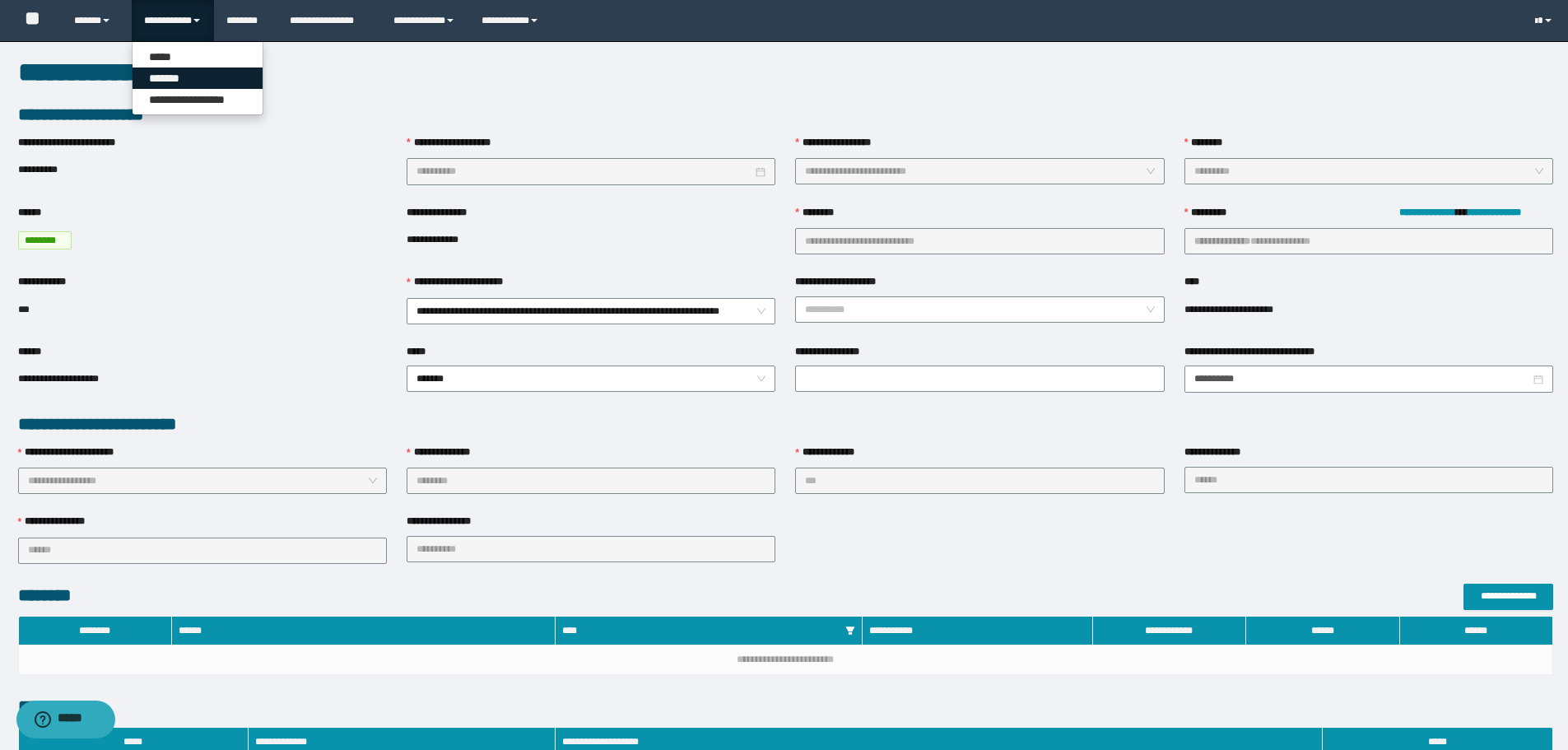 click on "*******" at bounding box center (198, 78) 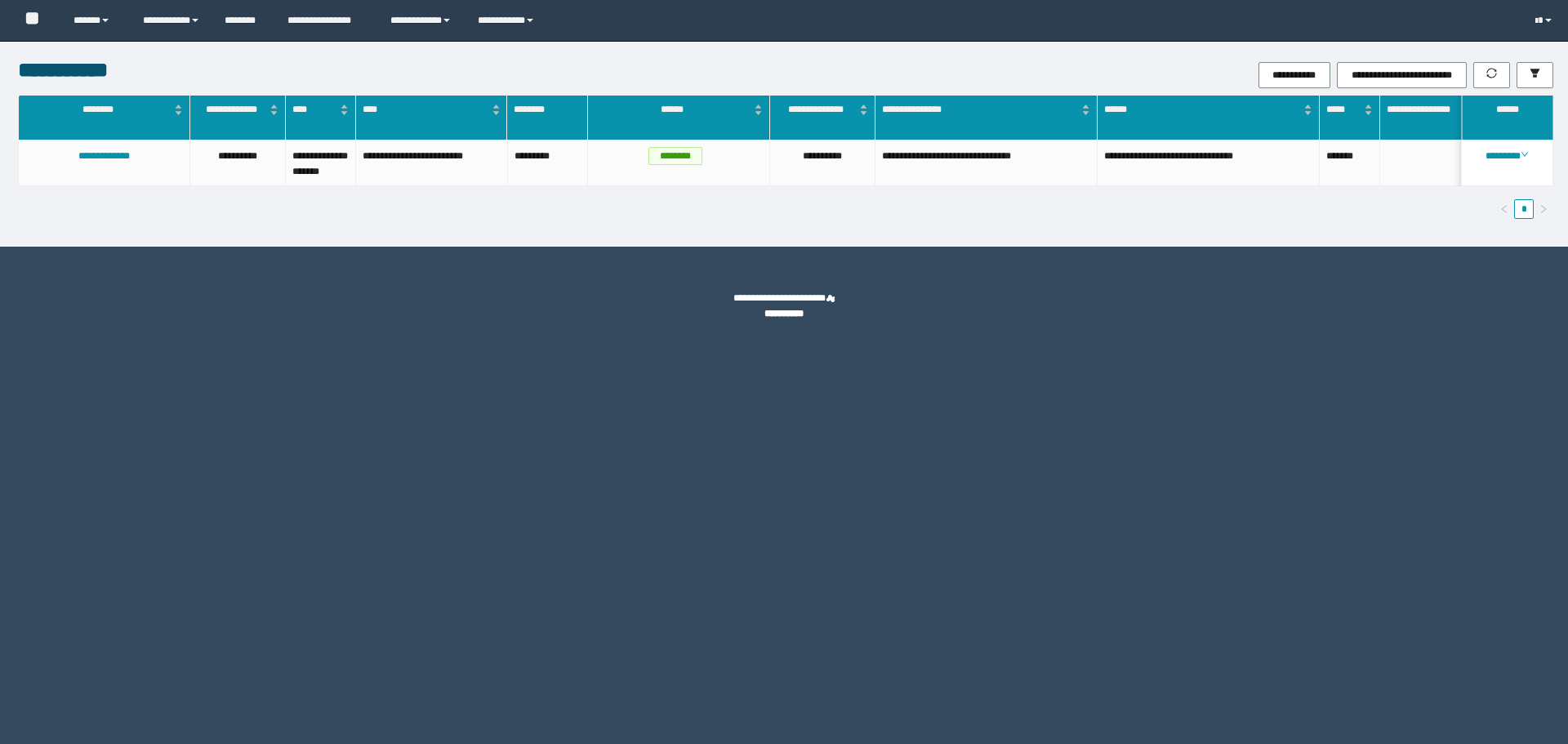 scroll, scrollTop: 0, scrollLeft: 0, axis: both 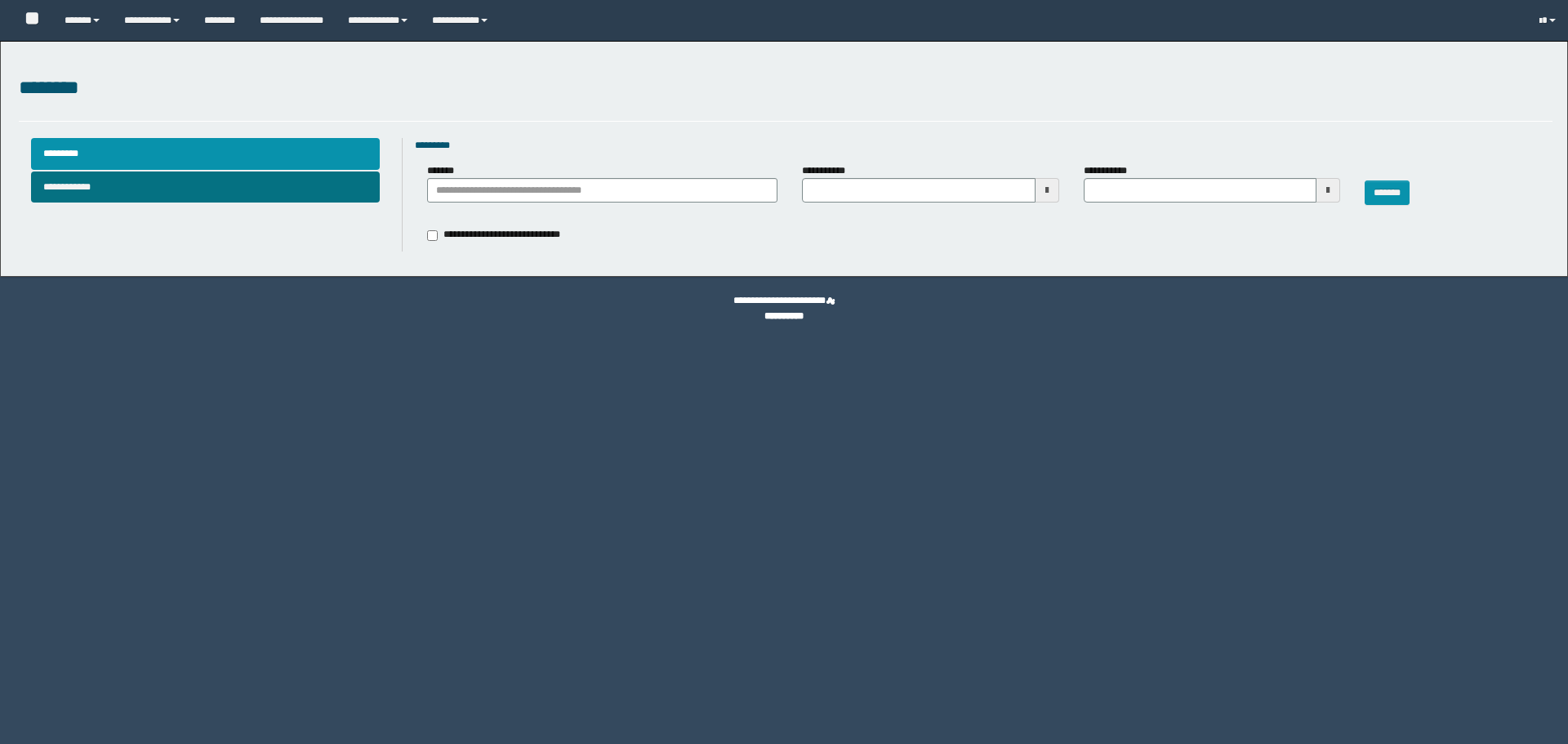 type 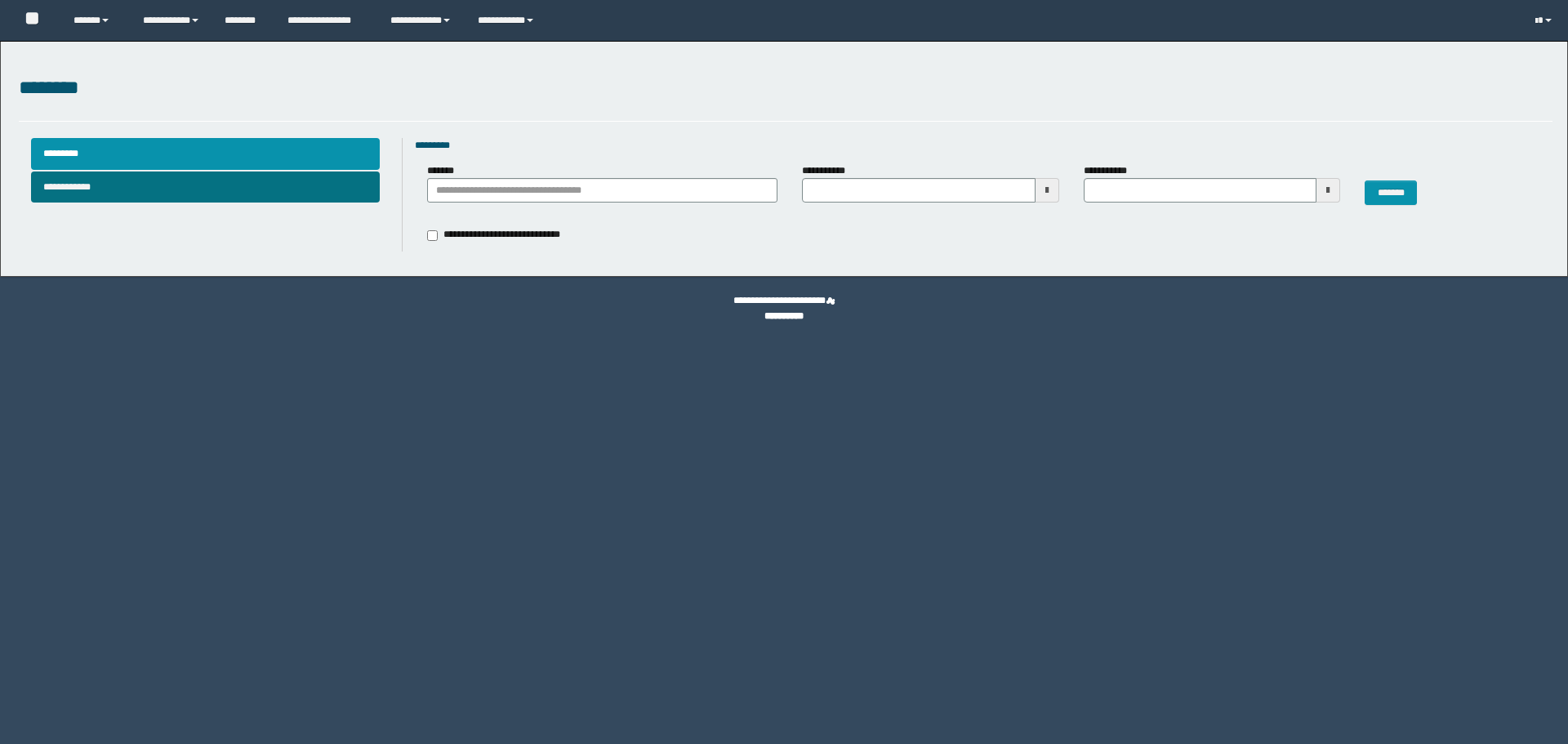 scroll, scrollTop: 0, scrollLeft: 0, axis: both 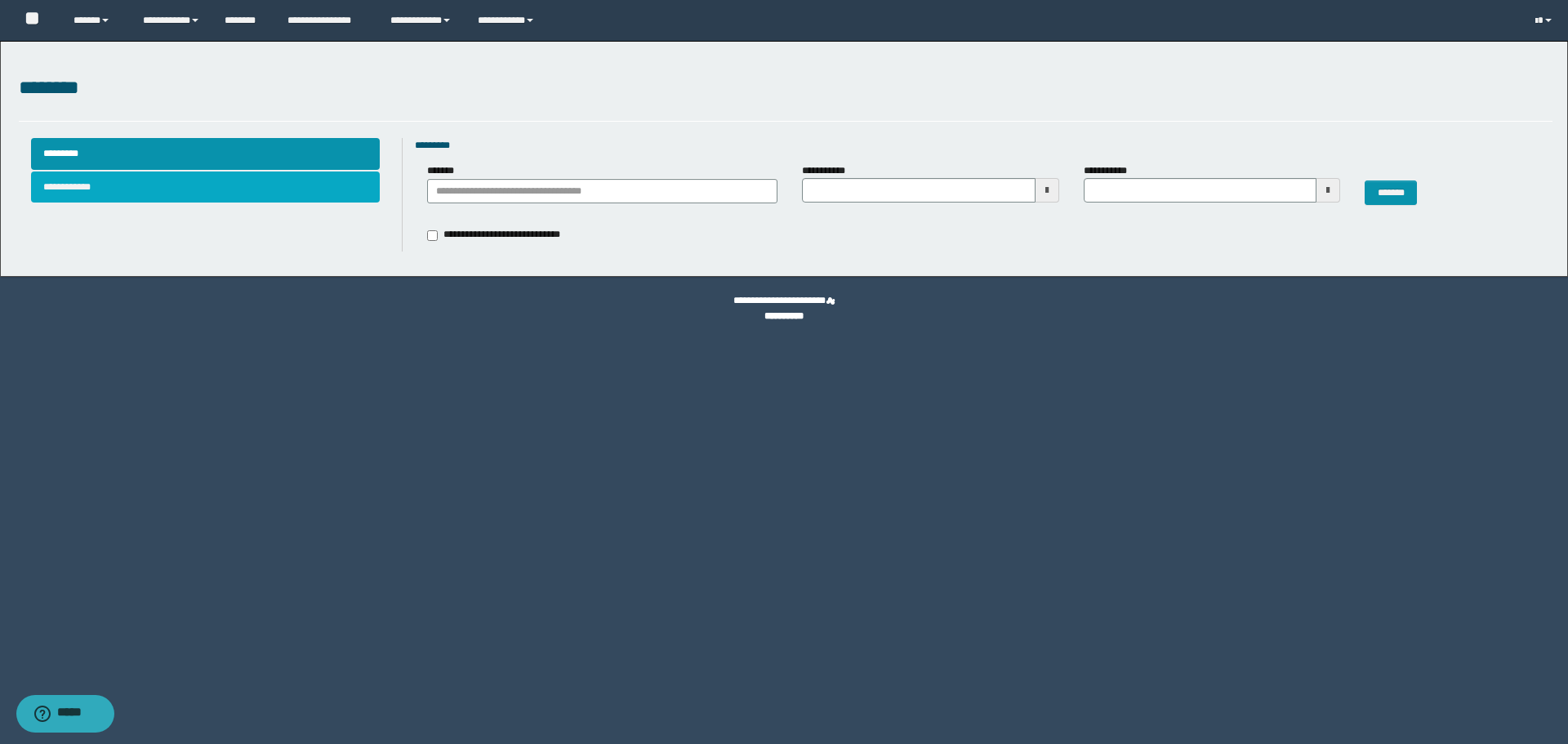 click on "**********" at bounding box center [206, 187] 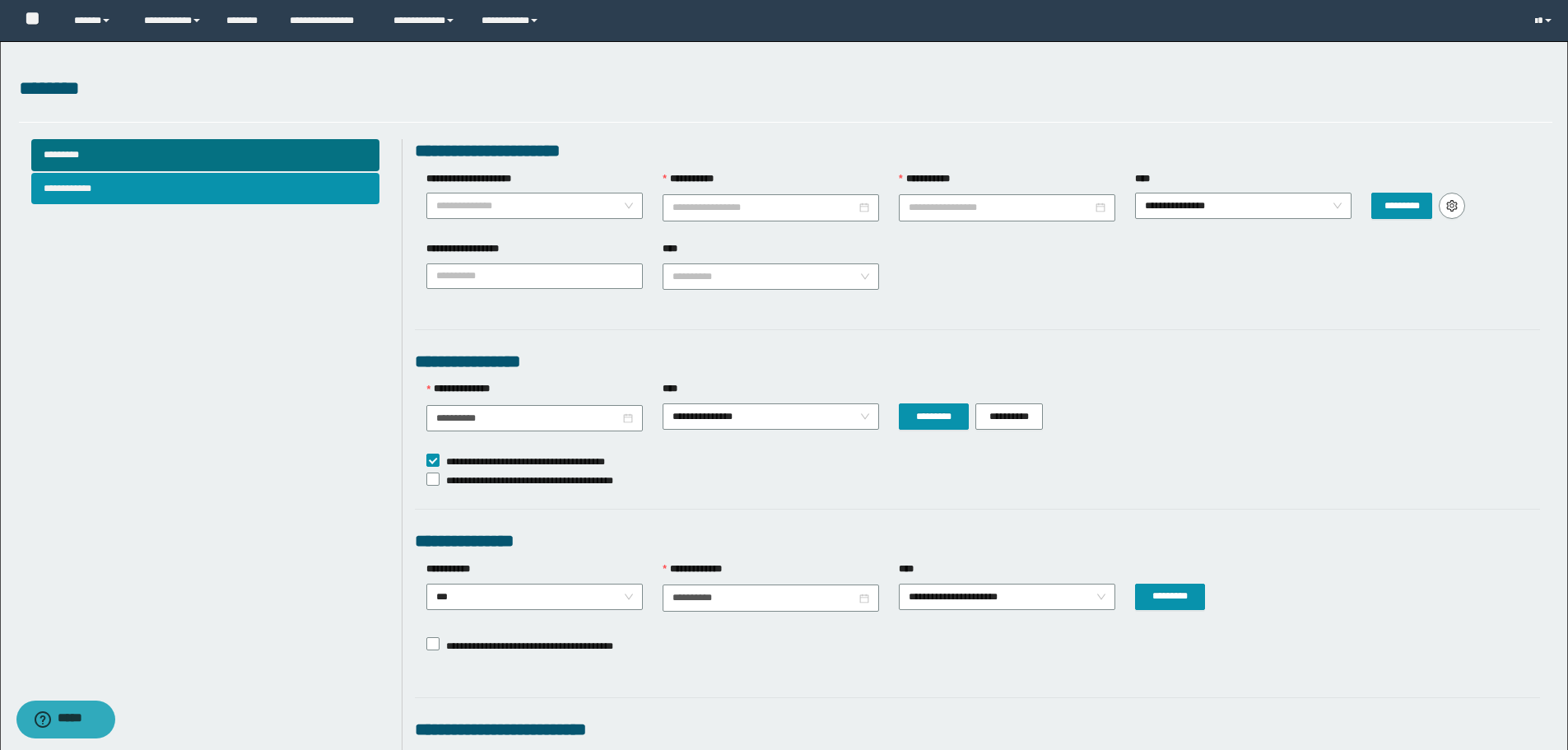 drag, startPoint x: 488, startPoint y: 197, endPoint x: 495, endPoint y: 220, distance: 24.04163 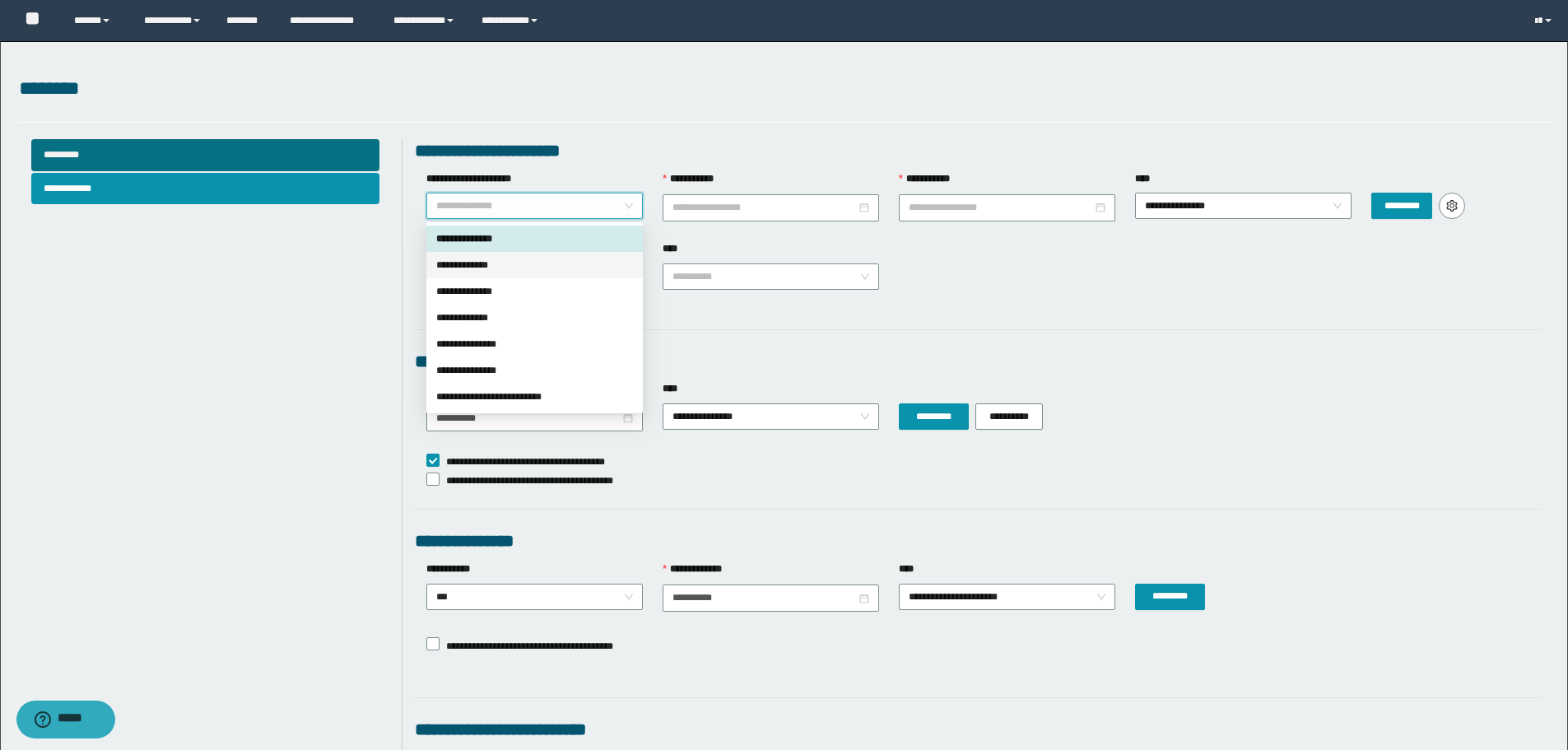 click on "**********" at bounding box center [534, 265] 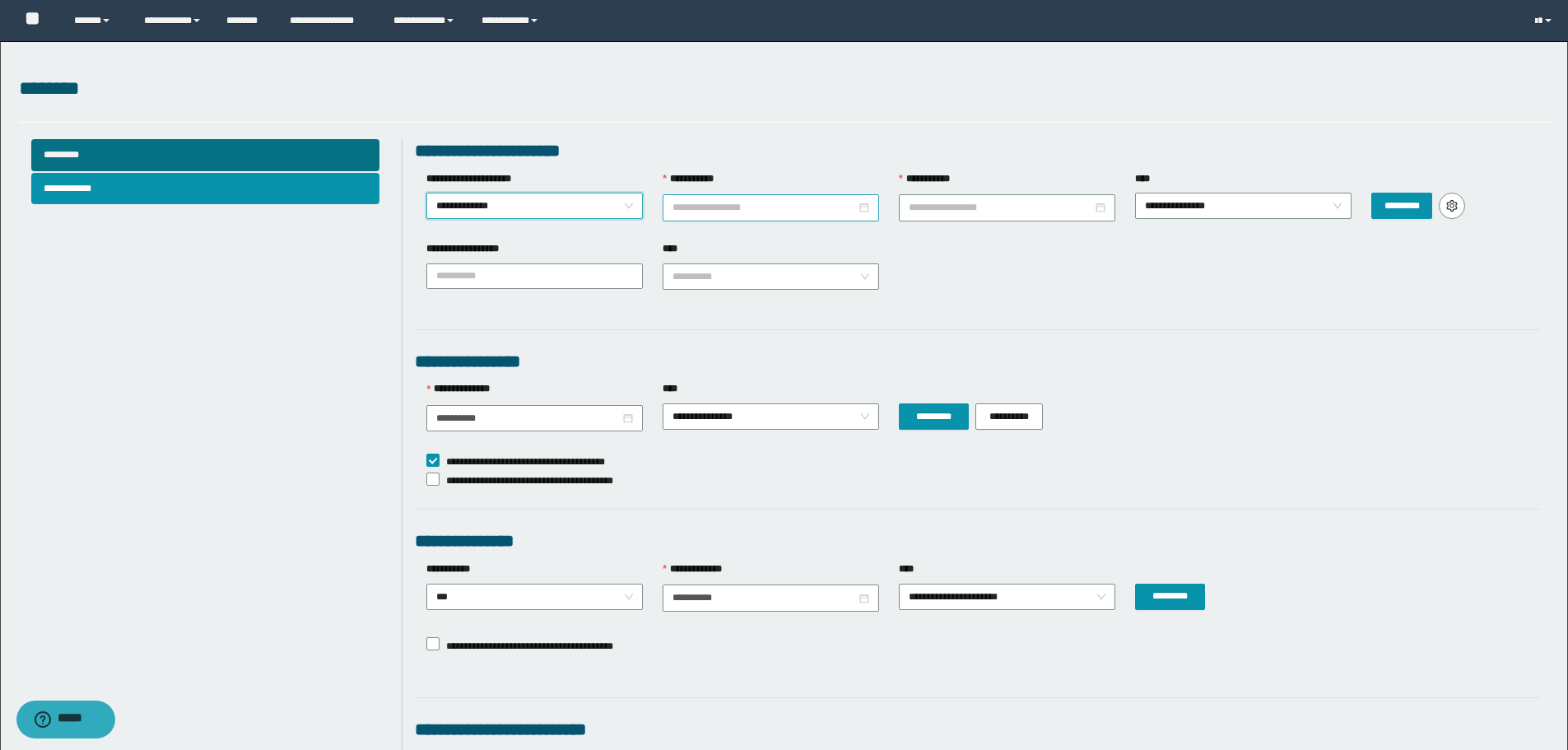 click on "**********" at bounding box center [764, 207] 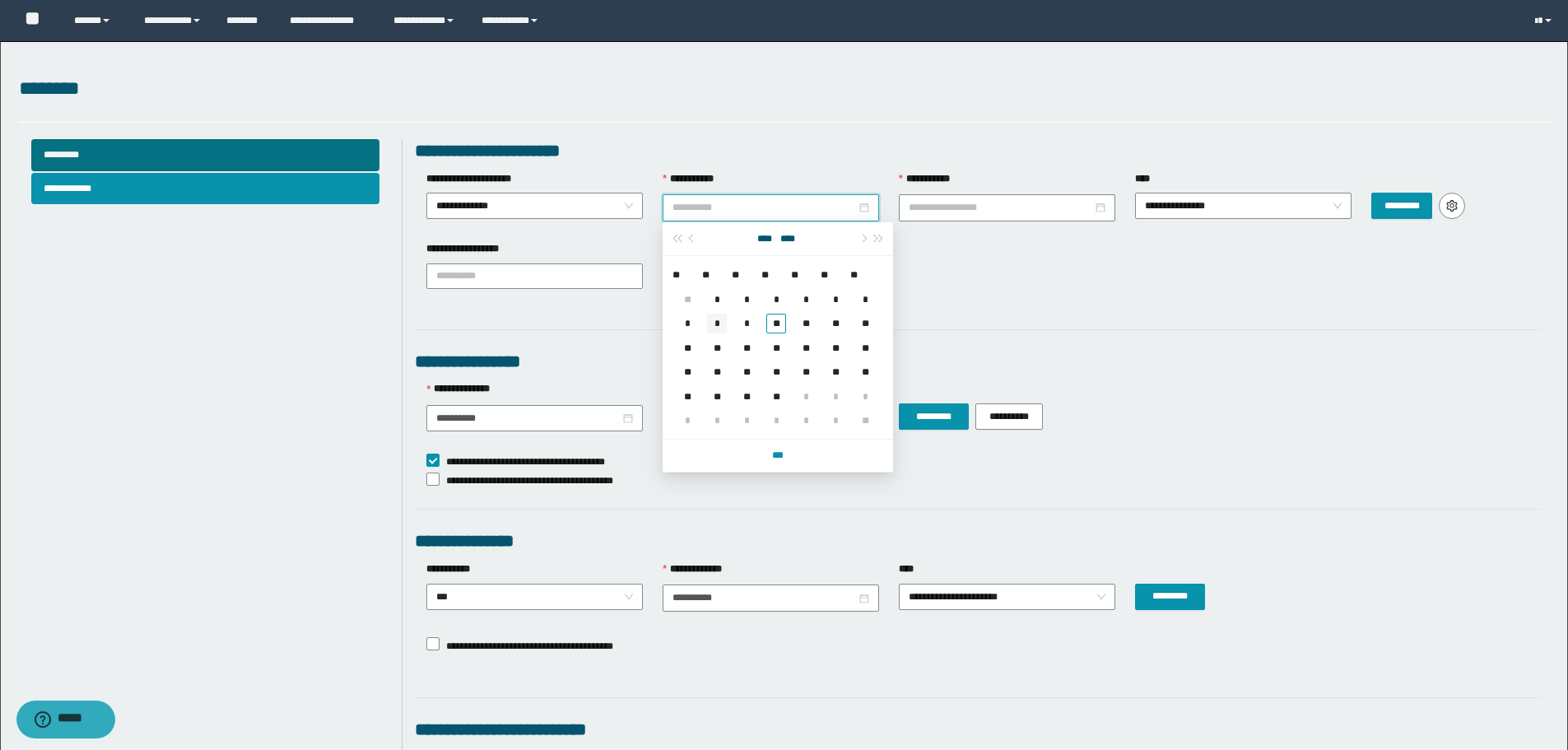 type on "**********" 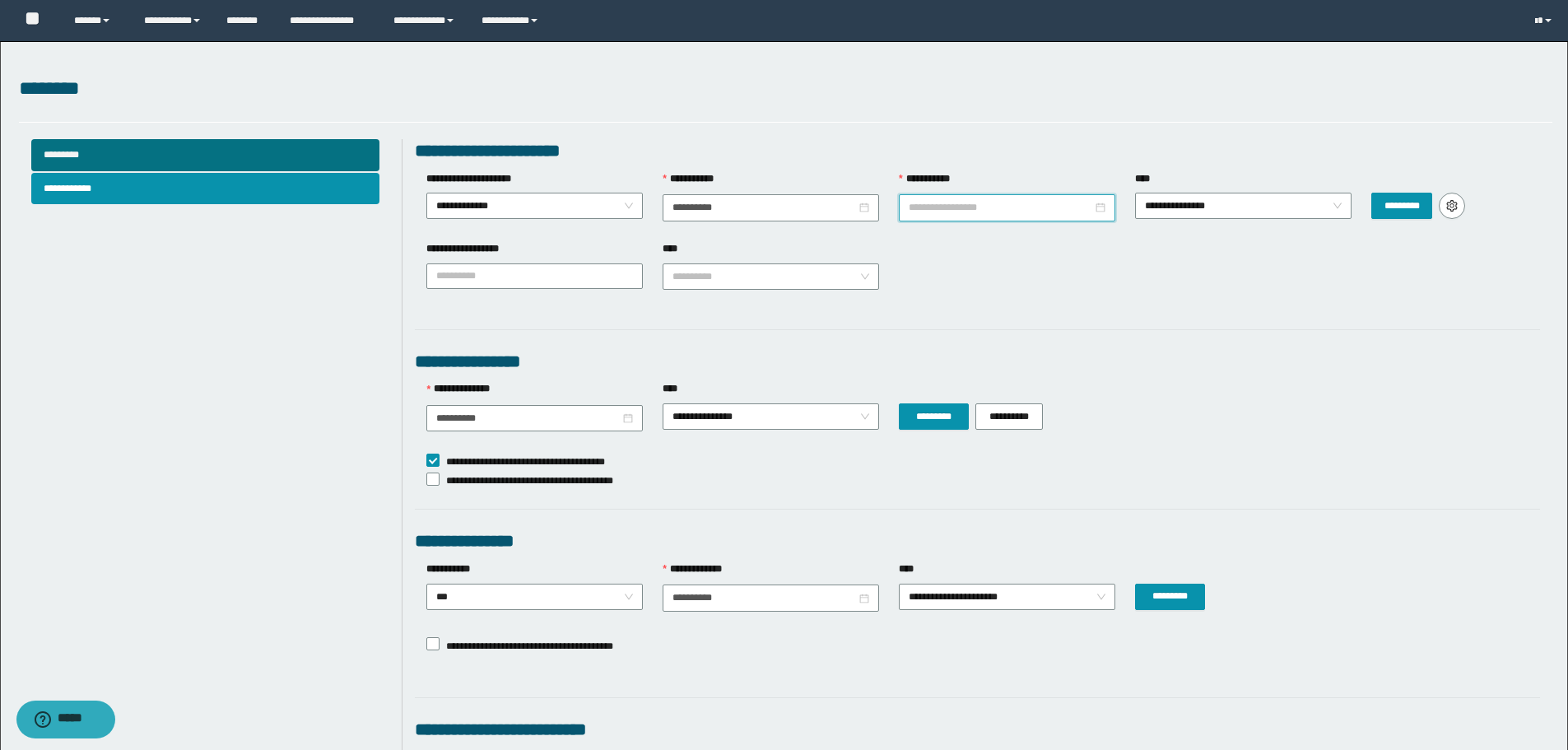 click on "**********" at bounding box center (1000, 207) 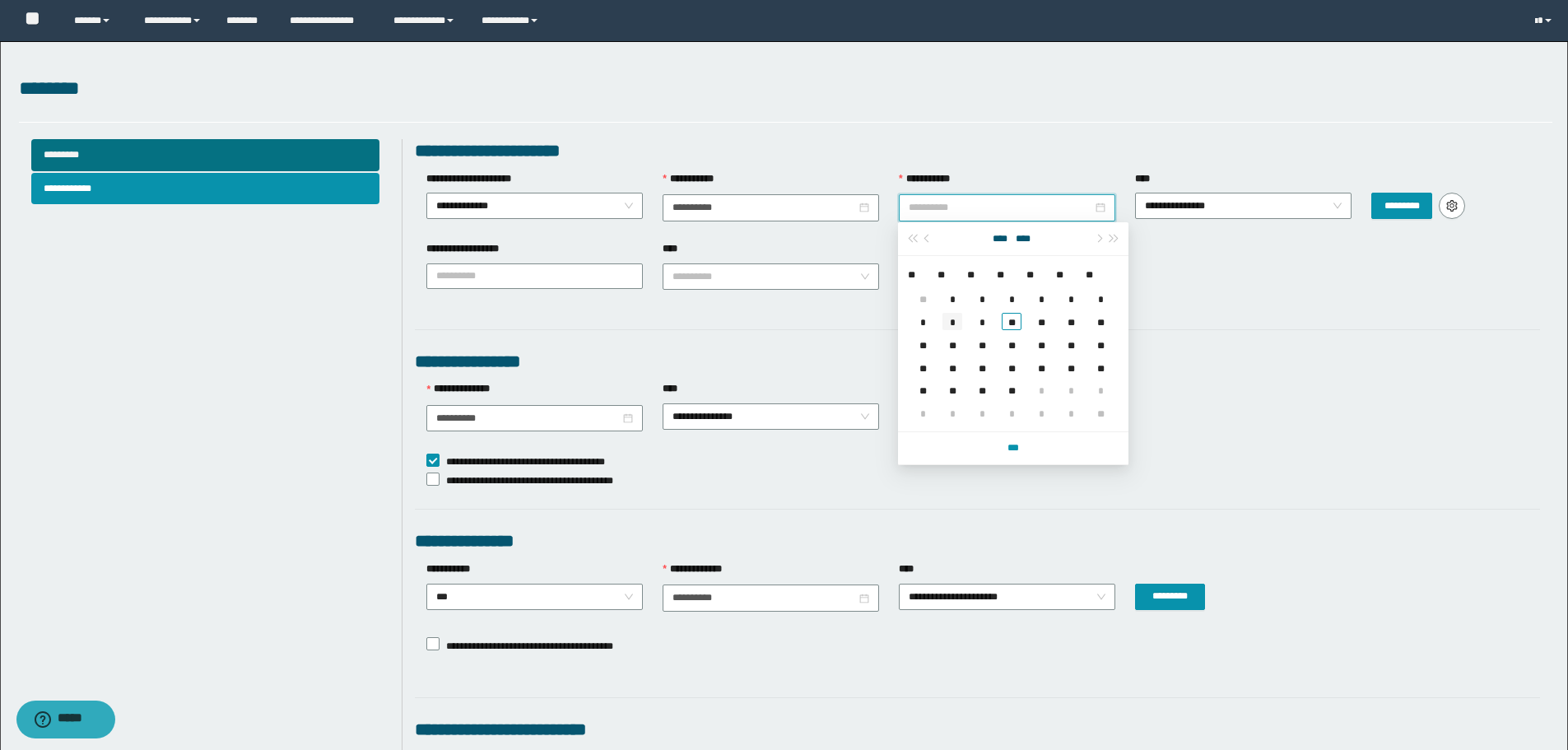 type on "**********" 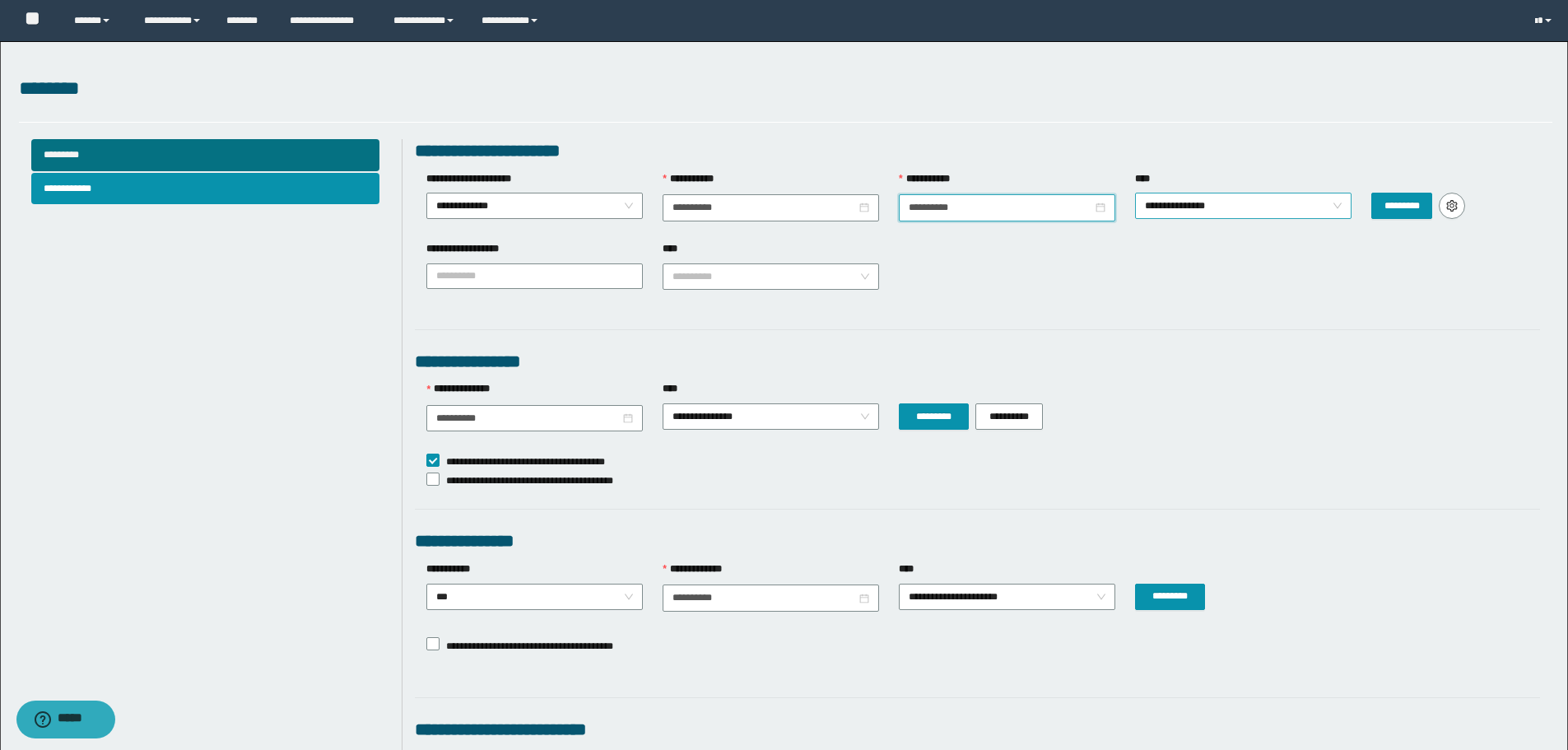 click on "**********" at bounding box center [1243, 206] 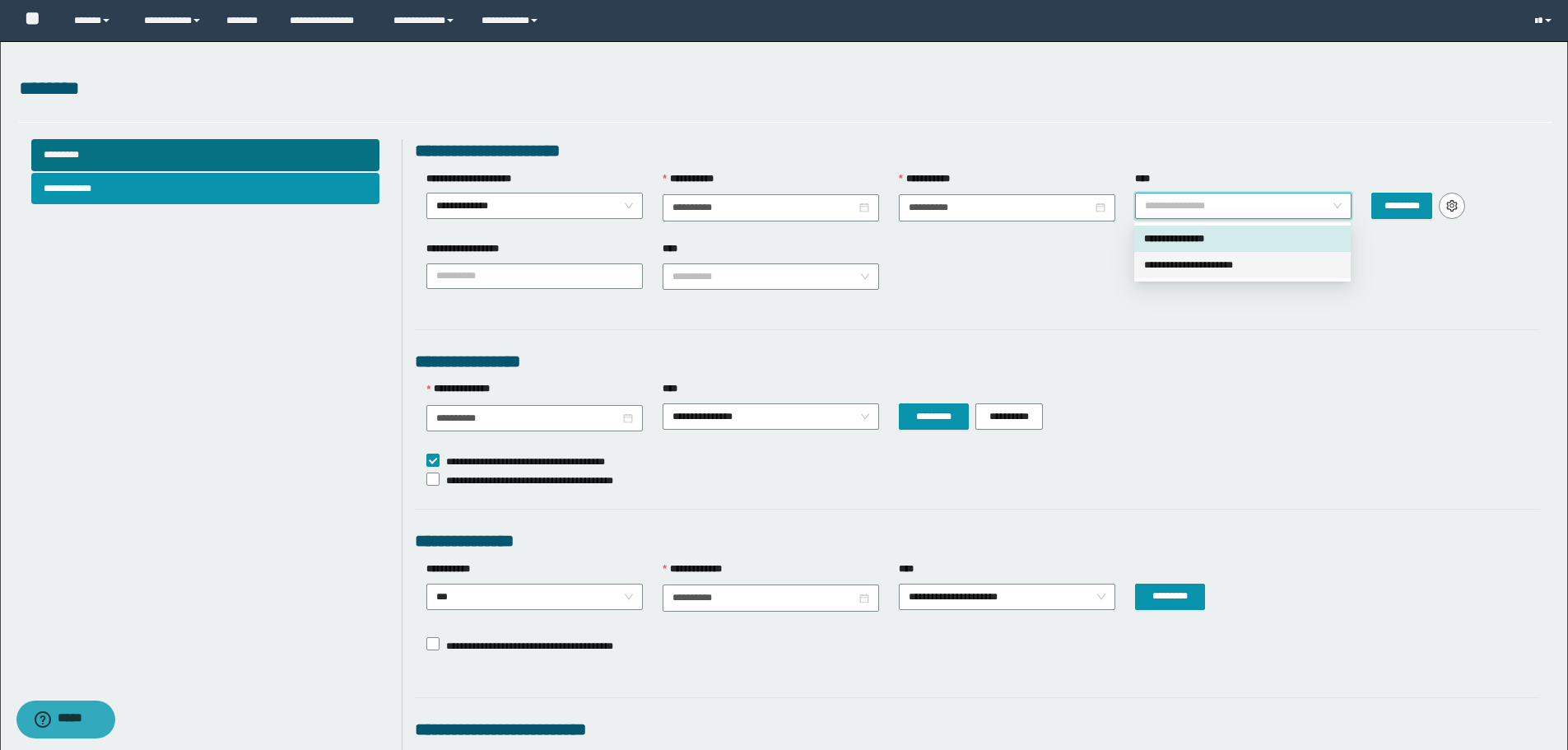 click on "**********" at bounding box center (1242, 265) 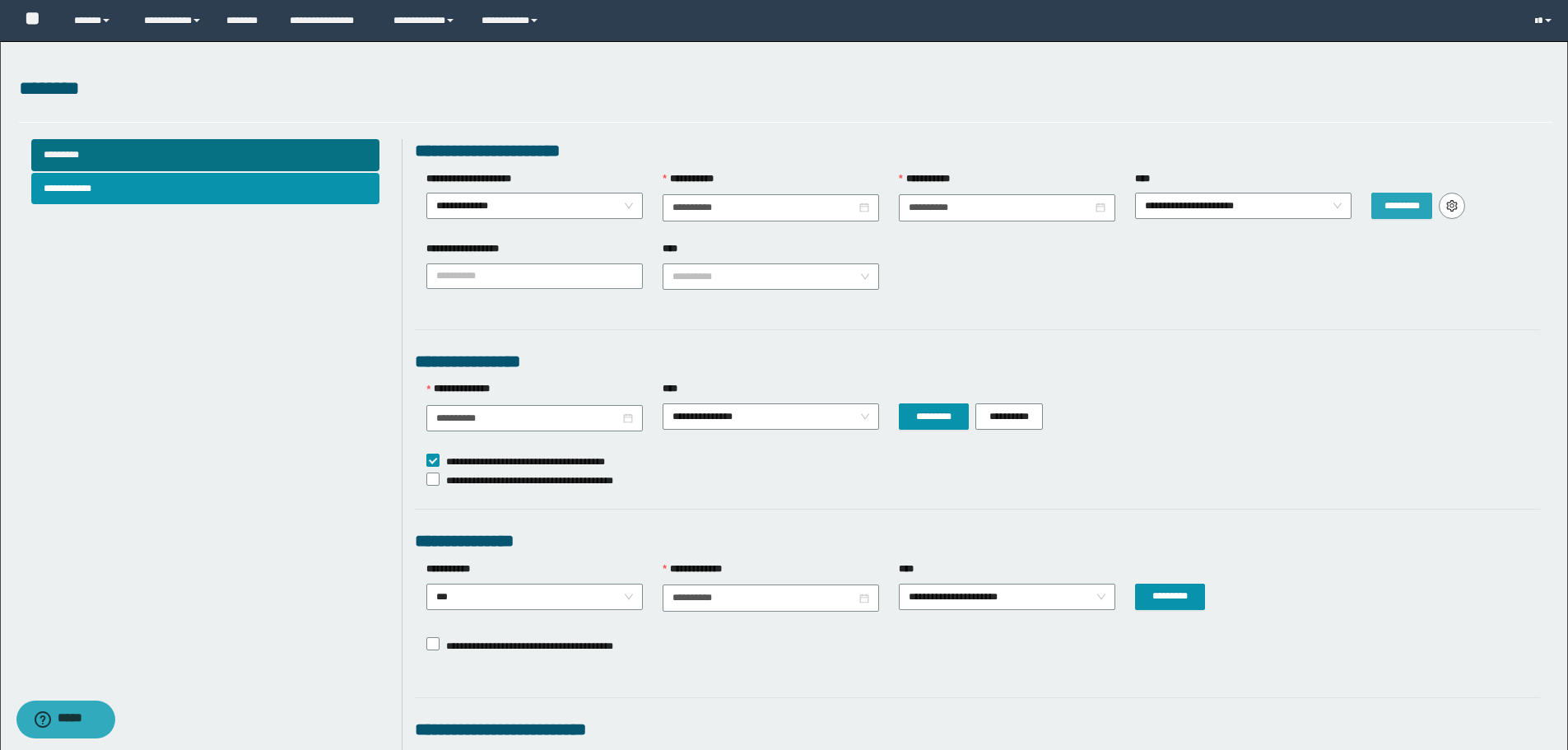 click on "*********" at bounding box center [1402, 206] 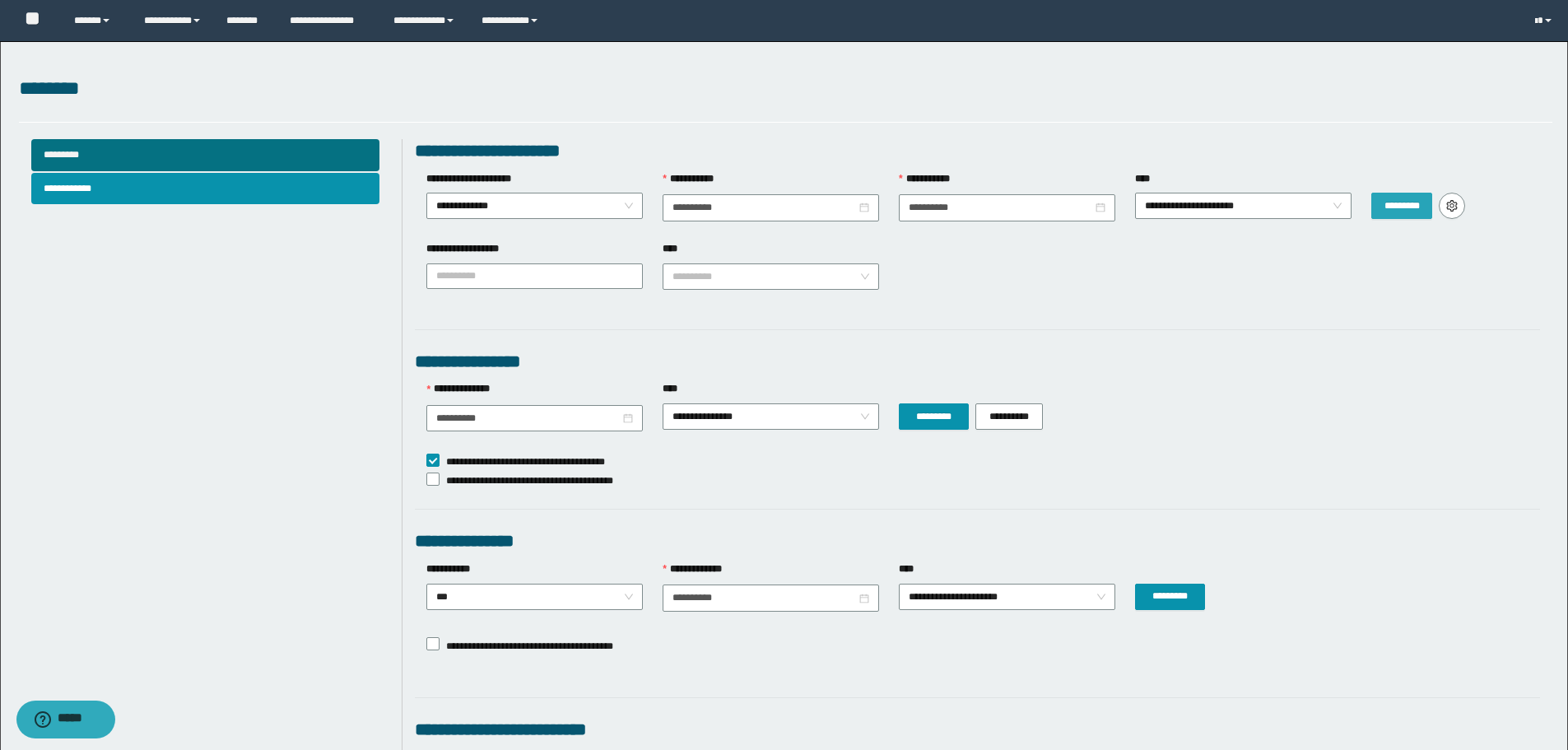 type 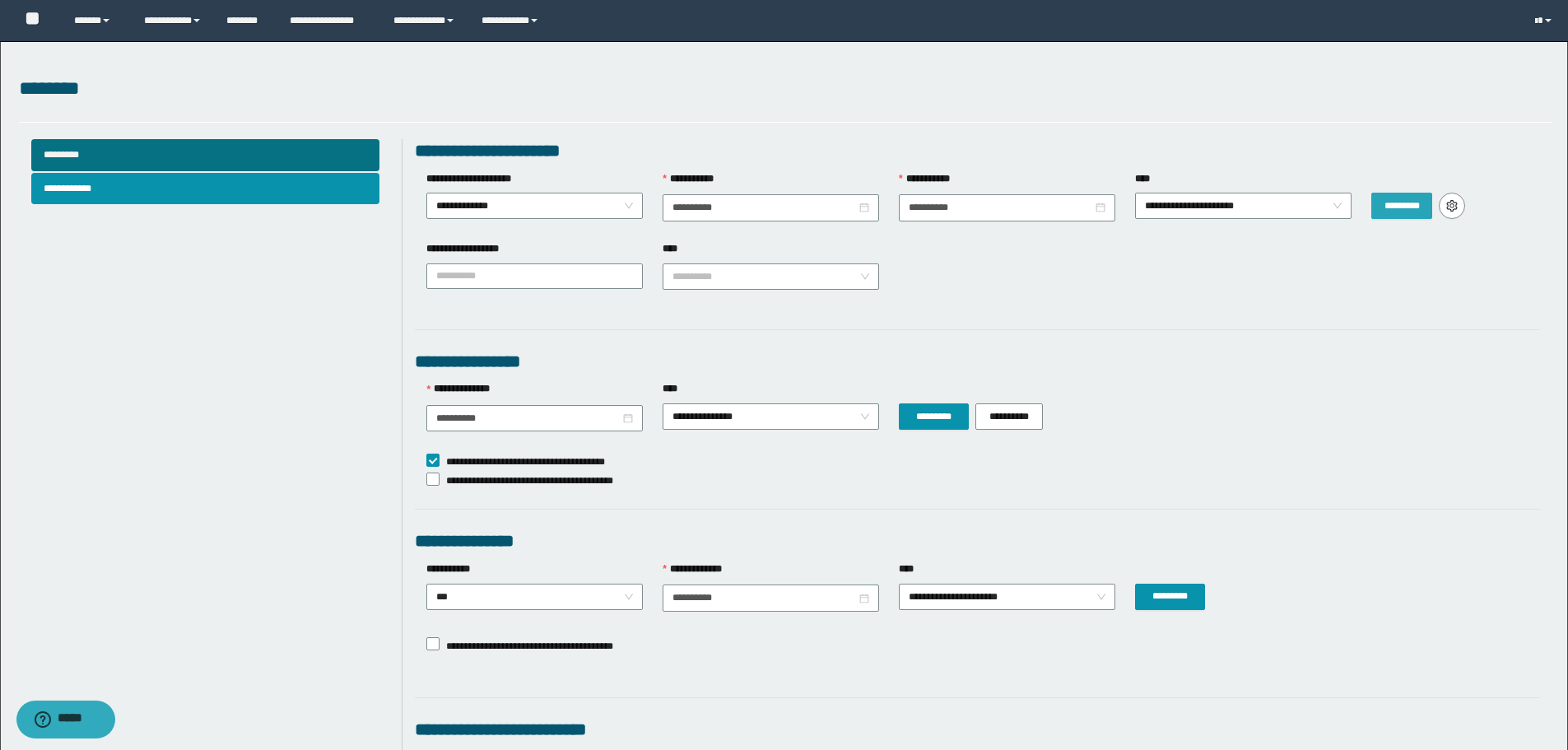 click on "*********" at bounding box center [1402, 206] 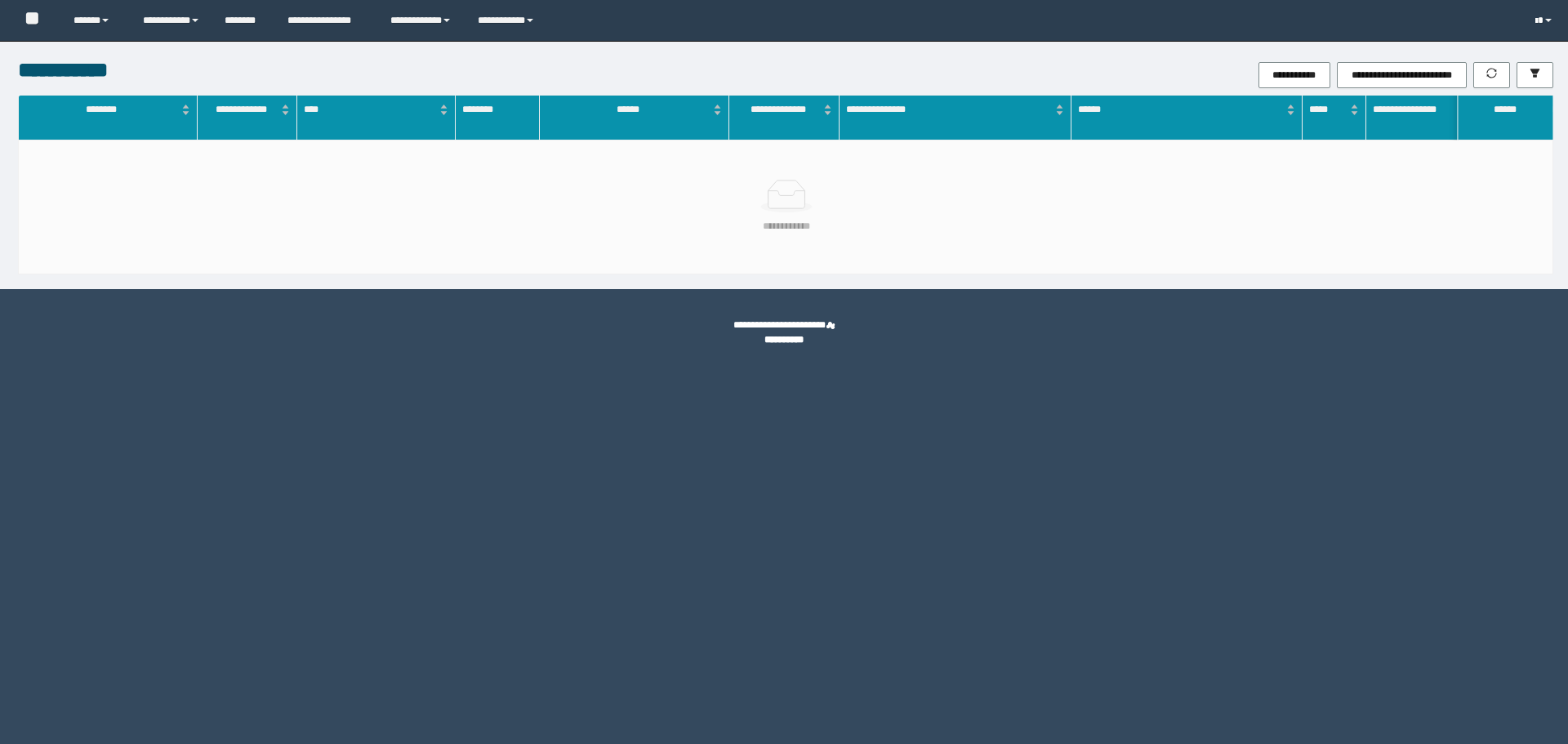 scroll, scrollTop: 0, scrollLeft: 0, axis: both 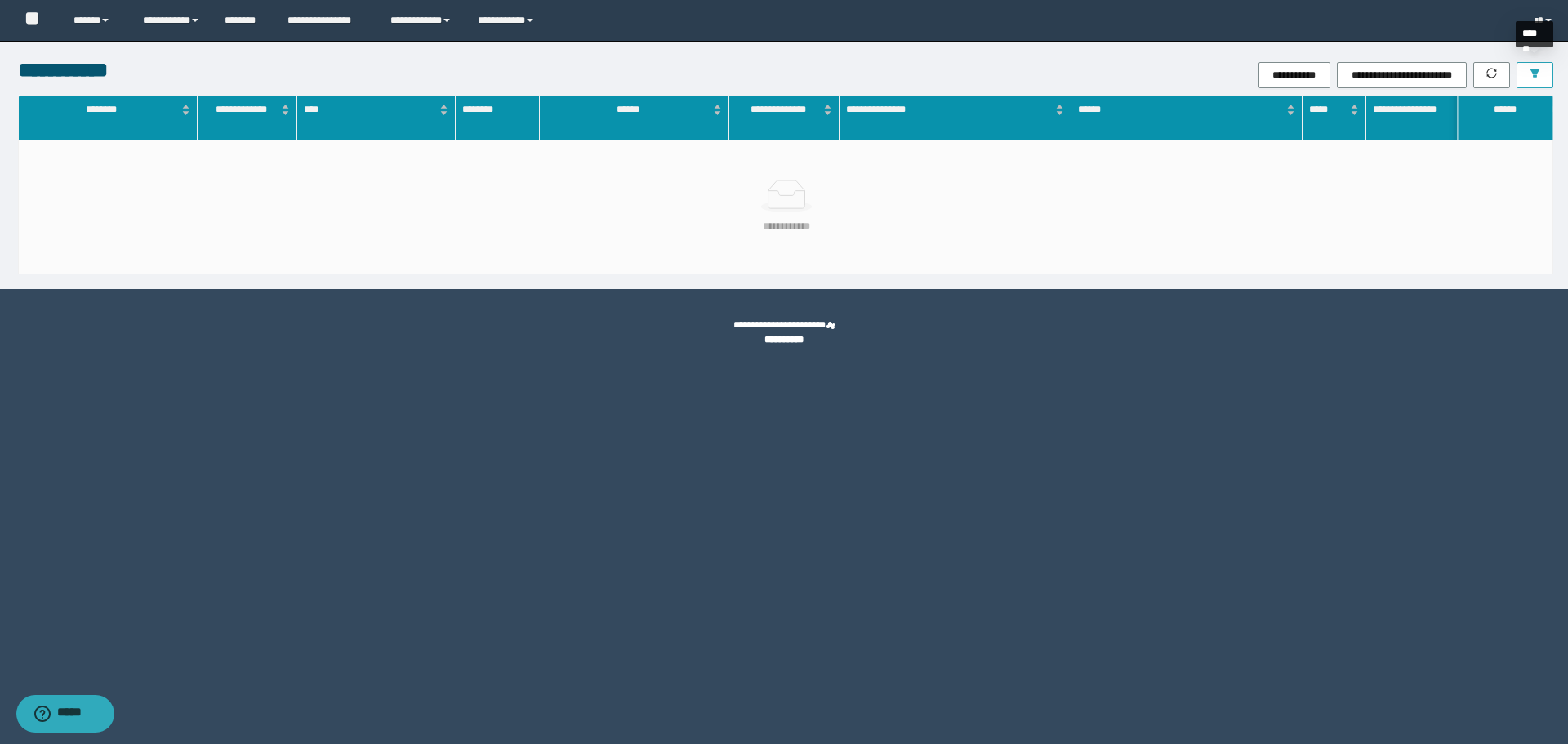 click at bounding box center (1535, 75) 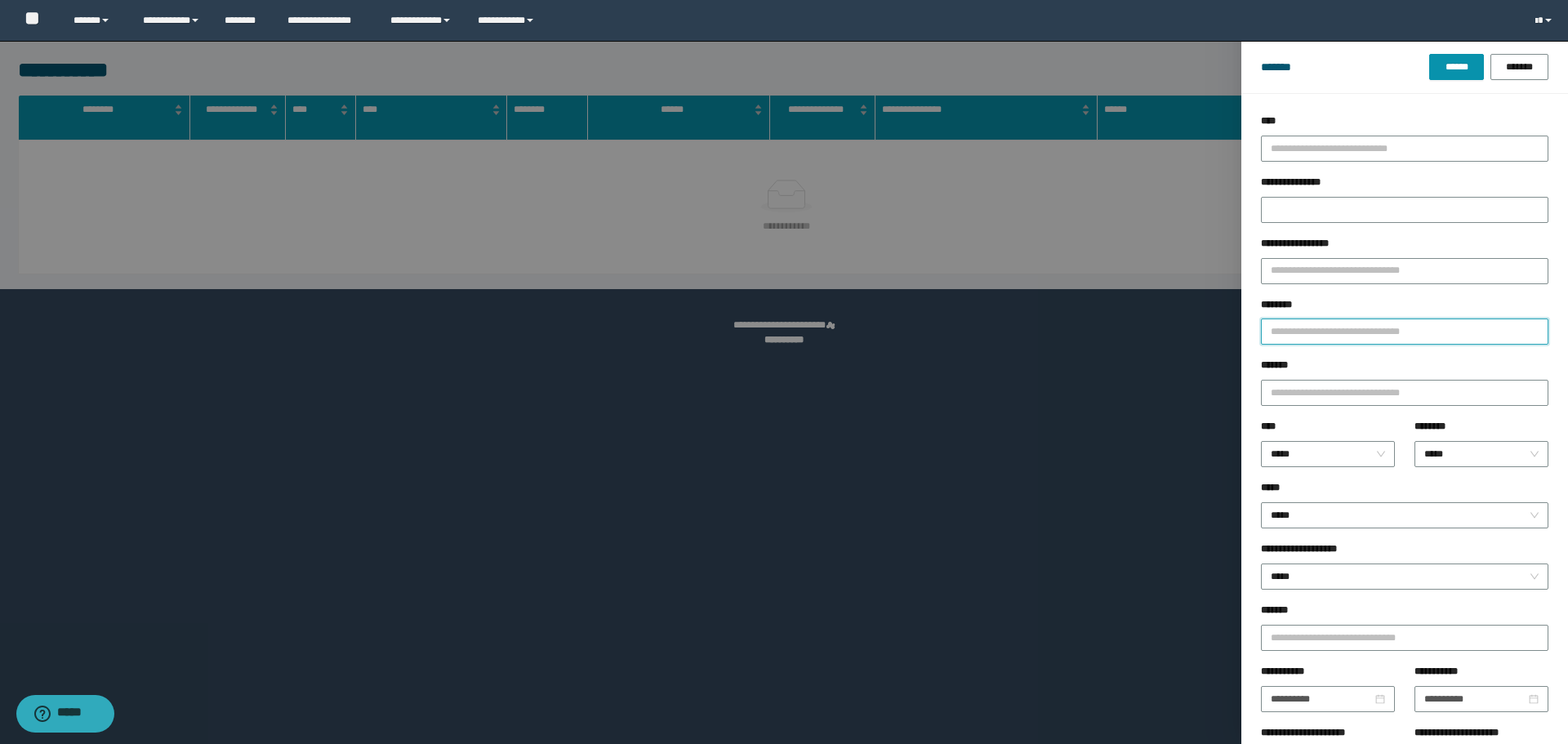 click on "********" at bounding box center (1405, 332) 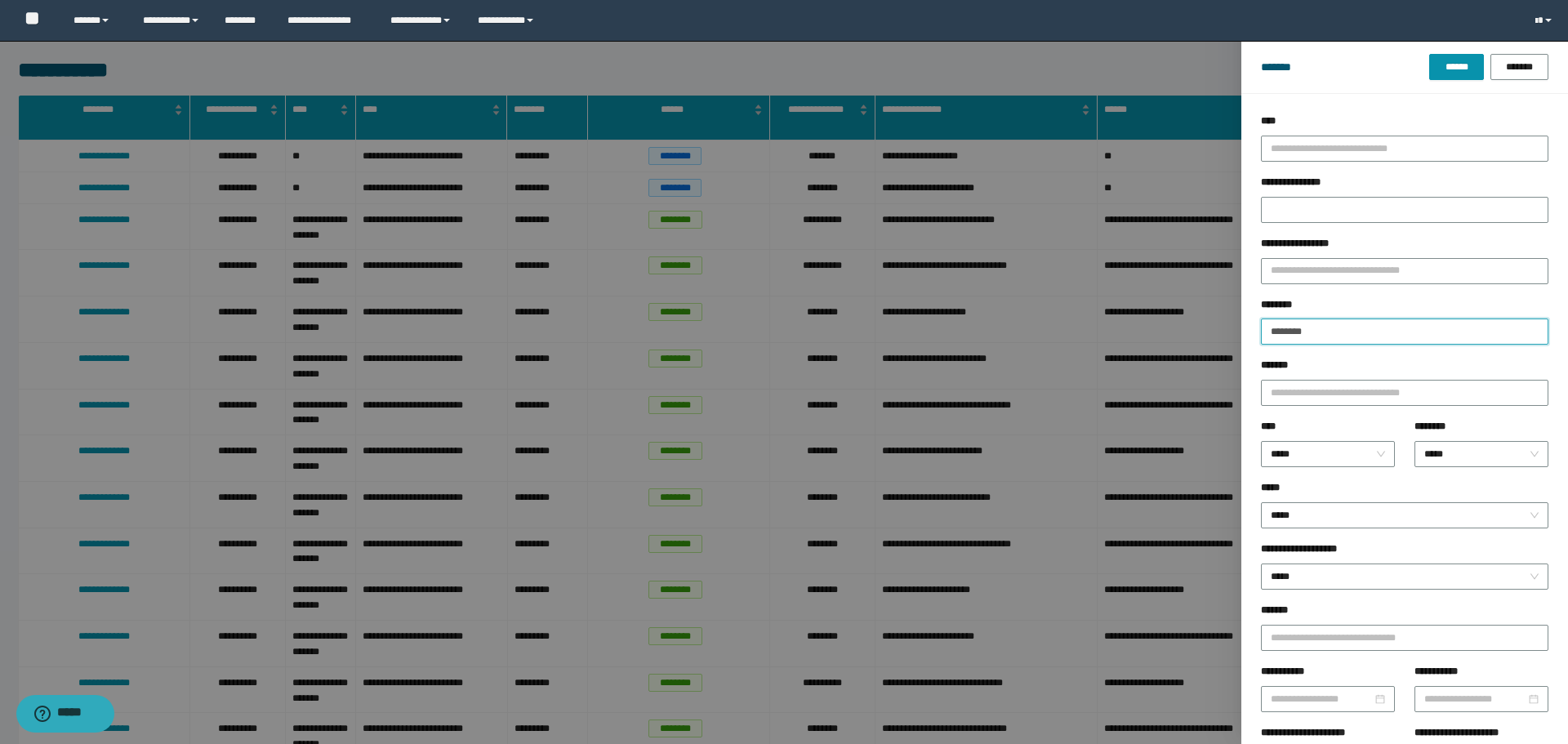 type on "********" 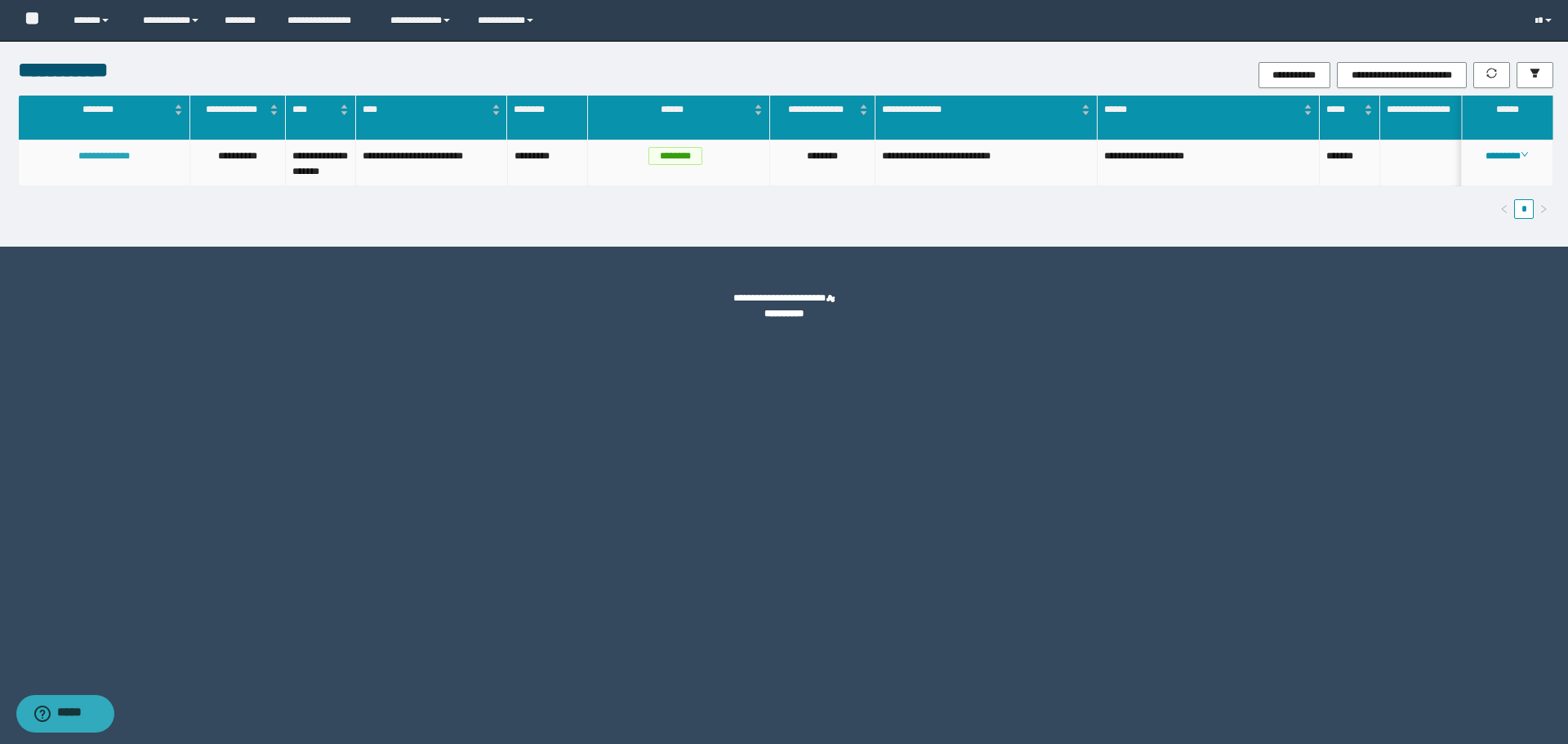 click on "**********" at bounding box center [104, 156] 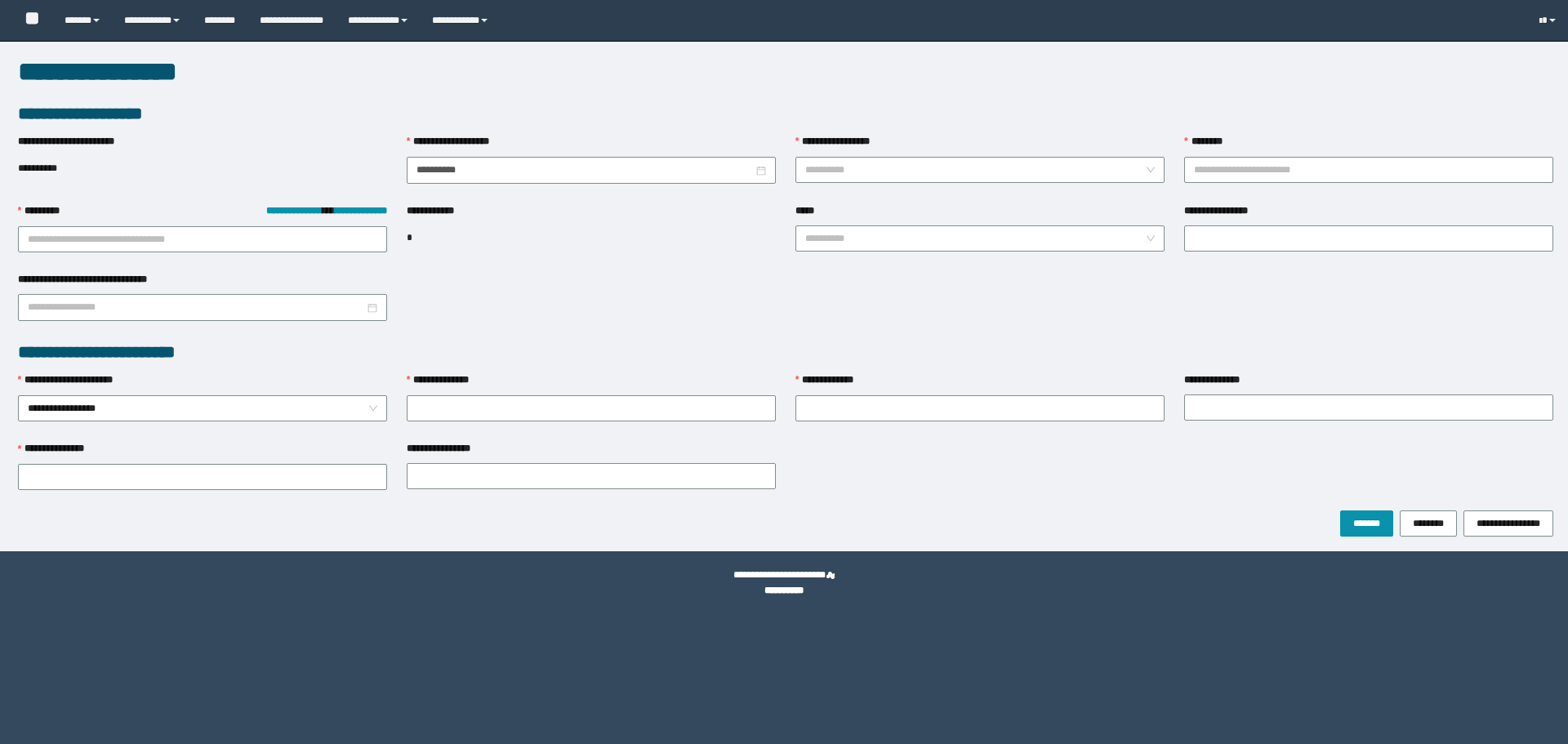 scroll, scrollTop: 0, scrollLeft: 0, axis: both 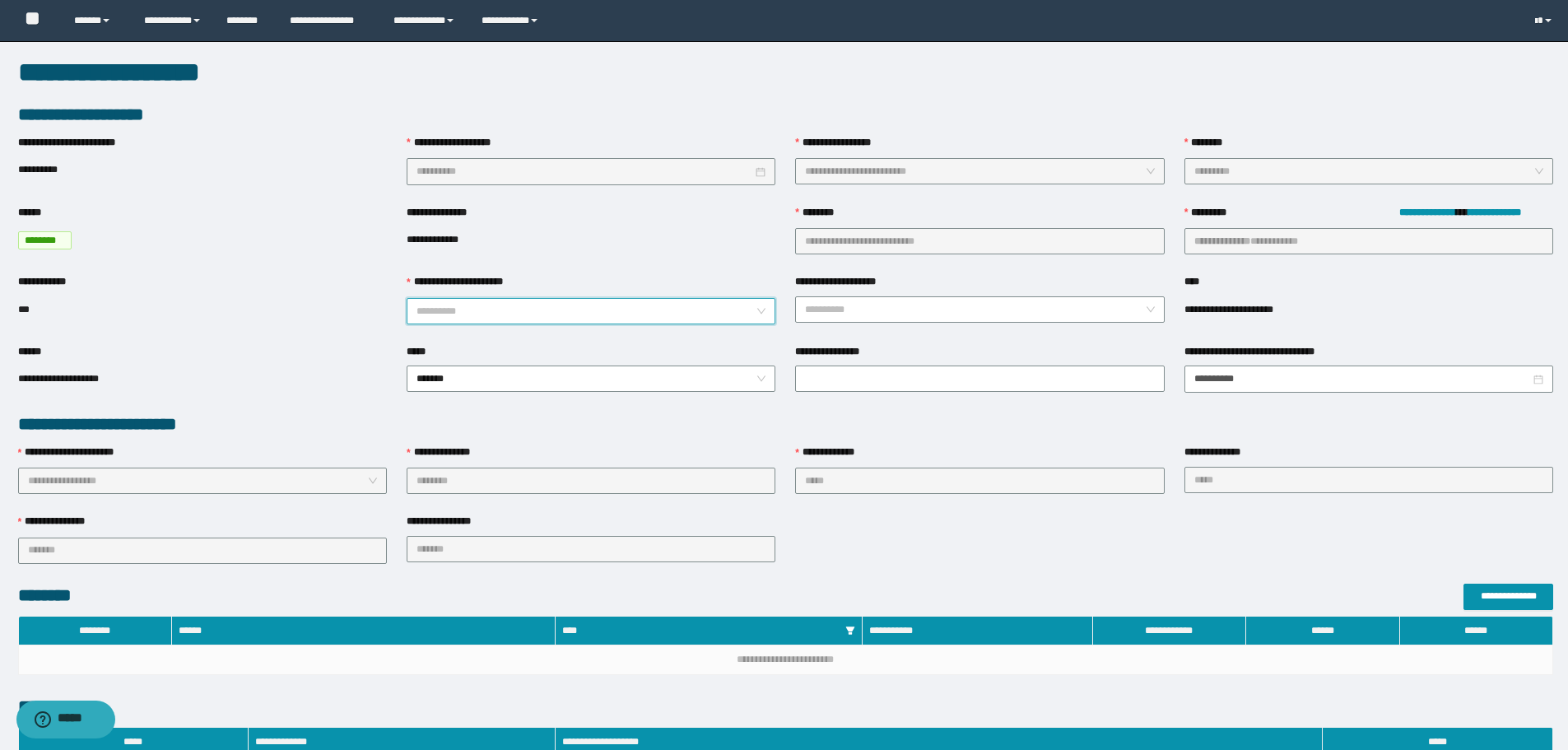 click on "**********" at bounding box center [586, 311] 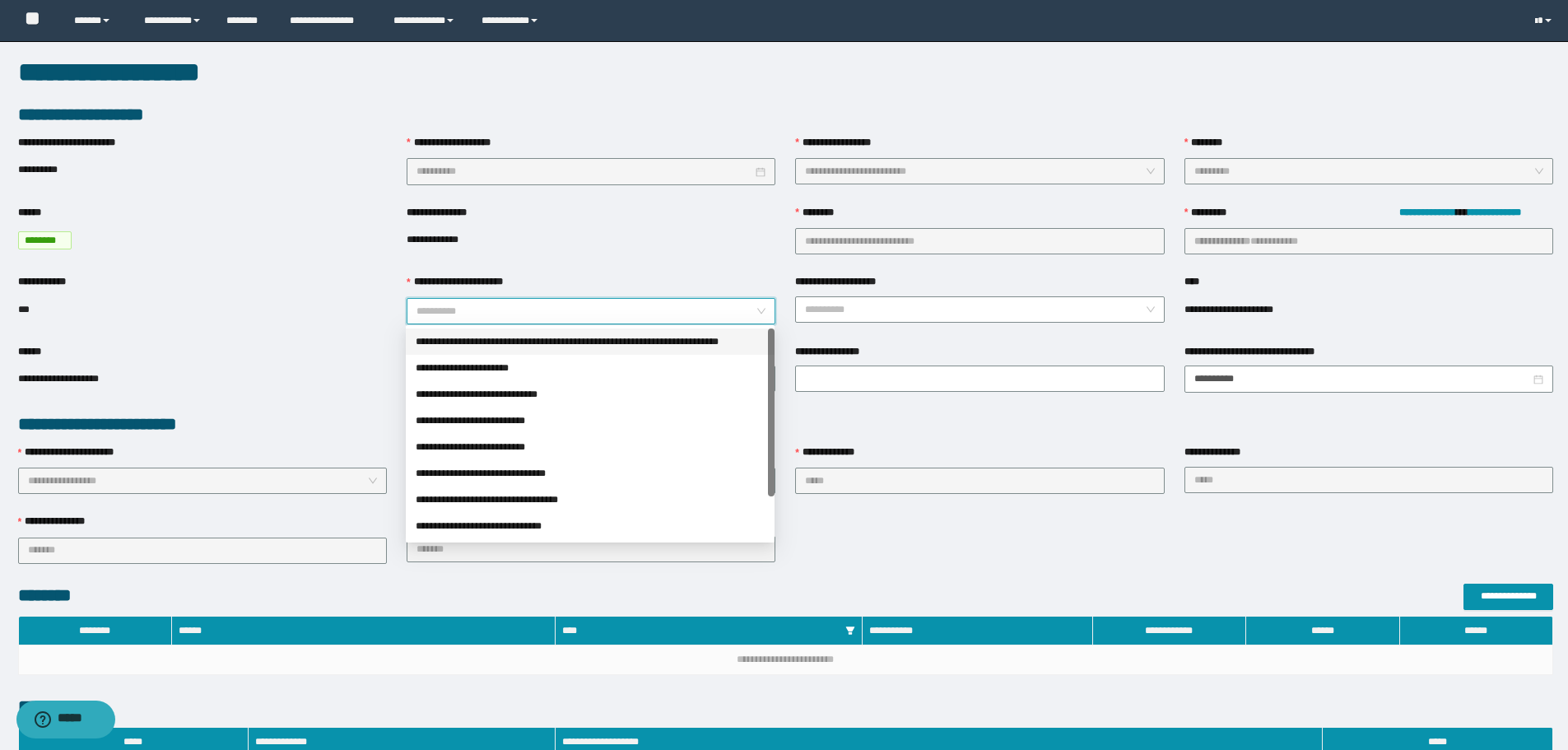 click on "**********" at bounding box center (590, 342) 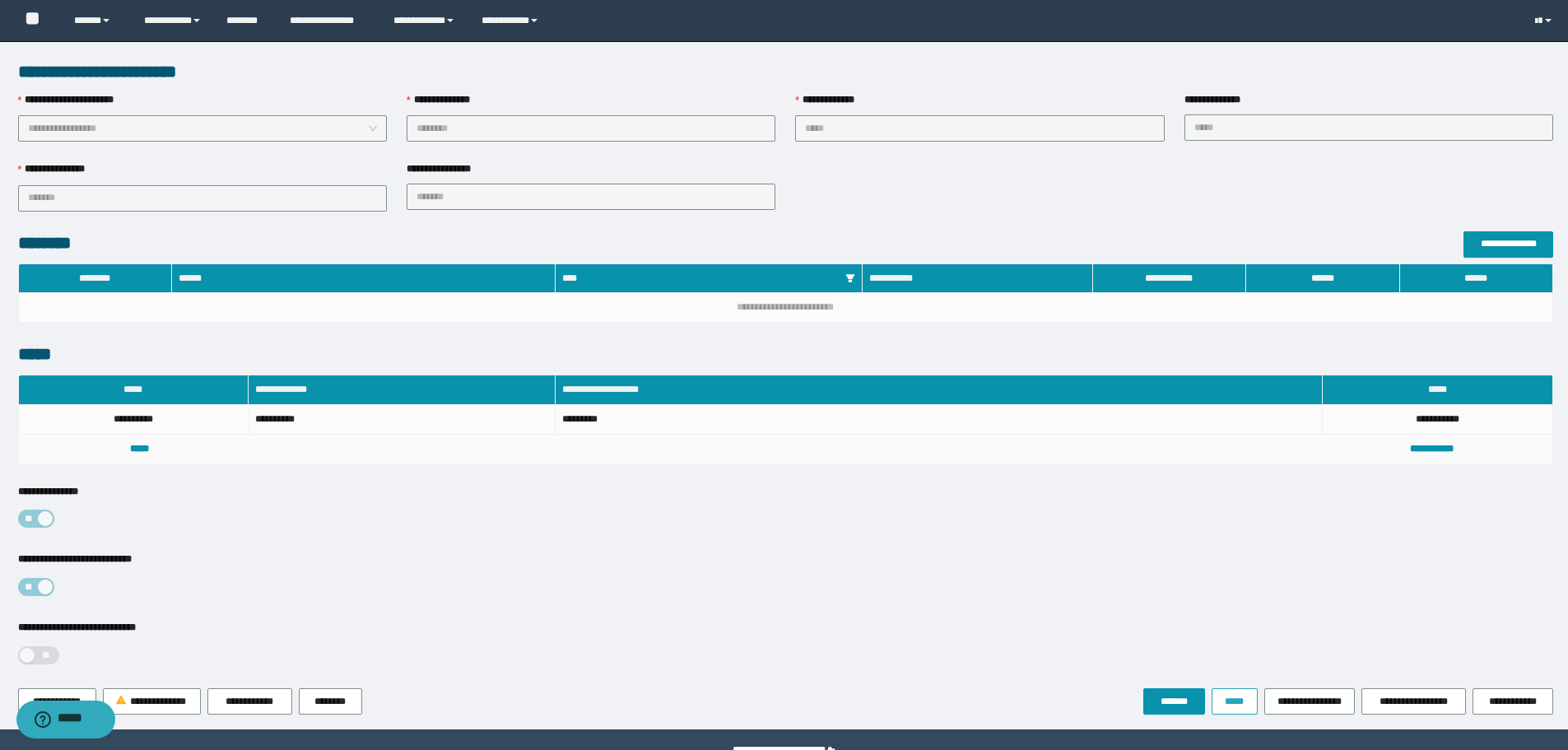 scroll, scrollTop: 393, scrollLeft: 0, axis: vertical 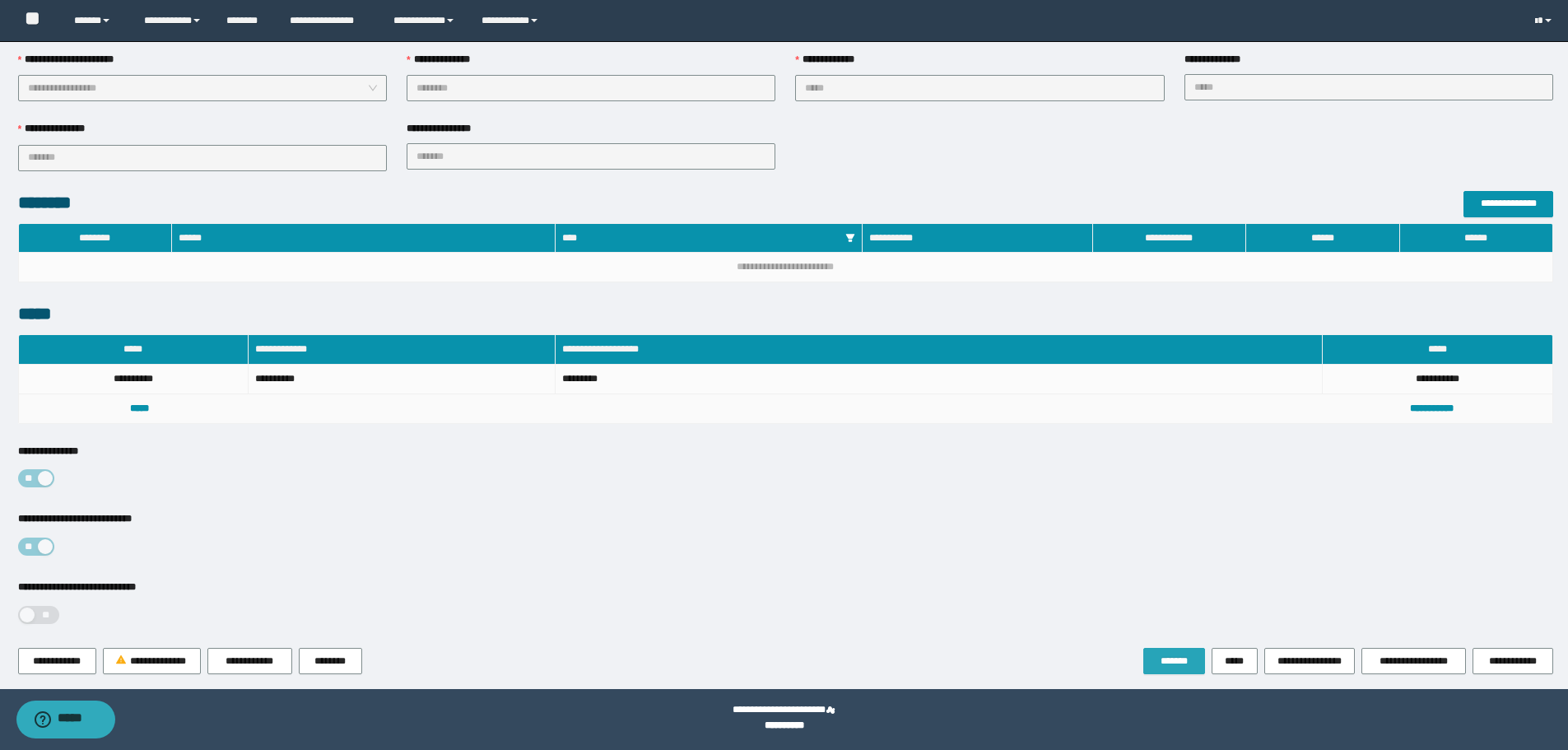 click on "*******" at bounding box center (1174, 661) 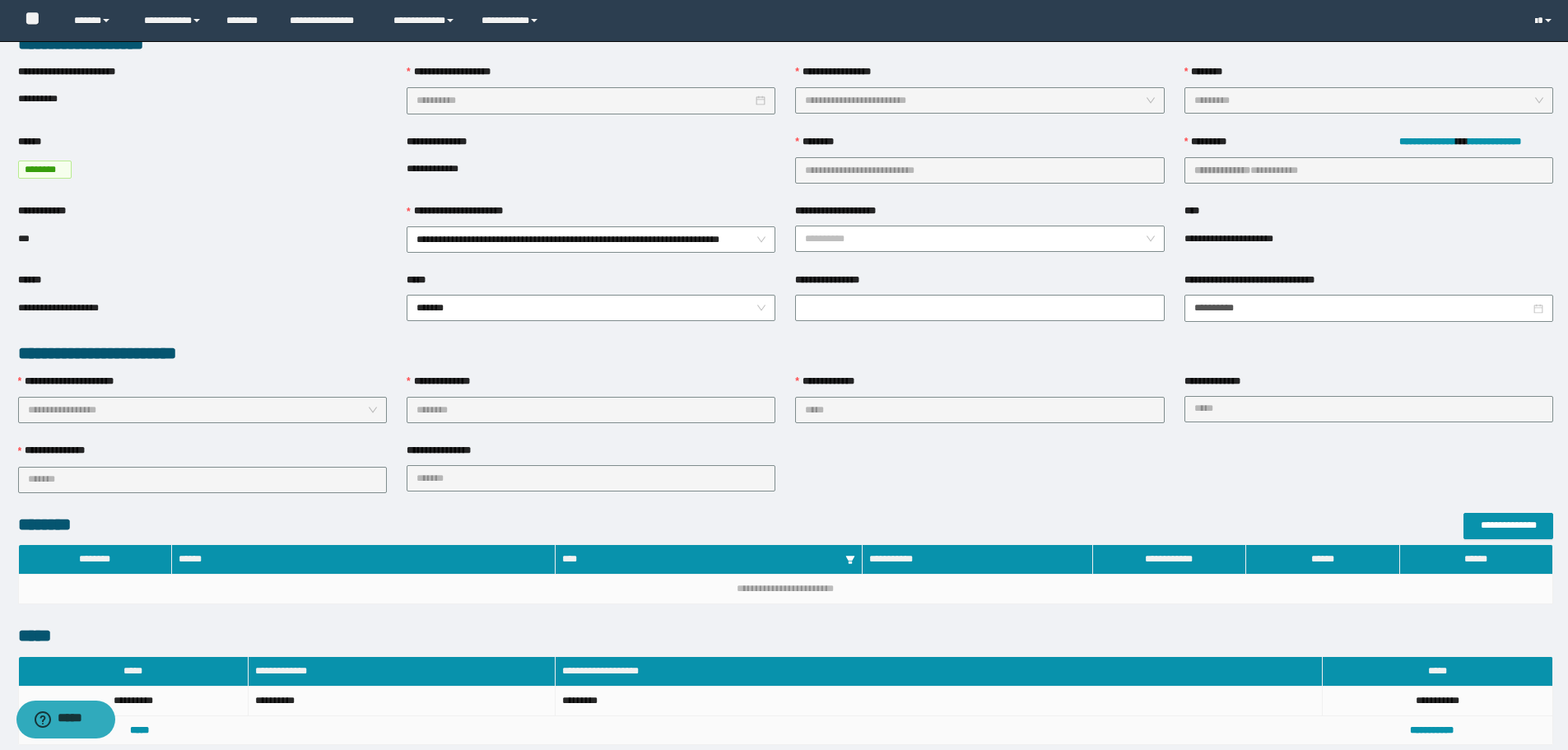 scroll, scrollTop: 0, scrollLeft: 0, axis: both 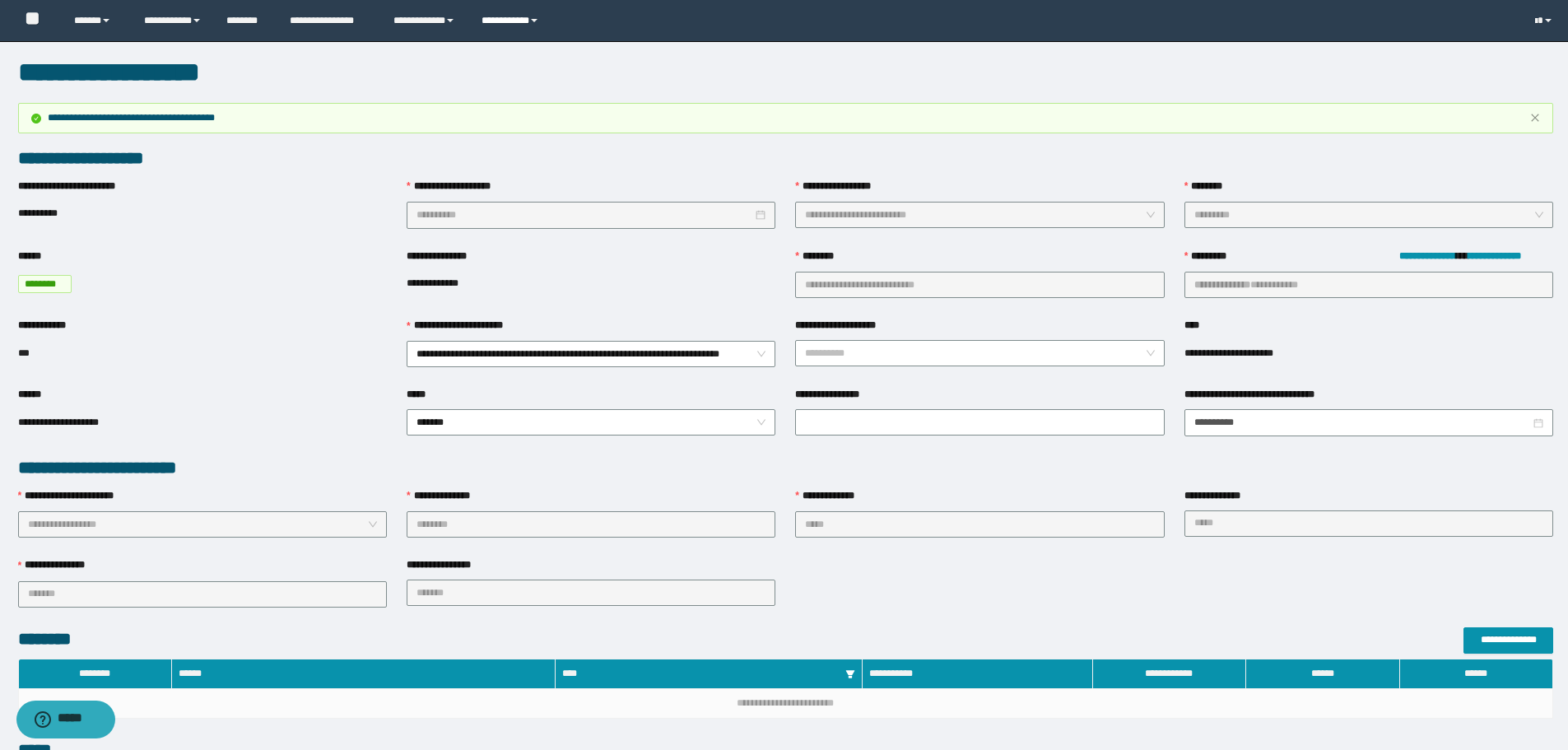 click on "**********" at bounding box center [512, 21] 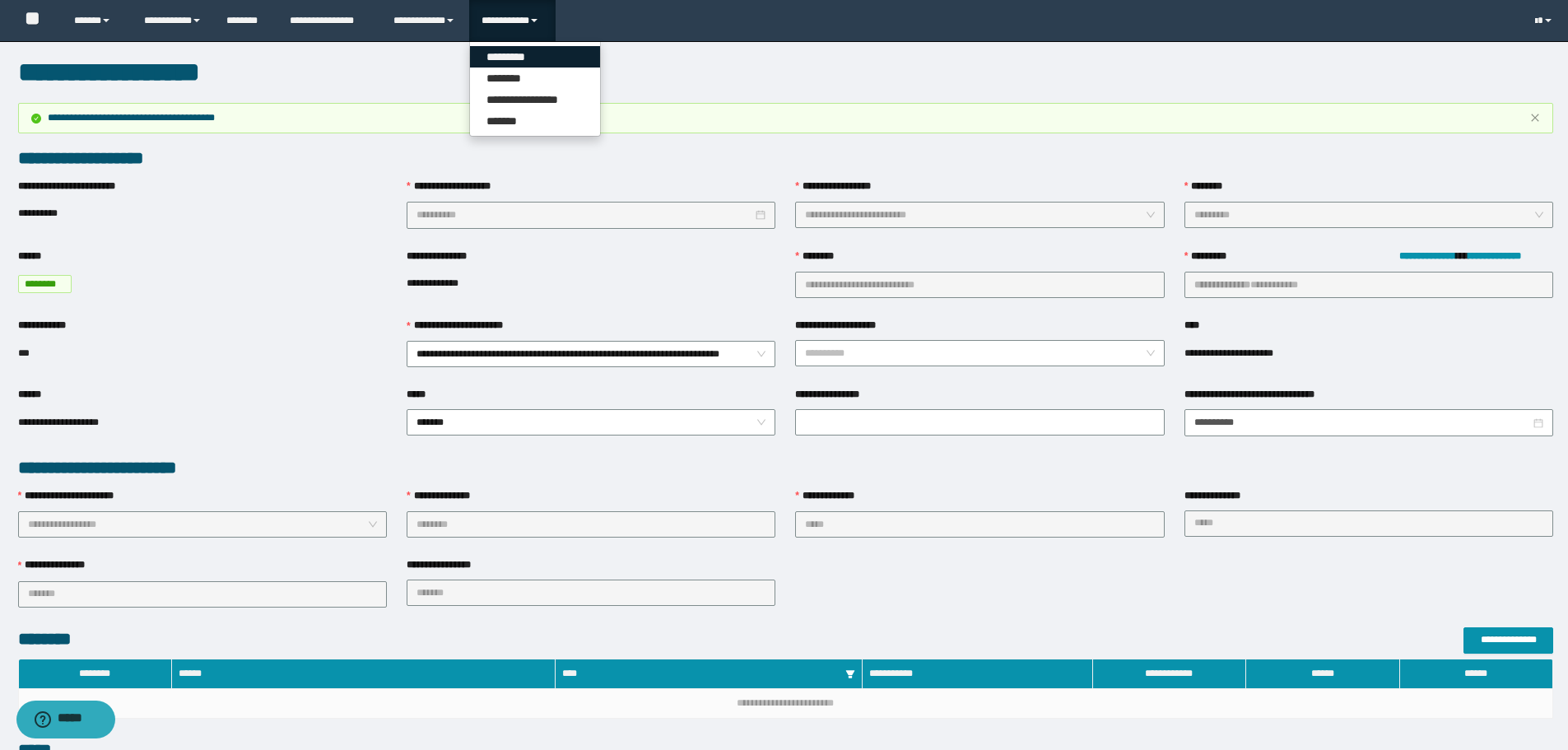 click on "*********" at bounding box center [535, 57] 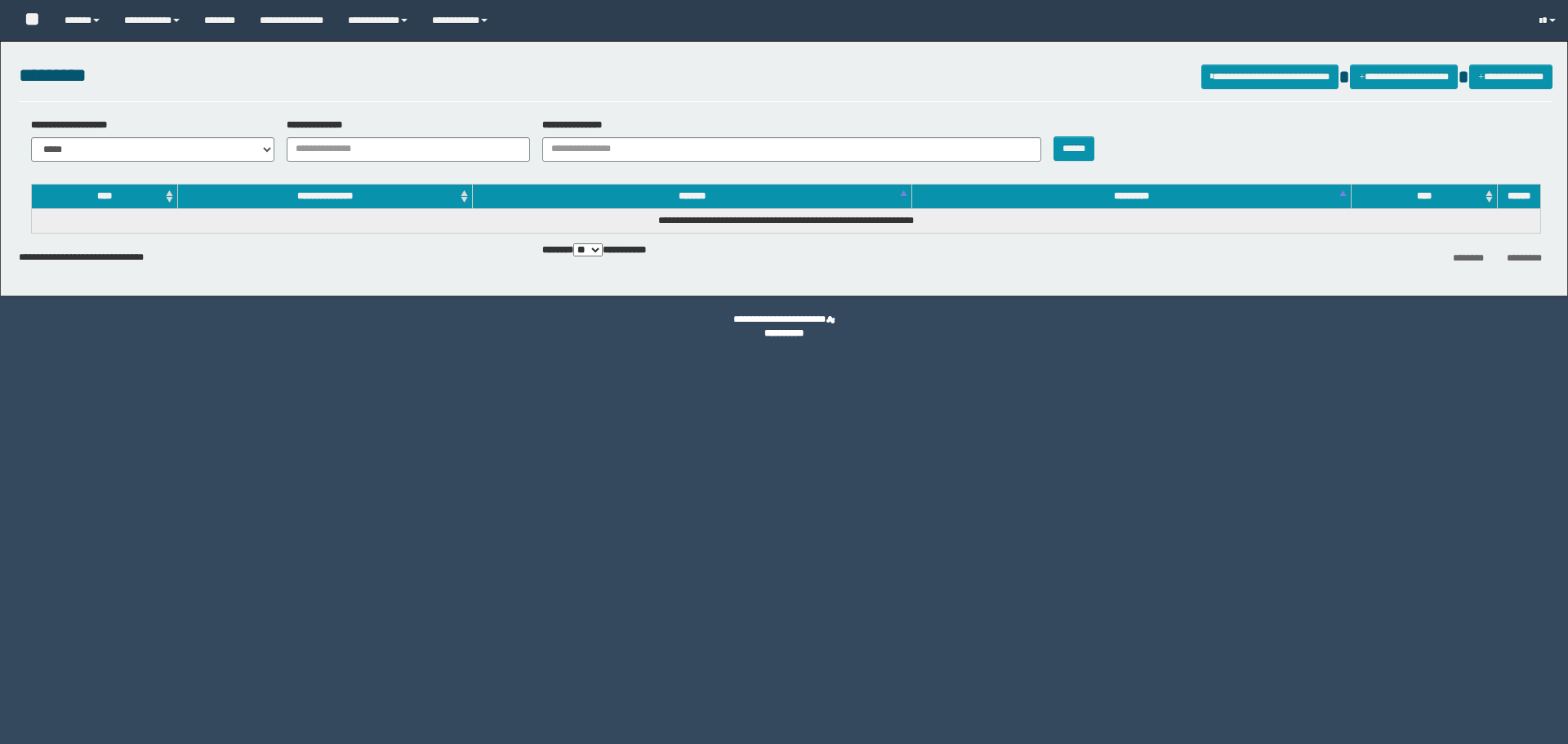 scroll, scrollTop: 0, scrollLeft: 0, axis: both 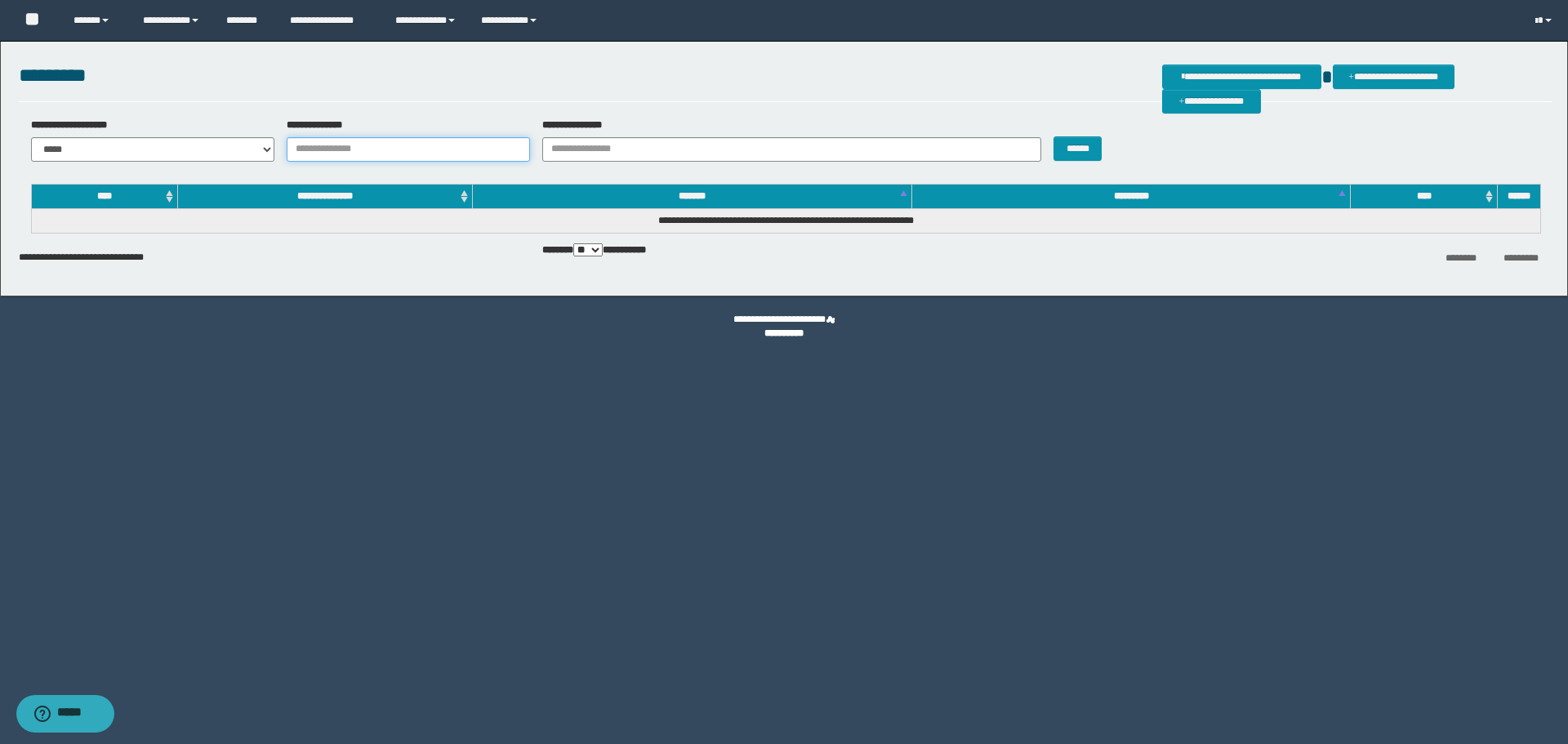 click on "**********" at bounding box center (408, 149) 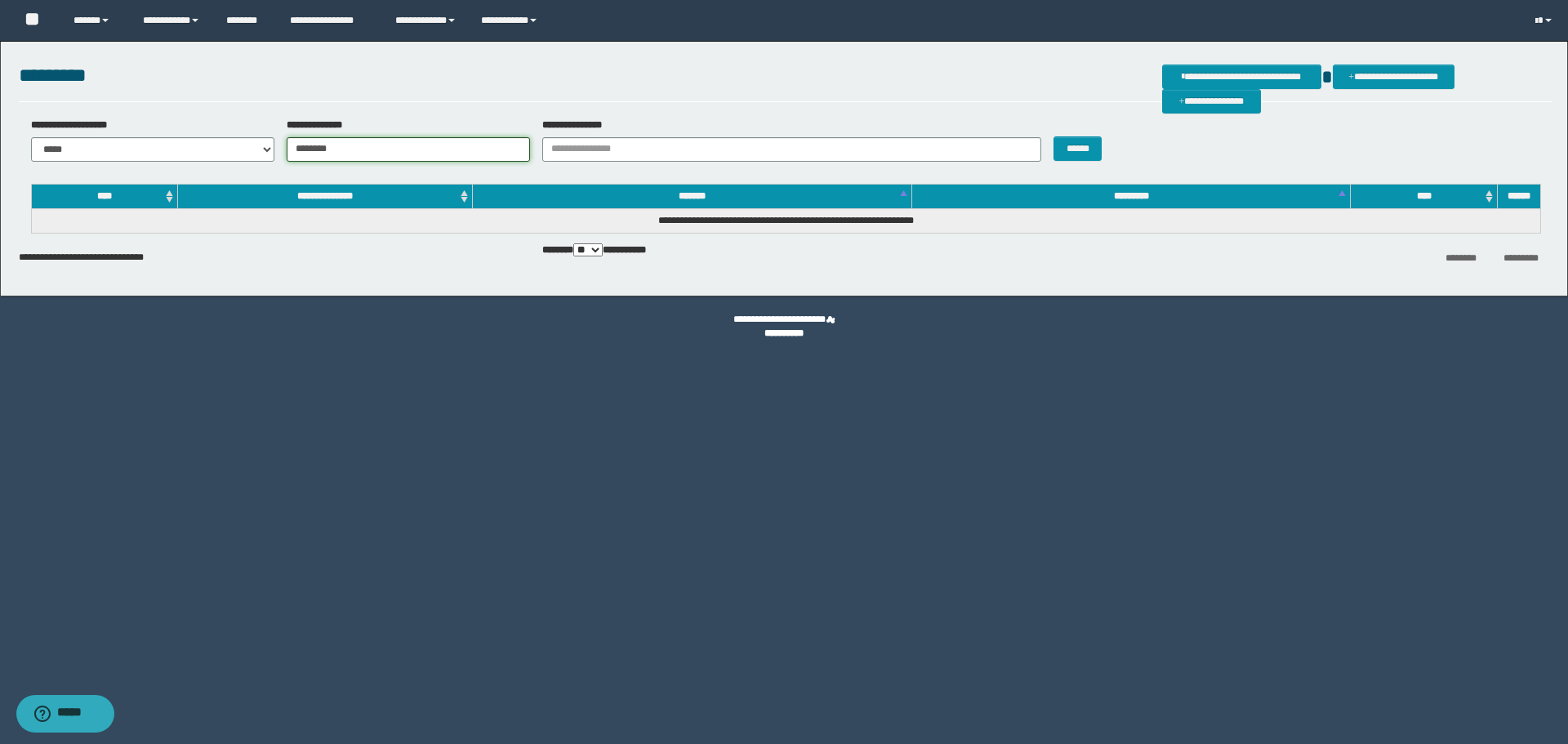 type on "********" 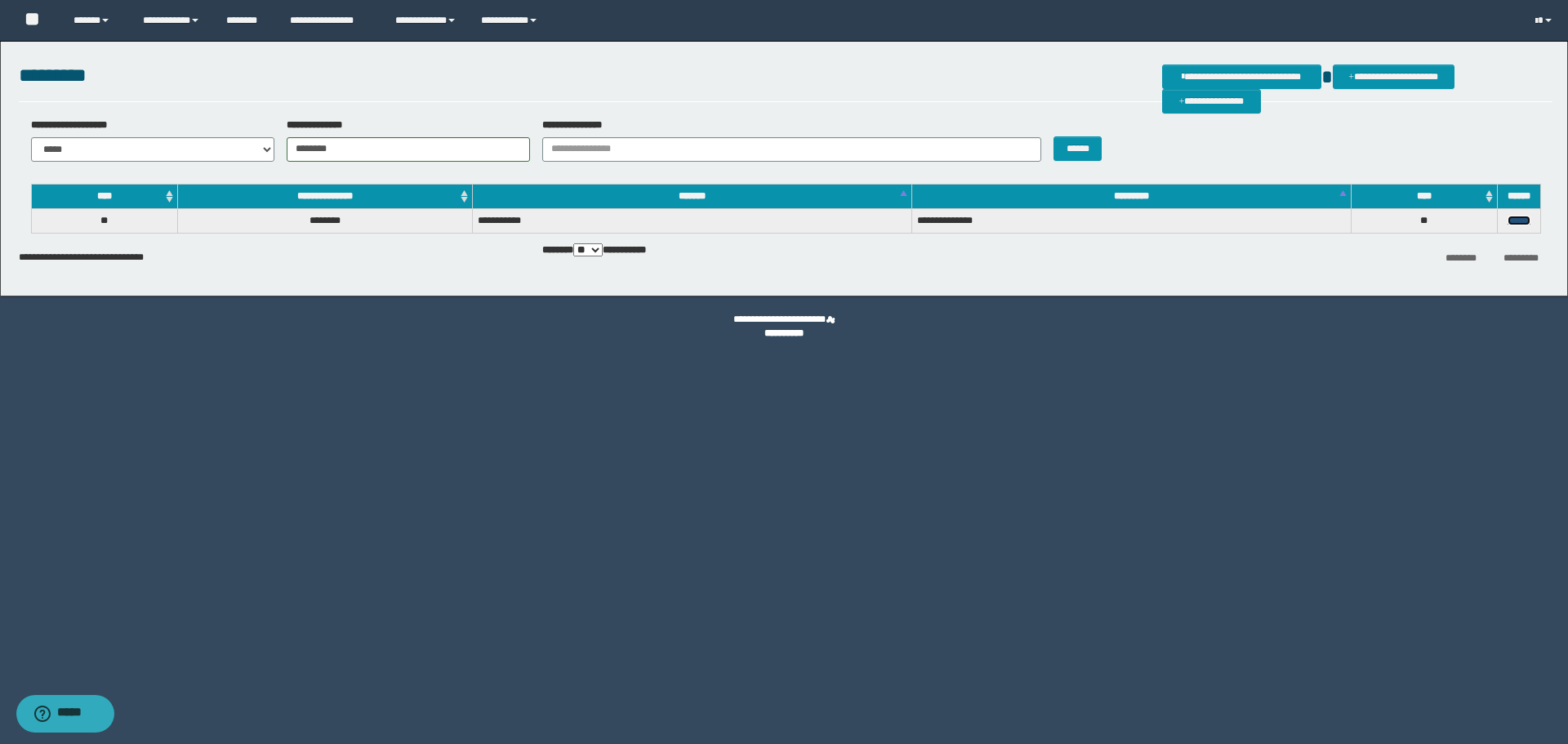 click on "******" at bounding box center [1519, 221] 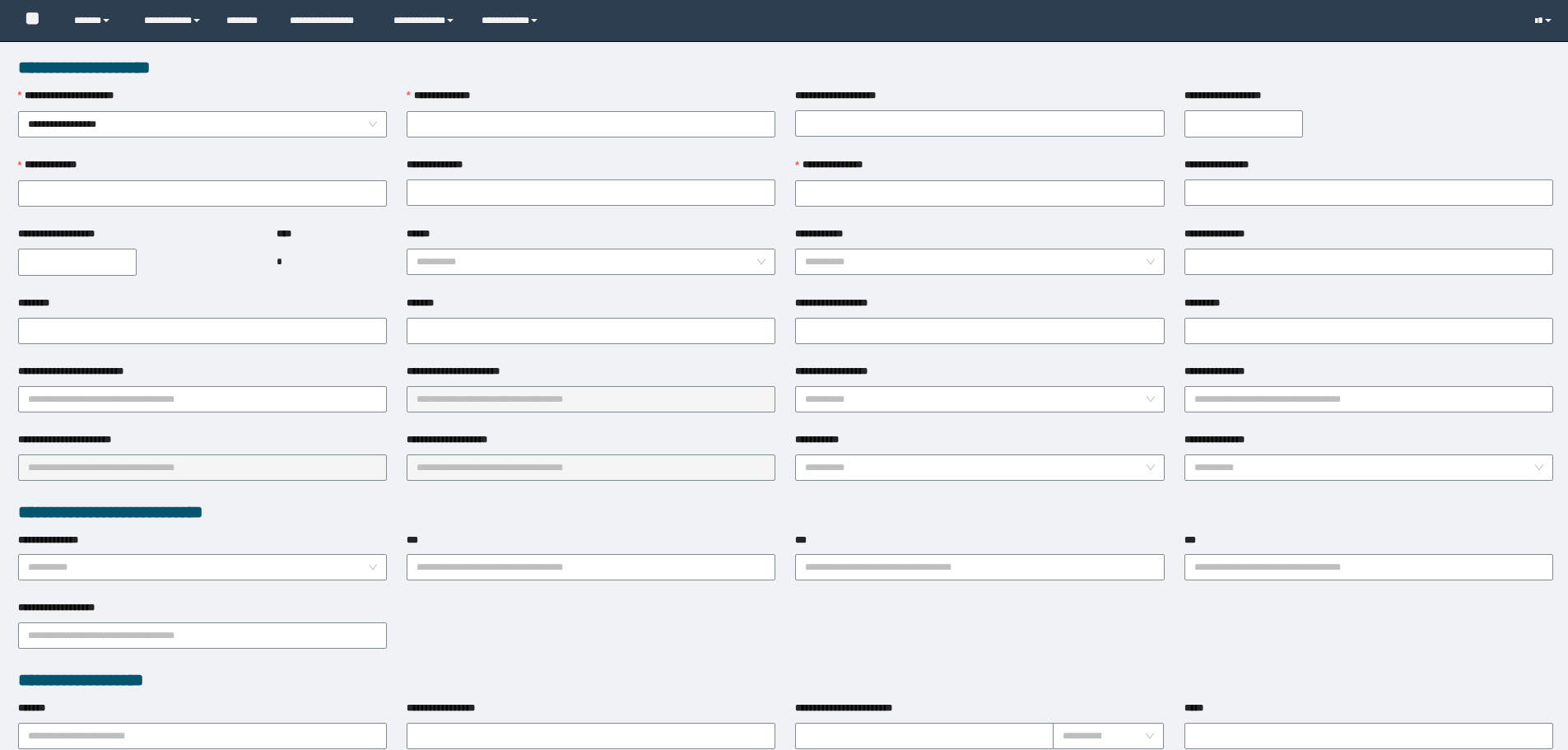 scroll, scrollTop: 0, scrollLeft: 0, axis: both 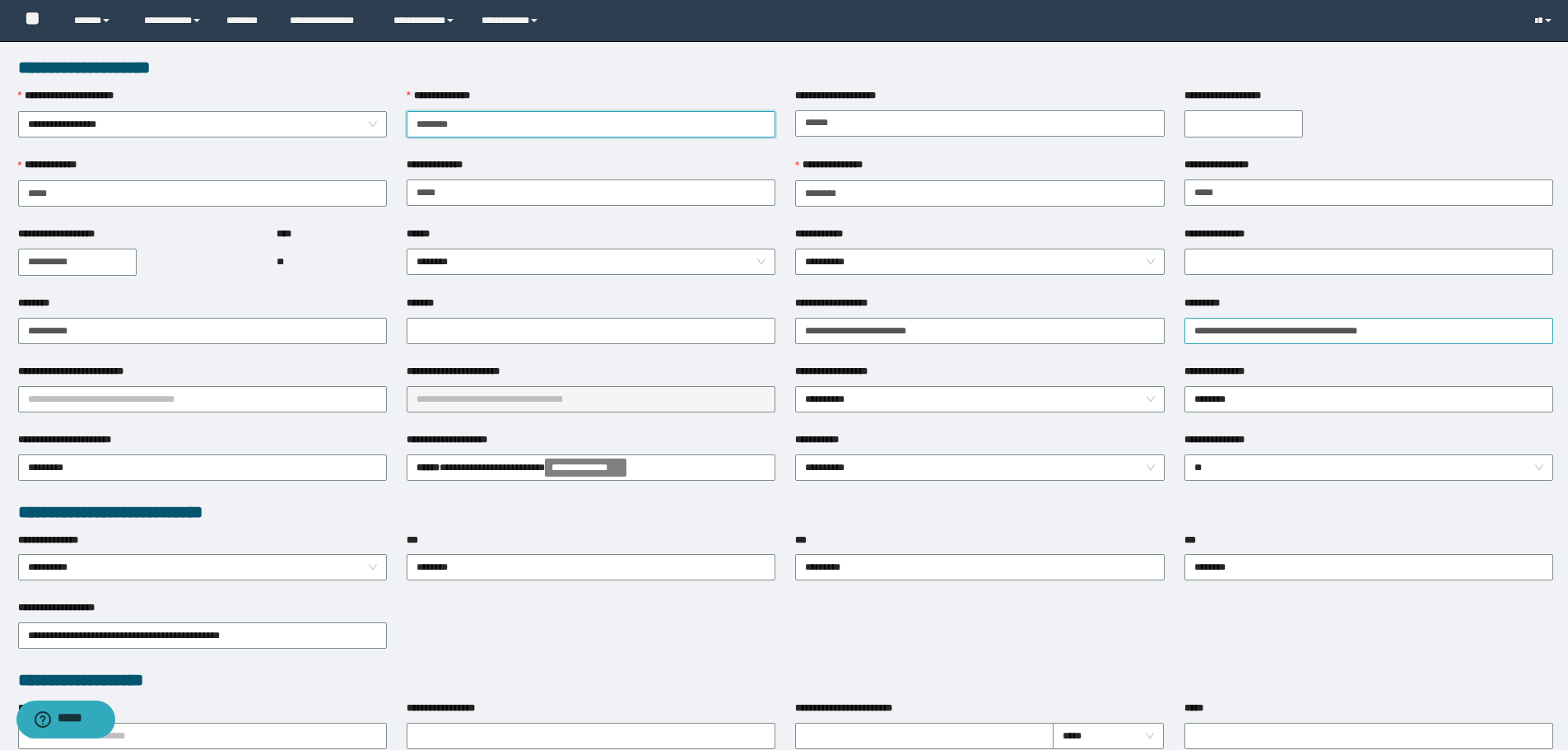 type on "********" 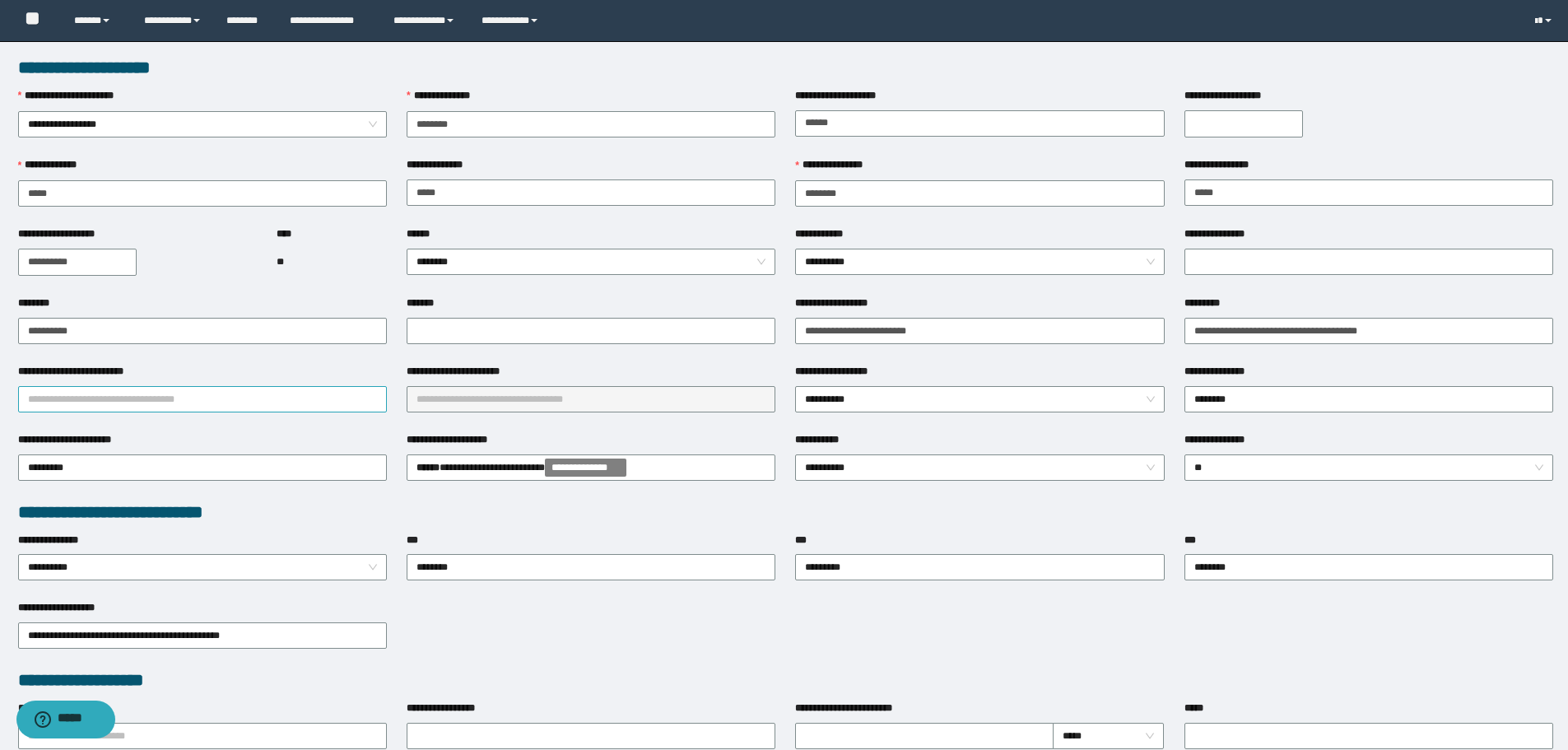 click on "**********" at bounding box center (202, 399) 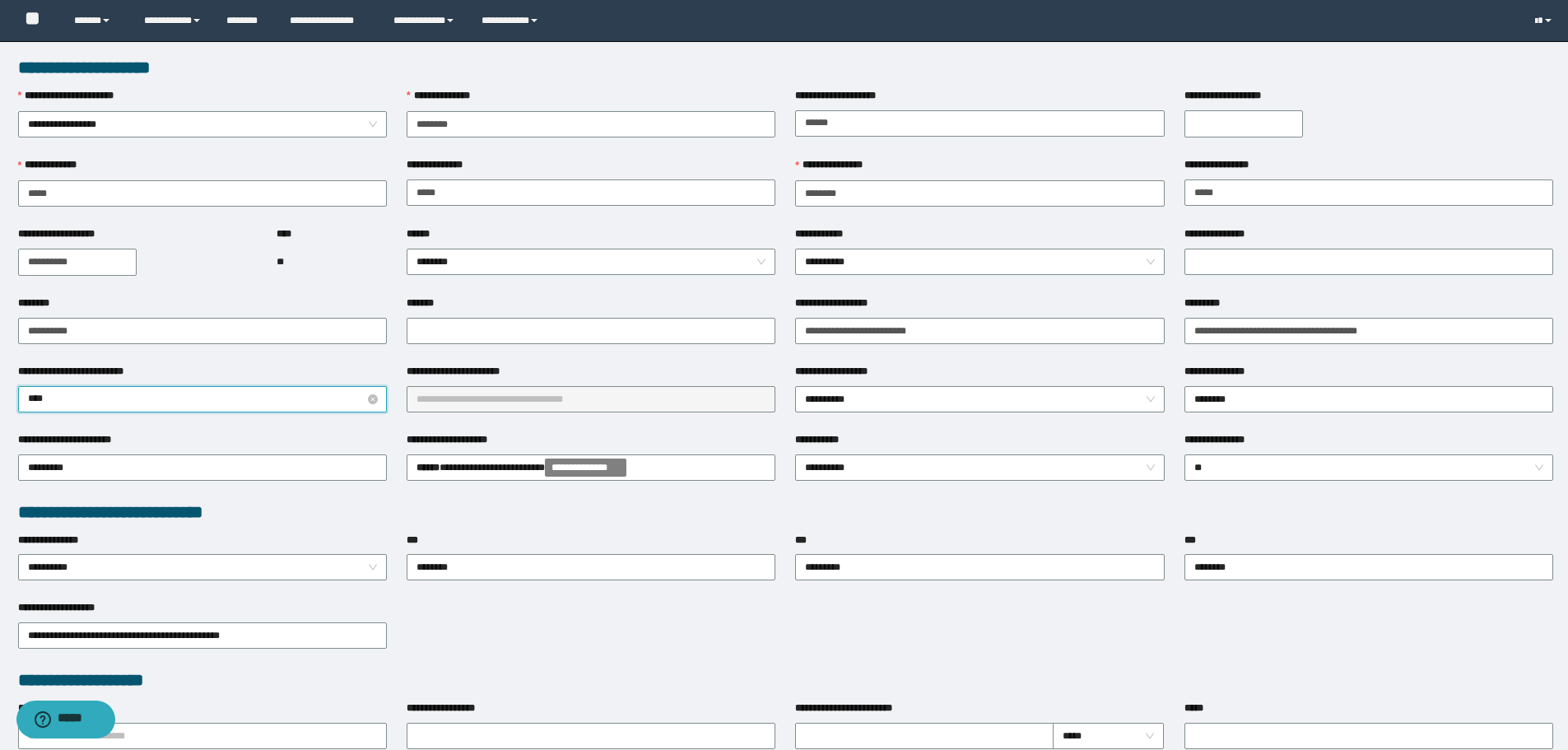 type on "*****" 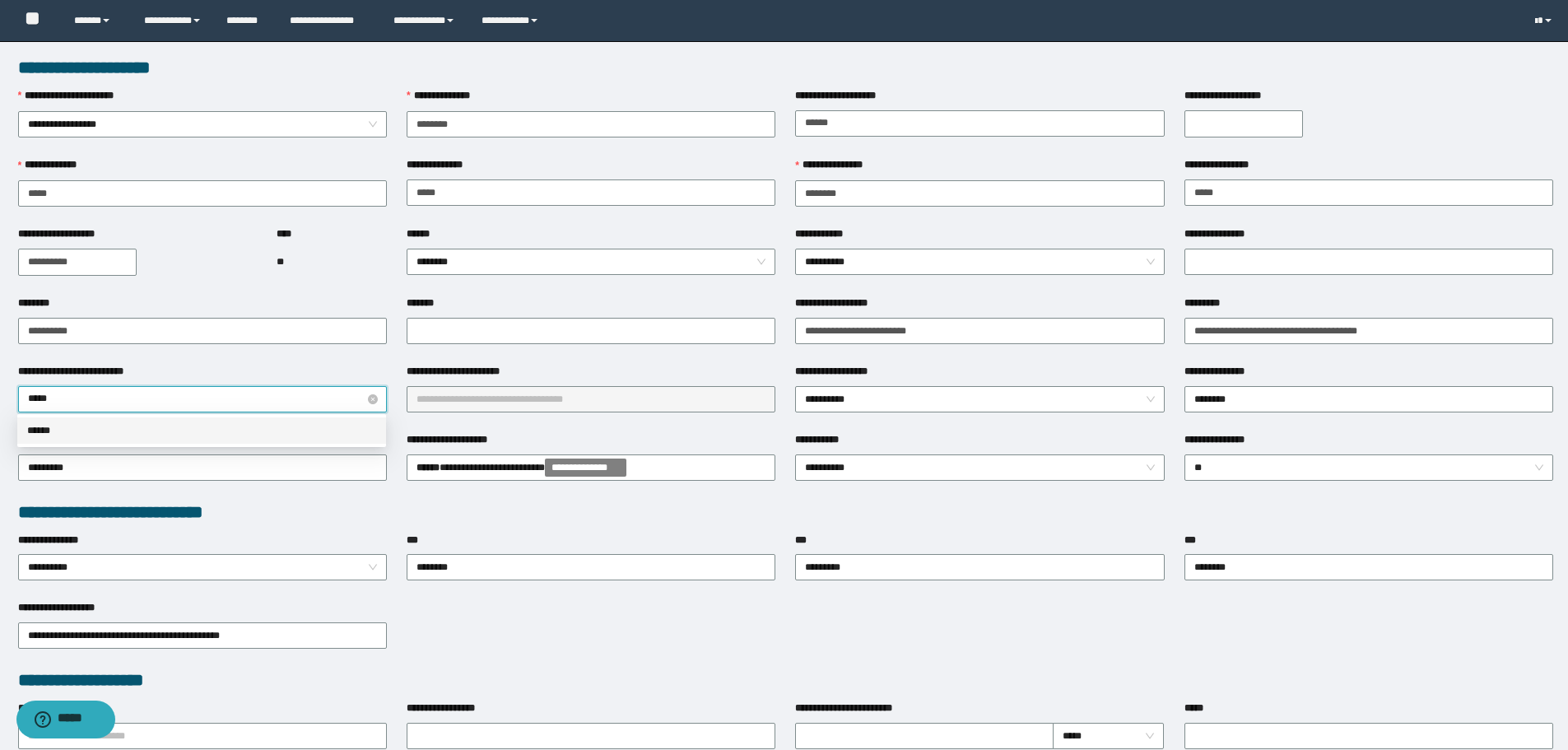 type 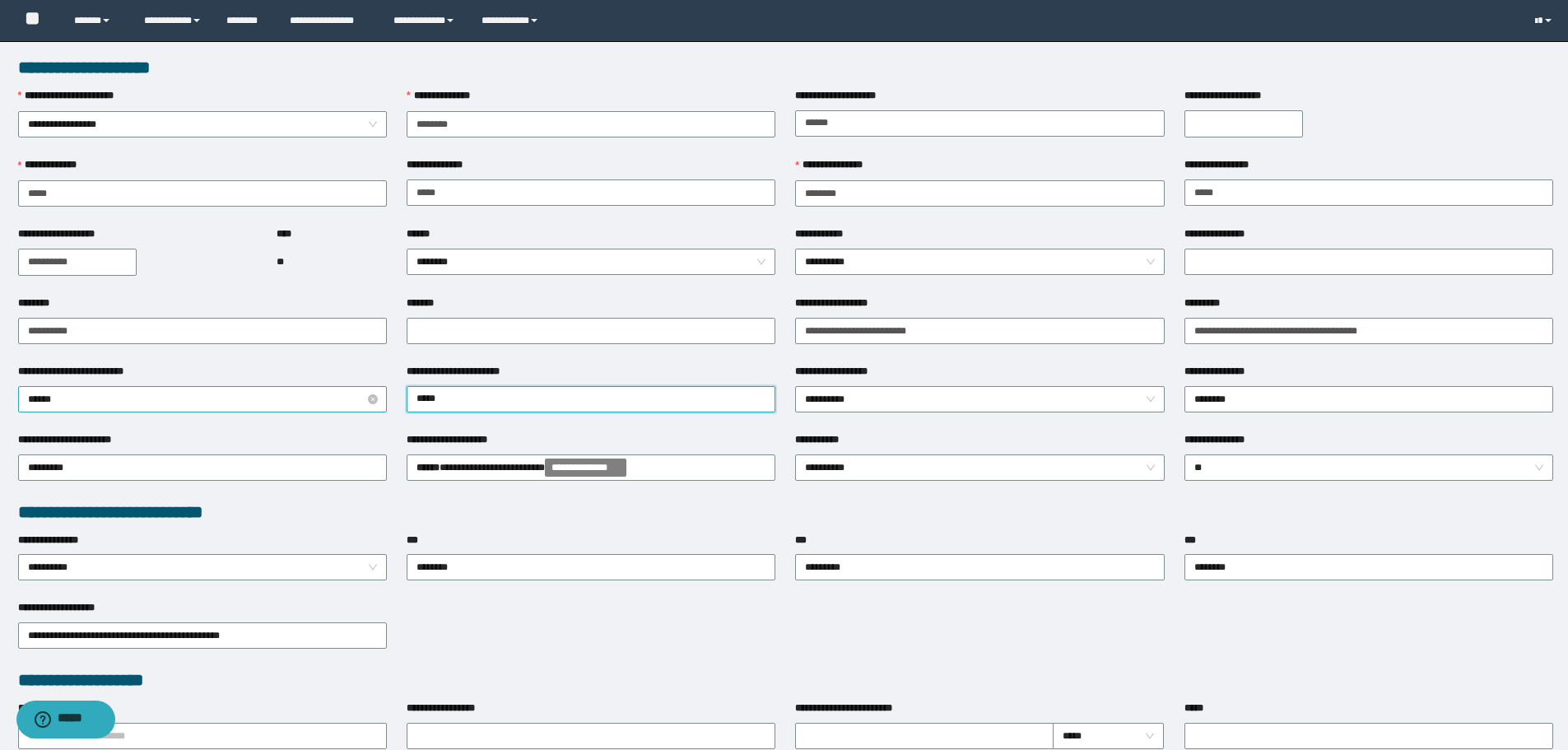 type on "*****" 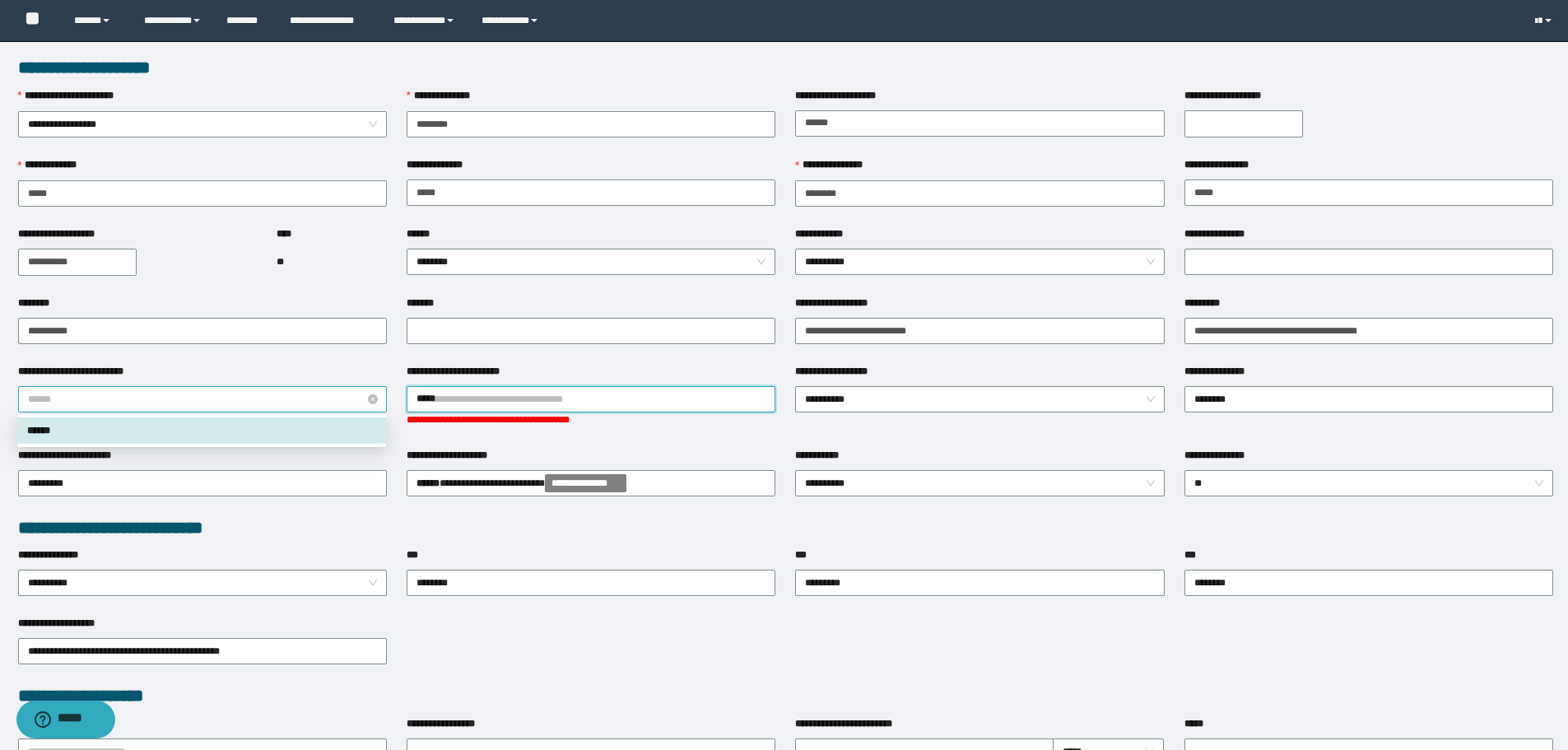 click on "******" at bounding box center [202, 399] 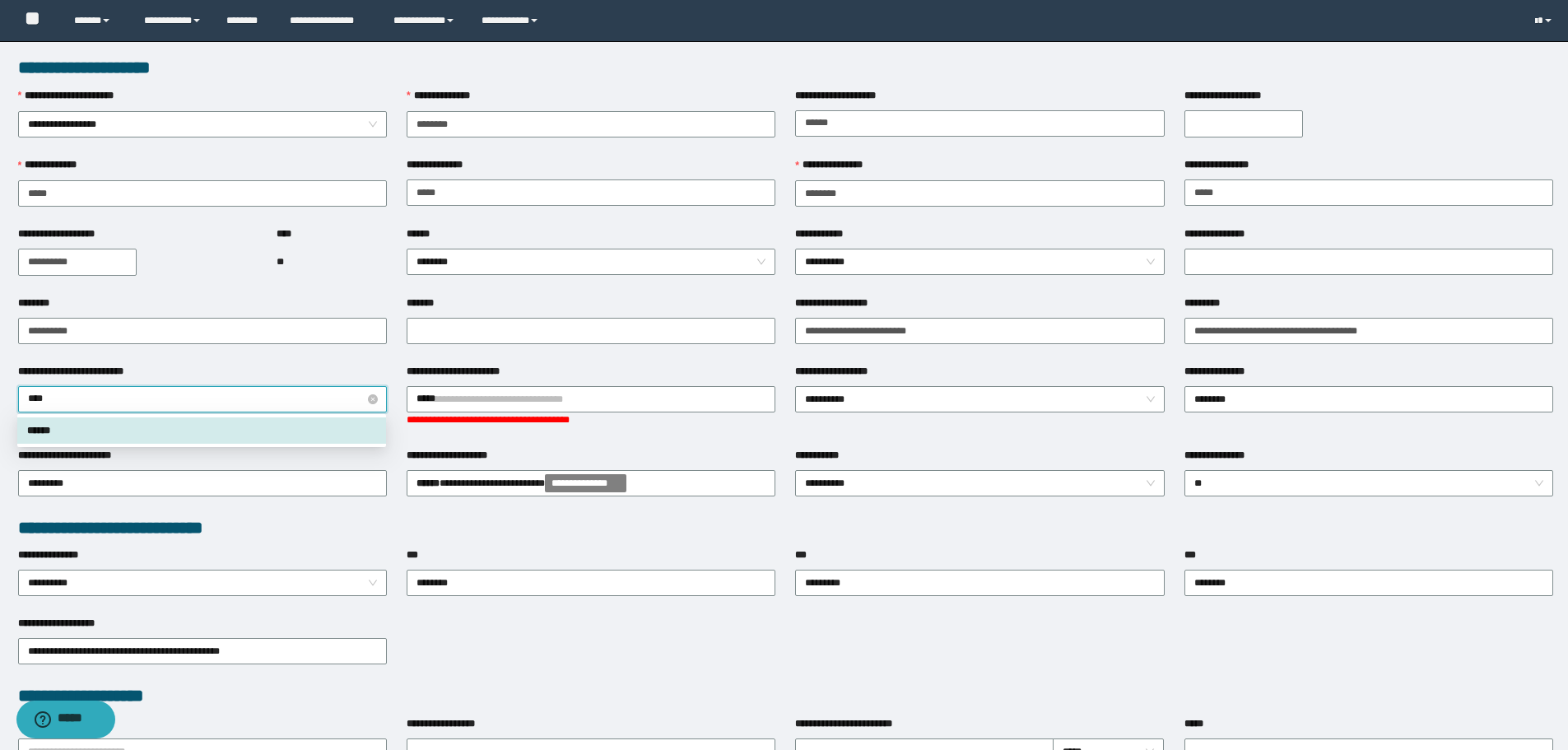 type on "*****" 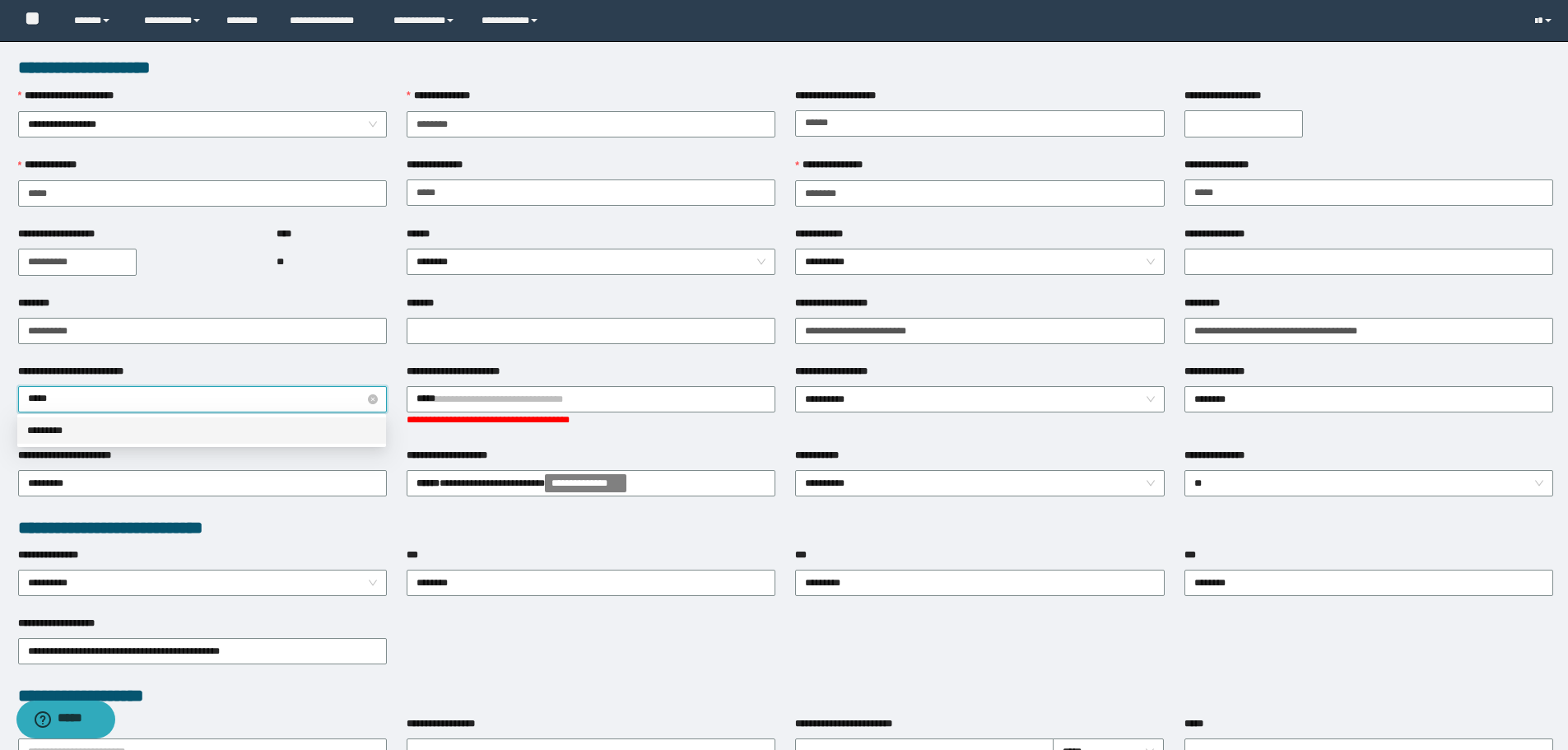 type 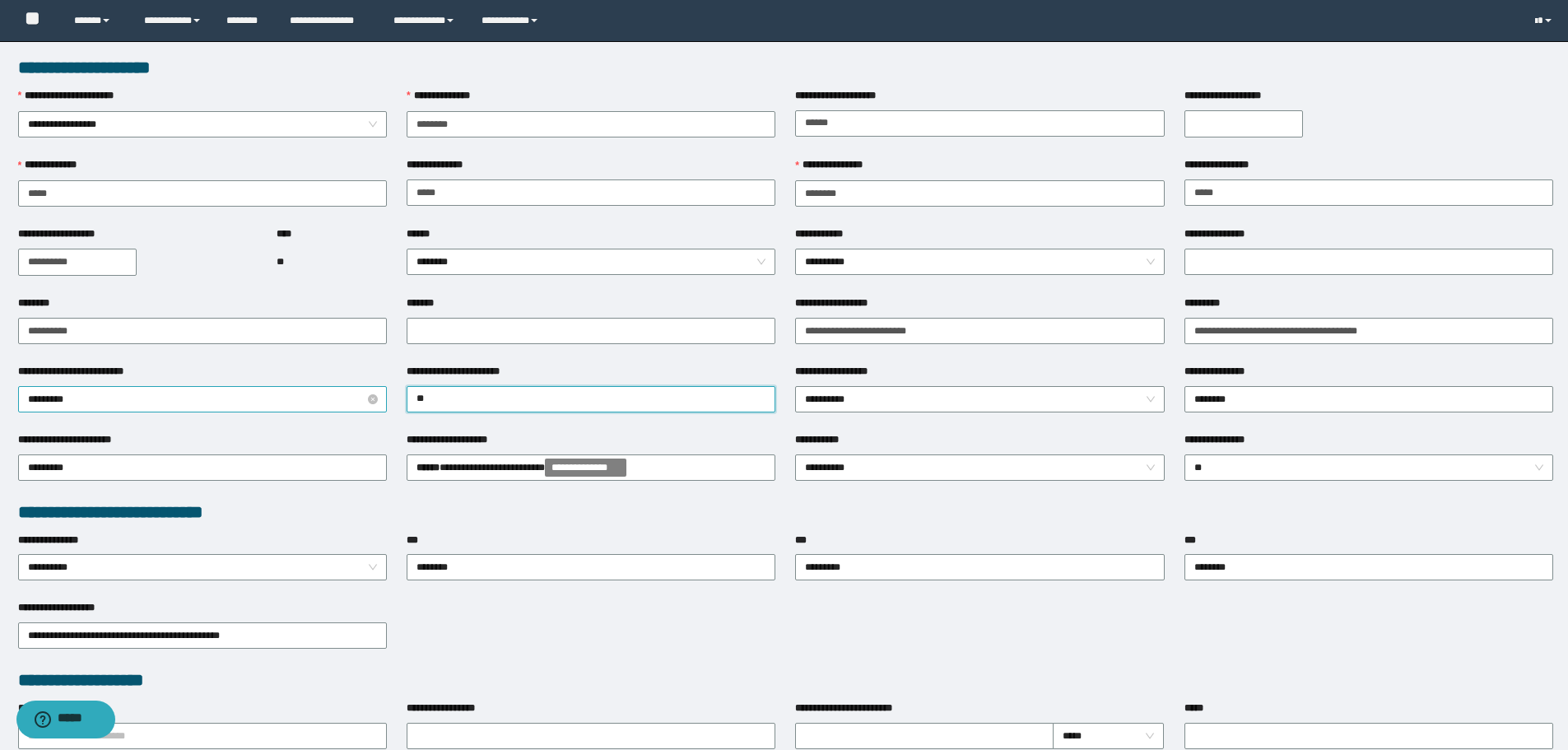 type on "*" 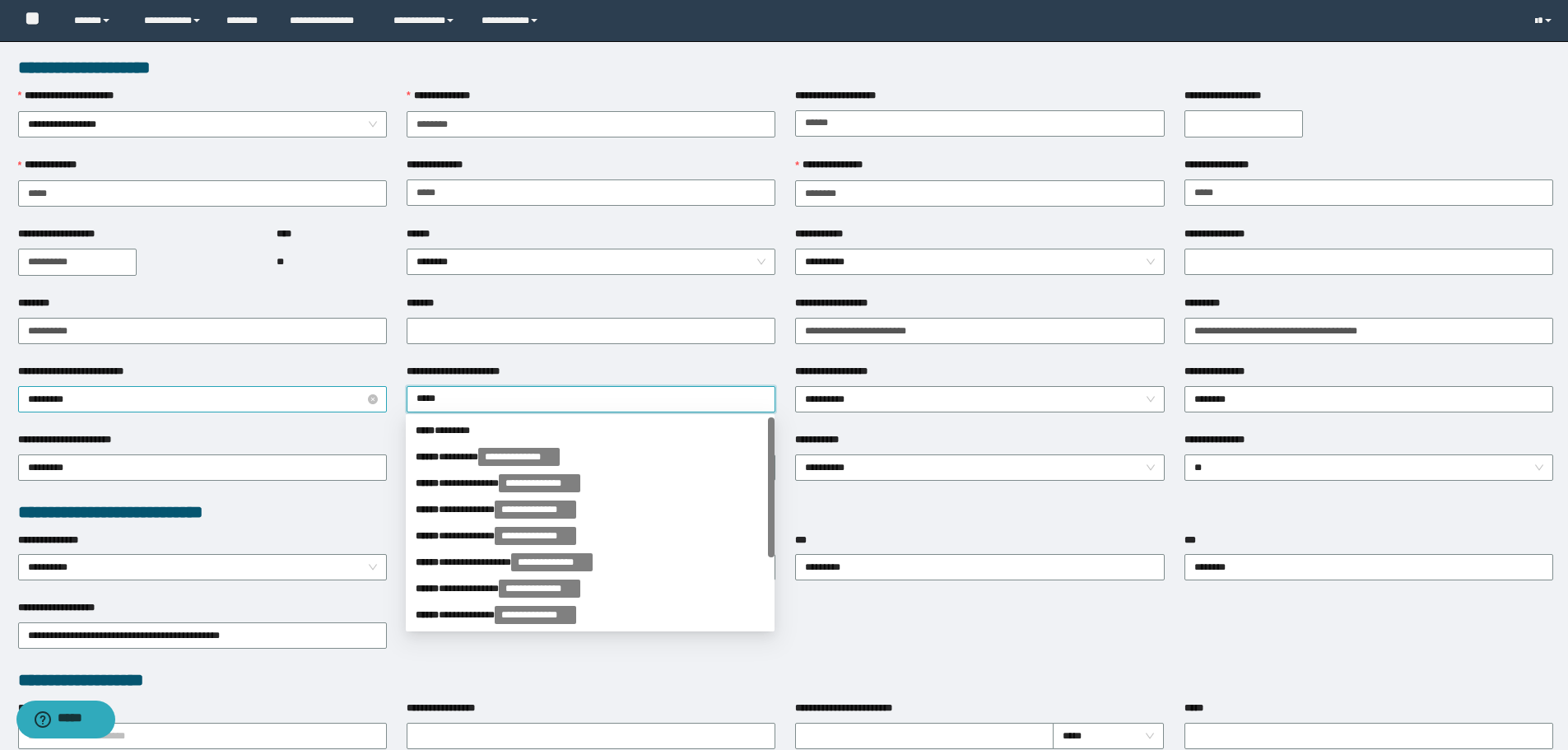 type on "******" 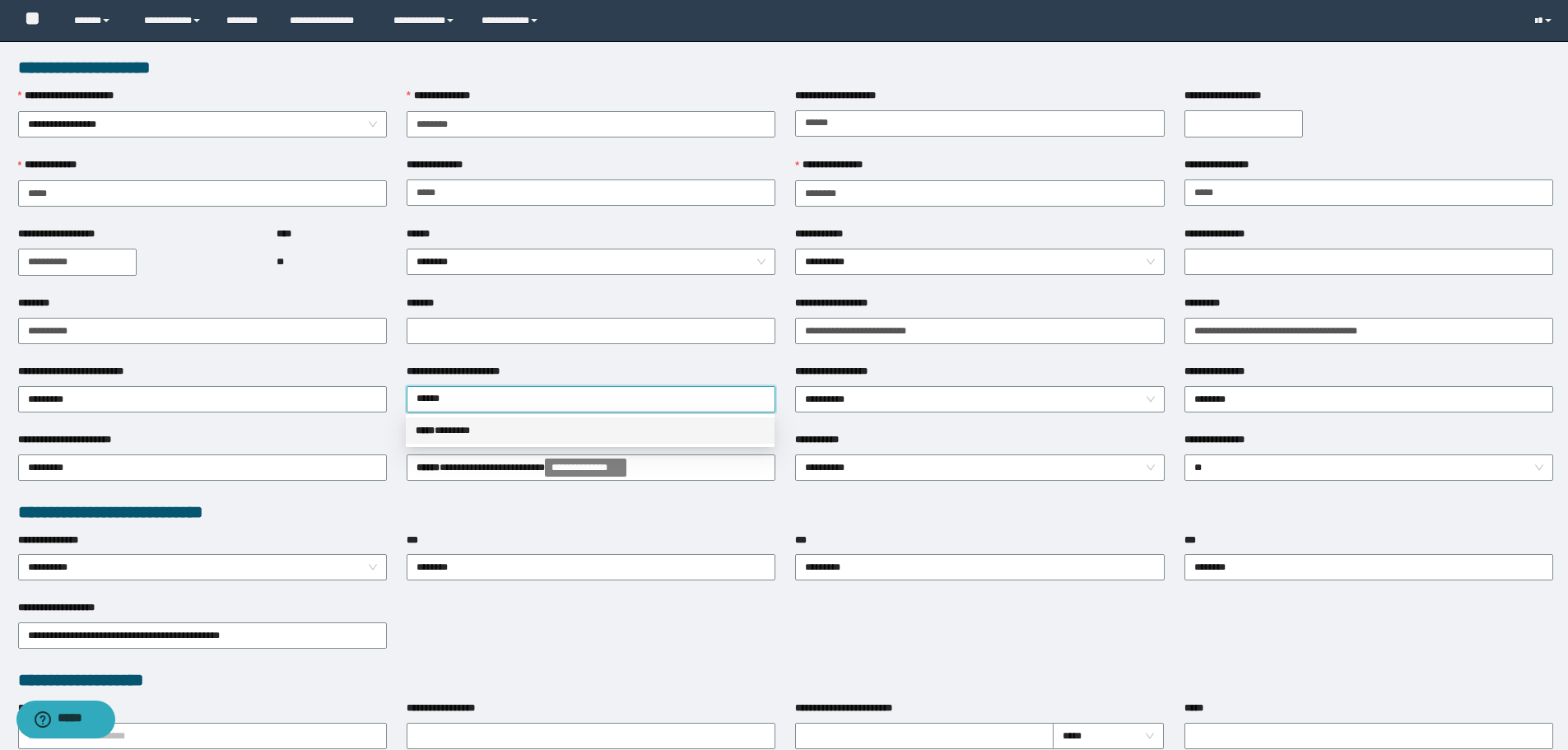 click on "***** * ******" at bounding box center (590, 431) 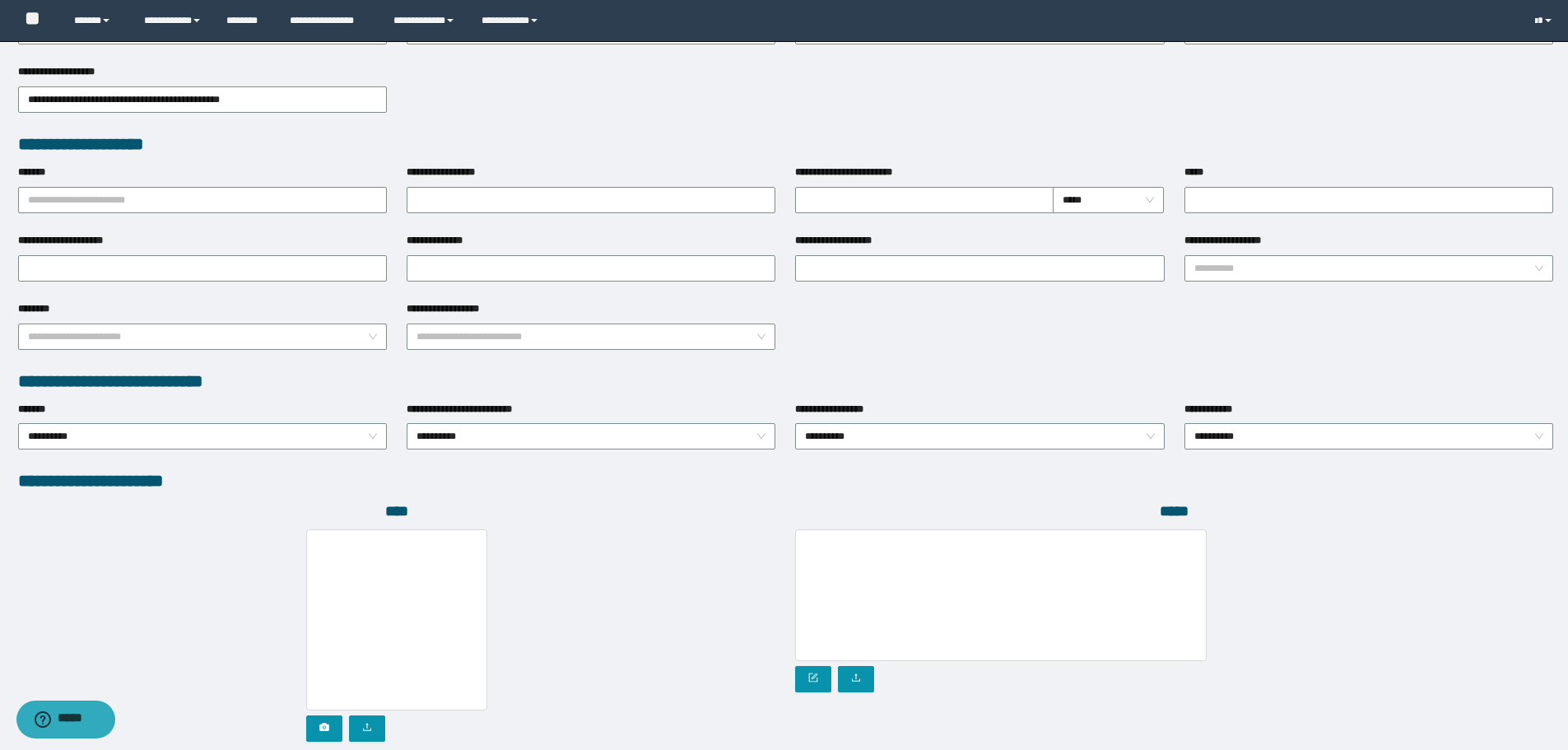 scroll, scrollTop: 652, scrollLeft: 0, axis: vertical 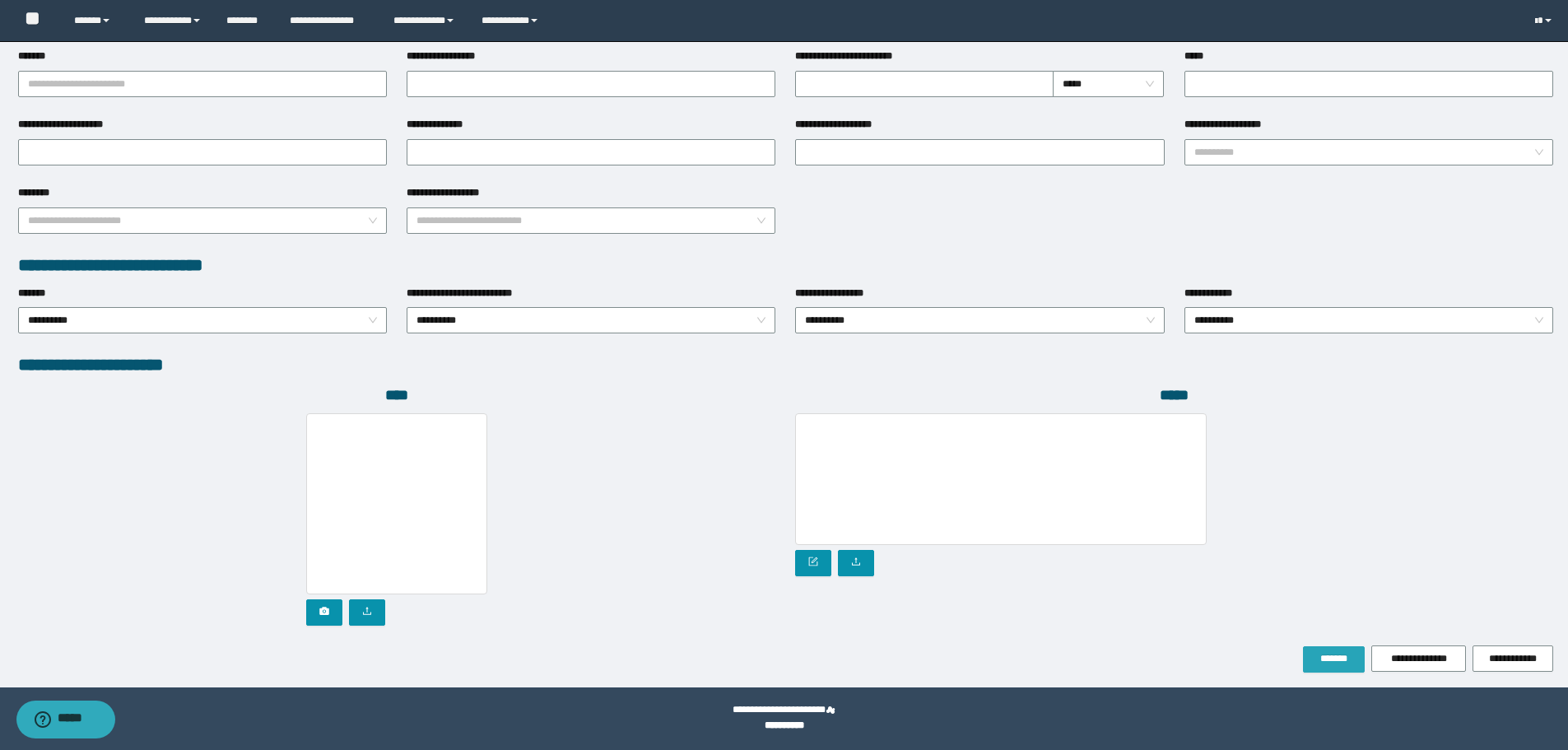 click on "*******" at bounding box center (1333, 659) 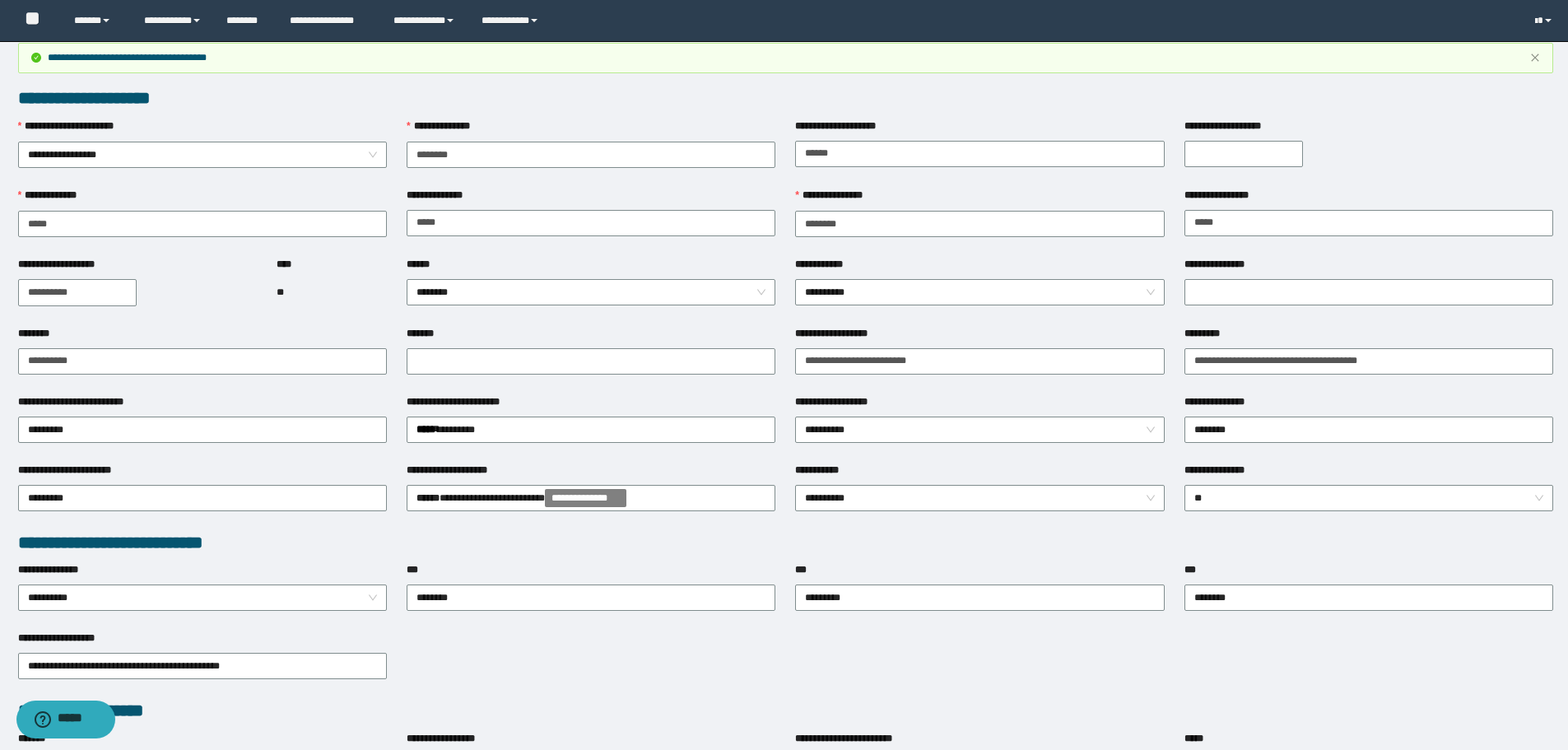 scroll, scrollTop: 0, scrollLeft: 0, axis: both 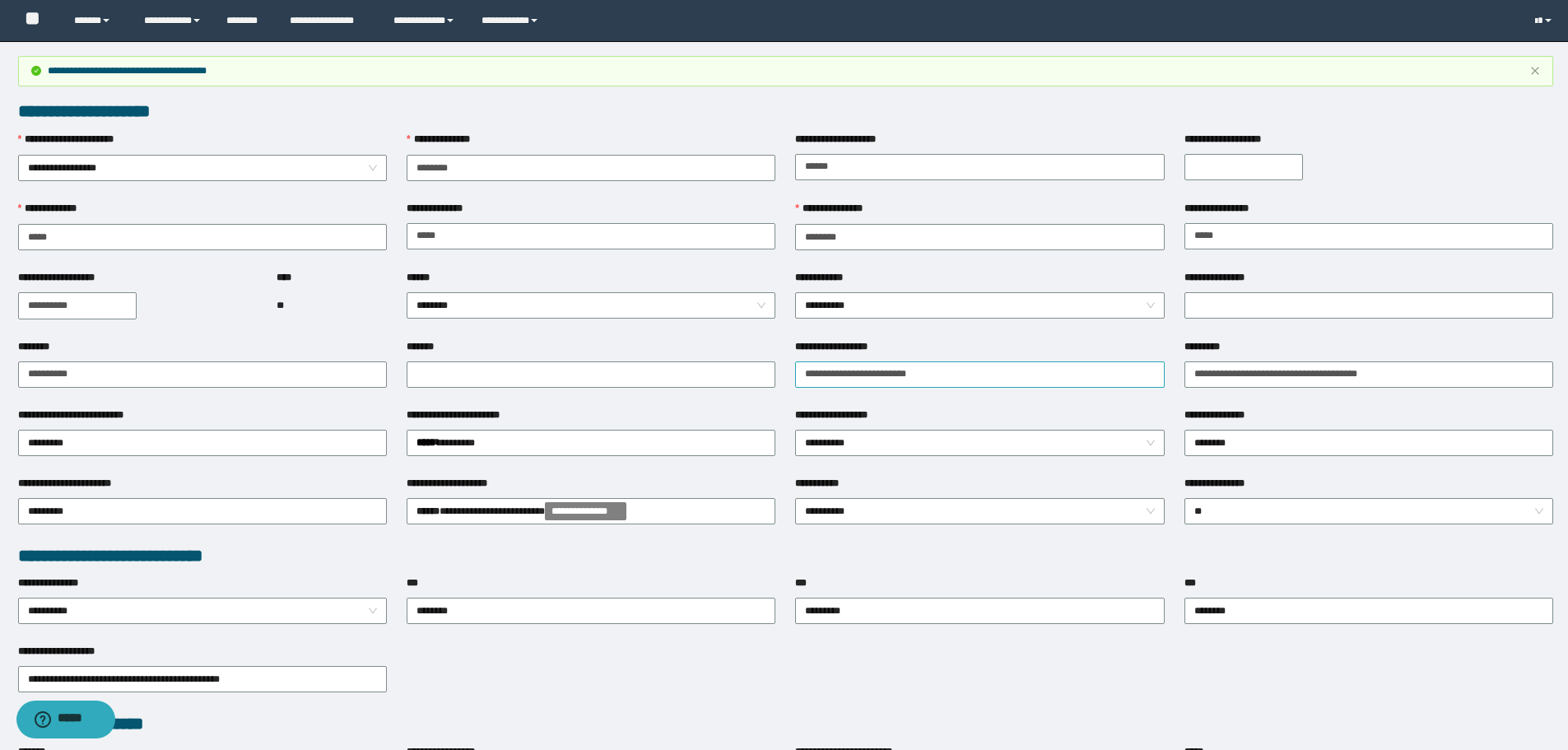 type 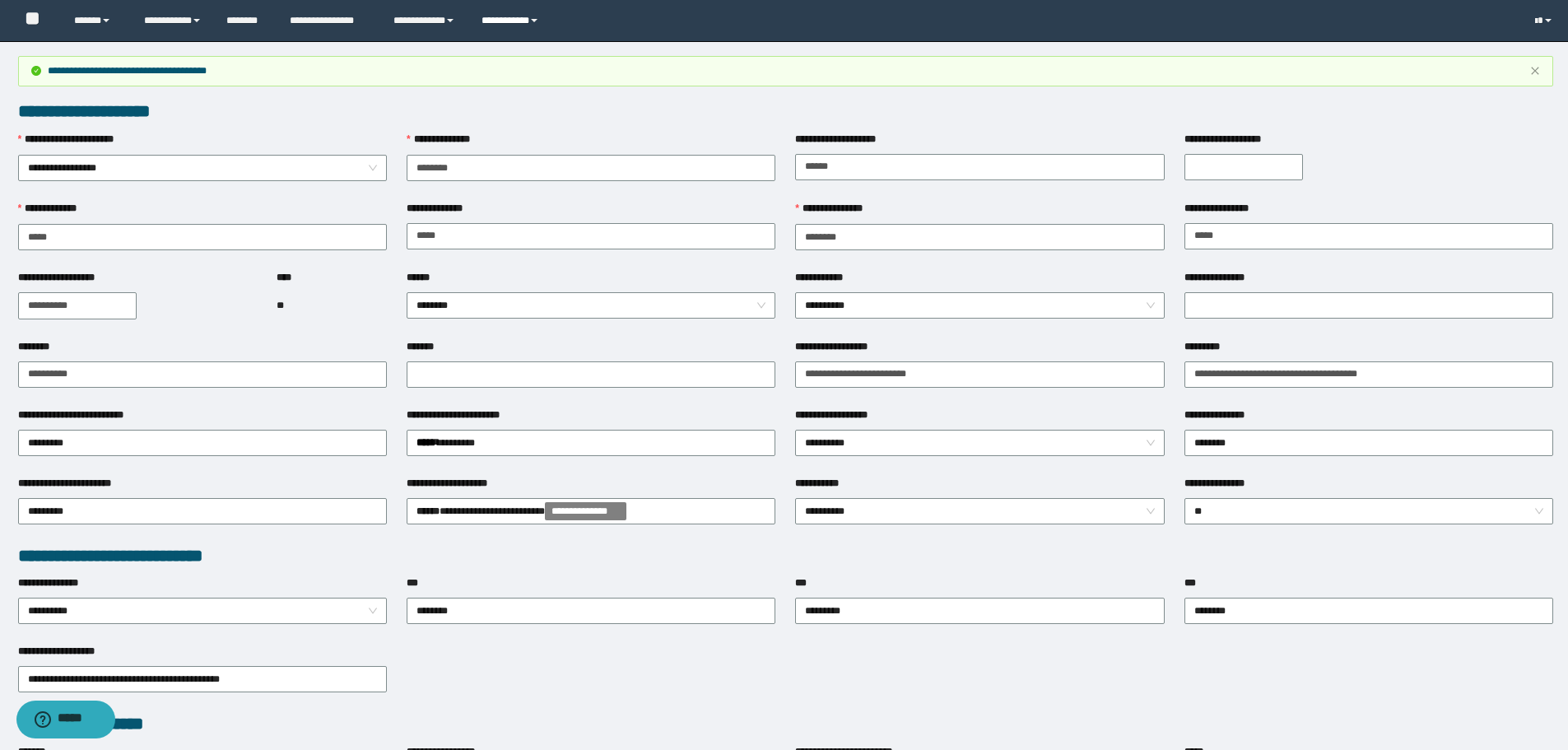 click on "**********" at bounding box center (512, 21) 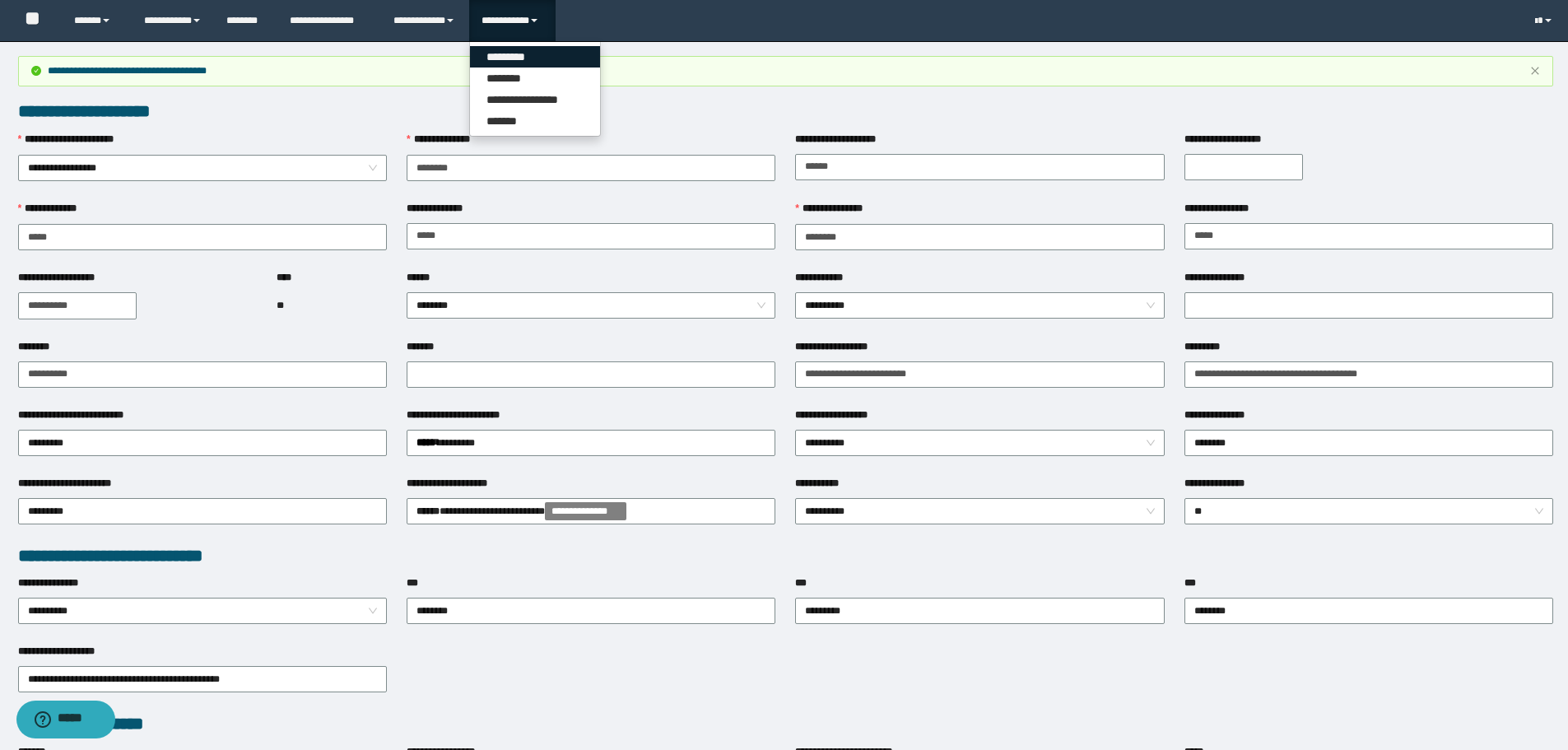 click on "*********" at bounding box center (535, 57) 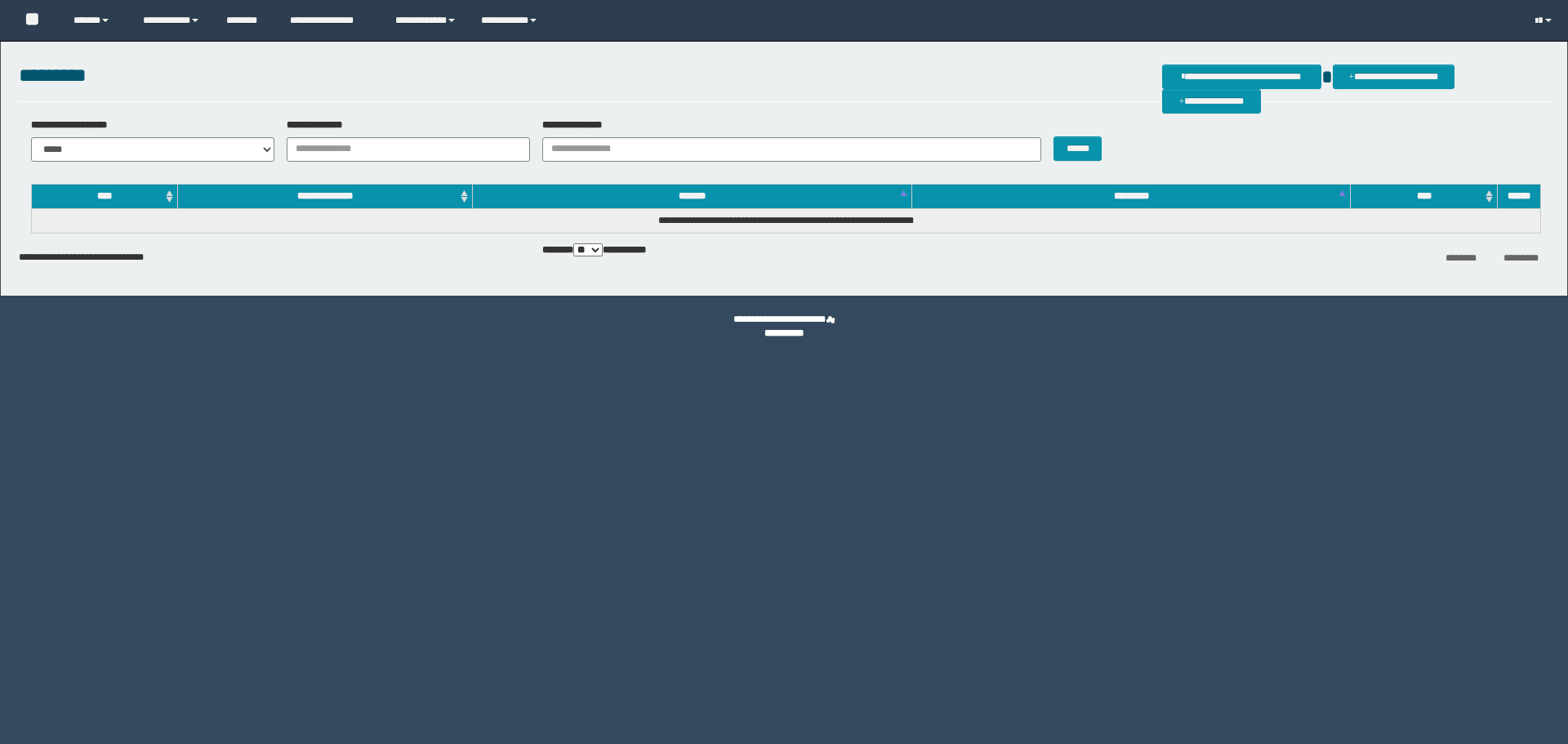 scroll, scrollTop: 0, scrollLeft: 0, axis: both 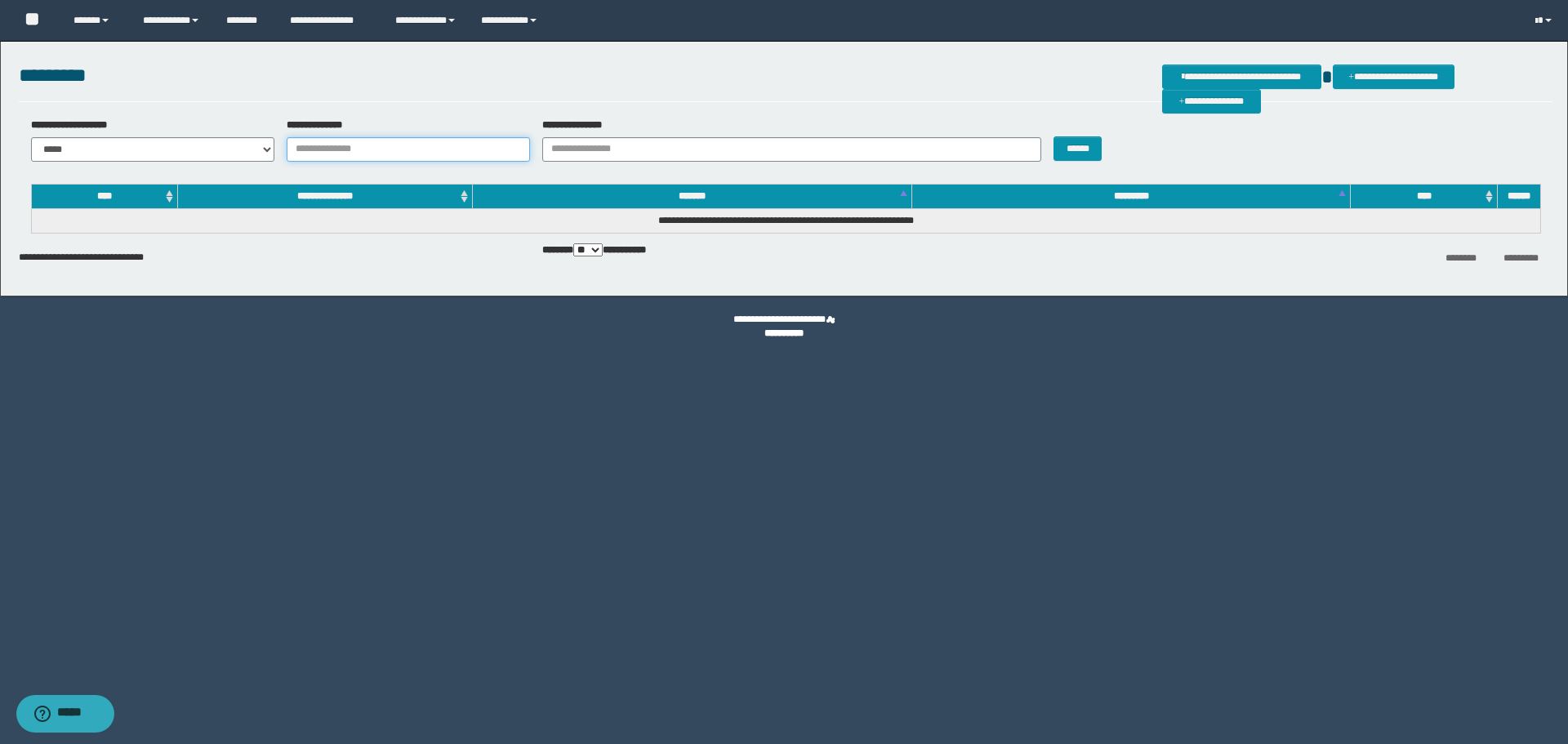click on "**********" at bounding box center [408, 149] 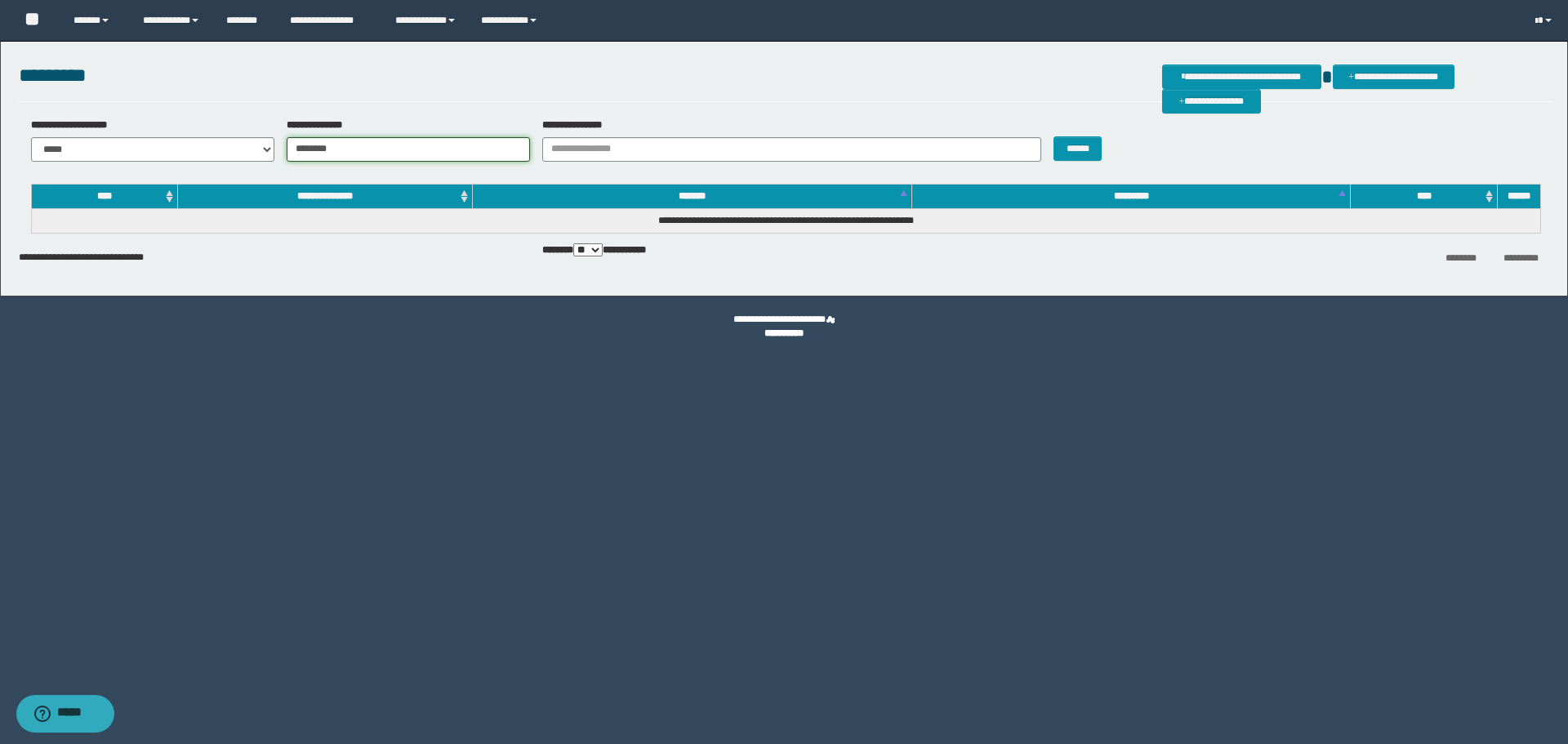 type on "********" 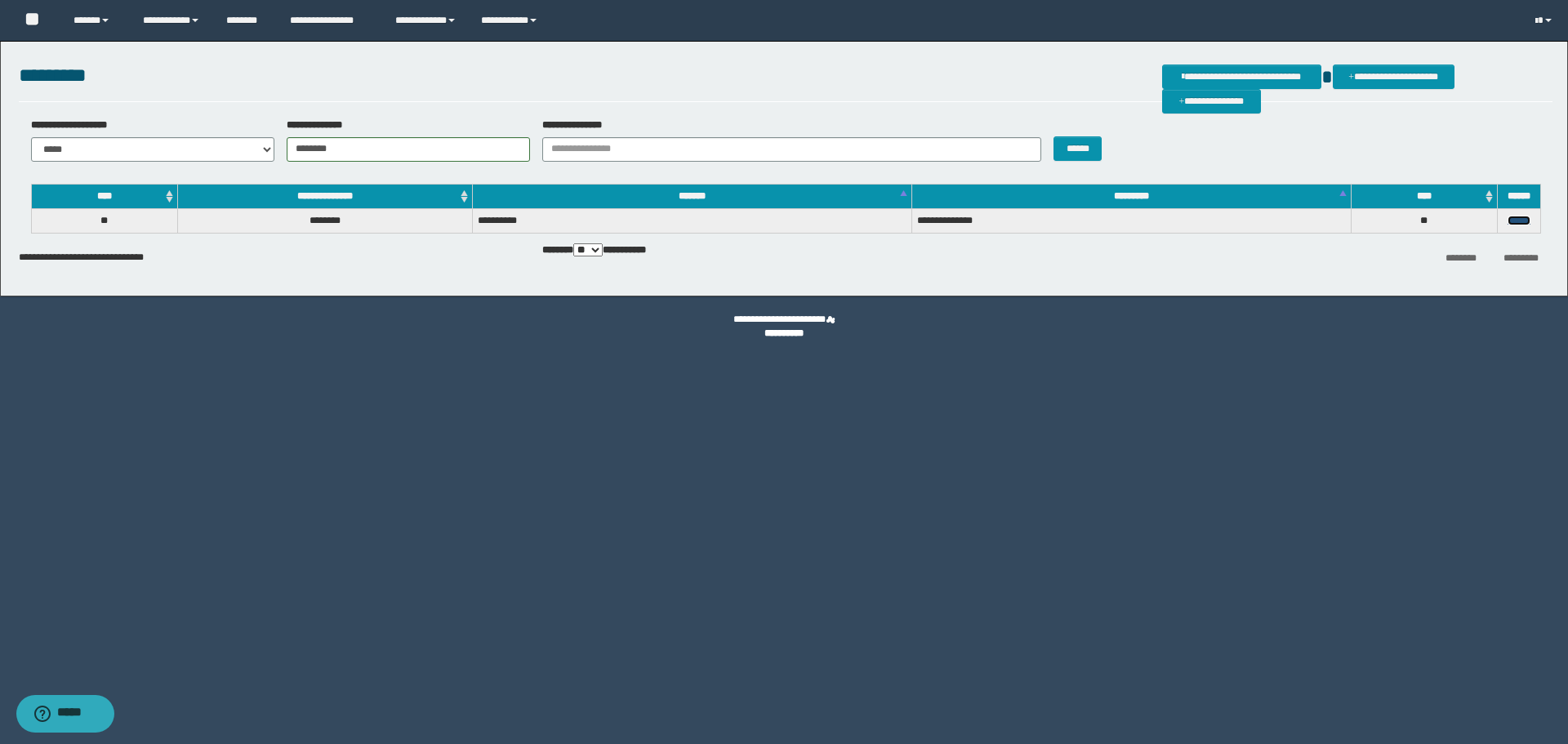 click on "******" at bounding box center (1519, 221) 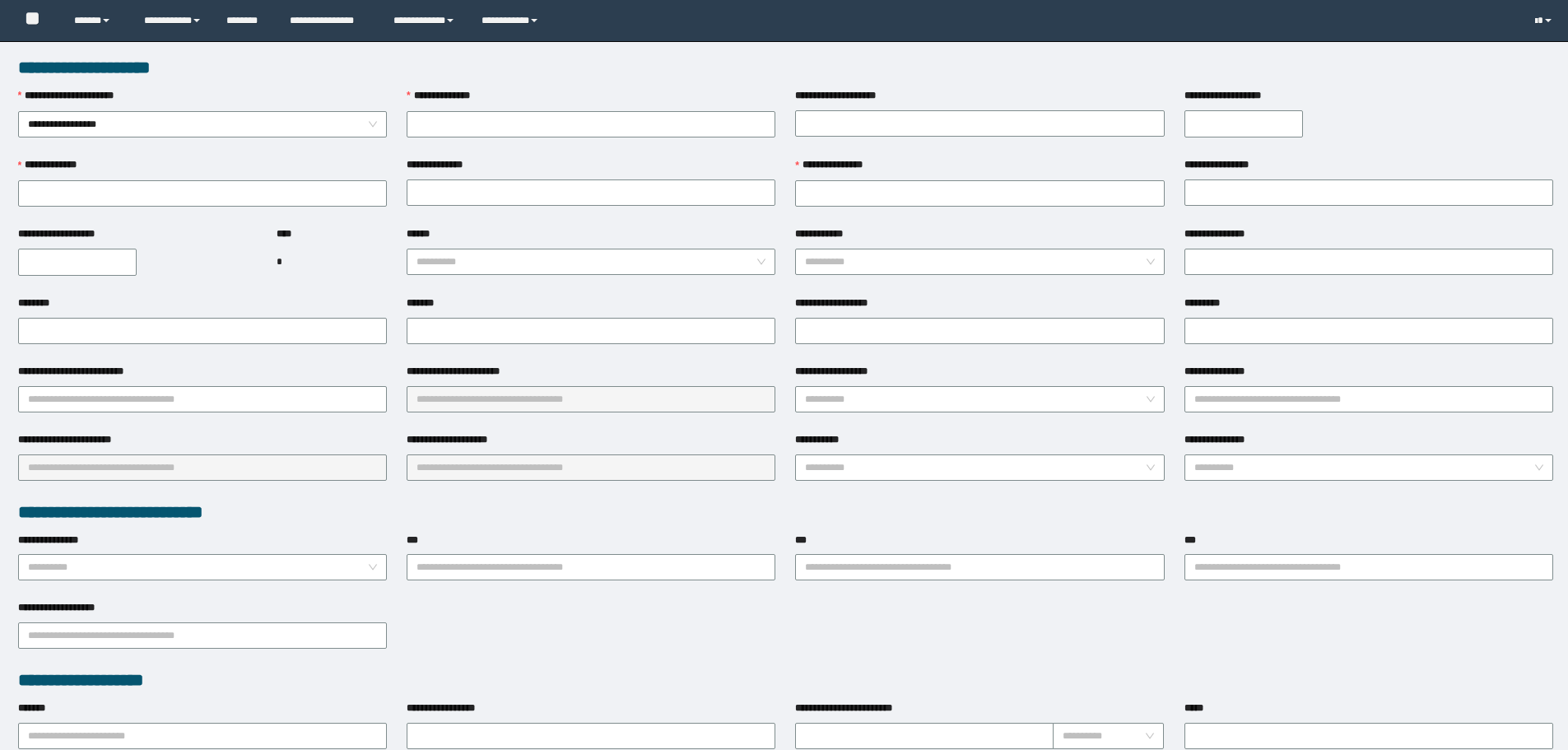 scroll, scrollTop: 0, scrollLeft: 0, axis: both 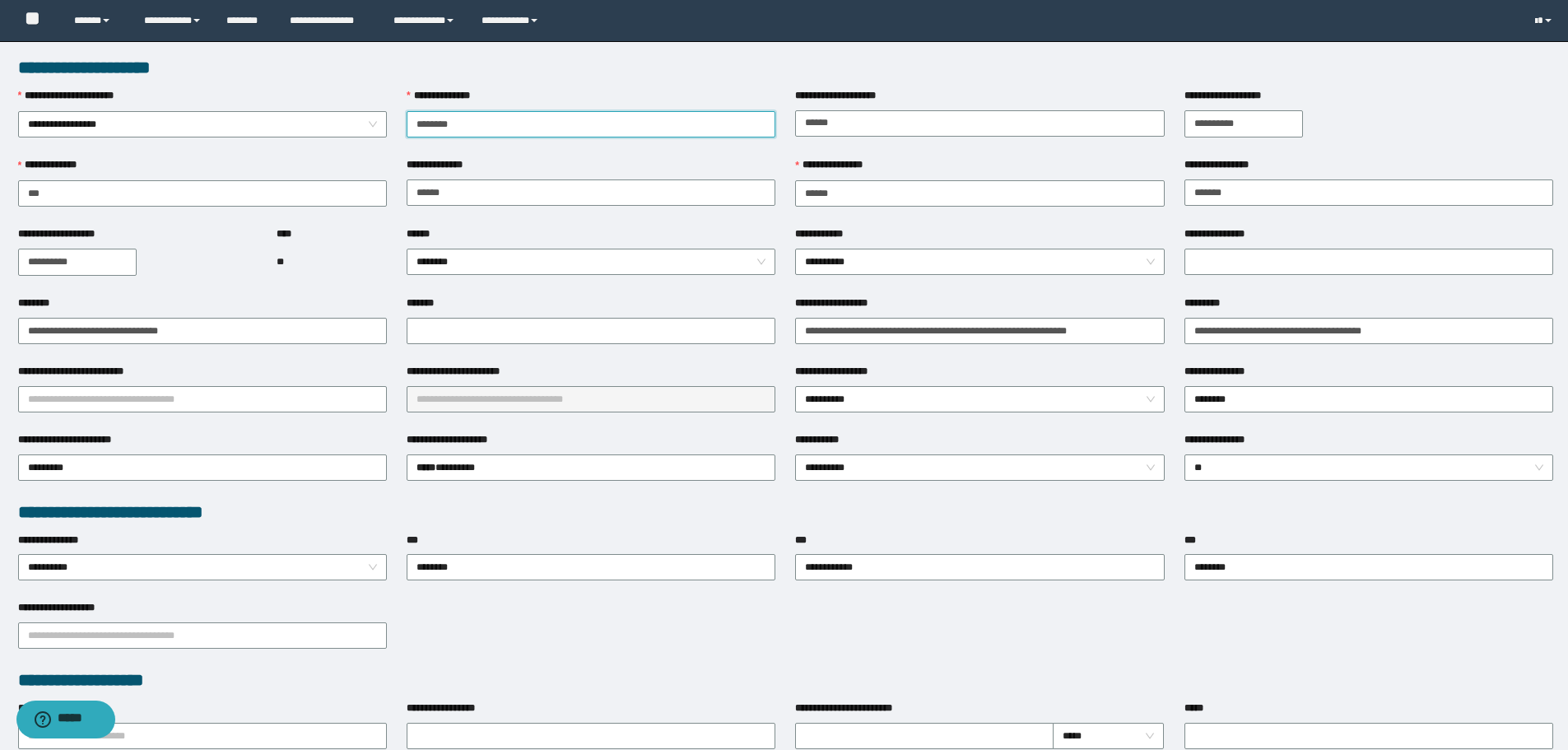 type on "********" 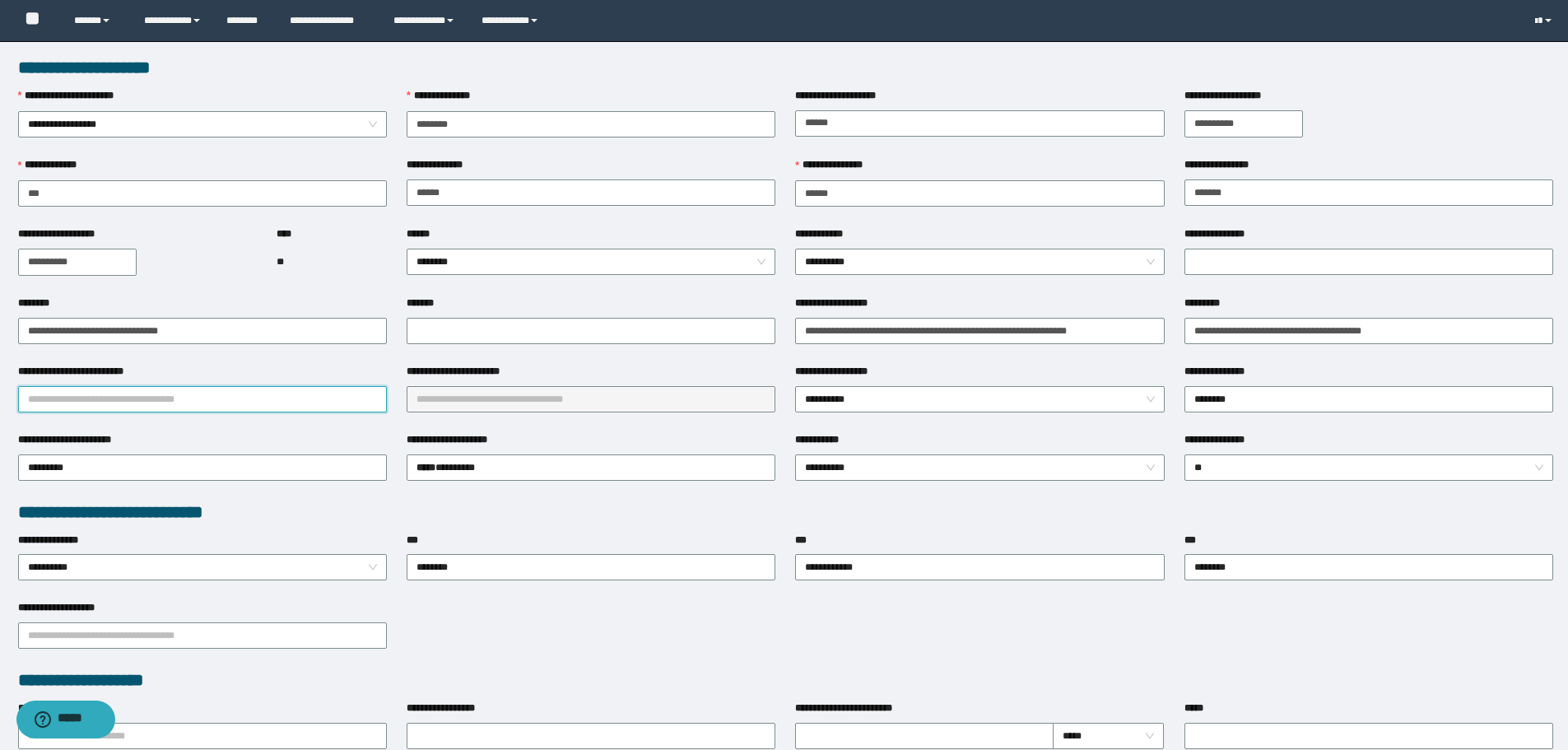 click on "**********" at bounding box center [202, 399] 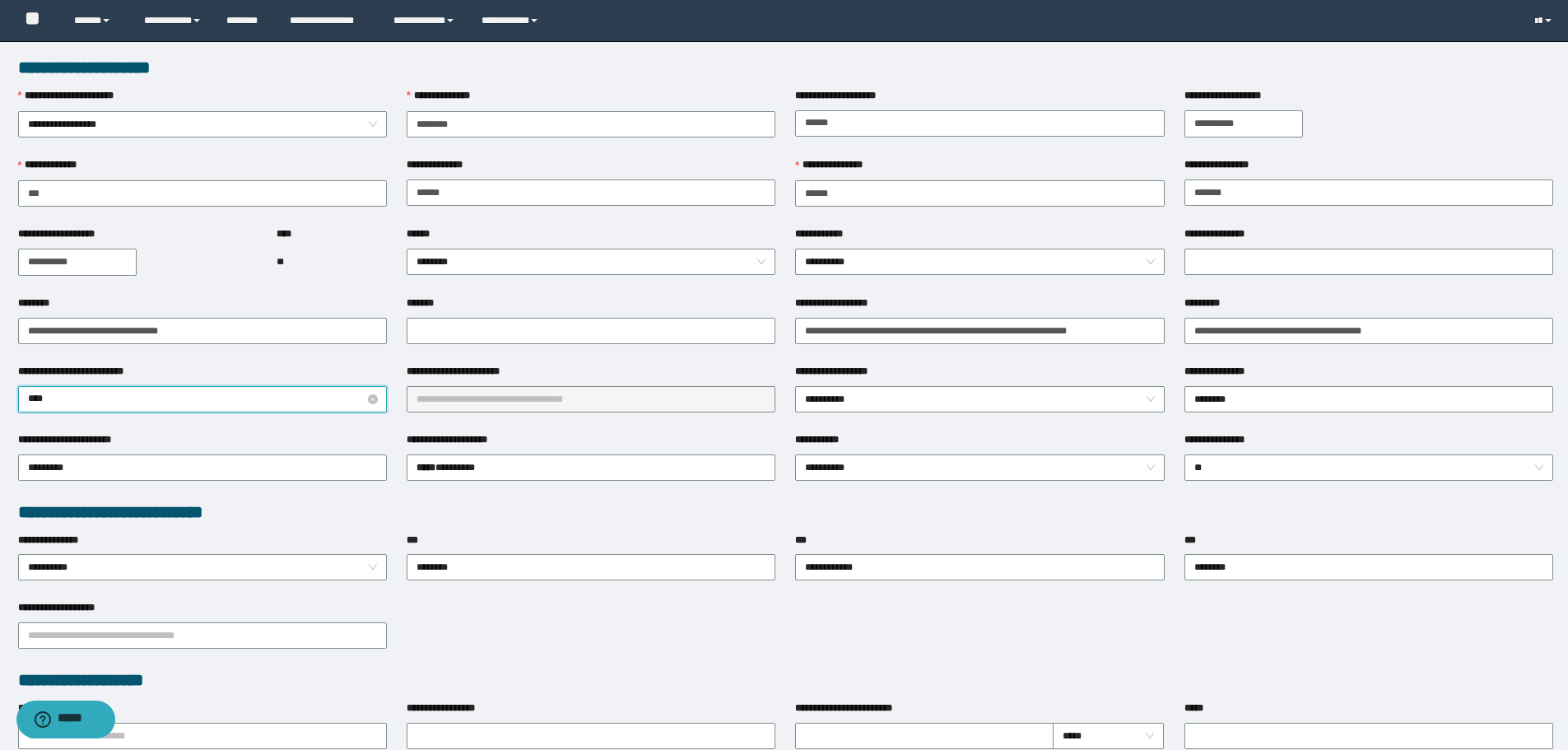 type on "*****" 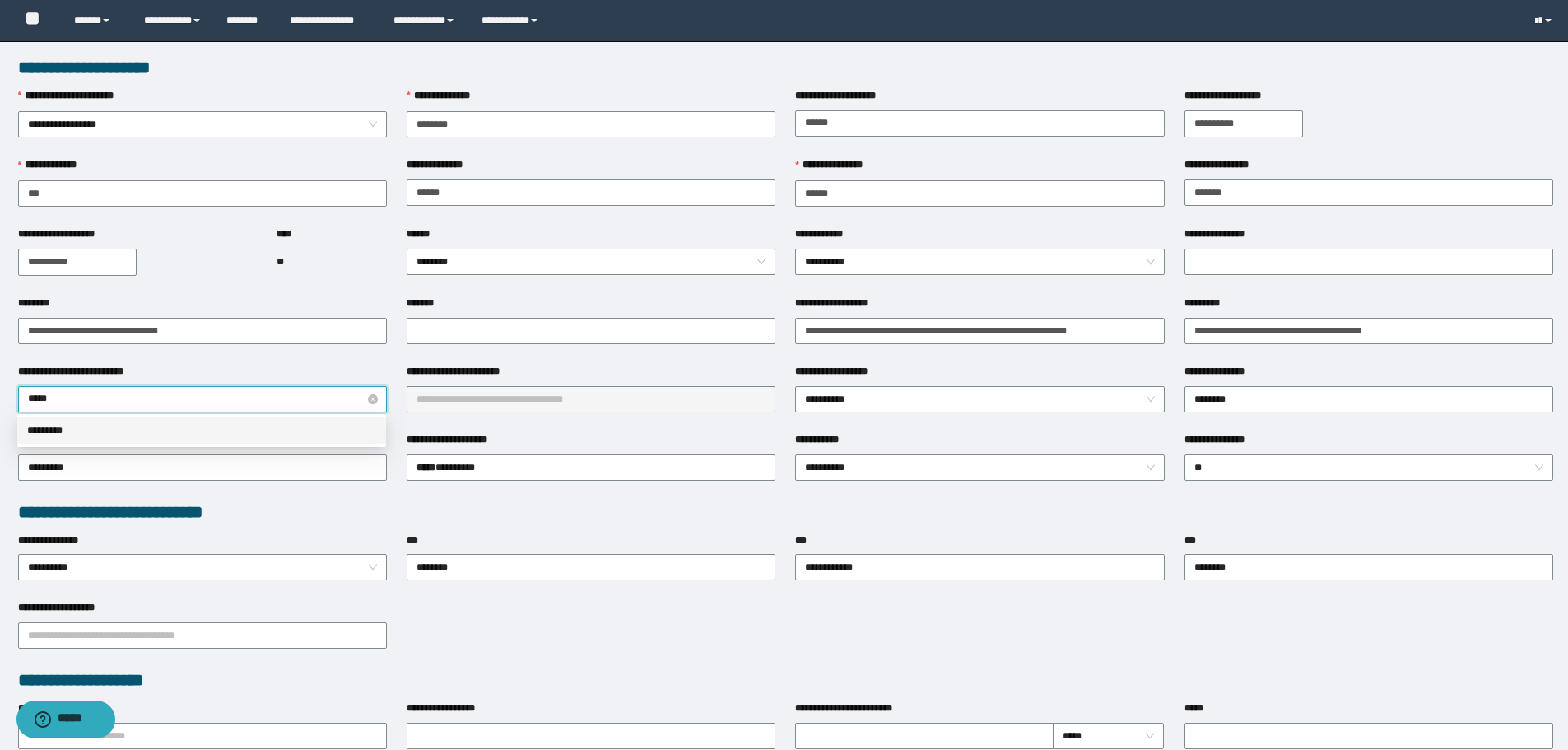 type 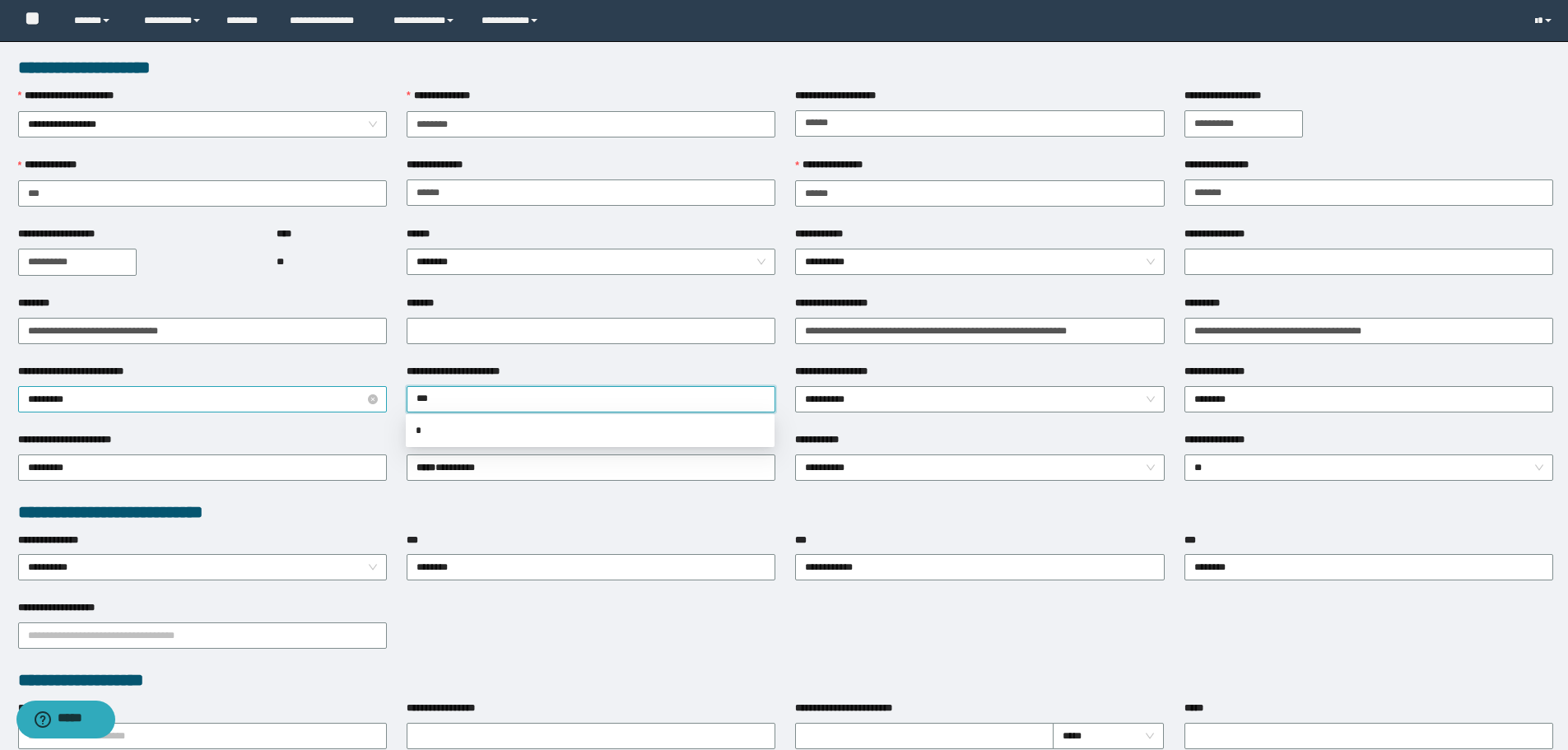 type on "****" 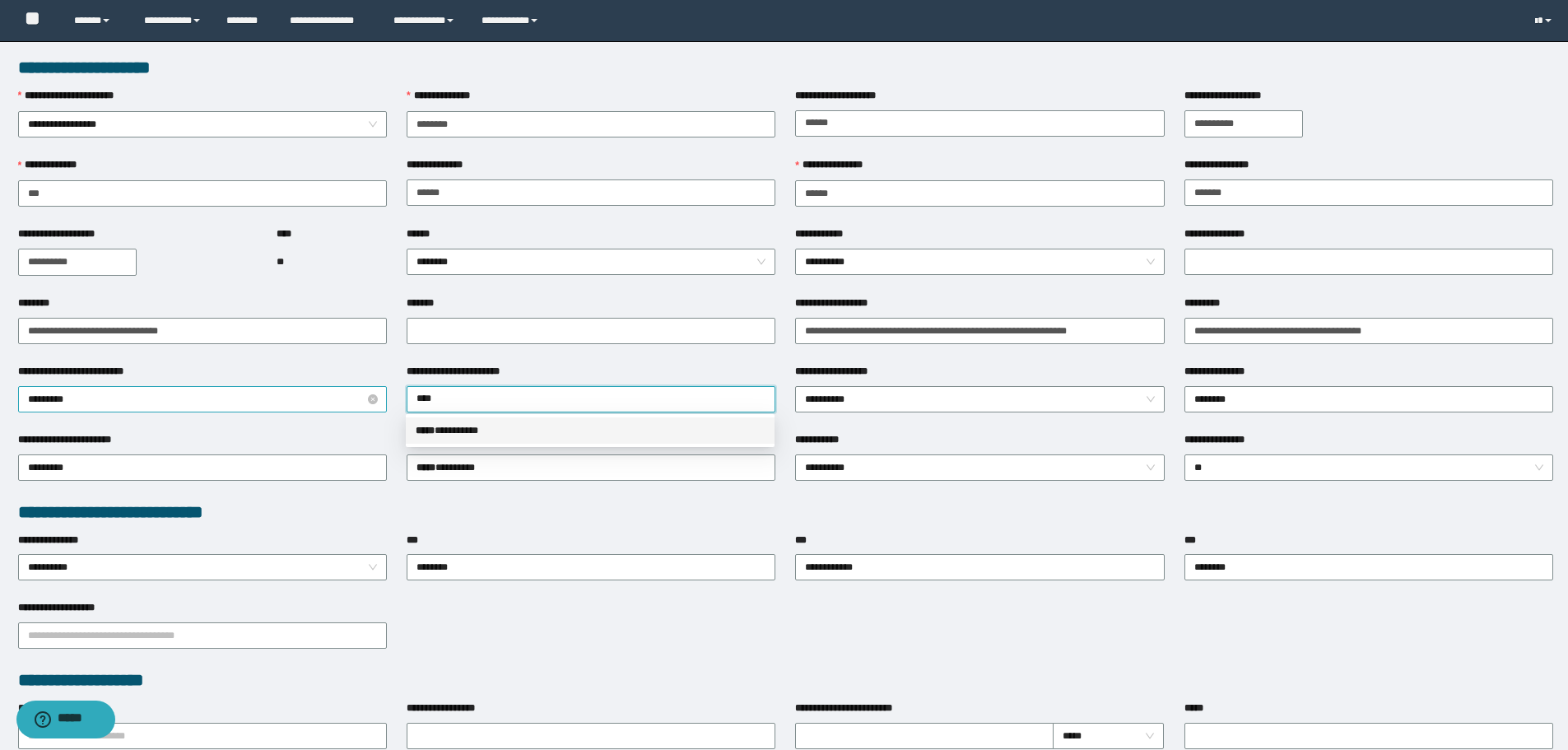 type 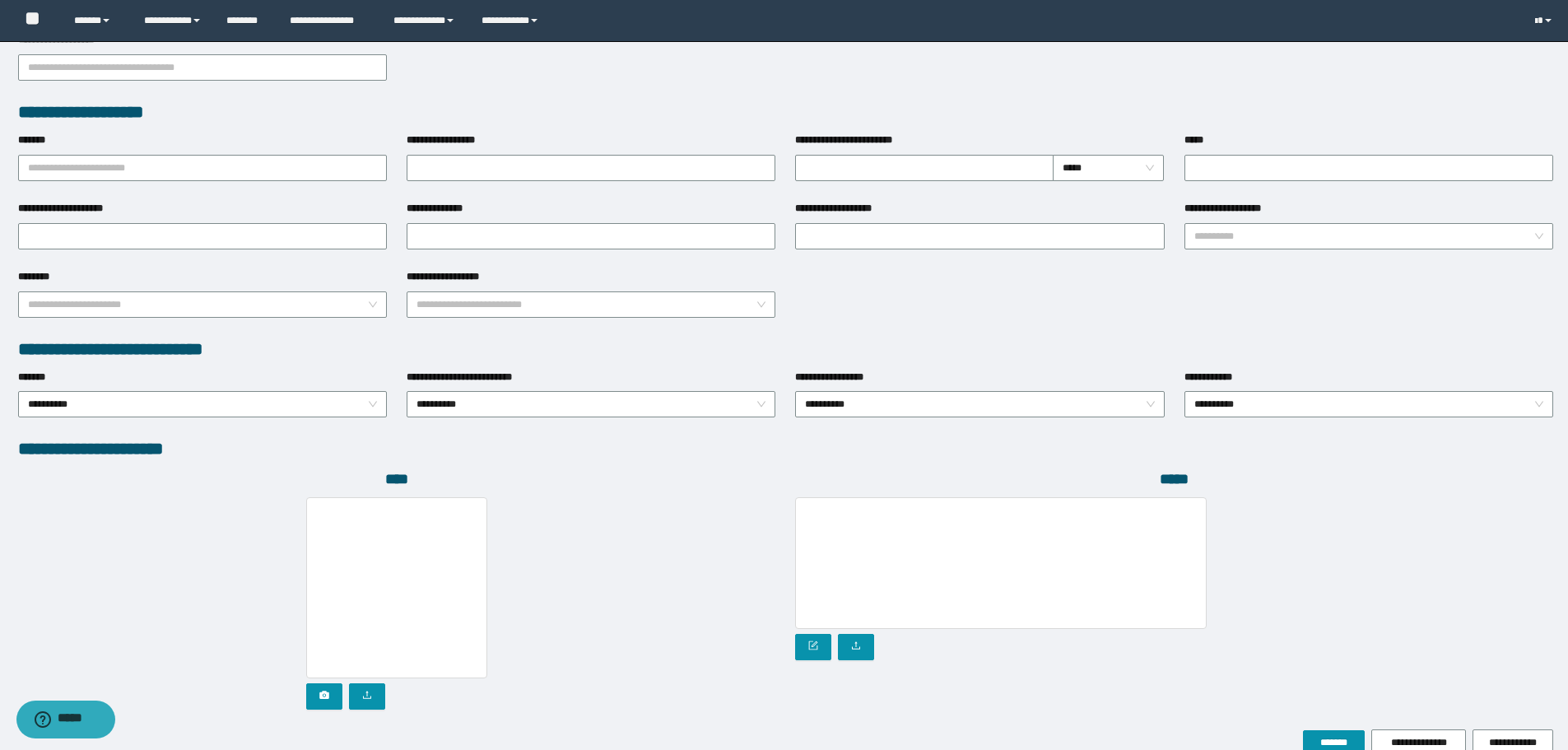 scroll, scrollTop: 652, scrollLeft: 0, axis: vertical 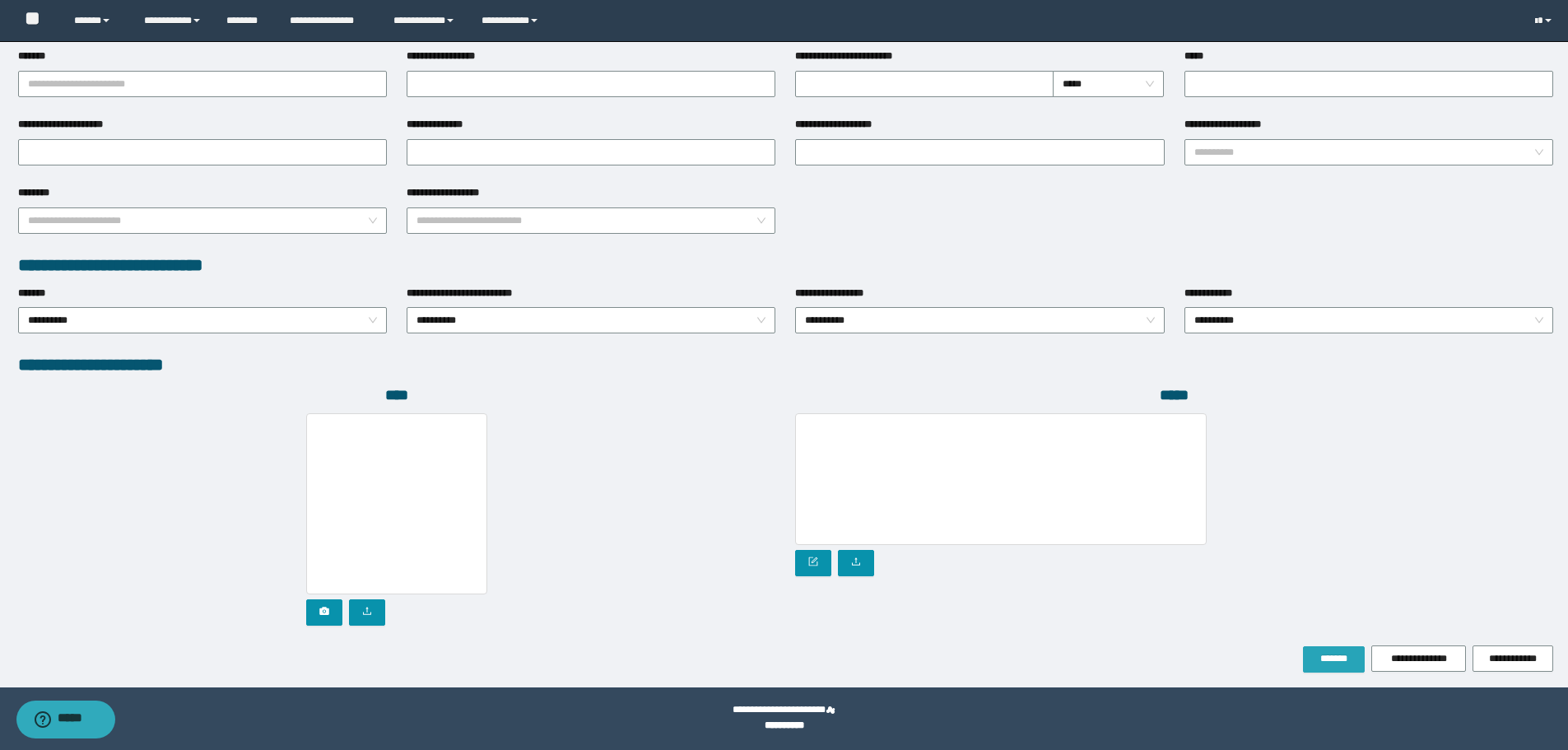 click on "*******" at bounding box center [1333, 659] 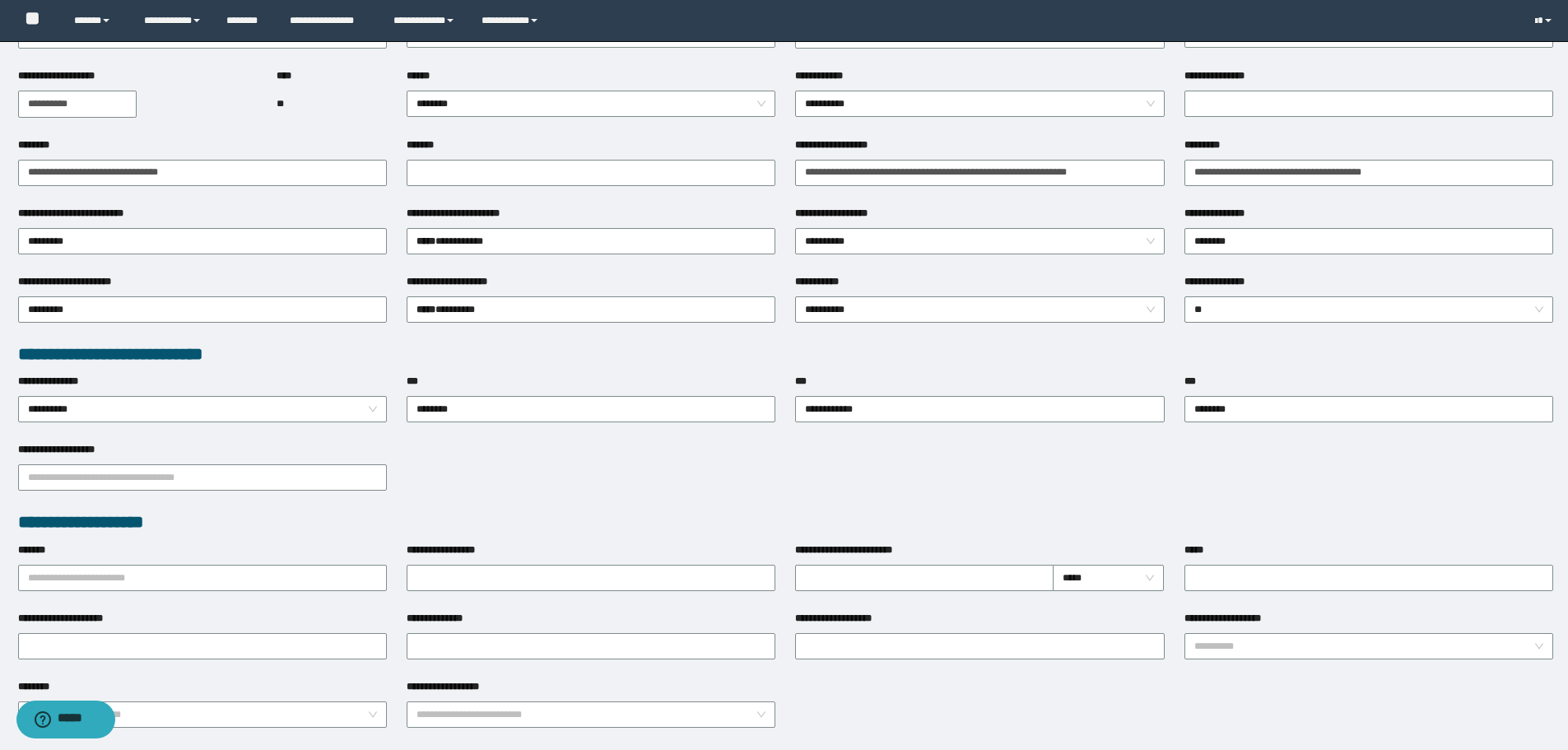 scroll, scrollTop: 0, scrollLeft: 0, axis: both 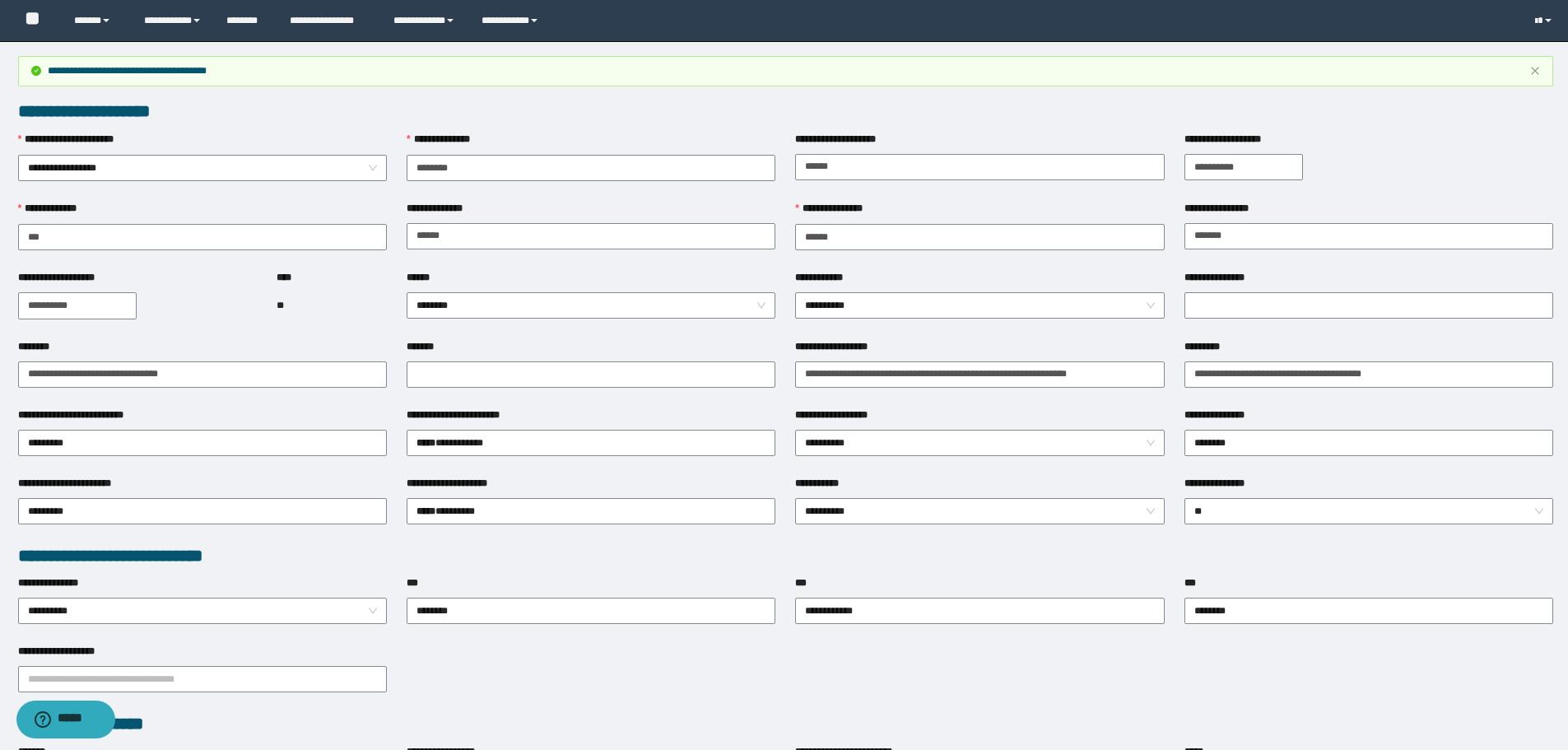 type 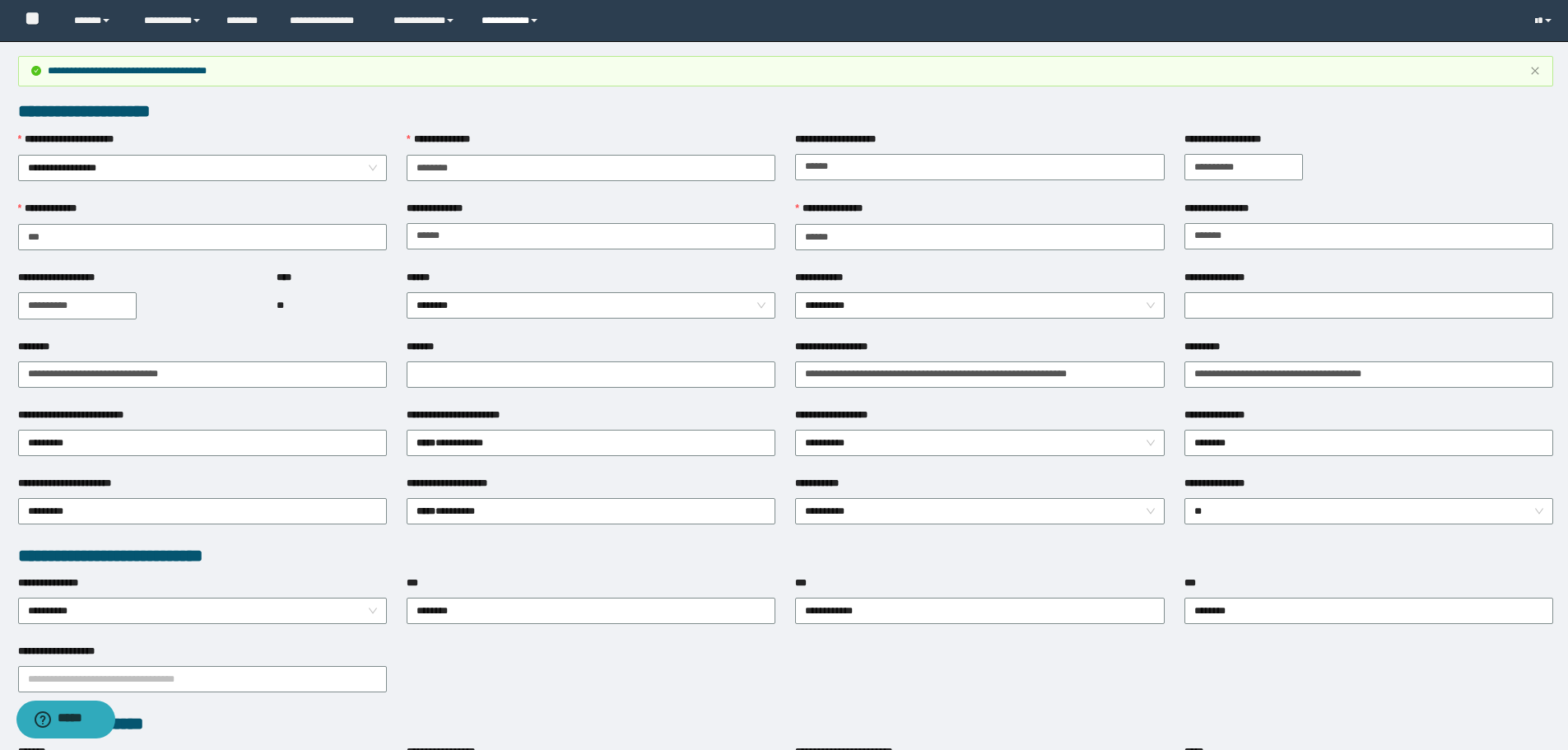click on "**********" at bounding box center (512, 21) 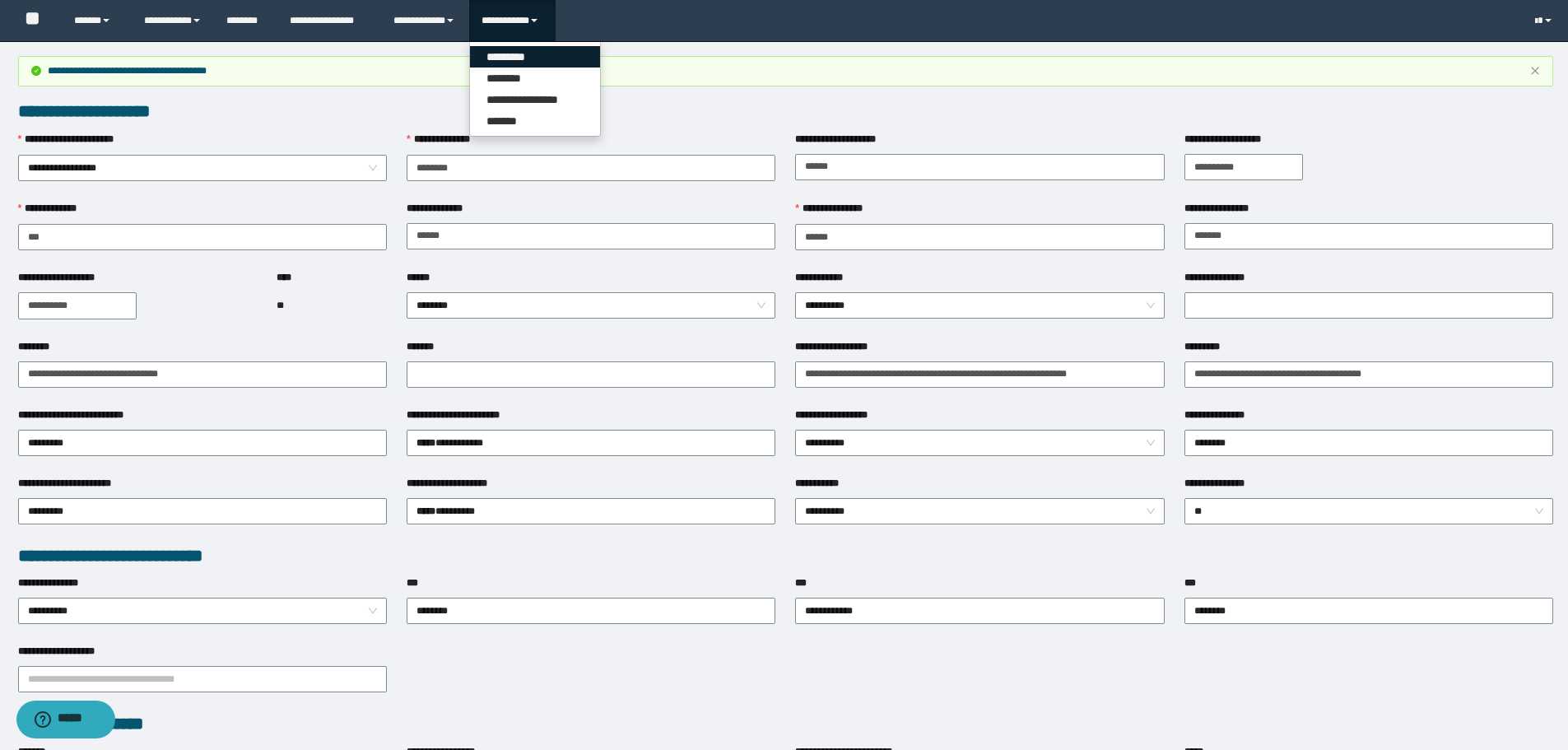 click on "*********" at bounding box center [535, 57] 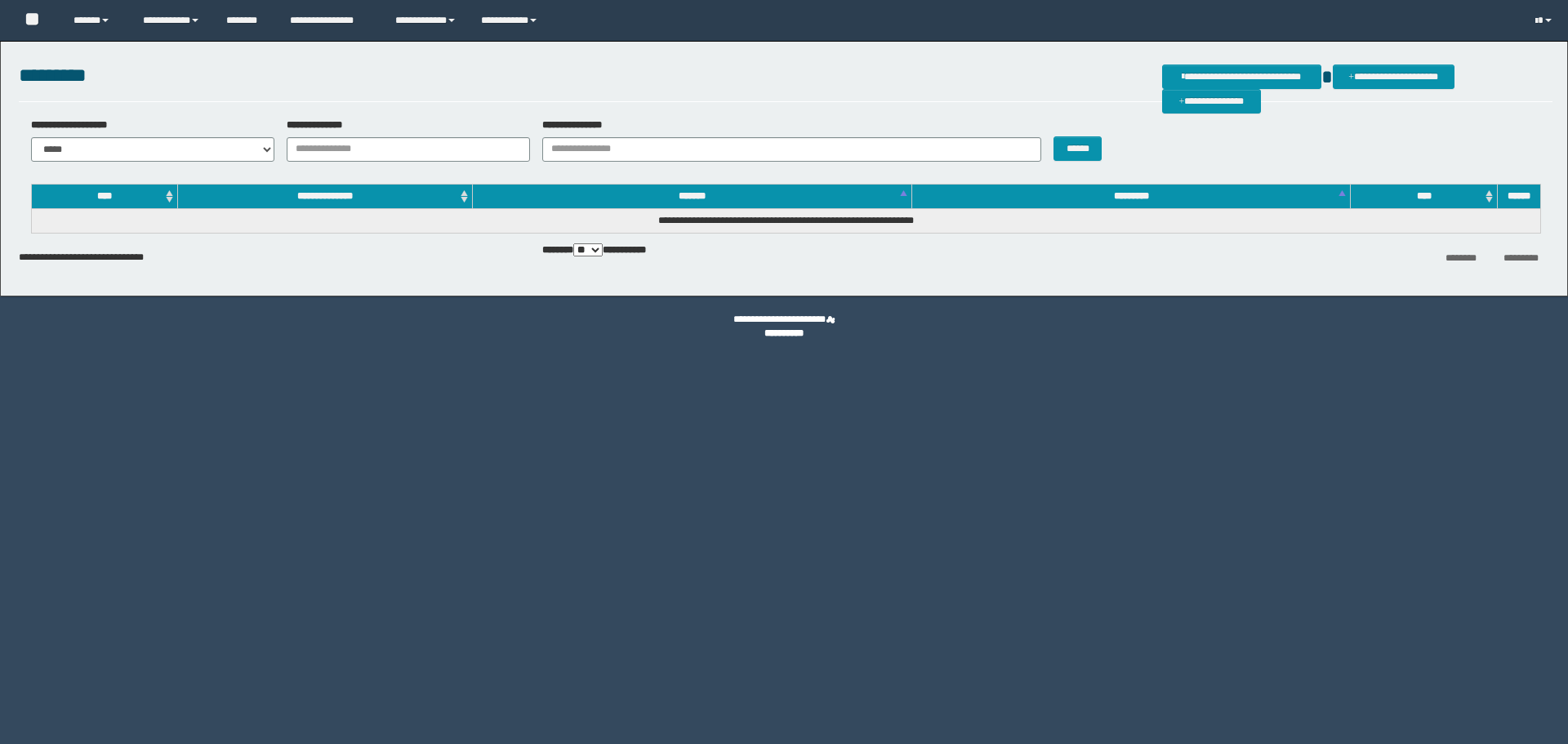 scroll, scrollTop: 0, scrollLeft: 0, axis: both 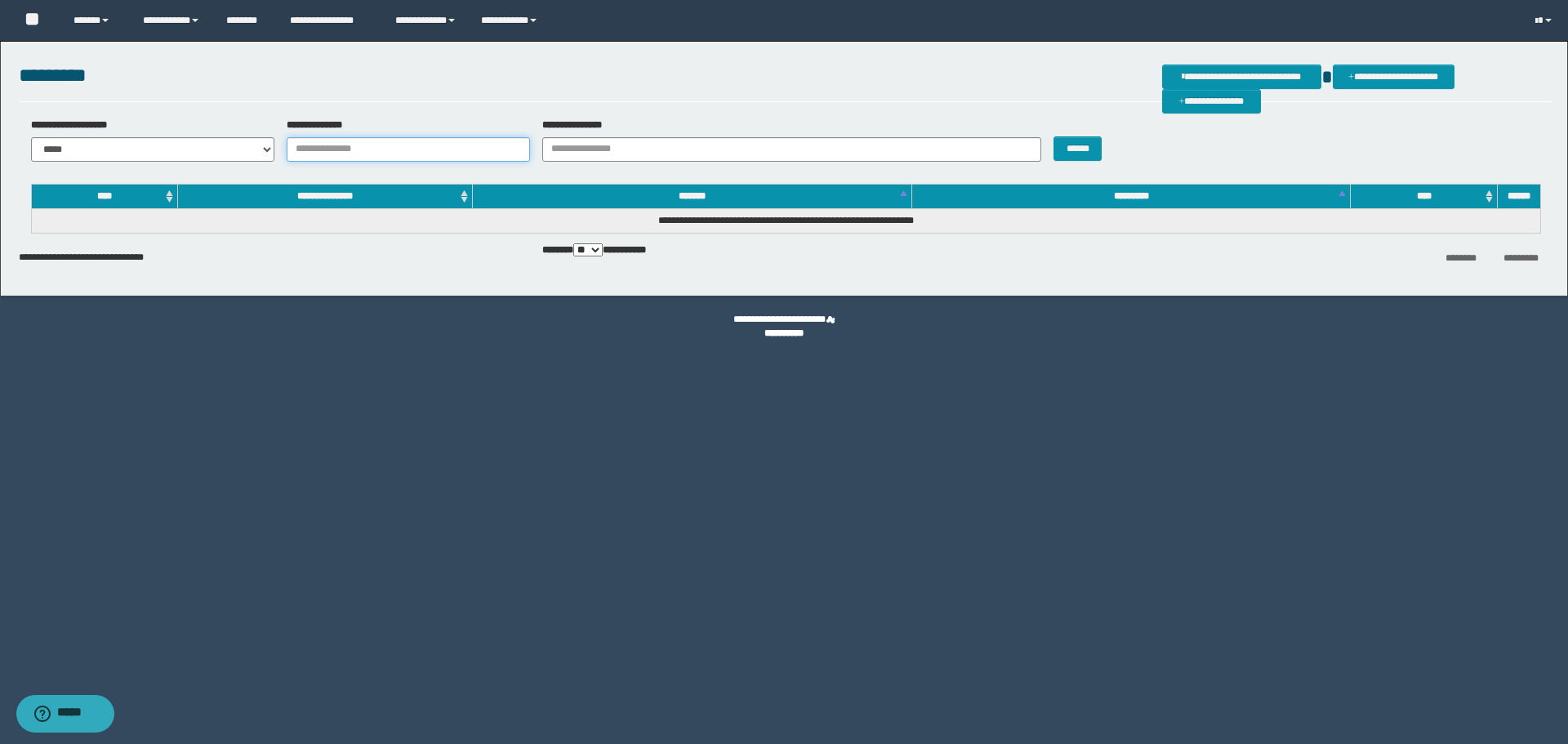 click on "**********" at bounding box center [408, 149] 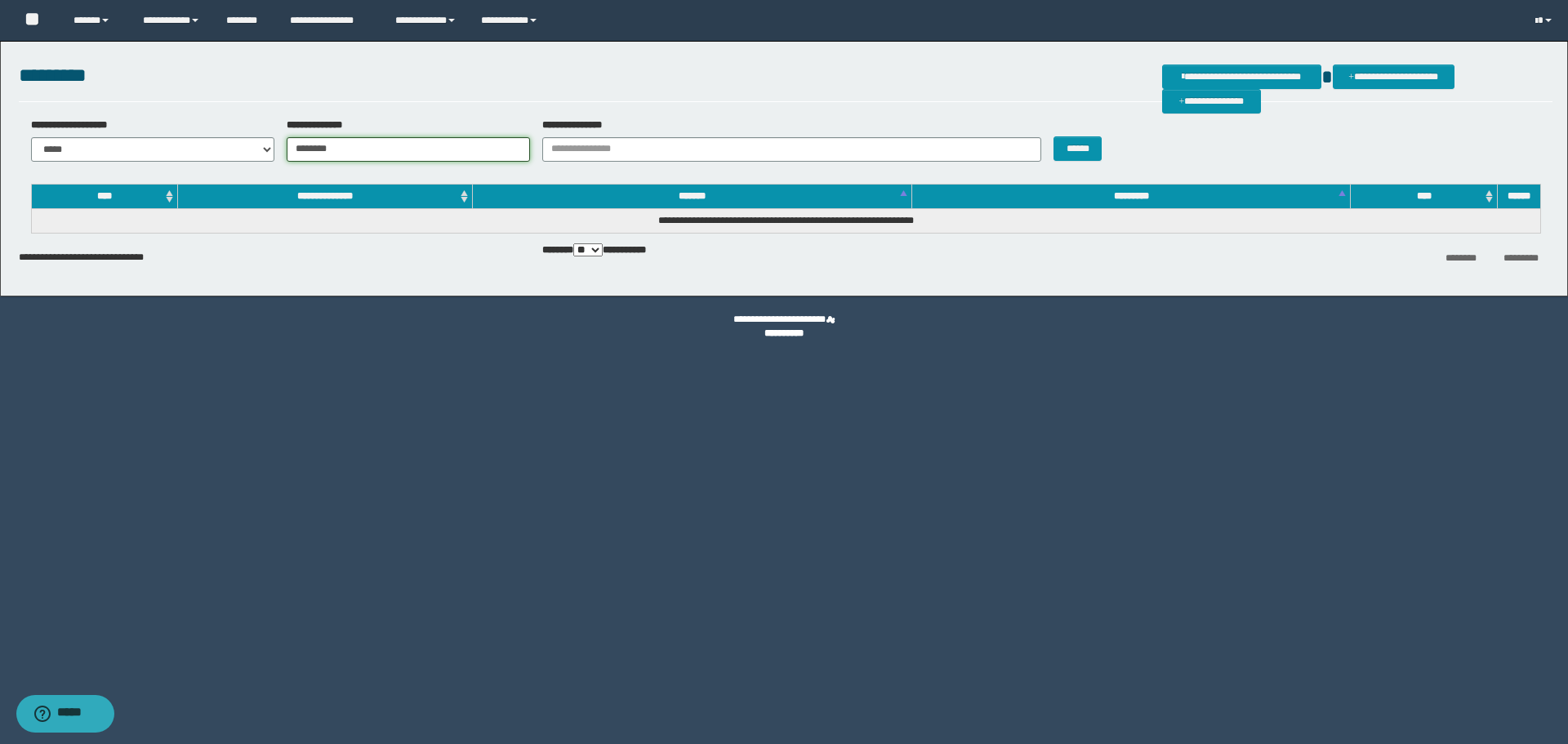 type on "********" 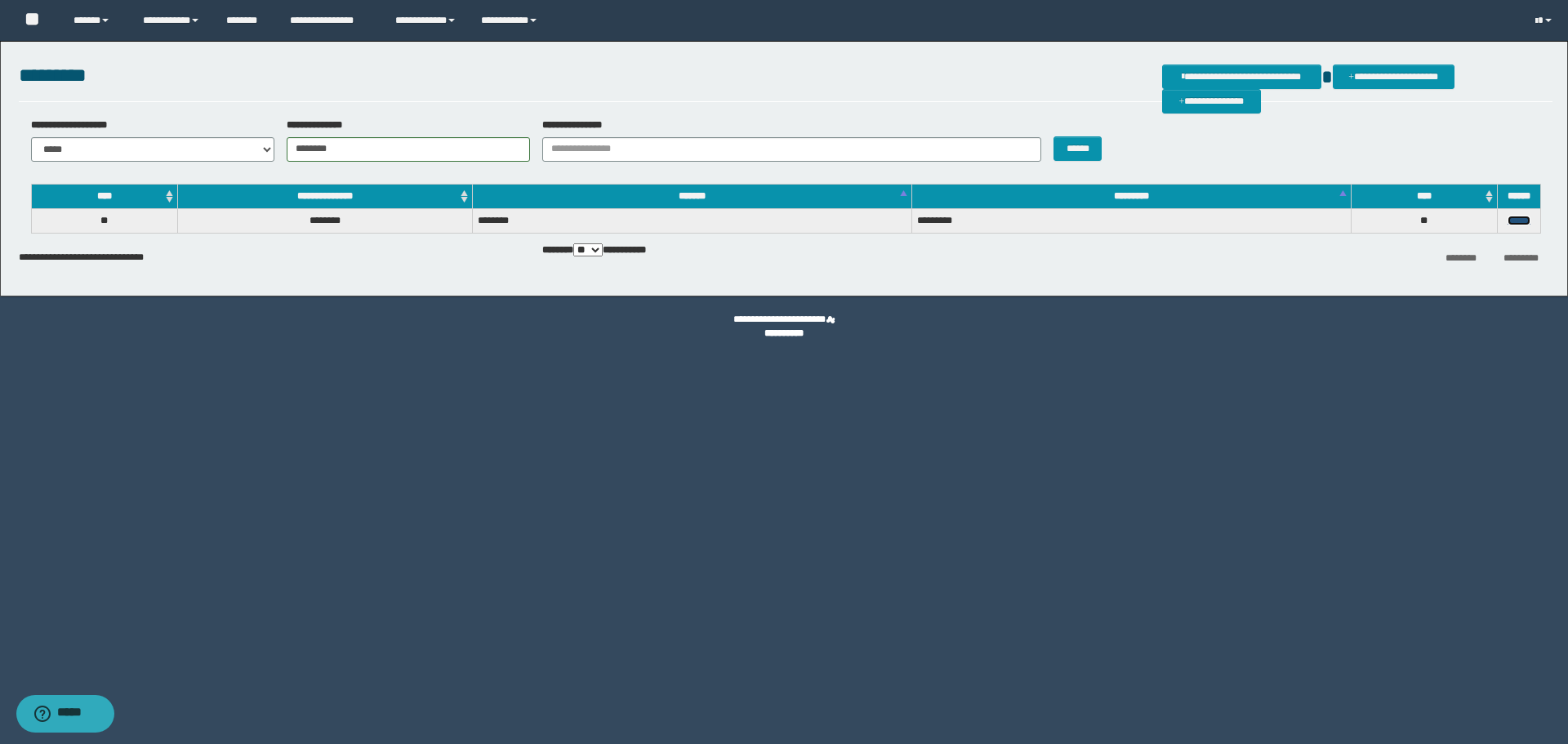 click on "******" at bounding box center [1519, 221] 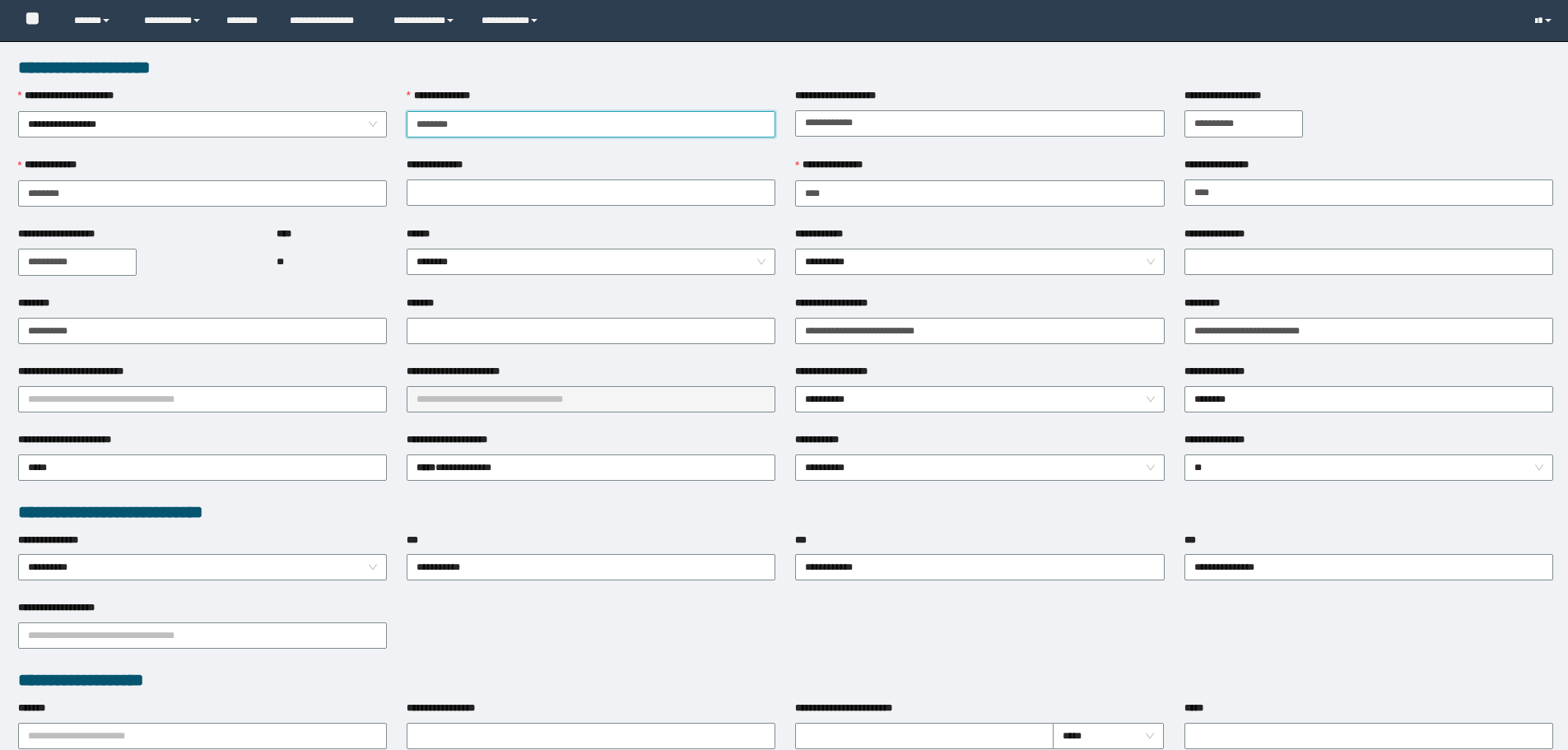 scroll, scrollTop: 0, scrollLeft: 0, axis: both 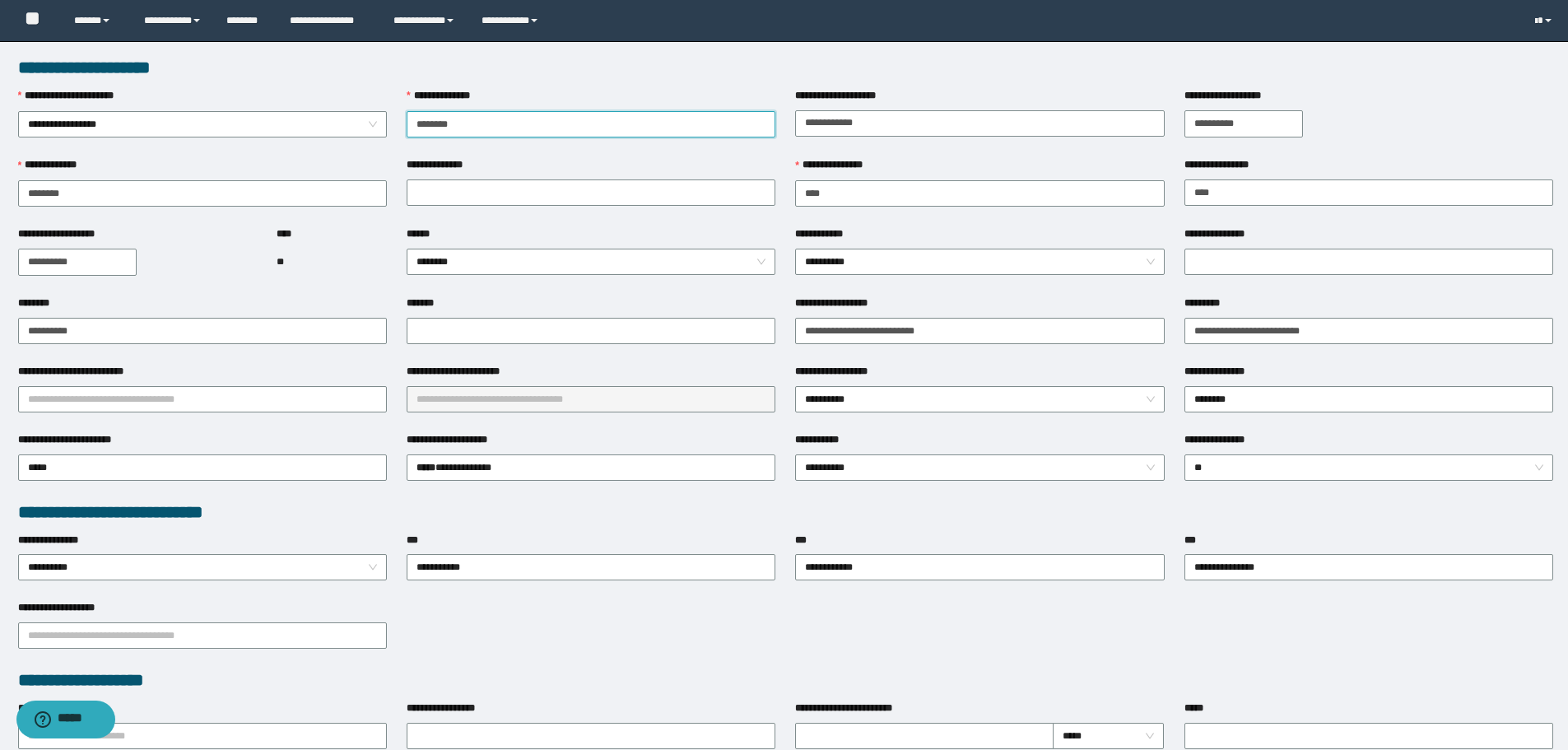 type on "********" 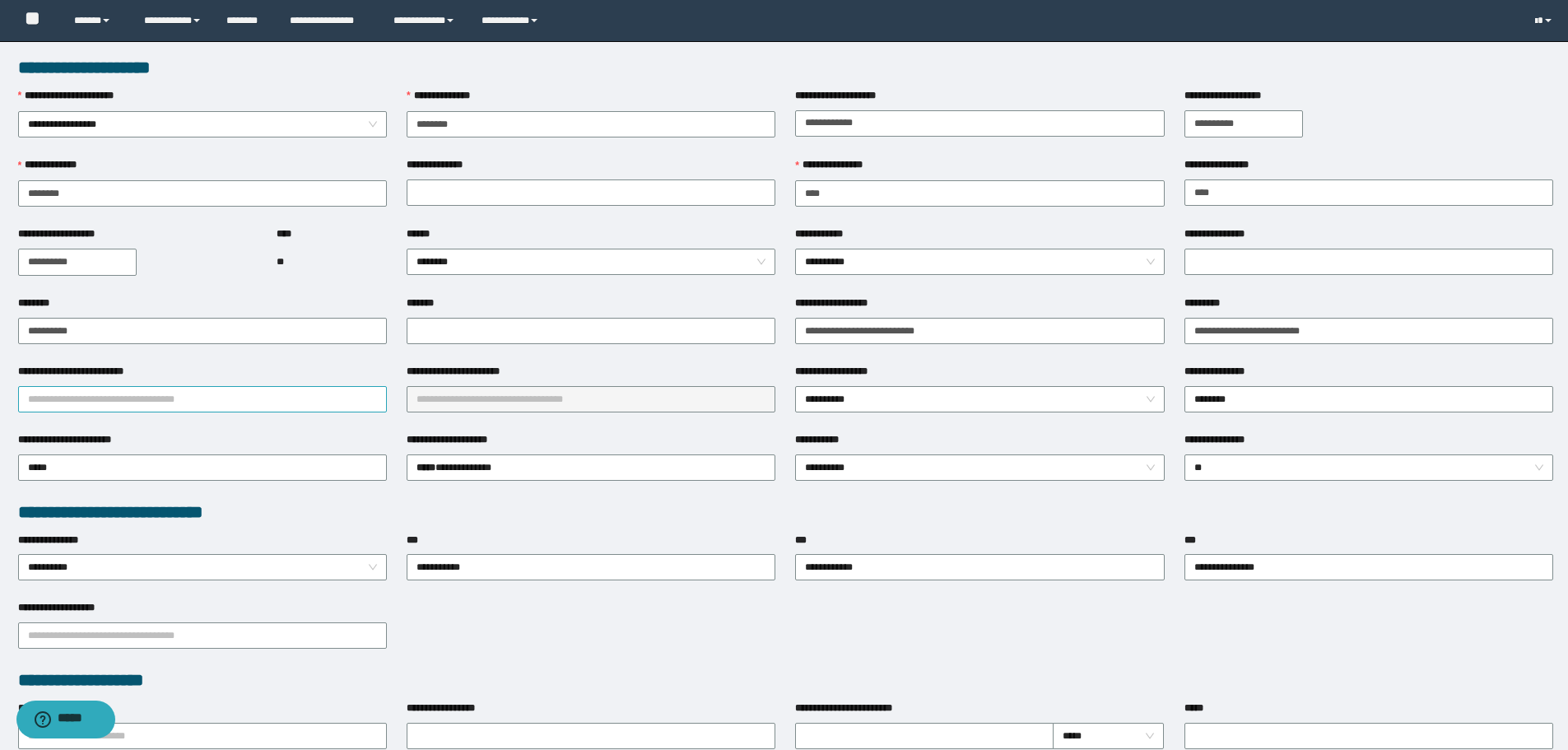 click on "**********" at bounding box center (202, 399) 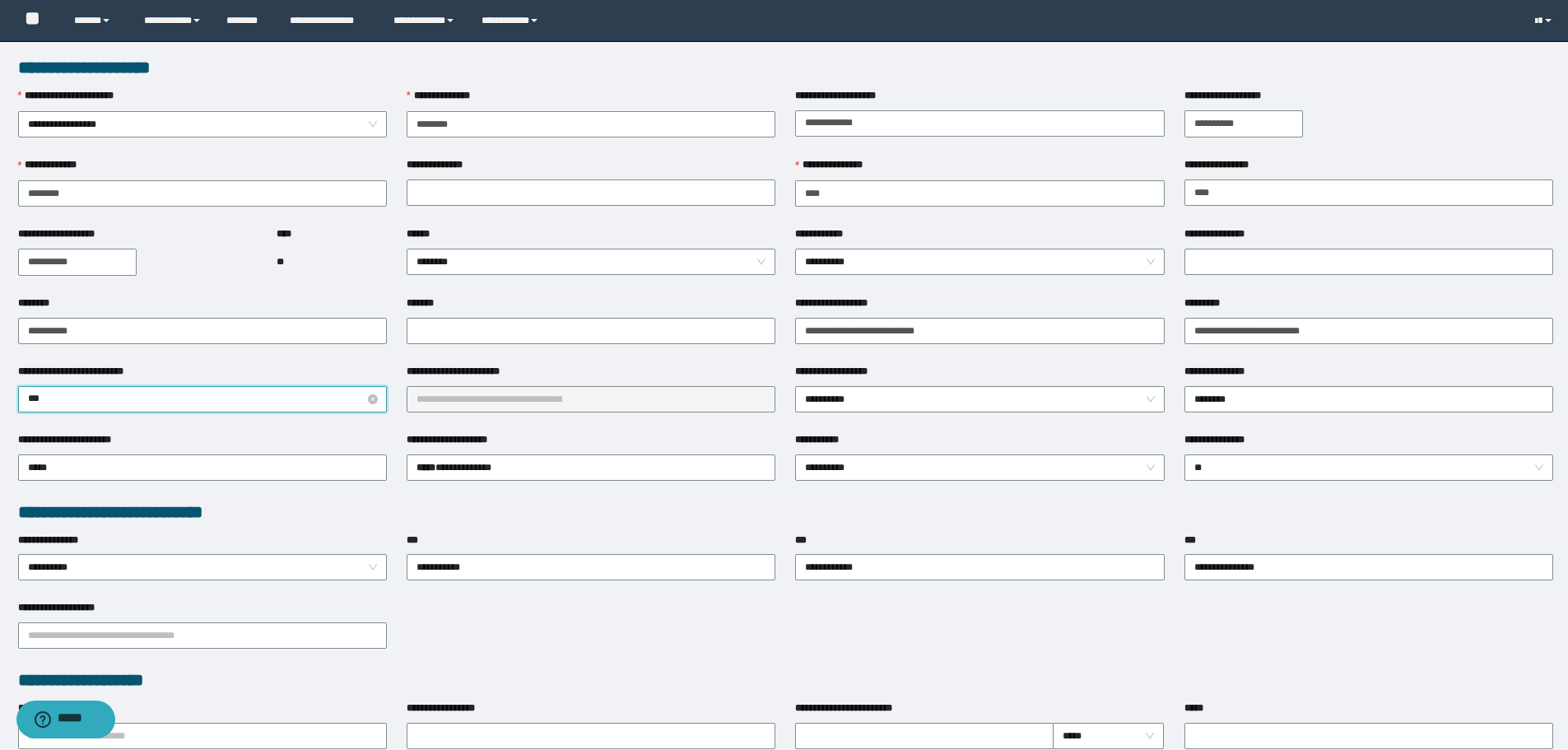 type on "****" 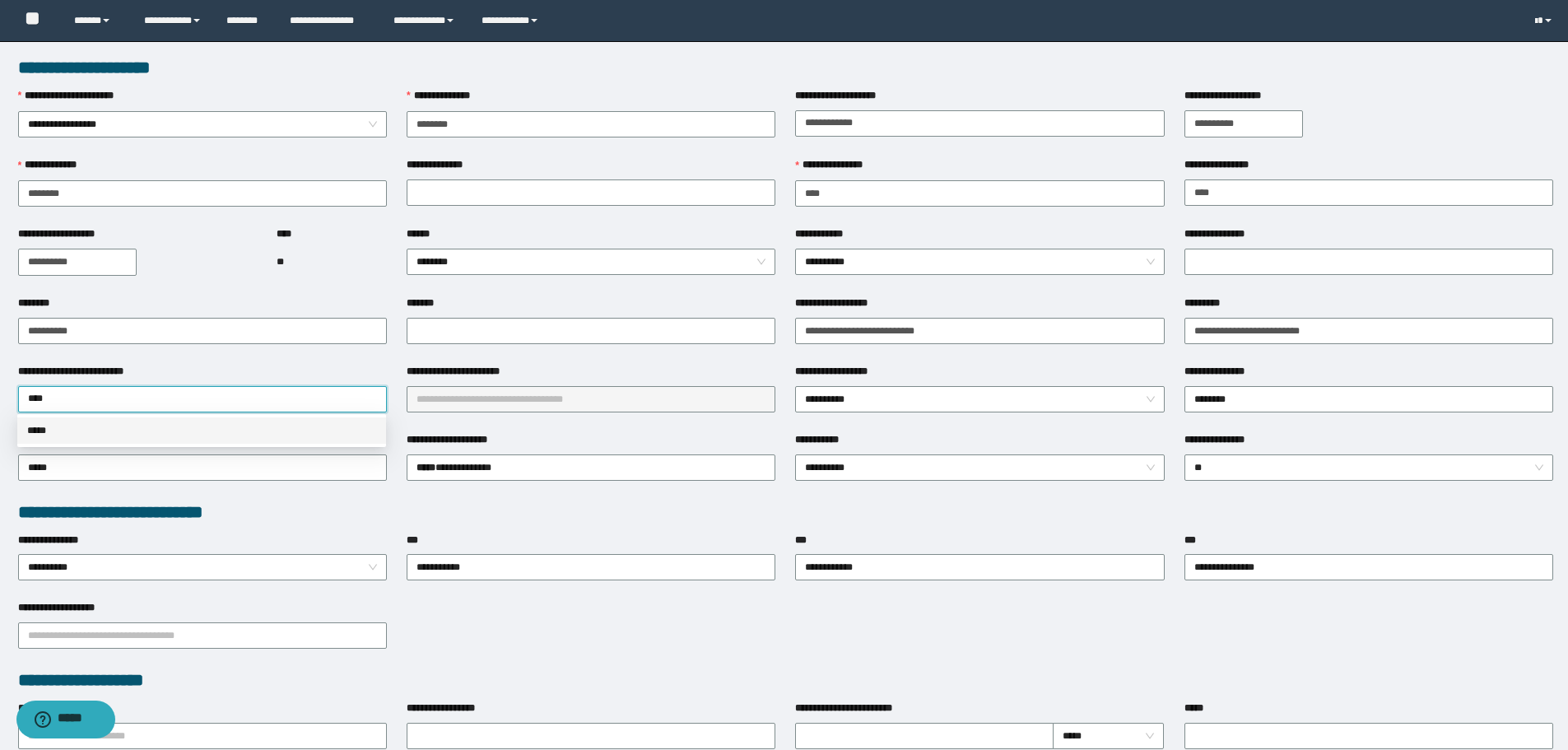 click on "*****" at bounding box center [202, 431] 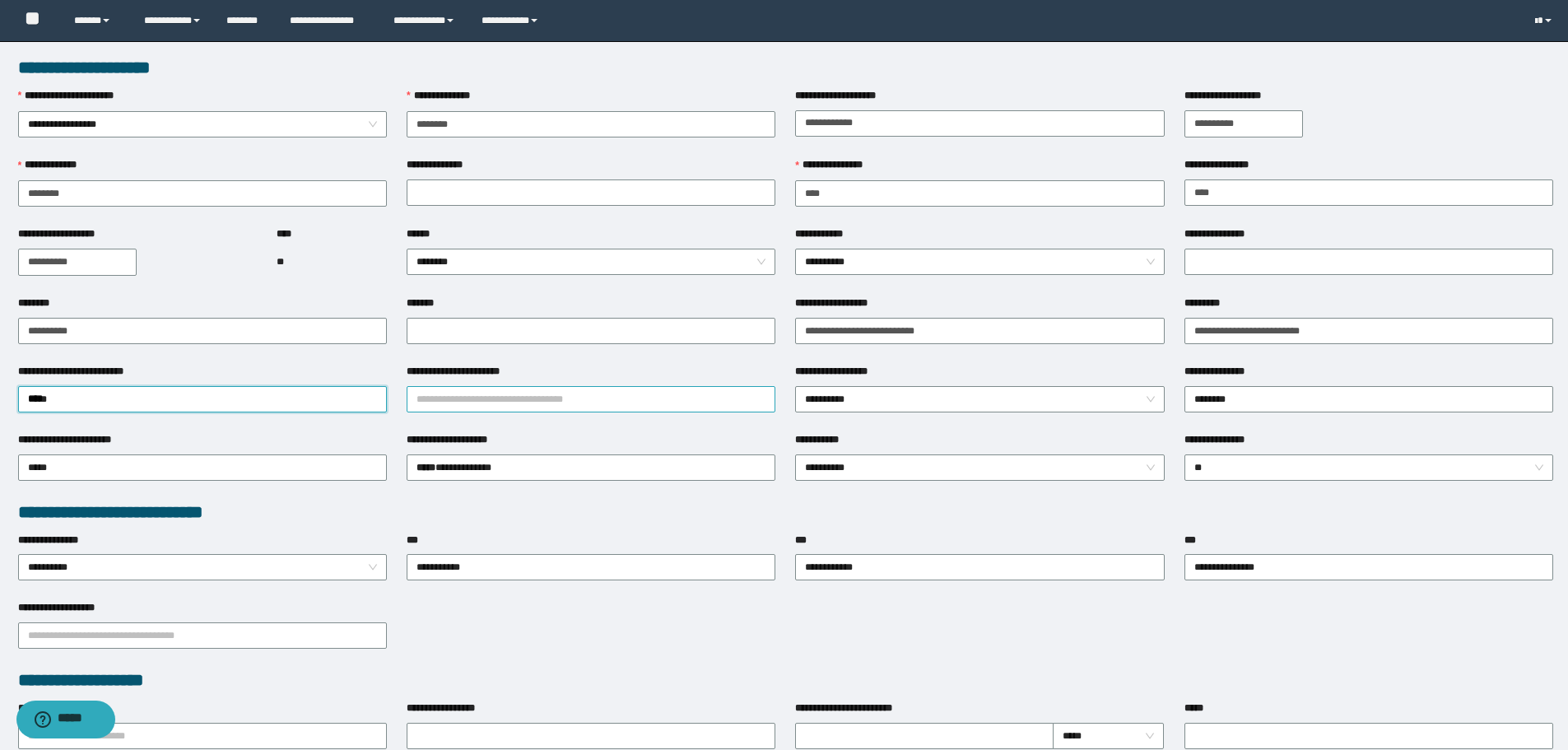 click on "**********" at bounding box center (591, 399) 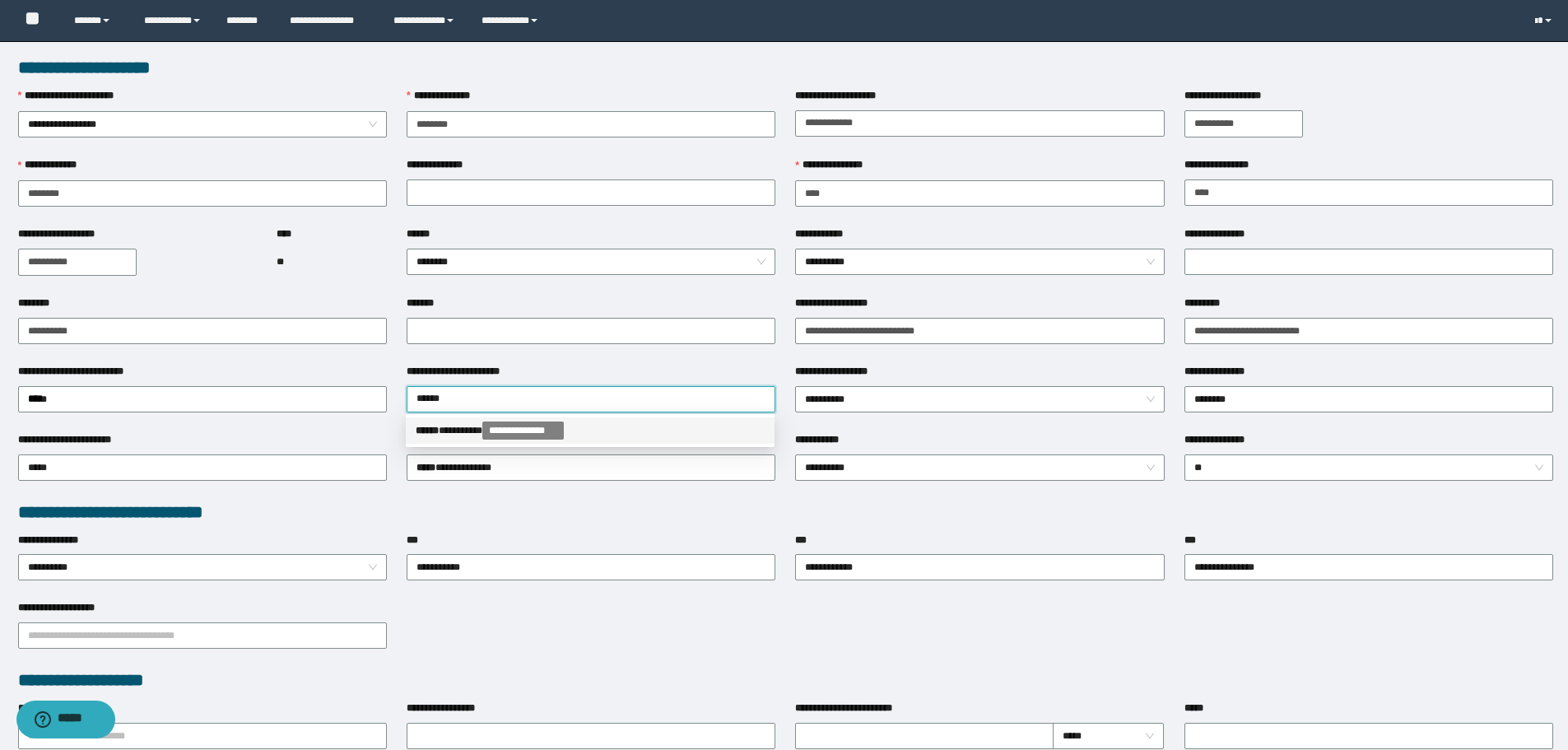 type on "*******" 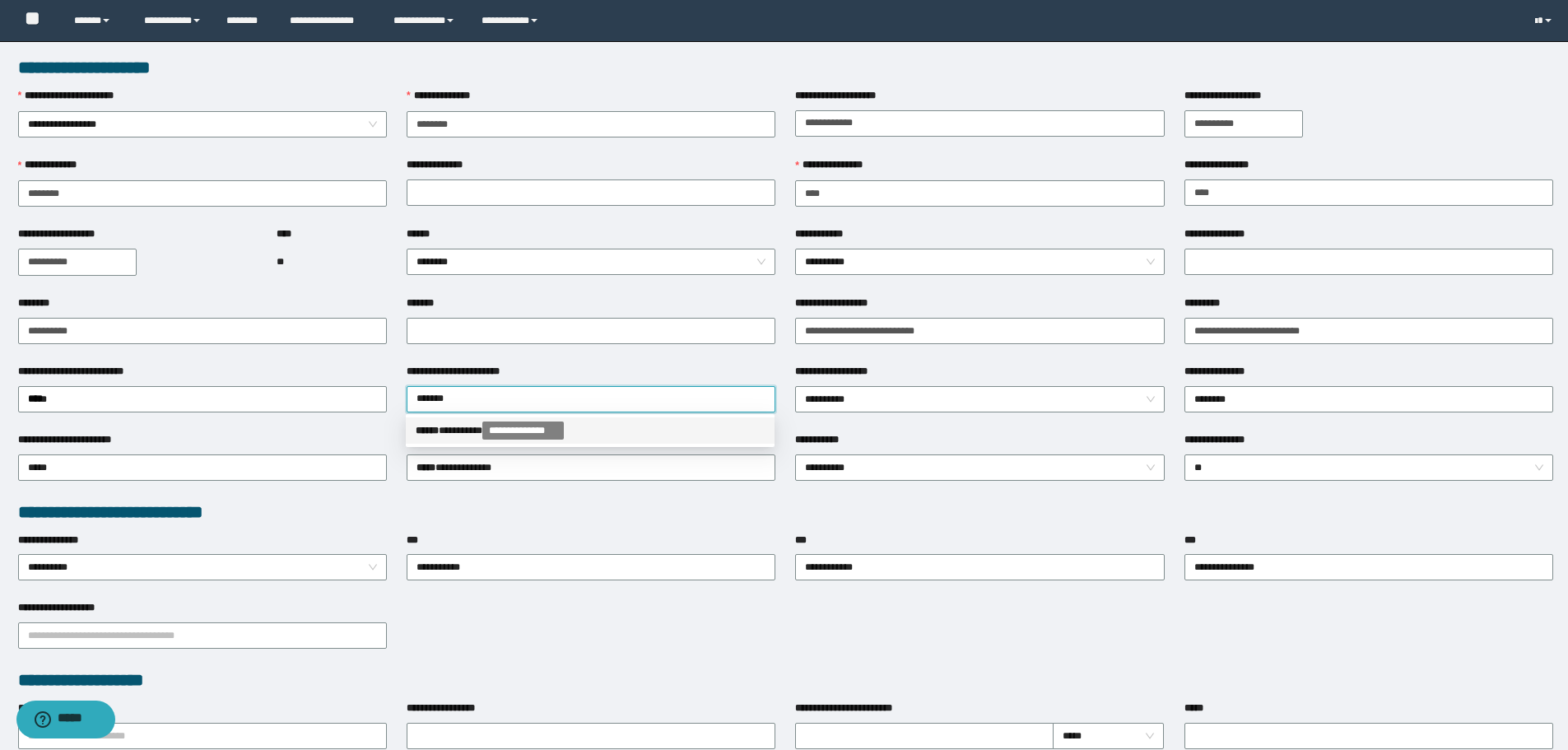 click on "**********" at bounding box center [590, 431] 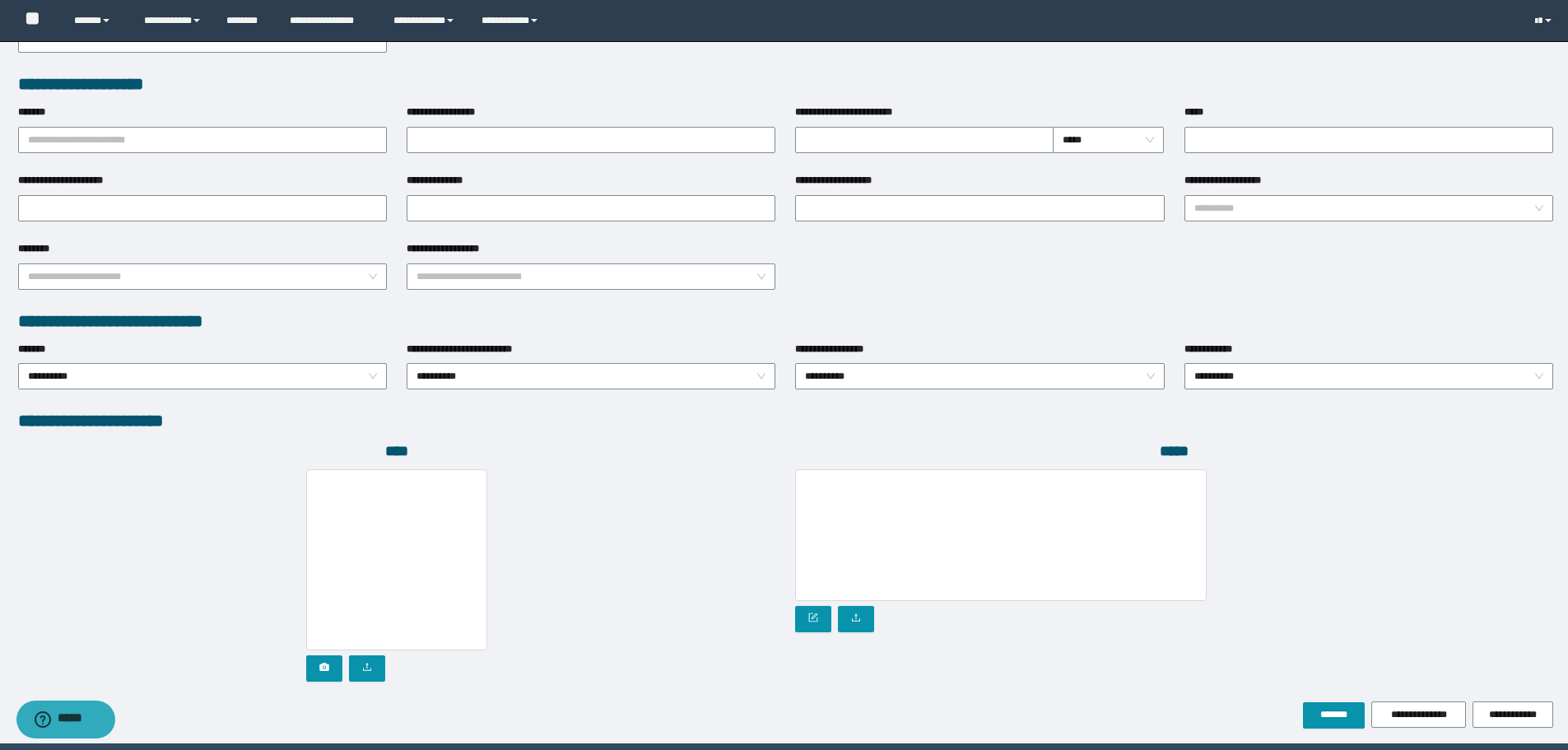 scroll, scrollTop: 652, scrollLeft: 0, axis: vertical 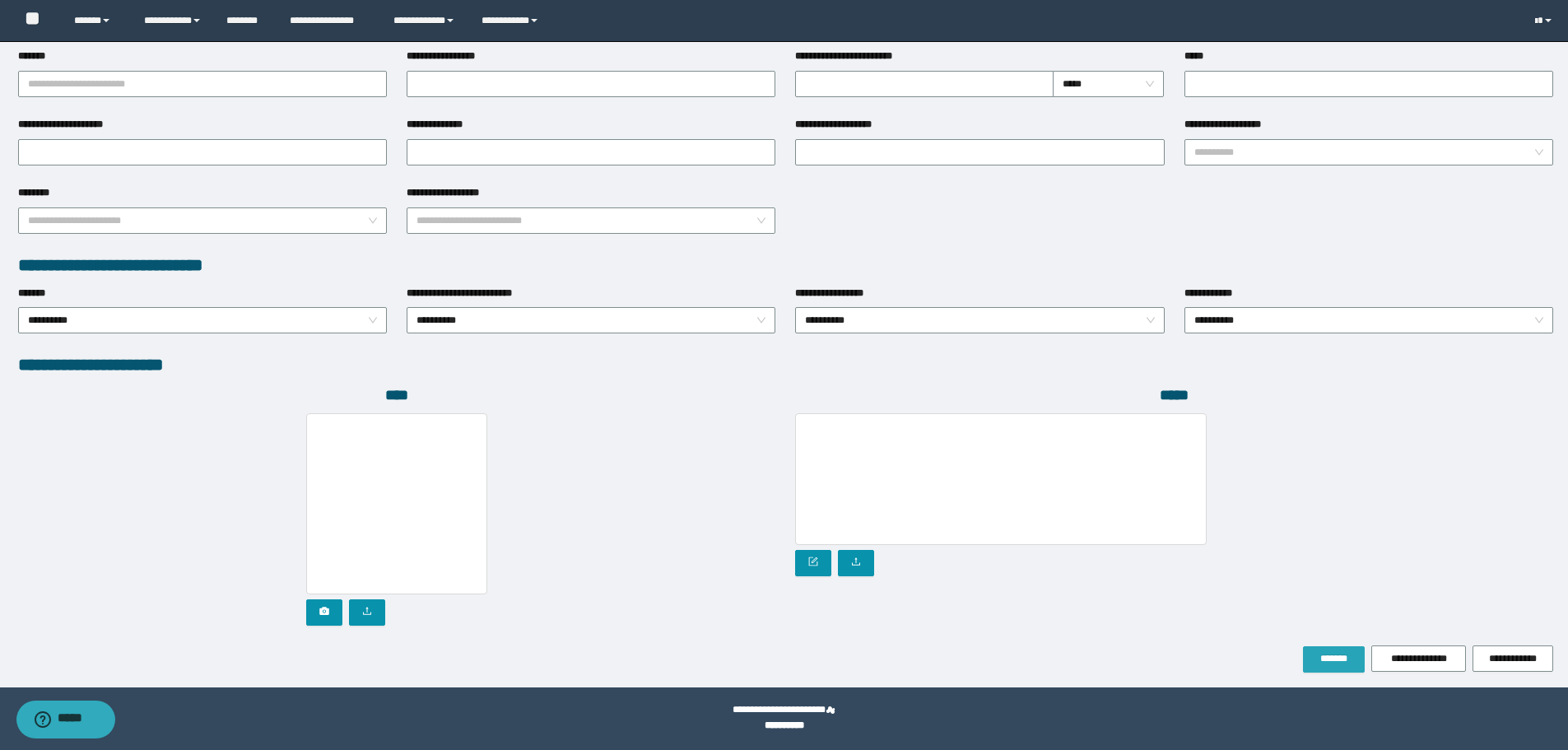 click on "*******" at bounding box center [1333, 659] 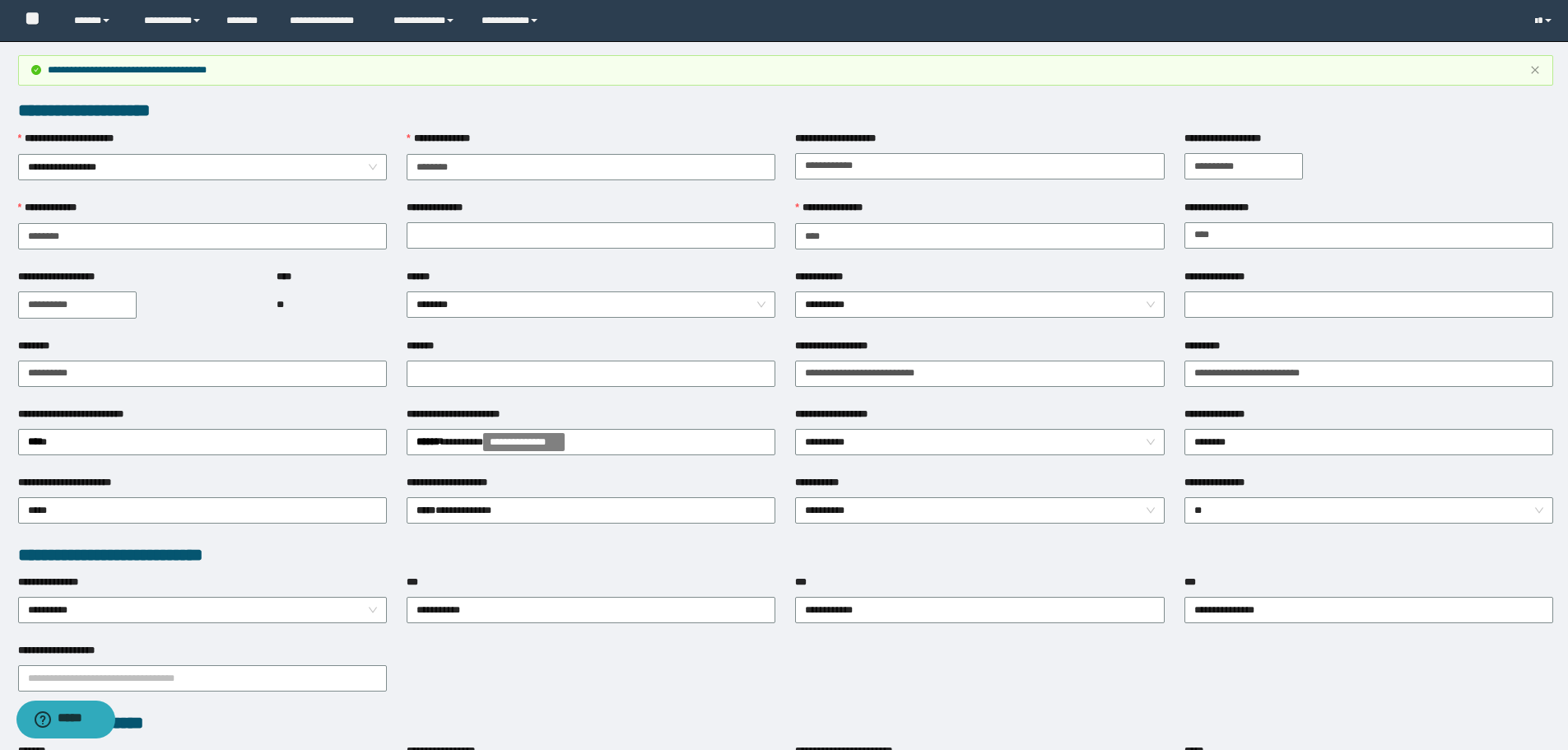 scroll, scrollTop: 0, scrollLeft: 0, axis: both 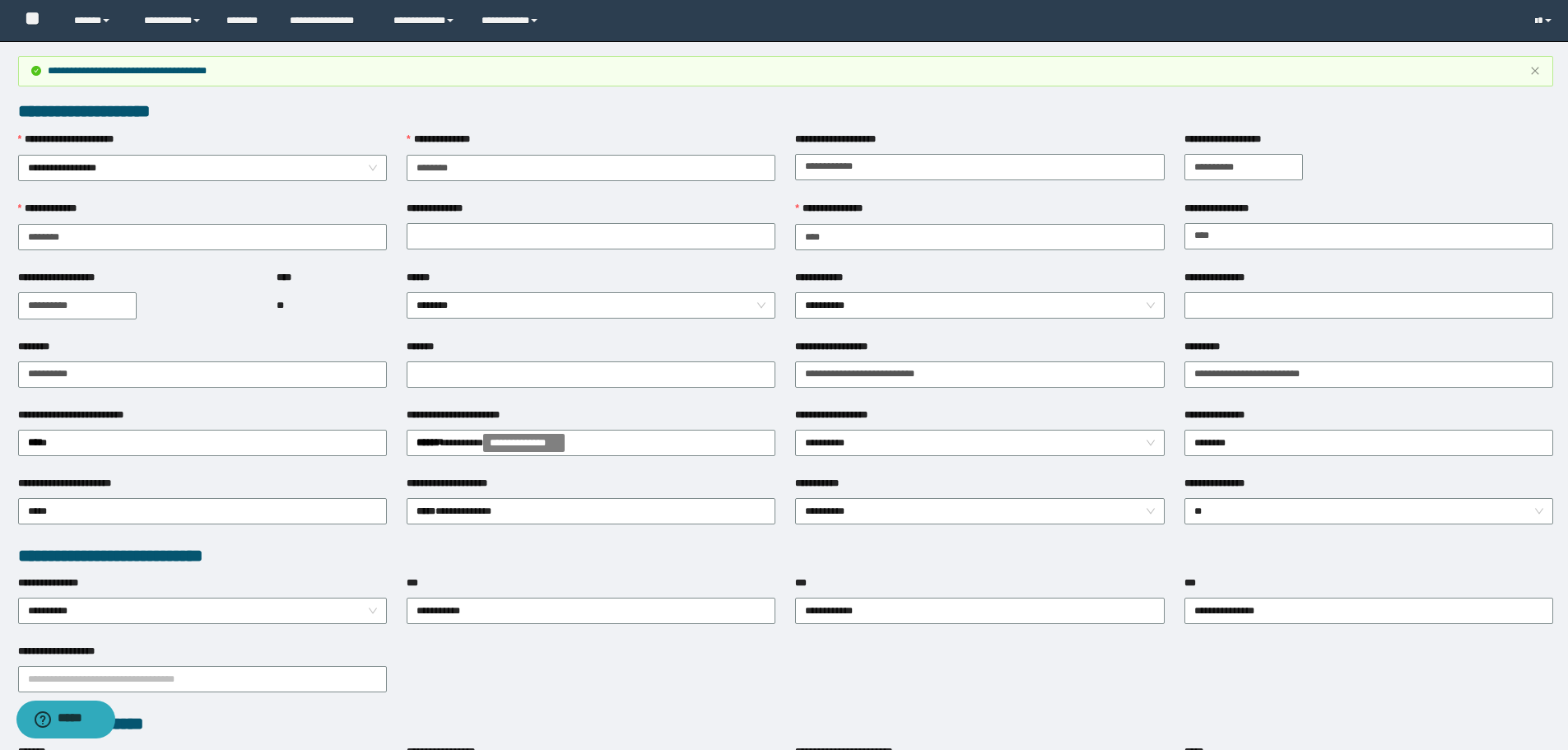 type 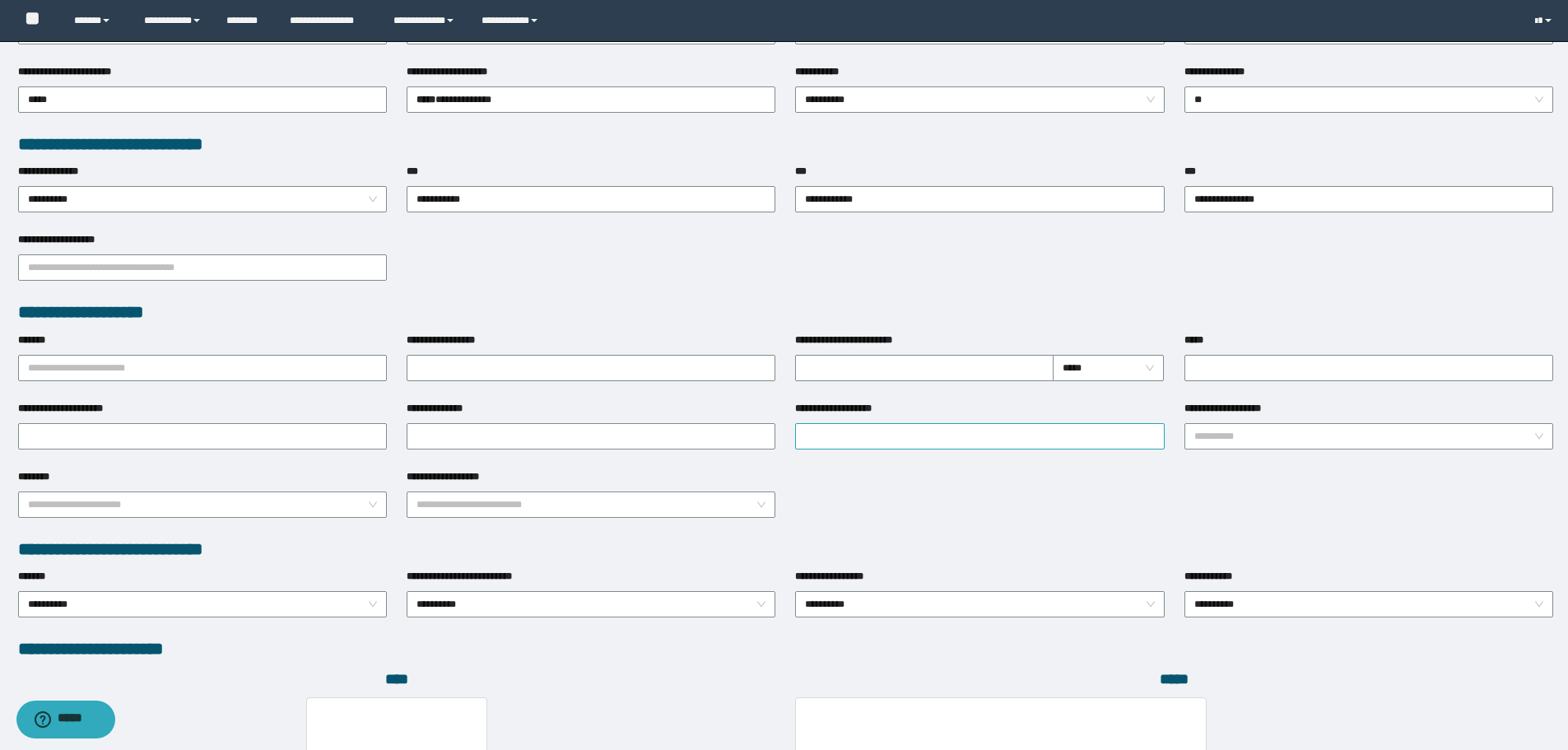 scroll, scrollTop: 739, scrollLeft: 0, axis: vertical 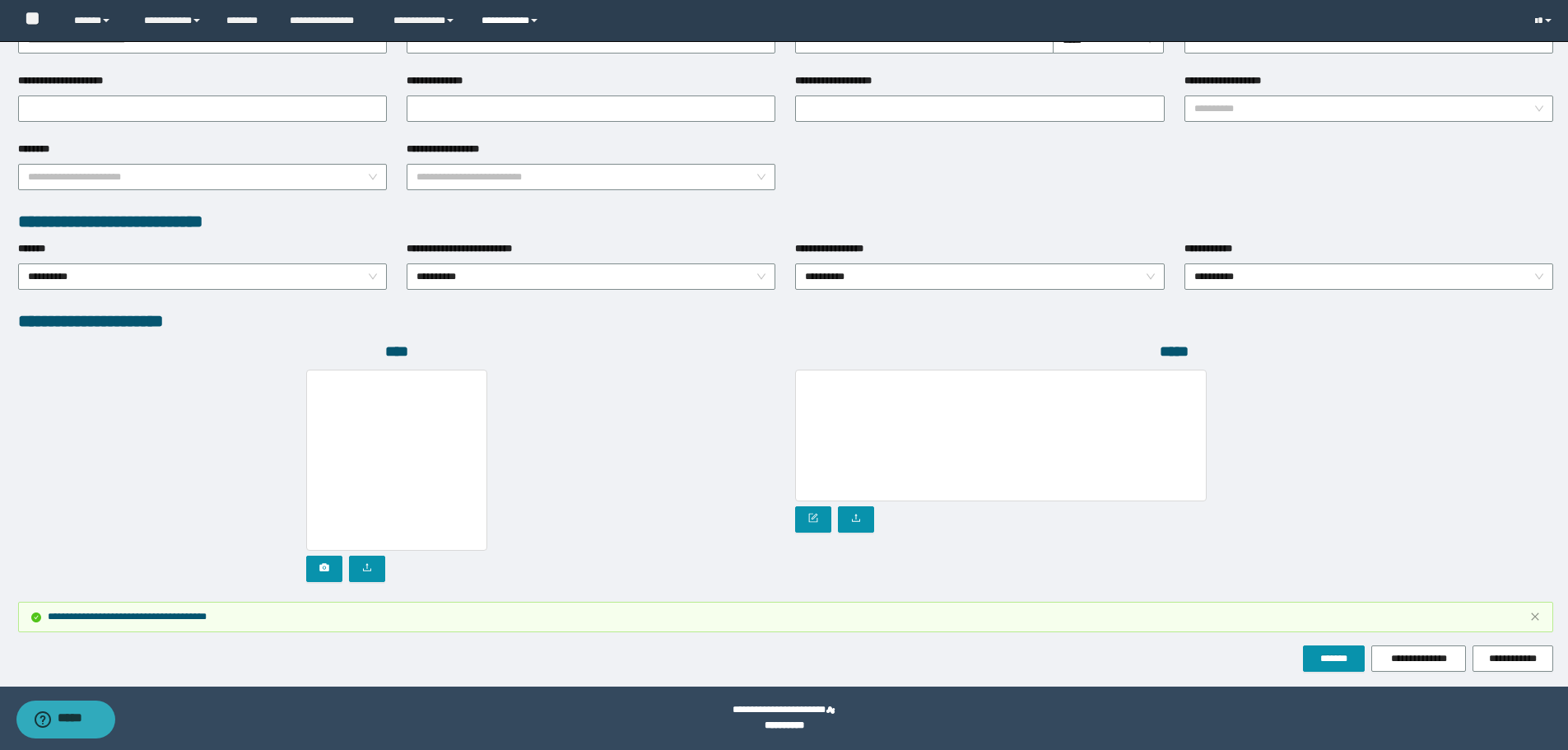 click on "**********" at bounding box center (512, 21) 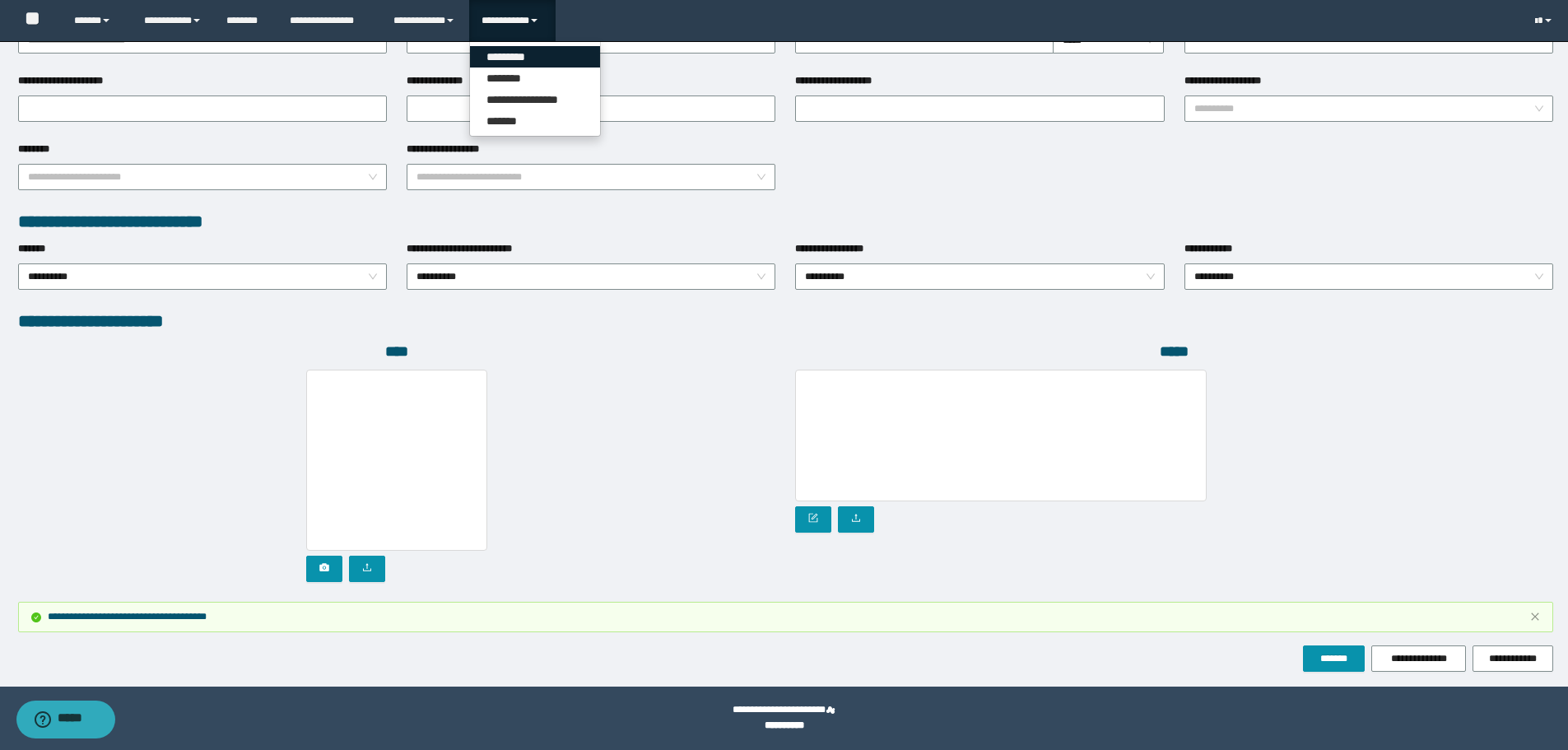 click on "*********" at bounding box center [535, 57] 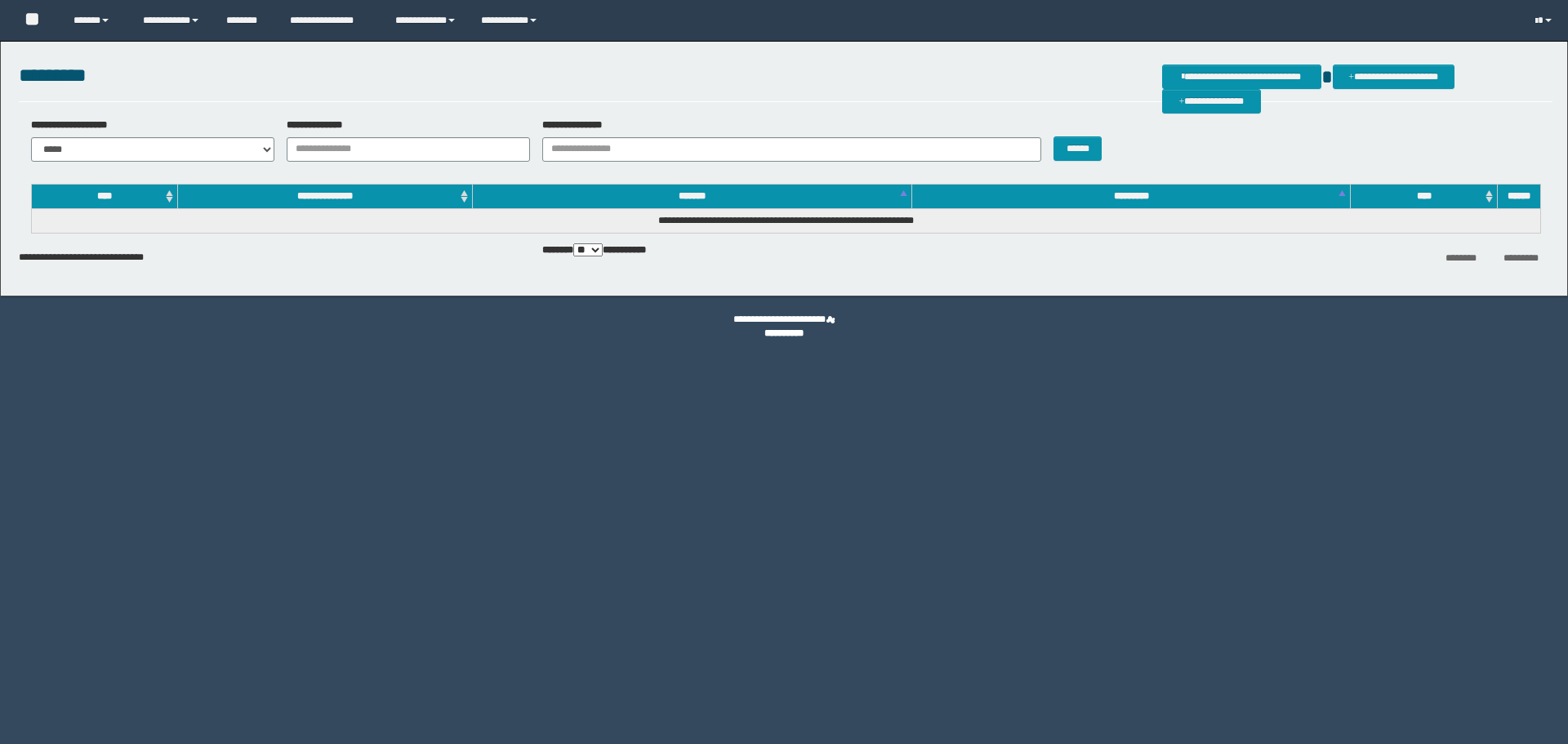 scroll, scrollTop: 0, scrollLeft: 0, axis: both 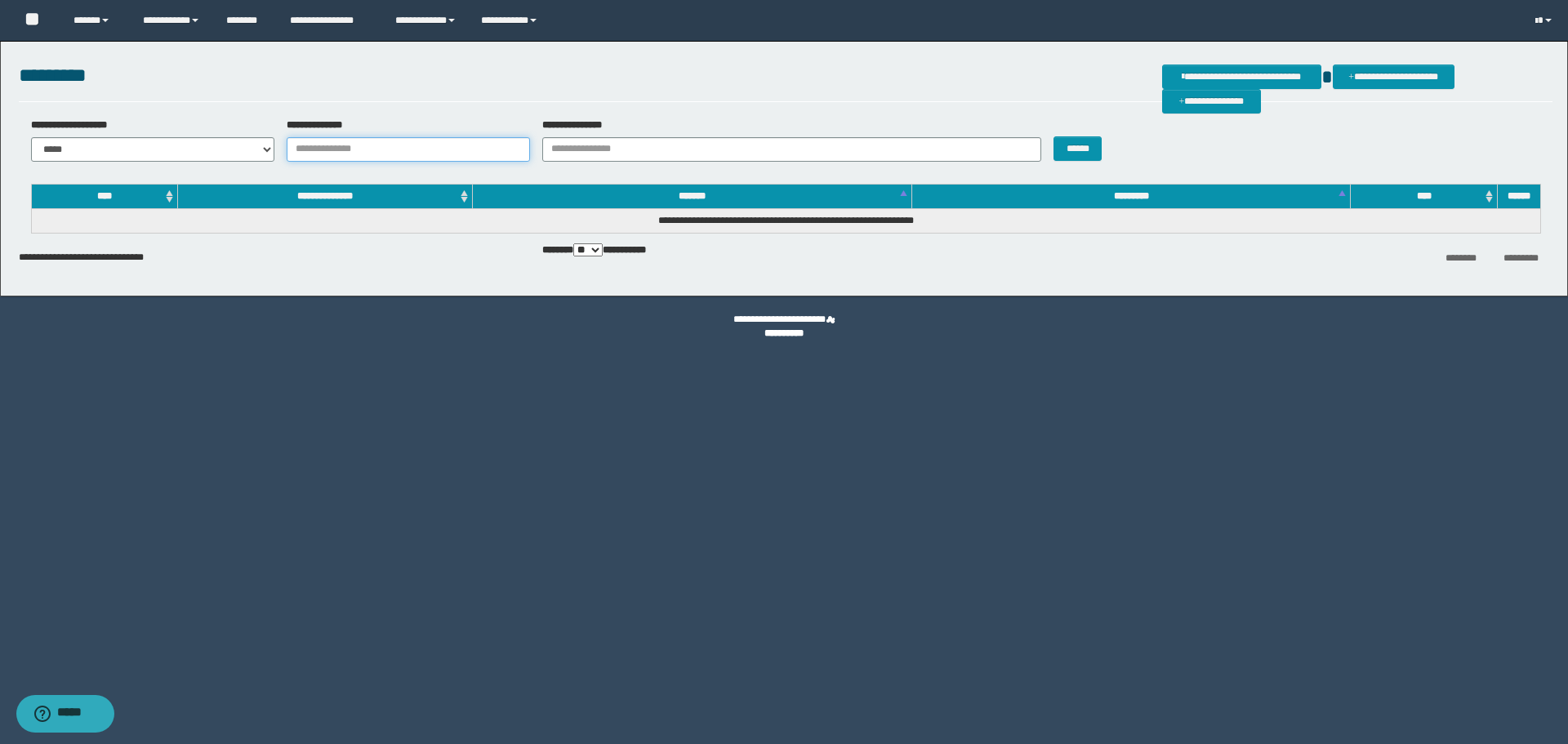 click on "**********" at bounding box center [408, 149] 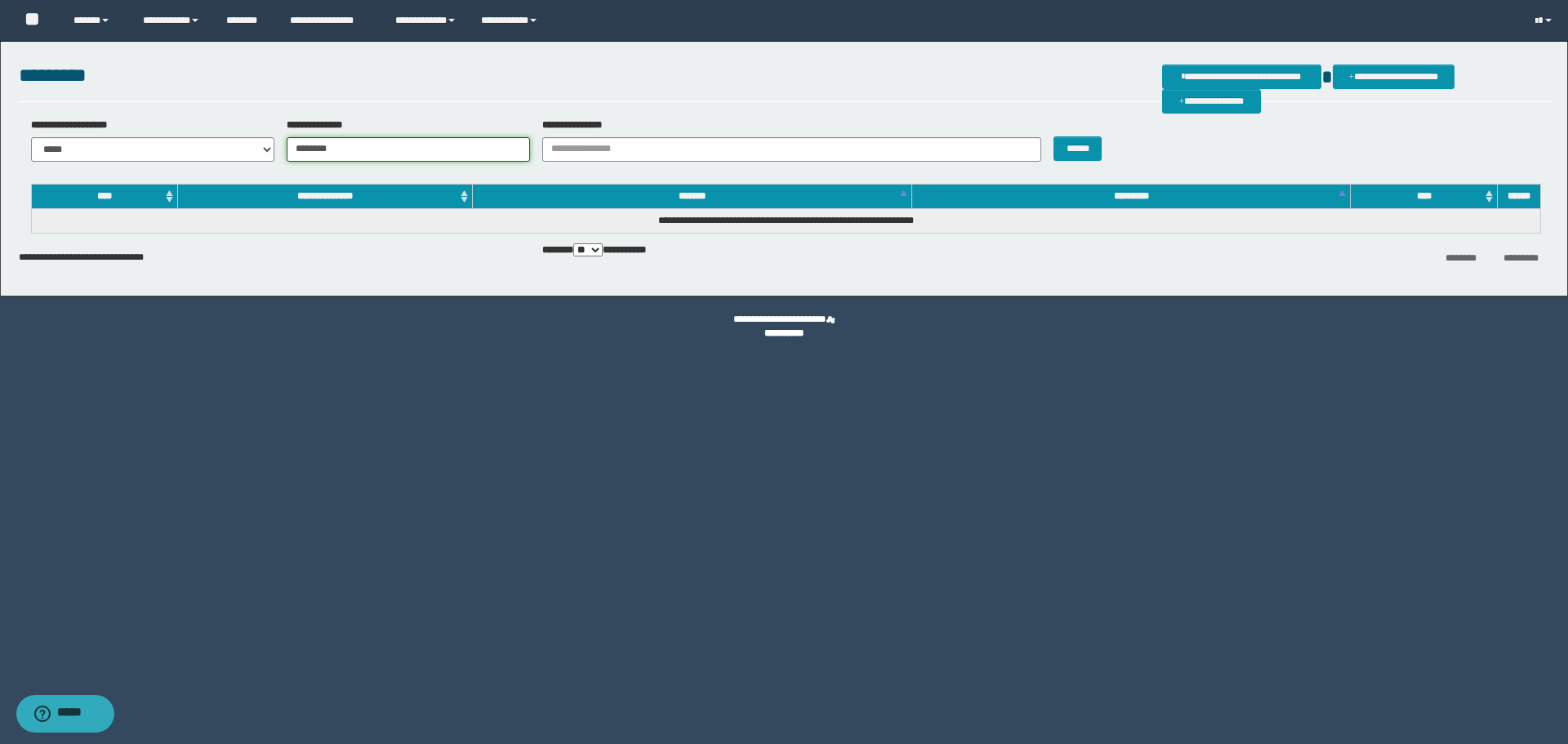 type on "********" 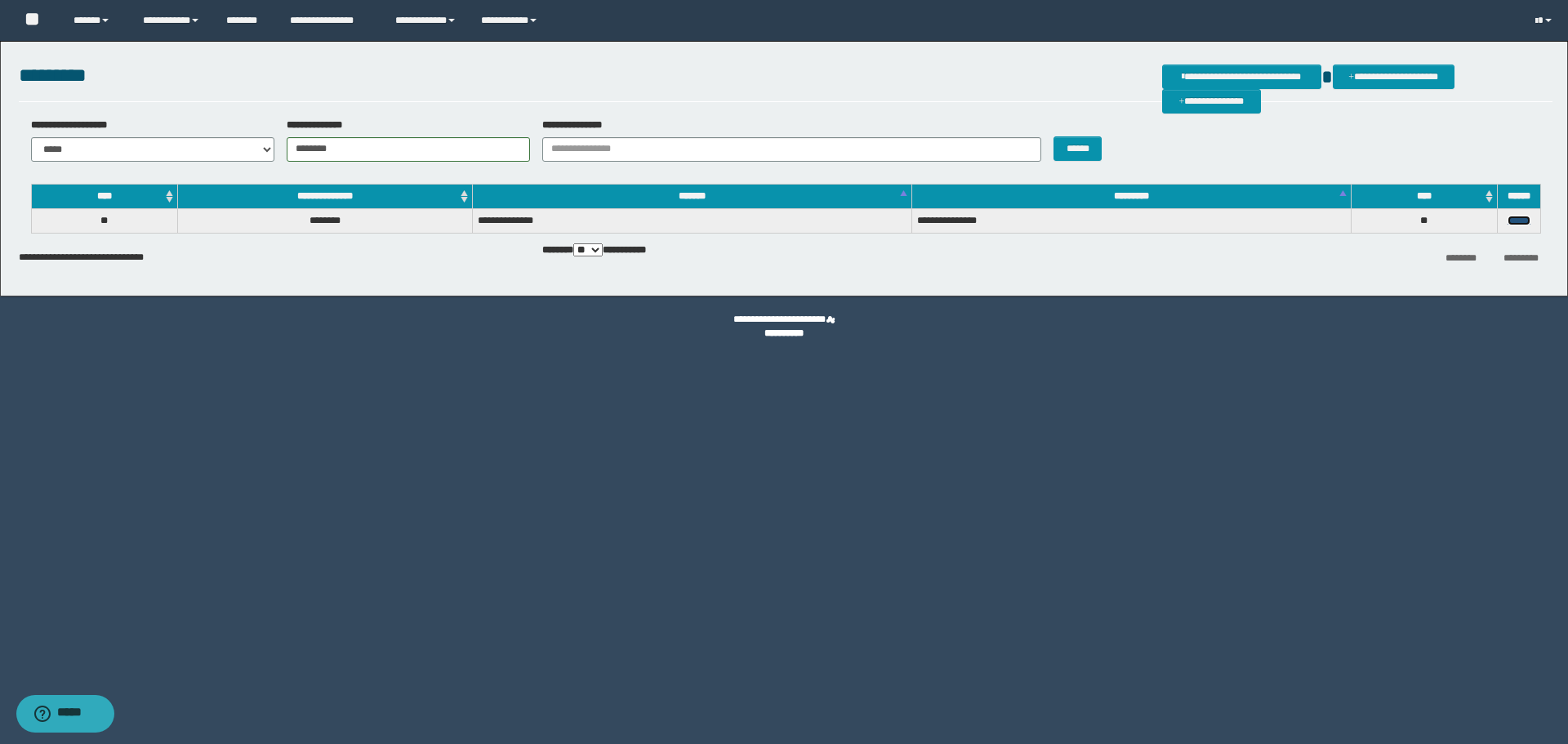 click on "******" at bounding box center [1519, 221] 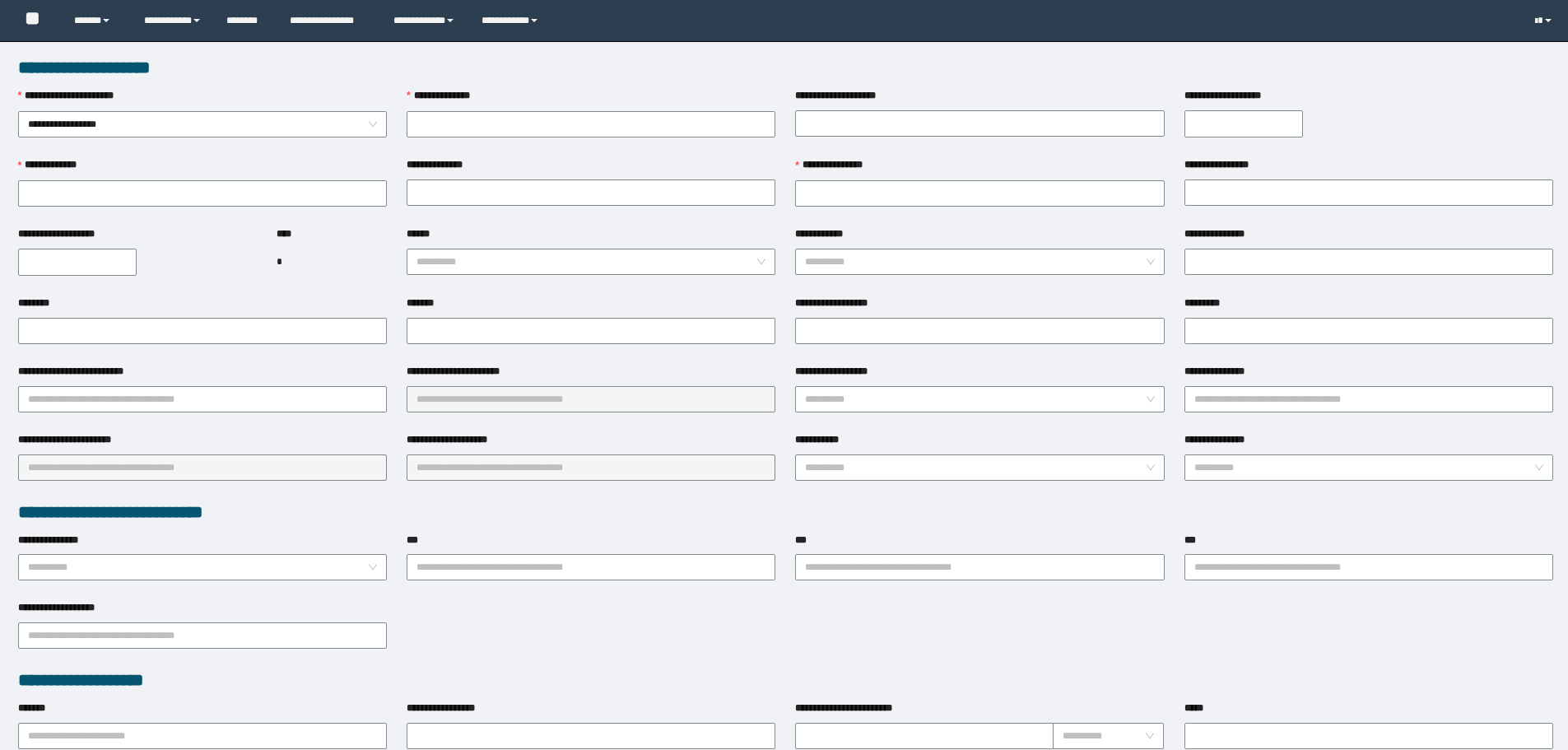 scroll, scrollTop: 0, scrollLeft: 0, axis: both 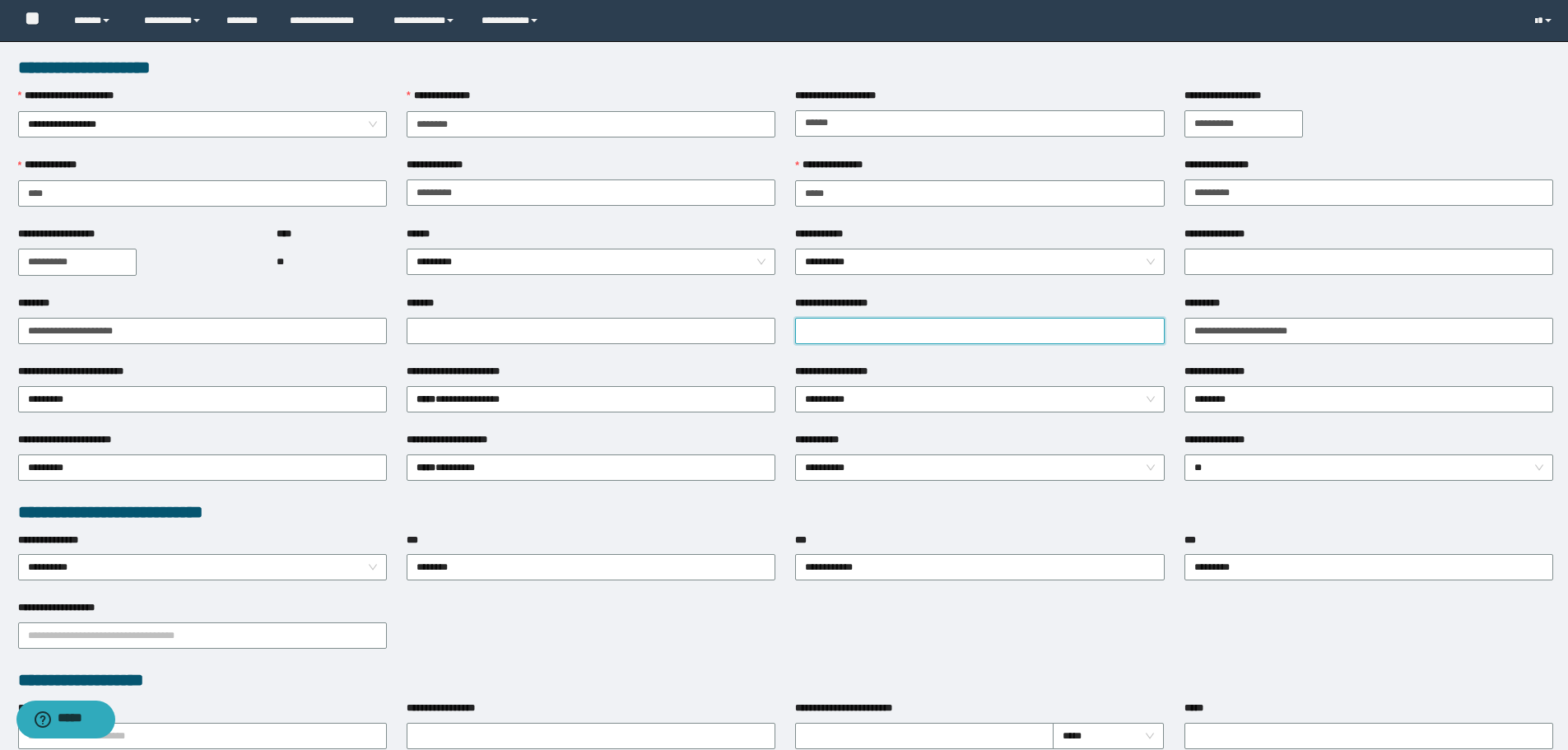 click on "**********" at bounding box center (979, 331) 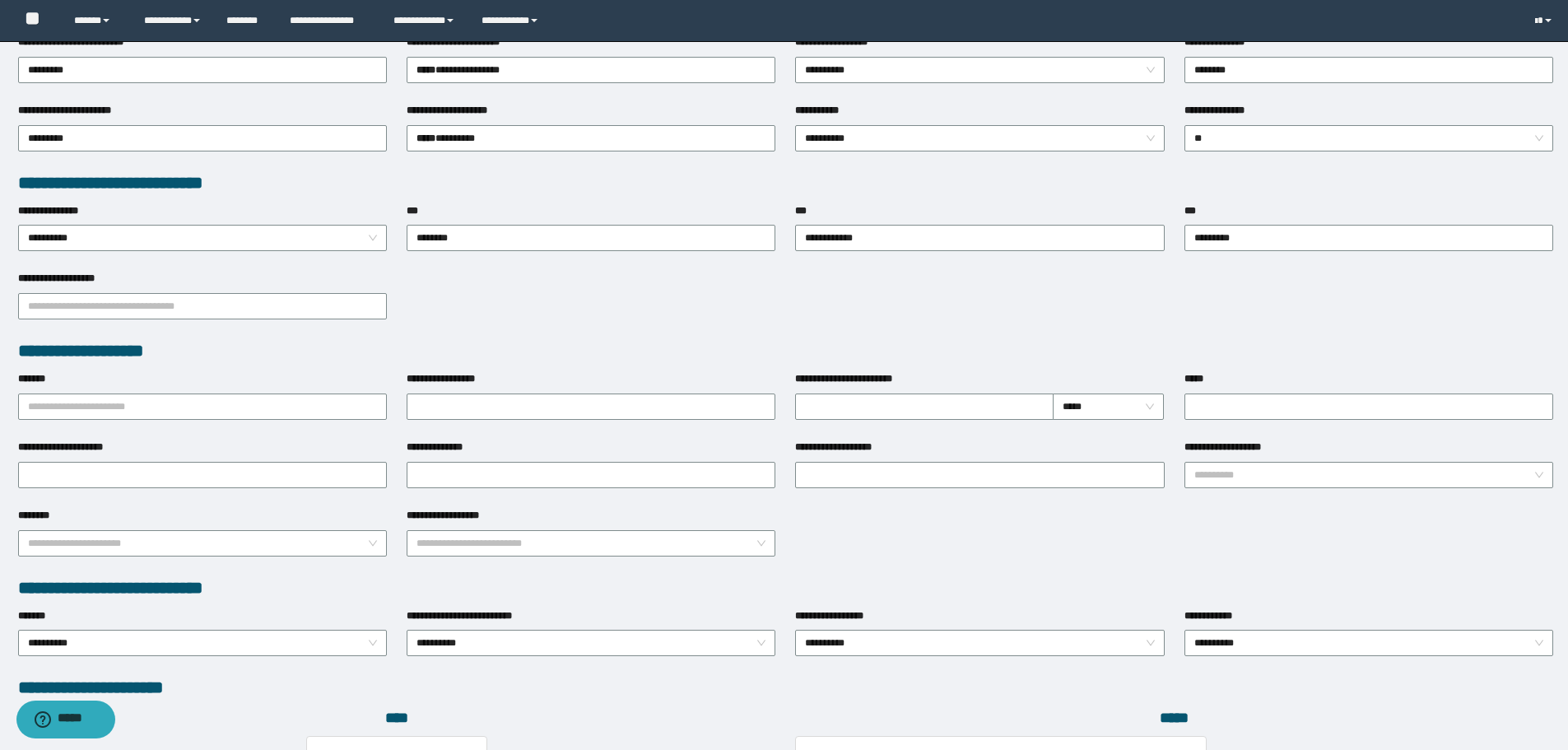scroll, scrollTop: 652, scrollLeft: 0, axis: vertical 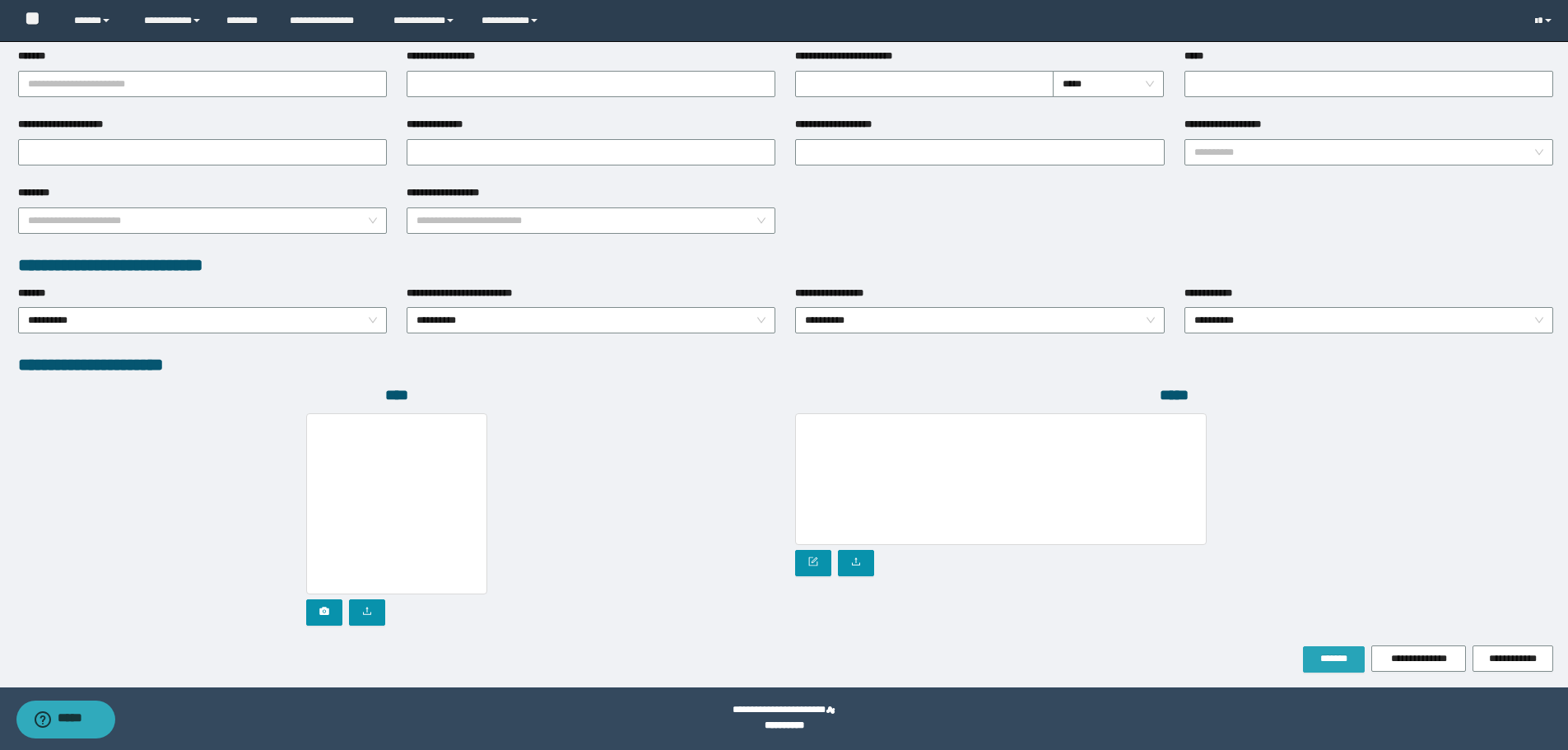 type on "**********" 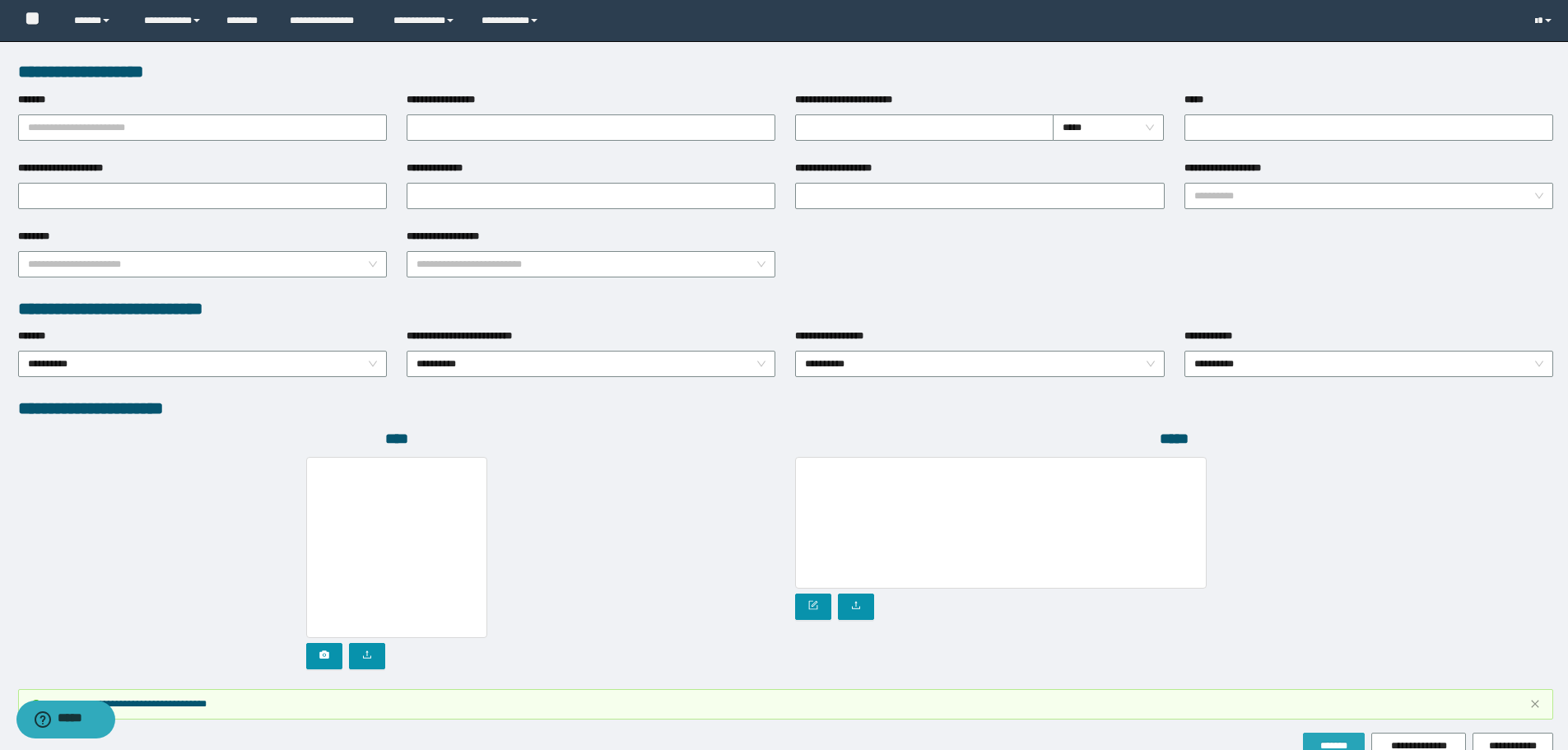 scroll, scrollTop: 696, scrollLeft: 0, axis: vertical 